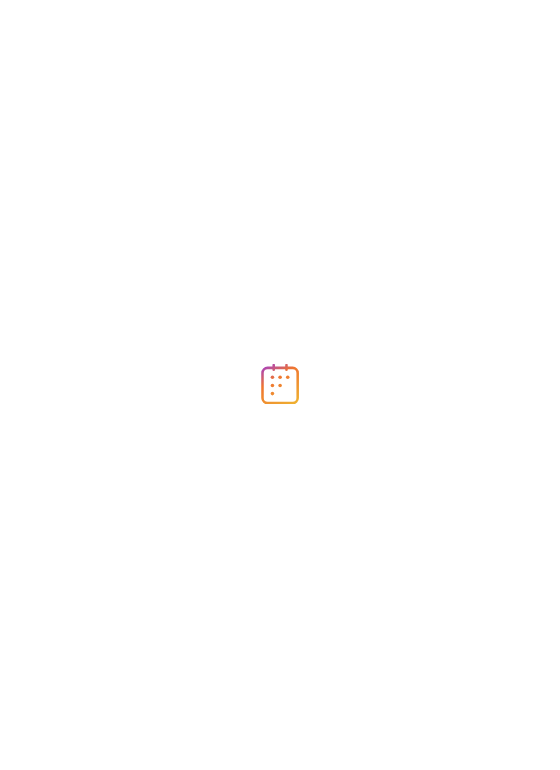 scroll, scrollTop: 0, scrollLeft: 0, axis: both 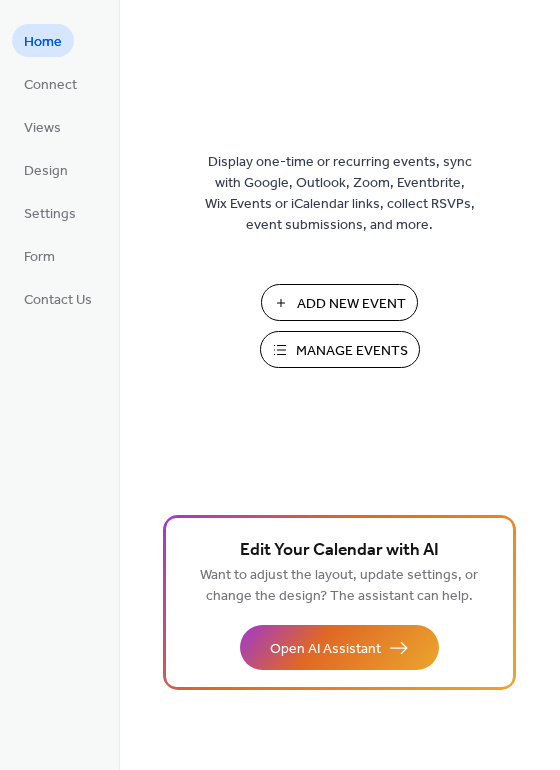 click on "Manage Events" at bounding box center (352, 351) 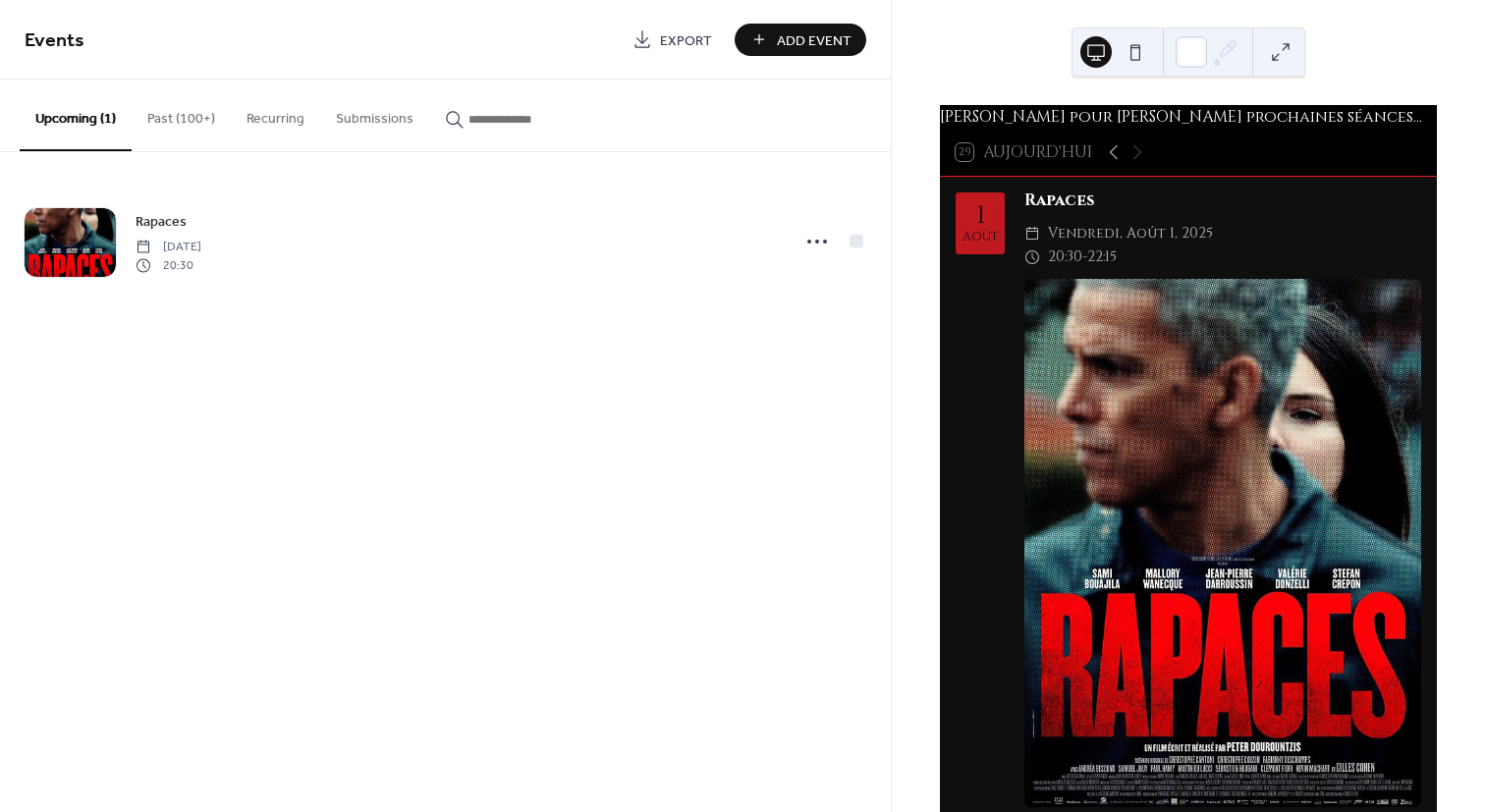 scroll, scrollTop: 0, scrollLeft: 0, axis: both 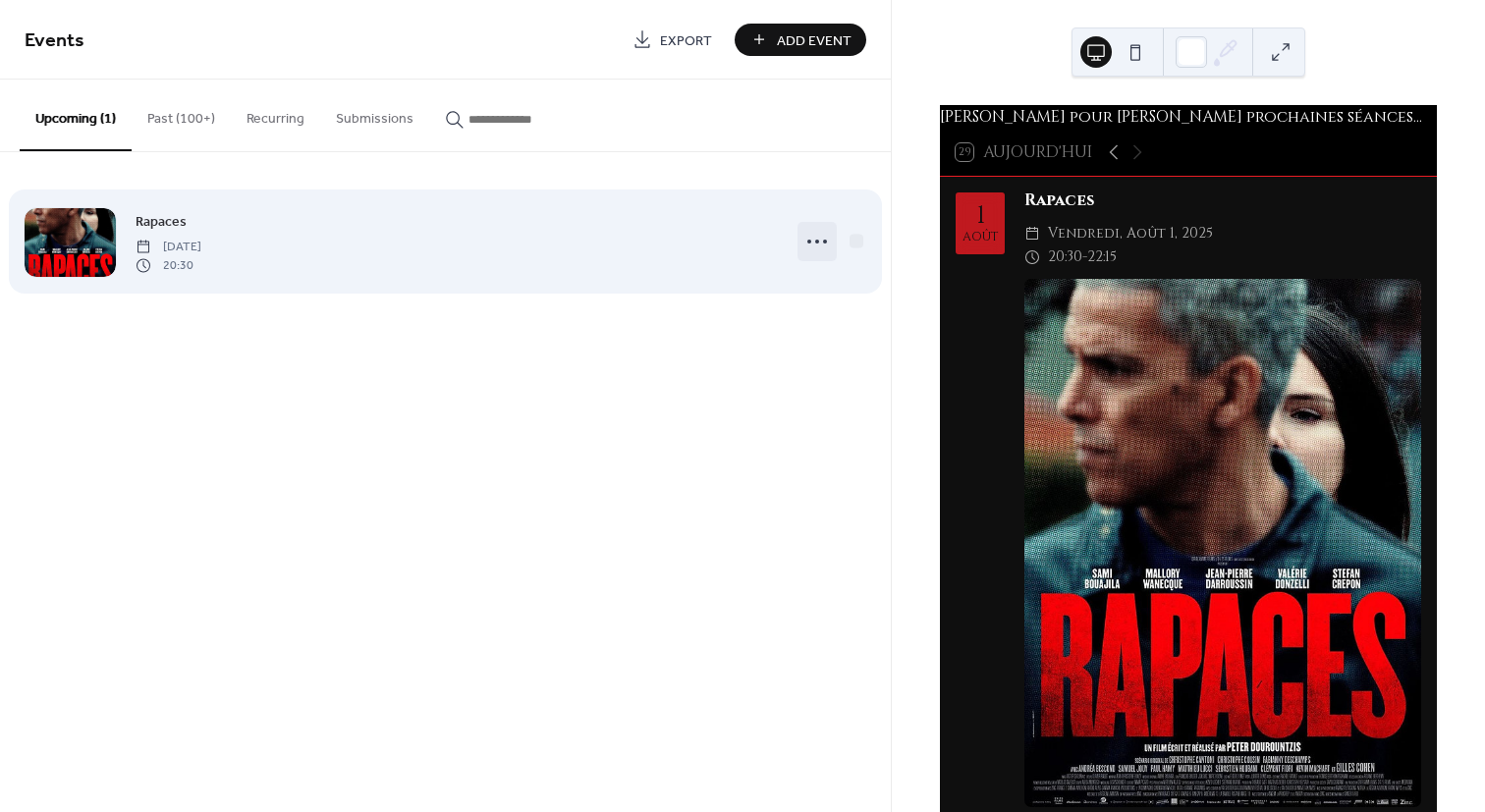 click 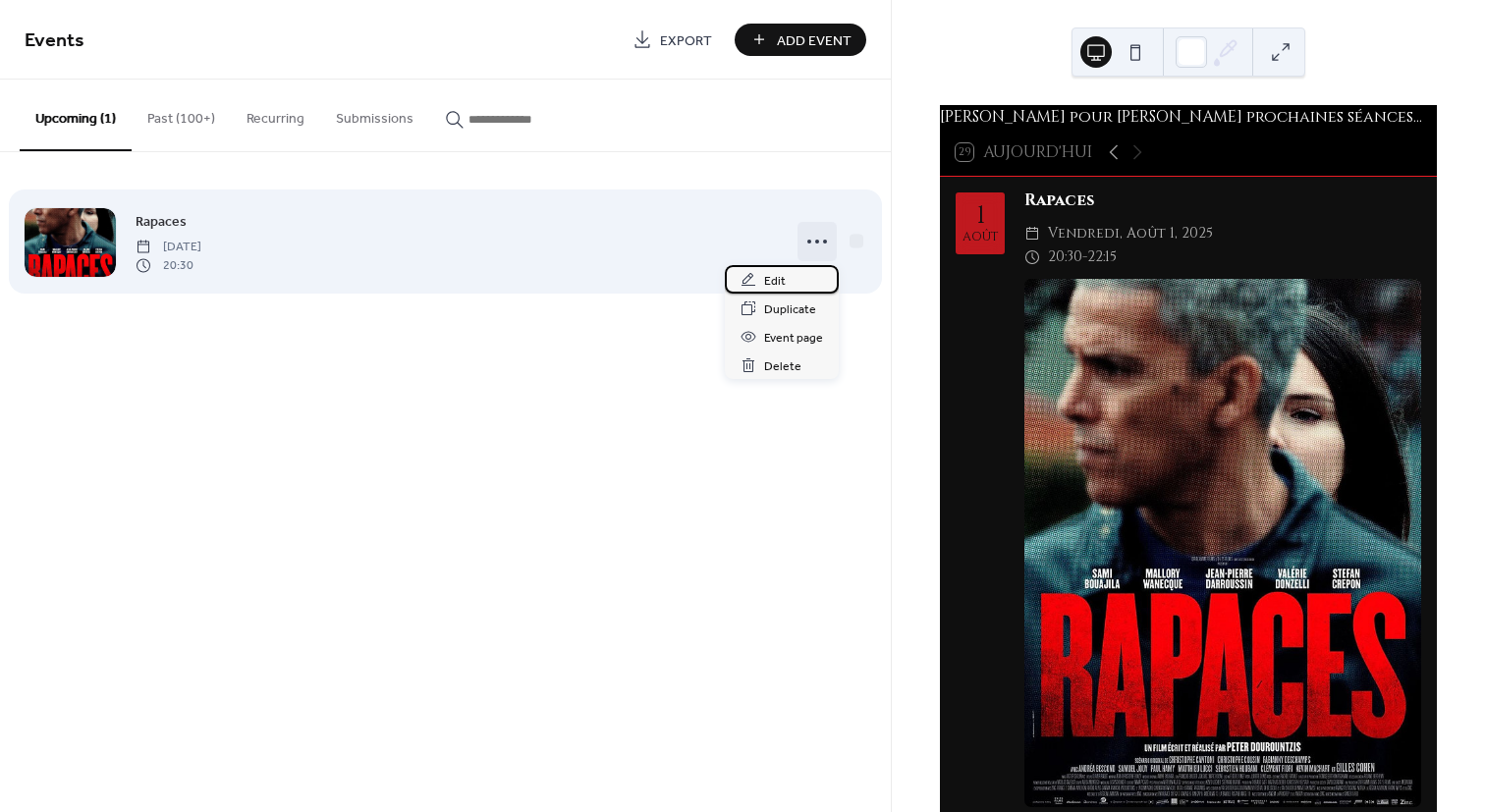 drag, startPoint x: 784, startPoint y: 278, endPoint x: 772, endPoint y: 278, distance: 12 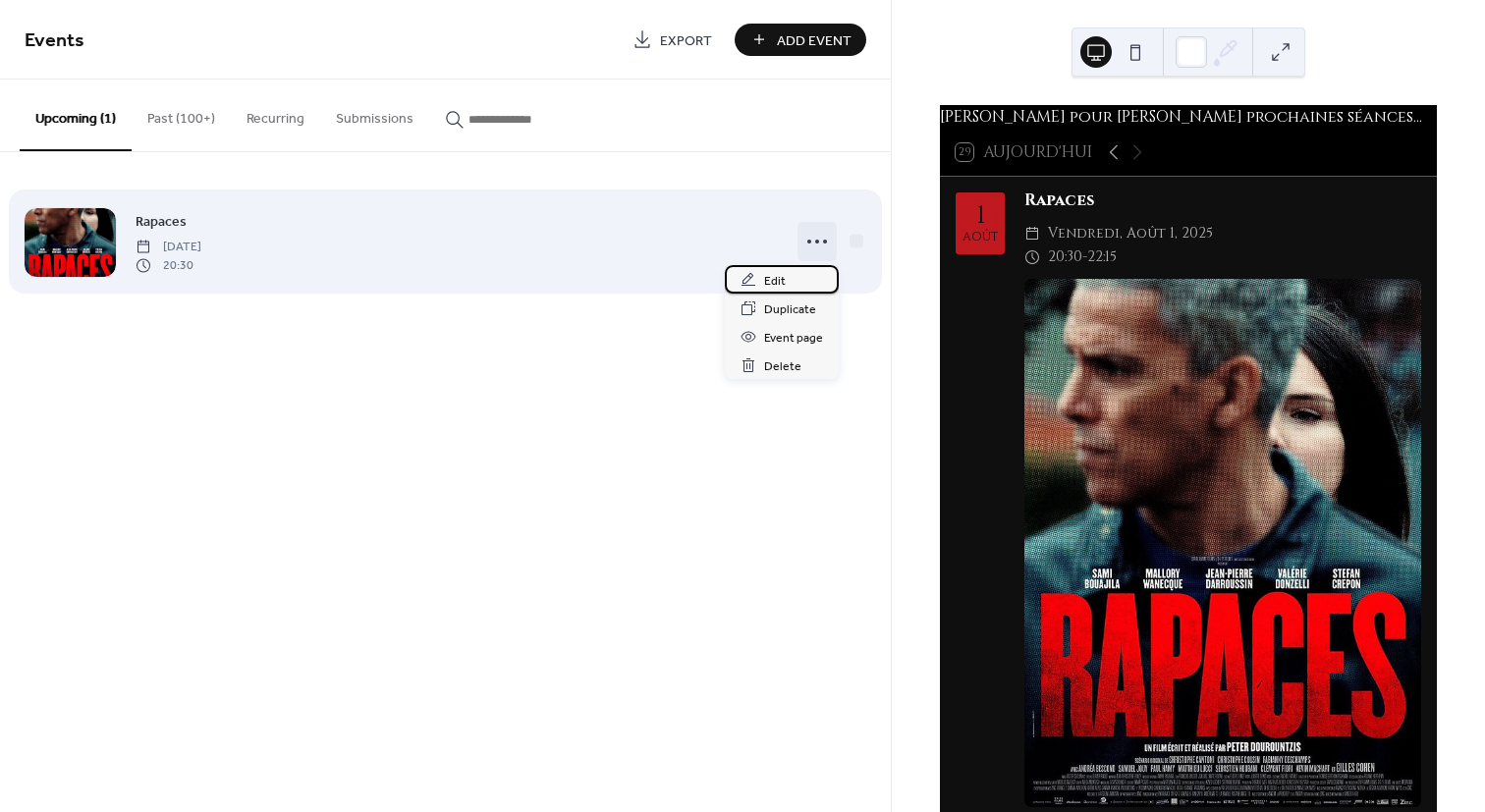 click on "Edit" at bounding box center (775, 281) 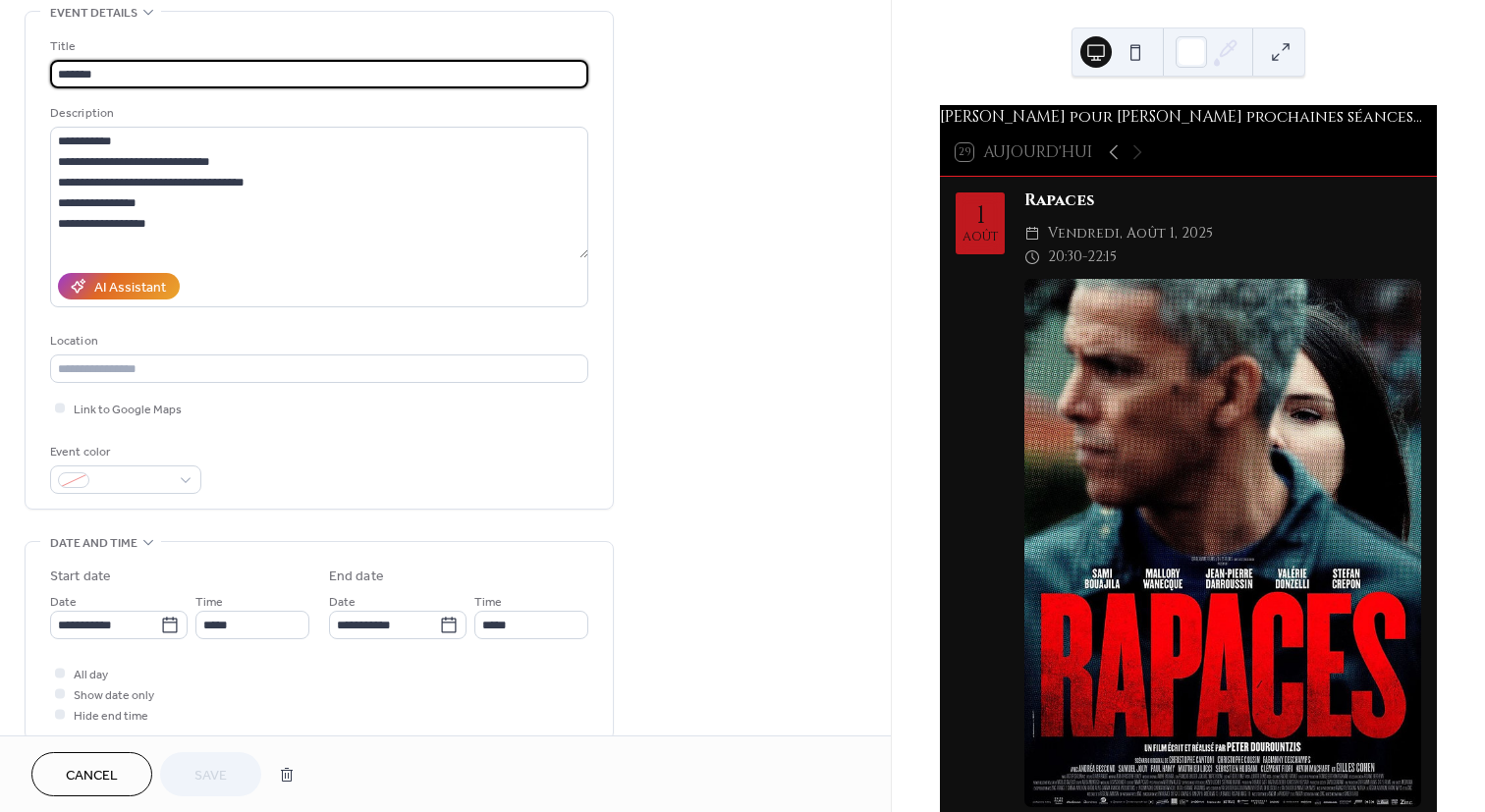 scroll, scrollTop: 0, scrollLeft: 0, axis: both 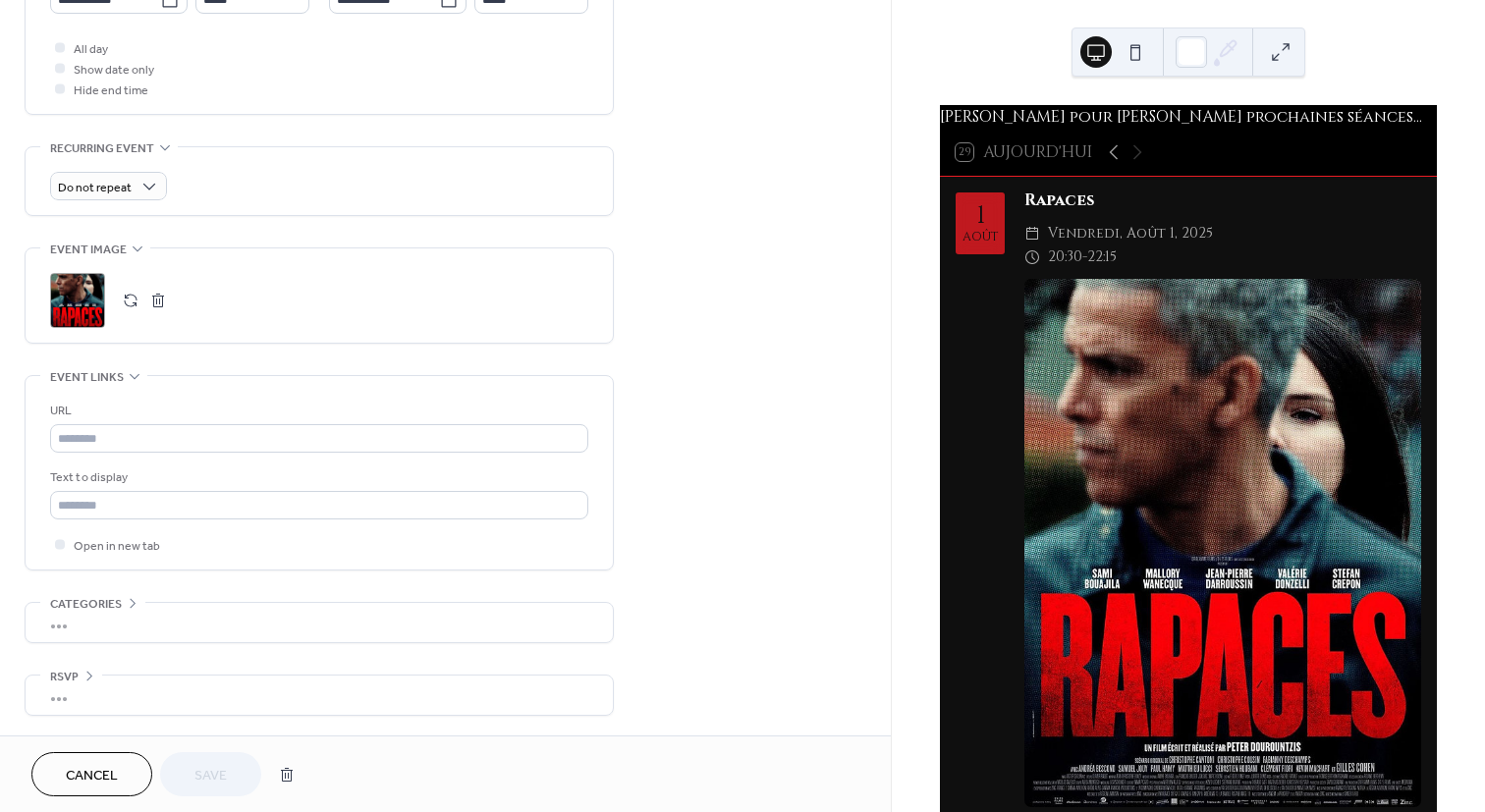 click on "Cancel" at bounding box center [91, 776] 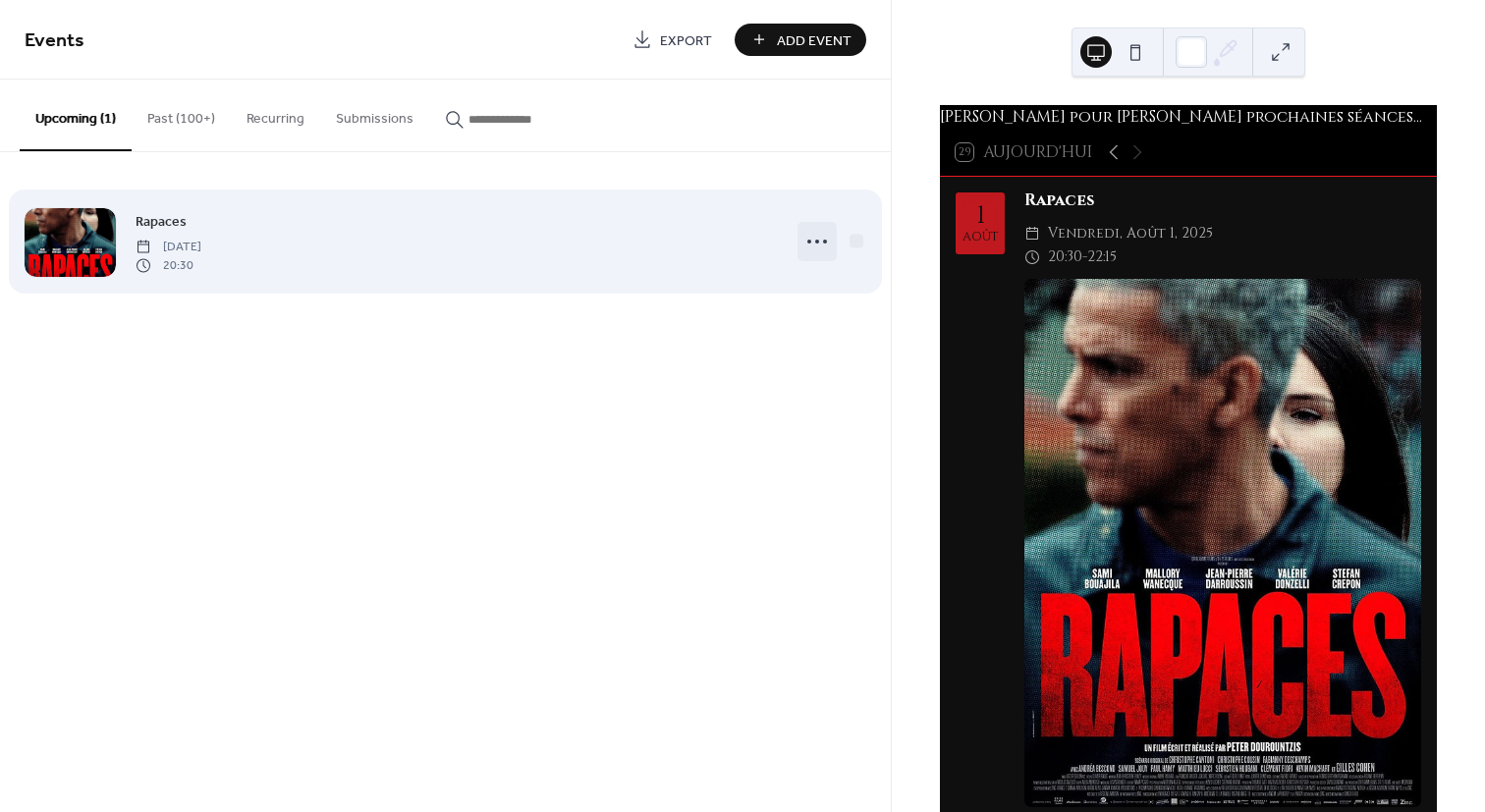 click 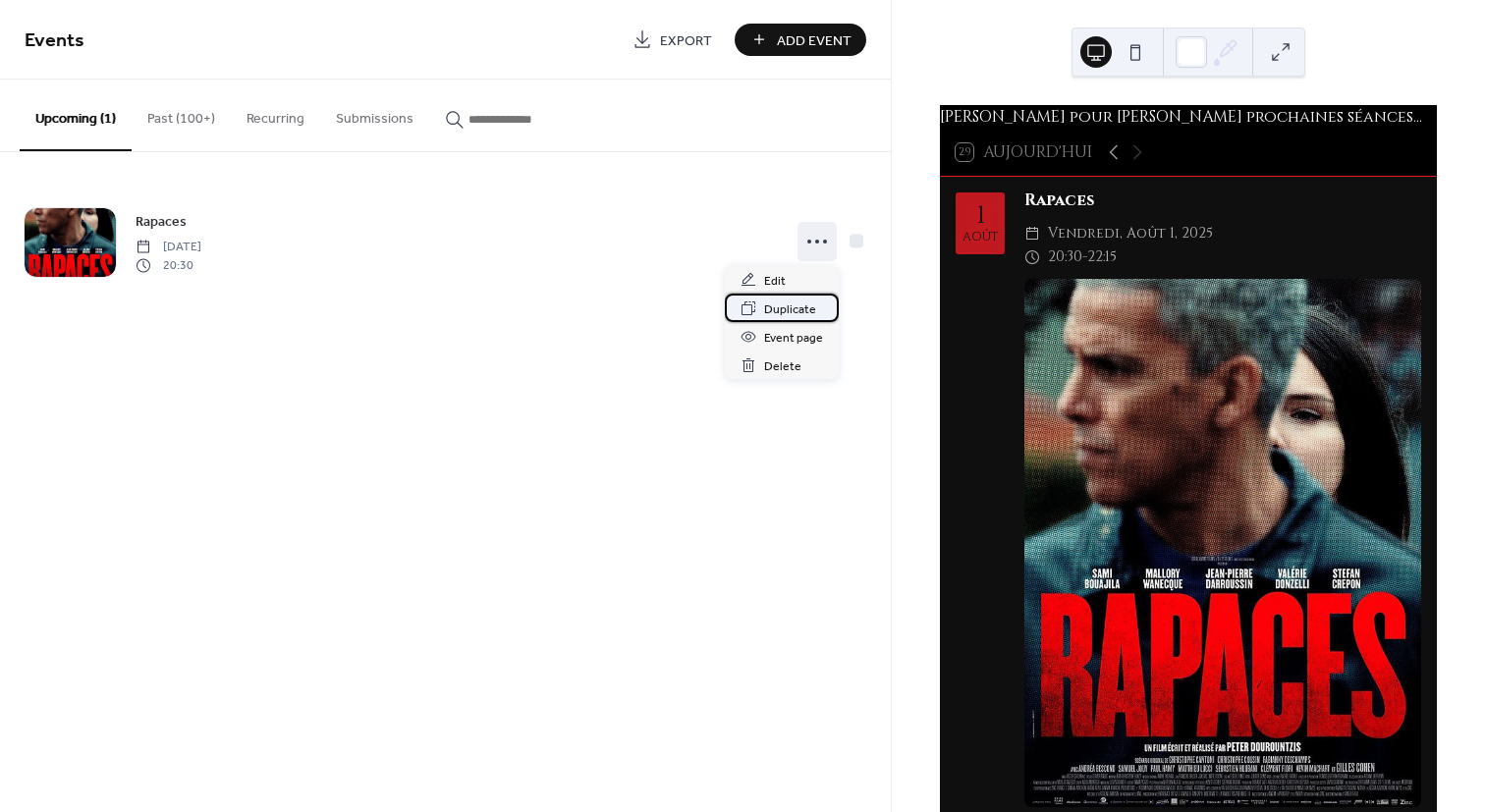 click on "Duplicate" at bounding box center [790, 309] 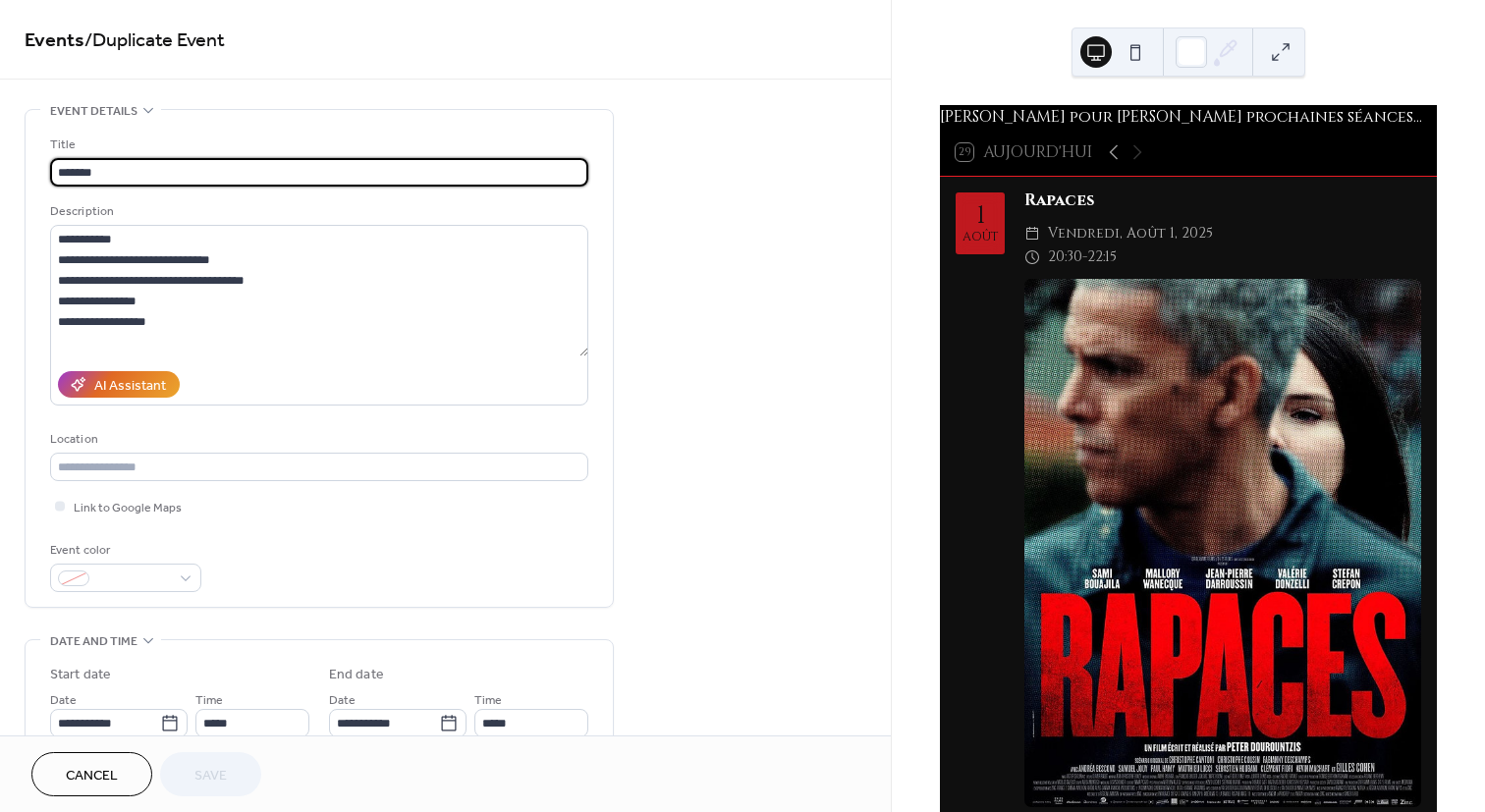 scroll, scrollTop: 196, scrollLeft: 0, axis: vertical 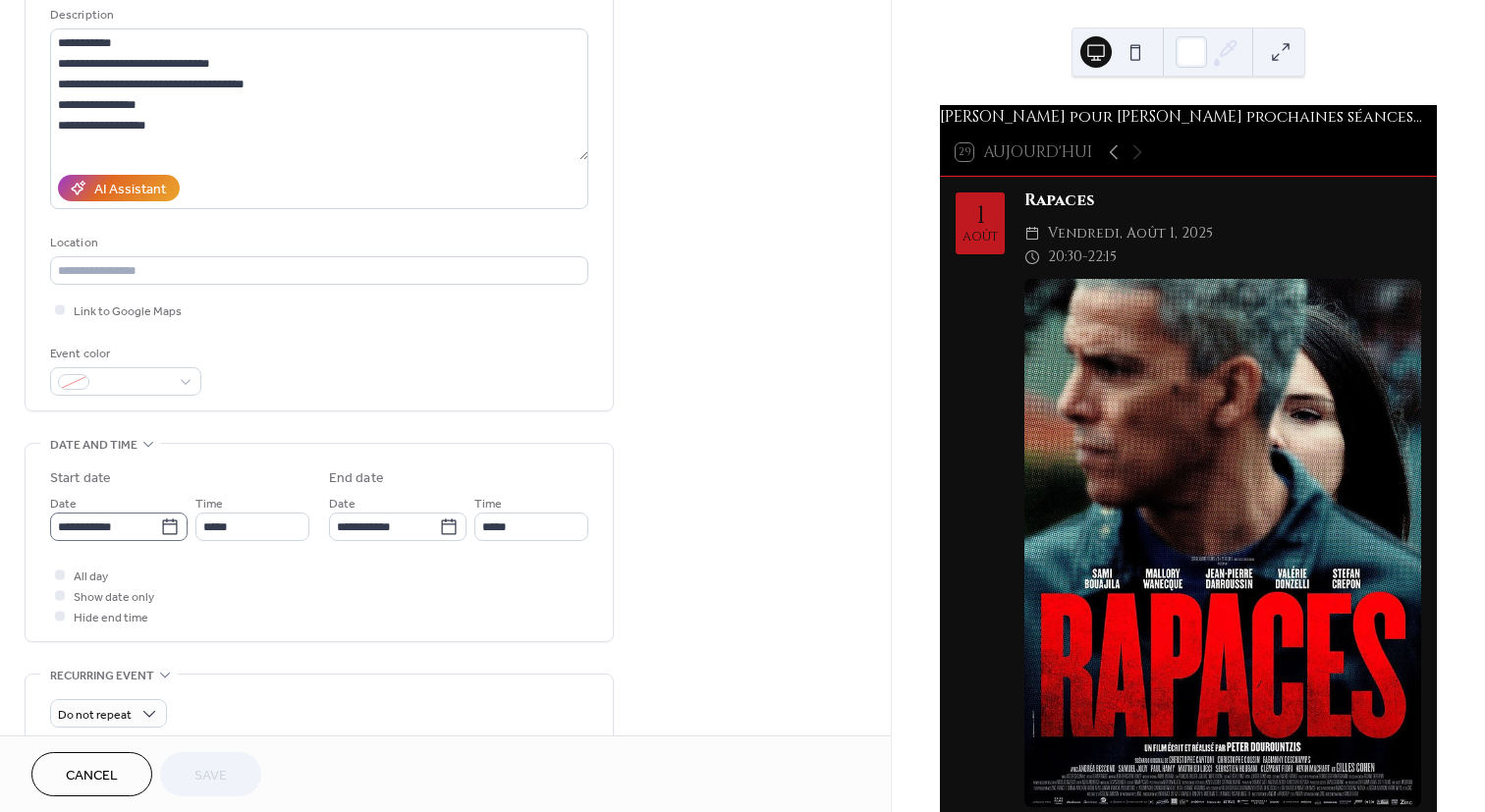 click 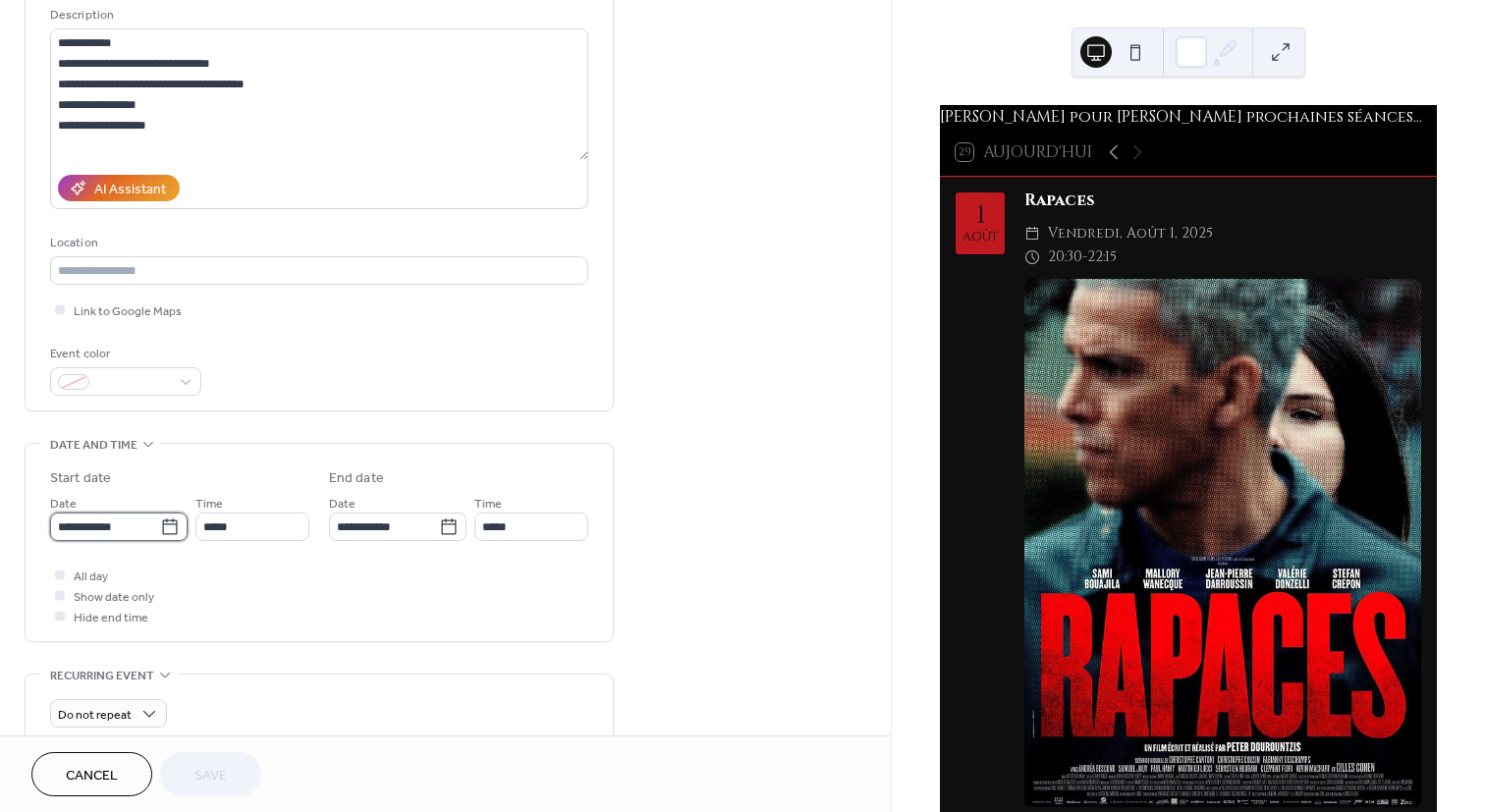 click on "**********" at bounding box center [105, 526] 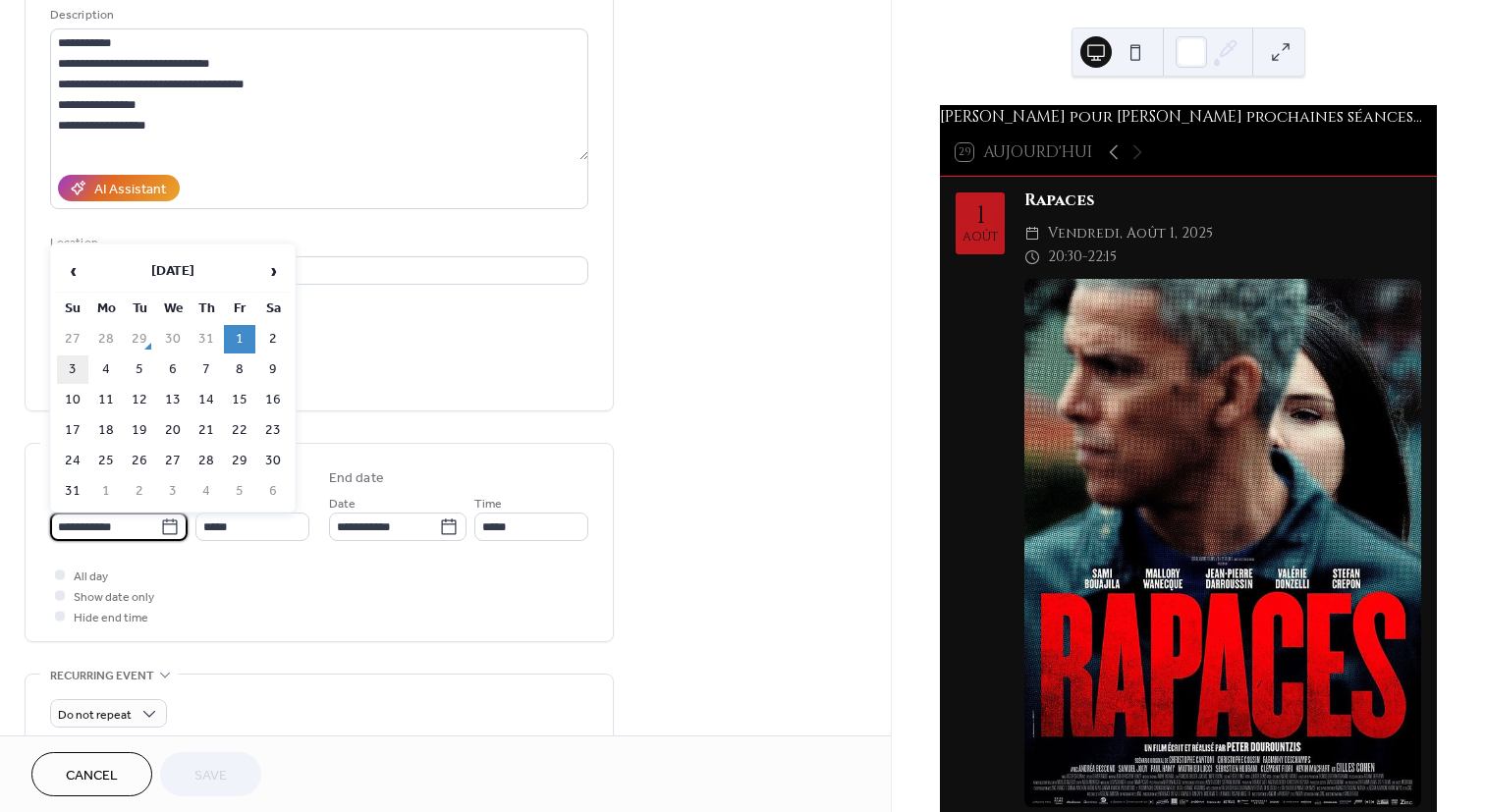 click on "3" at bounding box center (73, 369) 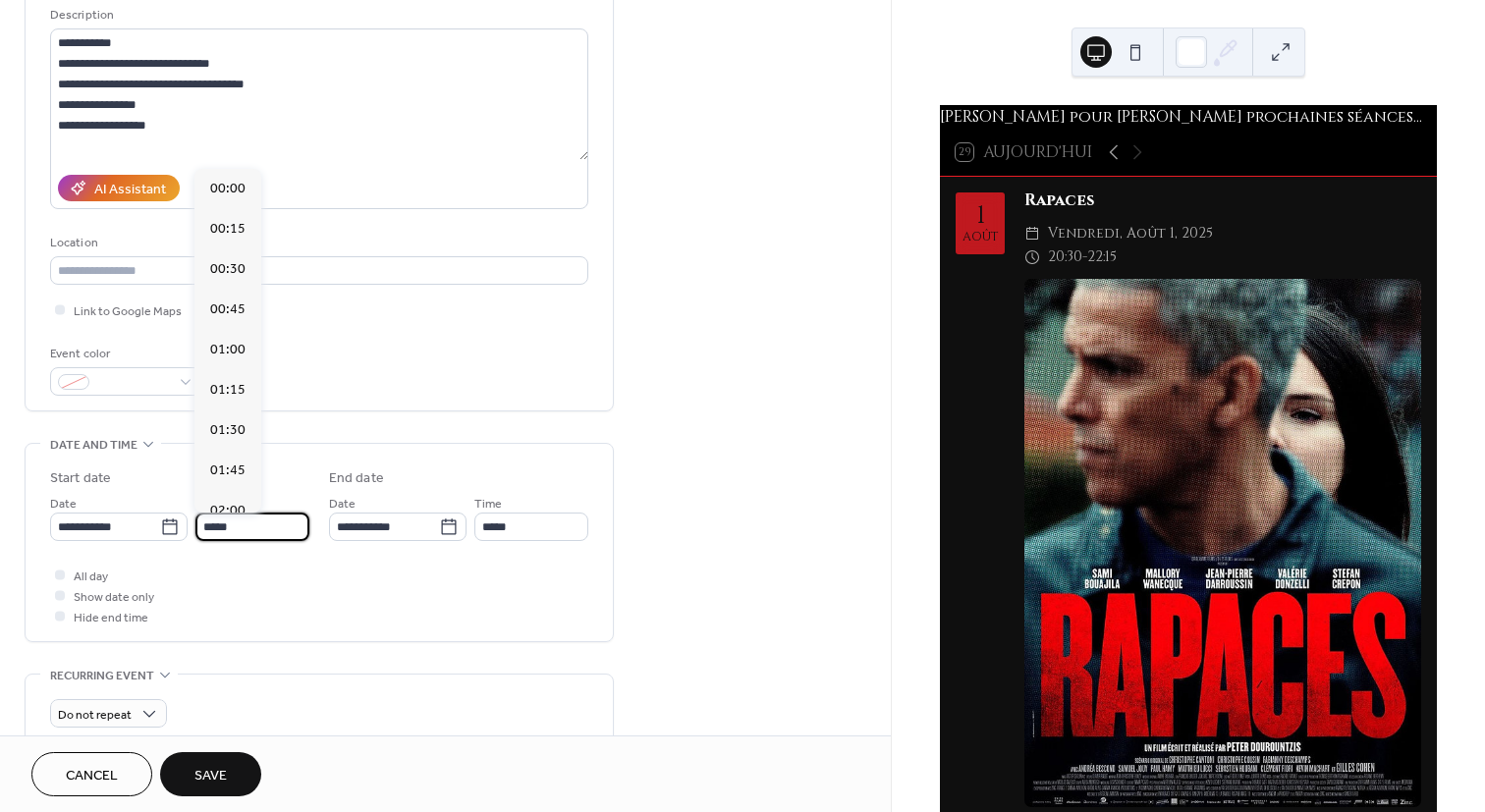 click on "*****" at bounding box center [252, 526] 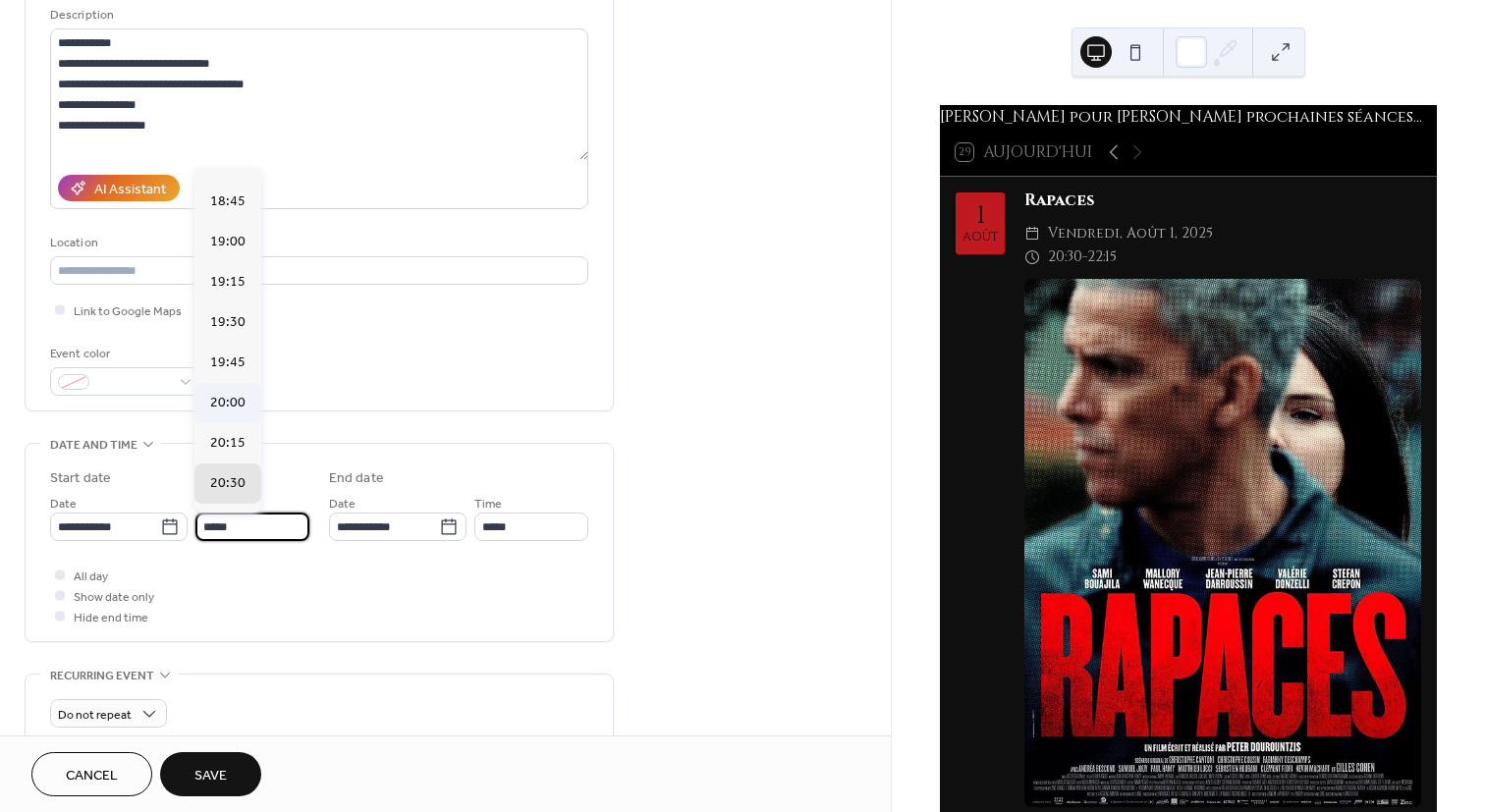 scroll, scrollTop: 2810, scrollLeft: 0, axis: vertical 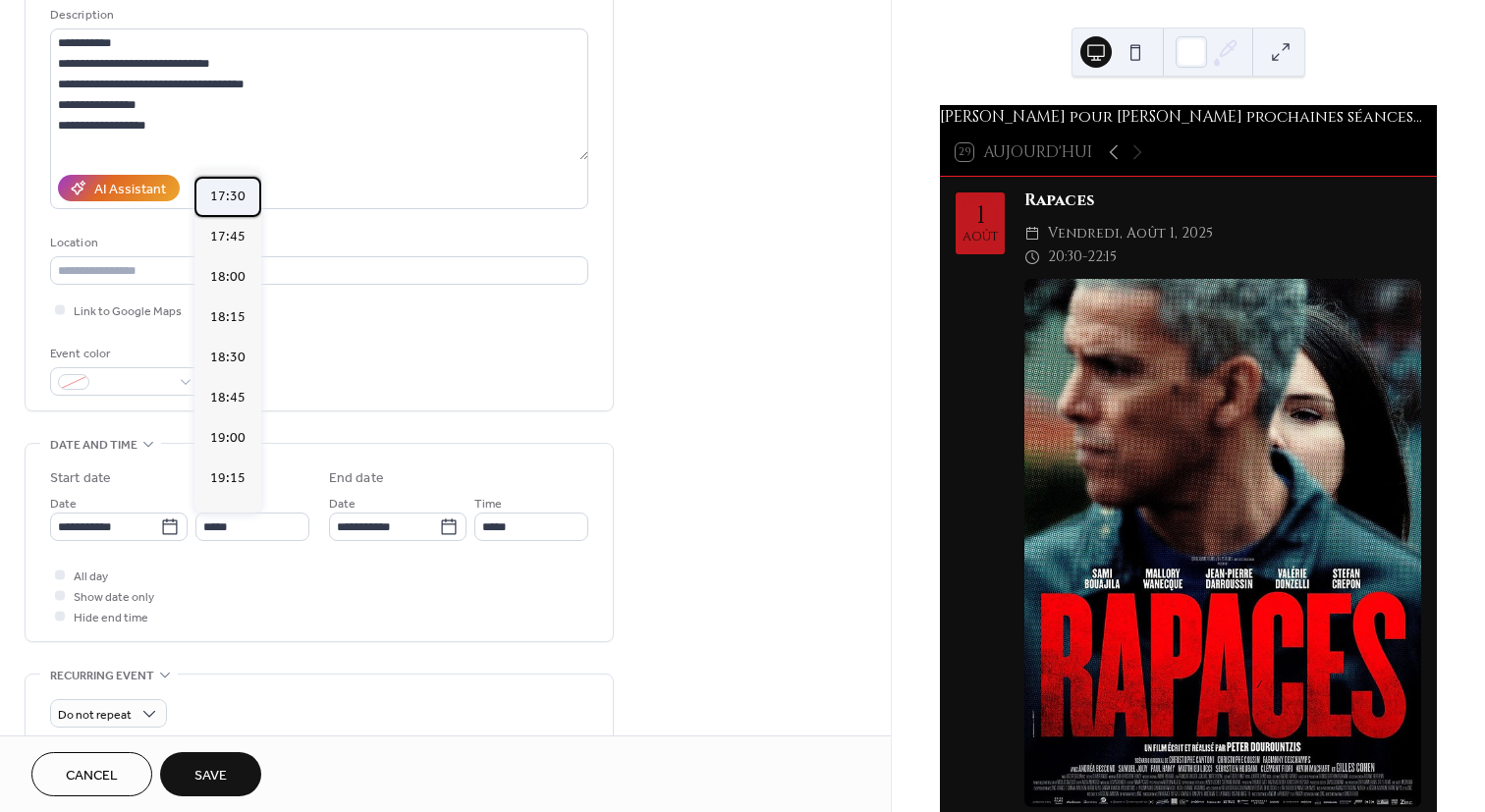click on "17:30" at bounding box center (228, 196) 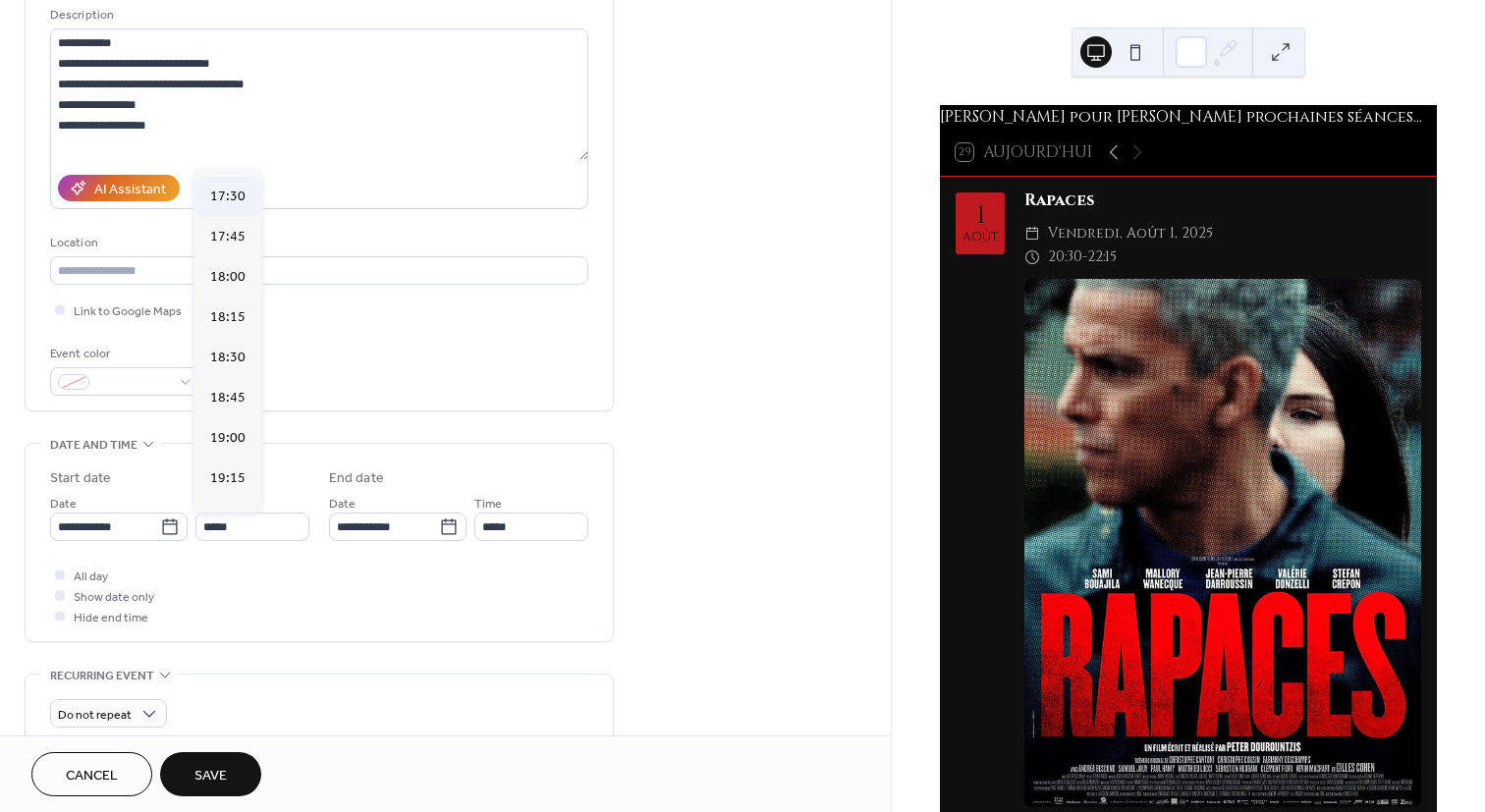 type on "*****" 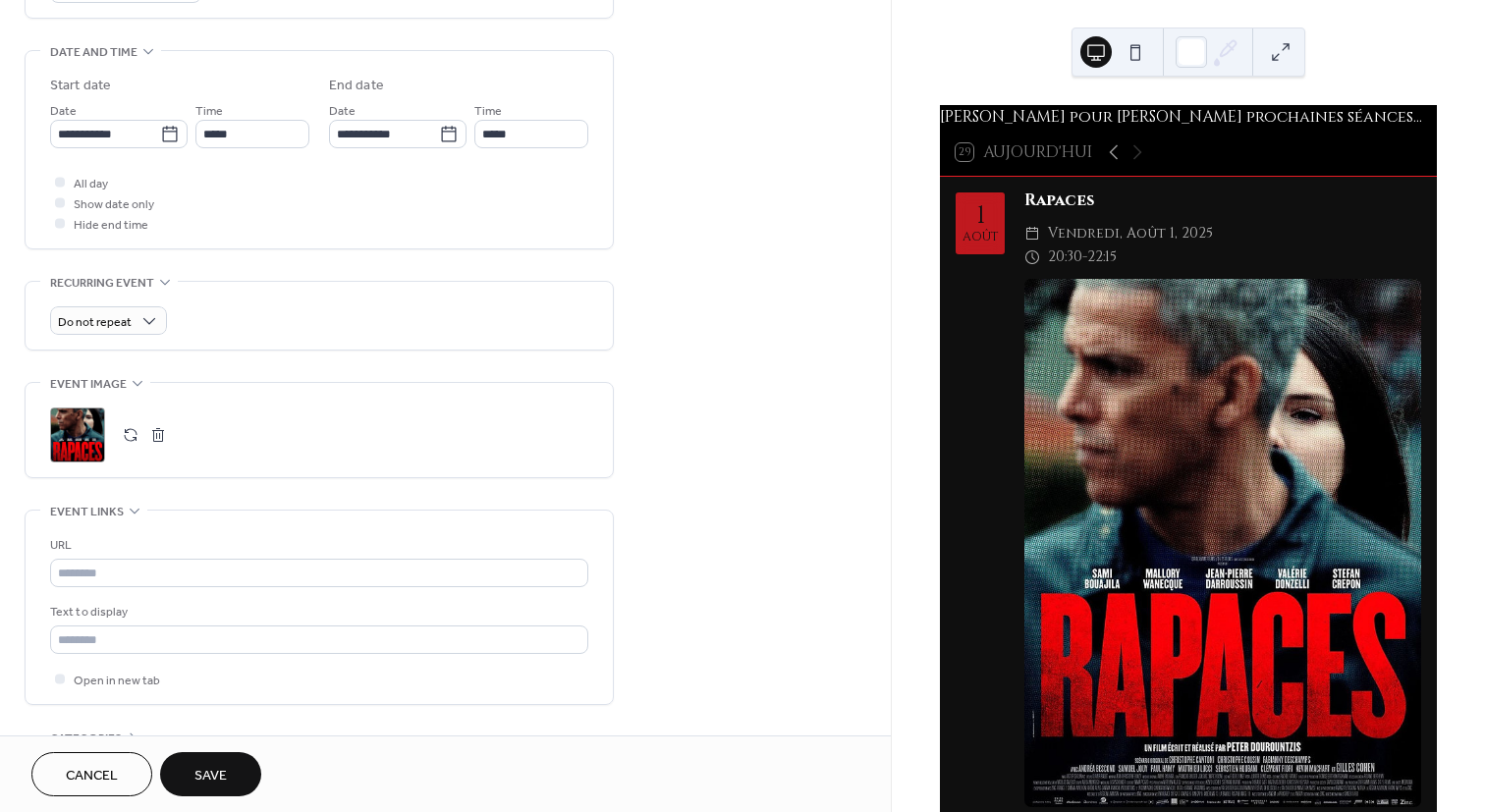 scroll, scrollTop: 687, scrollLeft: 0, axis: vertical 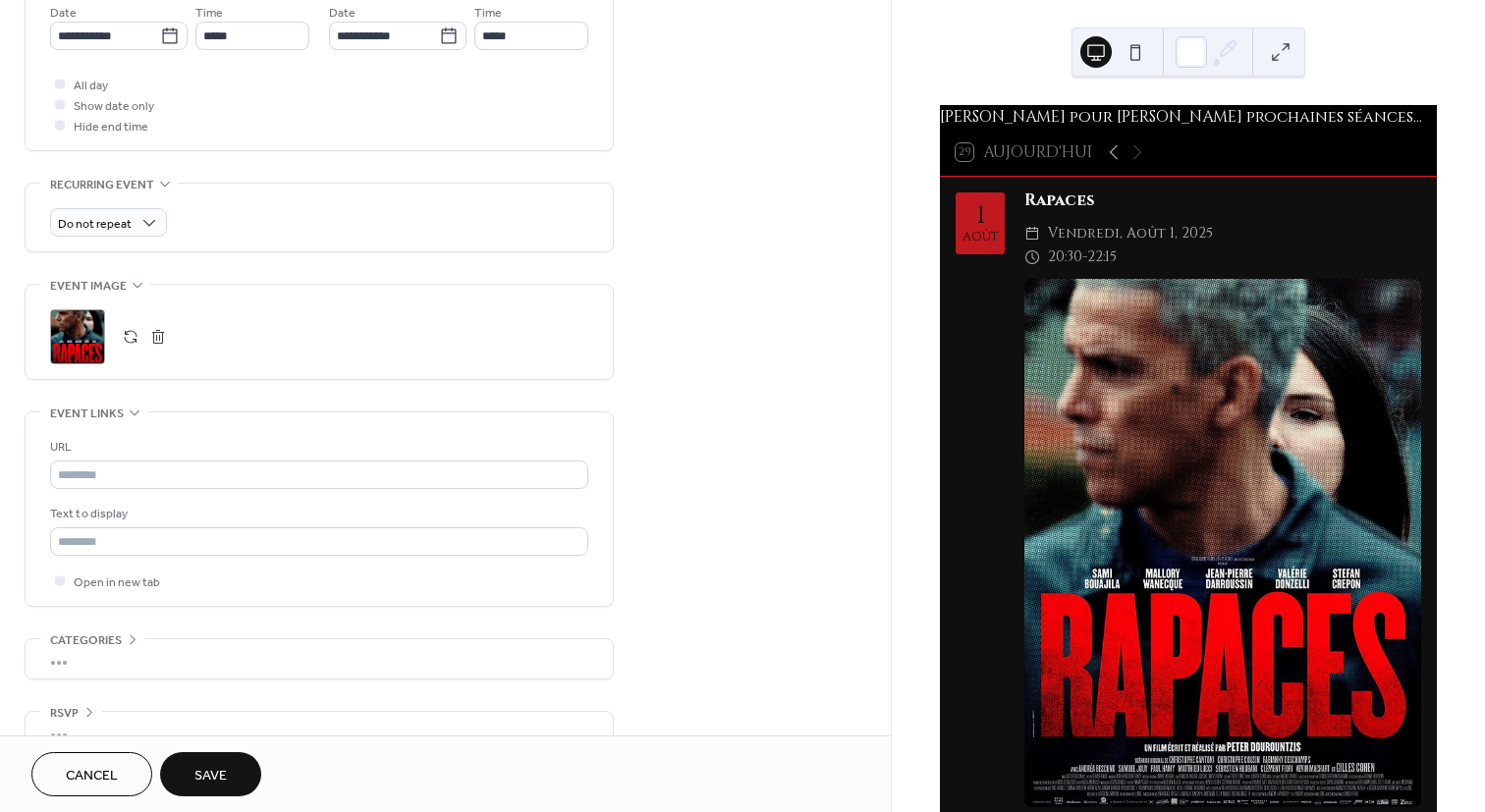 click on "Save" at bounding box center (210, 776) 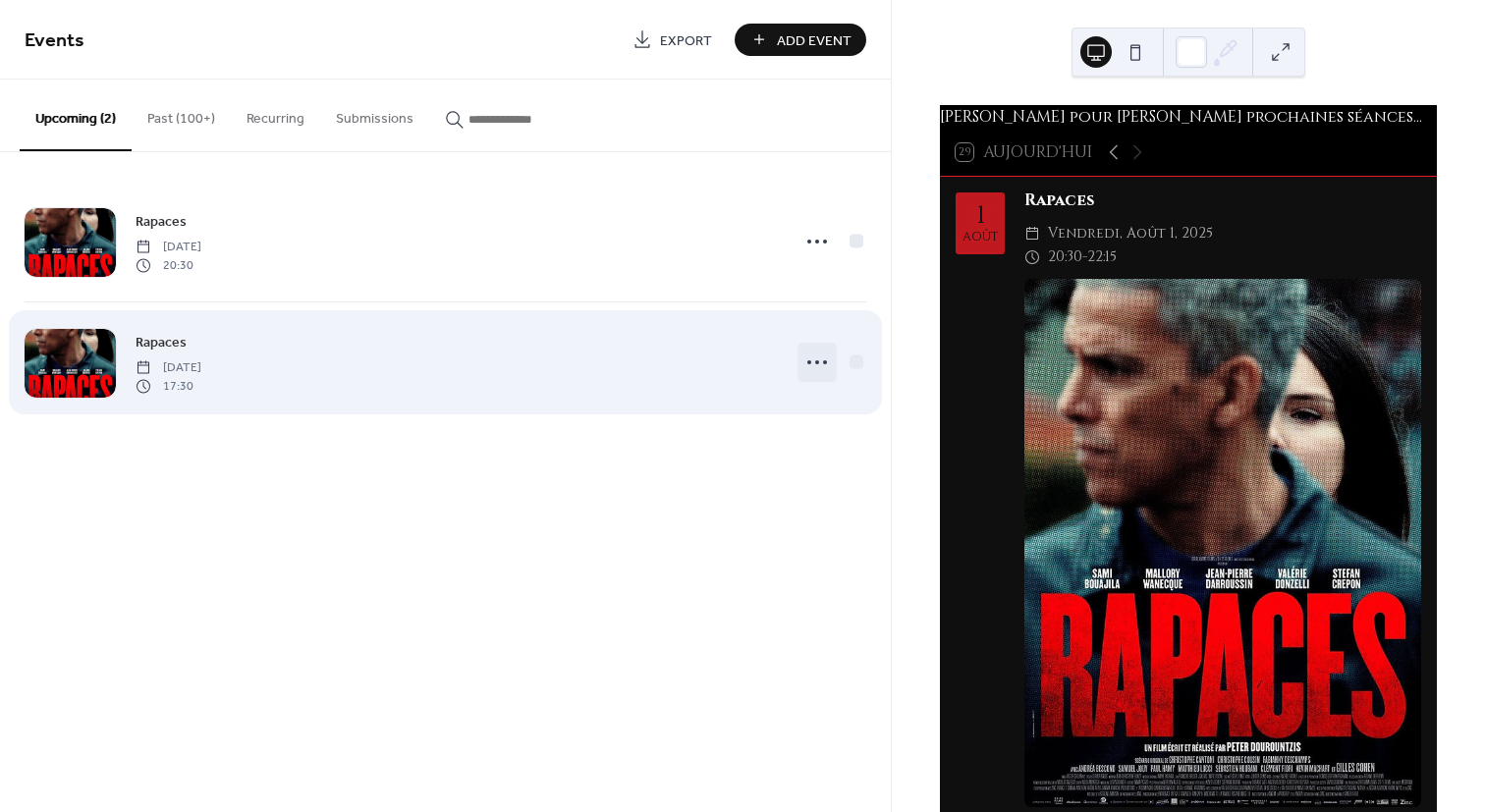 click 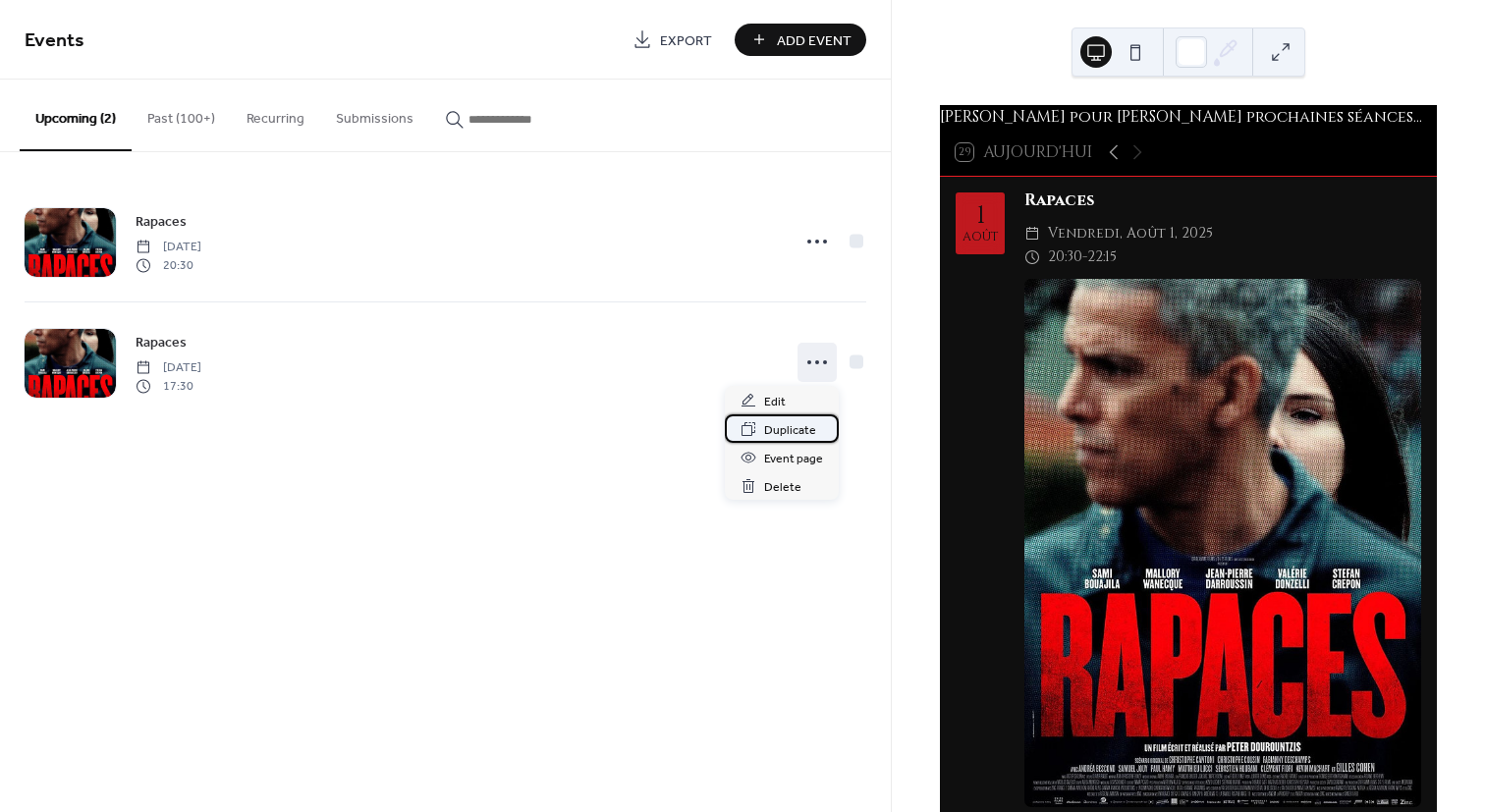 click on "Duplicate" at bounding box center [790, 430] 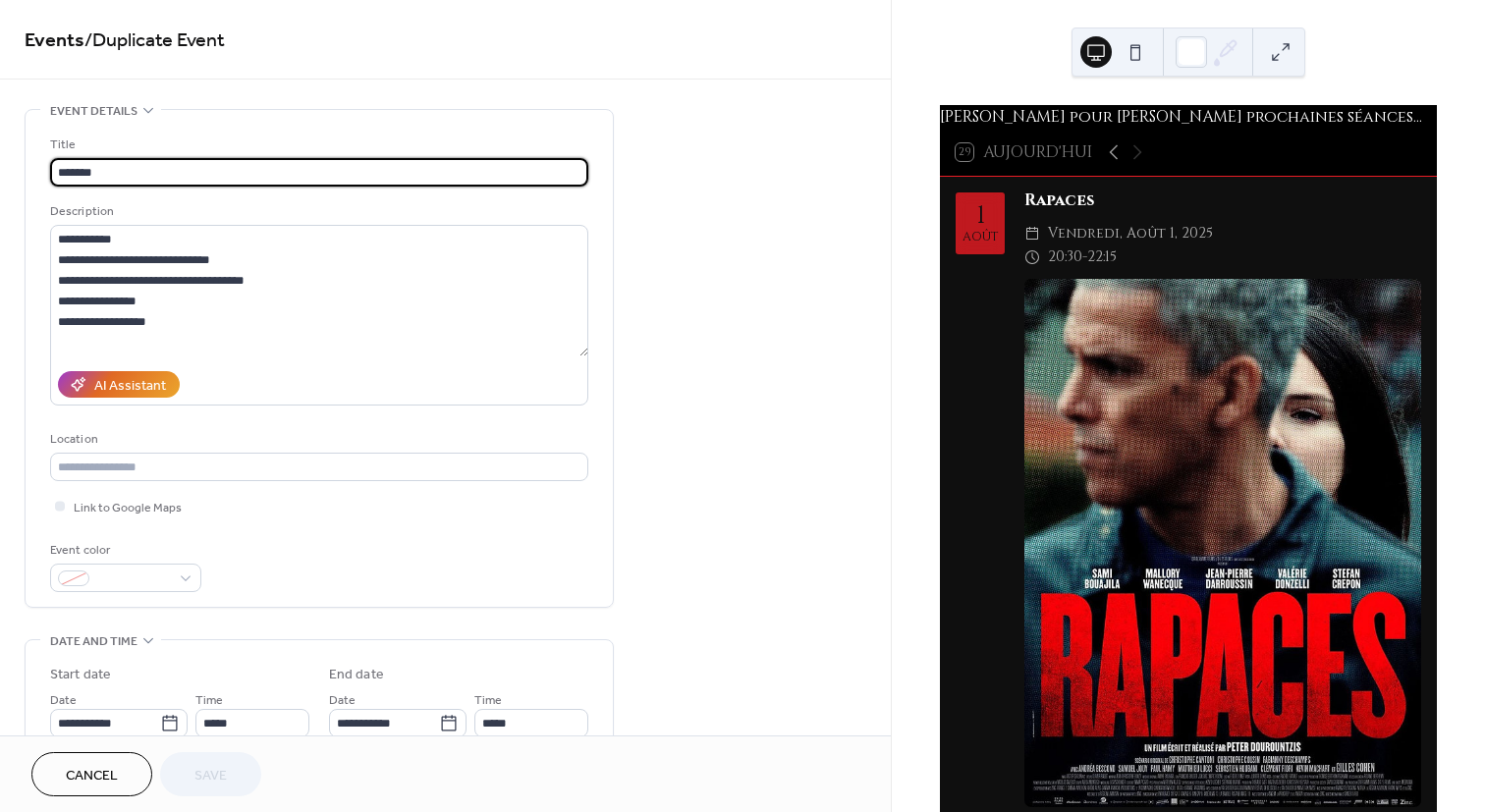 drag, startPoint x: 106, startPoint y: 171, endPoint x: 19, endPoint y: 158, distance: 87.9659 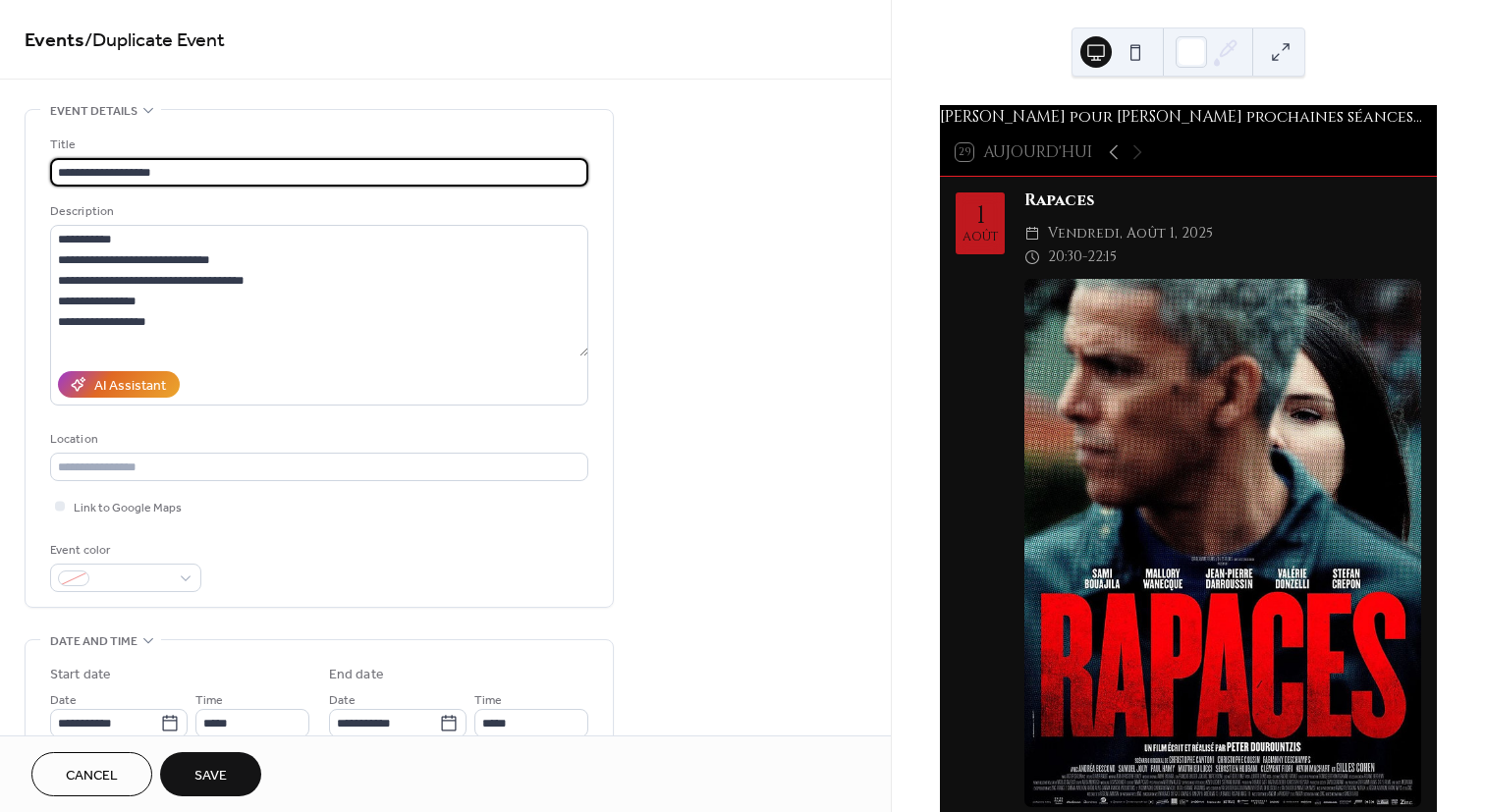 type on "**********" 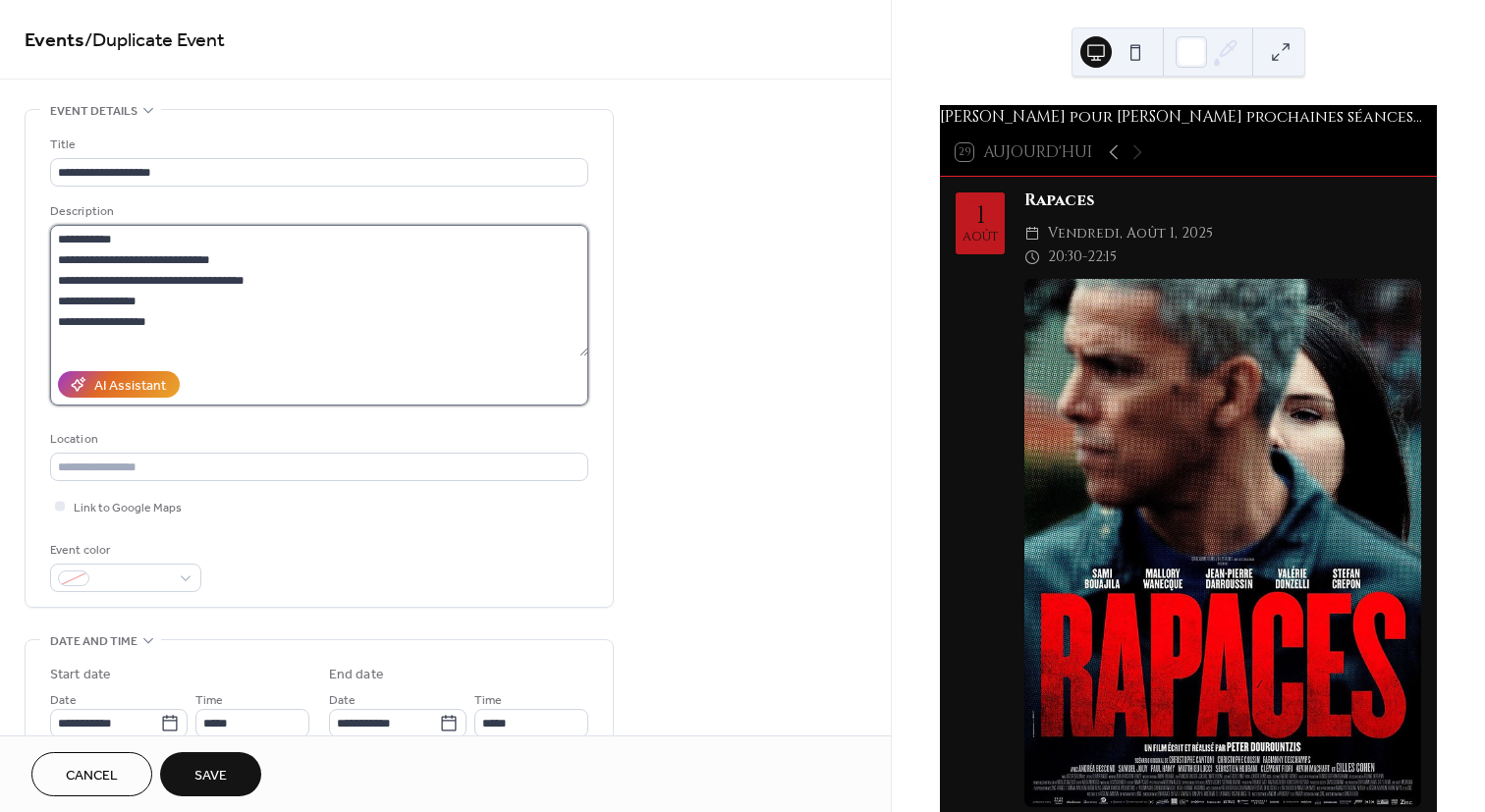 click on "**********" at bounding box center (319, 291) 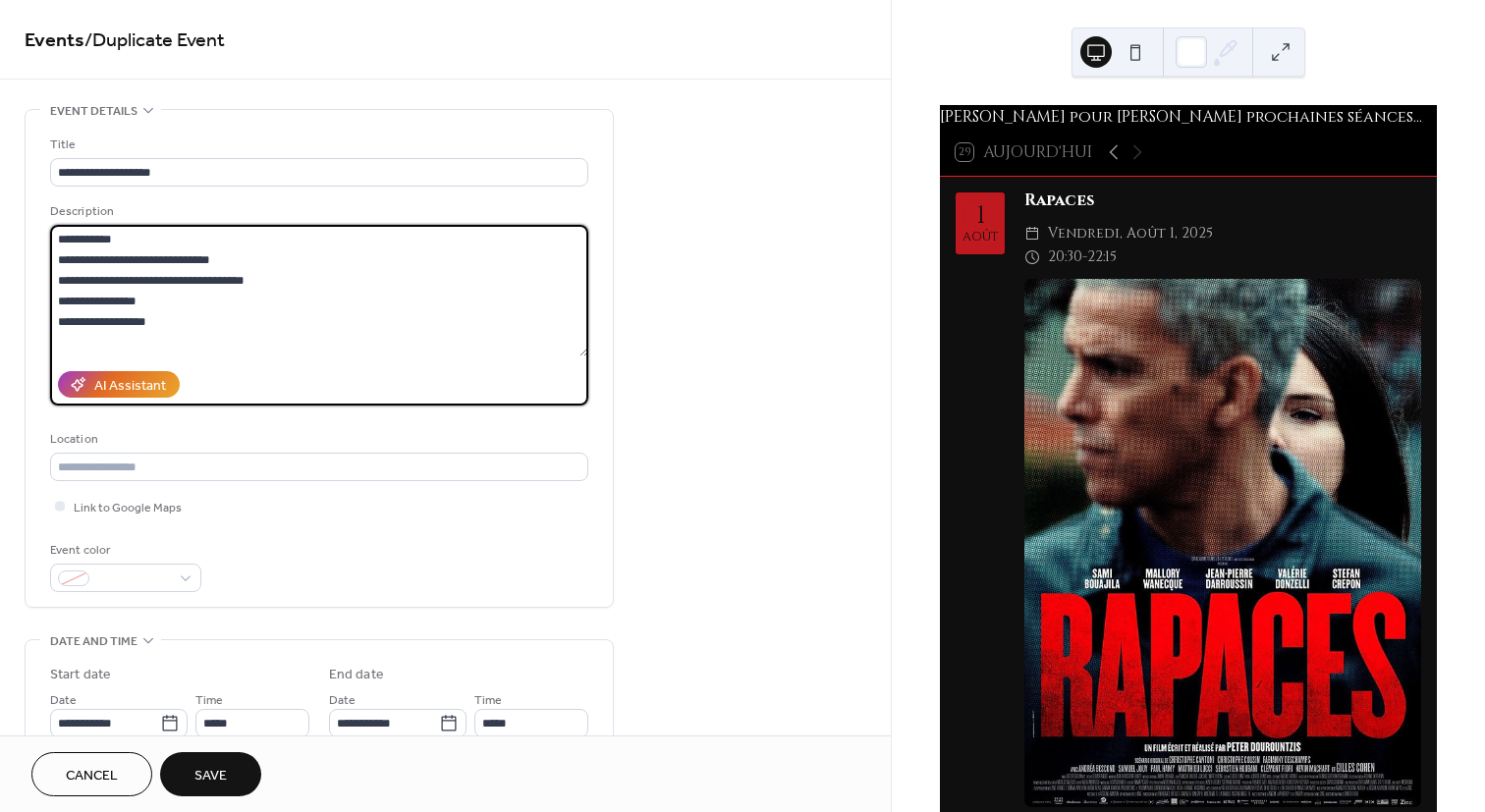 drag, startPoint x: 160, startPoint y: 325, endPoint x: 25, endPoint y: 224, distance: 168.60012 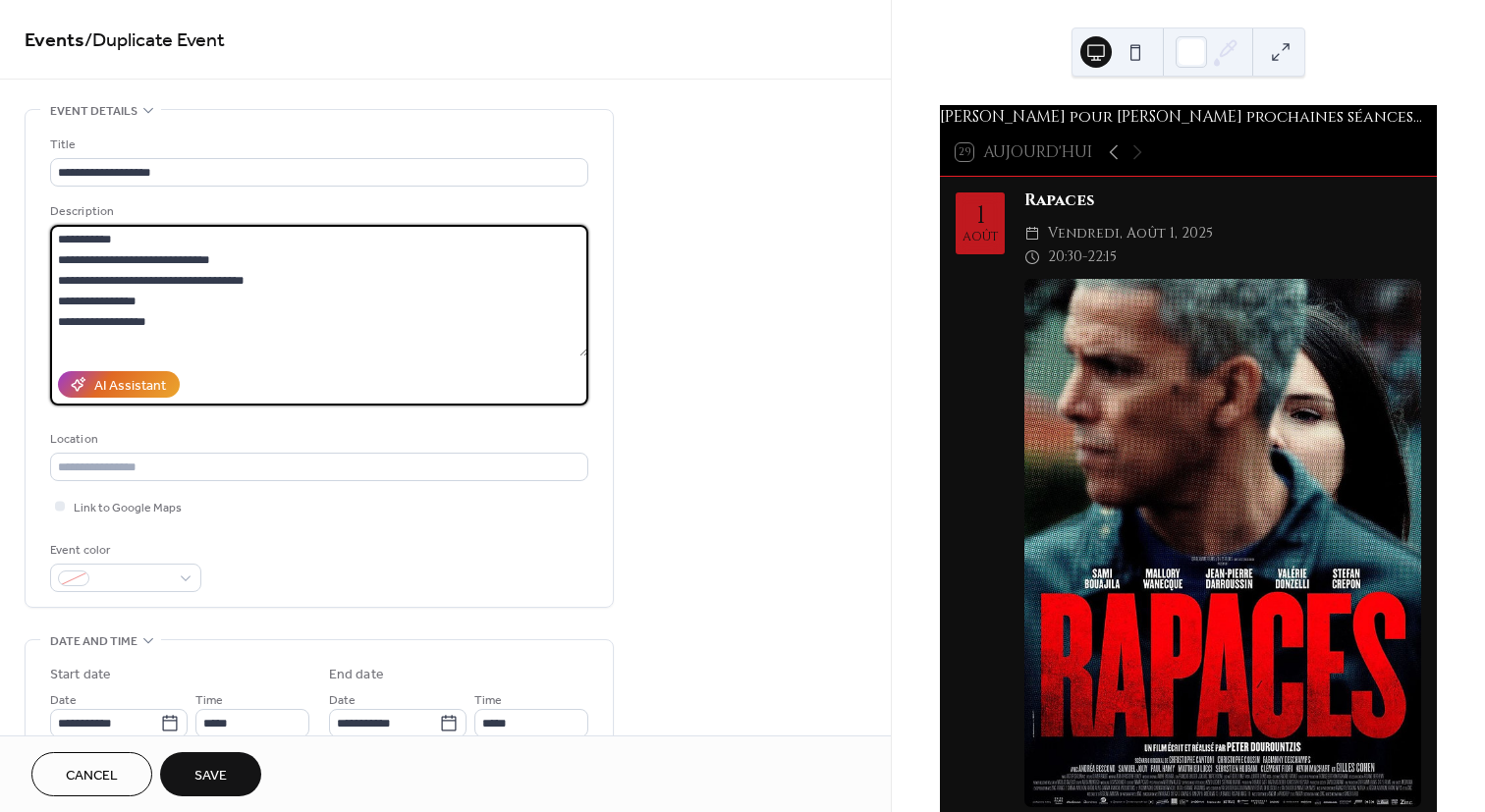 click on "**********" at bounding box center (319, 358) 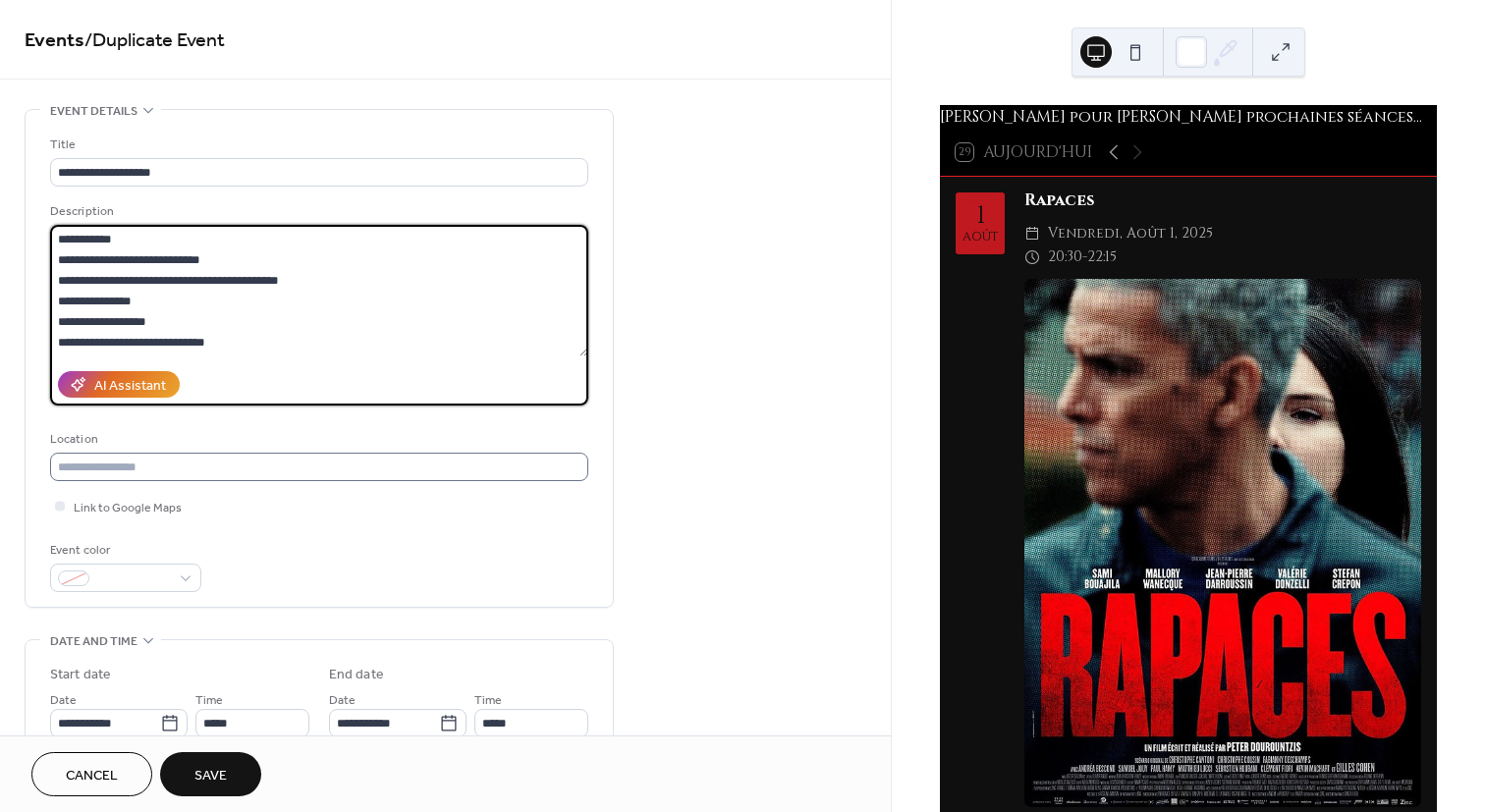 type on "**********" 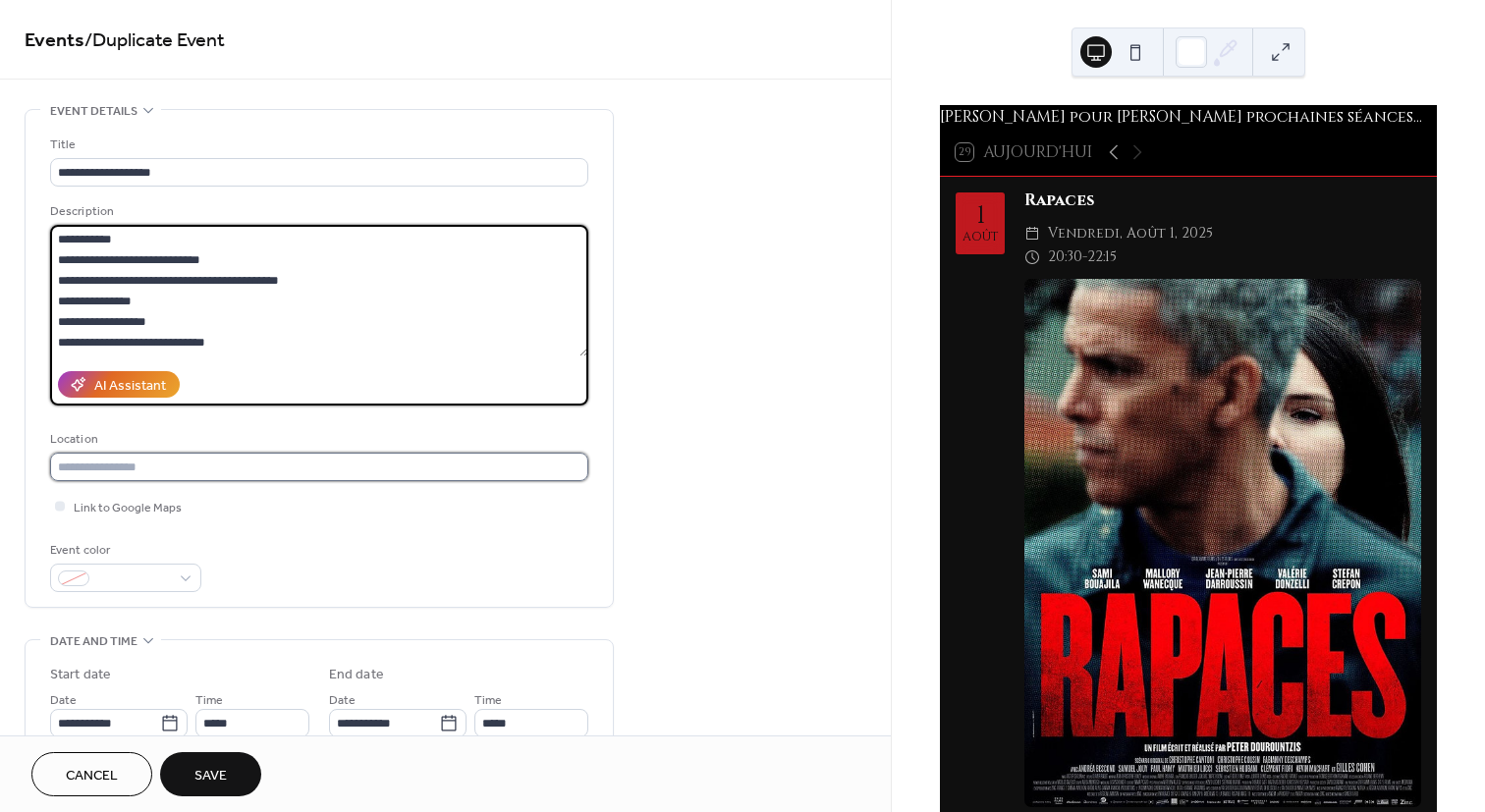 click at bounding box center [319, 466] 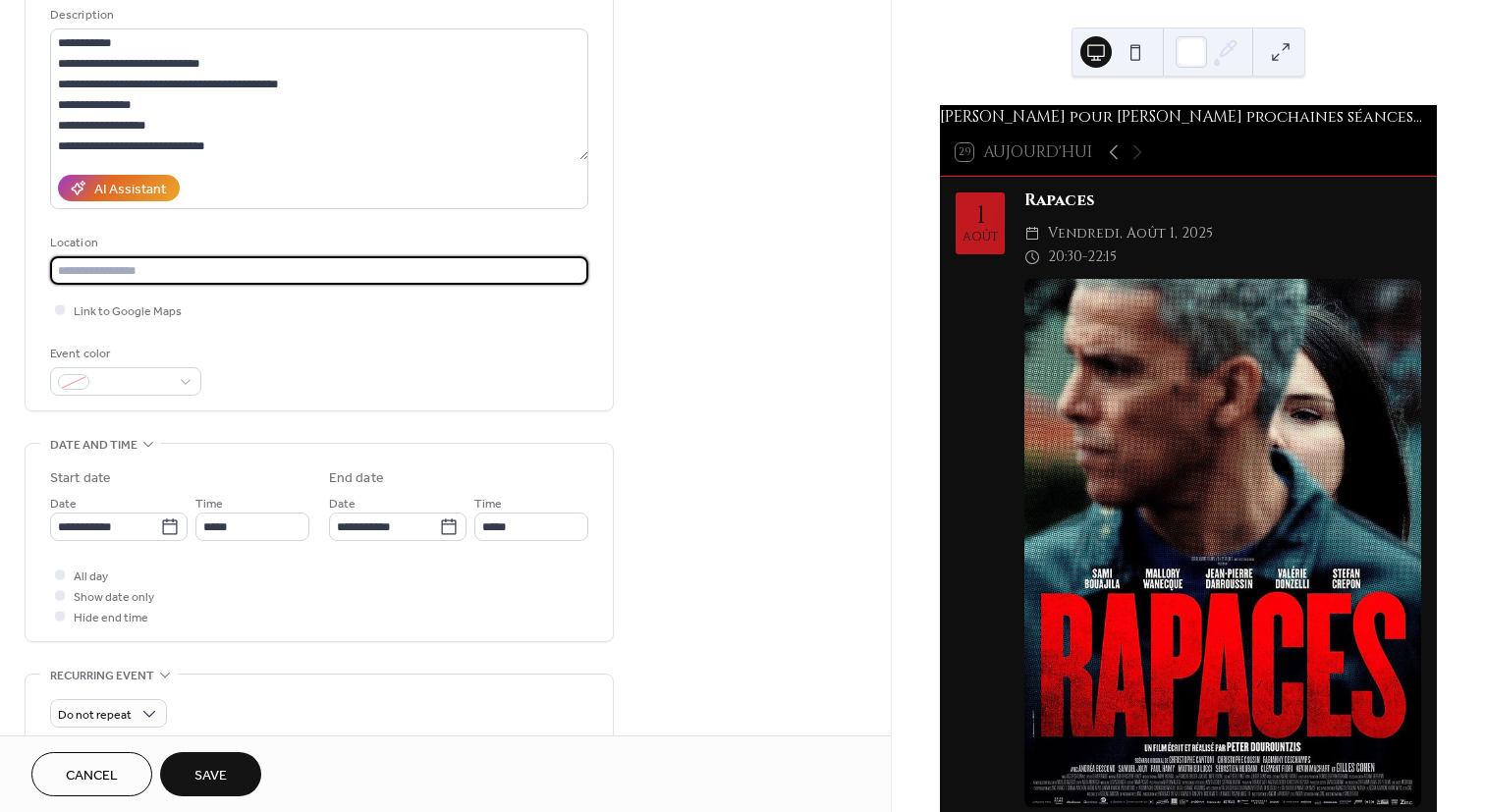 scroll, scrollTop: 295, scrollLeft: 0, axis: vertical 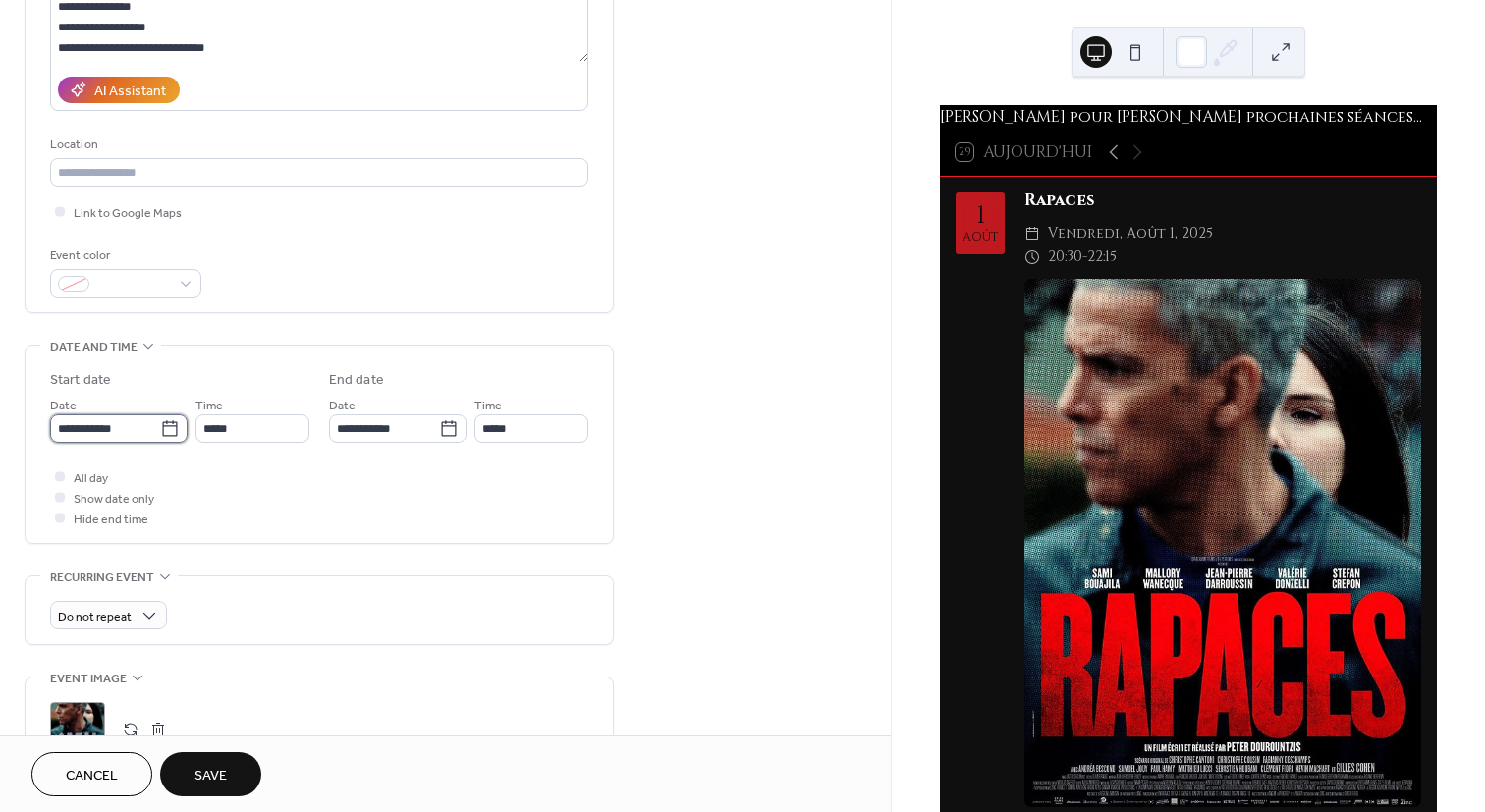 click on "**********" at bounding box center (105, 428) 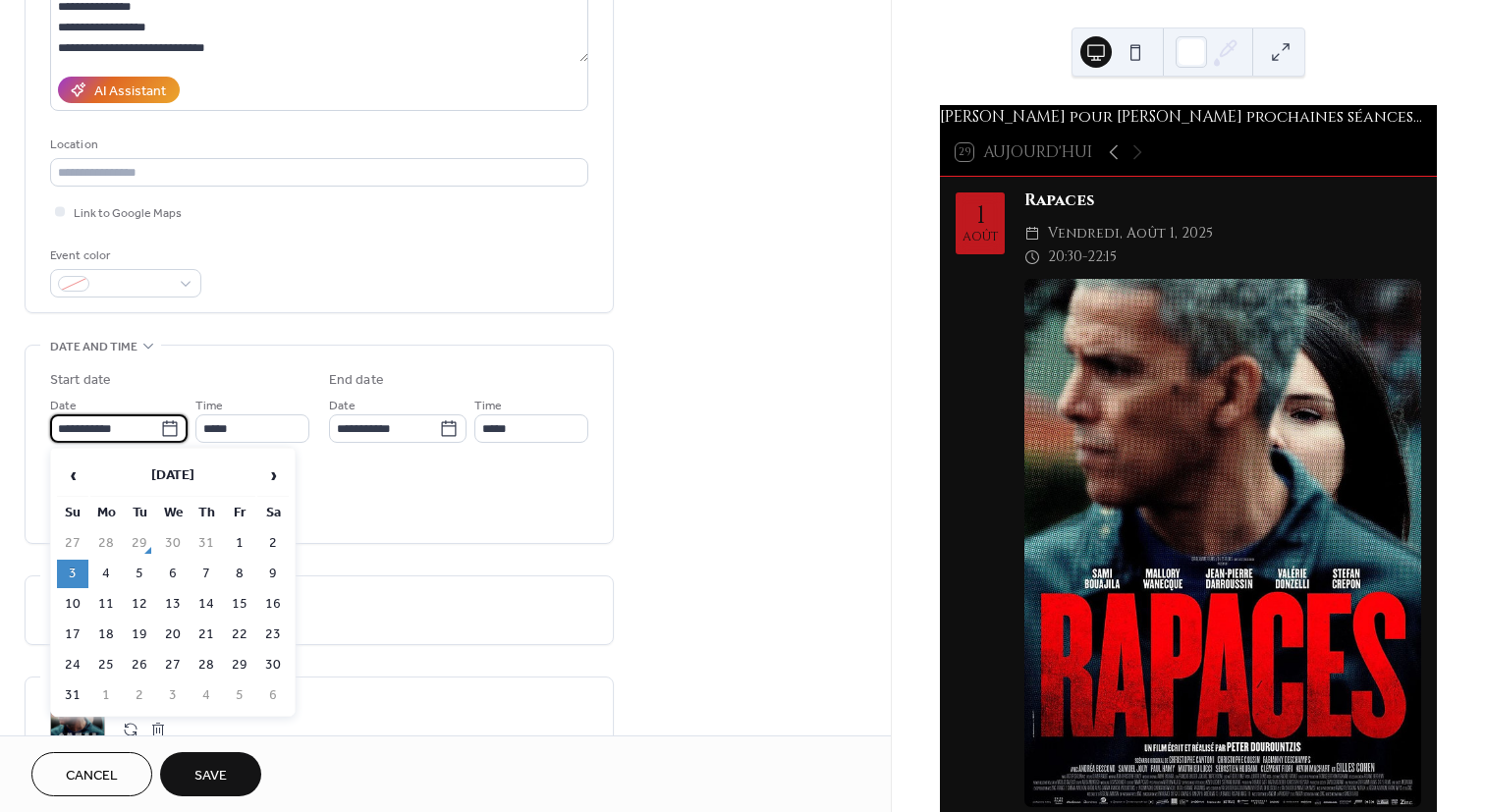 click on "2" at bounding box center [273, 543] 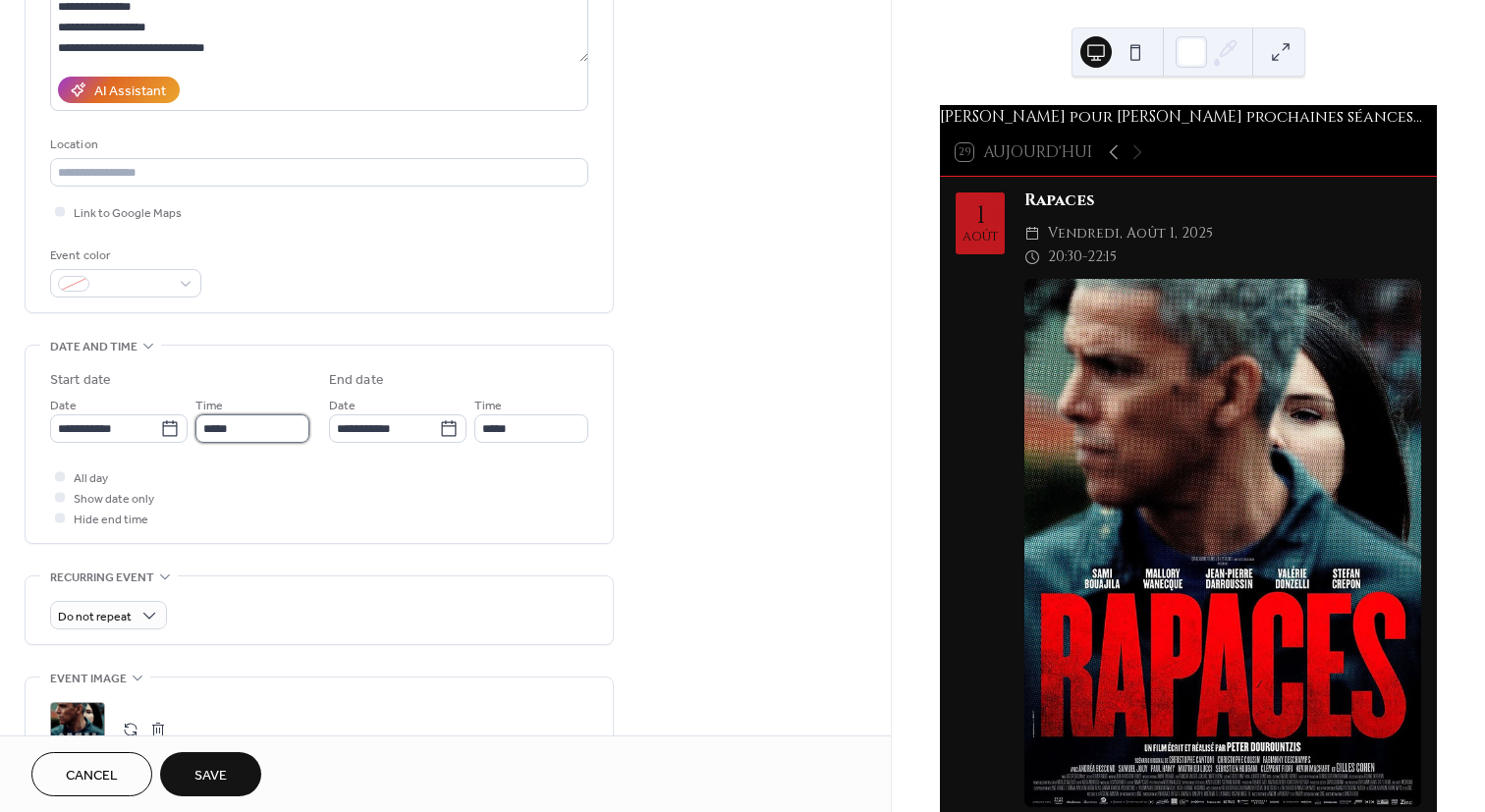 click on "*****" at bounding box center (252, 428) 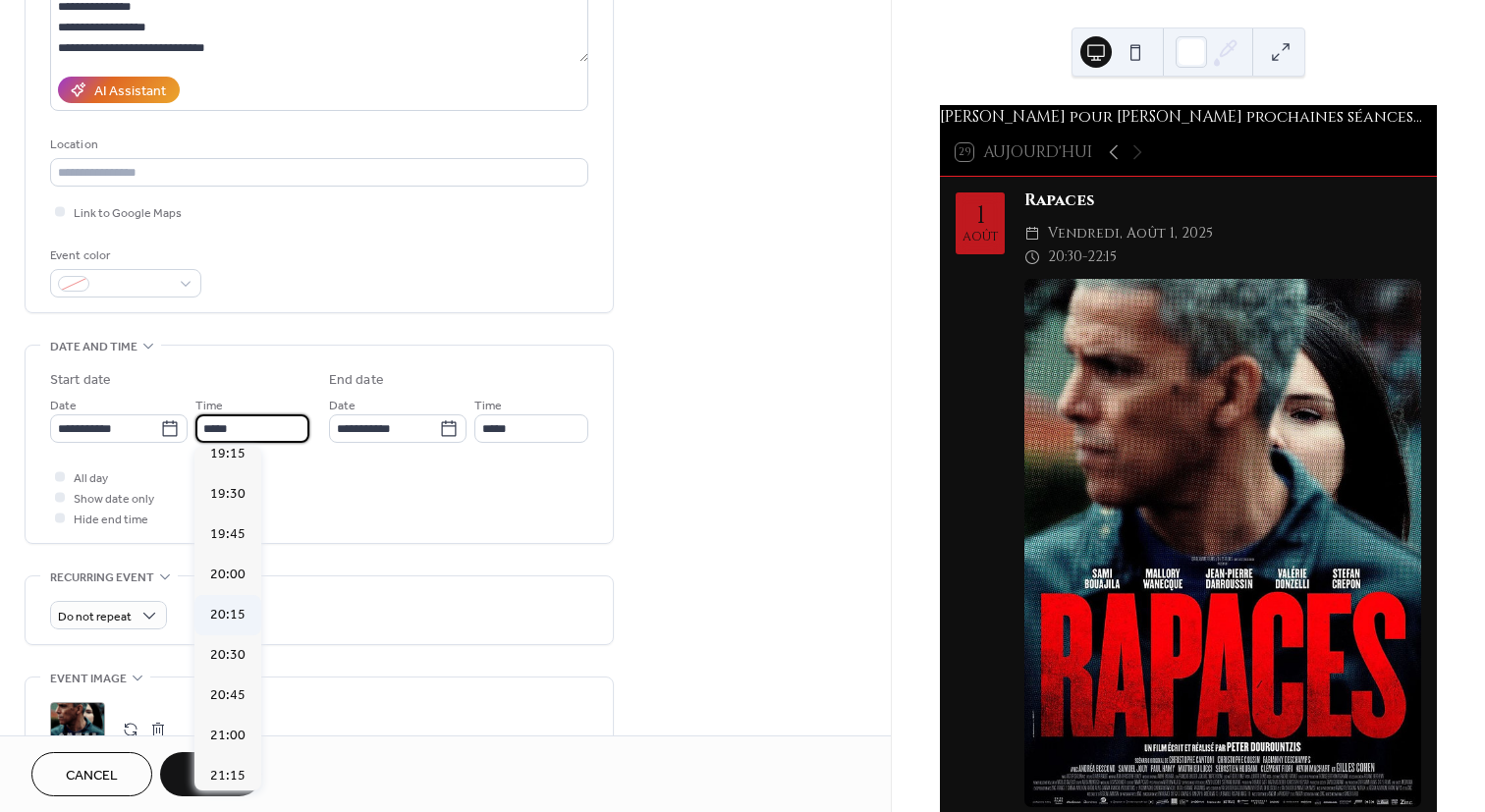 scroll, scrollTop: 3211, scrollLeft: 0, axis: vertical 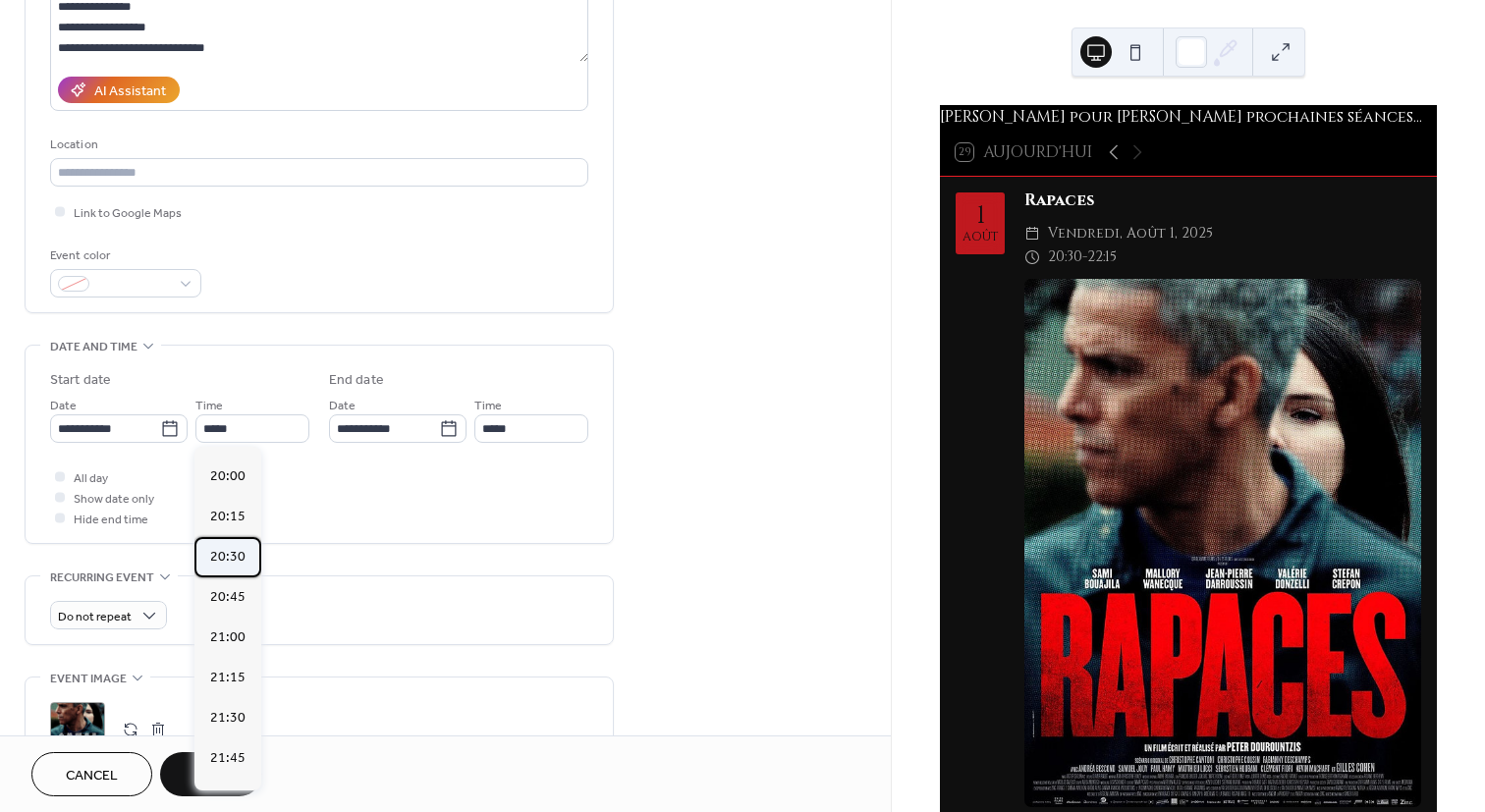 click on "20:30" at bounding box center (228, 557) 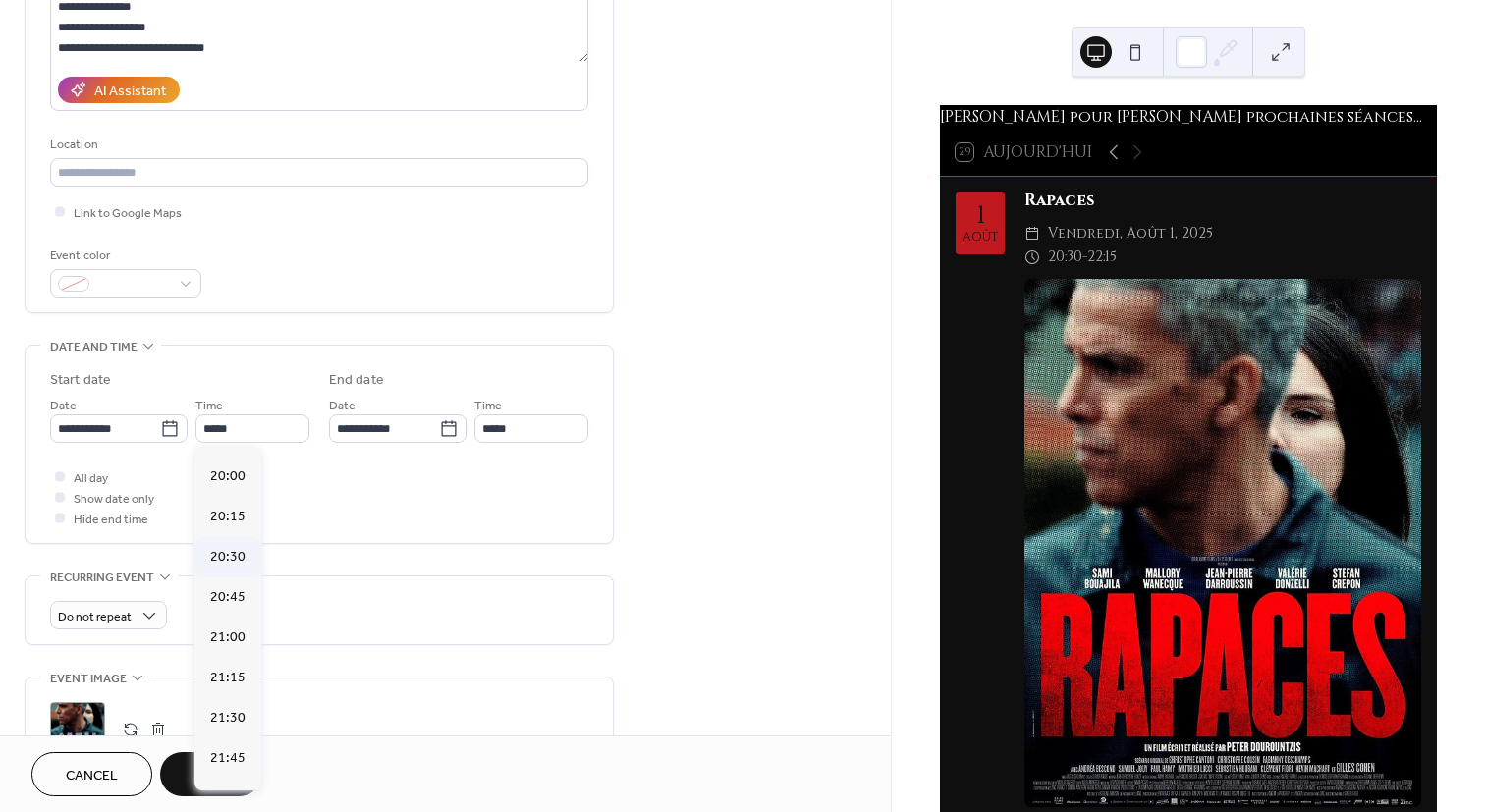 type on "*****" 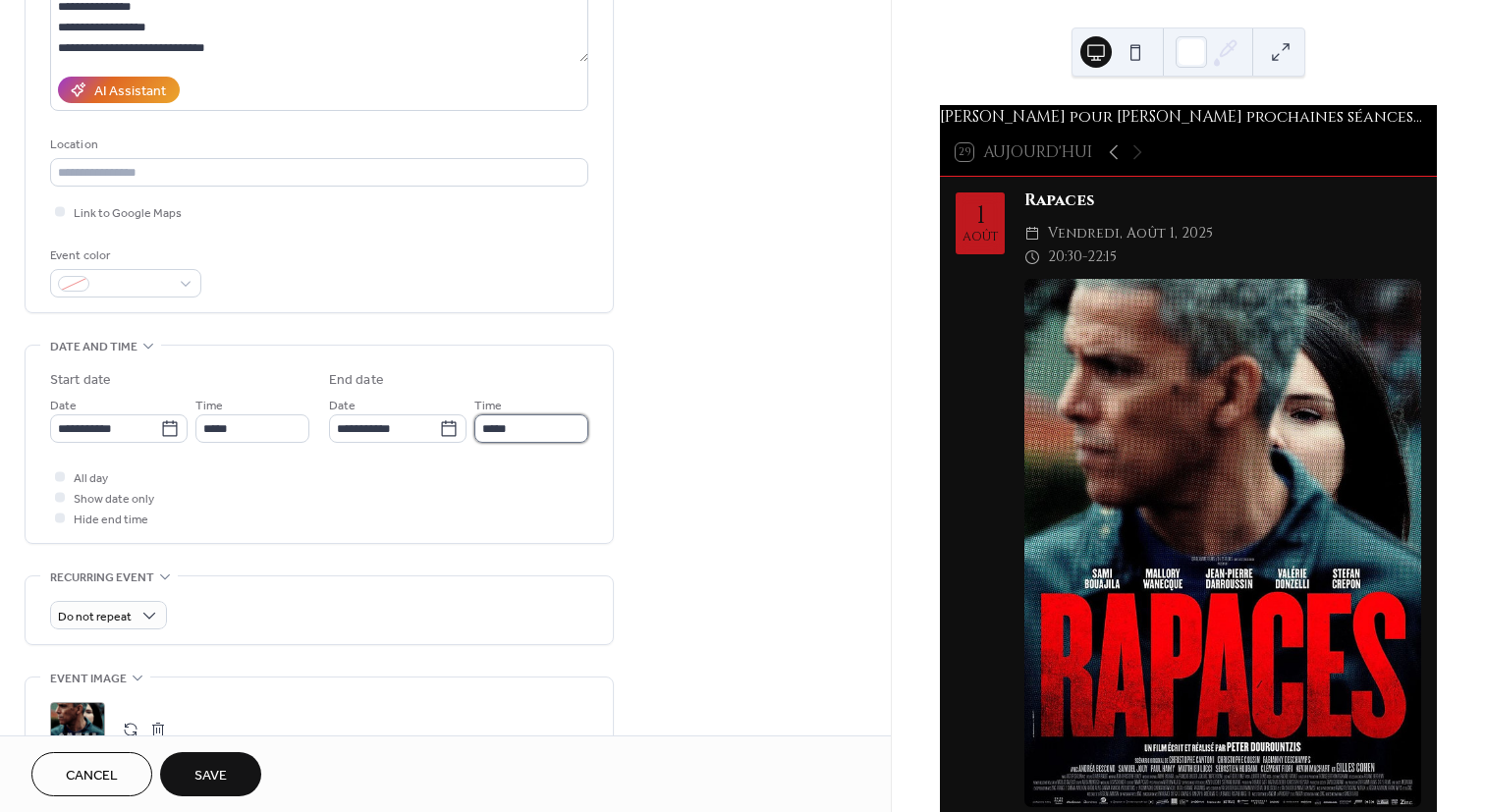 click on "*****" at bounding box center [531, 428] 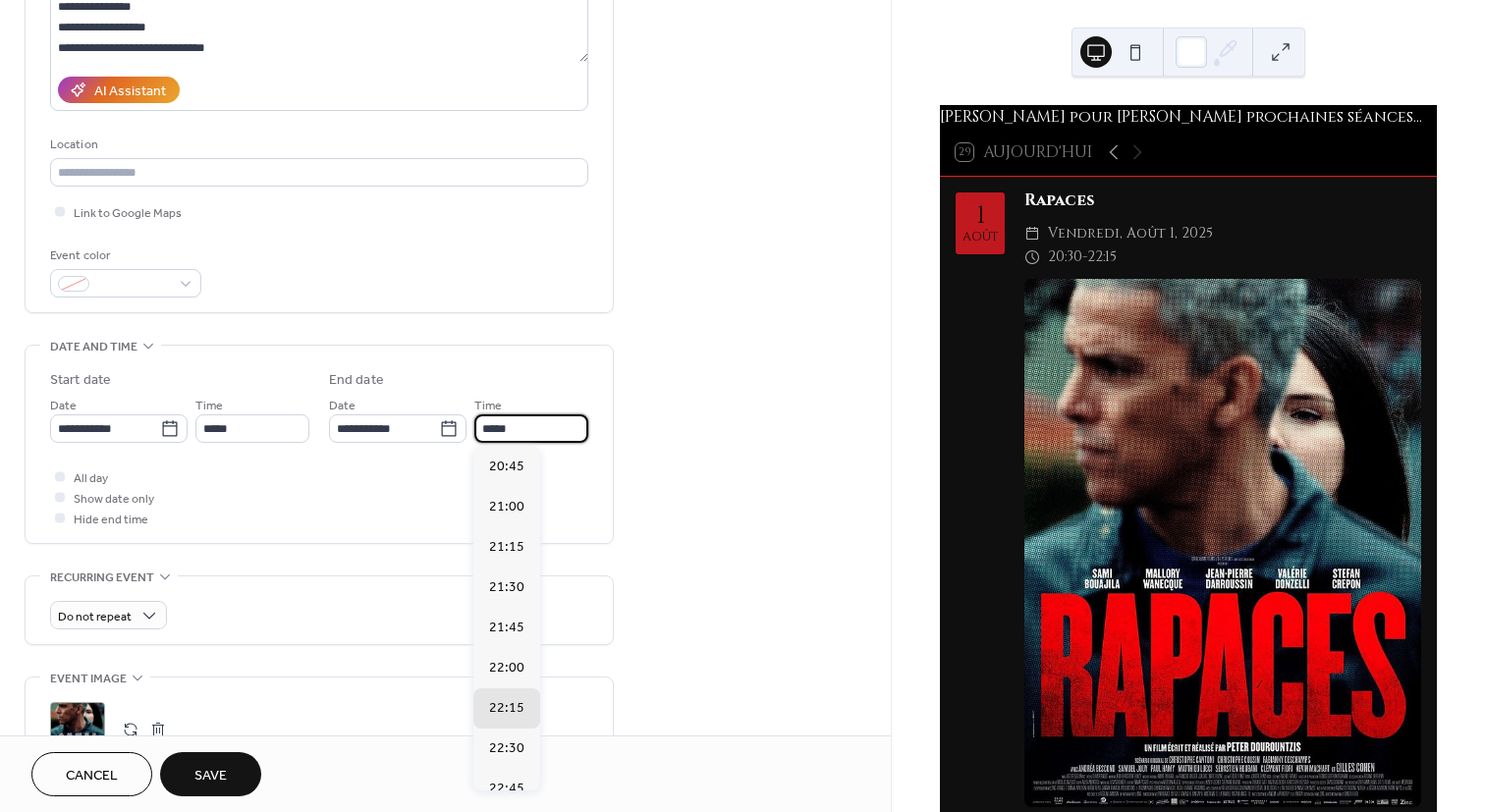 click on "*****" at bounding box center (531, 428) 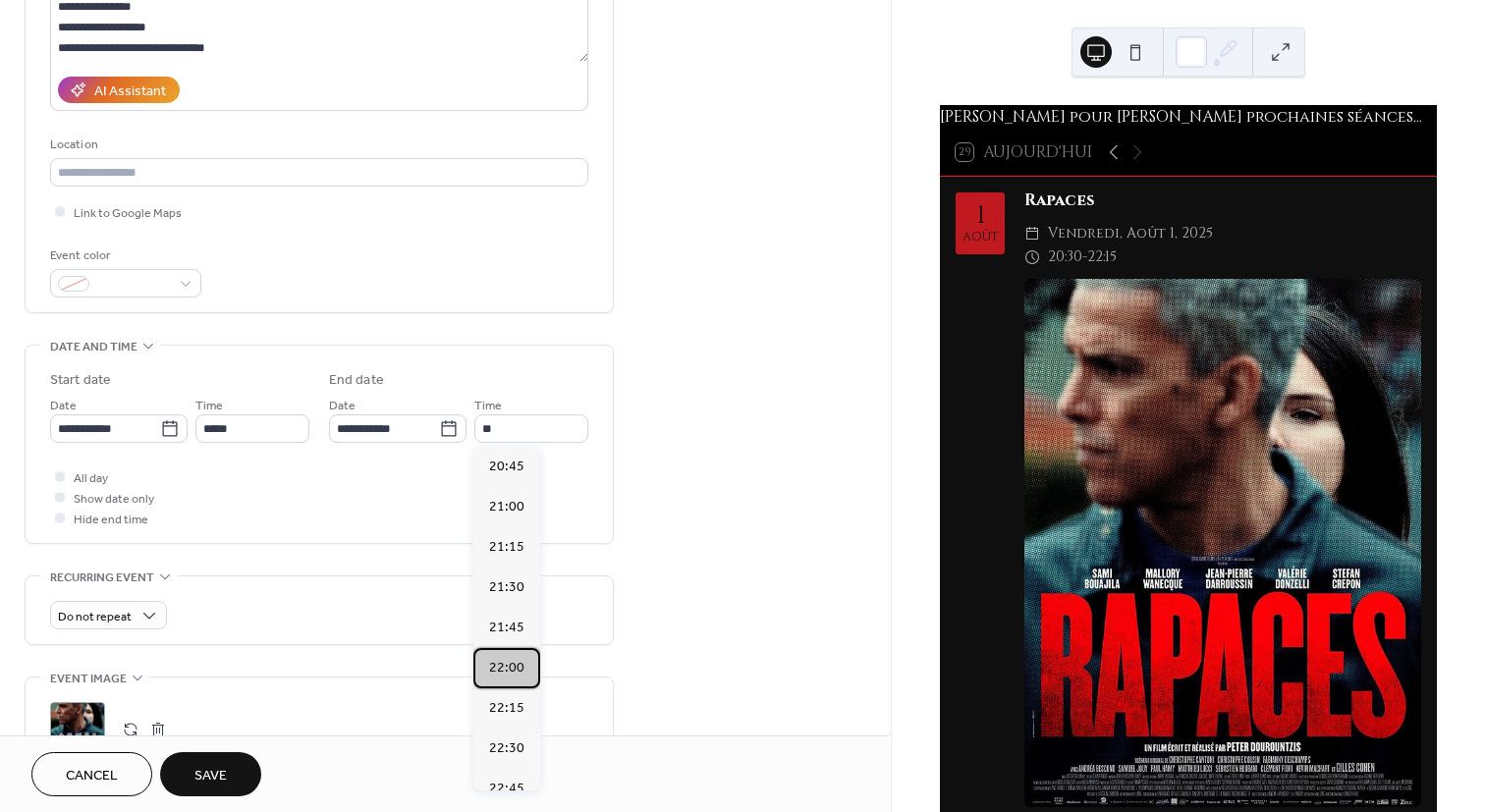 click on "22:00" at bounding box center (507, 668) 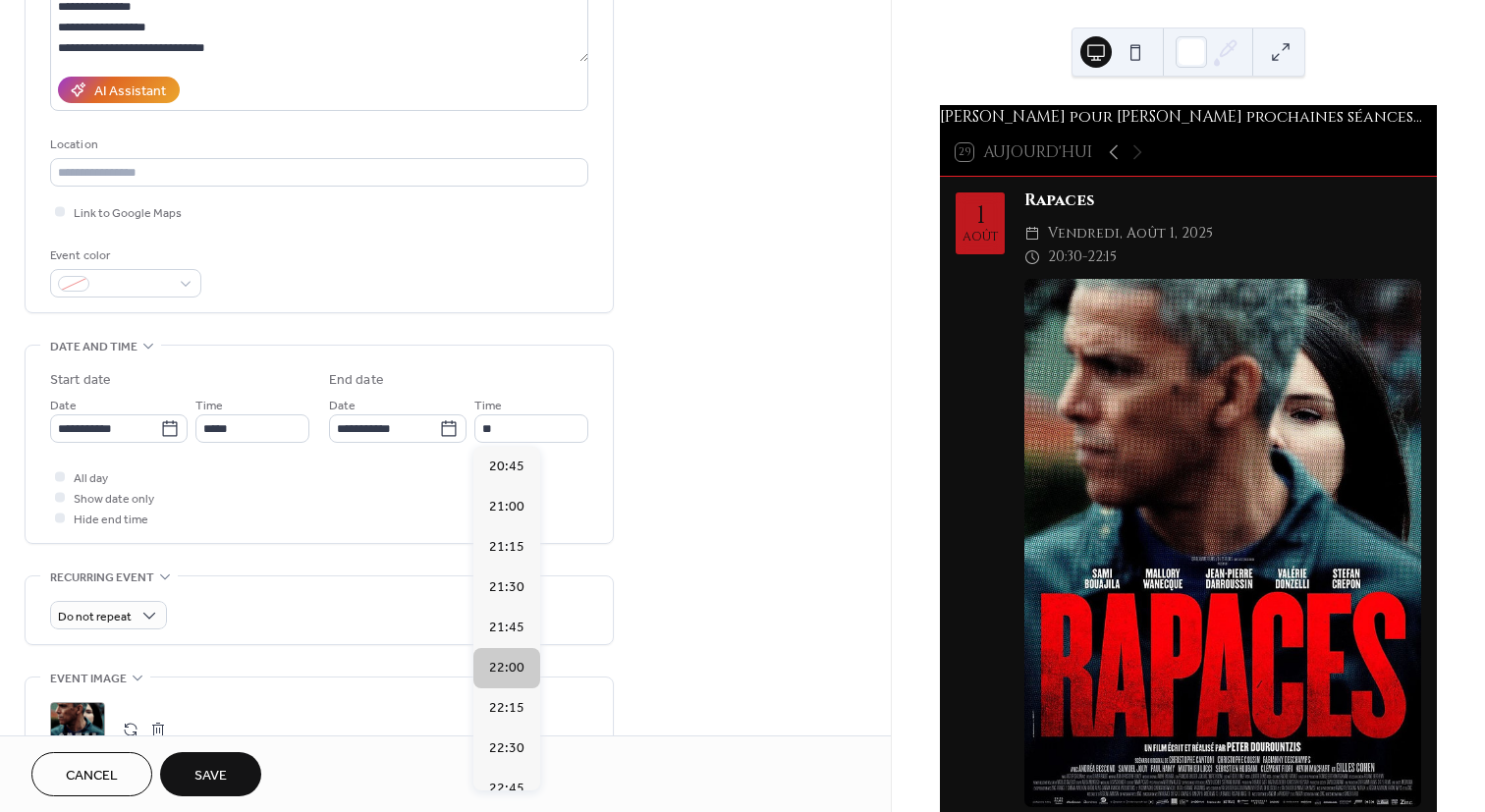 type on "*****" 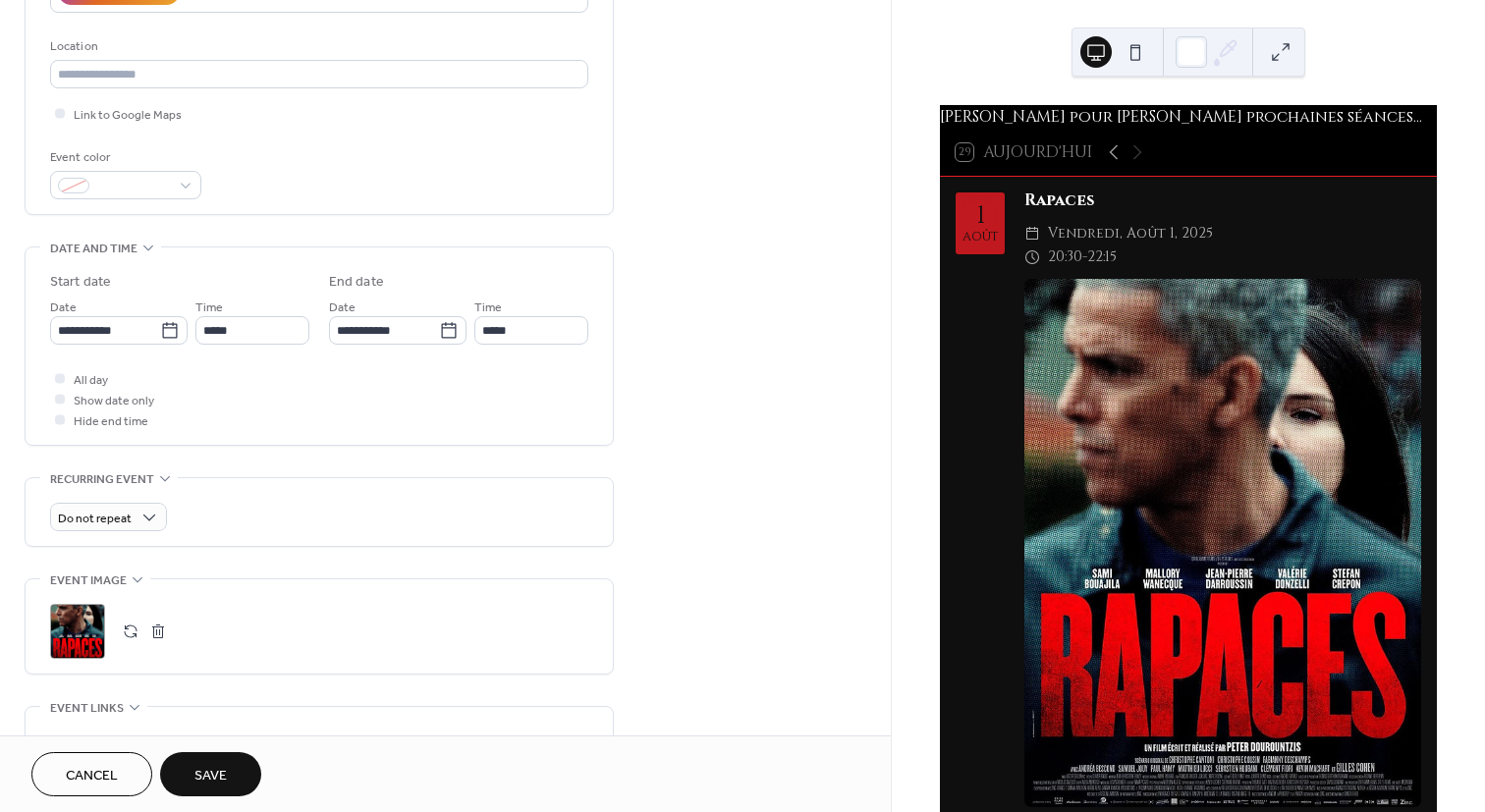 scroll, scrollTop: 491, scrollLeft: 0, axis: vertical 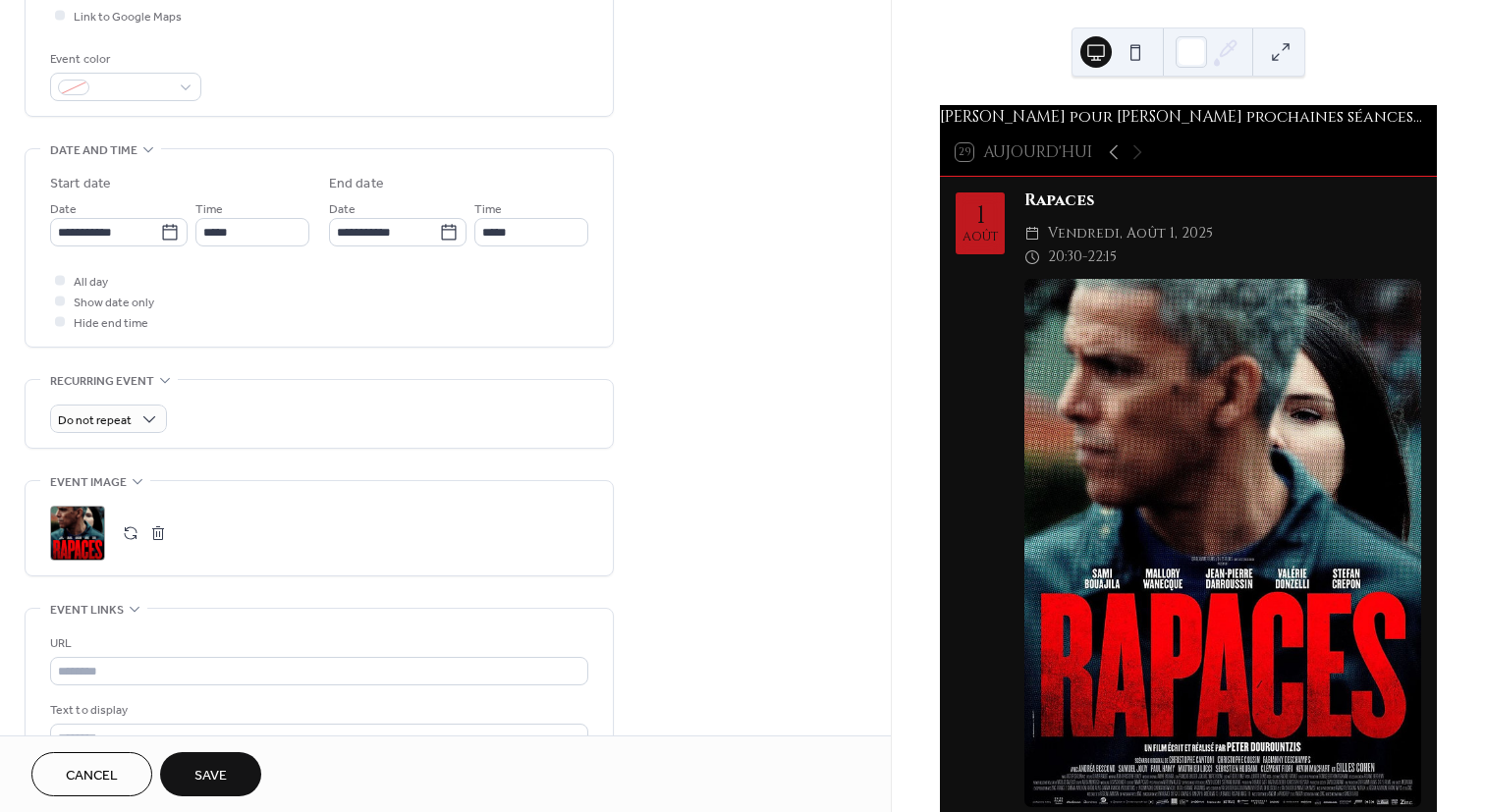 click on ";" at bounding box center [78, 533] 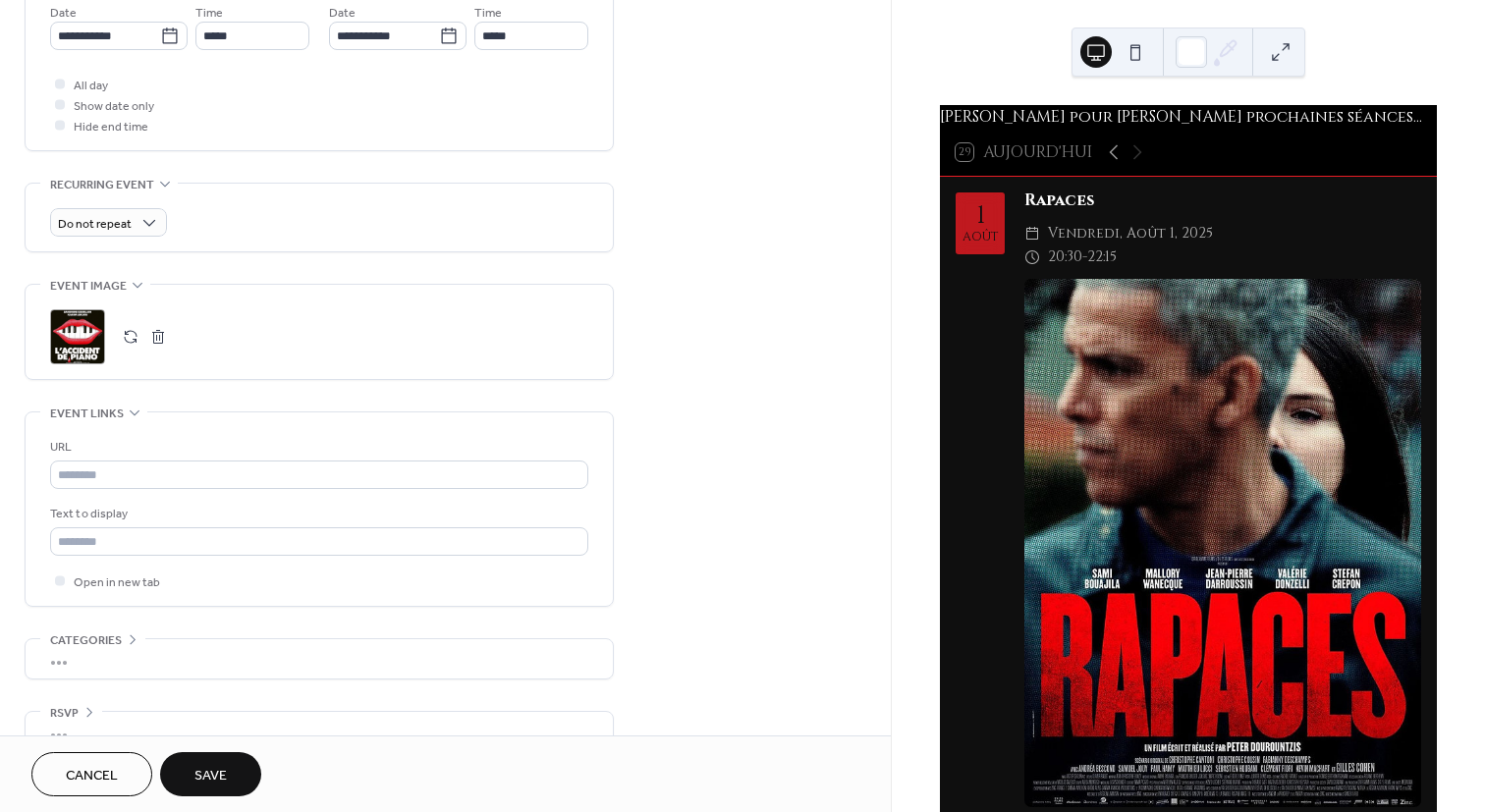 scroll, scrollTop: 724, scrollLeft: 0, axis: vertical 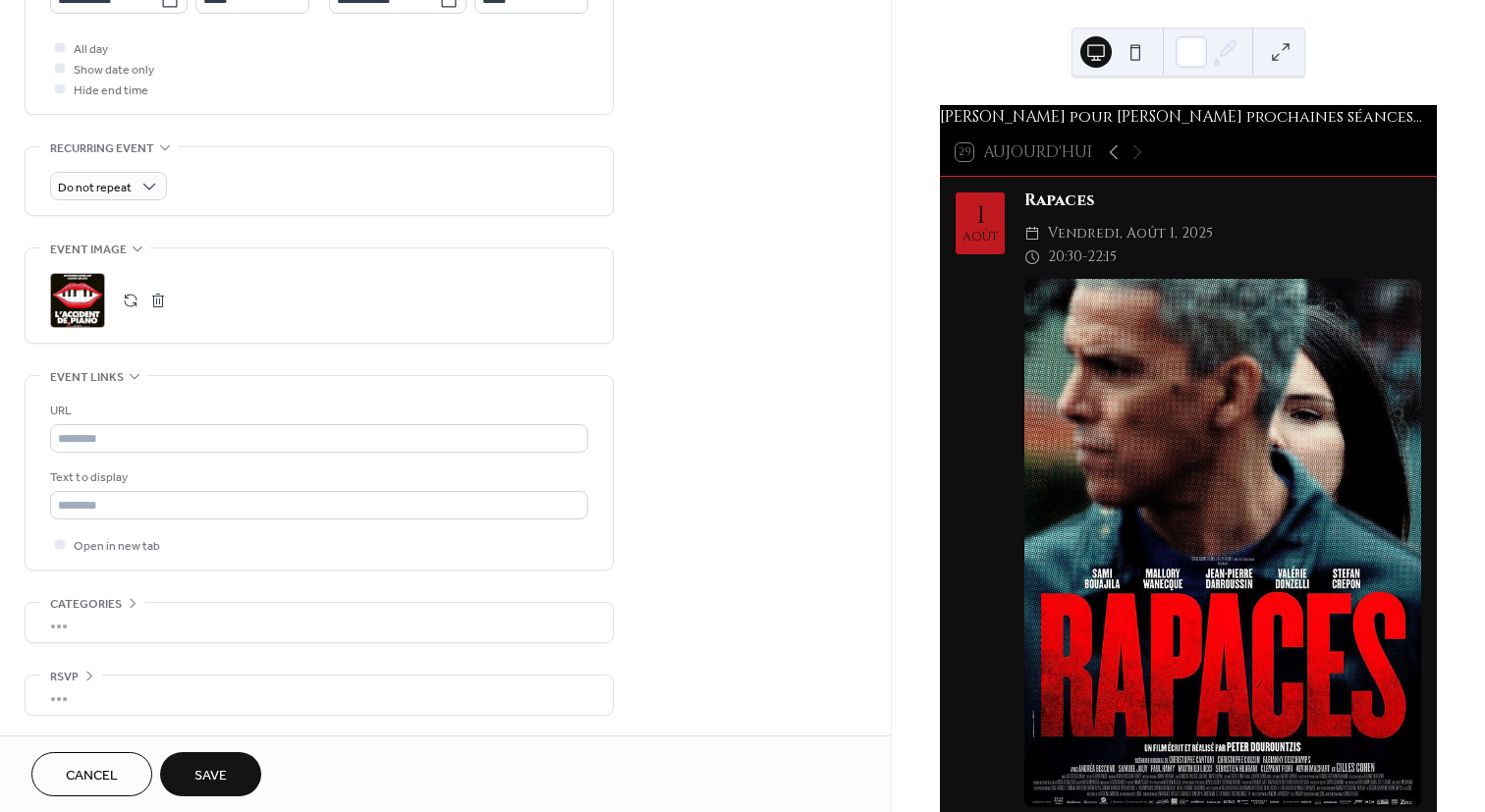 click on "Save" at bounding box center [210, 776] 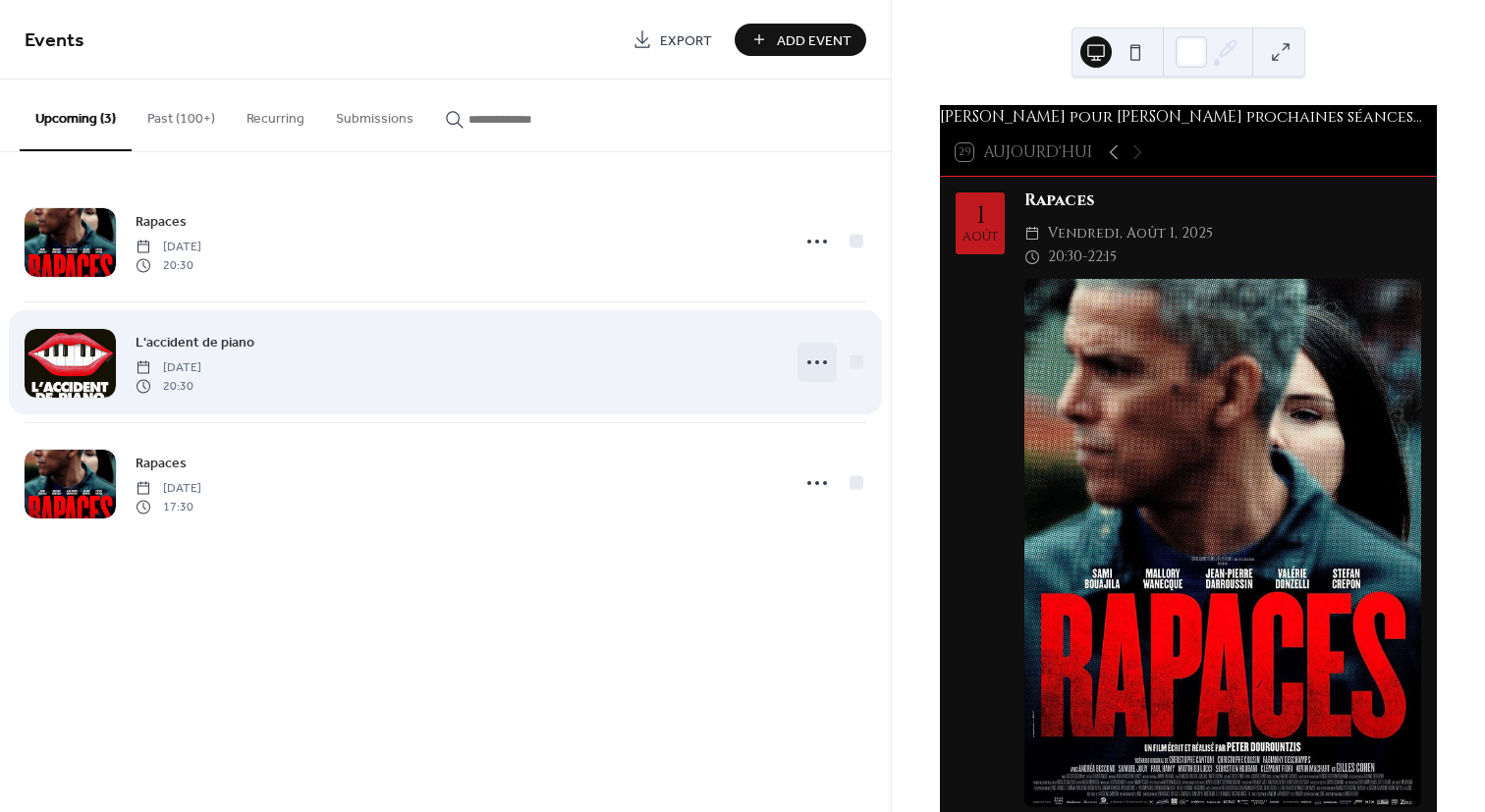 click 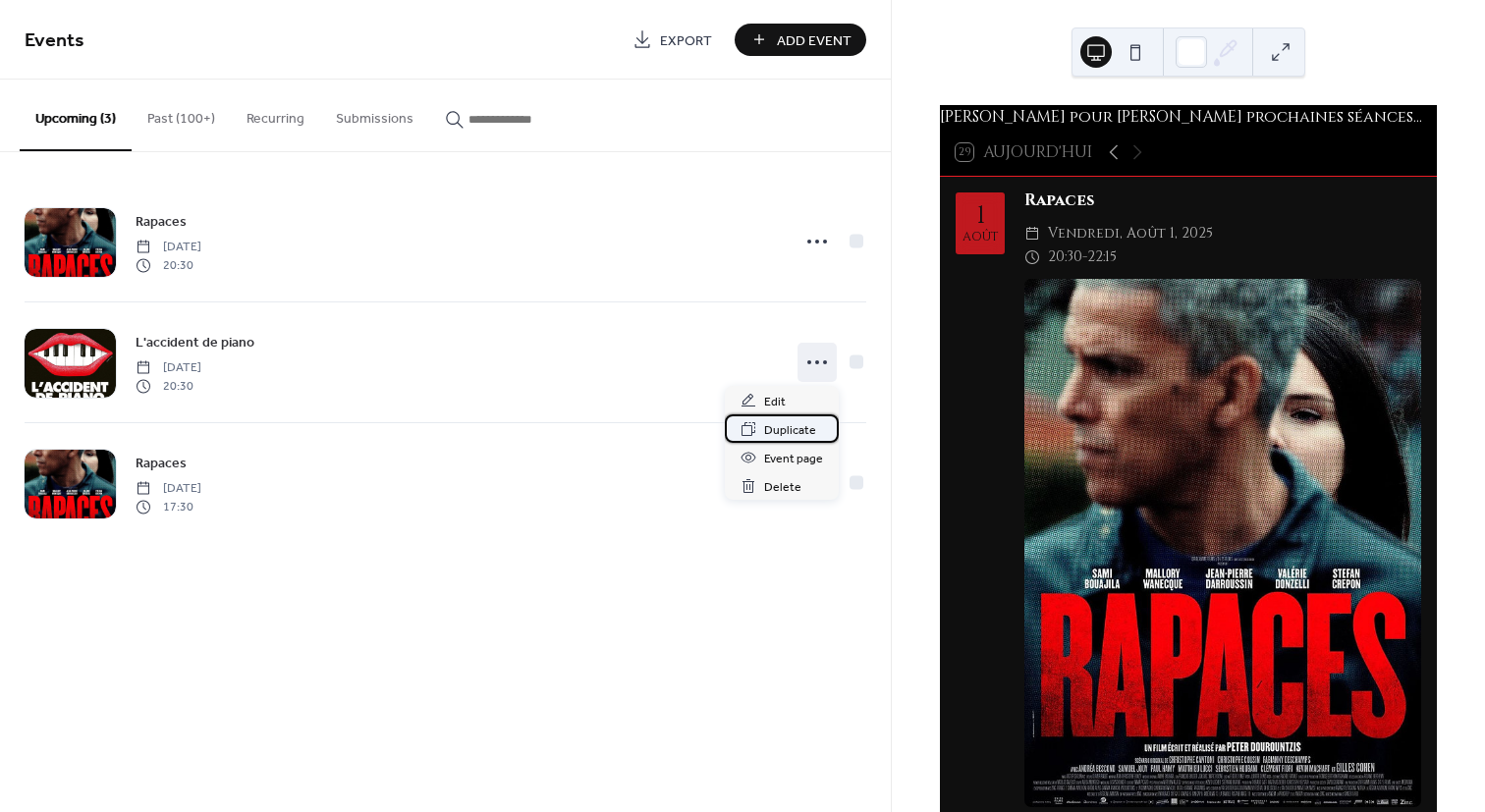 click on "Duplicate" at bounding box center (790, 430) 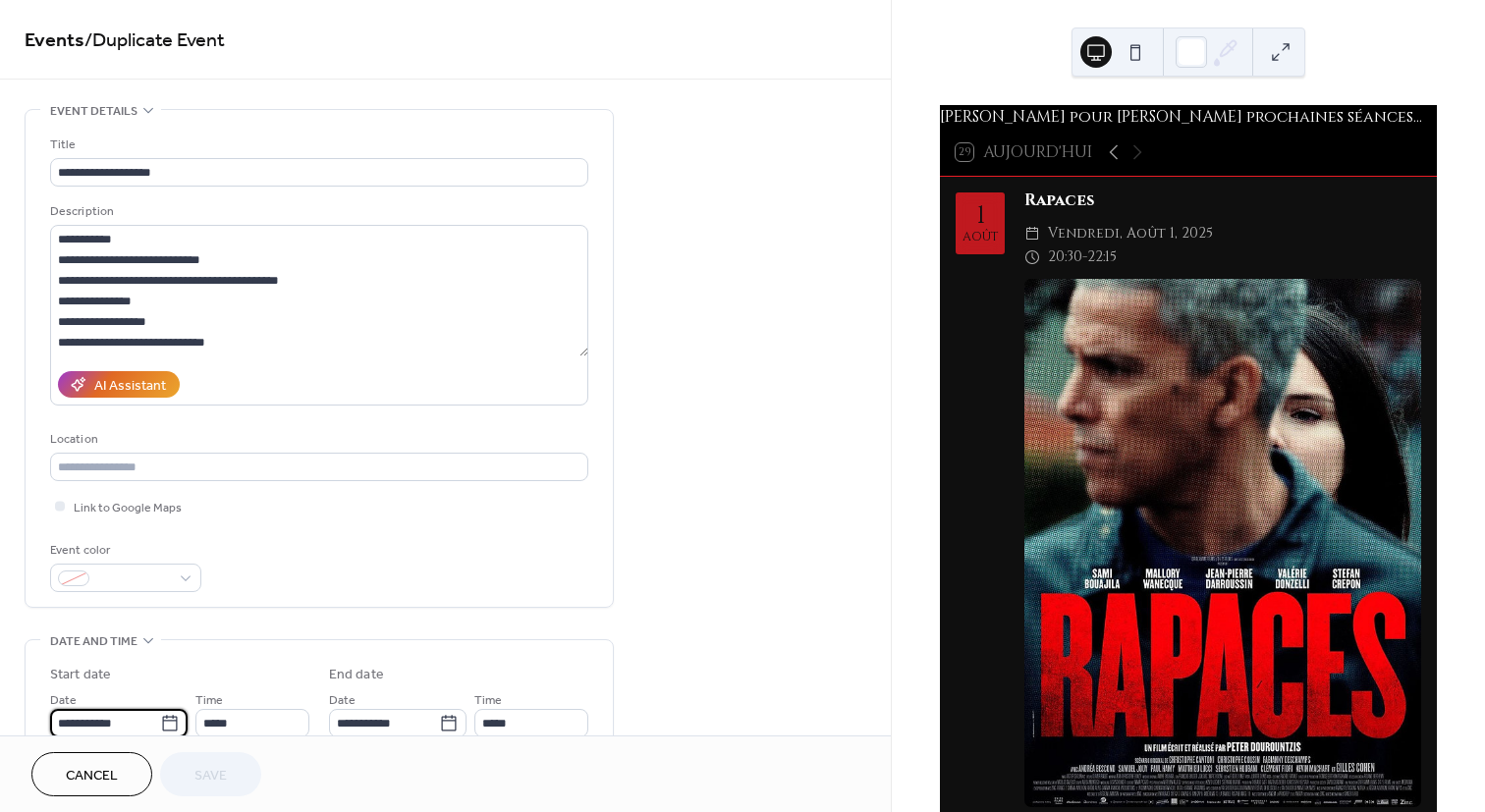 click on "**********" at bounding box center [105, 723] 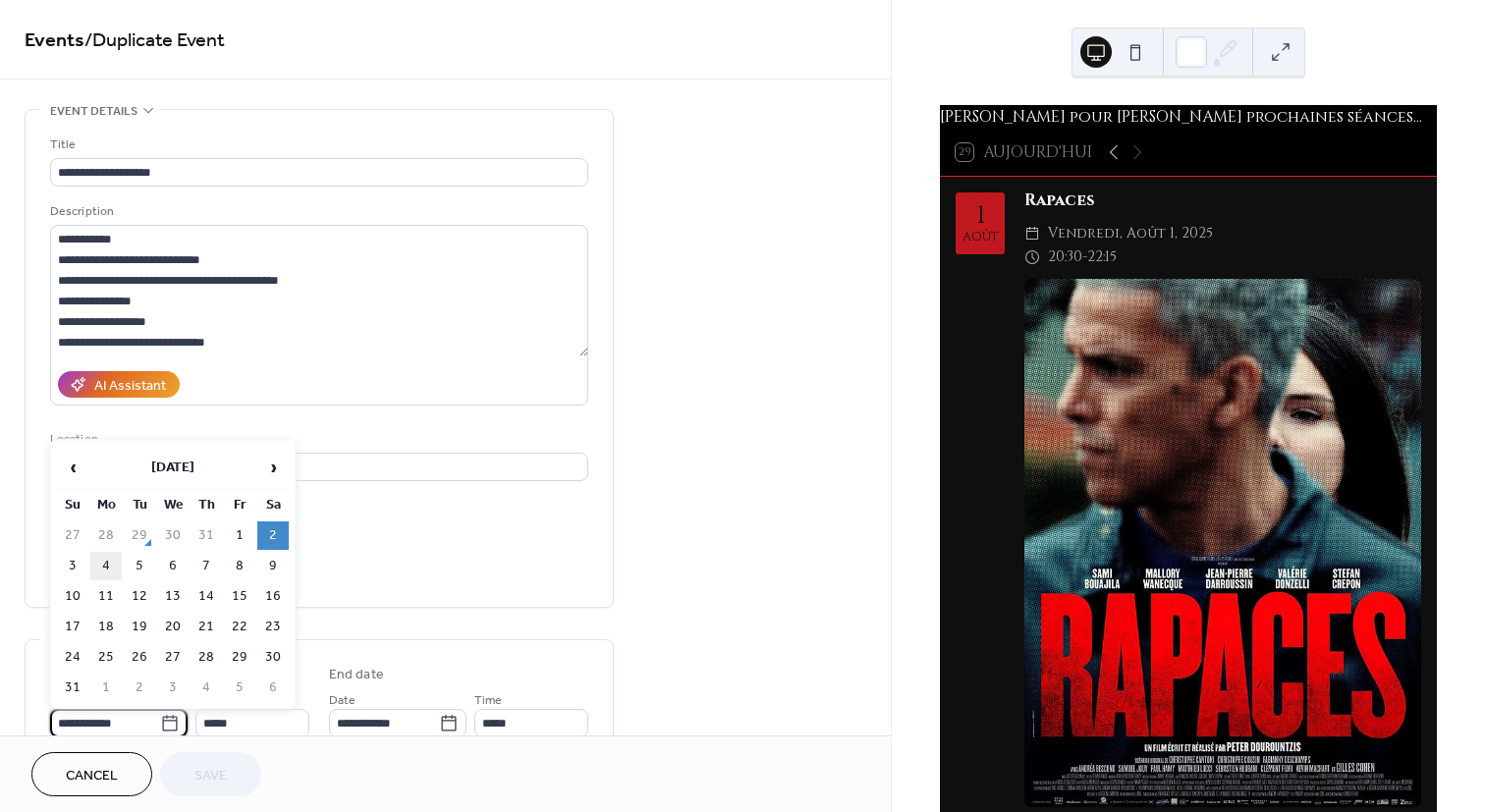 click on "4" at bounding box center (106, 566) 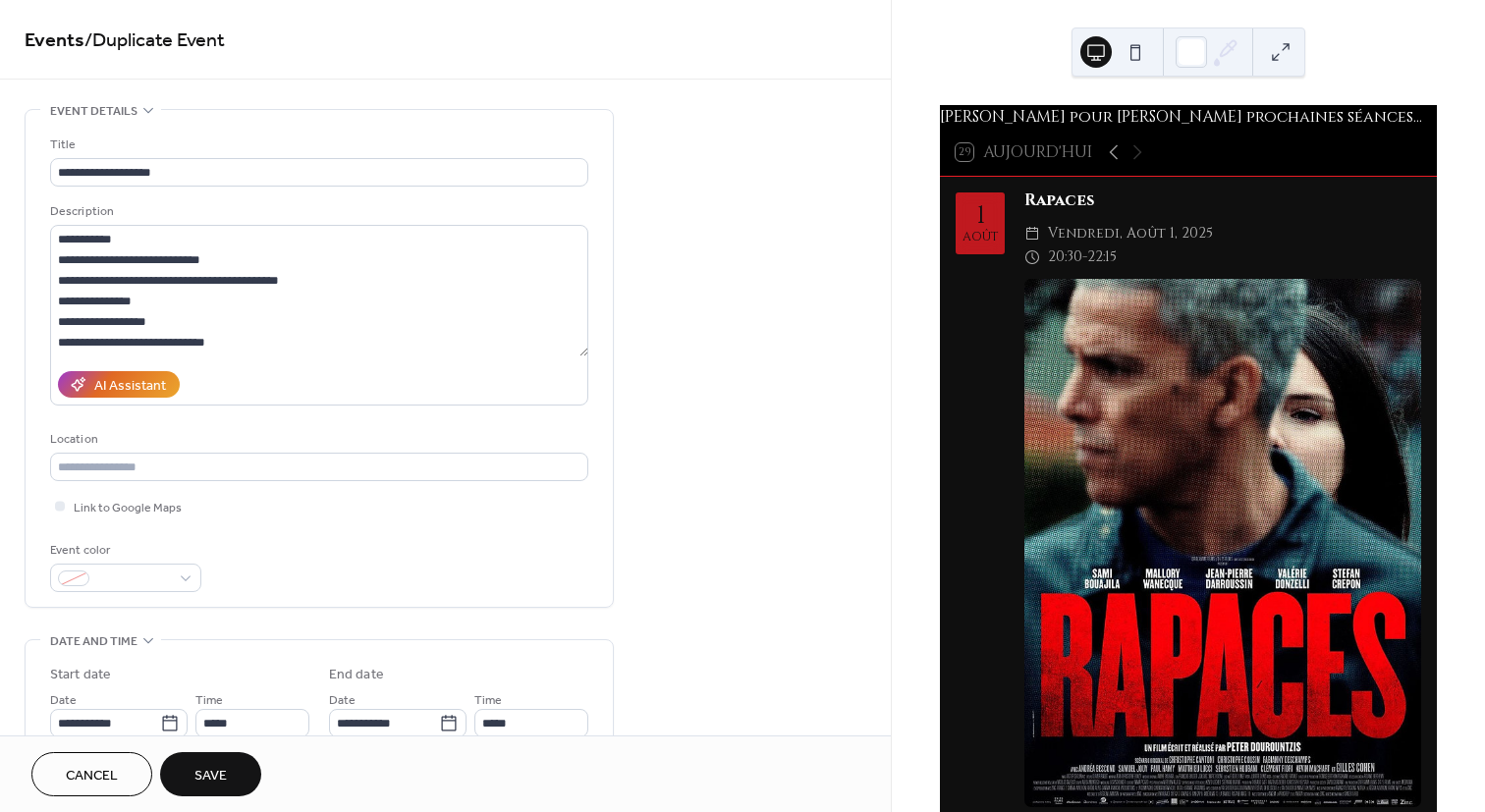 click on "Save" at bounding box center [210, 776] 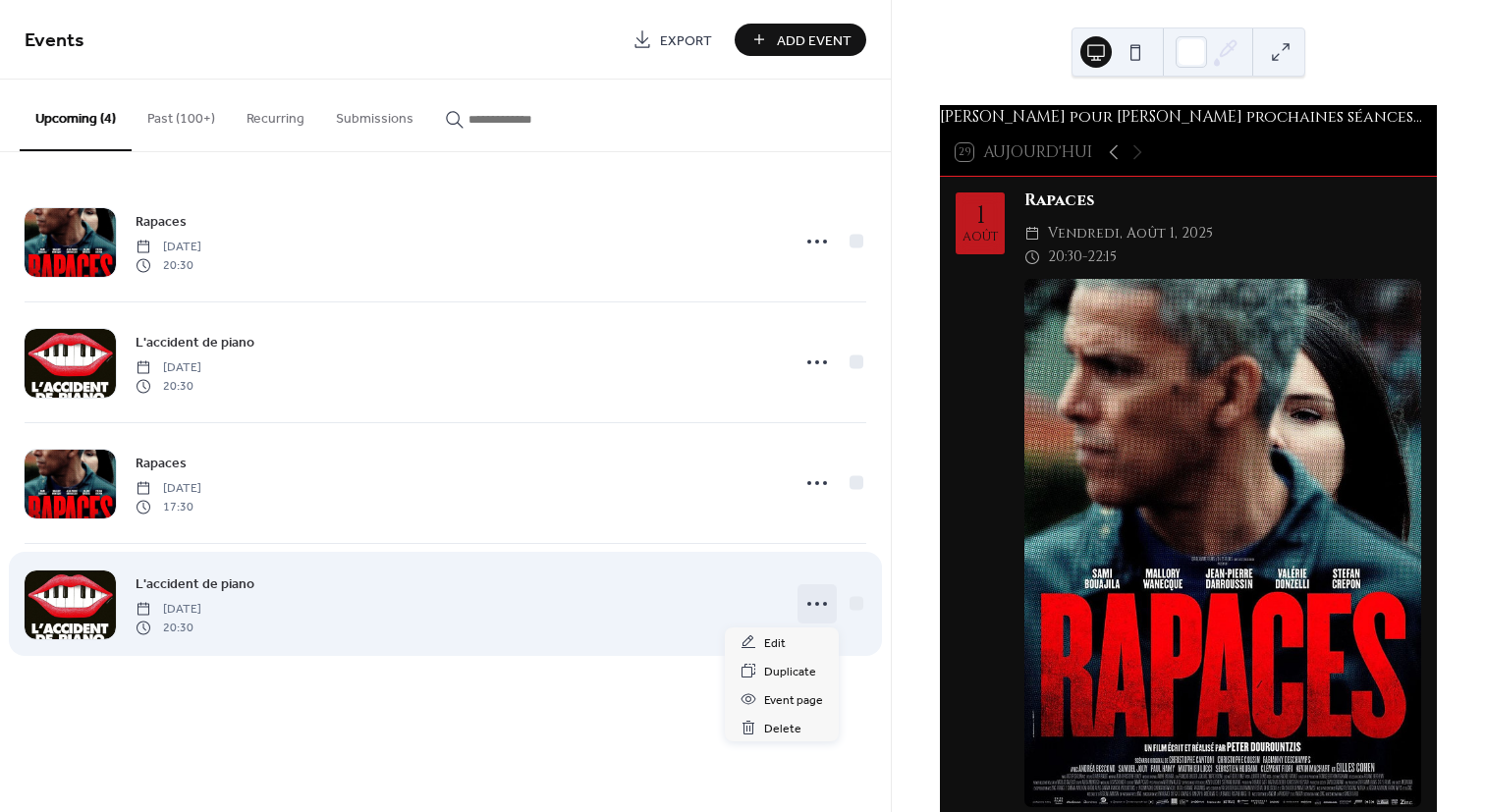 click 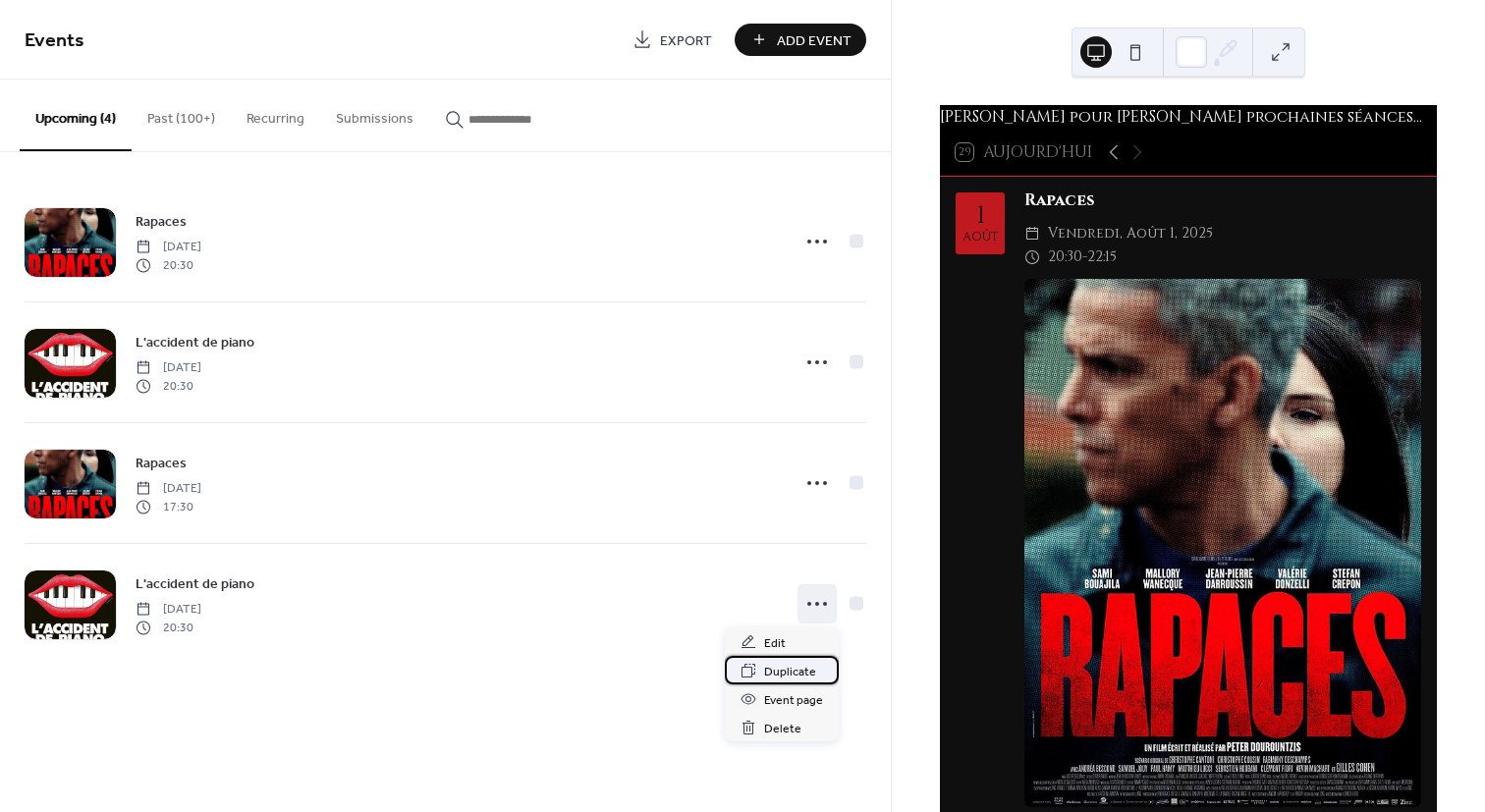 click on "Duplicate" at bounding box center (790, 672) 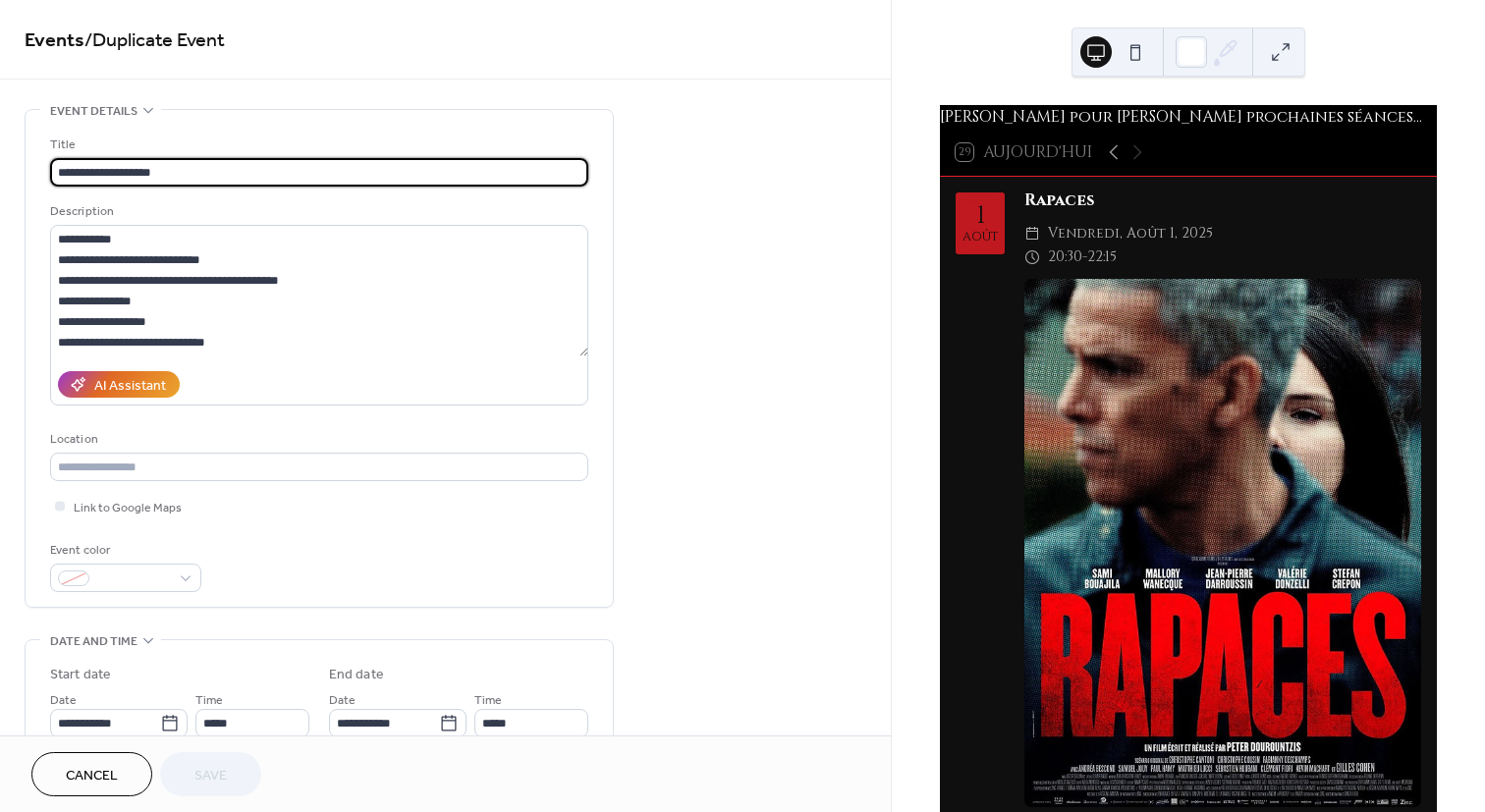drag, startPoint x: 178, startPoint y: 171, endPoint x: 15, endPoint y: 153, distance: 163.99085 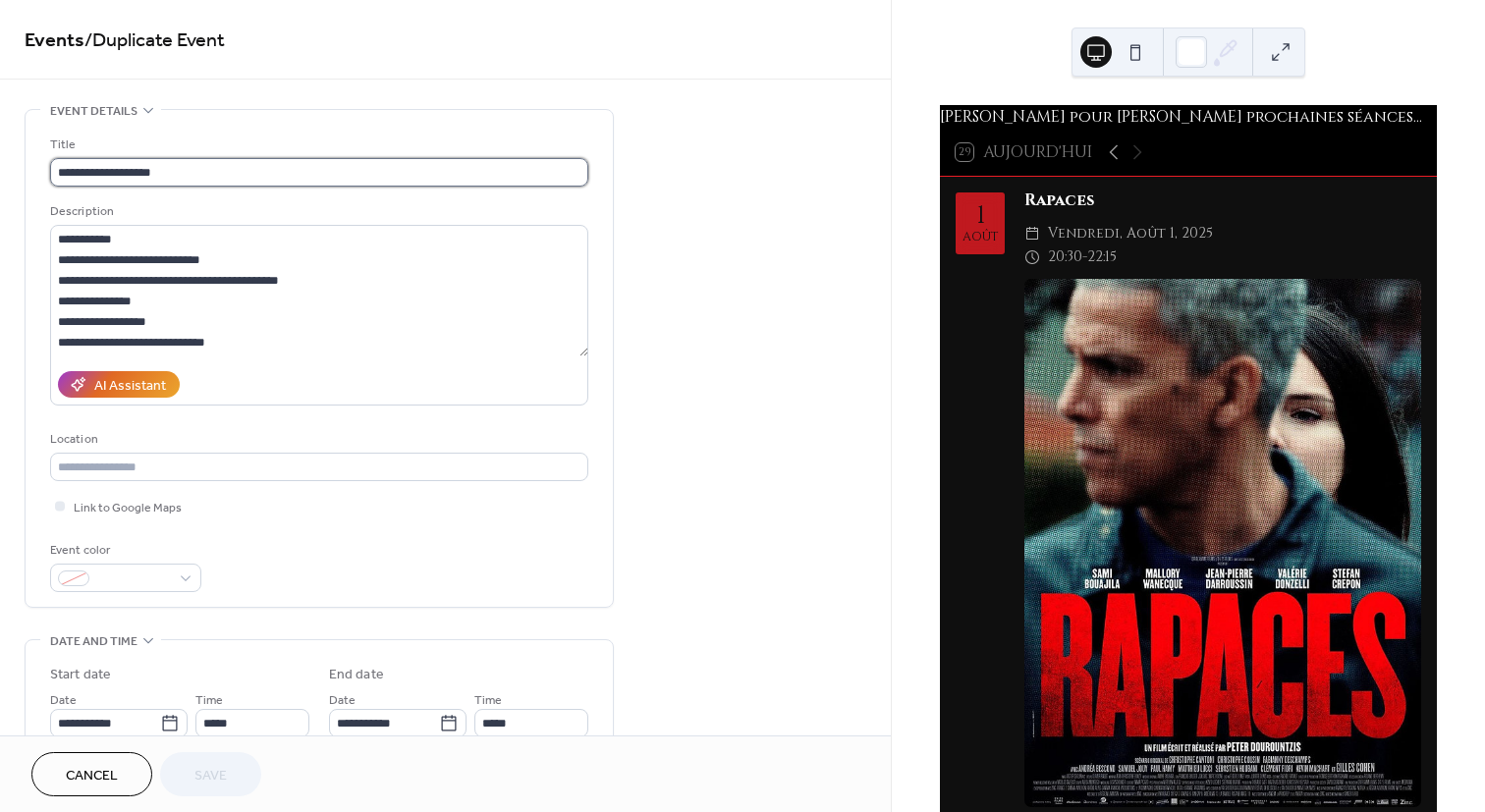 click on "**********" at bounding box center [319, 172] 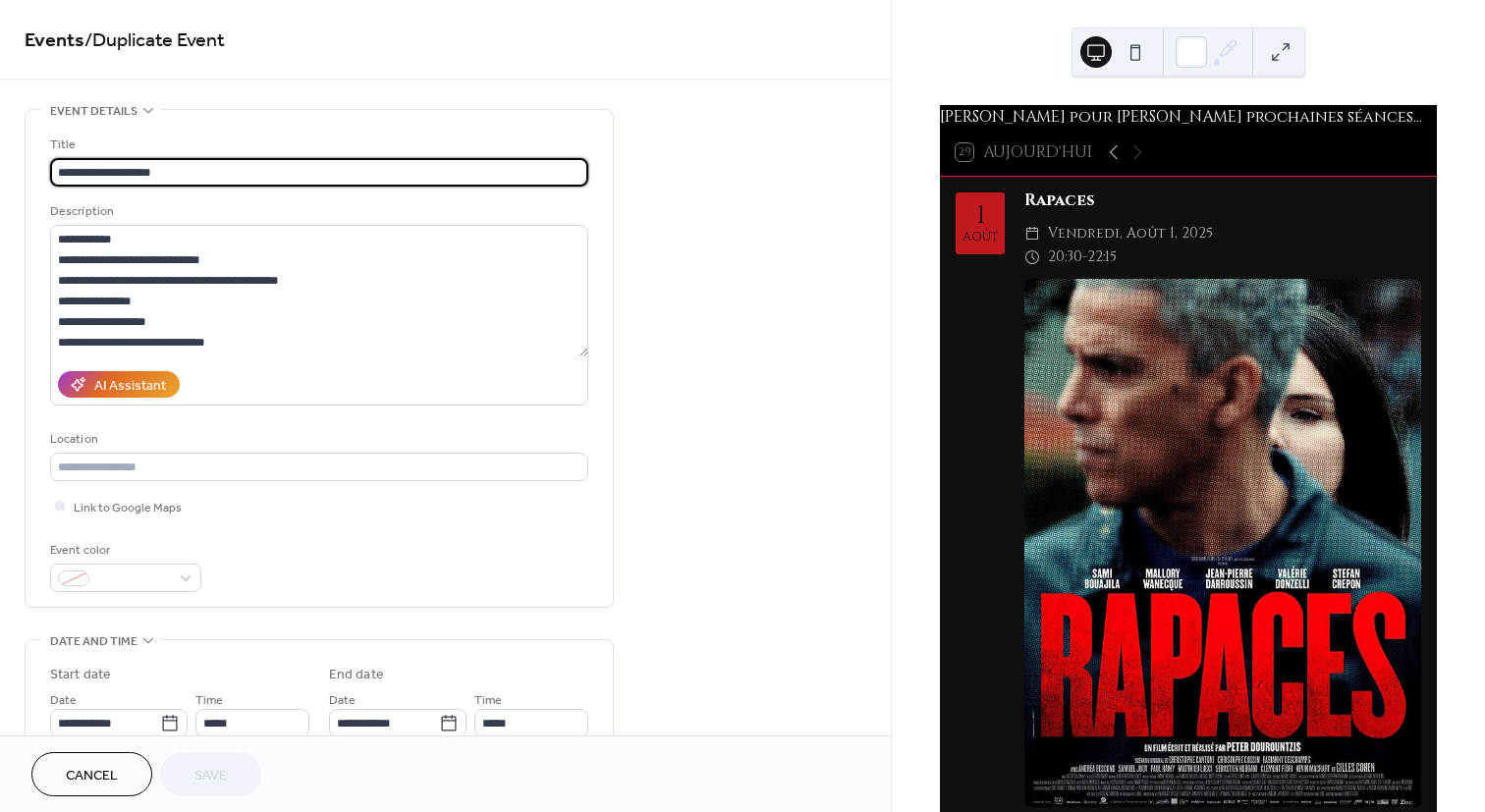 drag, startPoint x: 189, startPoint y: 168, endPoint x: 10, endPoint y: 156, distance: 179.40178 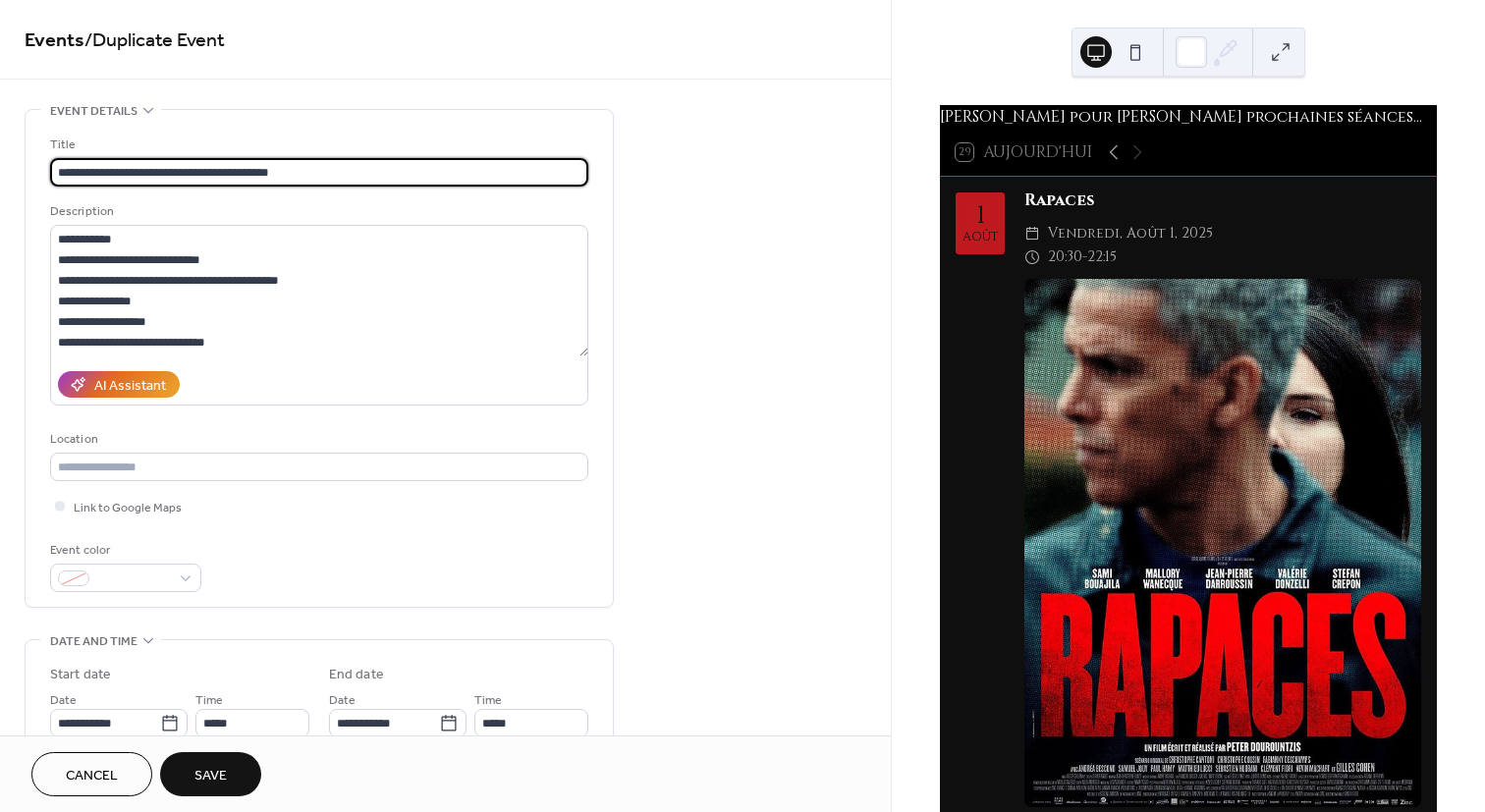 drag, startPoint x: 68, startPoint y: 161, endPoint x: 48, endPoint y: 163, distance: 20.09975 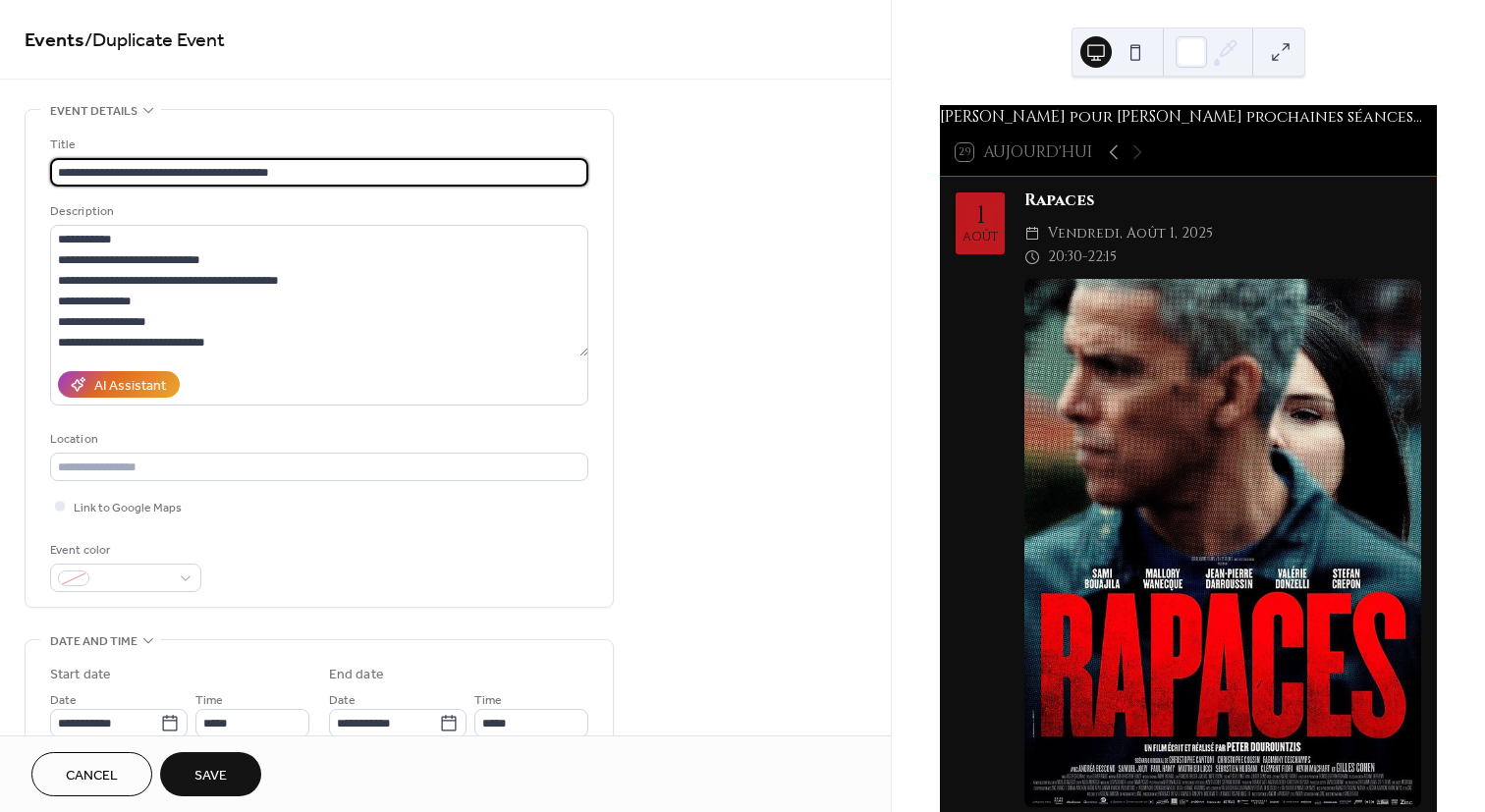 type on "**********" 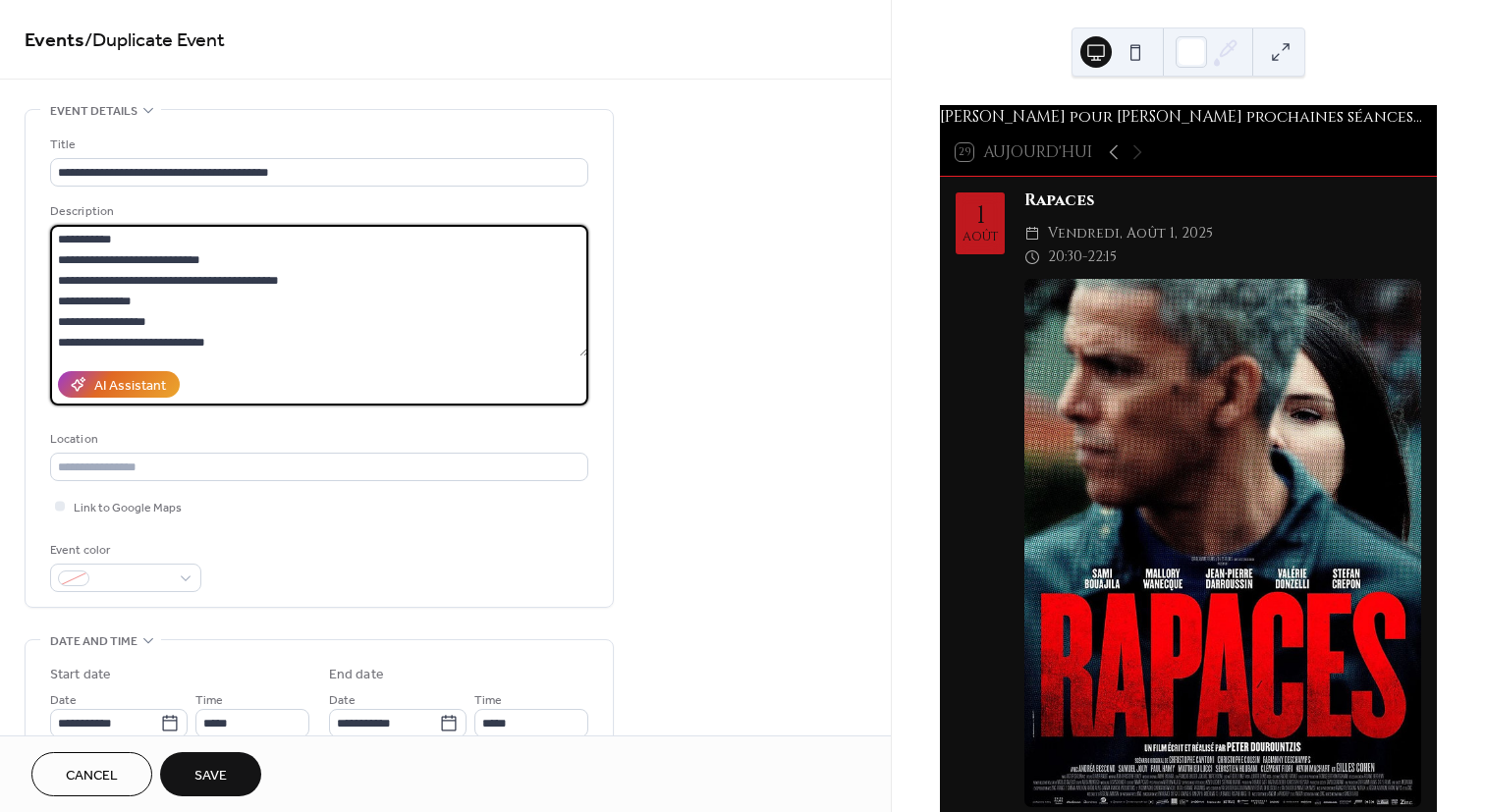 drag, startPoint x: 244, startPoint y: 346, endPoint x: 3, endPoint y: 208, distance: 277.71388 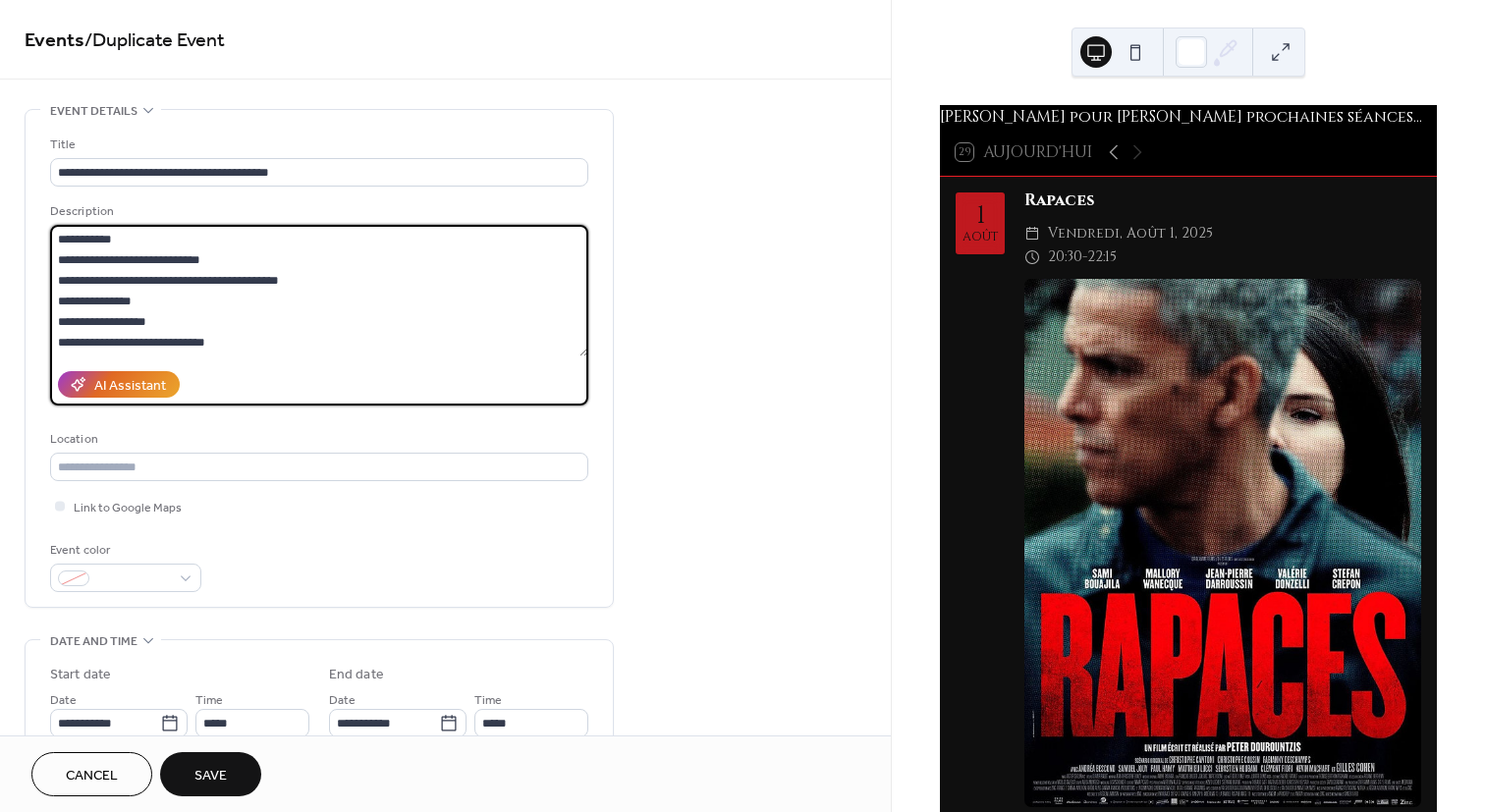 click on "**********" at bounding box center [445, 784] 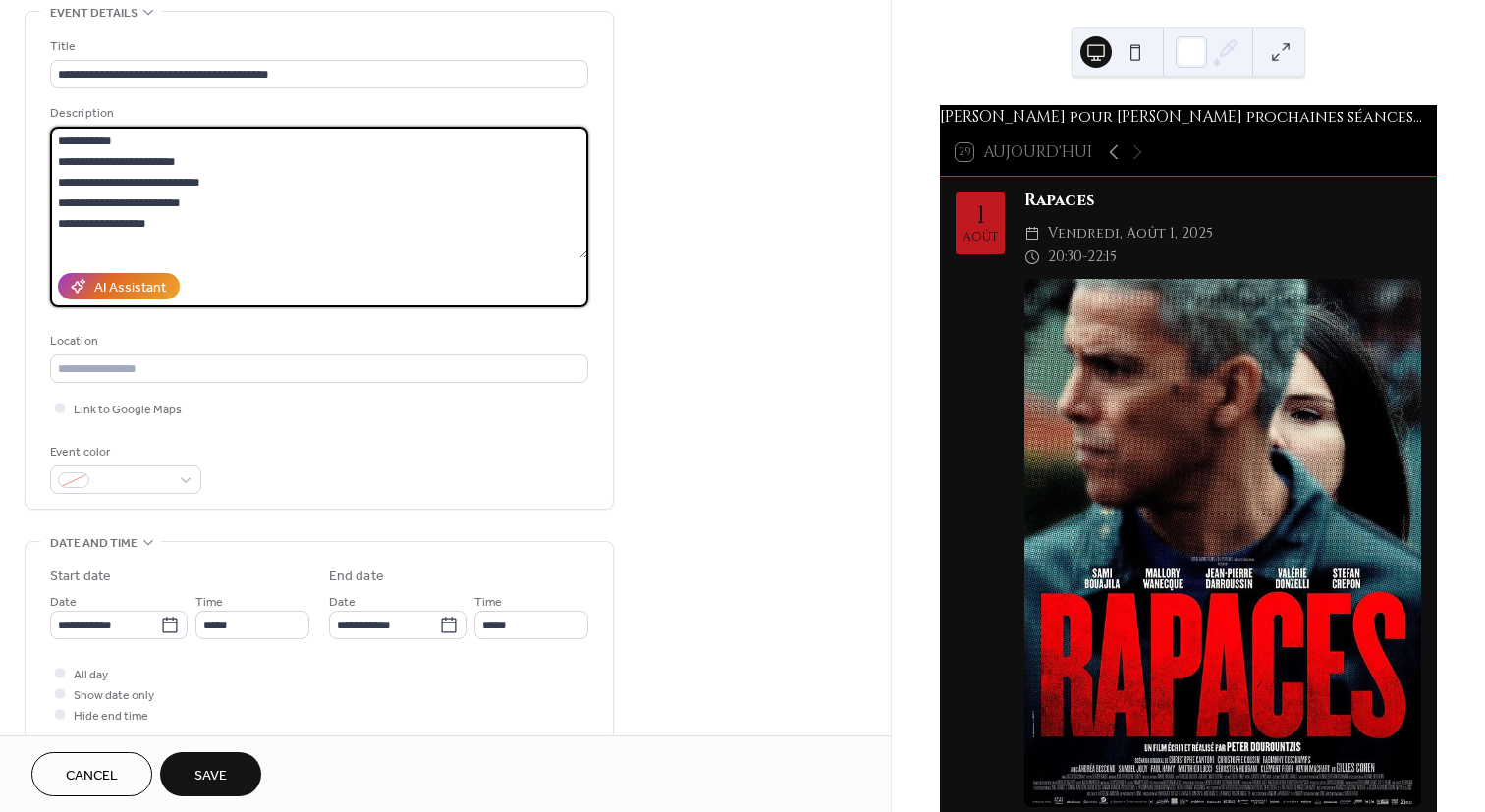scroll, scrollTop: 196, scrollLeft: 0, axis: vertical 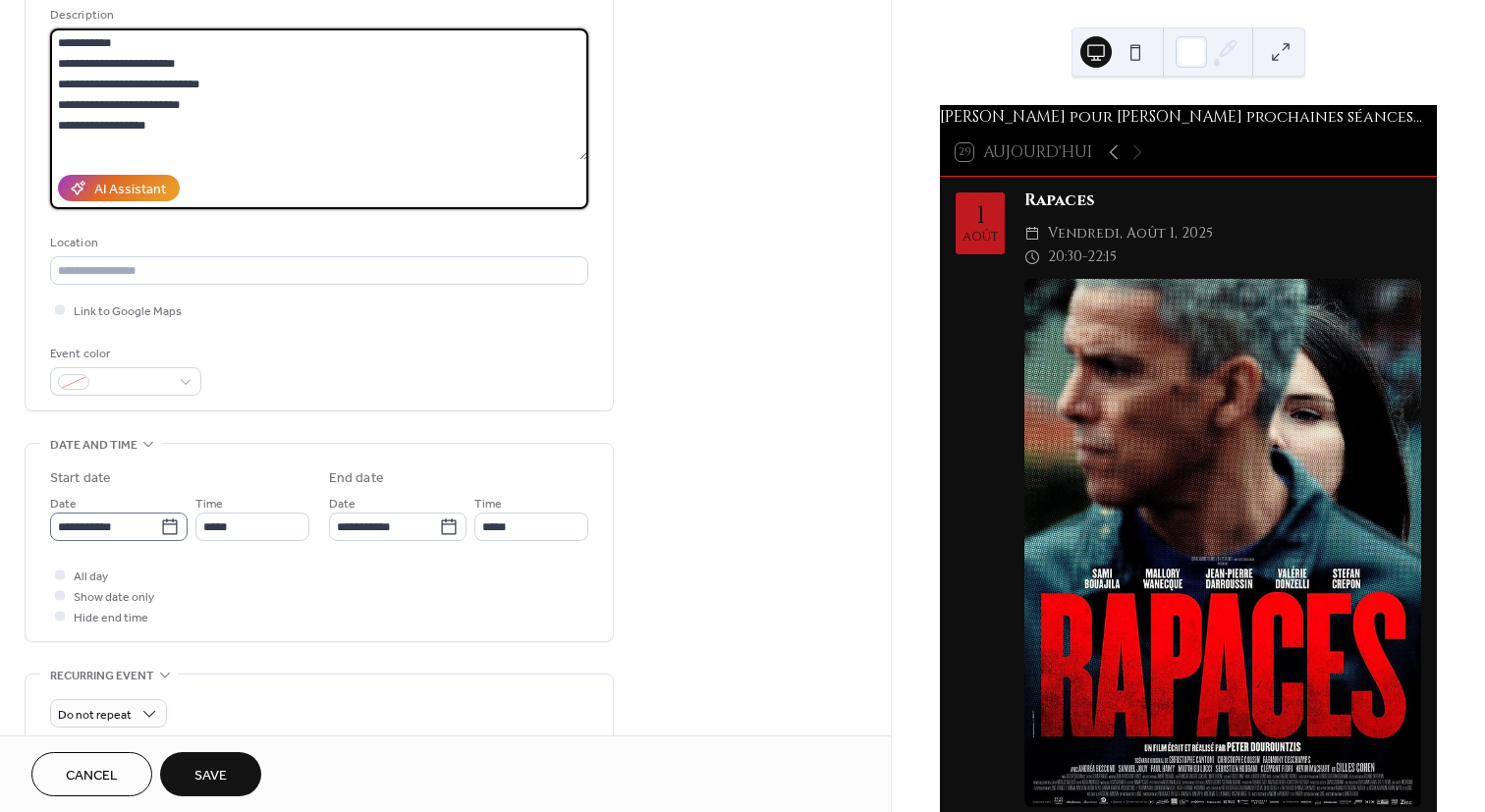 type on "**********" 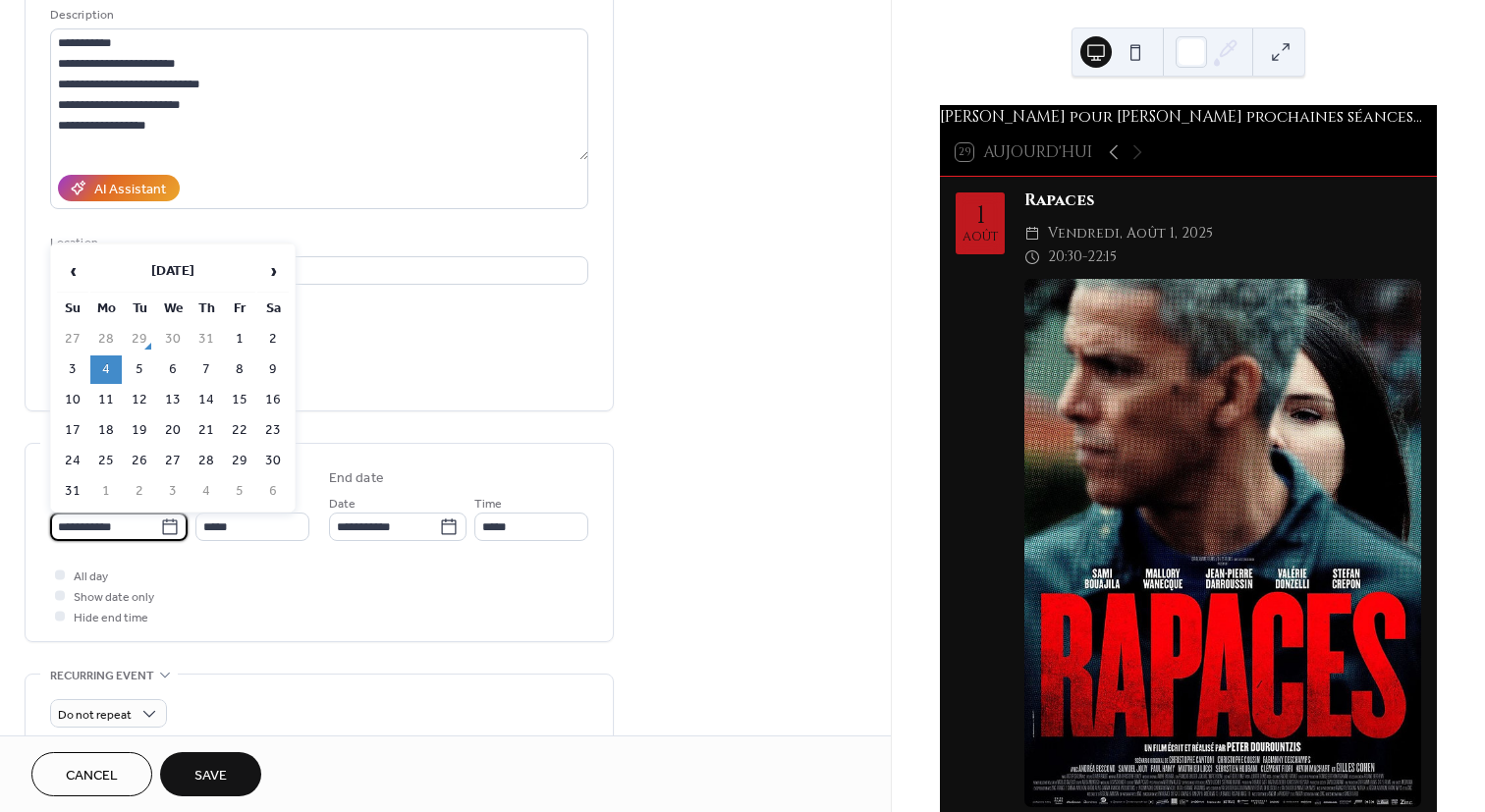 click on "**********" at bounding box center [105, 526] 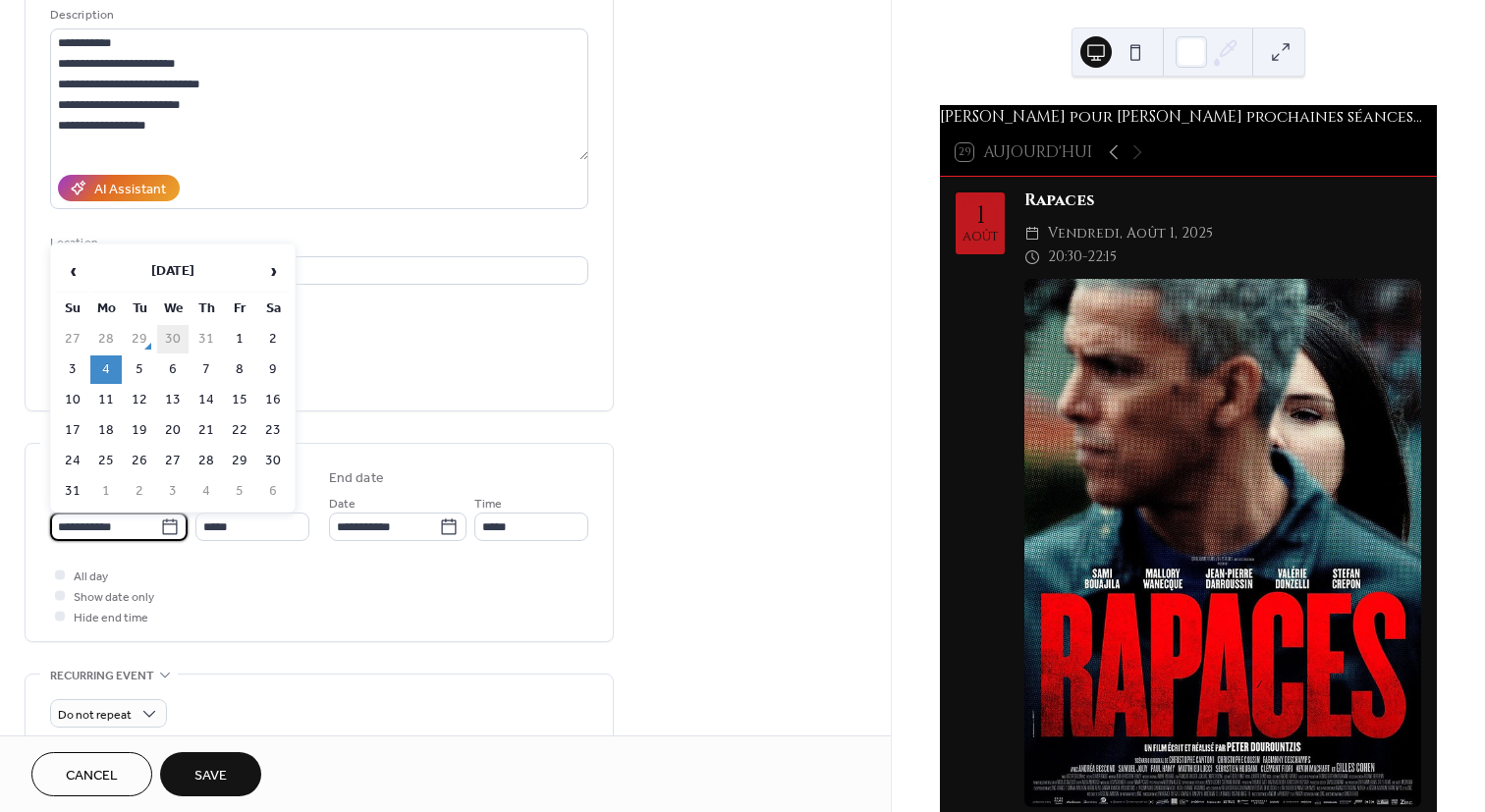 click on "30" at bounding box center [173, 339] 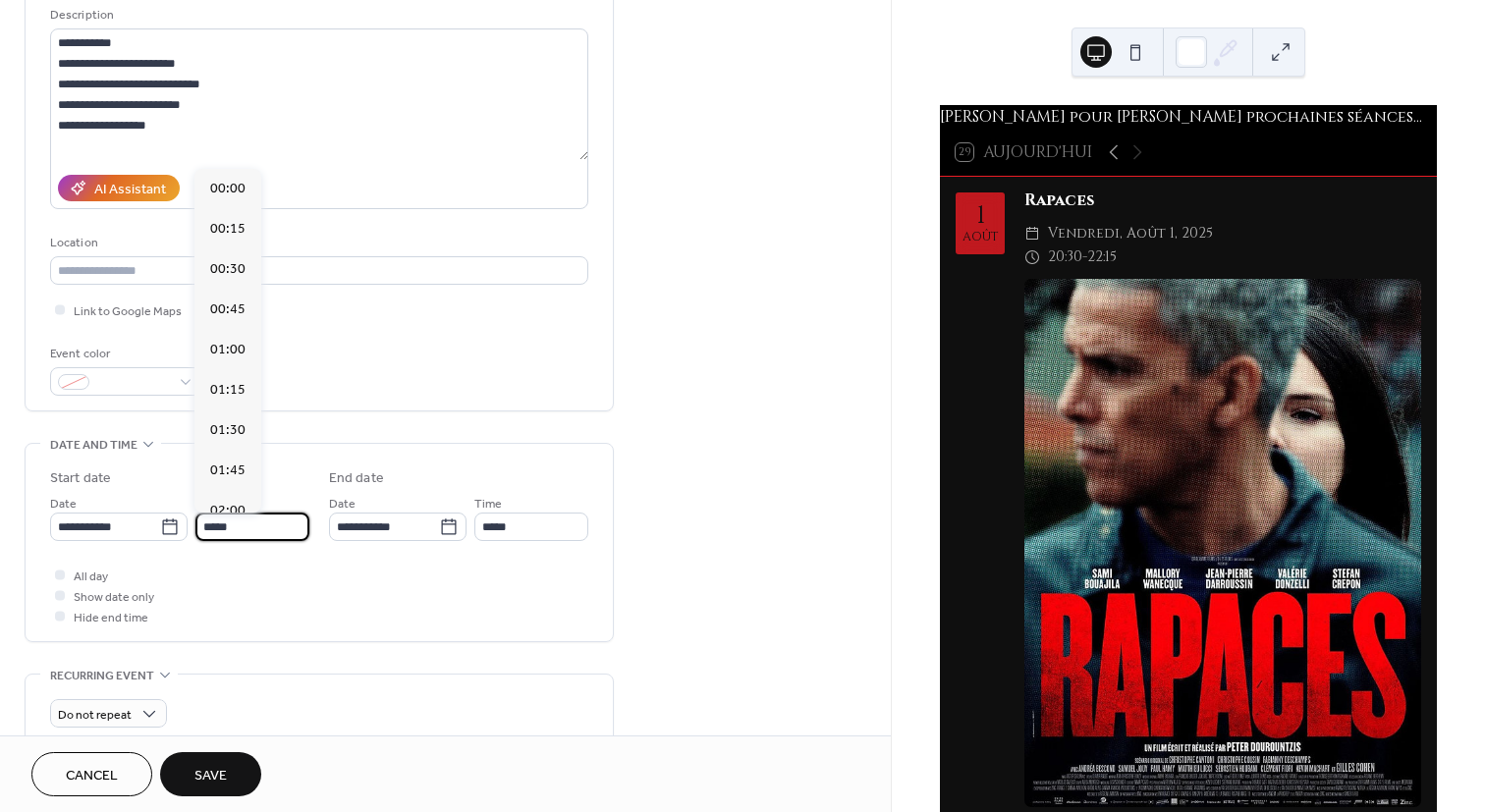 click on "*****" at bounding box center [252, 526] 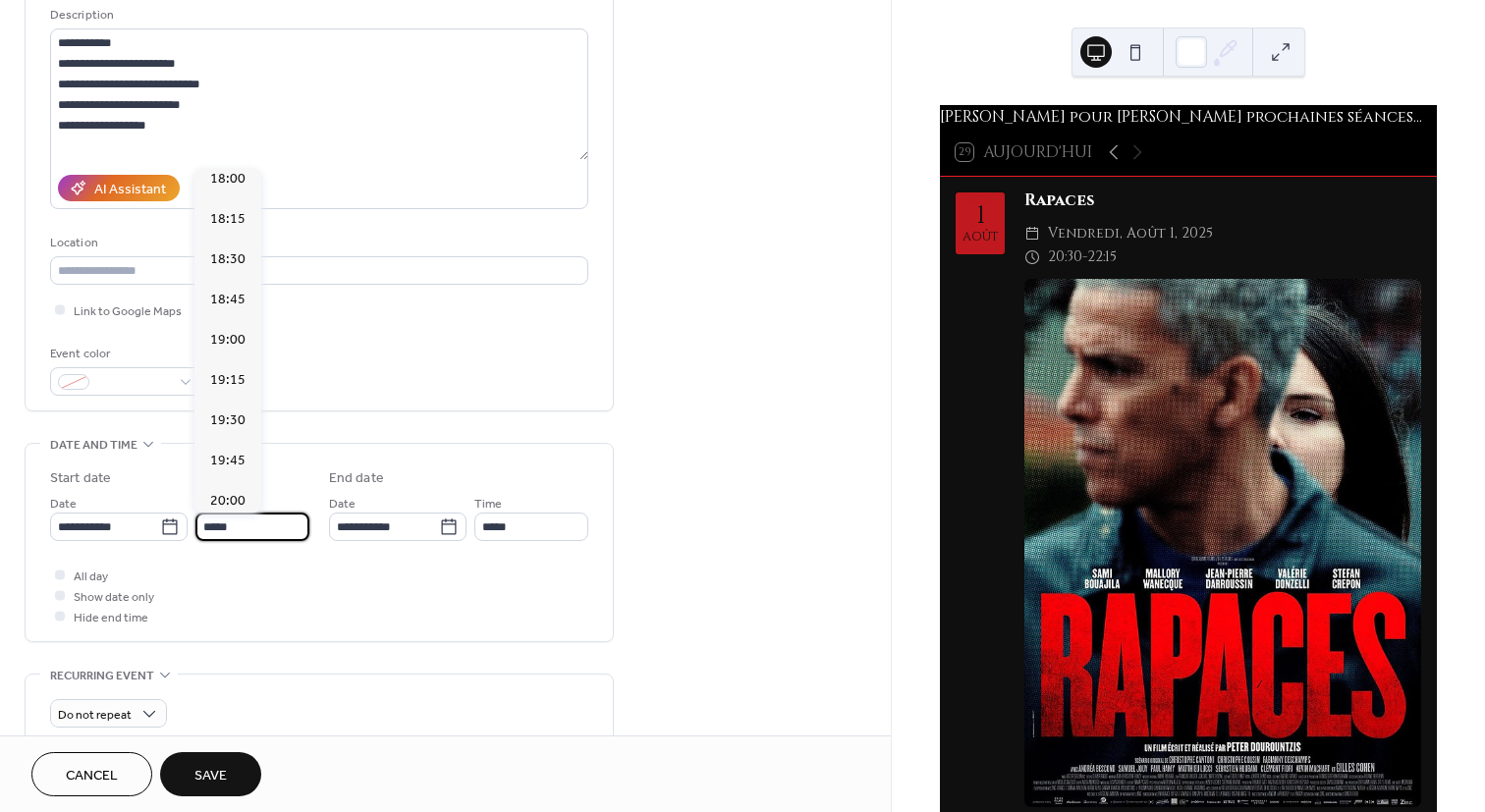 scroll, scrollTop: 2810, scrollLeft: 0, axis: vertical 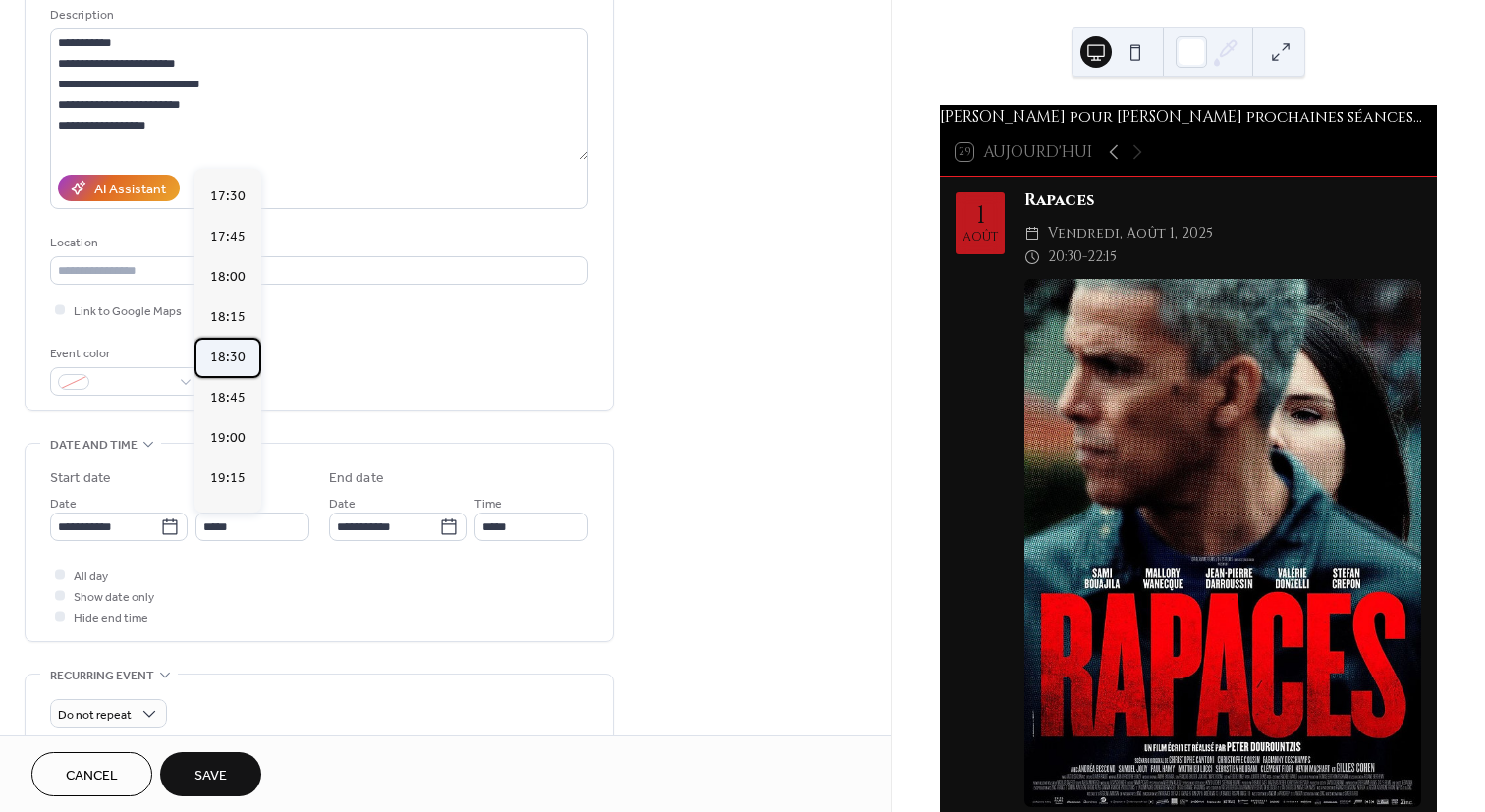 click on "18:30" at bounding box center [228, 357] 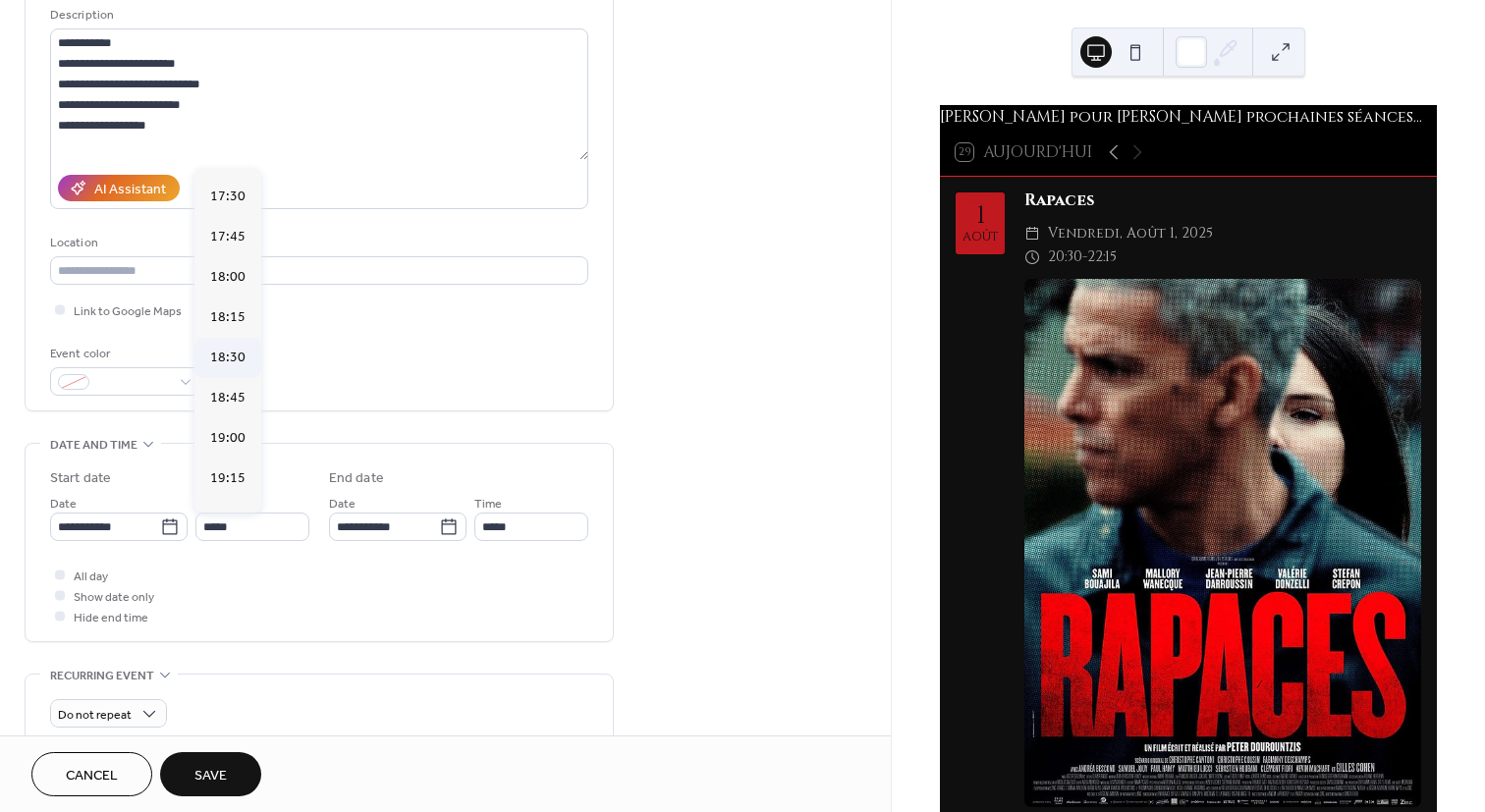 type on "*****" 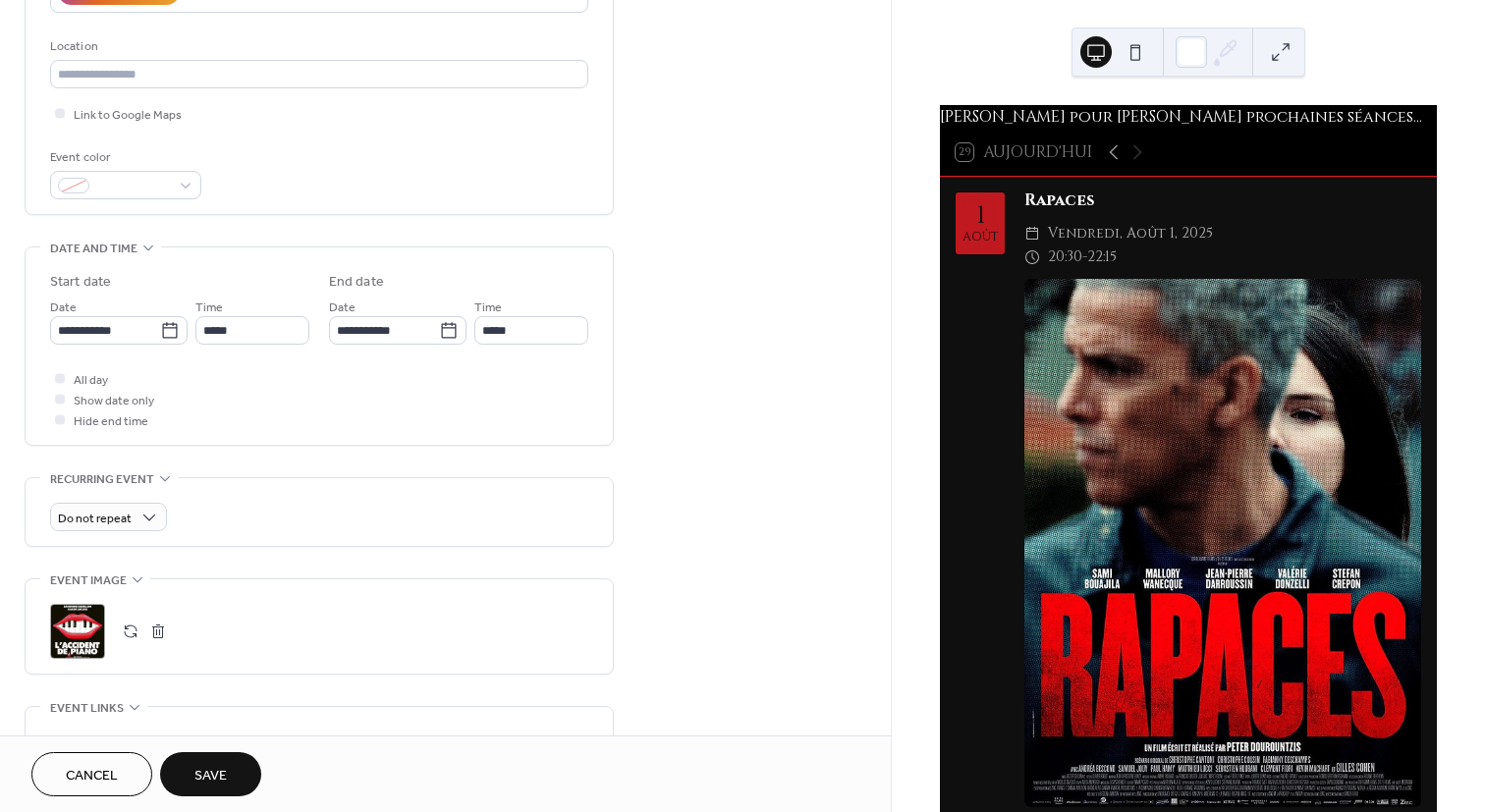 scroll, scrollTop: 589, scrollLeft: 0, axis: vertical 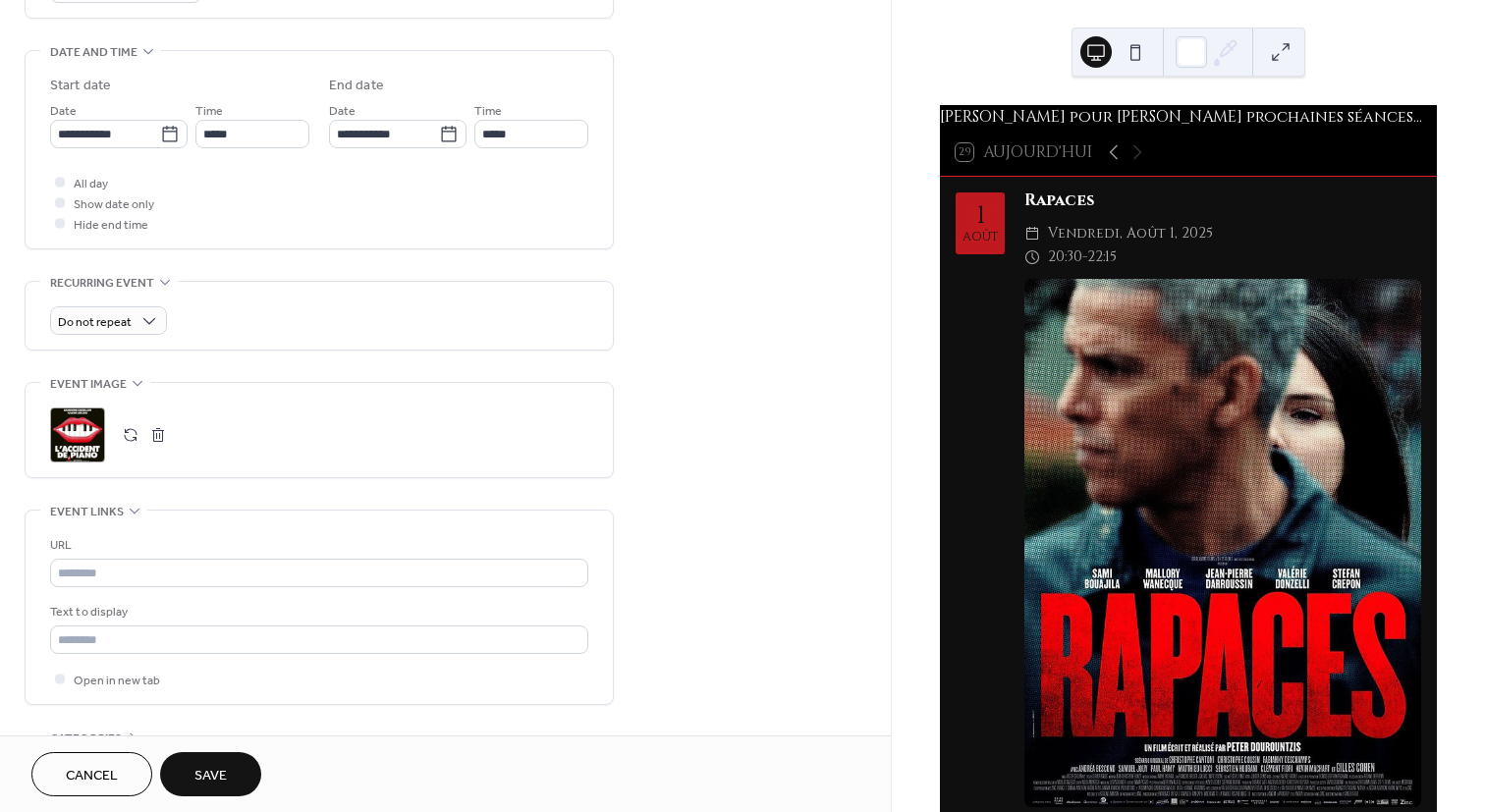 click on ";" at bounding box center [78, 435] 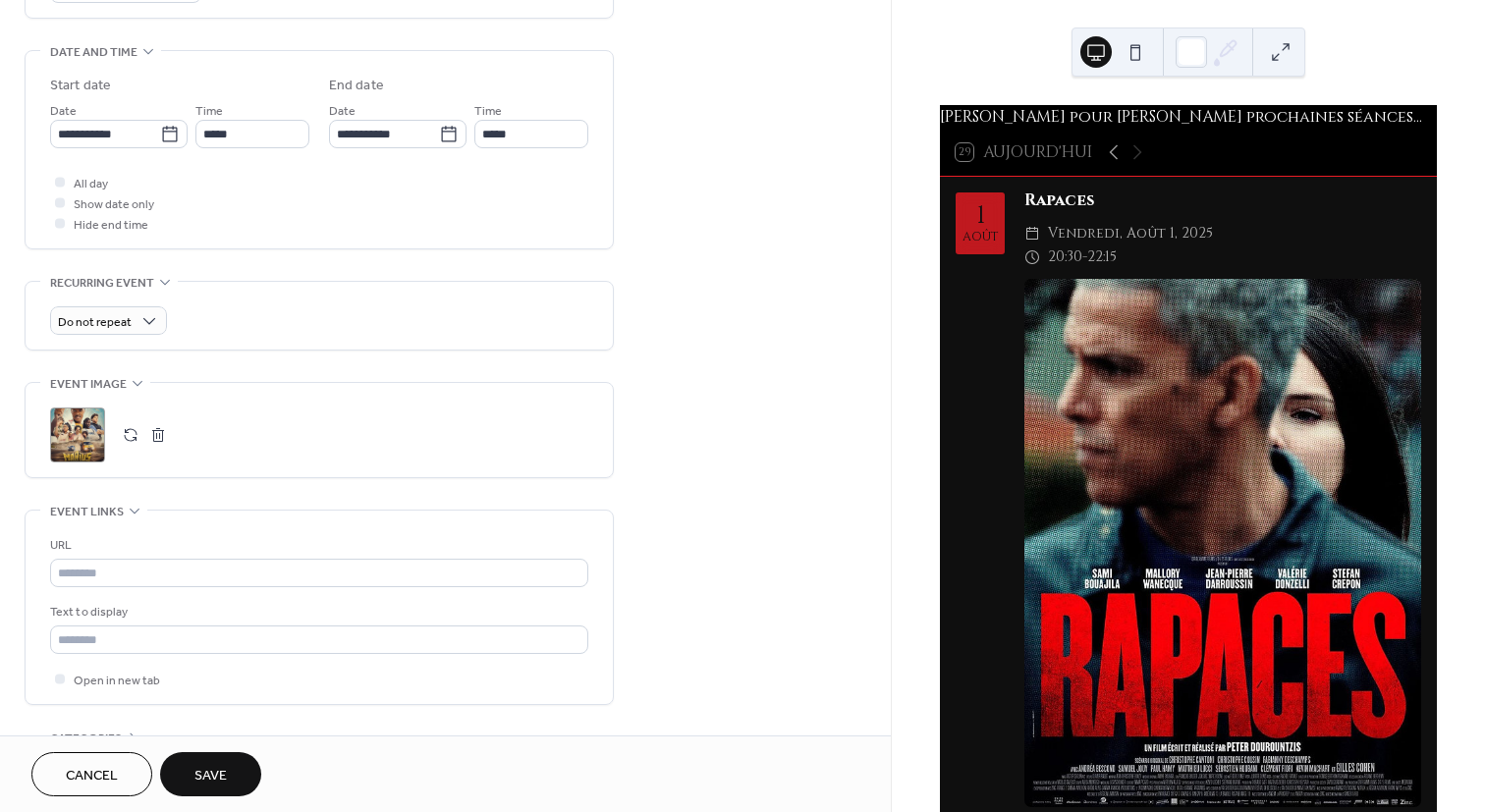 scroll, scrollTop: 724, scrollLeft: 0, axis: vertical 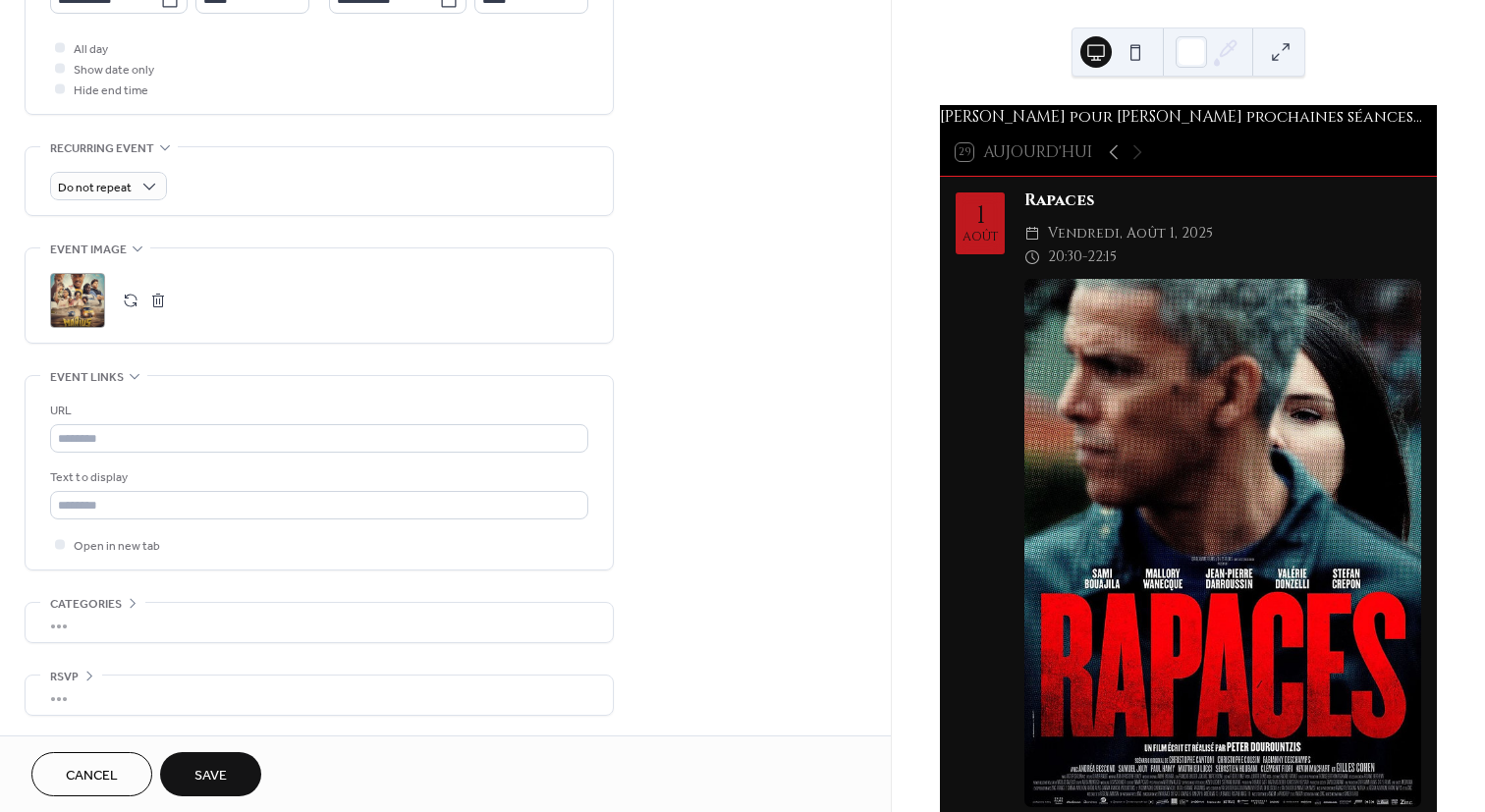 click on "Save" at bounding box center [210, 776] 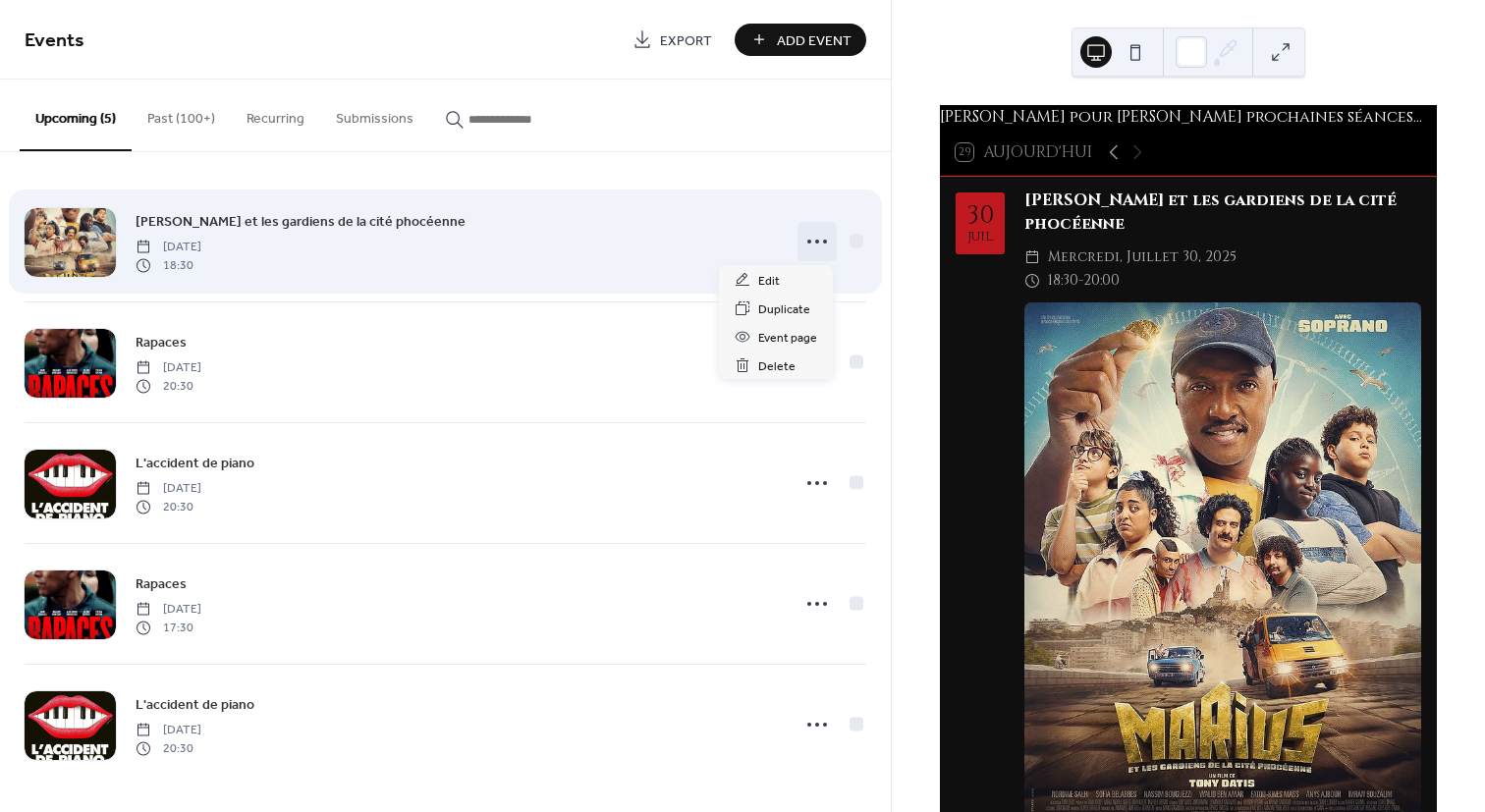 click 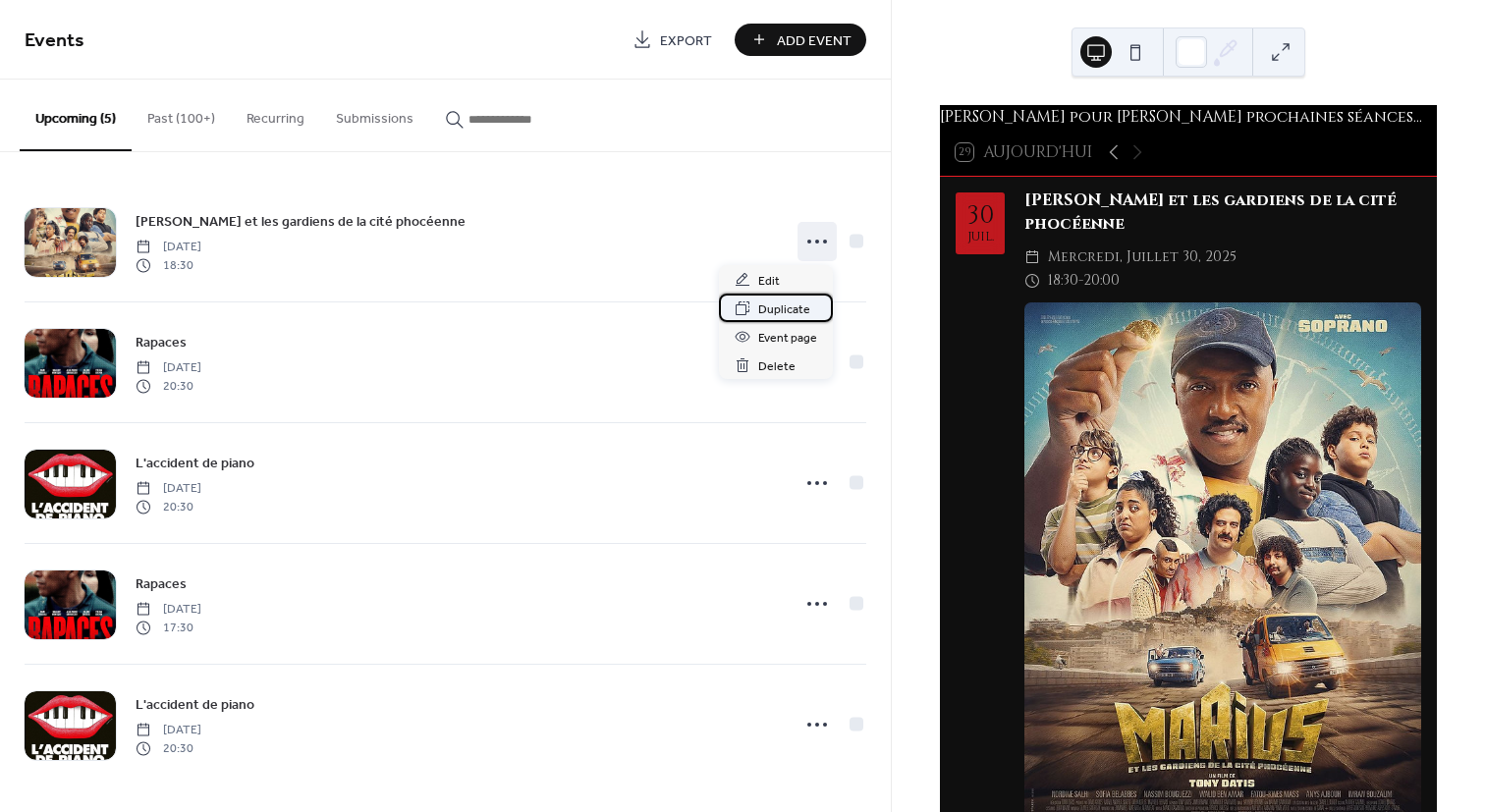 click on "Duplicate" at bounding box center [784, 309] 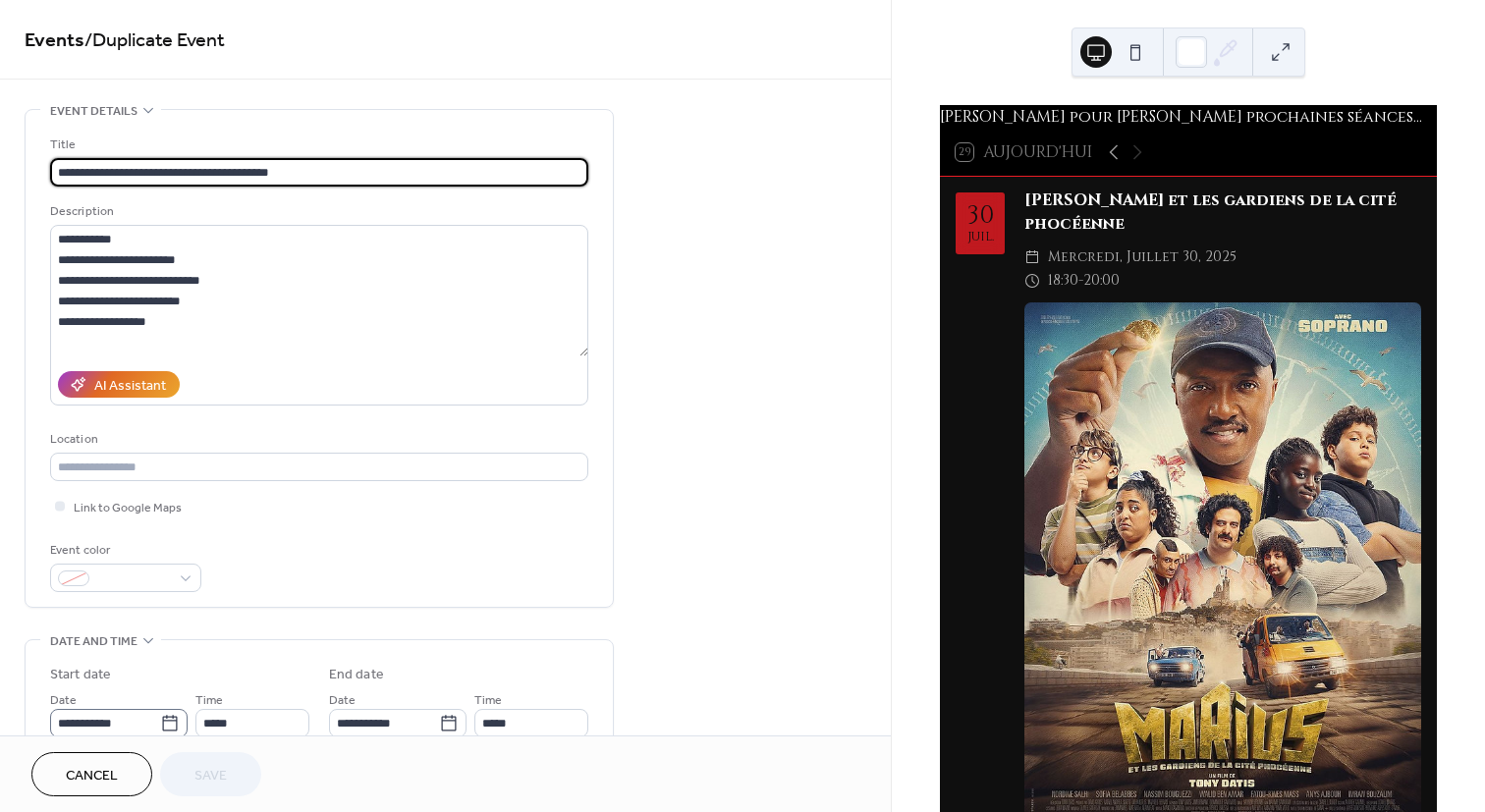 click 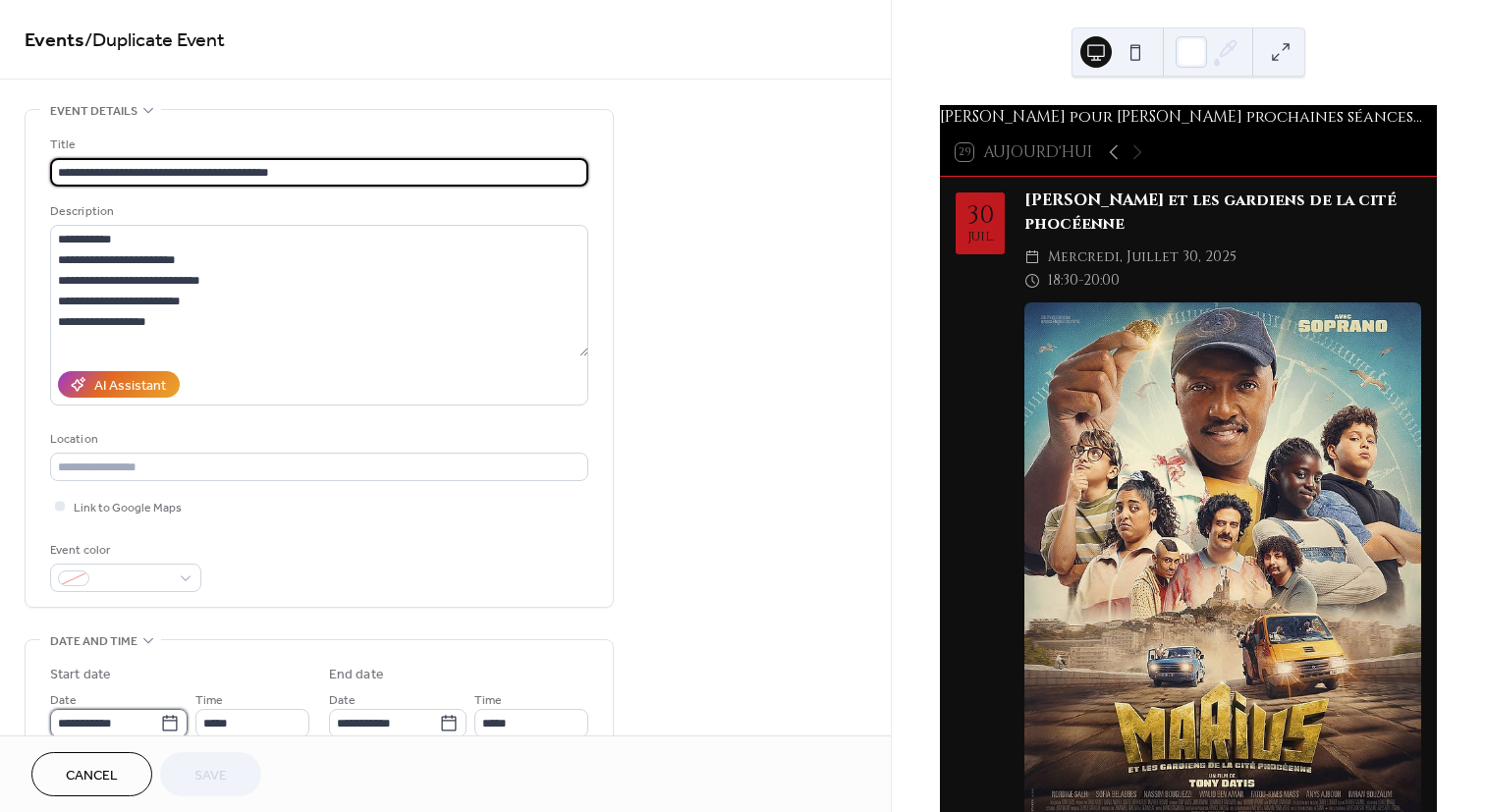 click on "**********" at bounding box center [105, 723] 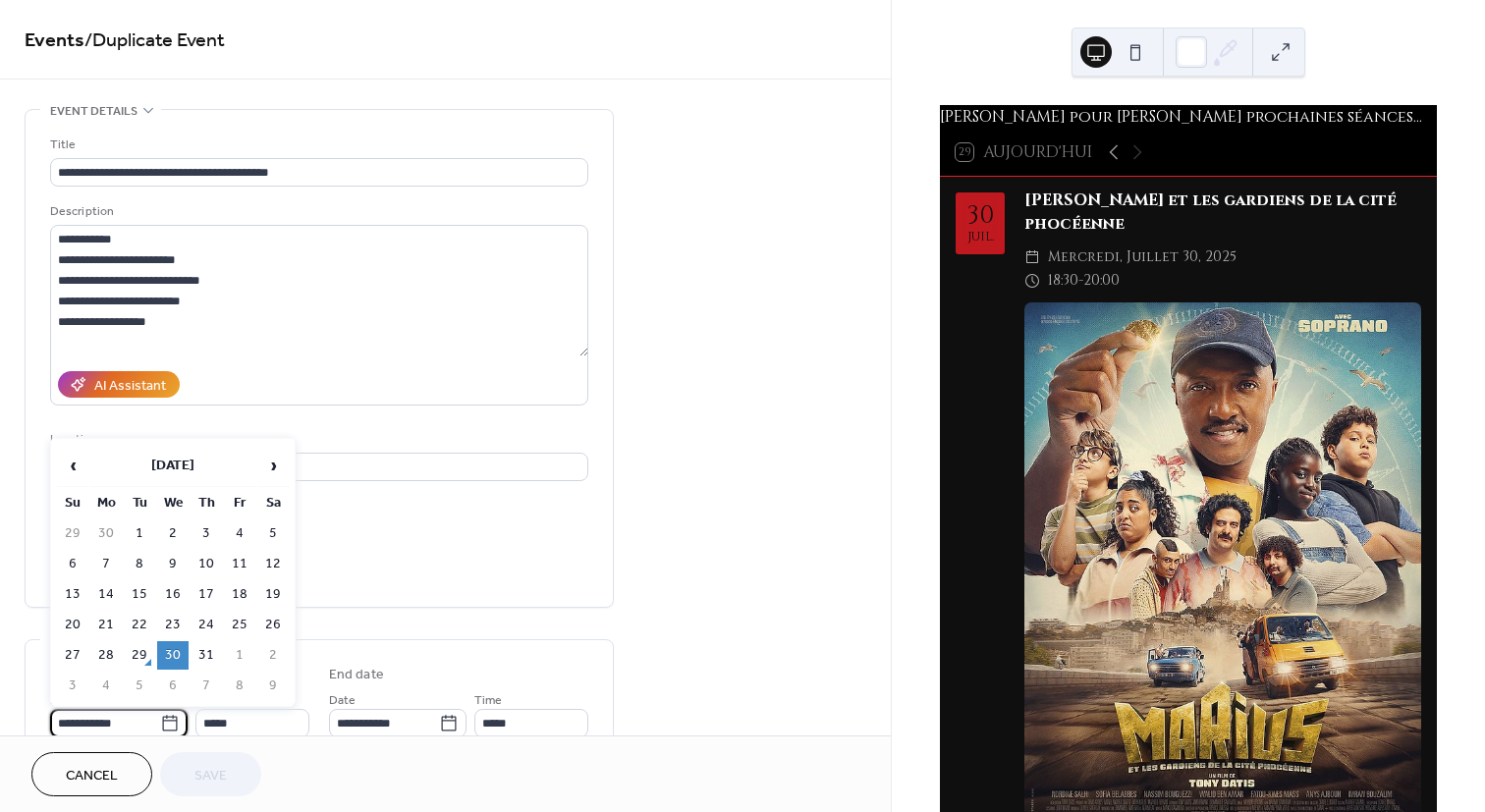 scroll, scrollTop: 2, scrollLeft: 0, axis: vertical 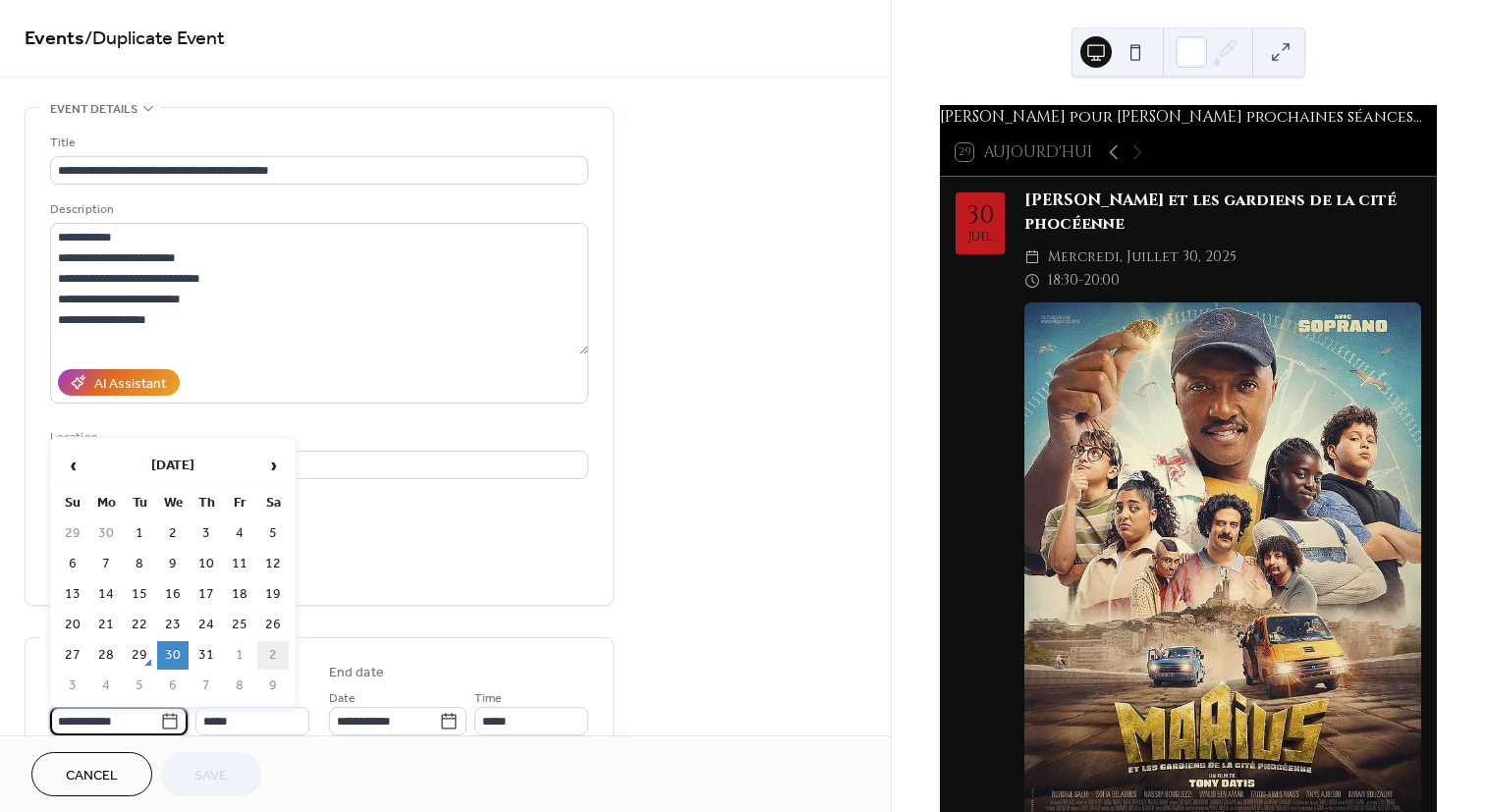 click on "2" at bounding box center (273, 655) 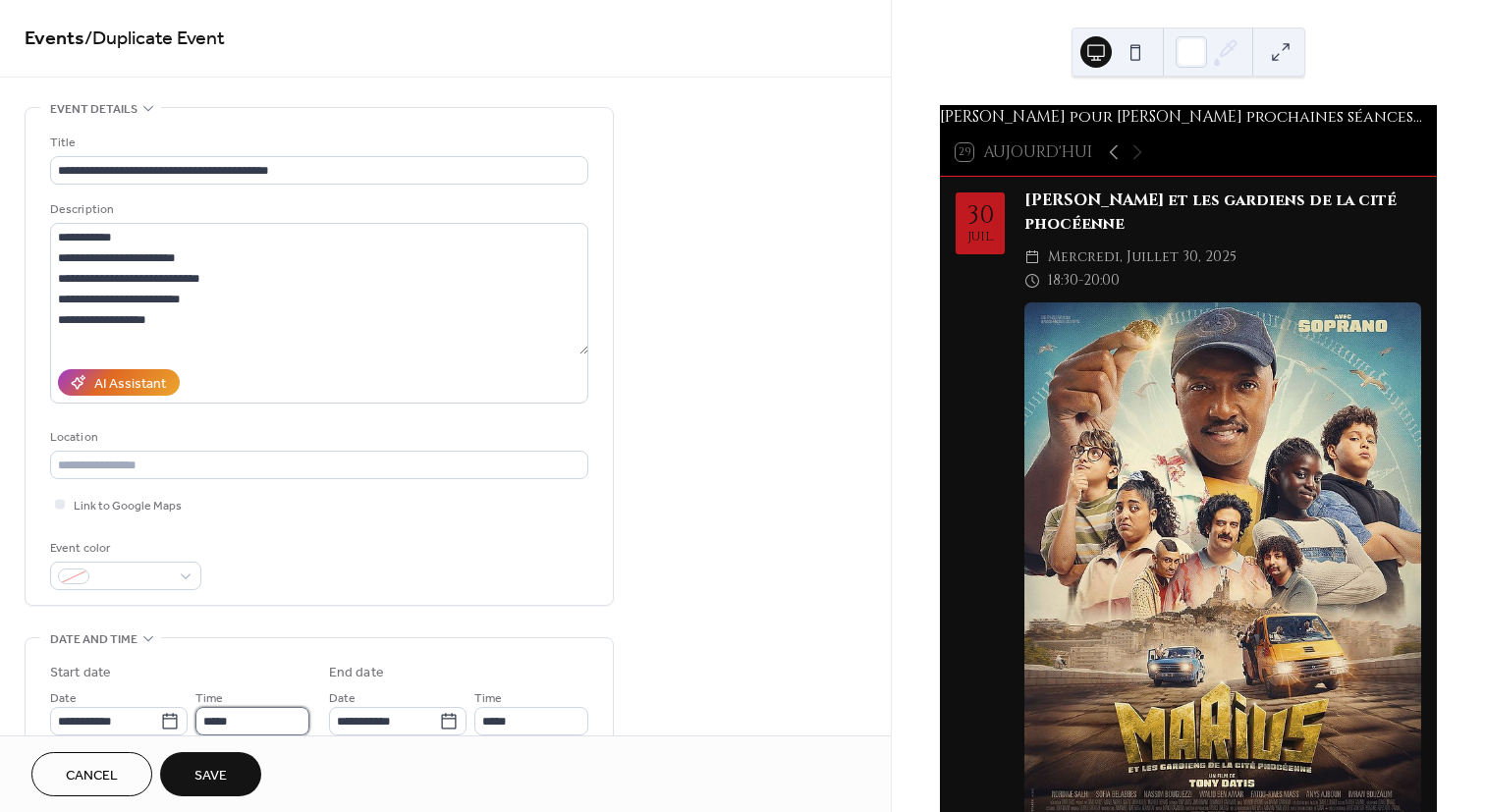 click on "*****" at bounding box center (252, 721) 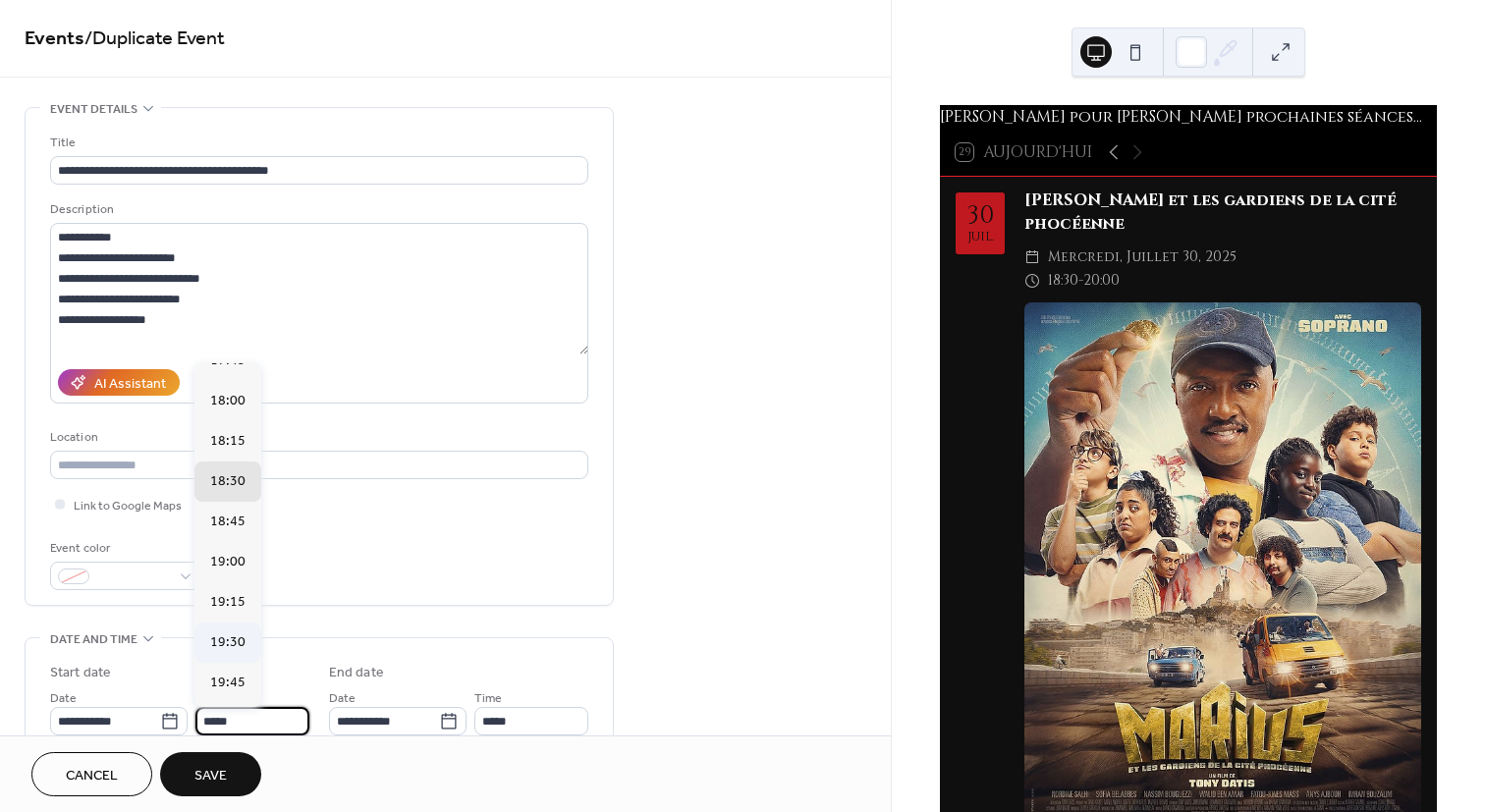 scroll, scrollTop: 2783, scrollLeft: 0, axis: vertical 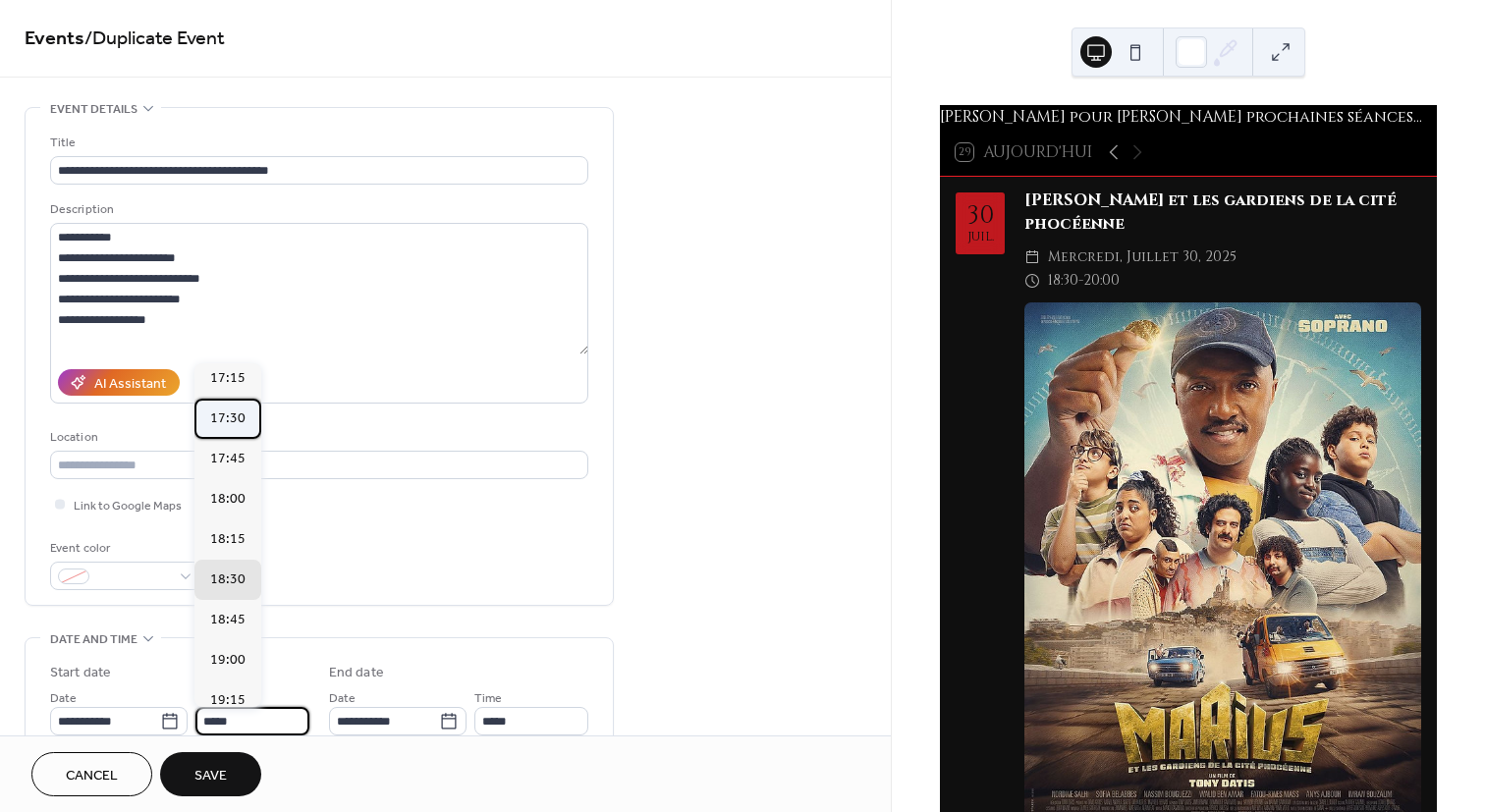 click on "17:30" at bounding box center [228, 418] 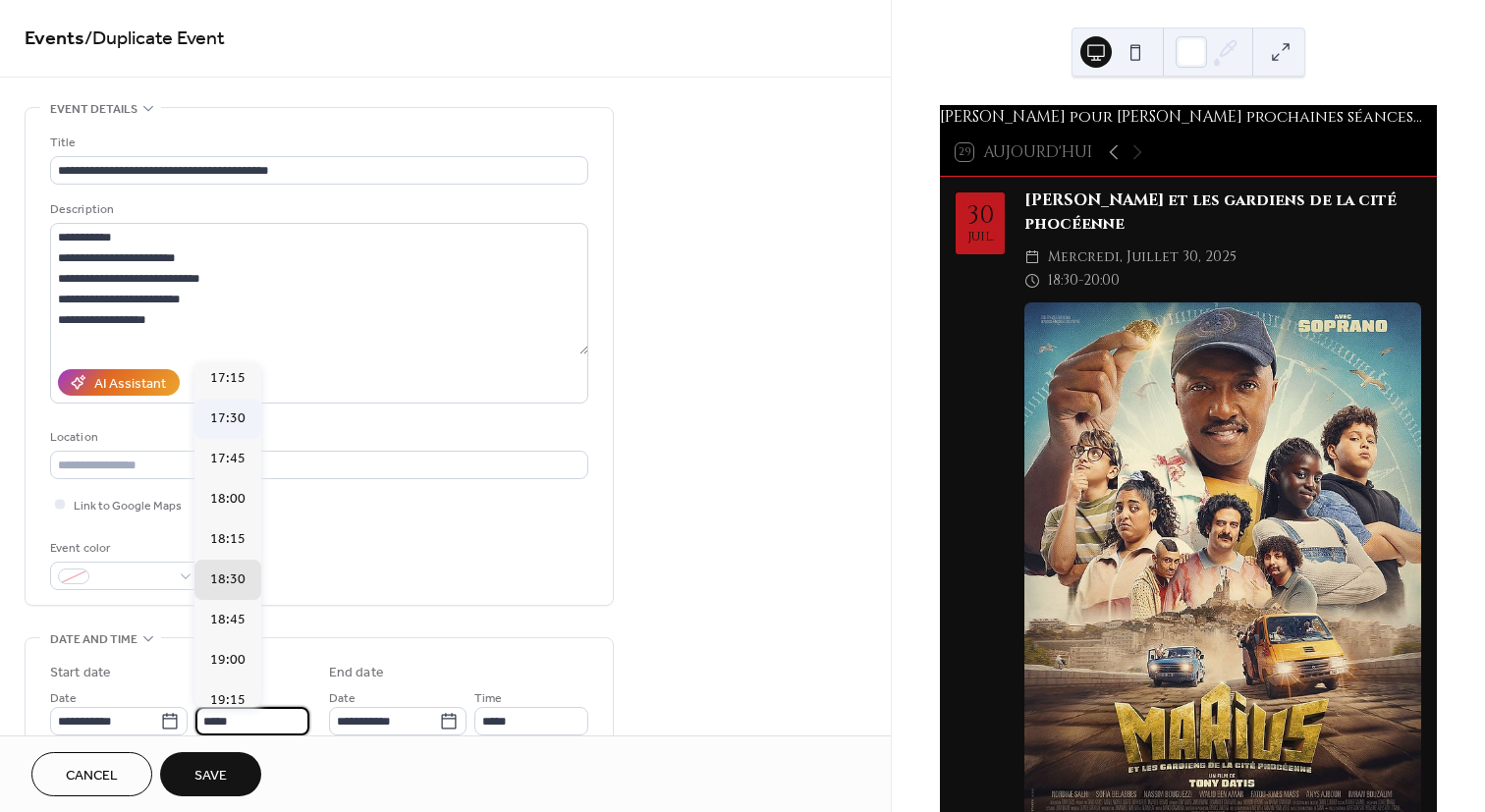 type on "*****" 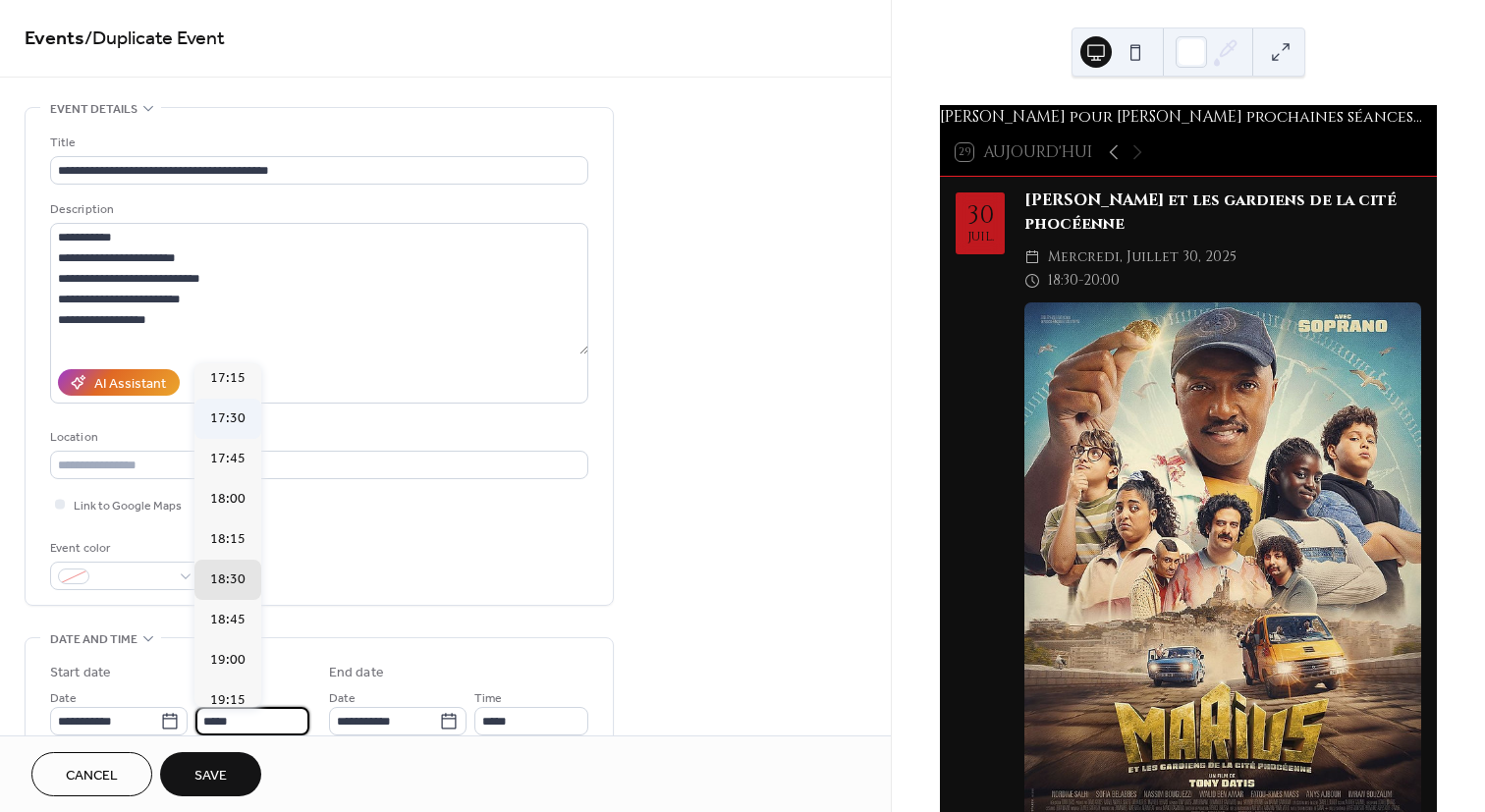 type on "*****" 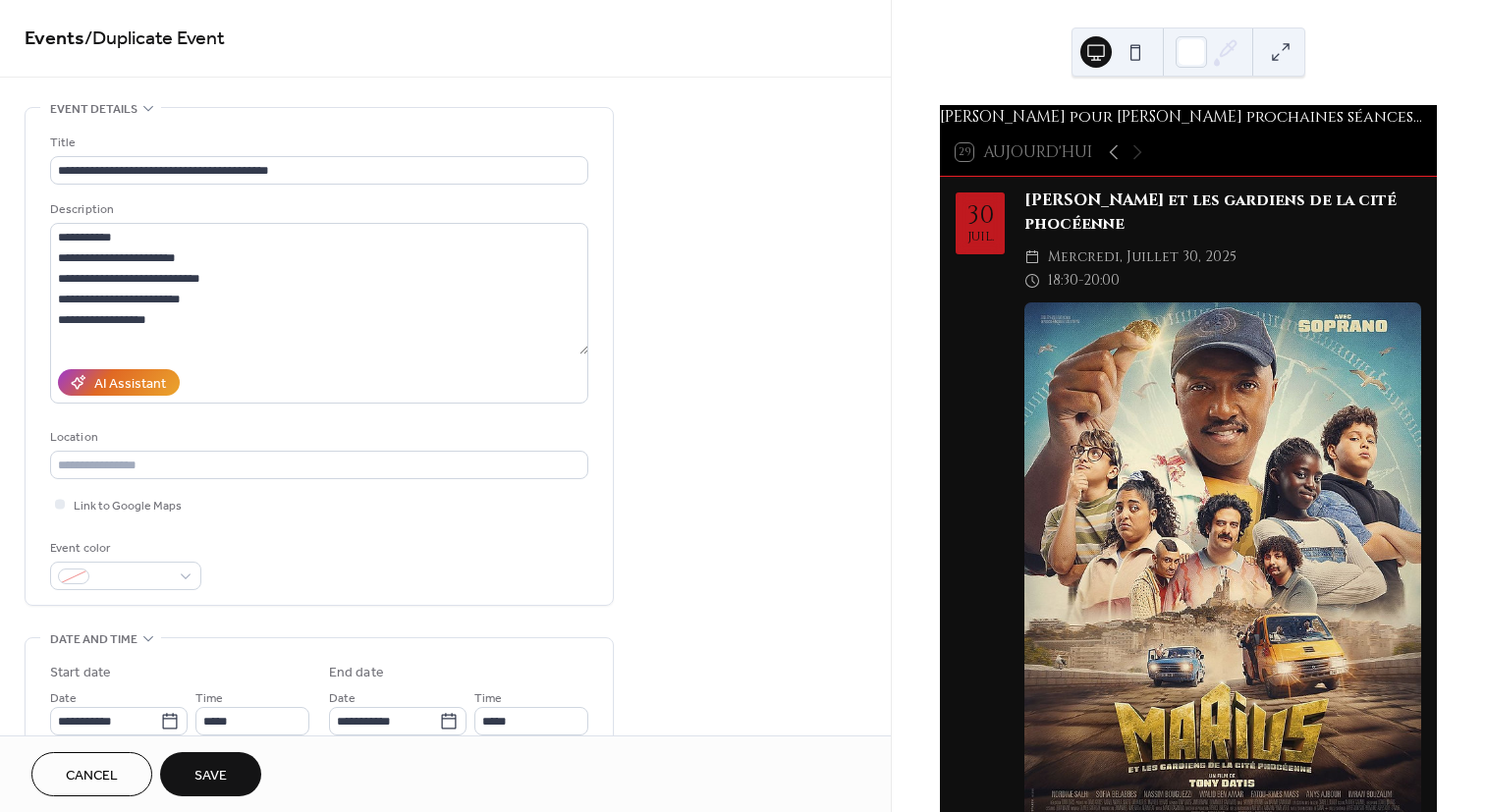 click on "Save" at bounding box center (210, 776) 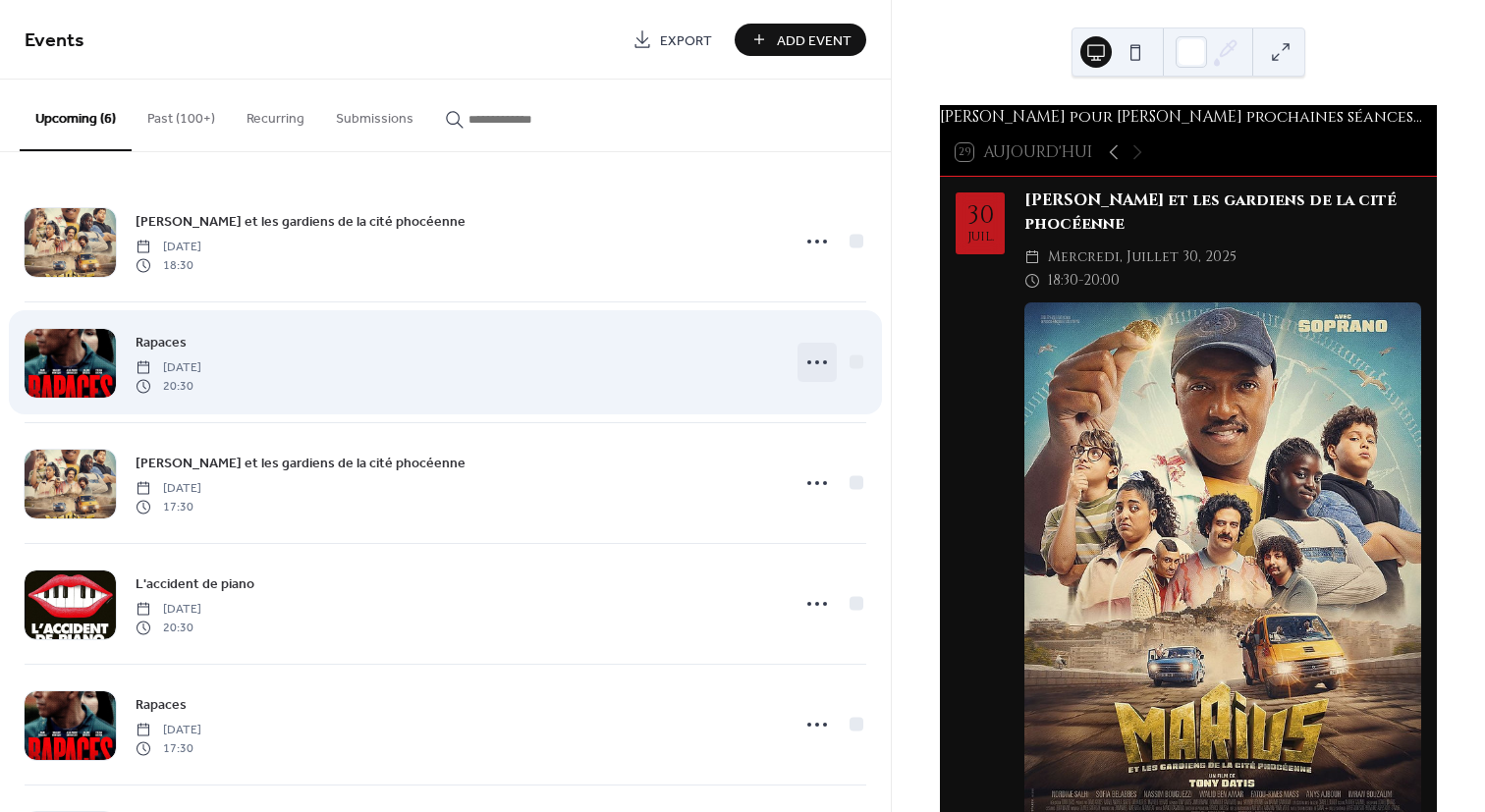 click 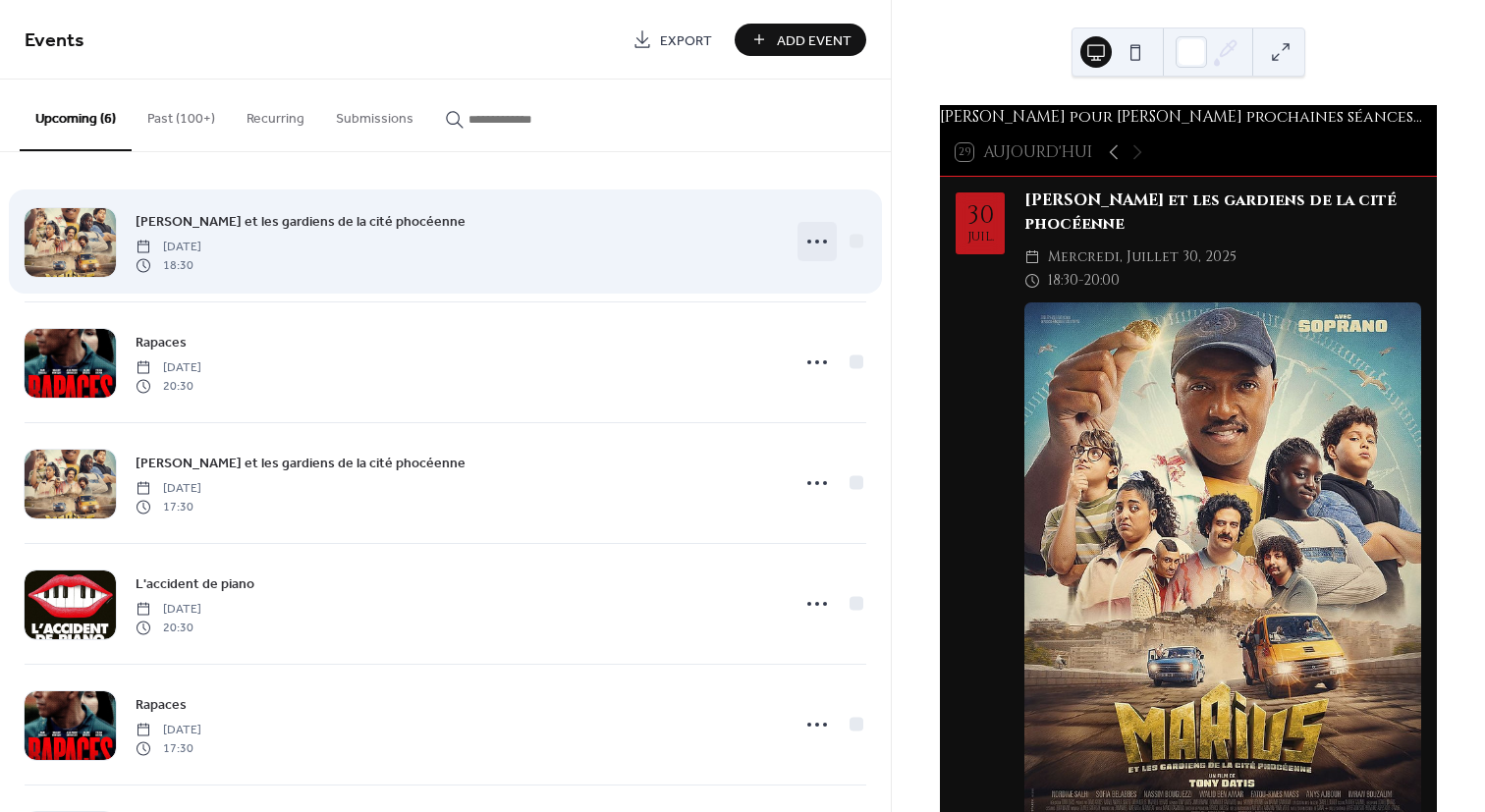 click 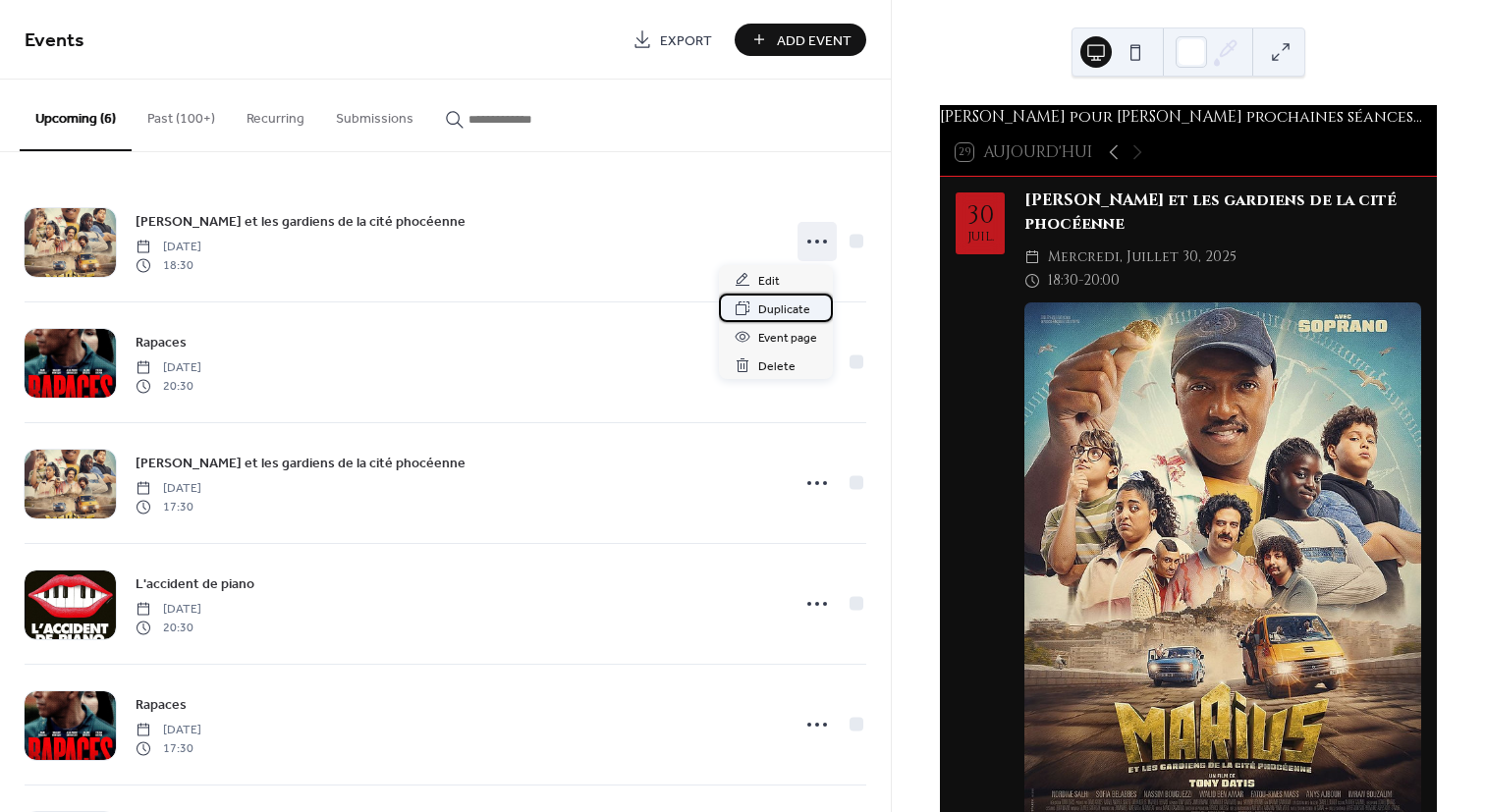 click on "Duplicate" at bounding box center [784, 309] 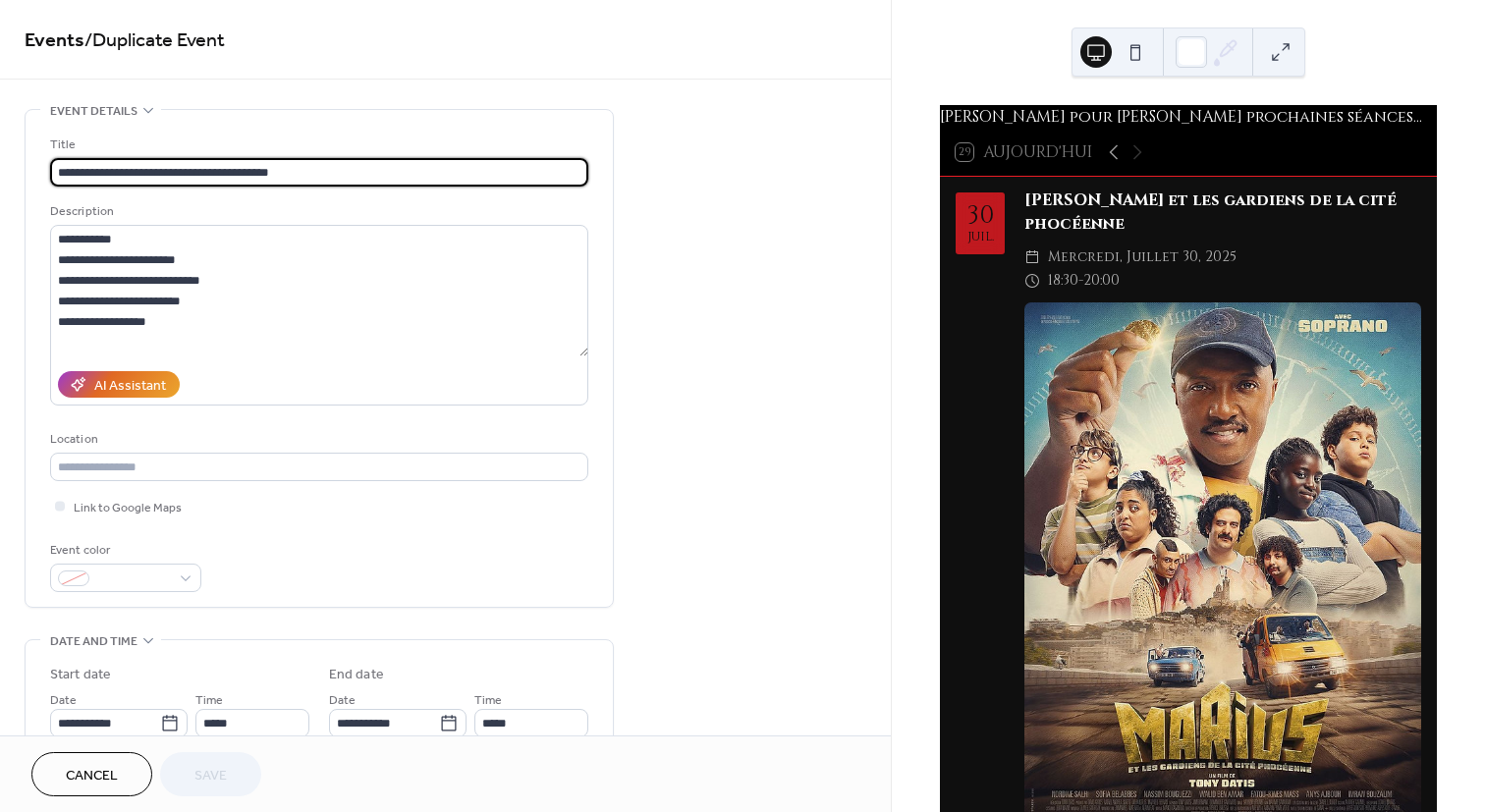 drag, startPoint x: 311, startPoint y: 173, endPoint x: 20, endPoint y: 151, distance: 291.8304 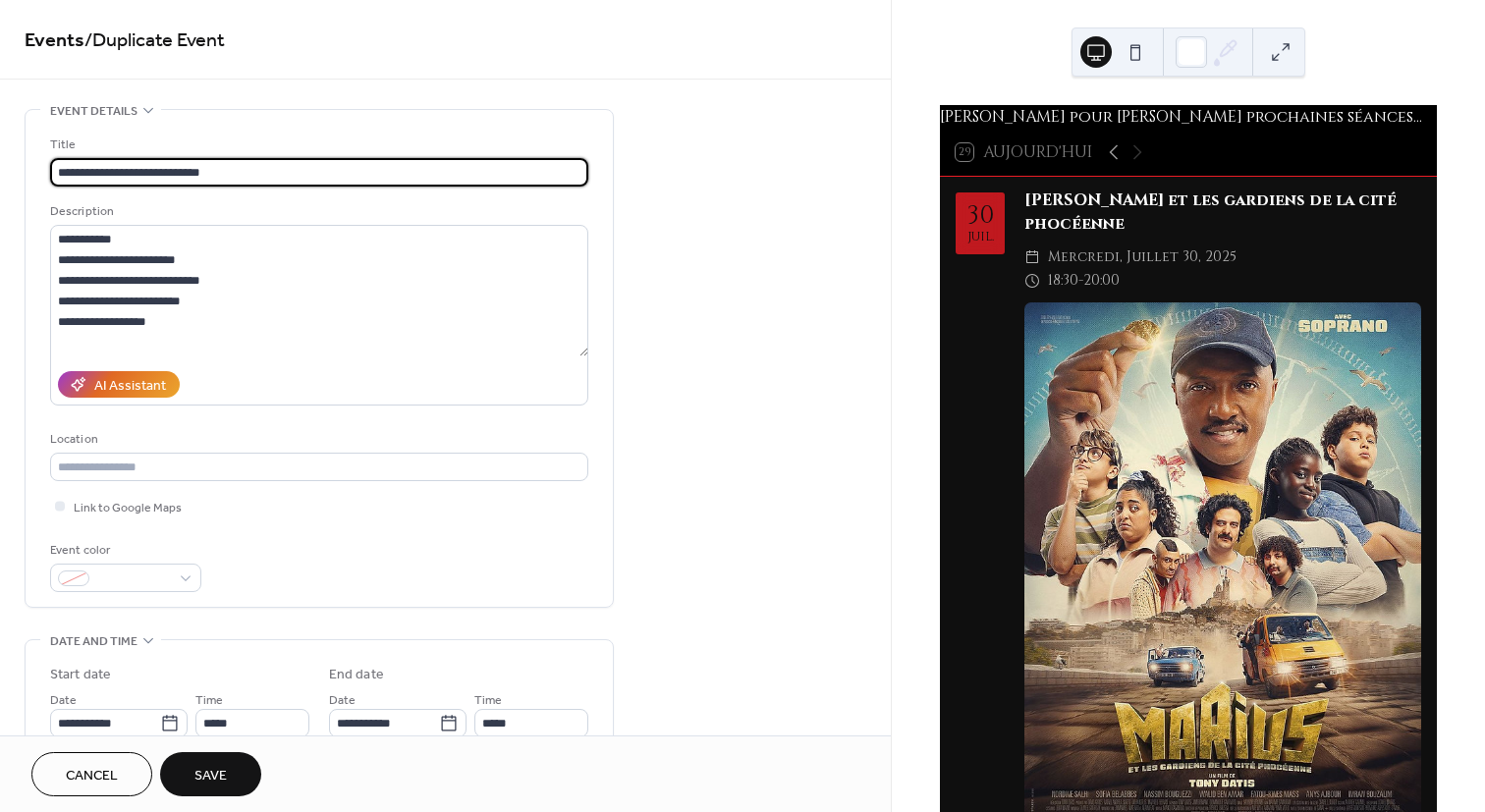 type on "**********" 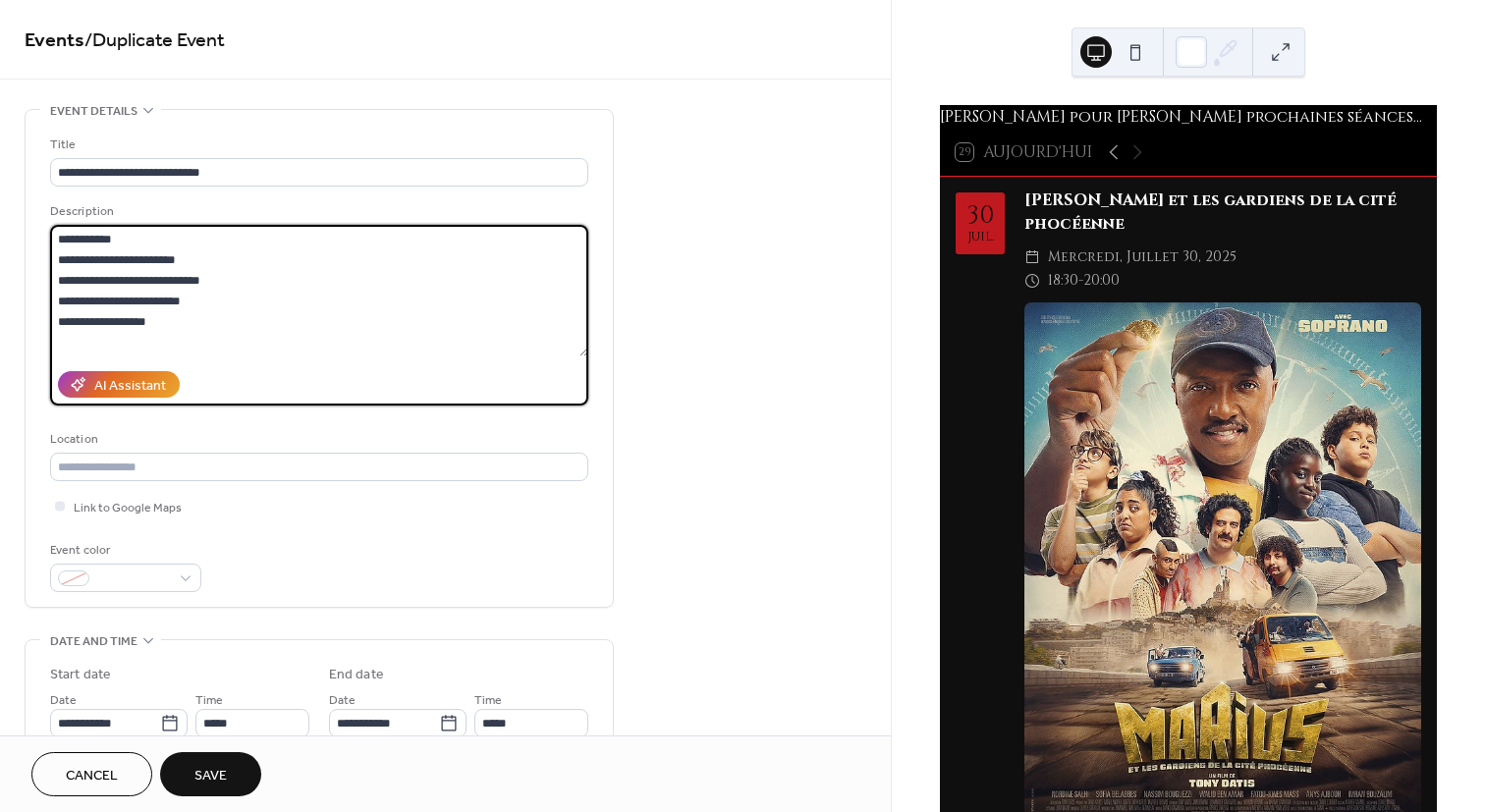 click on "**********" at bounding box center (319, 291) 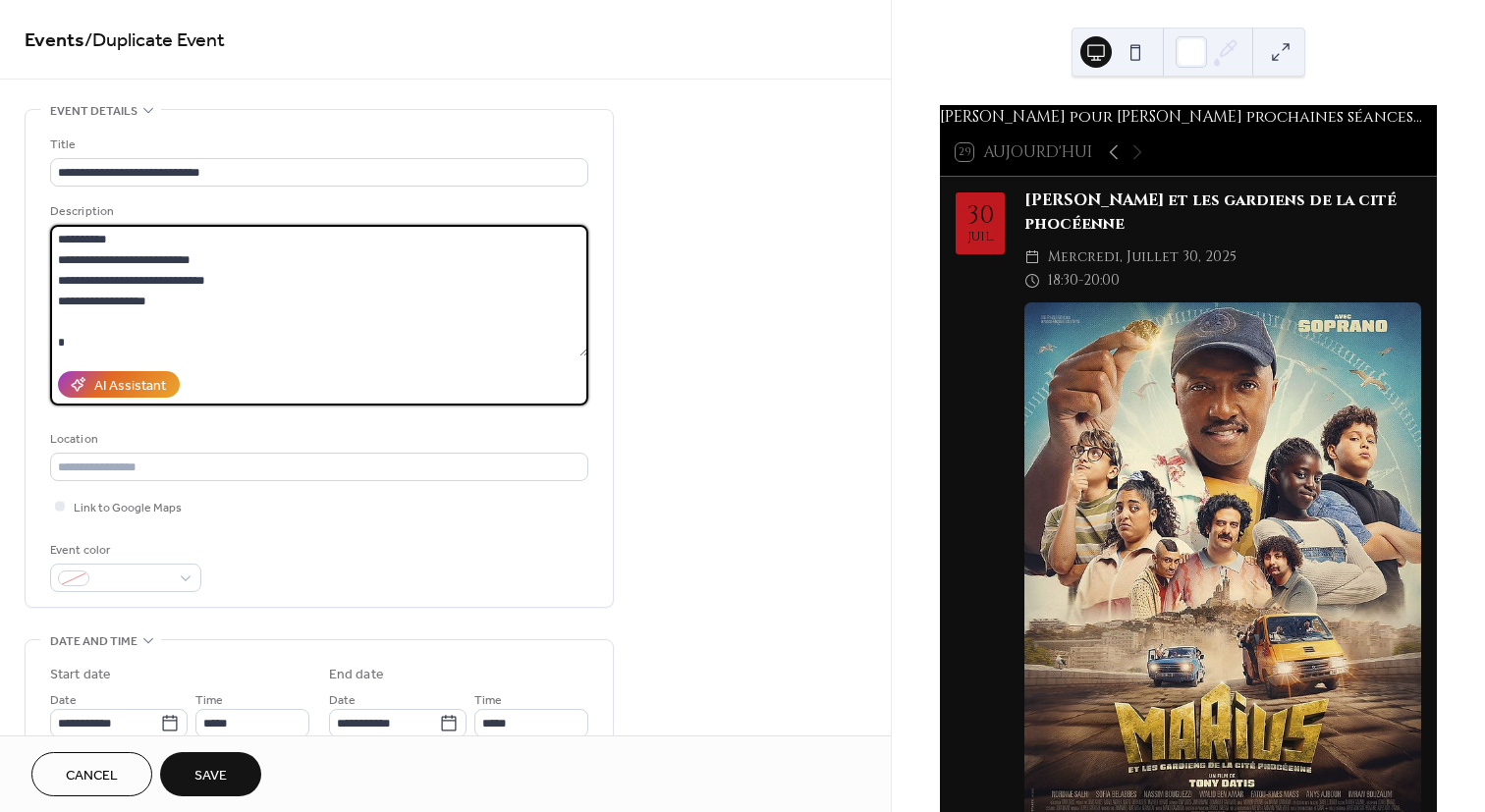 scroll, scrollTop: 38, scrollLeft: 0, axis: vertical 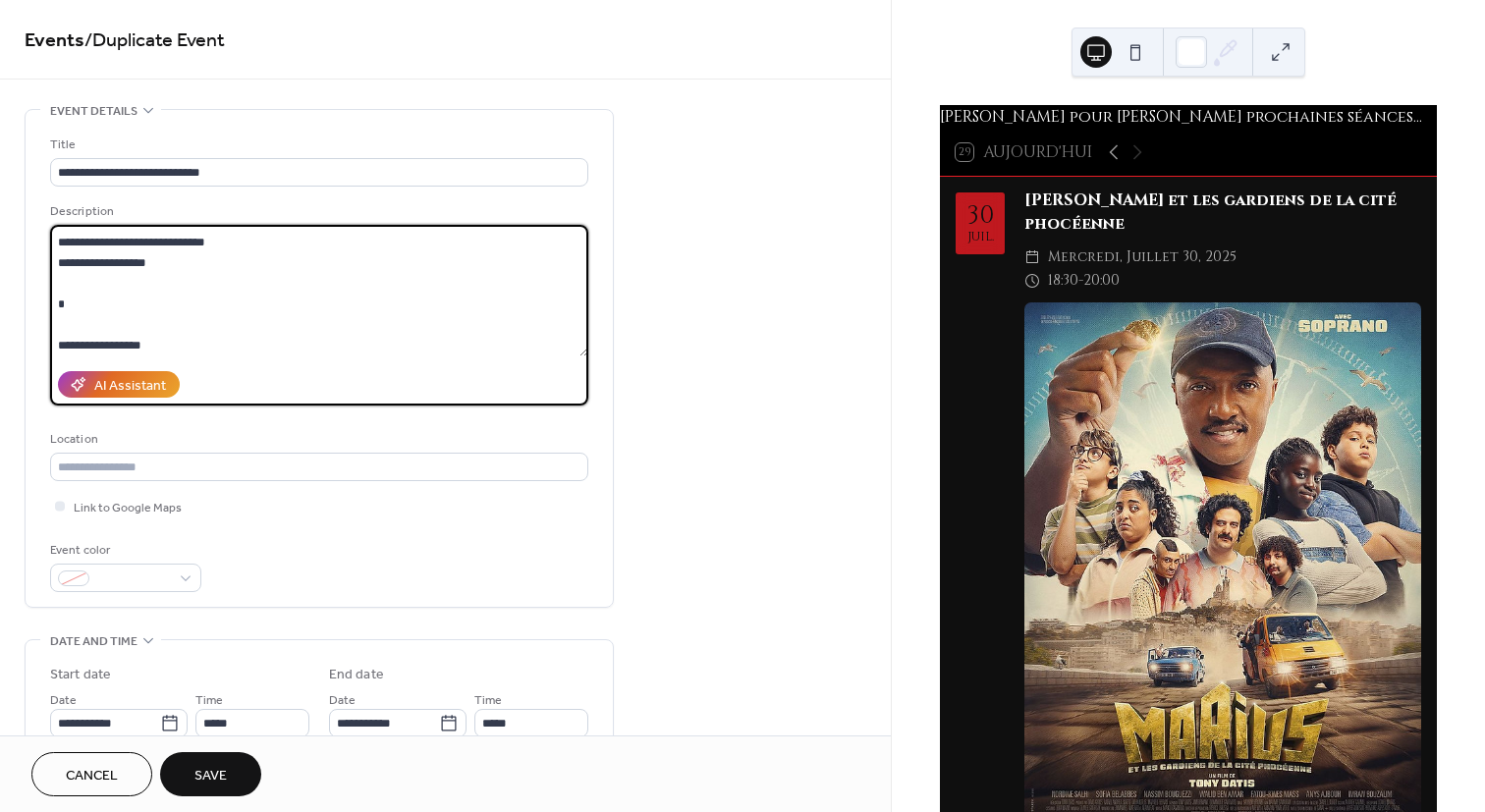 drag, startPoint x: 87, startPoint y: 284, endPoint x: 92, endPoint y: 316, distance: 32.38827 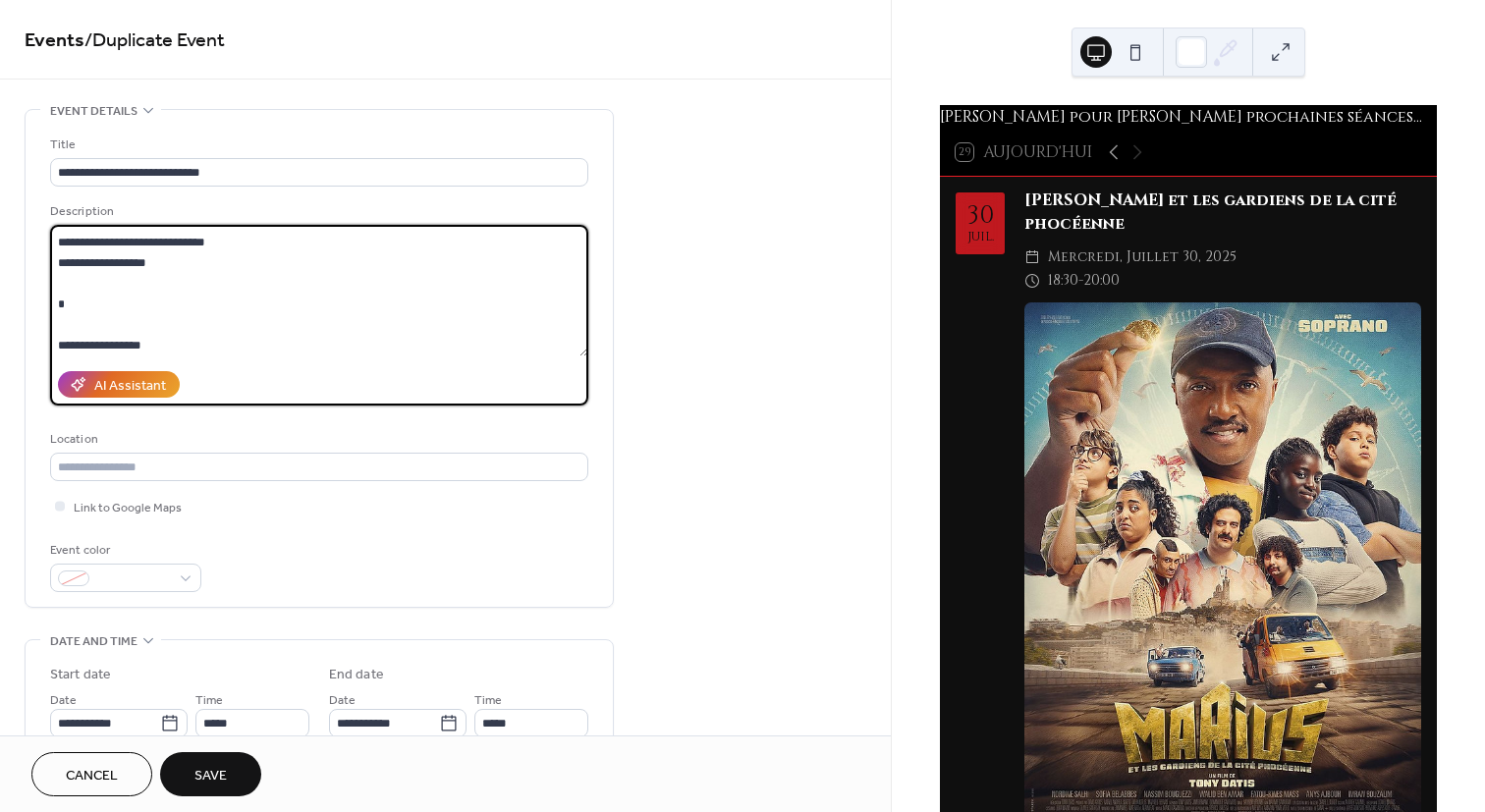 click on "**********" at bounding box center (319, 291) 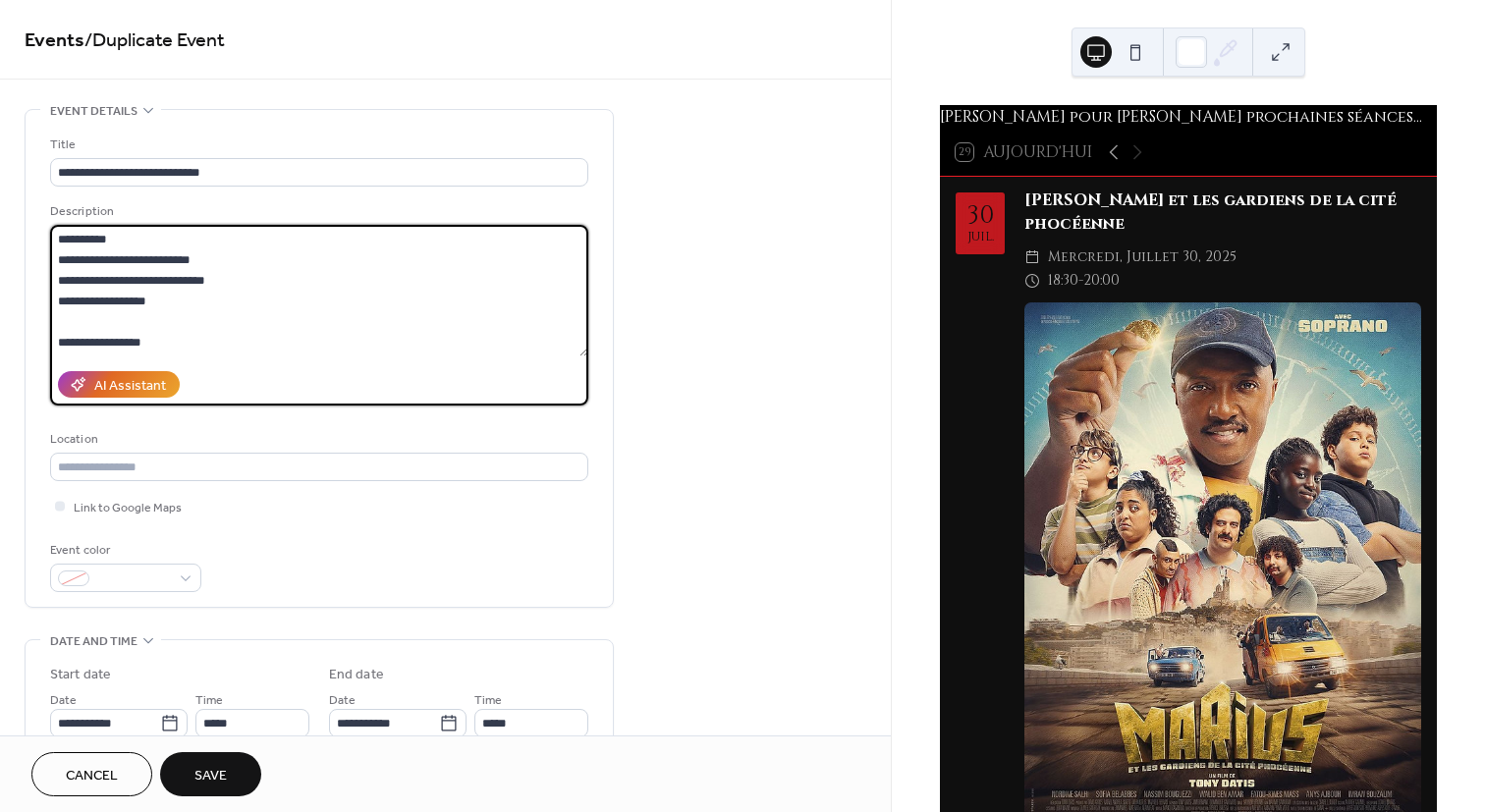 scroll, scrollTop: 0, scrollLeft: 0, axis: both 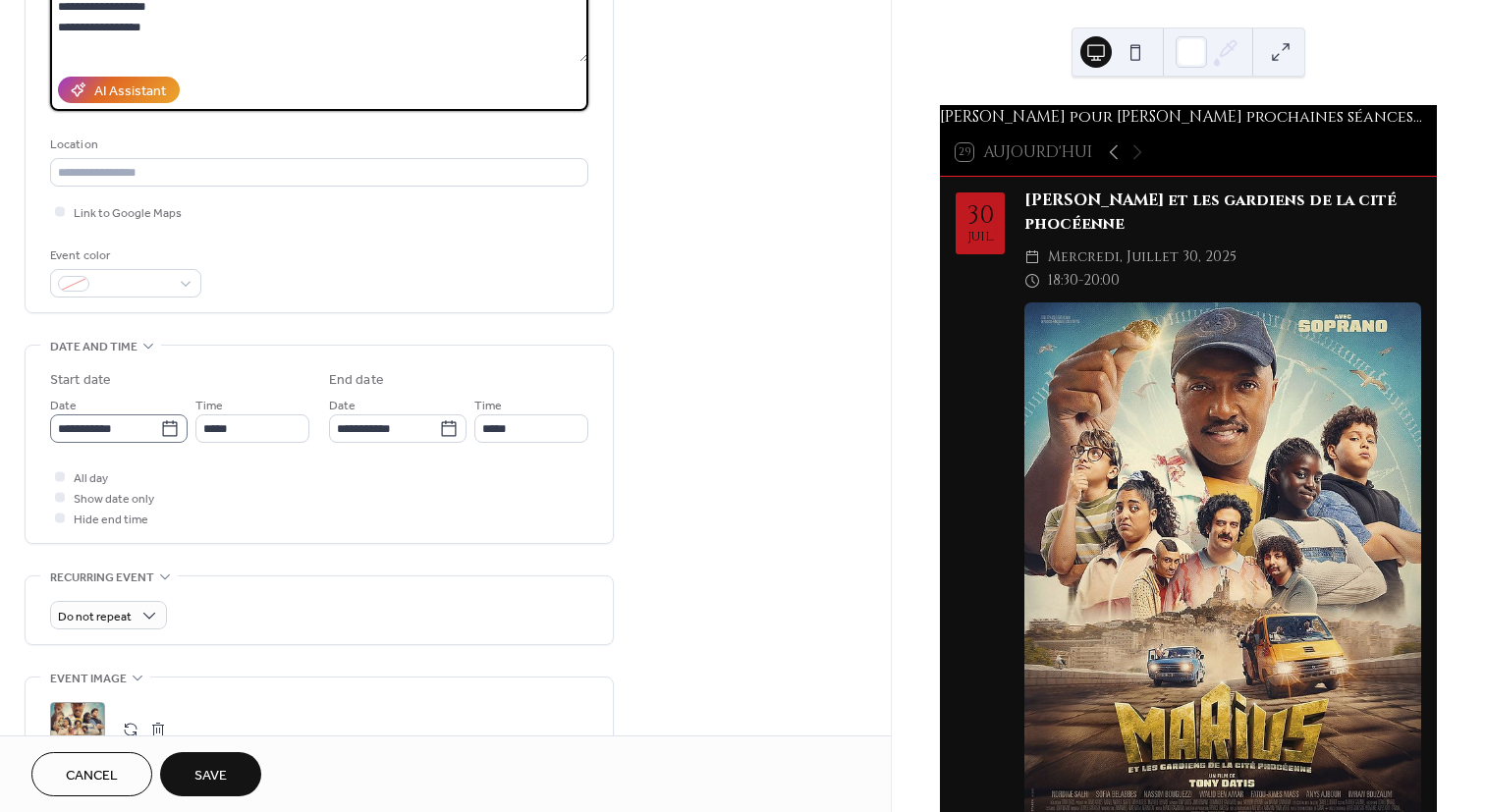 type on "**********" 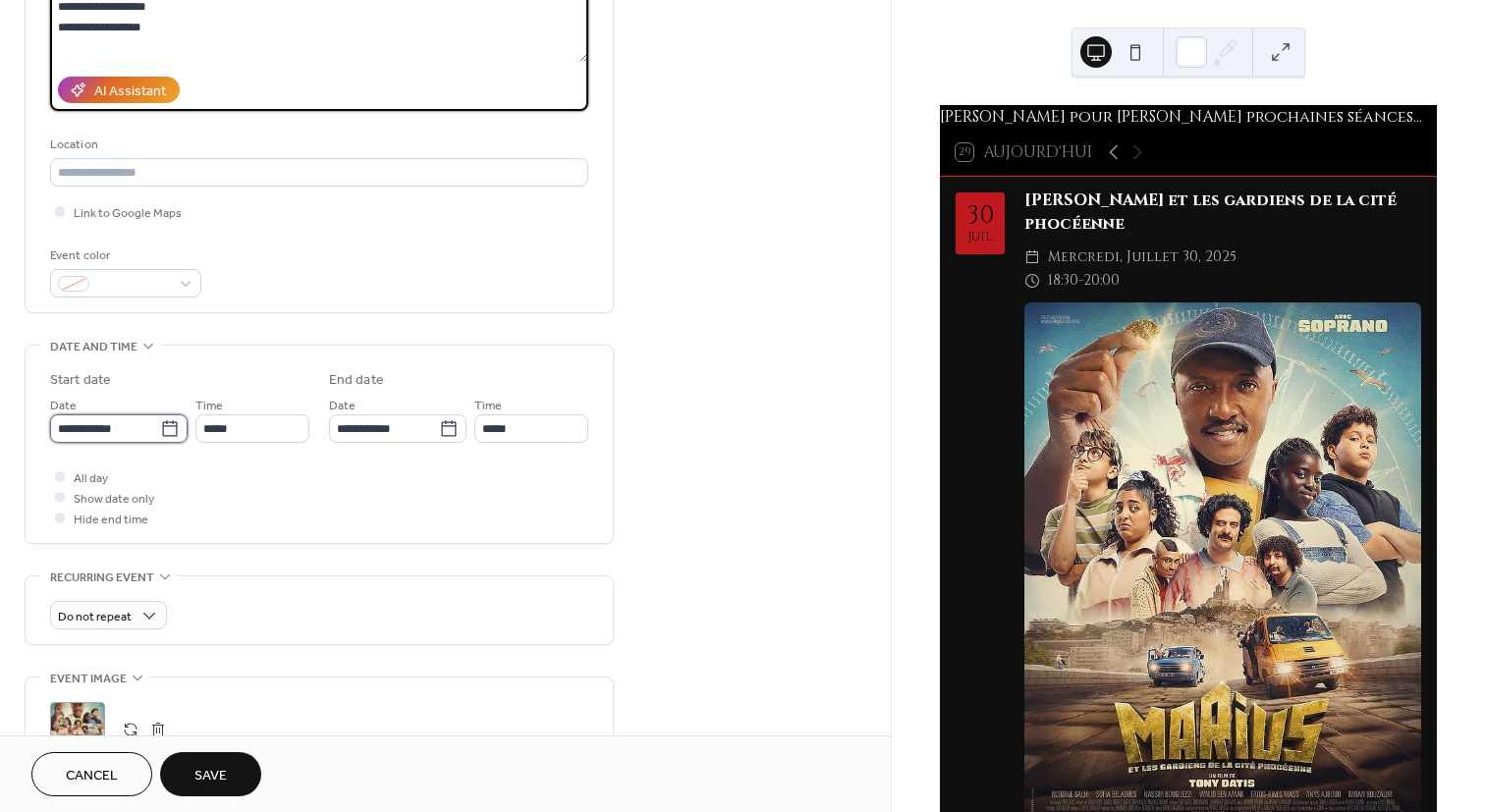 click on "**********" at bounding box center (105, 428) 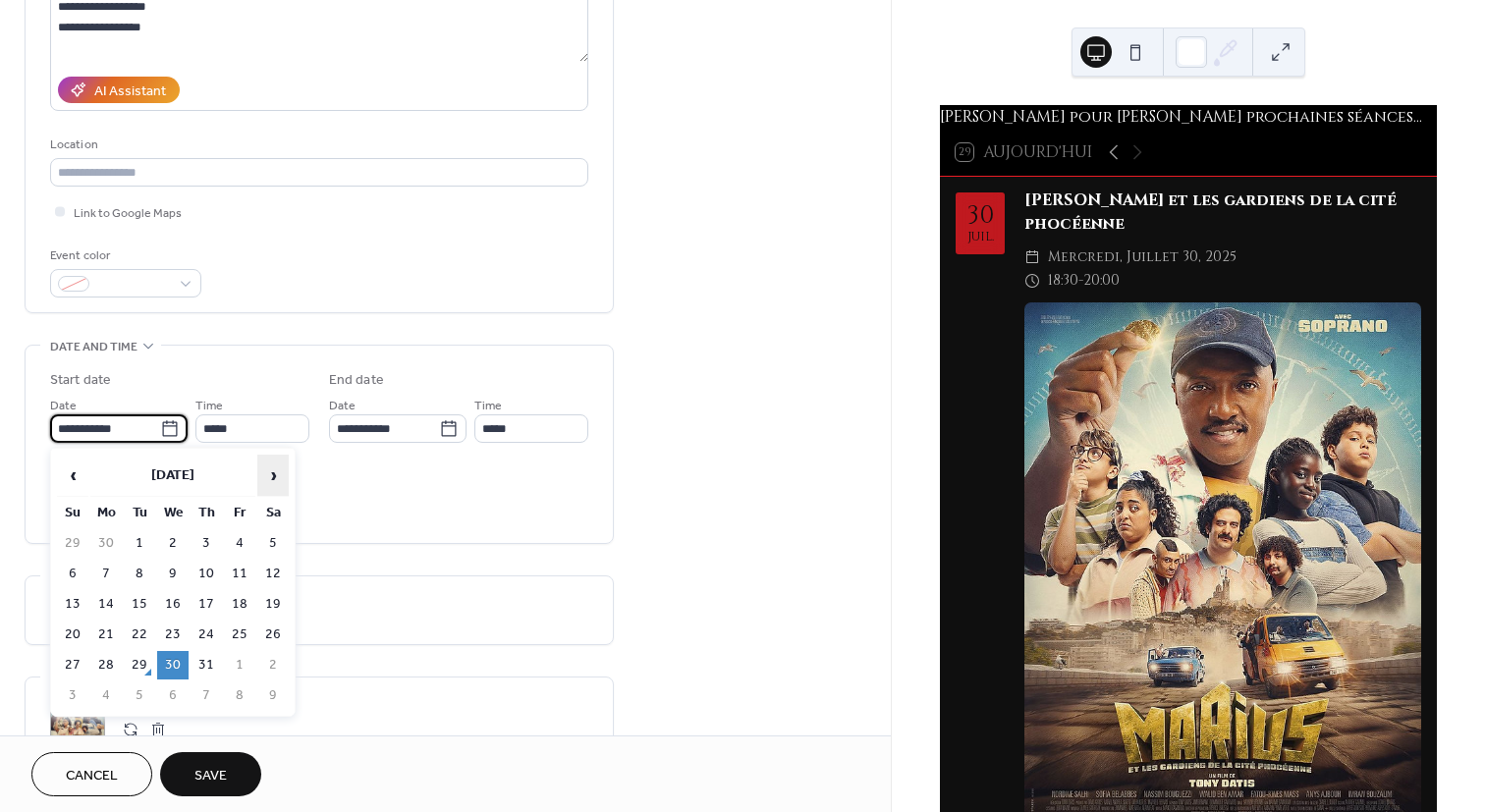 click on "›" at bounding box center (273, 475) 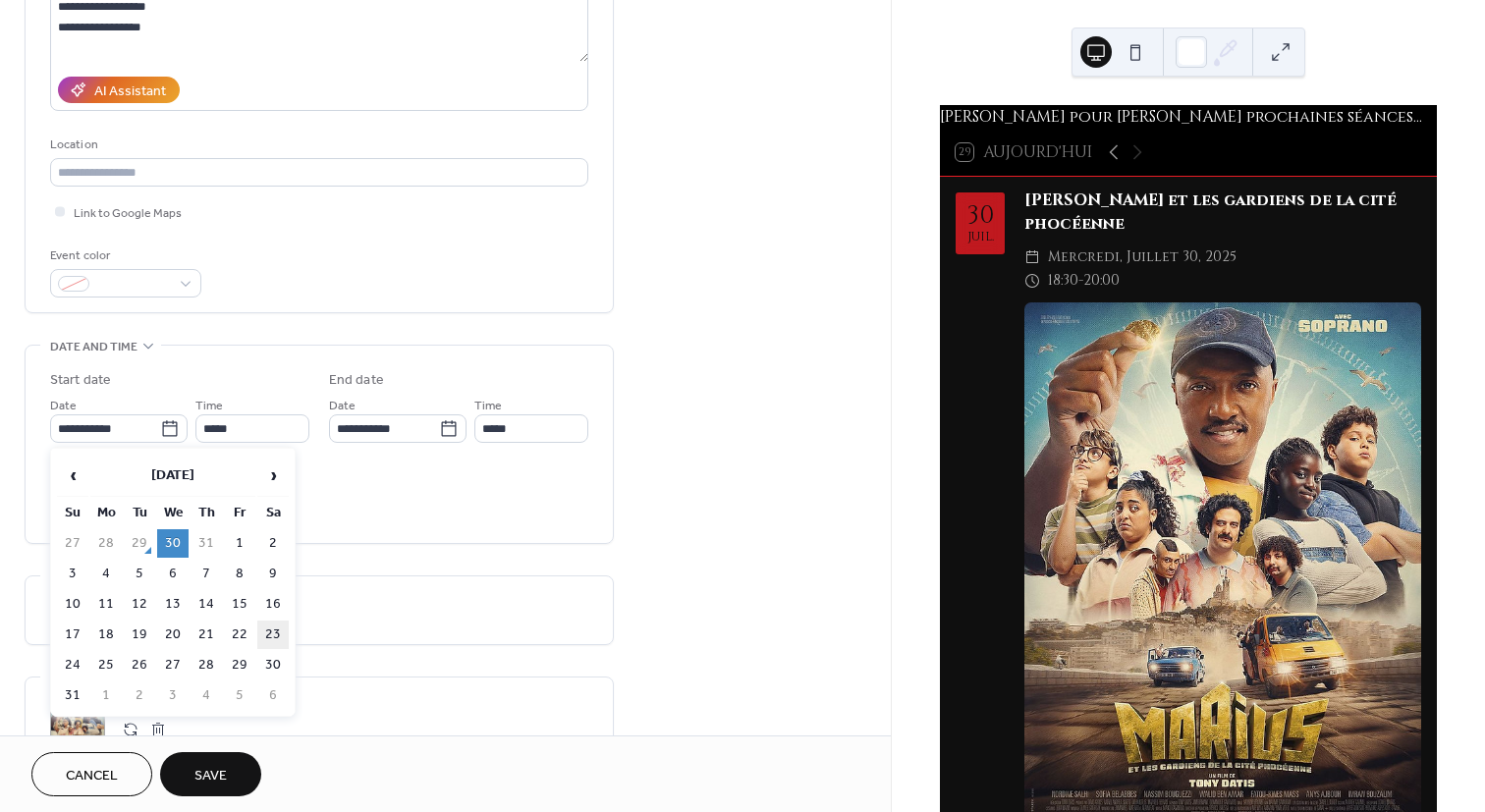 click on "23" at bounding box center (273, 634) 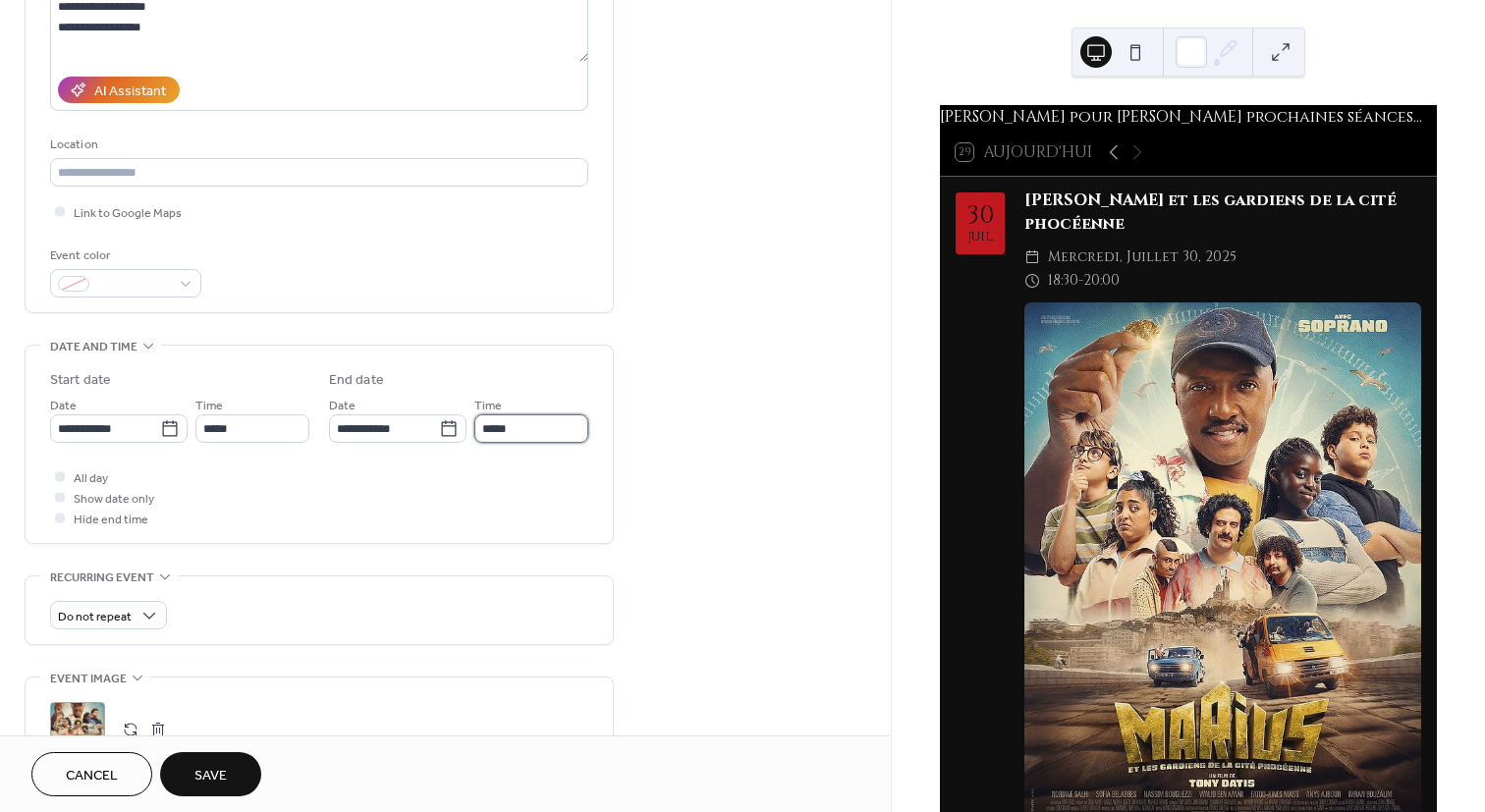 click on "*****" at bounding box center (531, 428) 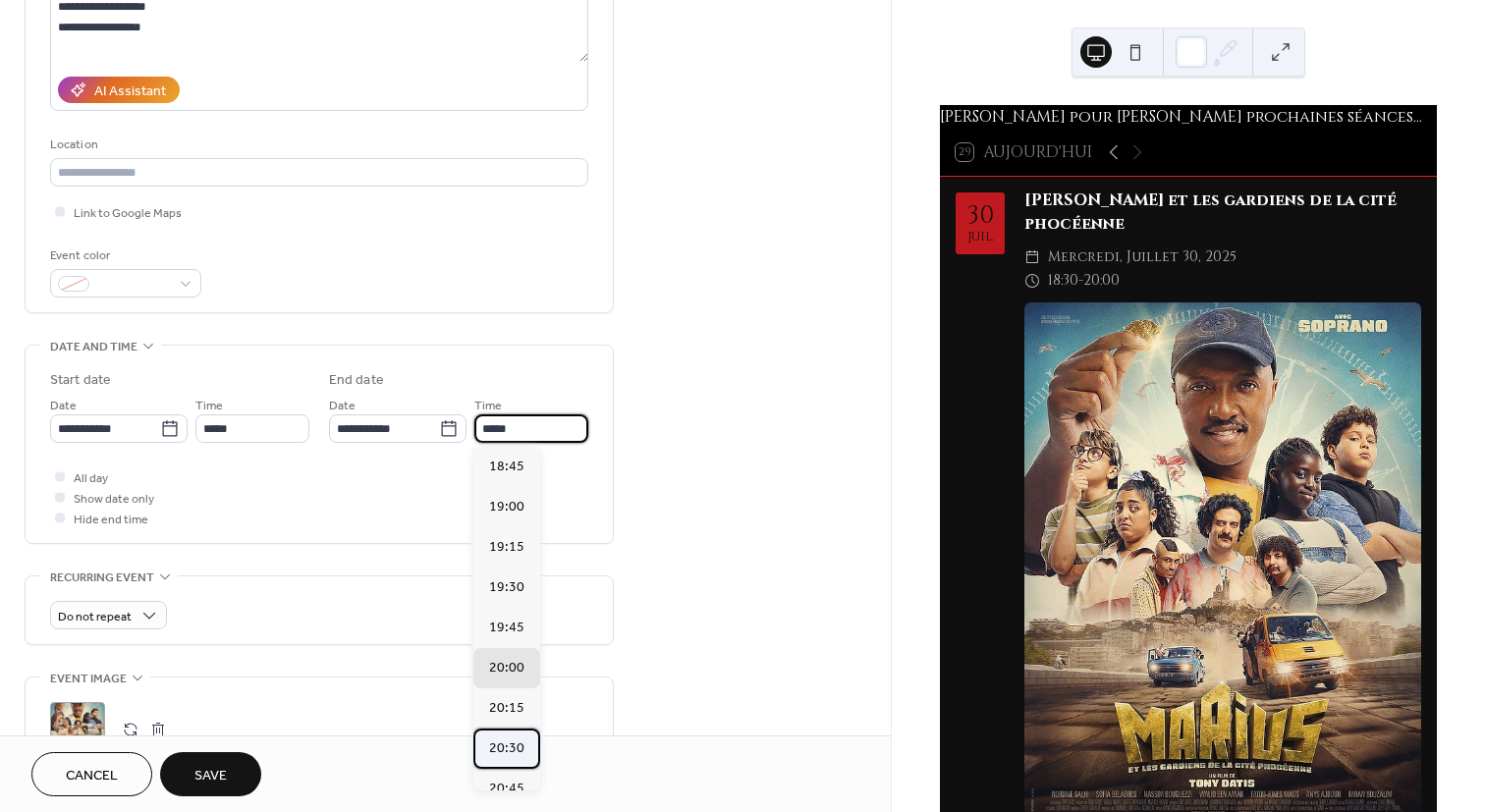 click on "20:30" at bounding box center [507, 748] 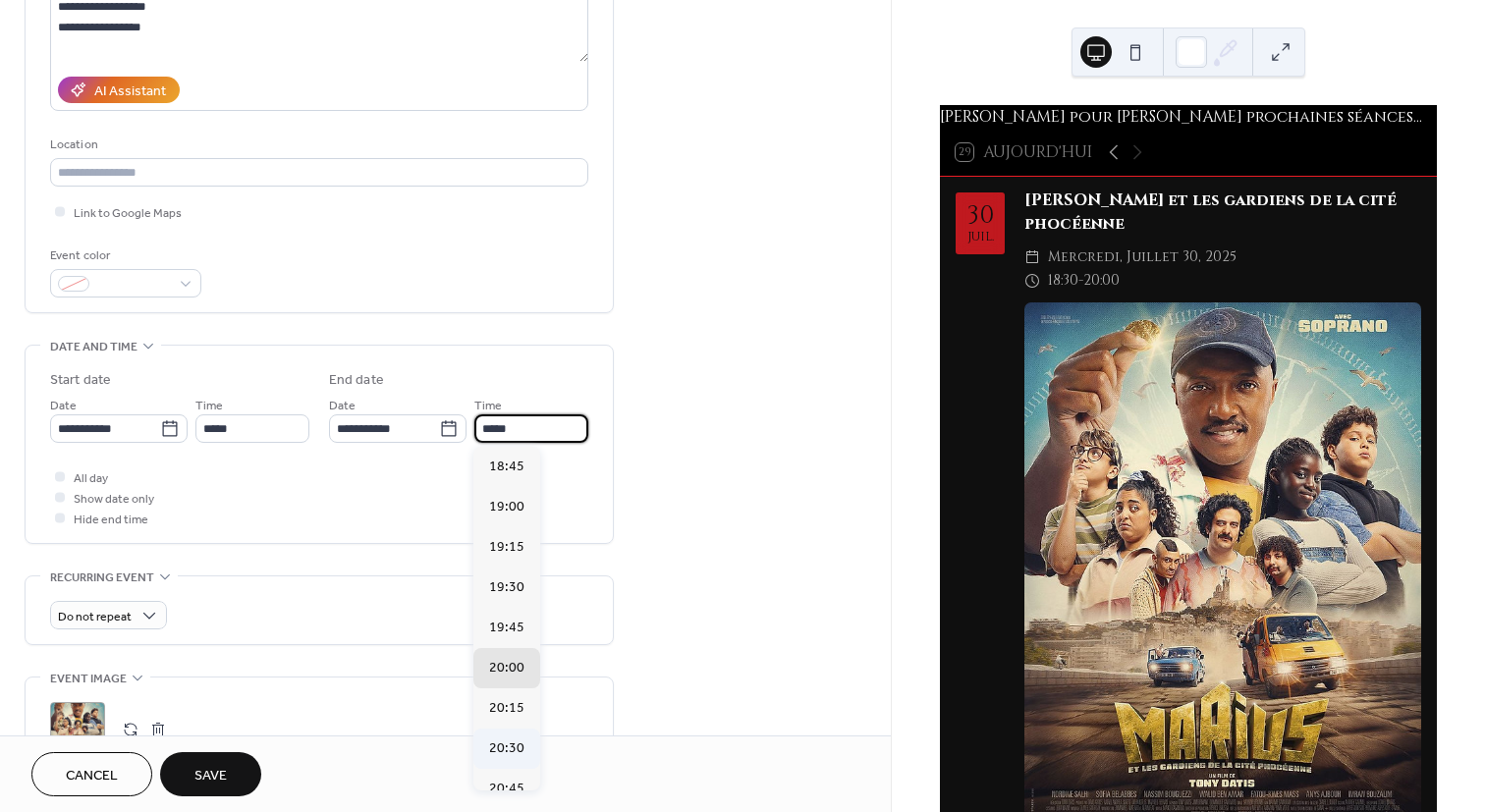 type on "*****" 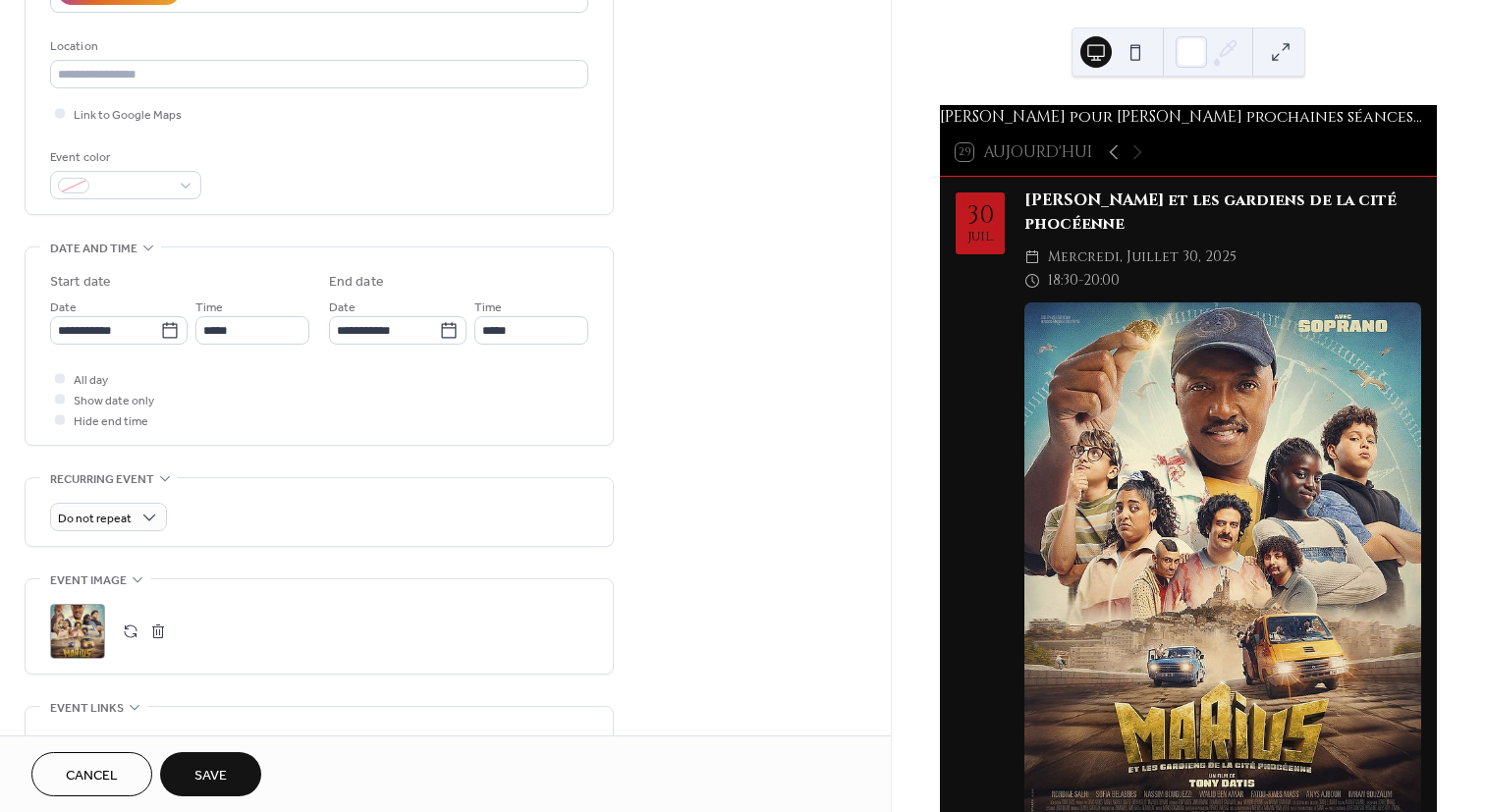 scroll, scrollTop: 491, scrollLeft: 0, axis: vertical 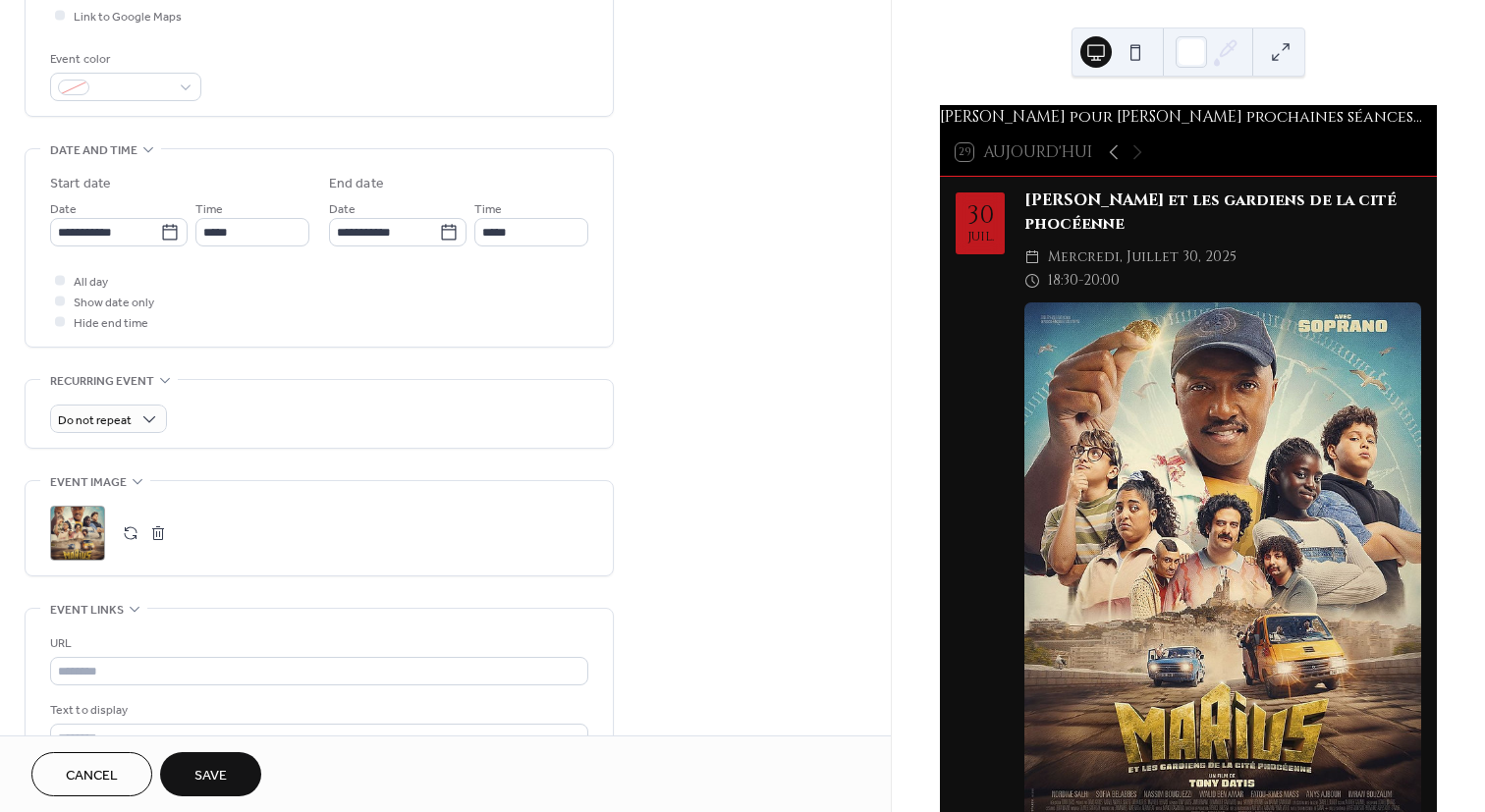 click on ";" at bounding box center [78, 533] 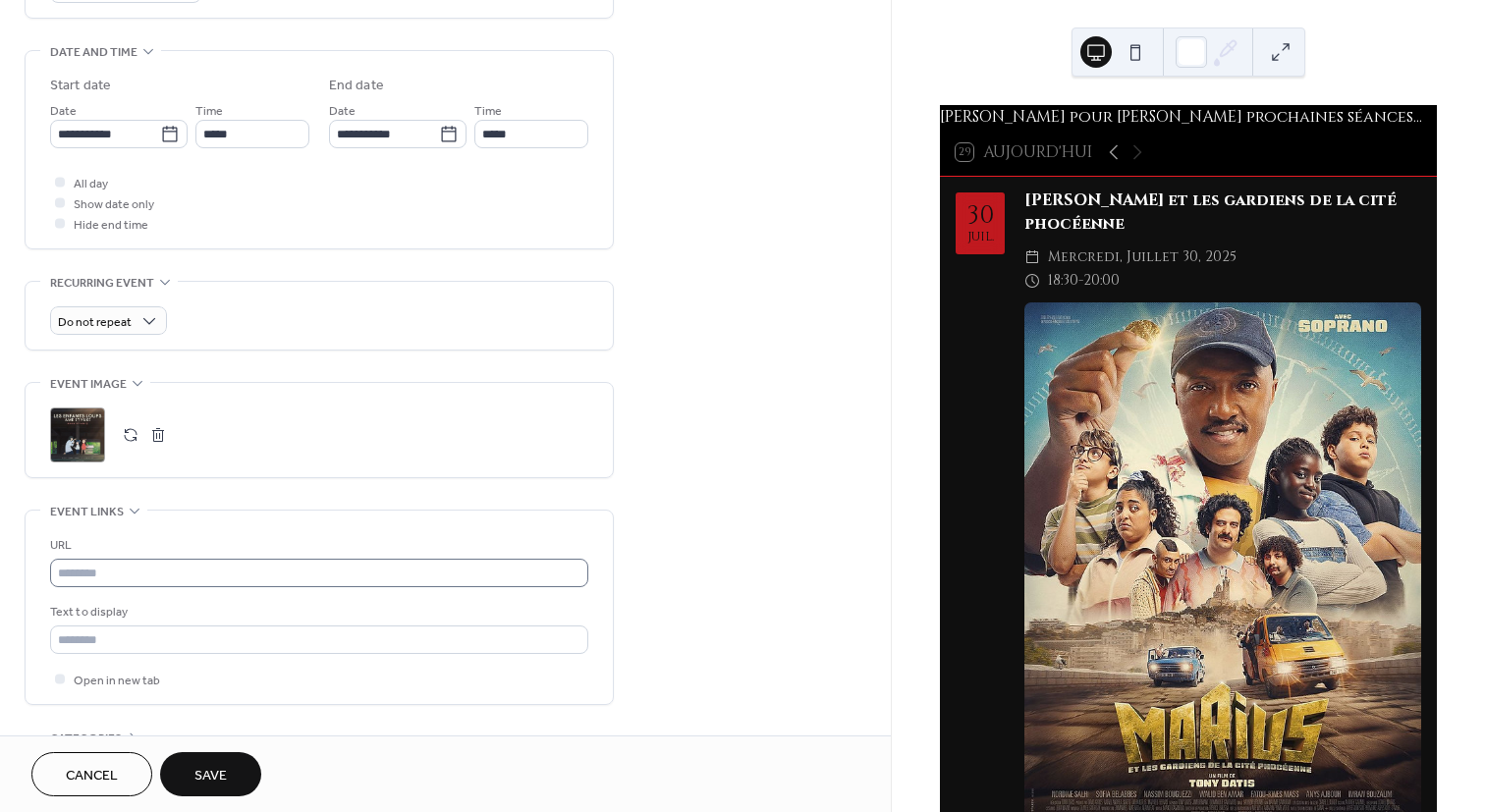 scroll, scrollTop: 724, scrollLeft: 0, axis: vertical 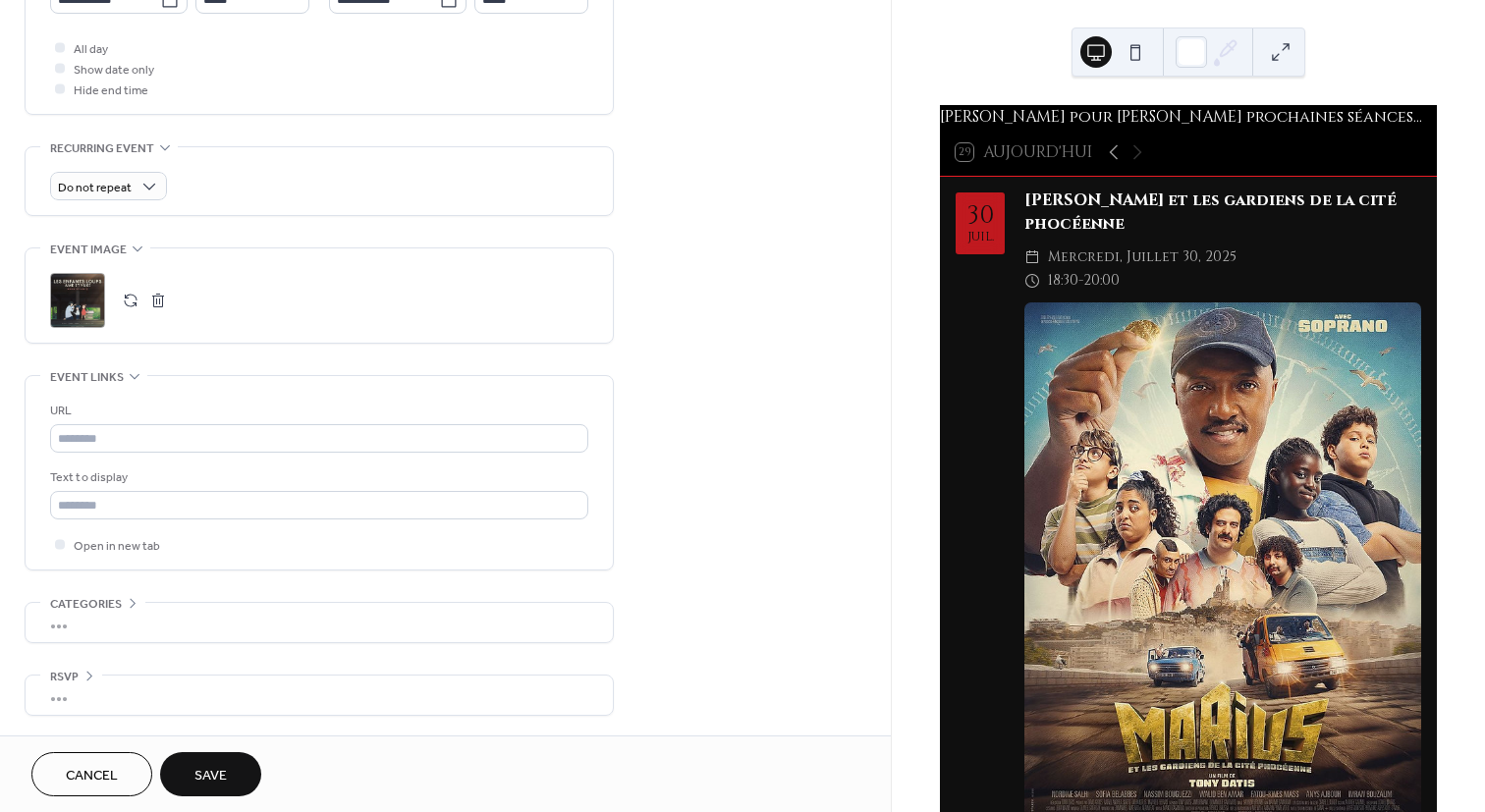 click on "Save" at bounding box center [210, 776] 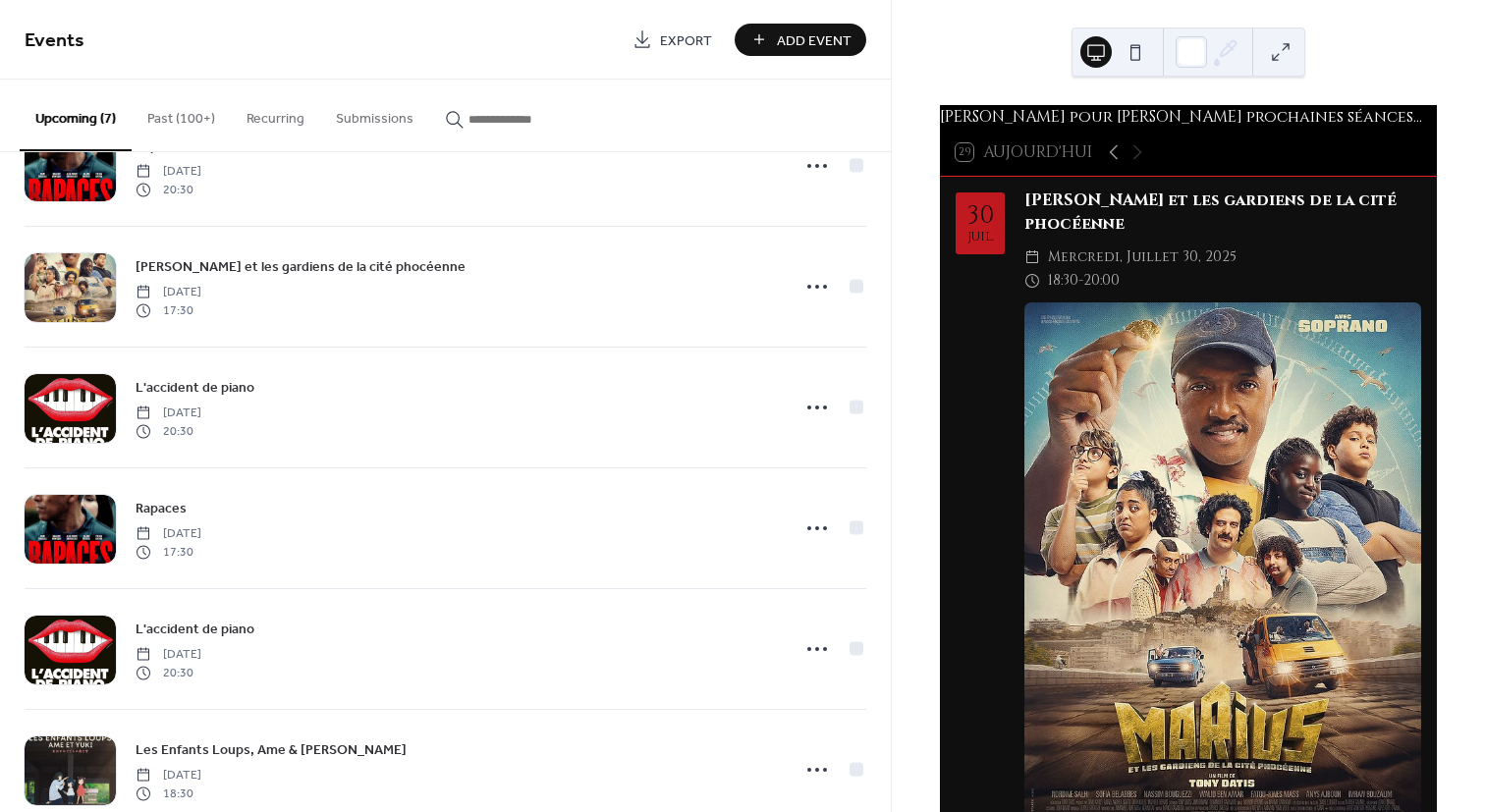 scroll, scrollTop: 244, scrollLeft: 0, axis: vertical 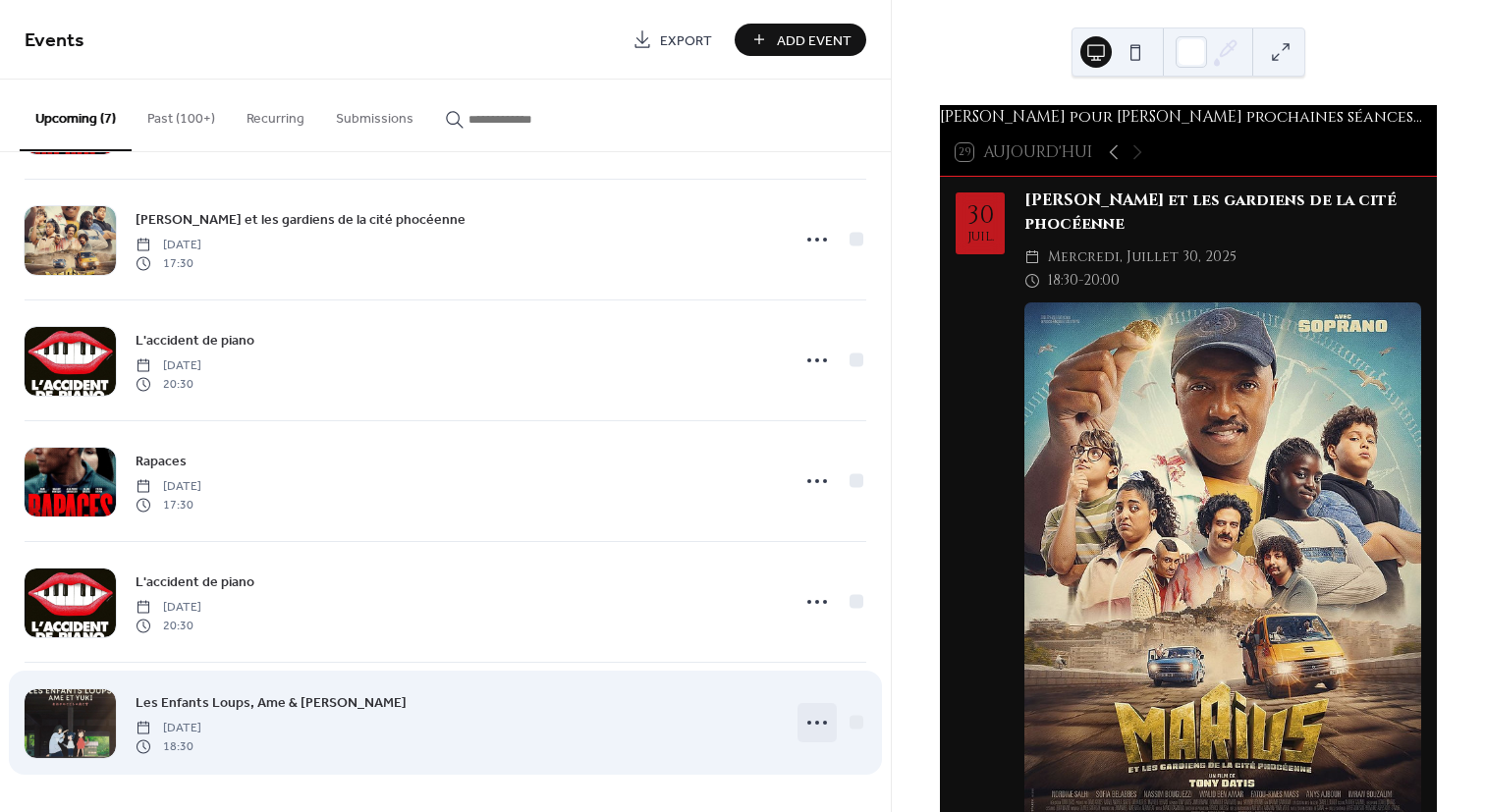 click 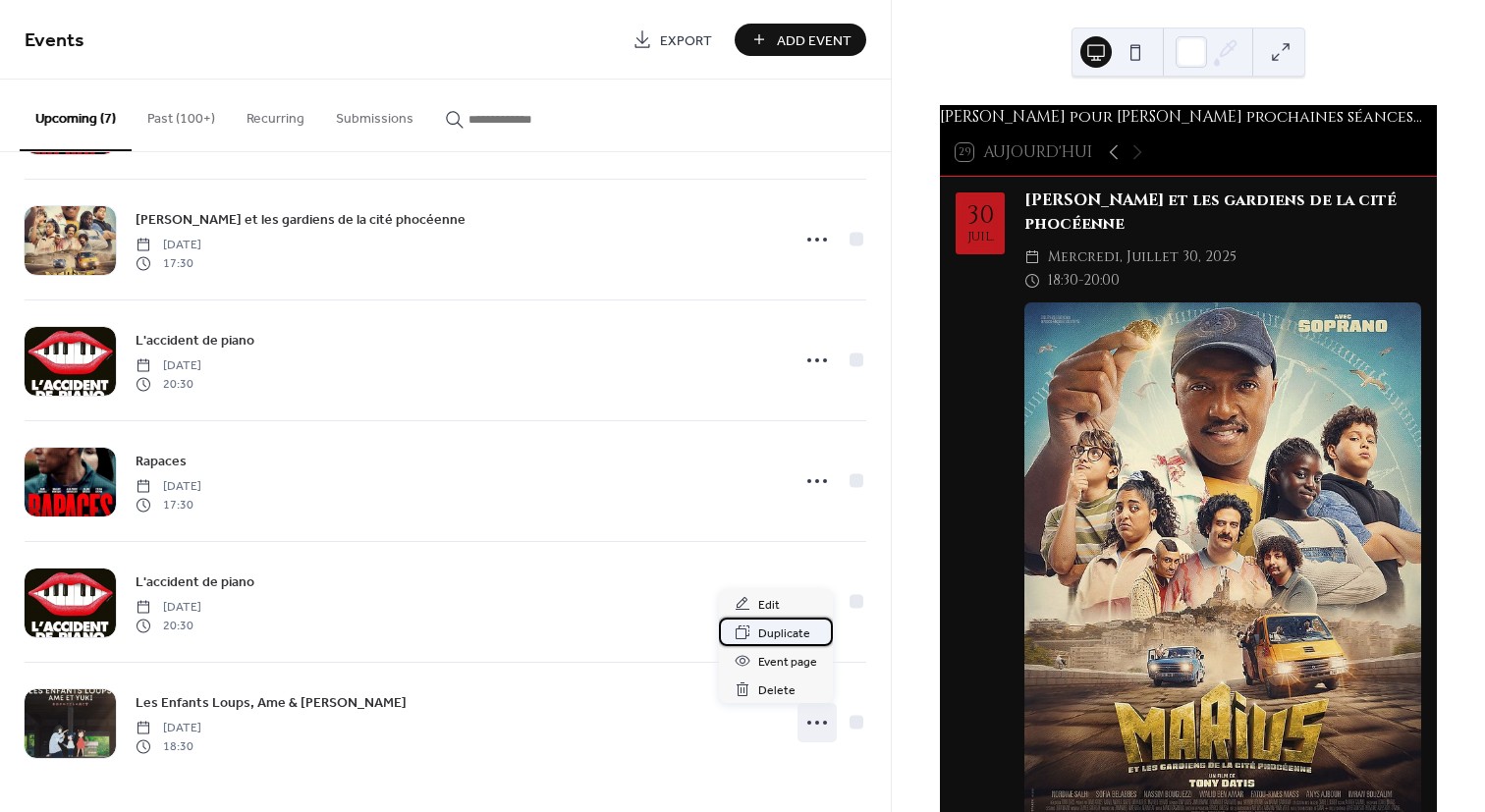 click on "Duplicate" at bounding box center (784, 633) 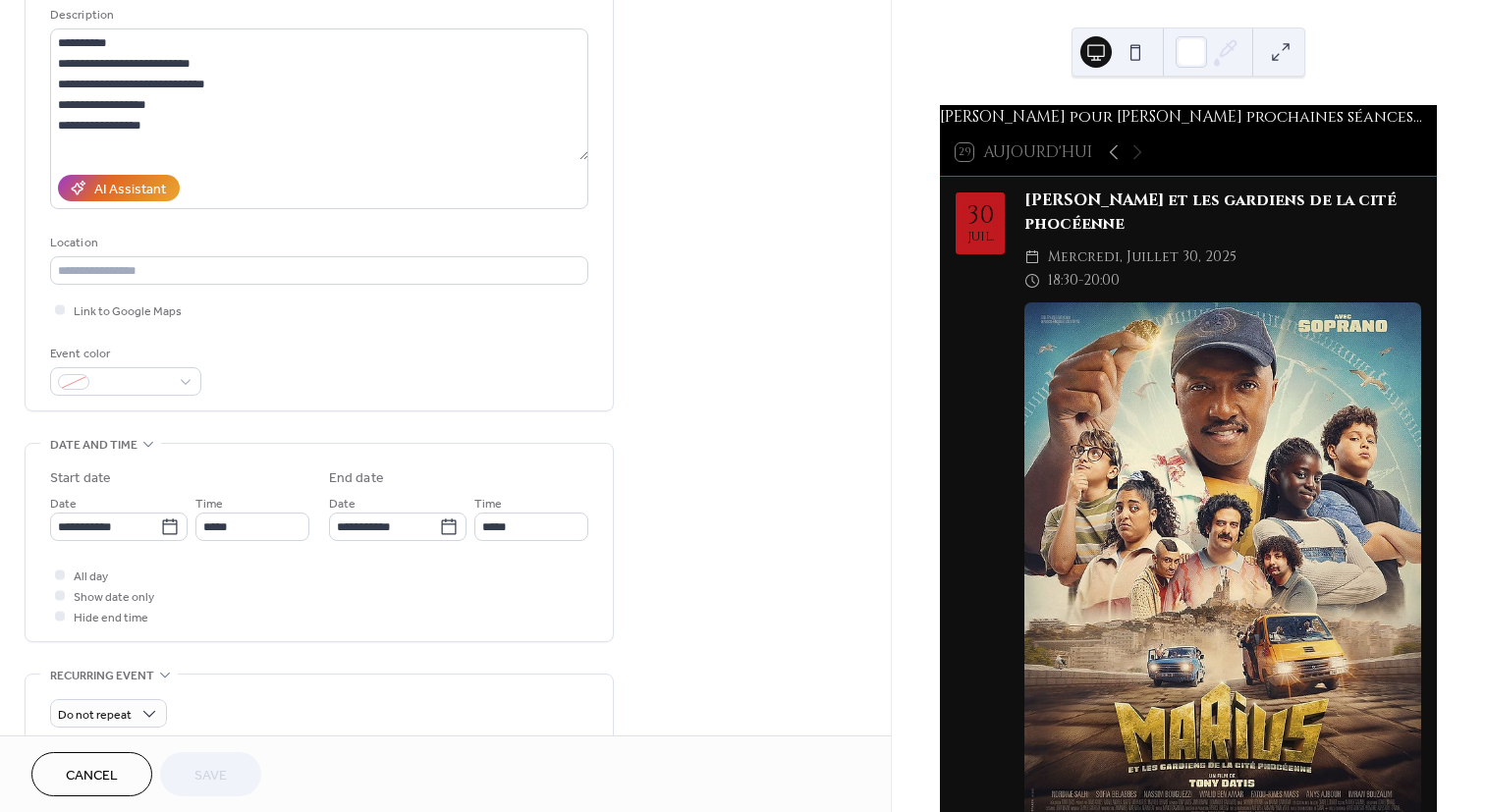 scroll, scrollTop: 393, scrollLeft: 0, axis: vertical 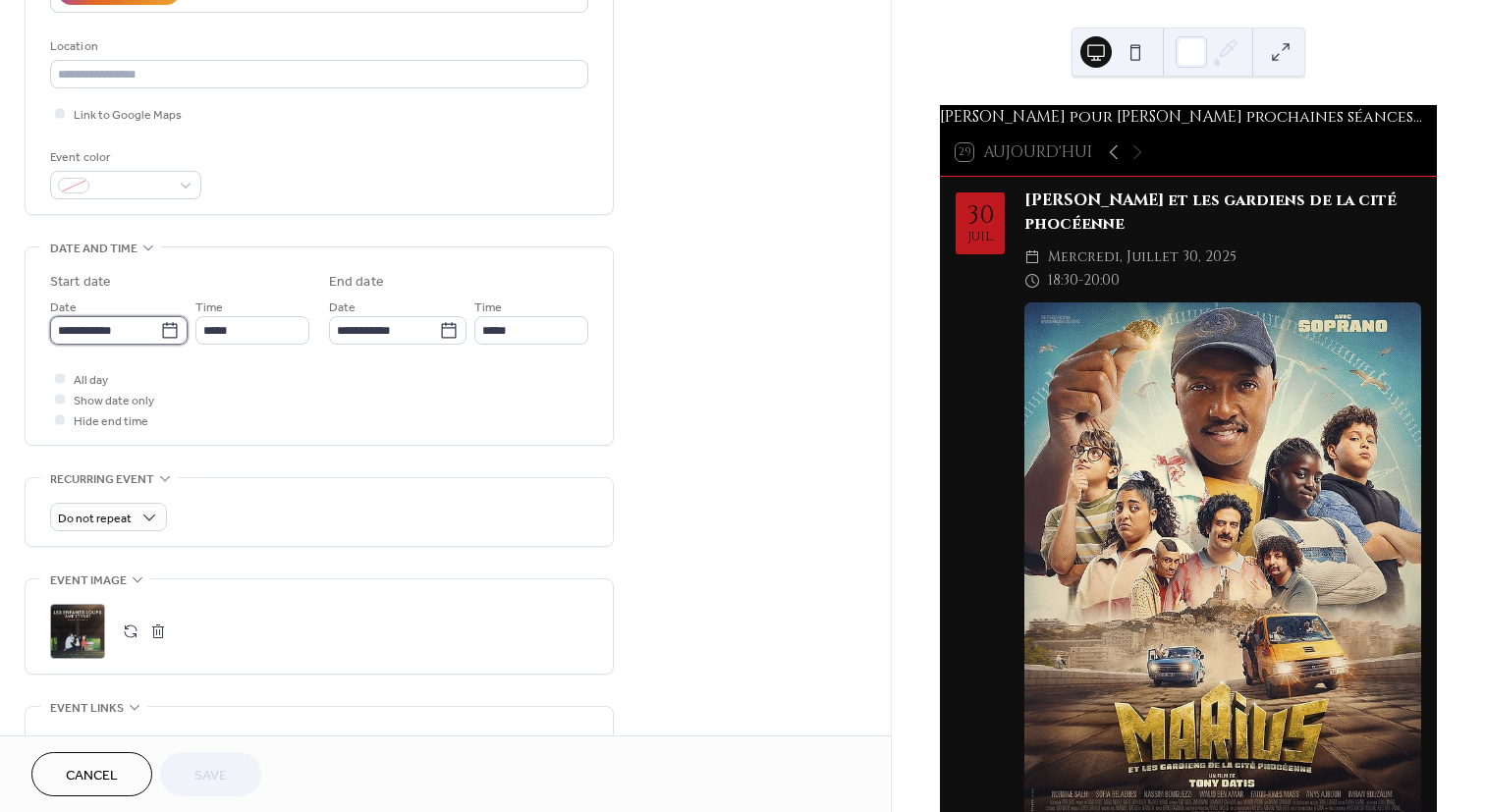 click on "**********" at bounding box center (105, 330) 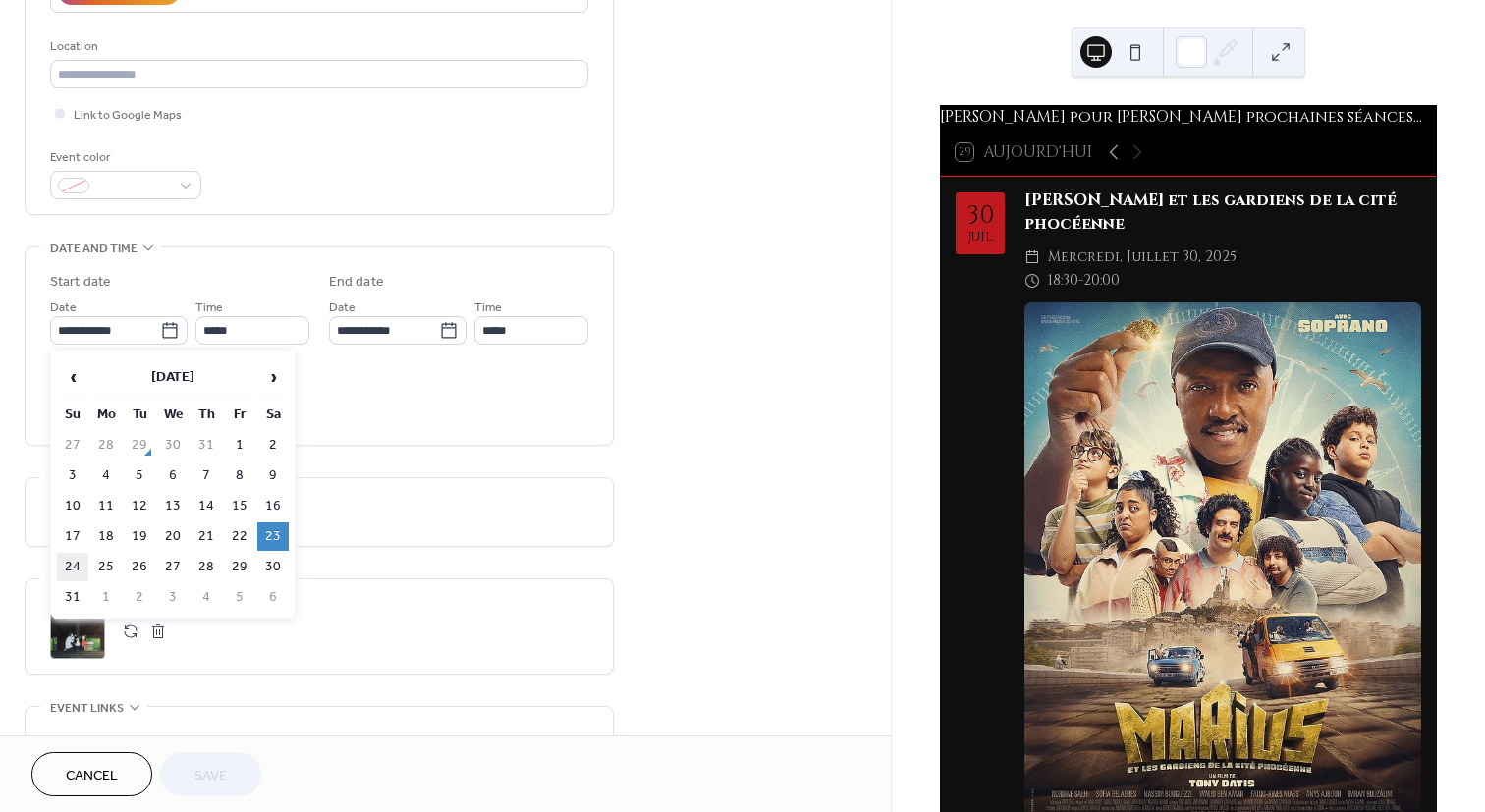 click on "24" at bounding box center [73, 567] 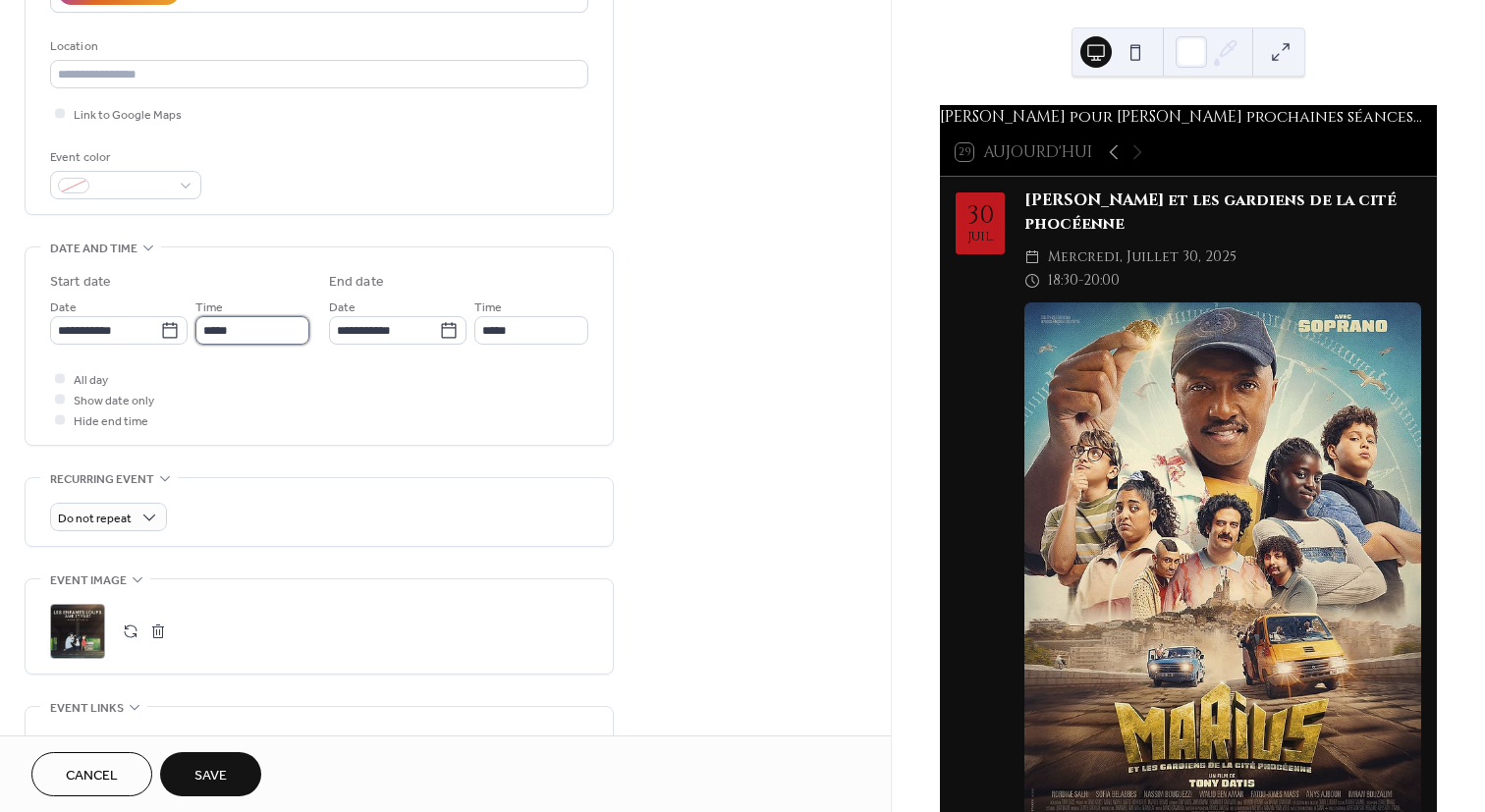 click on "*****" at bounding box center (252, 330) 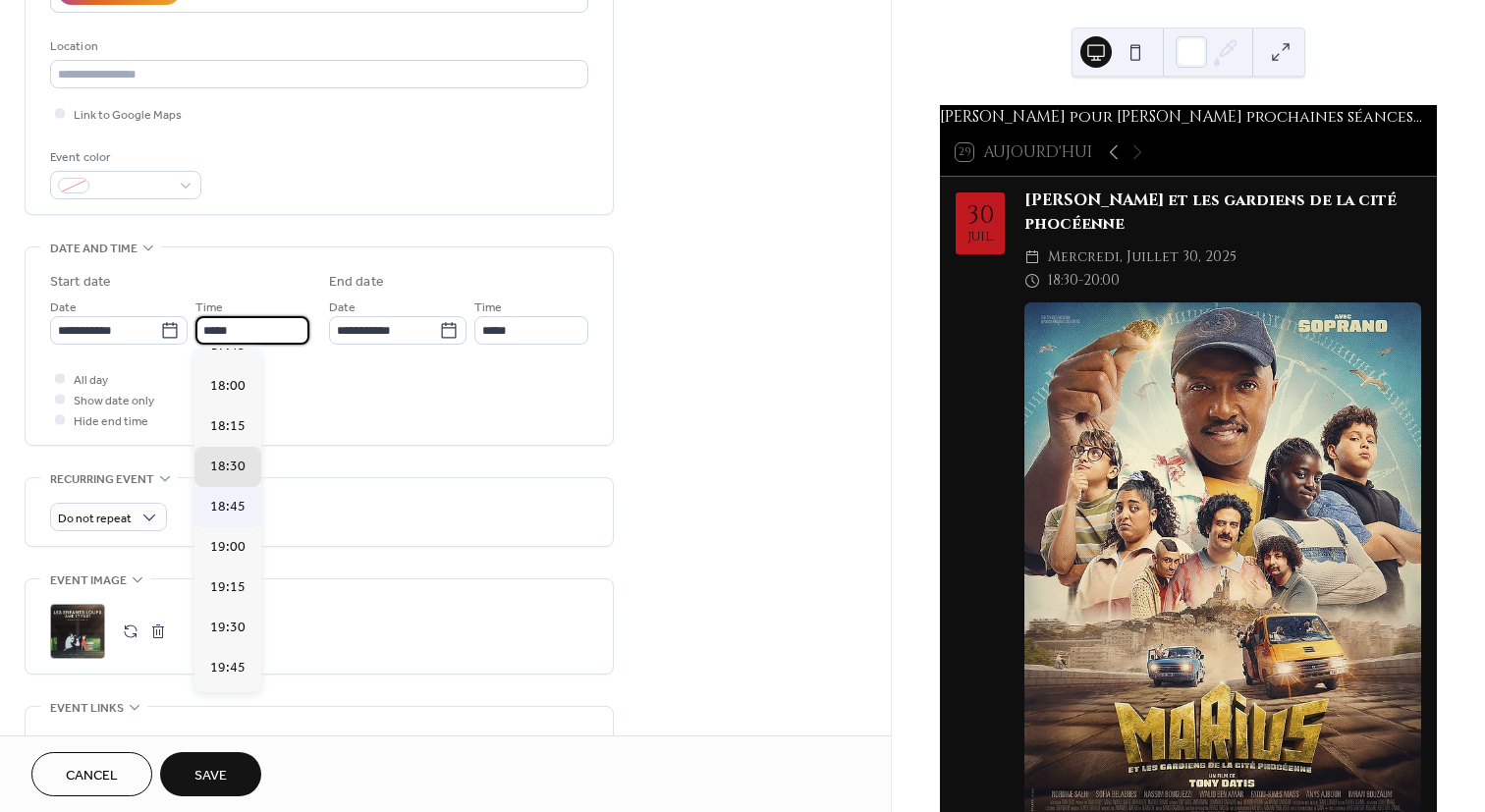 scroll, scrollTop: 2783, scrollLeft: 0, axis: vertical 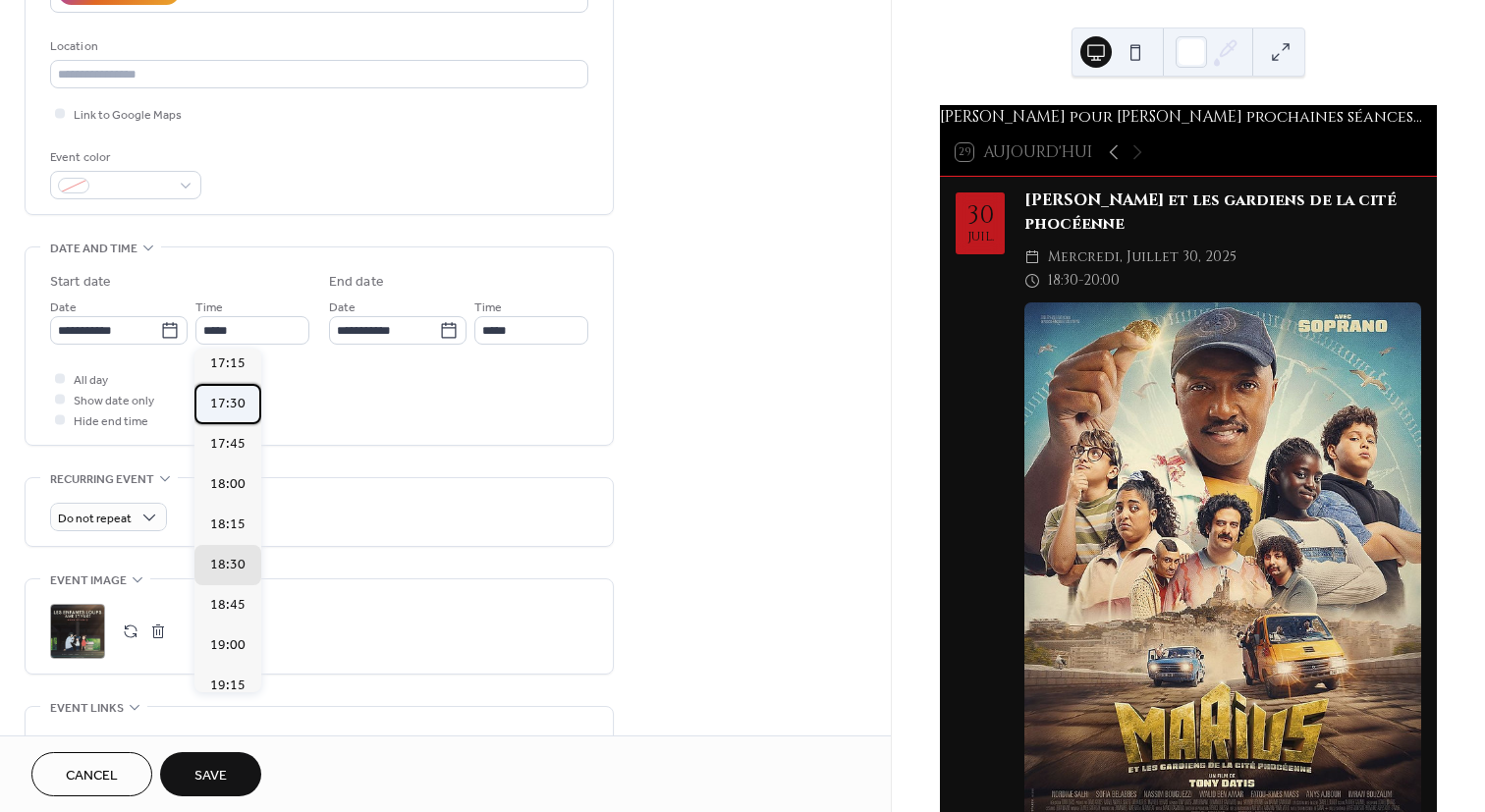 click on "17:30" at bounding box center (228, 404) 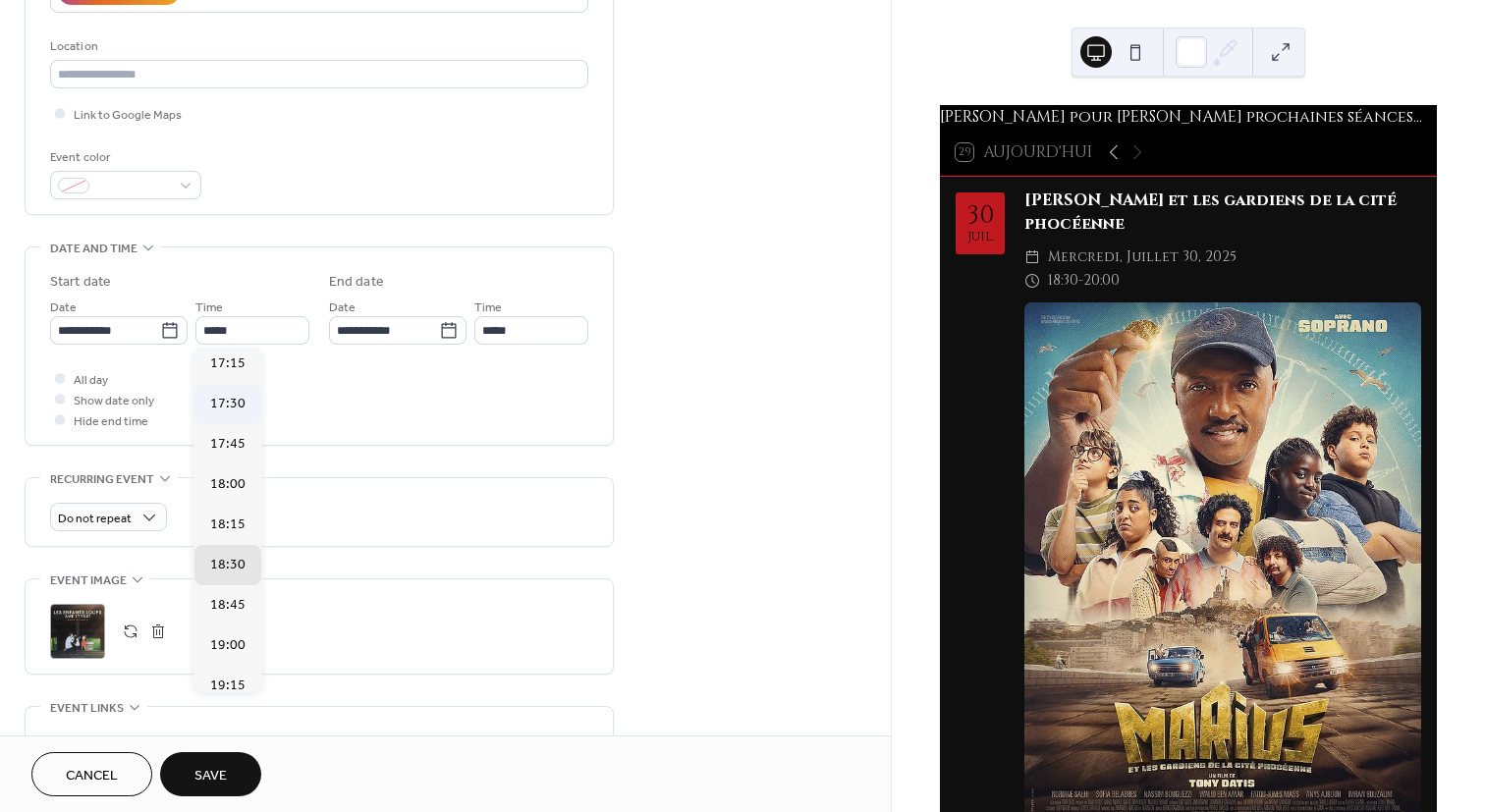 type on "*****" 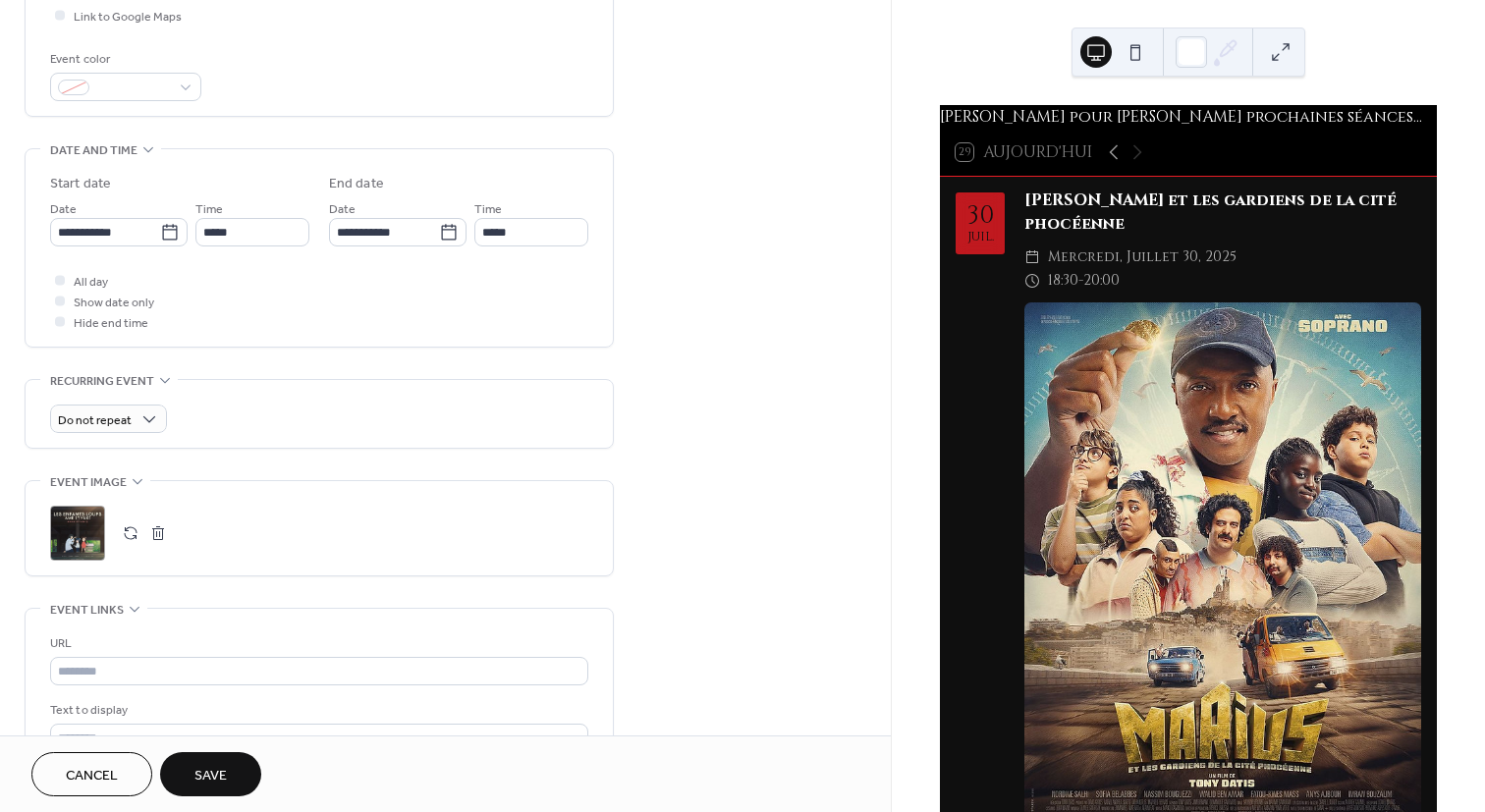 scroll, scrollTop: 687, scrollLeft: 0, axis: vertical 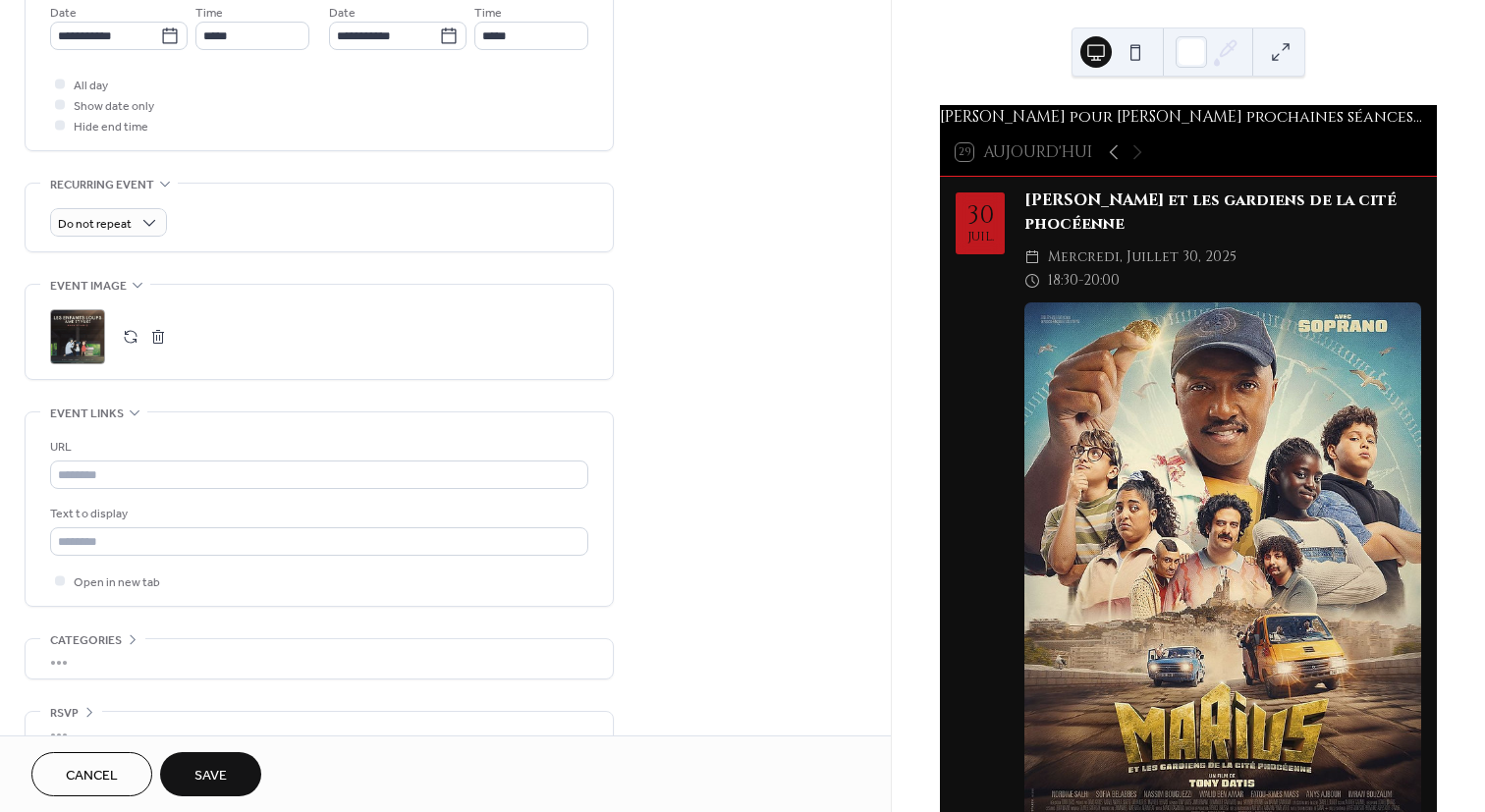 click on "Save" at bounding box center (210, 776) 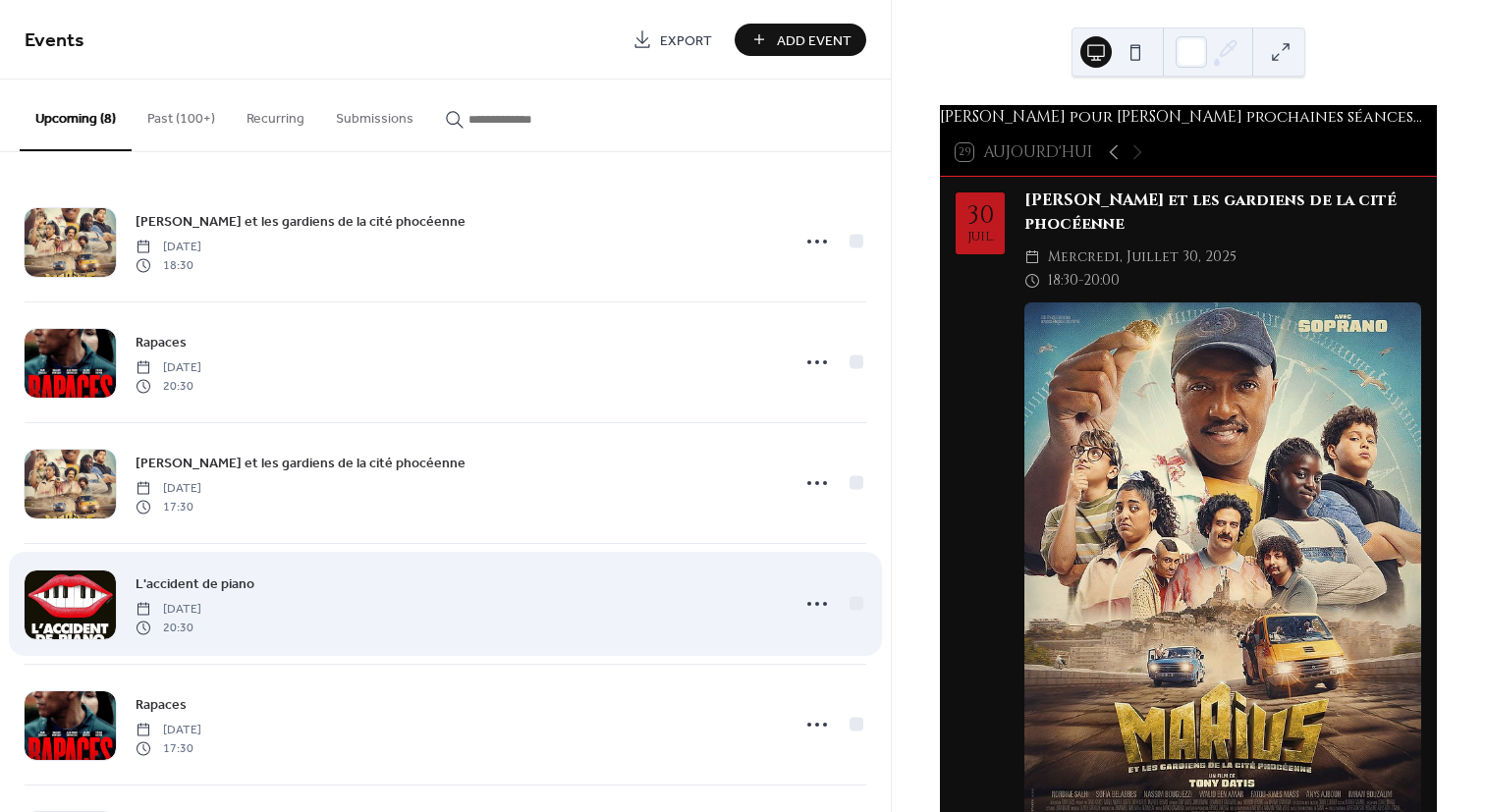 scroll, scrollTop: 364, scrollLeft: 0, axis: vertical 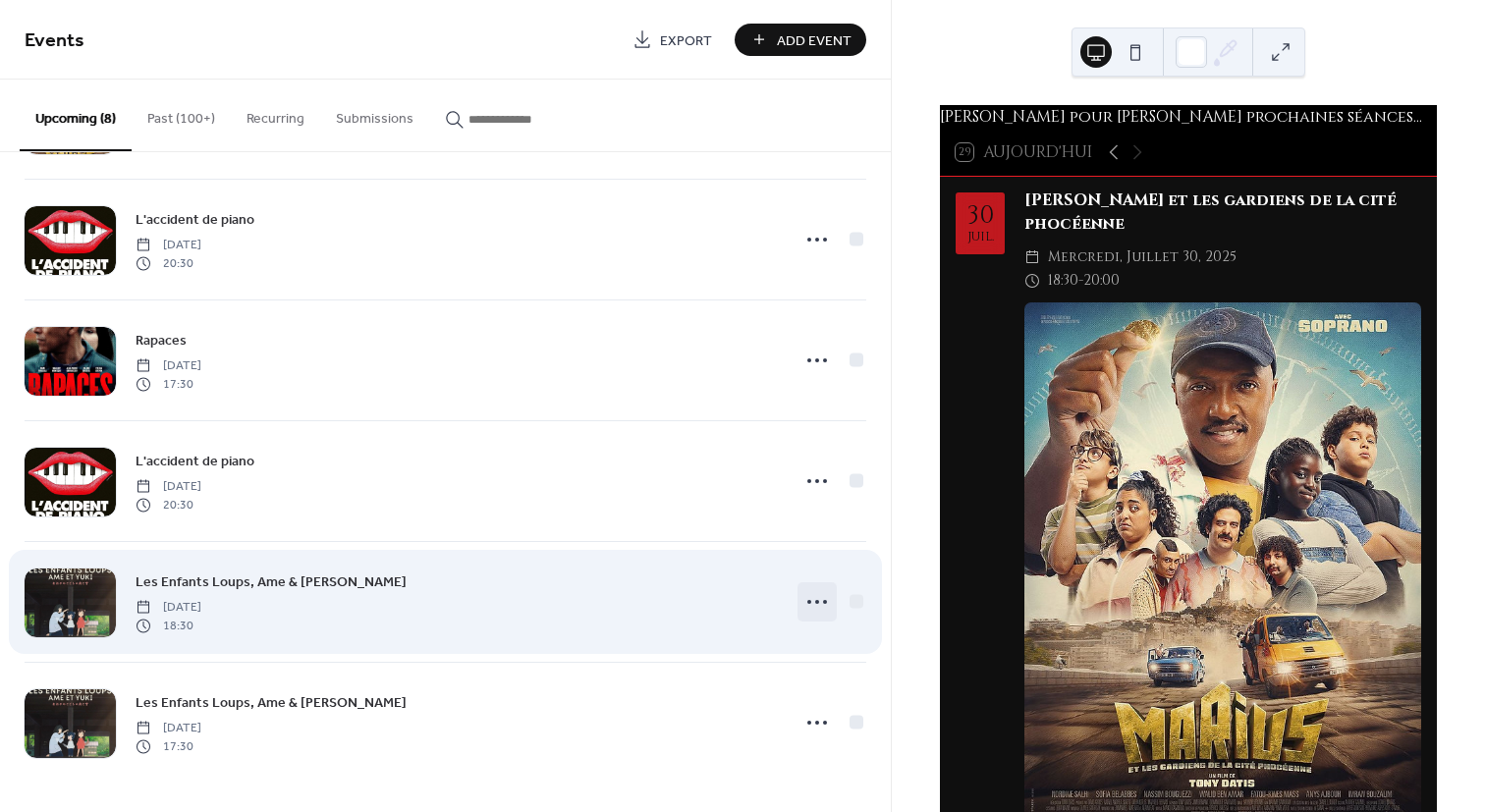 click 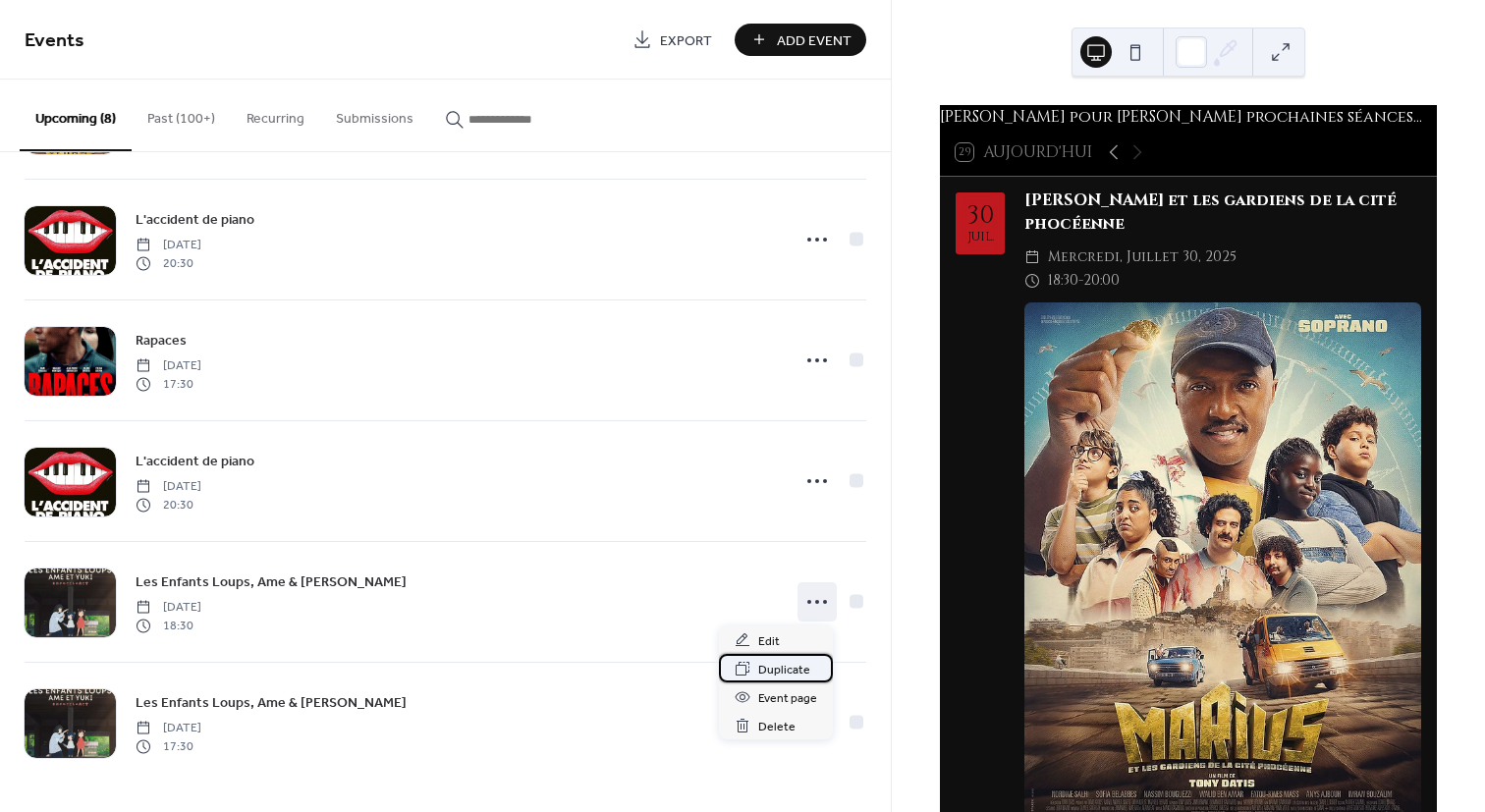 click on "Duplicate" at bounding box center [784, 670] 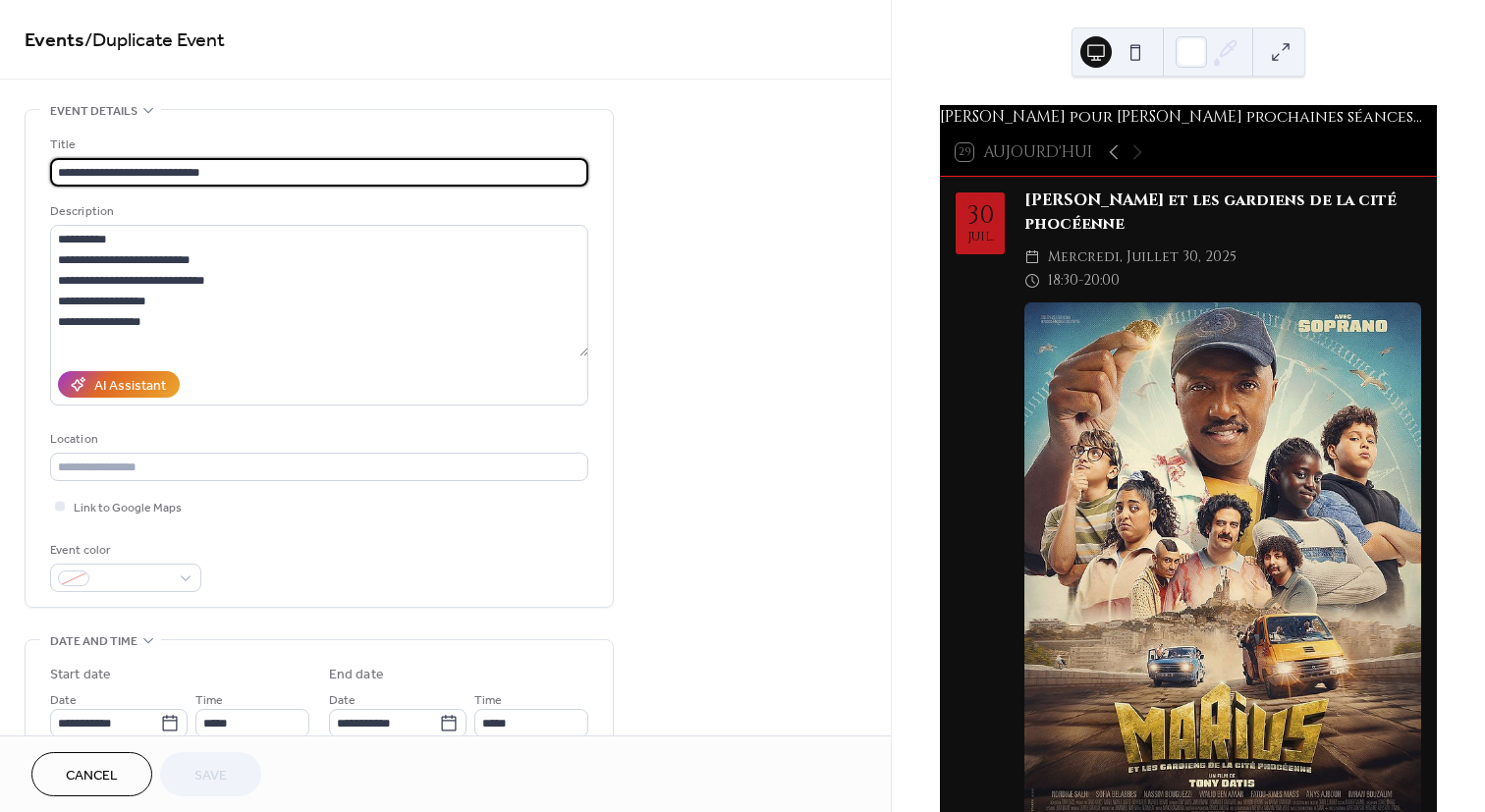 drag, startPoint x: 244, startPoint y: 173, endPoint x: 9, endPoint y: 158, distance: 235.47824 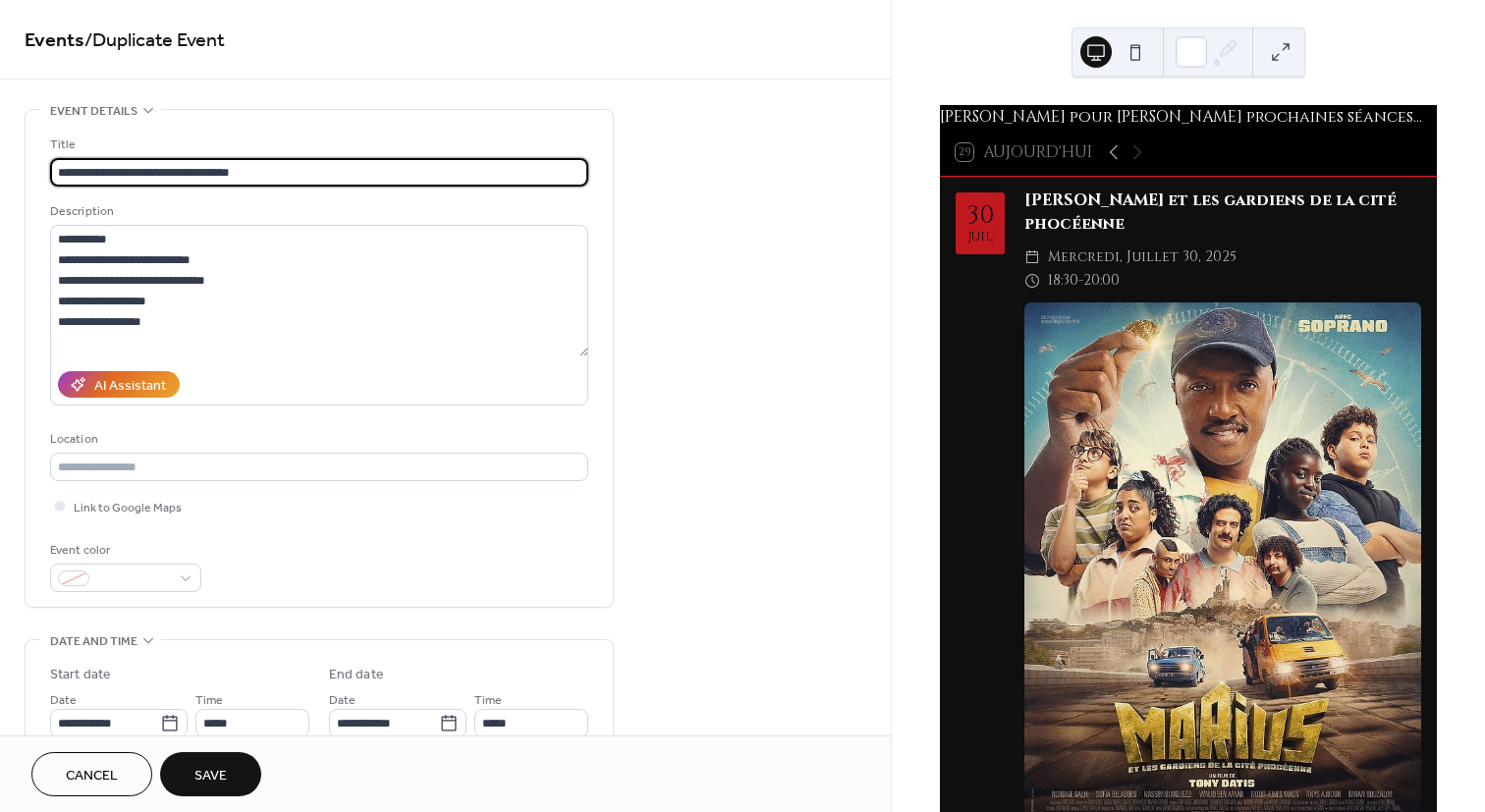 click on "**********" at bounding box center (319, 172) 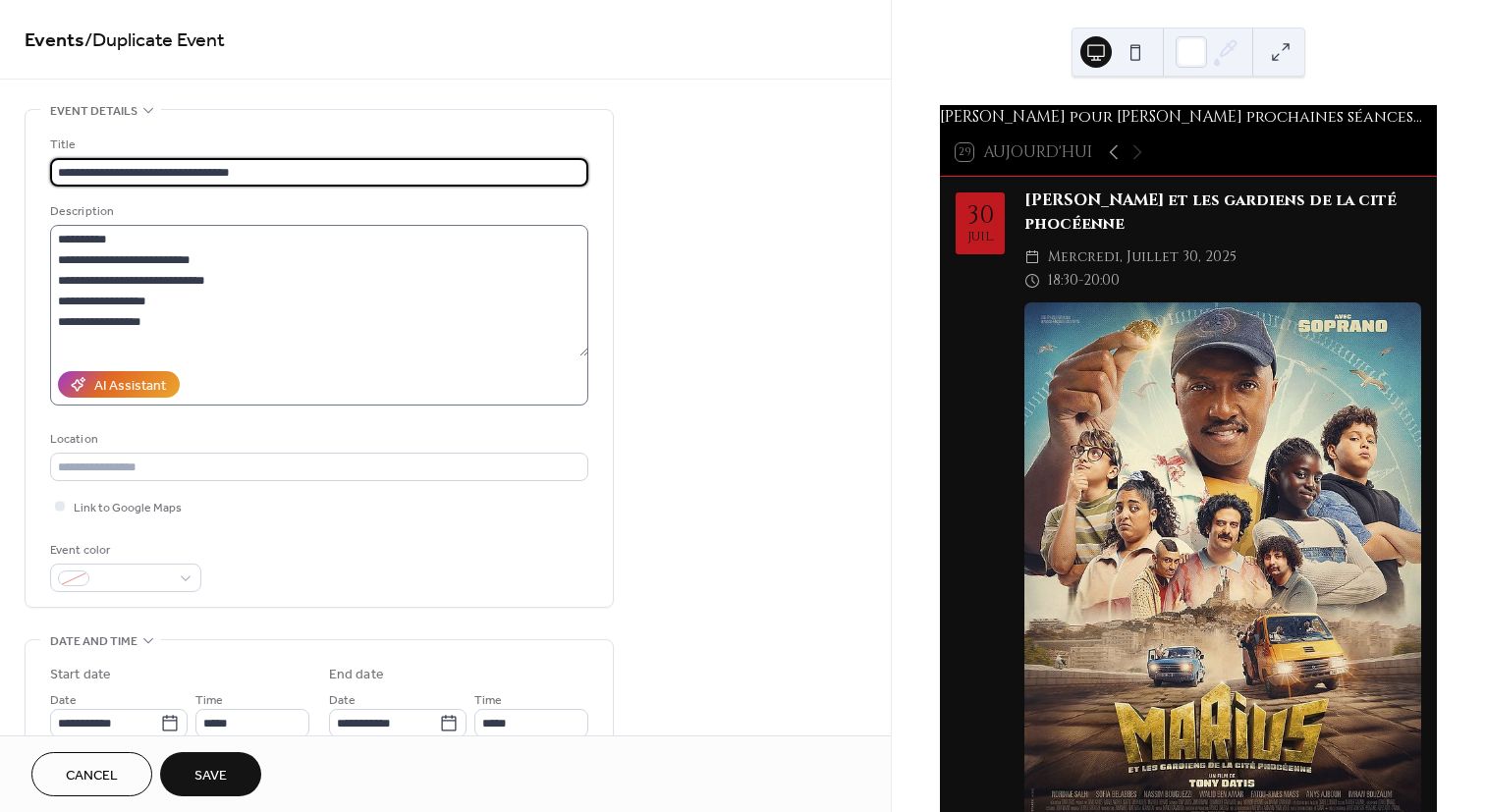 type on "**********" 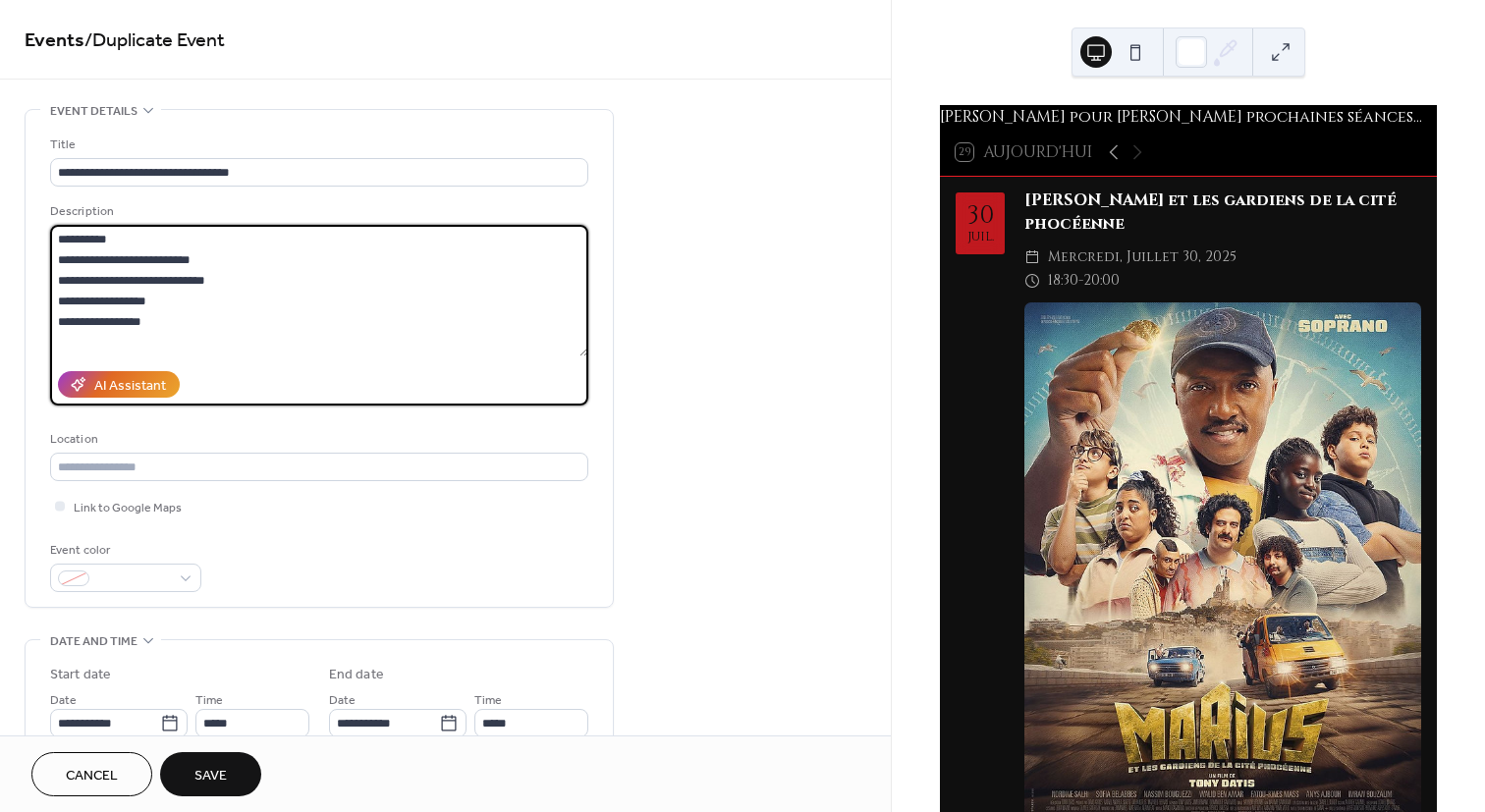 click on "**********" at bounding box center (319, 291) 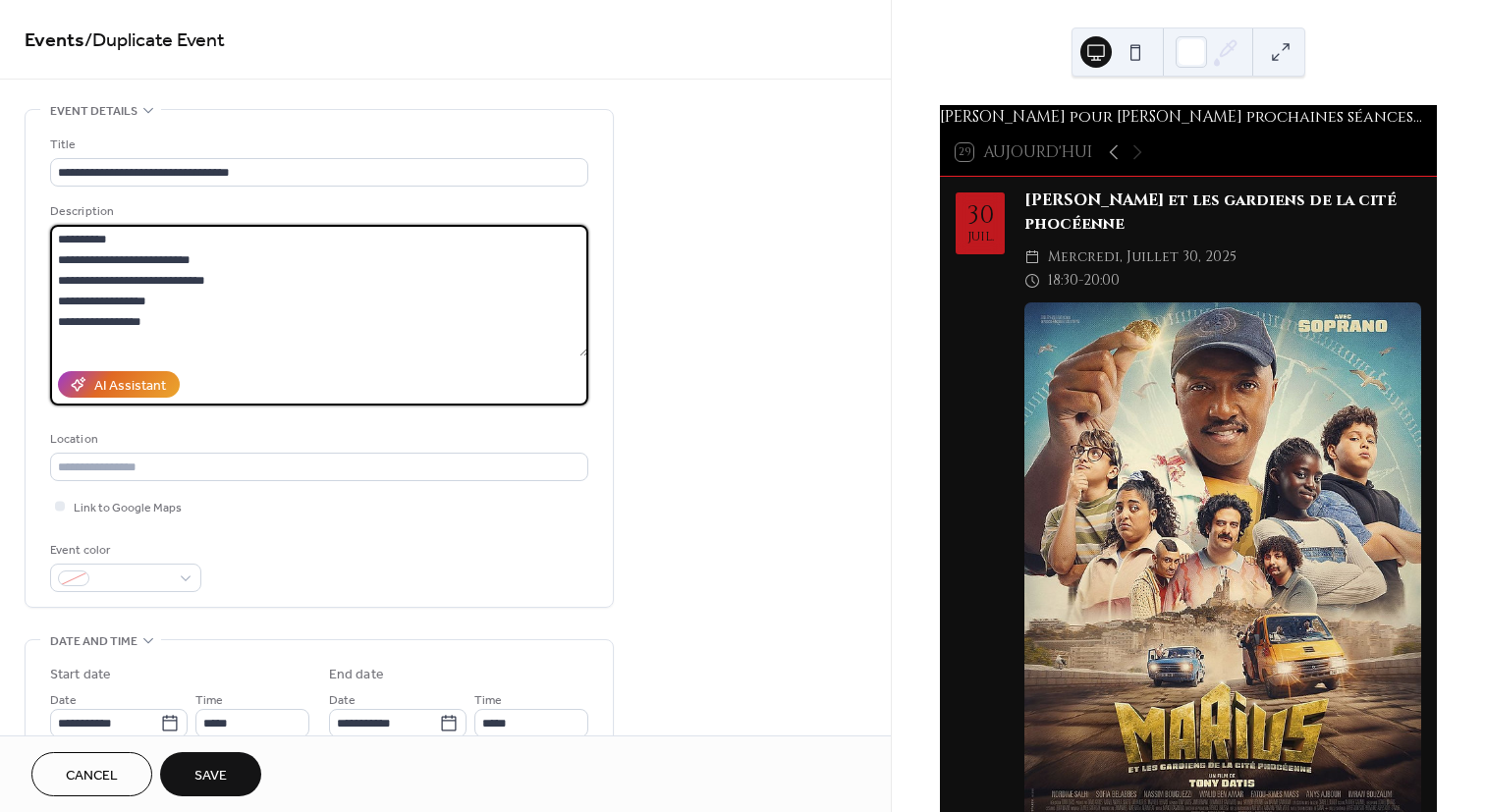 drag, startPoint x: 175, startPoint y: 325, endPoint x: 38, endPoint y: 208, distance: 180.16104 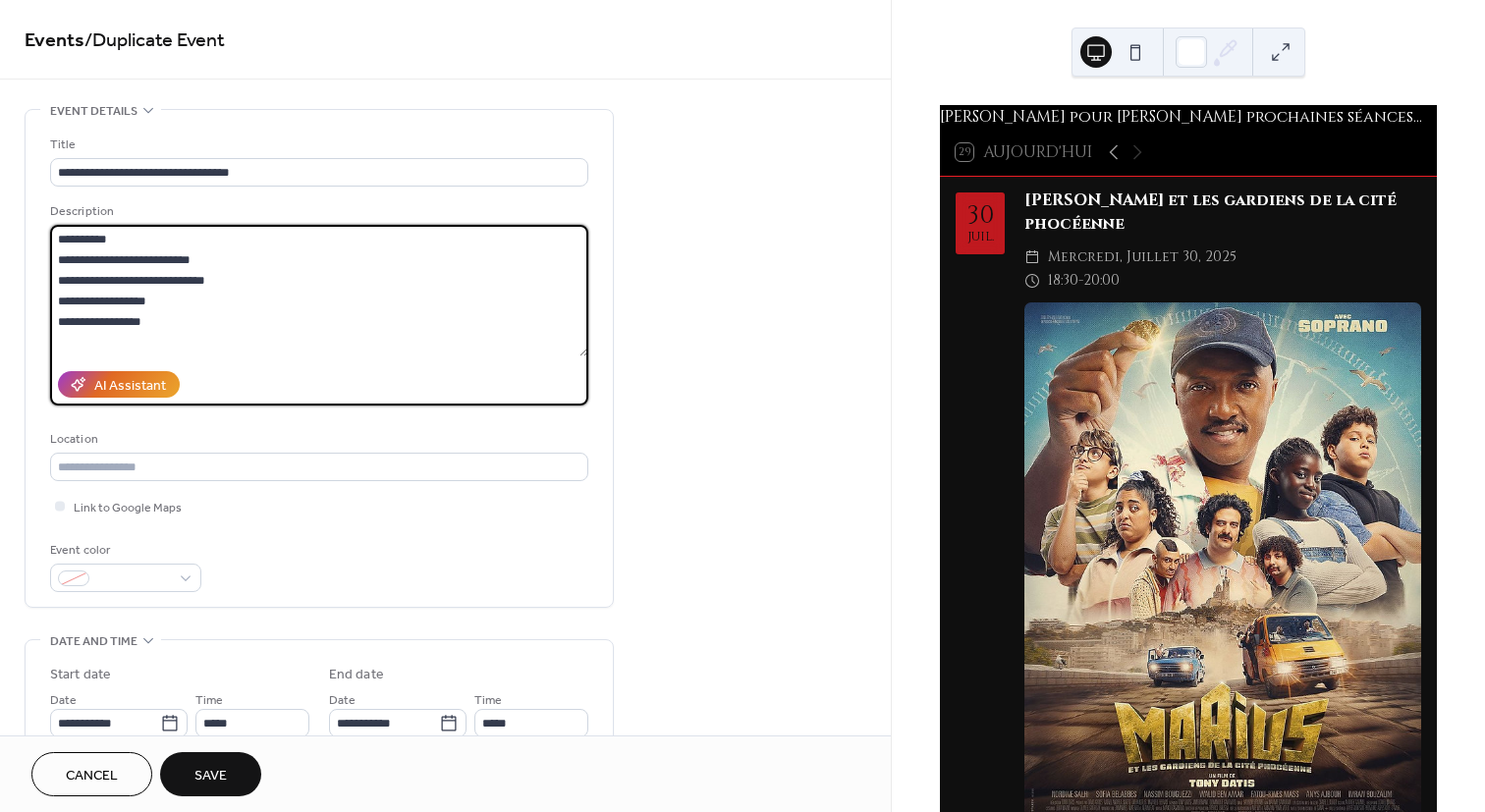 click on "**********" at bounding box center (319, 358) 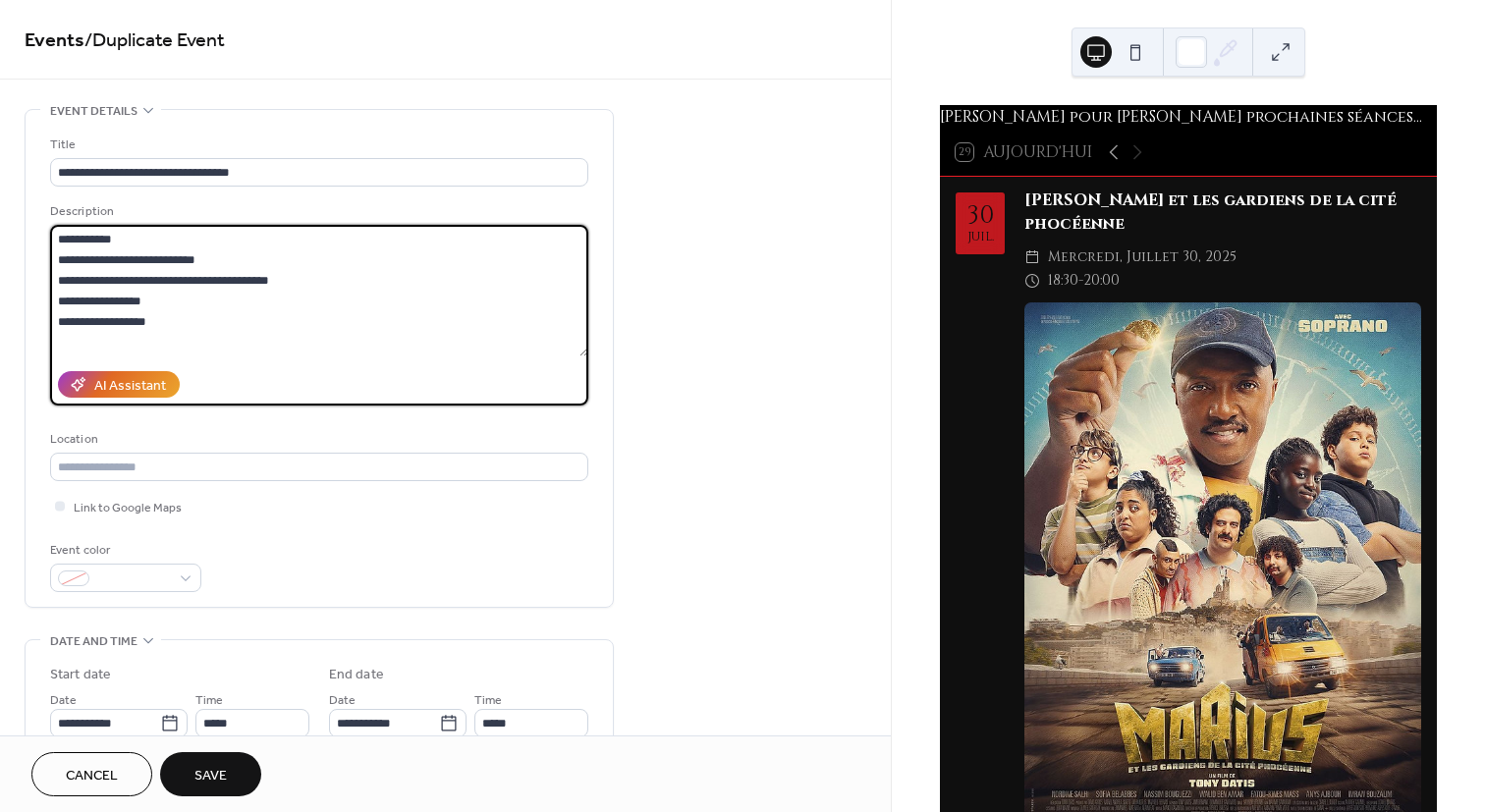 scroll, scrollTop: 59, scrollLeft: 0, axis: vertical 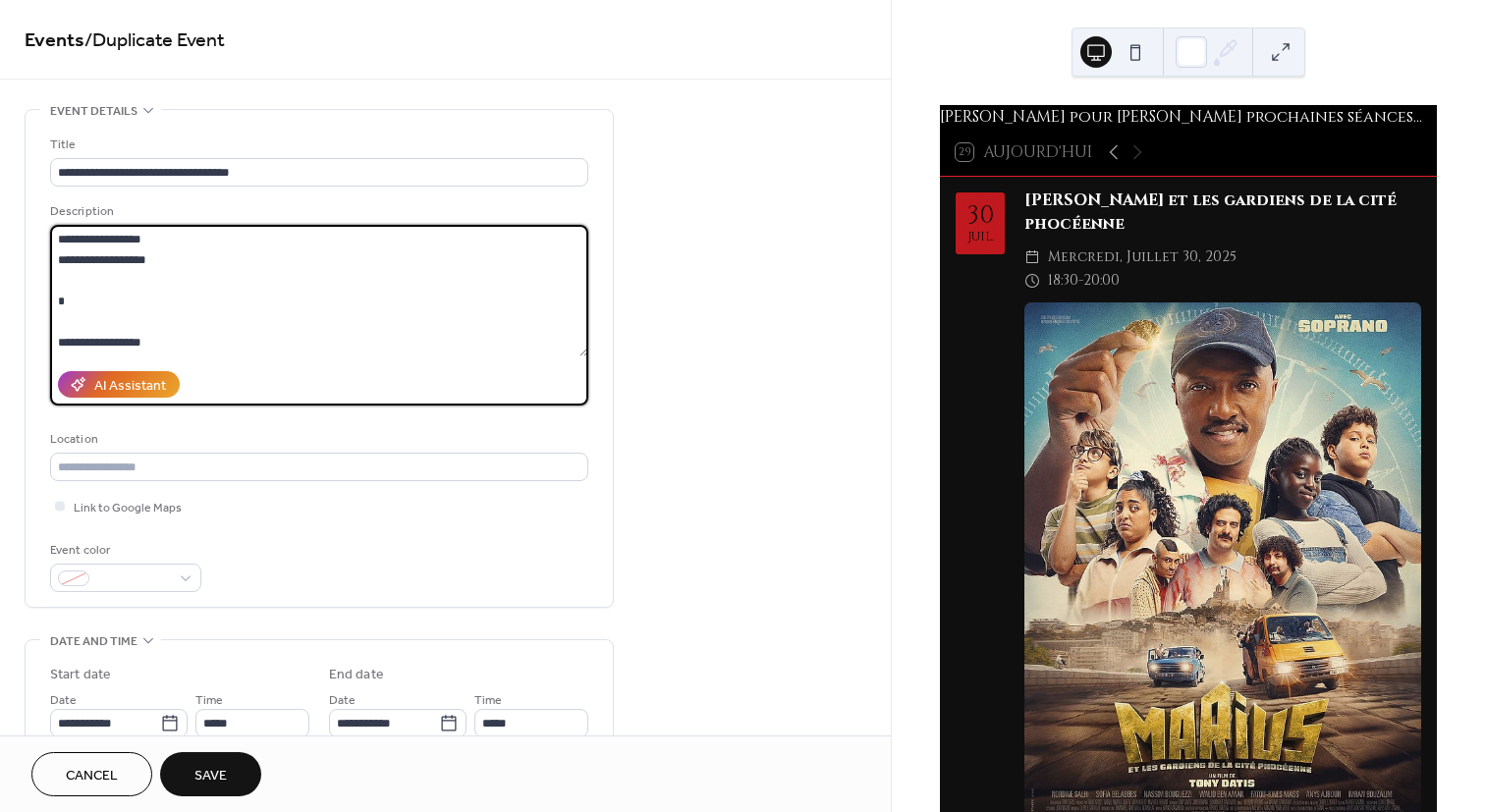 drag, startPoint x: 85, startPoint y: 285, endPoint x: 108, endPoint y: 323, distance: 44.418465 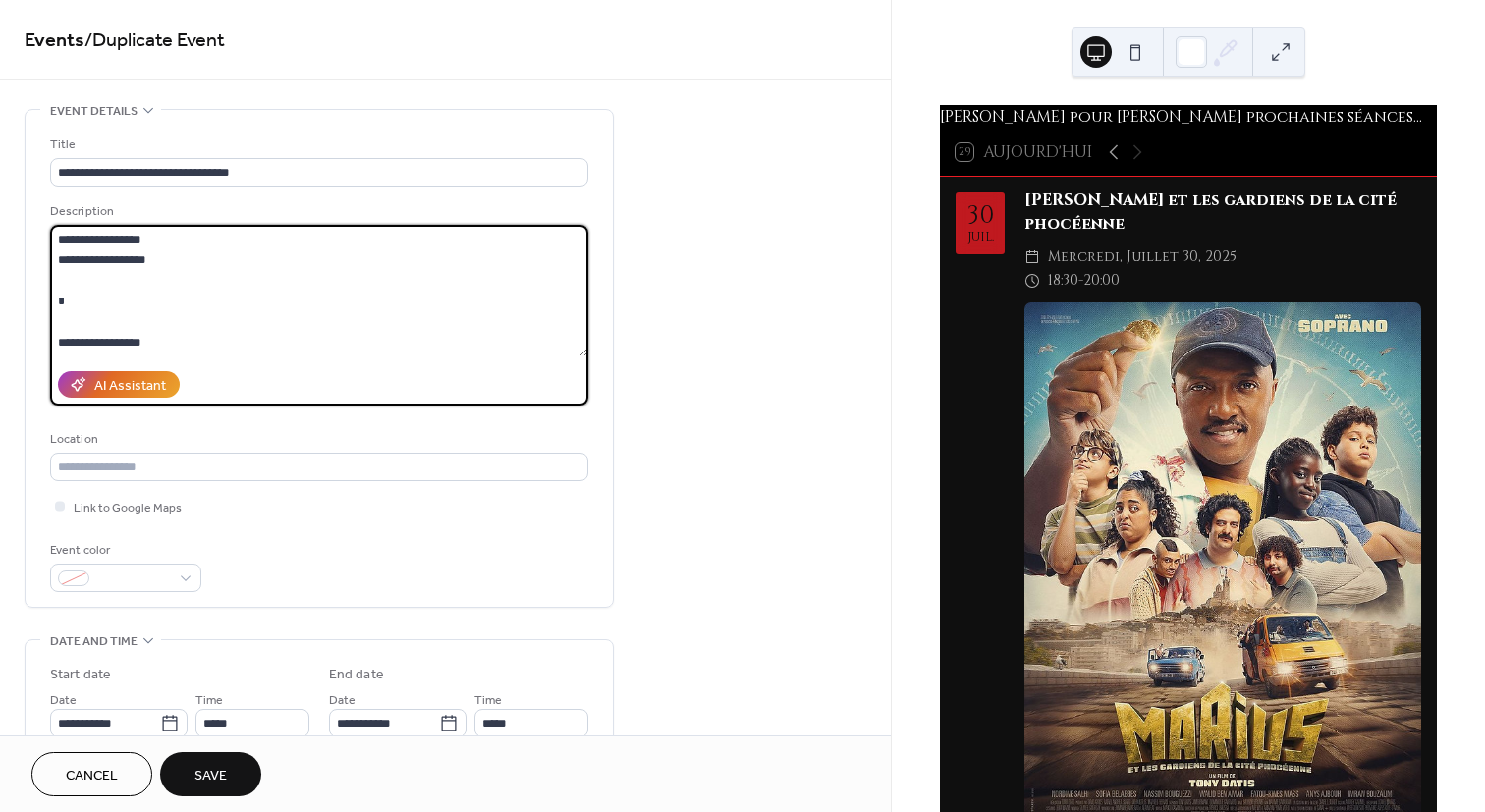click on "**********" at bounding box center (319, 291) 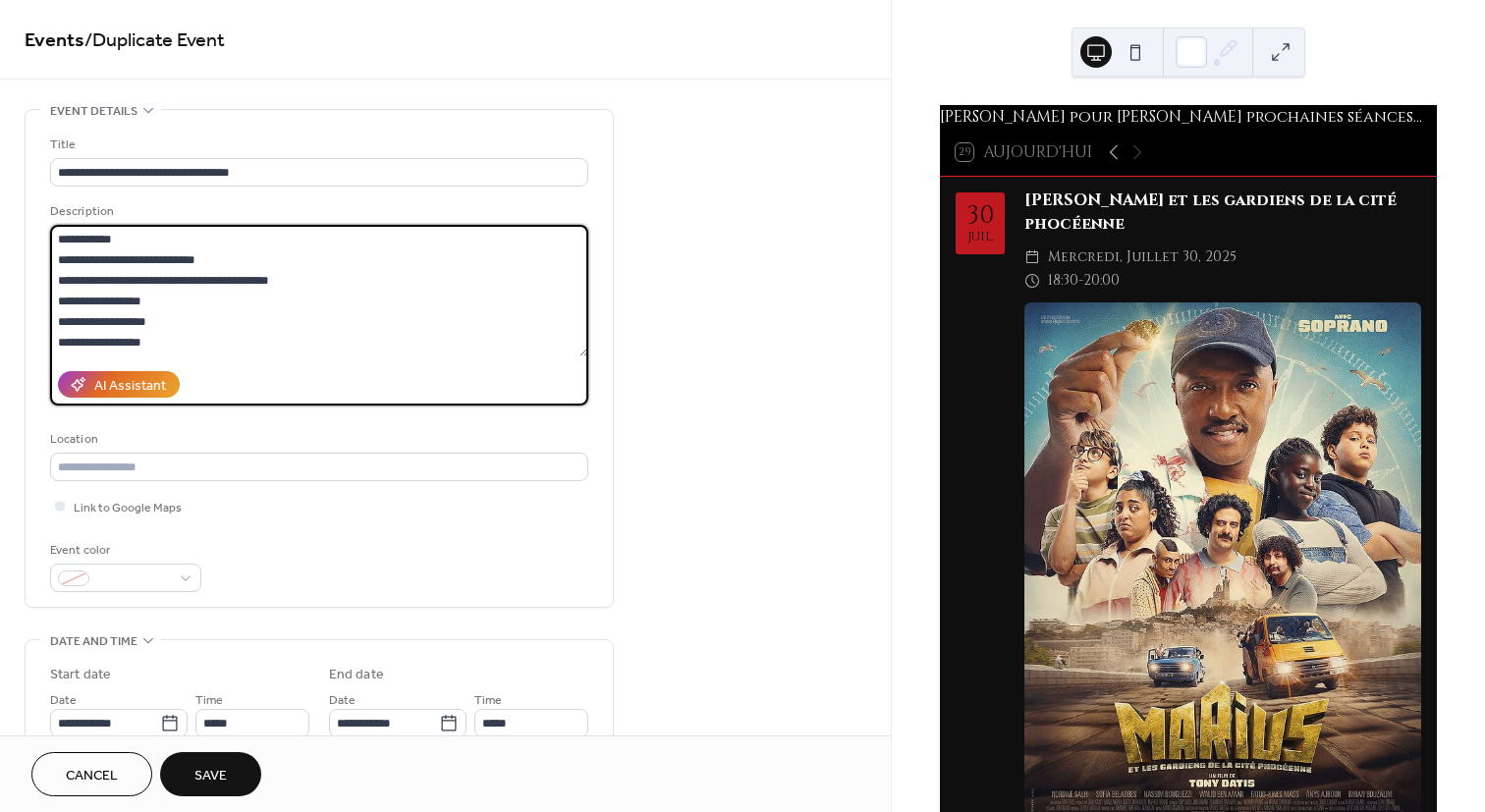 scroll, scrollTop: 0, scrollLeft: 0, axis: both 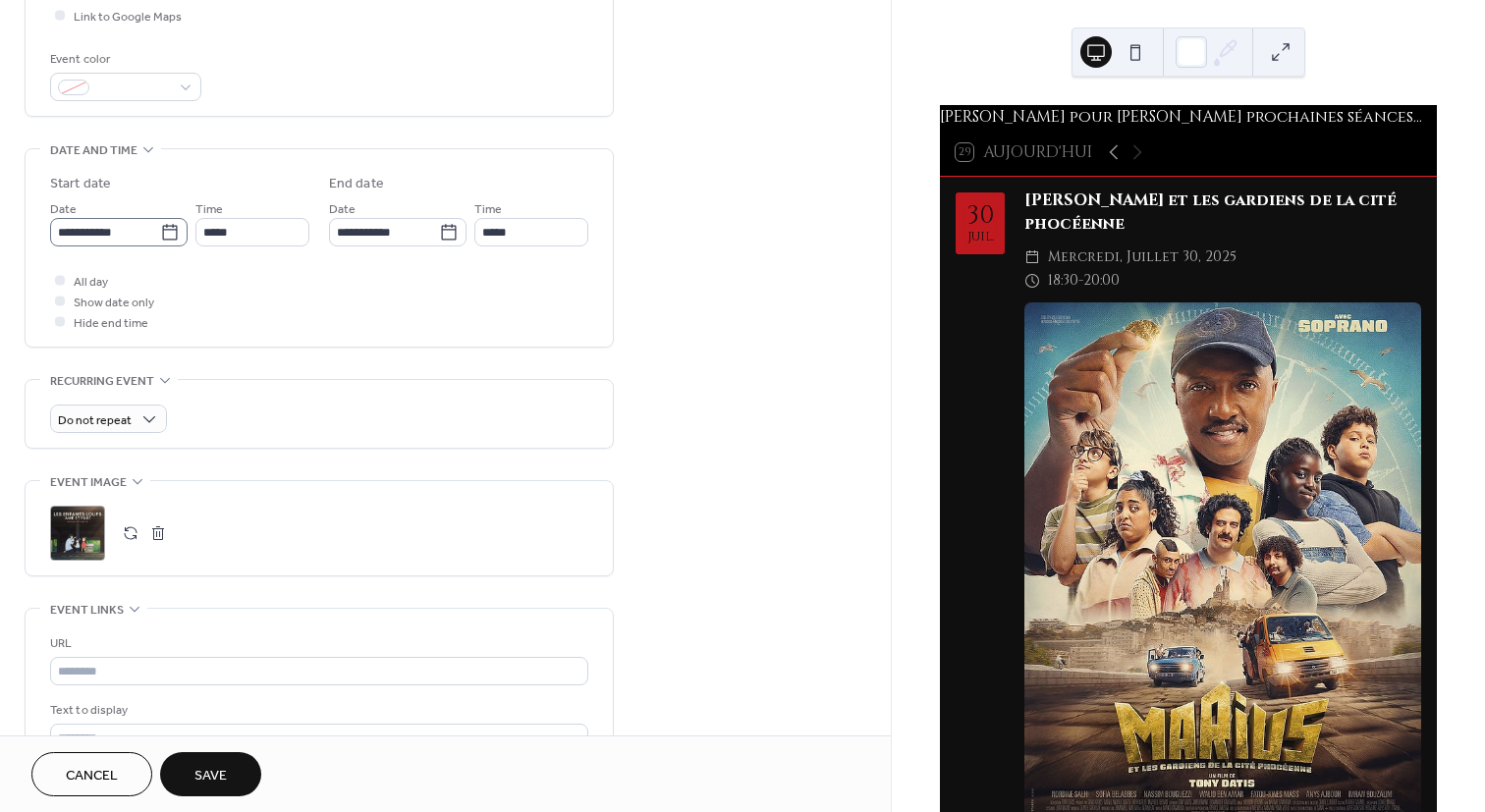 type on "**********" 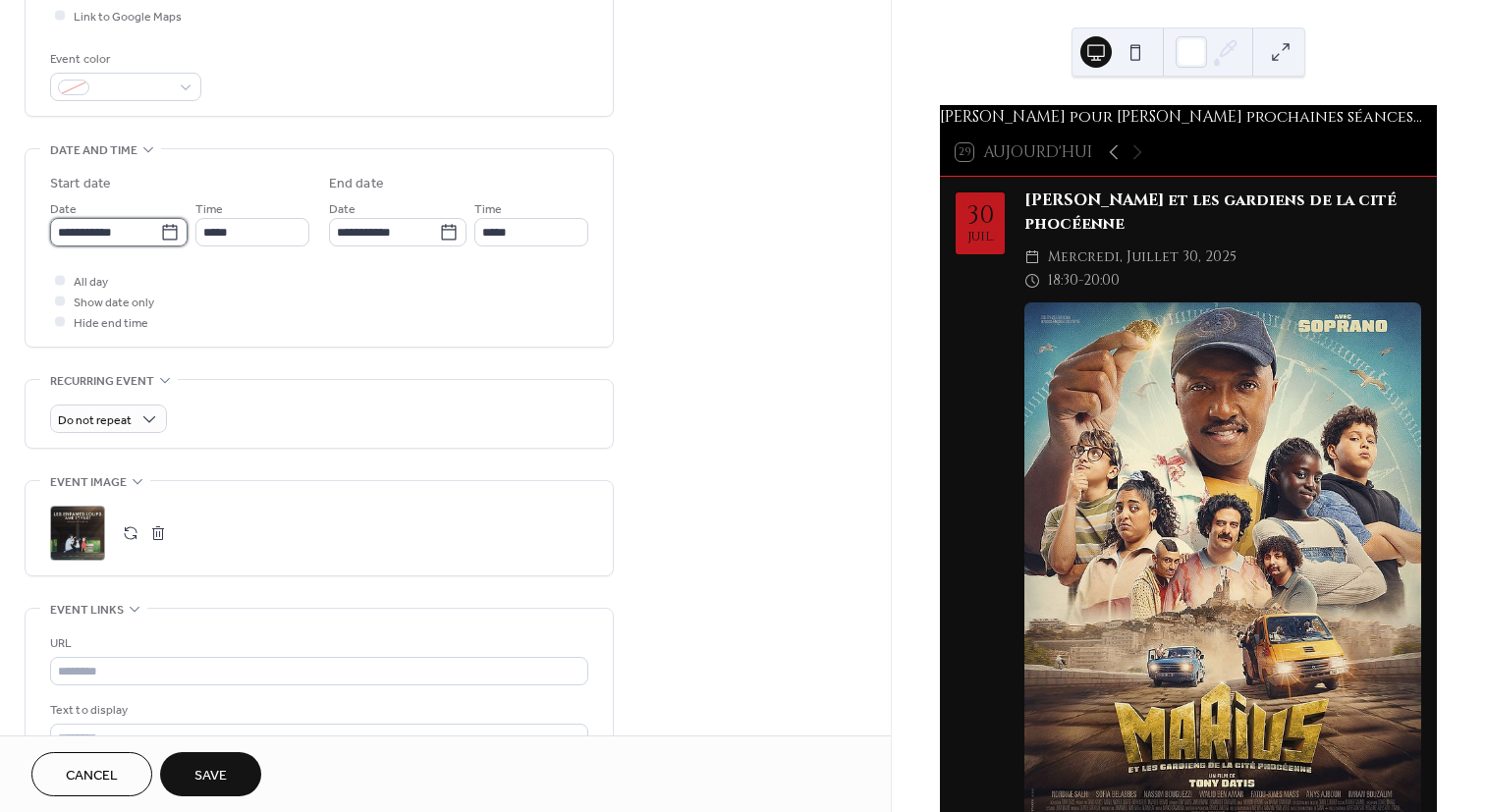 click on "**********" at bounding box center (105, 232) 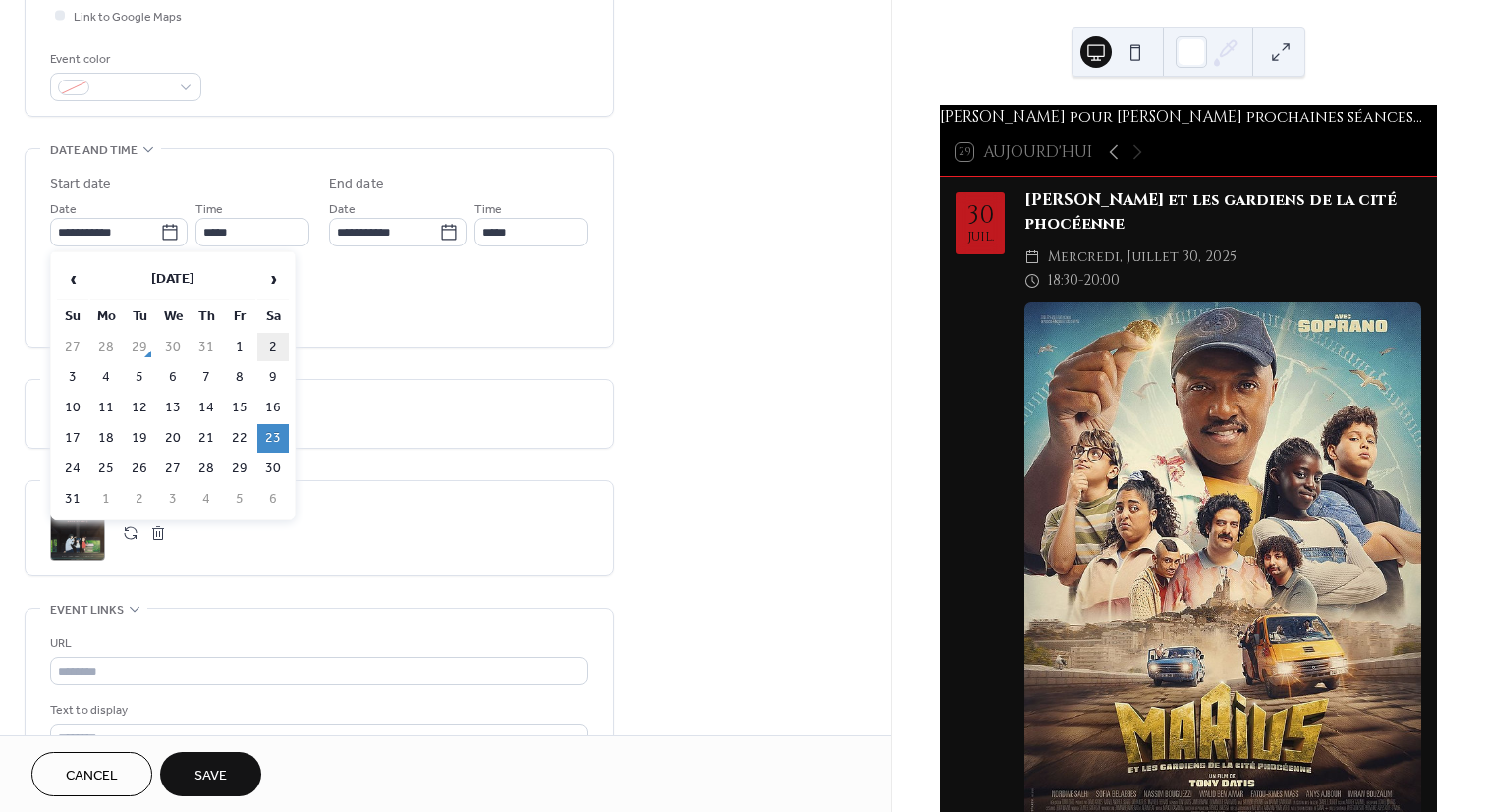 click on "2" at bounding box center (273, 347) 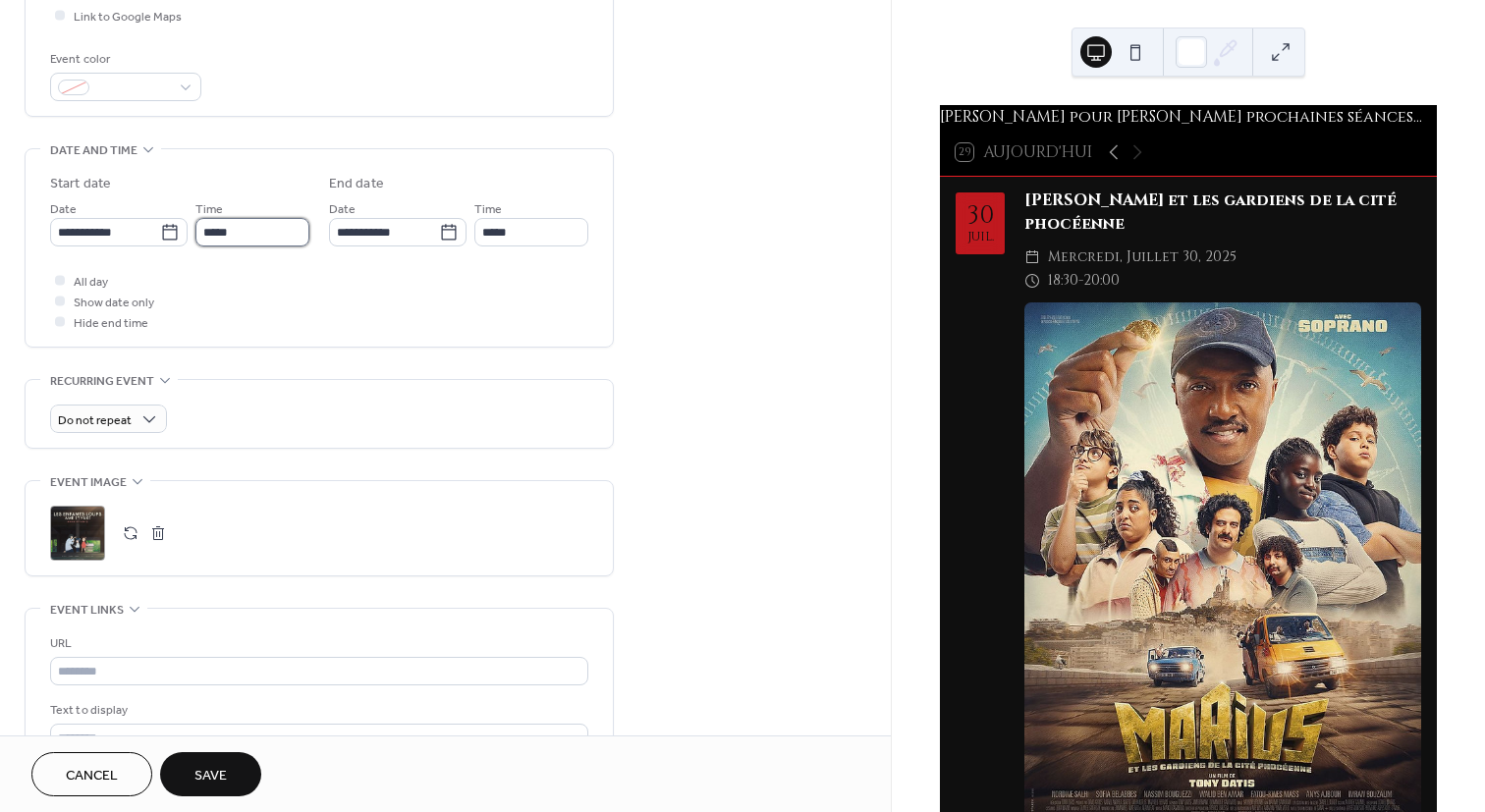 click on "*****" at bounding box center [252, 232] 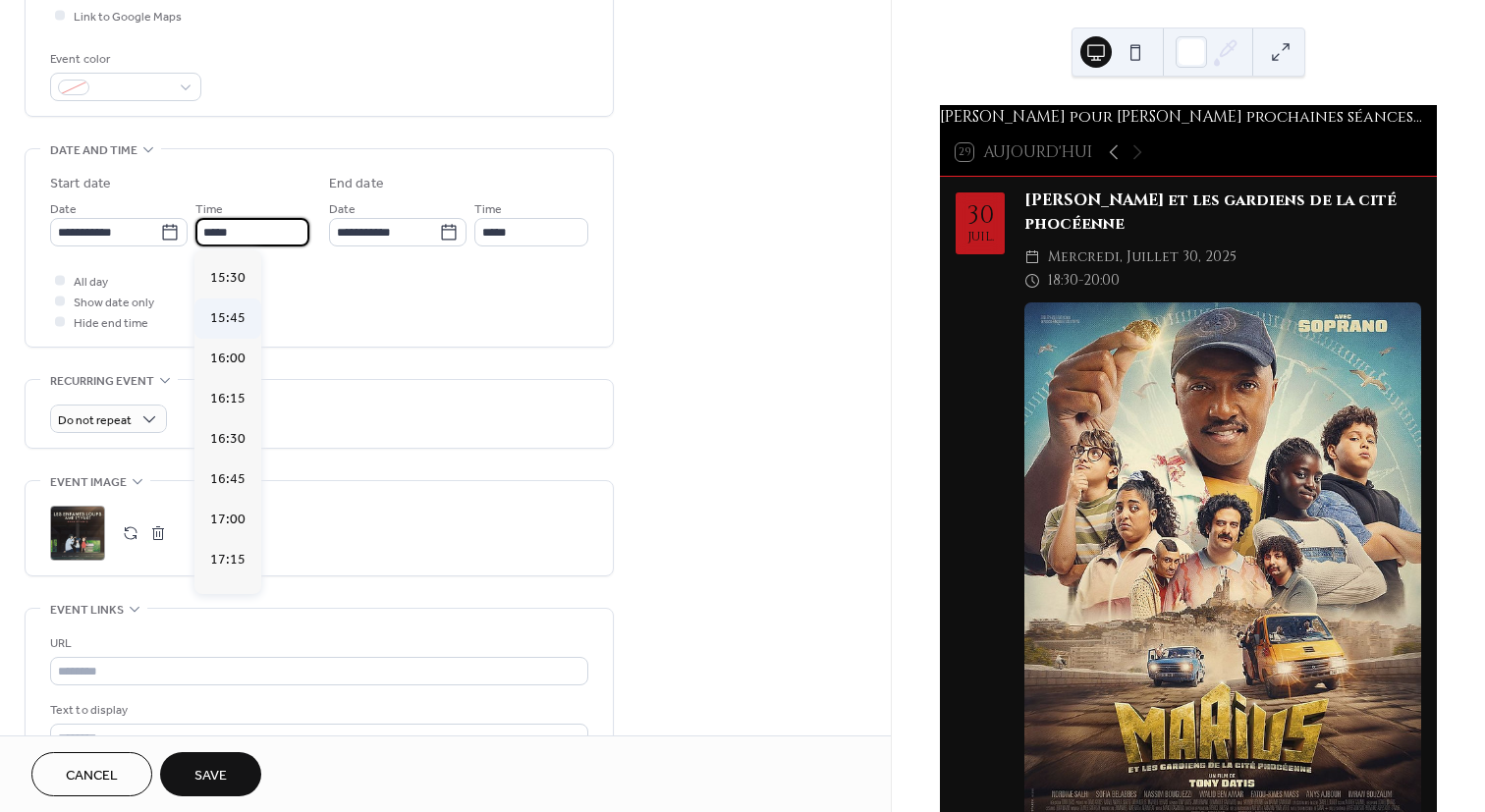 scroll, scrollTop: 2390, scrollLeft: 0, axis: vertical 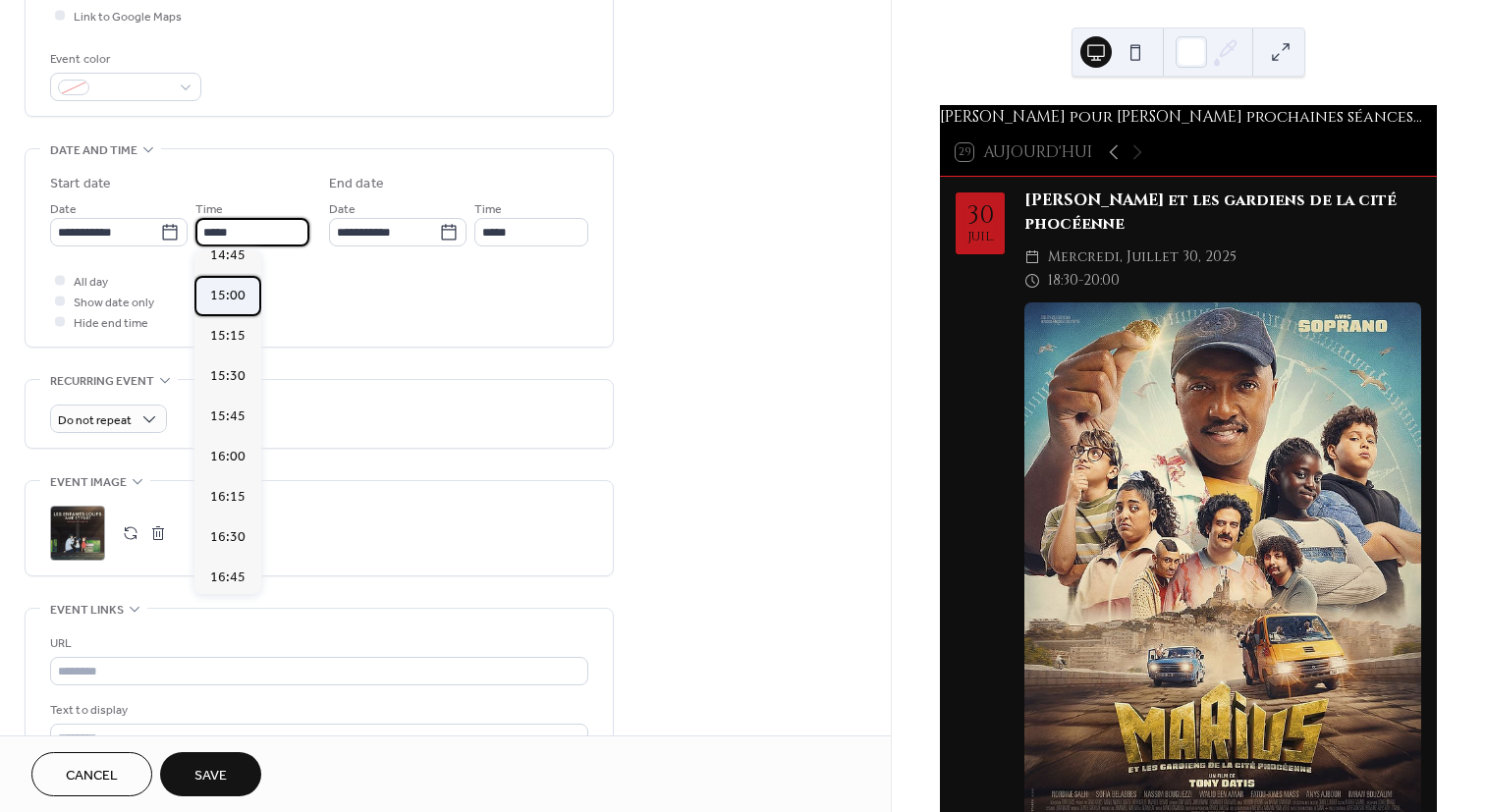 click on "15:00" at bounding box center [228, 296] 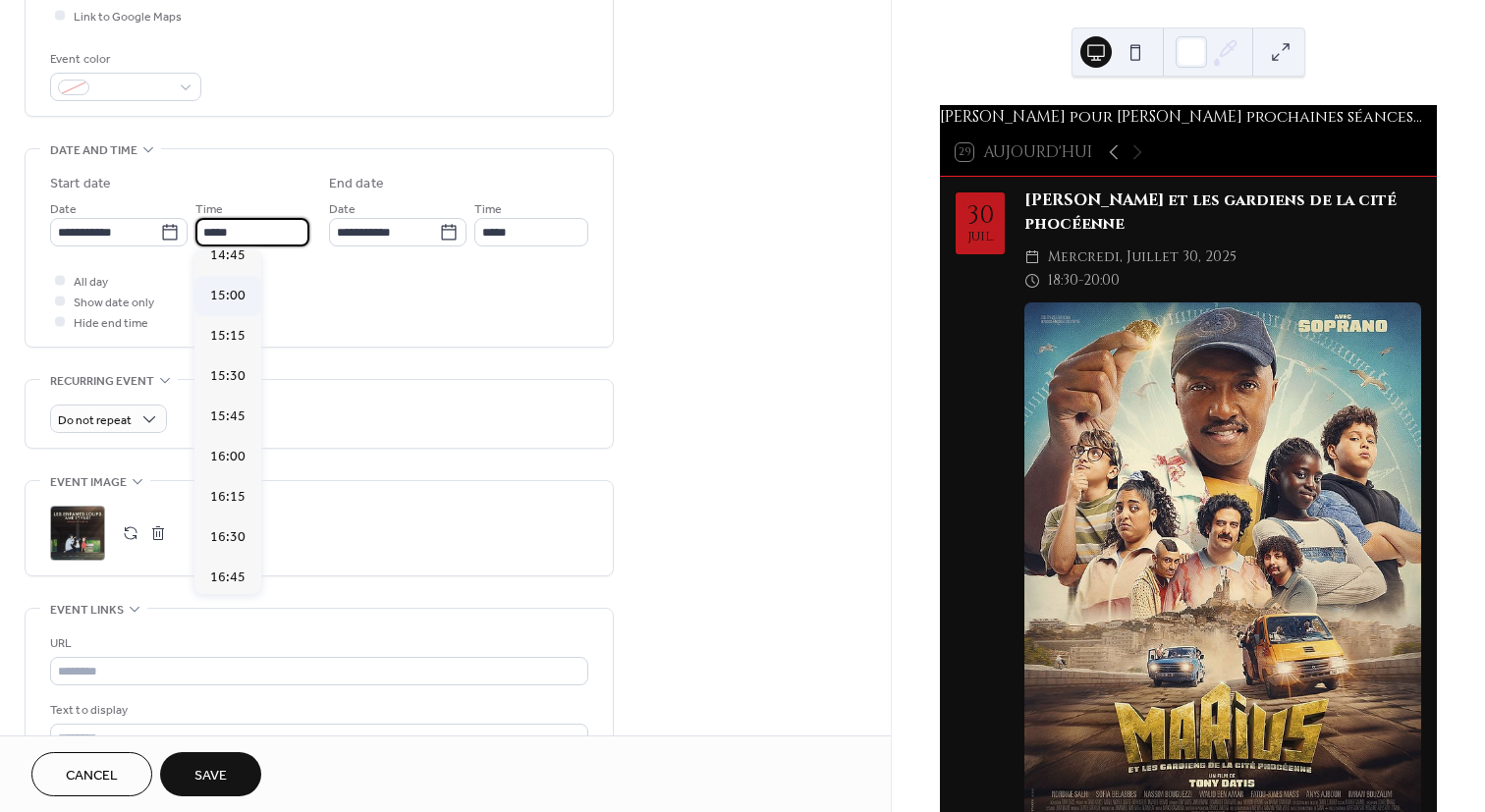 type on "*****" 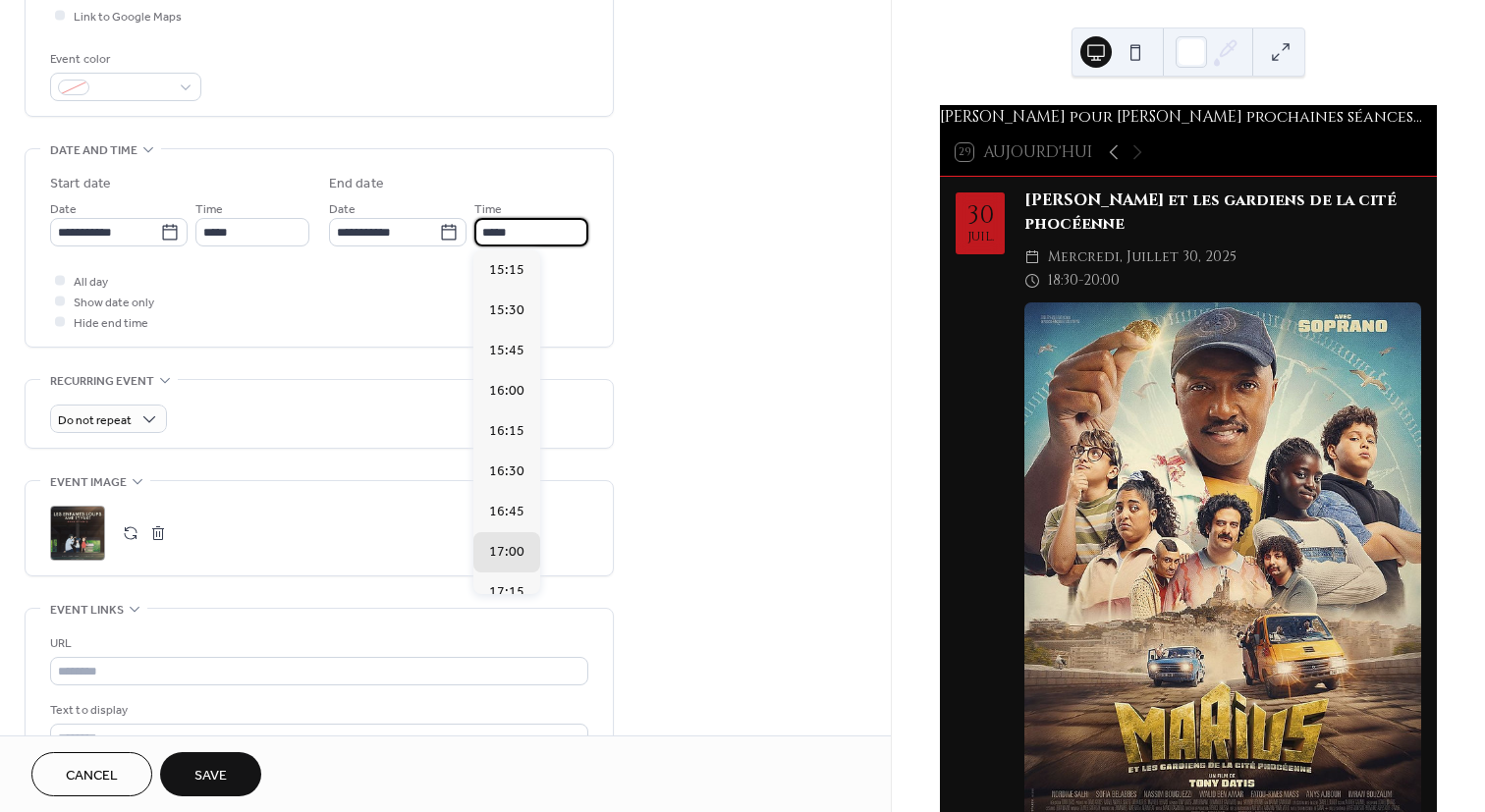 click on "*****" at bounding box center (531, 232) 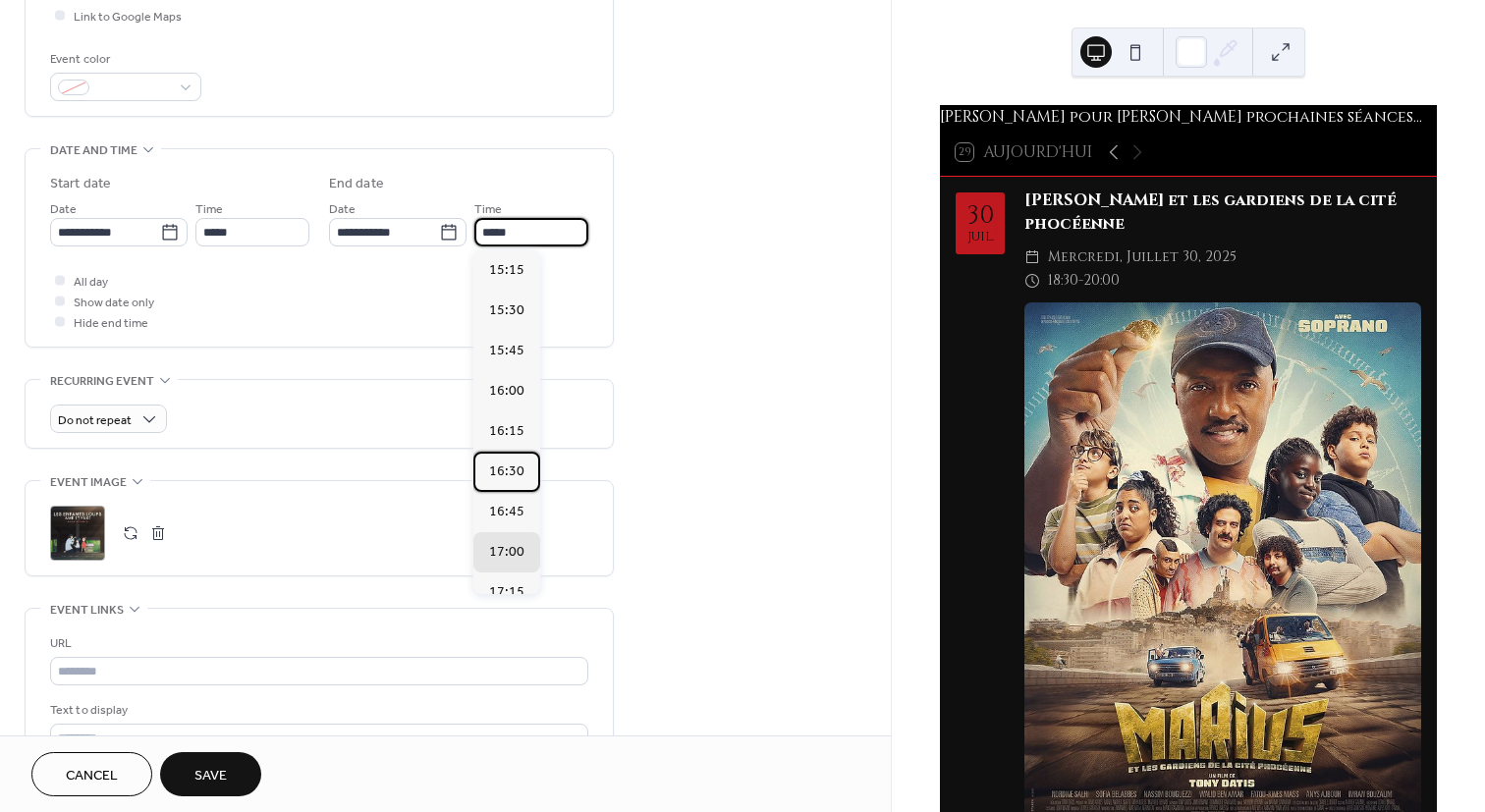click on "16:30" at bounding box center [507, 471] 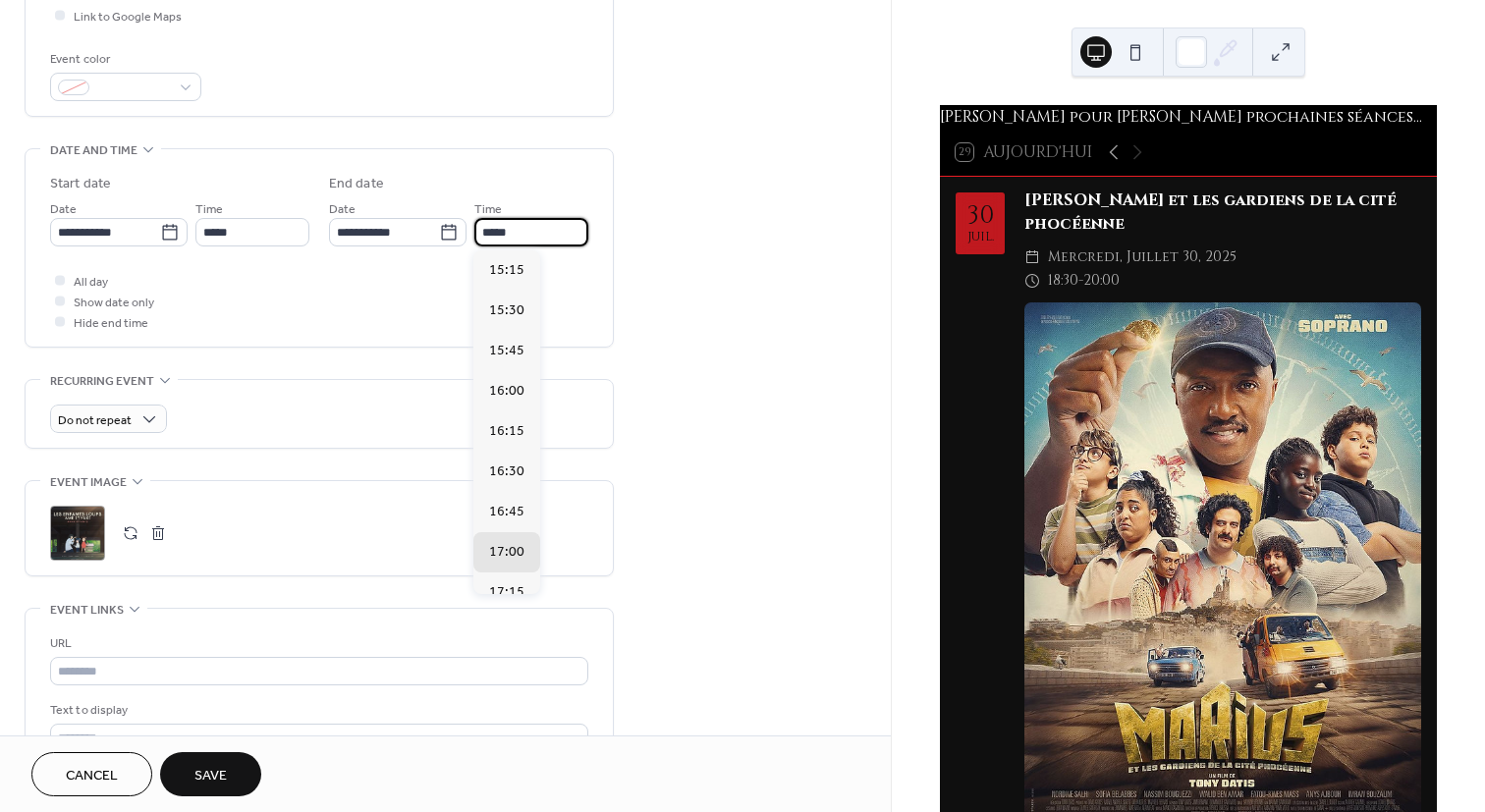 type on "*****" 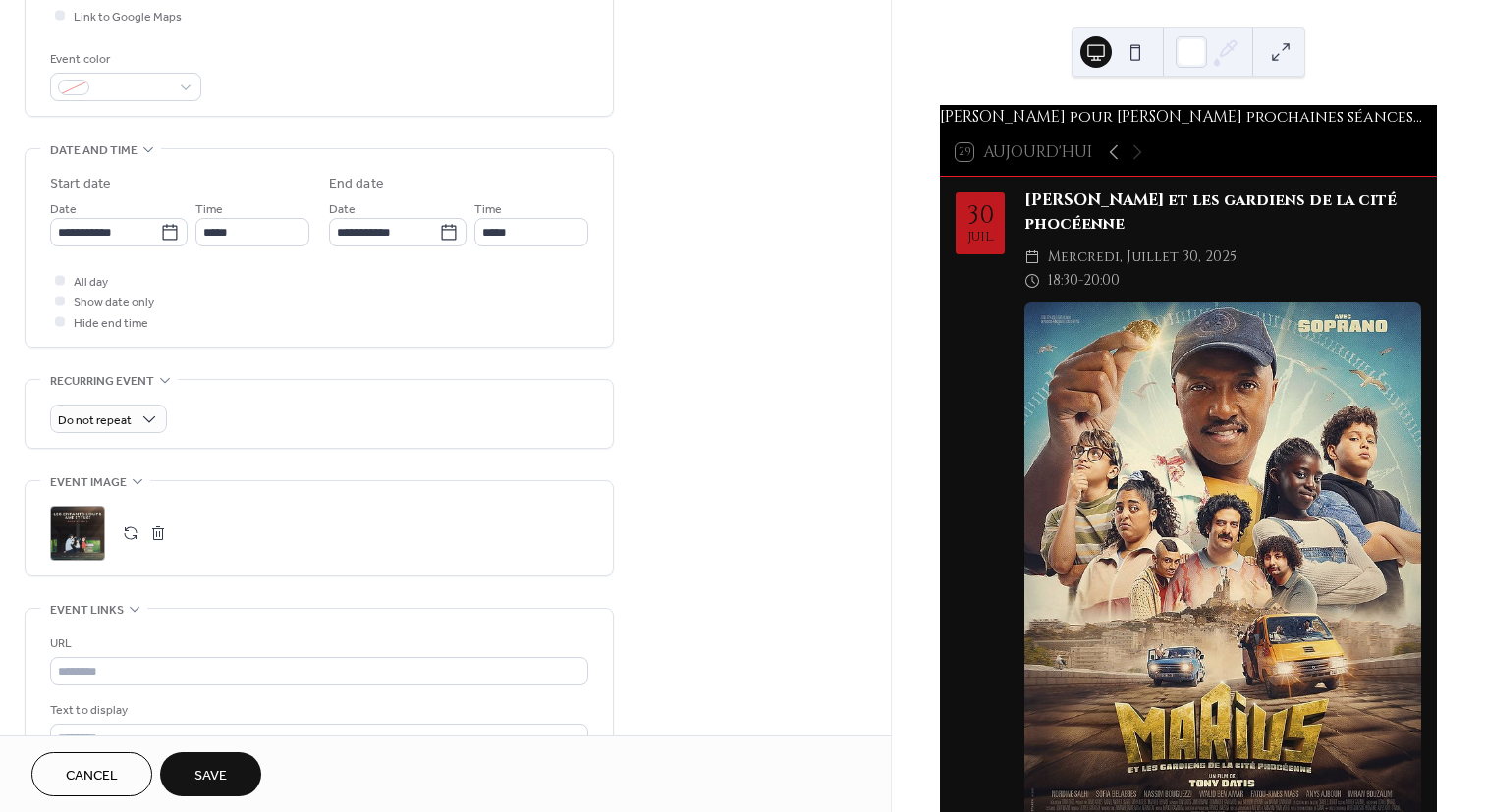 click on ";" at bounding box center [78, 533] 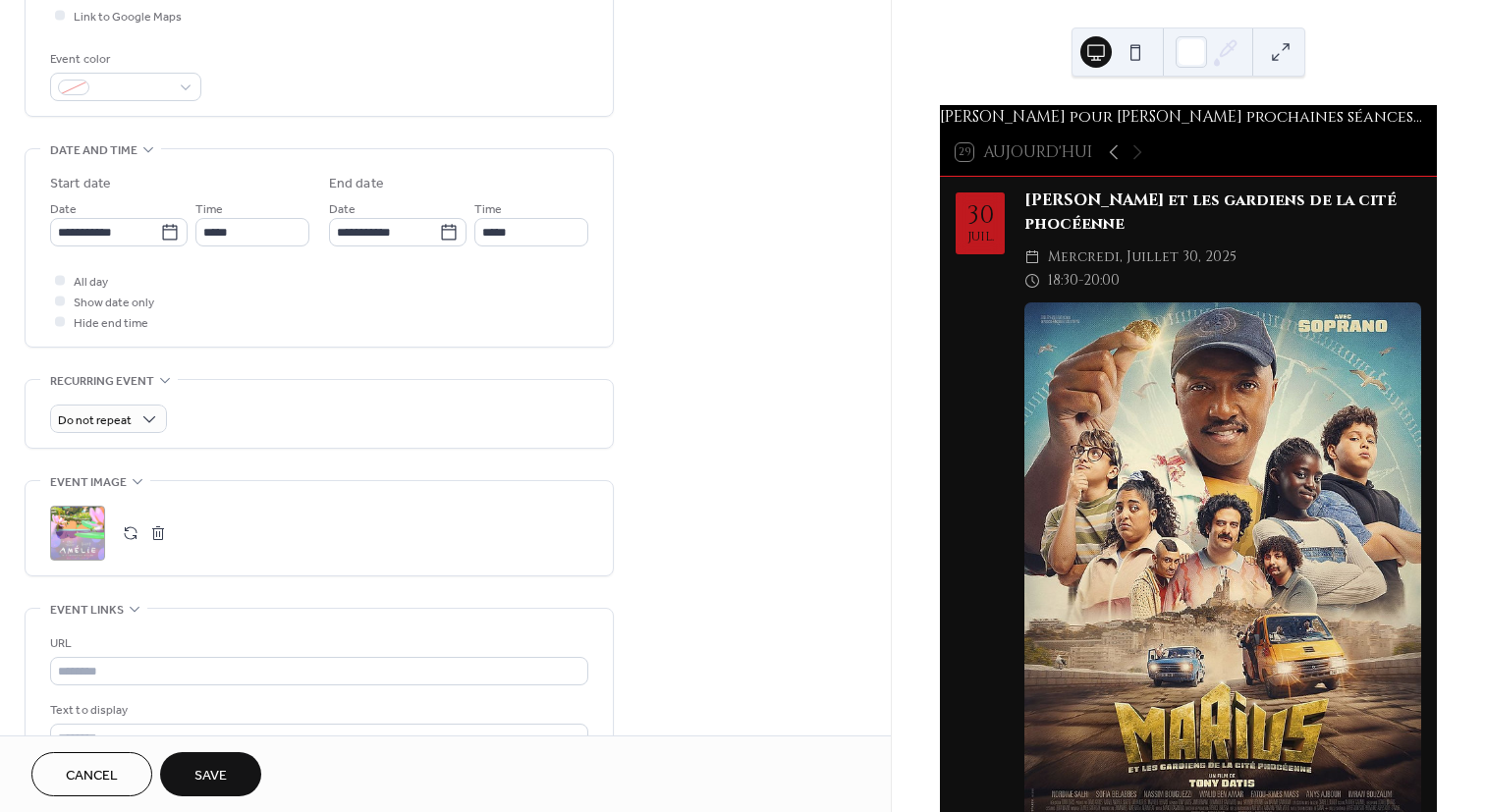 click on "Save" at bounding box center [210, 776] 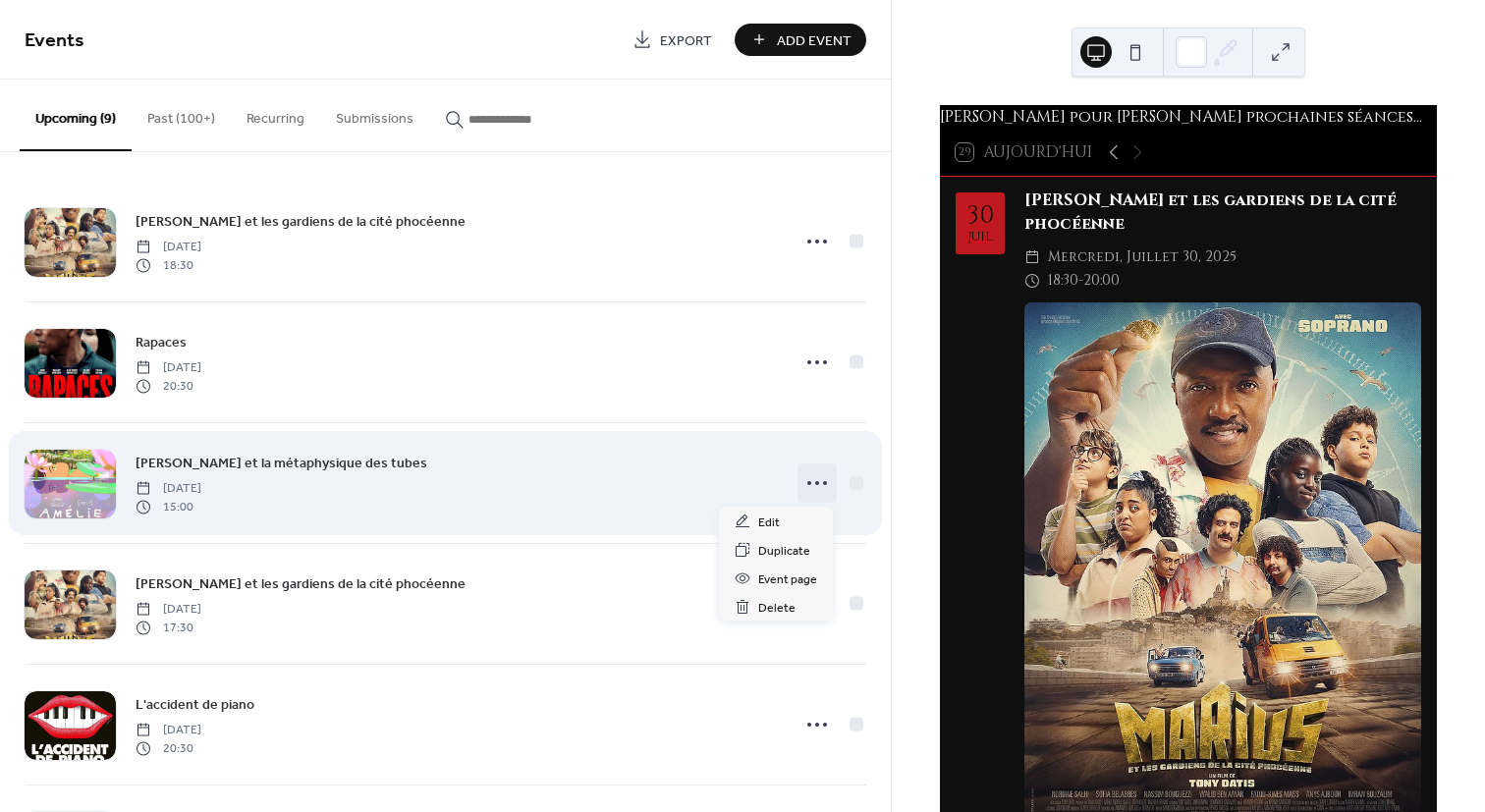 click 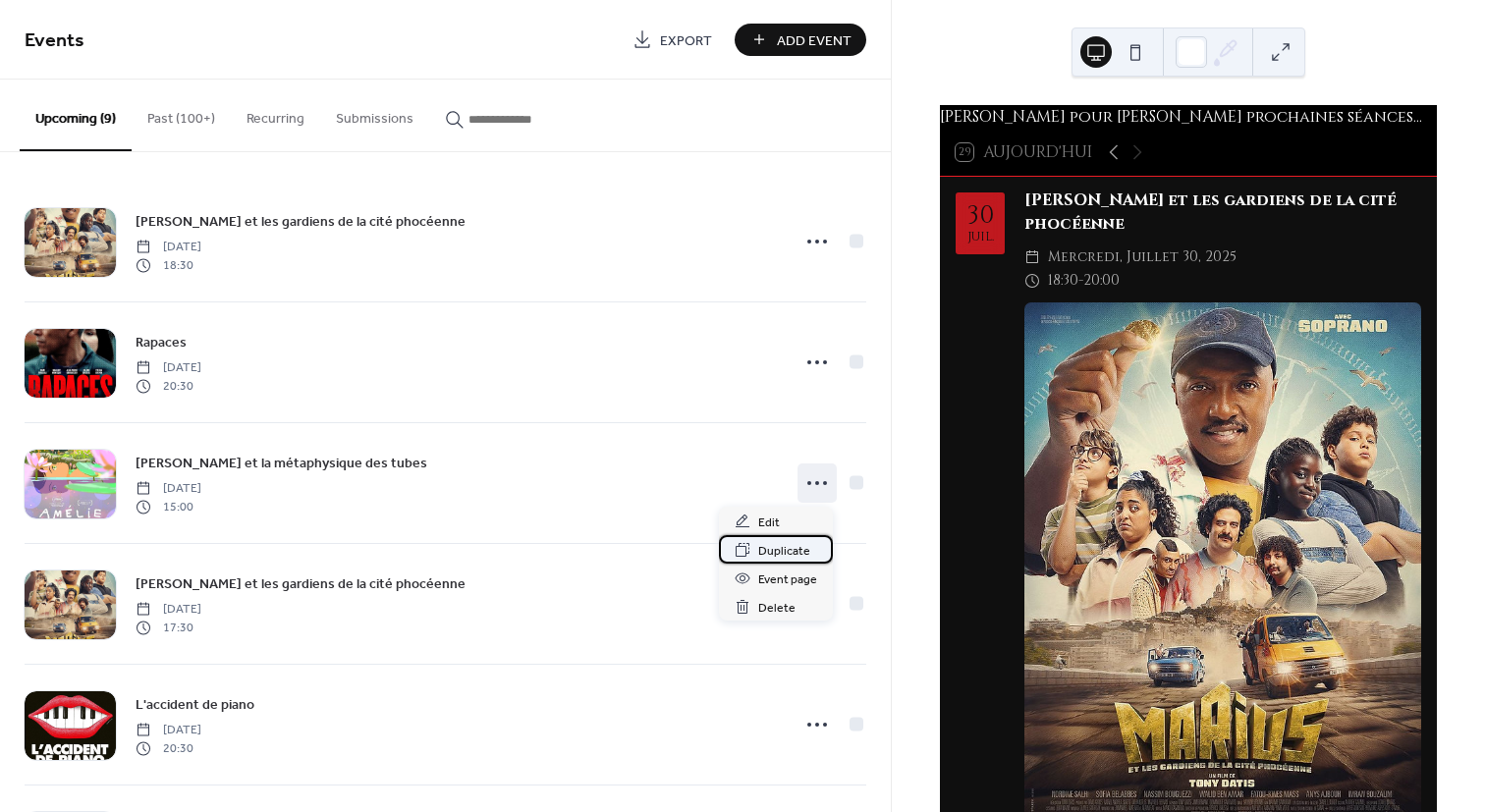 click on "Duplicate" at bounding box center (784, 551) 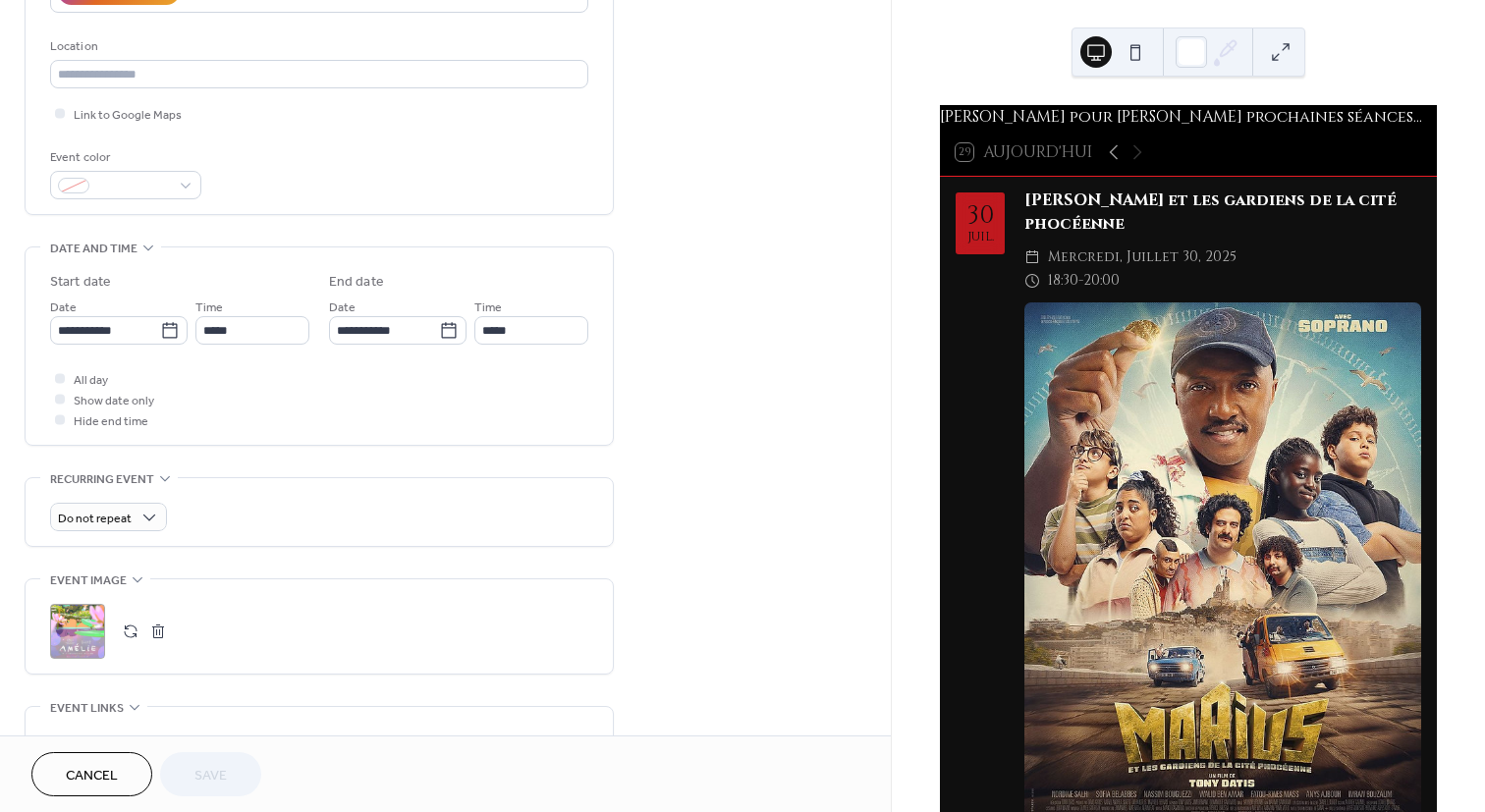 scroll, scrollTop: 295, scrollLeft: 0, axis: vertical 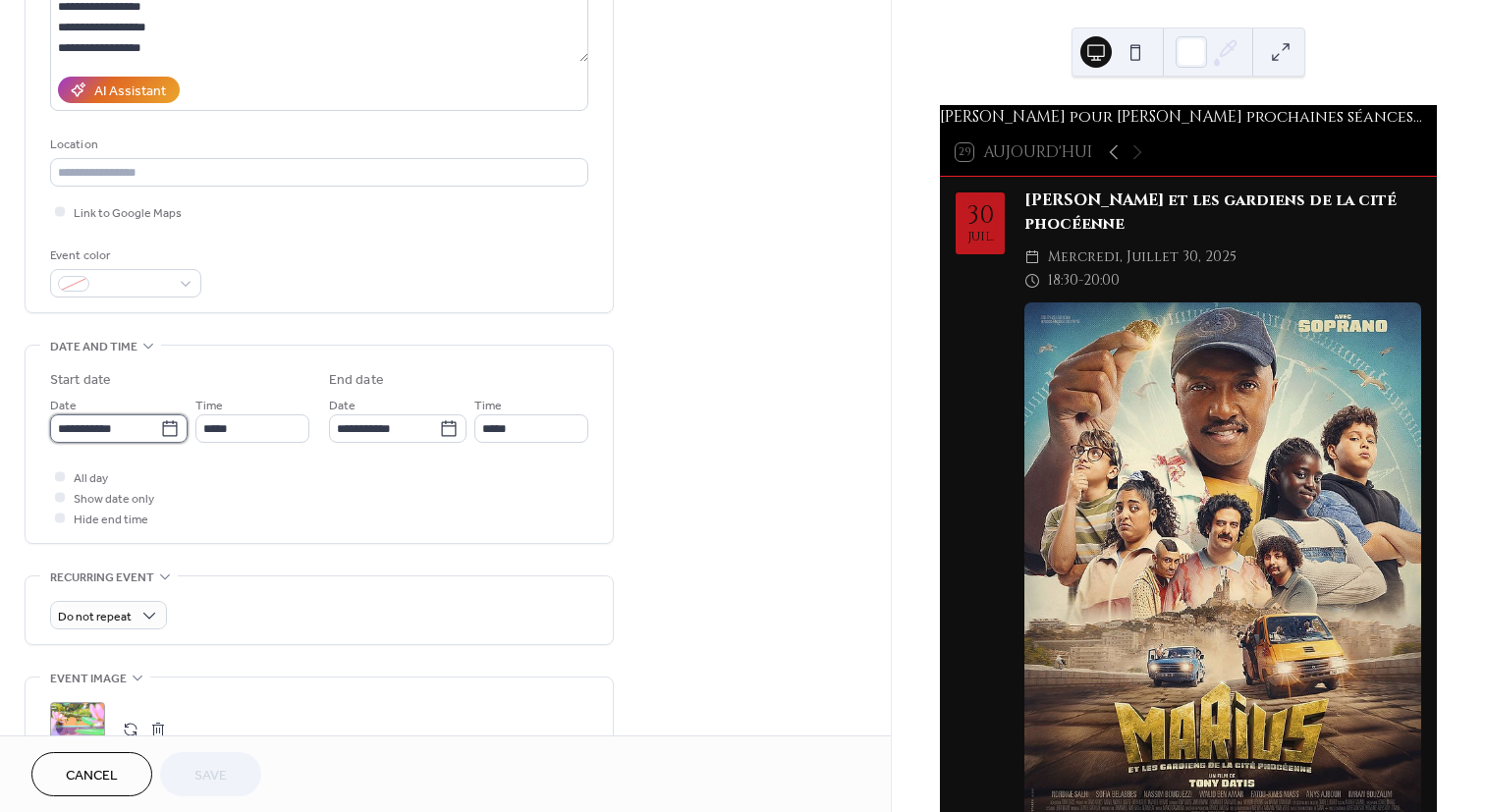 click on "**********" at bounding box center (105, 428) 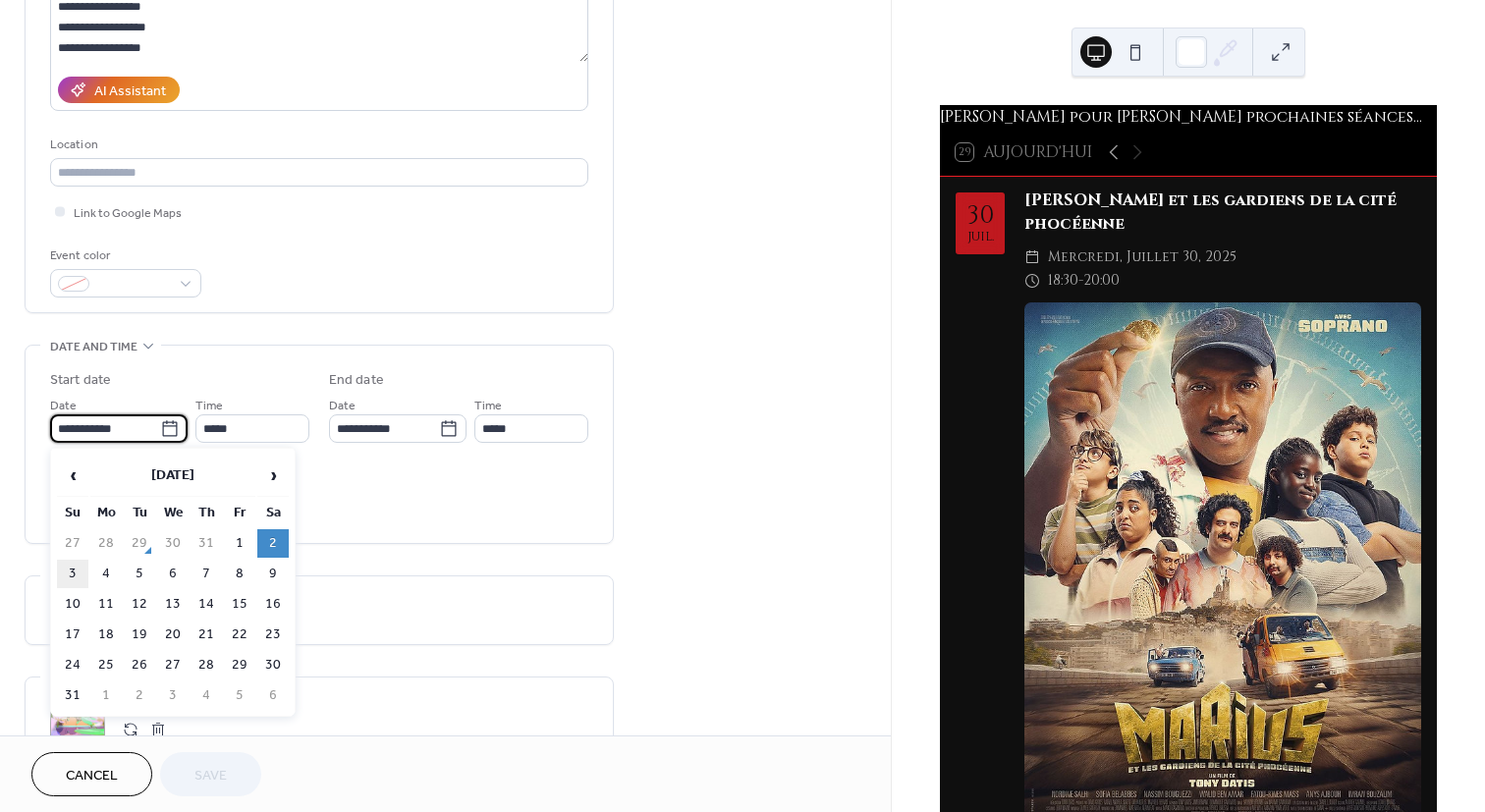 click on "3" at bounding box center [73, 573] 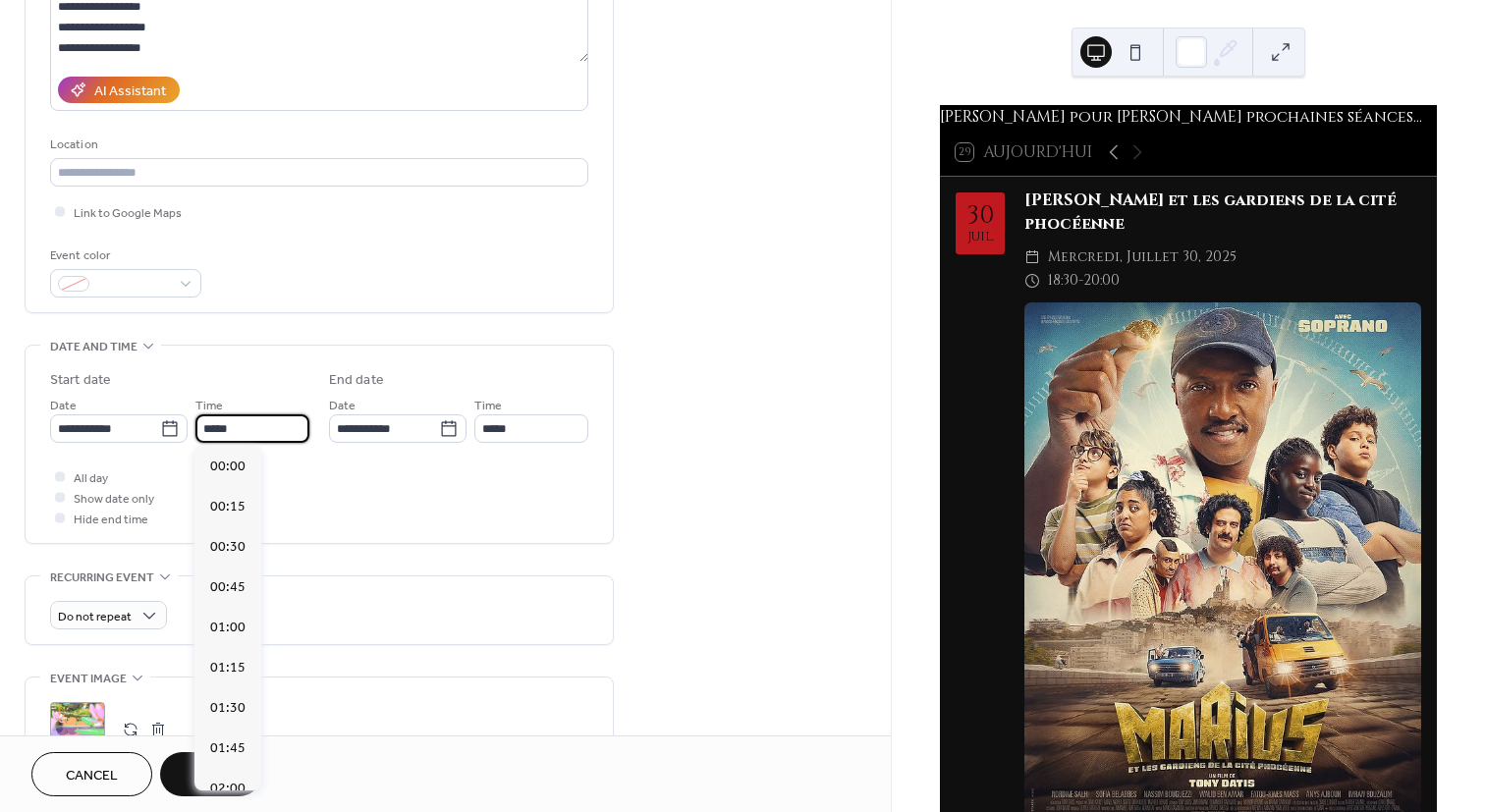 click on "*****" at bounding box center (252, 428) 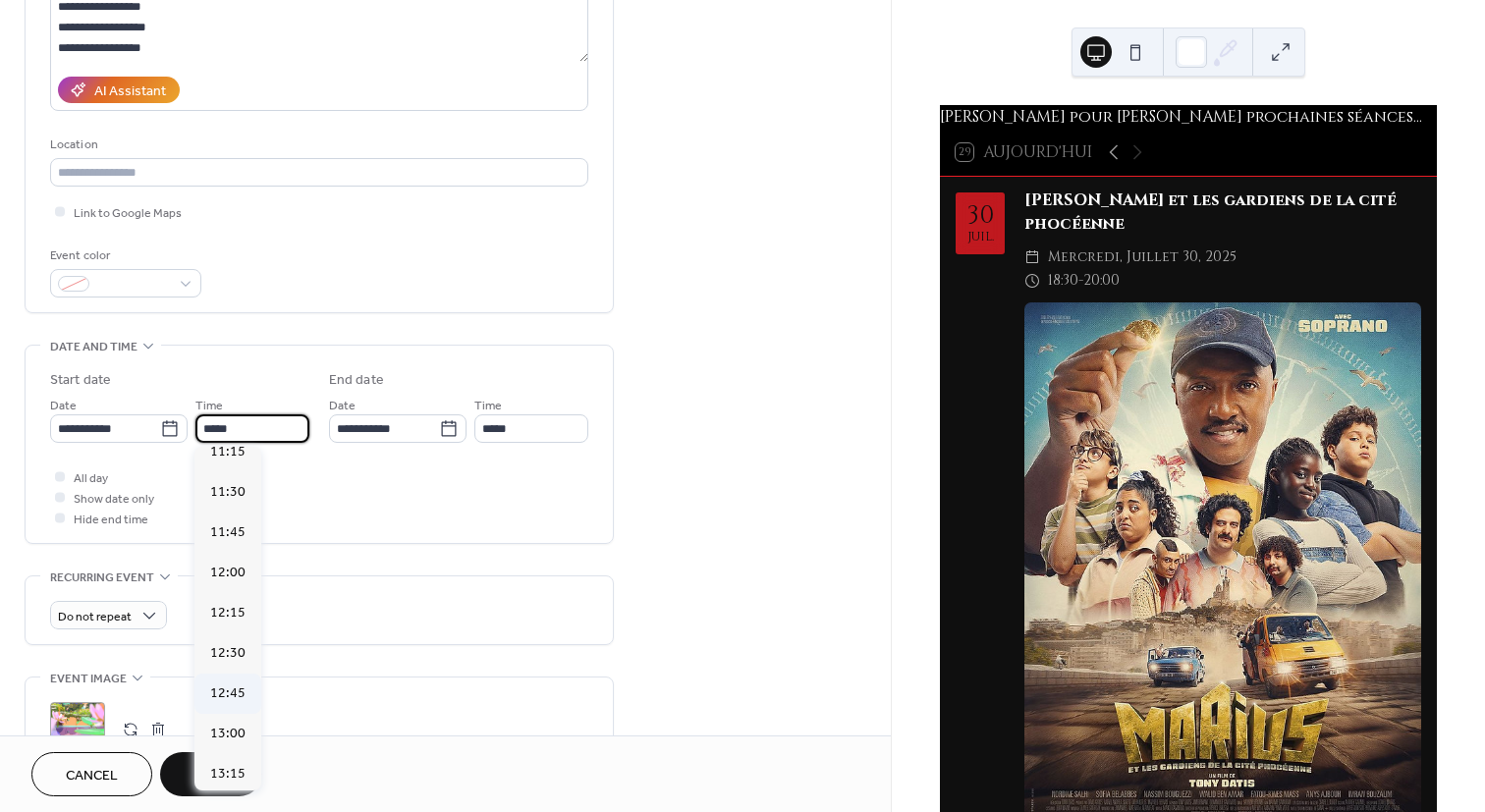 scroll, scrollTop: 1728, scrollLeft: 0, axis: vertical 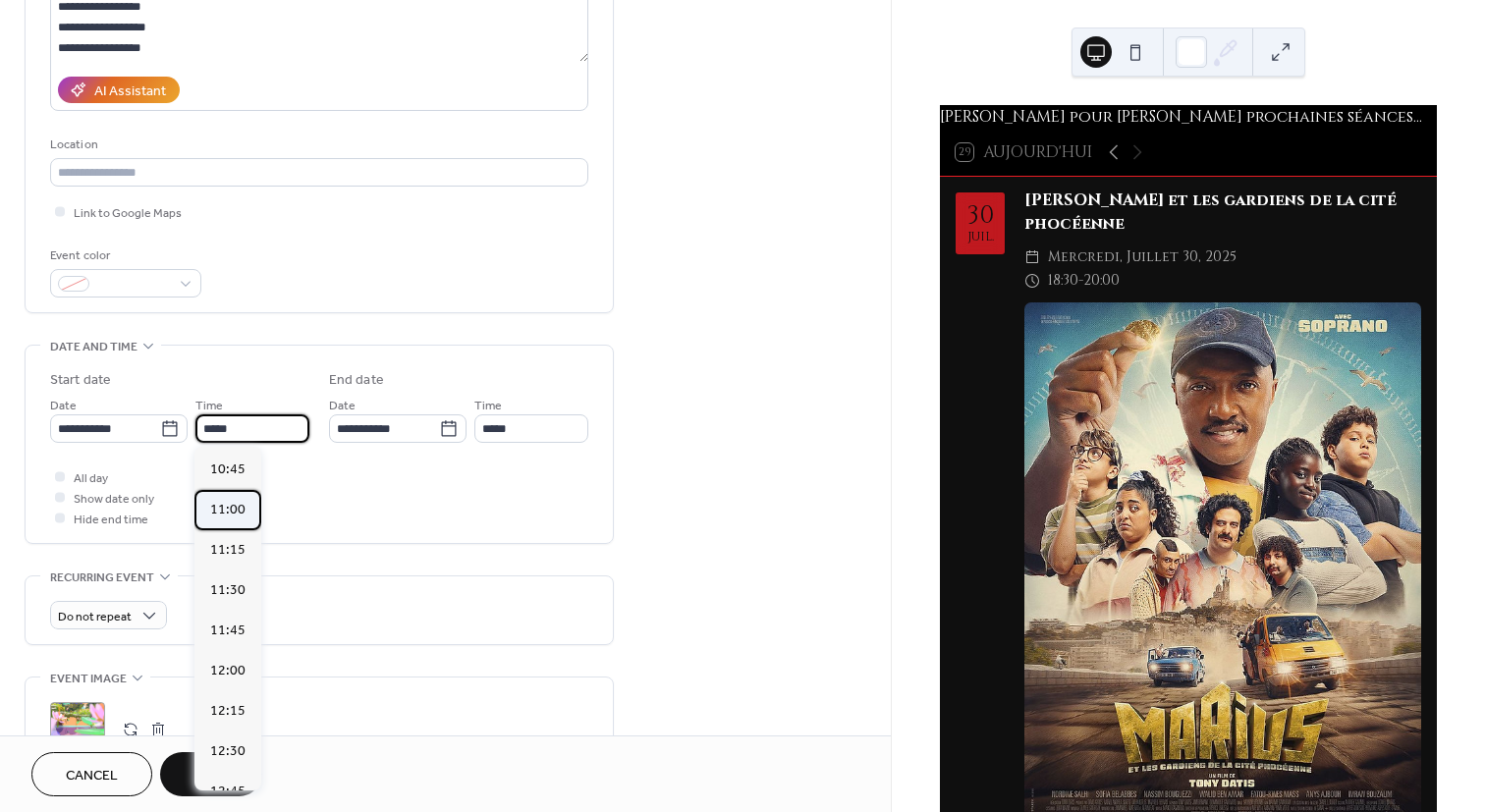 click on "11:00" at bounding box center [228, 510] 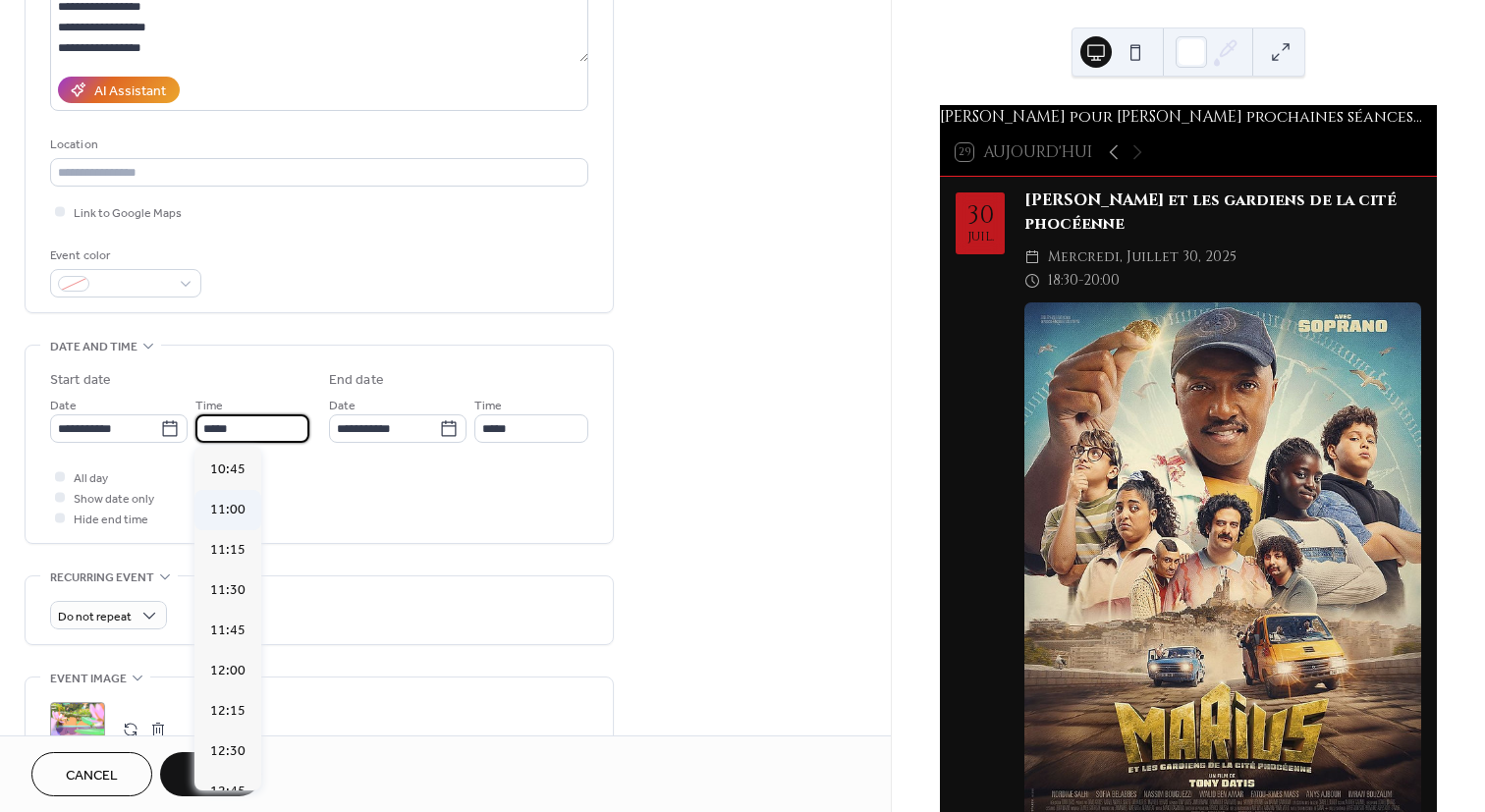 type on "*****" 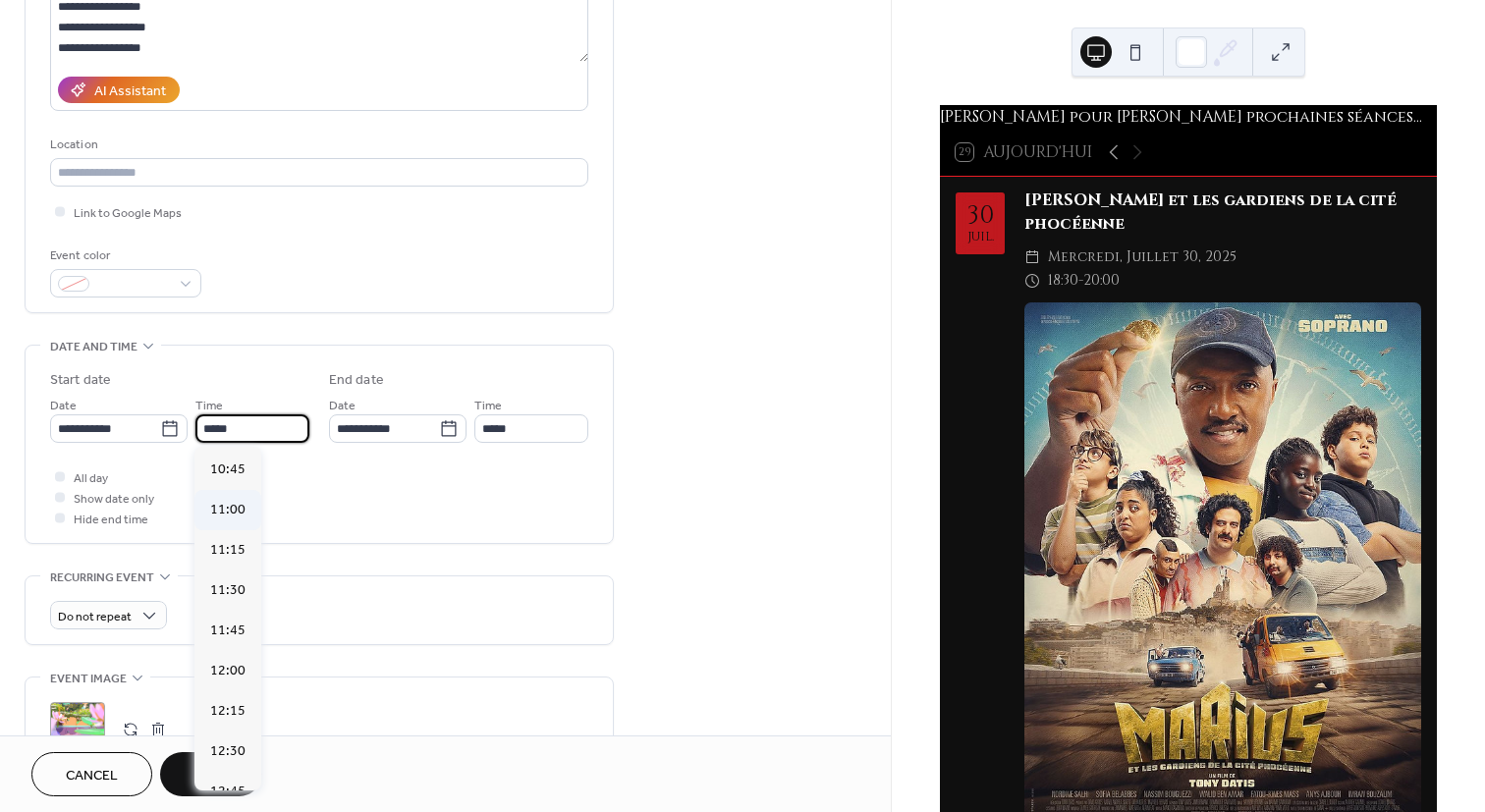 type on "*****" 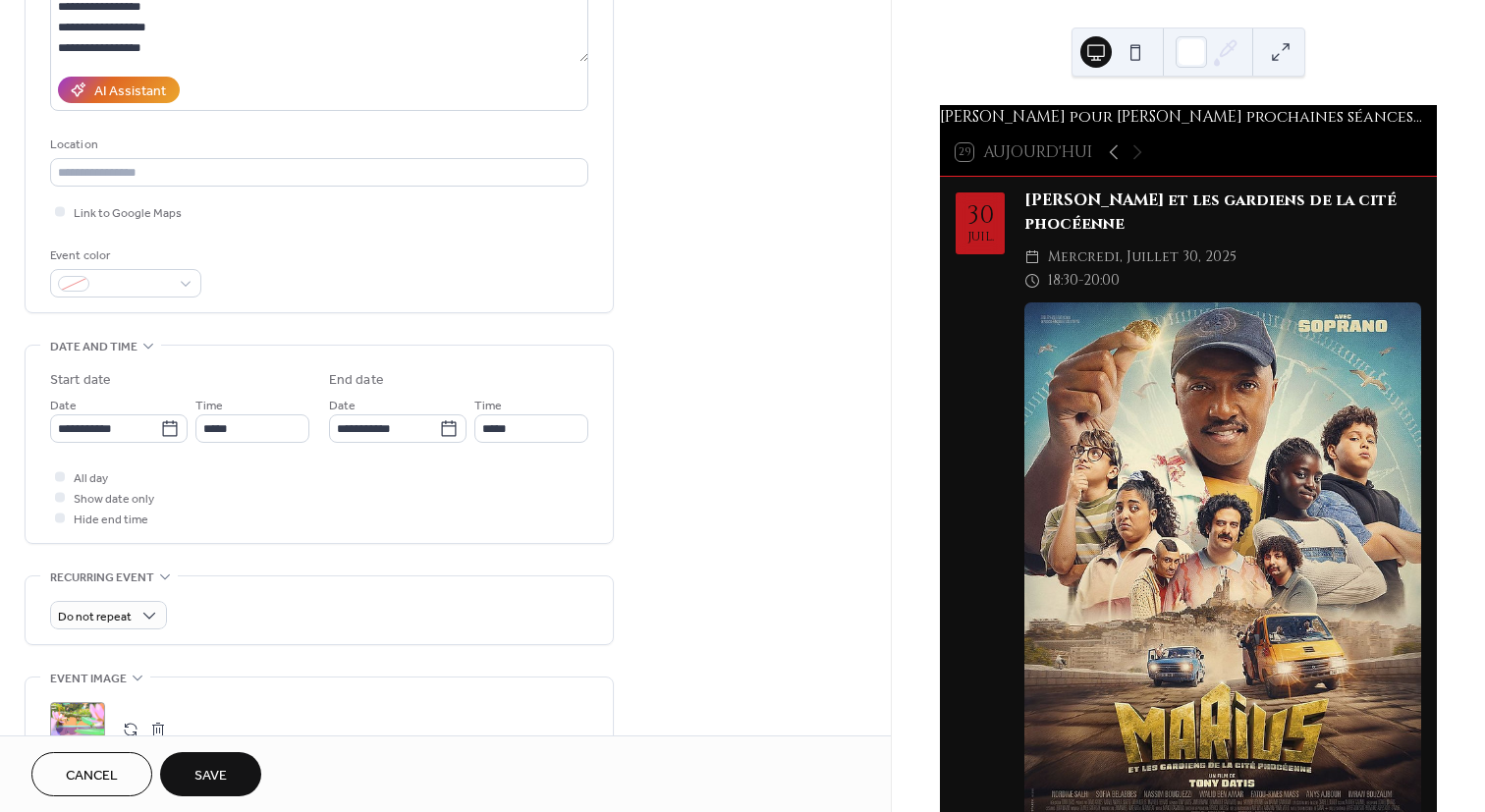 click on "Save" at bounding box center (210, 776) 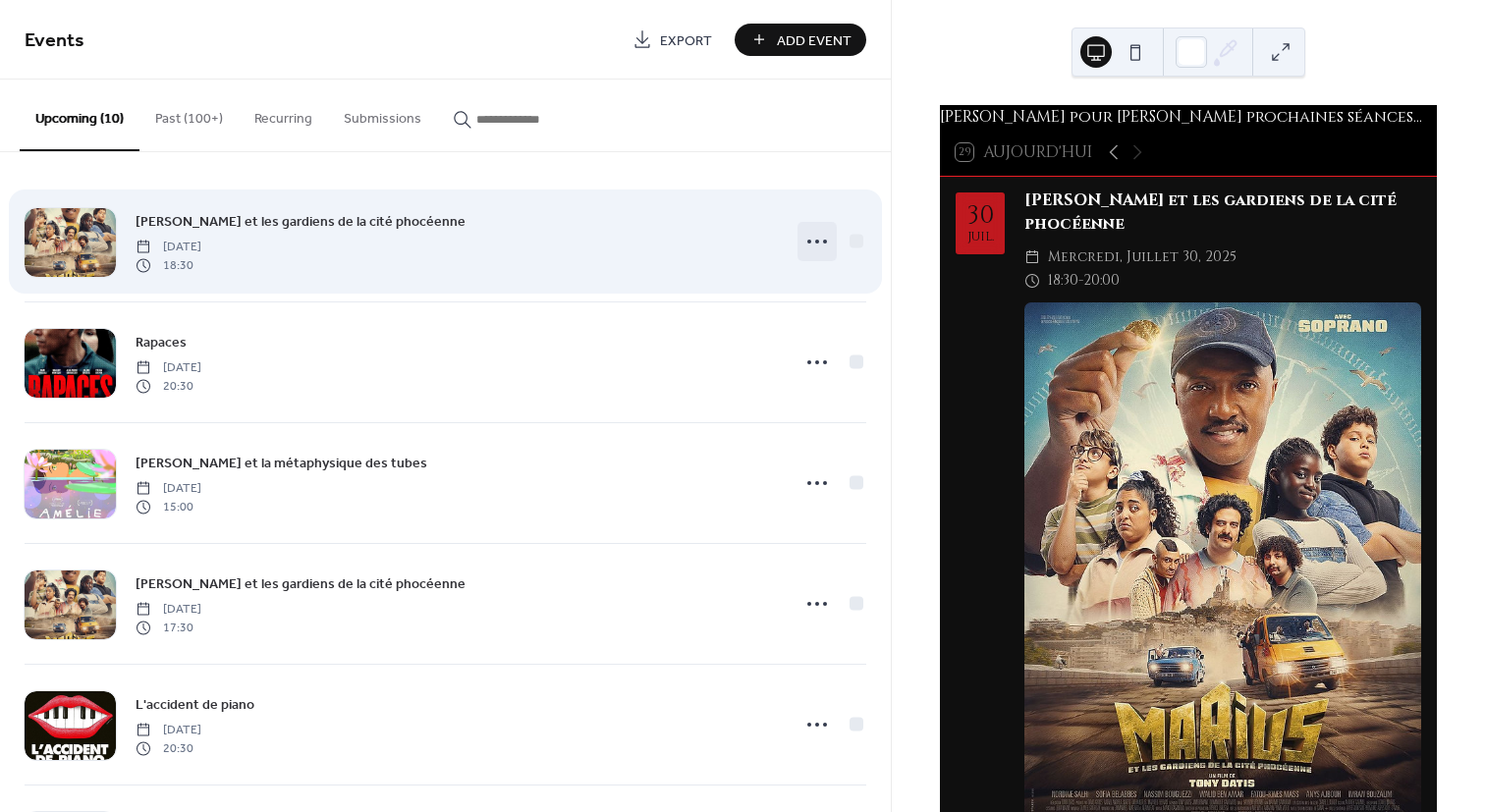 click 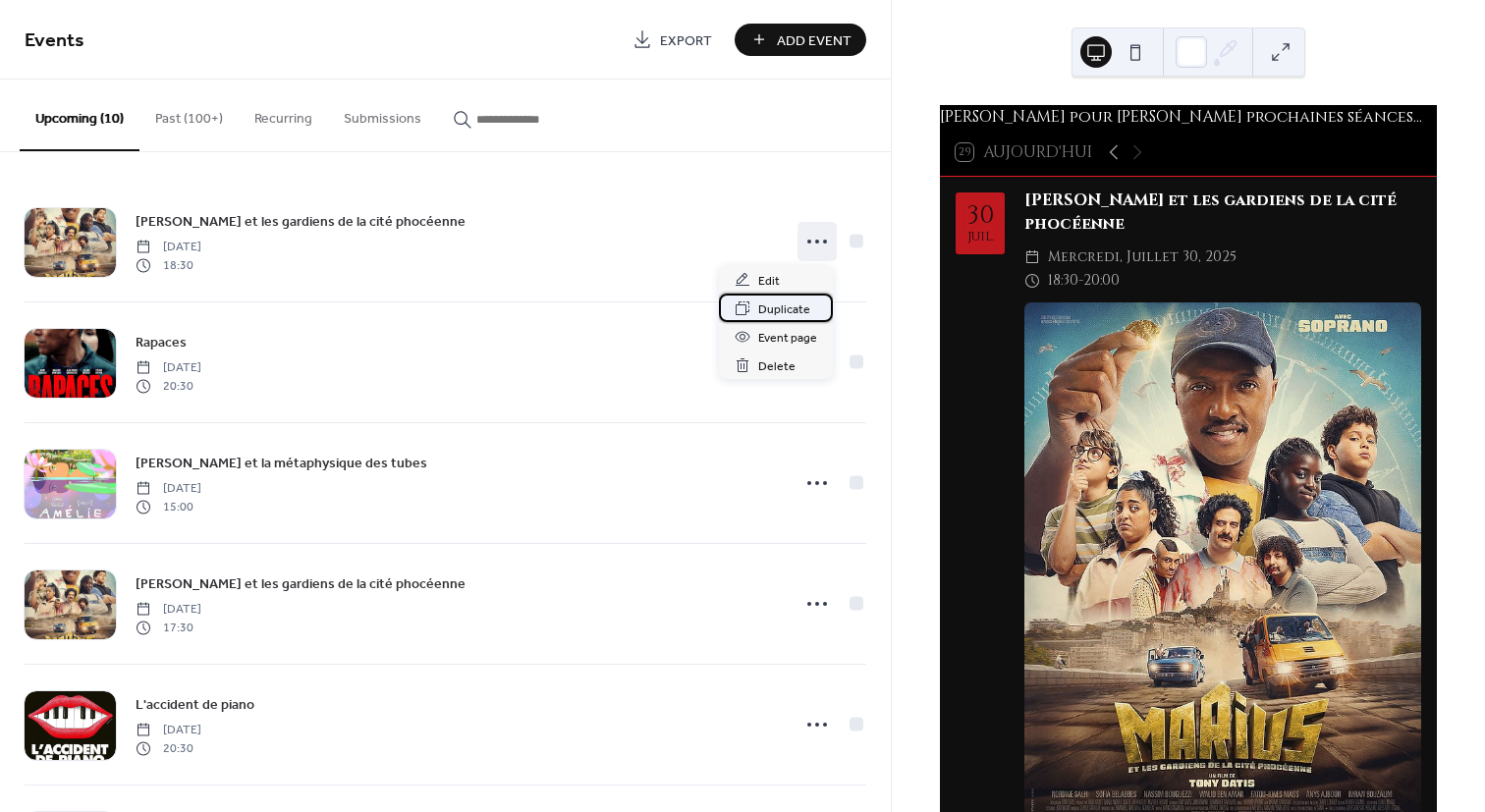 click on "Duplicate" at bounding box center [784, 309] 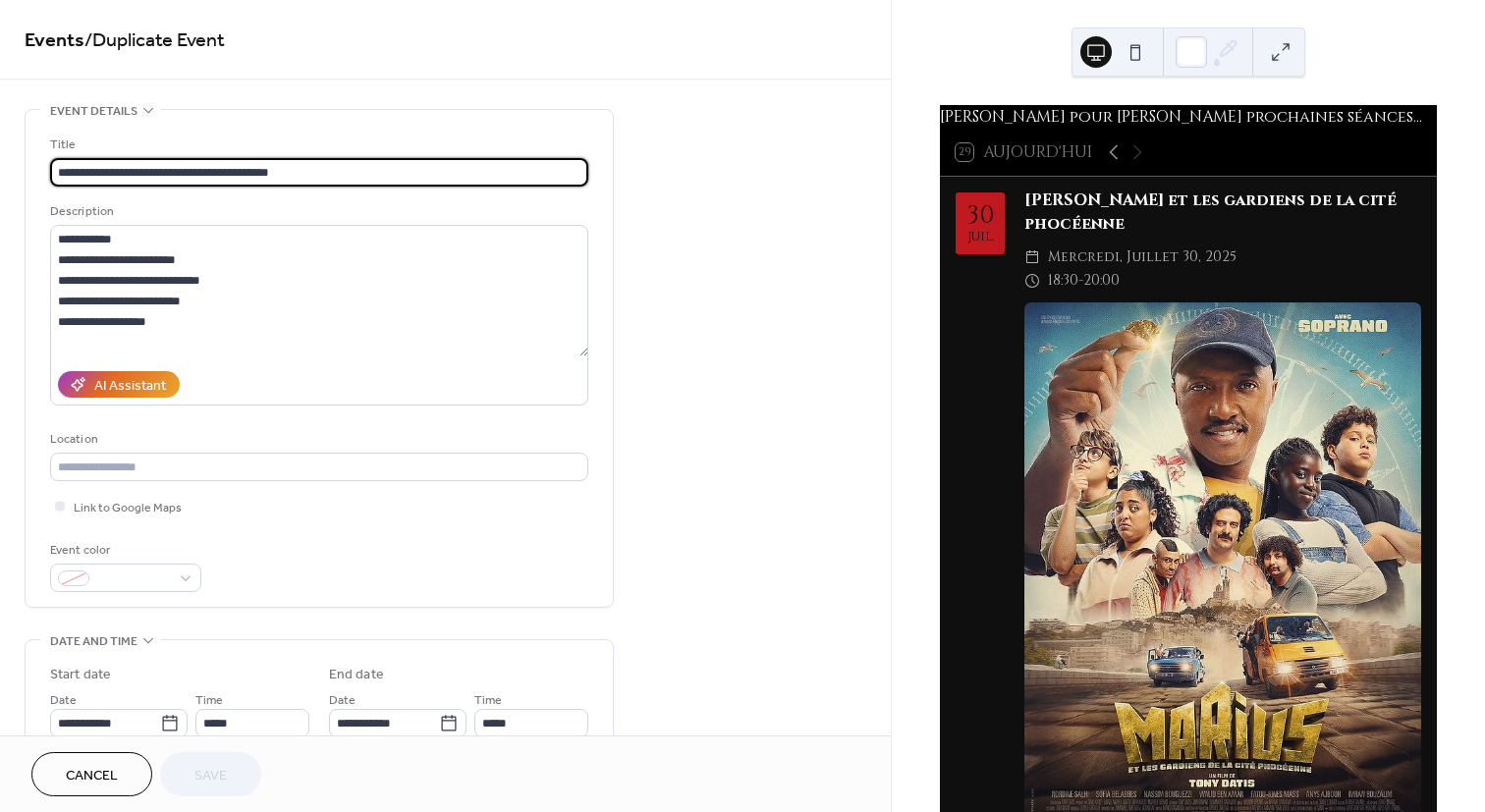 drag, startPoint x: 302, startPoint y: 173, endPoint x: -94, endPoint y: 126, distance: 398.7794 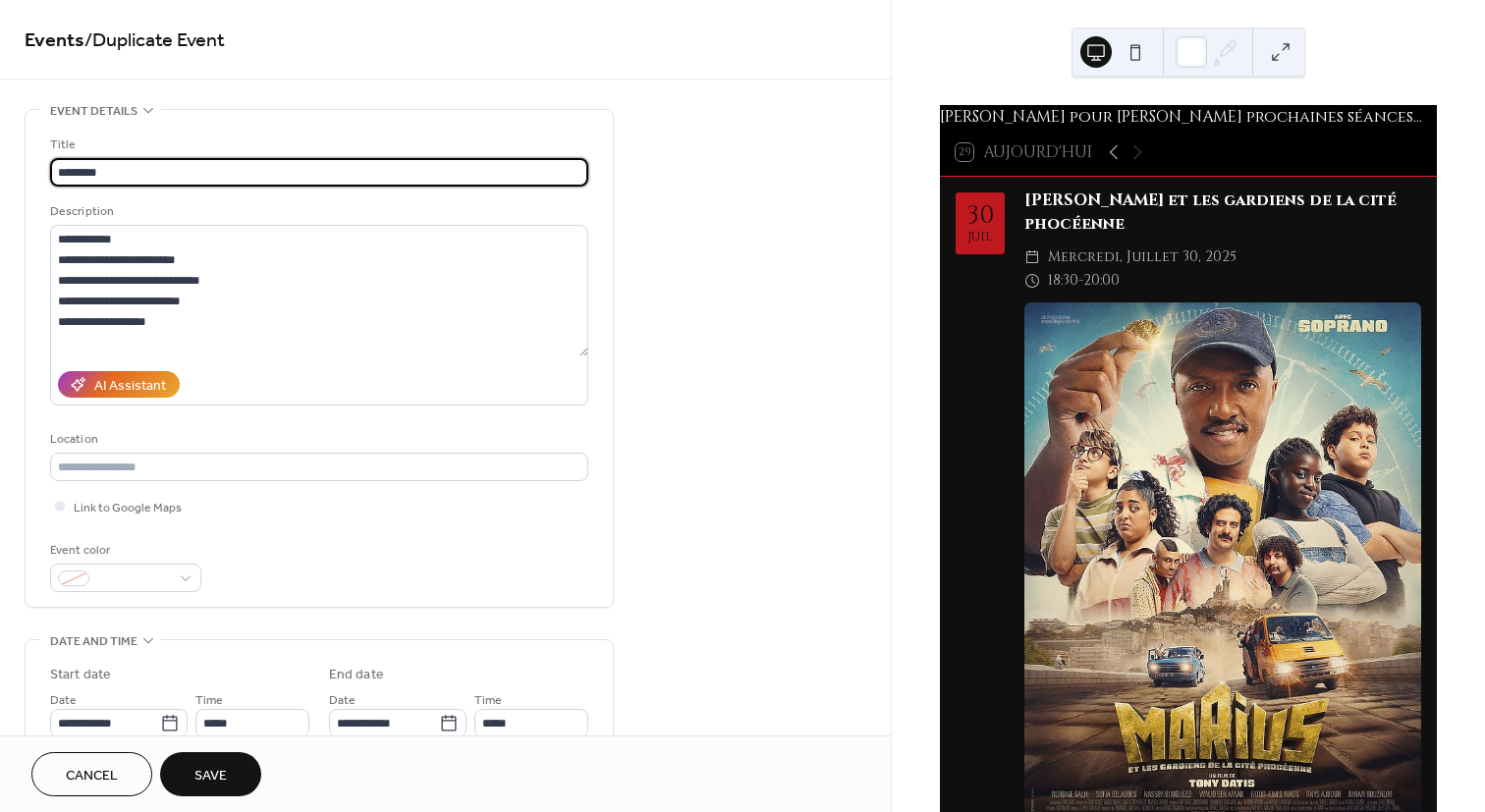 type on "********" 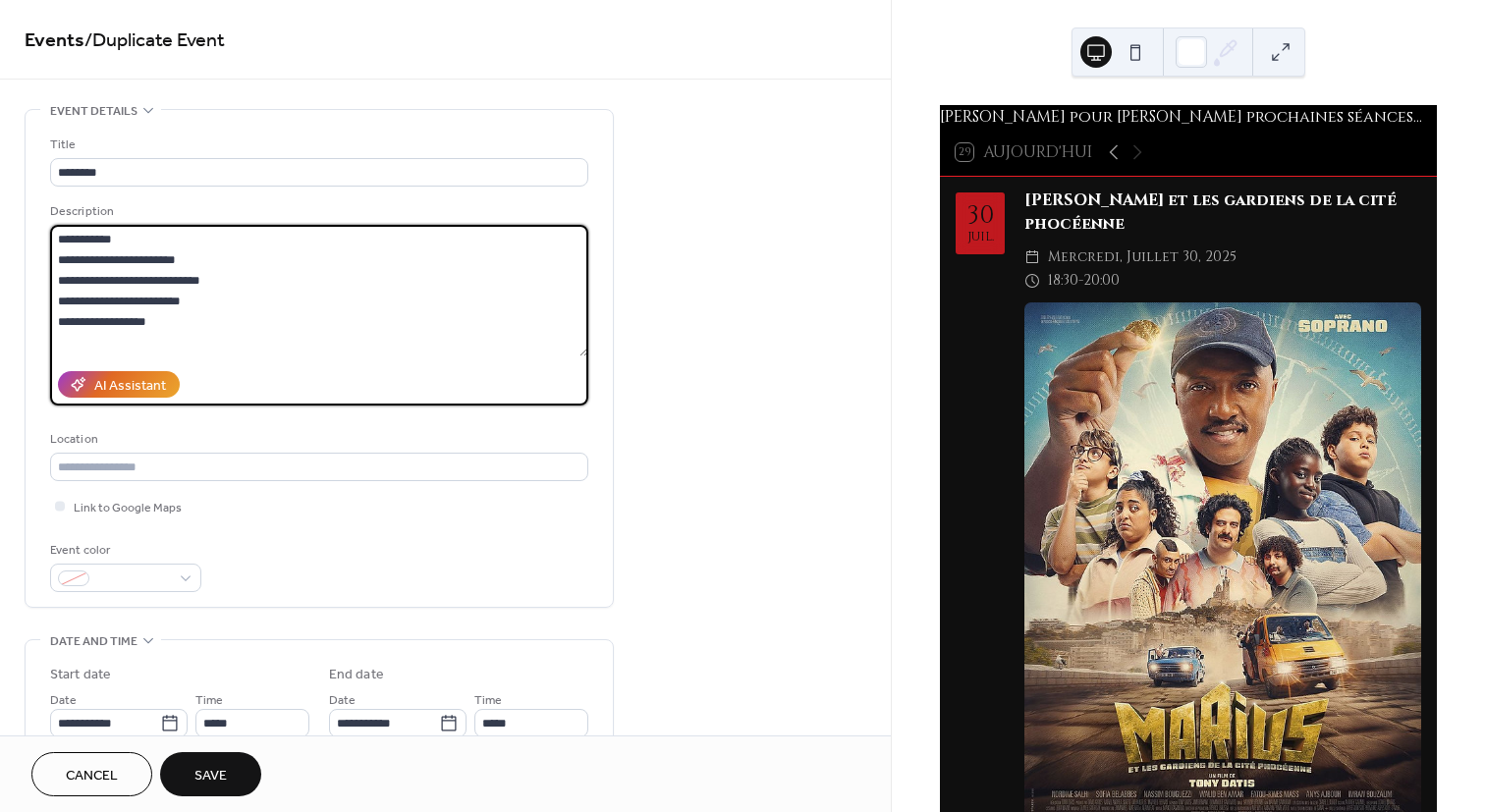 drag, startPoint x: 159, startPoint y: 330, endPoint x: 37, endPoint y: 217, distance: 166.2919 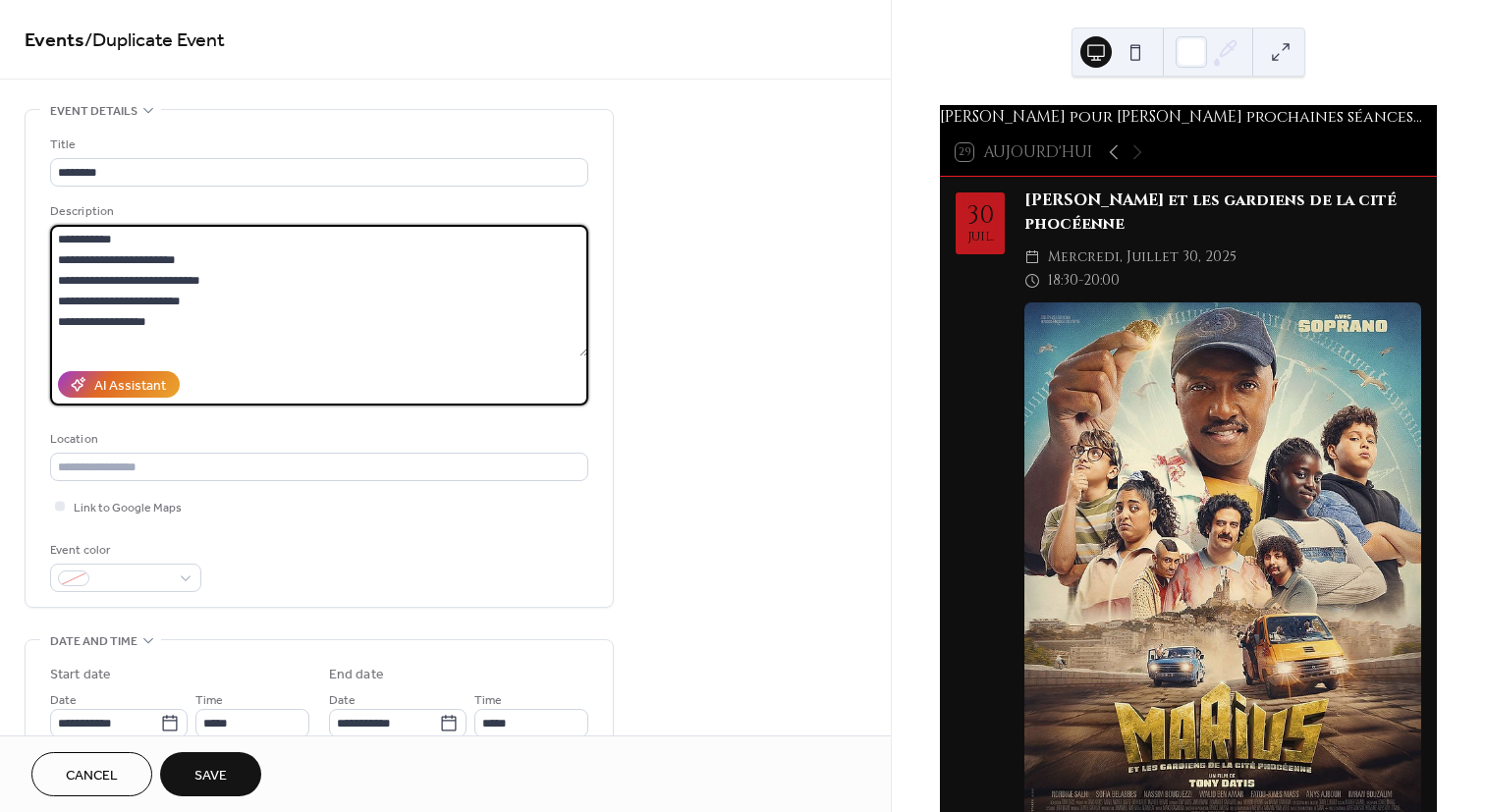 click on "**********" at bounding box center (319, 358) 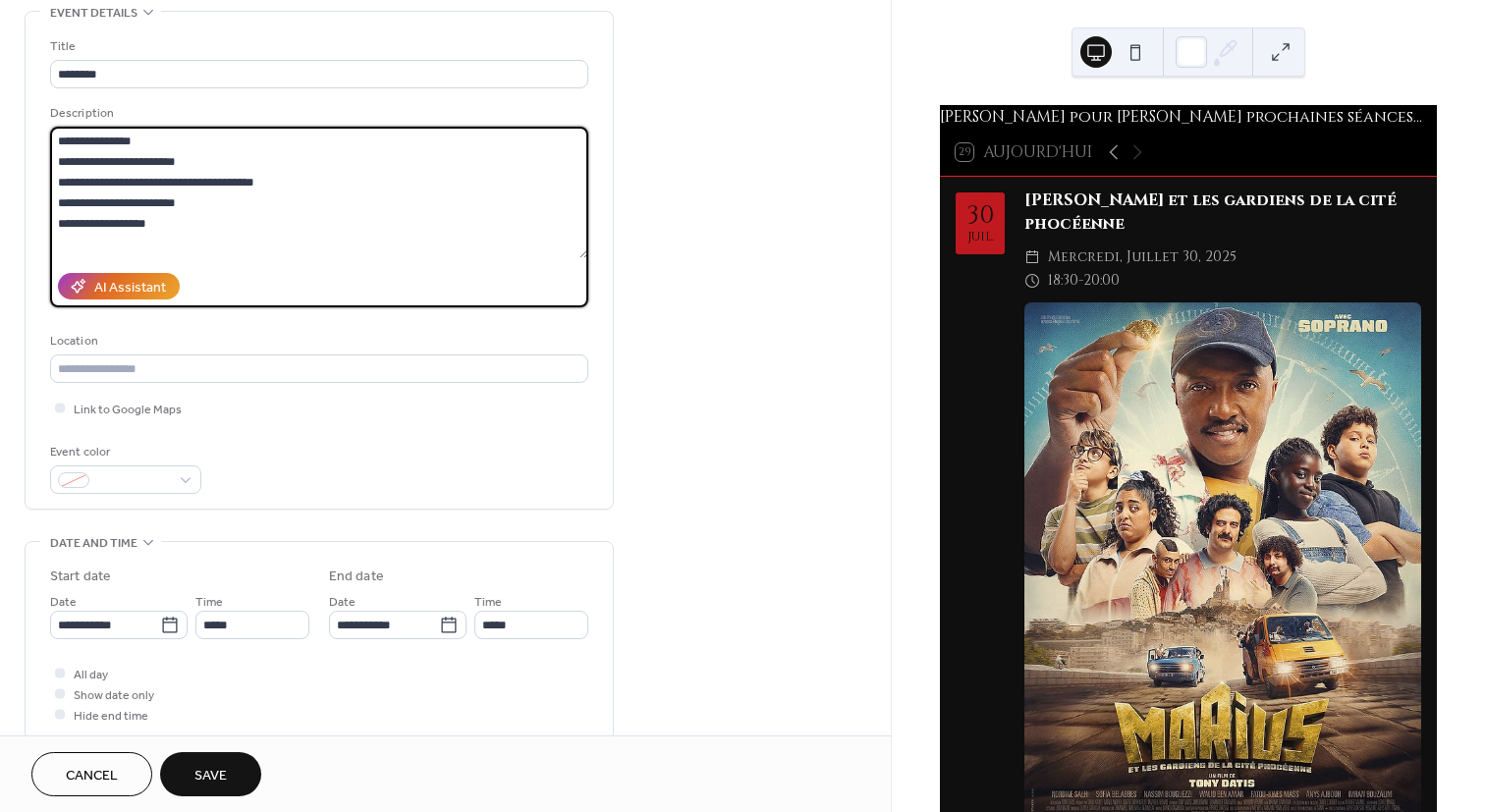 scroll, scrollTop: 196, scrollLeft: 0, axis: vertical 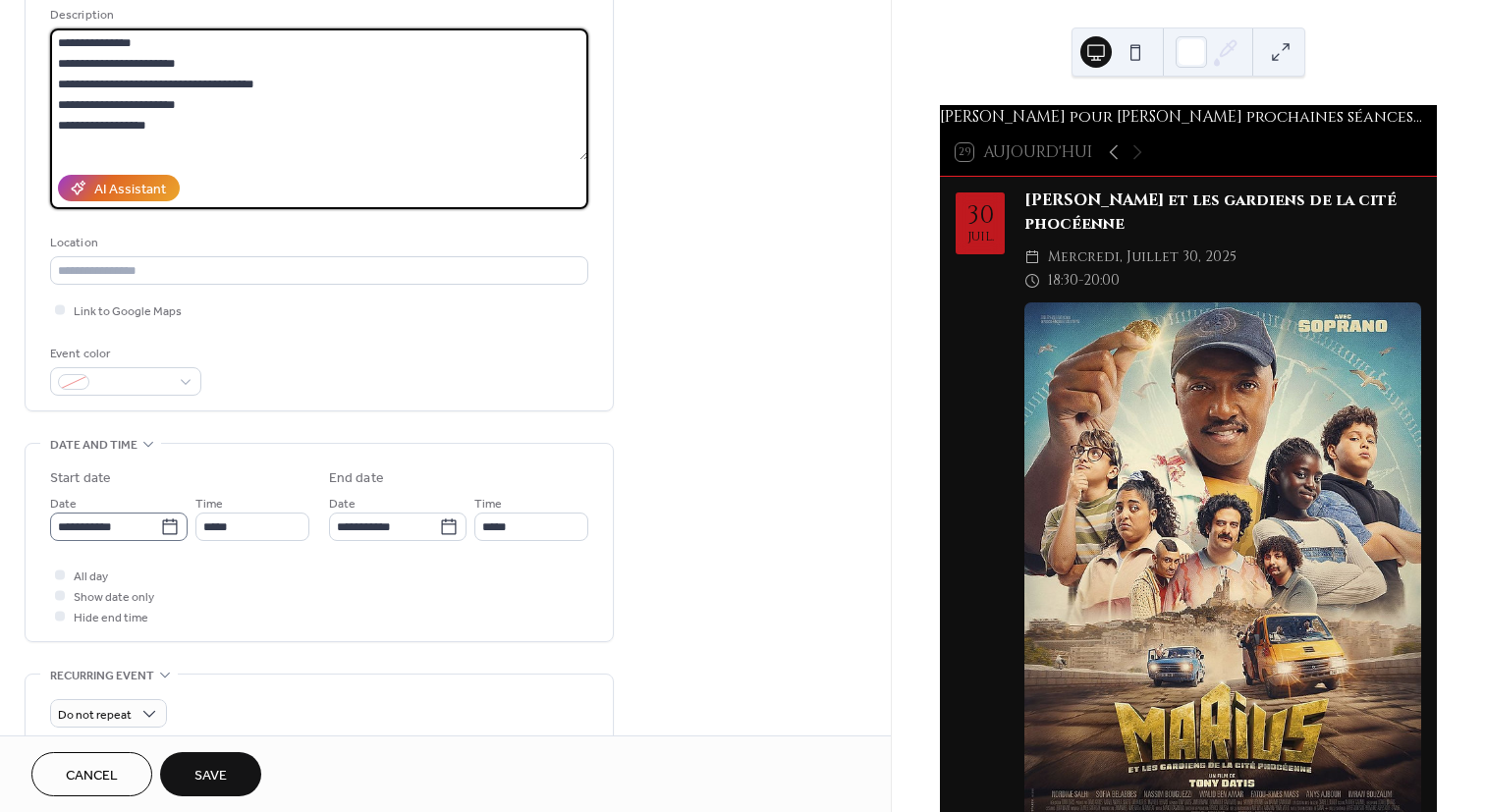 type on "**********" 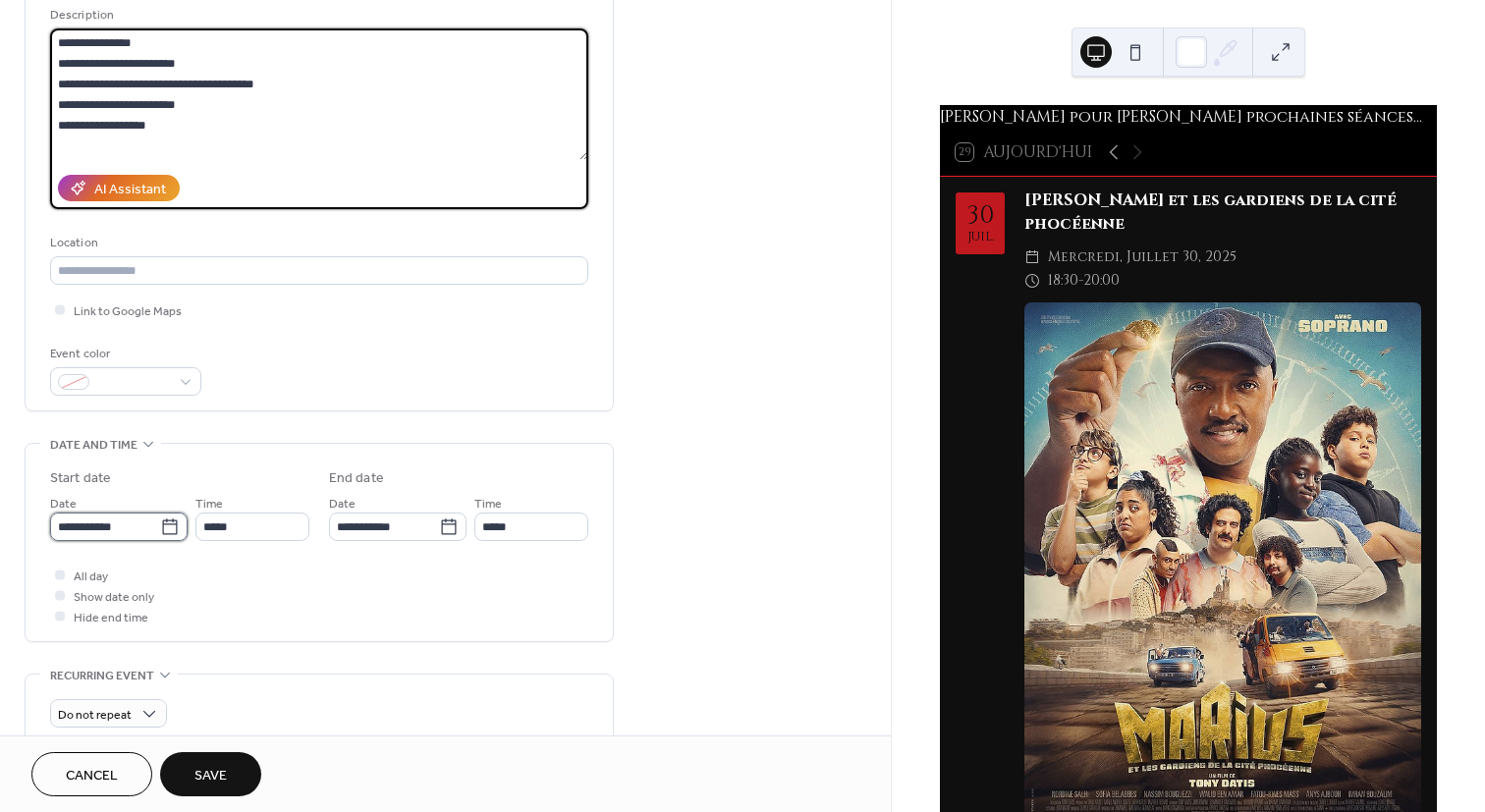 click on "**********" at bounding box center (105, 526) 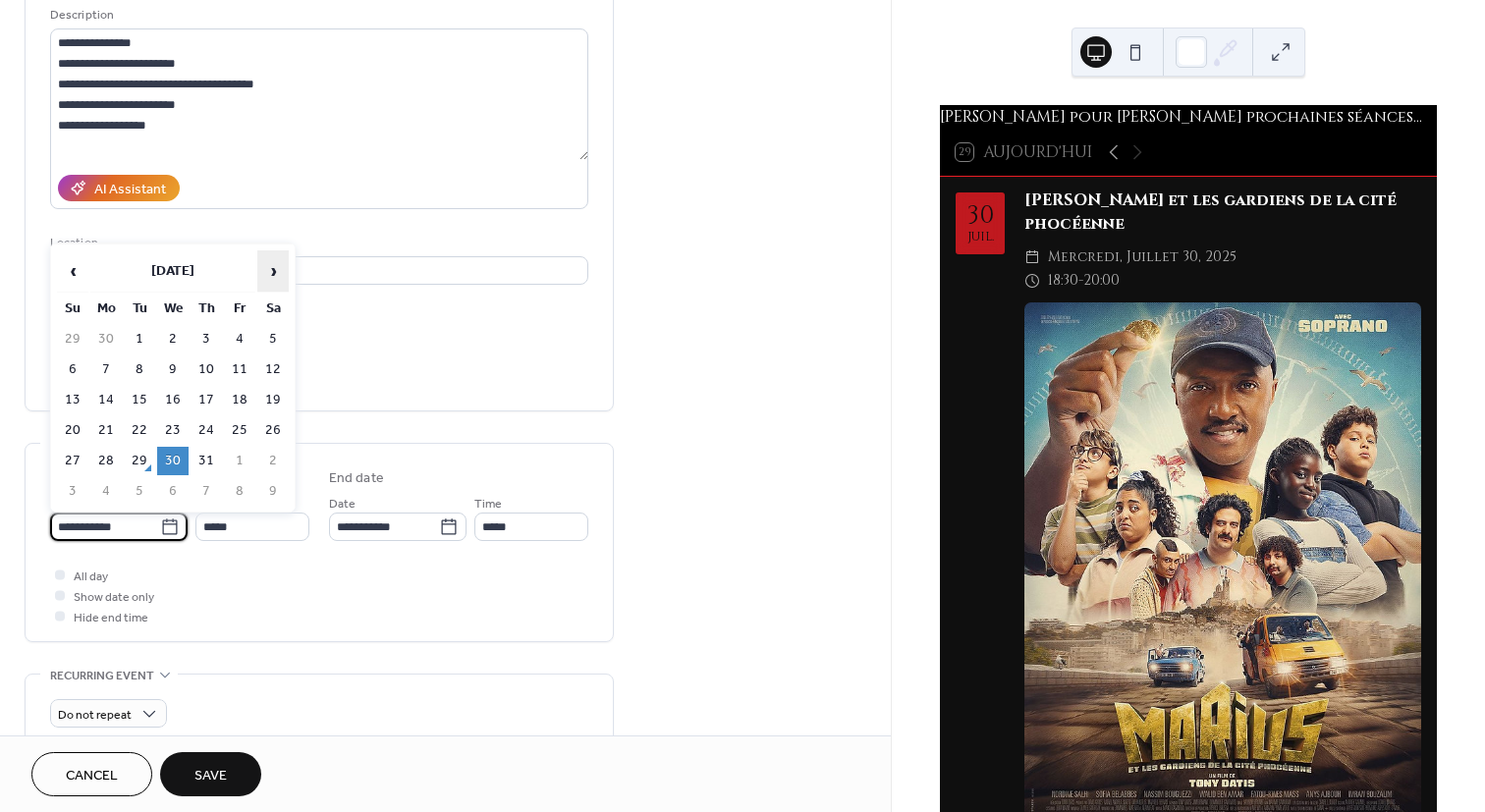 click on "›" at bounding box center [273, 271] 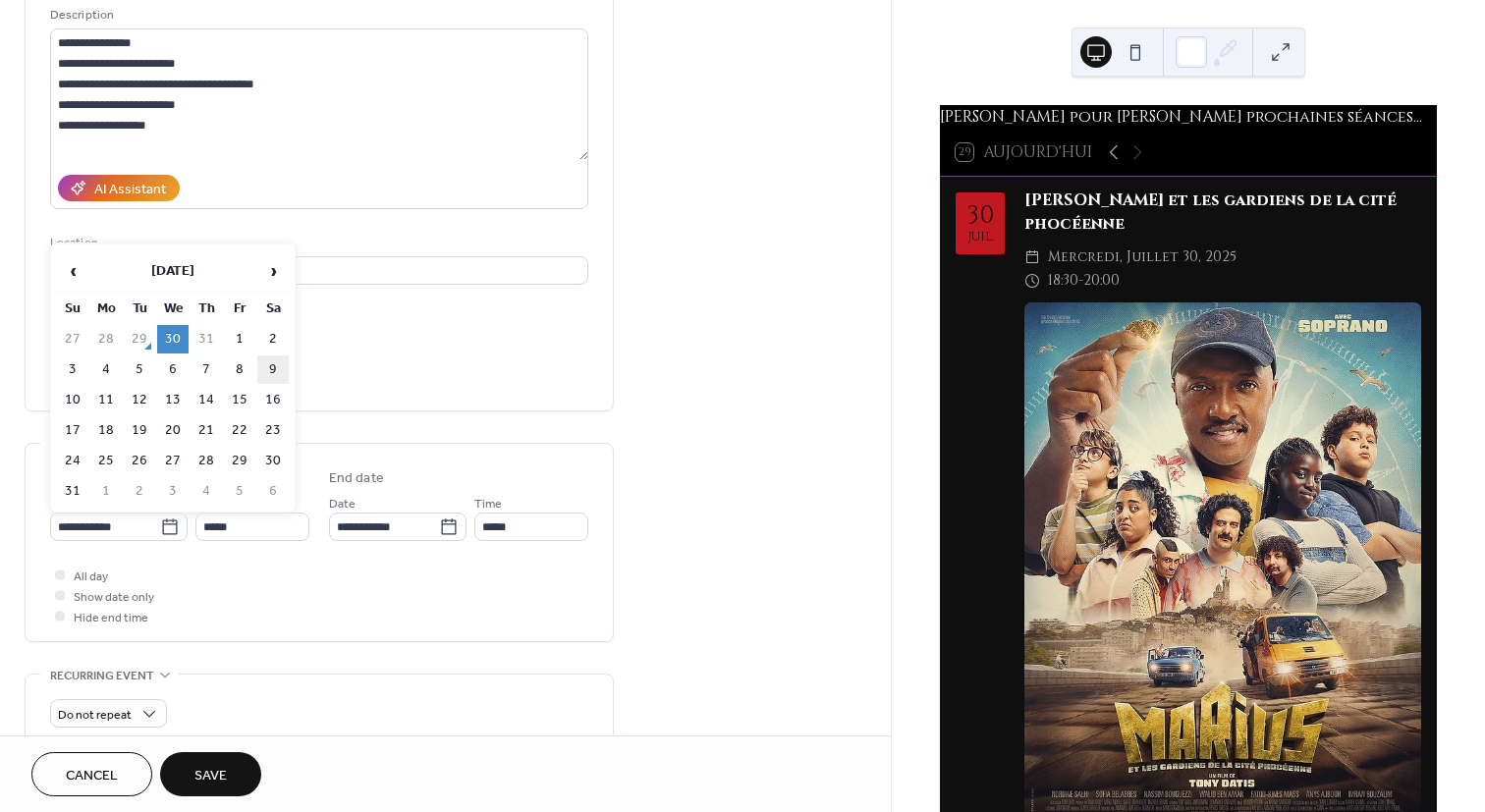 click on "9" at bounding box center [273, 369] 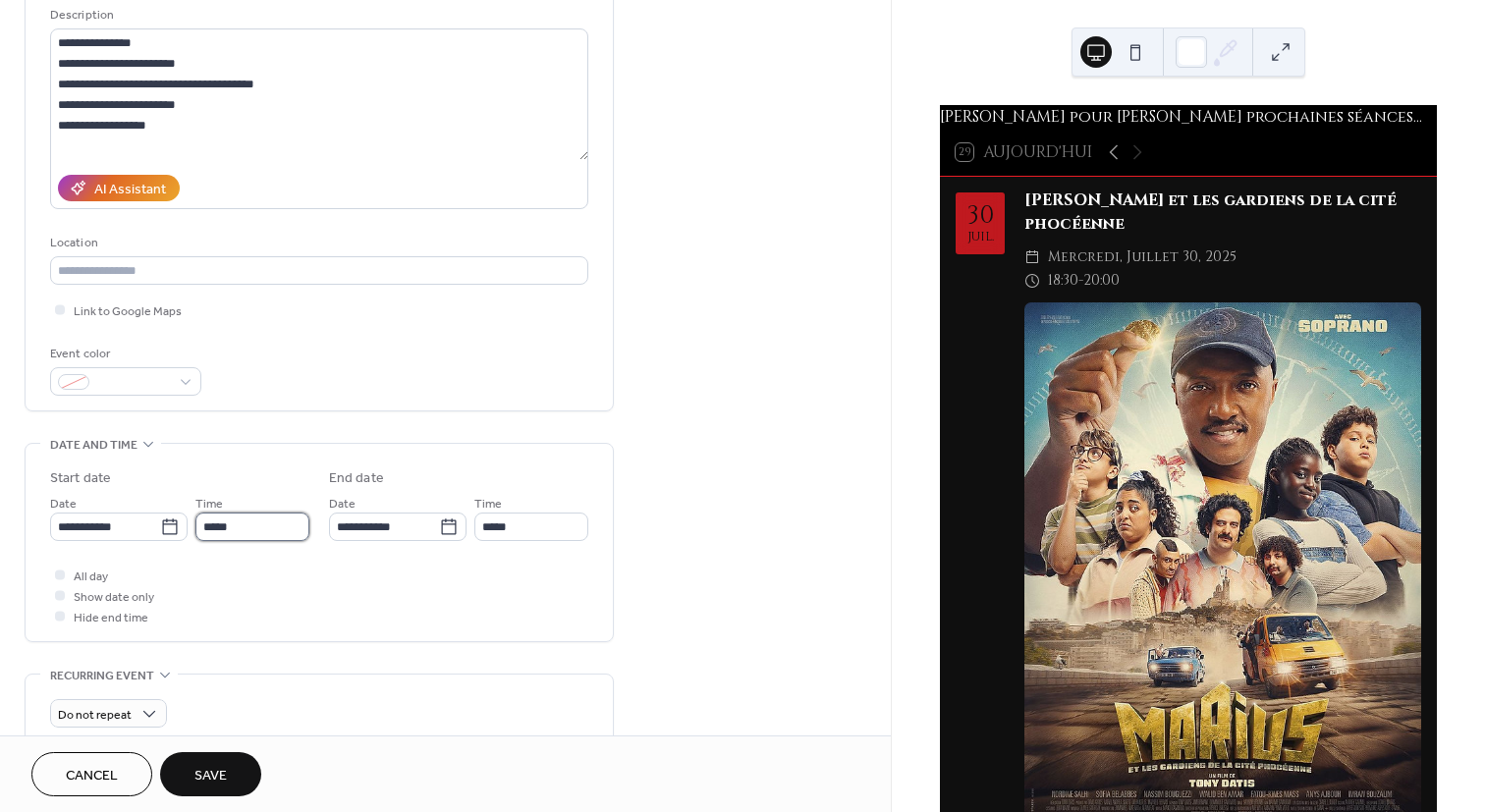 click on "*****" at bounding box center [252, 526] 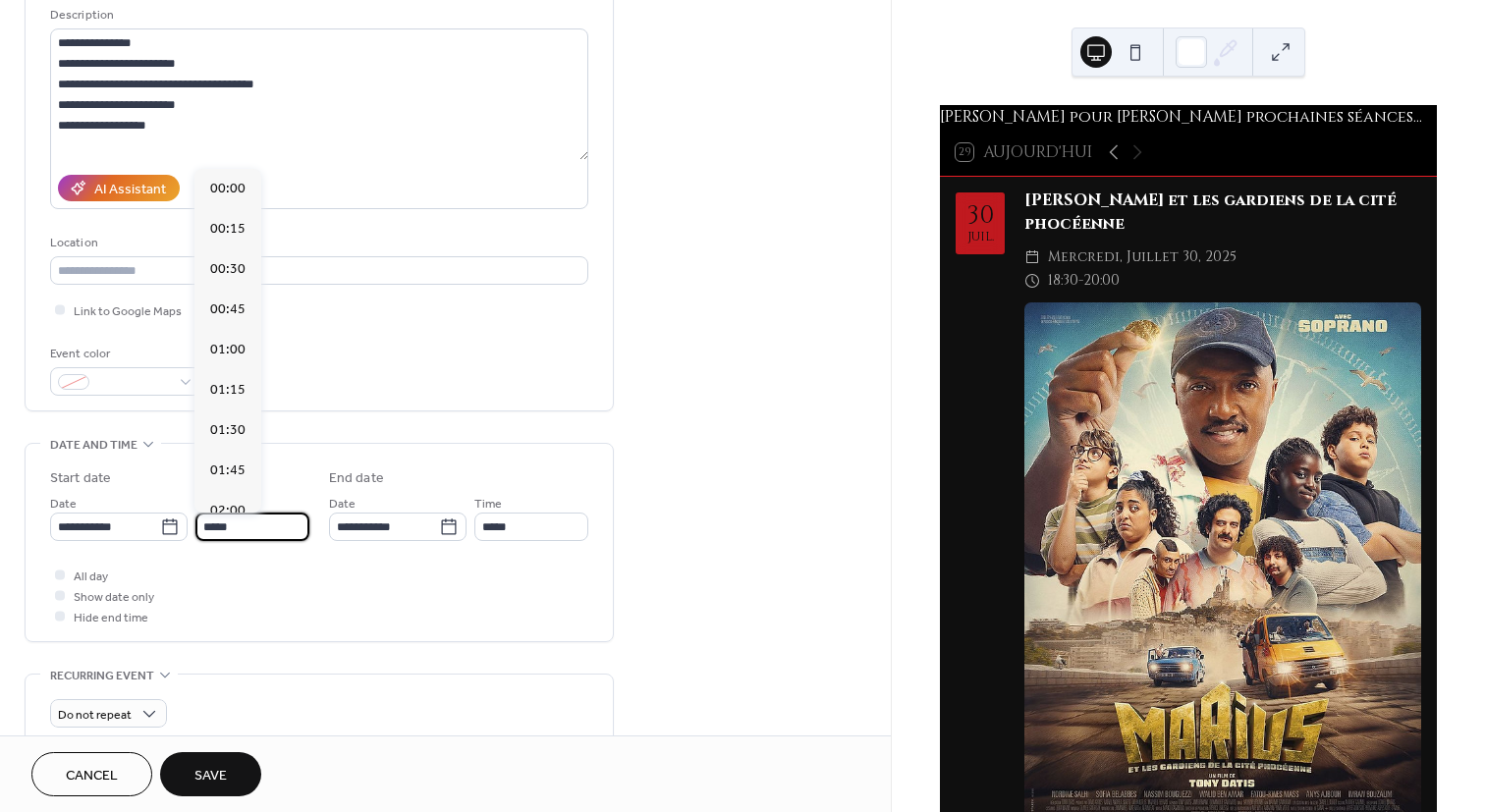 scroll, scrollTop: 2979, scrollLeft: 0, axis: vertical 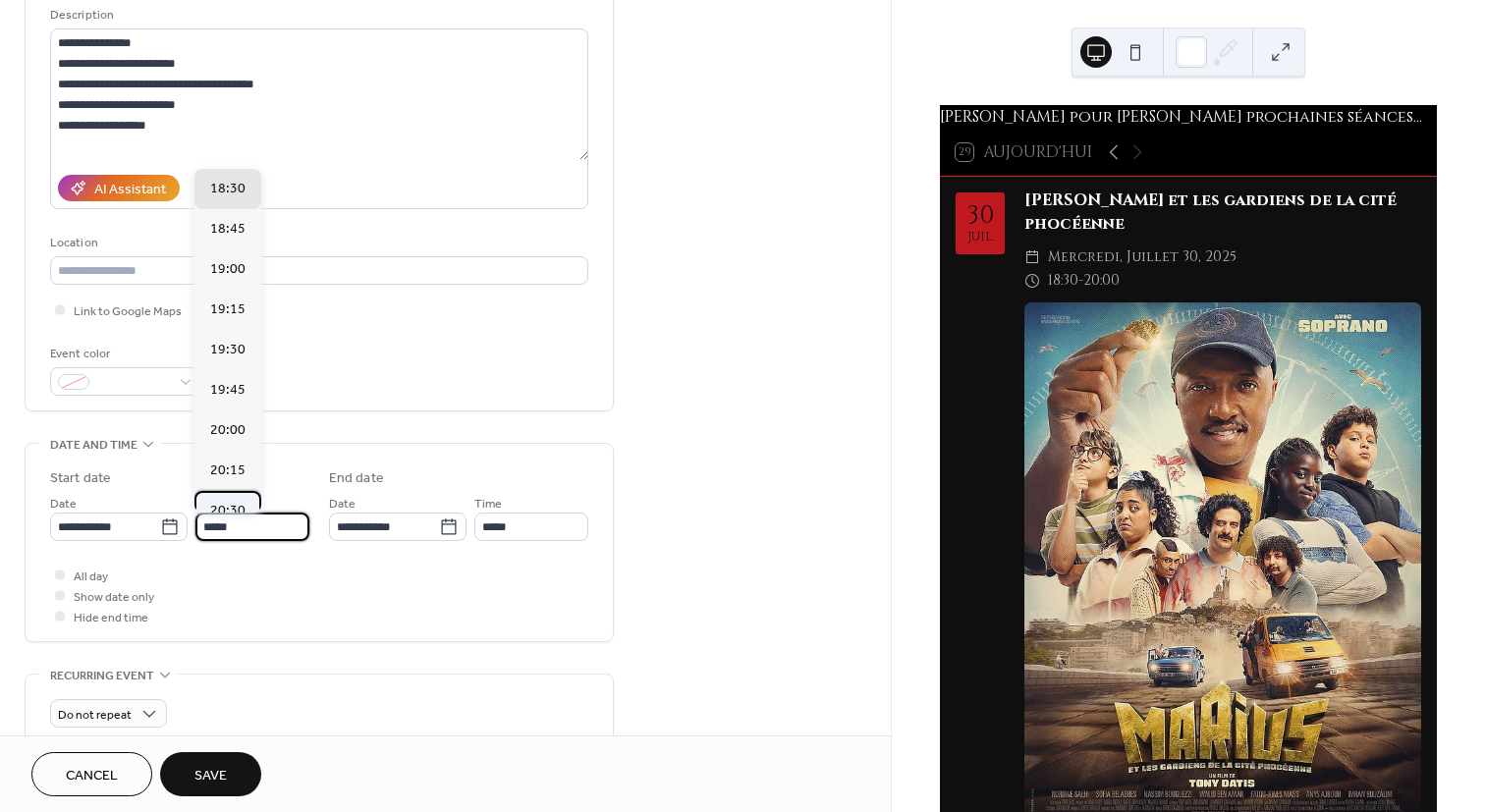 click on "20:30" at bounding box center [228, 511] 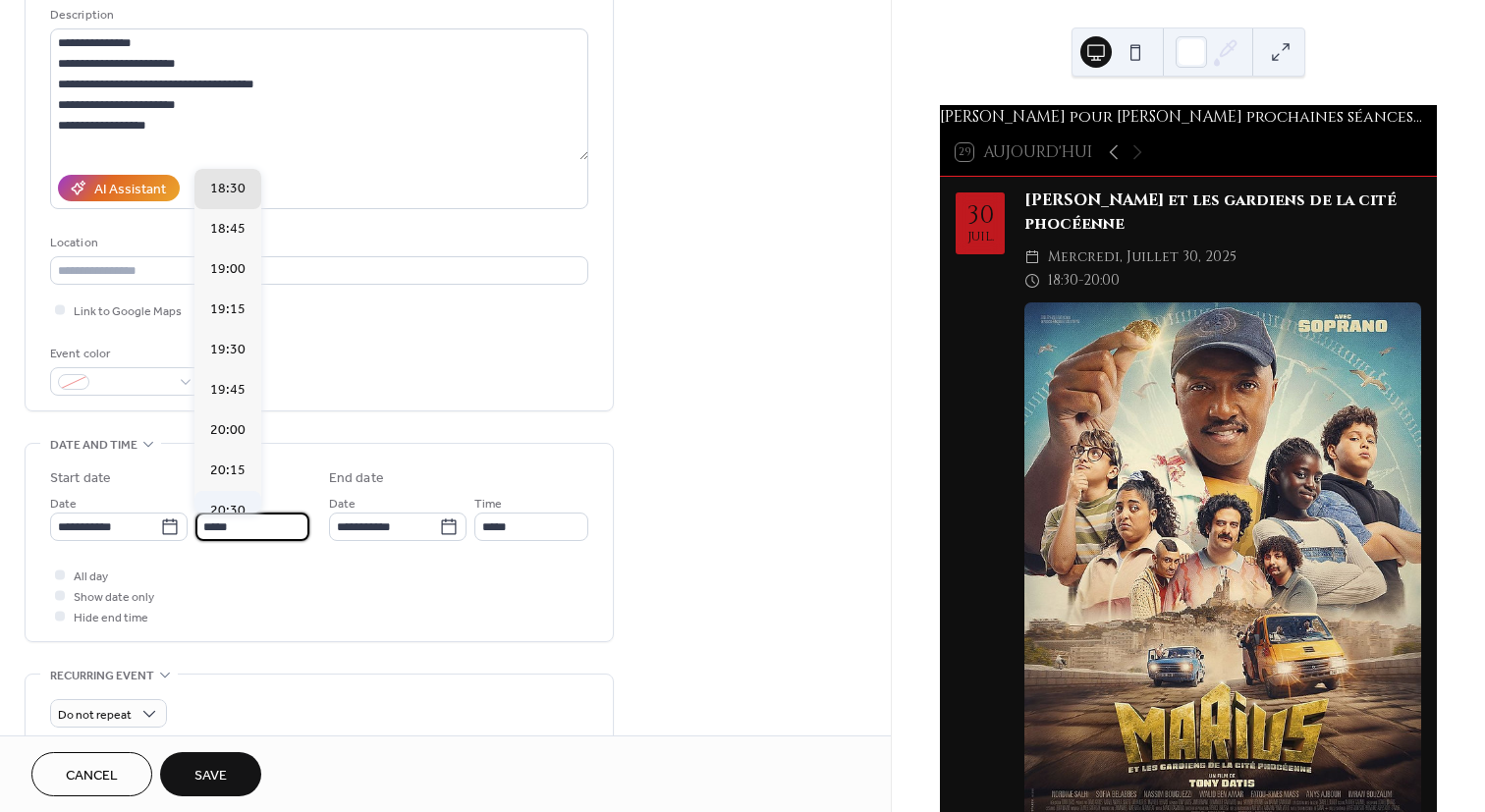 type on "*****" 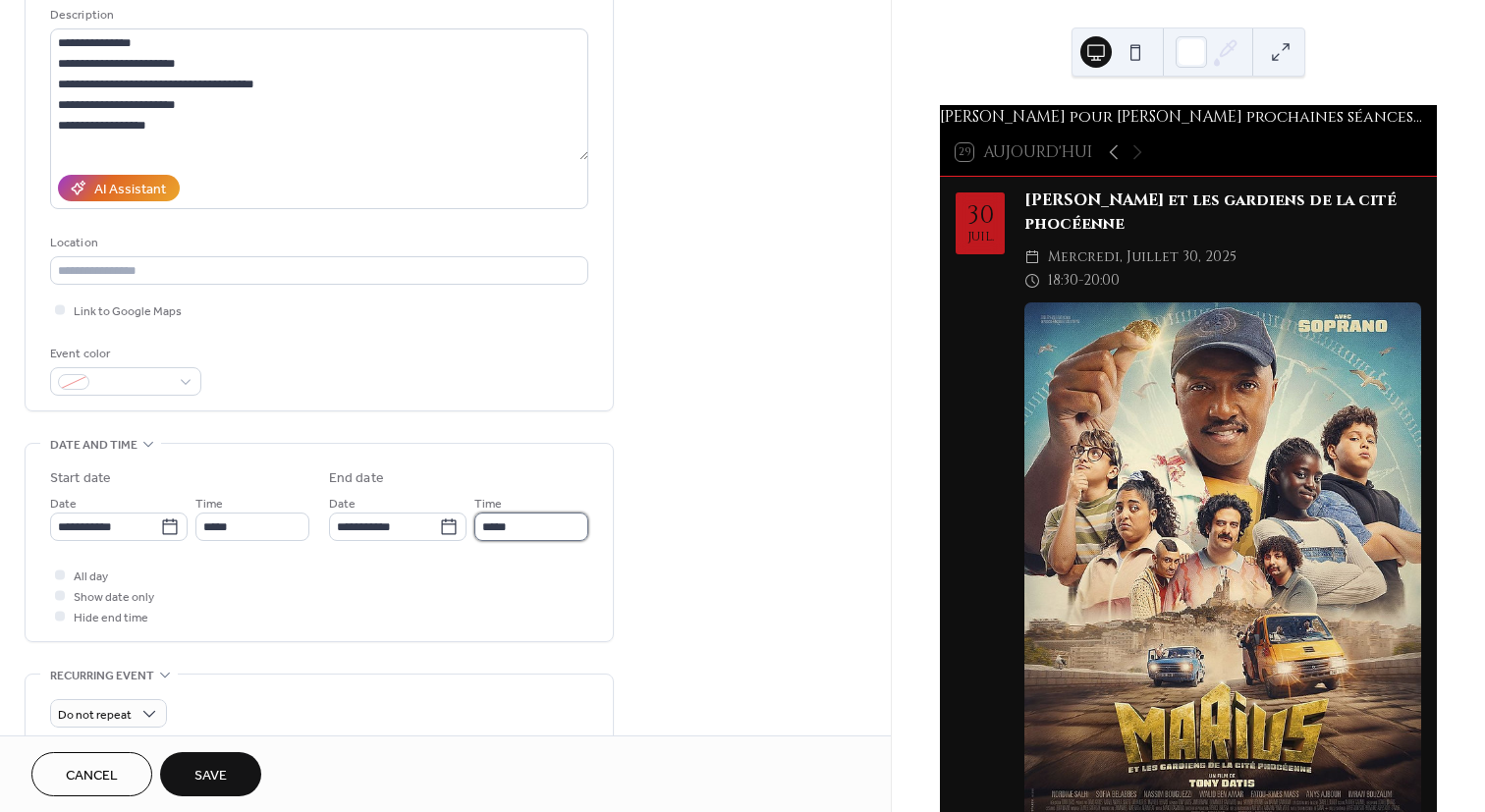 click on "*****" at bounding box center [531, 526] 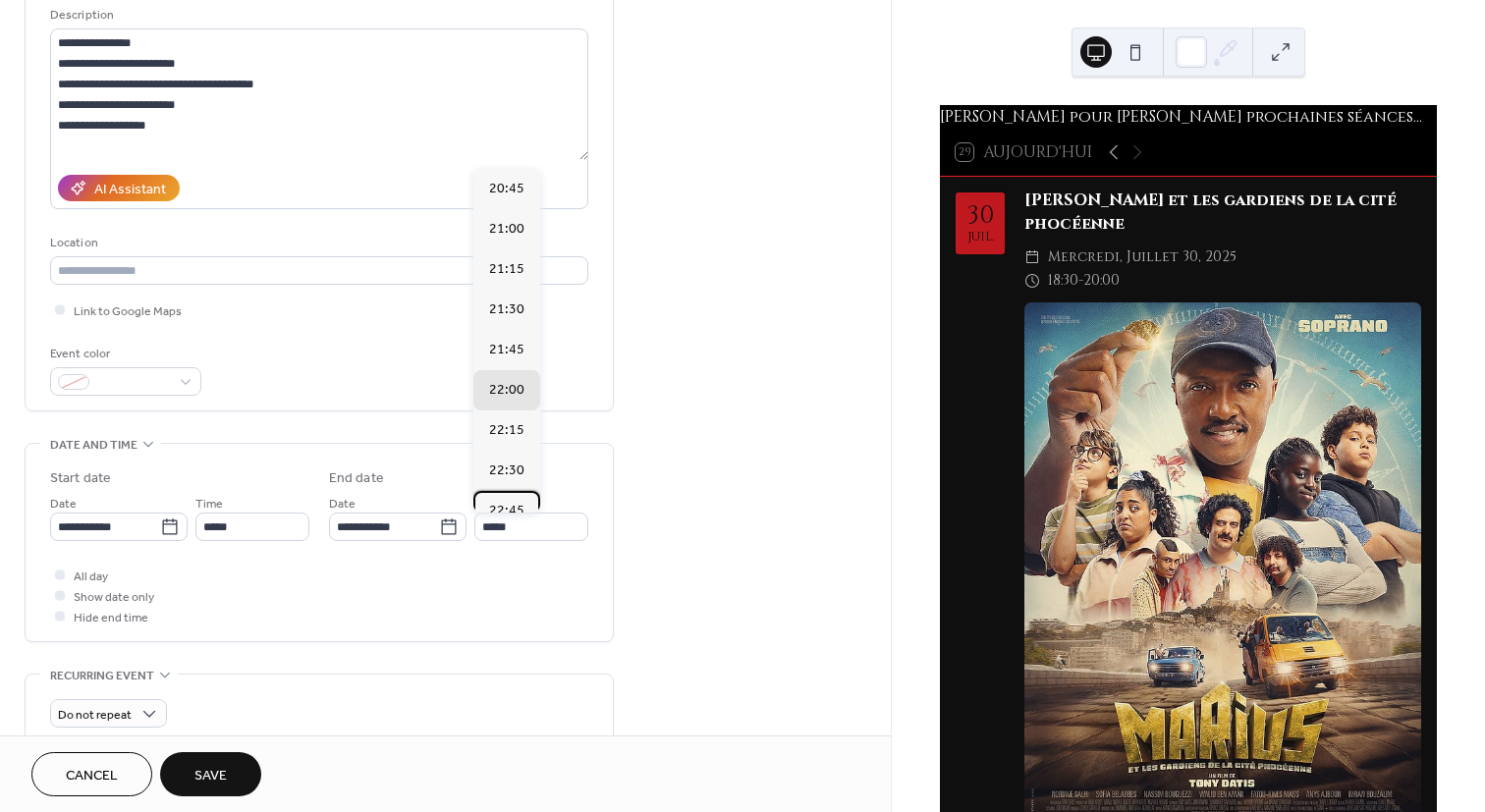 click on "20:45 21:00 21:15 21:30 21:45 22:00 22:15 22:30 22:45 23:00 23:15 23:30 23:45" at bounding box center (507, 341) 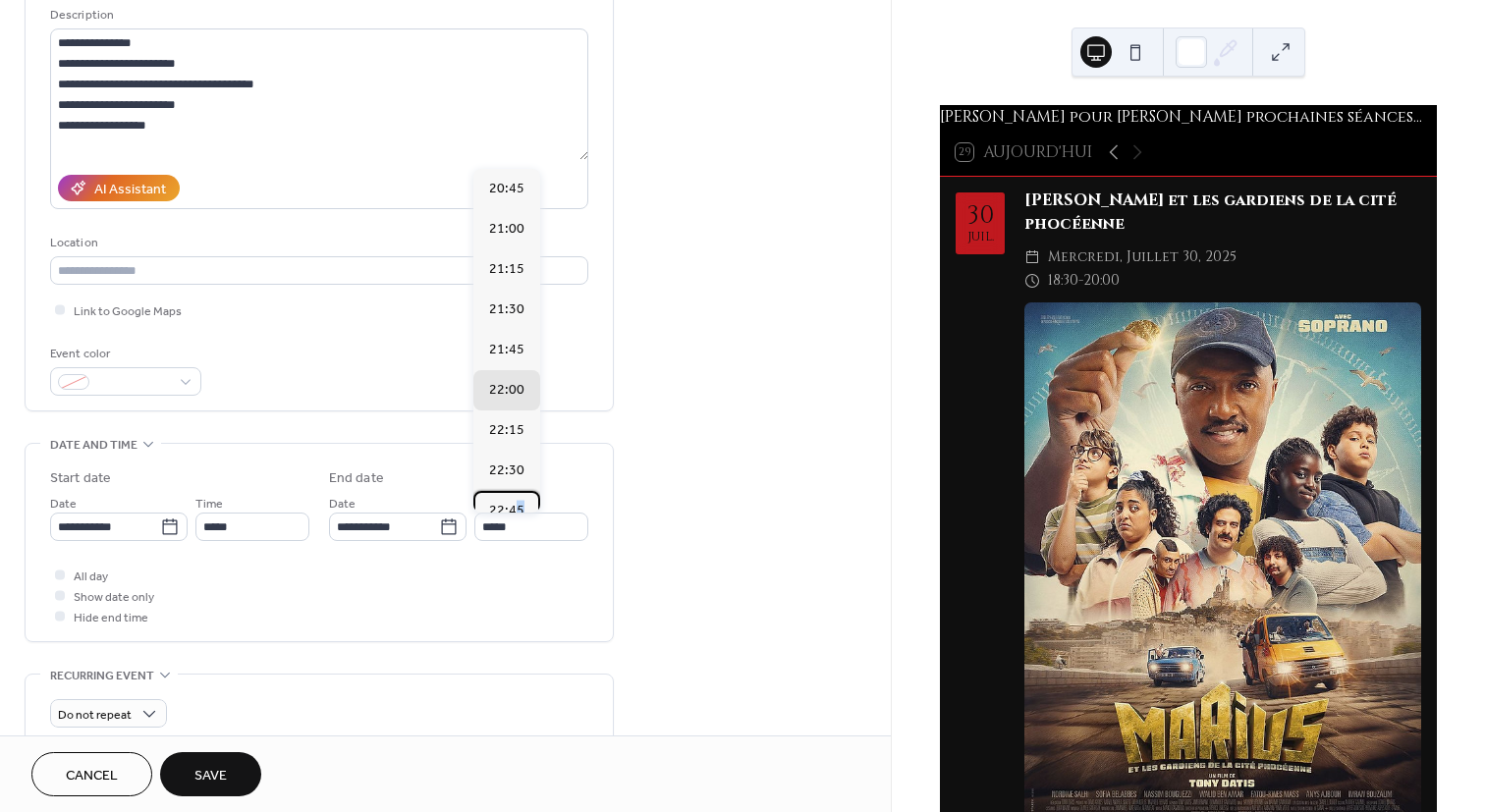 scroll, scrollTop: 31, scrollLeft: 0, axis: vertical 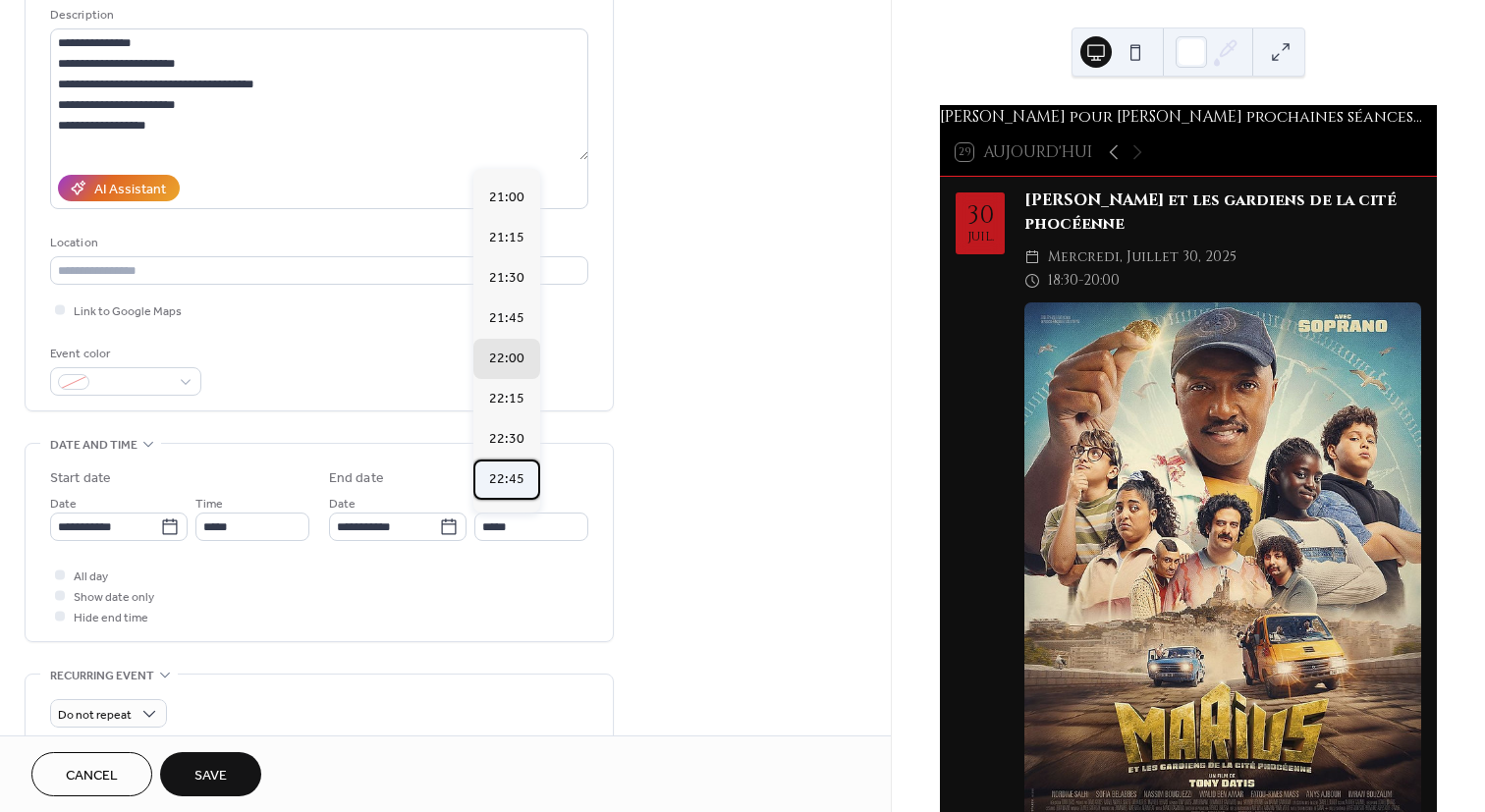 click on "22:45" at bounding box center [507, 479] 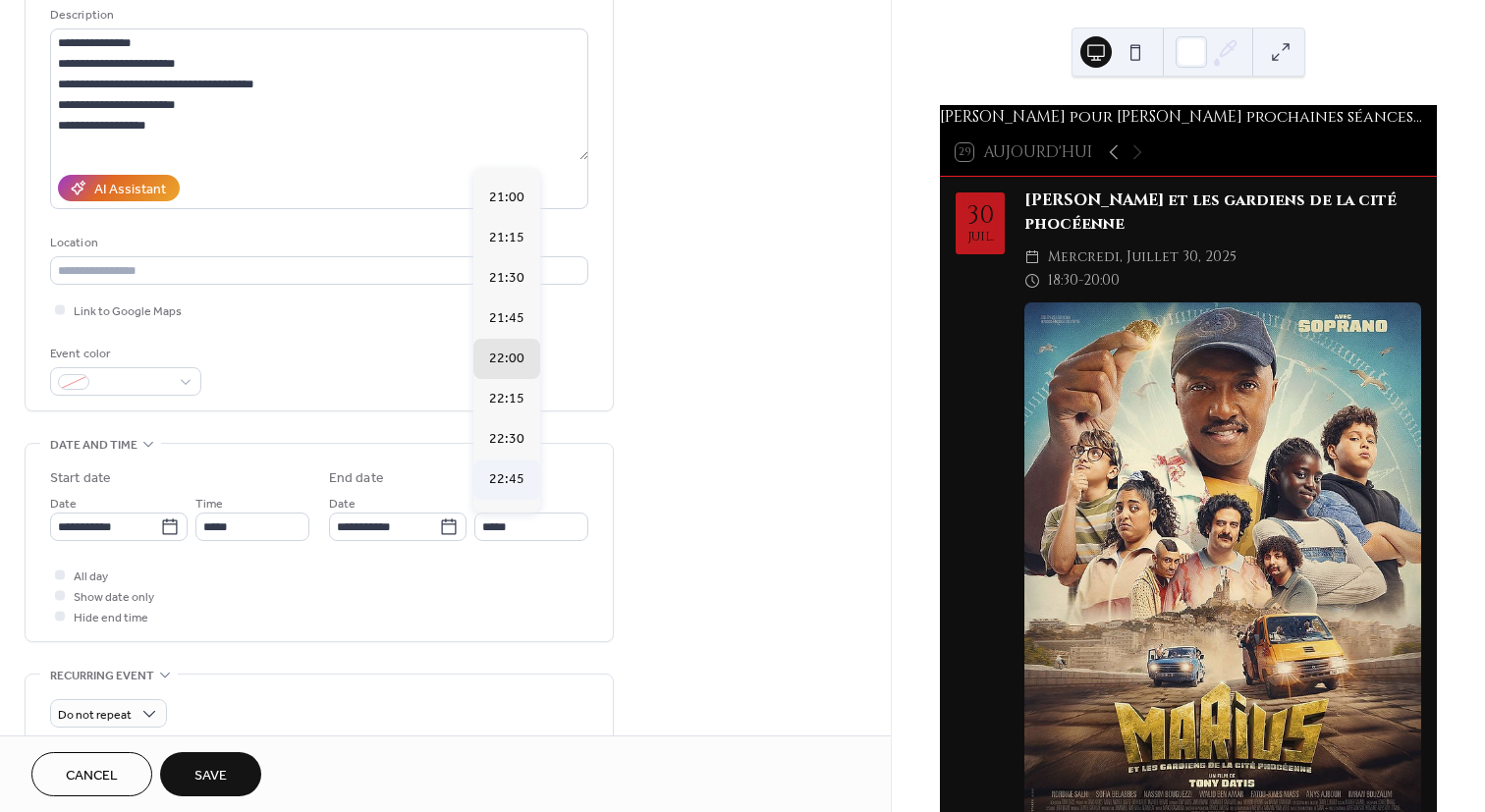 type on "*****" 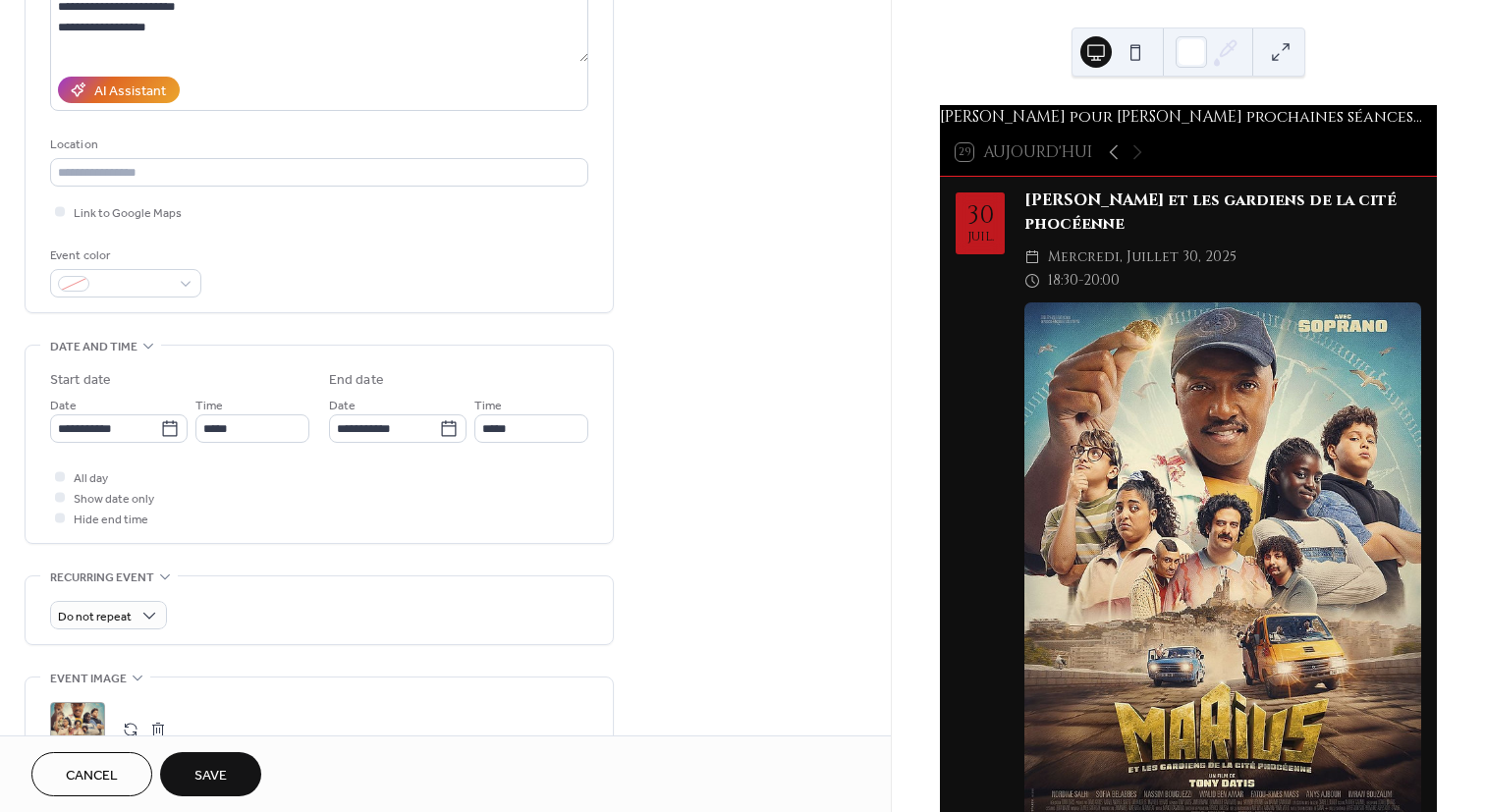 scroll, scrollTop: 393, scrollLeft: 0, axis: vertical 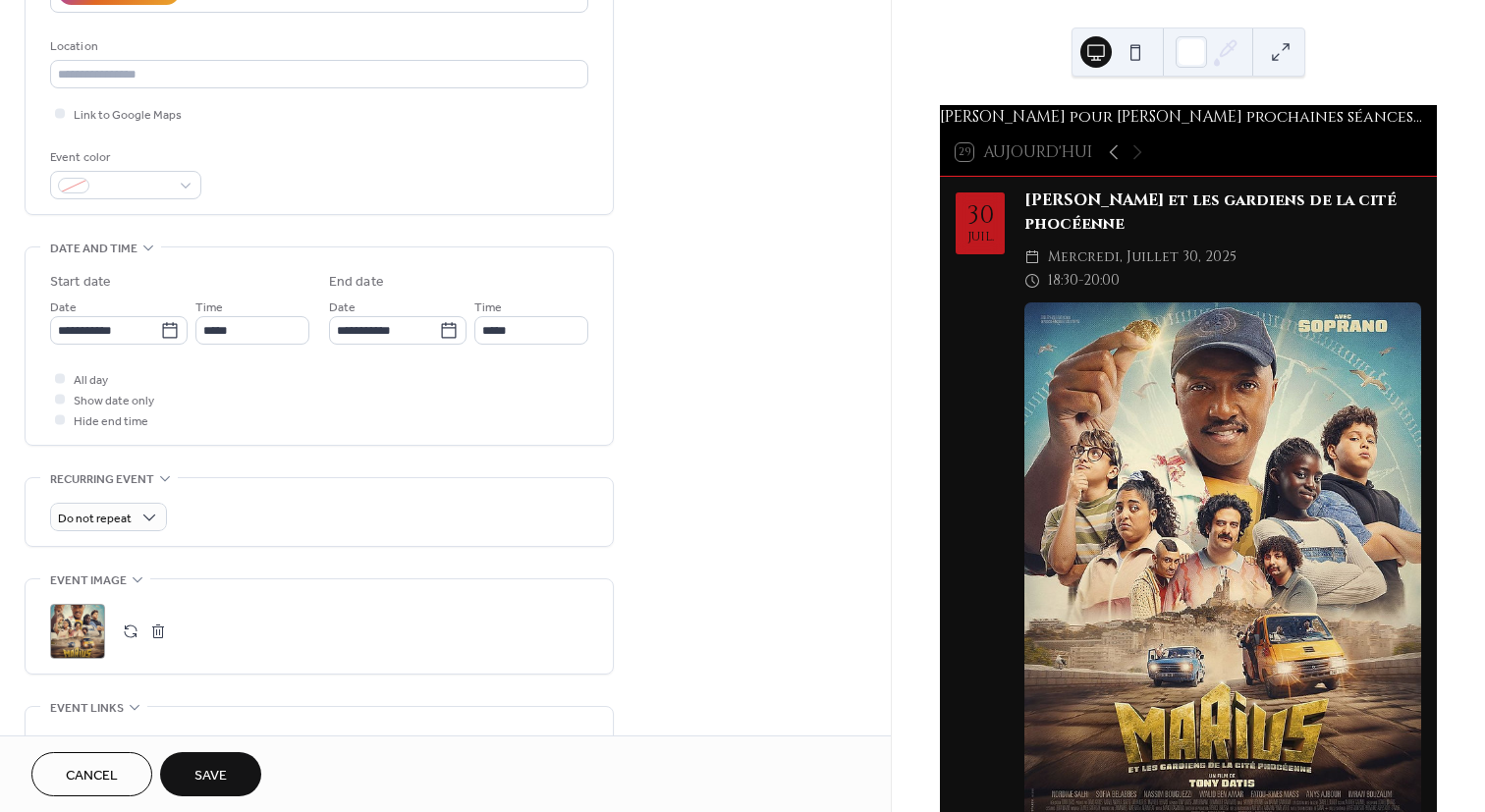 click on ";" at bounding box center [78, 631] 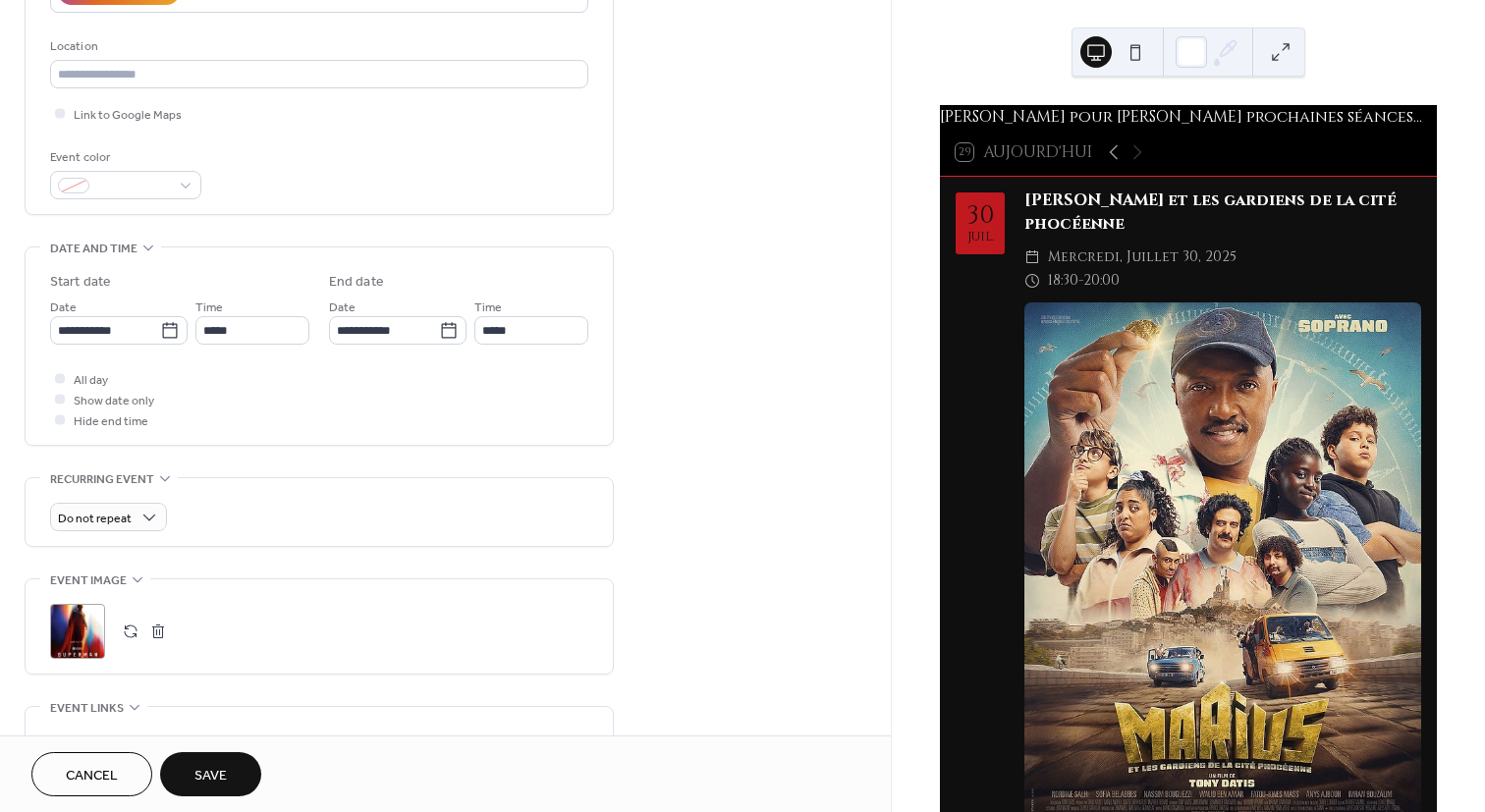 click on "Save" at bounding box center [210, 774] 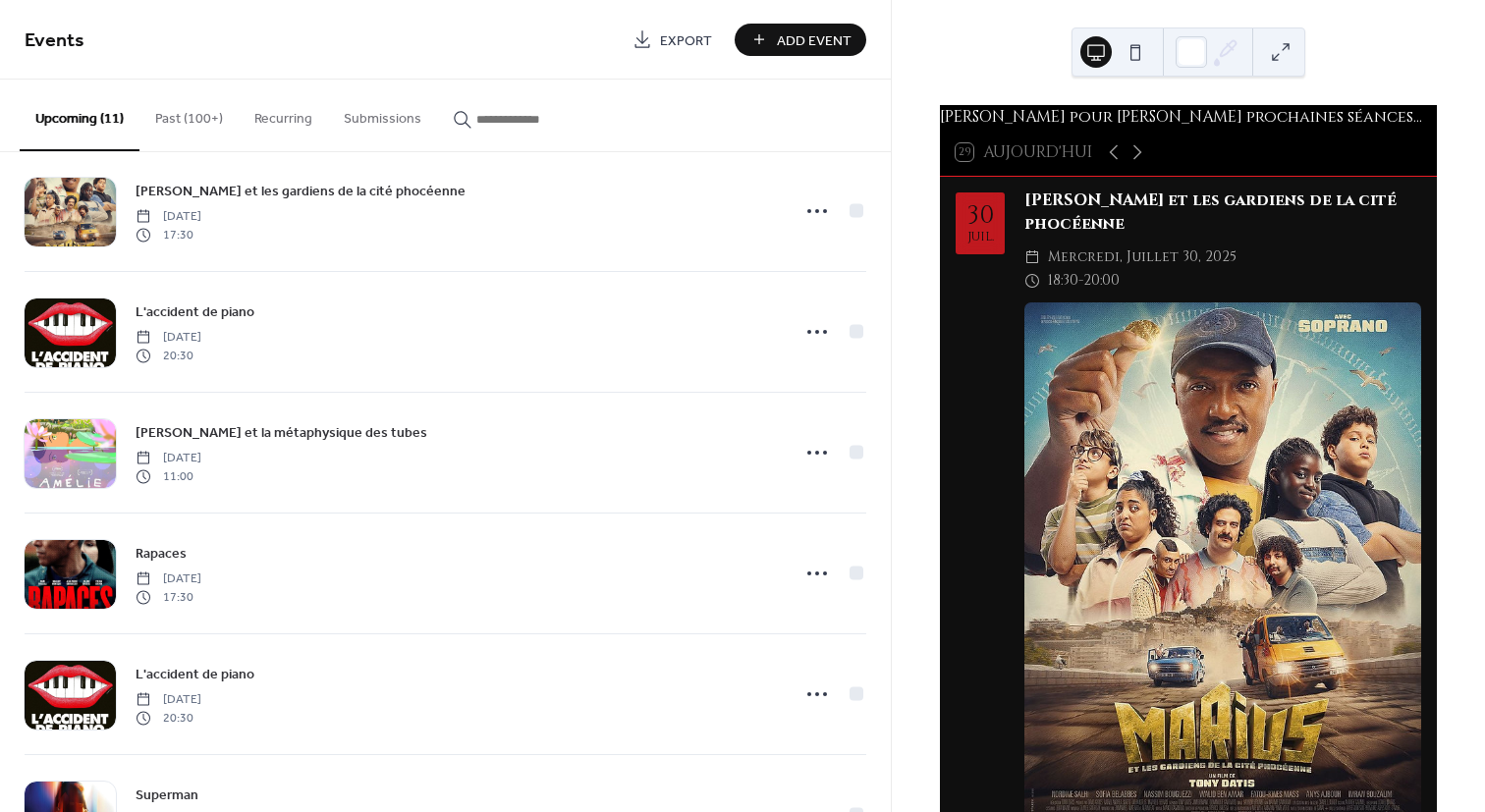 scroll, scrollTop: 589, scrollLeft: 0, axis: vertical 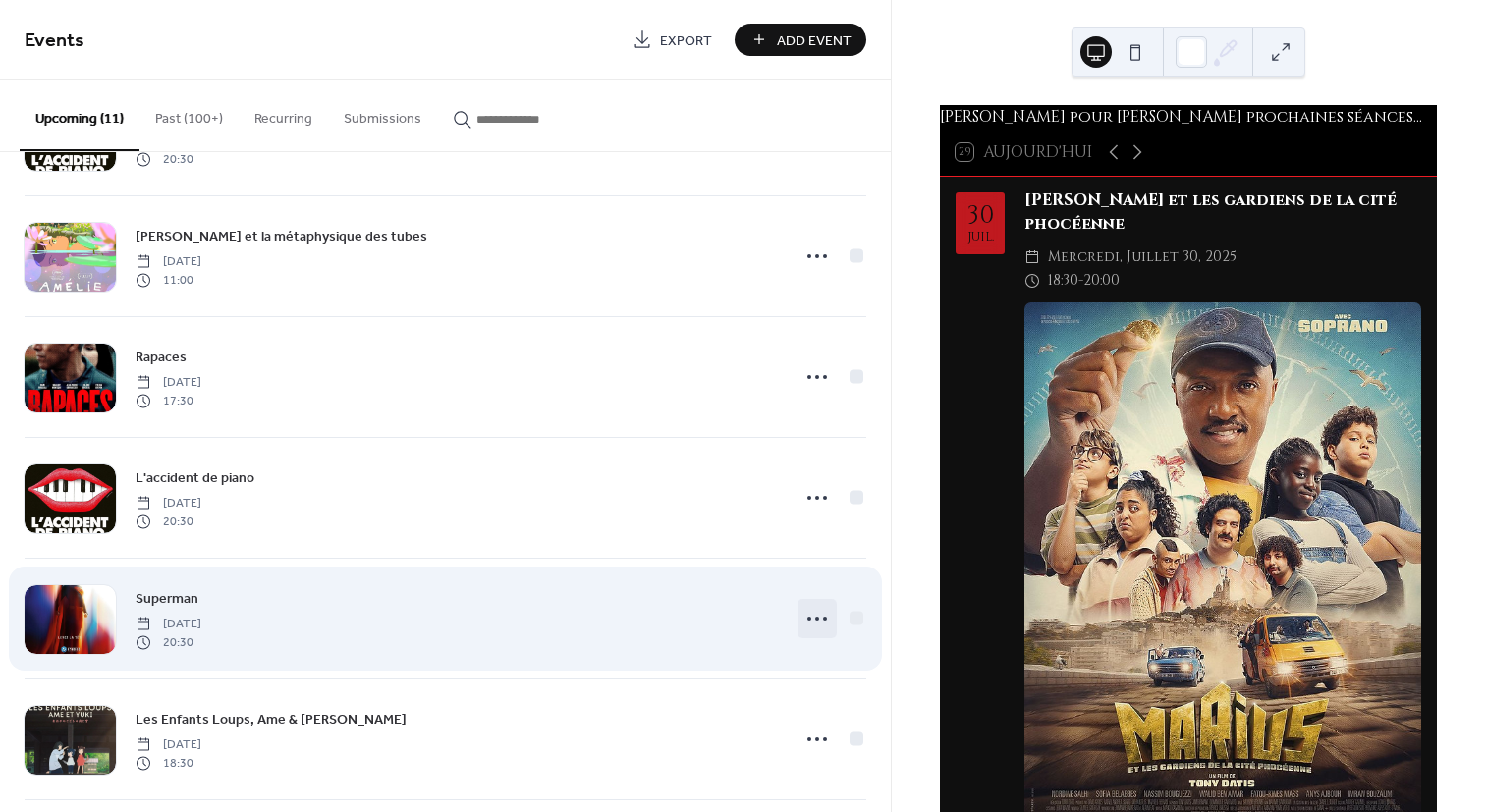click 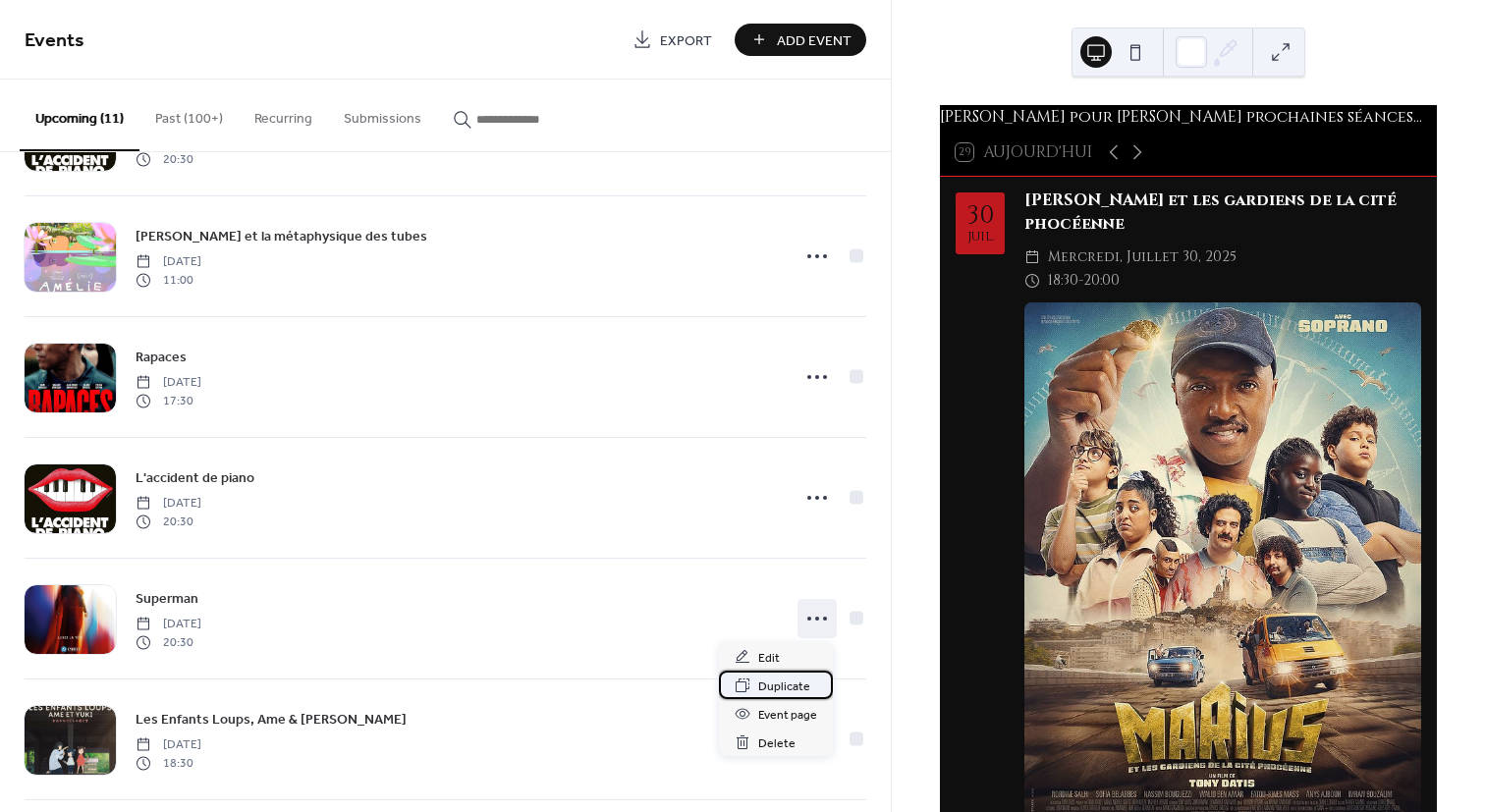 click on "Duplicate" at bounding box center (784, 686) 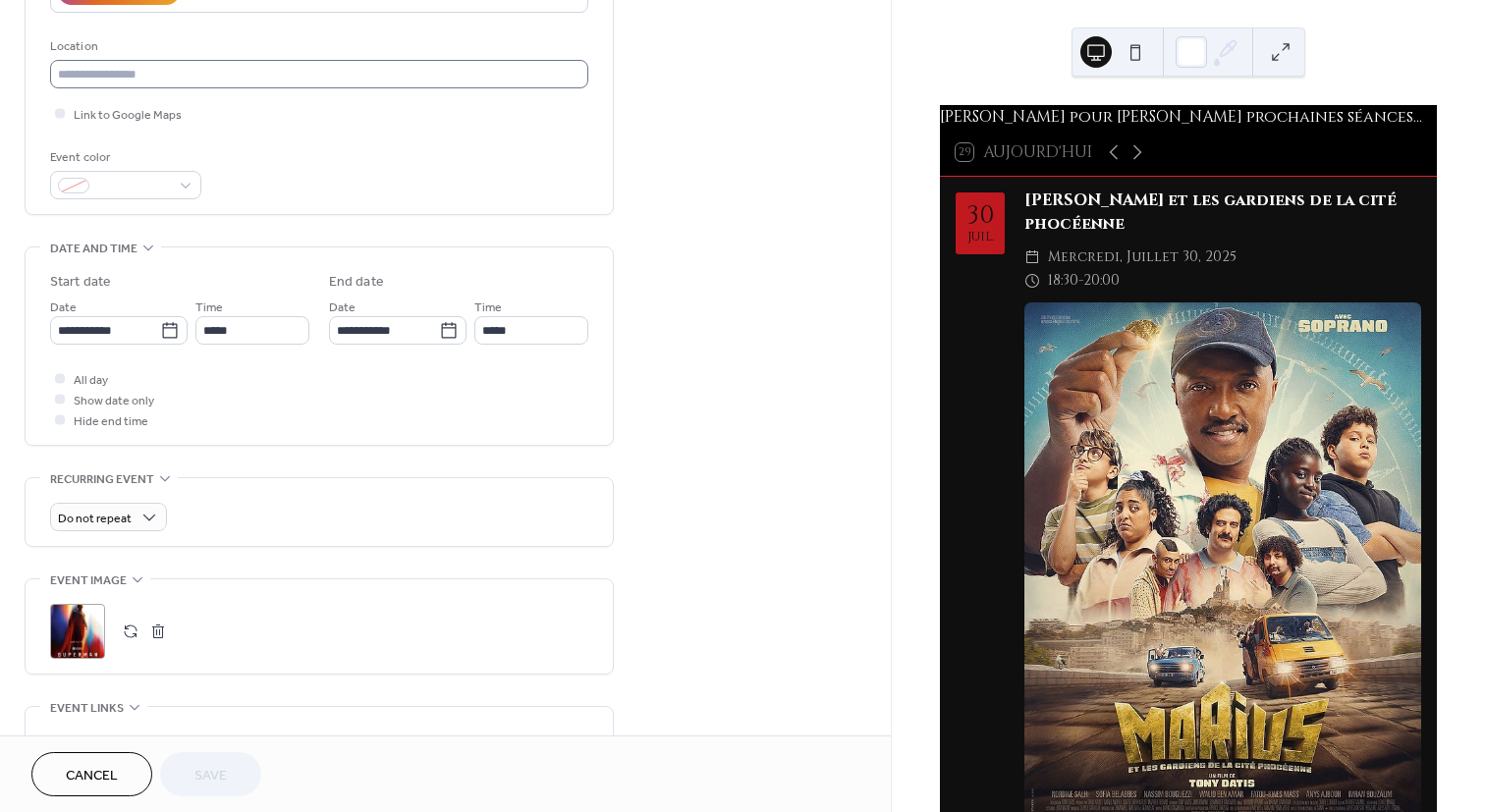 scroll, scrollTop: 491, scrollLeft: 0, axis: vertical 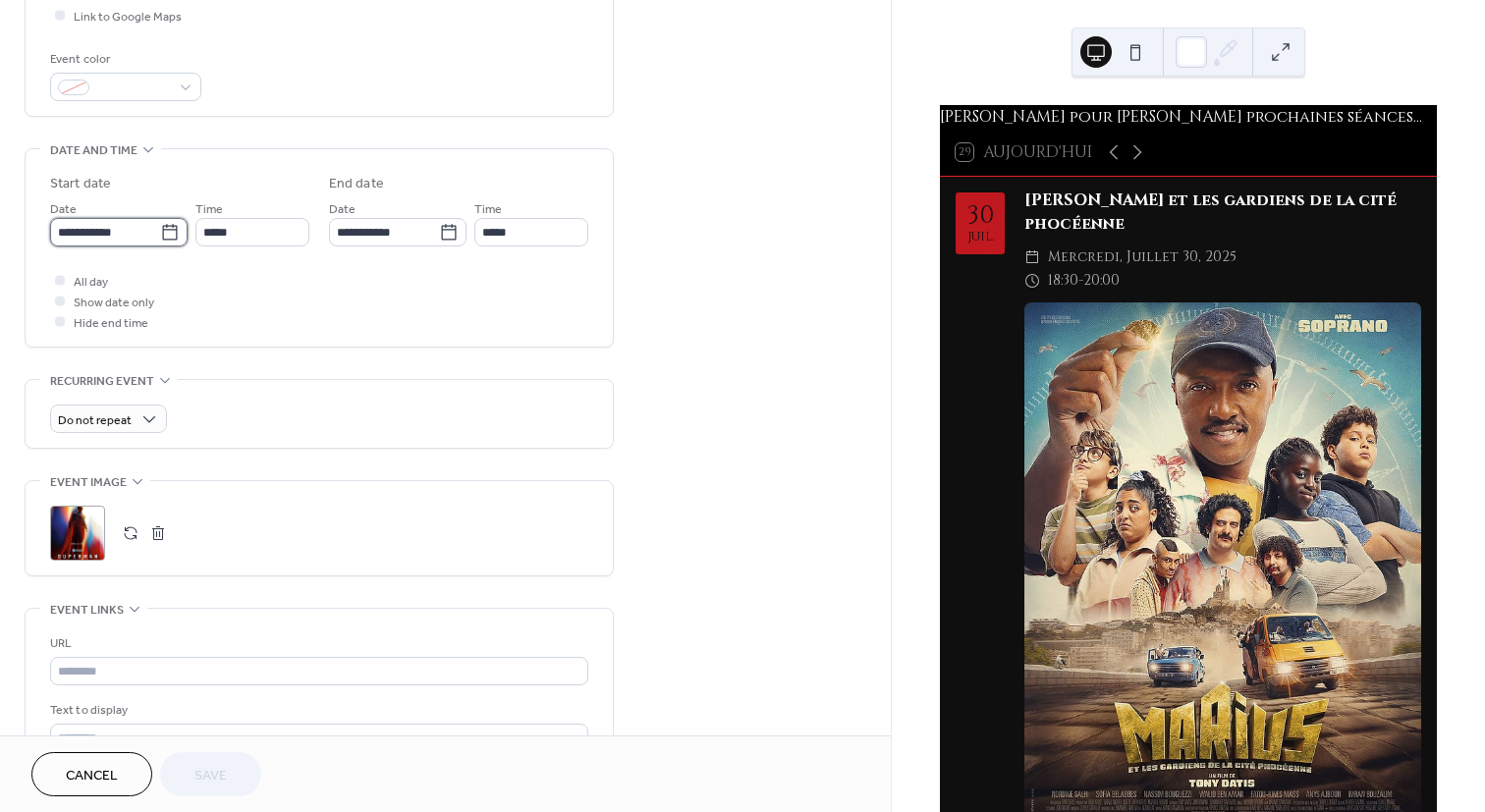 click on "**********" at bounding box center (105, 232) 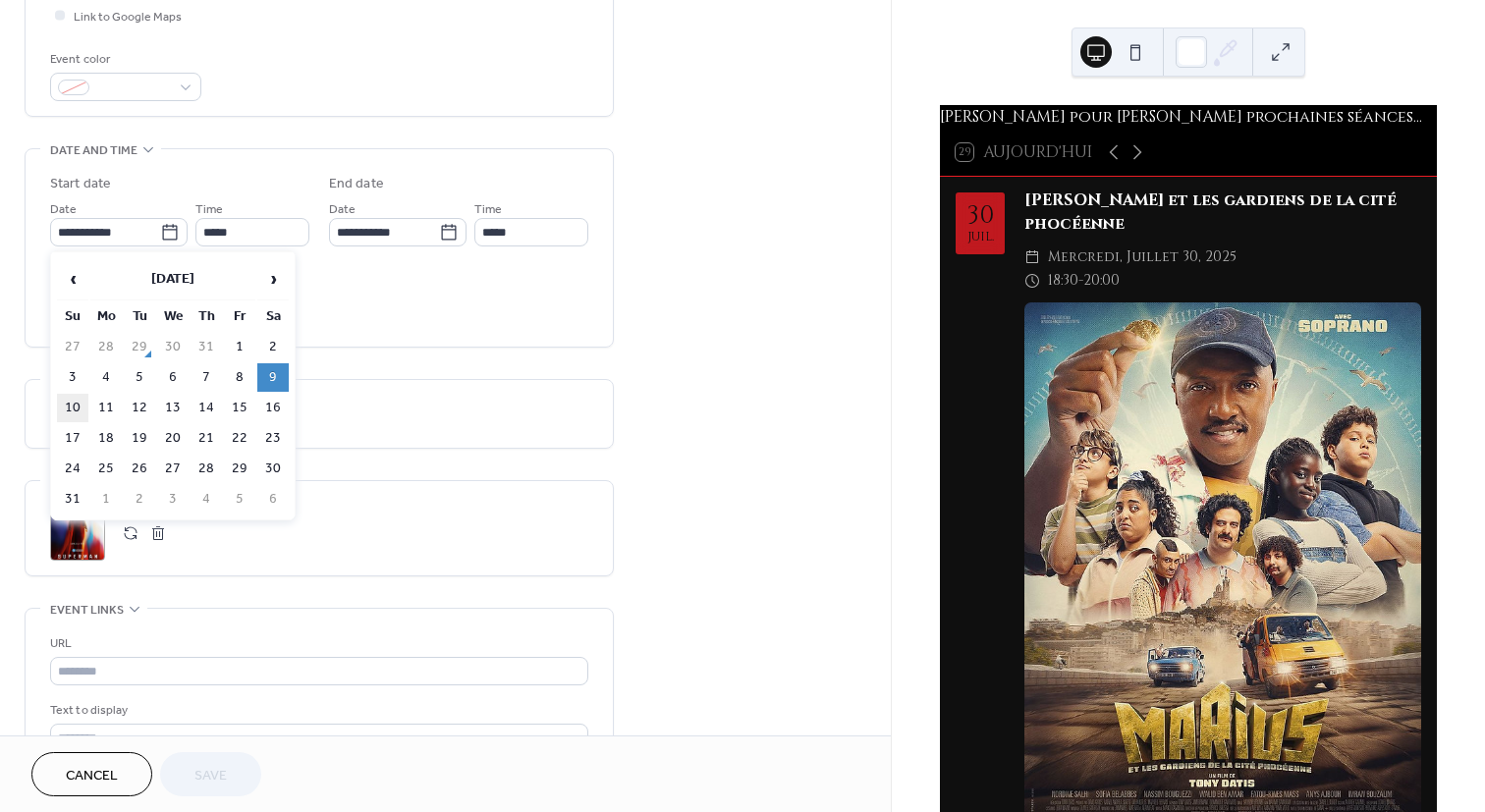 click on "10" at bounding box center (73, 407) 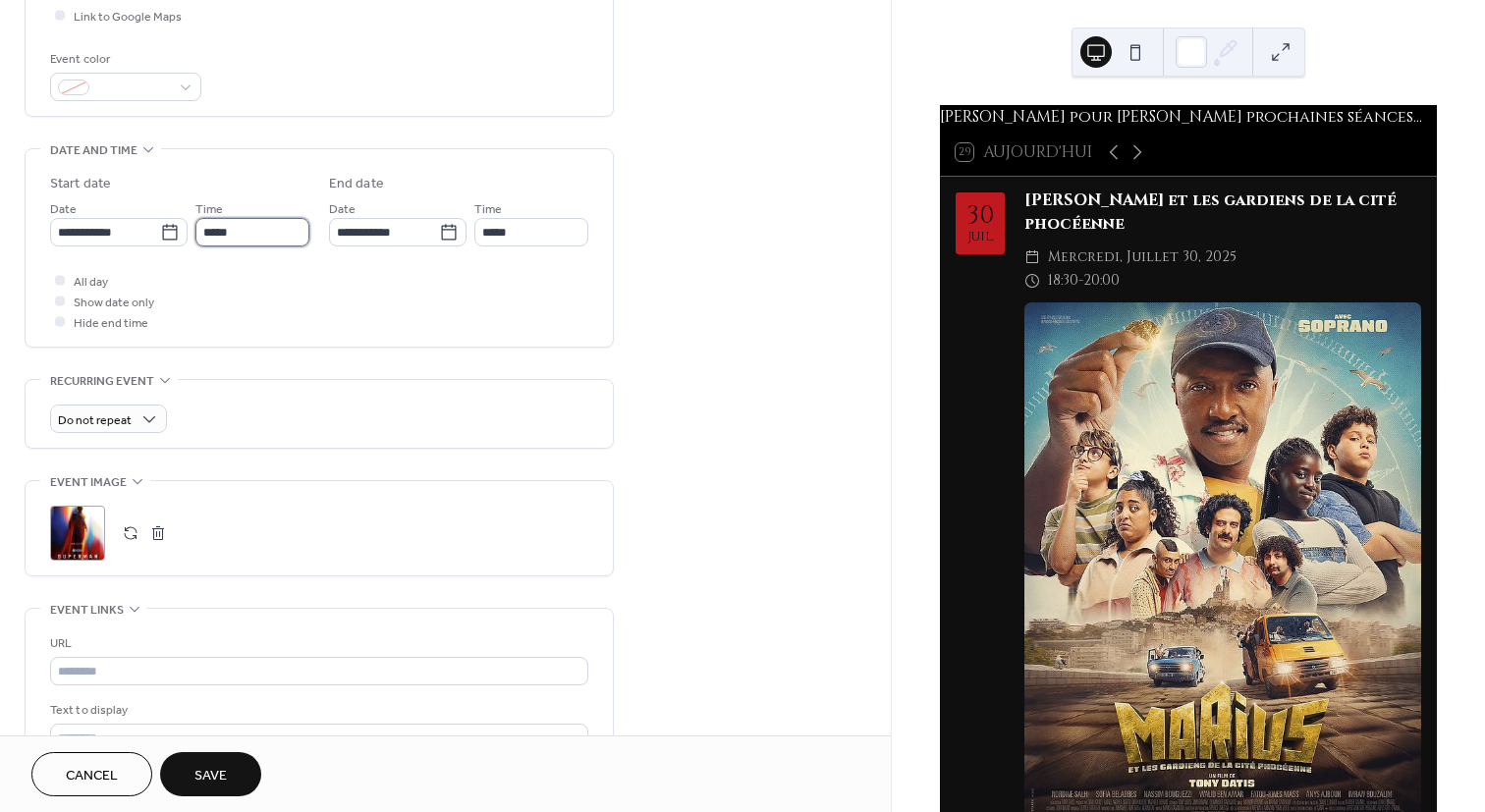 click on "*****" at bounding box center (252, 232) 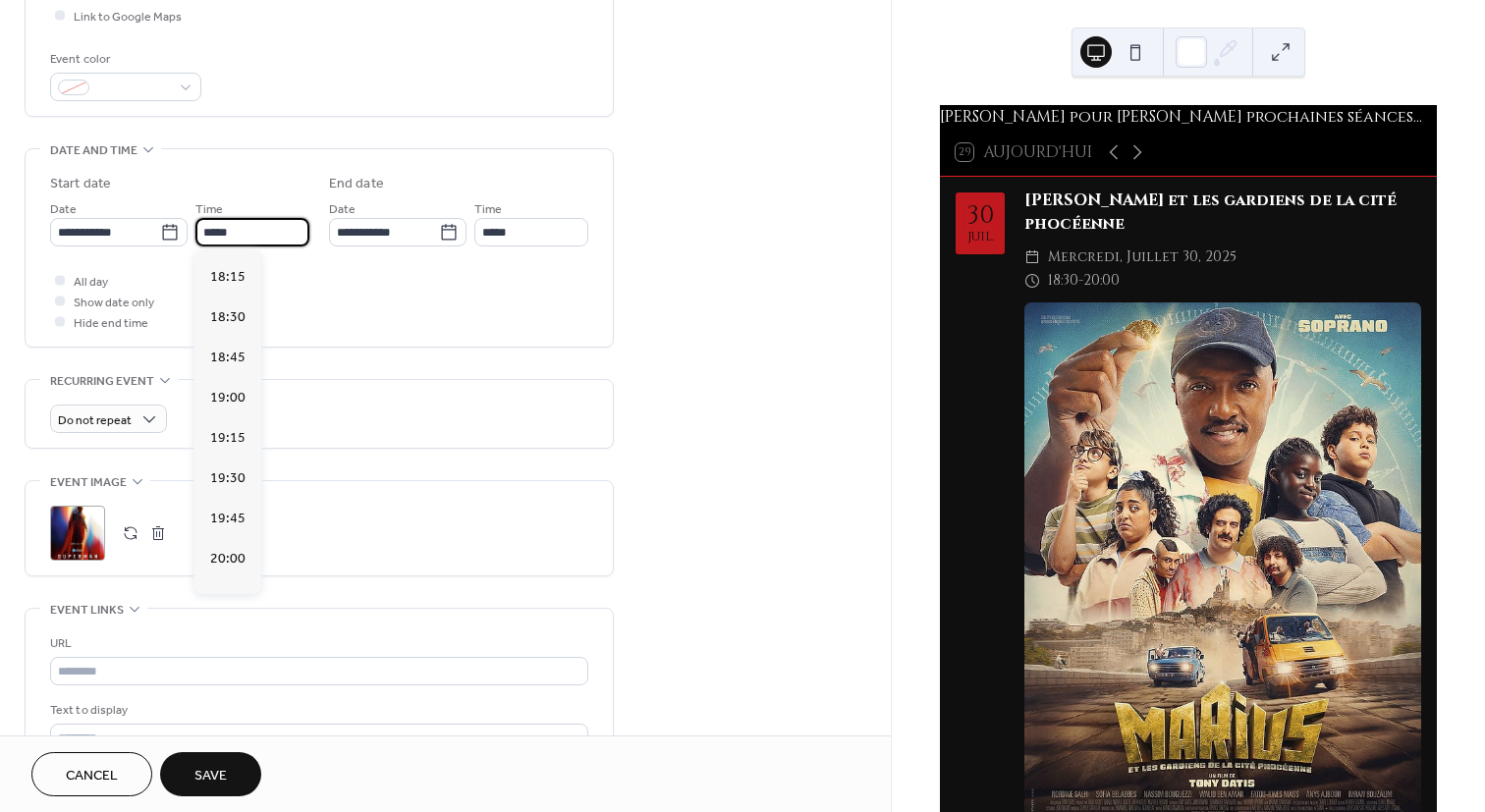 scroll, scrollTop: 2735, scrollLeft: 0, axis: vertical 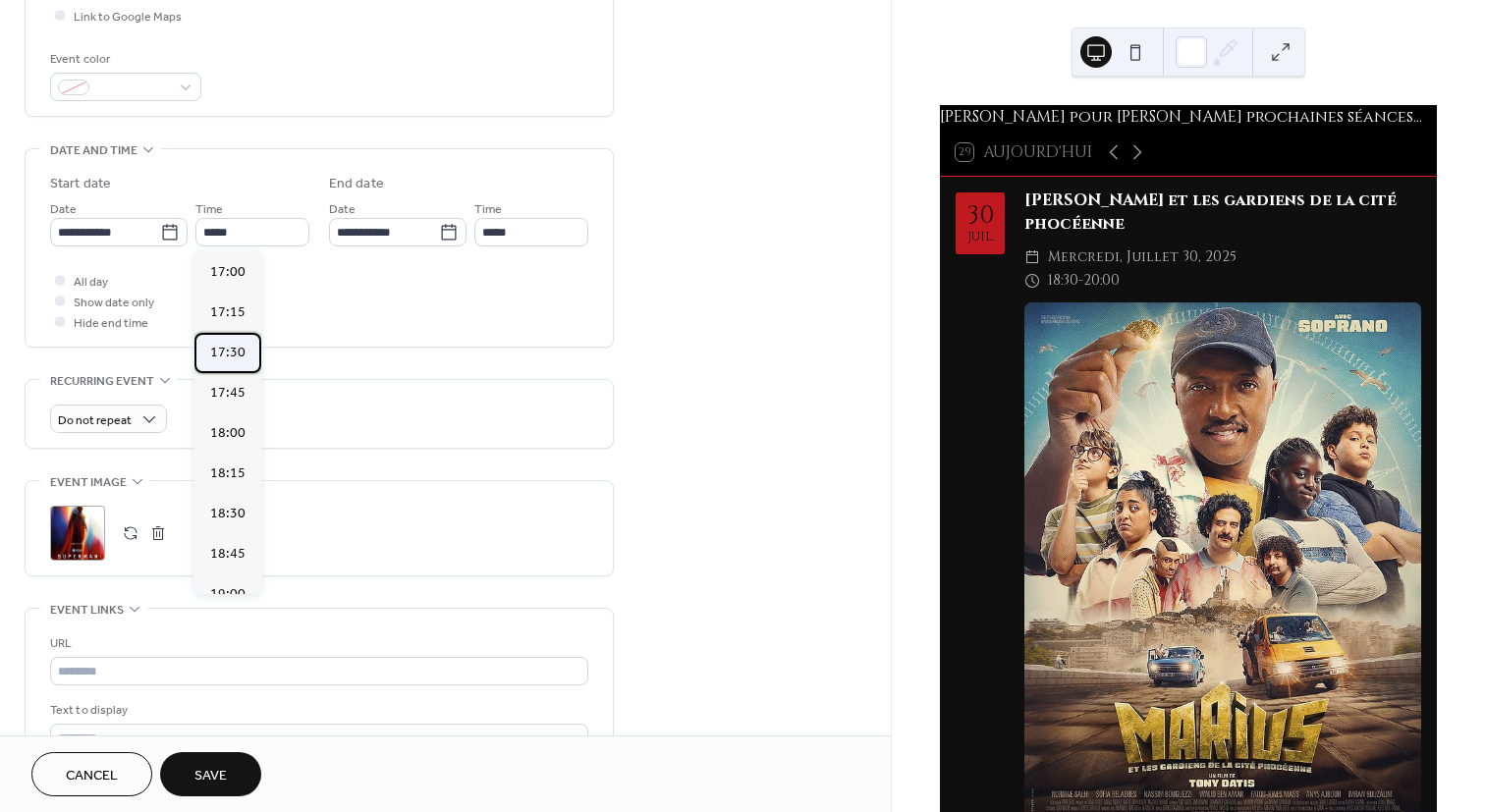 click on "17:30" at bounding box center (228, 352) 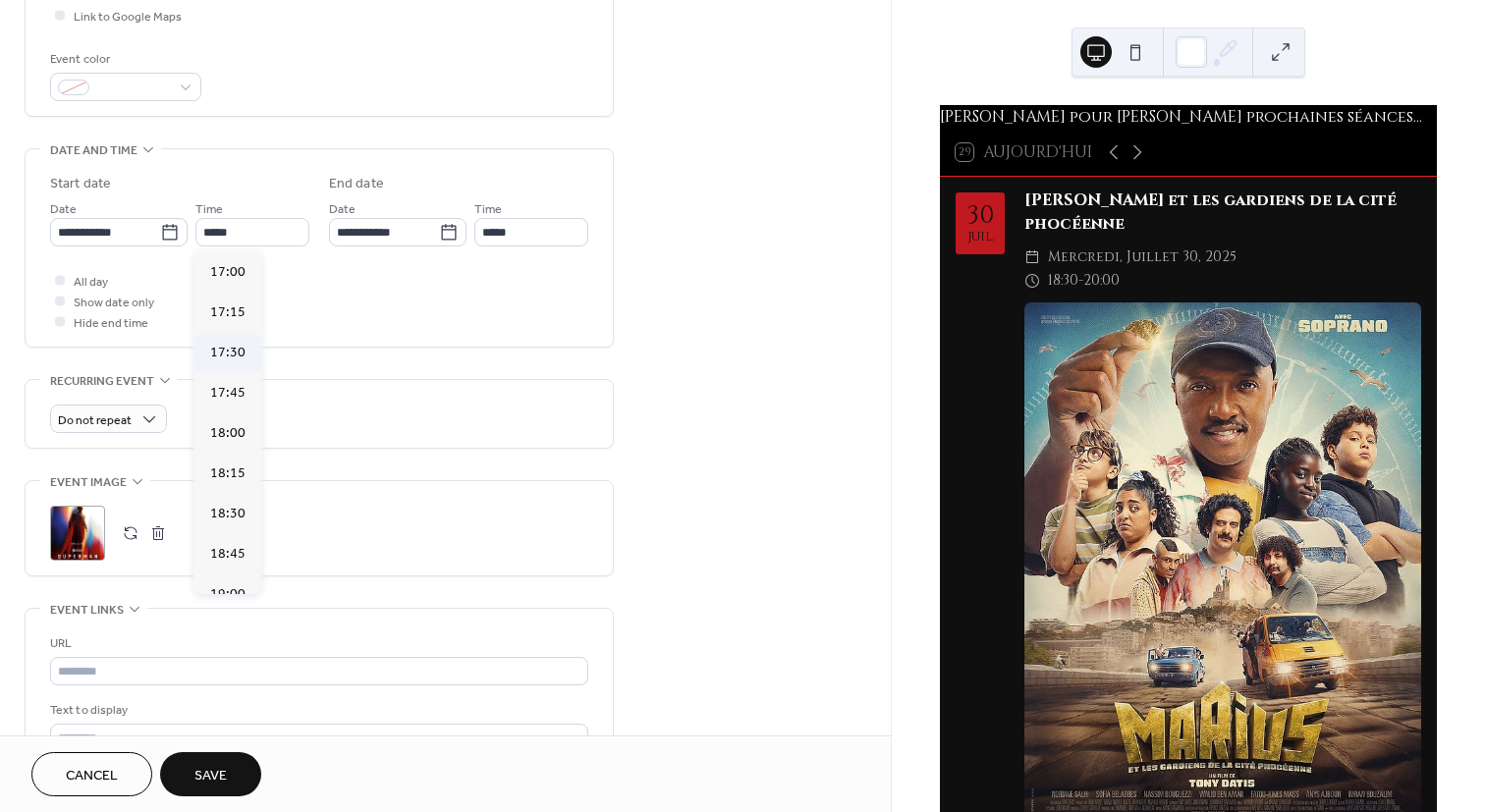 type on "*****" 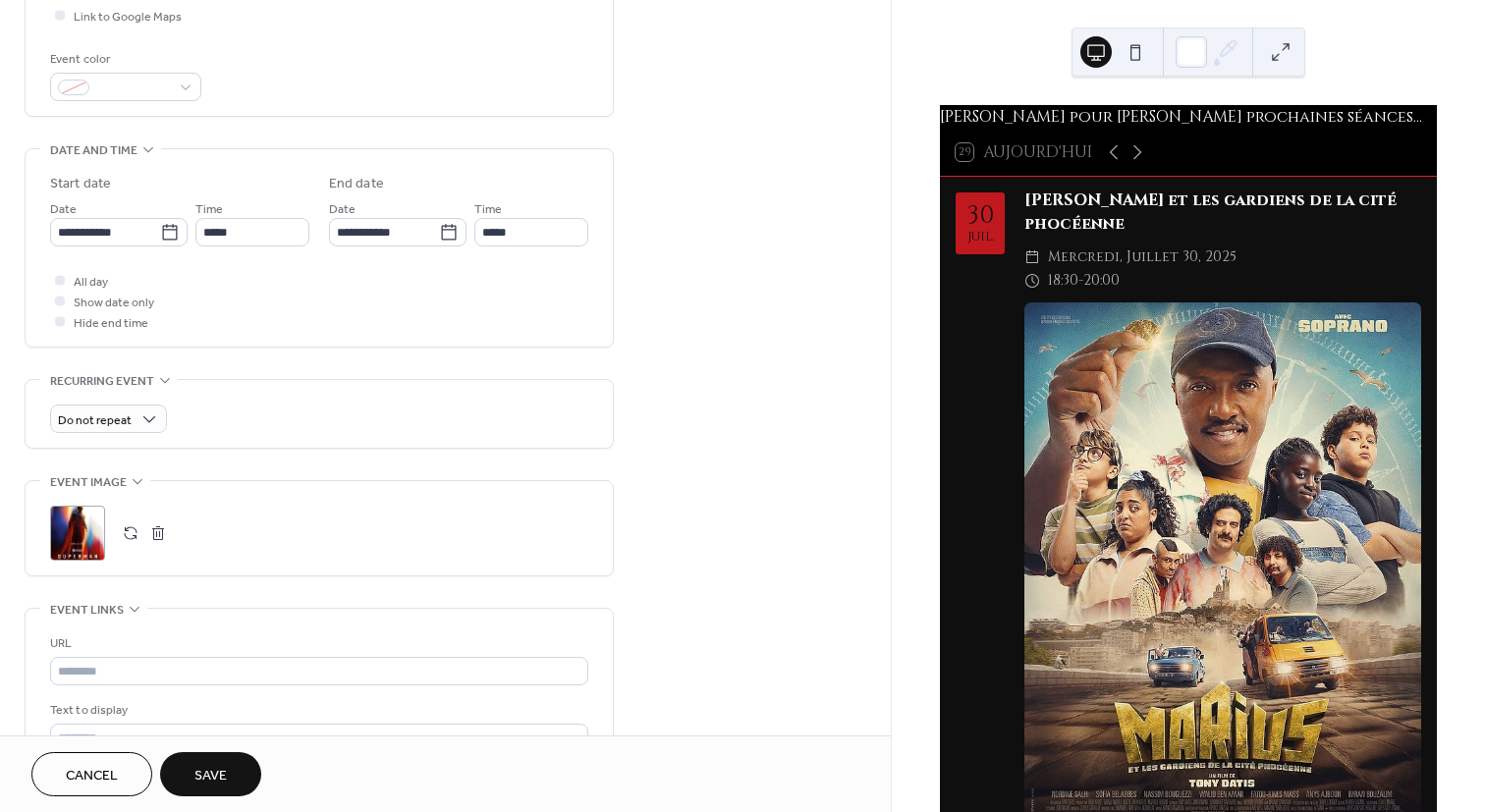 click on "Save" at bounding box center (210, 776) 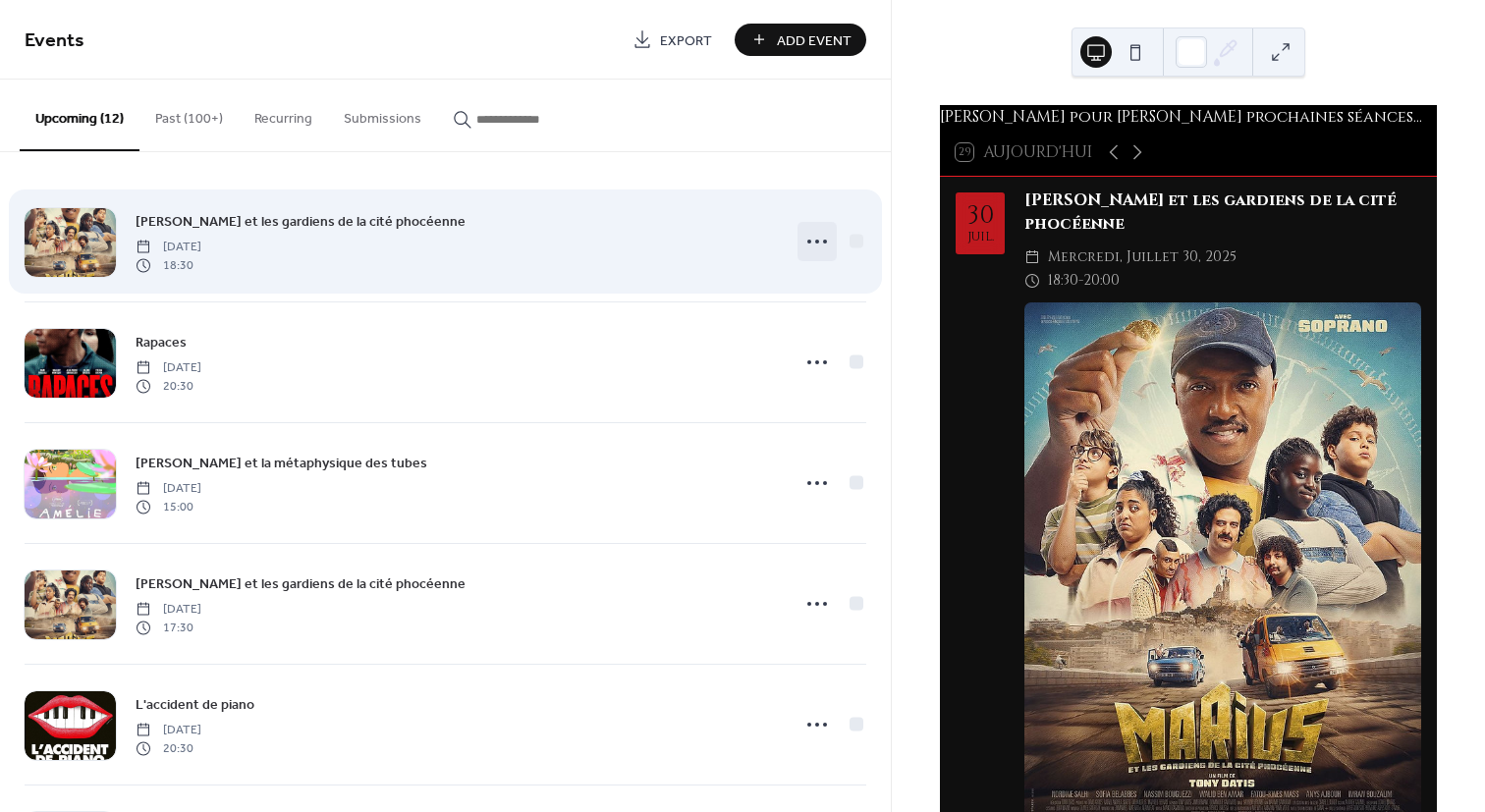click 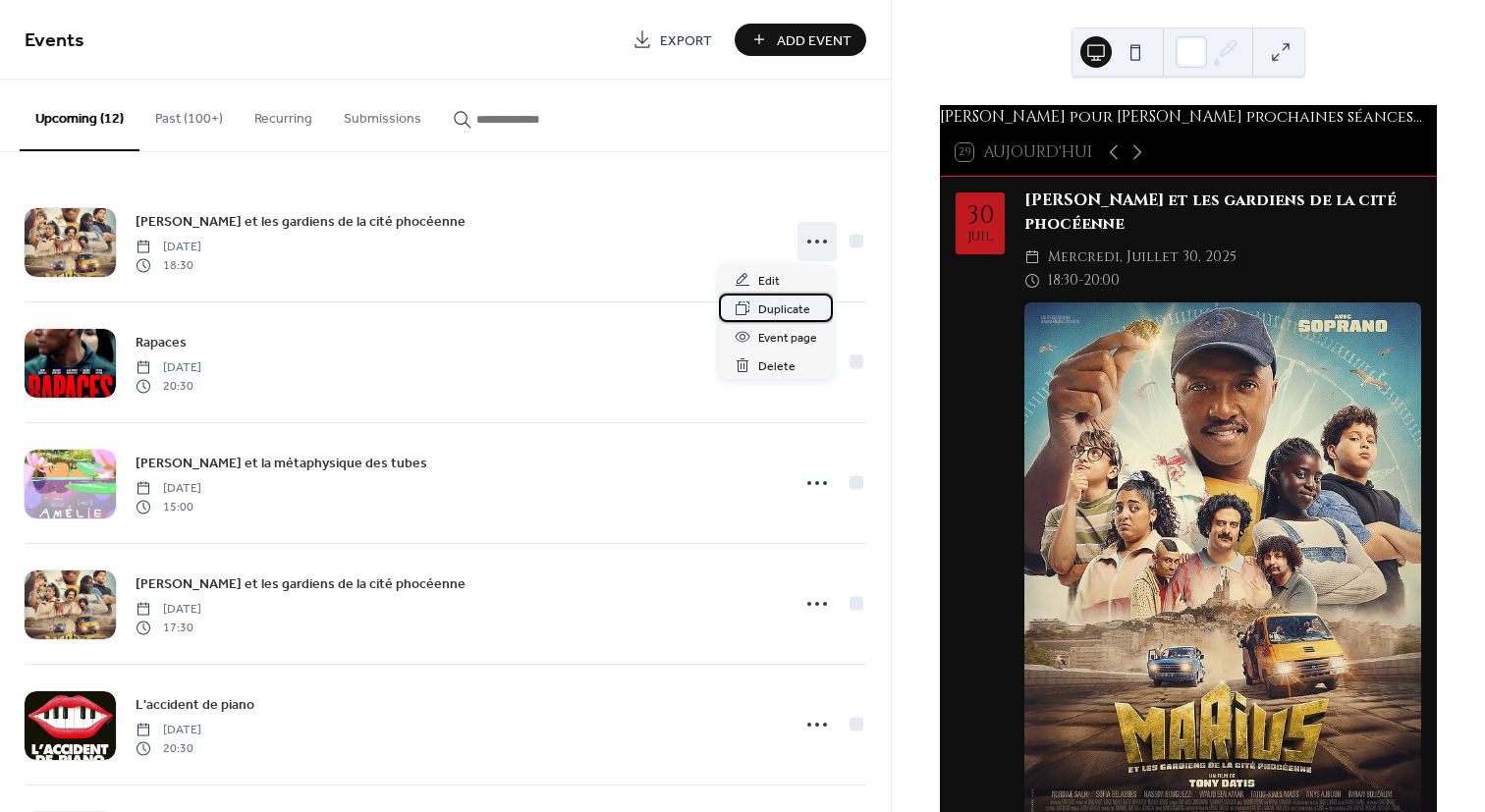 click on "Duplicate" at bounding box center [784, 309] 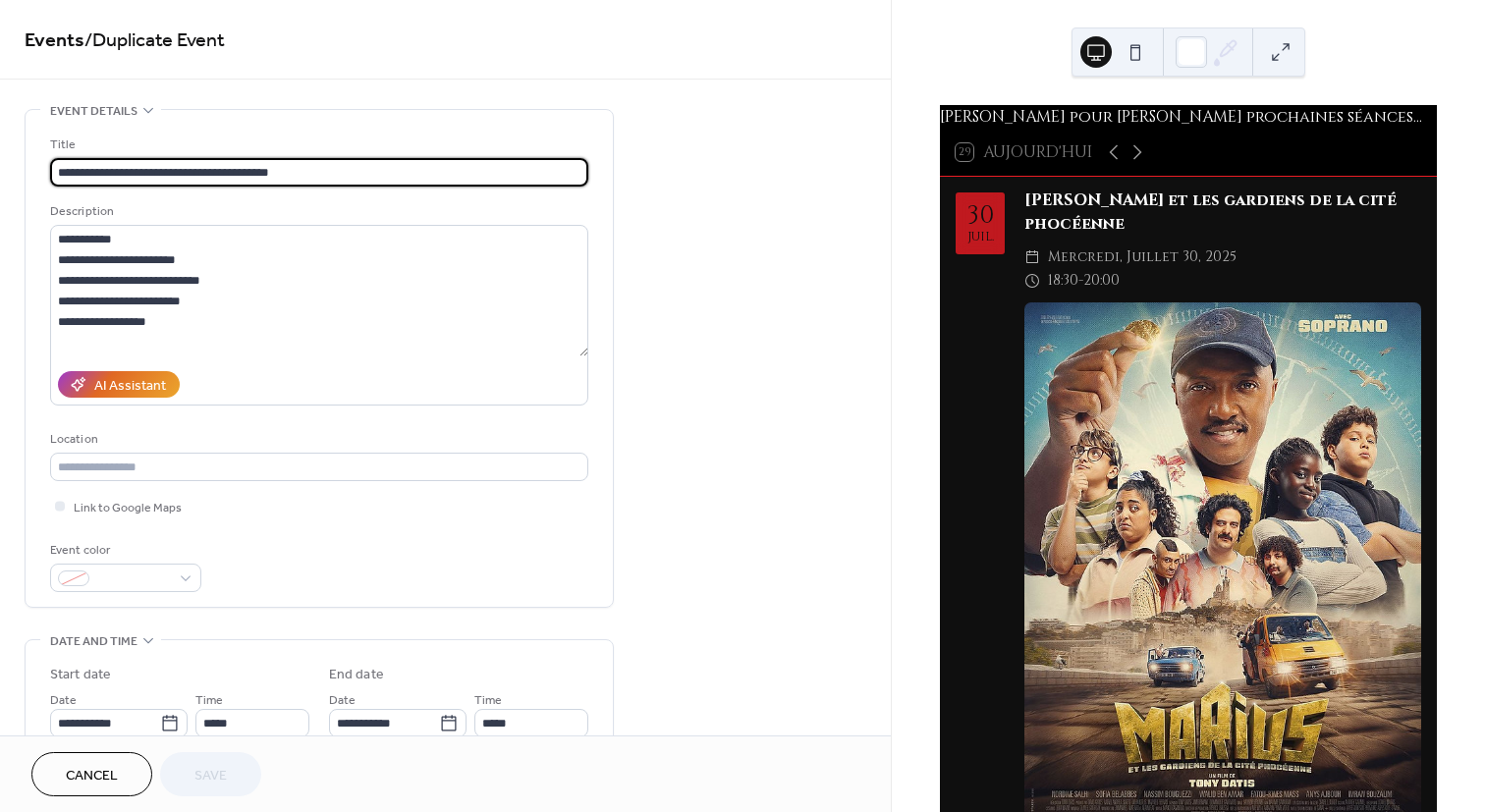 drag, startPoint x: 307, startPoint y: 177, endPoint x: -35, endPoint y: 170, distance: 342.0716 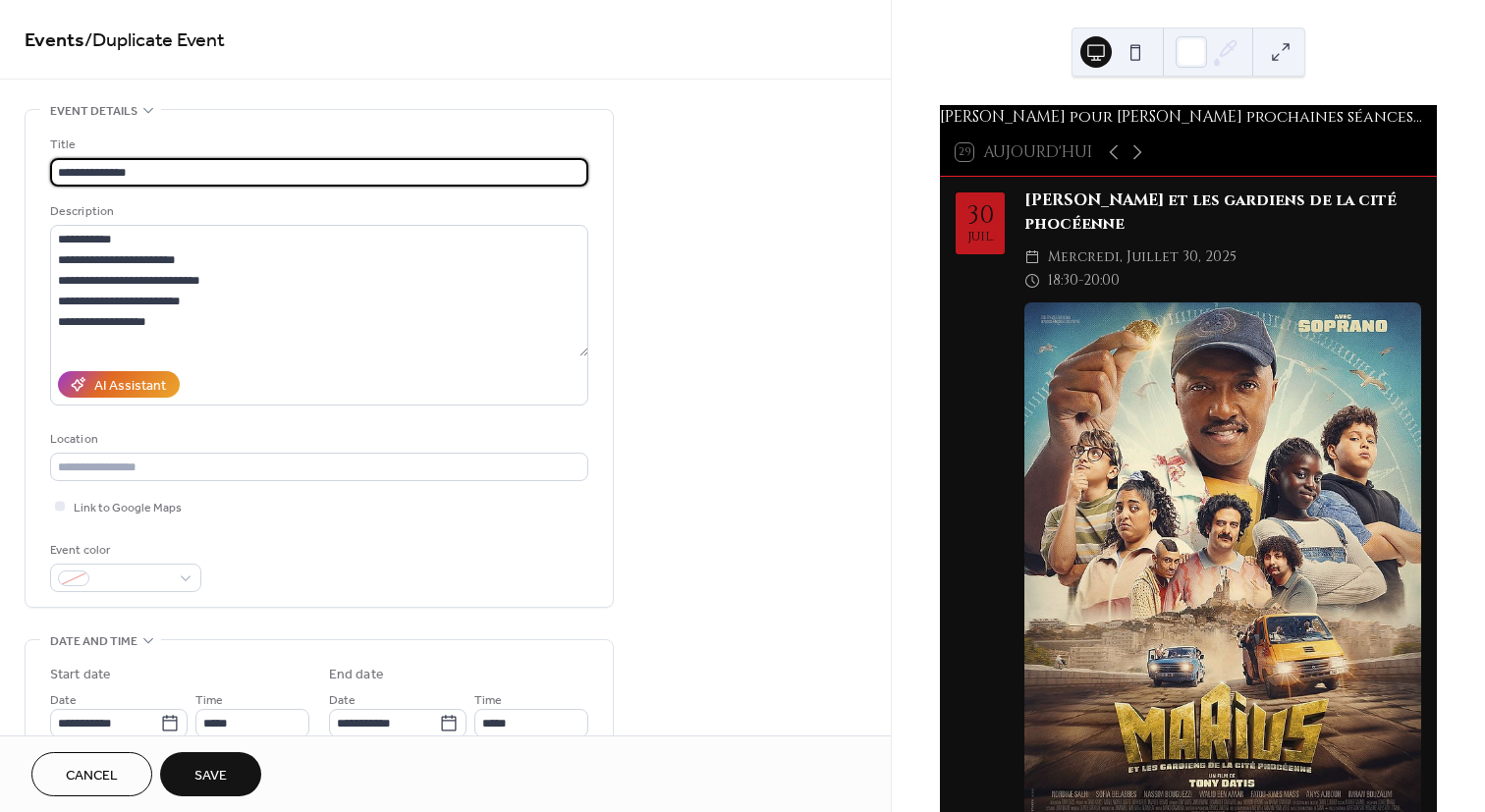 click on "**********" at bounding box center (319, 172) 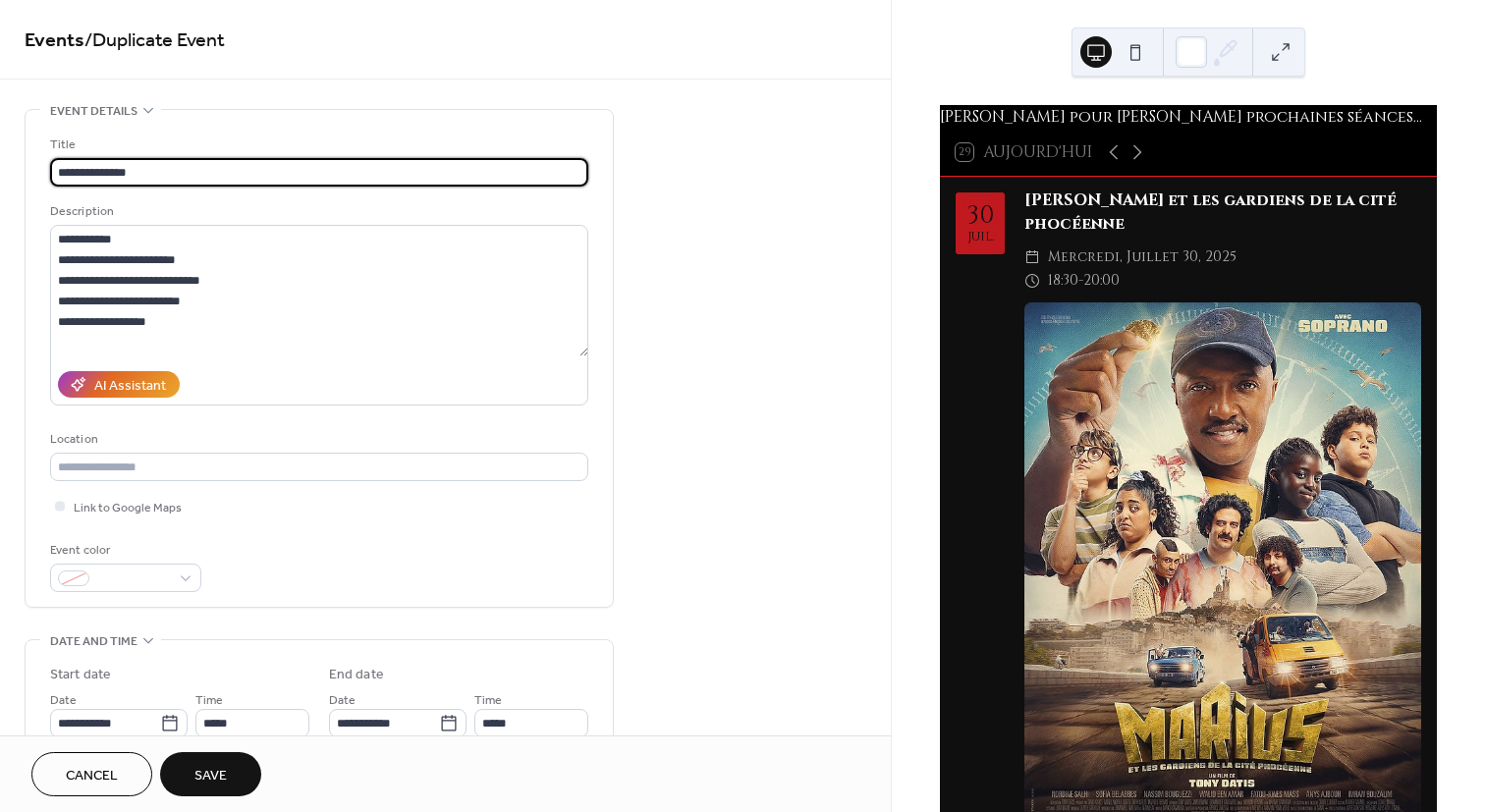 type on "**********" 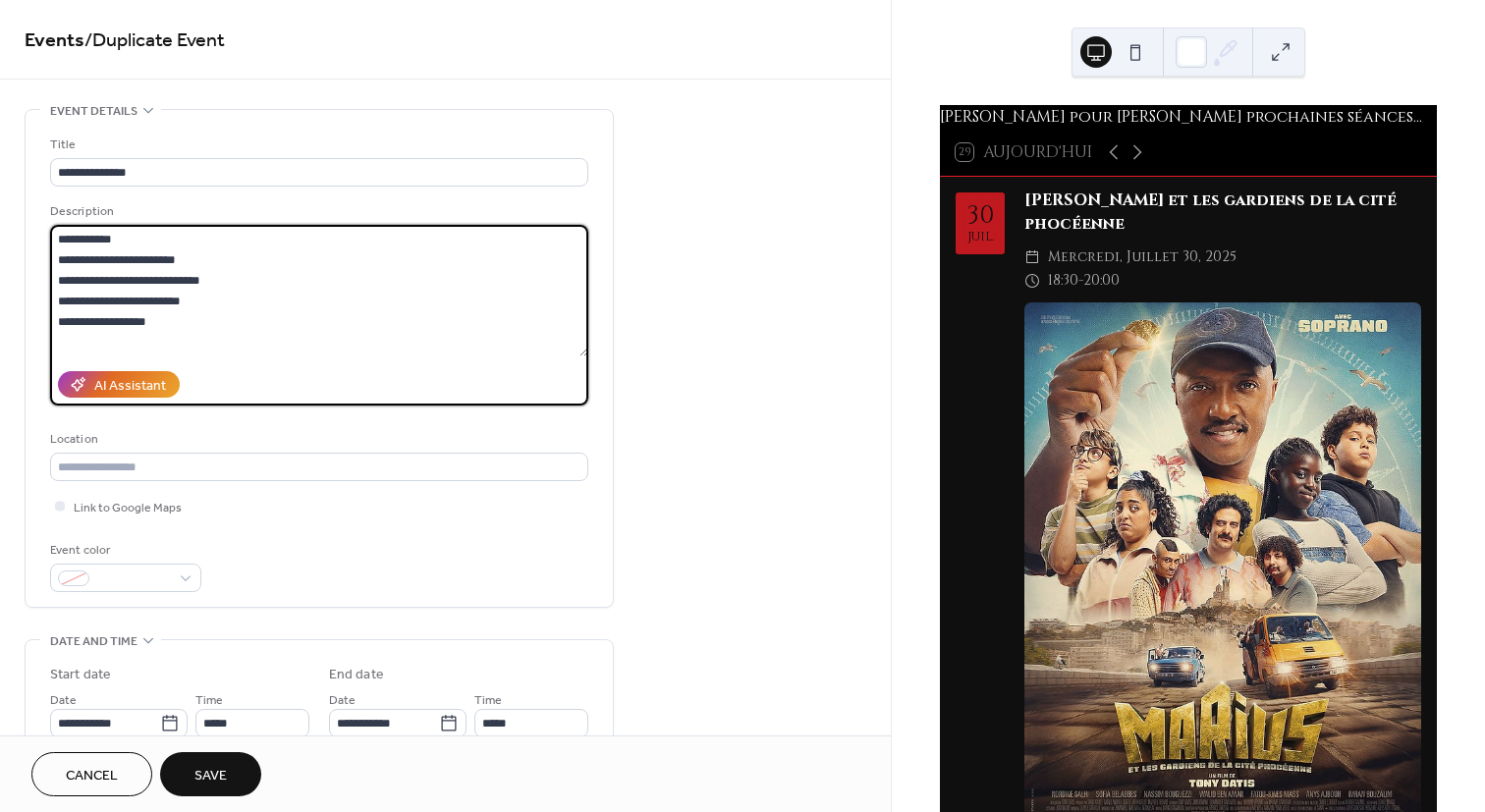 drag, startPoint x: 159, startPoint y: 325, endPoint x: -14, endPoint y: 238, distance: 193.644 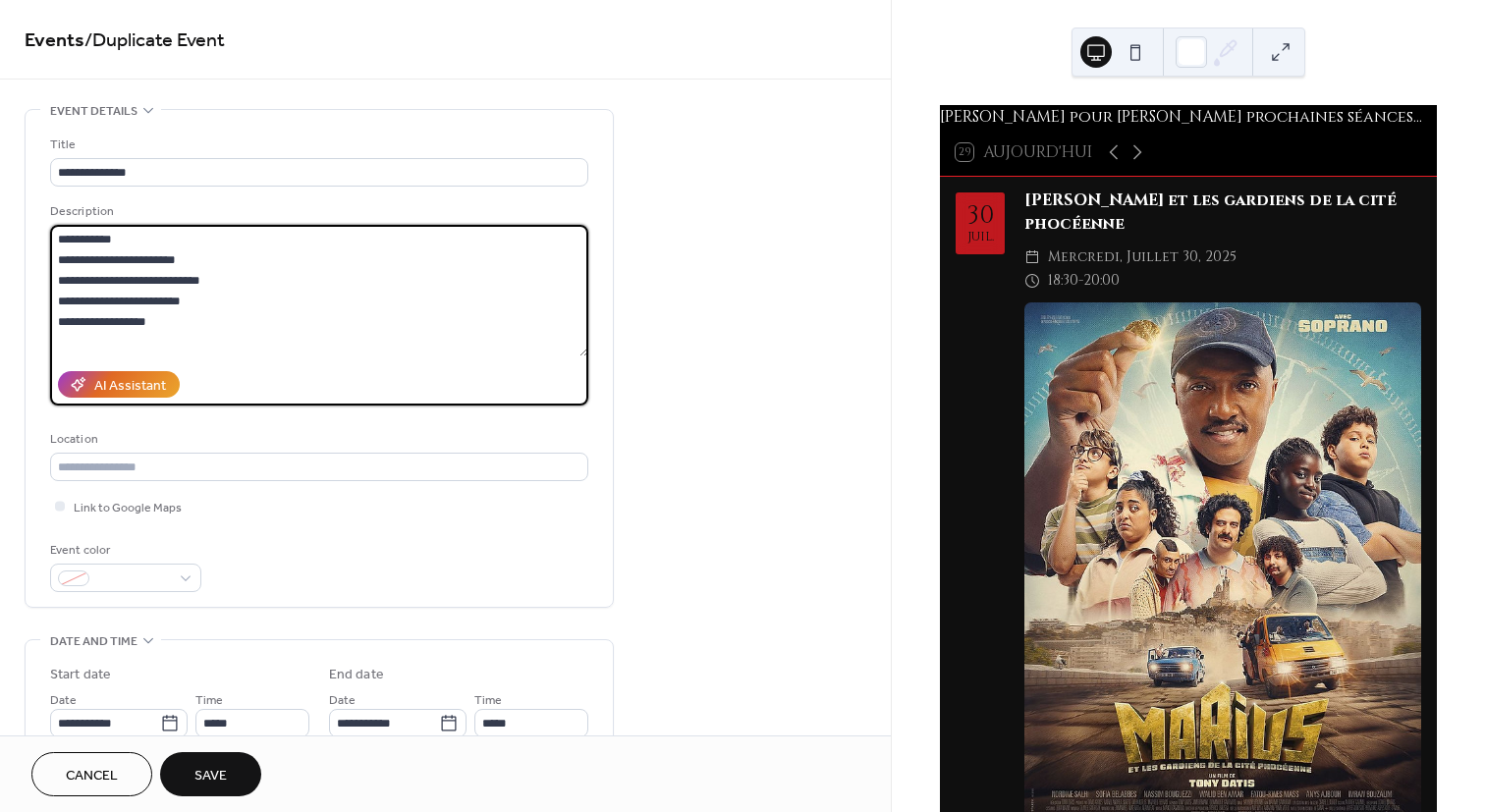 click on "**********" at bounding box center [742, 406] 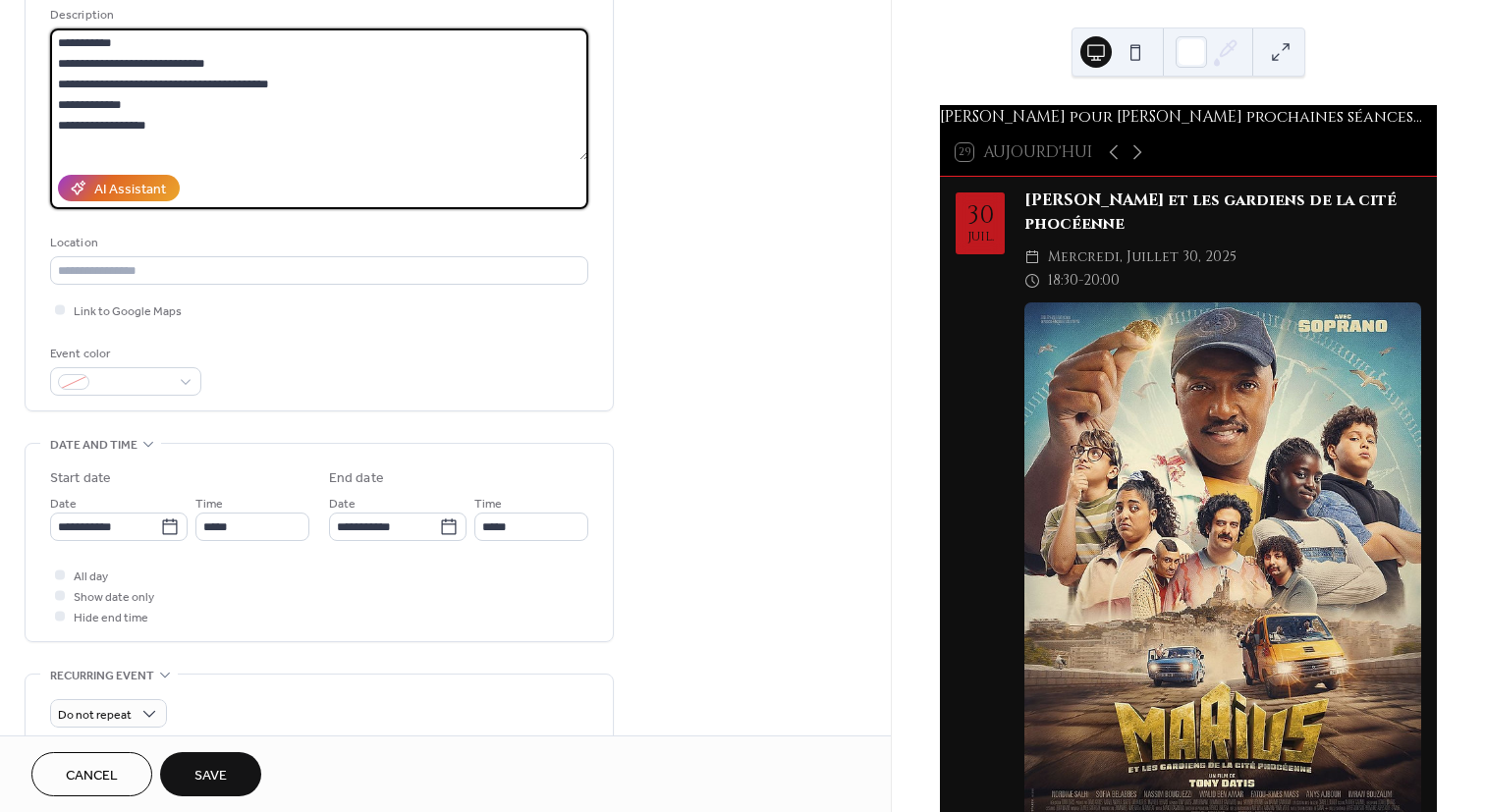 scroll, scrollTop: 295, scrollLeft: 0, axis: vertical 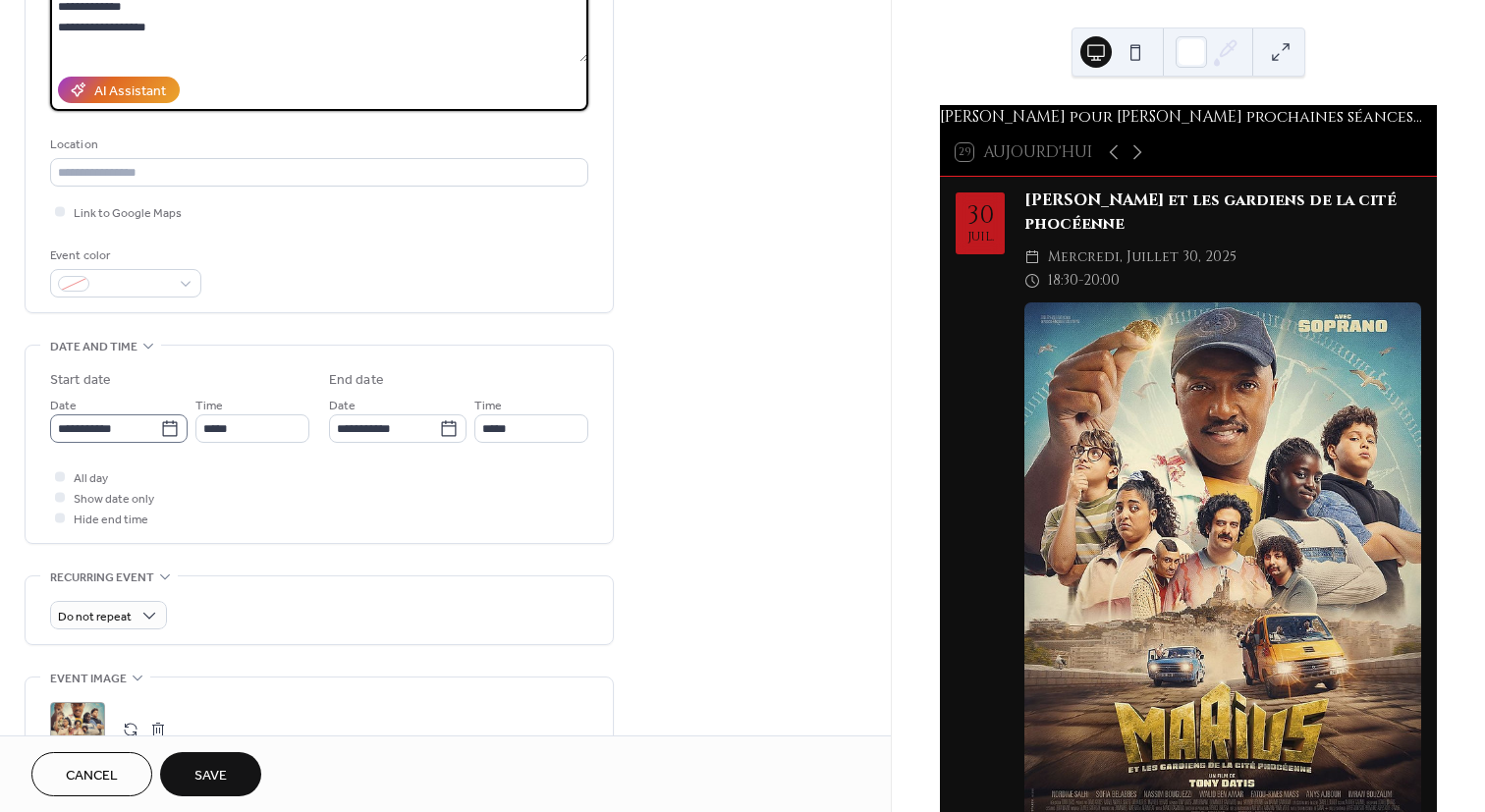 type on "**********" 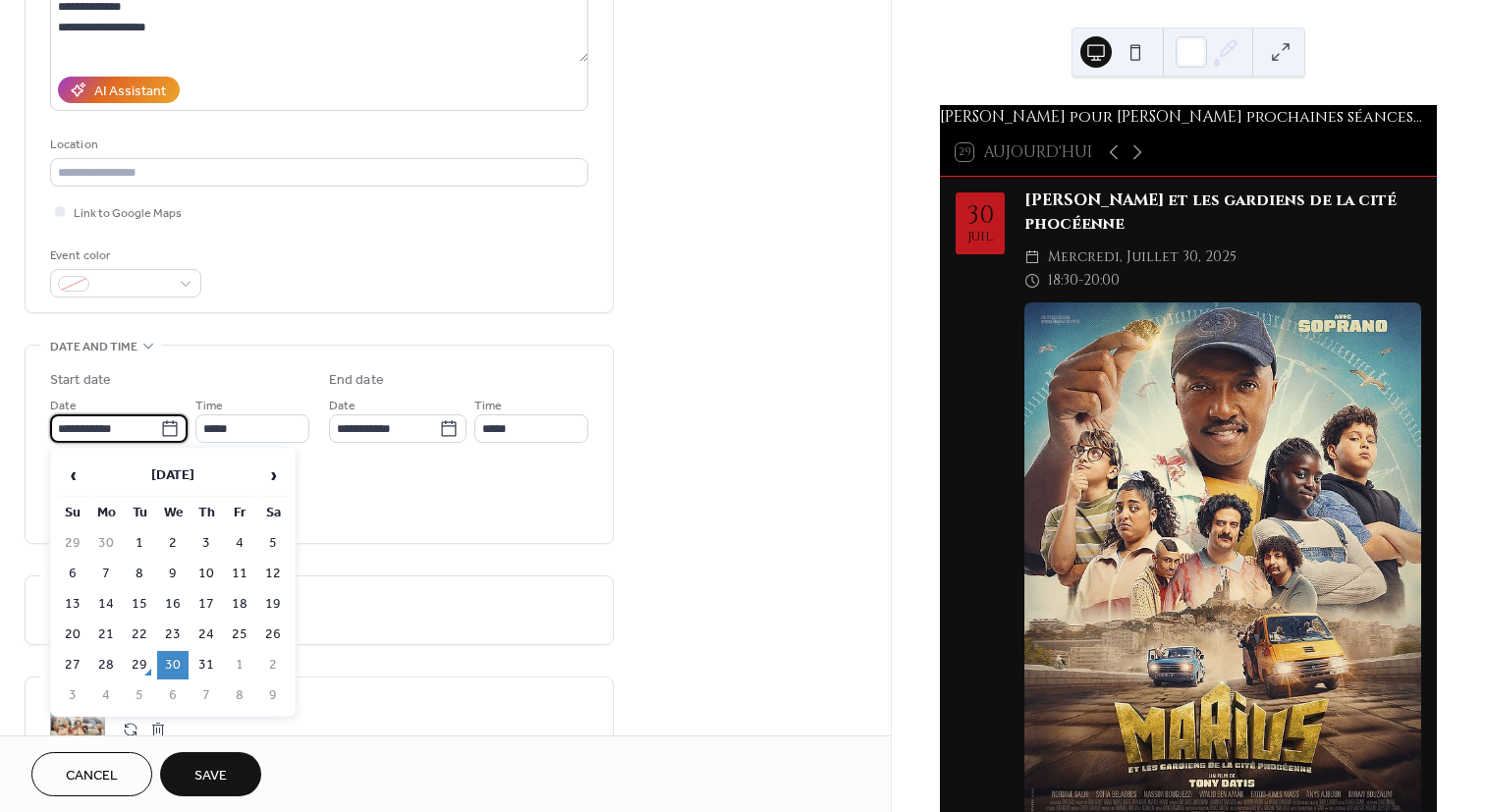 click on "**********" at bounding box center (105, 428) 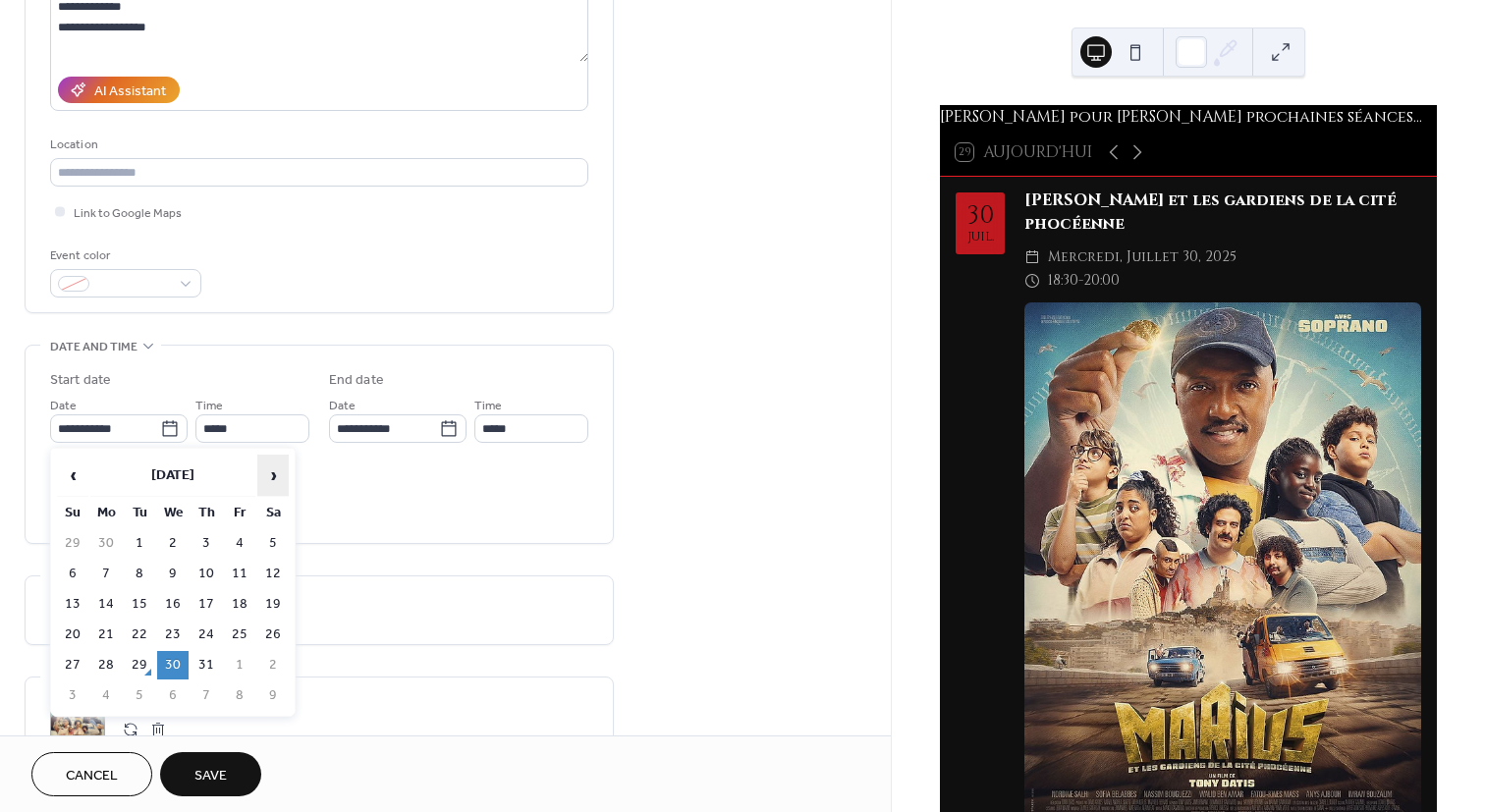 click on "›" at bounding box center [273, 475] 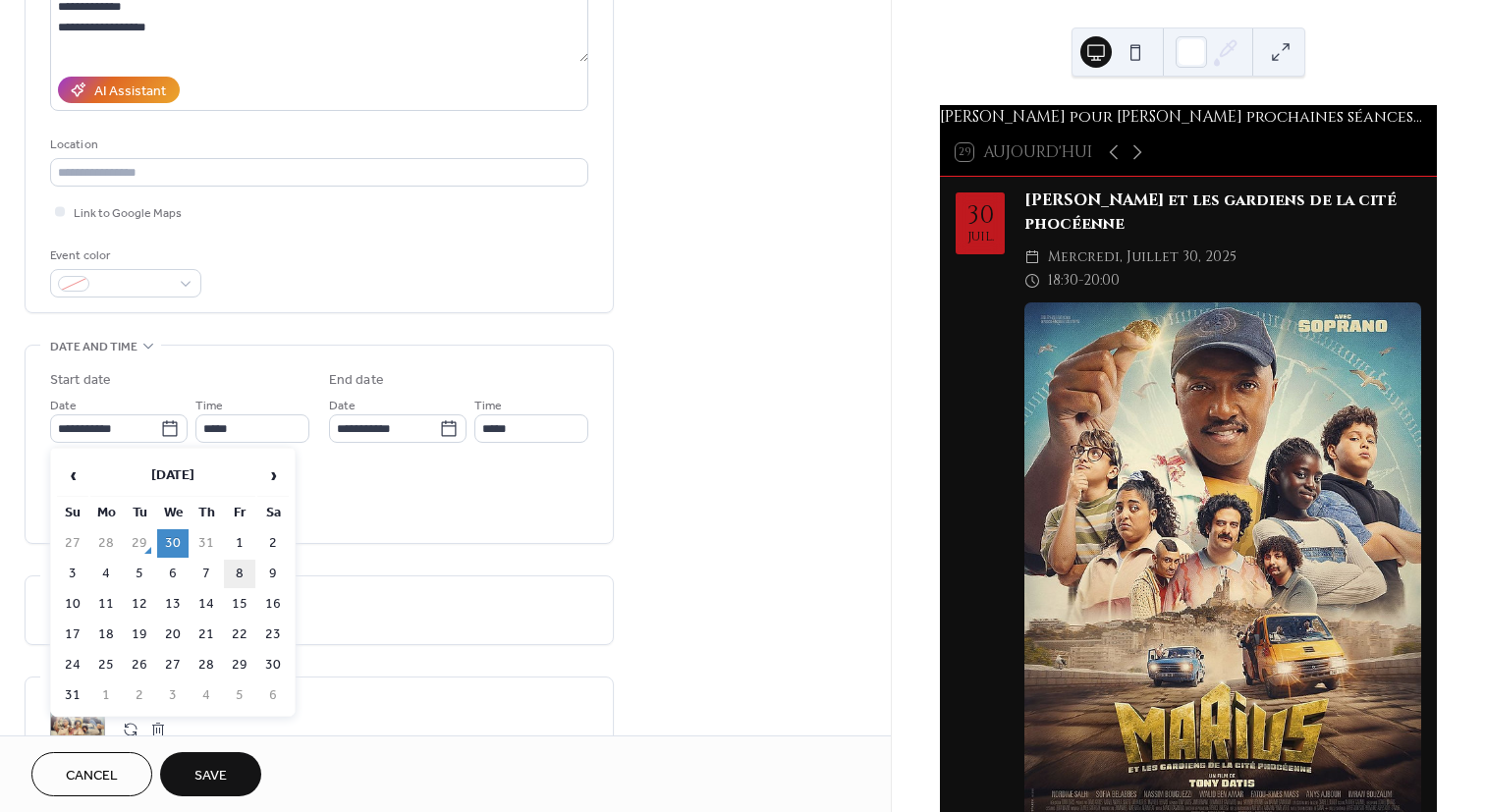 click on "8" at bounding box center (240, 573) 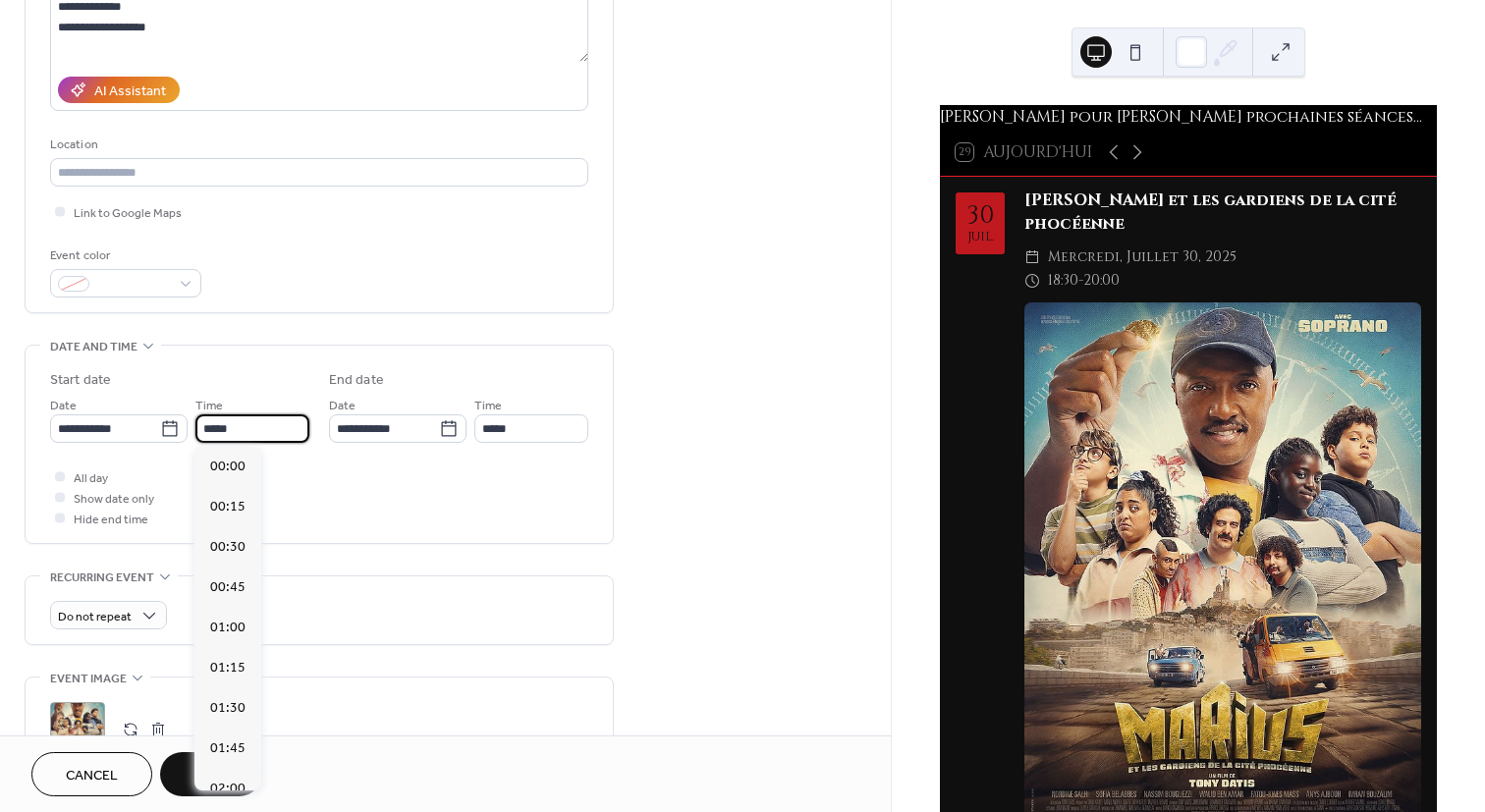 click on "*****" at bounding box center [252, 428] 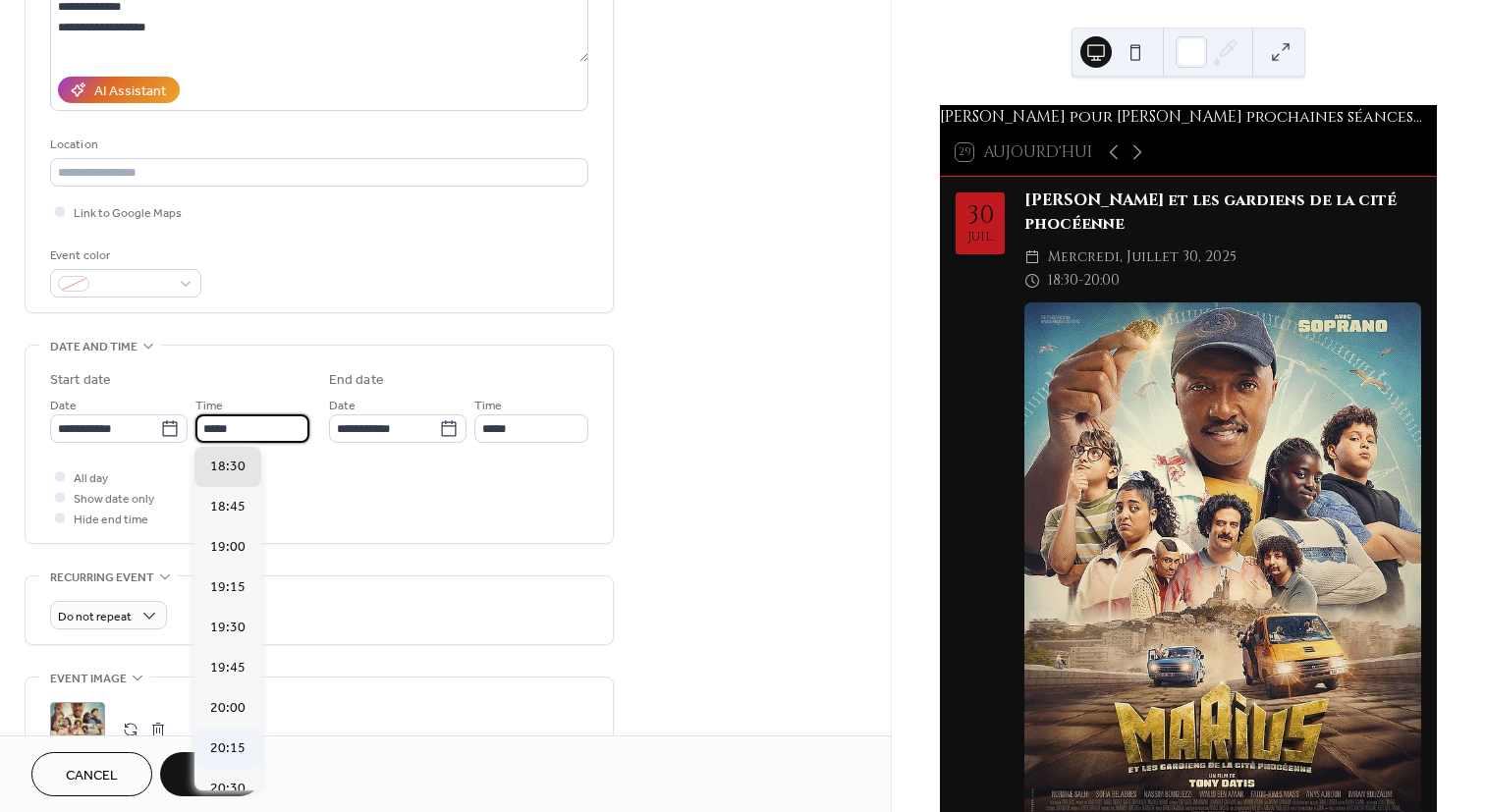 scroll, scrollTop: 3077, scrollLeft: 0, axis: vertical 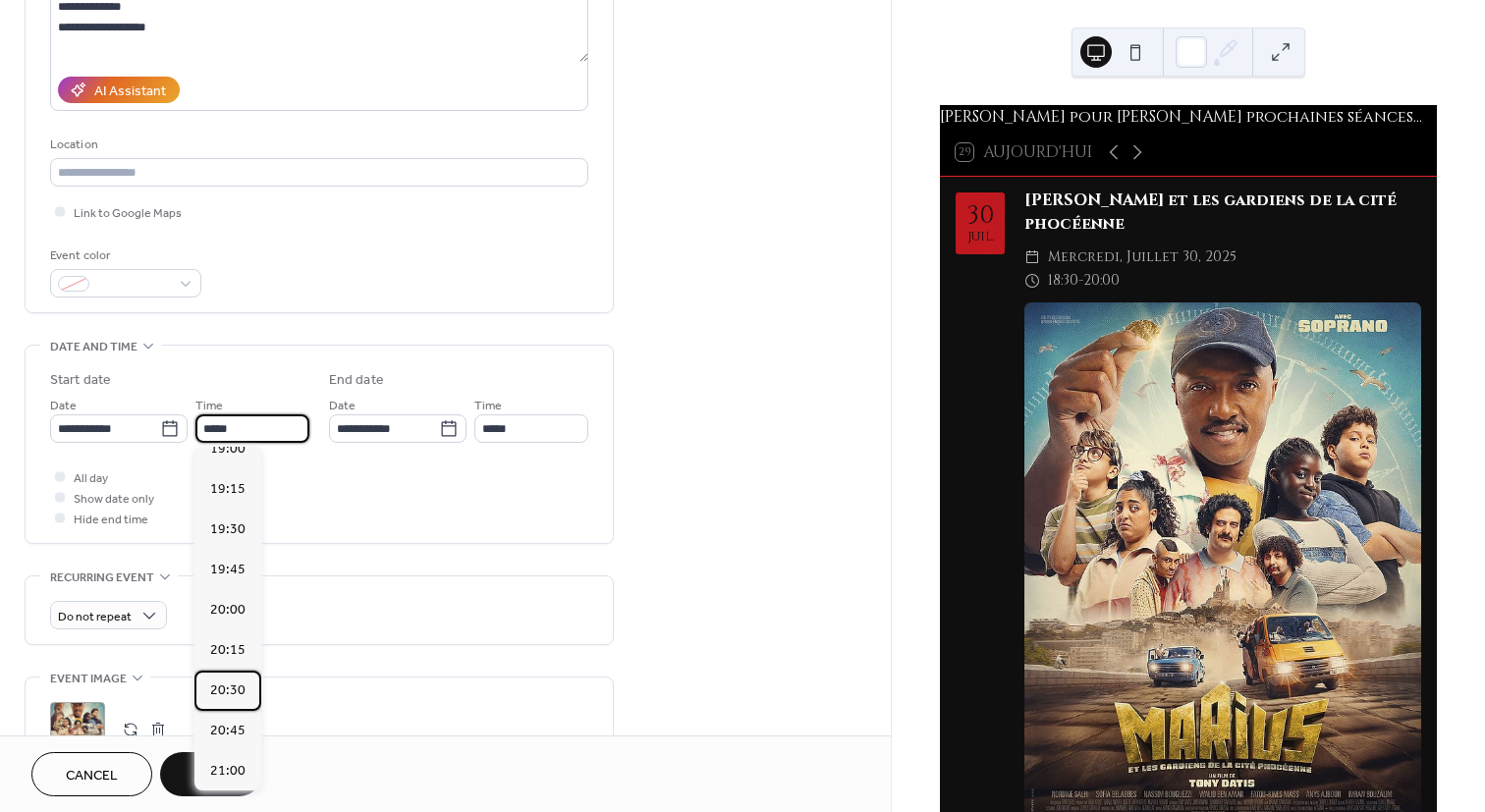 click on "20:30" at bounding box center [228, 690] 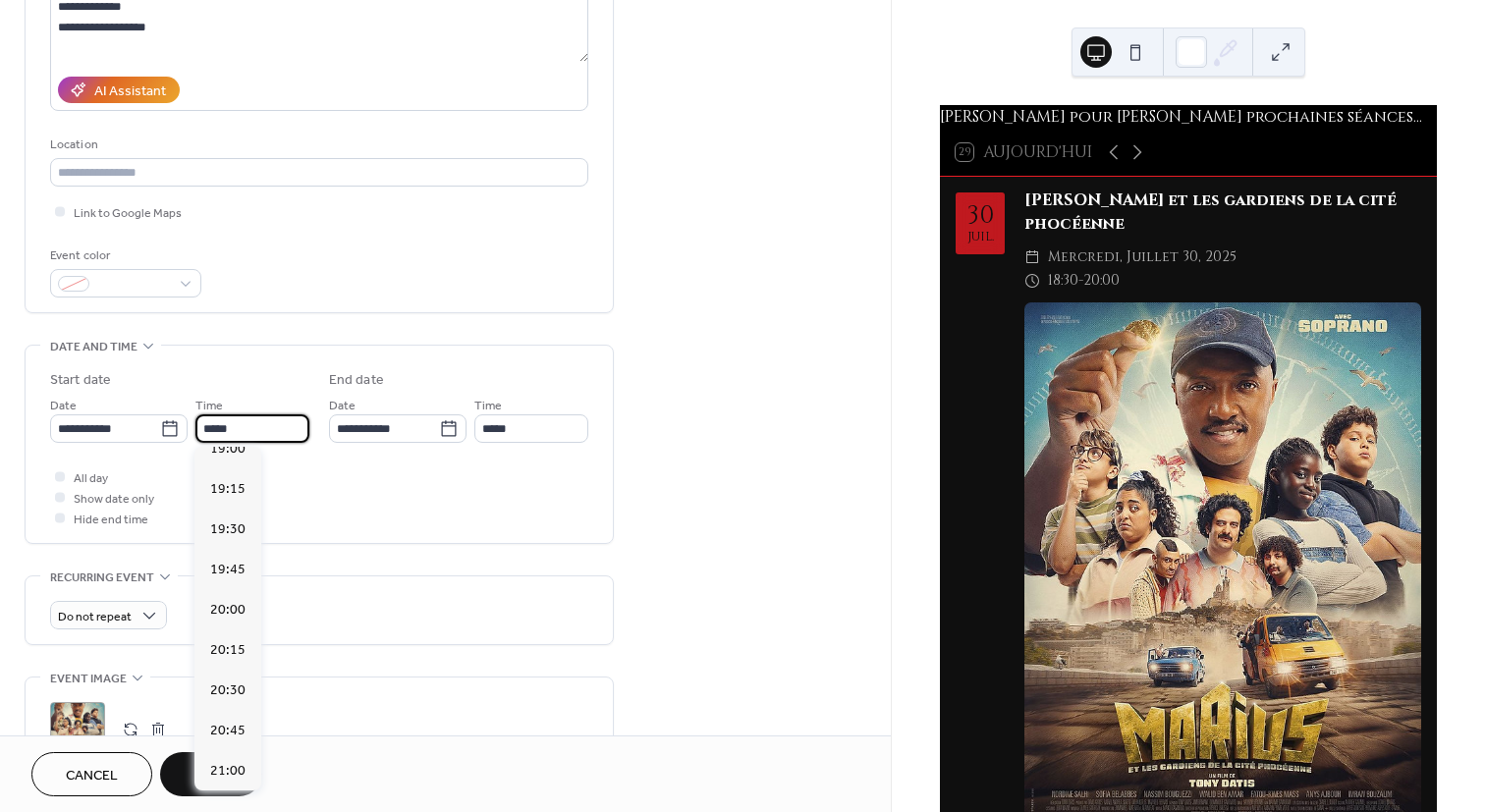 type on "*****" 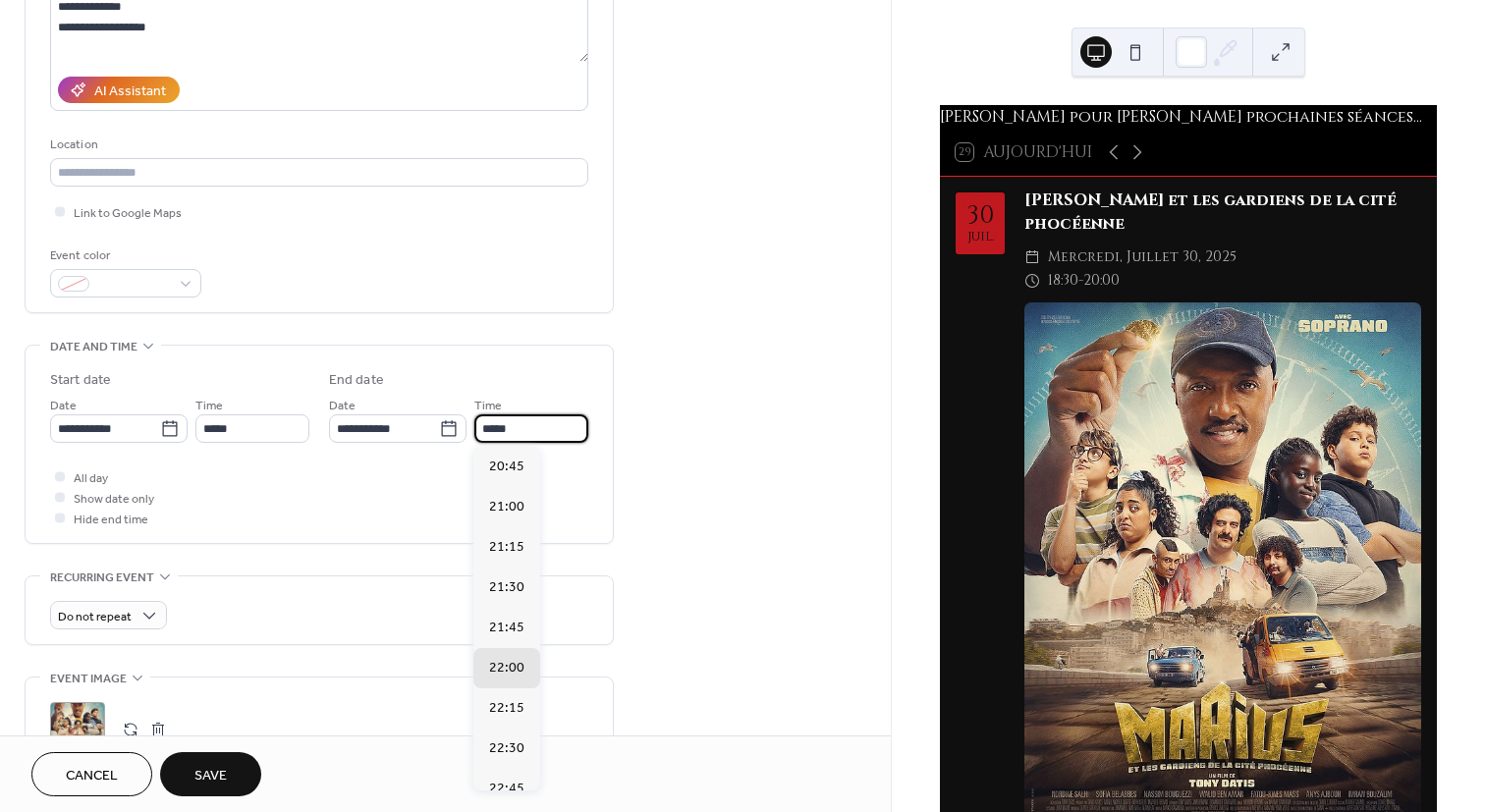 click on "*****" at bounding box center [531, 428] 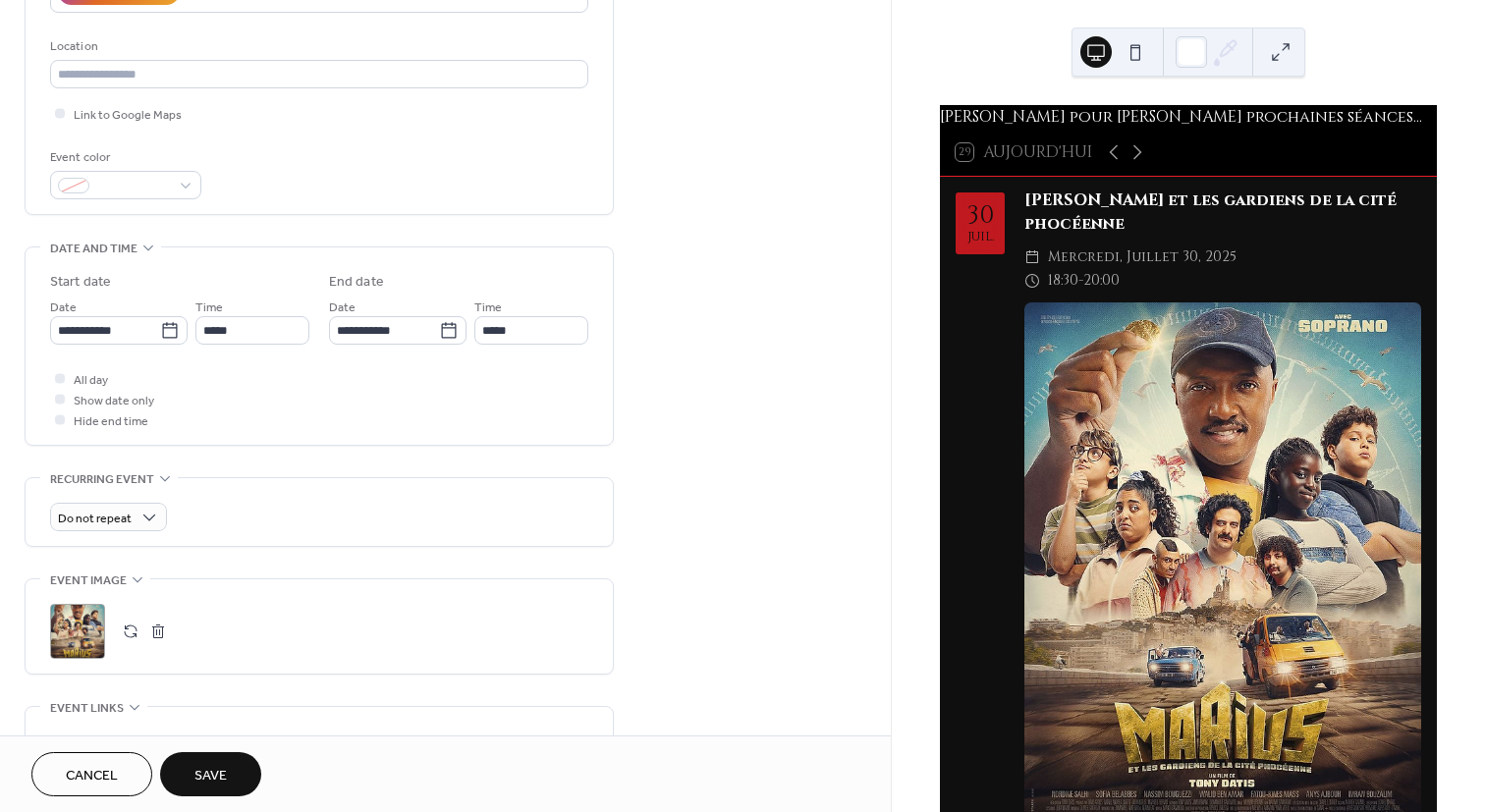 scroll, scrollTop: 491, scrollLeft: 0, axis: vertical 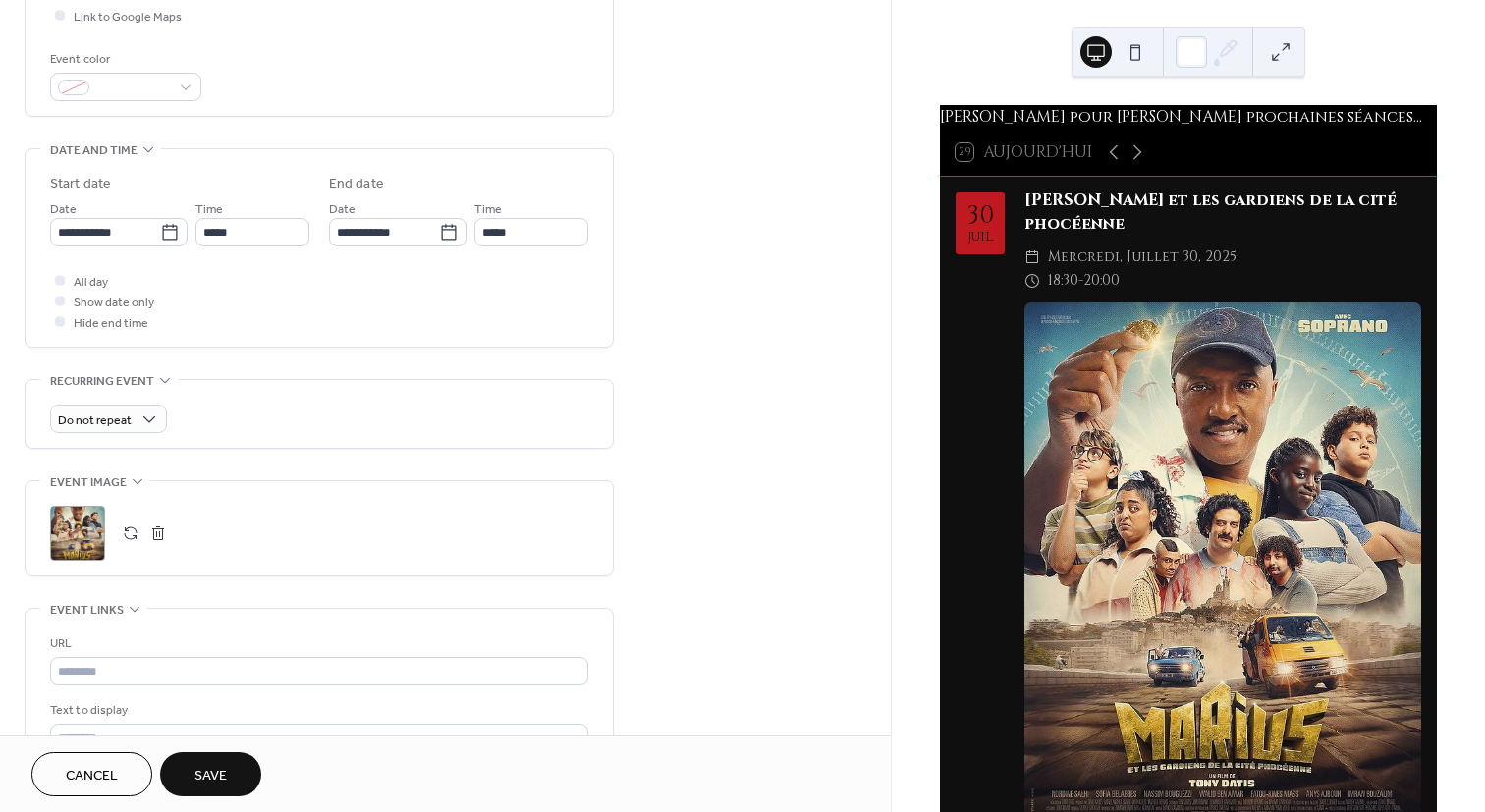 click on ";" at bounding box center (78, 533) 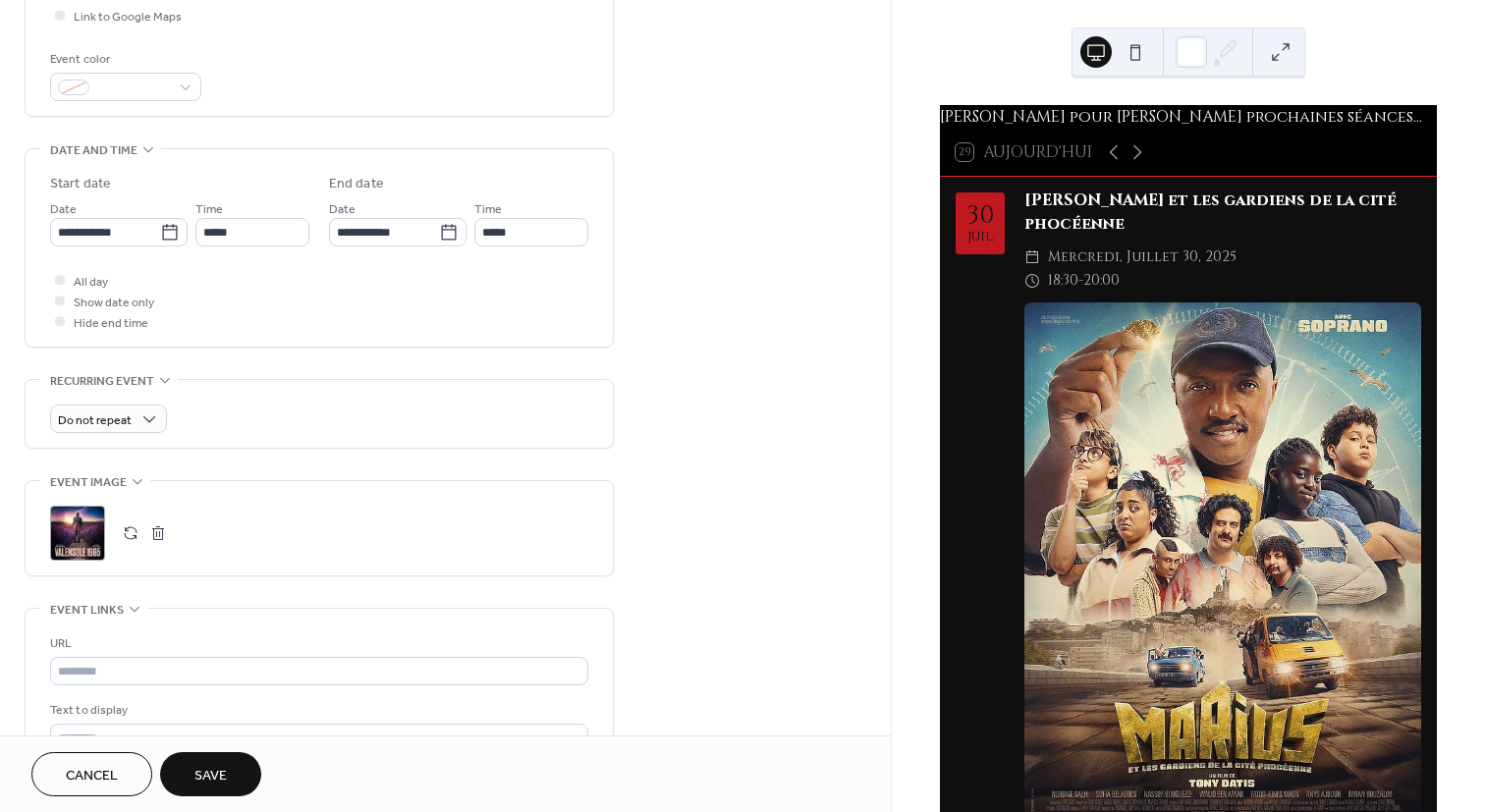 click on "Save" at bounding box center (210, 776) 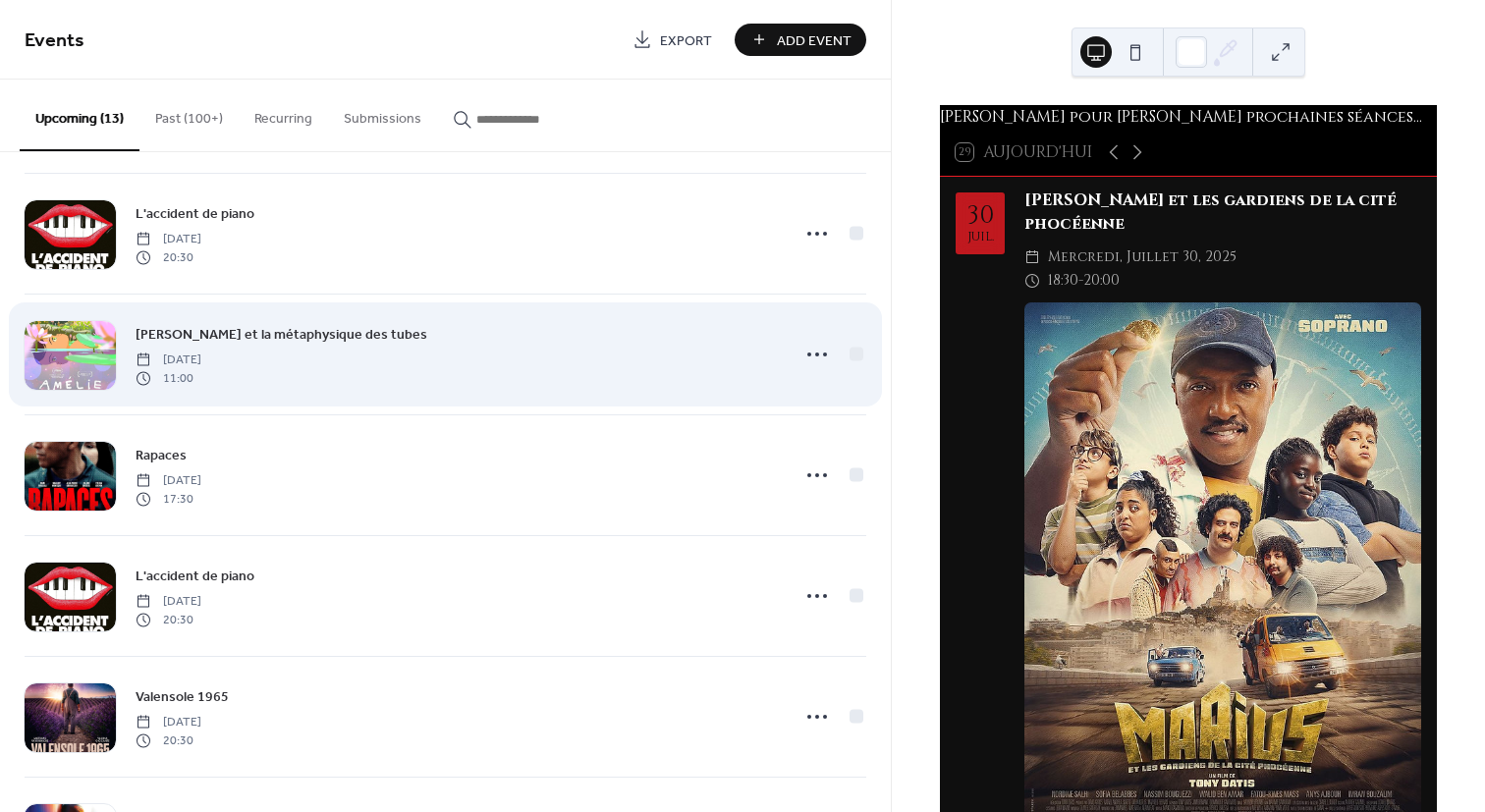scroll, scrollTop: 589, scrollLeft: 0, axis: vertical 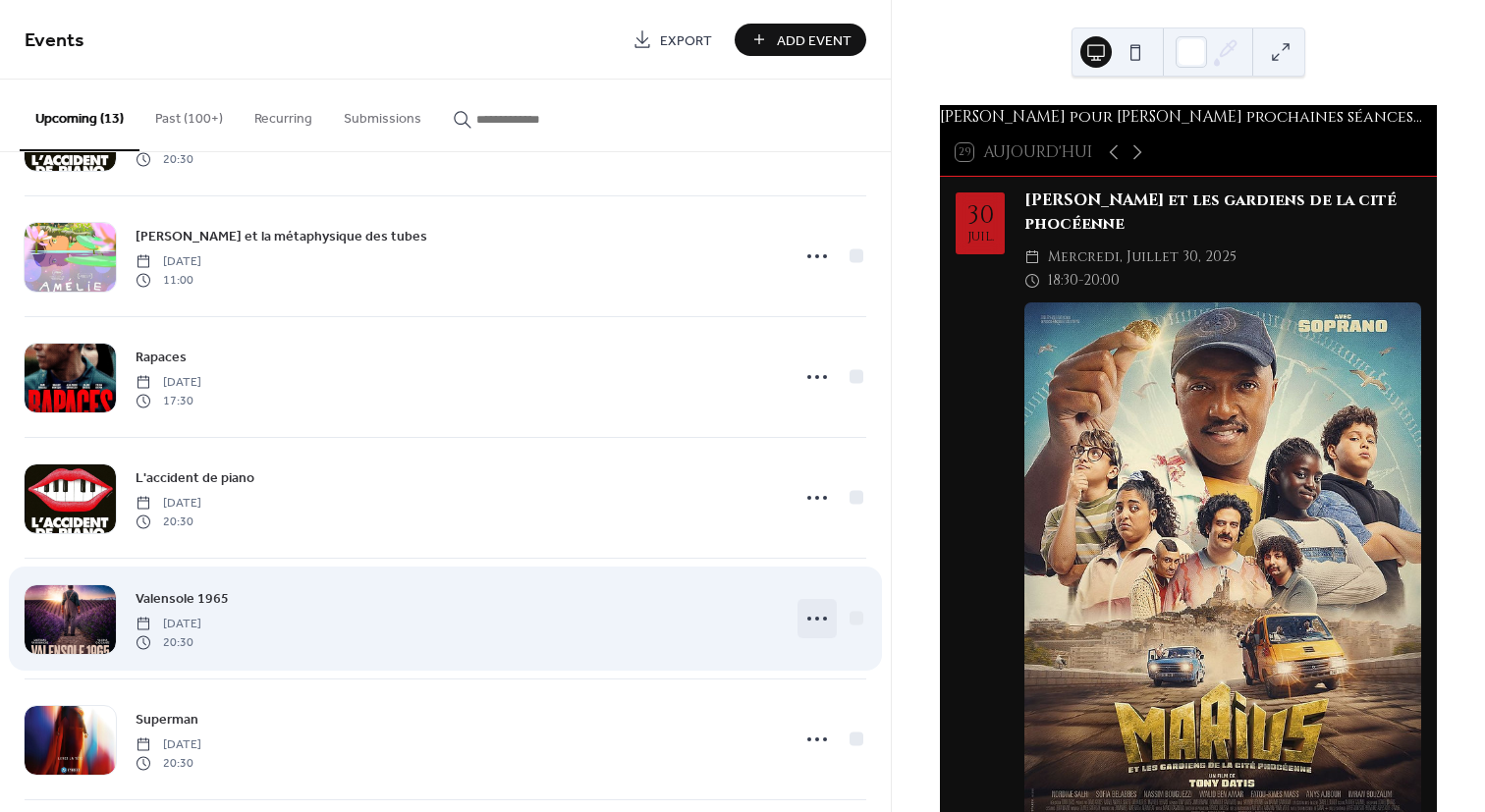 click 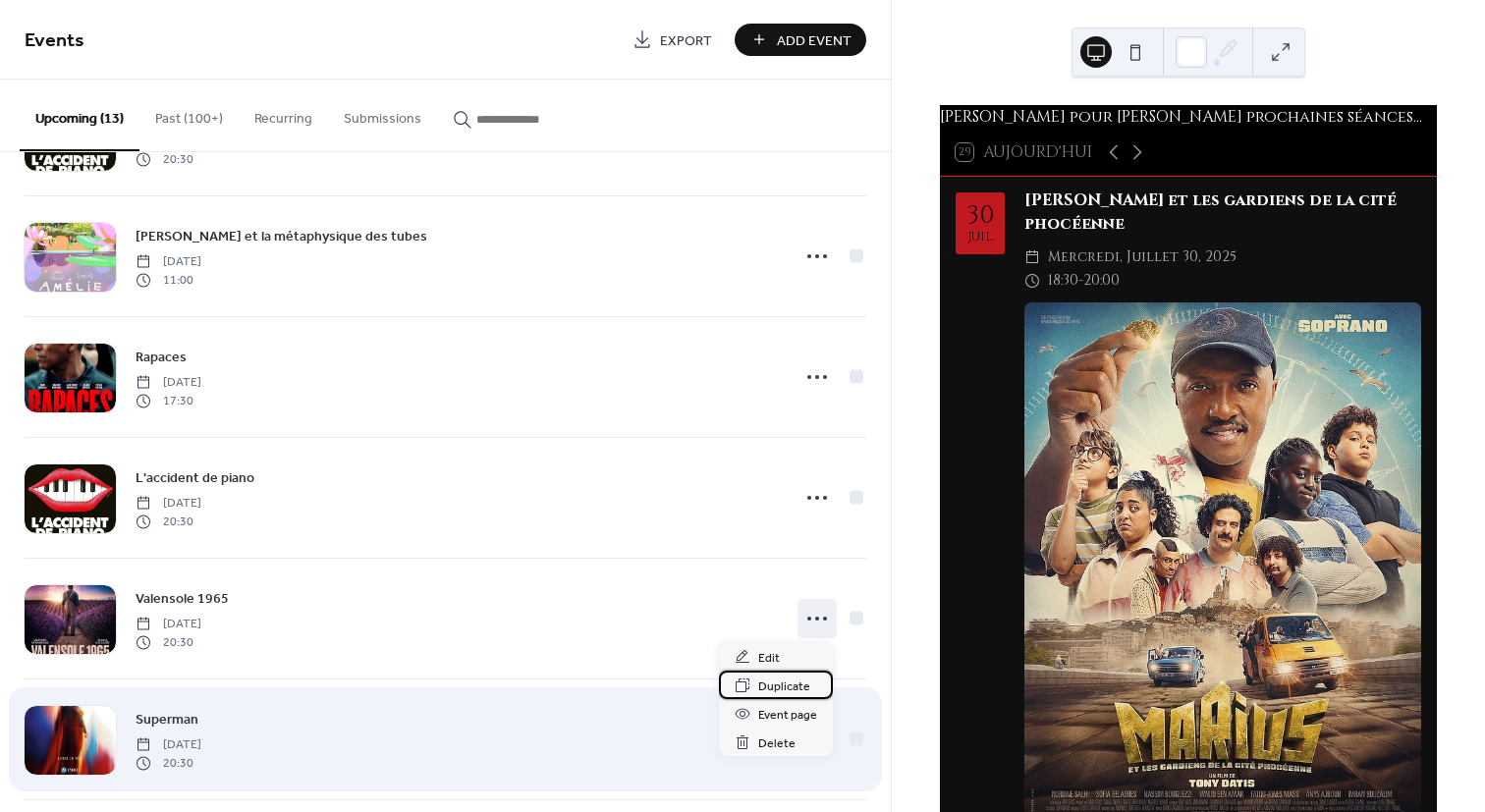 click on "Duplicate" at bounding box center (784, 686) 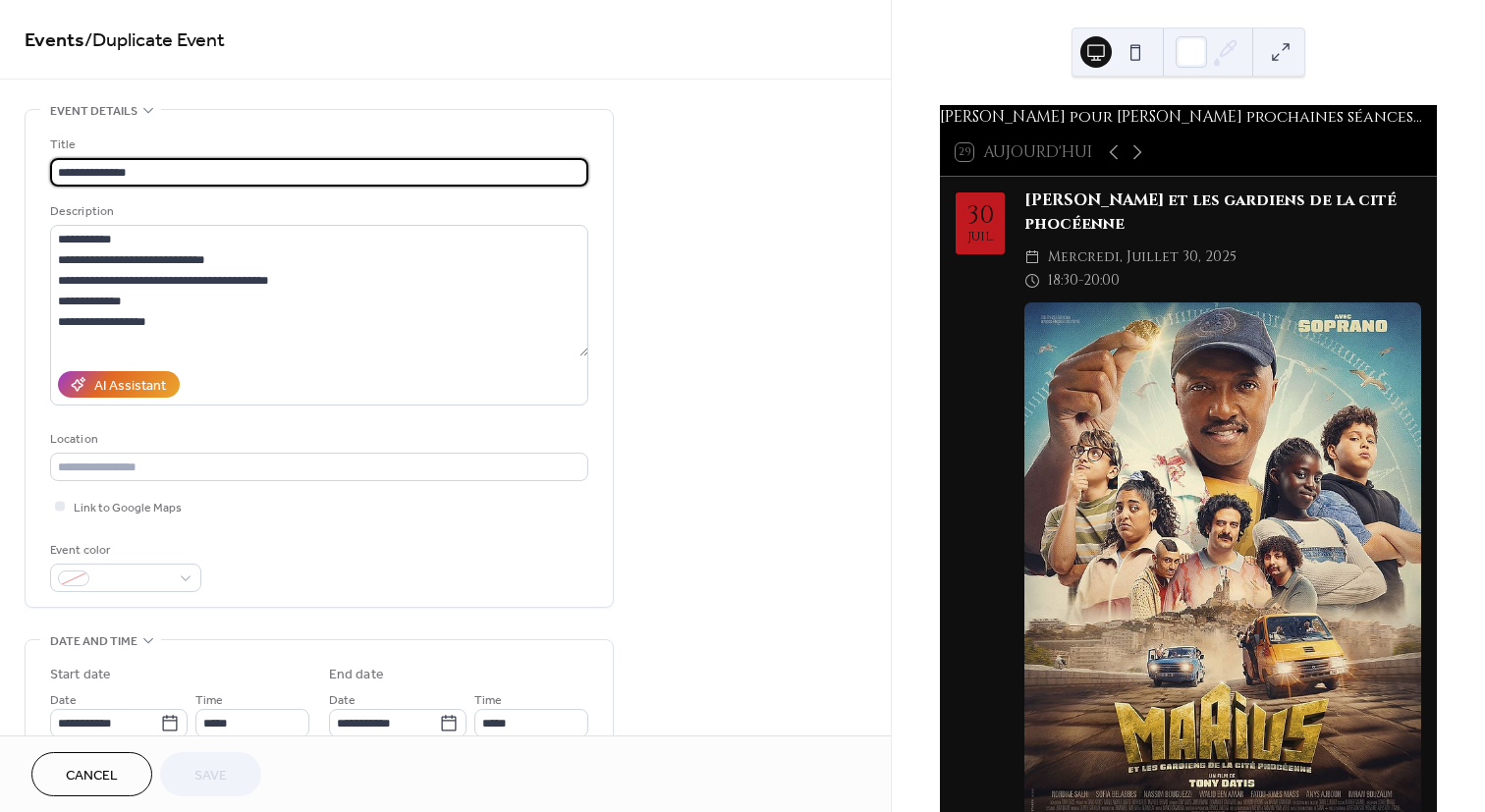 scroll, scrollTop: 98, scrollLeft: 0, axis: vertical 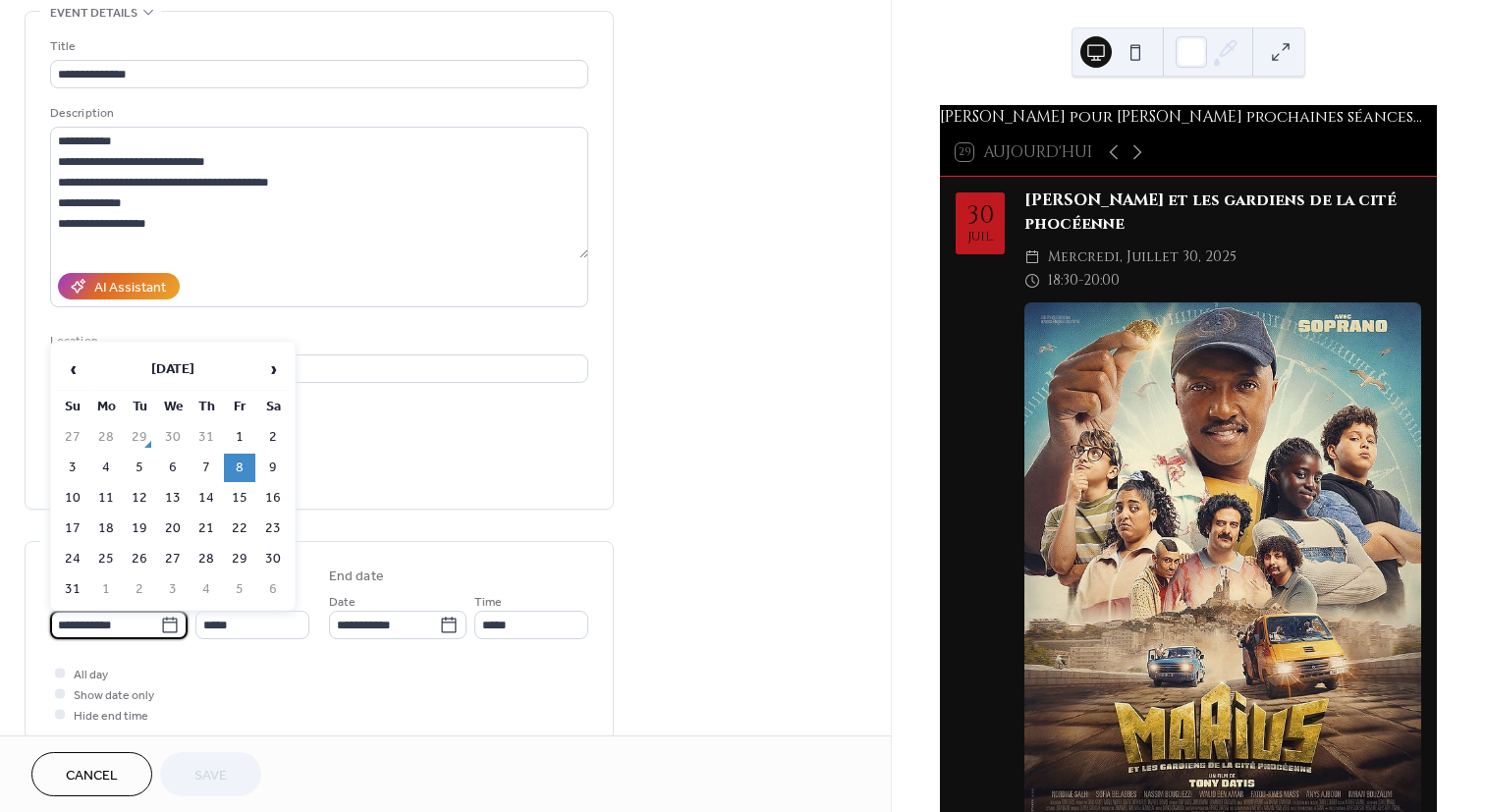 click on "**********" at bounding box center [105, 624] 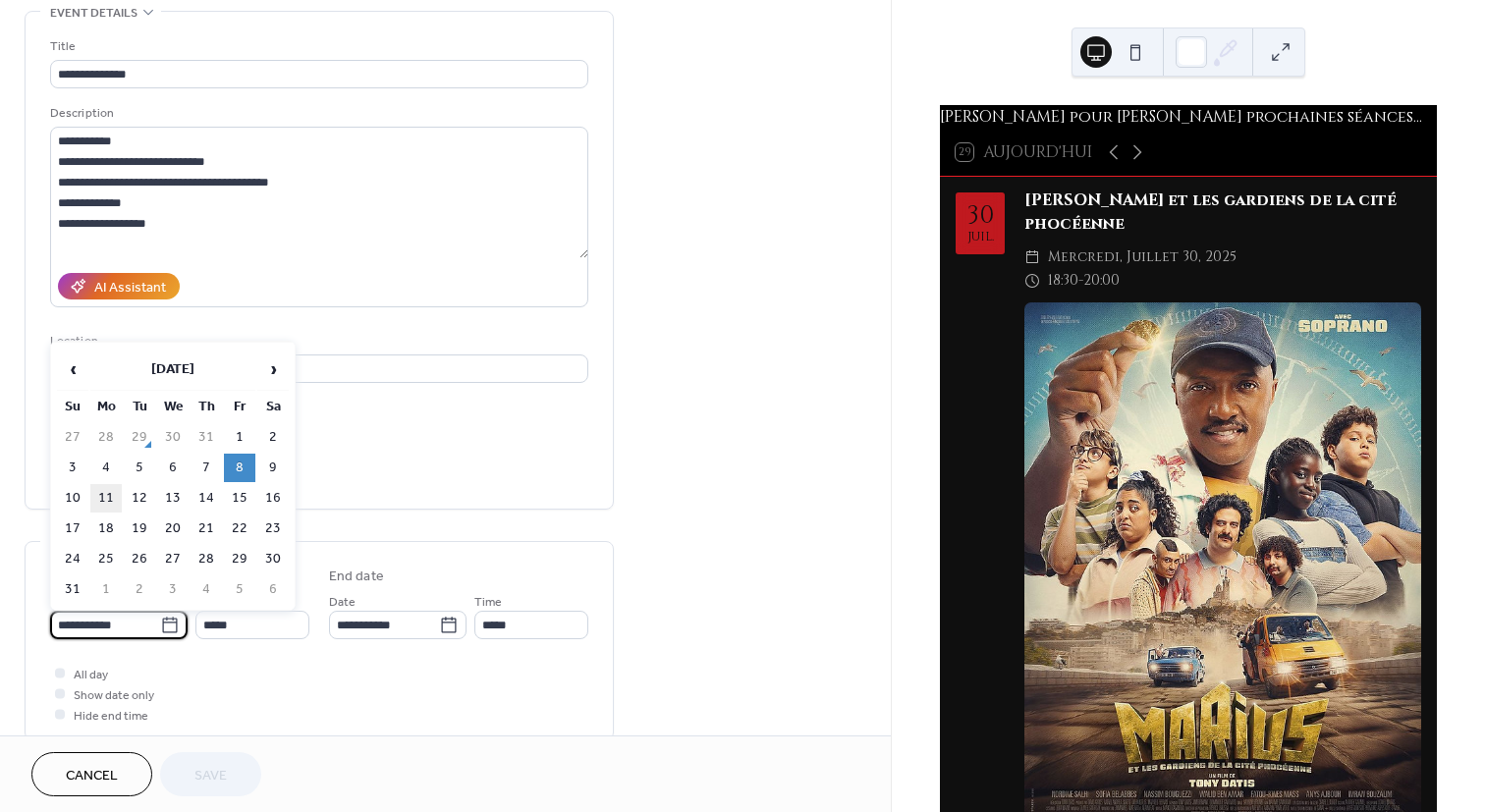 click on "11" at bounding box center (106, 498) 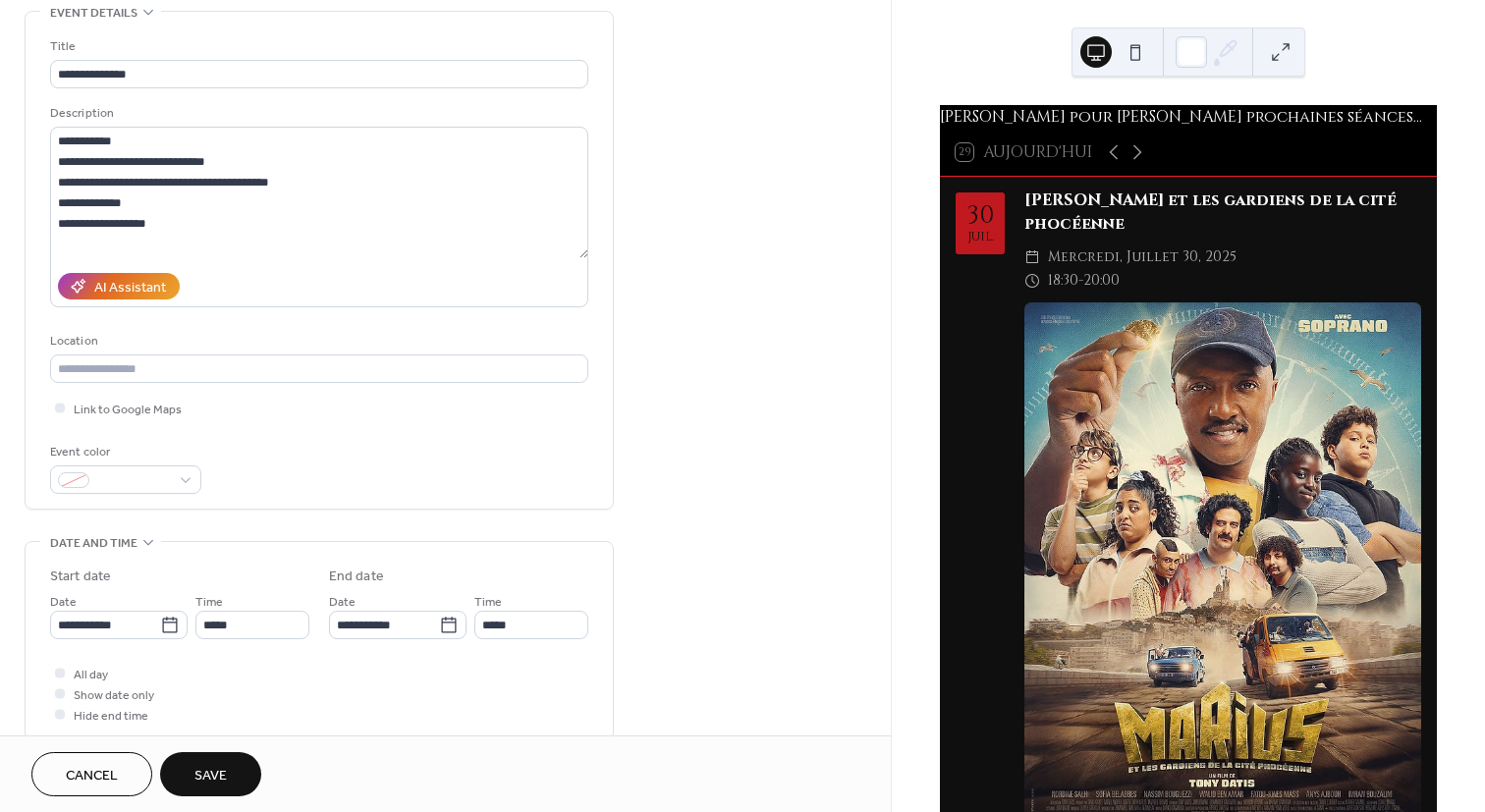 type on "**********" 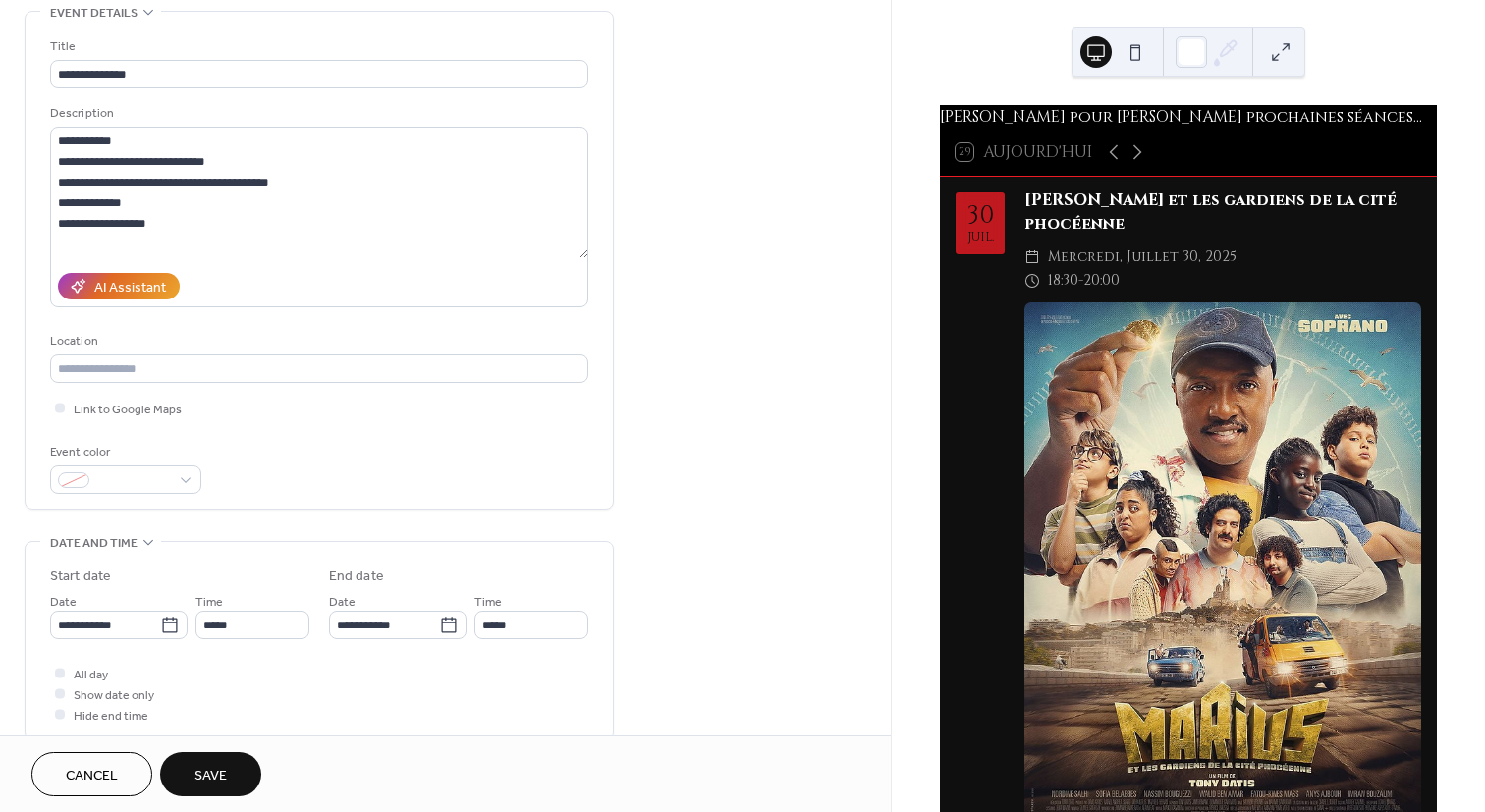 type on "**********" 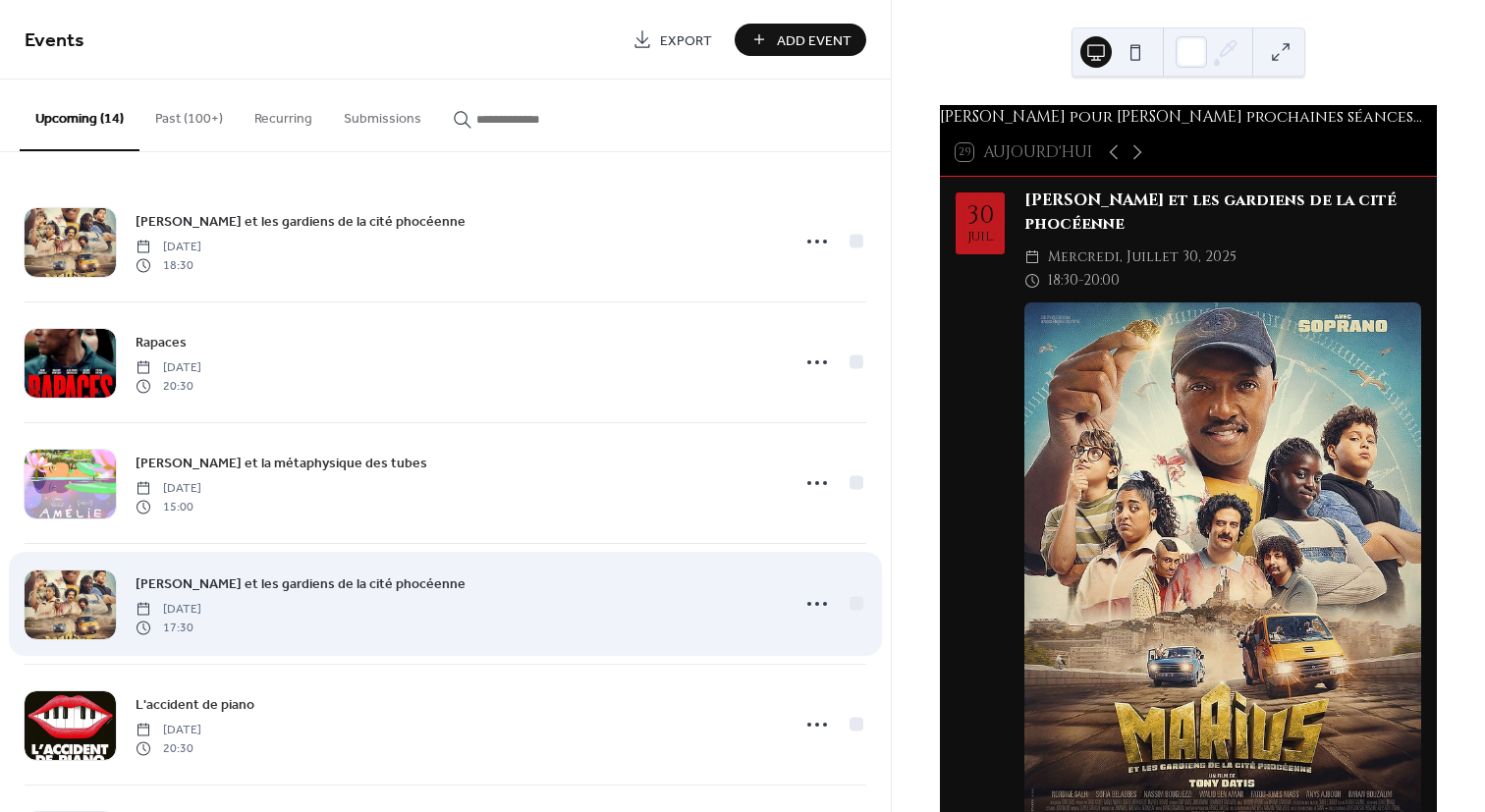 scroll, scrollTop: 393, scrollLeft: 0, axis: vertical 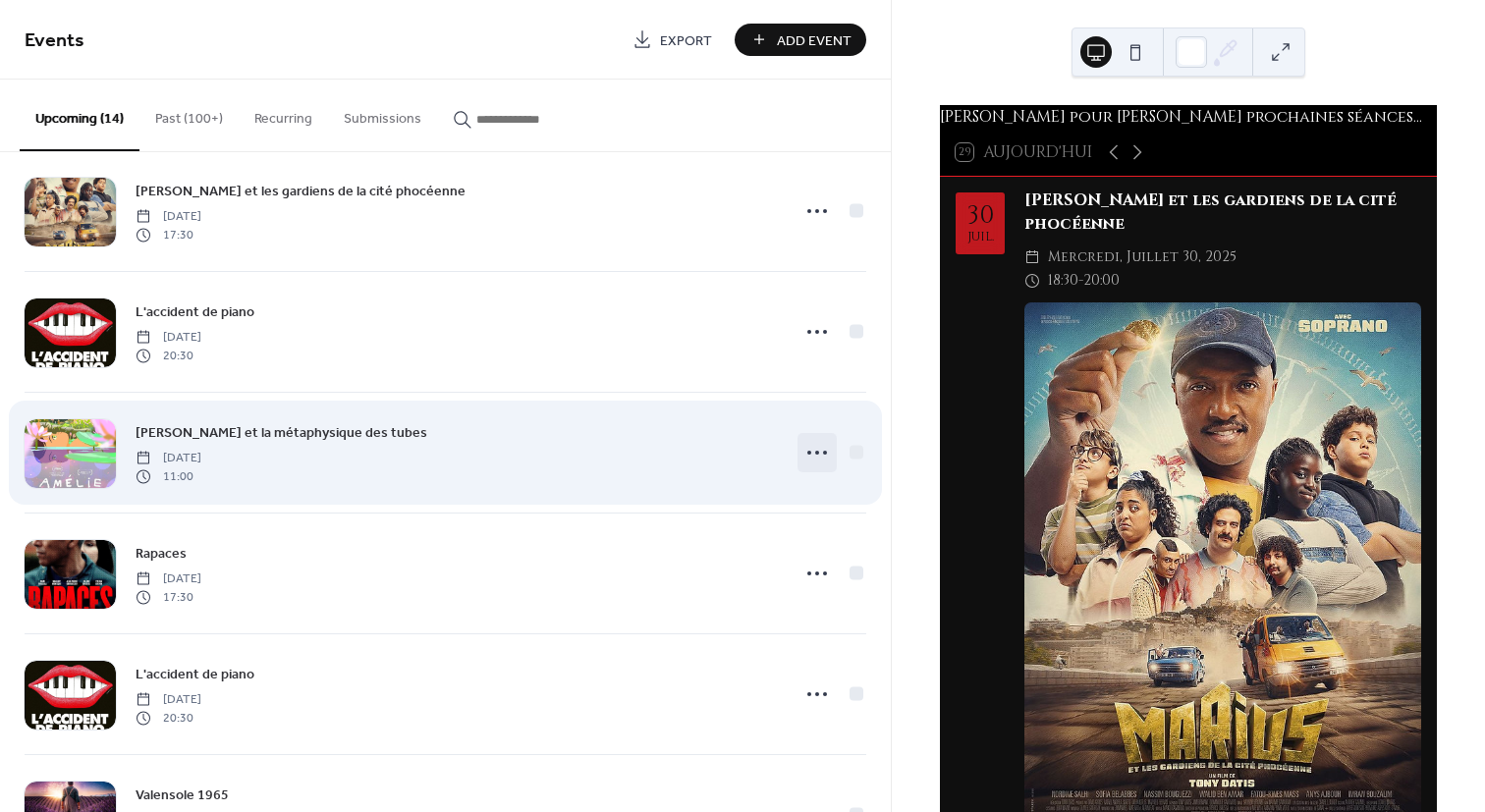 click 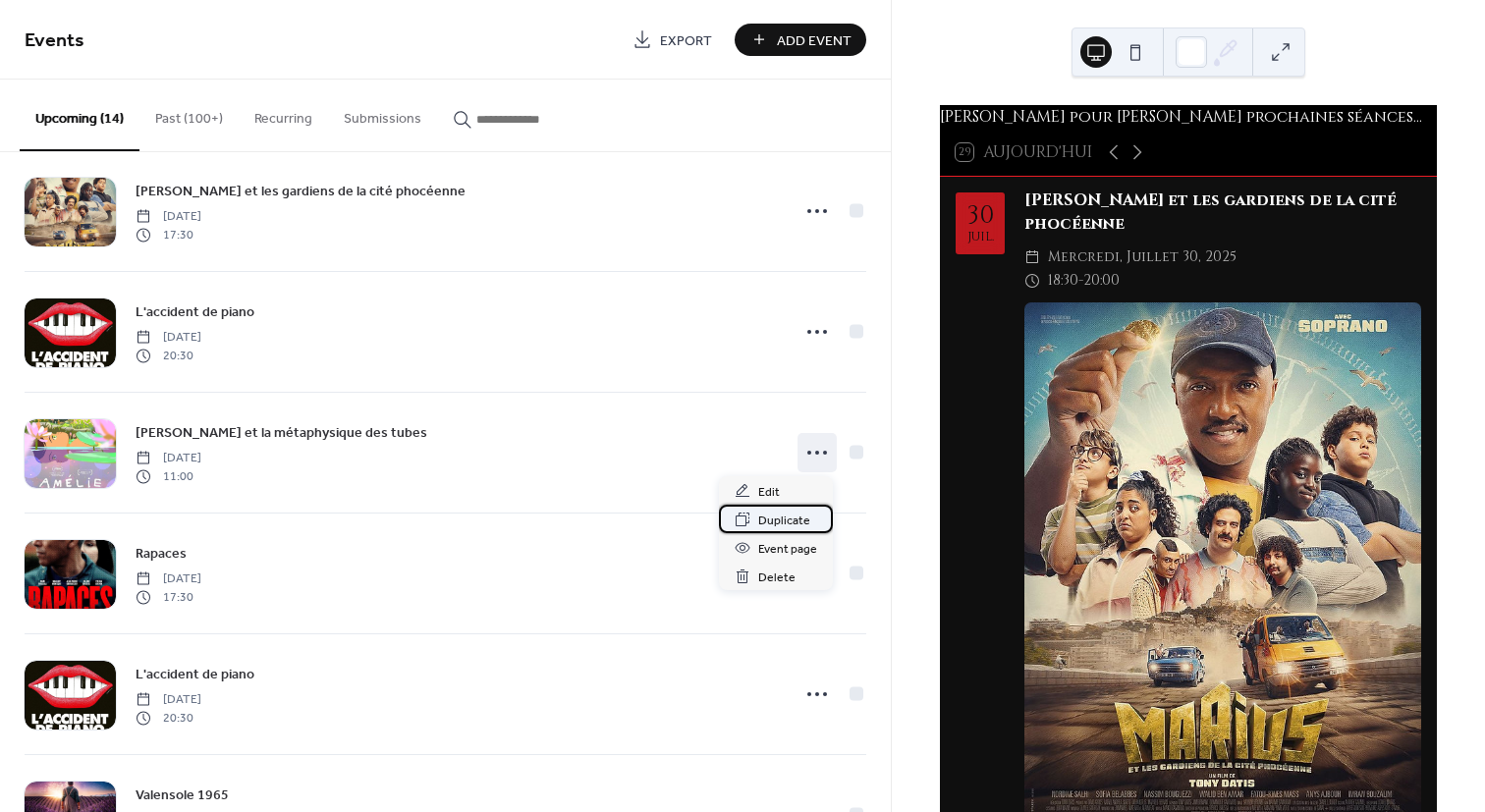 click on "Duplicate" at bounding box center (784, 520) 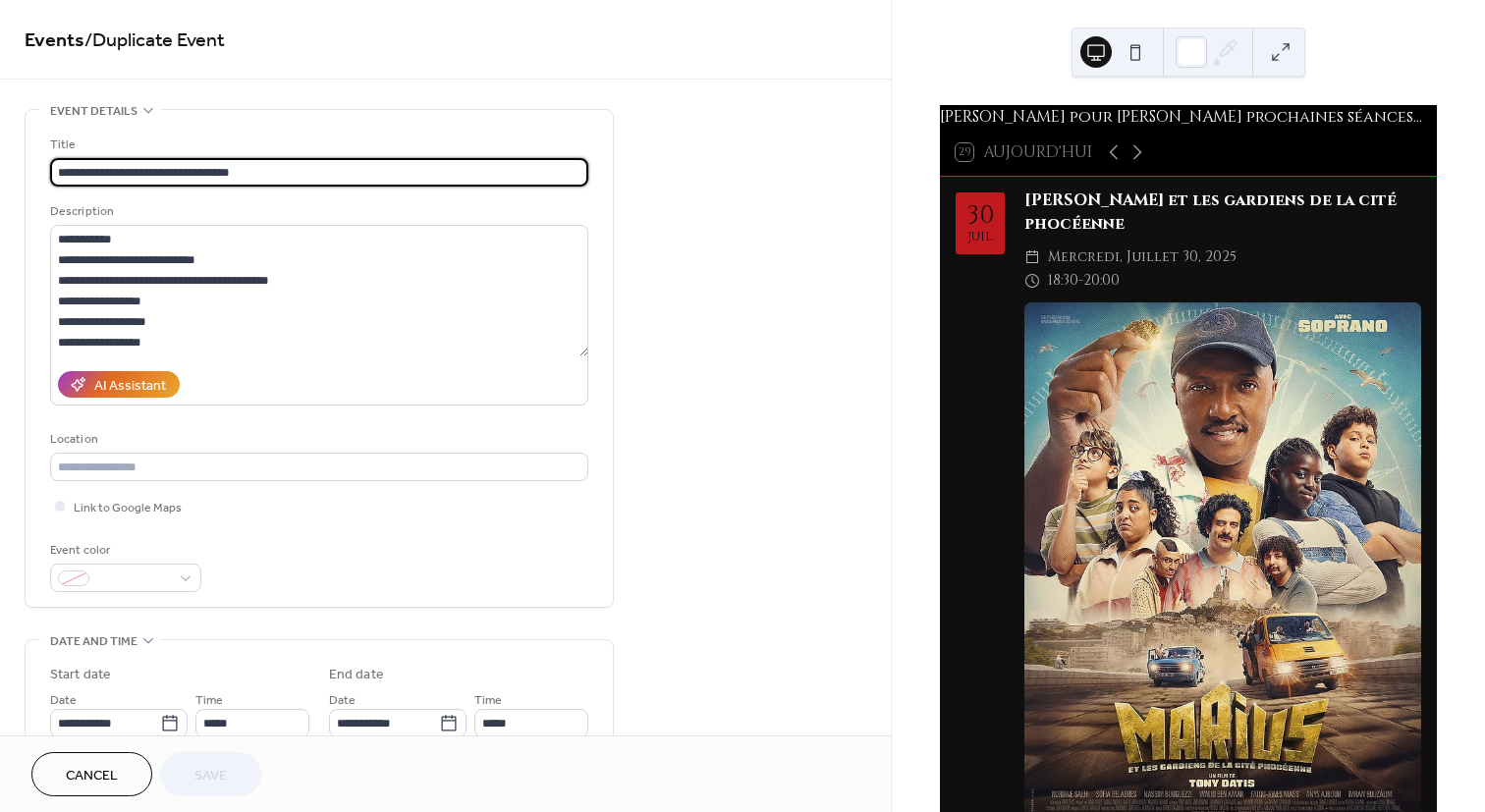 drag, startPoint x: 265, startPoint y: 166, endPoint x: -48, endPoint y: 149, distance: 313.46132 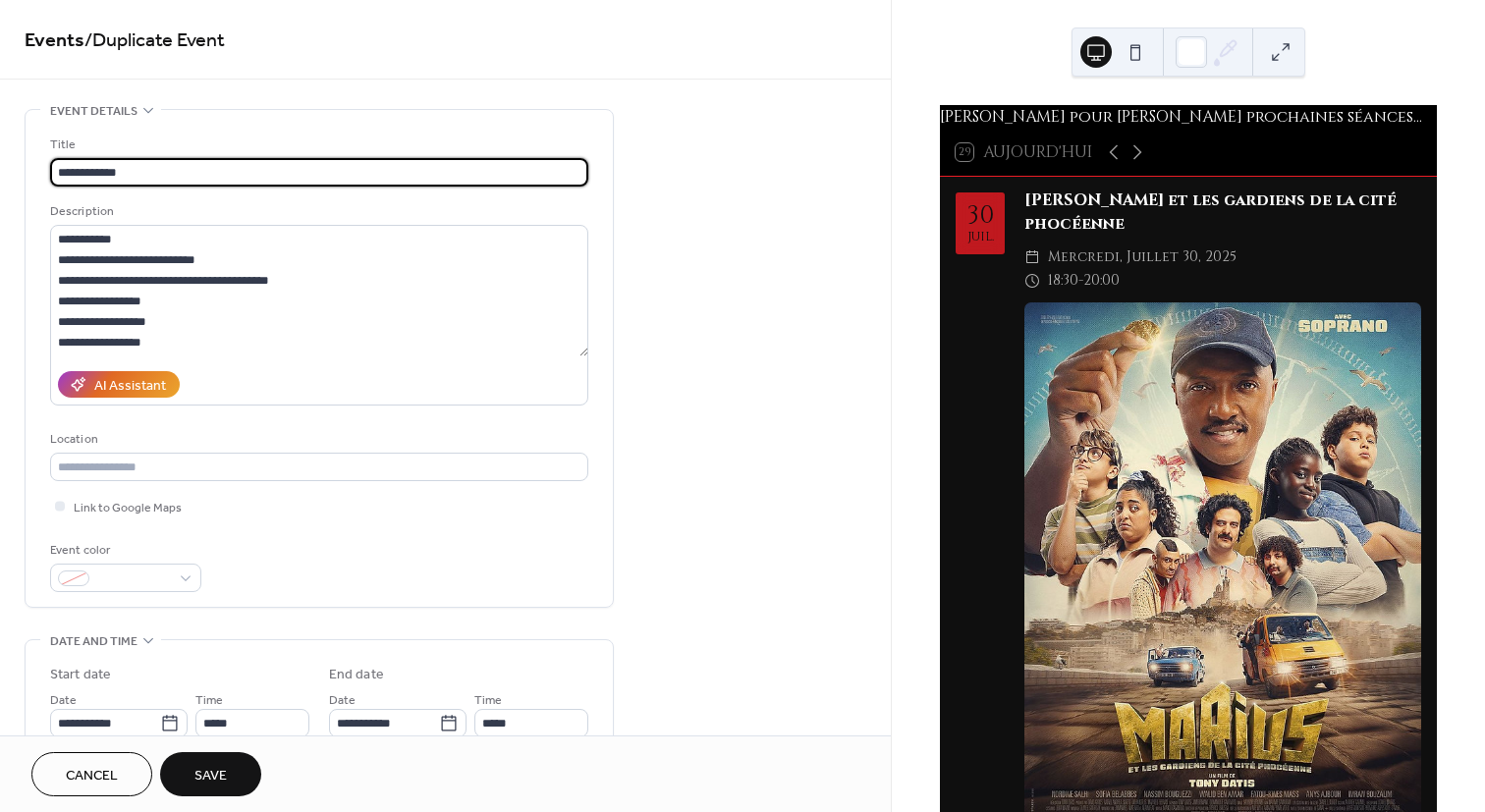 type on "**********" 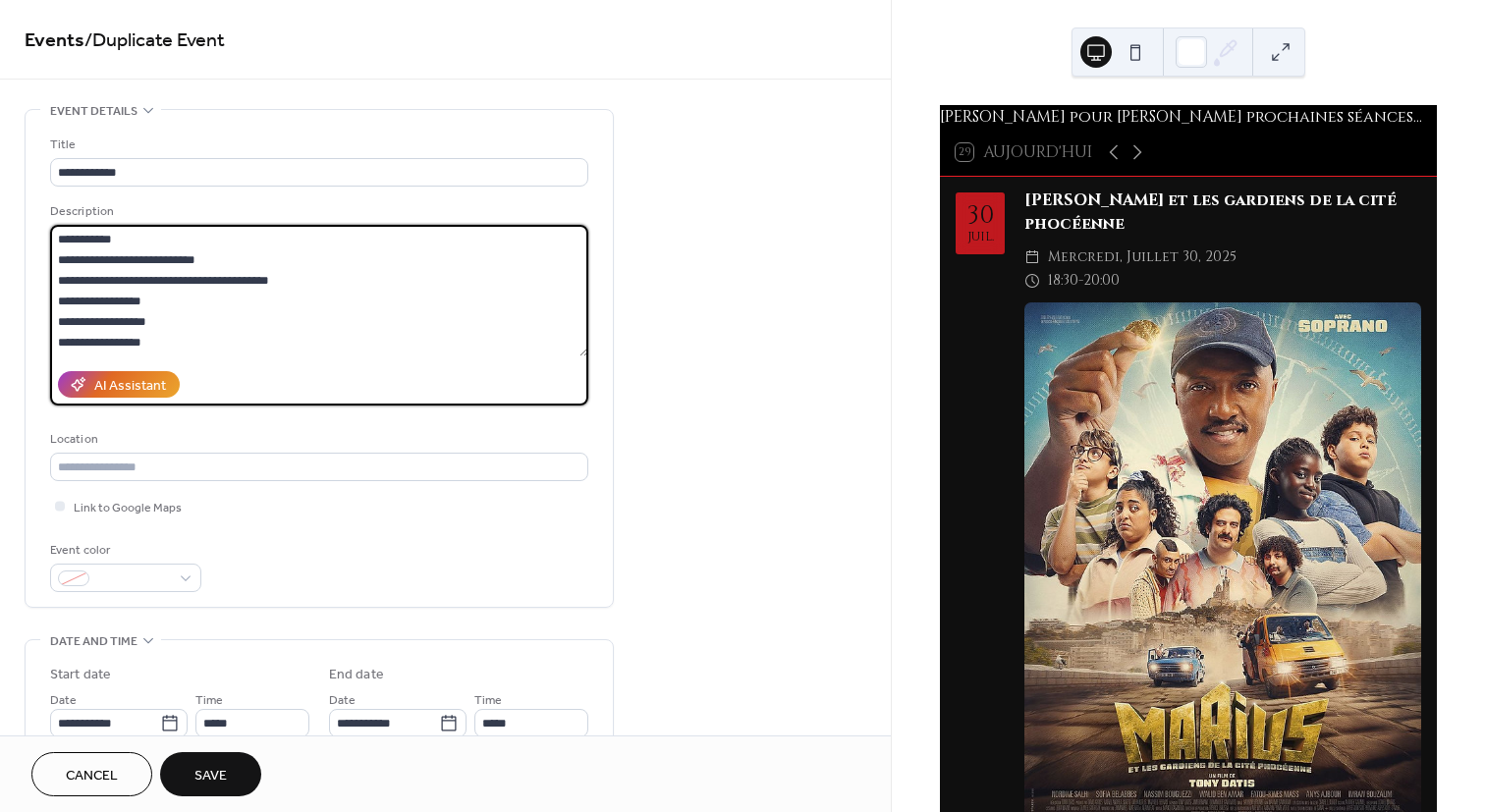 drag, startPoint x: 146, startPoint y: 343, endPoint x: 15, endPoint y: 214, distance: 183.8532 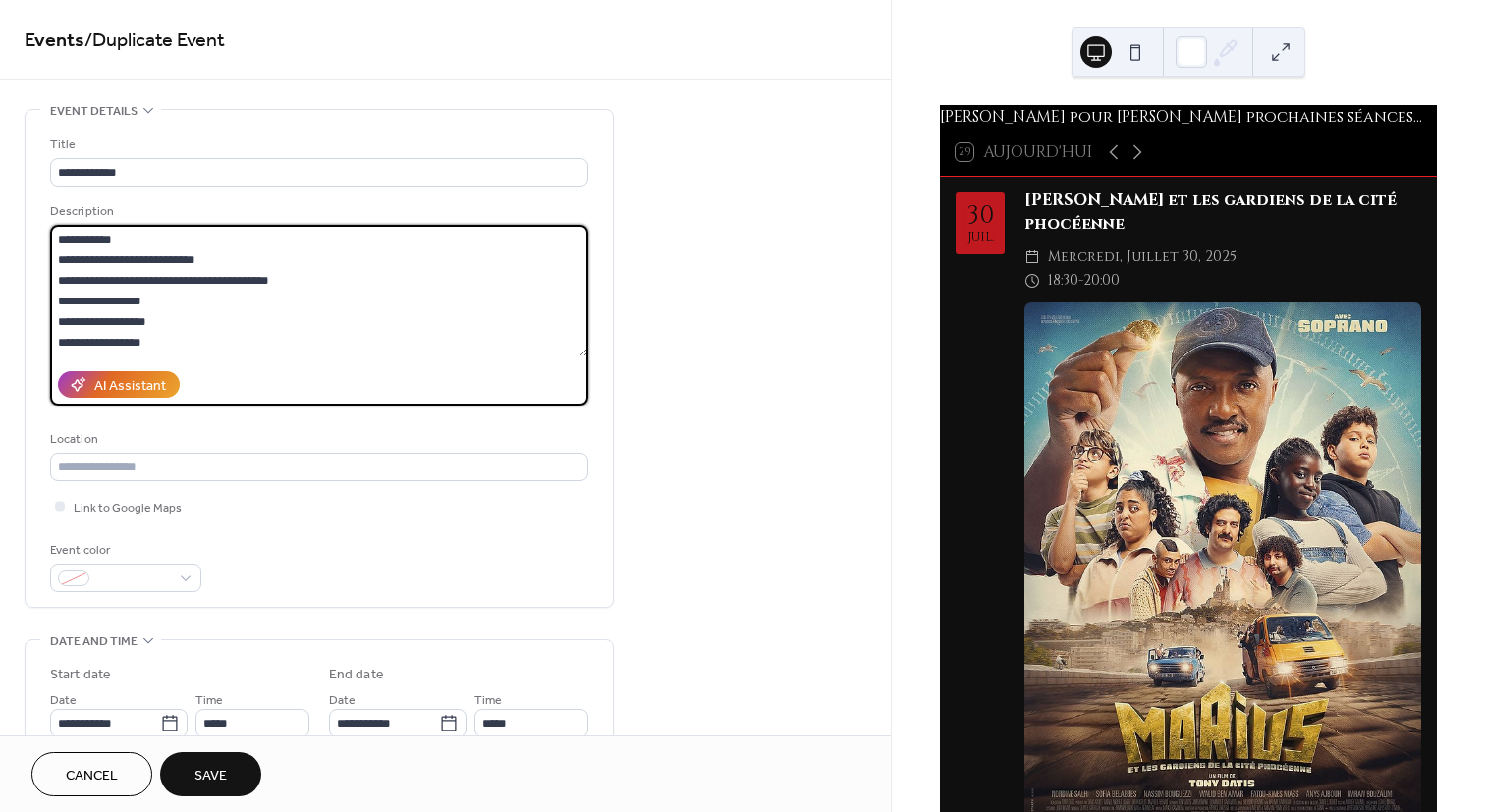 click on "**********" at bounding box center (445, 784) 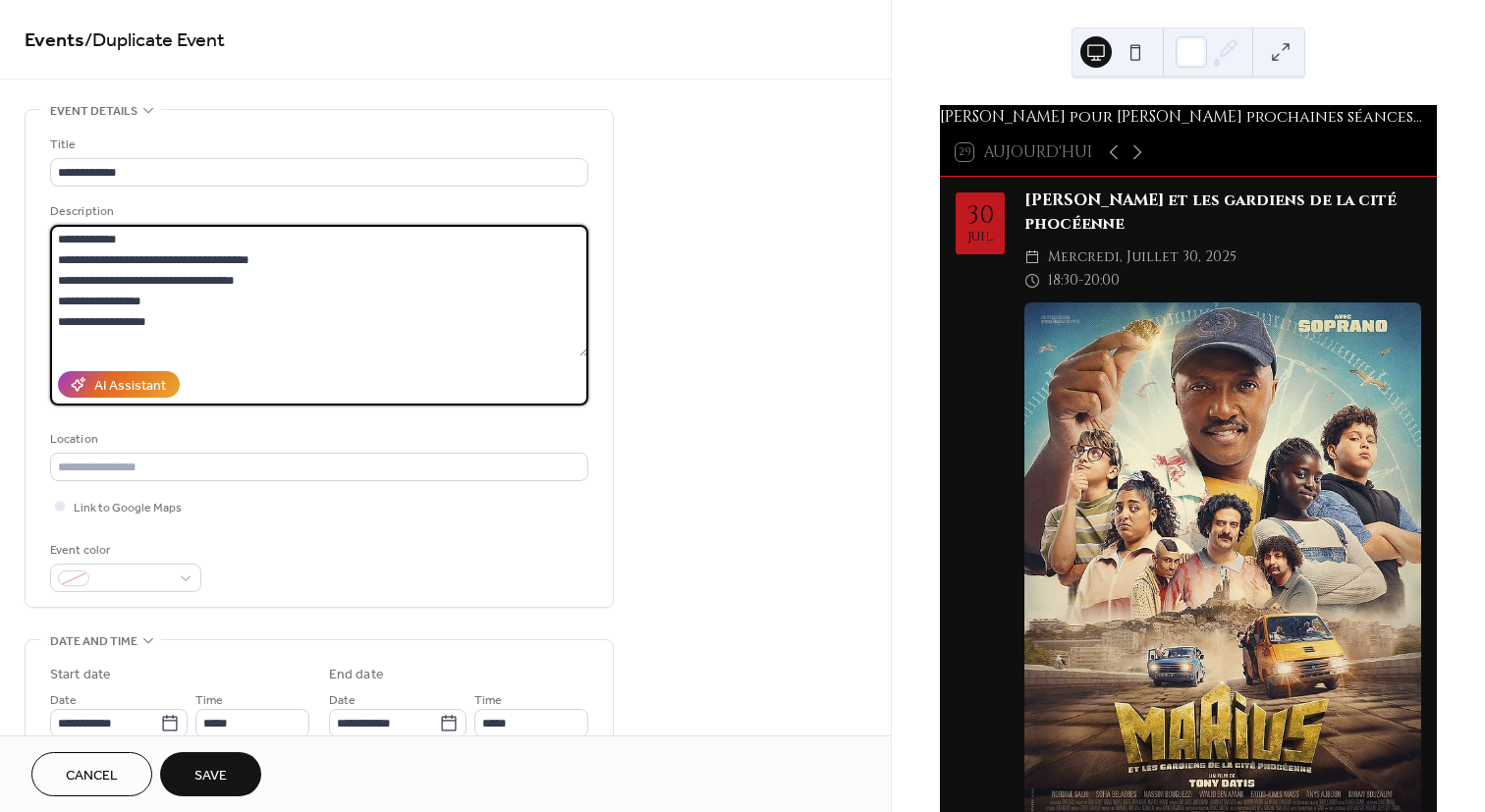 scroll, scrollTop: 59, scrollLeft: 0, axis: vertical 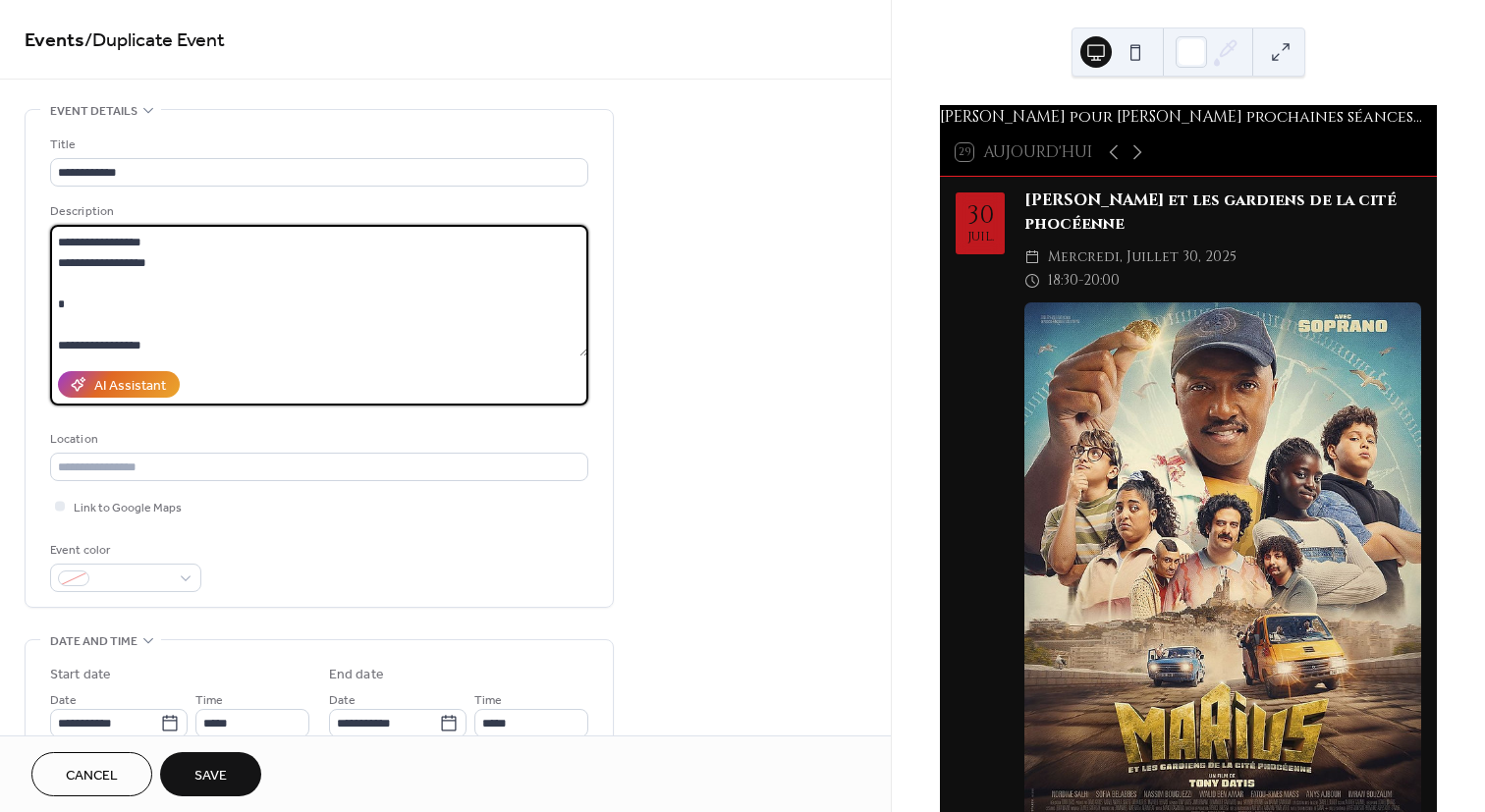 click on "**********" at bounding box center [319, 291] 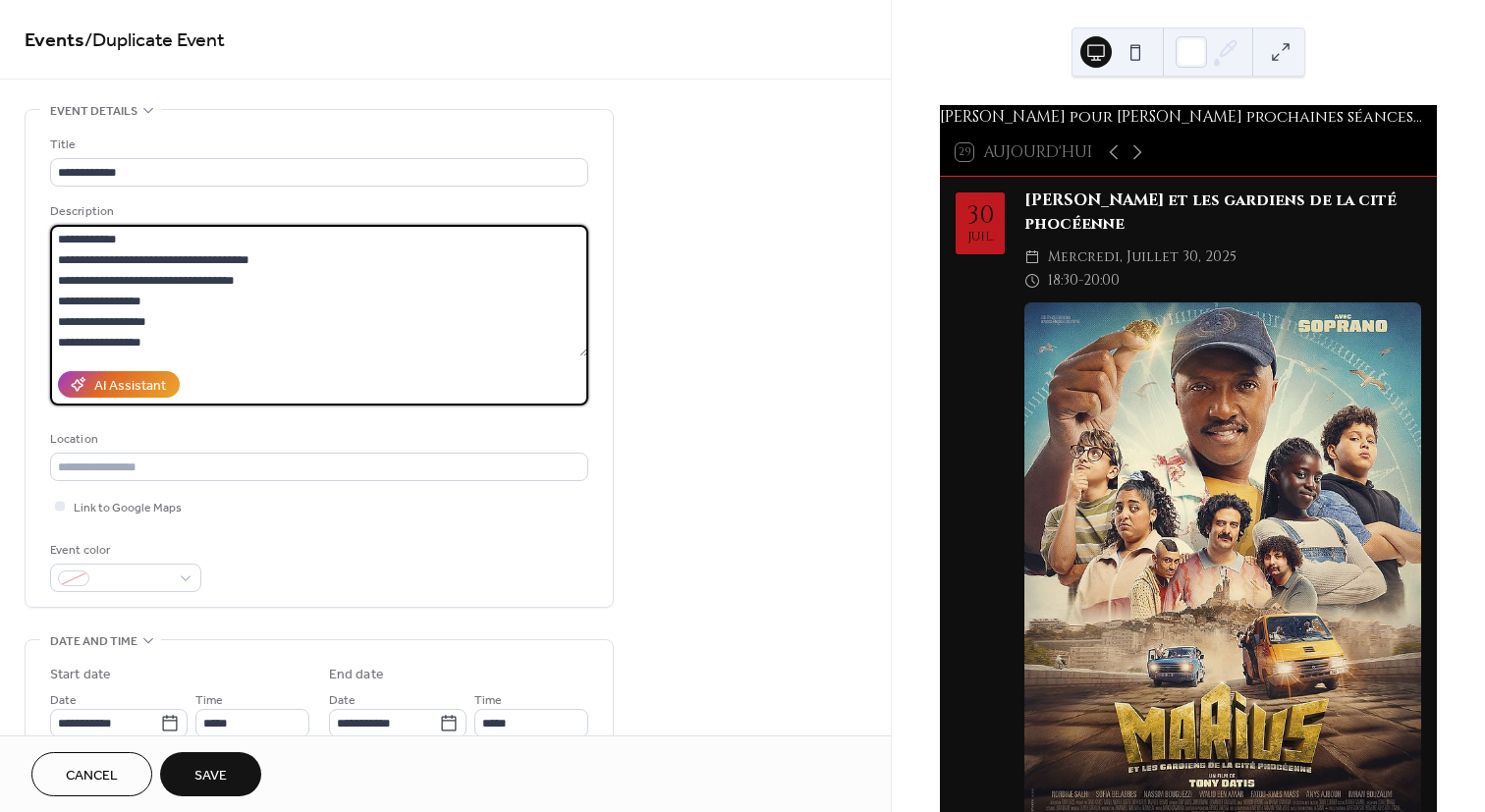 scroll, scrollTop: 0, scrollLeft: 0, axis: both 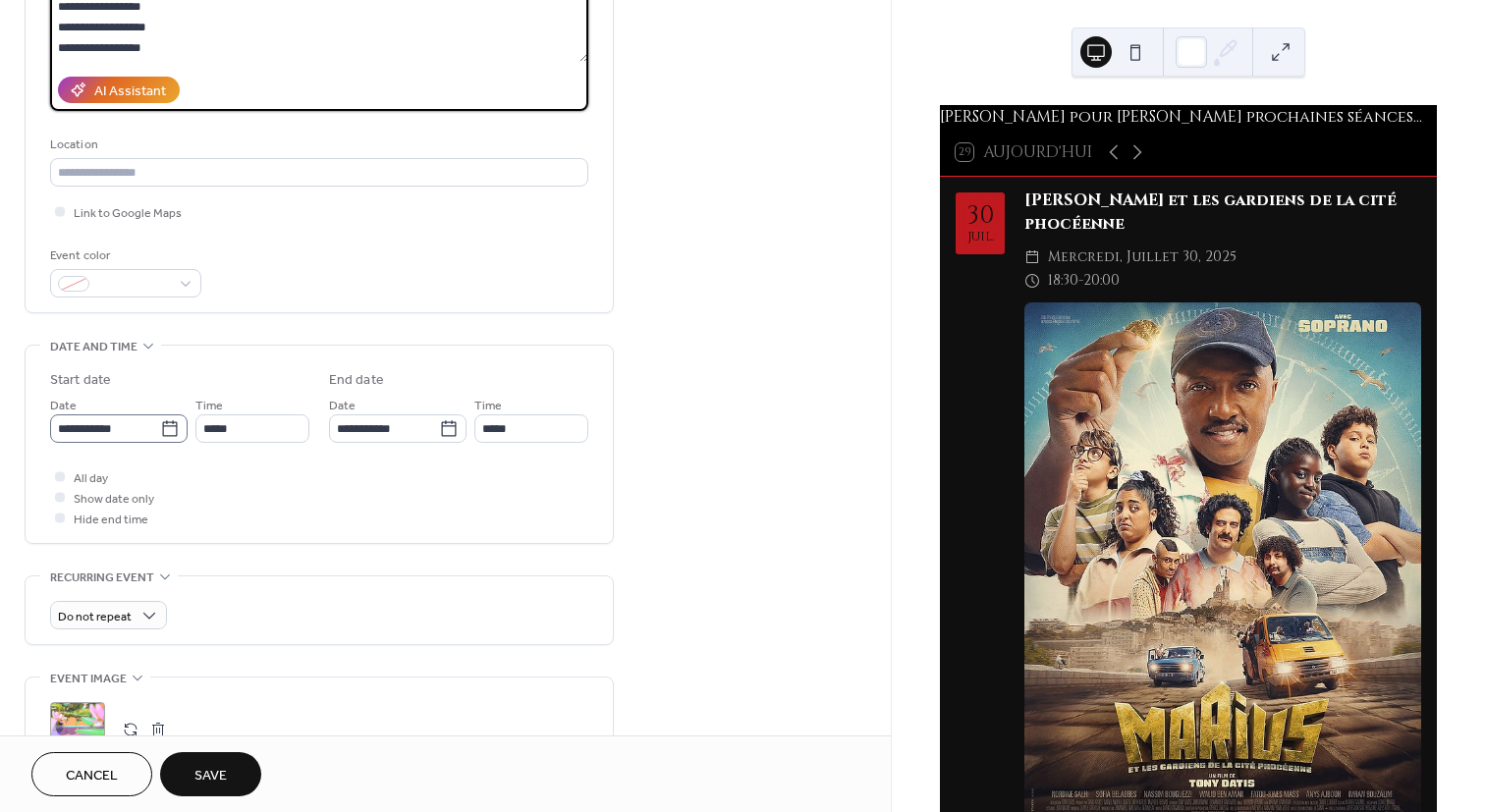 type on "**********" 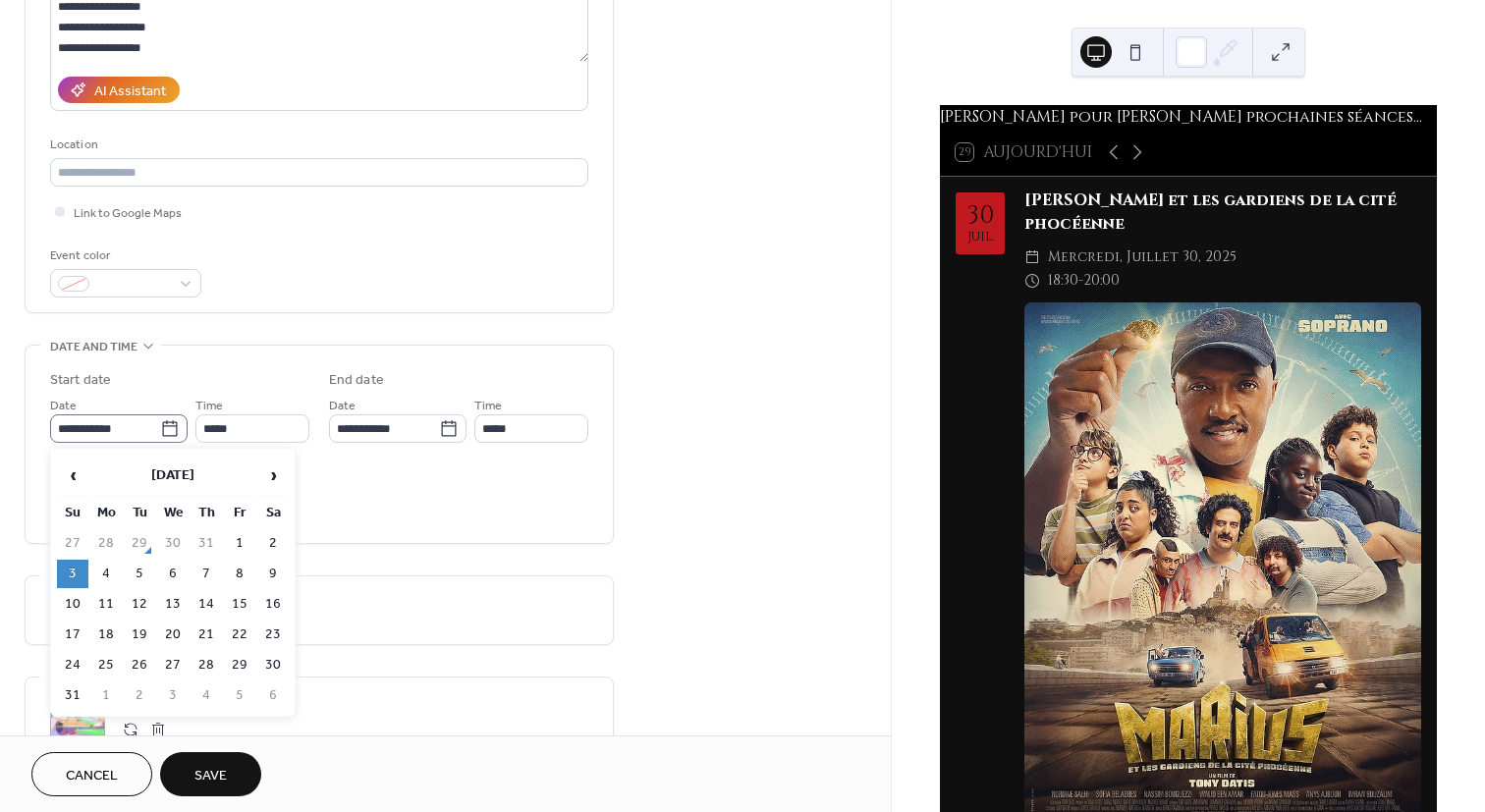 click 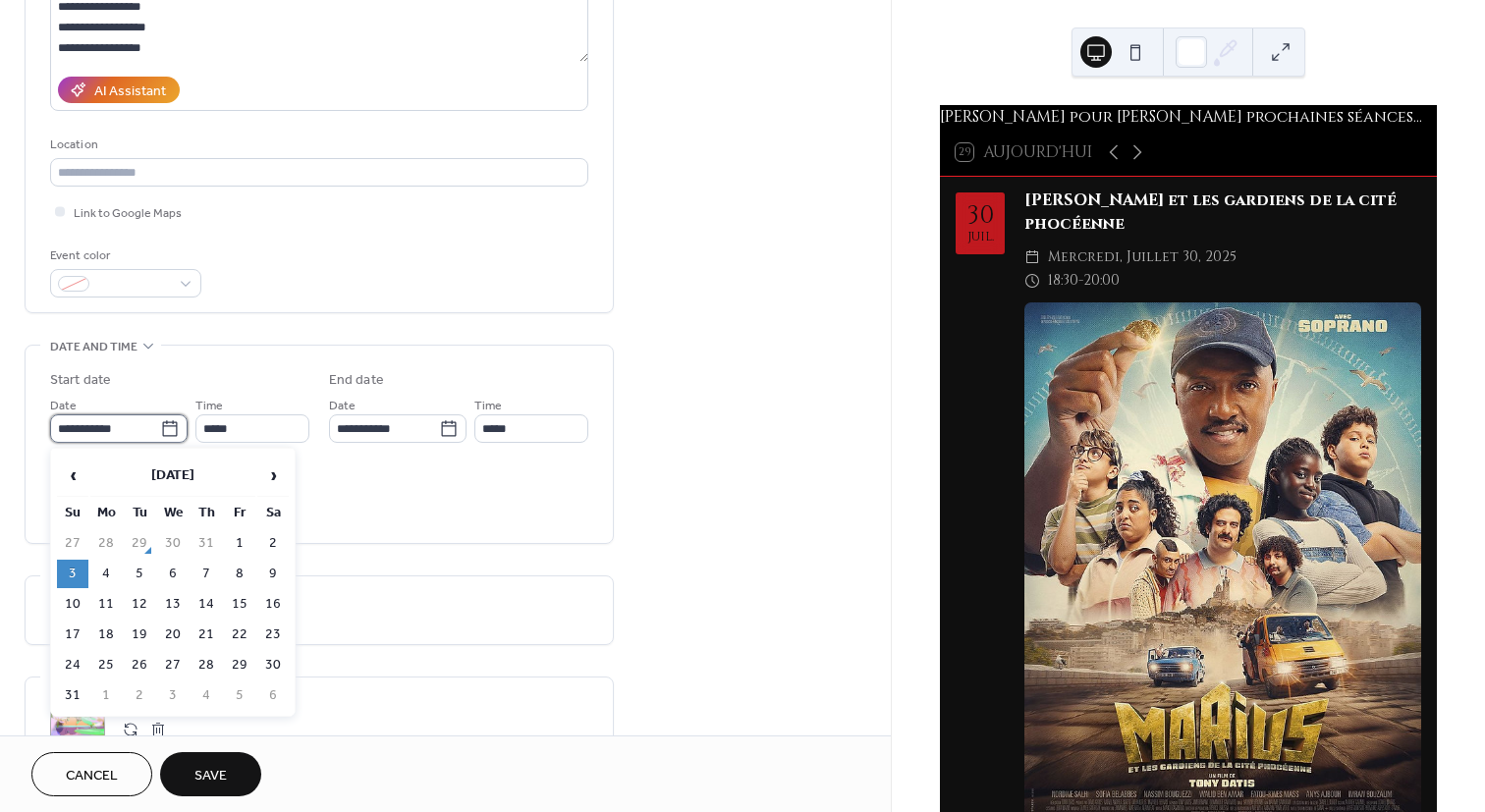 click on "**********" at bounding box center (105, 428) 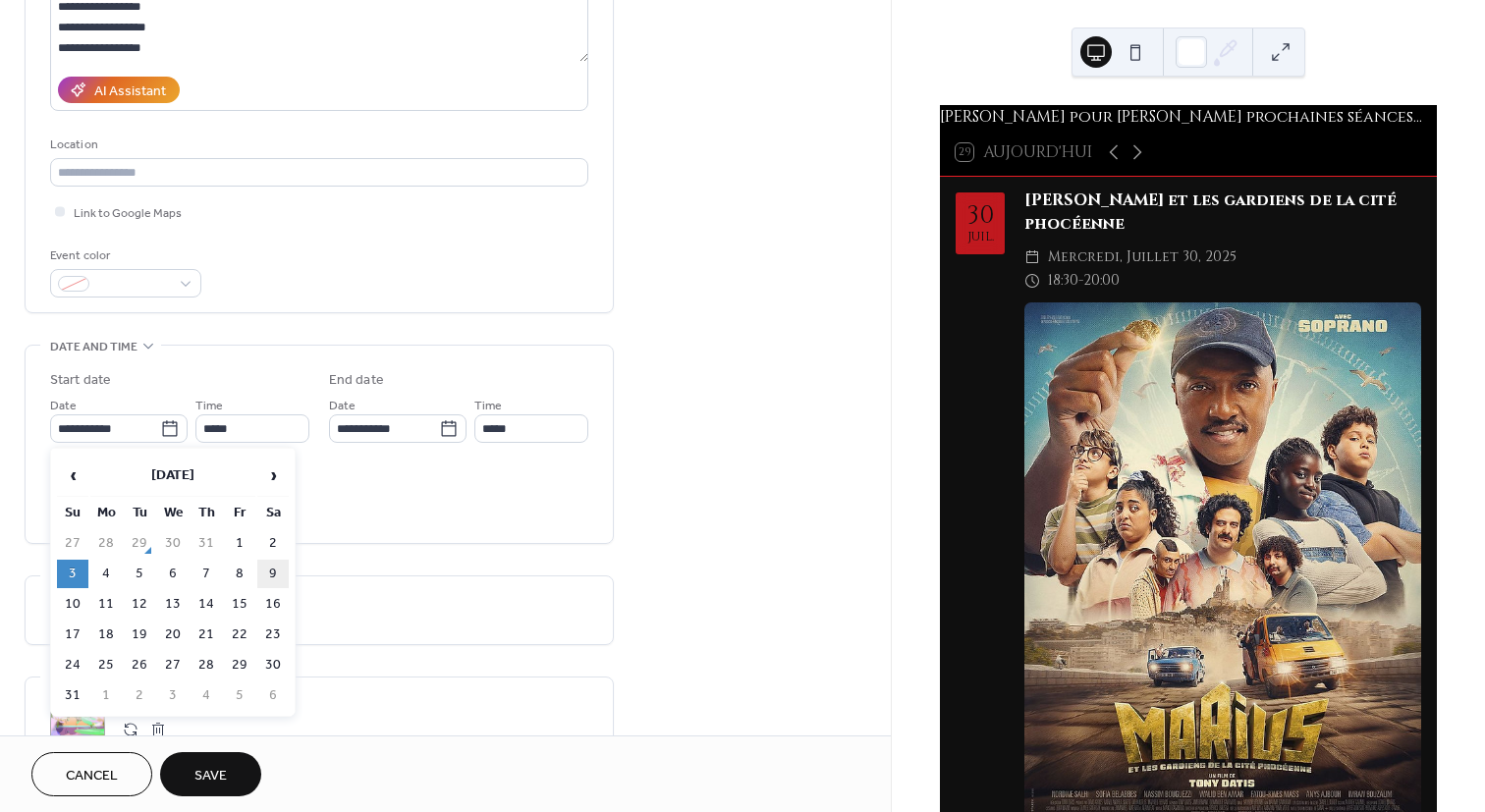 click on "9" at bounding box center (273, 573) 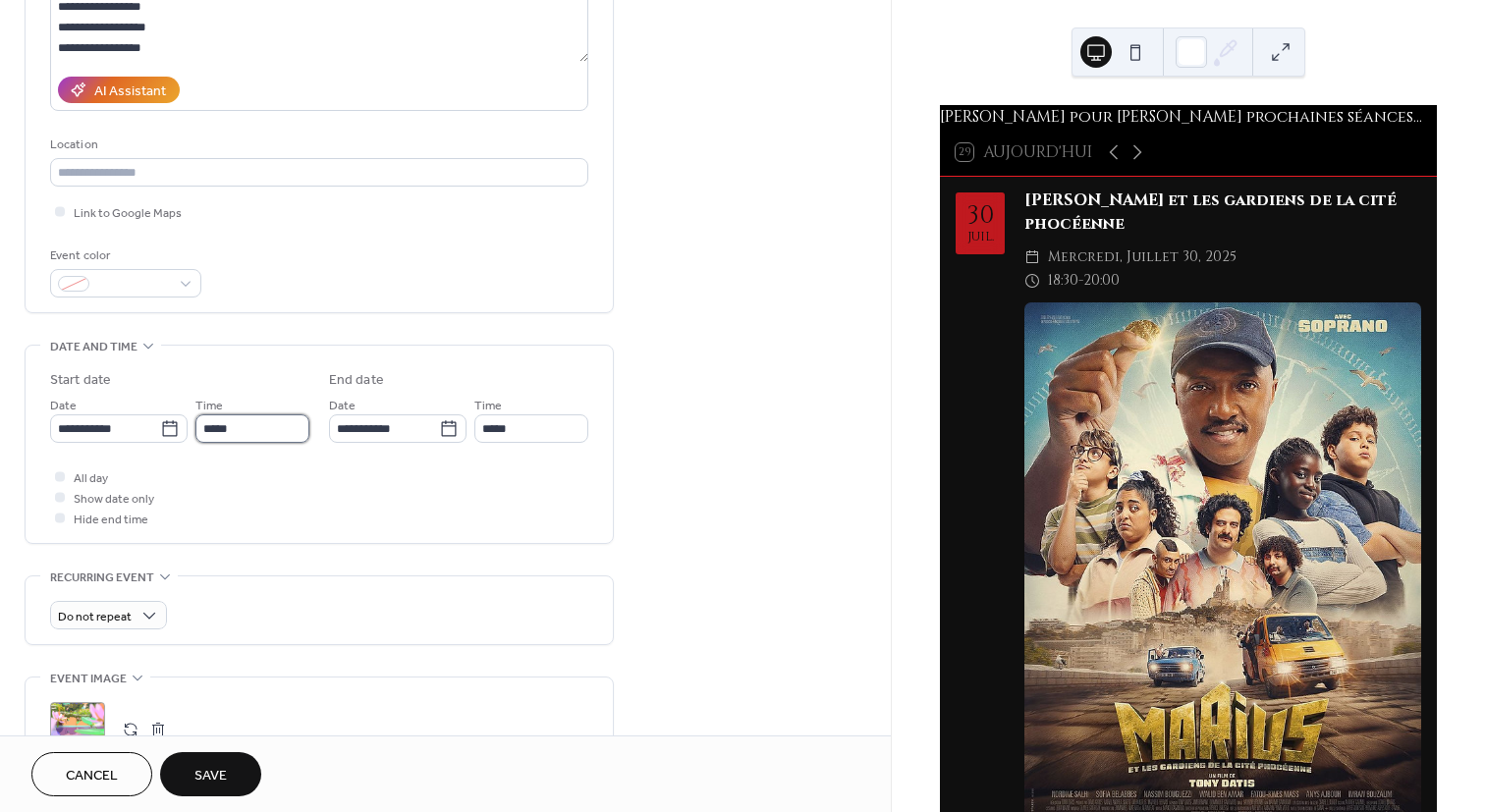 click on "*****" at bounding box center (252, 428) 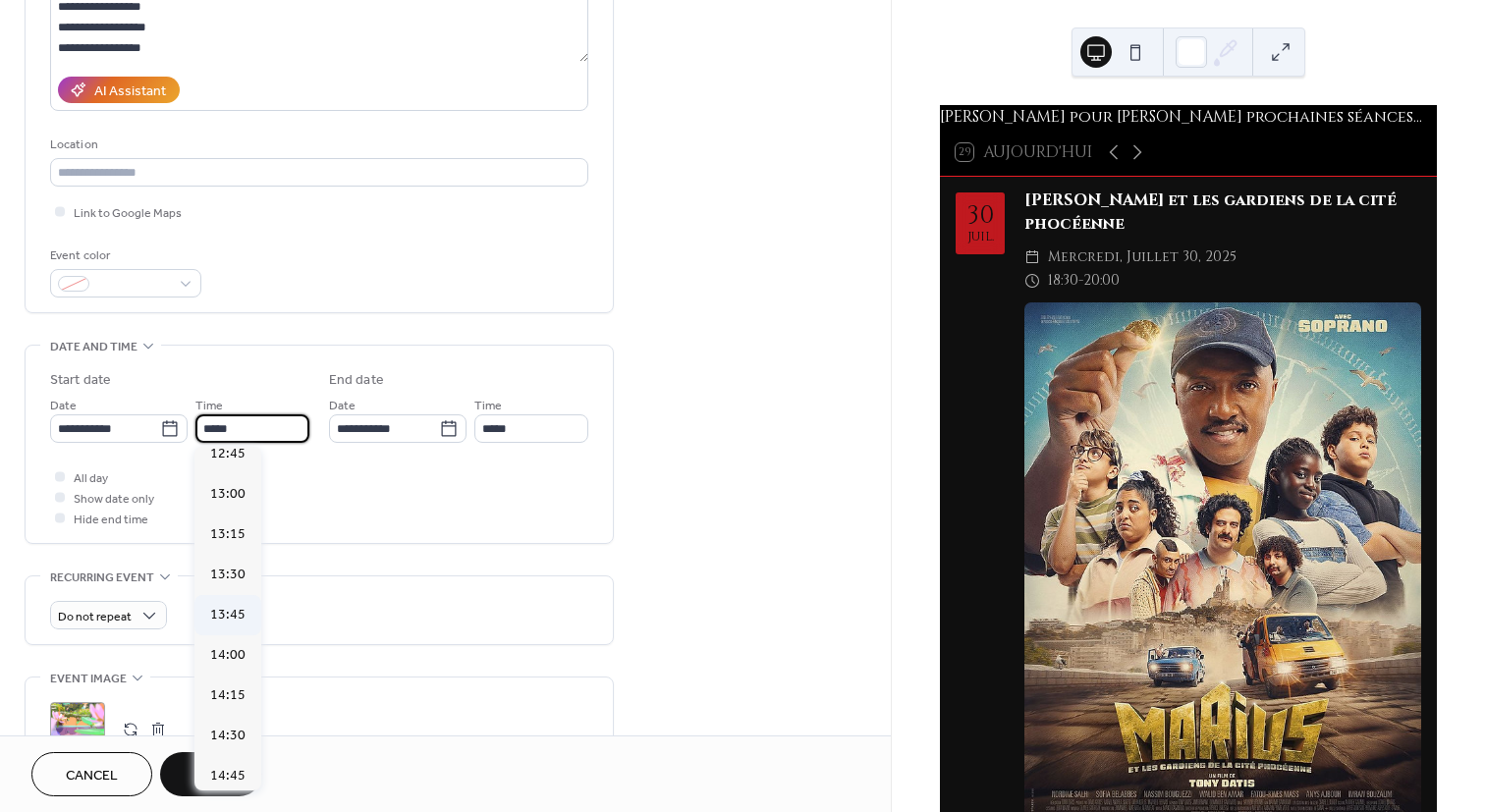 scroll, scrollTop: 2164, scrollLeft: 0, axis: vertical 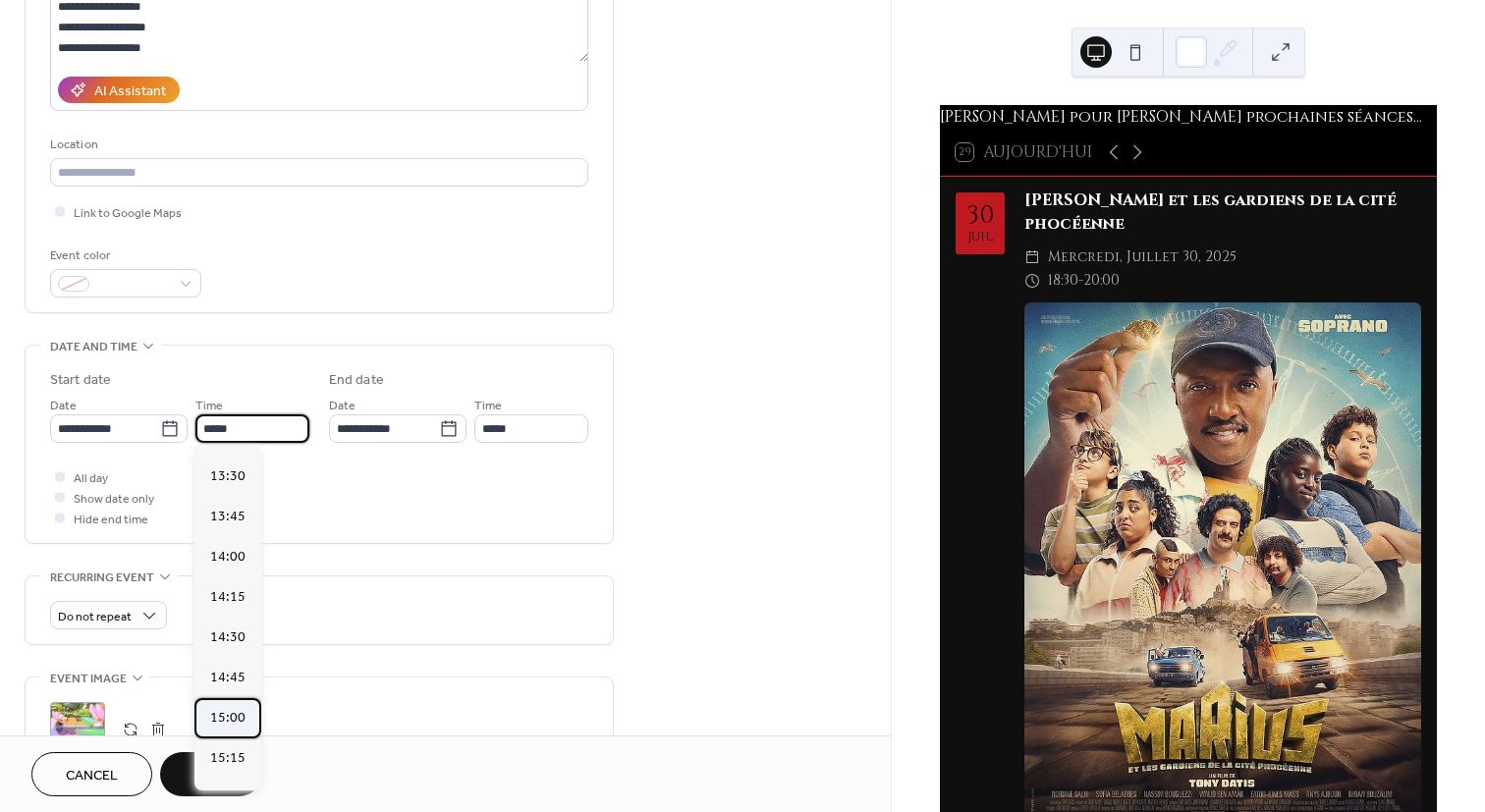 click on "15:00" at bounding box center (228, 718) 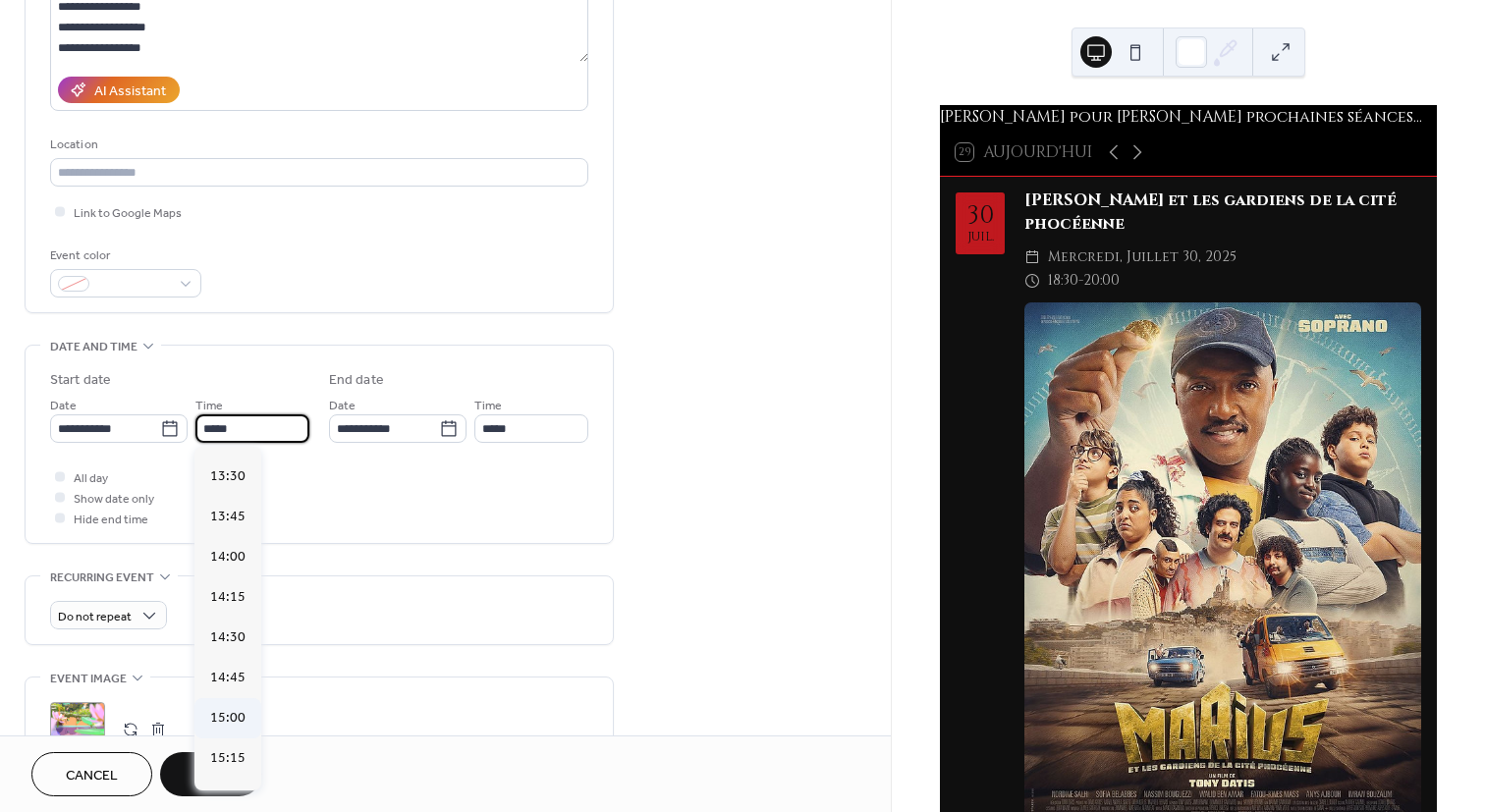 type on "*****" 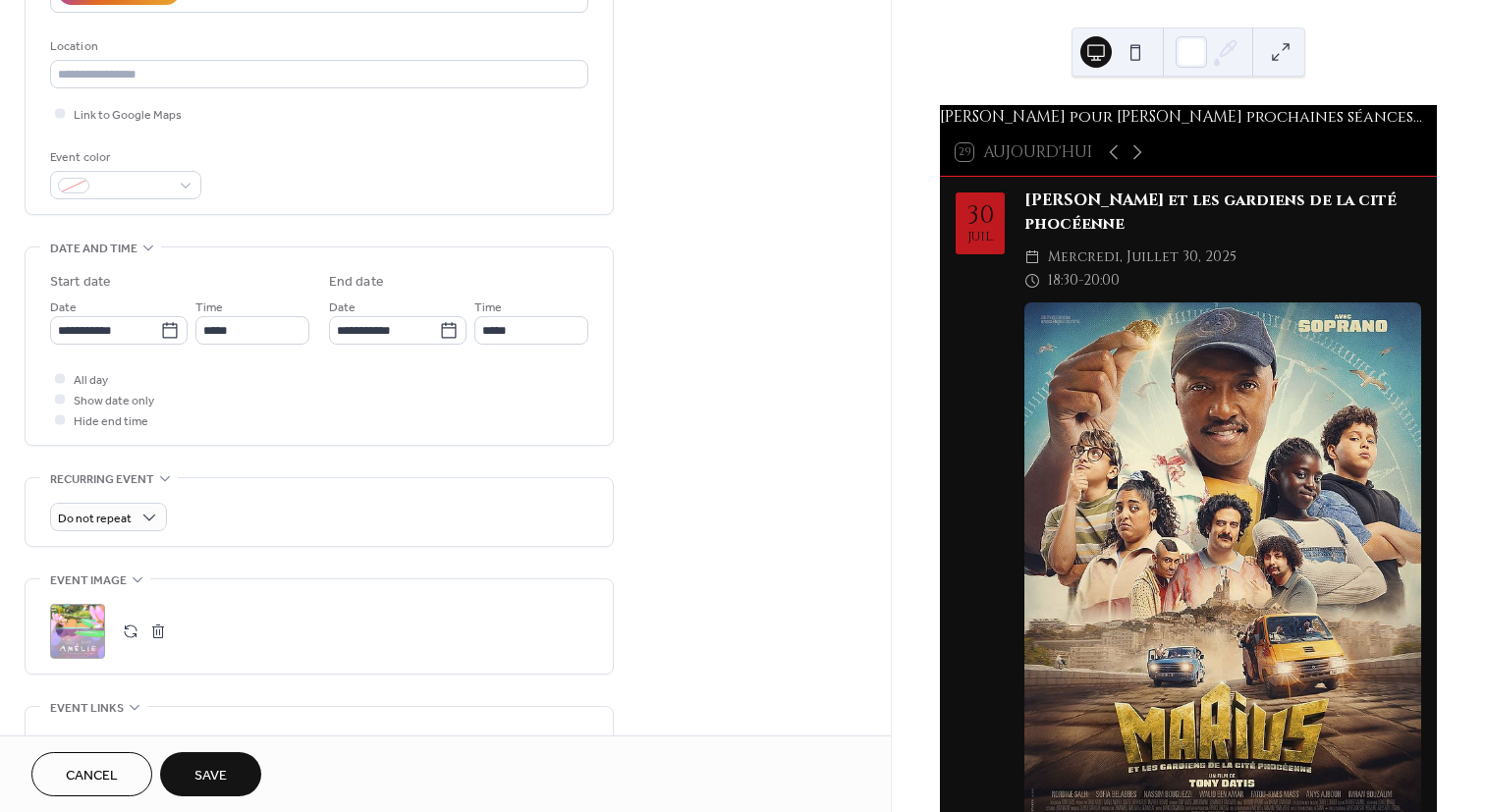 scroll, scrollTop: 491, scrollLeft: 0, axis: vertical 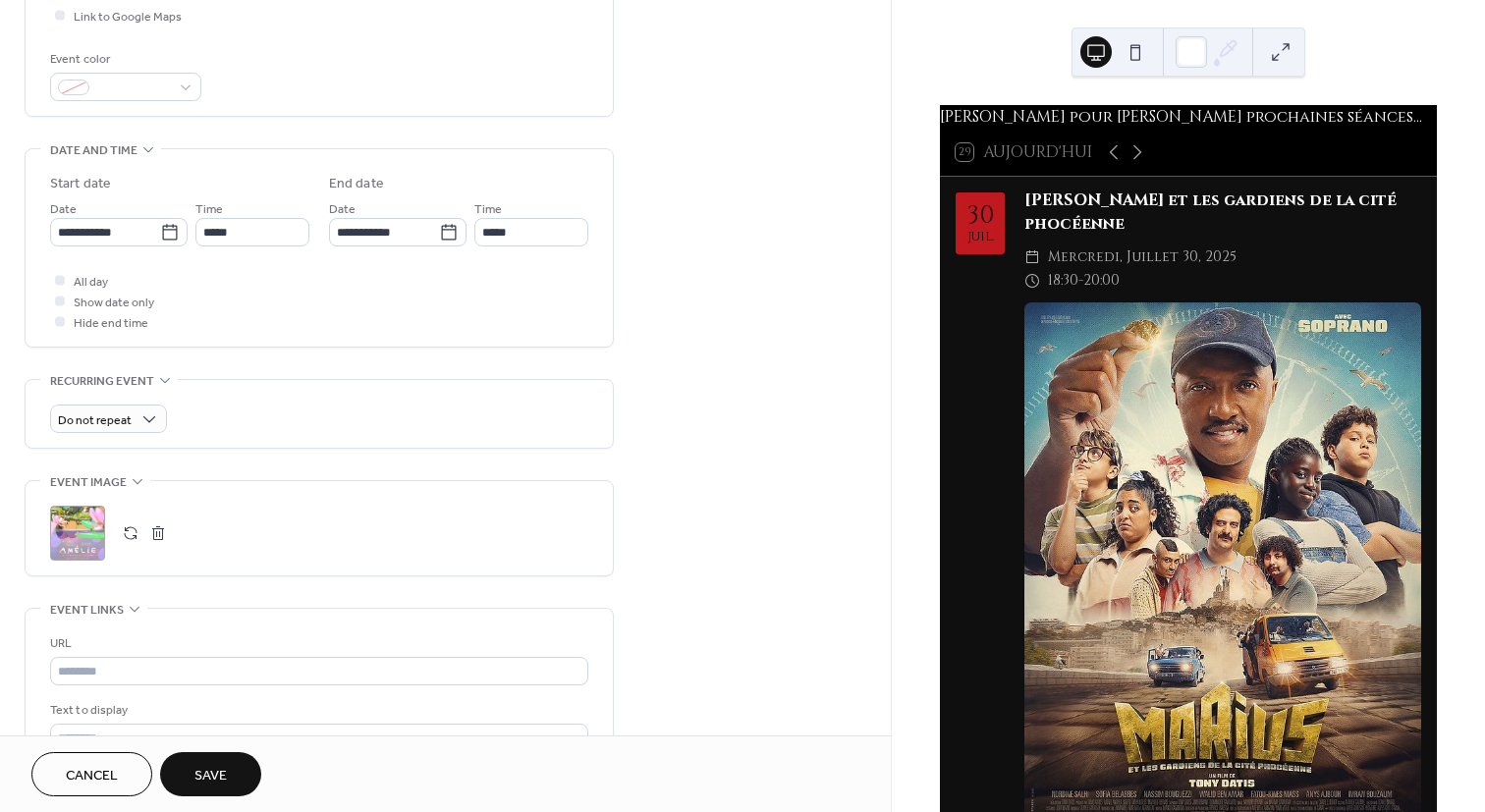 click on ";" at bounding box center (78, 533) 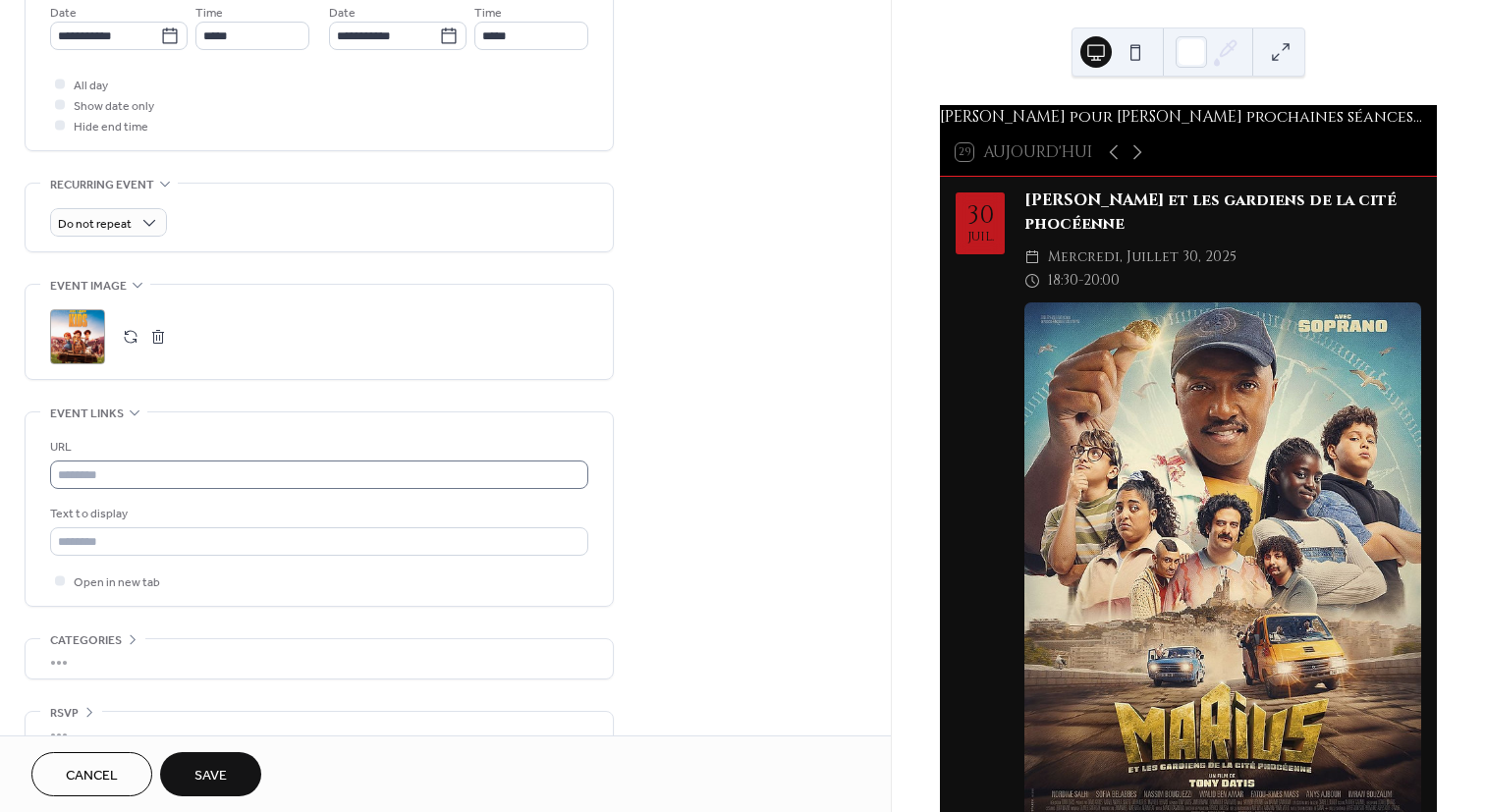 scroll, scrollTop: 724, scrollLeft: 0, axis: vertical 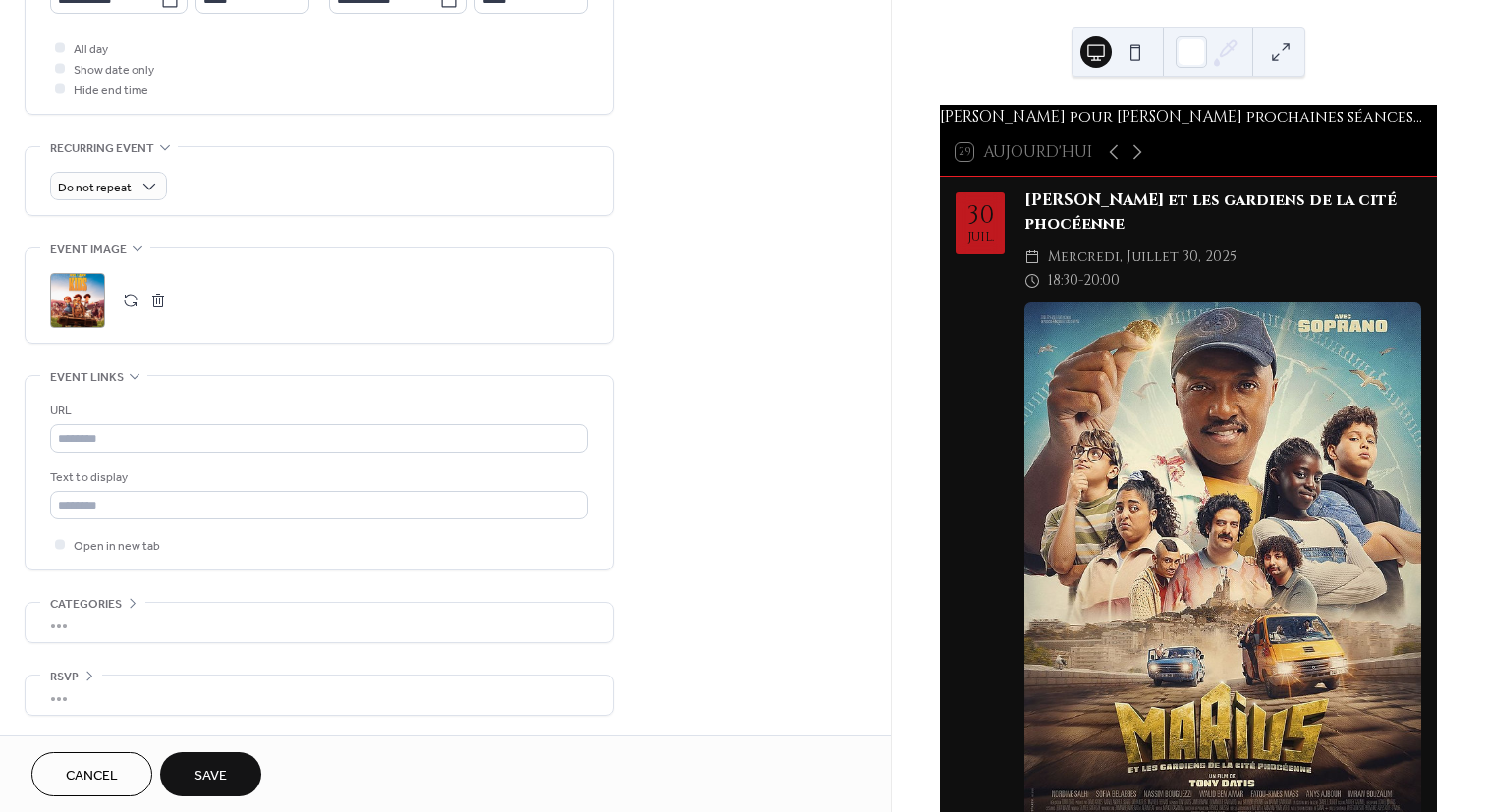 click on "Save" at bounding box center [210, 776] 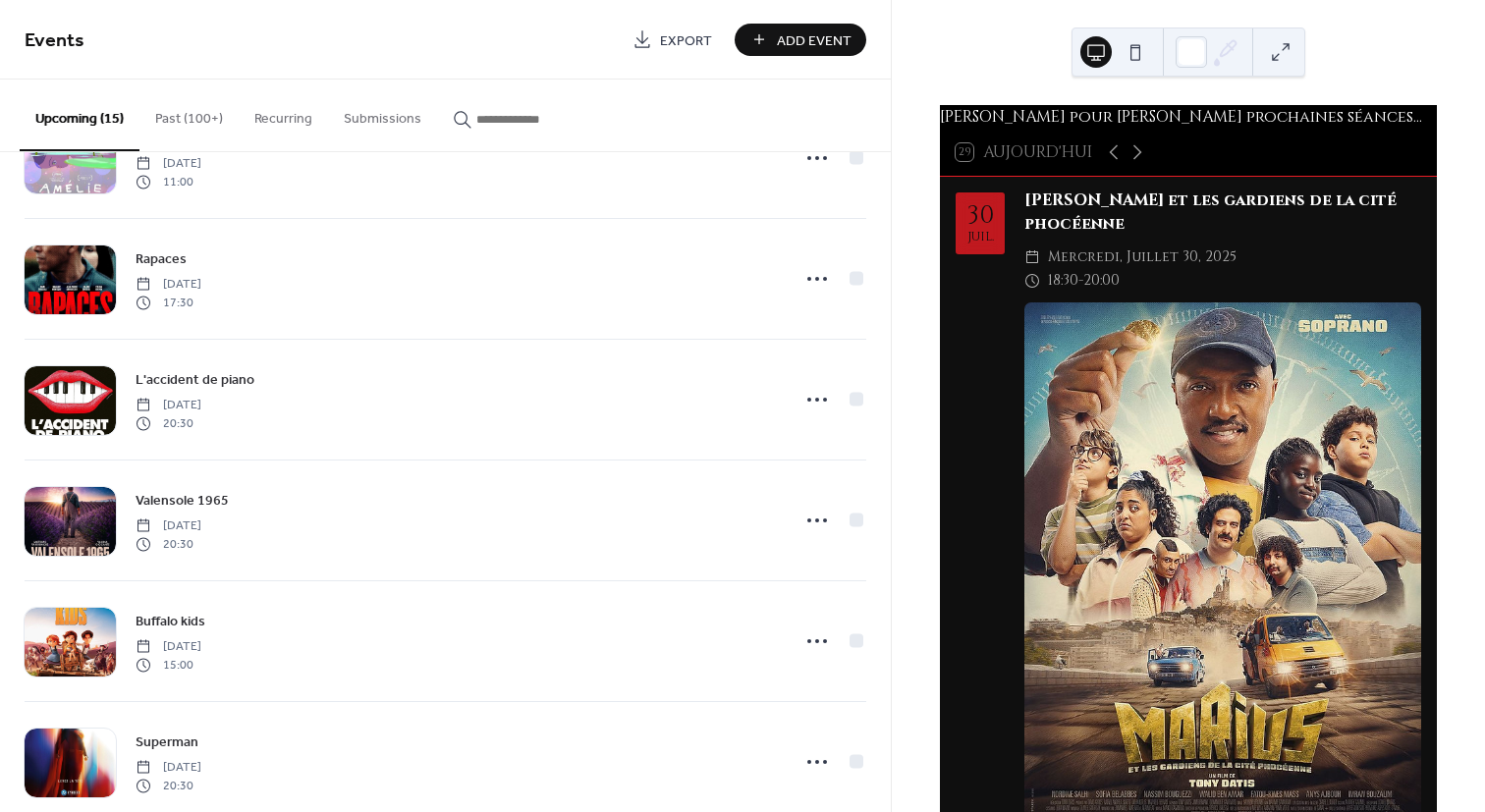 scroll, scrollTop: 785, scrollLeft: 0, axis: vertical 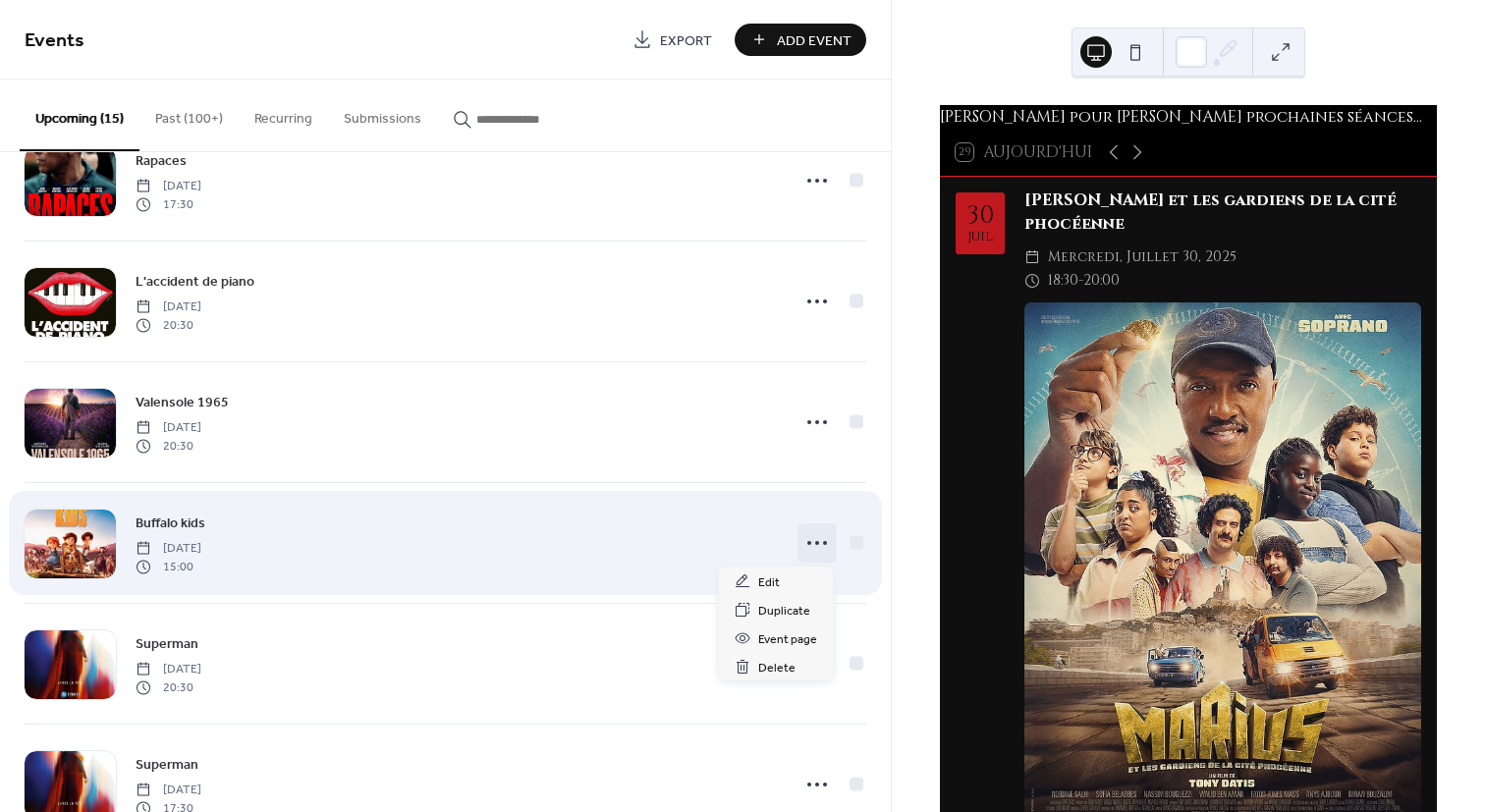 click 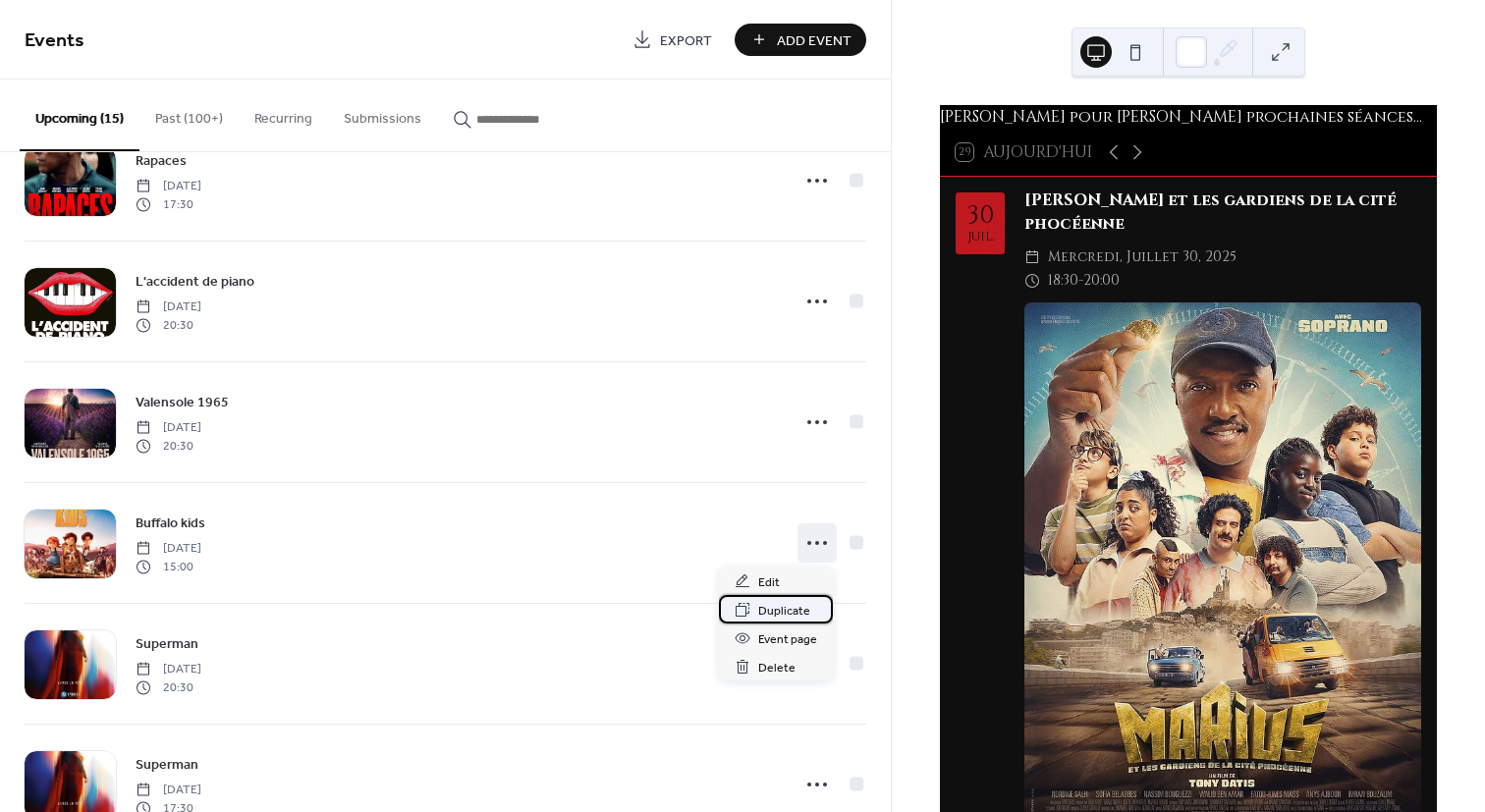 click on "Duplicate" at bounding box center (784, 611) 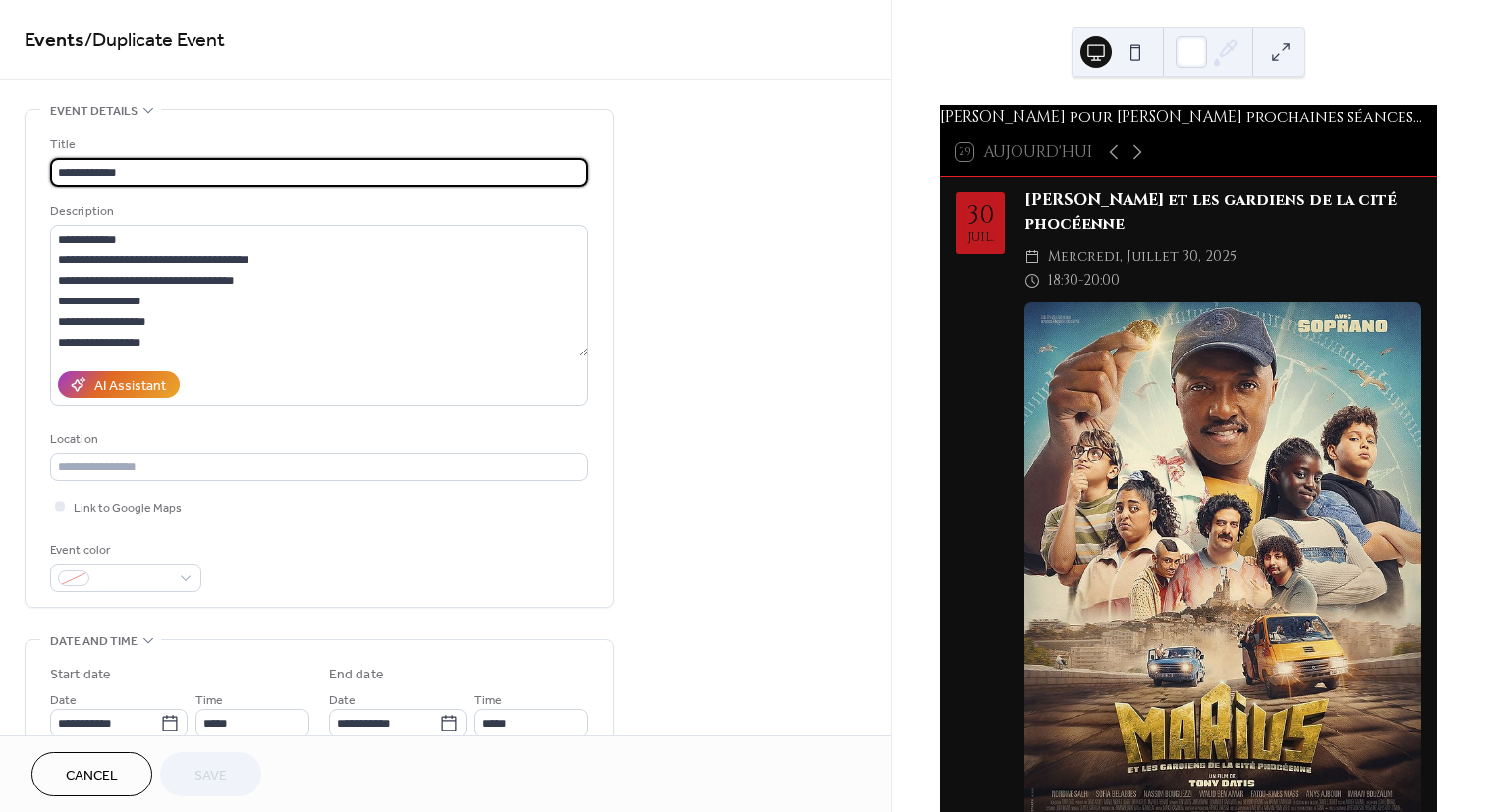 scroll, scrollTop: 98, scrollLeft: 0, axis: vertical 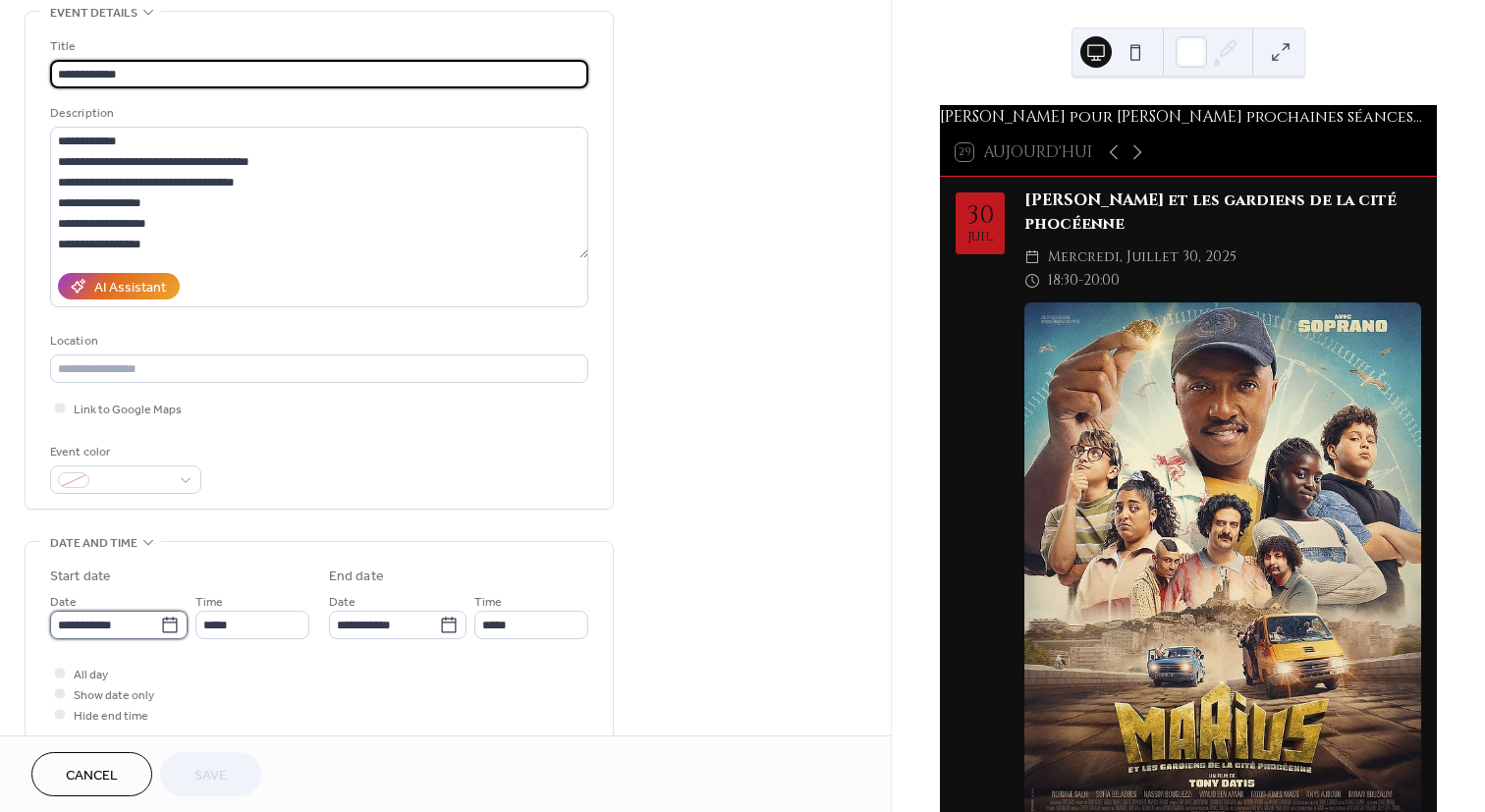 click on "**********" at bounding box center (105, 624) 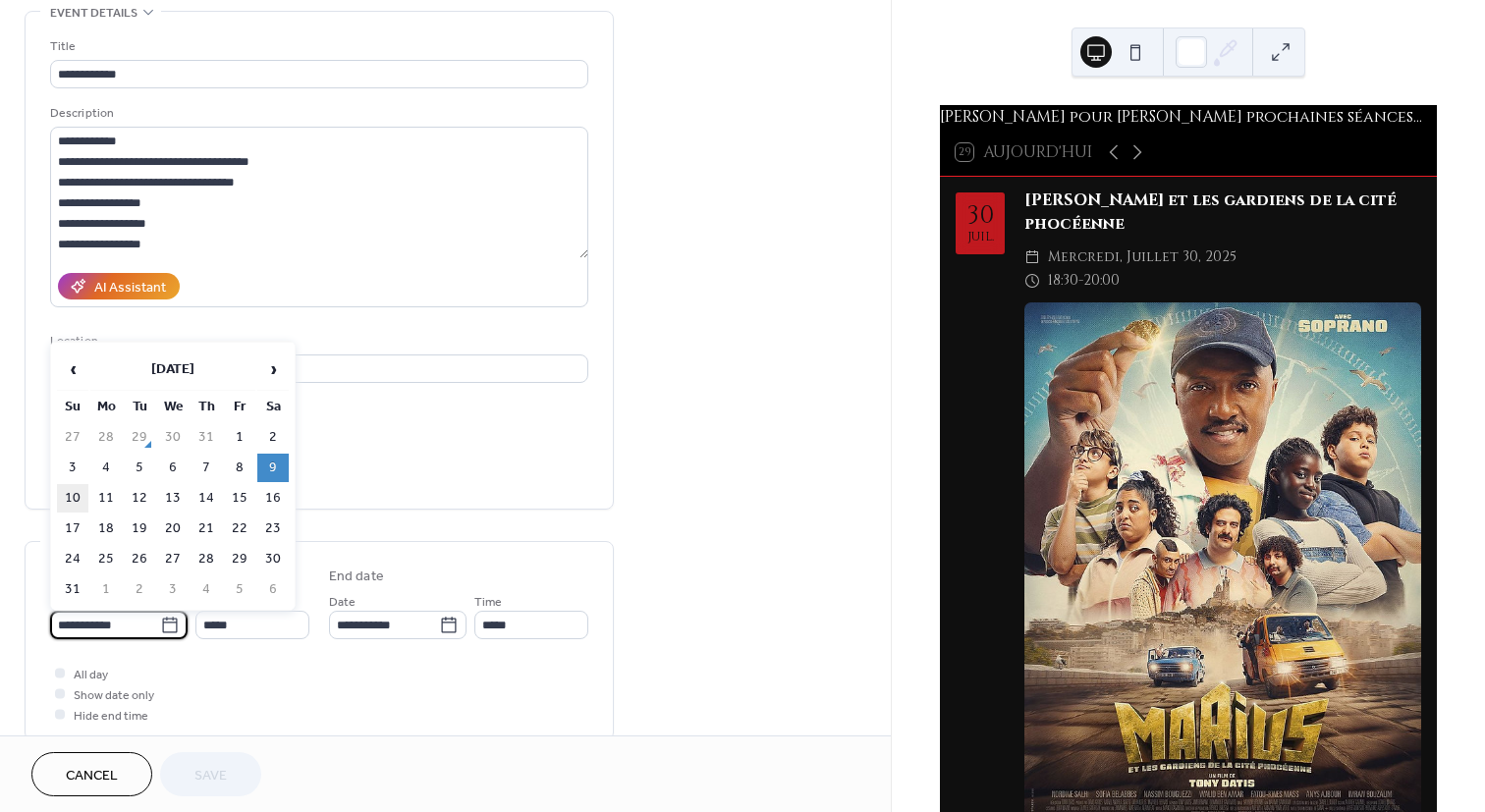 click on "10" at bounding box center [73, 498] 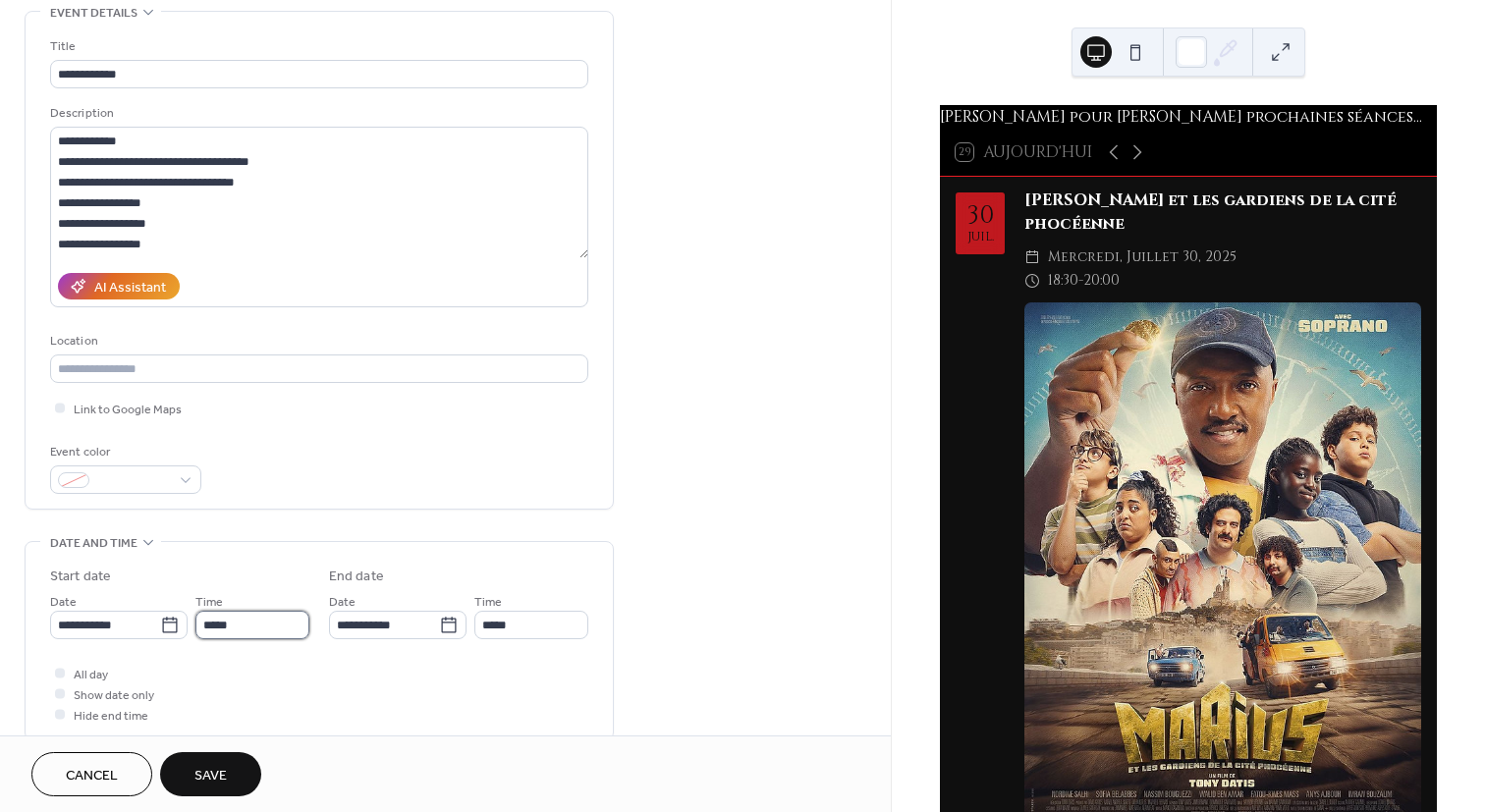 click on "*****" at bounding box center [252, 624] 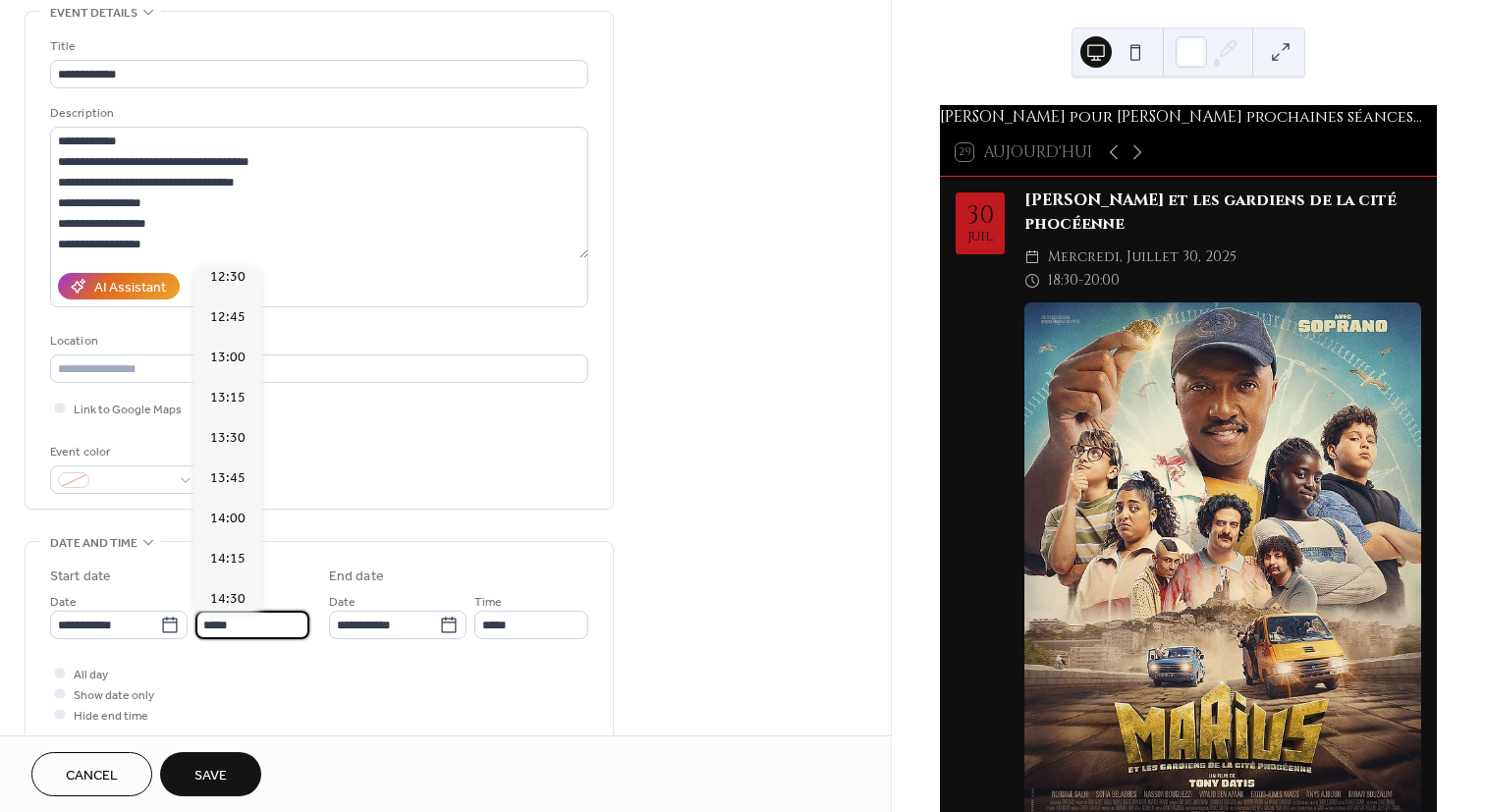 scroll, scrollTop: 1728, scrollLeft: 0, axis: vertical 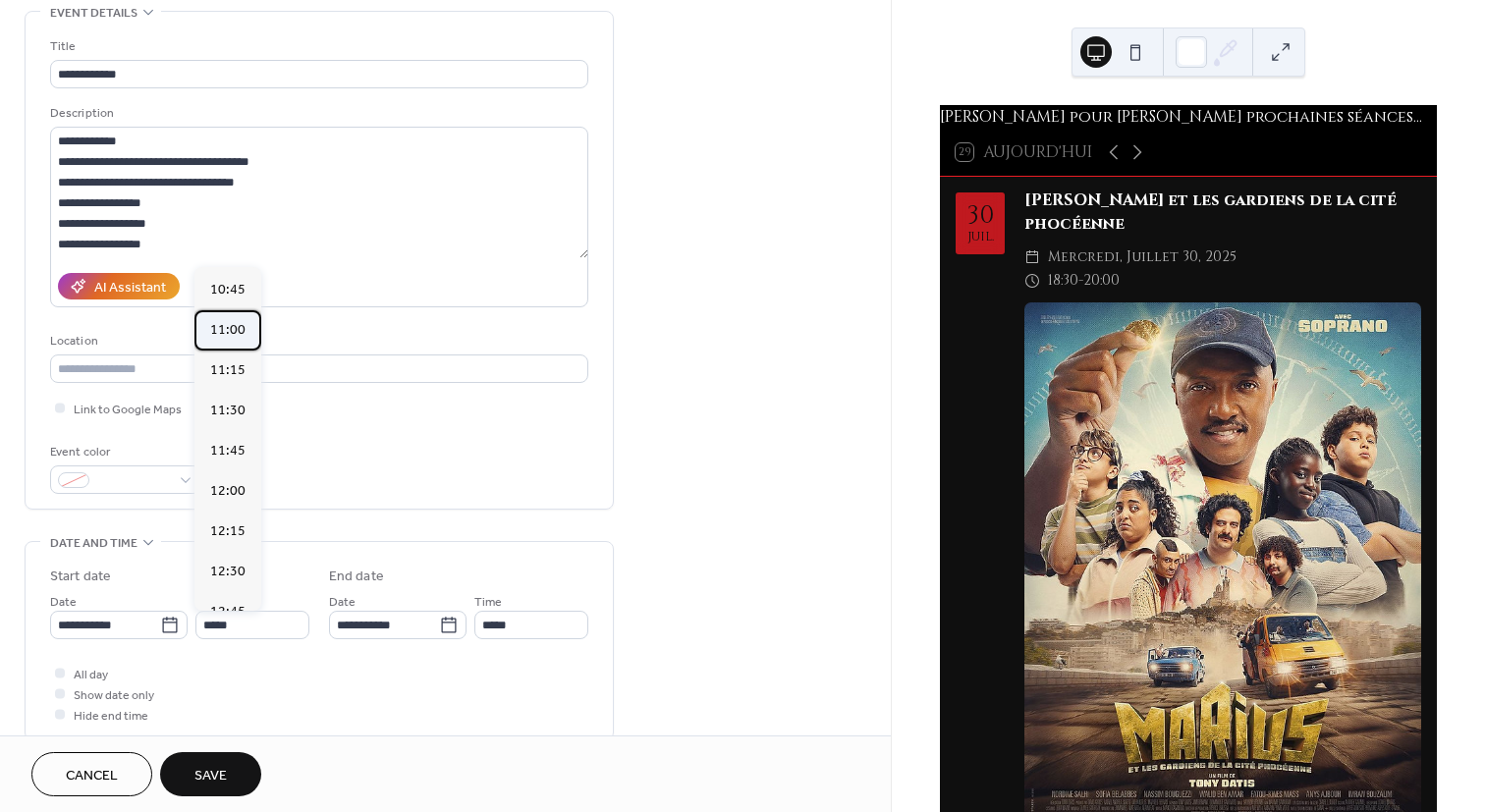 click on "11:00" at bounding box center (228, 330) 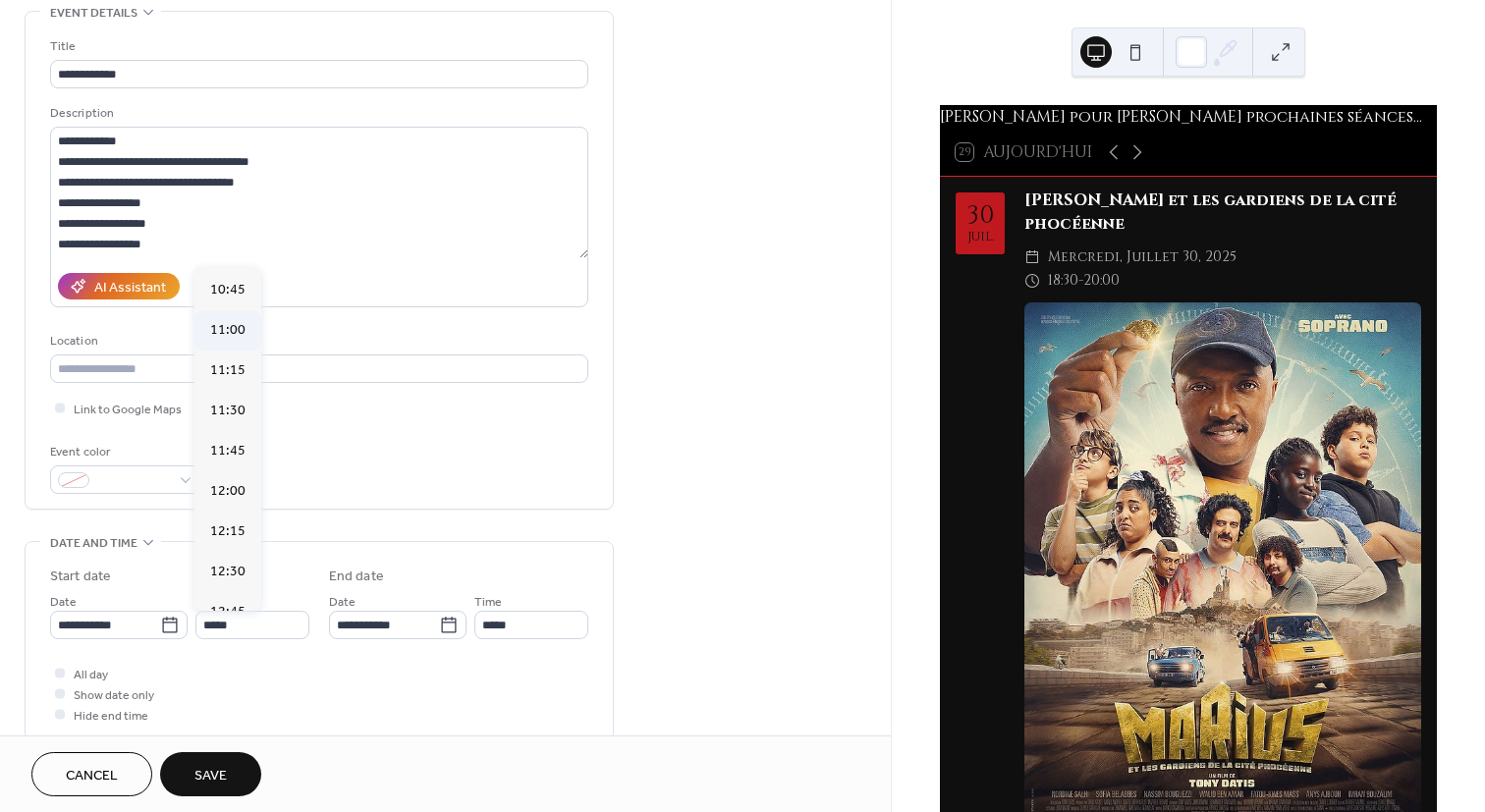 type on "*****" 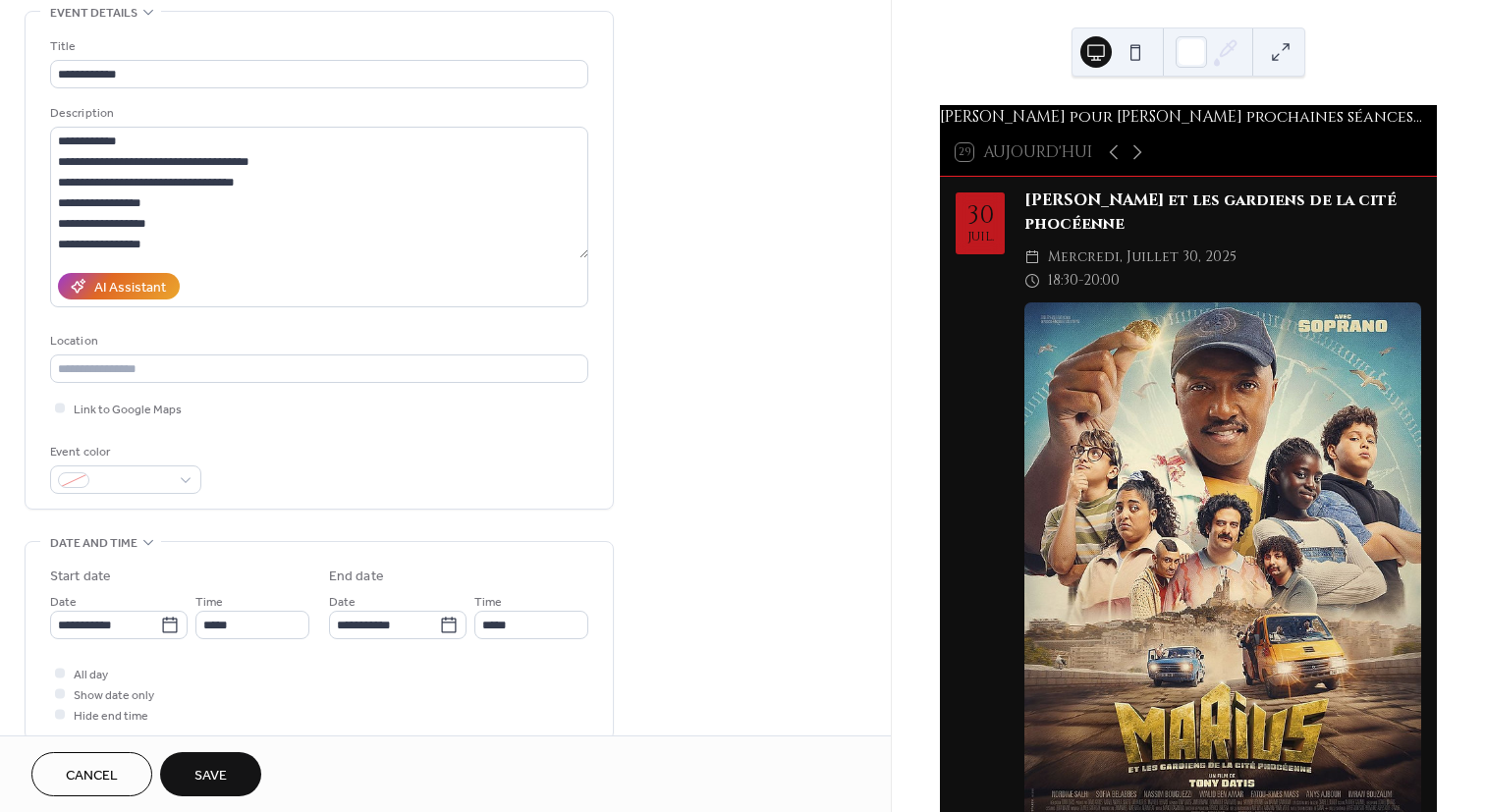 click on "Save" at bounding box center [210, 776] 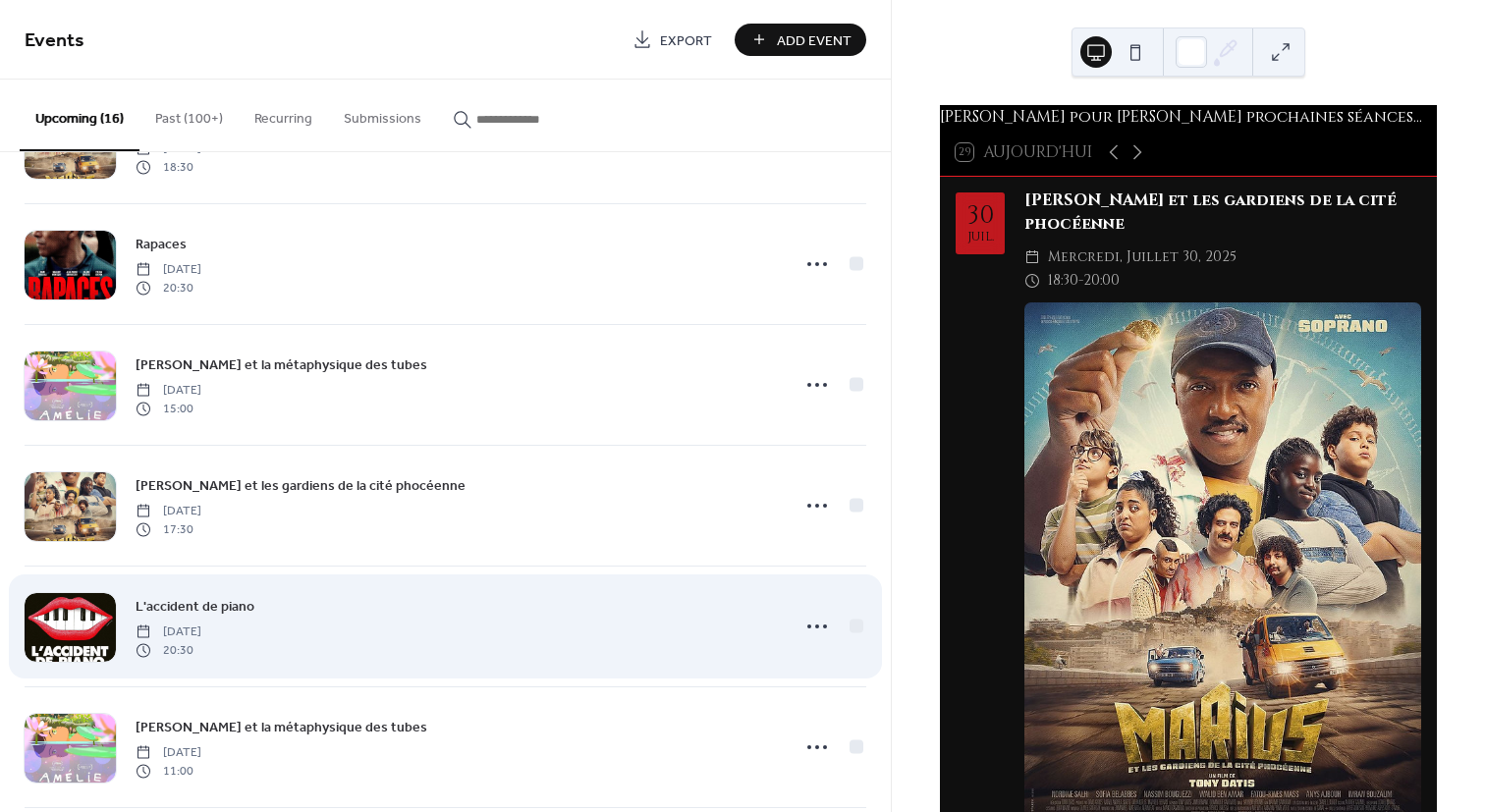 scroll, scrollTop: 196, scrollLeft: 0, axis: vertical 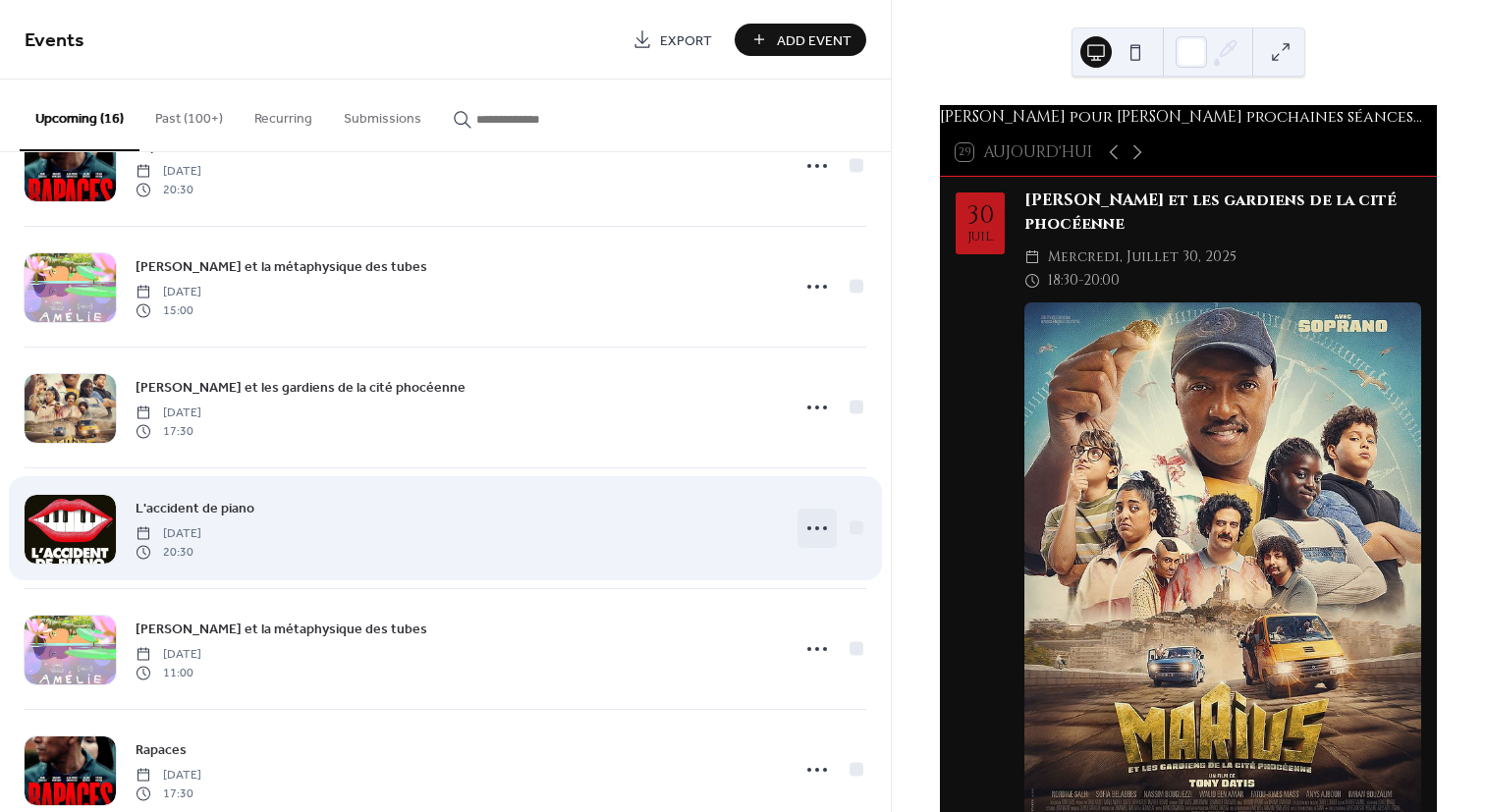 click 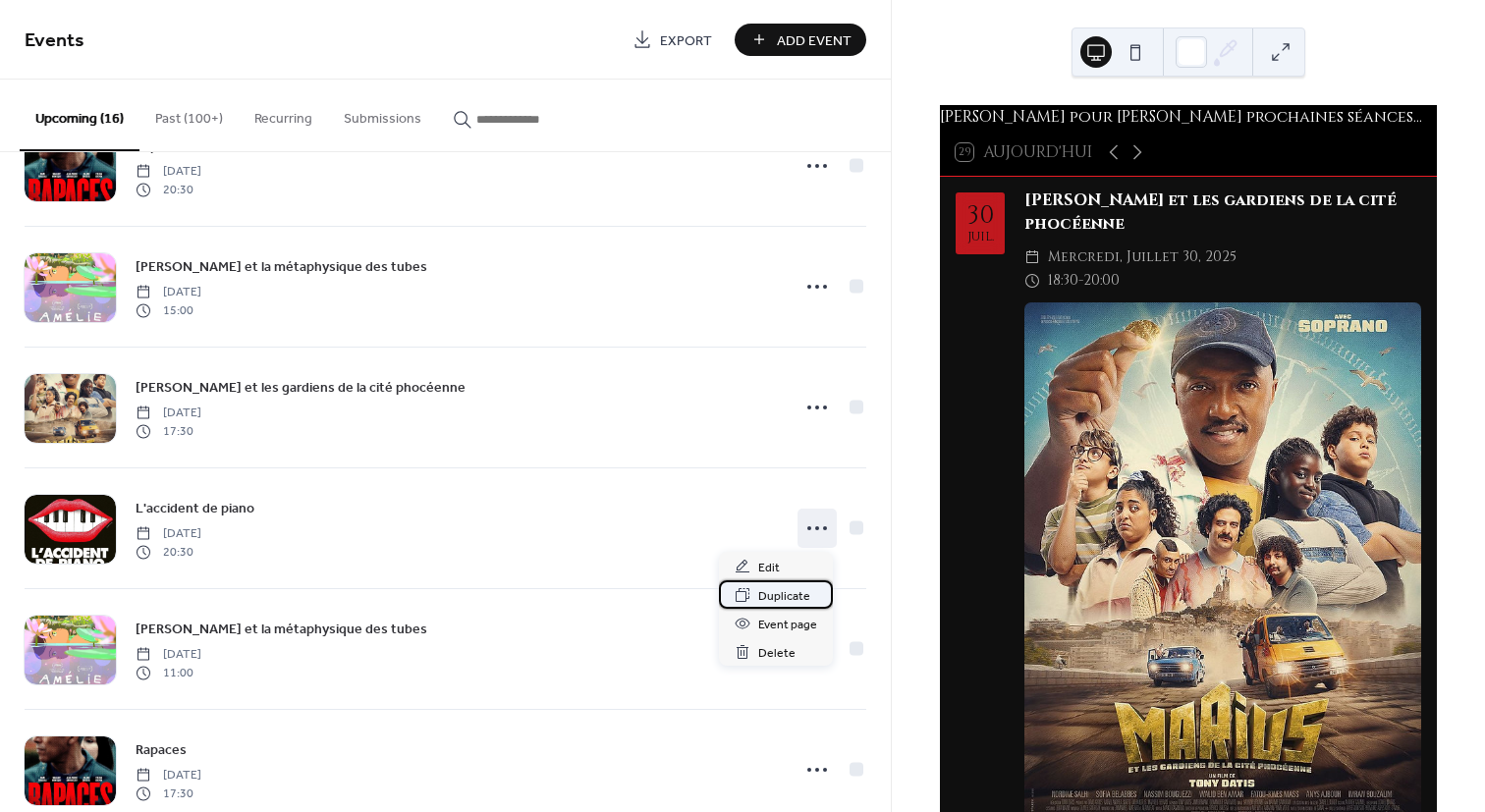 click on "Duplicate" at bounding box center [784, 596] 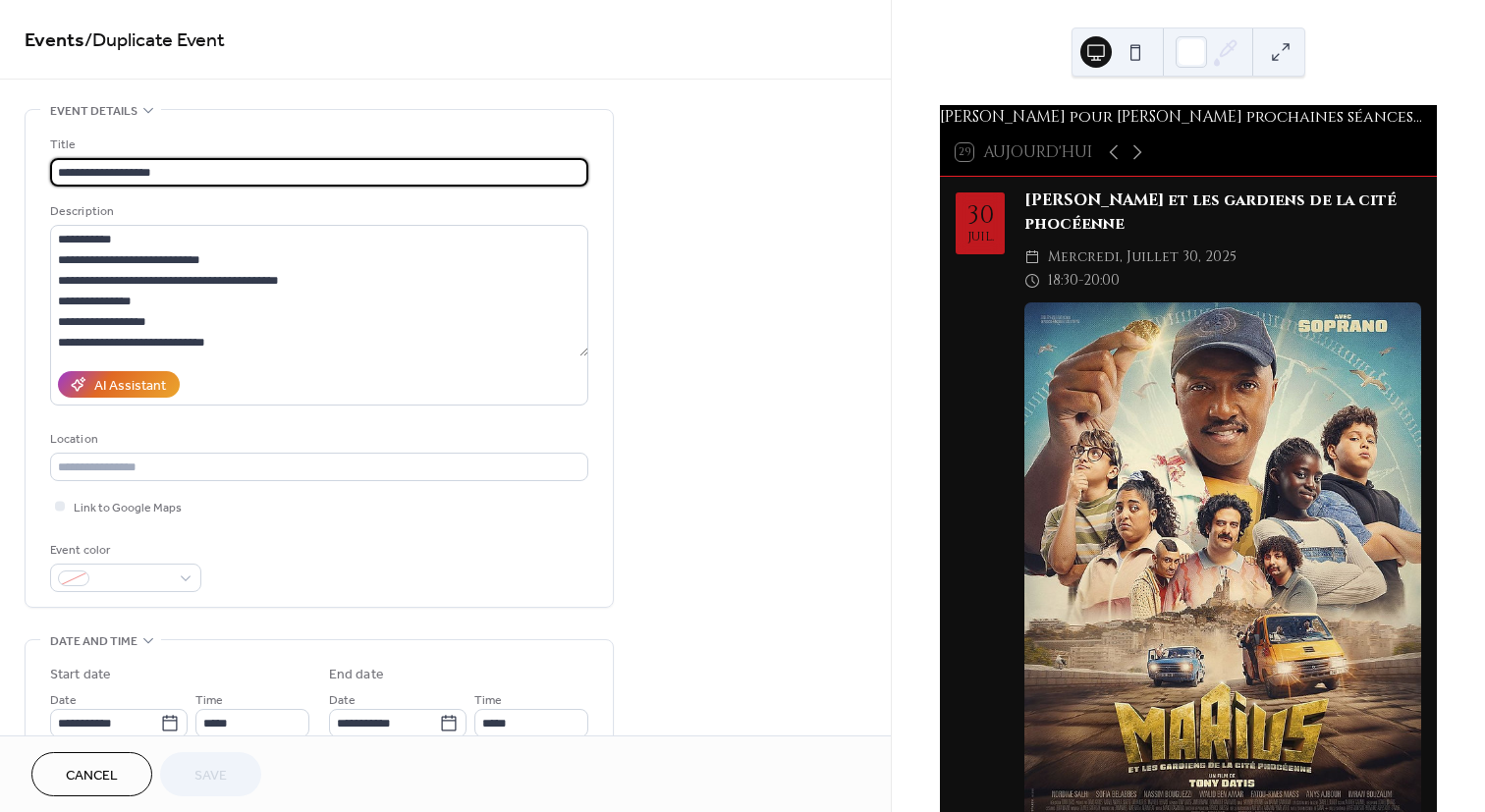 drag, startPoint x: 165, startPoint y: 171, endPoint x: -65, endPoint y: 150, distance: 230.95671 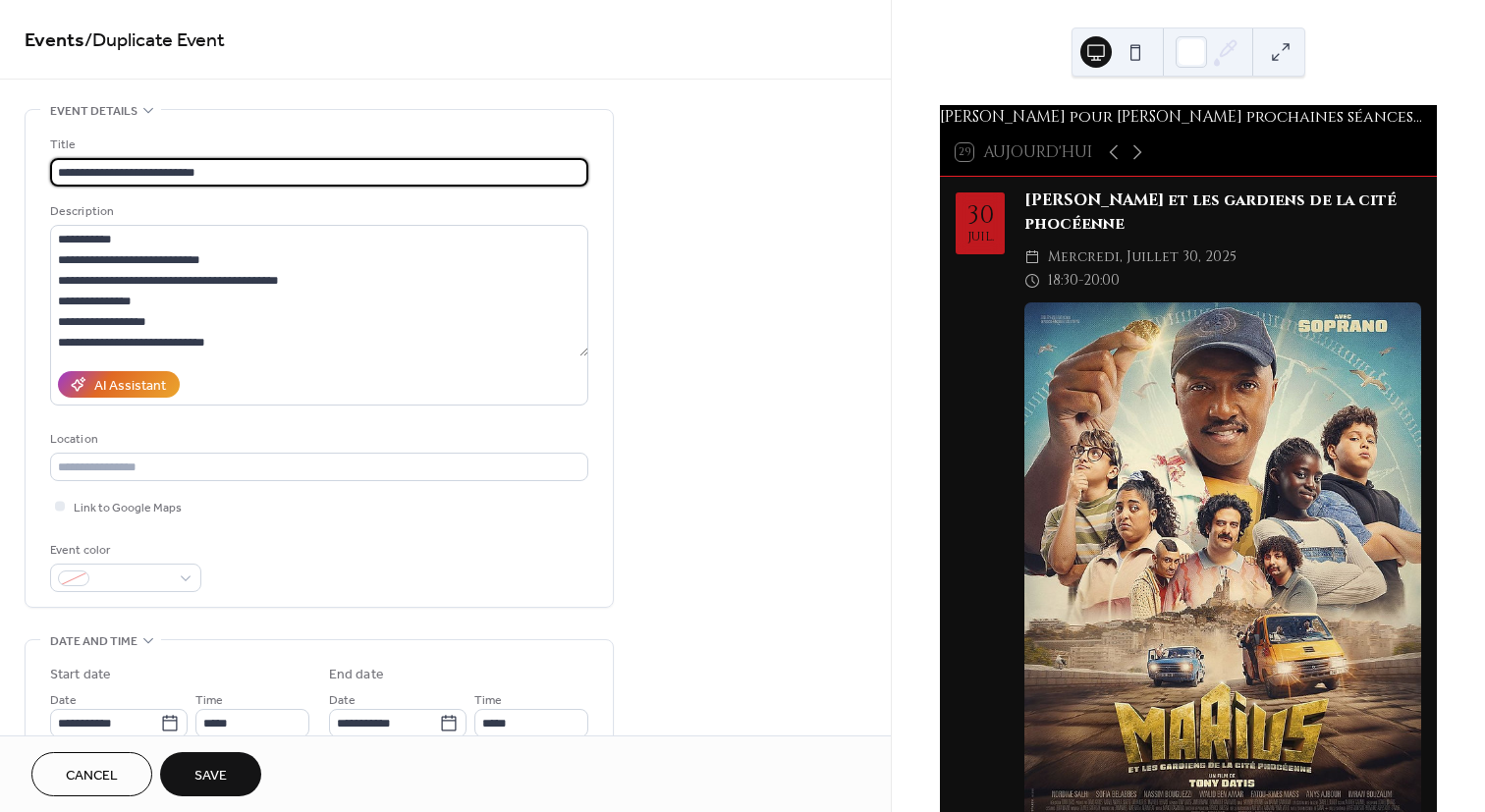 click on "**********" at bounding box center [319, 172] 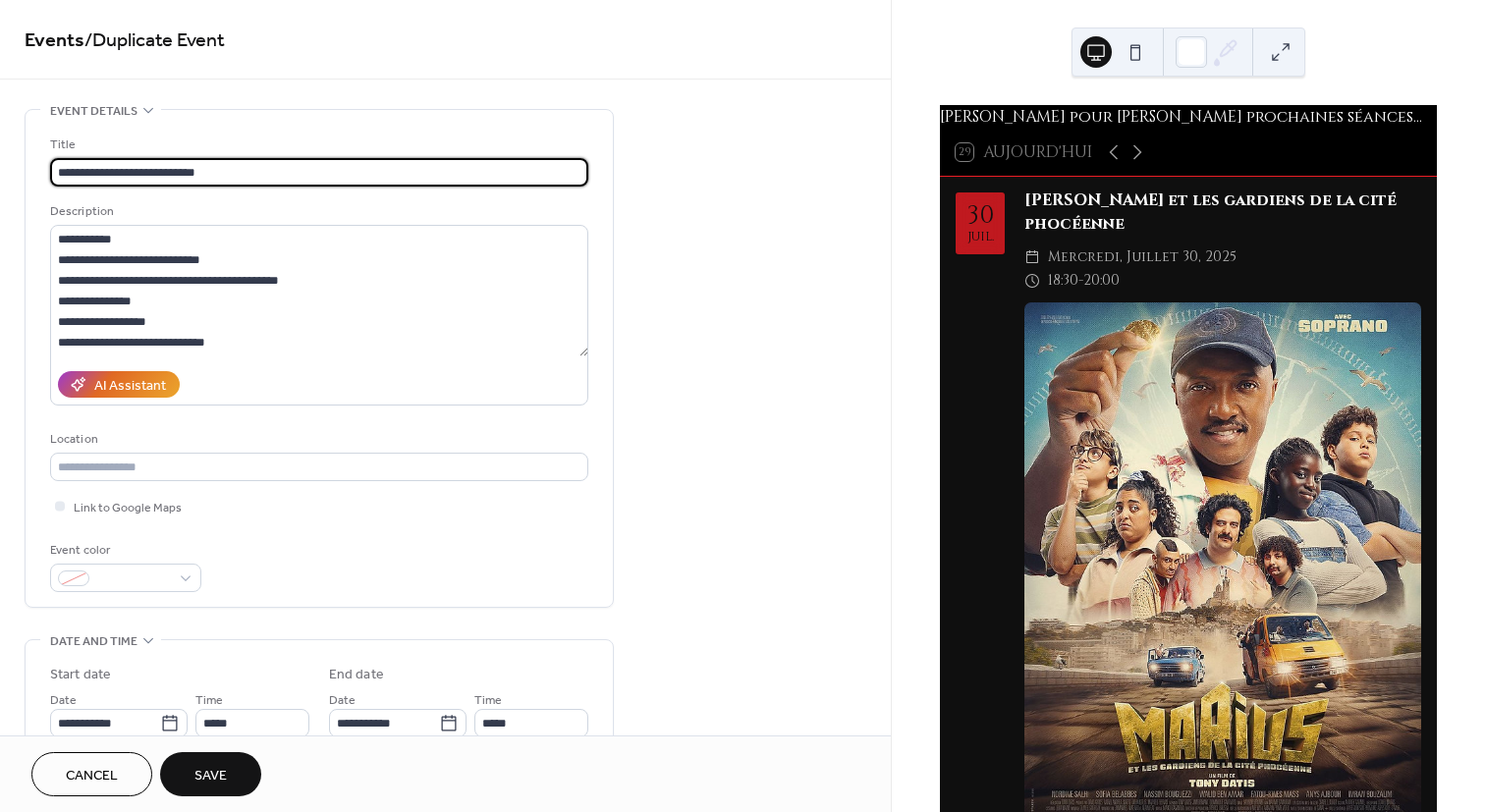 type on "**********" 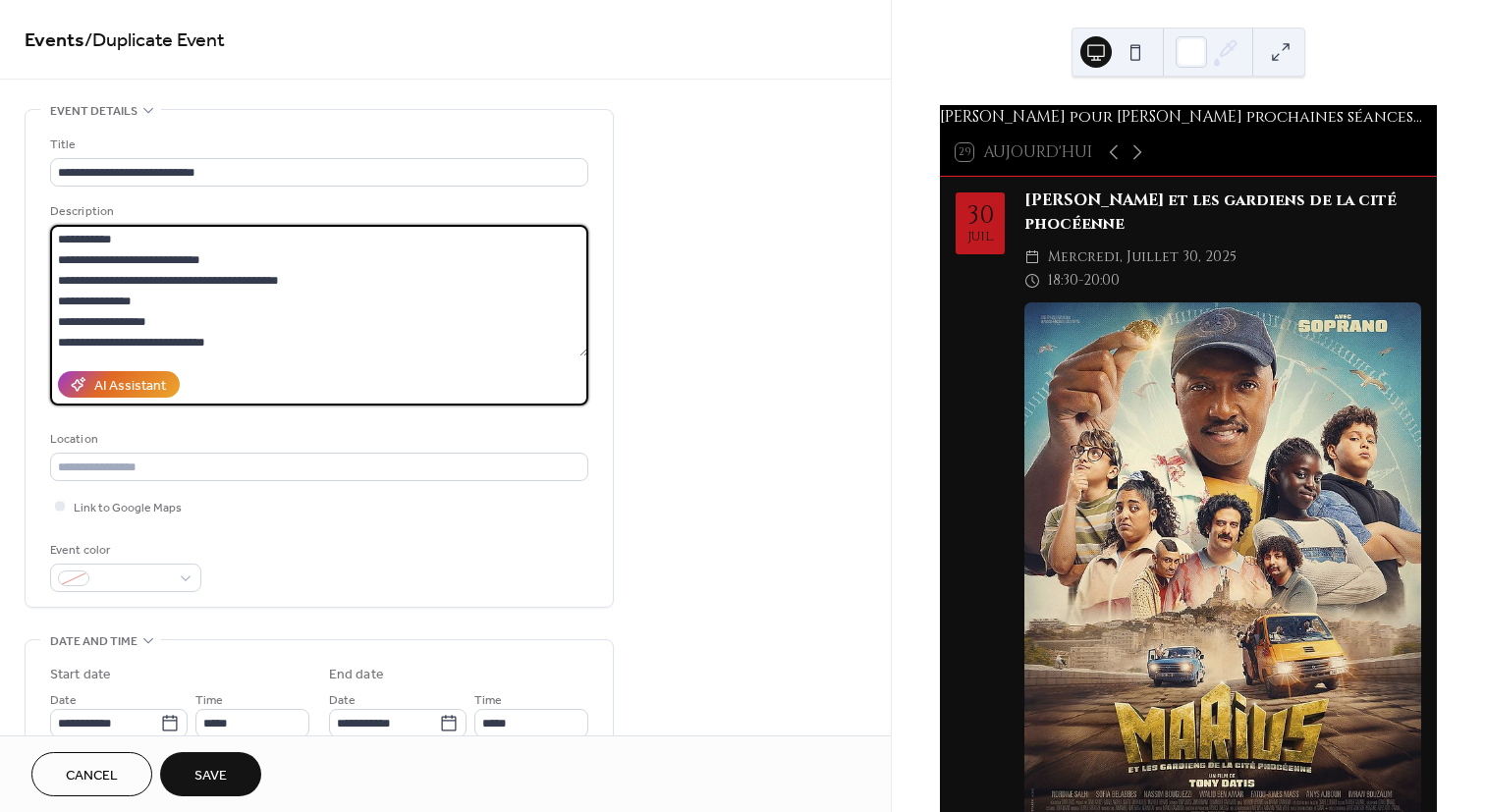 drag, startPoint x: 231, startPoint y: 340, endPoint x: 35, endPoint y: 218, distance: 230.86793 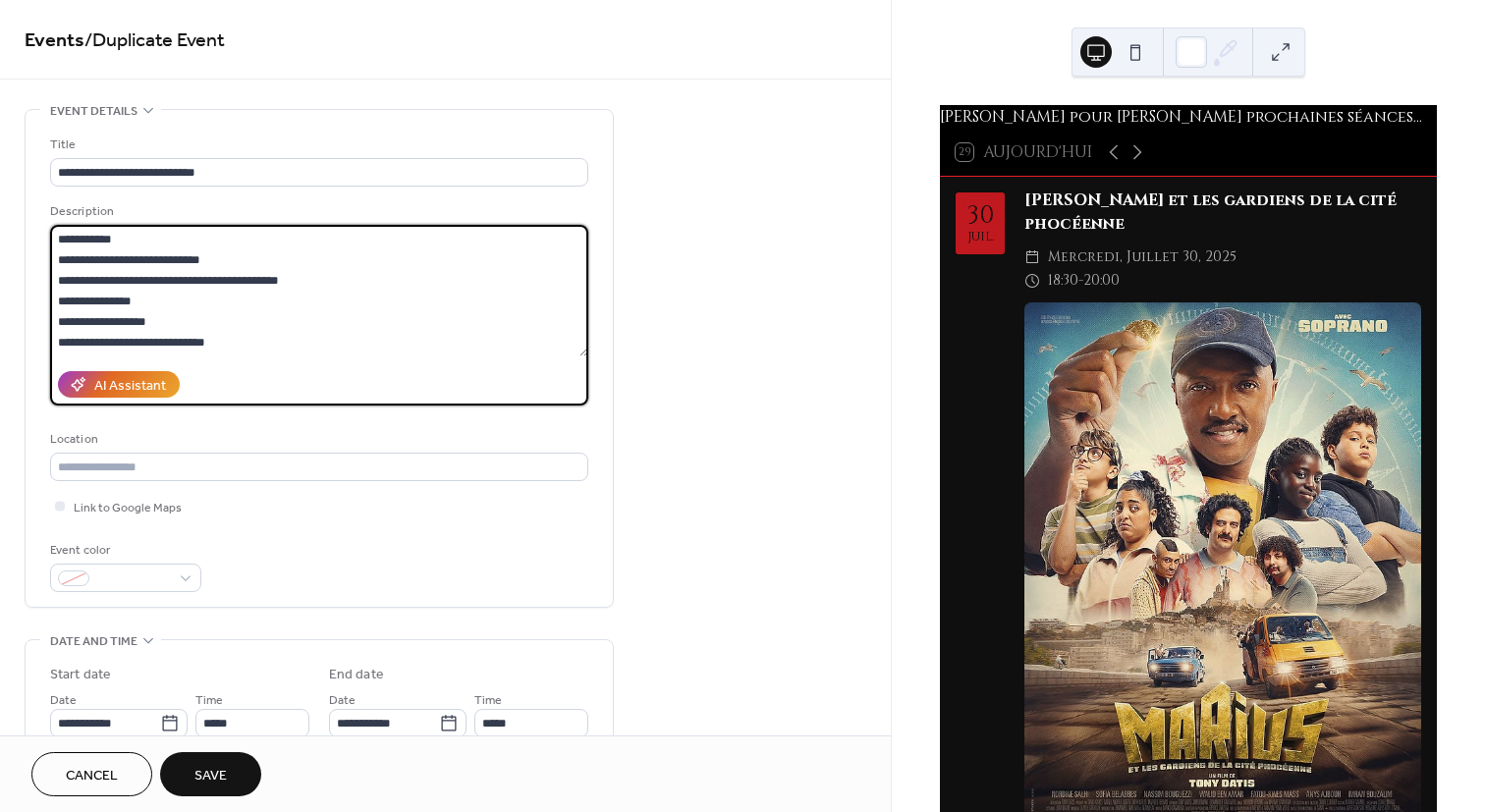 click on "**********" at bounding box center (319, 358) 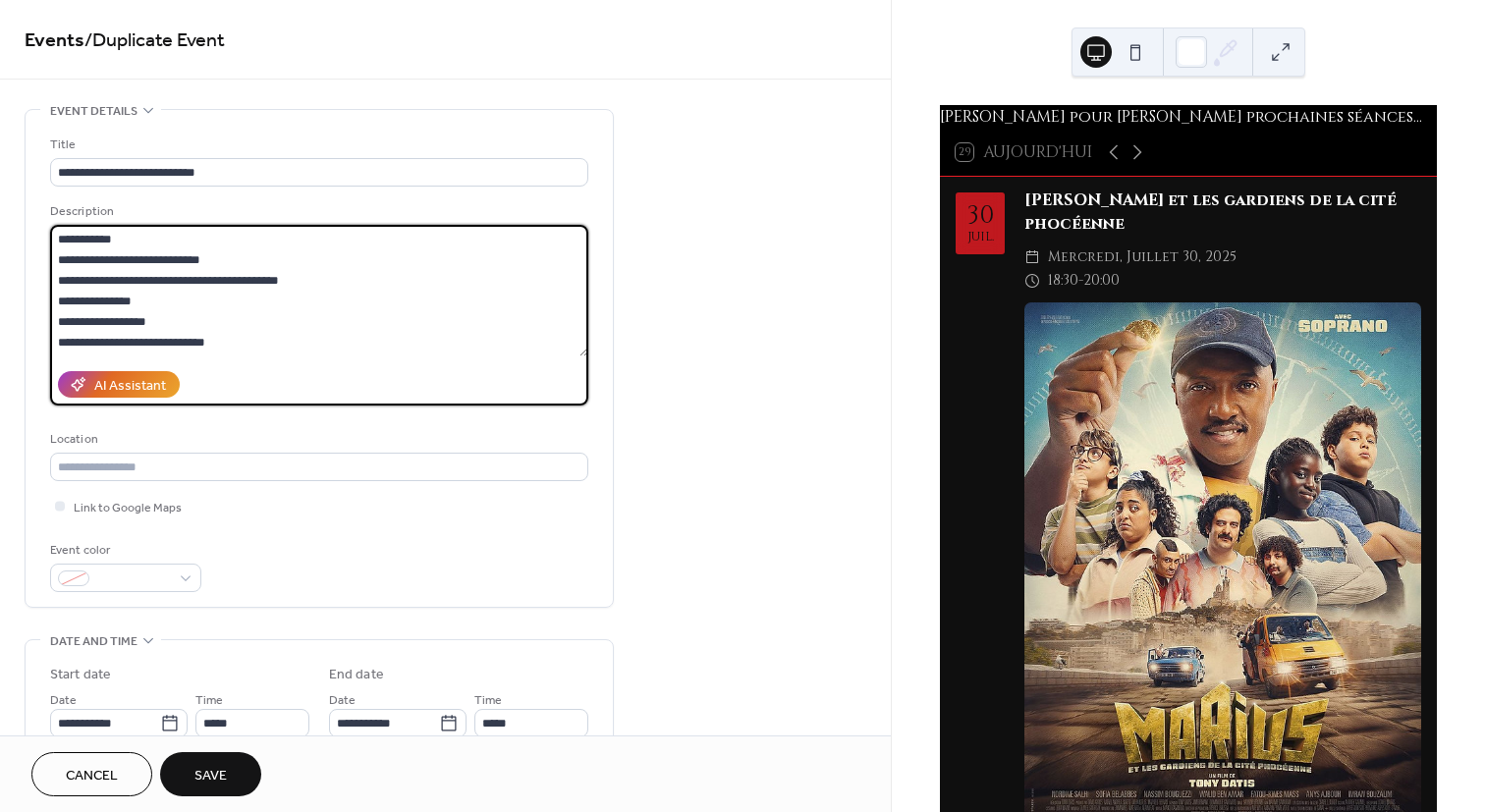 paste on "**********" 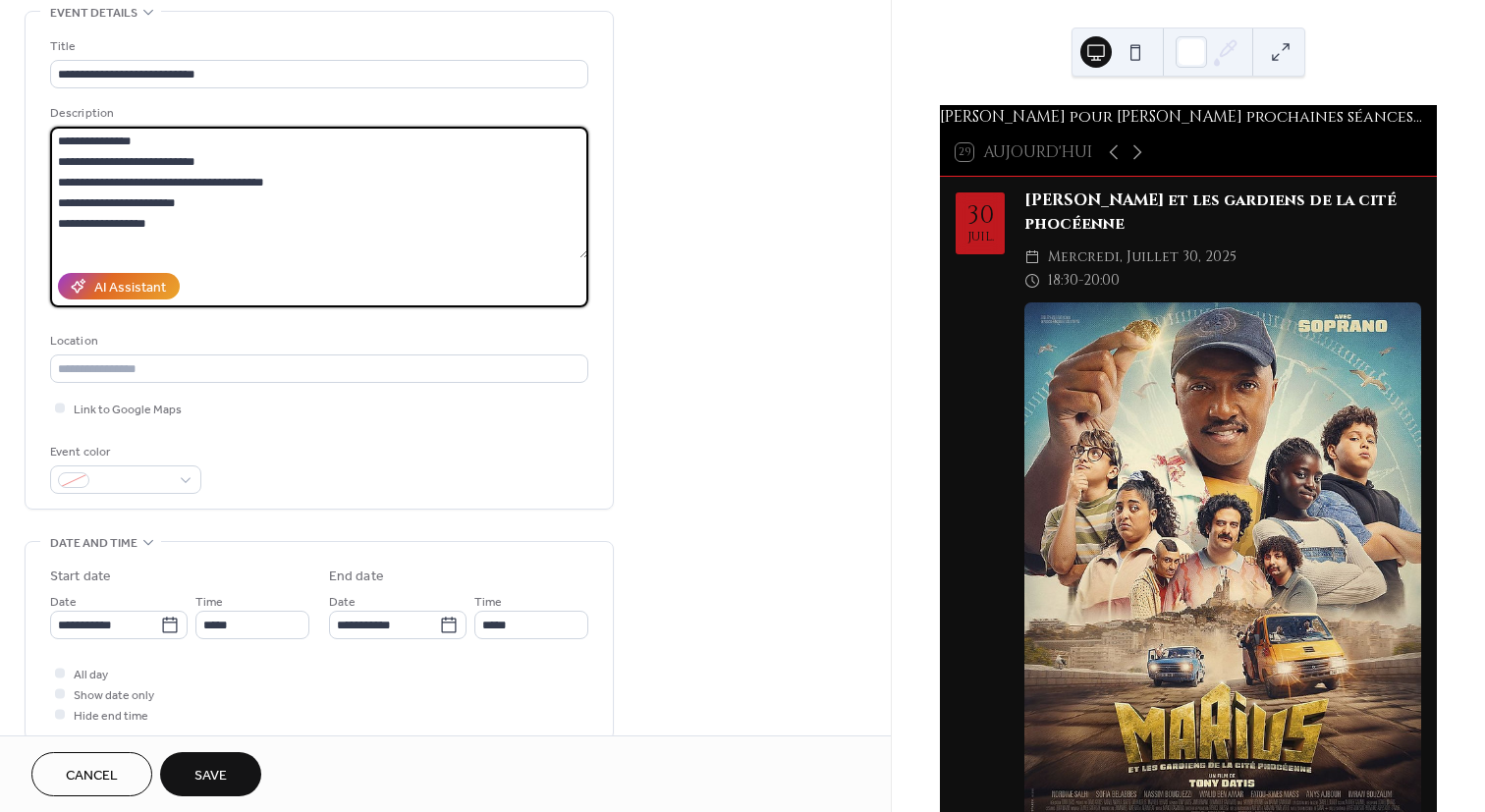 scroll, scrollTop: 196, scrollLeft: 0, axis: vertical 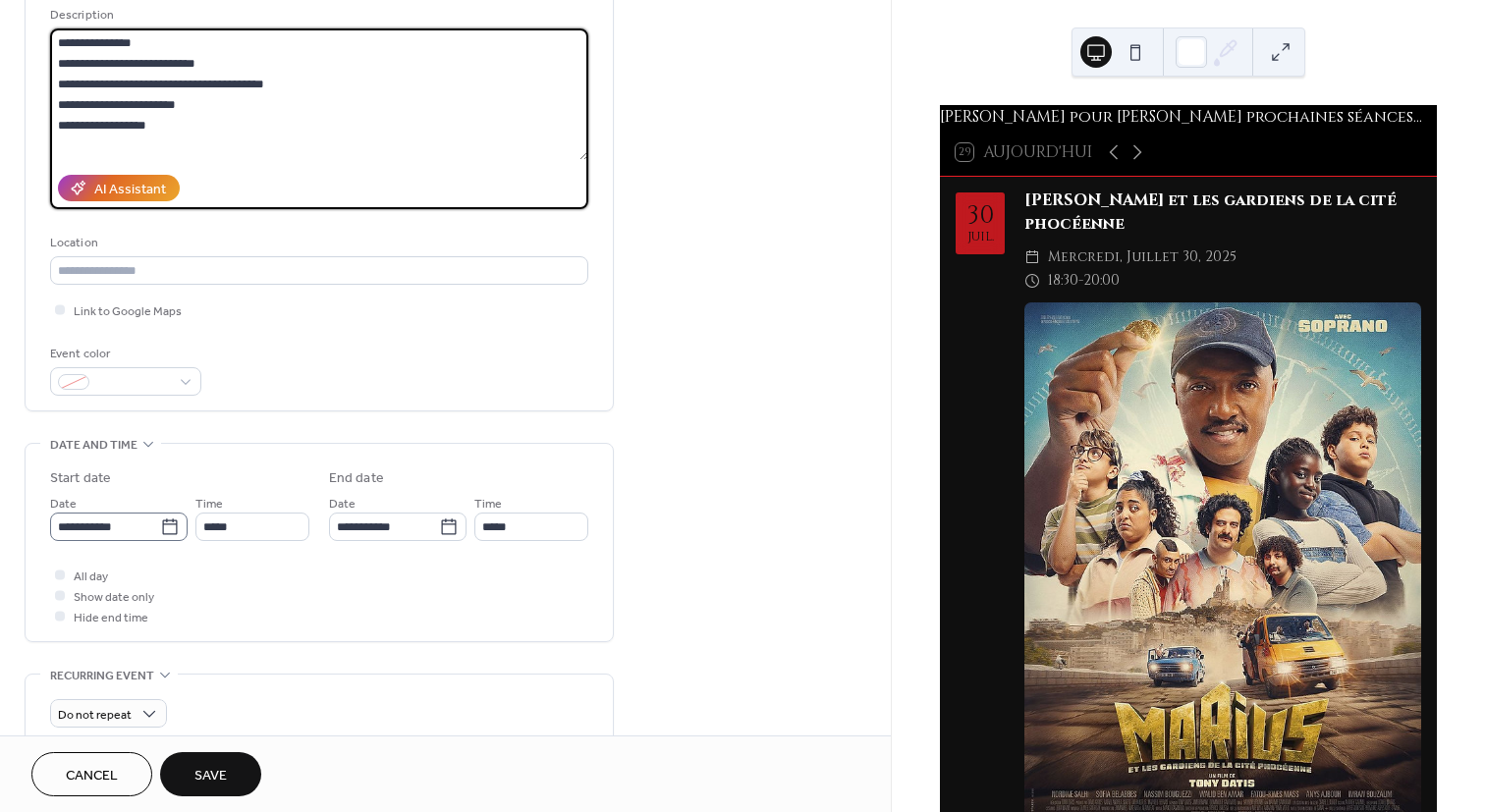 type on "**********" 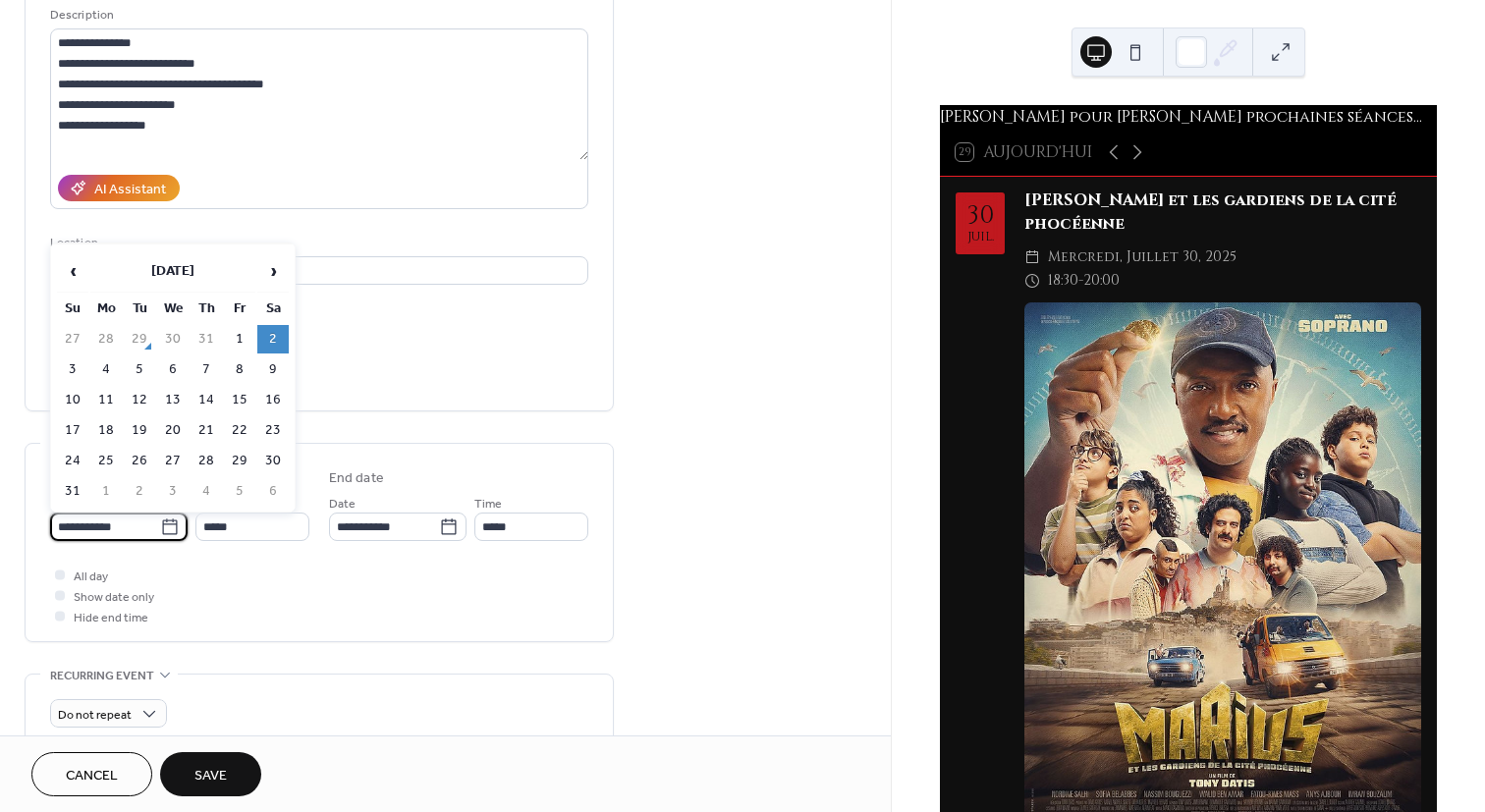 click on "**********" at bounding box center [105, 526] 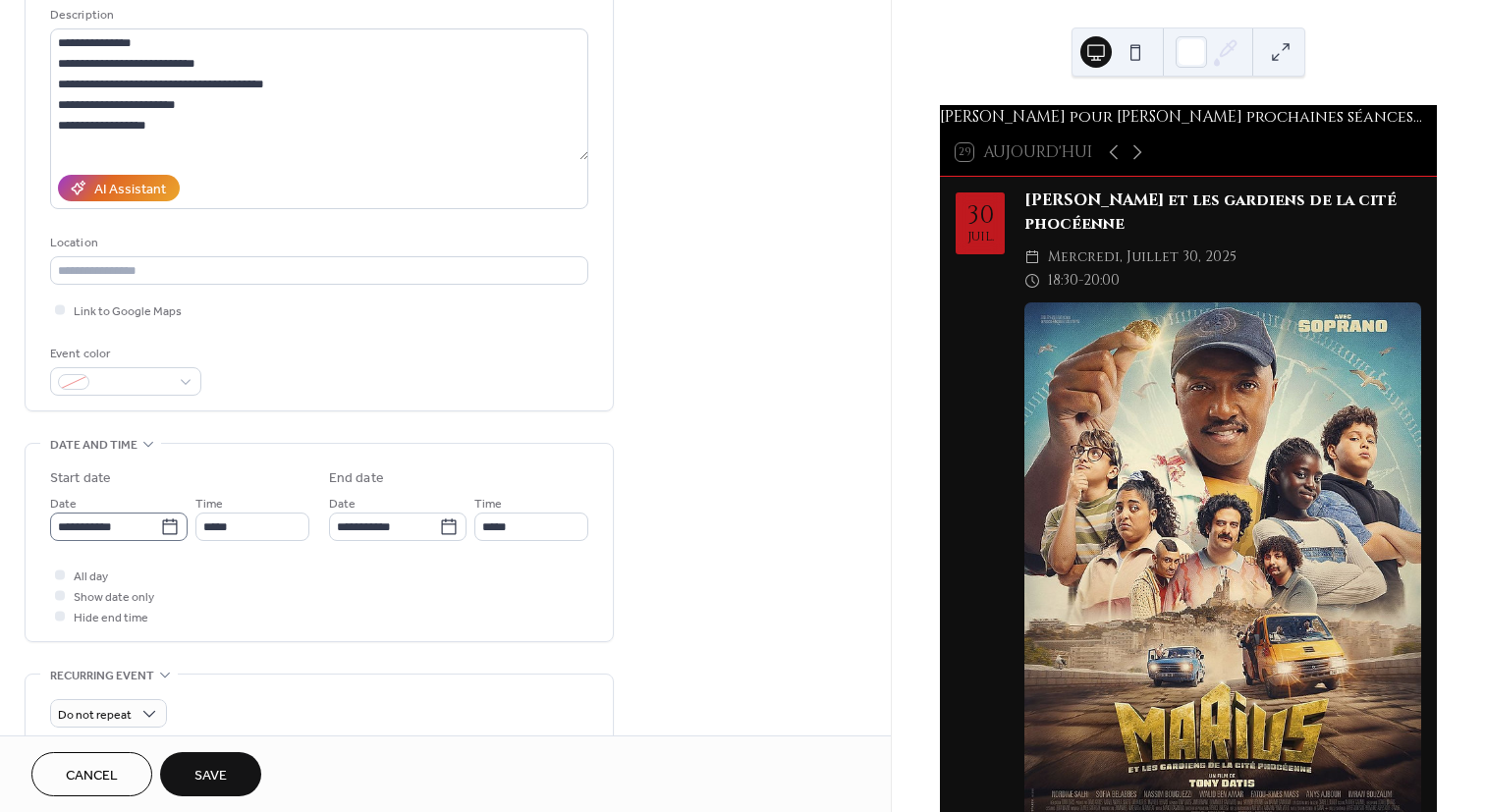 click 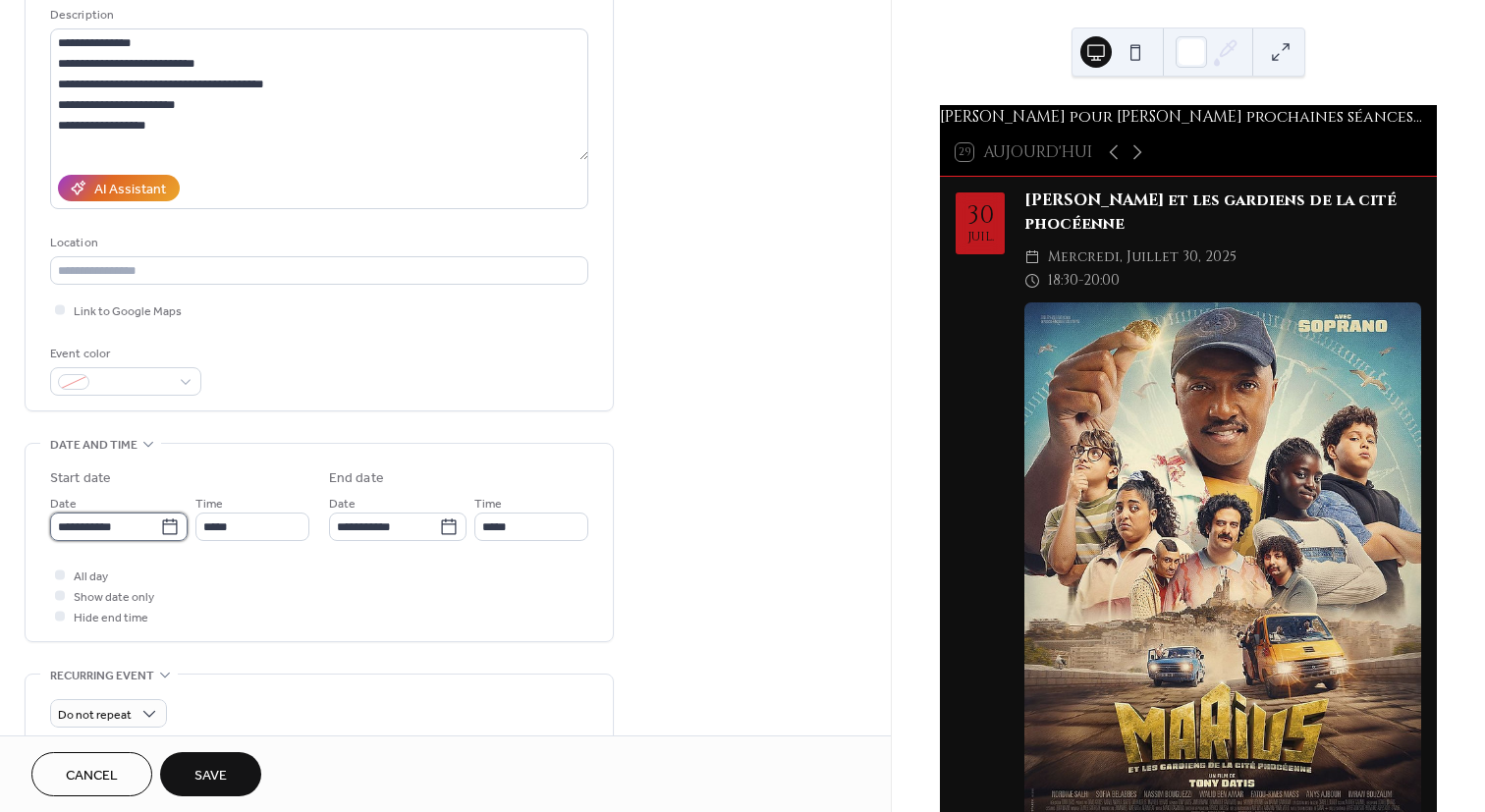 click on "**********" at bounding box center [105, 526] 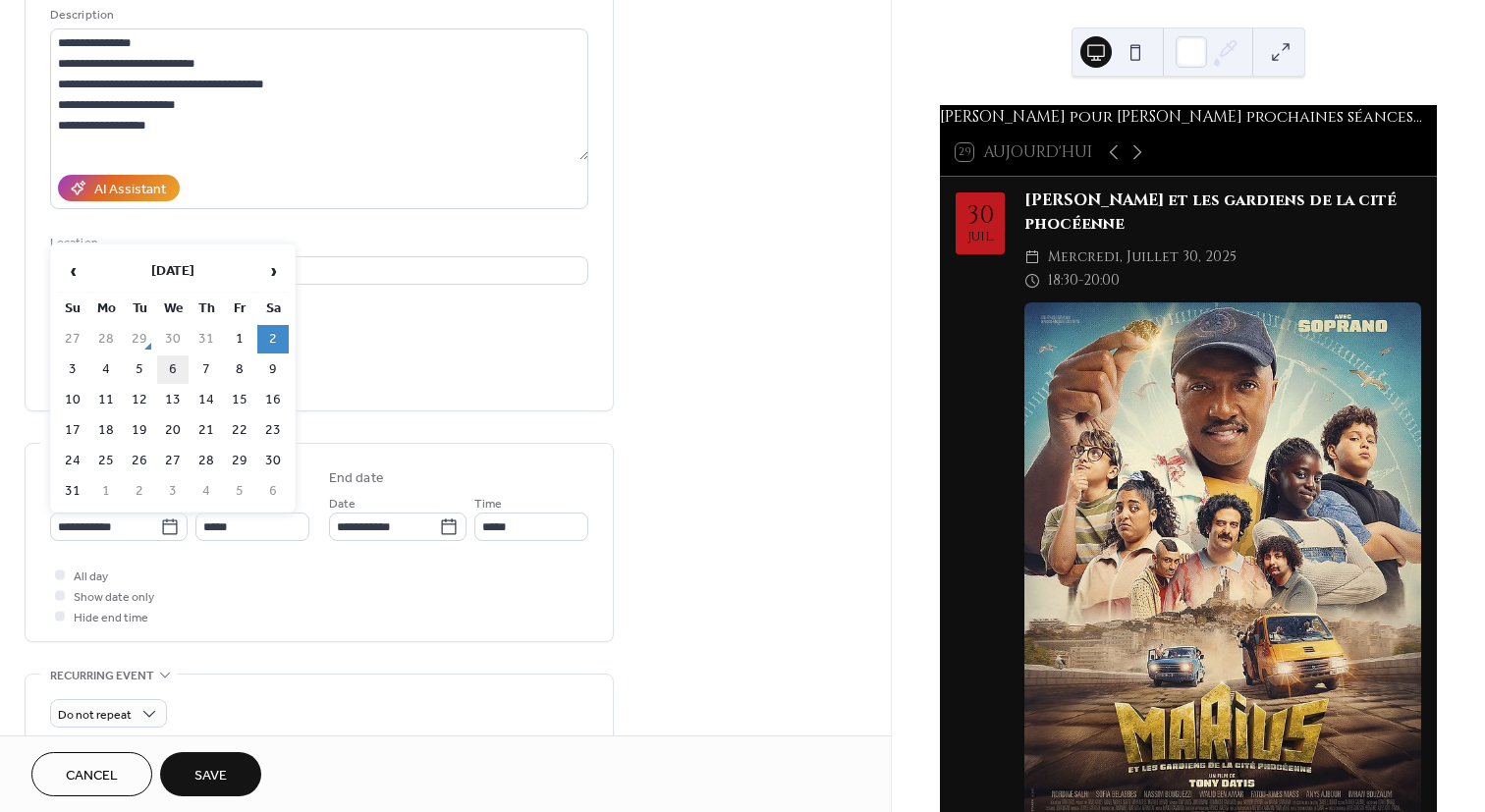 click on "6" at bounding box center (173, 369) 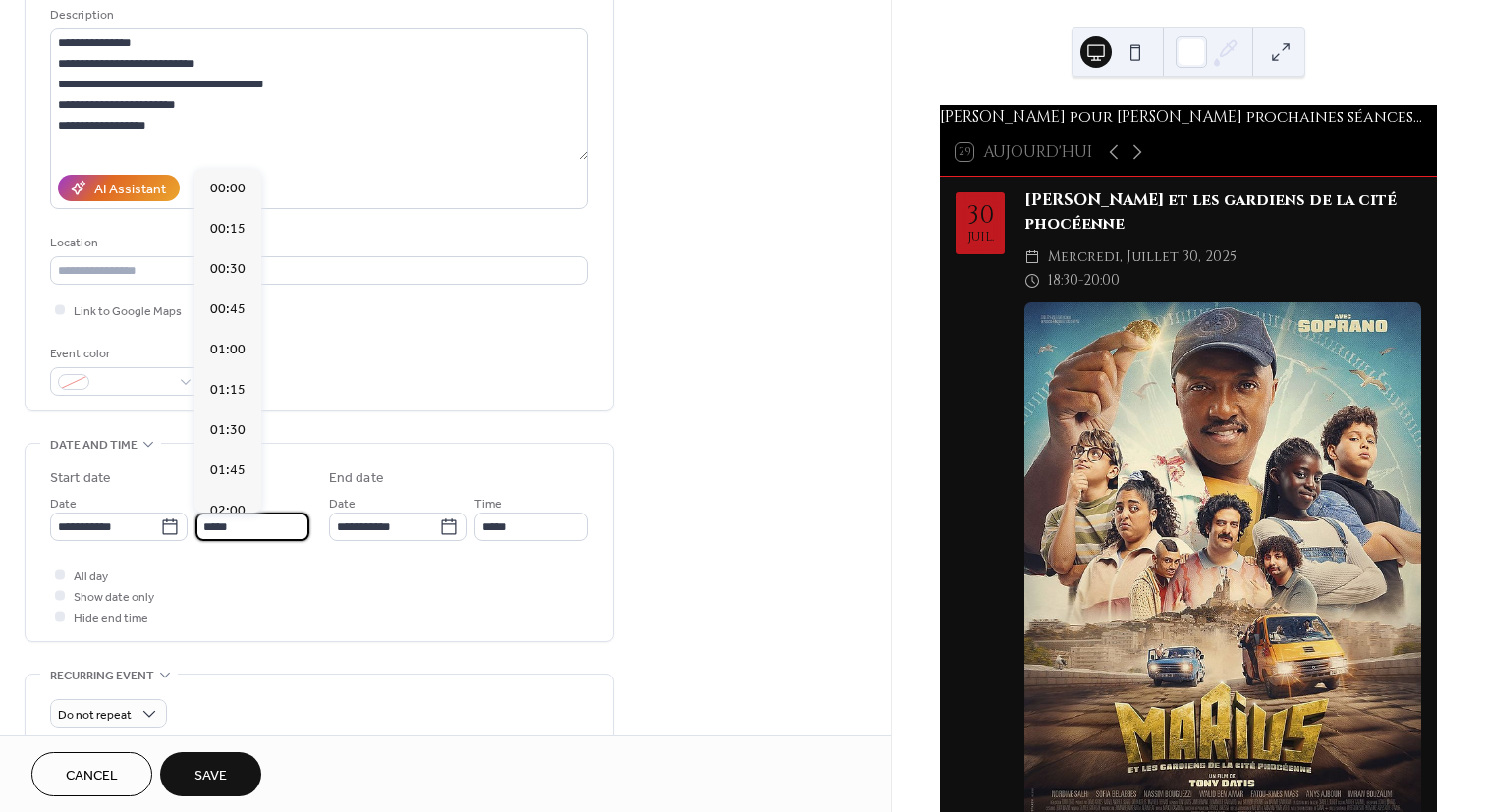 click on "*****" at bounding box center (252, 526) 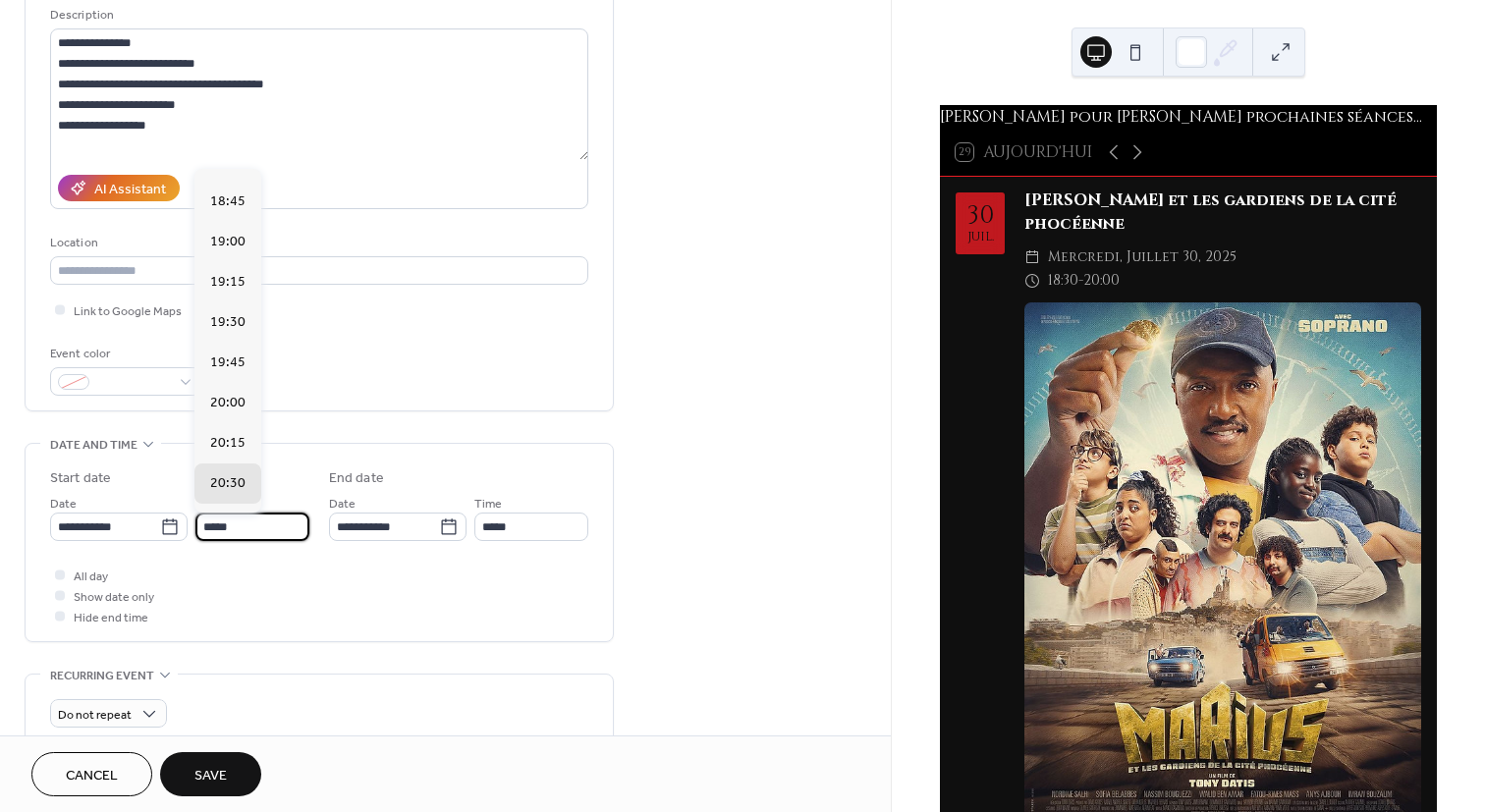 scroll, scrollTop: 2908, scrollLeft: 0, axis: vertical 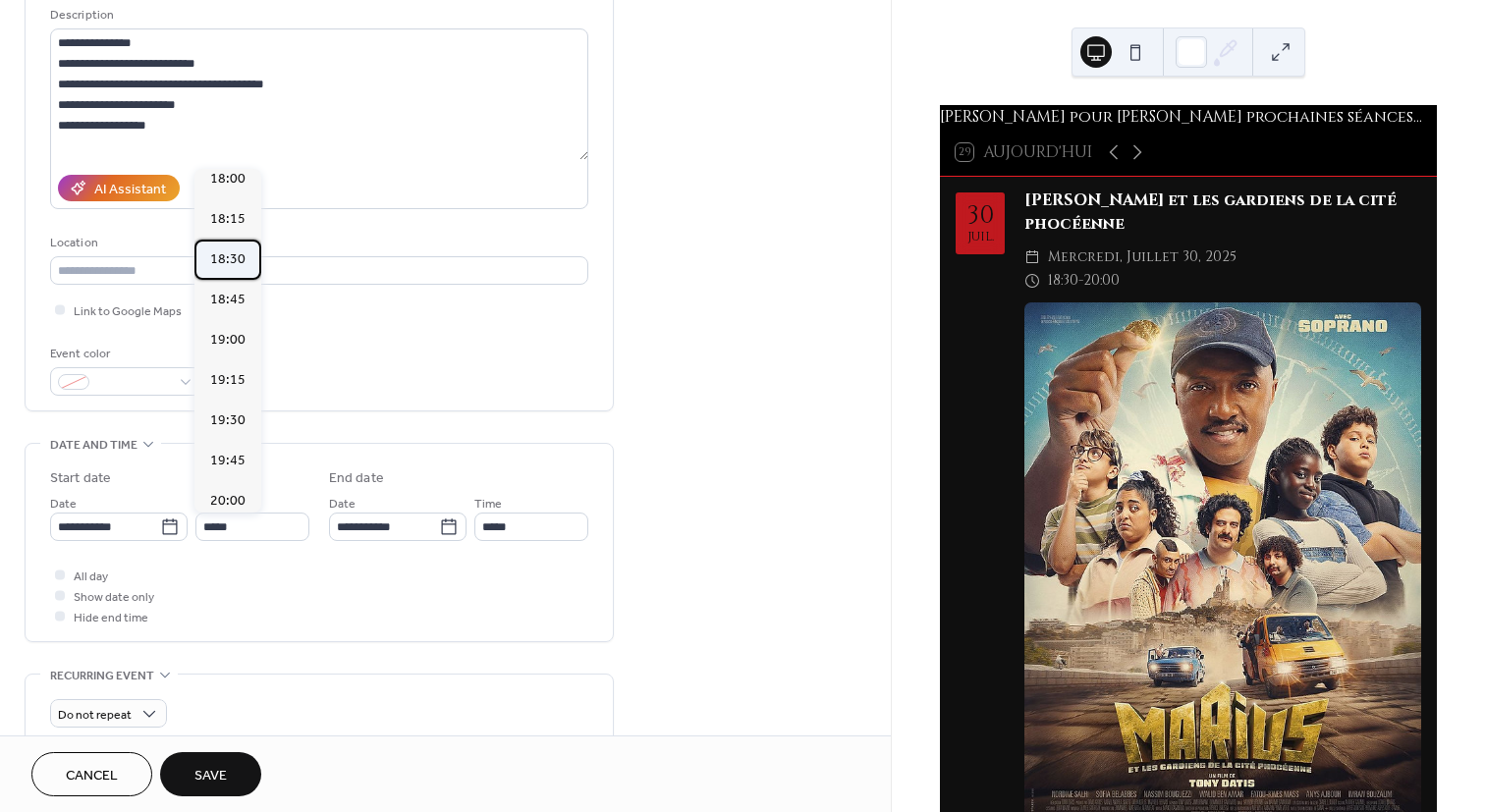 click on "18:30" at bounding box center [228, 259] 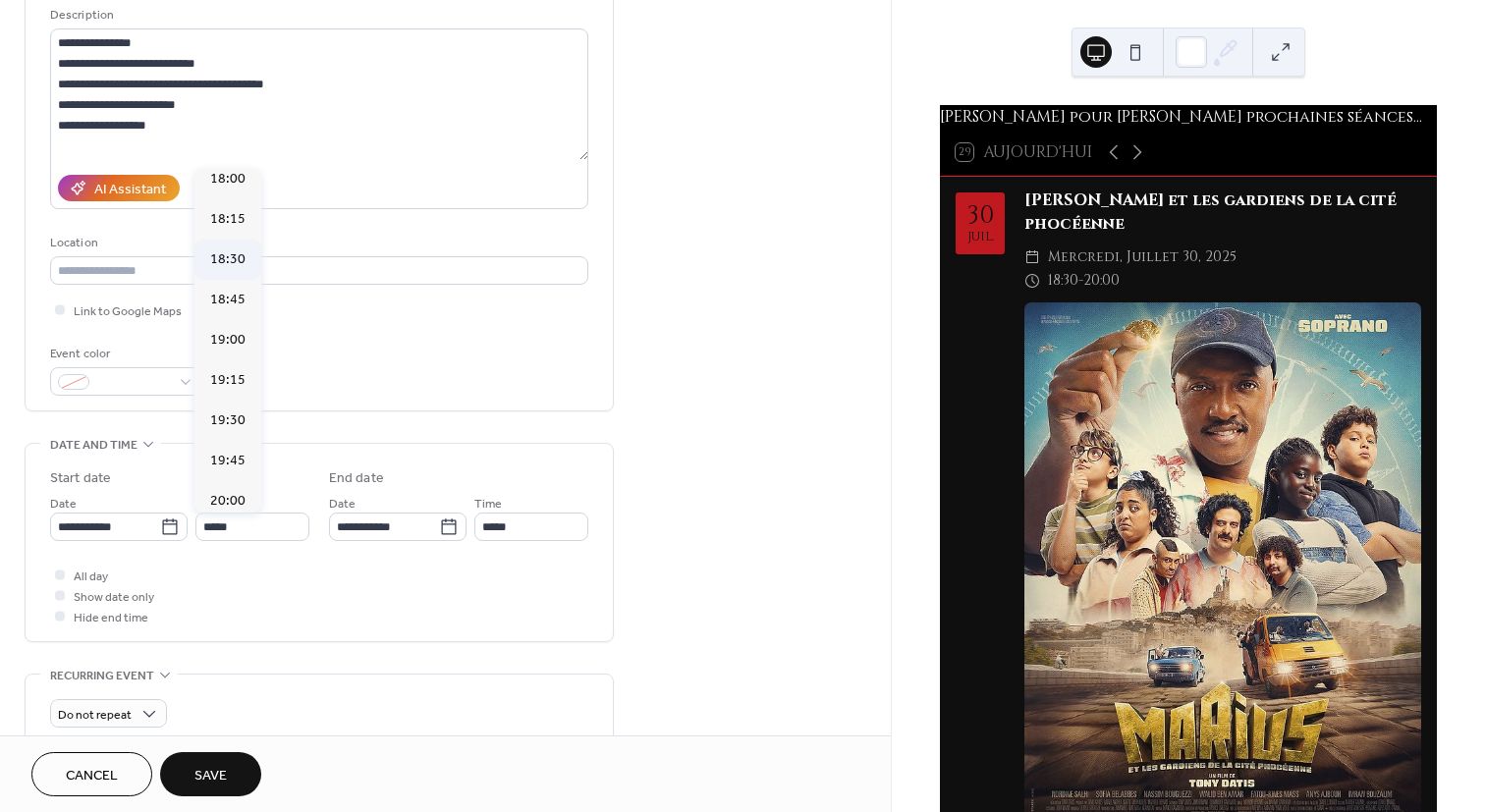 type on "*****" 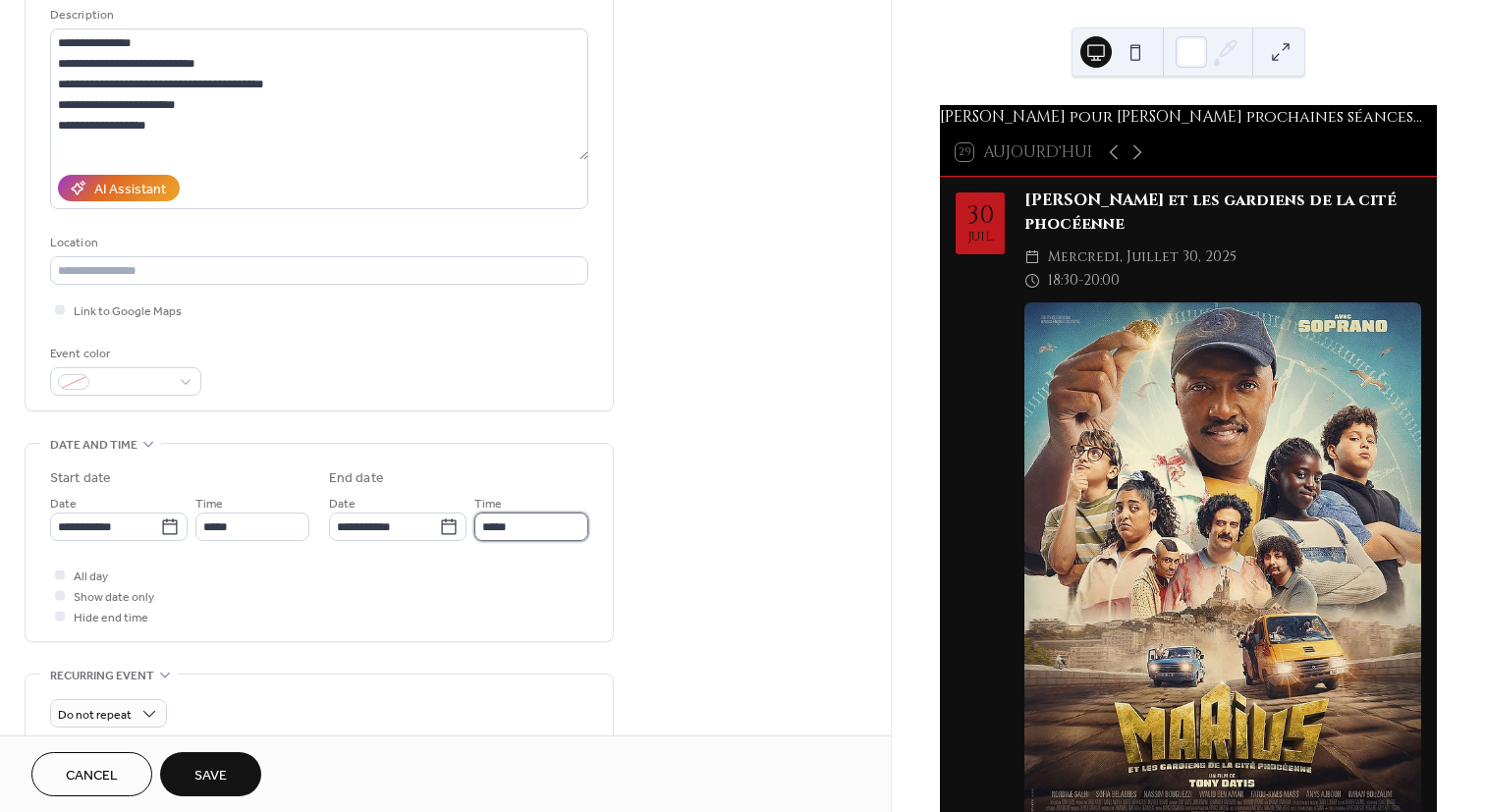 click on "*****" at bounding box center (531, 526) 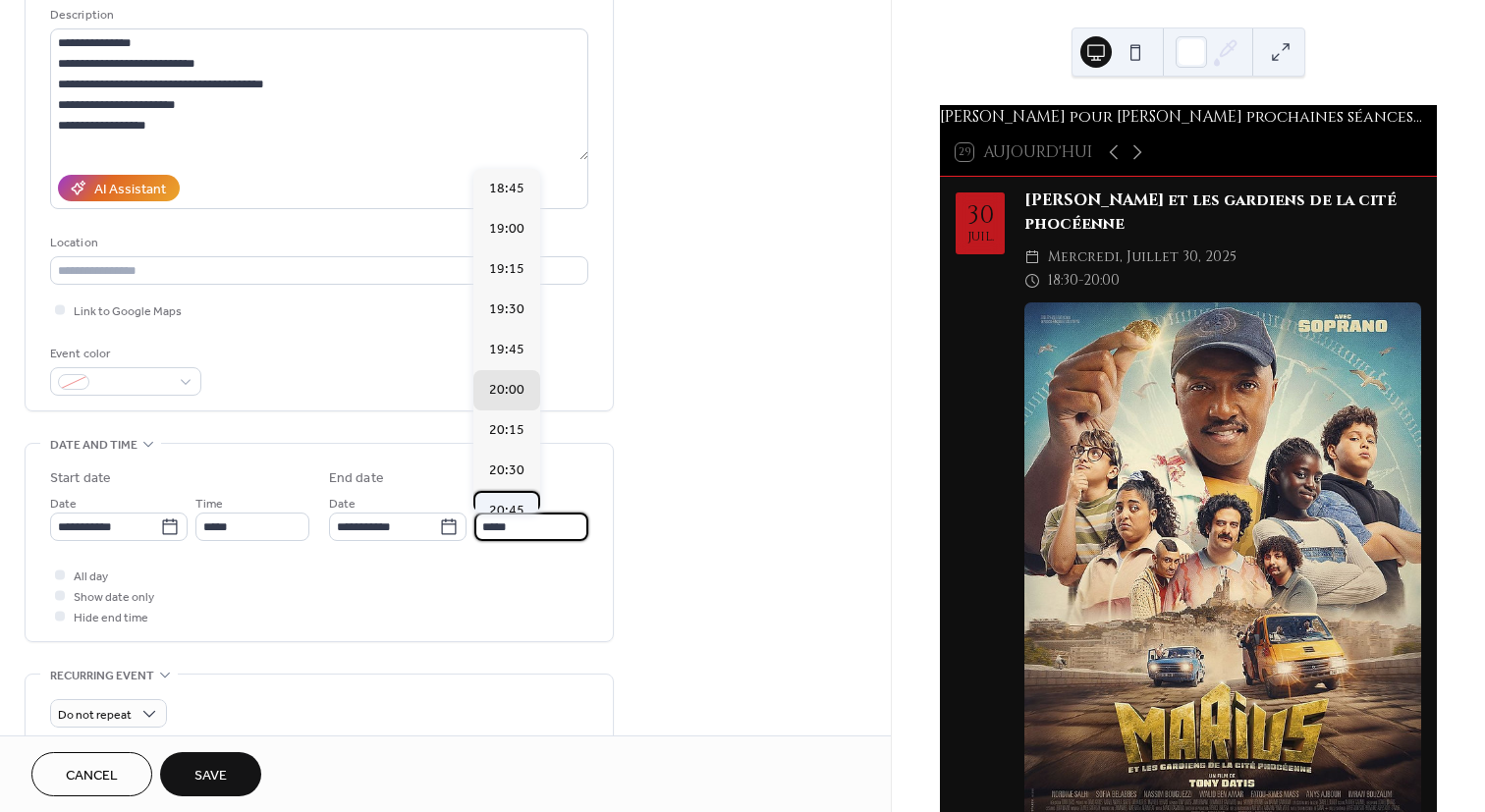 click on "20:45" at bounding box center [507, 511] 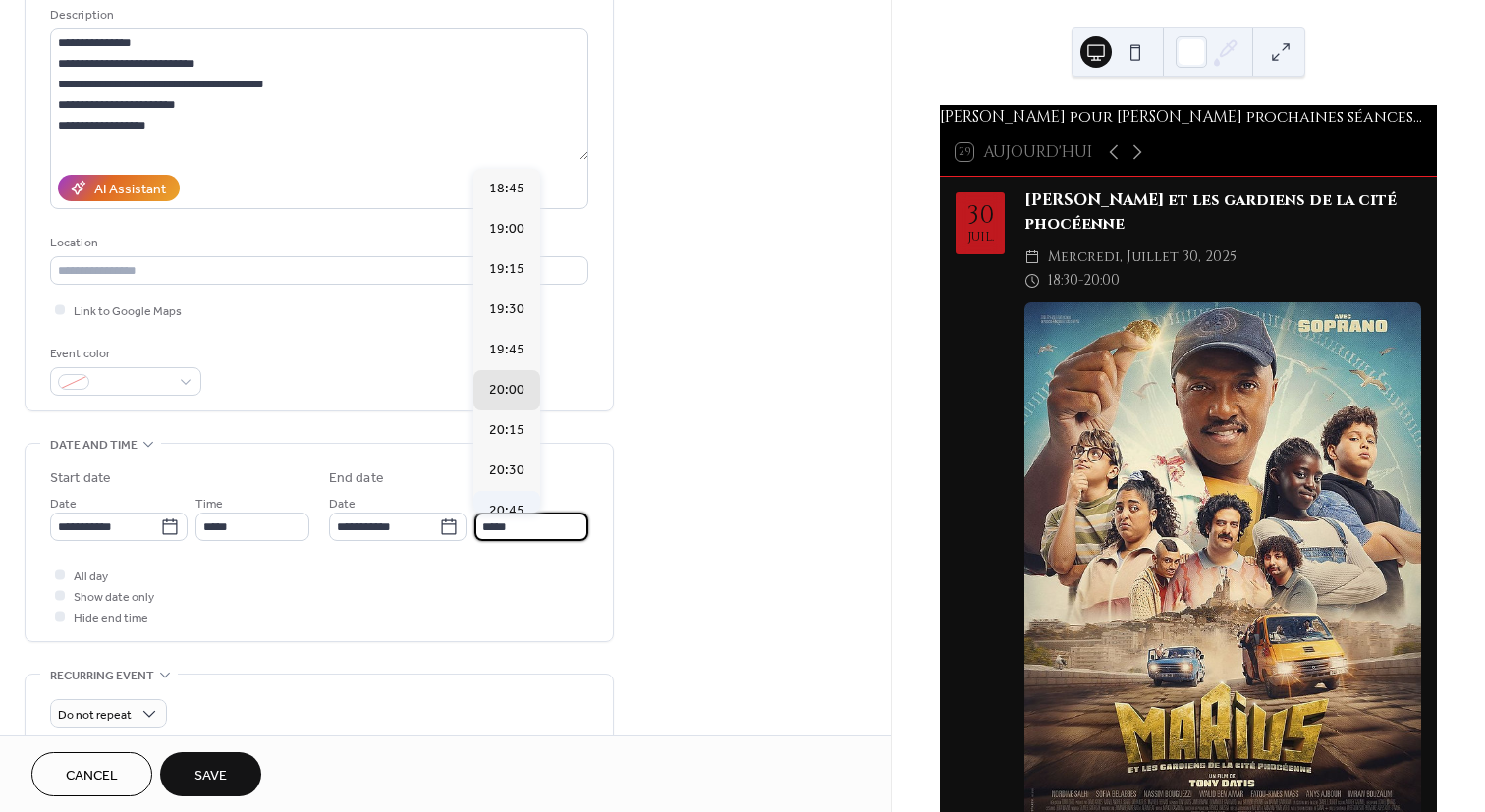 type on "*****" 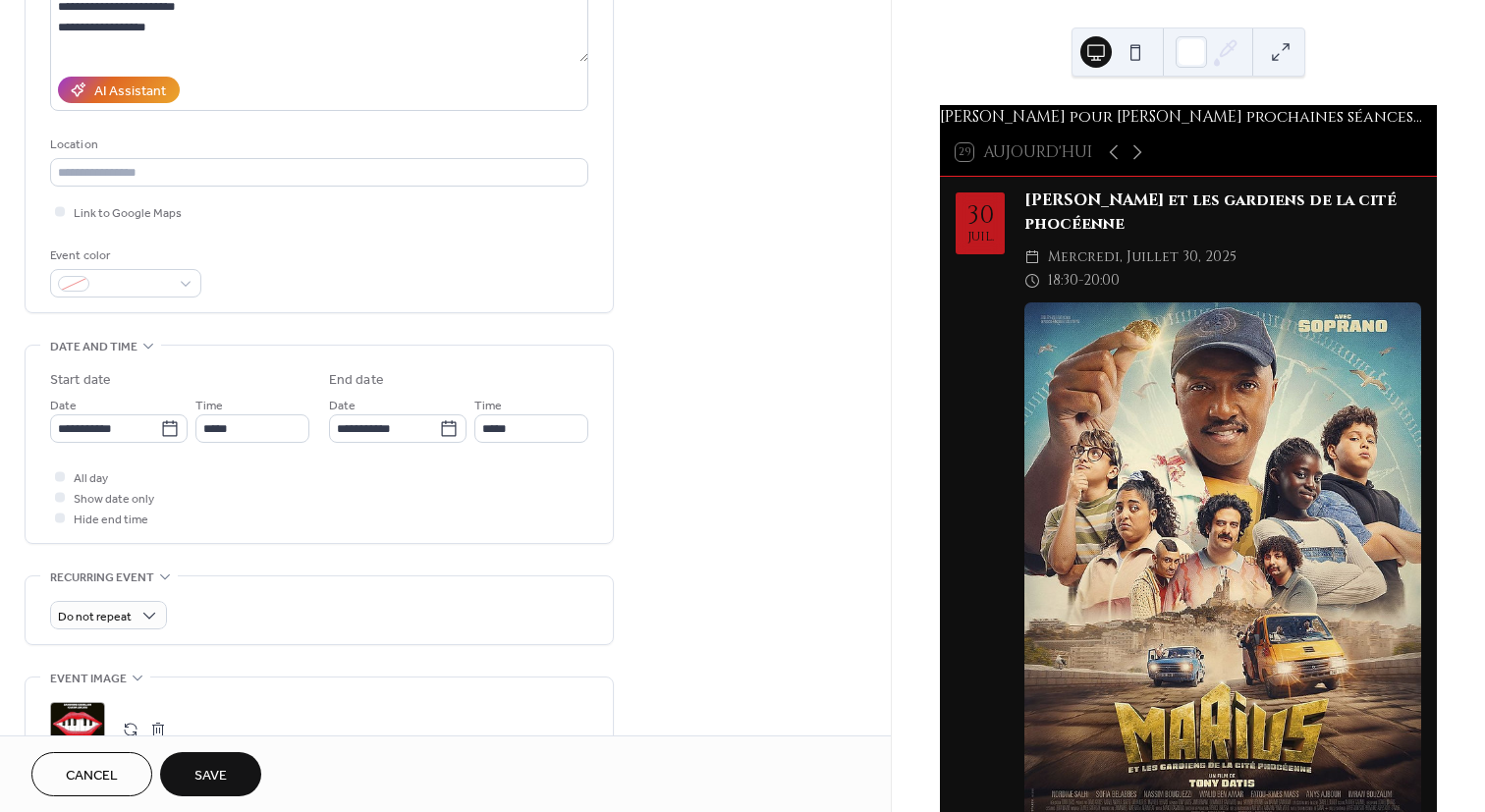 scroll, scrollTop: 393, scrollLeft: 0, axis: vertical 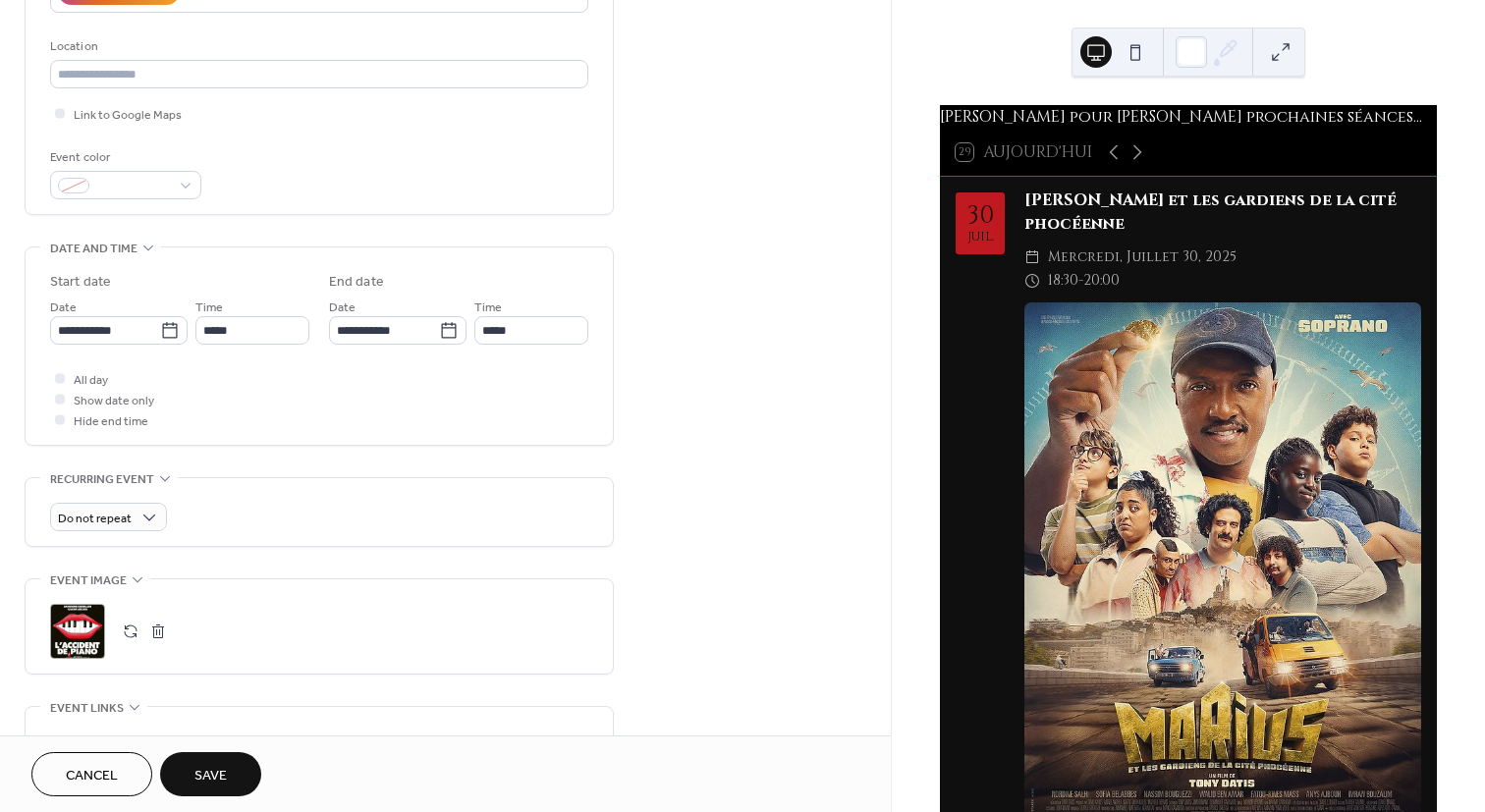 click on ";" at bounding box center (78, 631) 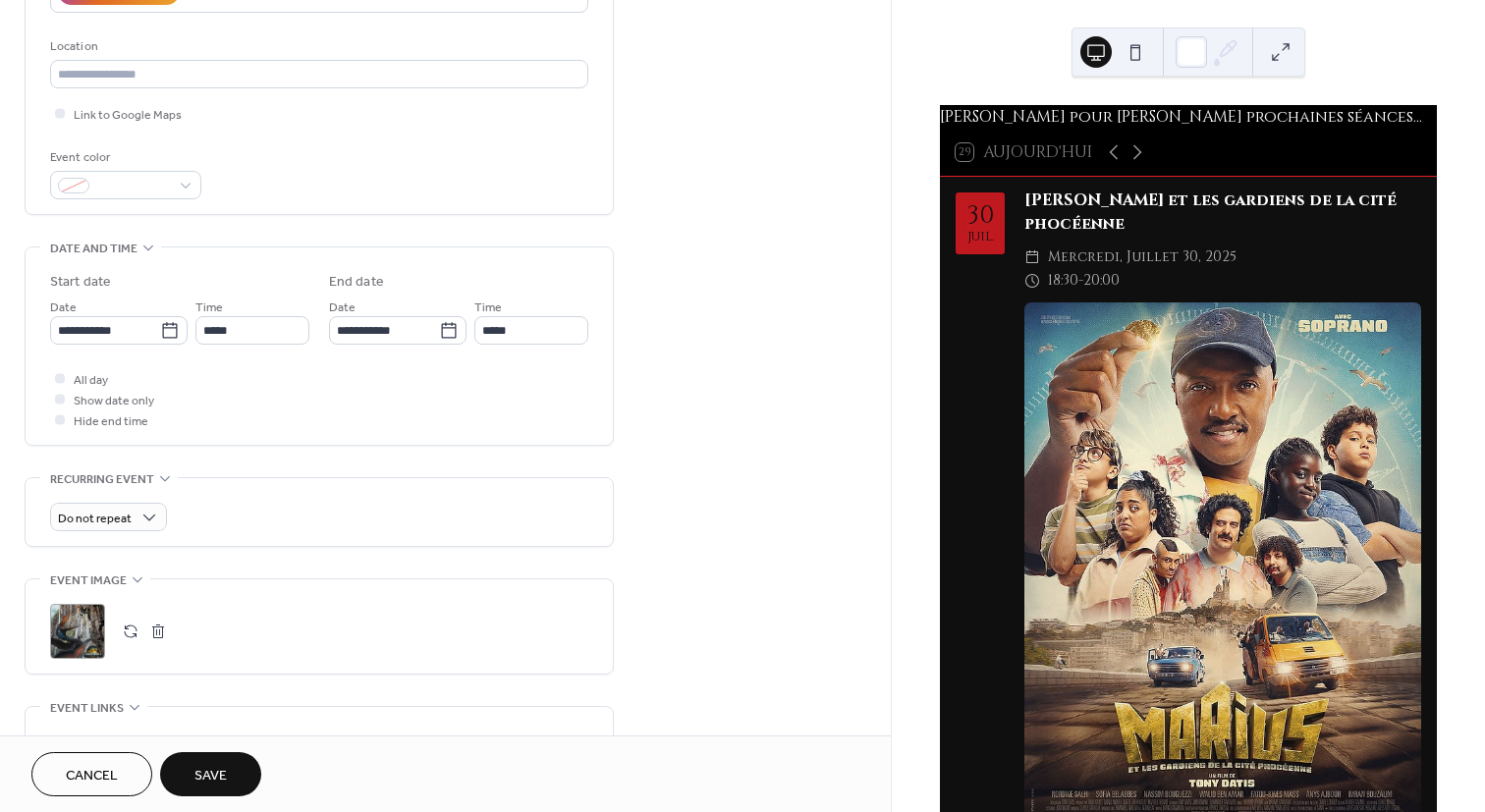 click on "Save" at bounding box center (210, 776) 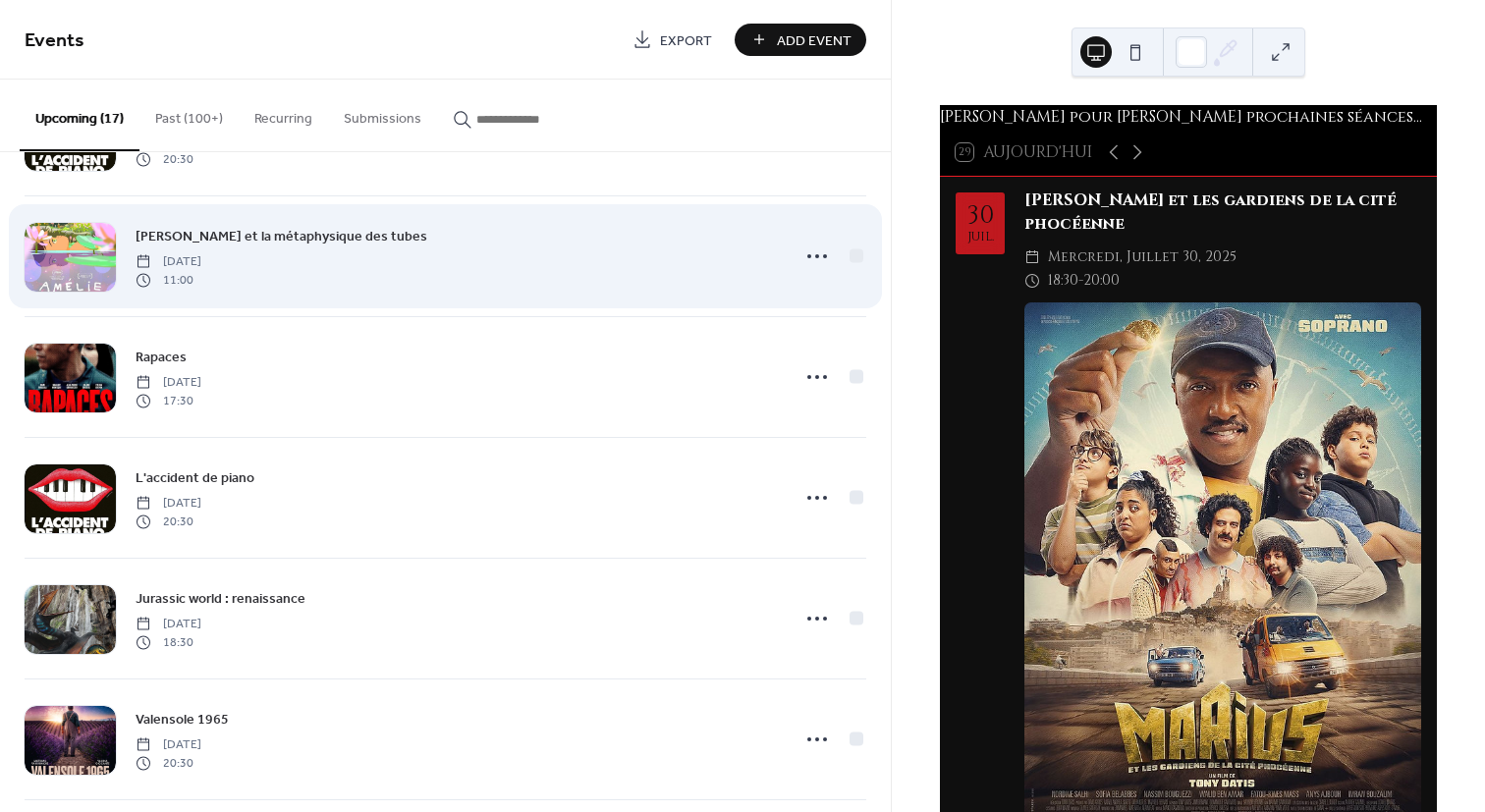 scroll, scrollTop: 687, scrollLeft: 0, axis: vertical 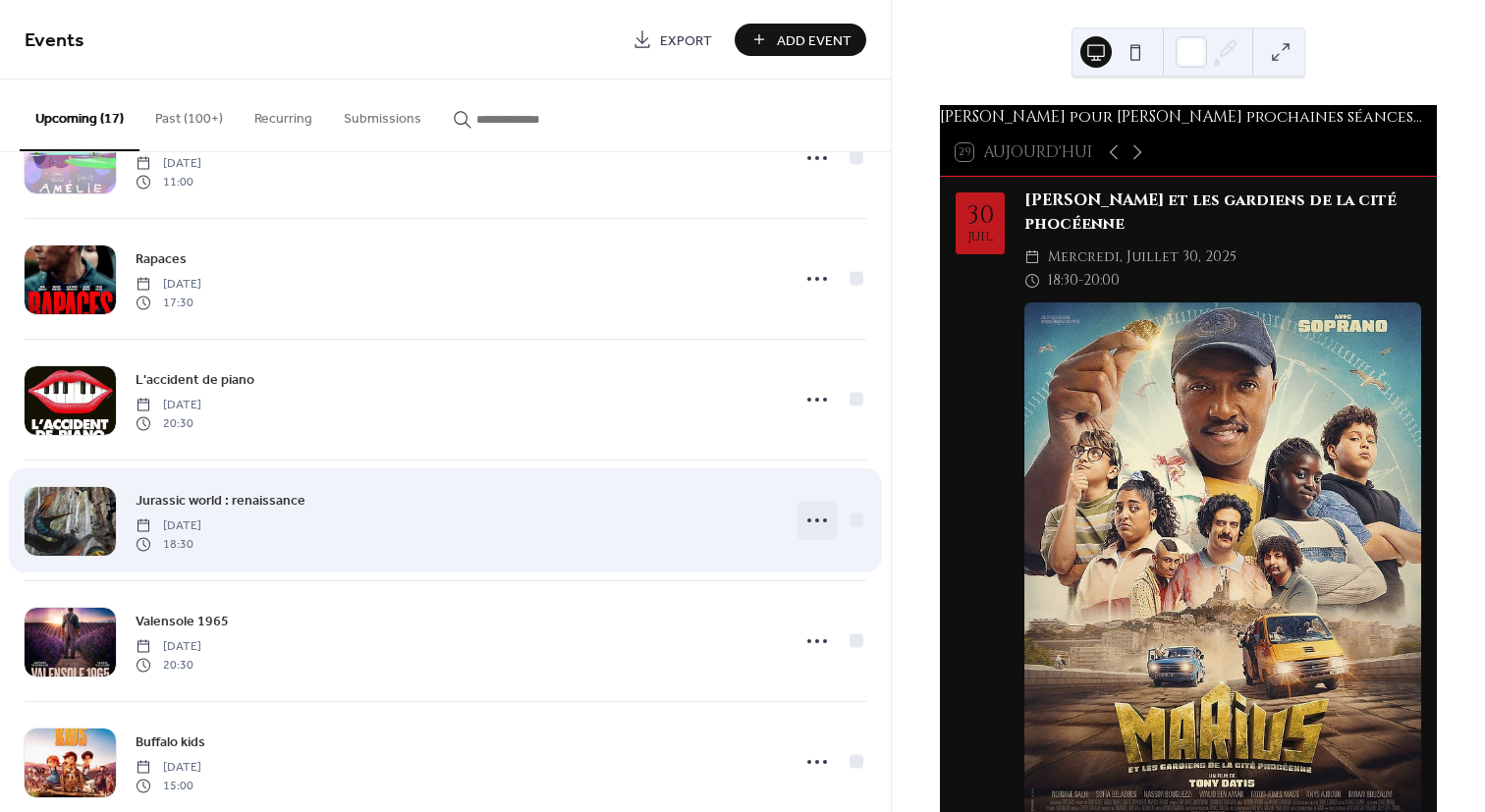 click 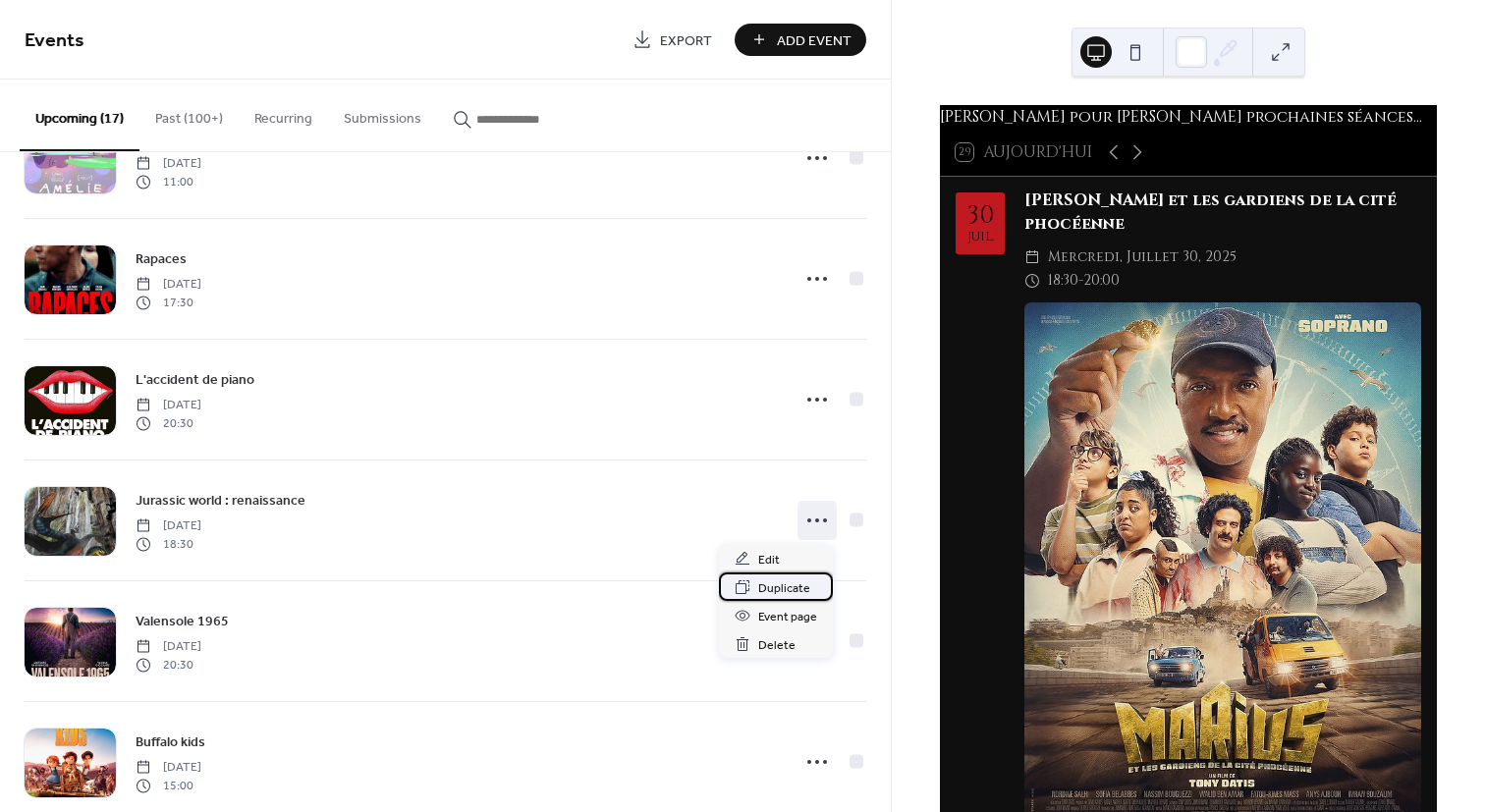 click on "Duplicate" at bounding box center (784, 588) 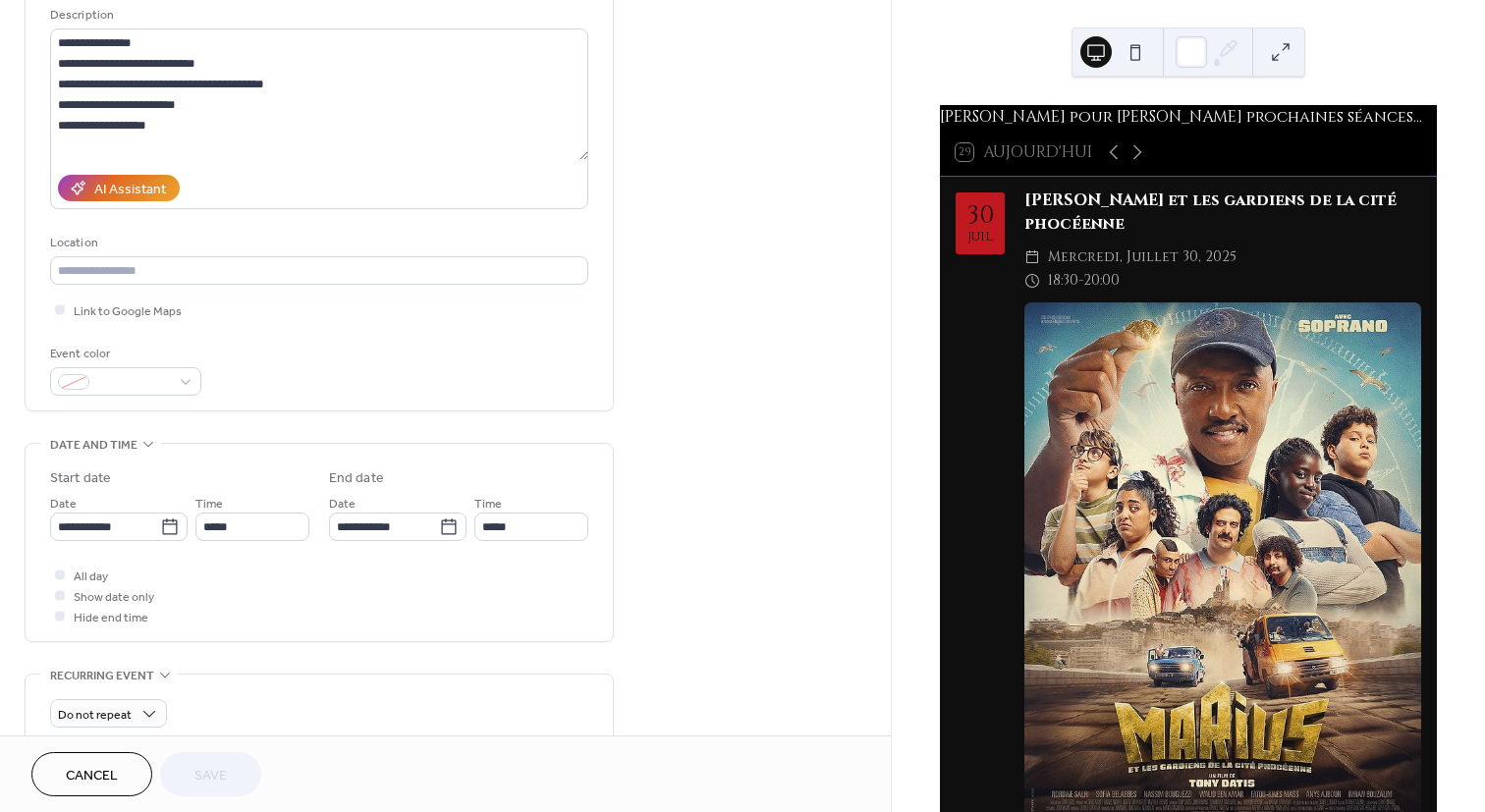 scroll, scrollTop: 393, scrollLeft: 0, axis: vertical 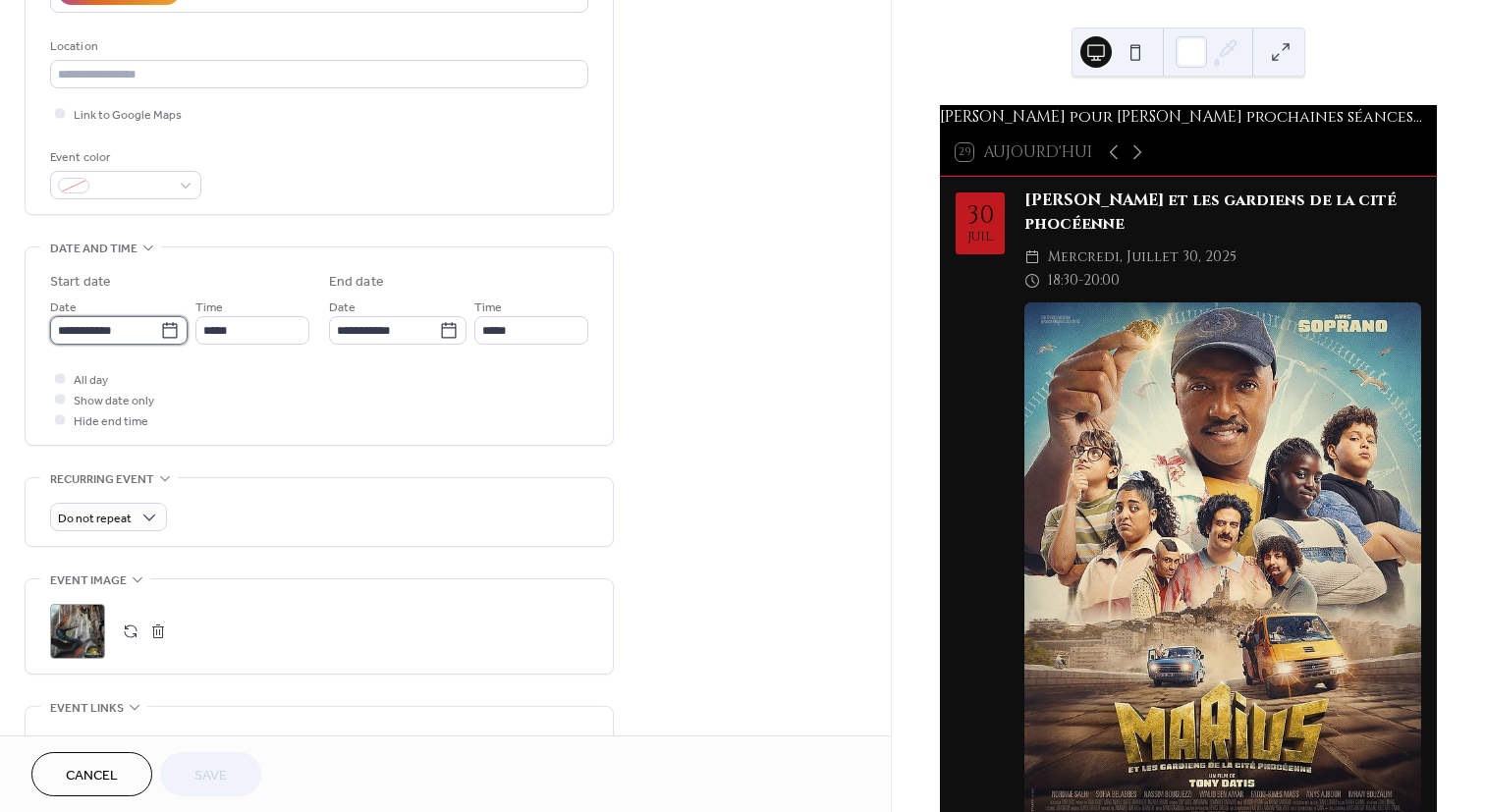 click on "**********" at bounding box center (105, 330) 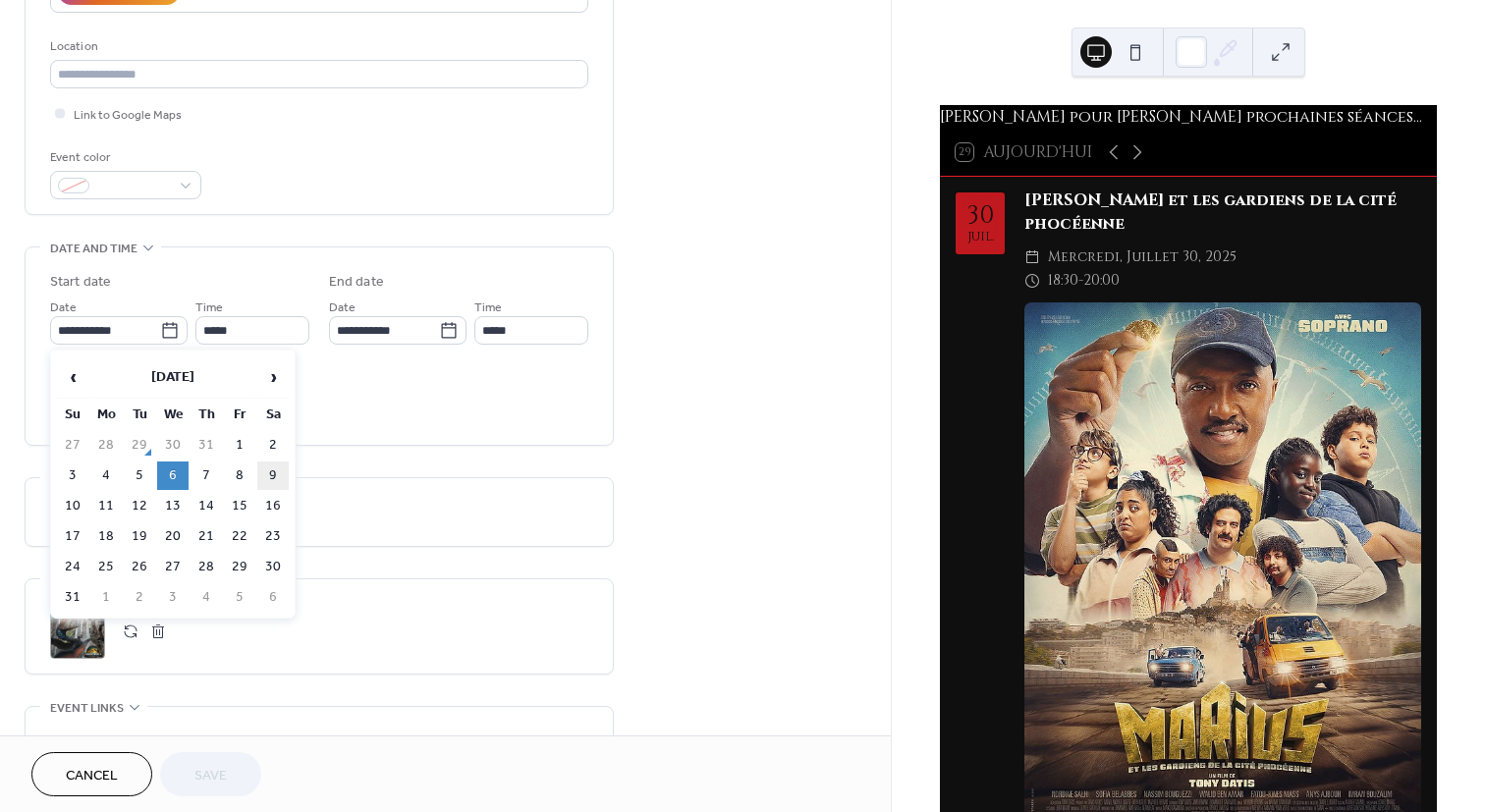 click on "9" at bounding box center [273, 475] 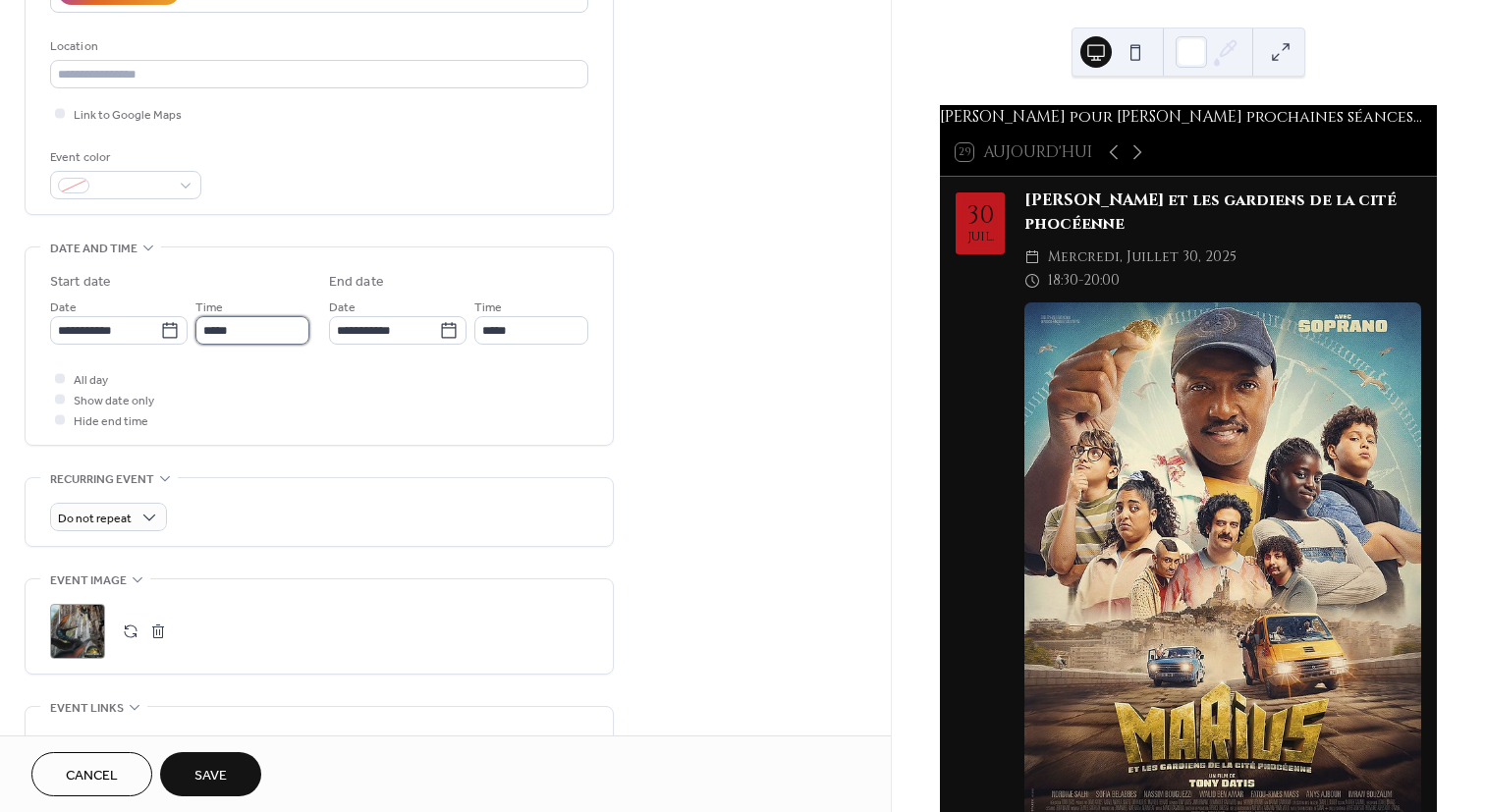 click on "*****" at bounding box center (252, 330) 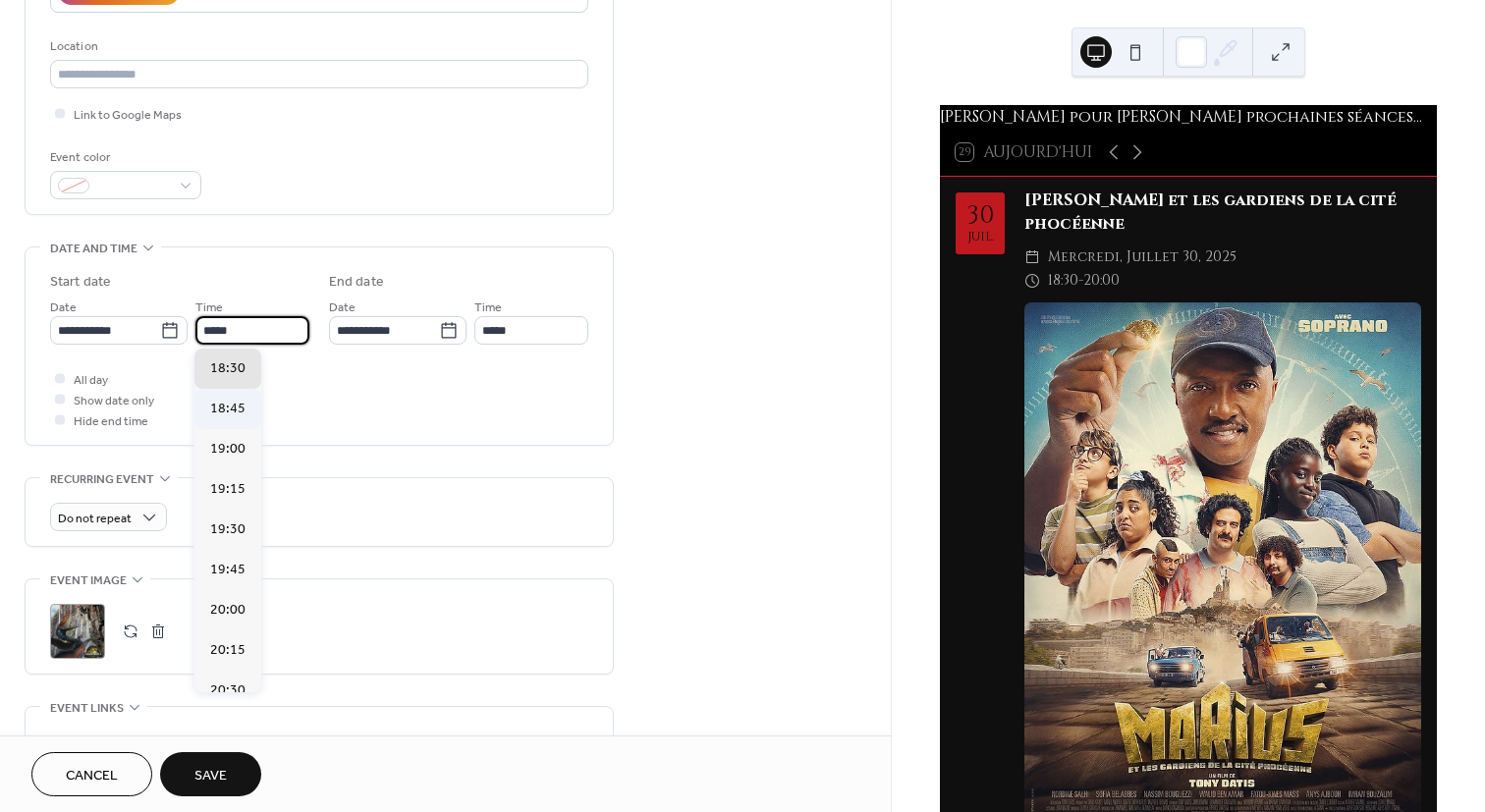 scroll, scrollTop: 2783, scrollLeft: 0, axis: vertical 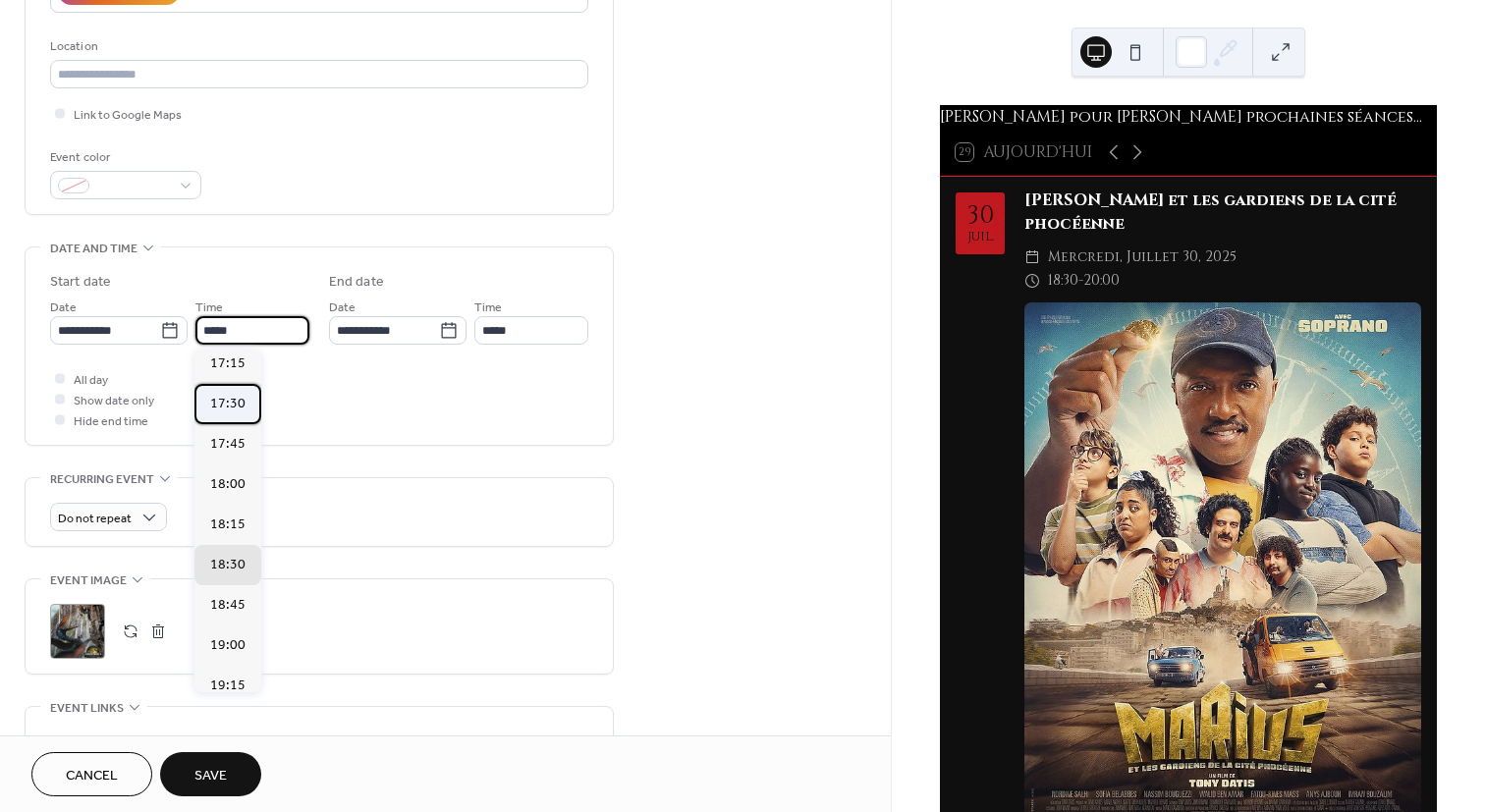 click on "17:30" at bounding box center [228, 404] 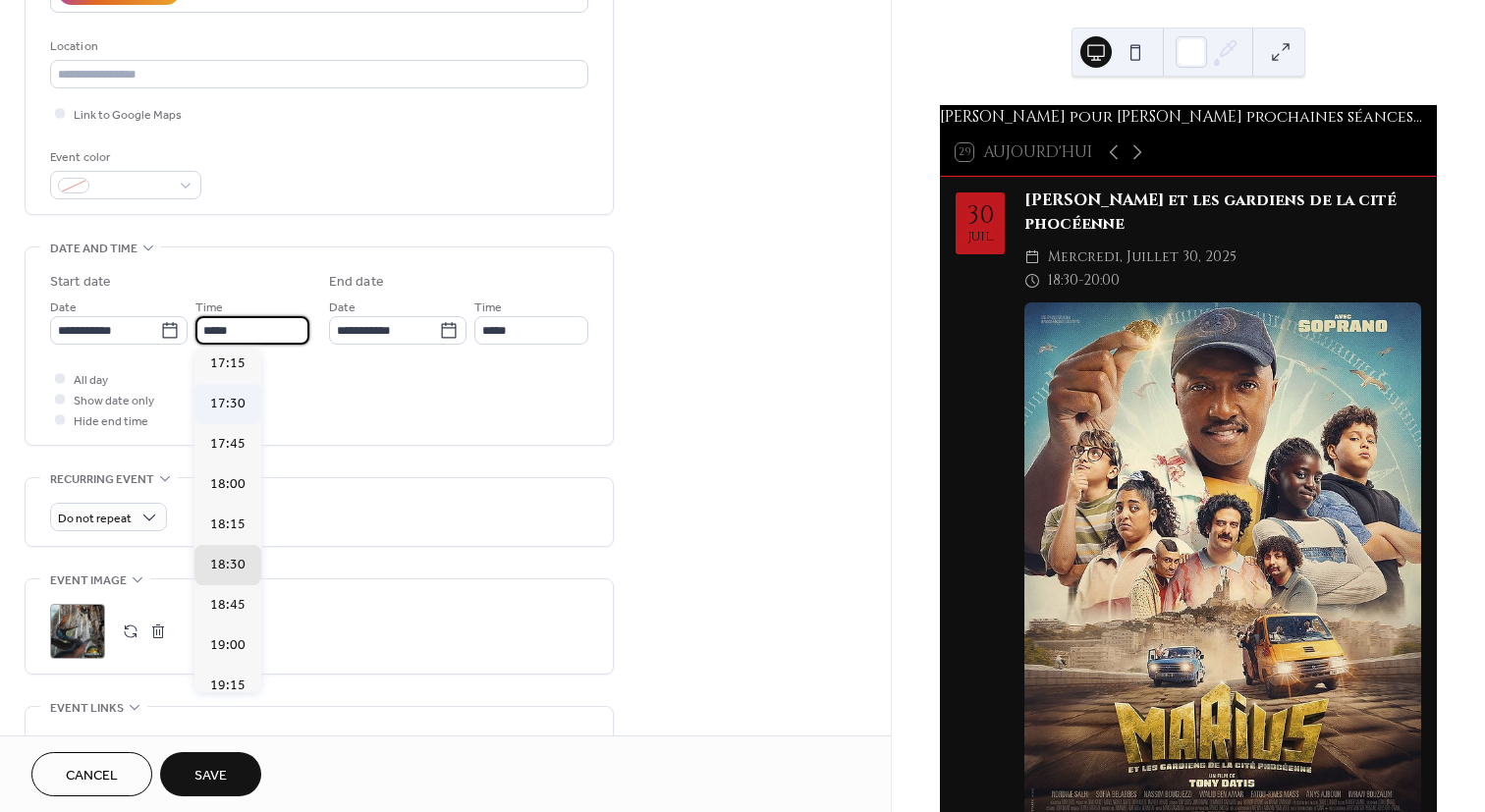 type on "*****" 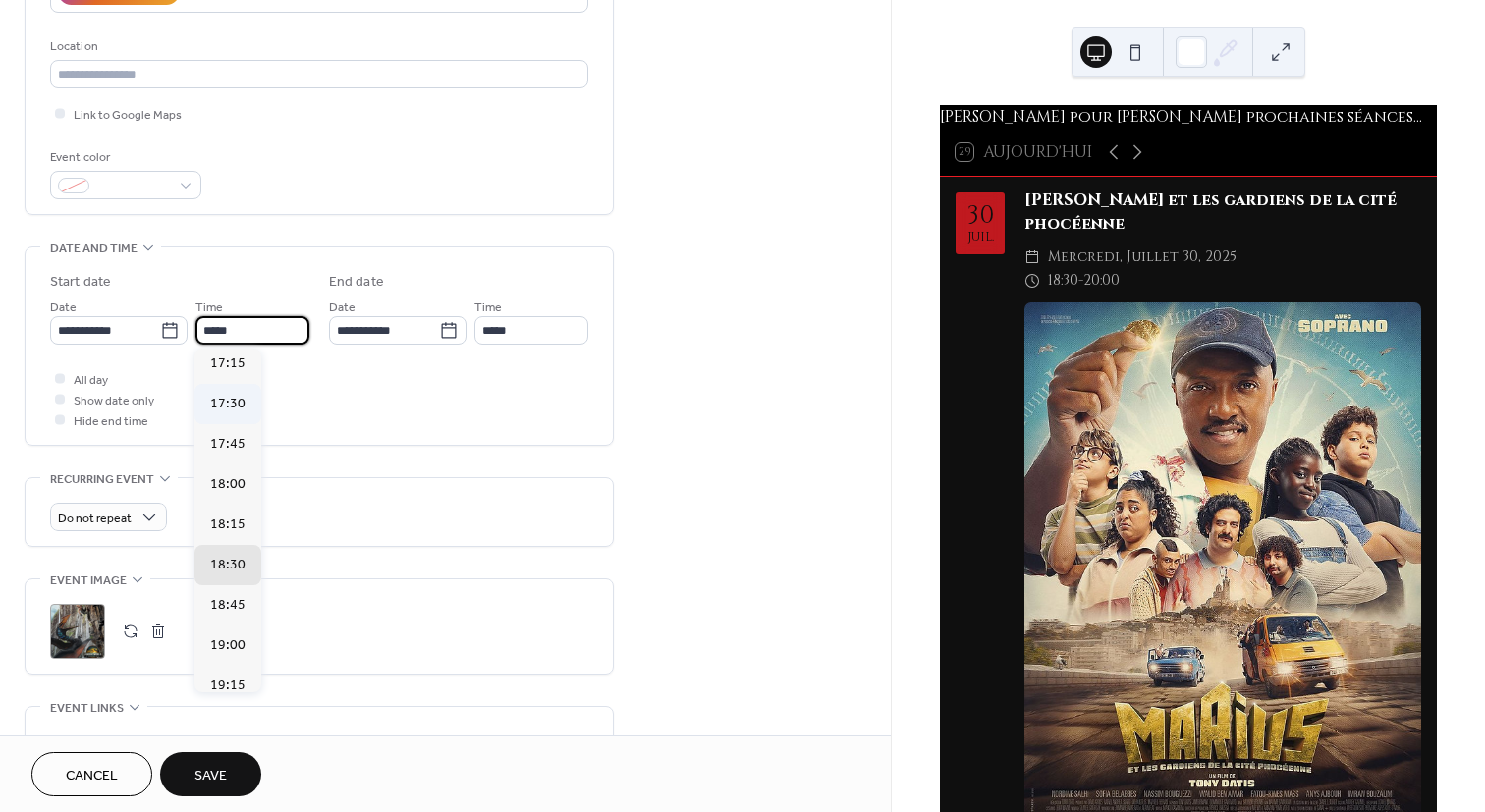 type on "*****" 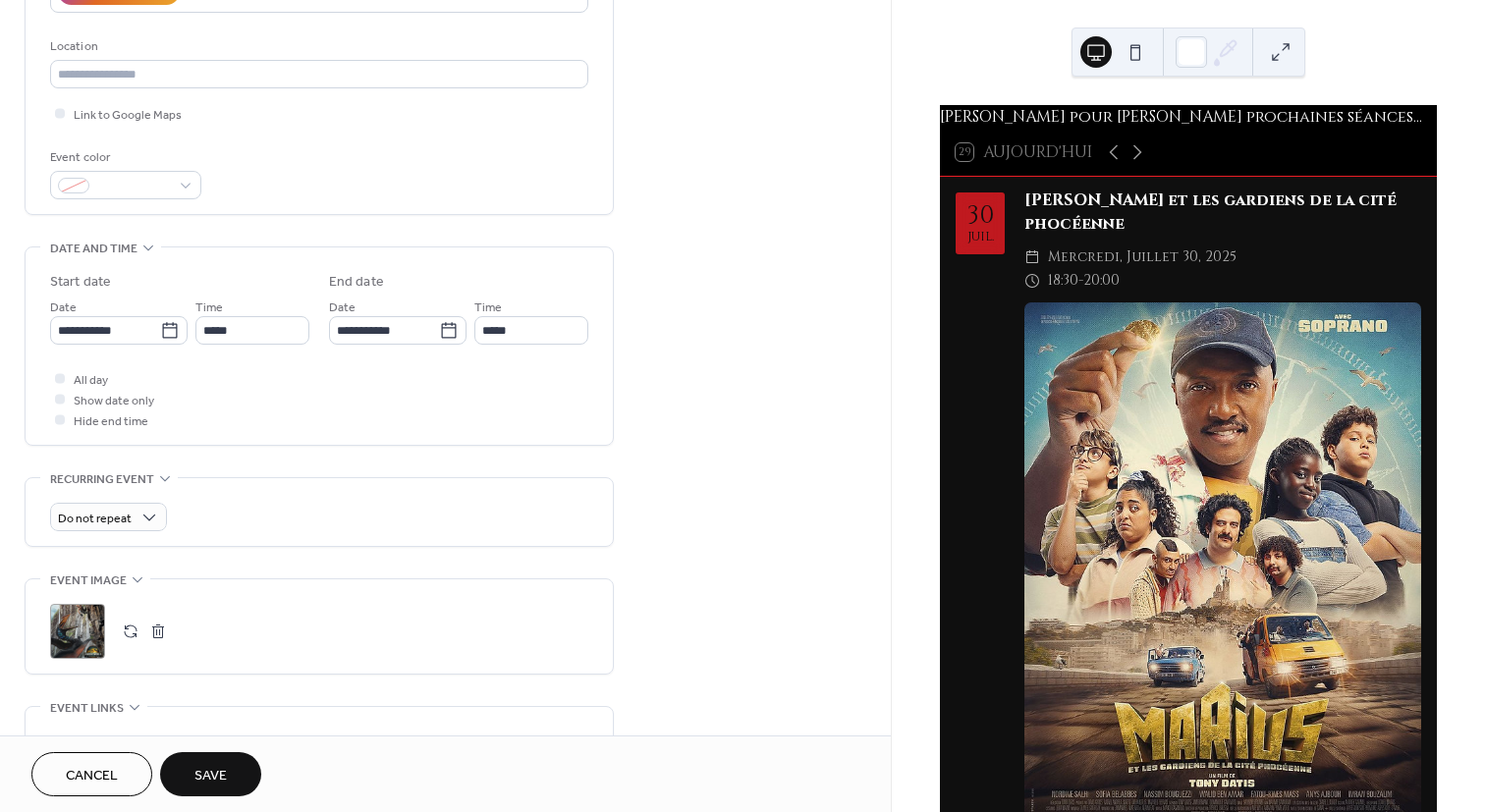 scroll, scrollTop: 491, scrollLeft: 0, axis: vertical 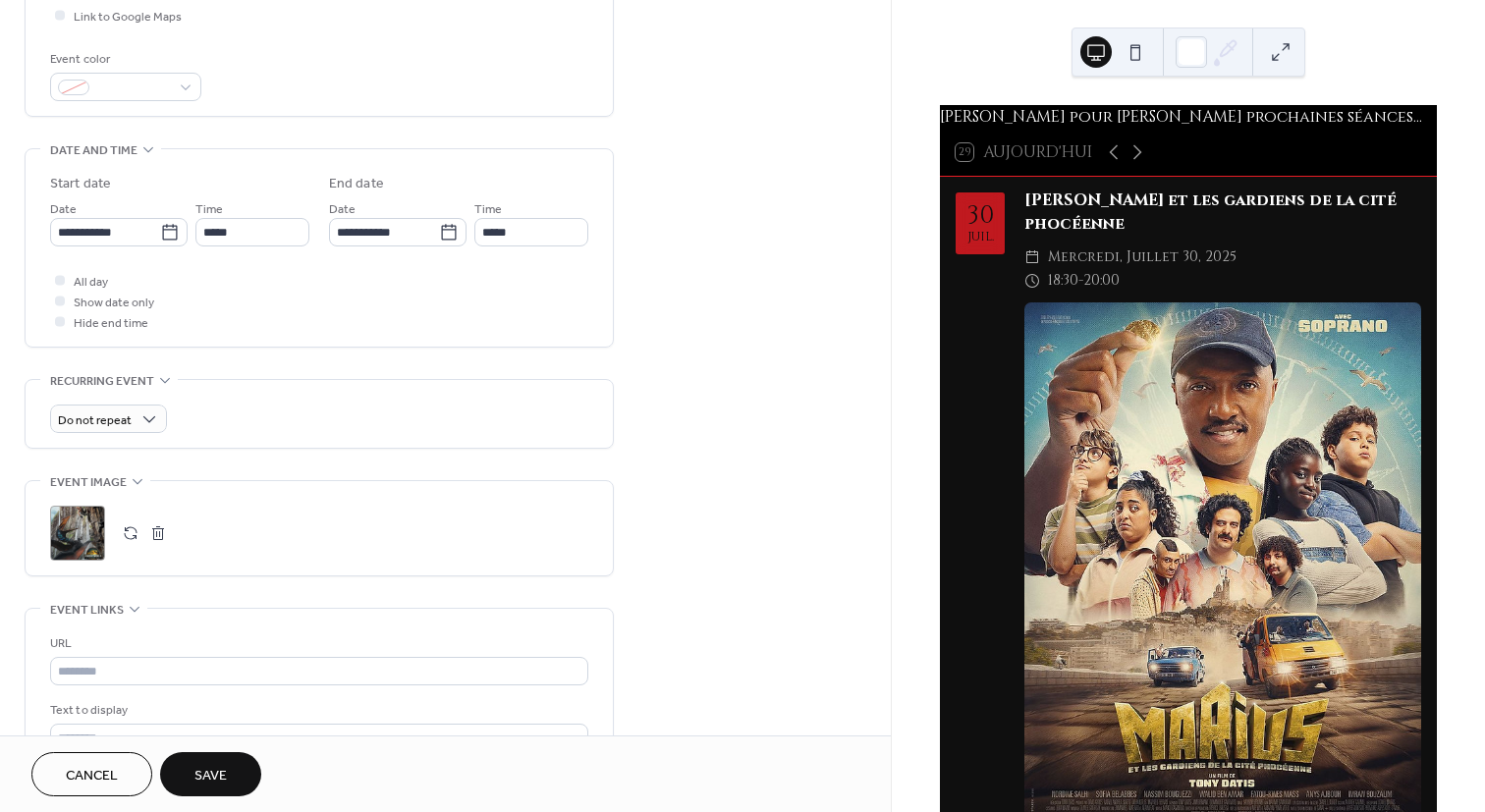 click on "Save" at bounding box center (210, 776) 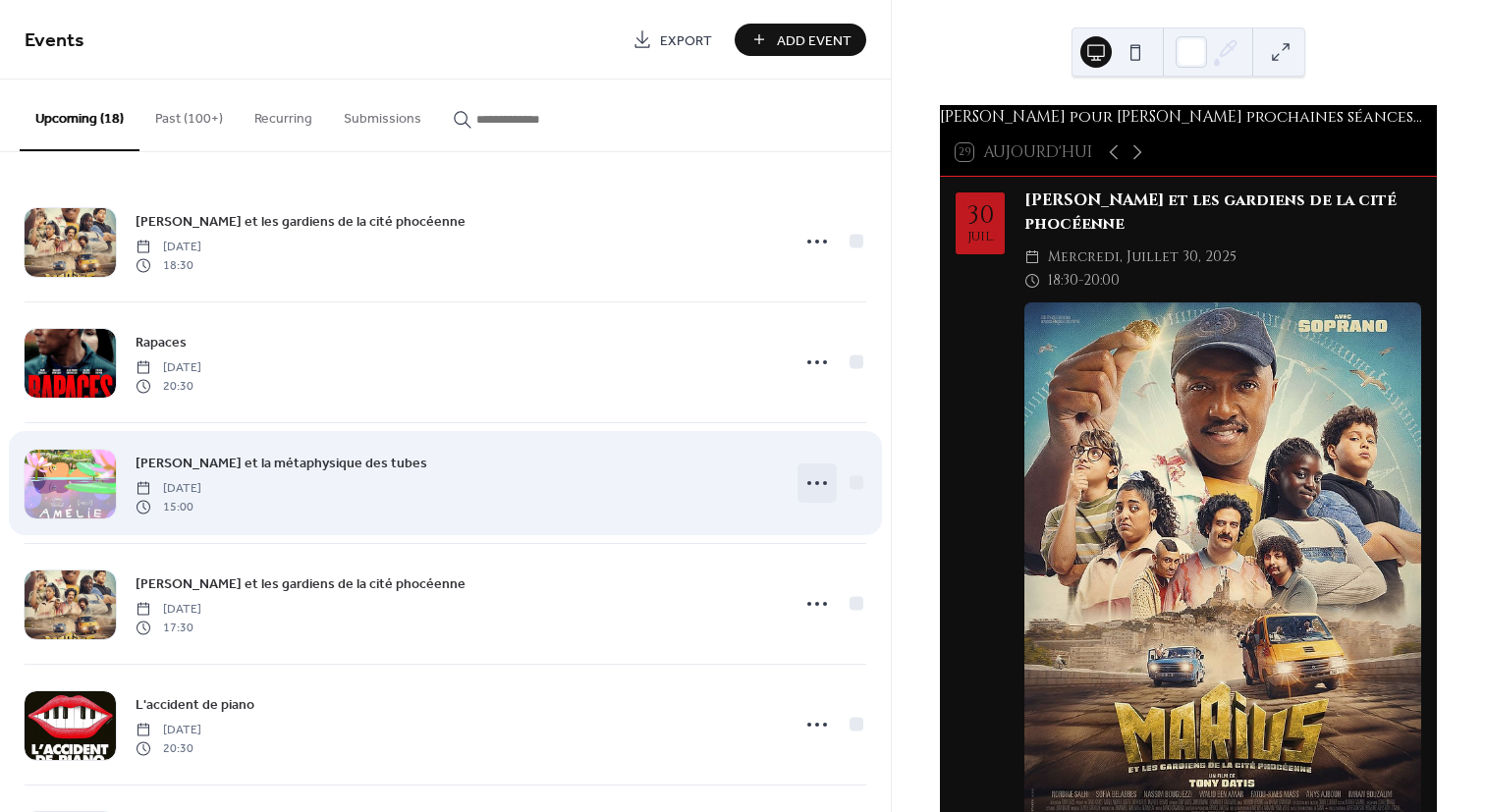 click 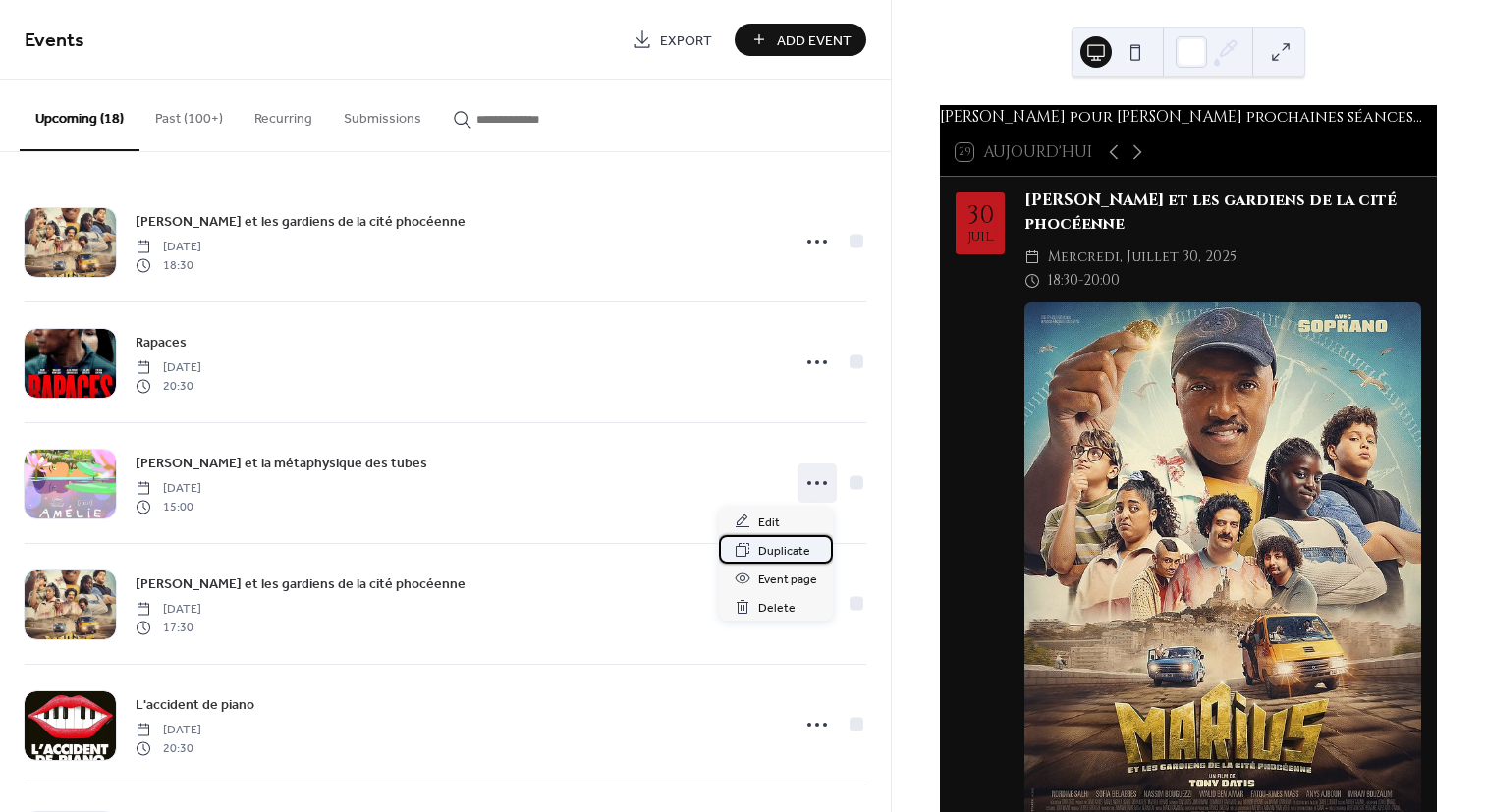 click on "Duplicate" at bounding box center (784, 551) 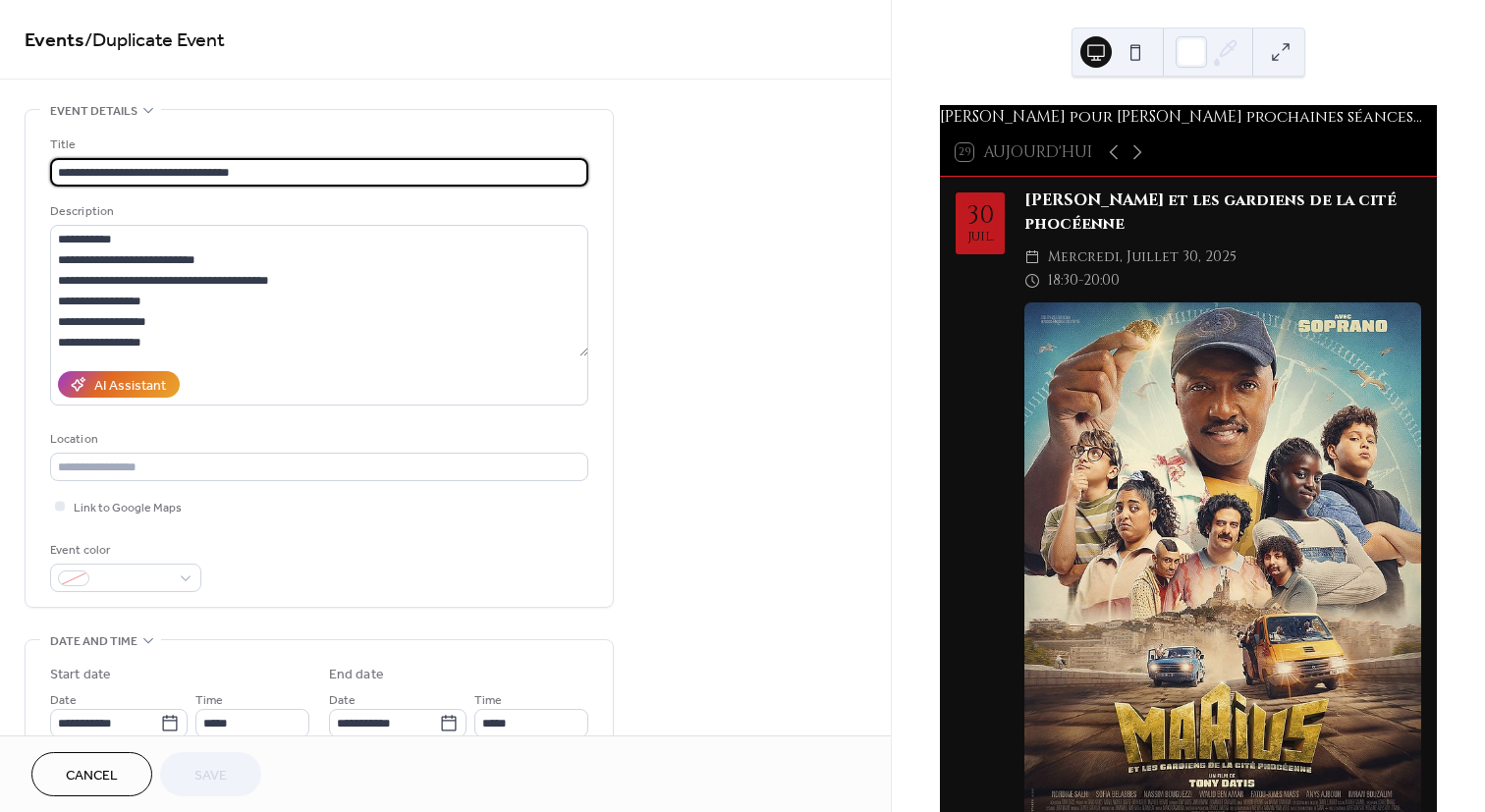 drag, startPoint x: 286, startPoint y: 172, endPoint x: -3, endPoint y: 165, distance: 289.0848 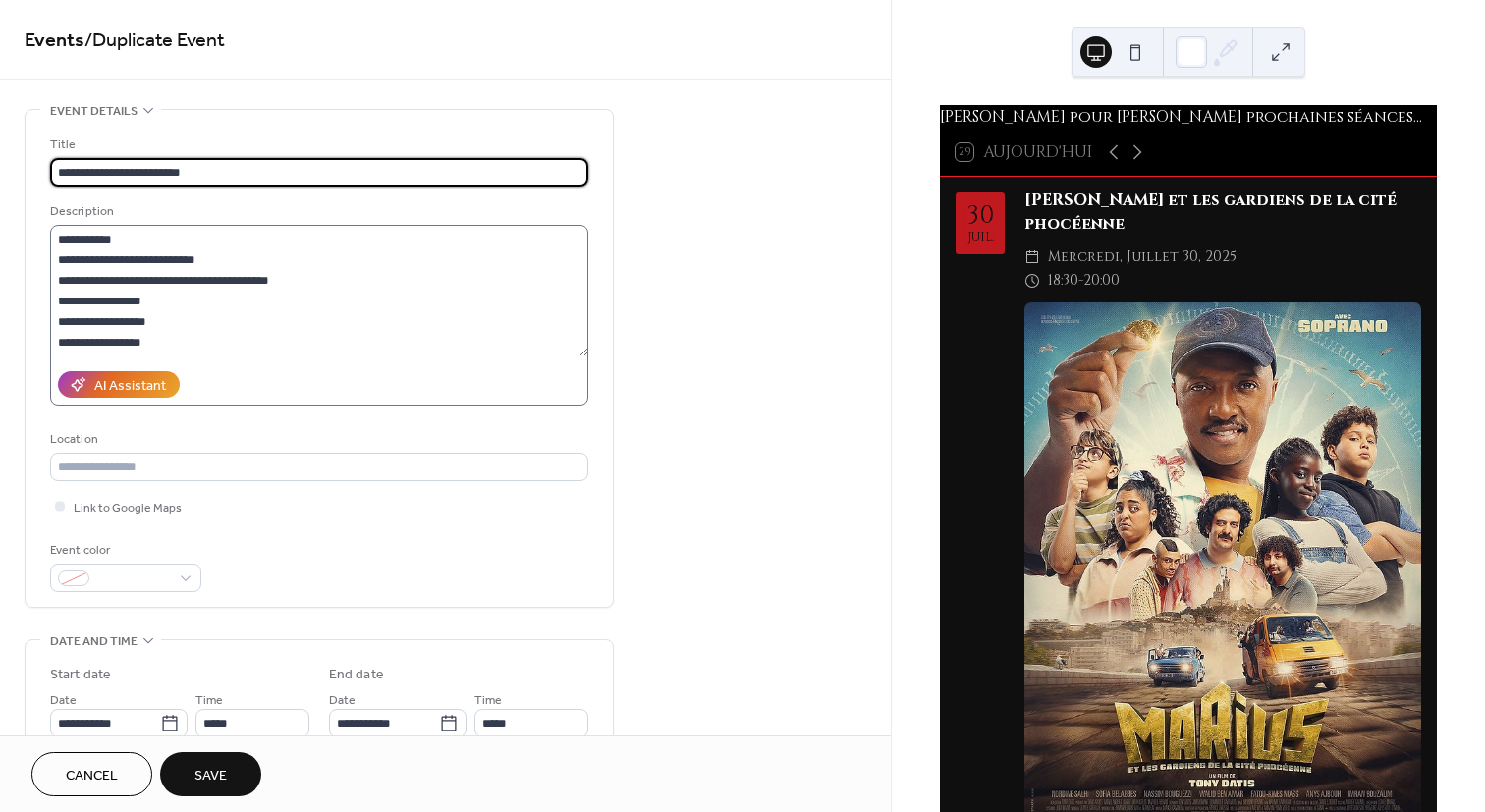type on "**********" 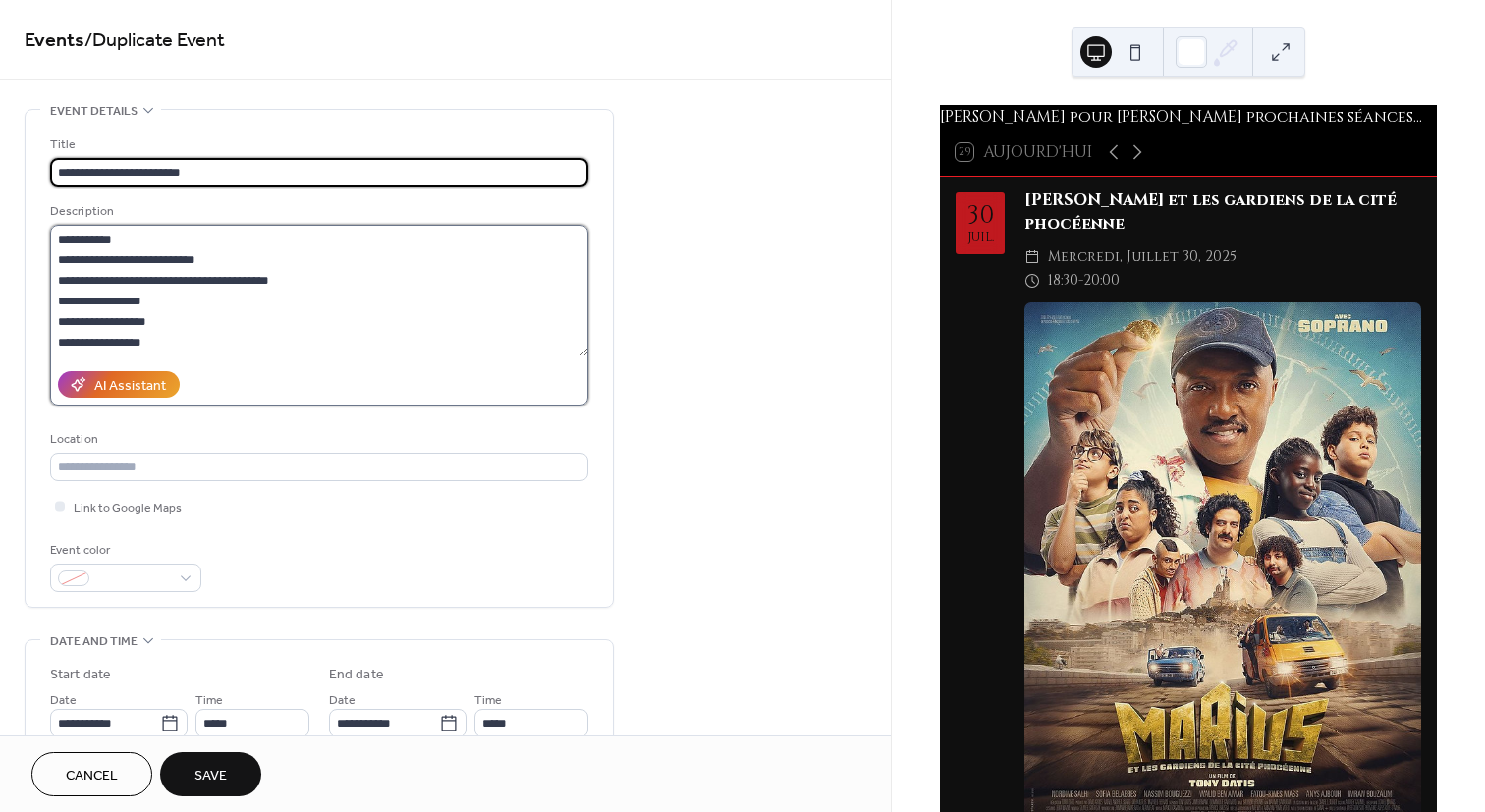 click on "**********" at bounding box center [319, 291] 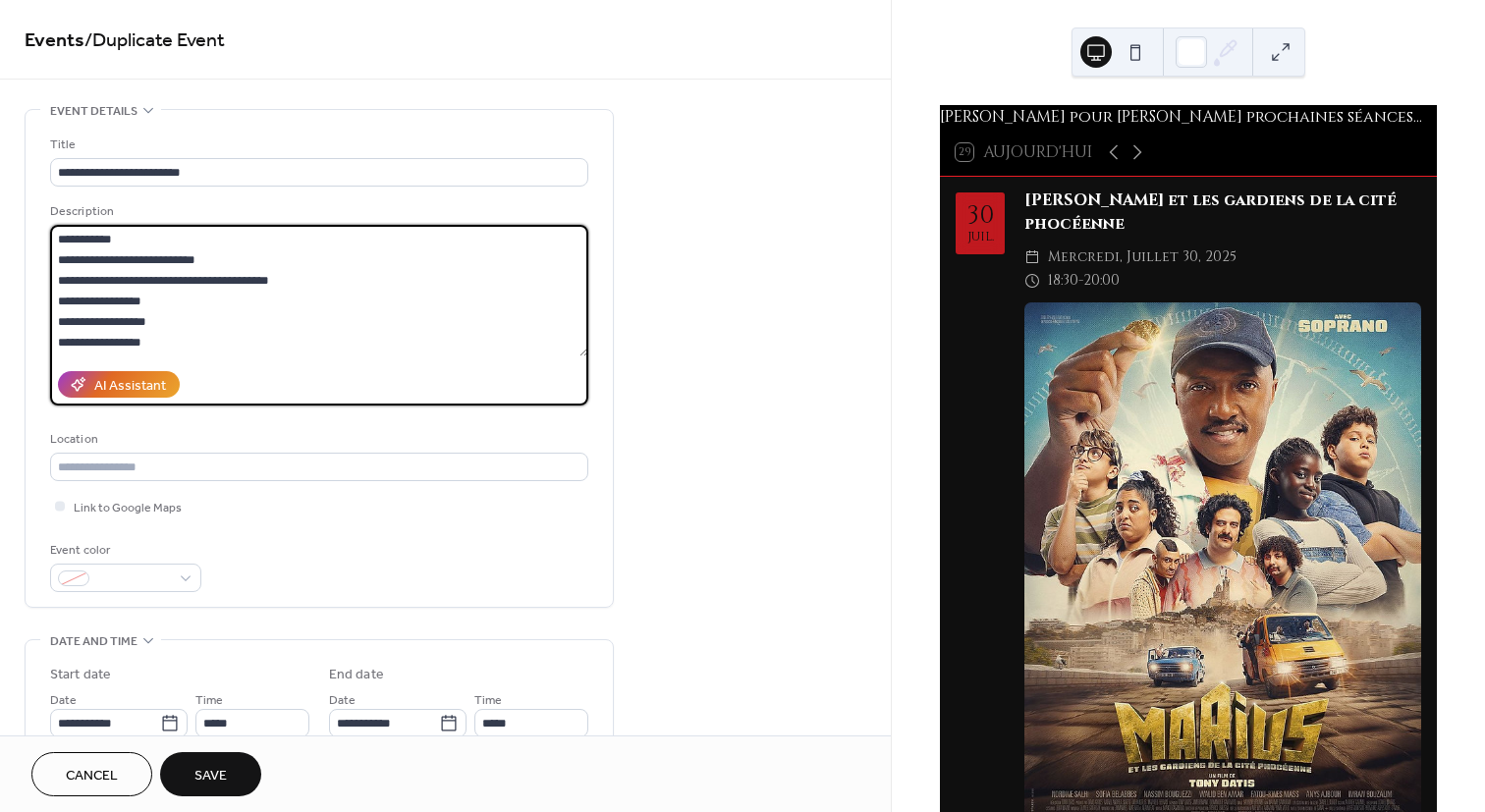 drag, startPoint x: 155, startPoint y: 342, endPoint x: 17, endPoint y: 220, distance: 184.19555 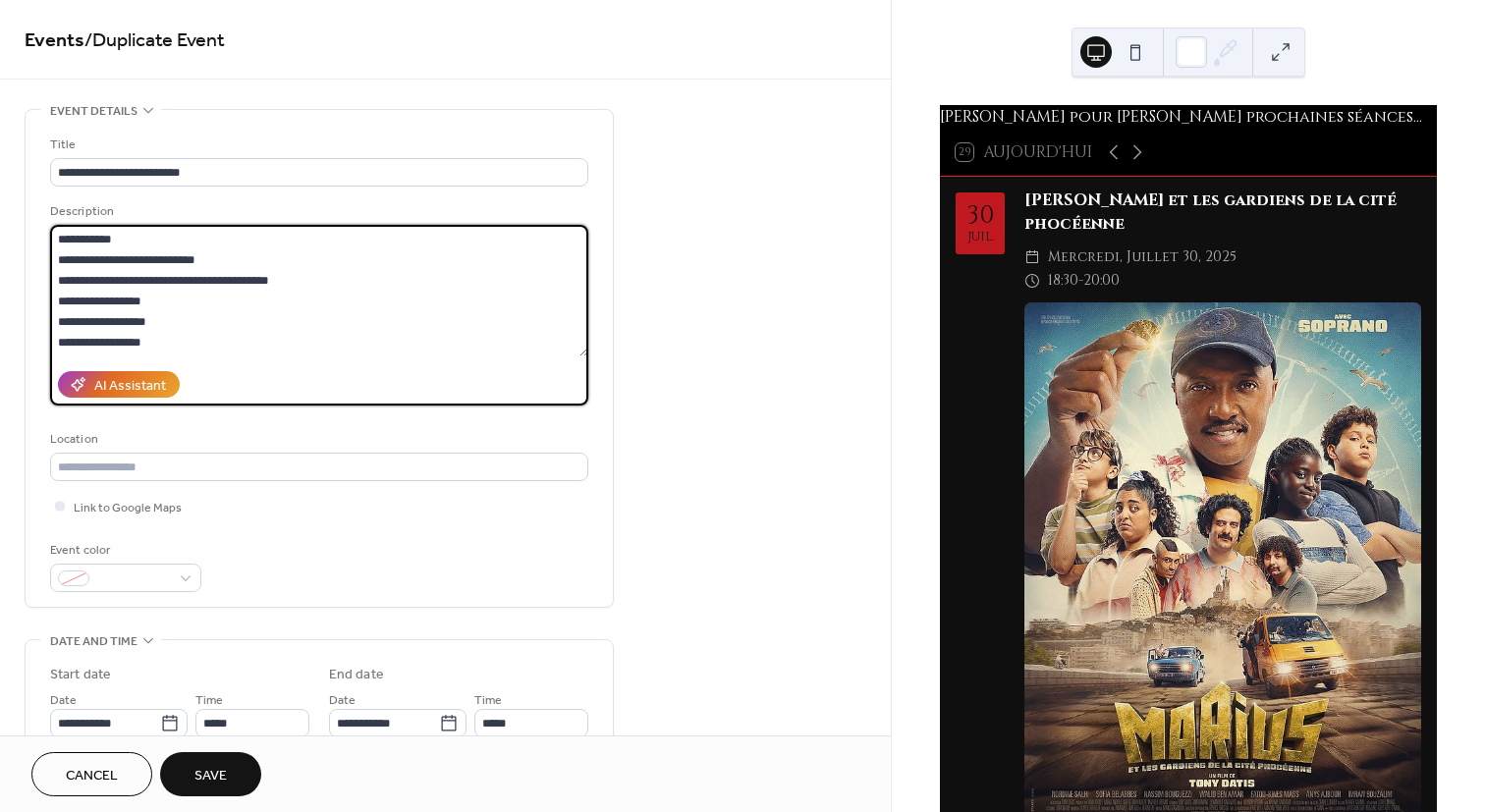 click on "**********" at bounding box center (445, 784) 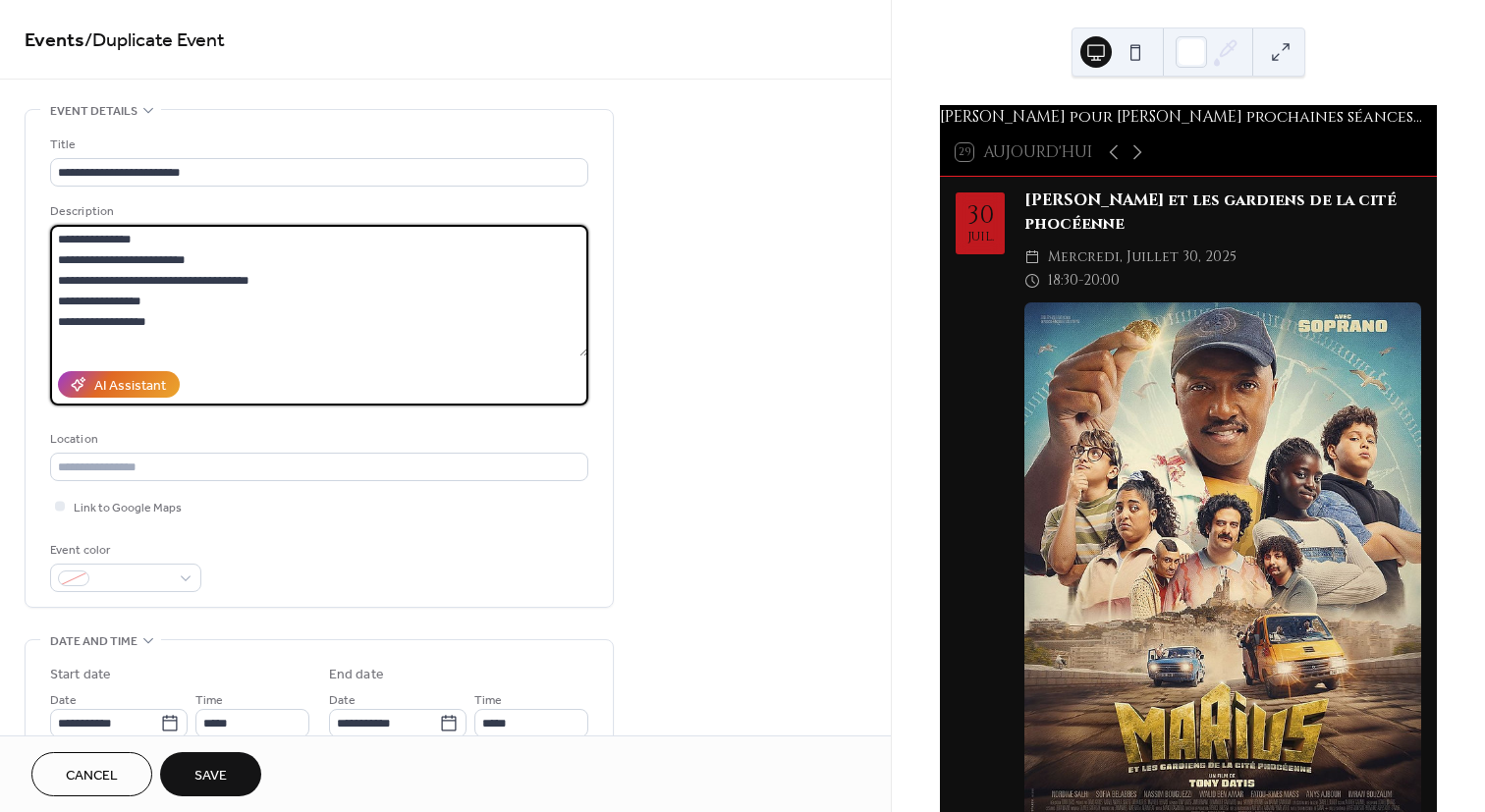 scroll, scrollTop: 59, scrollLeft: 0, axis: vertical 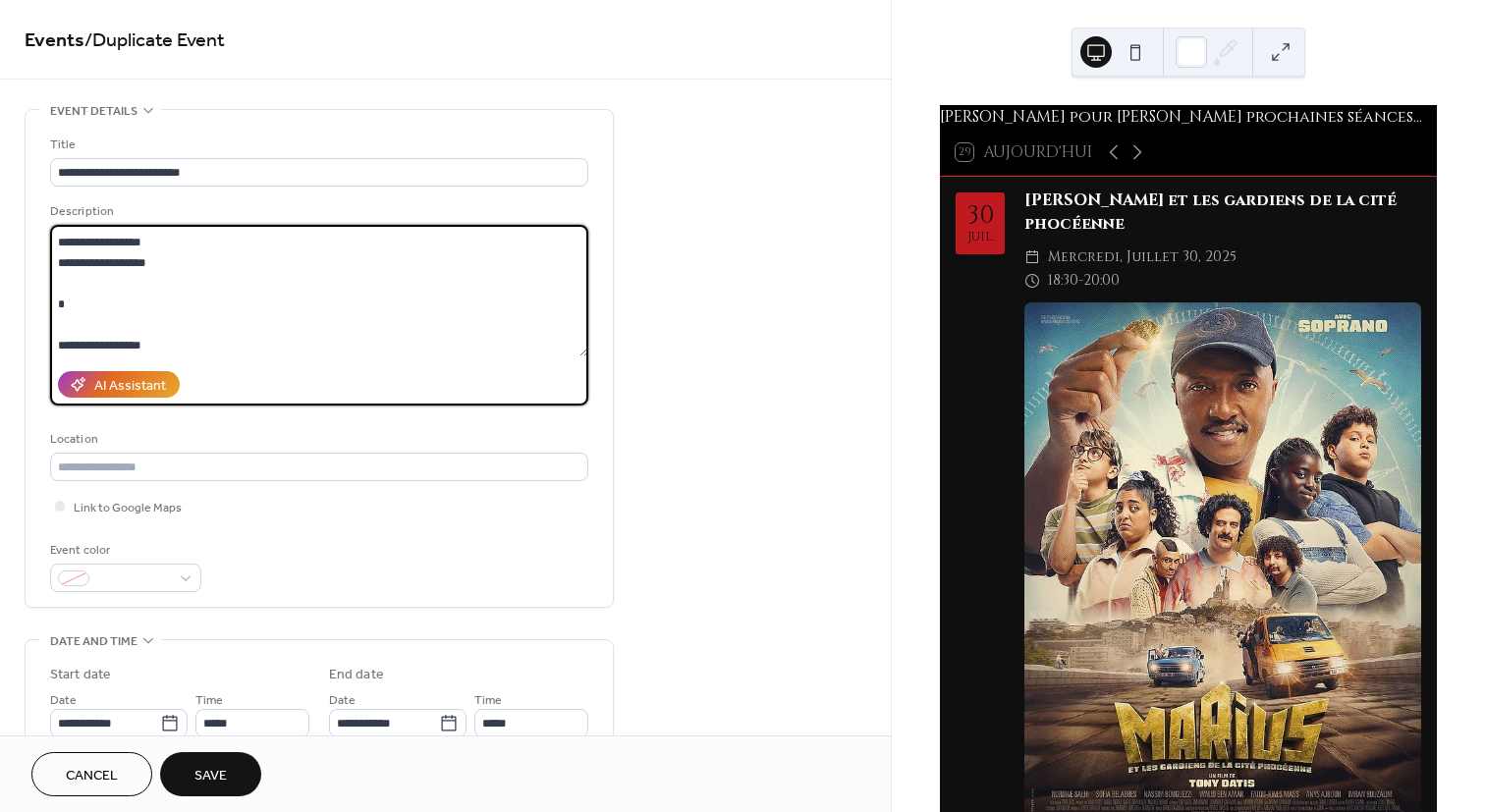 click on "**********" at bounding box center [319, 291] 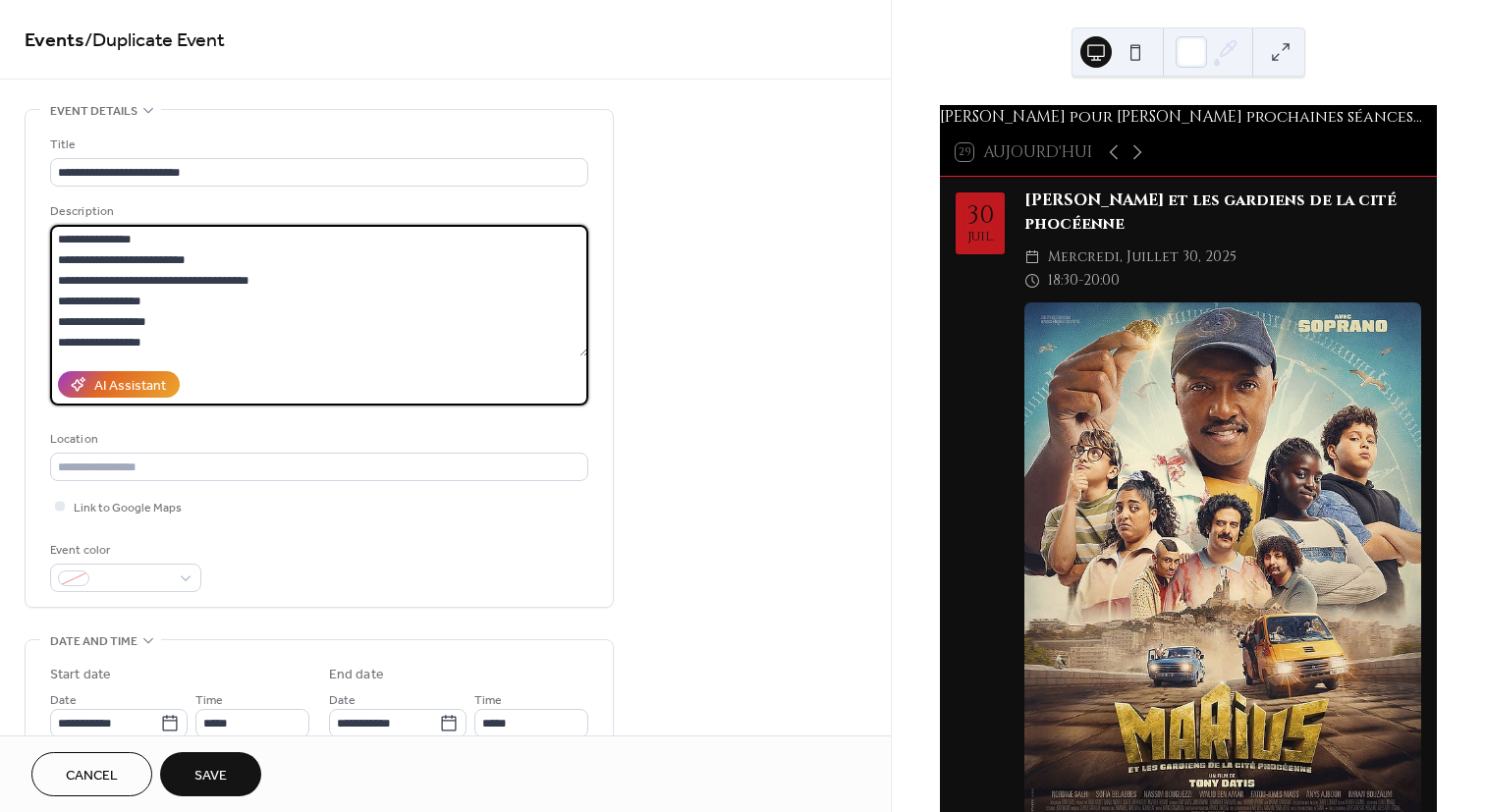 scroll, scrollTop: 0, scrollLeft: 0, axis: both 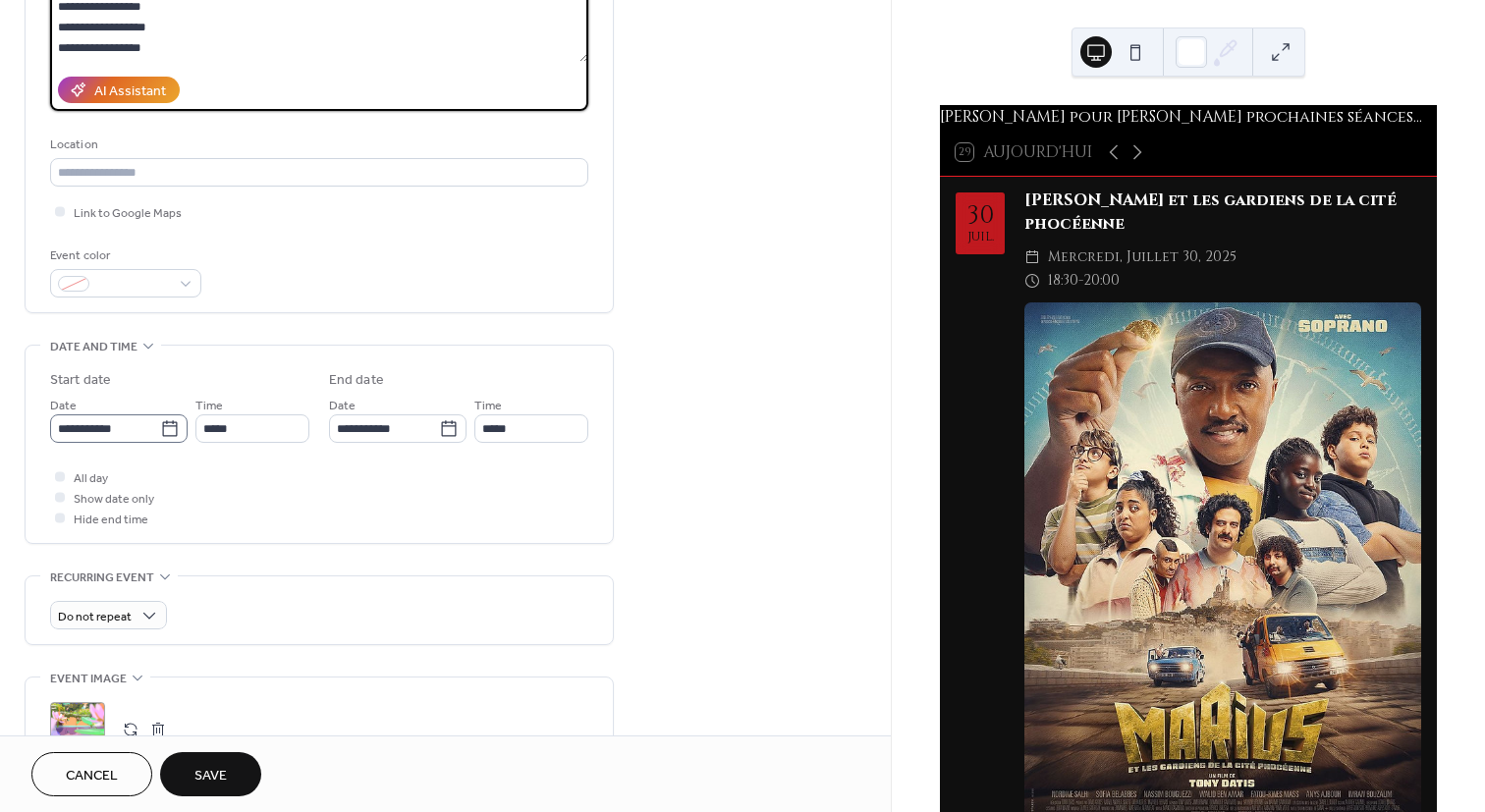 type on "**********" 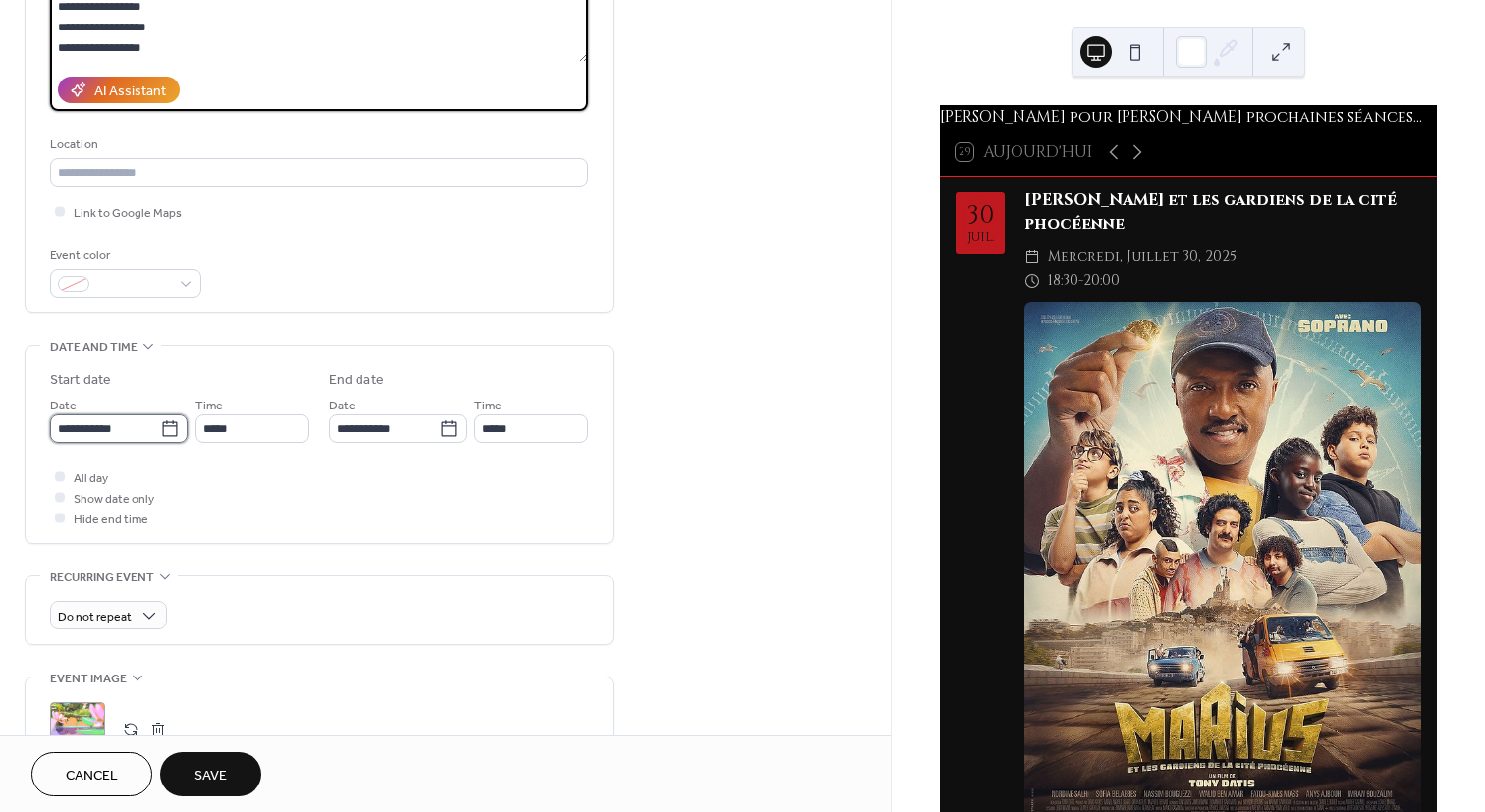 click on "**********" at bounding box center [105, 428] 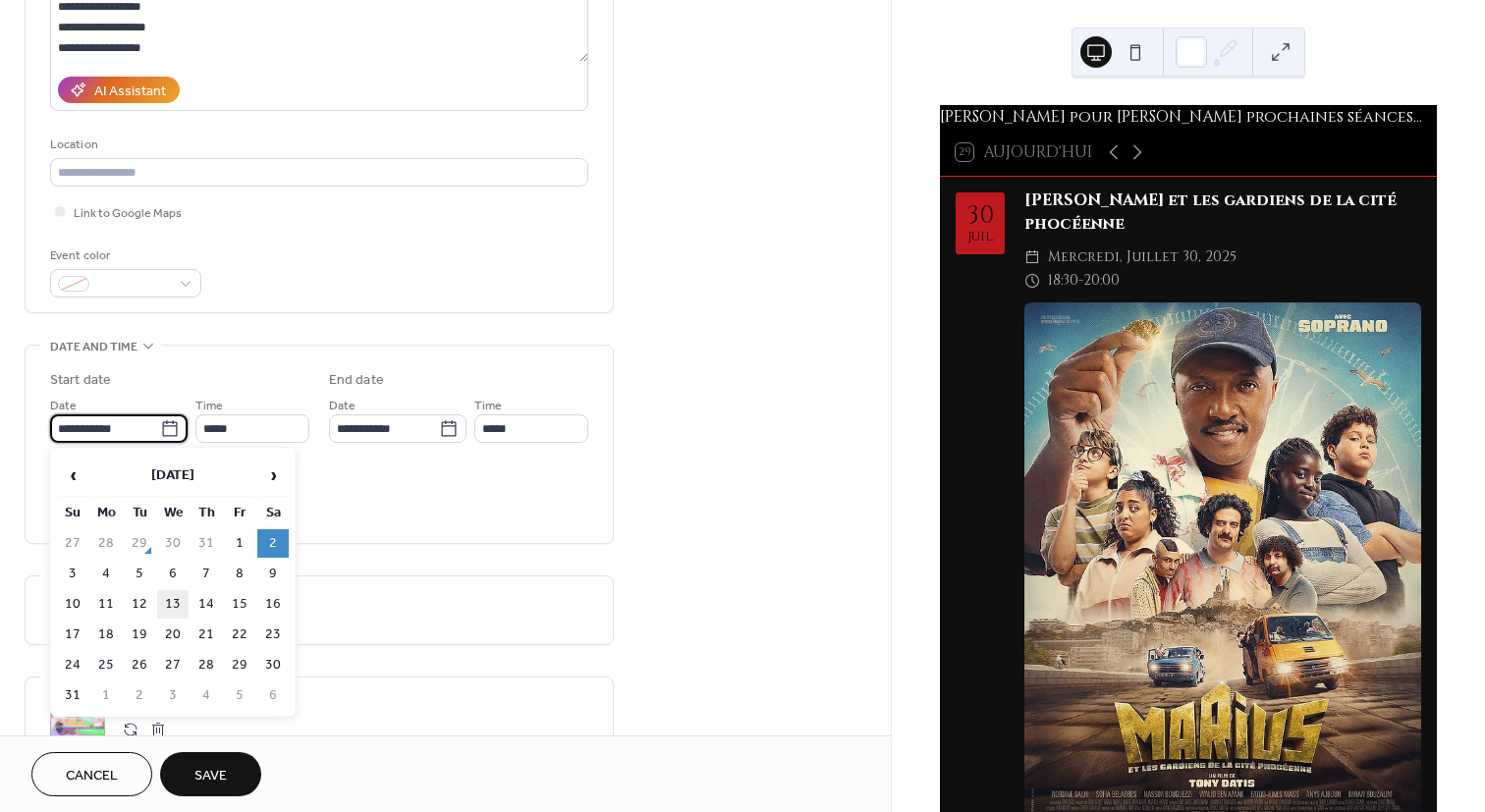click on "13" at bounding box center [173, 604] 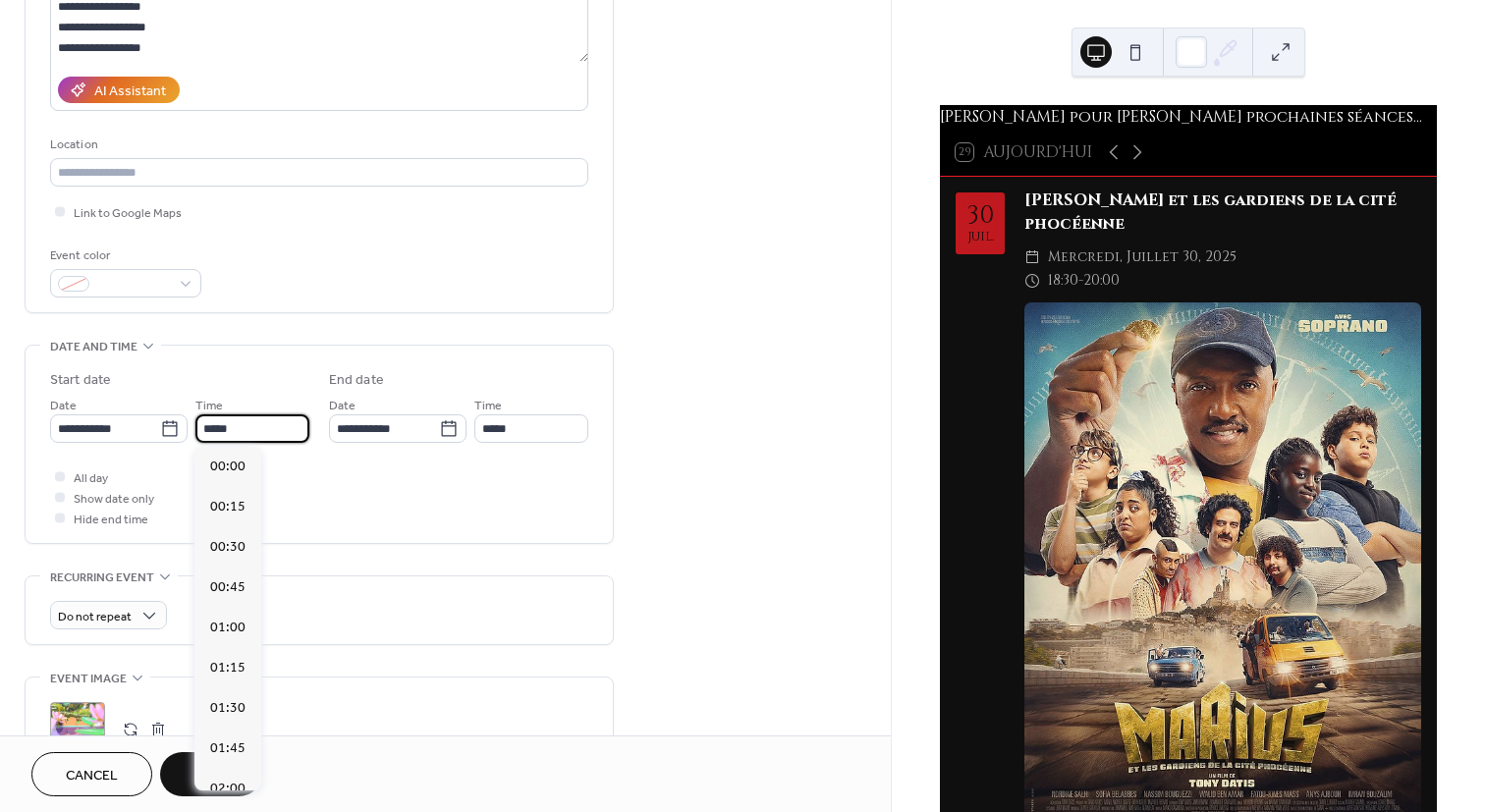 click on "*****" at bounding box center (252, 428) 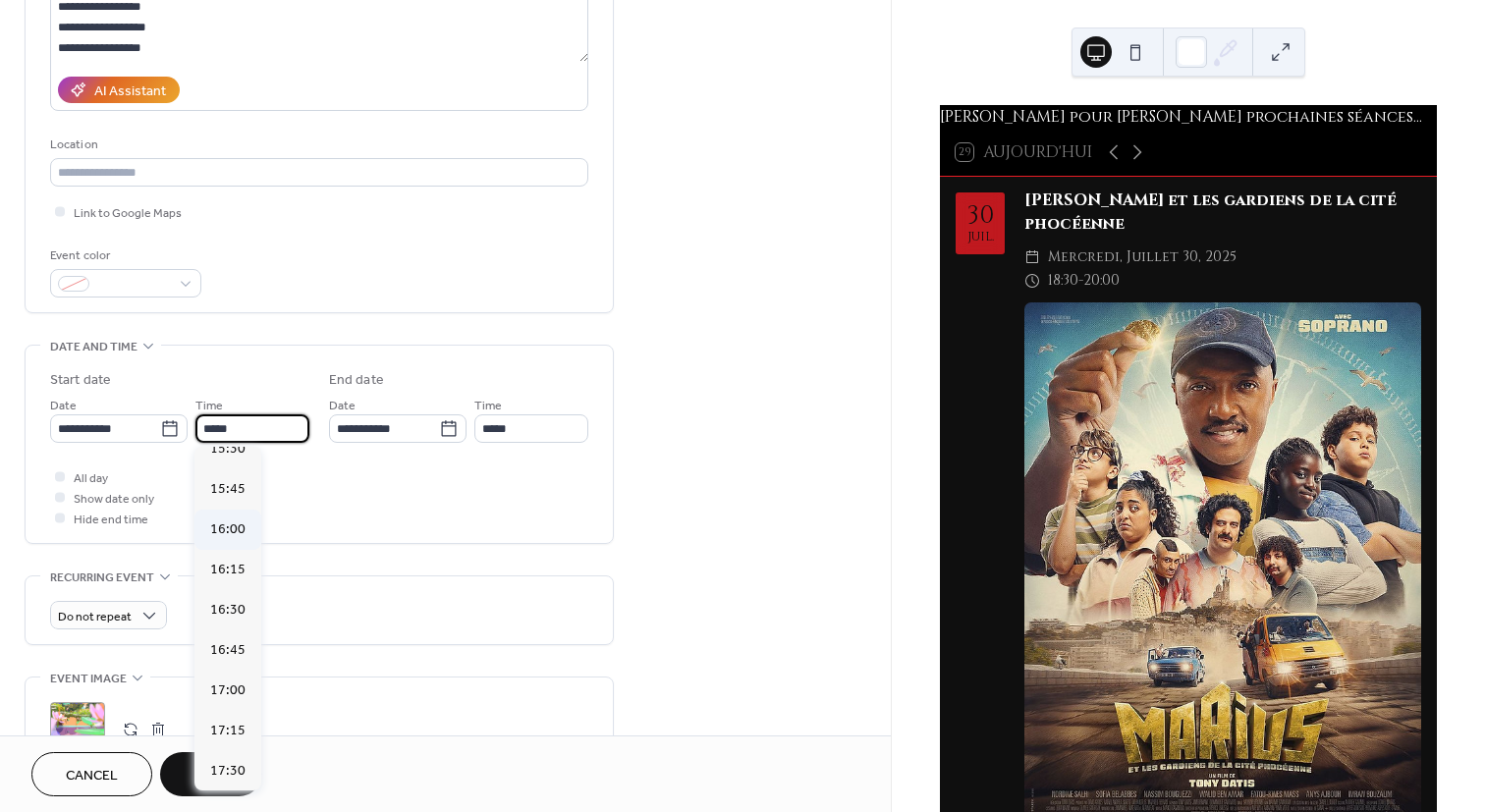 scroll, scrollTop: 2710, scrollLeft: 0, axis: vertical 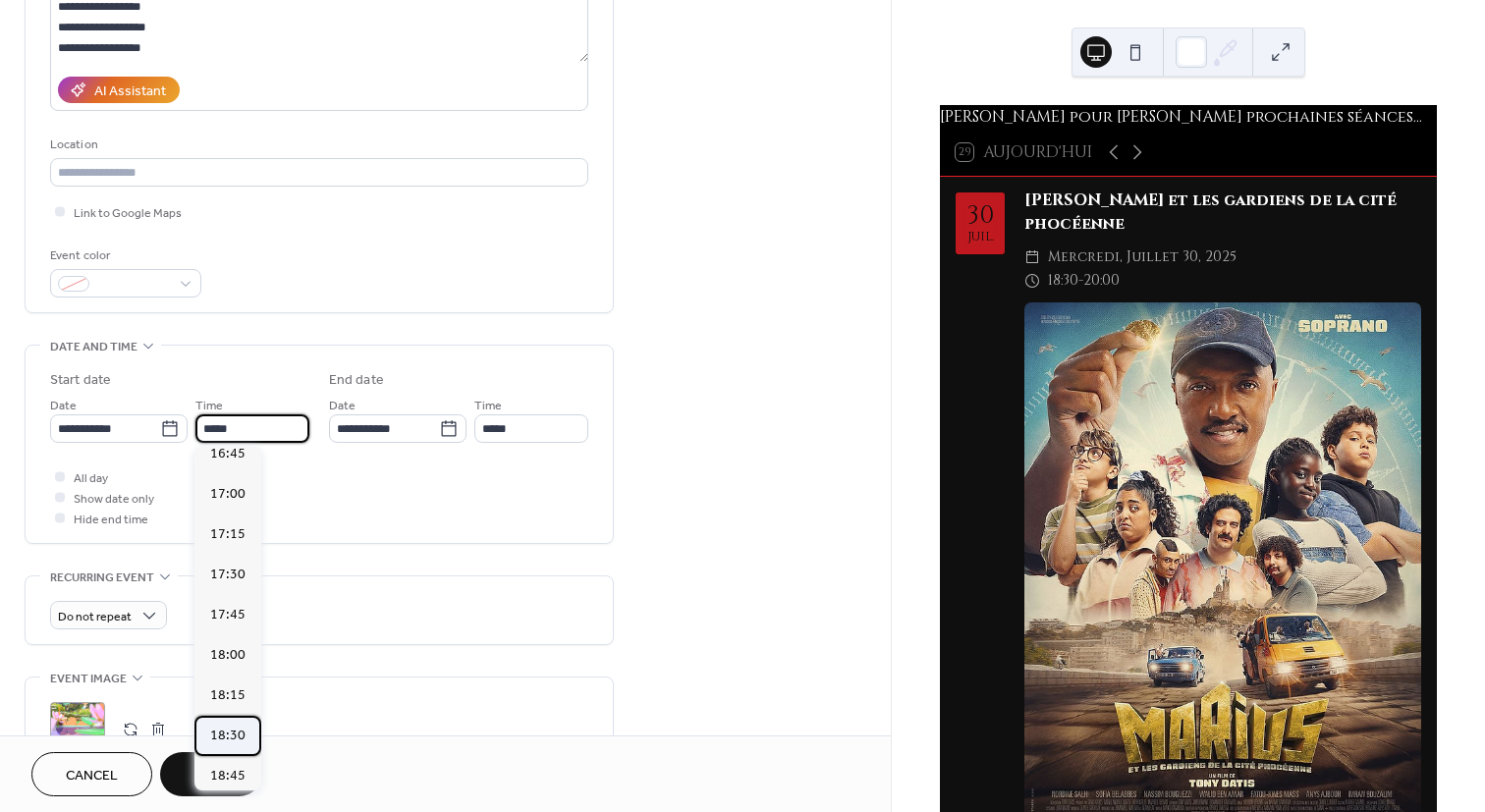 click on "18:30" at bounding box center (228, 735) 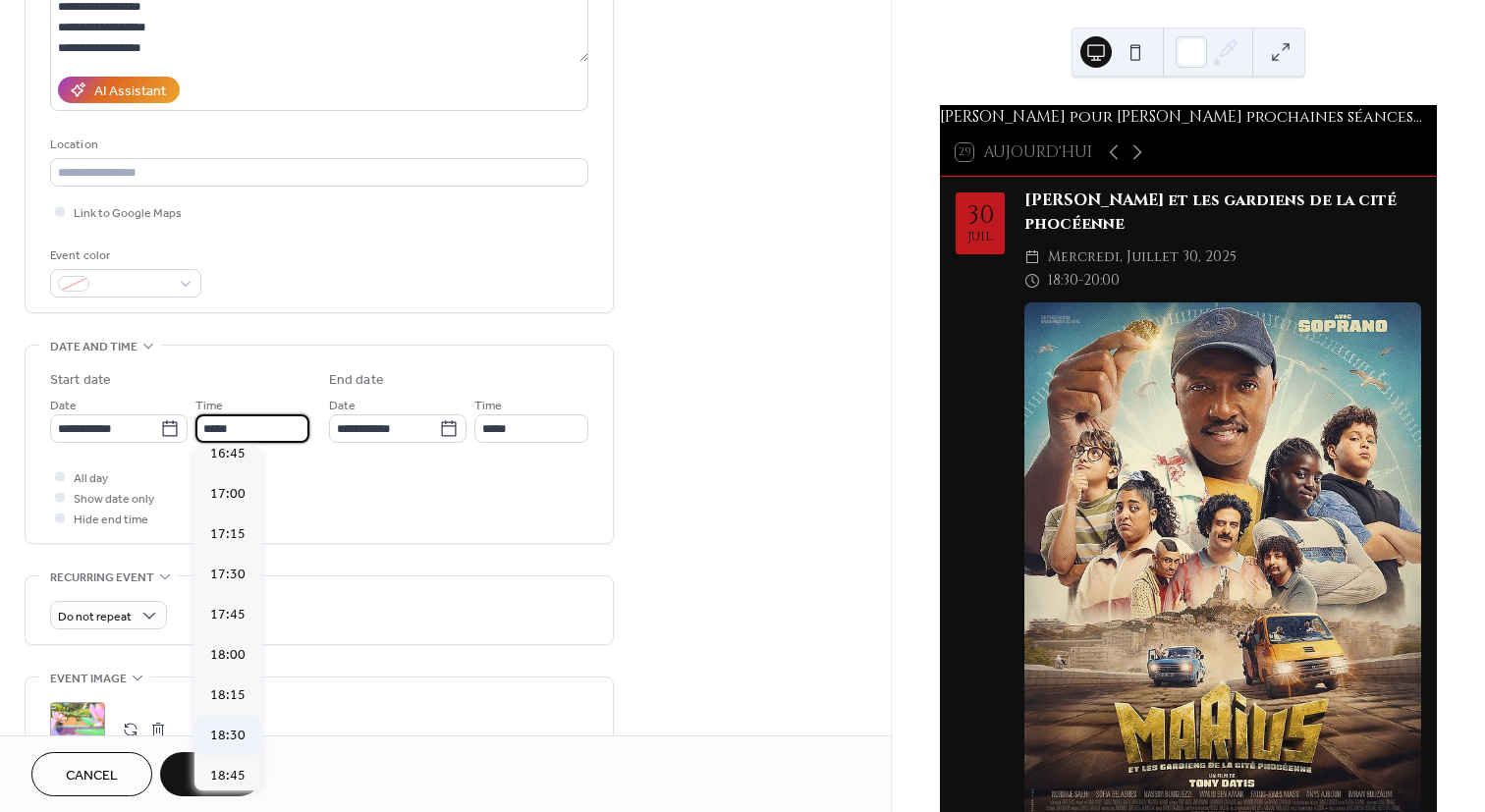 type on "*****" 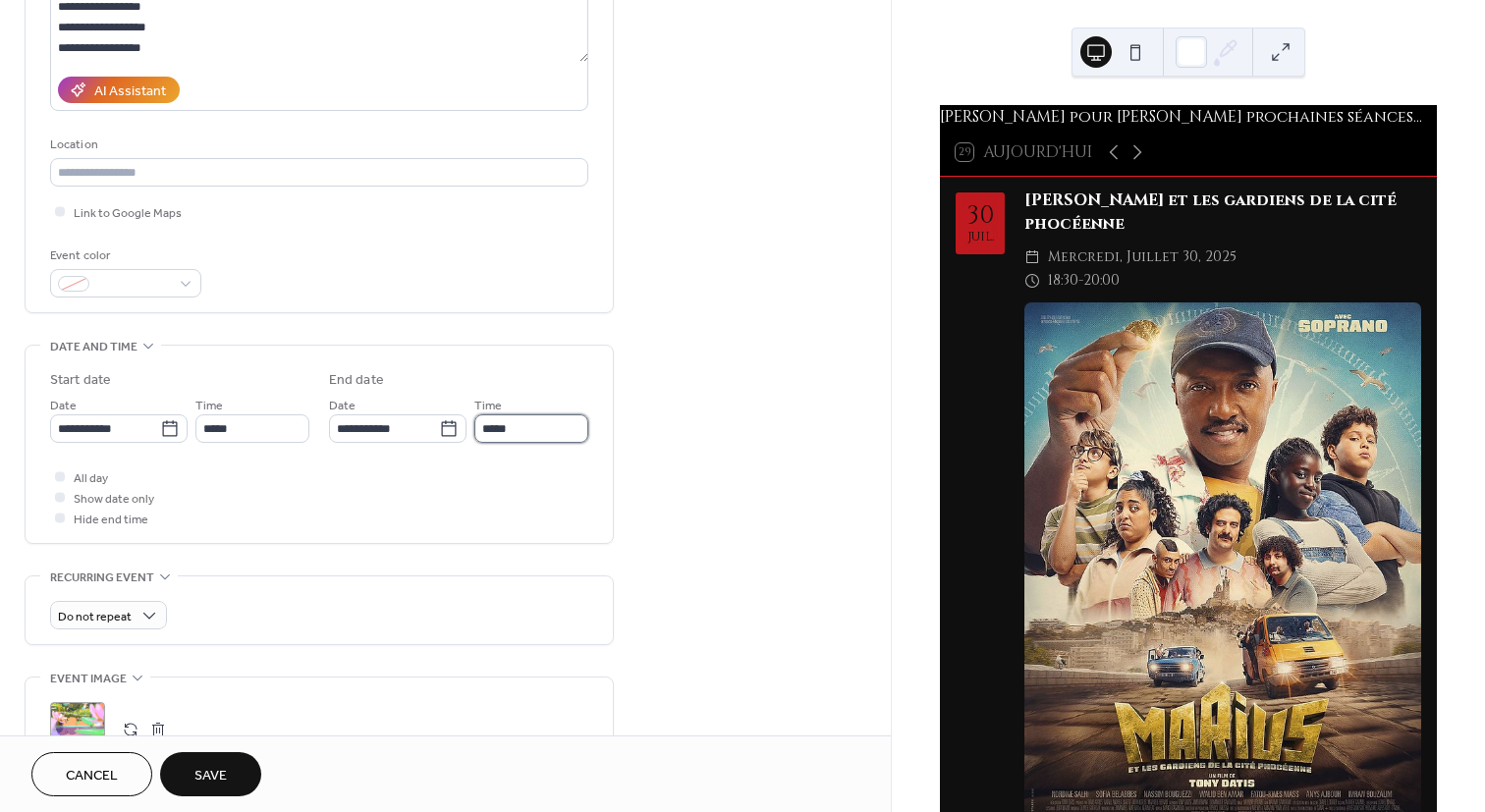 click on "*****" at bounding box center (531, 428) 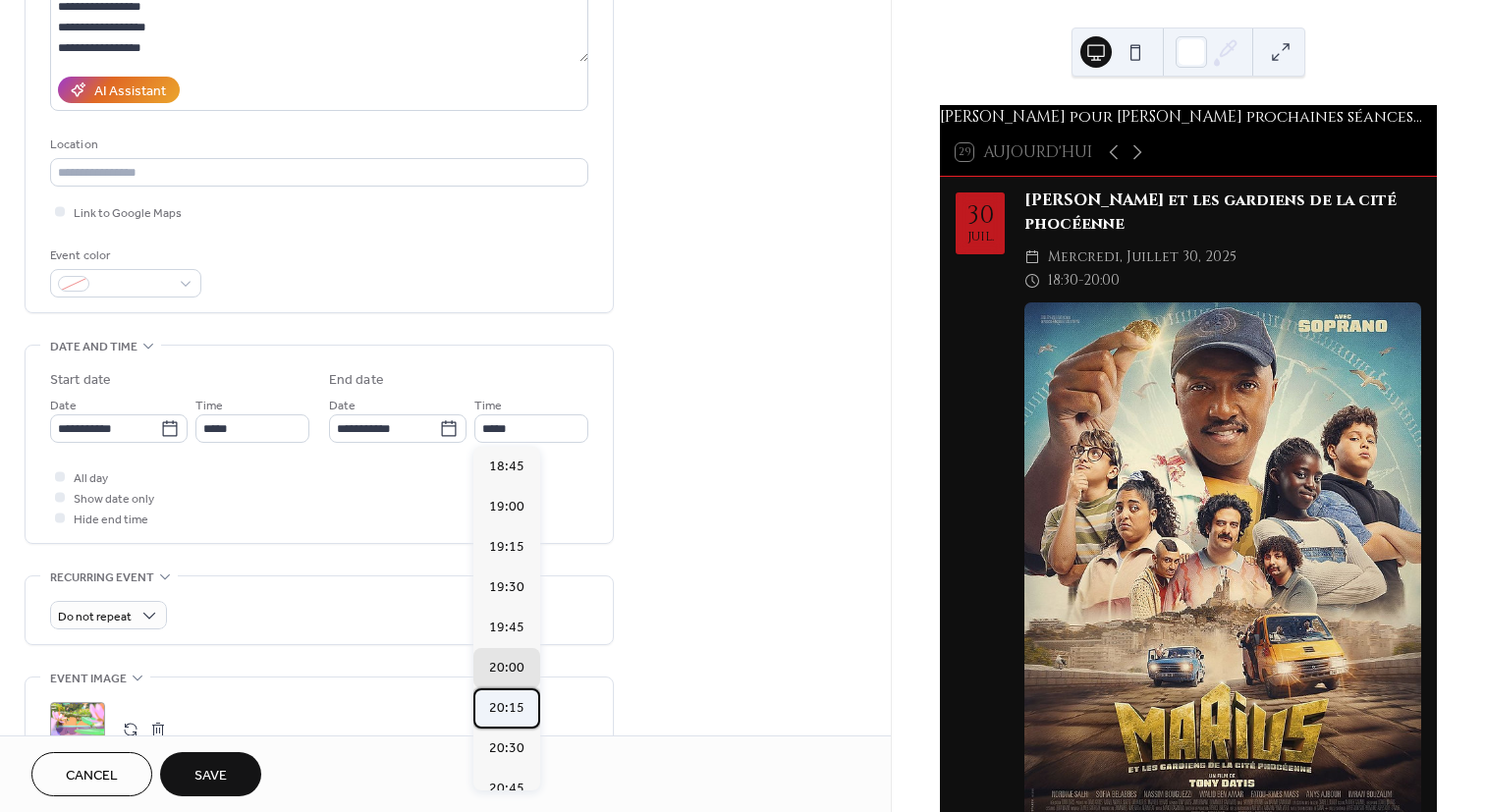 click on "20:15" at bounding box center [507, 708] 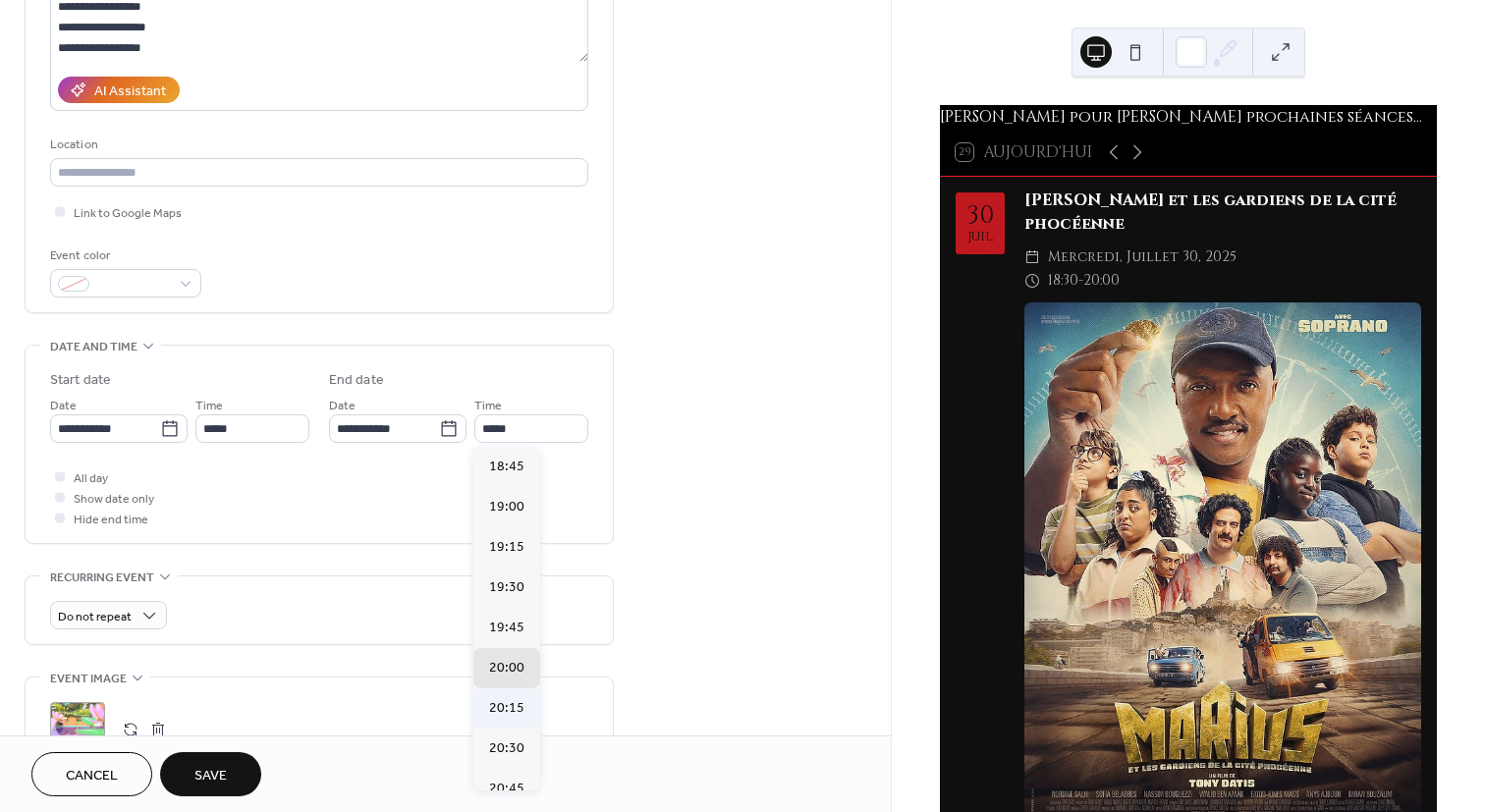 type on "*****" 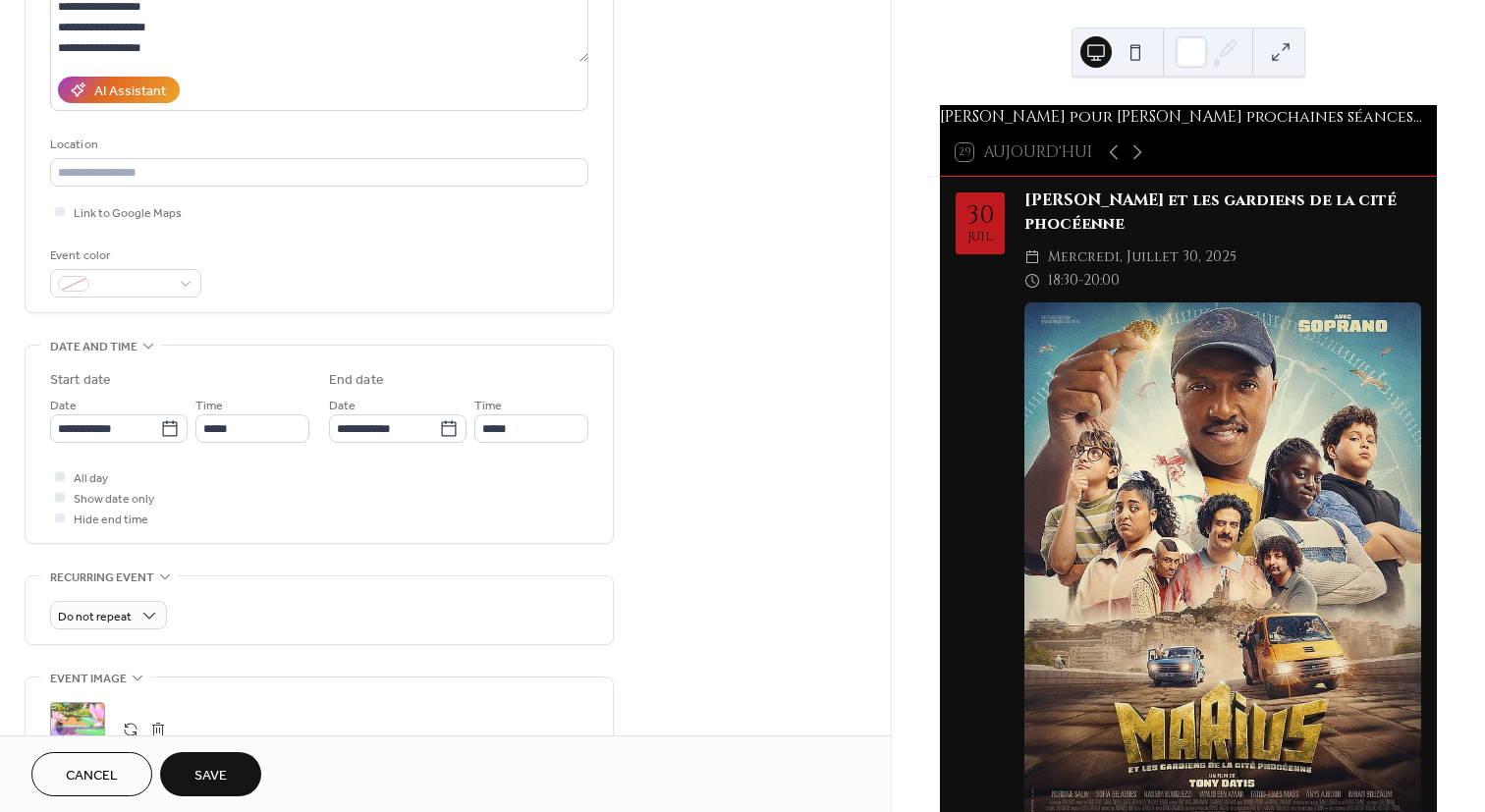 scroll, scrollTop: 589, scrollLeft: 0, axis: vertical 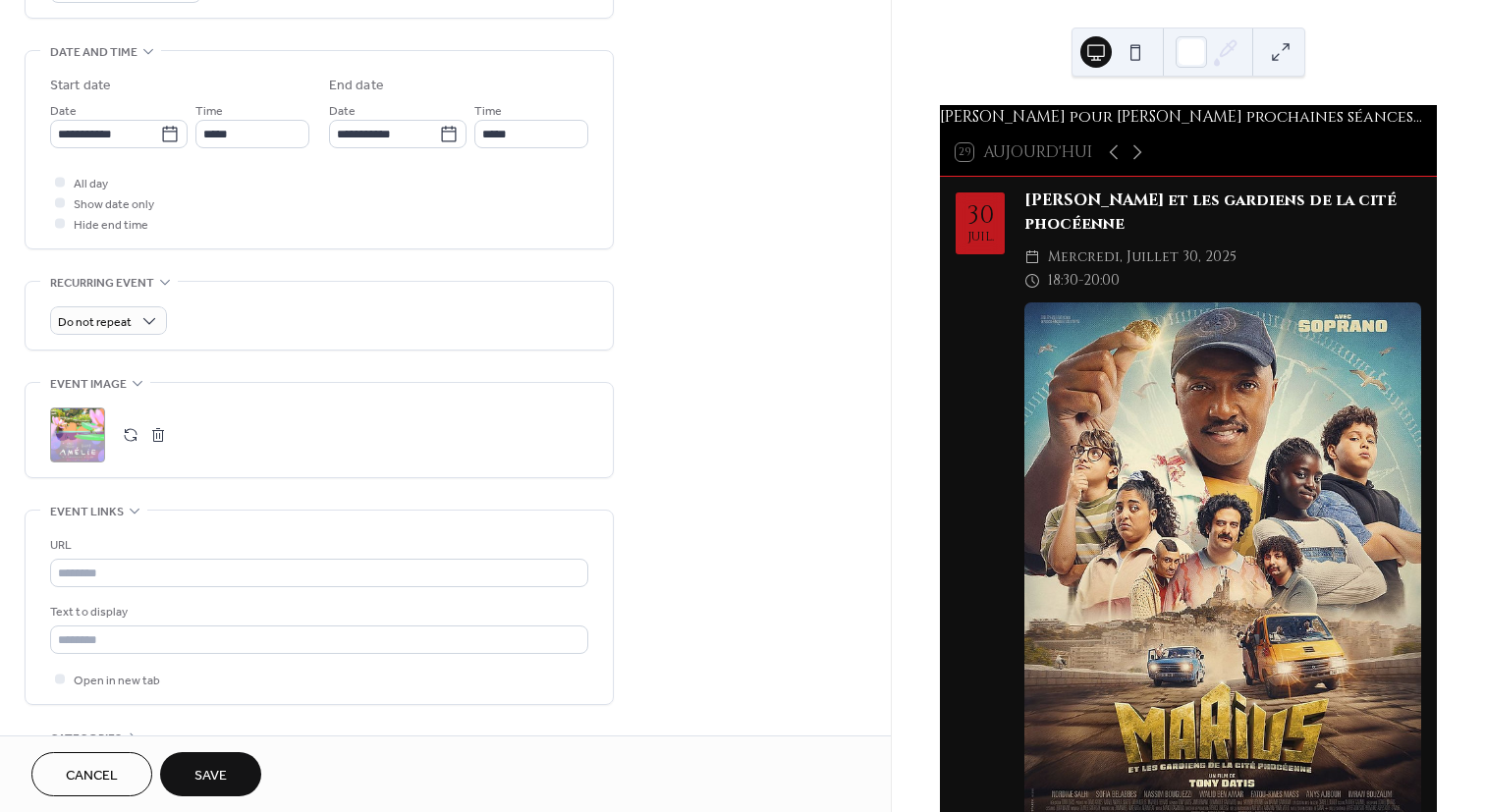 click on ";" at bounding box center [78, 435] 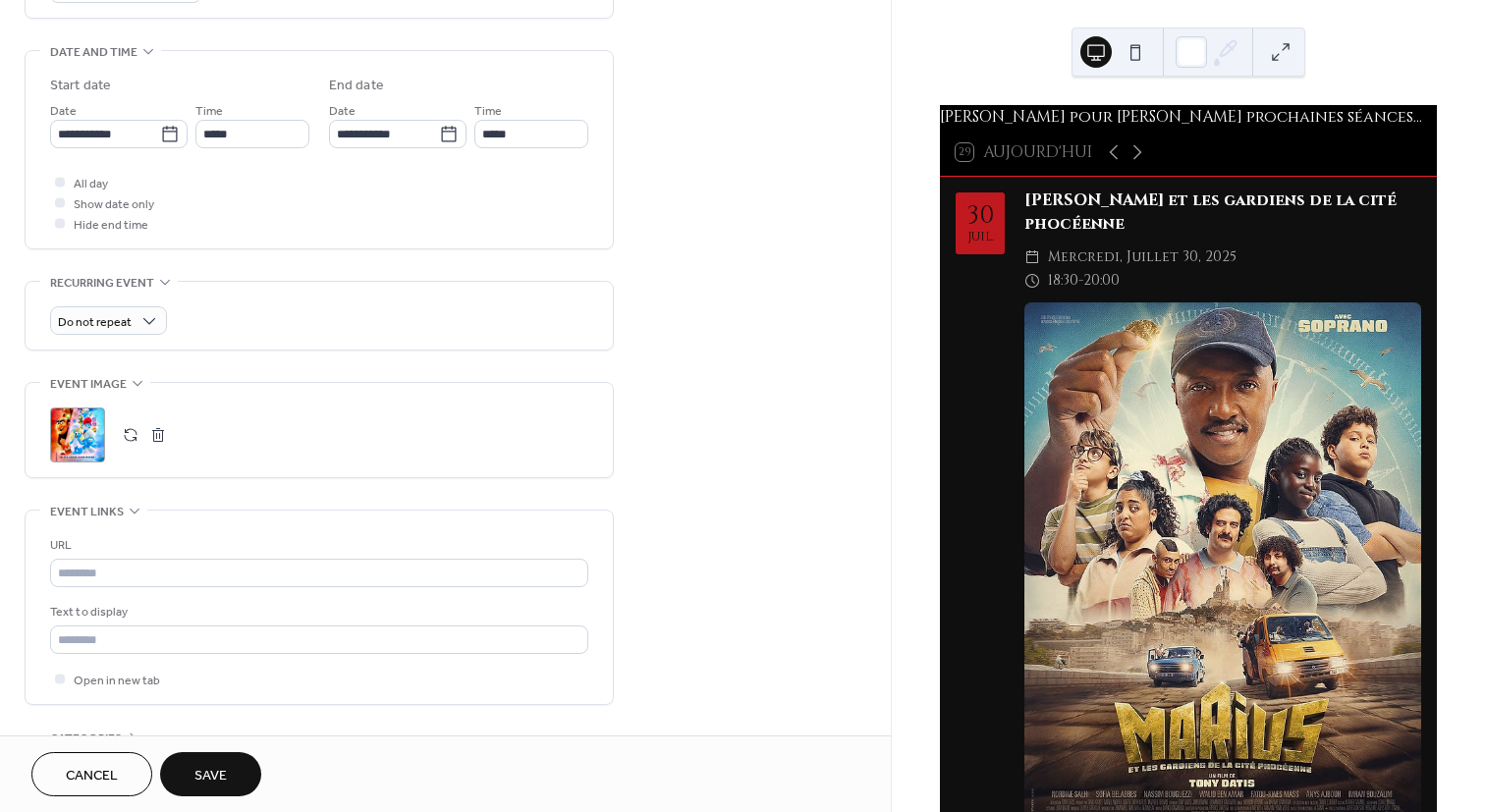 click on "Save" at bounding box center [210, 776] 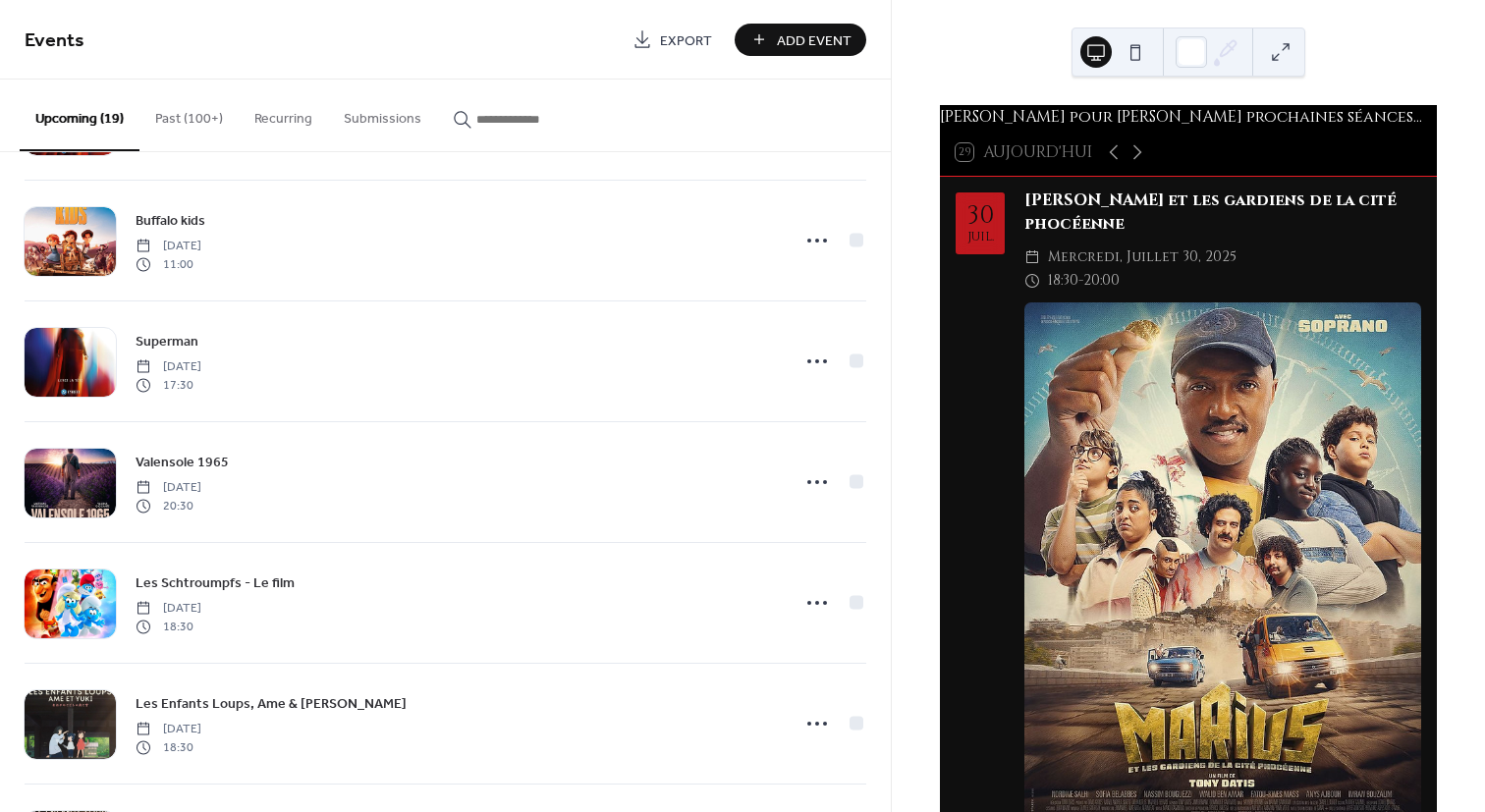 scroll, scrollTop: 1669, scrollLeft: 0, axis: vertical 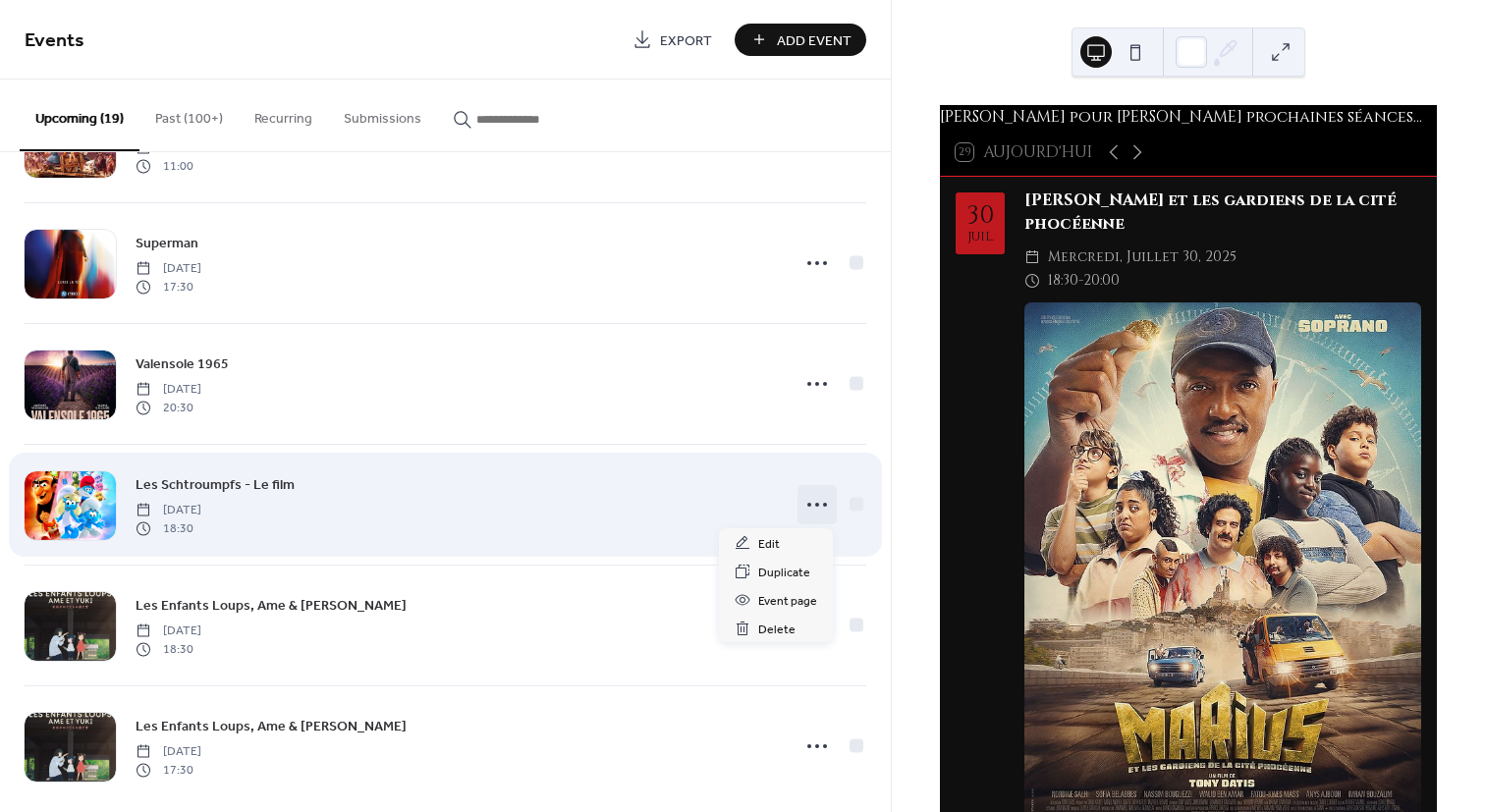 click 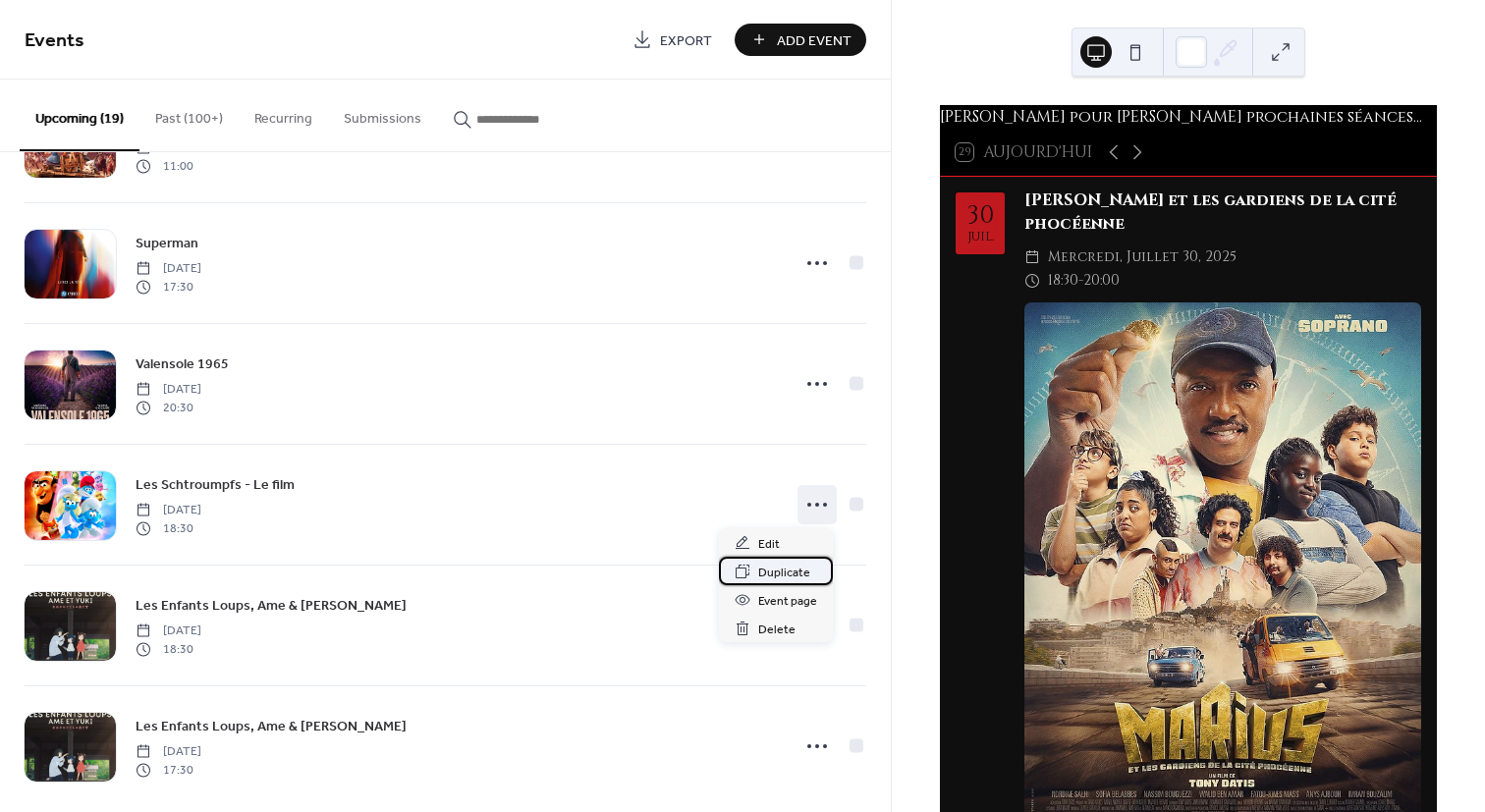 click on "Duplicate" at bounding box center [784, 572] 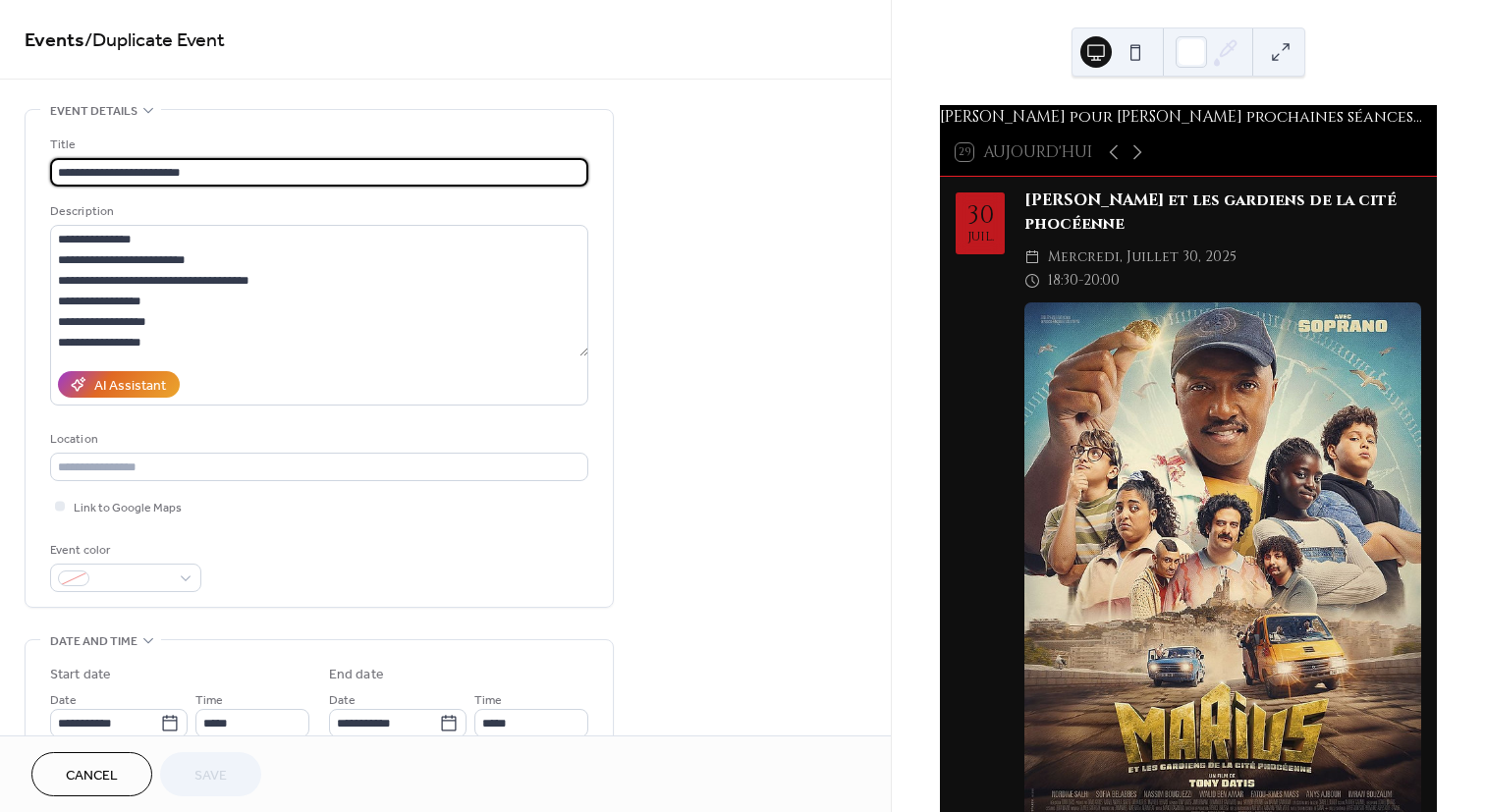 scroll, scrollTop: 196, scrollLeft: 0, axis: vertical 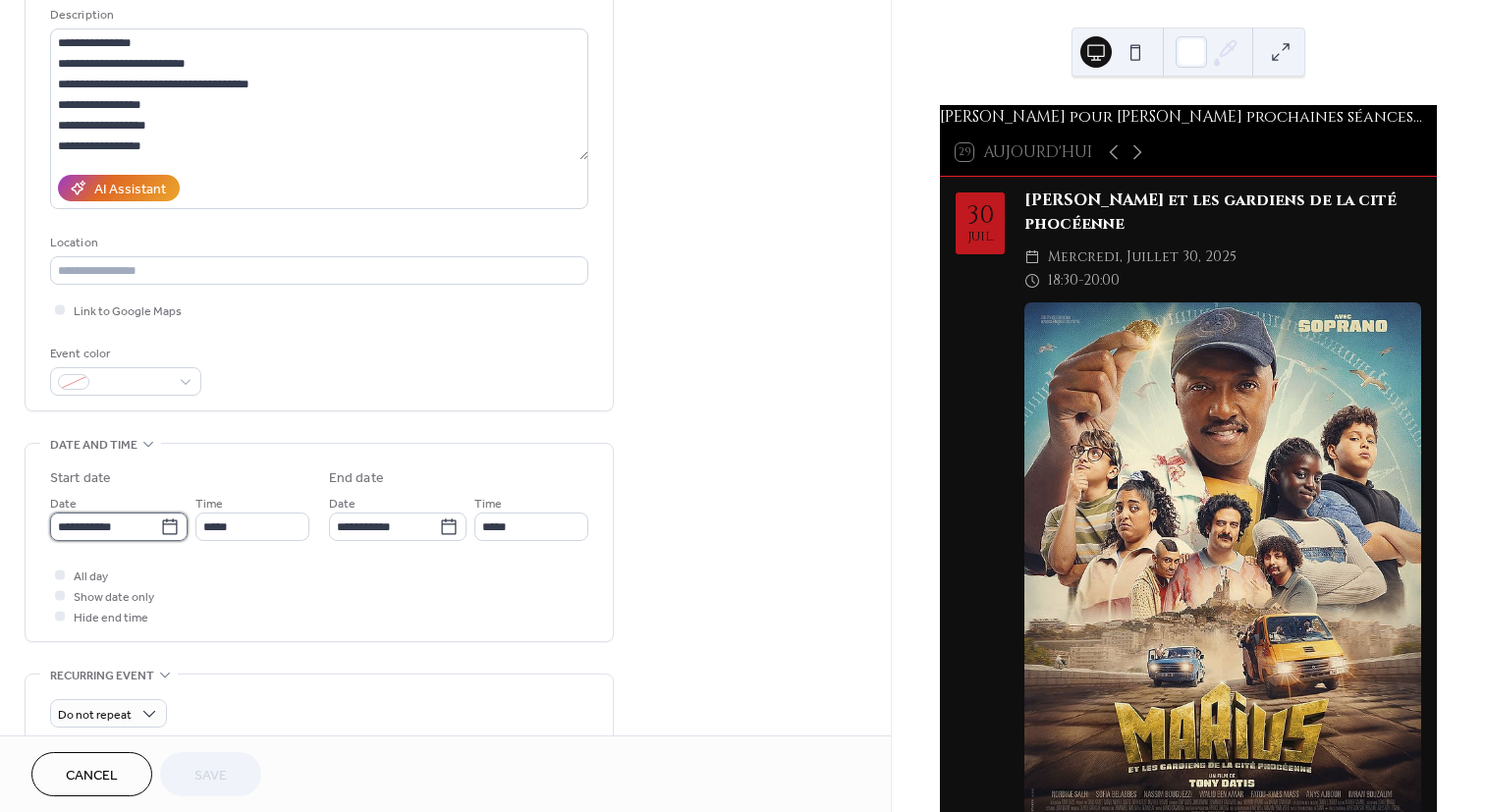 click on "**********" at bounding box center [105, 526] 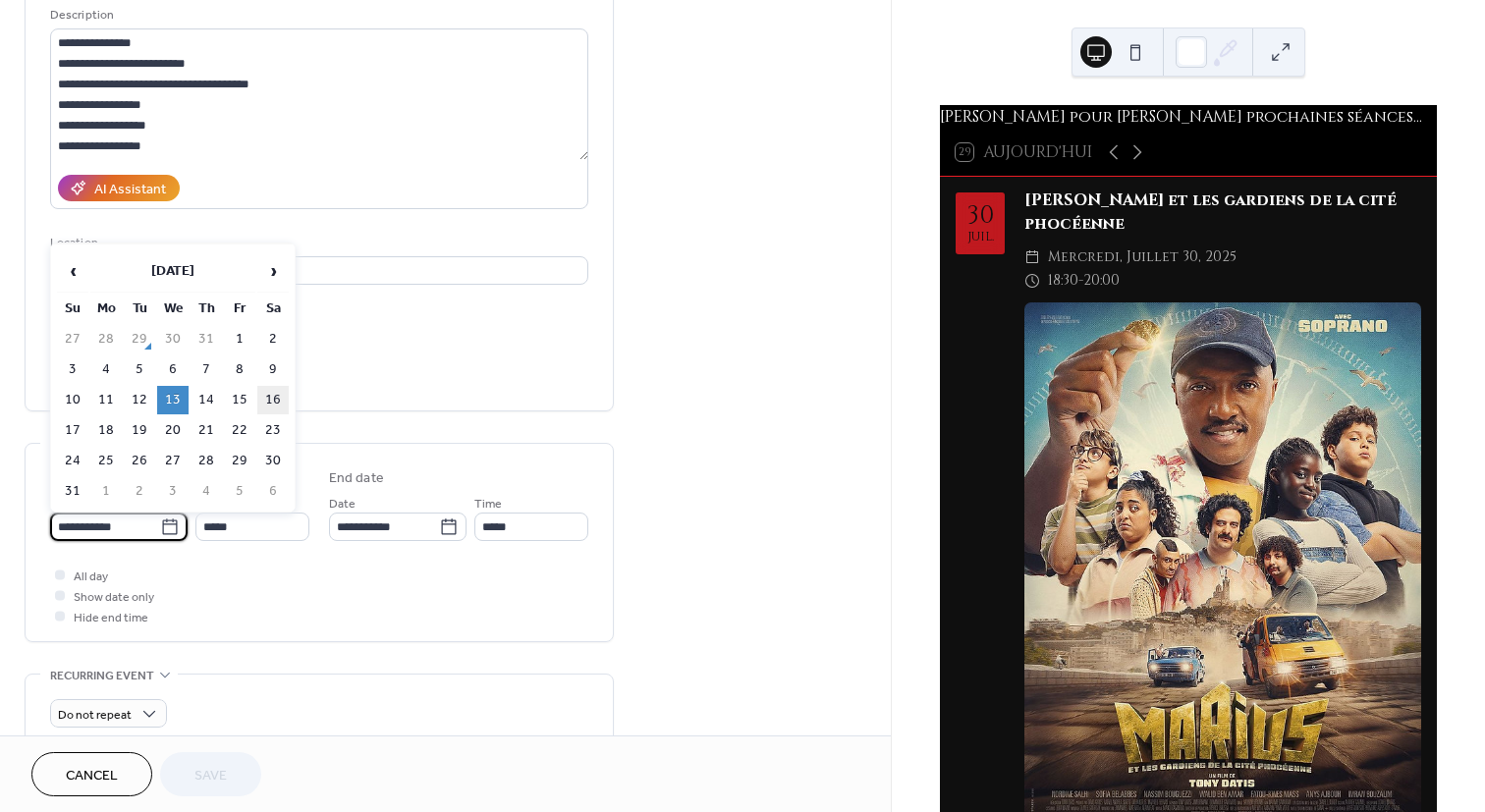 click on "16" at bounding box center [273, 400] 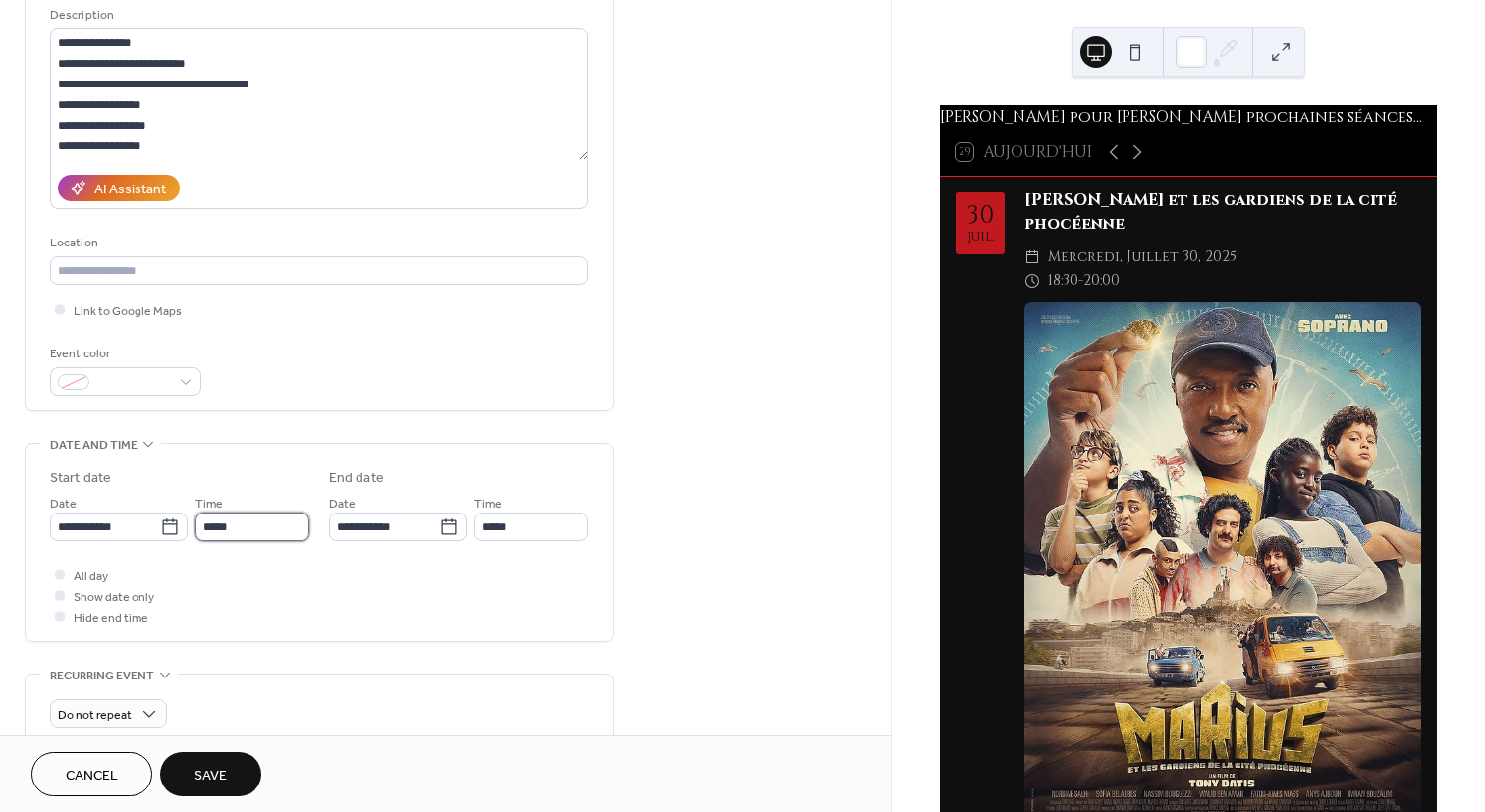 click on "*****" at bounding box center (252, 526) 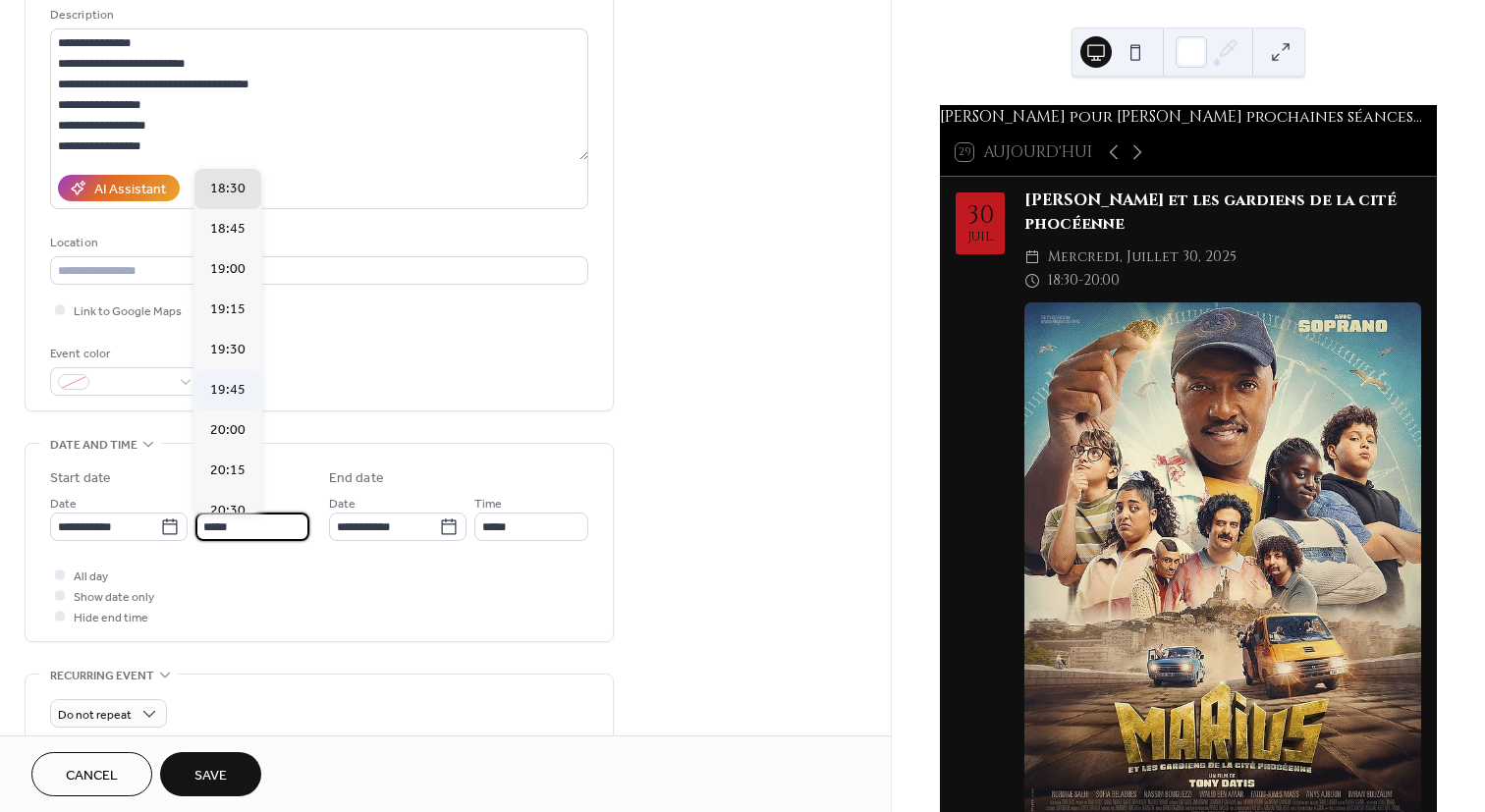 scroll, scrollTop: 2292, scrollLeft: 0, axis: vertical 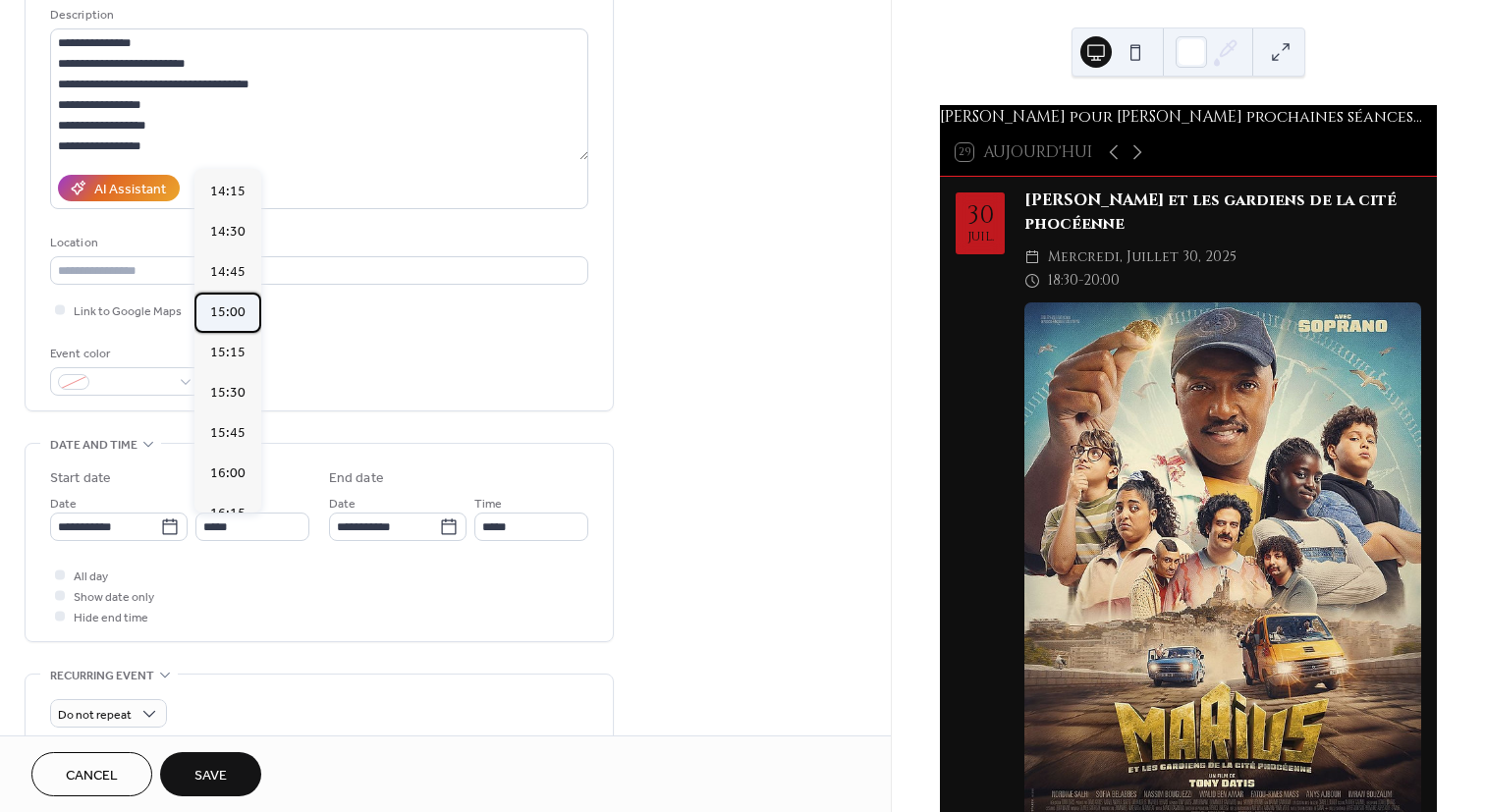 click on "15:00" at bounding box center (228, 312) 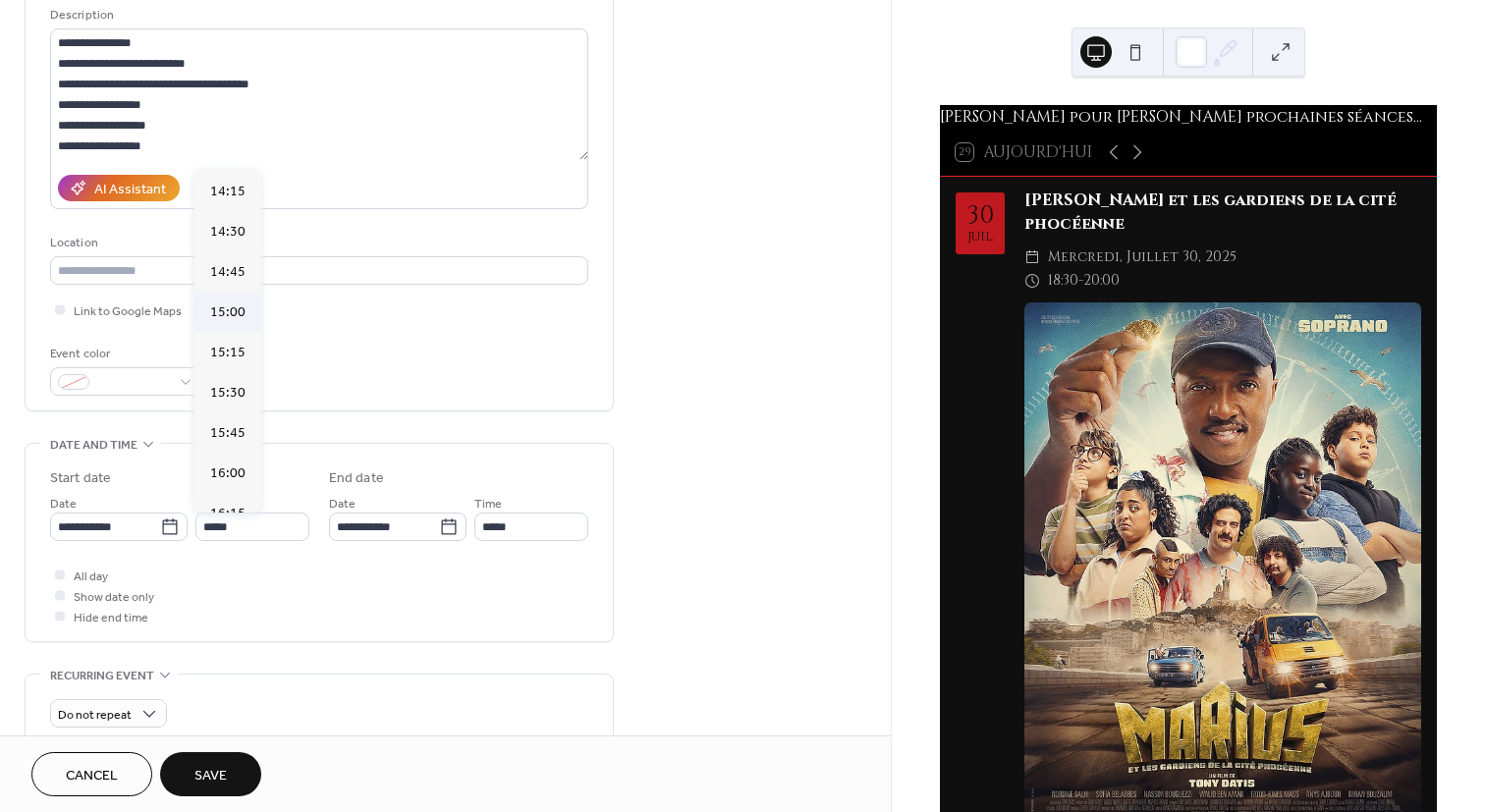type on "*****" 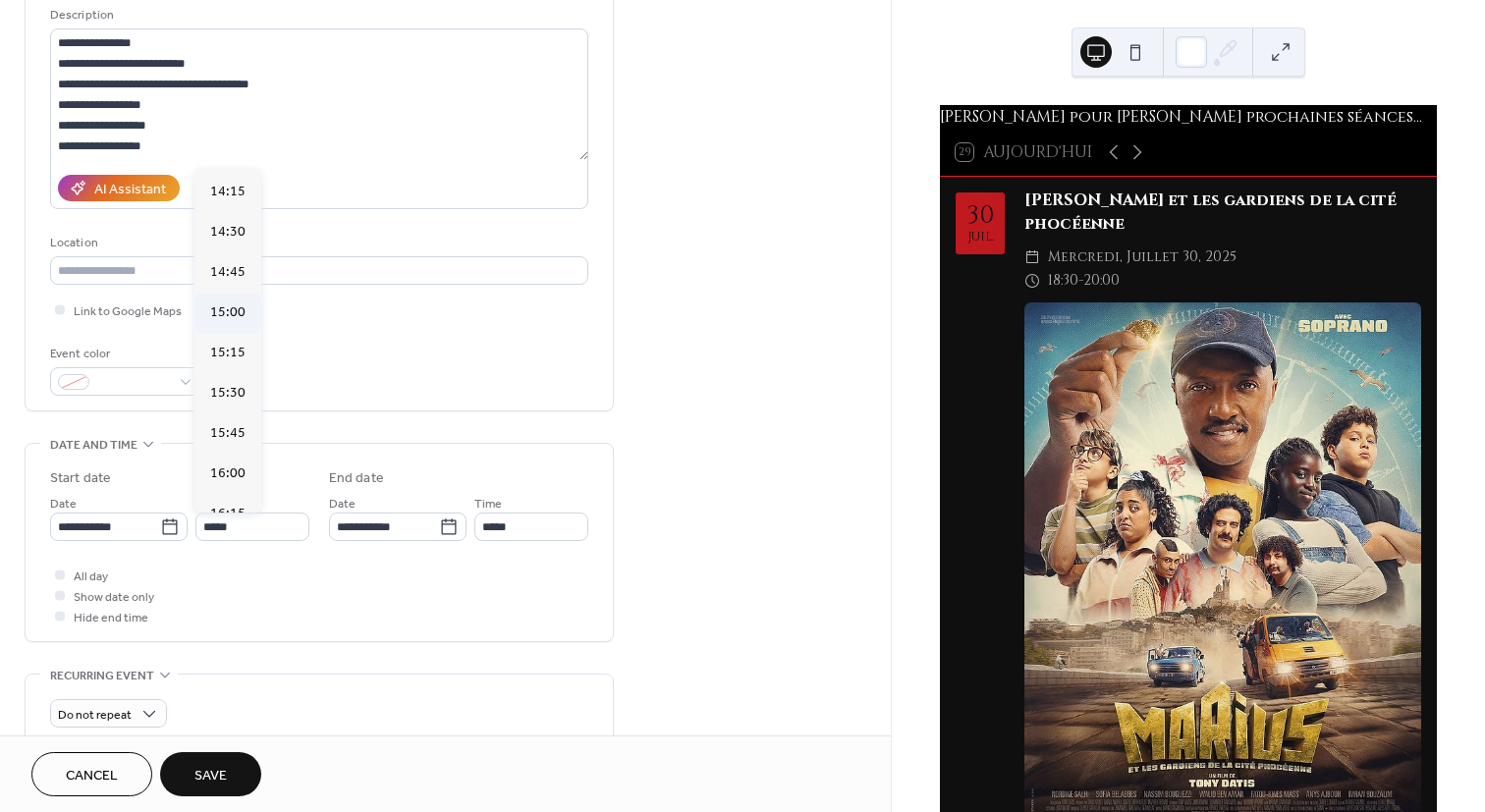type on "*****" 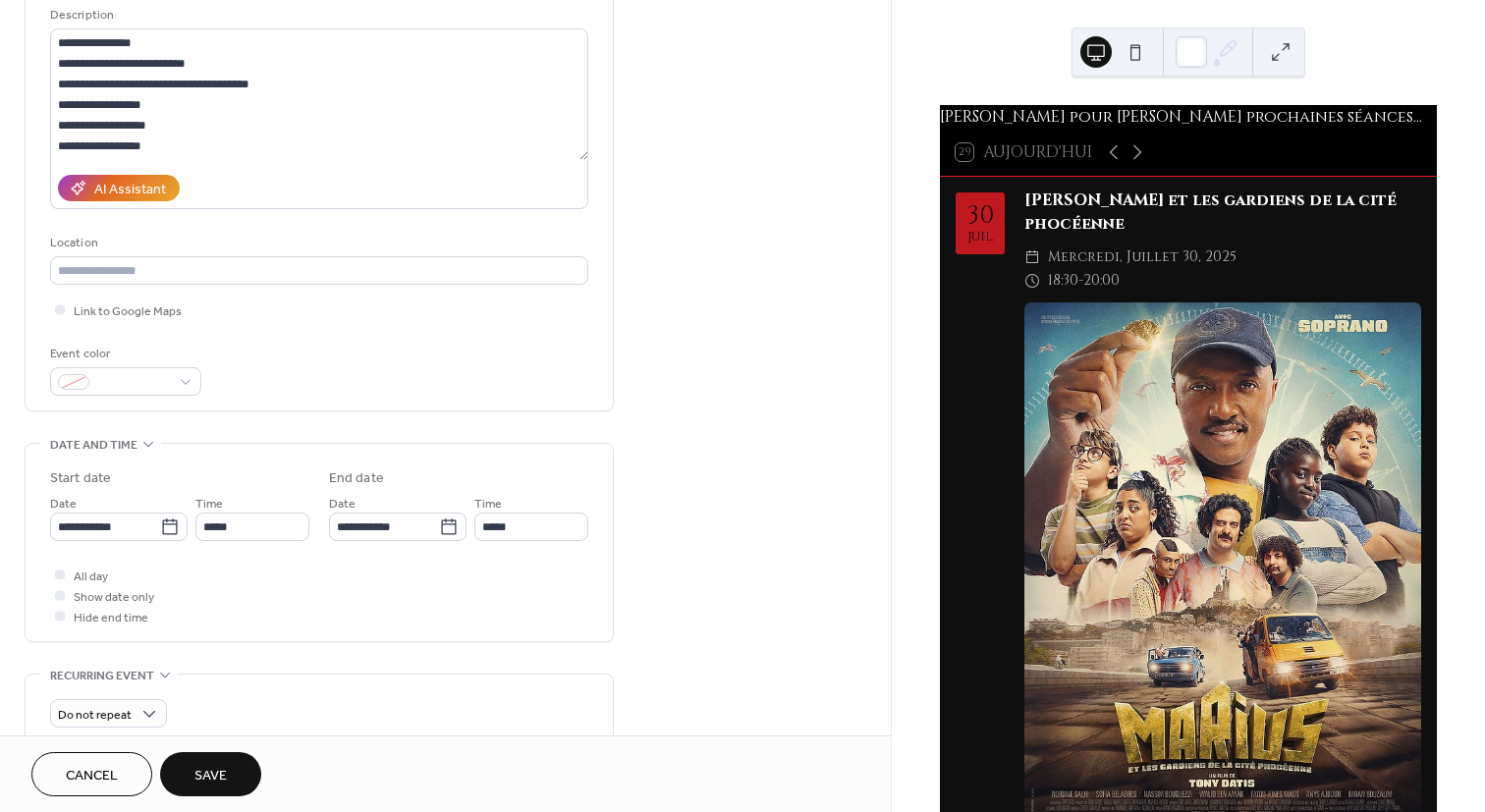 click on "Save" at bounding box center [210, 776] 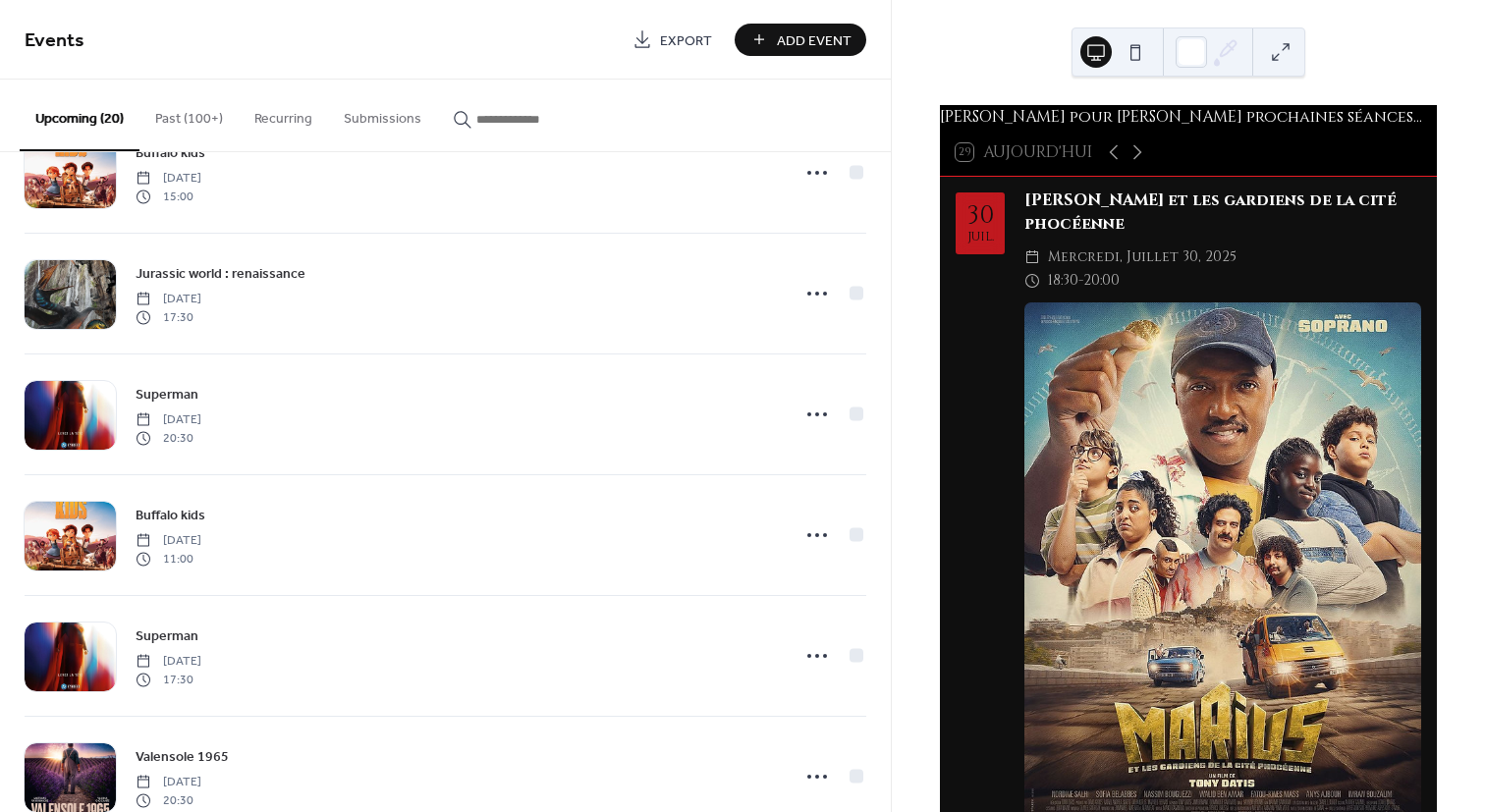 scroll, scrollTop: 1813, scrollLeft: 0, axis: vertical 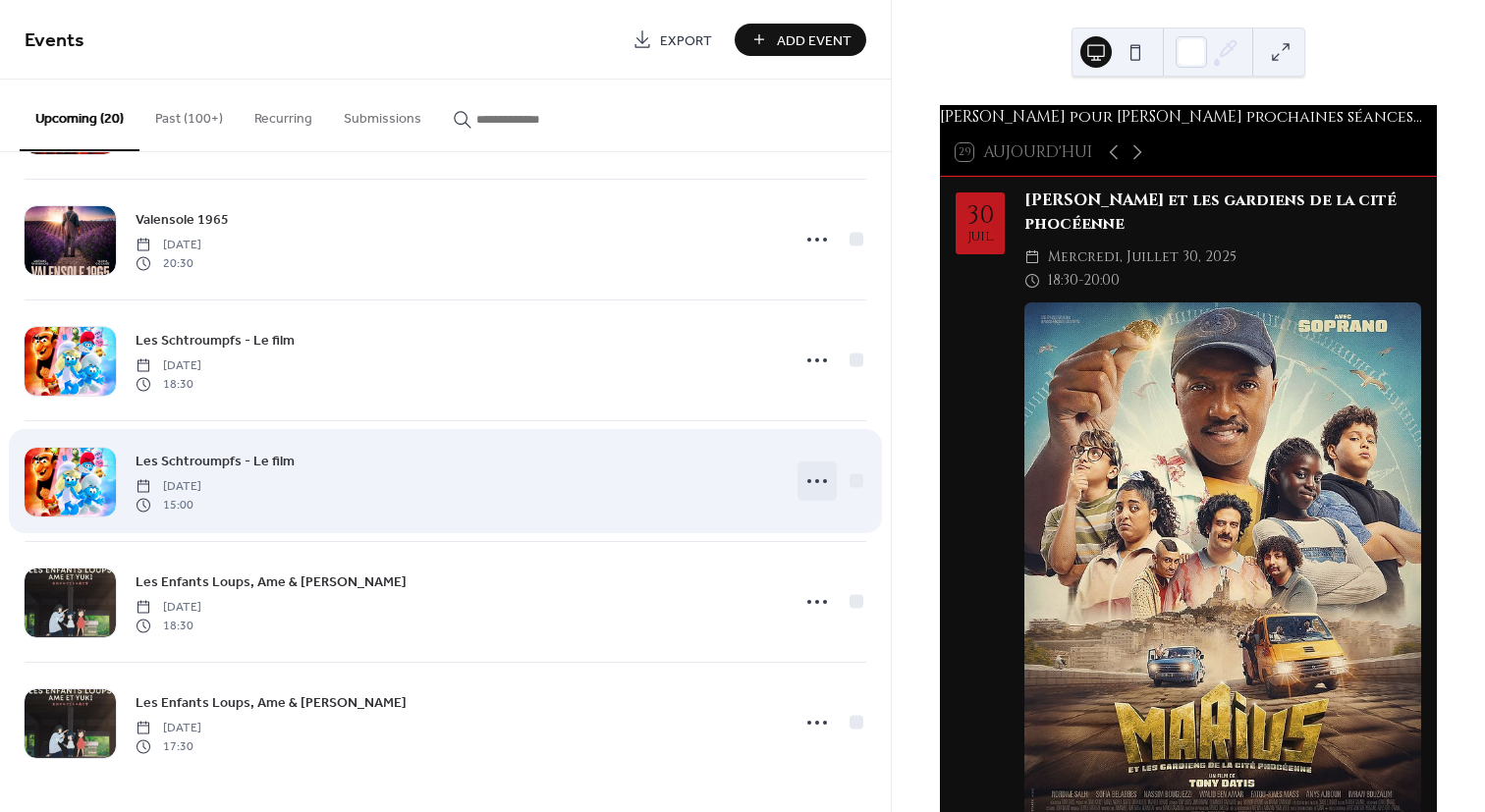 click 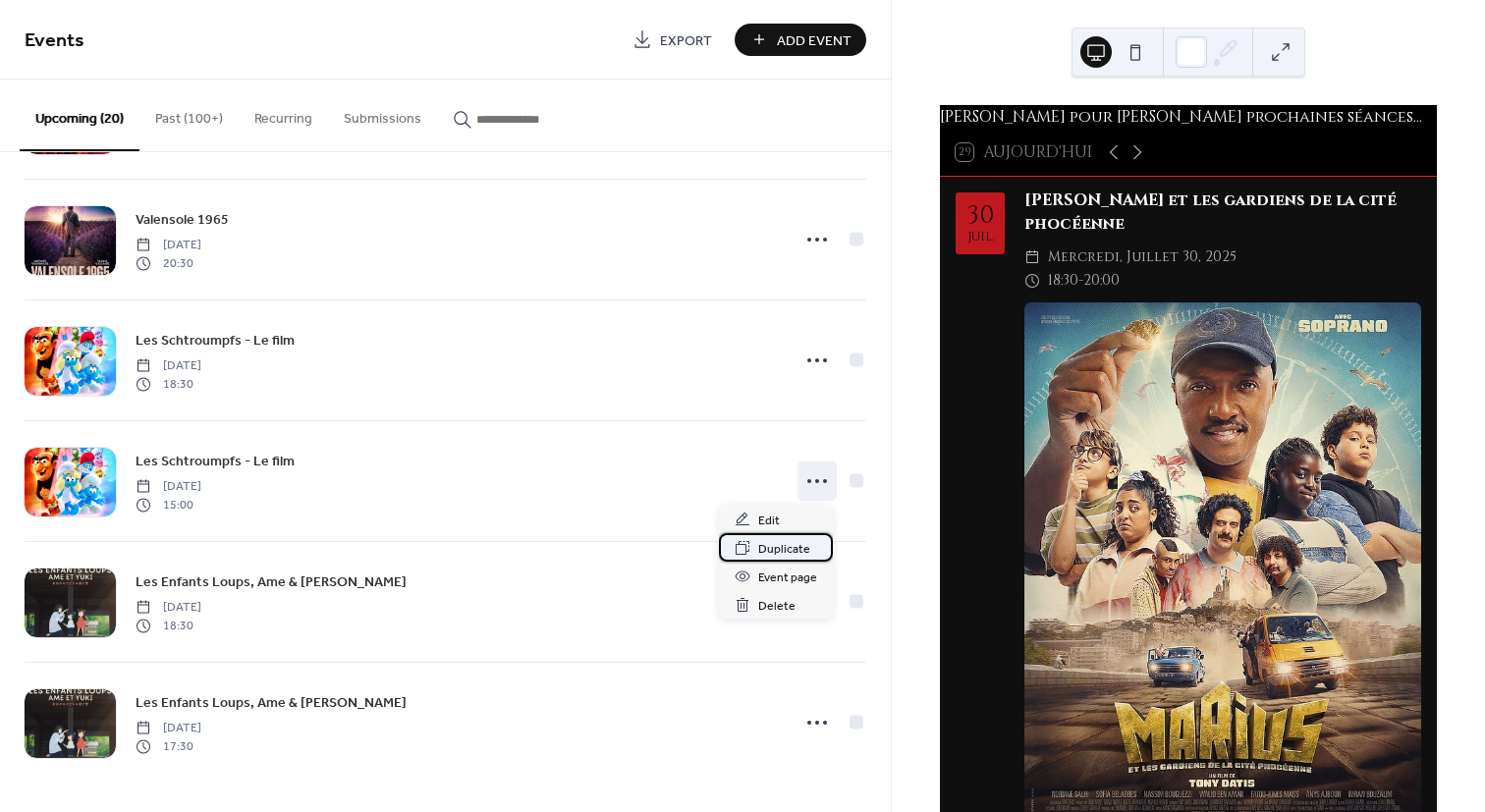 click on "Duplicate" at bounding box center [784, 549] 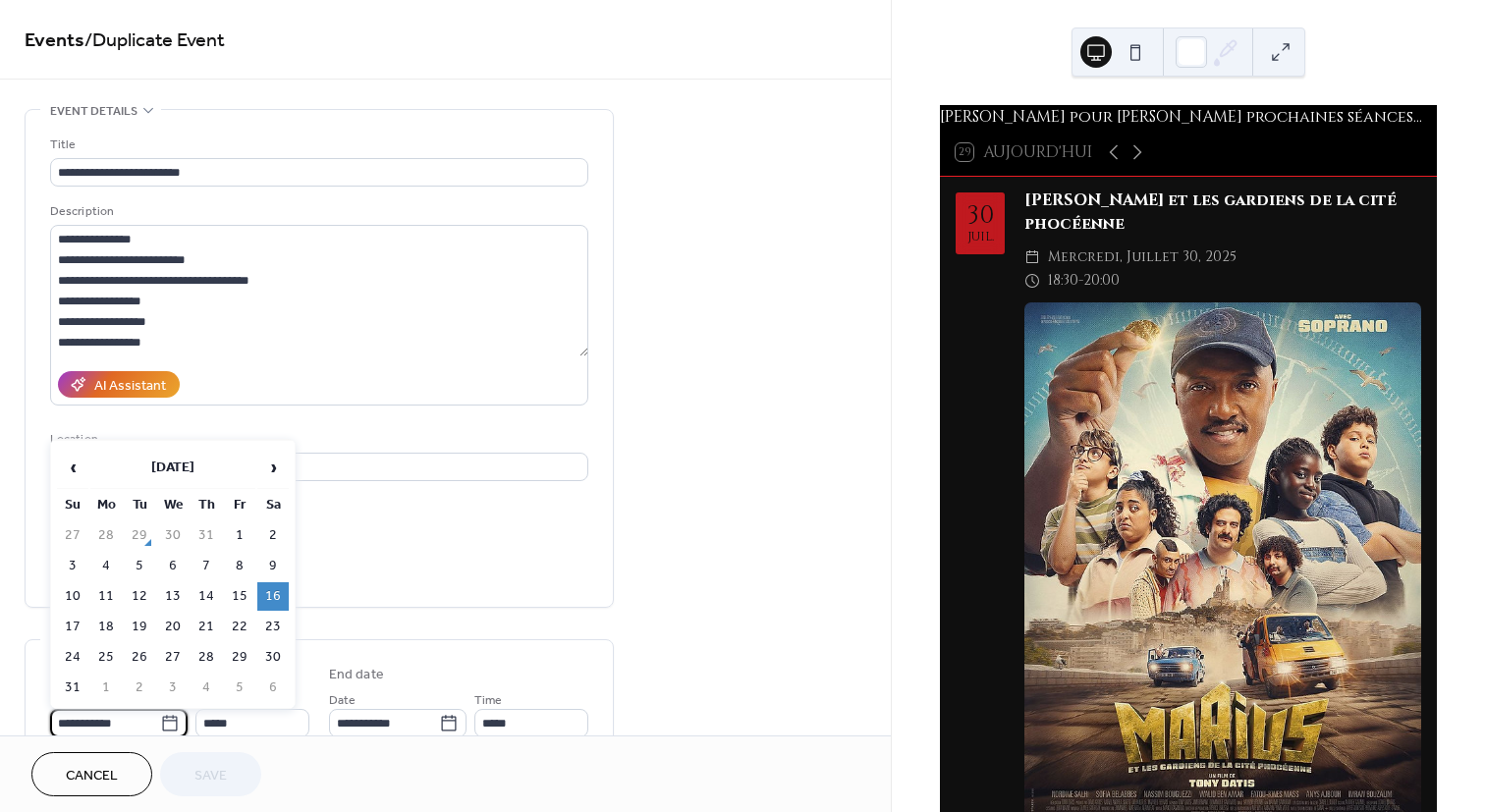 click on "**********" at bounding box center (105, 723) 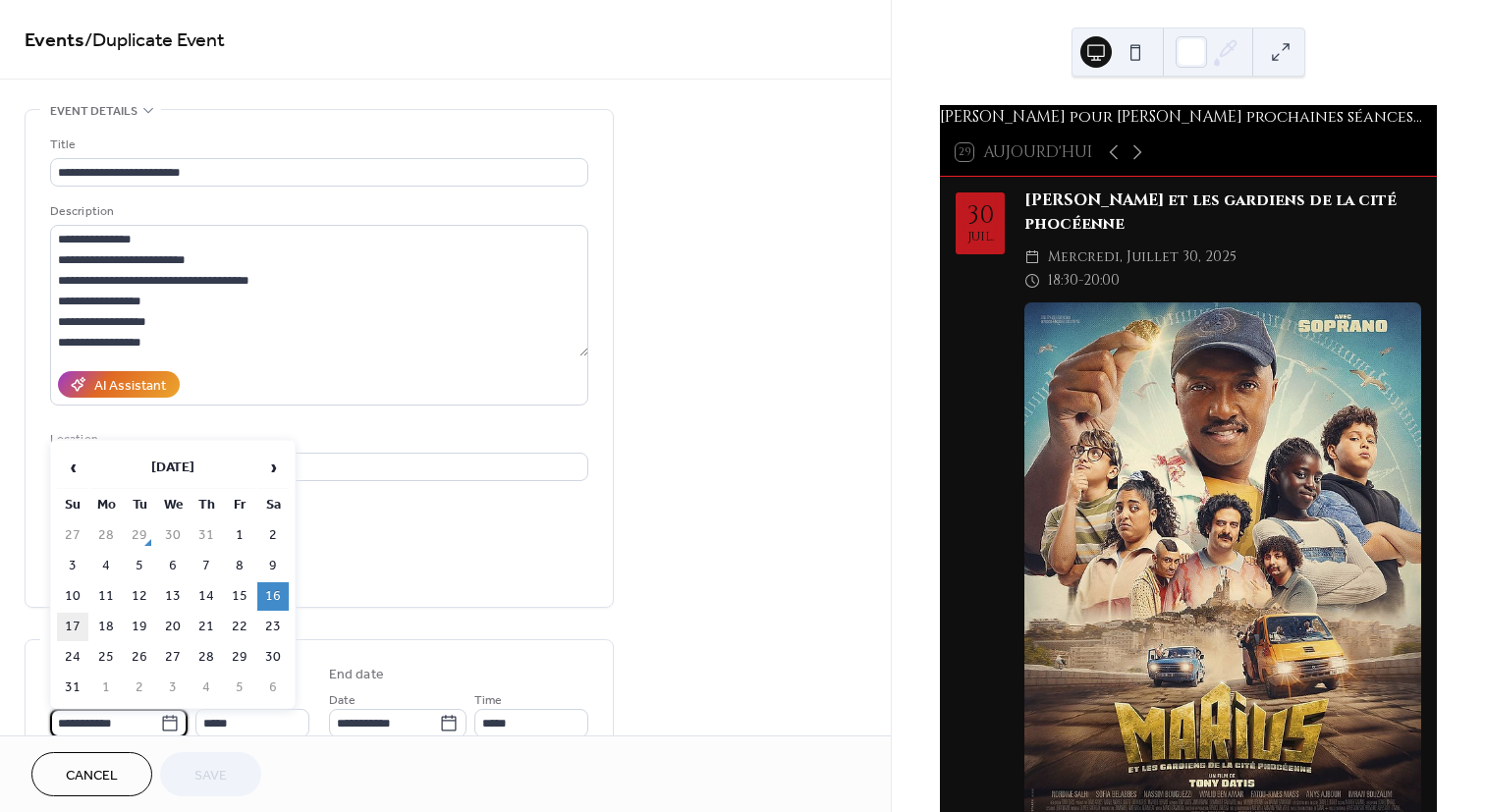 click on "17" at bounding box center [73, 626] 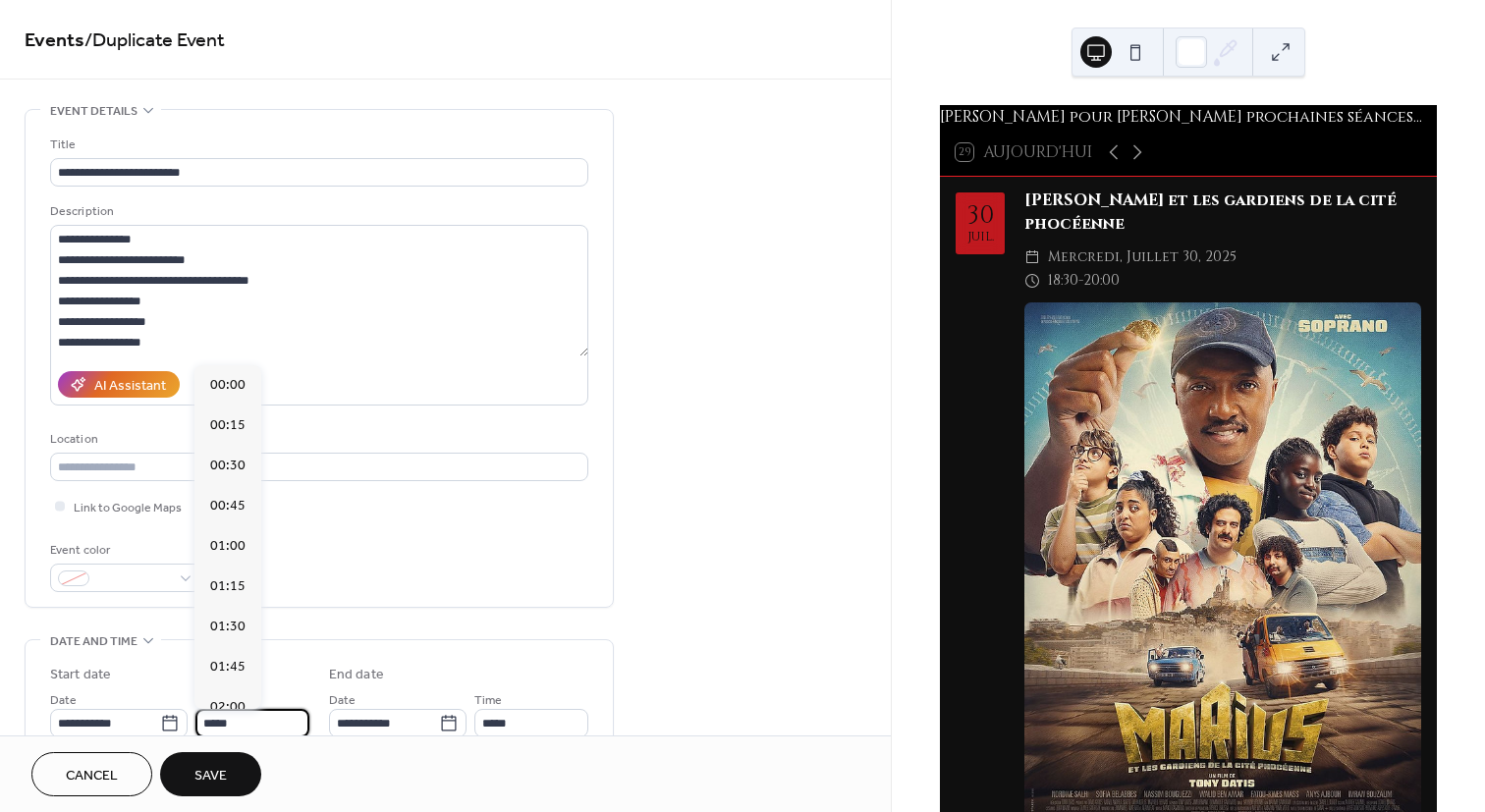 click on "*****" at bounding box center (252, 723) 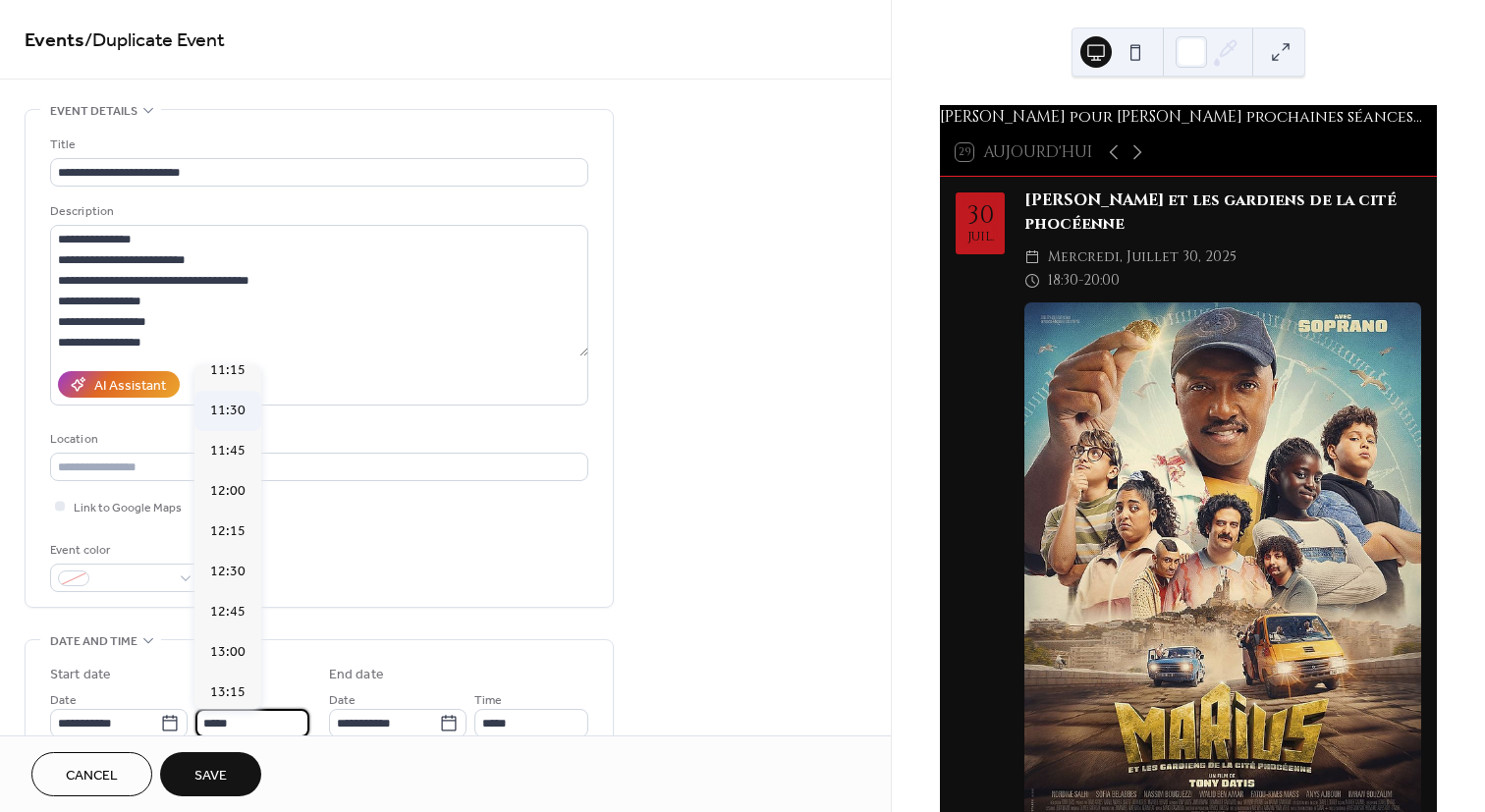 scroll, scrollTop: 1630, scrollLeft: 0, axis: vertical 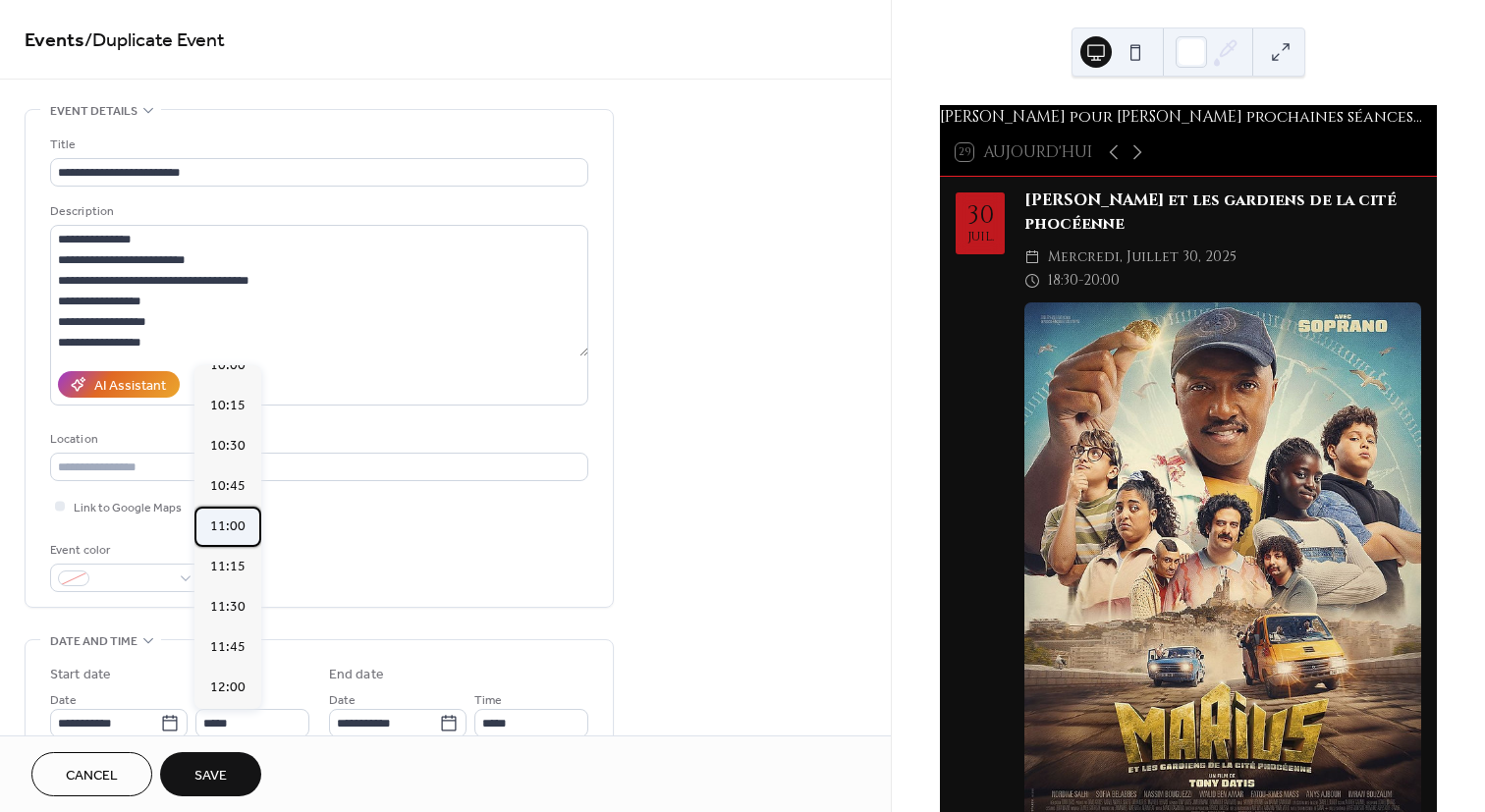 click on "11:00" at bounding box center (228, 526) 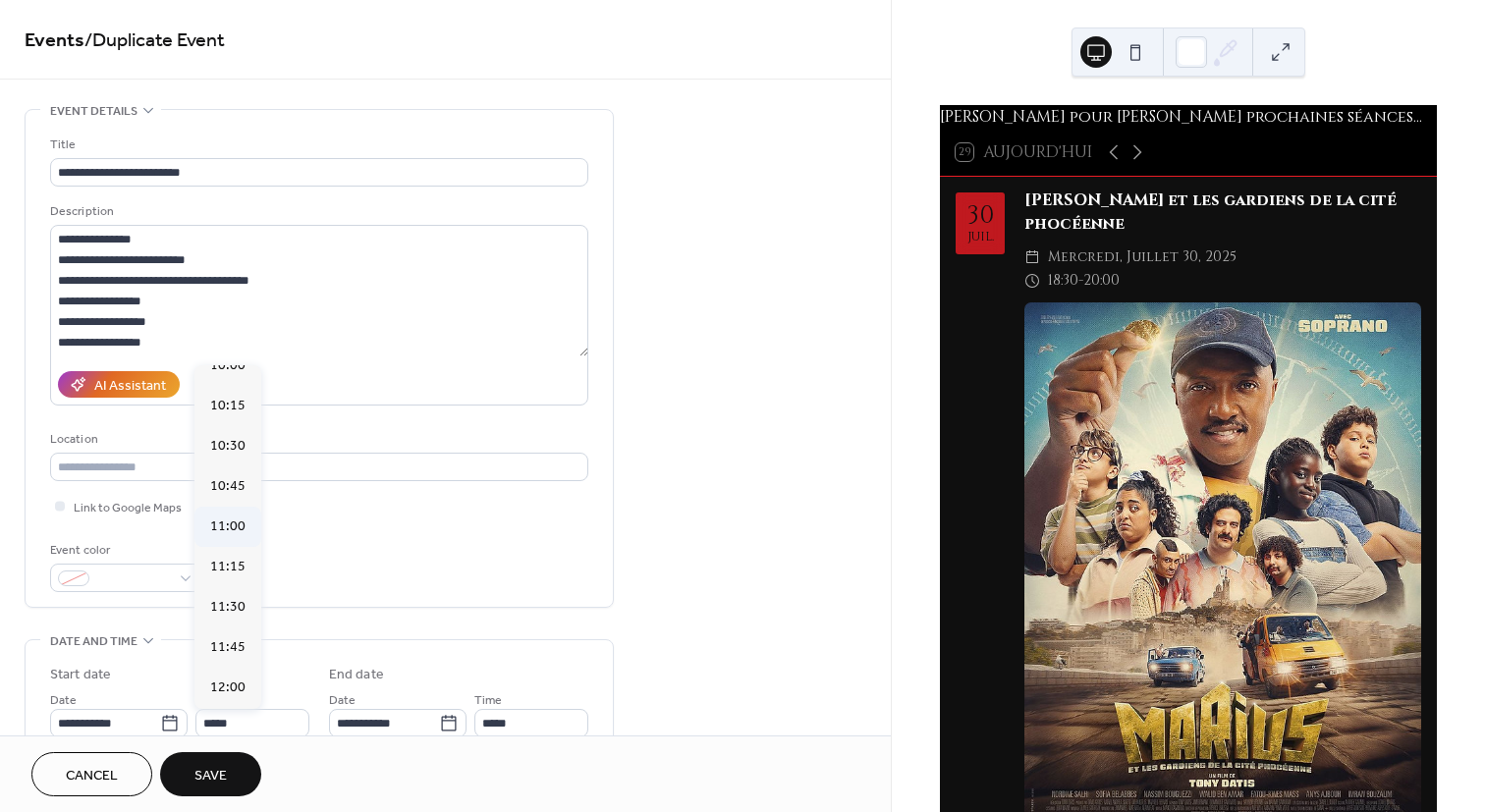 type on "*****" 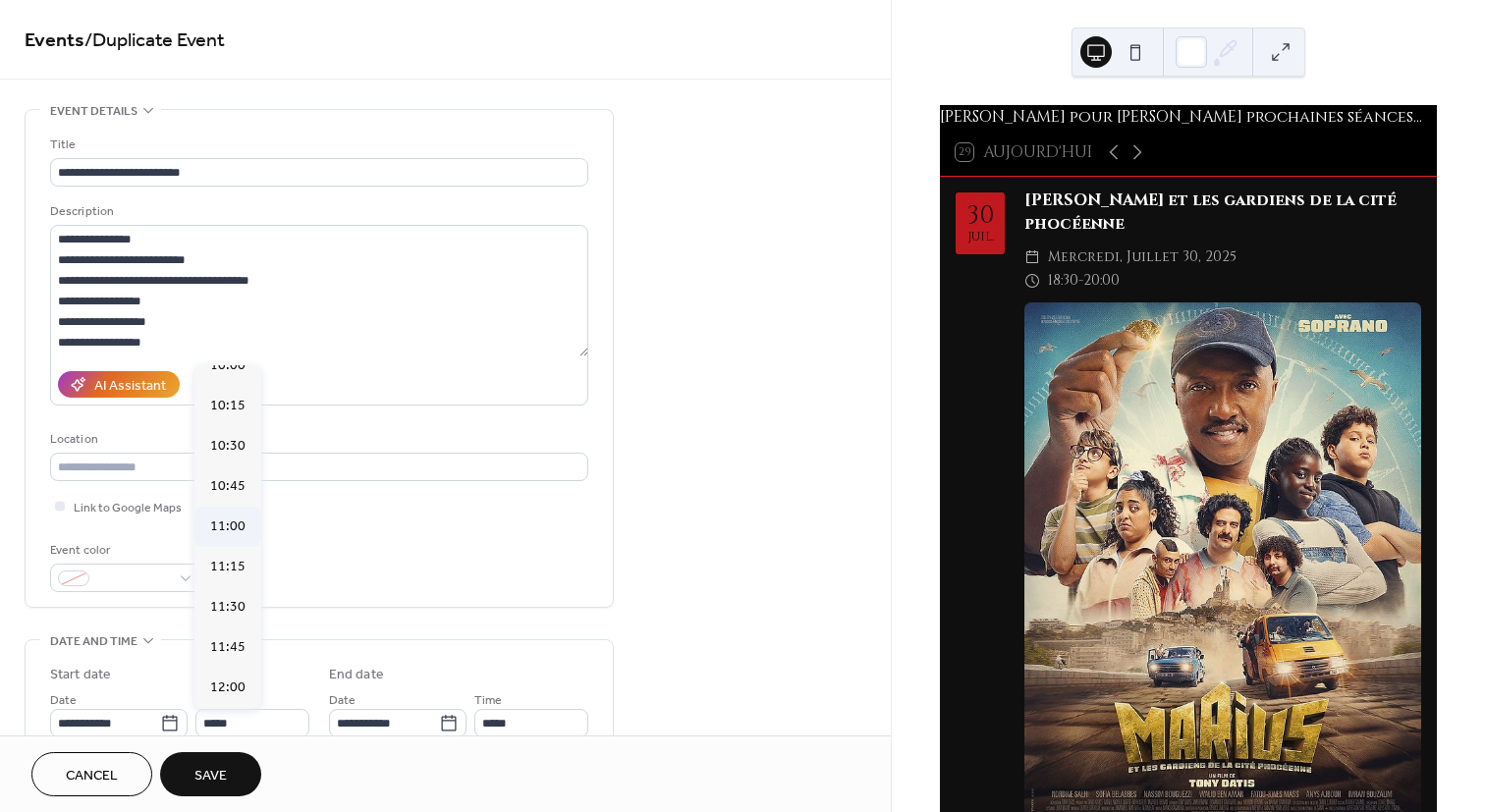 type on "*****" 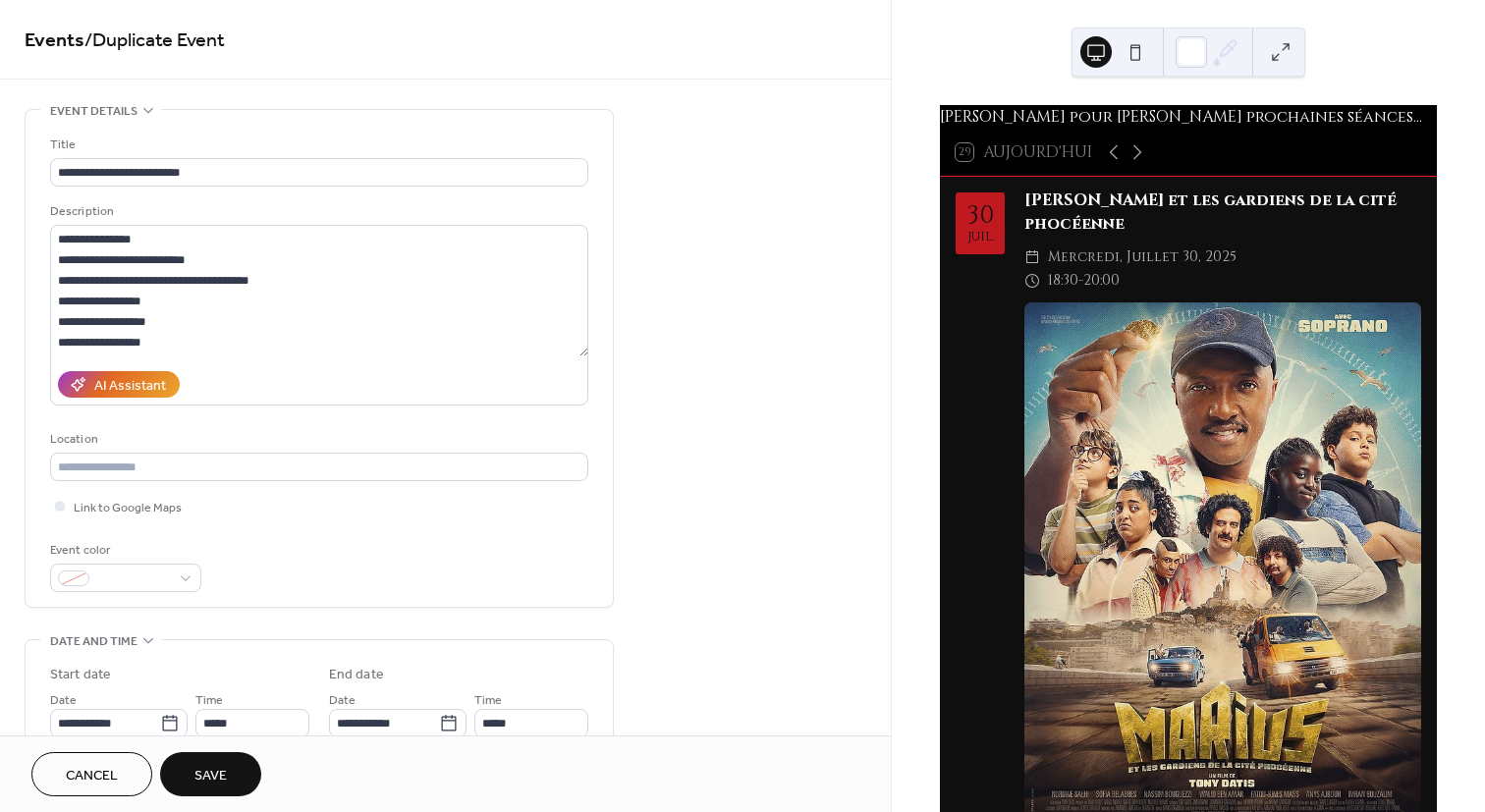 click on "Save" at bounding box center [210, 776] 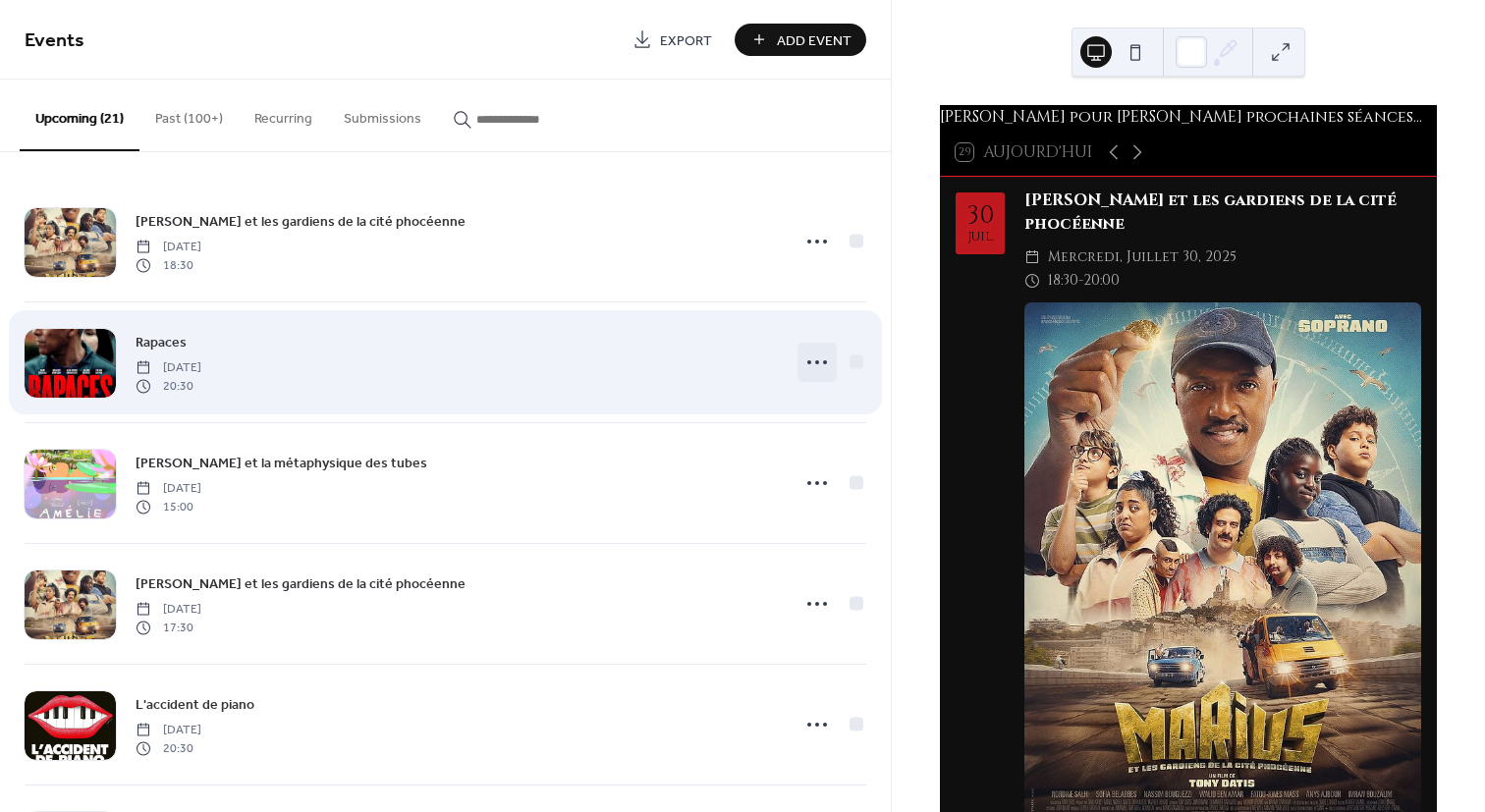 click at bounding box center (817, 362) 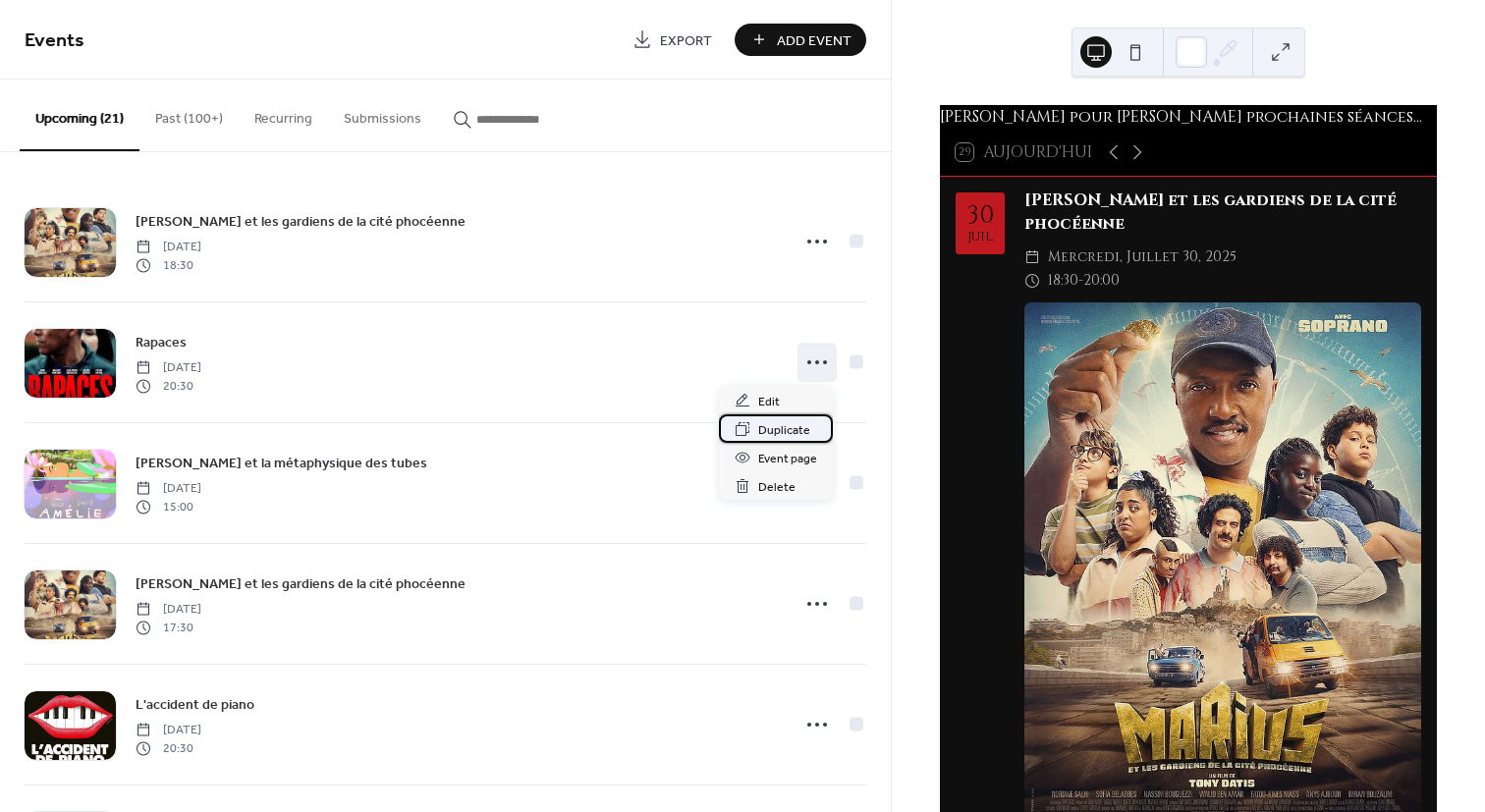 click on "Duplicate" at bounding box center (784, 430) 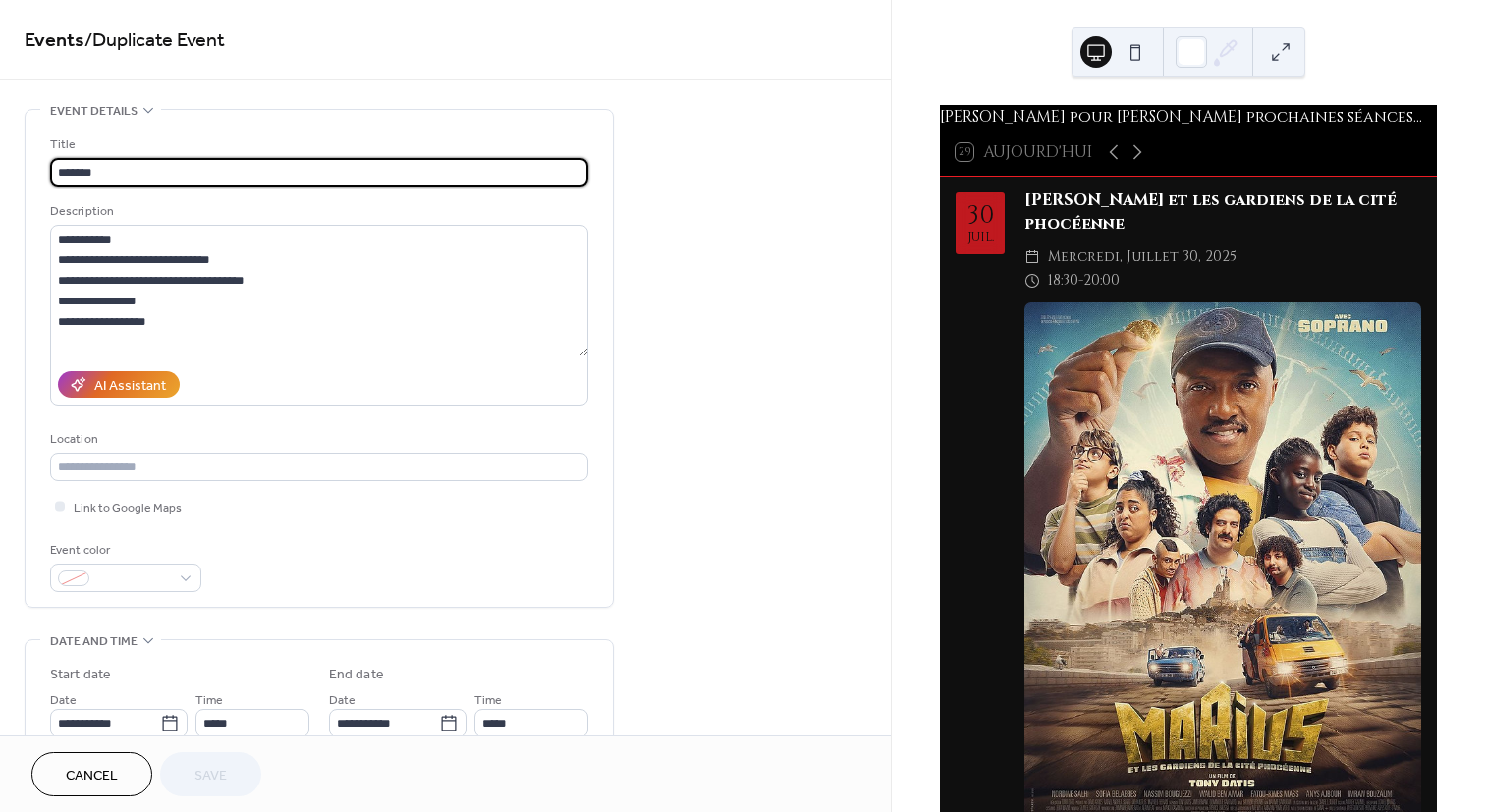 drag, startPoint x: 148, startPoint y: 174, endPoint x: -52, endPoint y: 151, distance: 201.31816 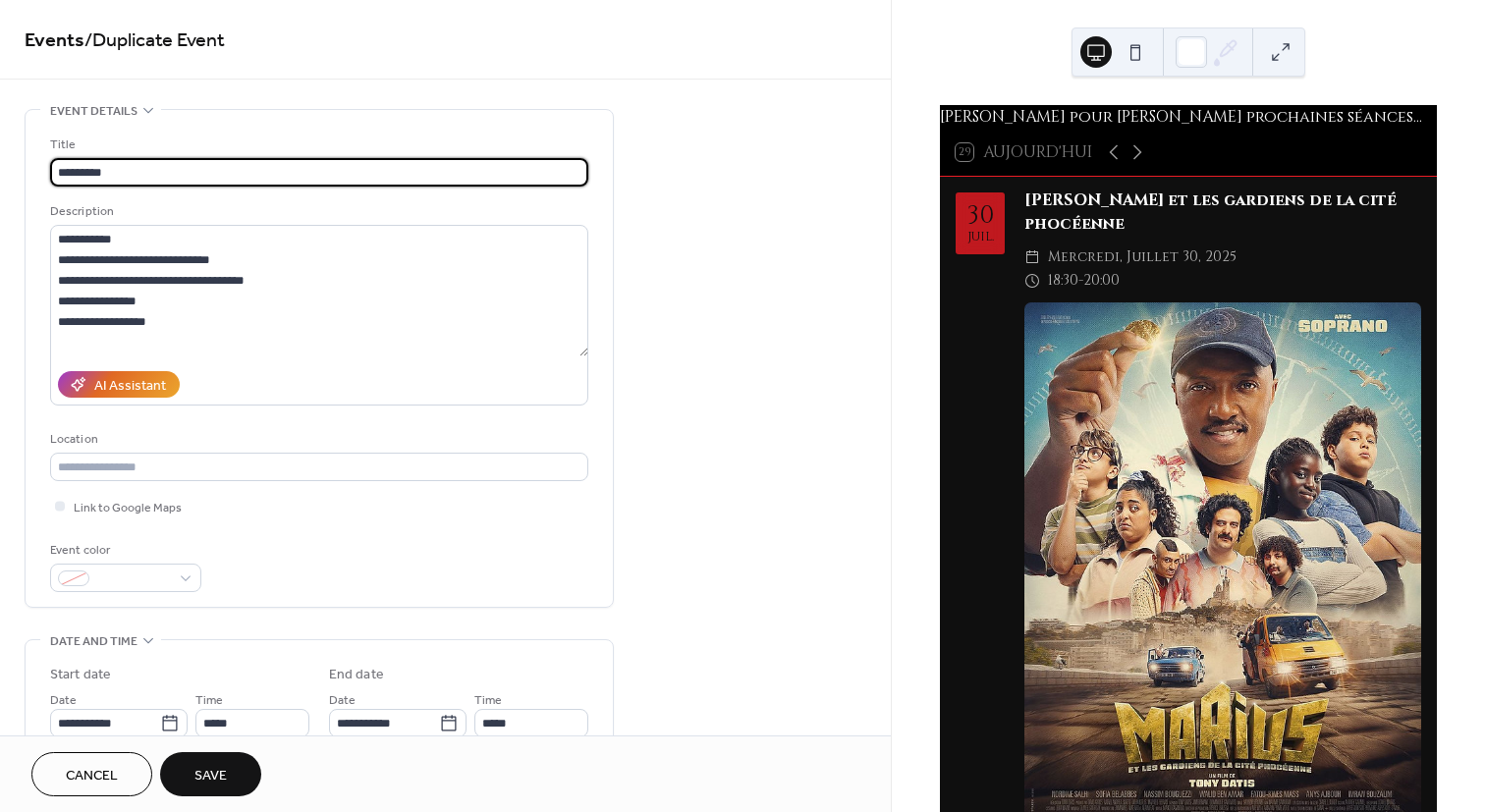type on "*********" 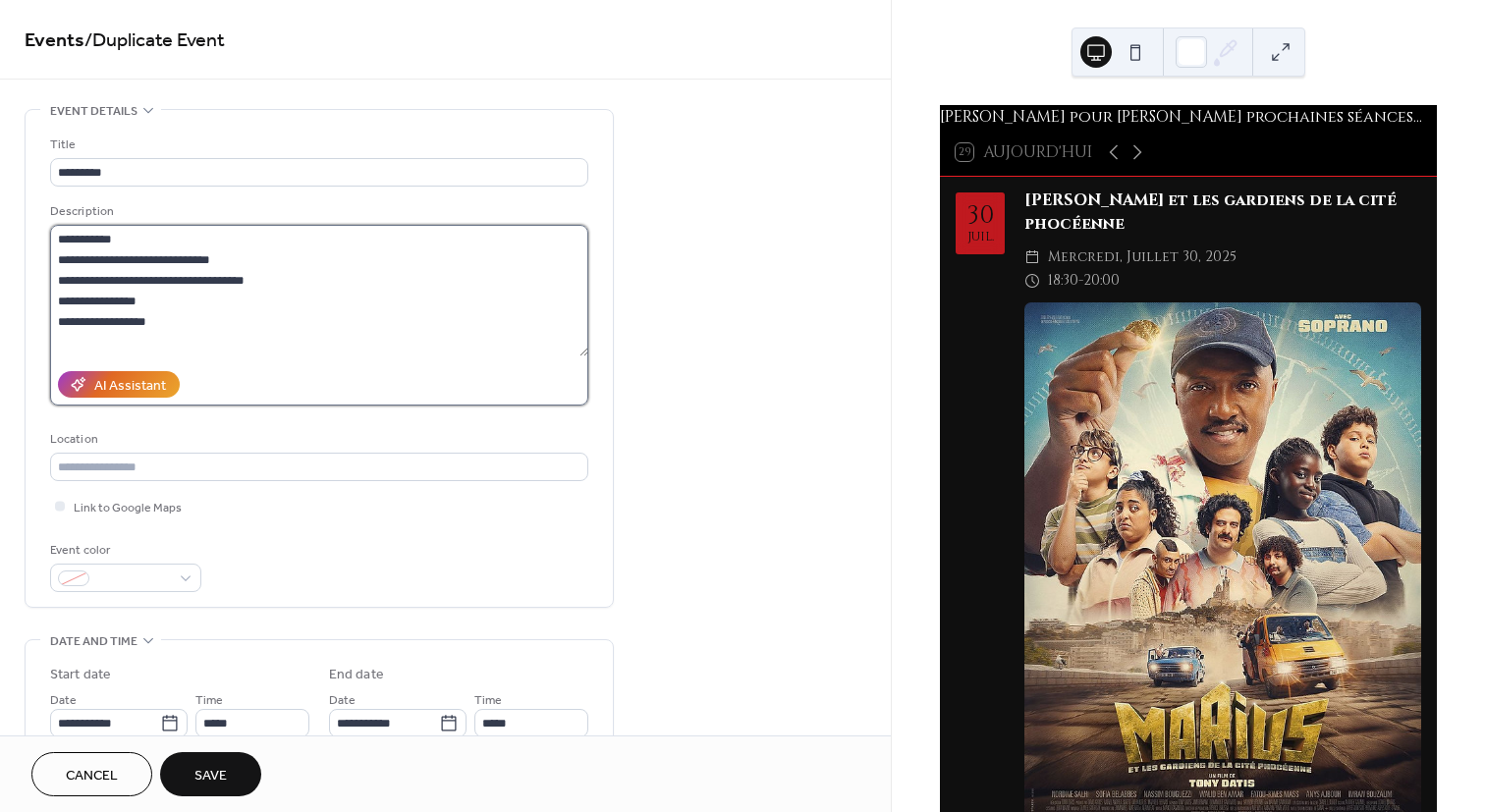 click on "**********" at bounding box center (319, 291) 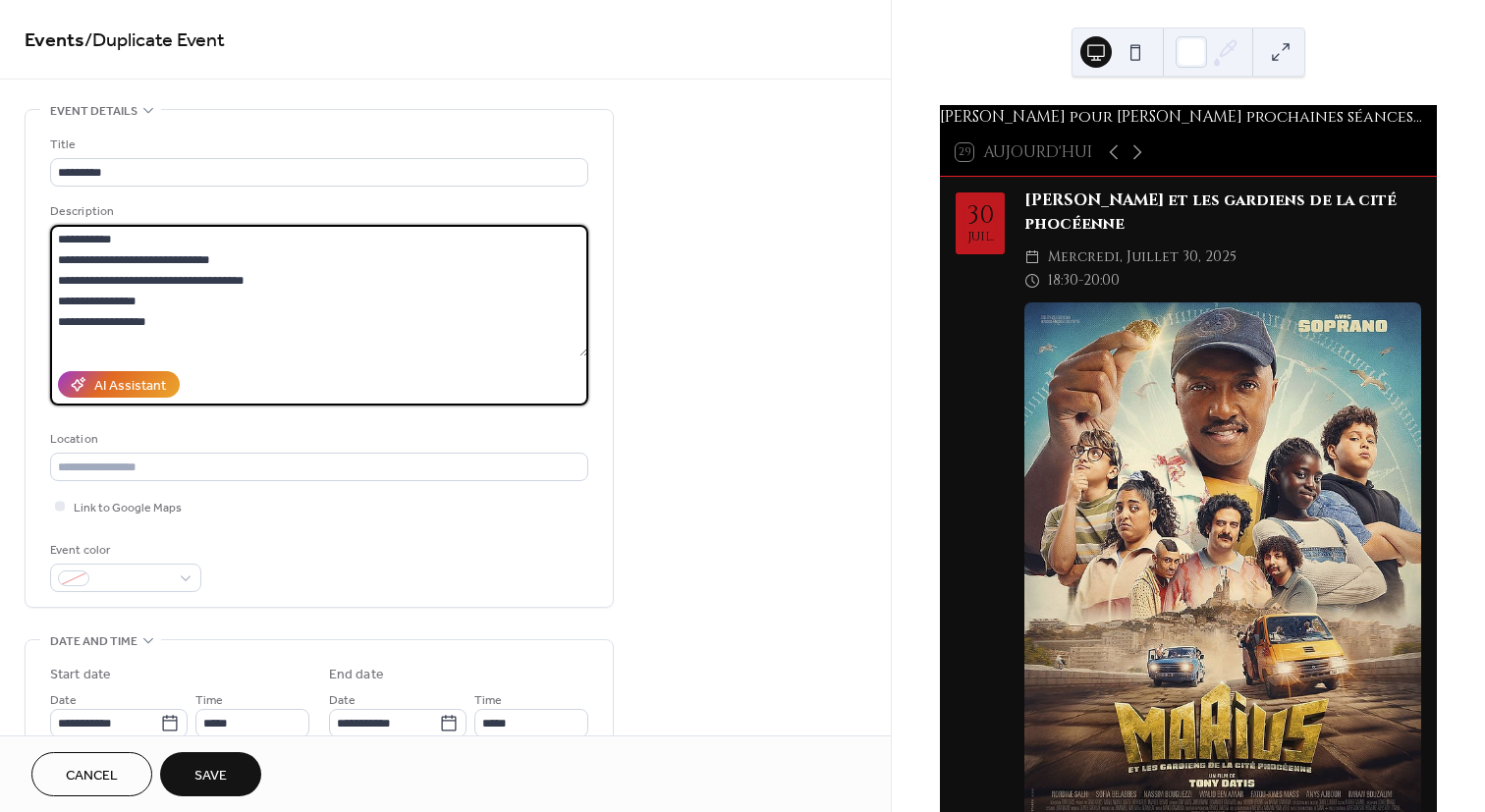 drag, startPoint x: 162, startPoint y: 322, endPoint x: 41, endPoint y: 205, distance: 168.31518 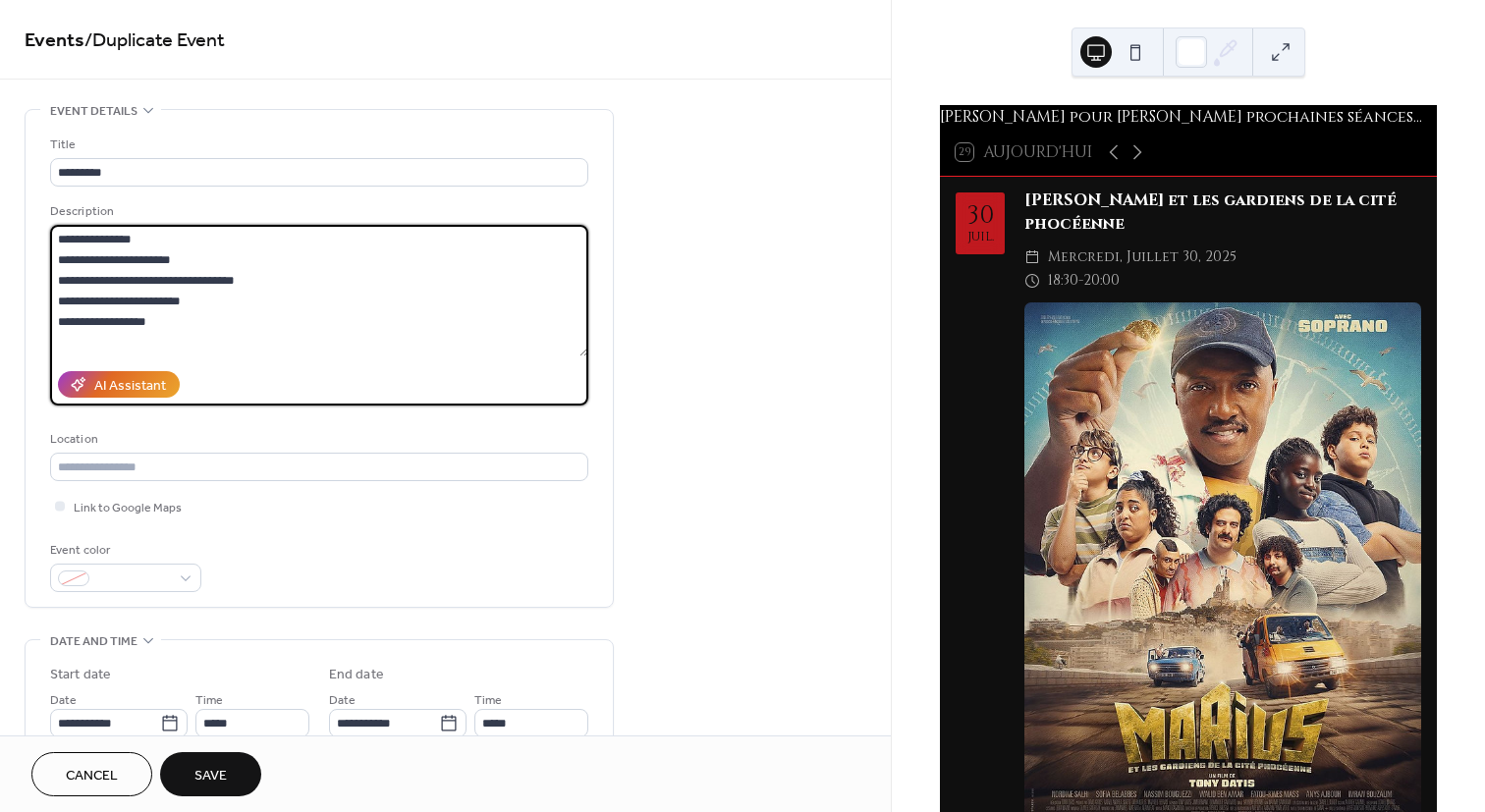scroll, scrollTop: 59, scrollLeft: 0, axis: vertical 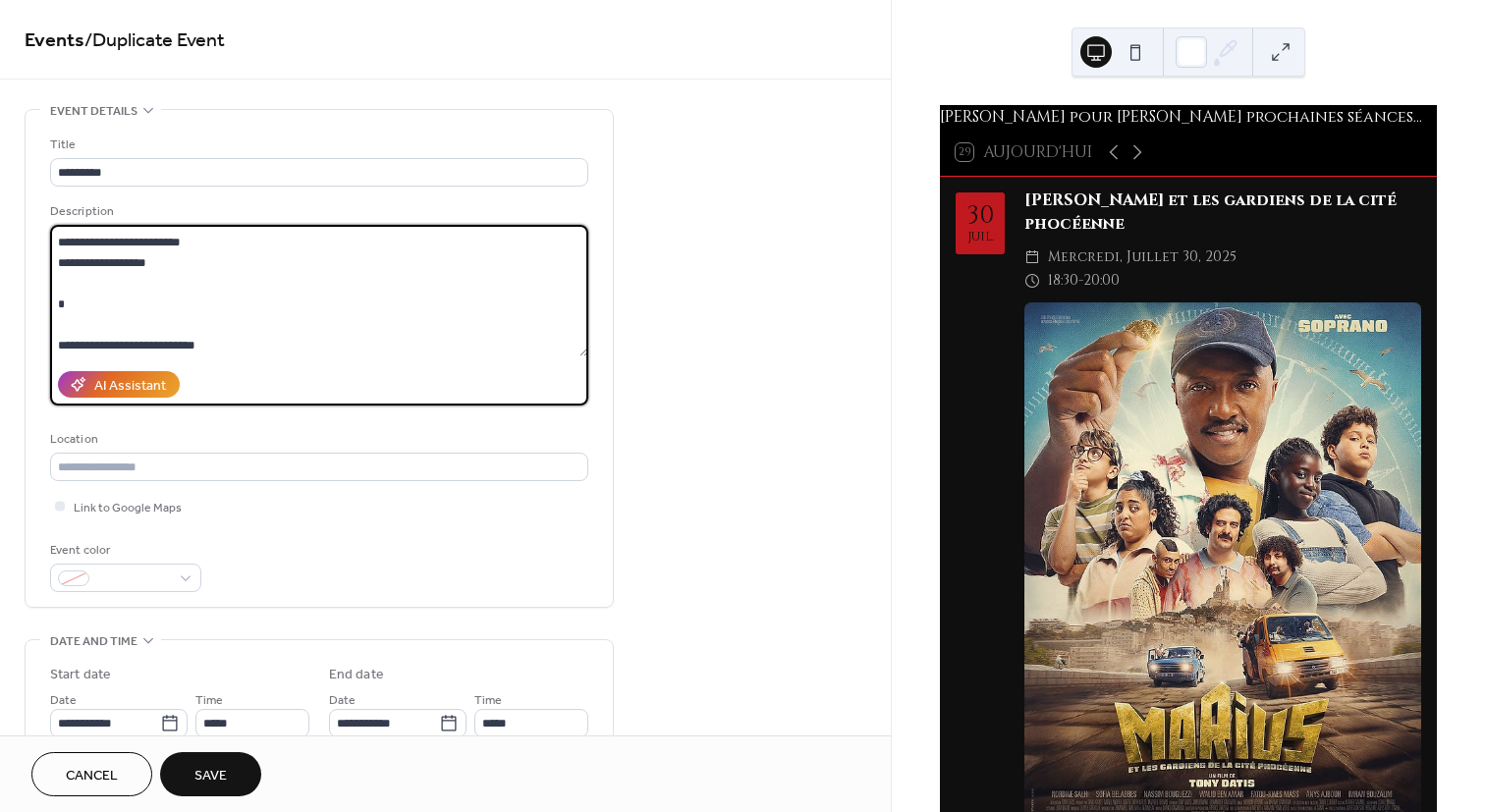click on "**********" at bounding box center (319, 291) 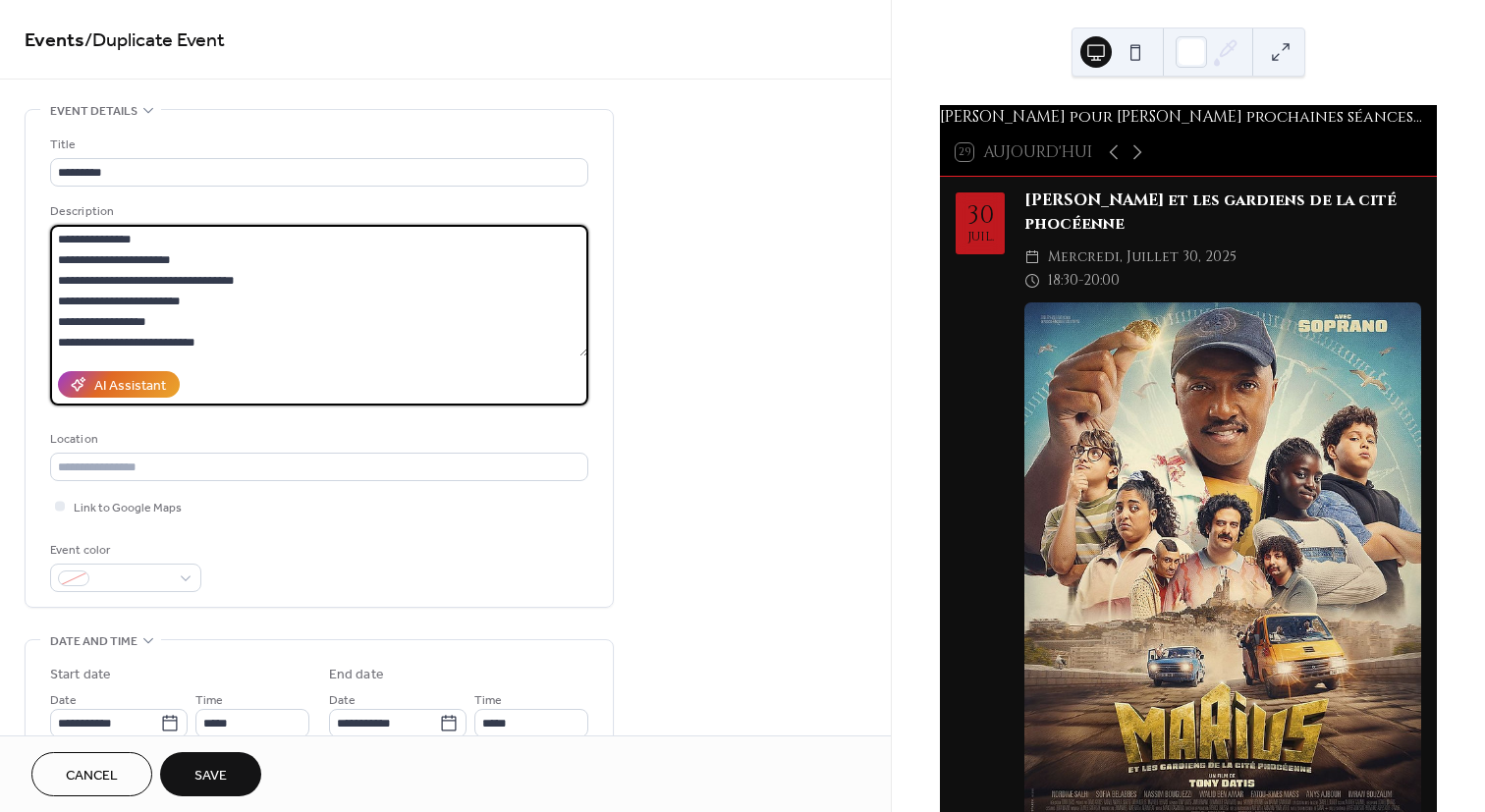 scroll, scrollTop: 0, scrollLeft: 0, axis: both 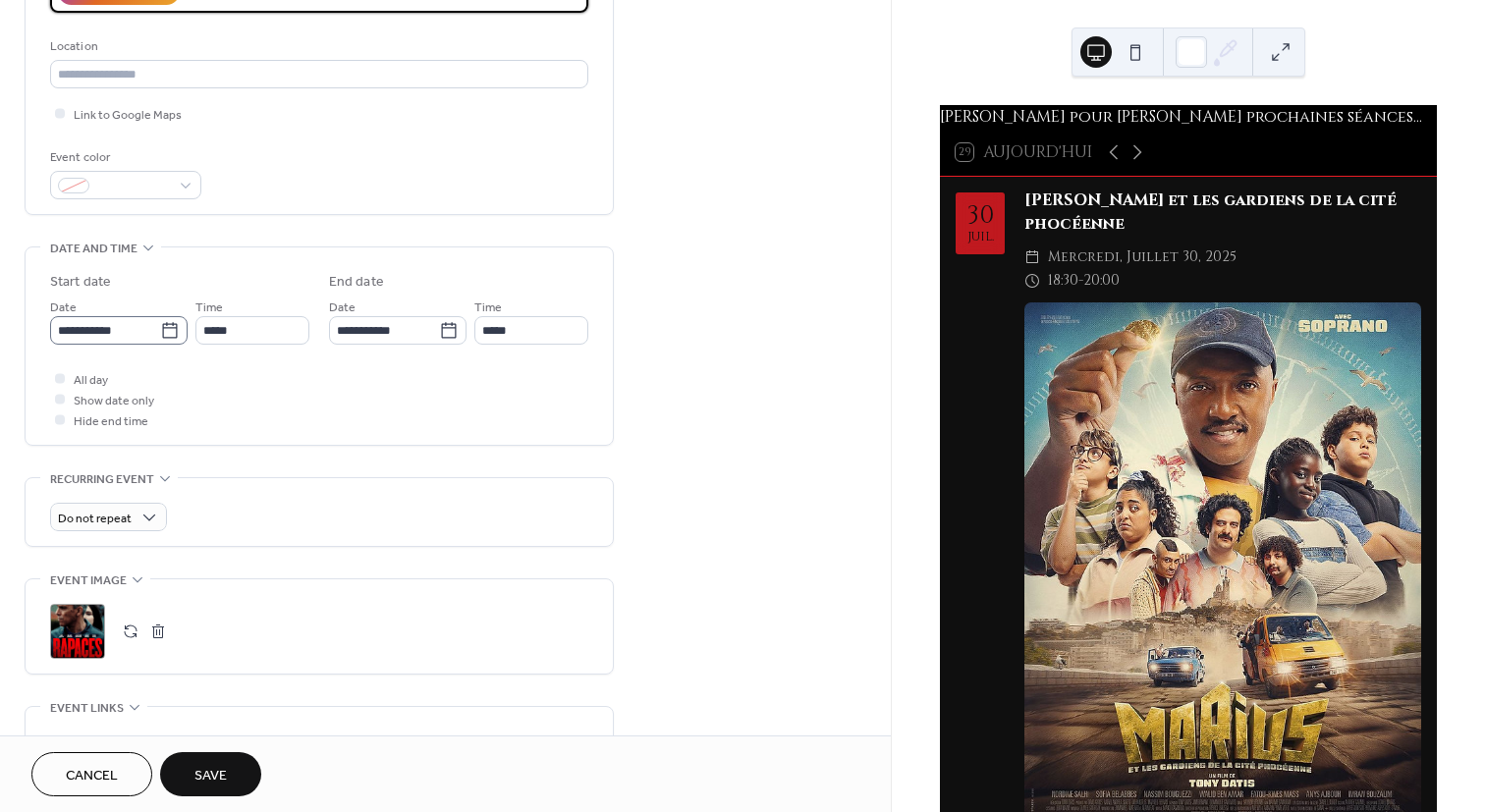 type on "**********" 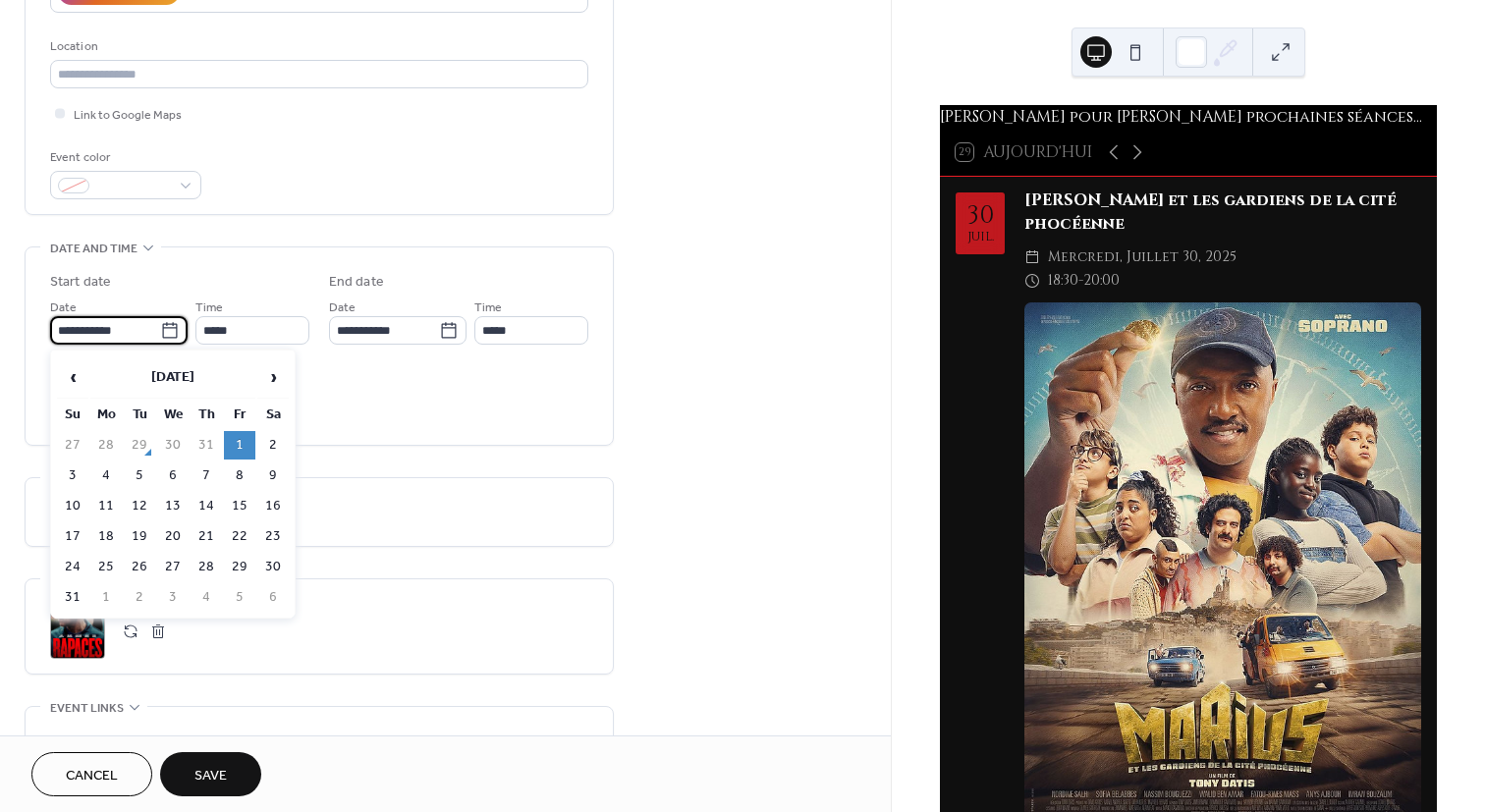 click on "**********" at bounding box center (105, 330) 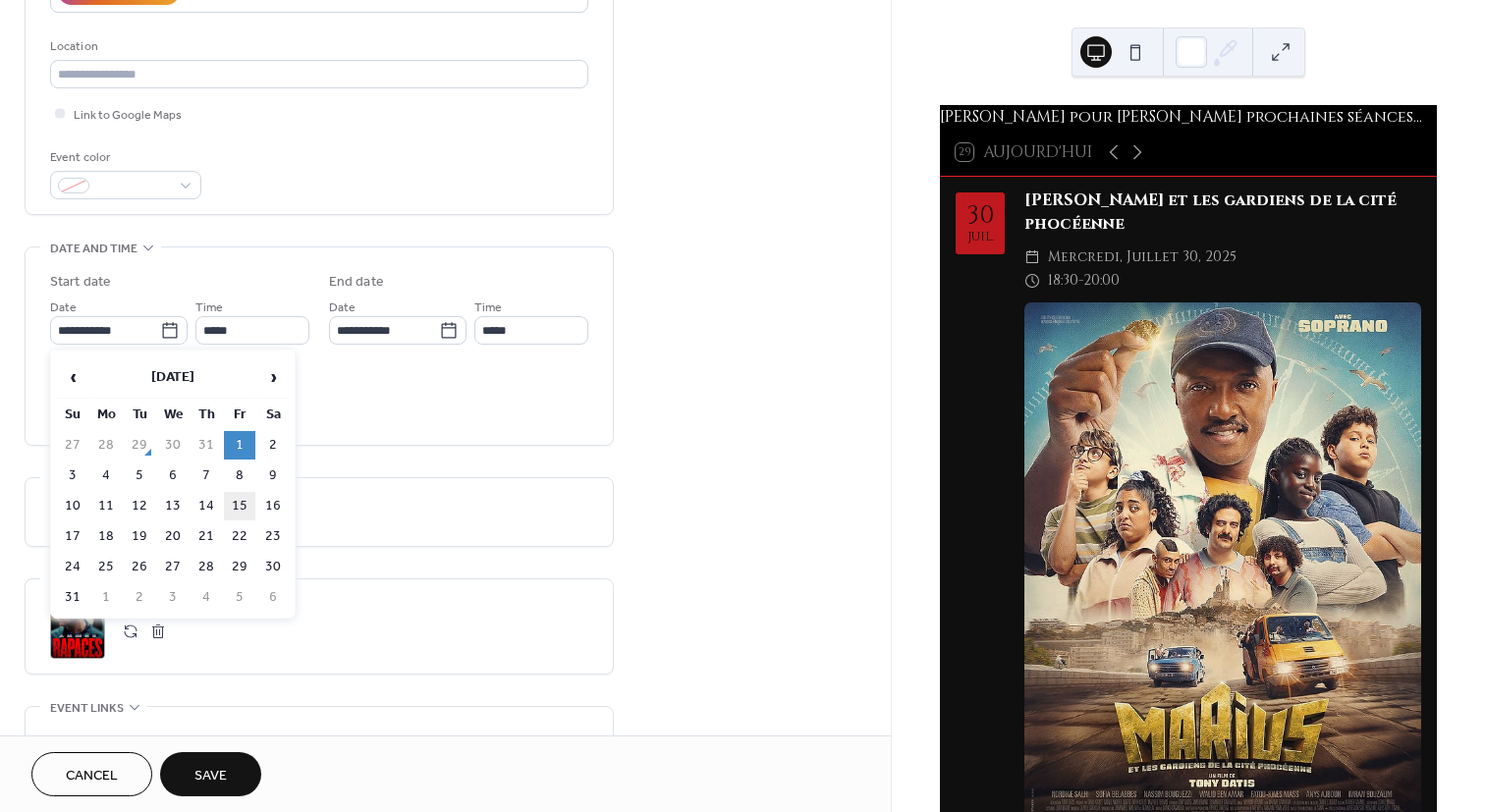 click on "15" at bounding box center [240, 506] 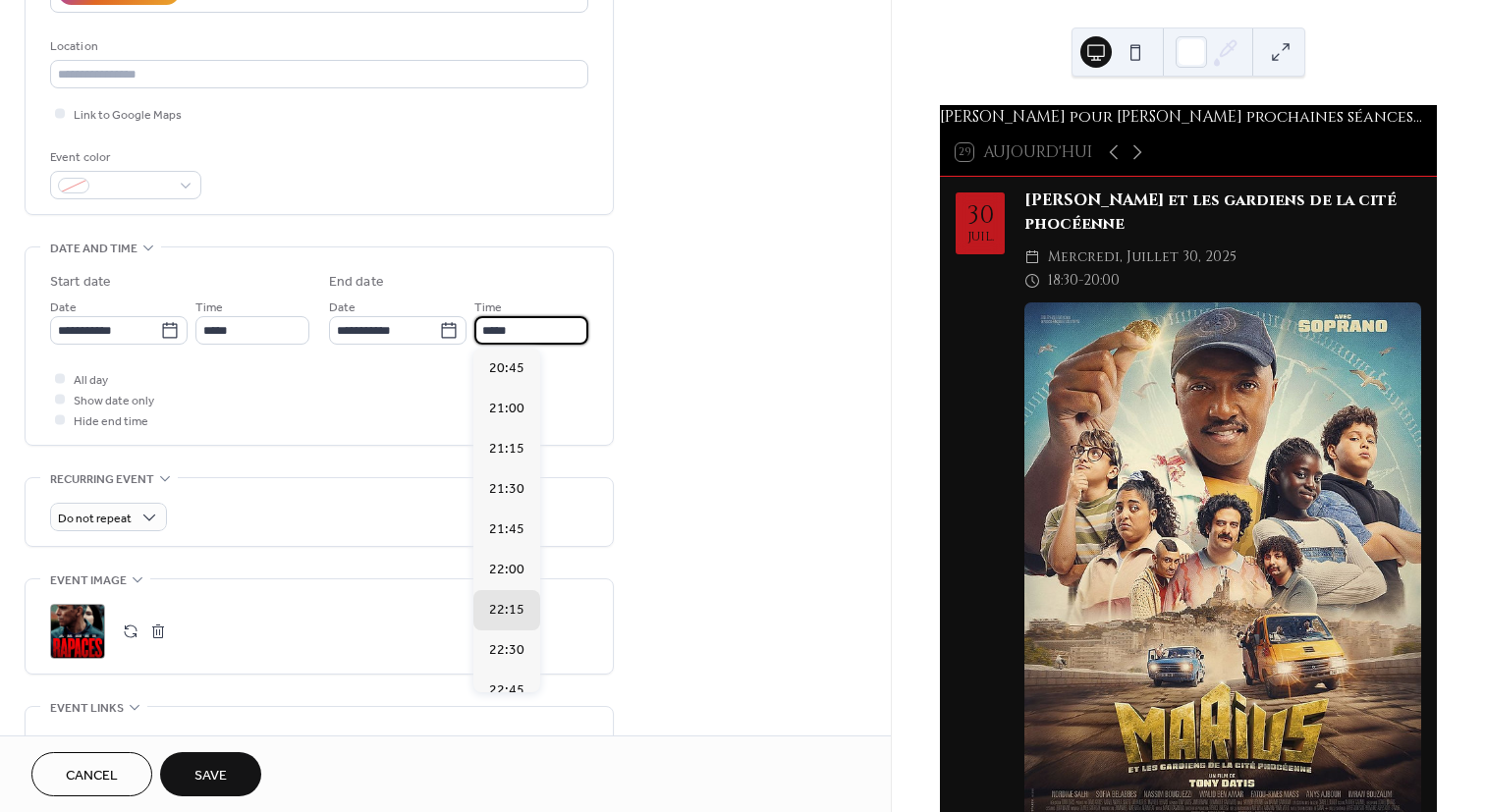 click on "*****" at bounding box center (531, 330) 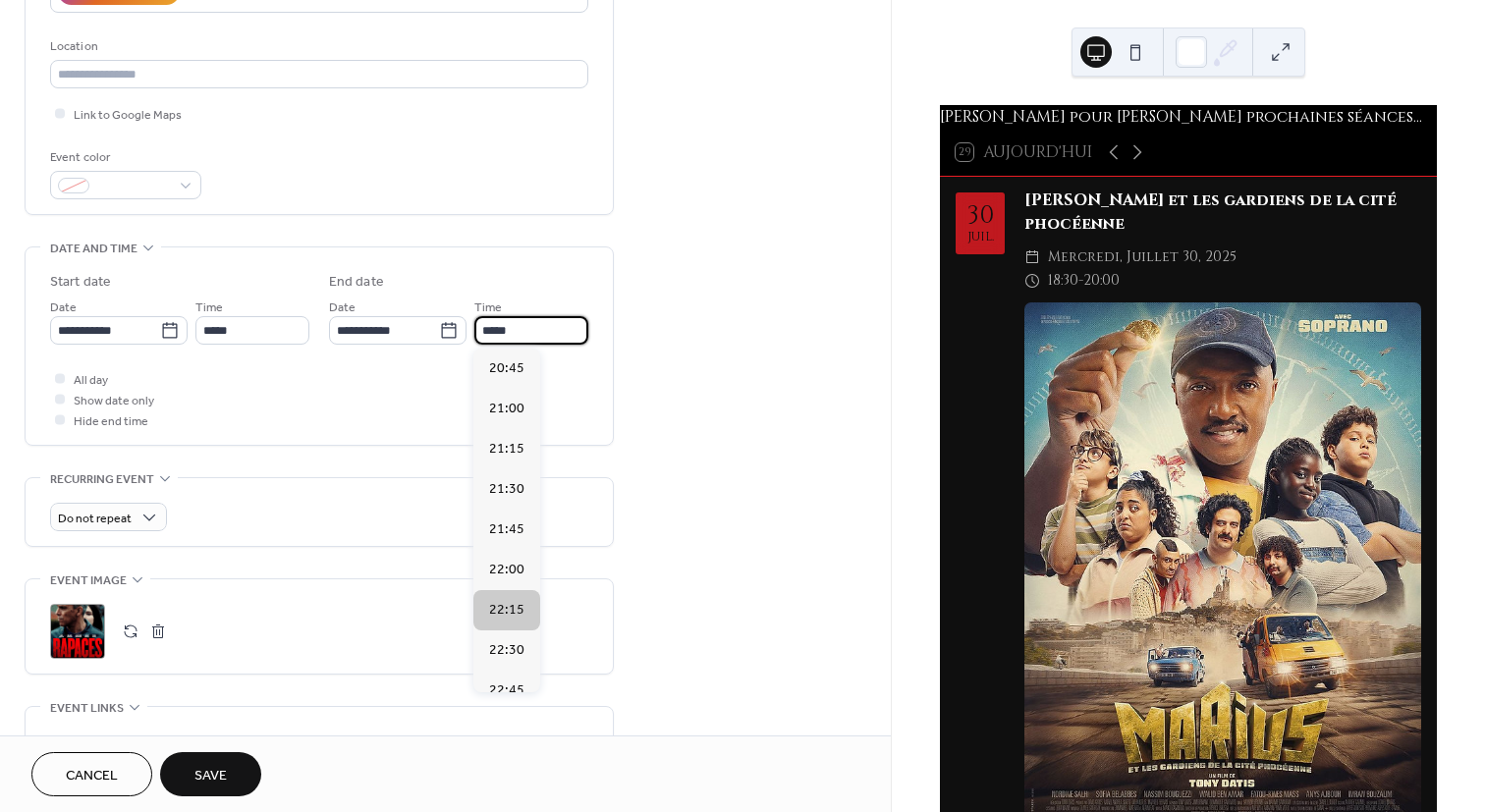 scroll, scrollTop: 180, scrollLeft: 0, axis: vertical 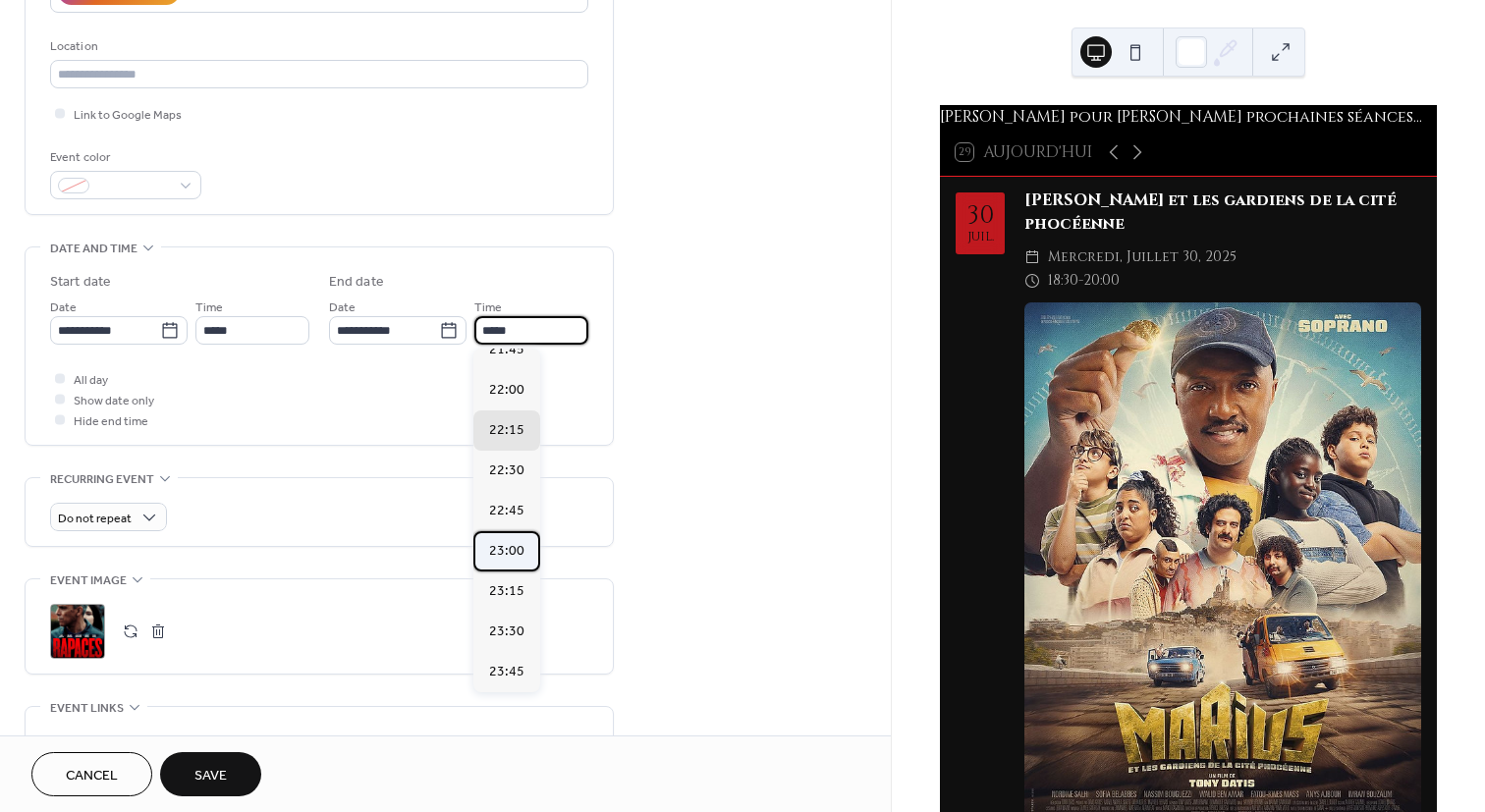 click on "23:00" at bounding box center (507, 551) 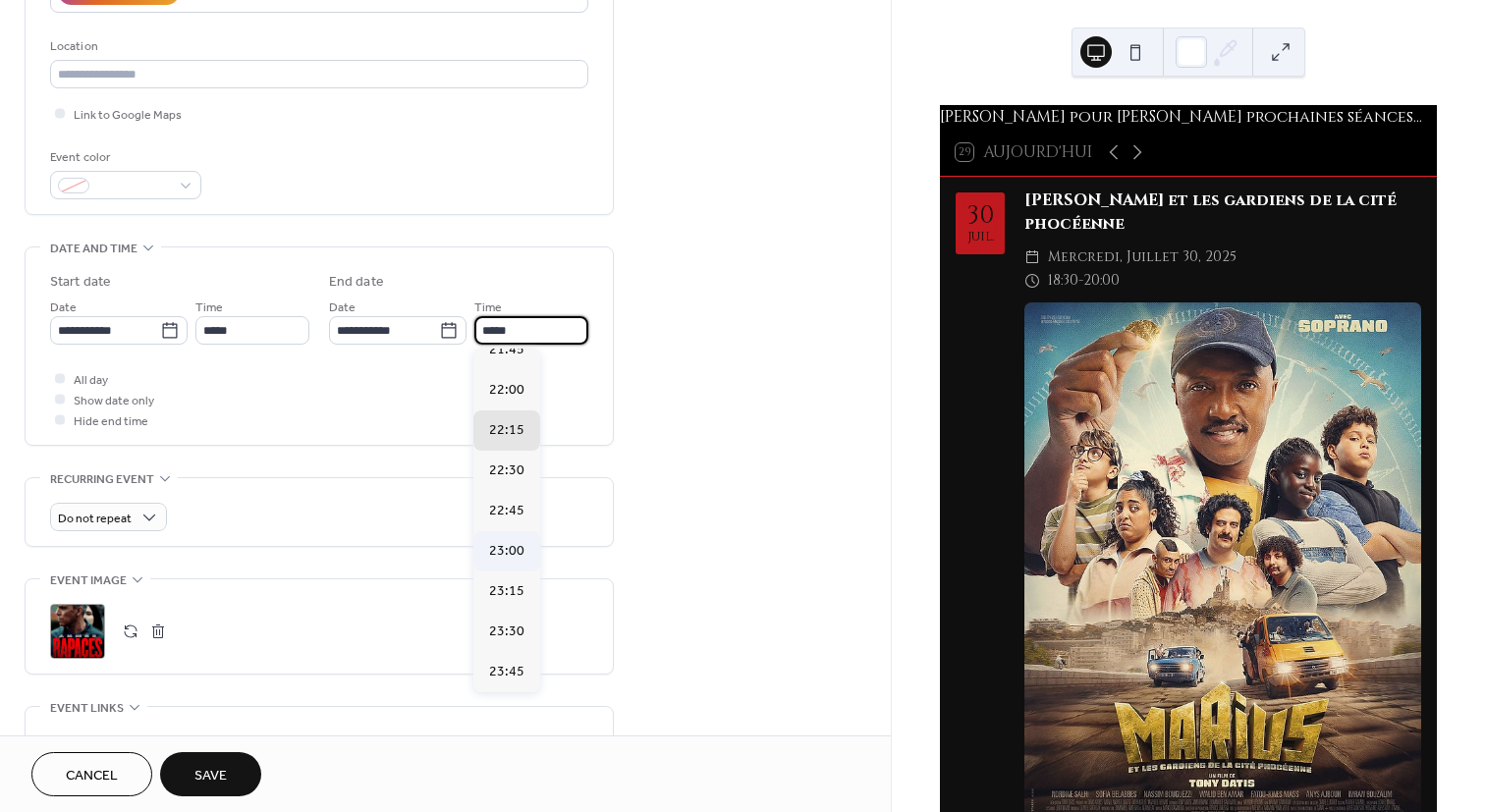 type on "*****" 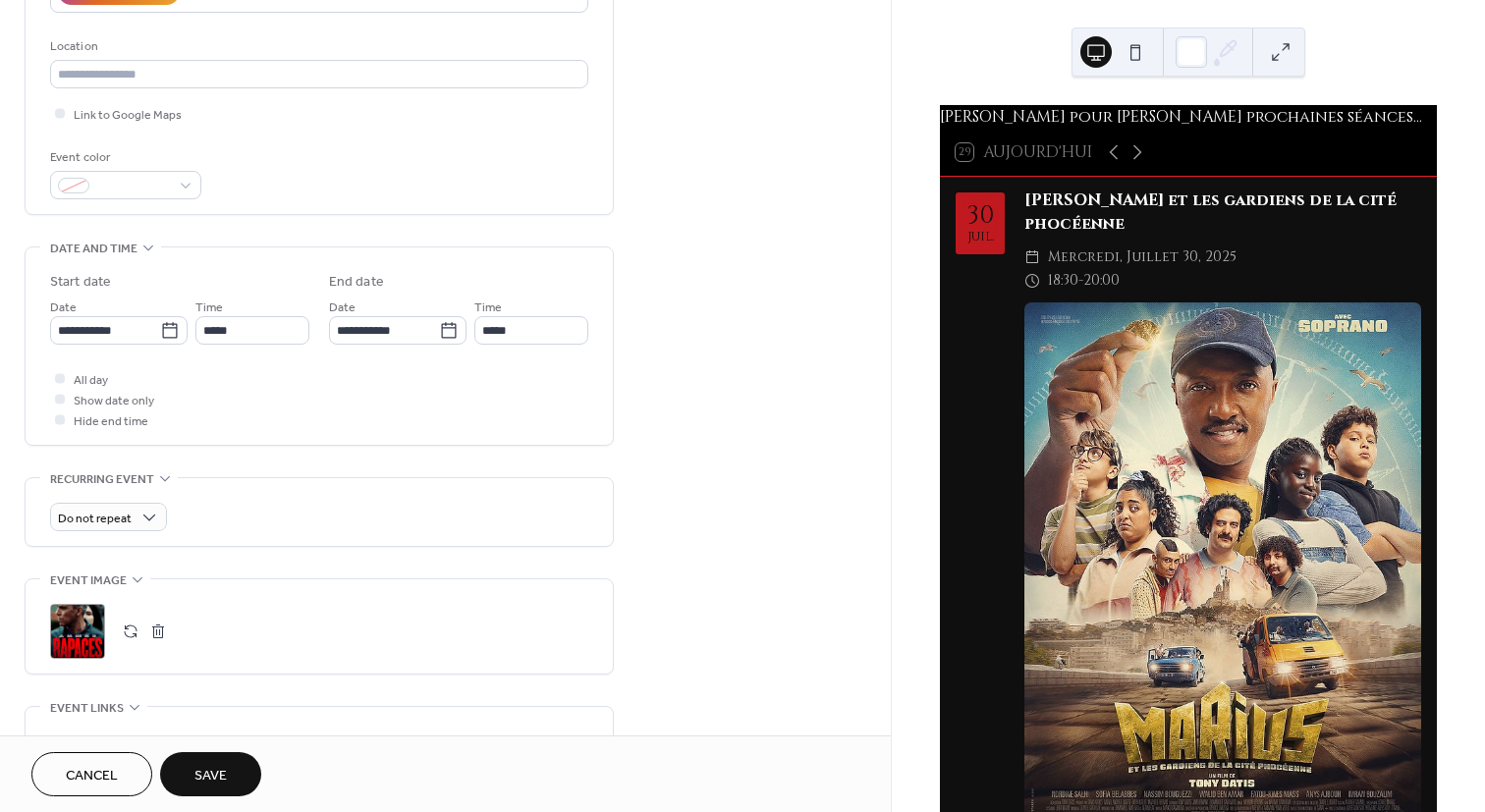 click on ";" at bounding box center (78, 631) 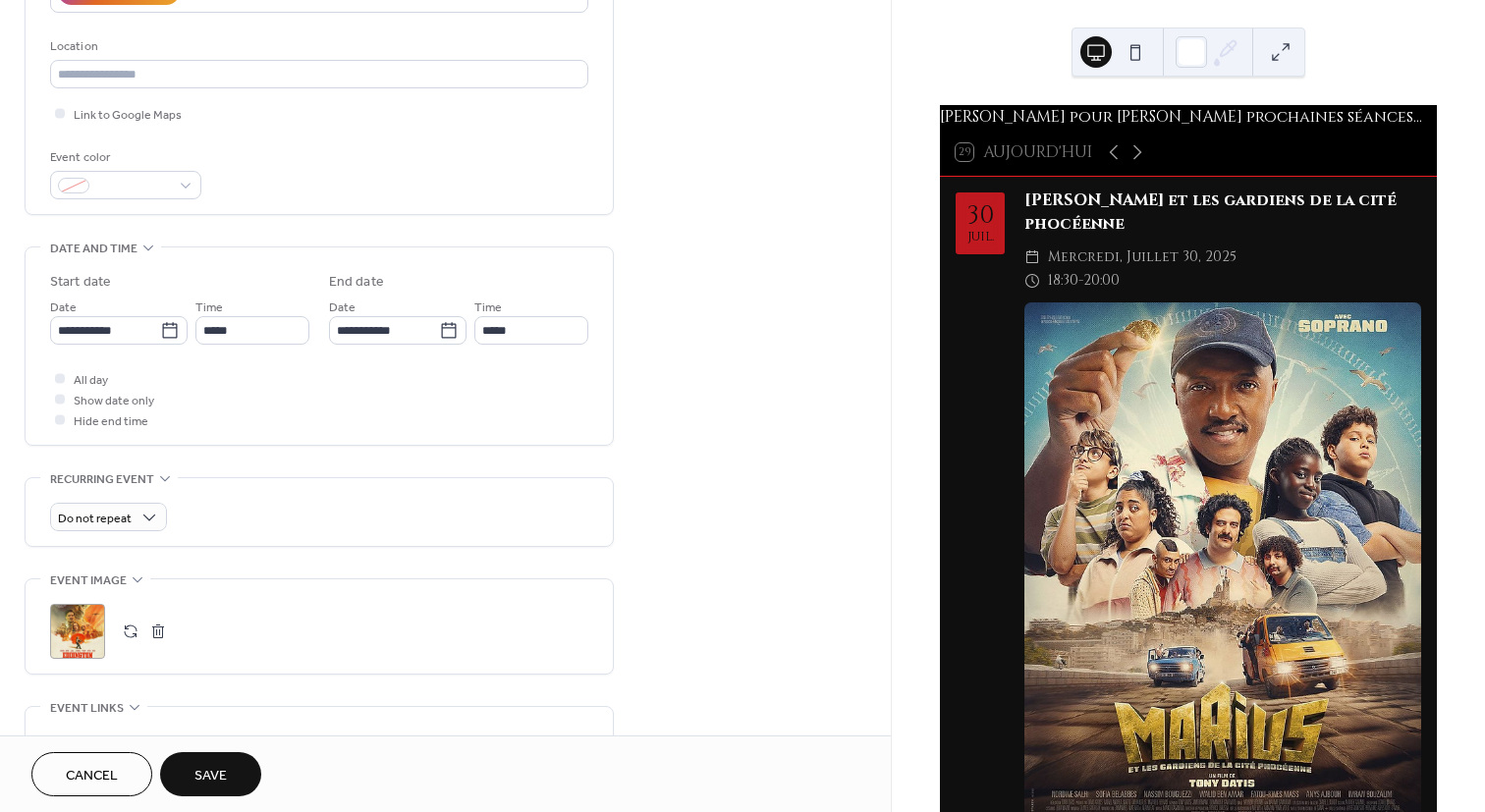 click on "Save" at bounding box center (210, 776) 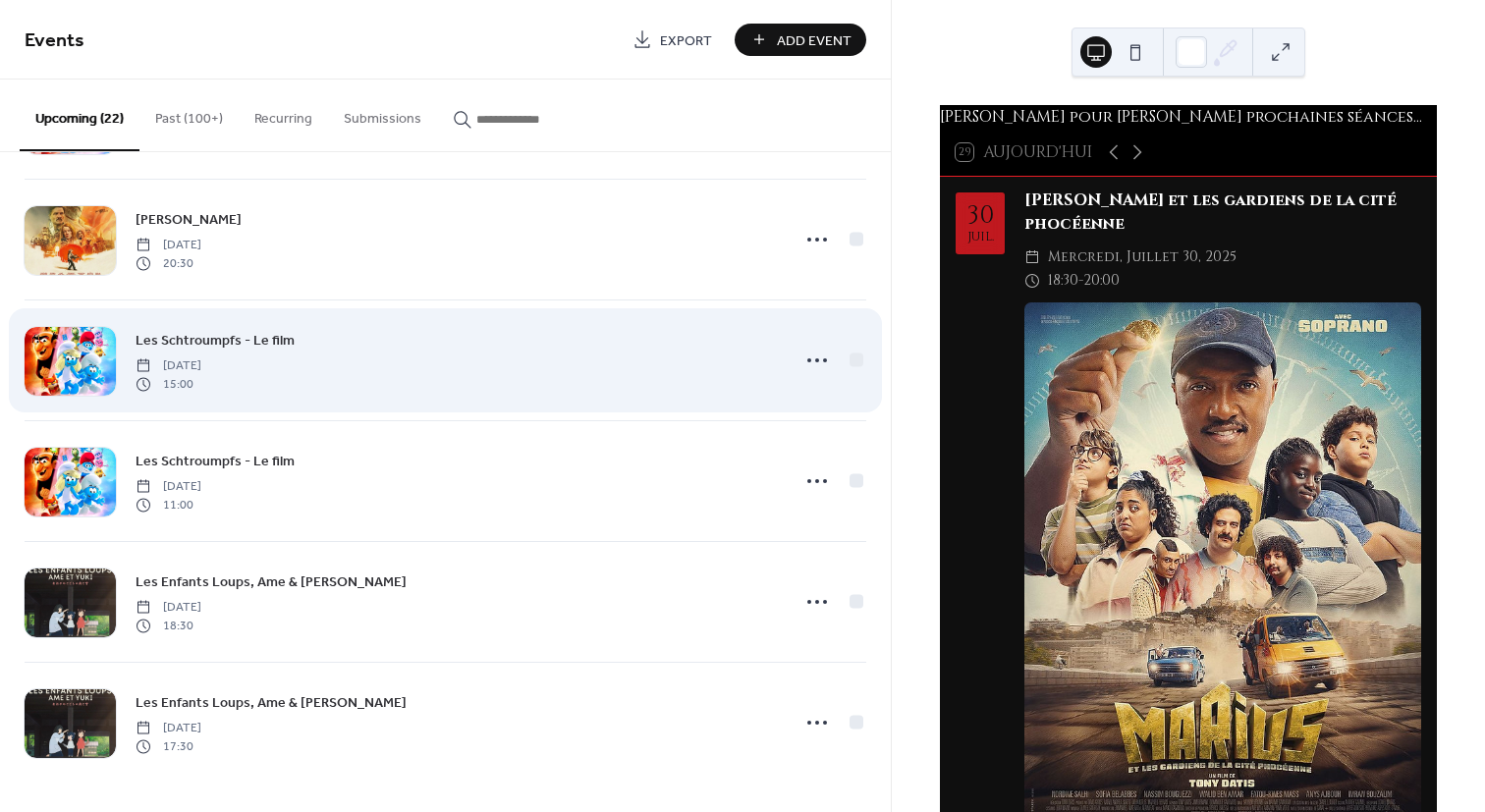 scroll, scrollTop: 1859, scrollLeft: 0, axis: vertical 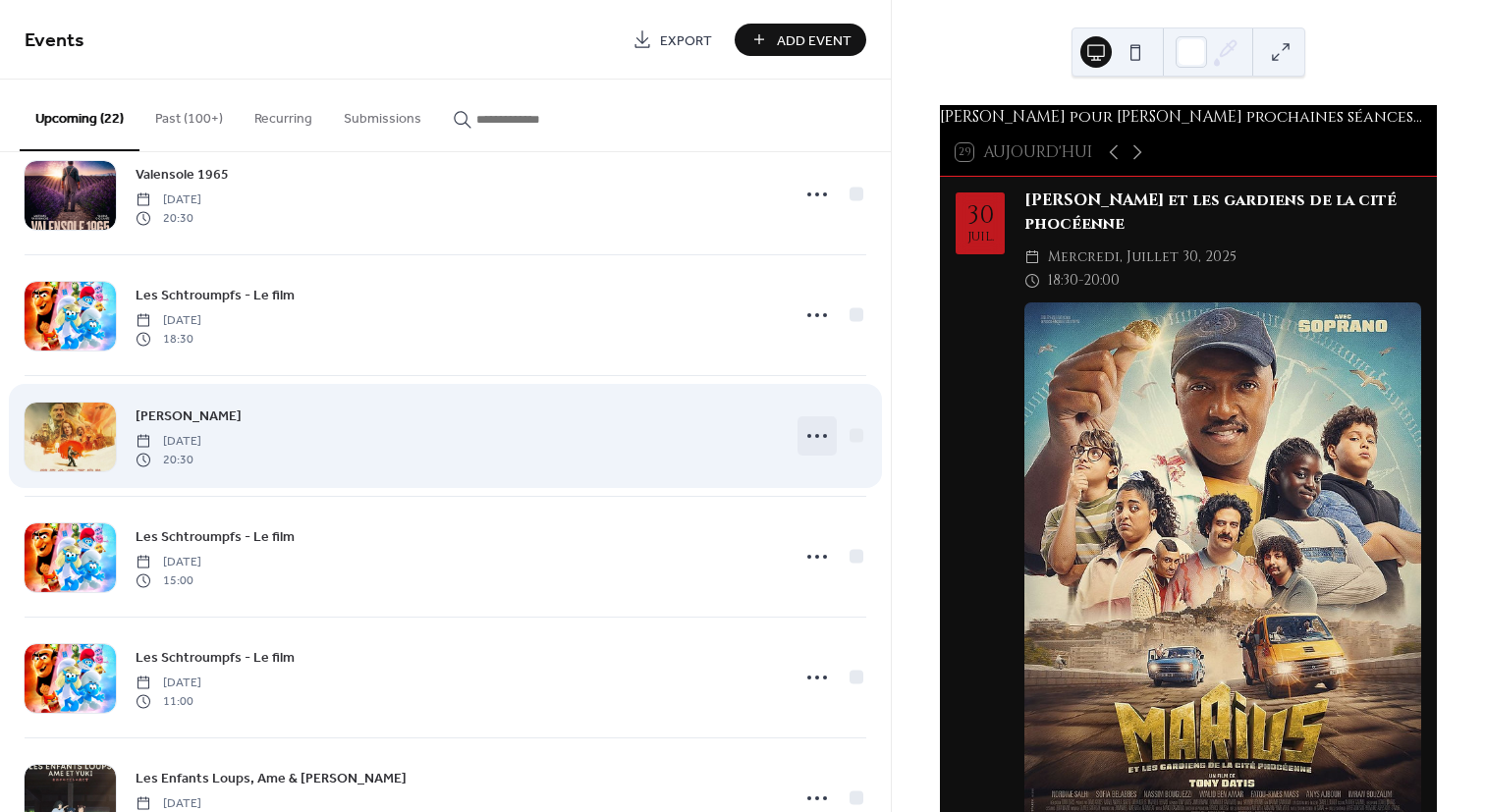 click 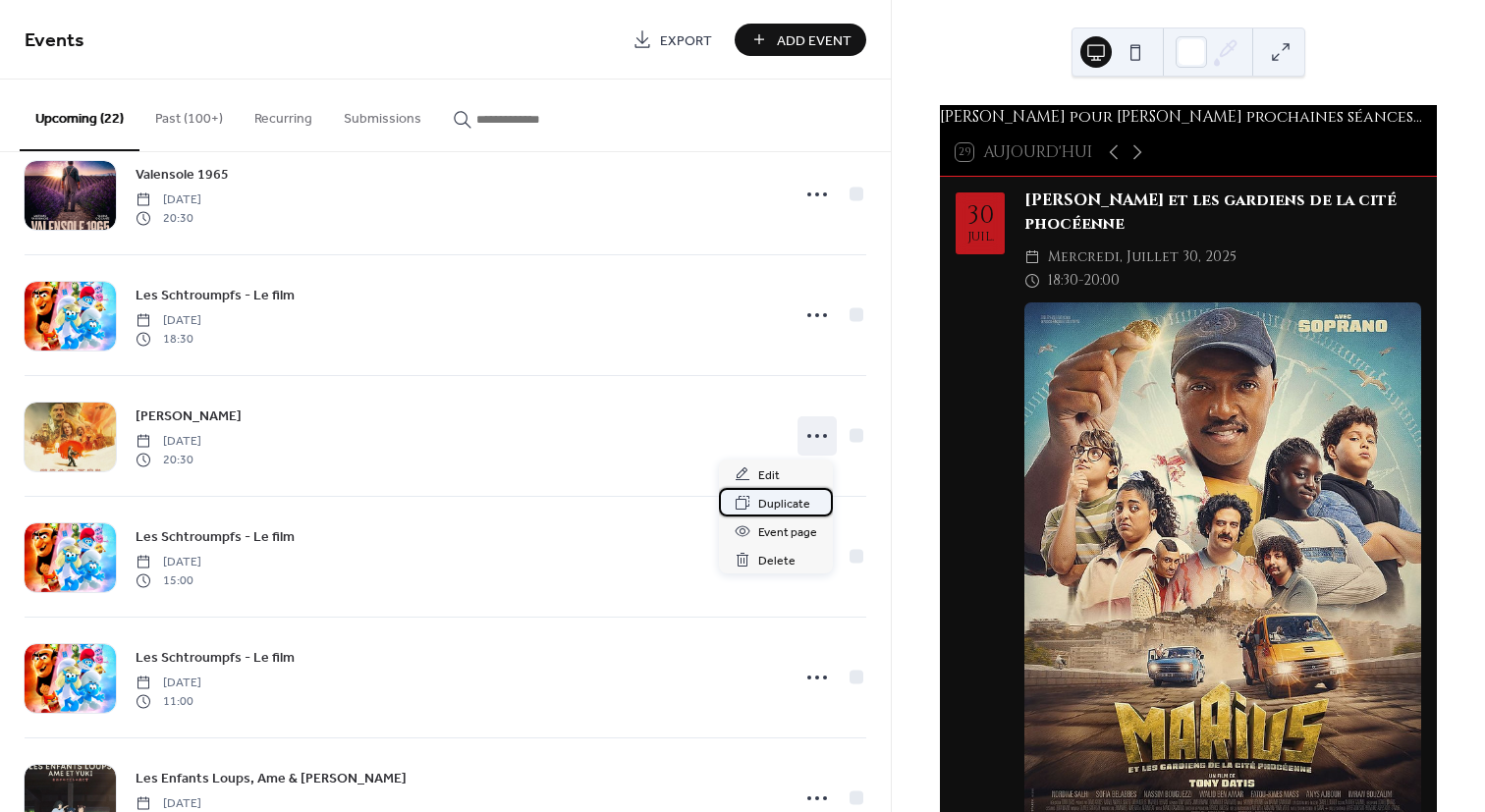 click on "Duplicate" at bounding box center (784, 504) 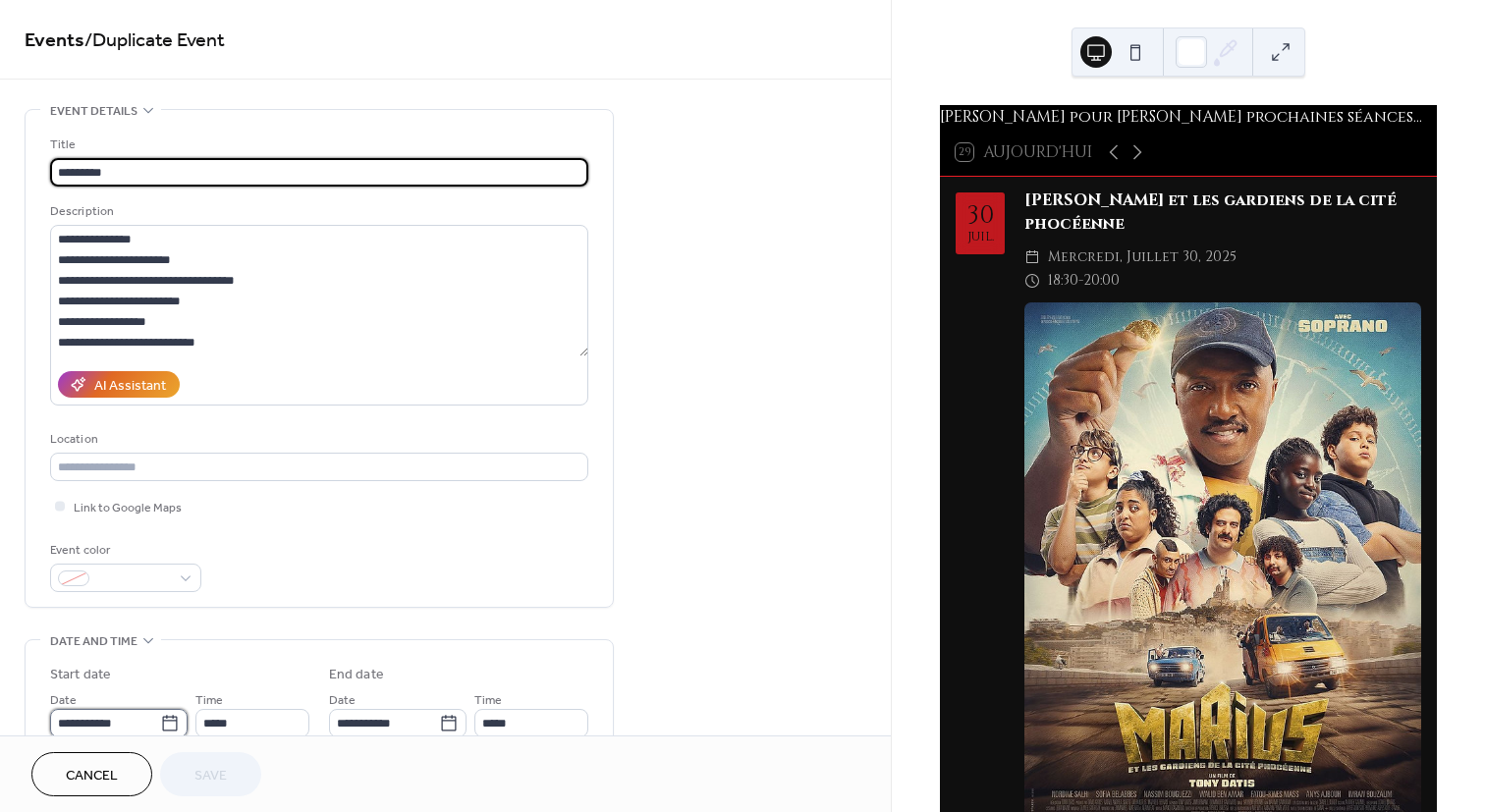 click on "**********" at bounding box center (105, 723) 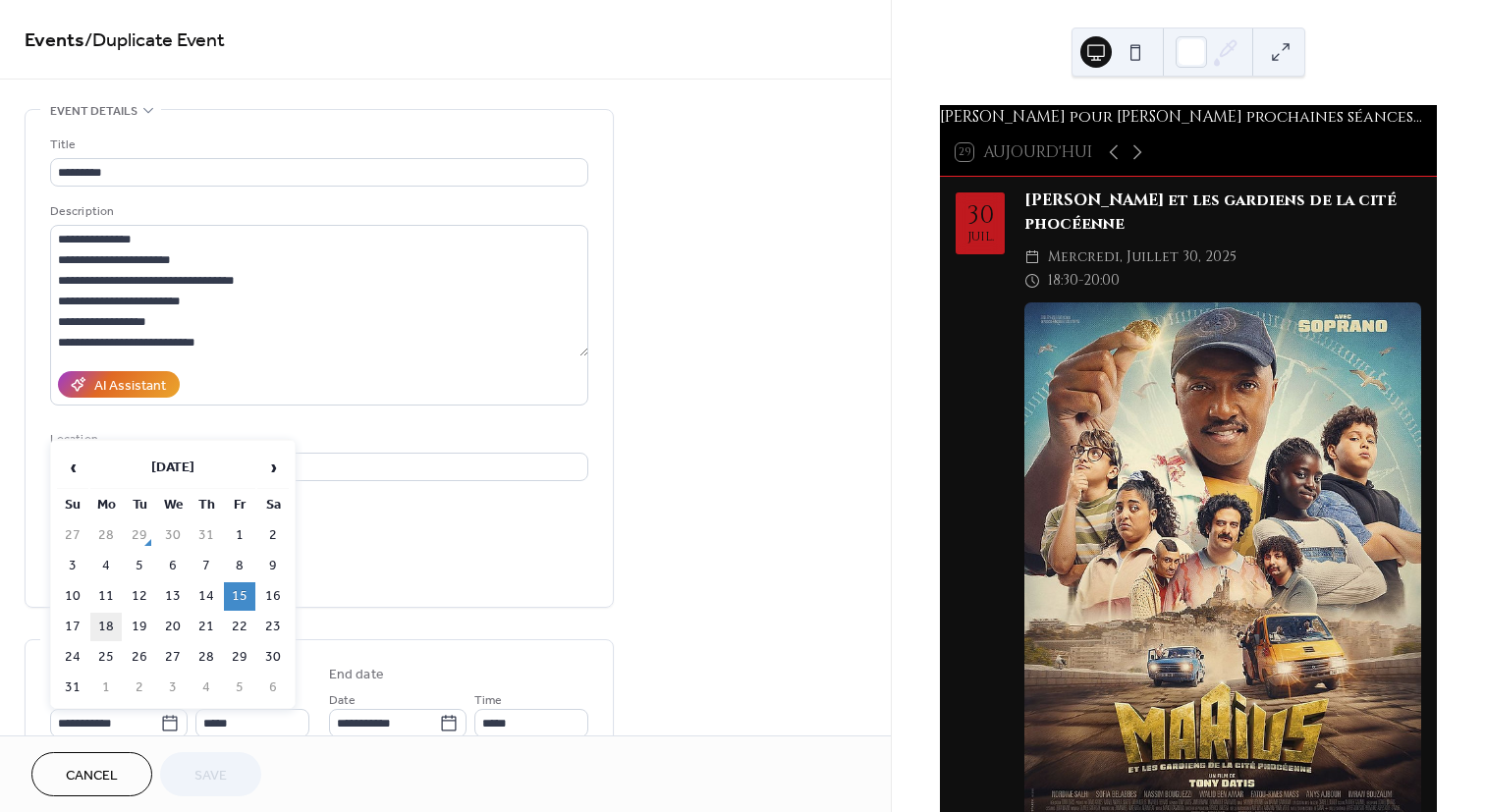 click on "18" at bounding box center [106, 626] 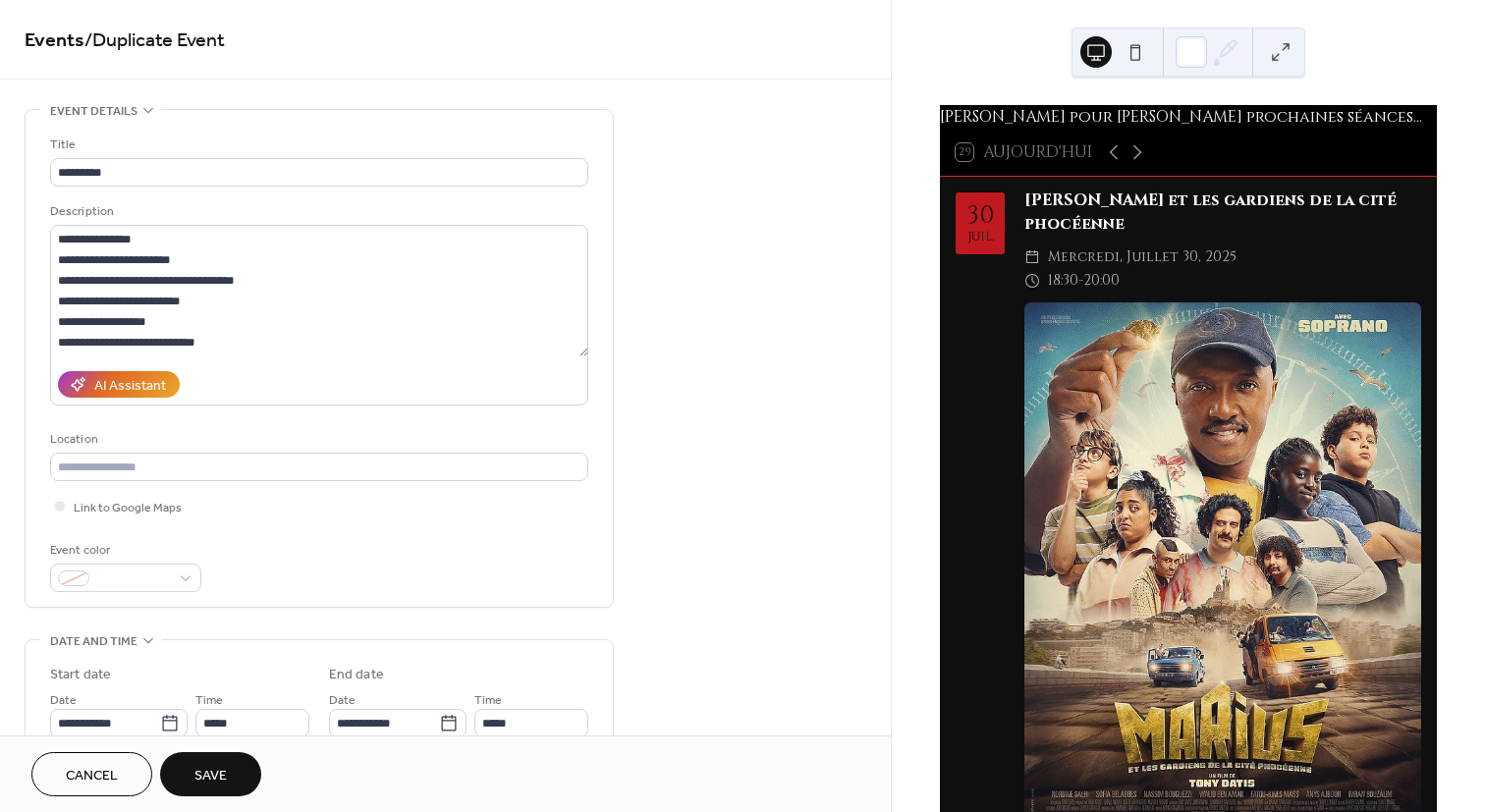 click on "Save" at bounding box center [210, 776] 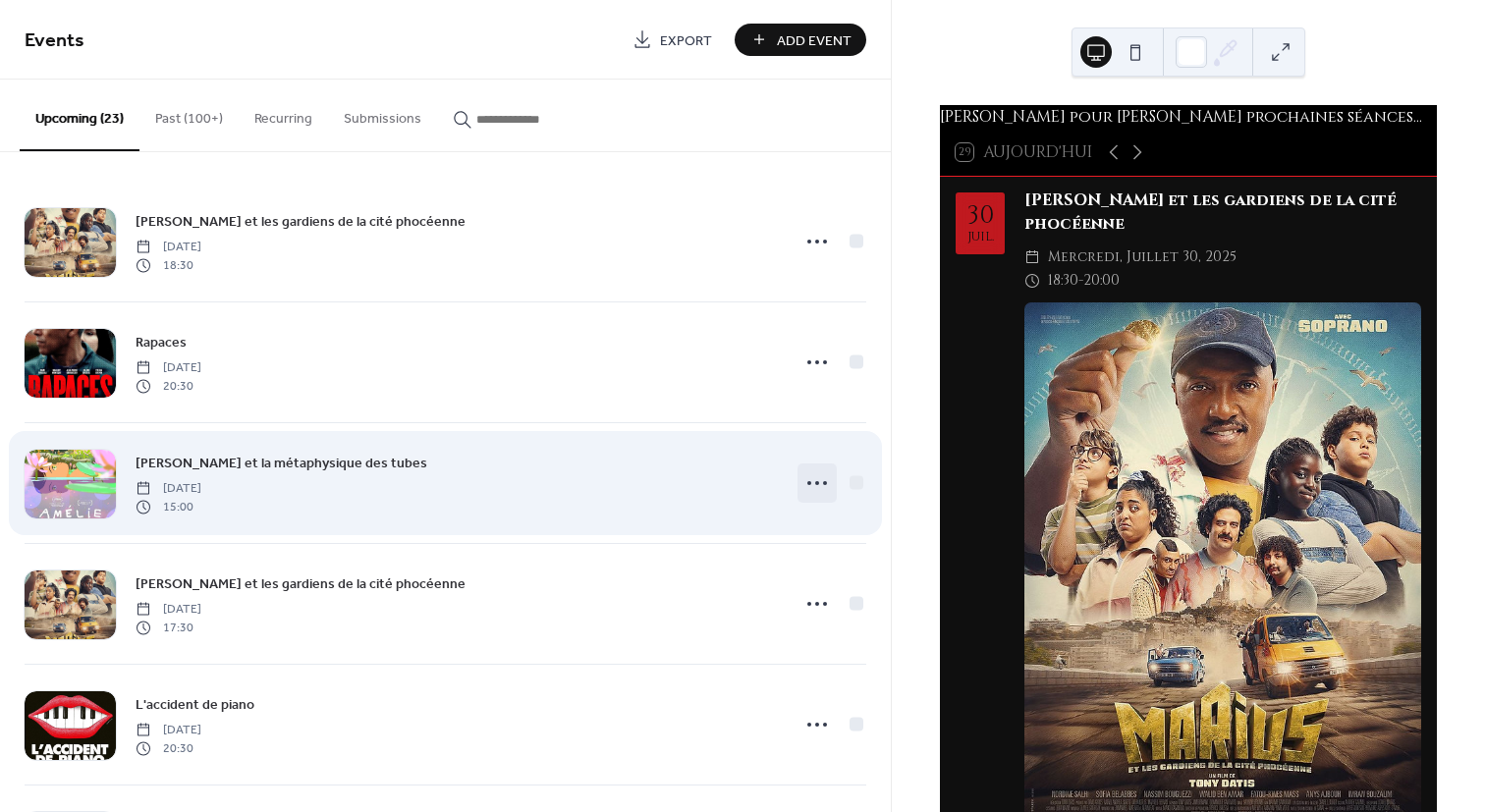 click 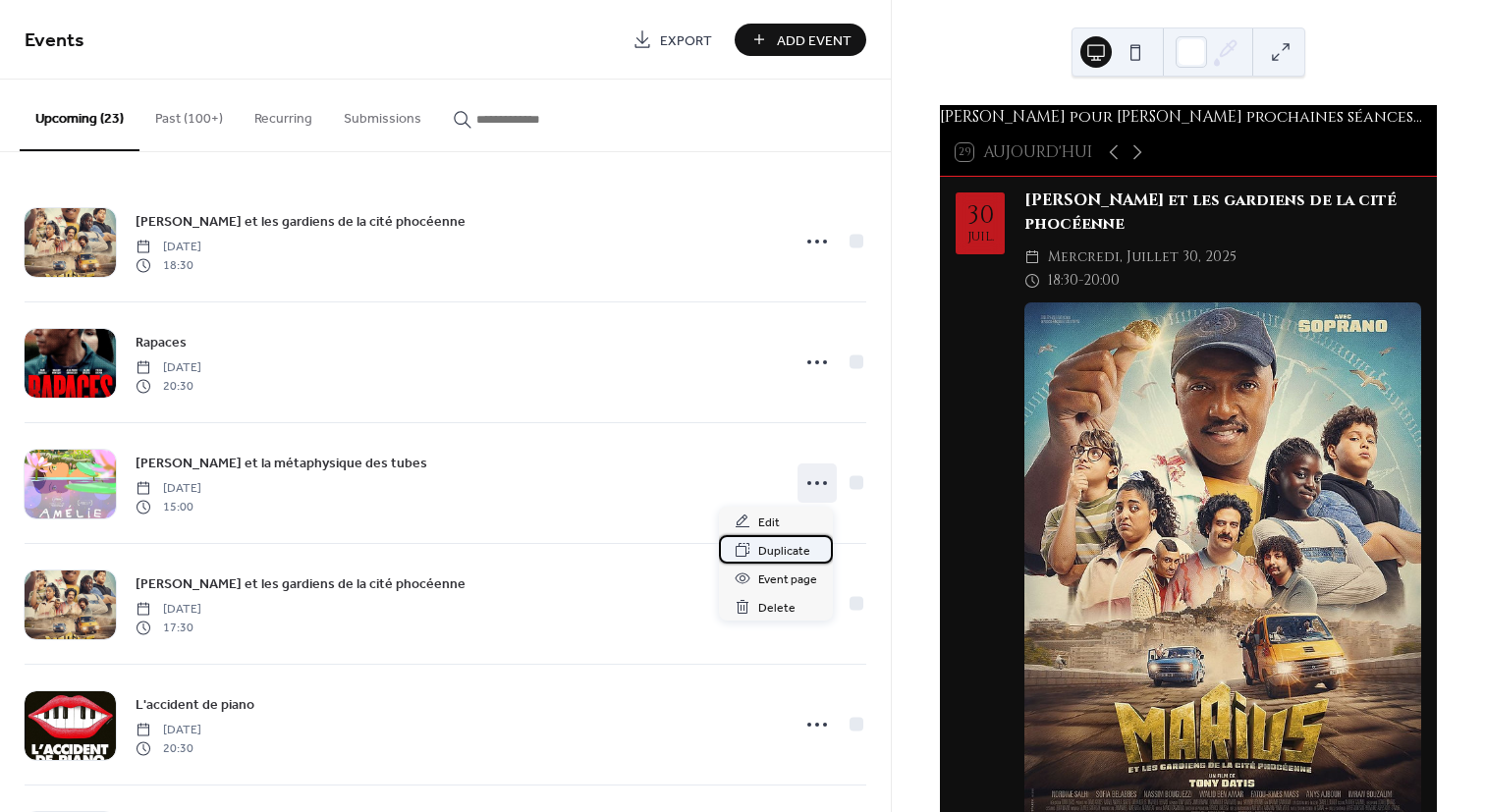 click on "Duplicate" at bounding box center (784, 551) 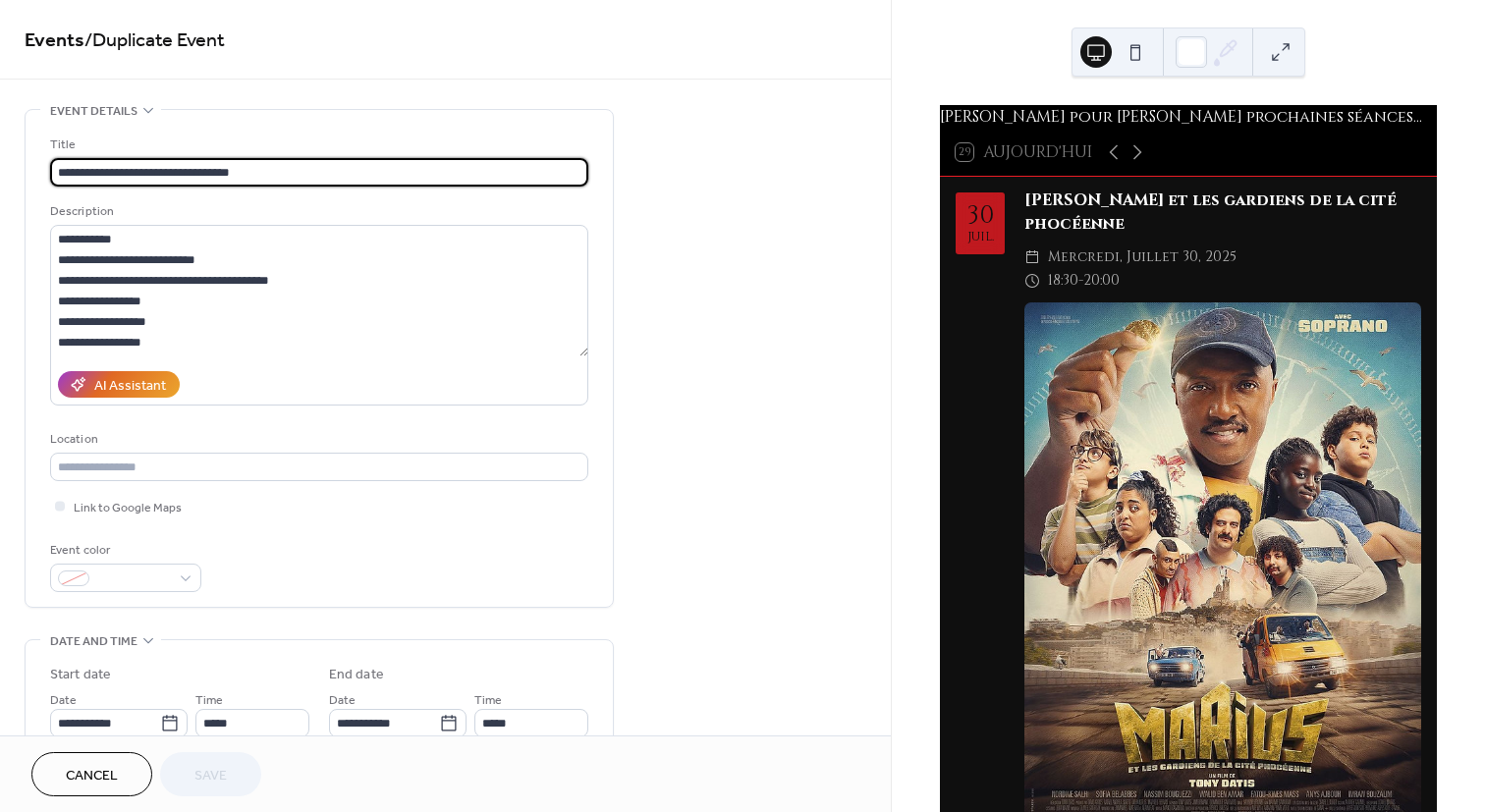 drag, startPoint x: 258, startPoint y: 174, endPoint x: -34, endPoint y: 136, distance: 294.46222 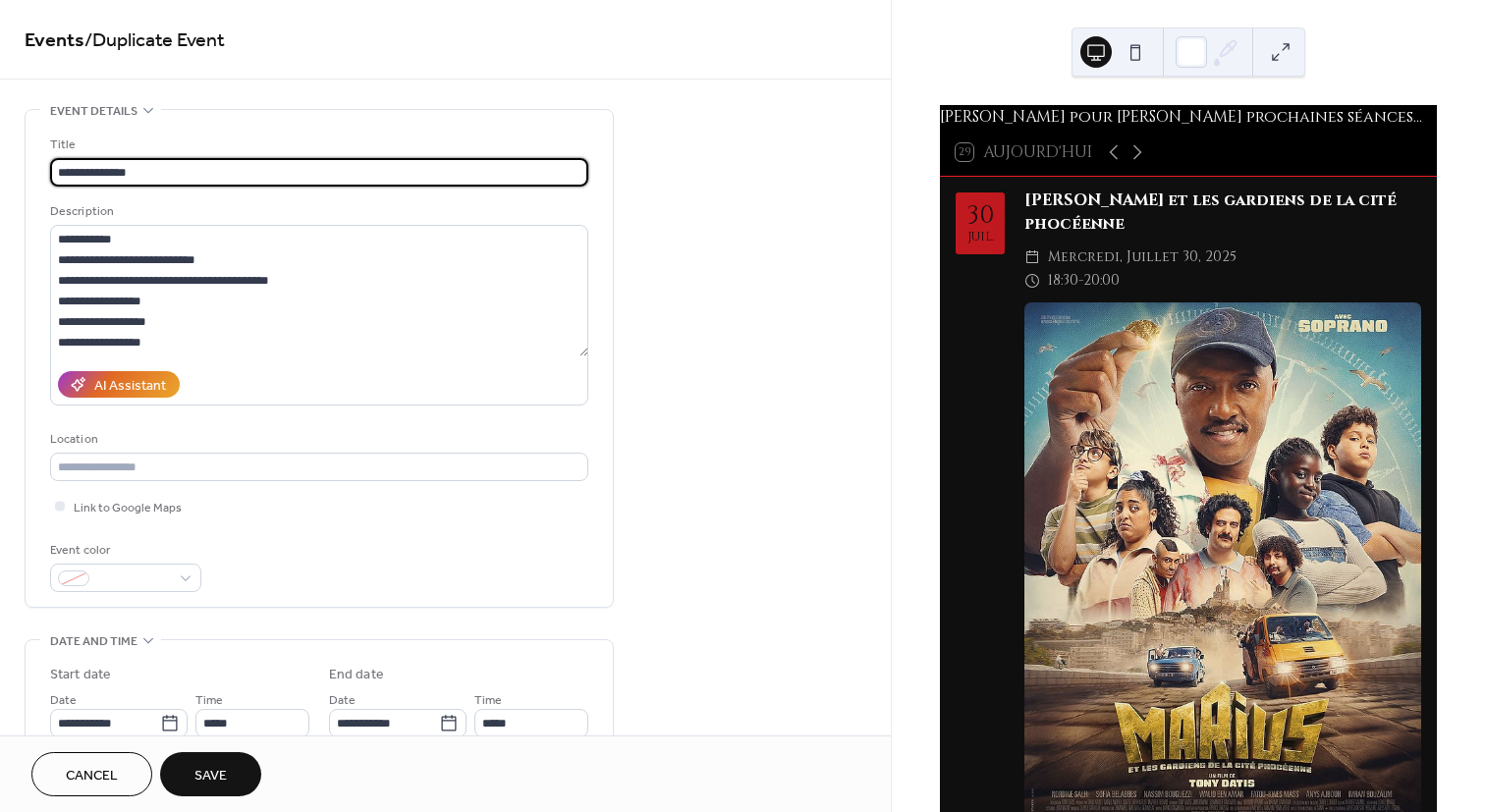 type on "**********" 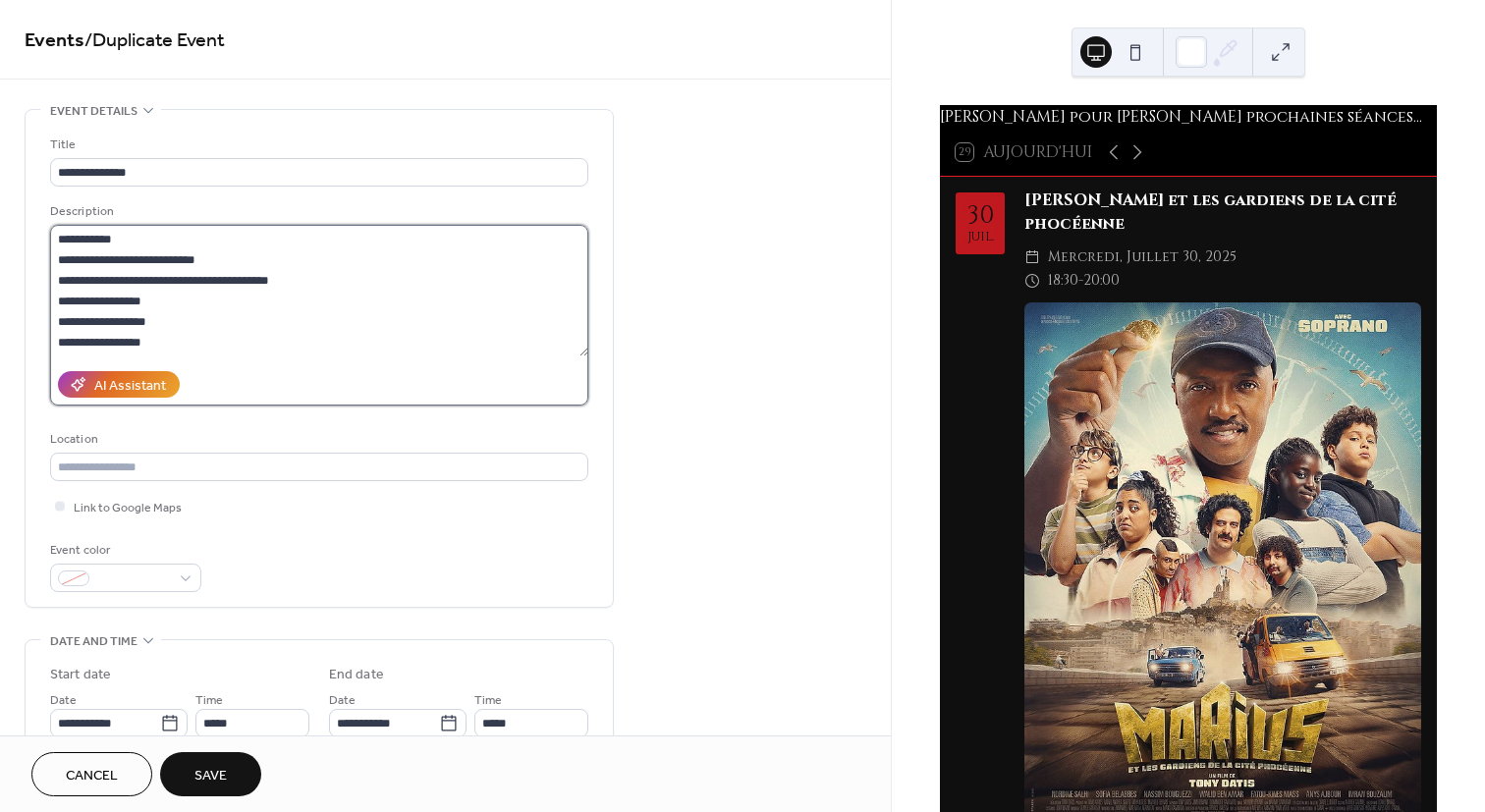 click on "**********" at bounding box center (319, 291) 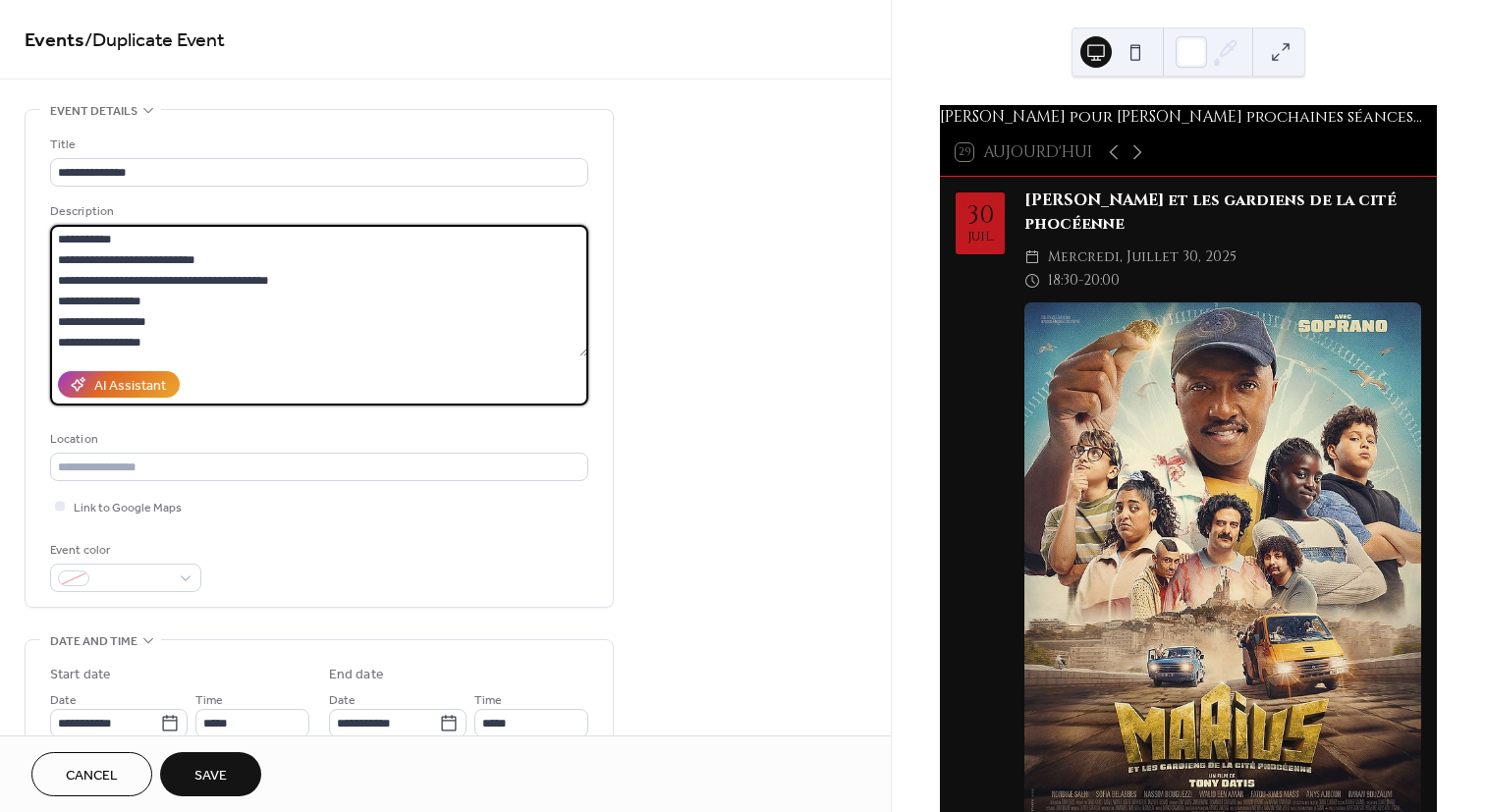 drag, startPoint x: 161, startPoint y: 344, endPoint x: 28, endPoint y: 198, distance: 197.49684 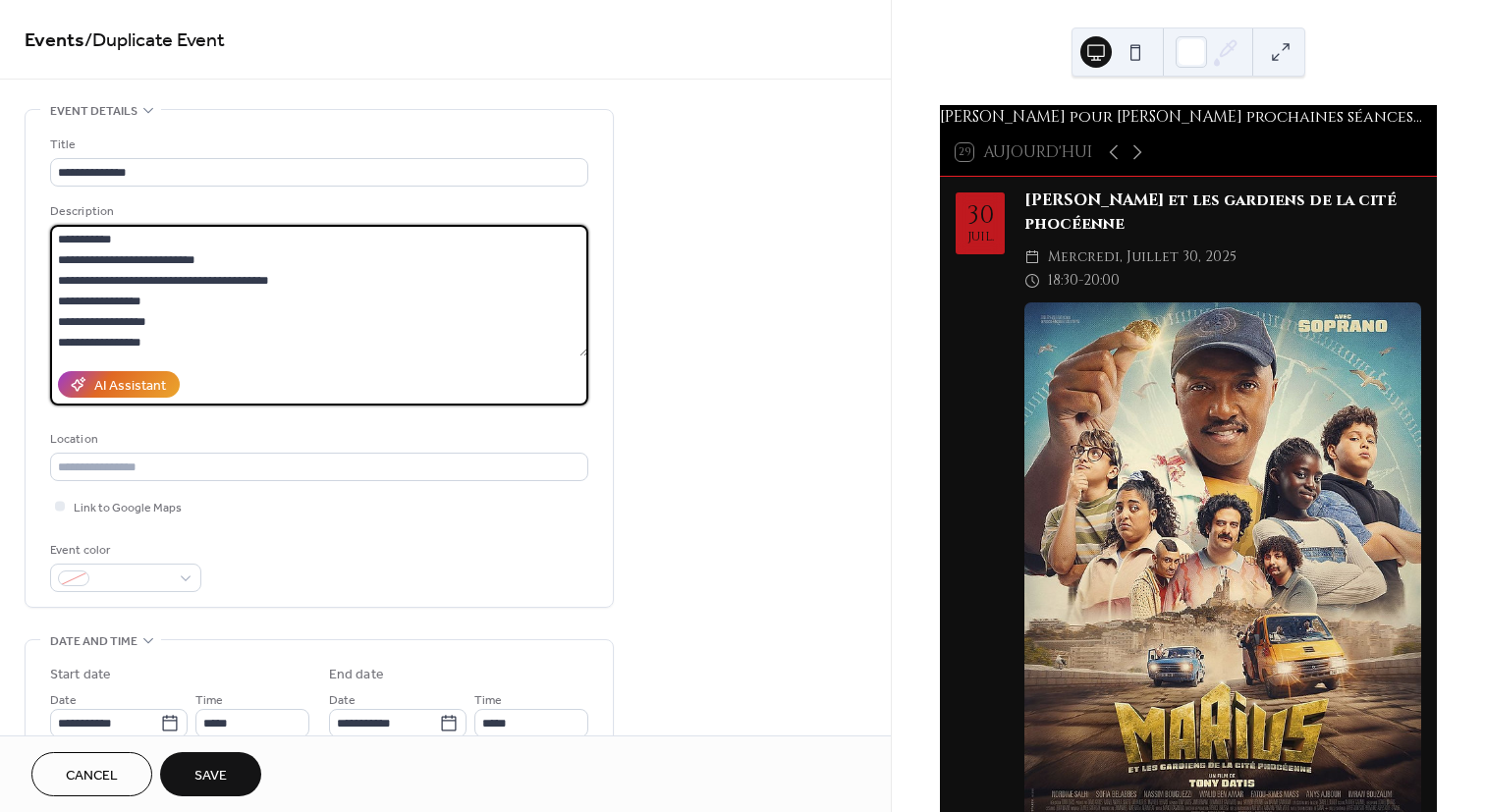 click on "**********" at bounding box center (319, 358) 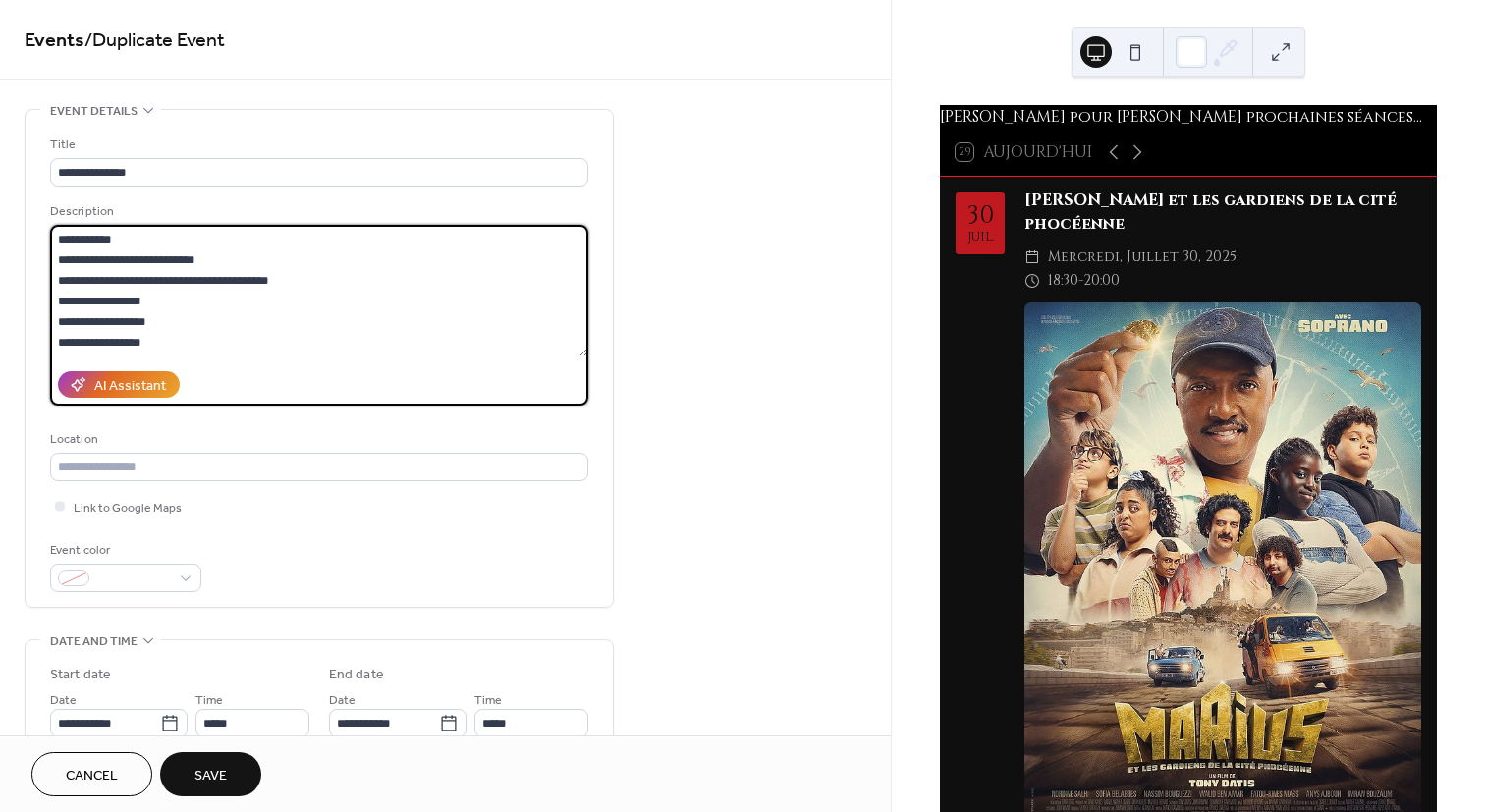 paste on "**********" 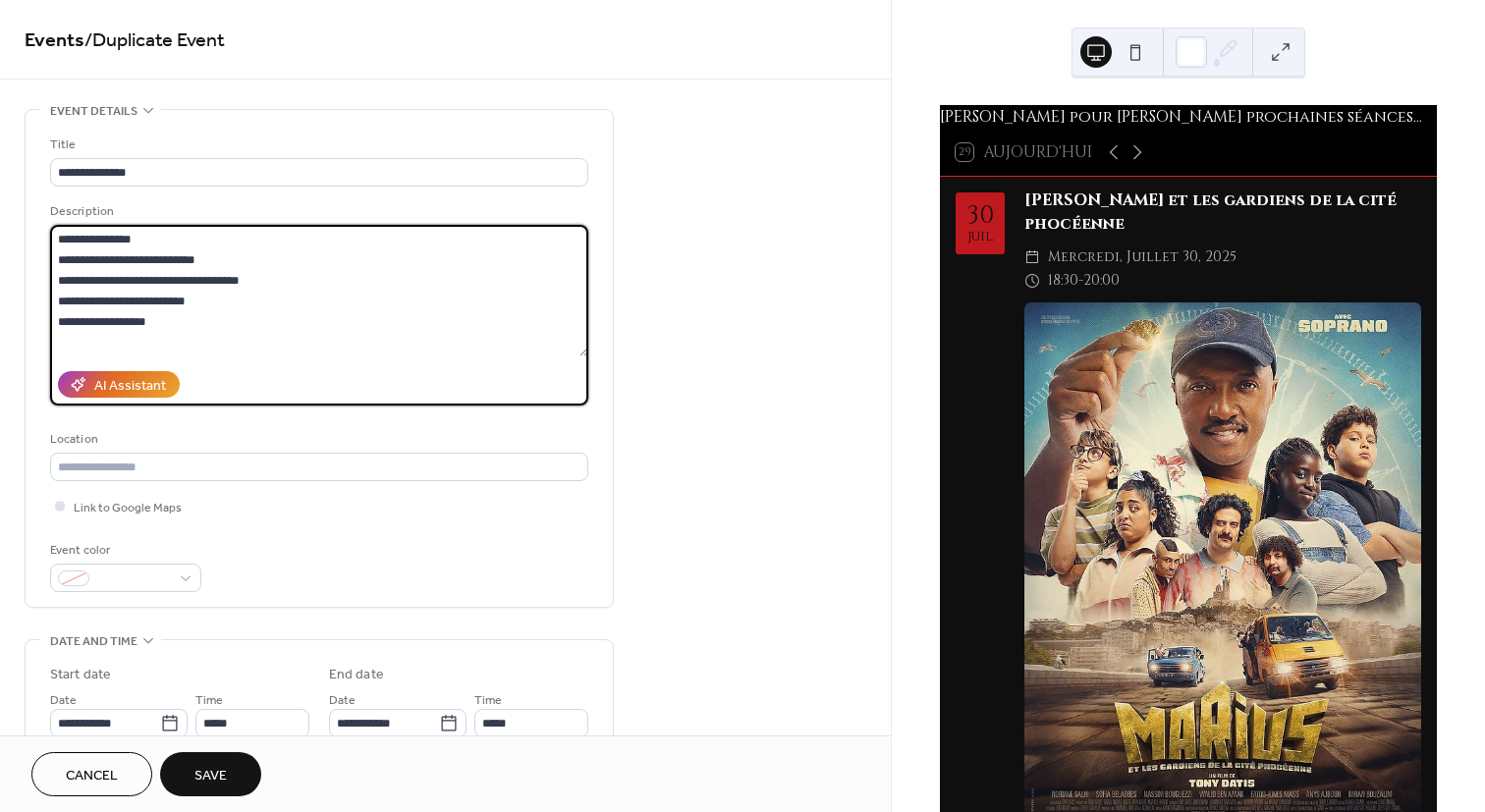 scroll, scrollTop: 98, scrollLeft: 0, axis: vertical 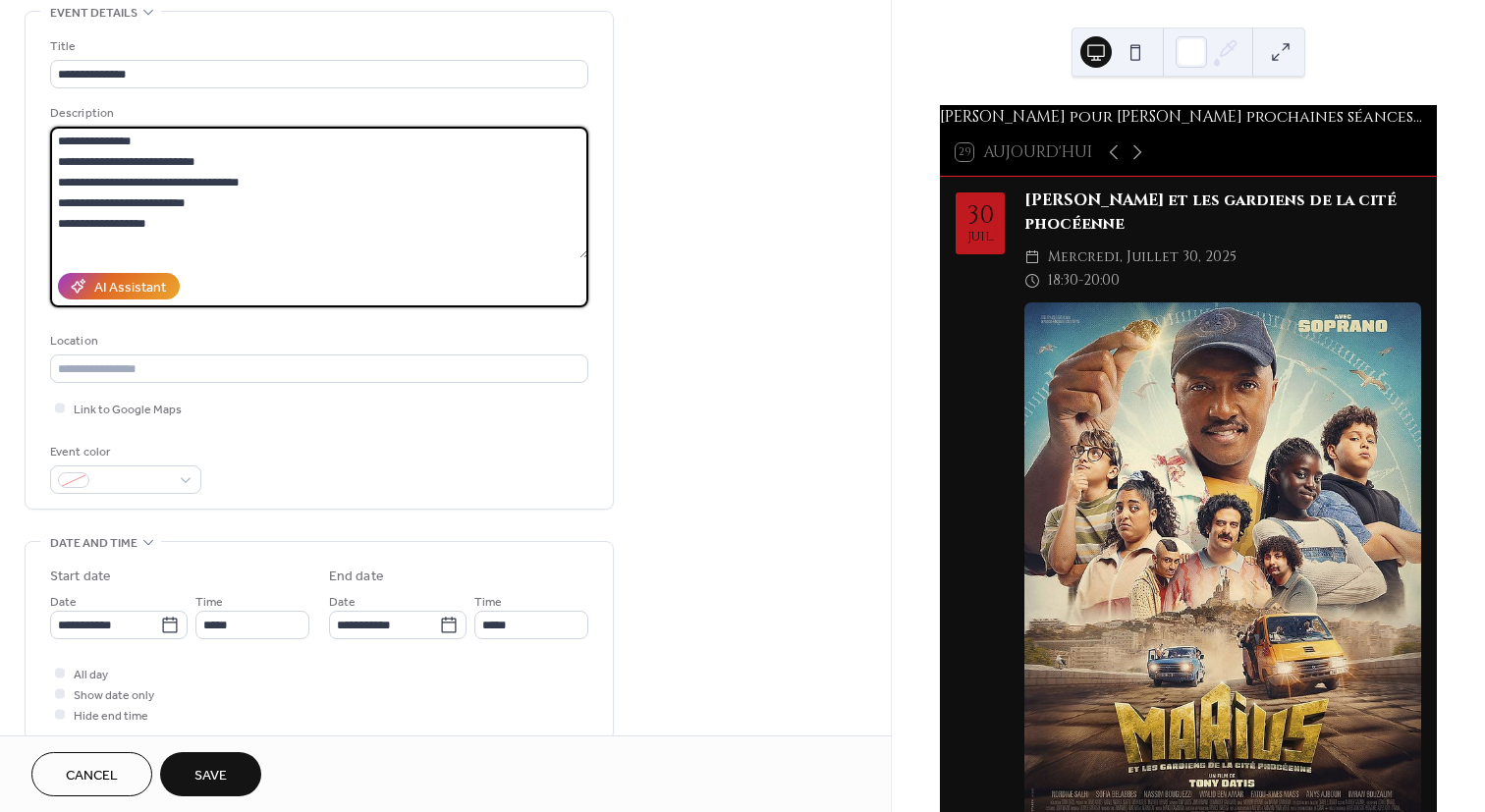 type on "**********" 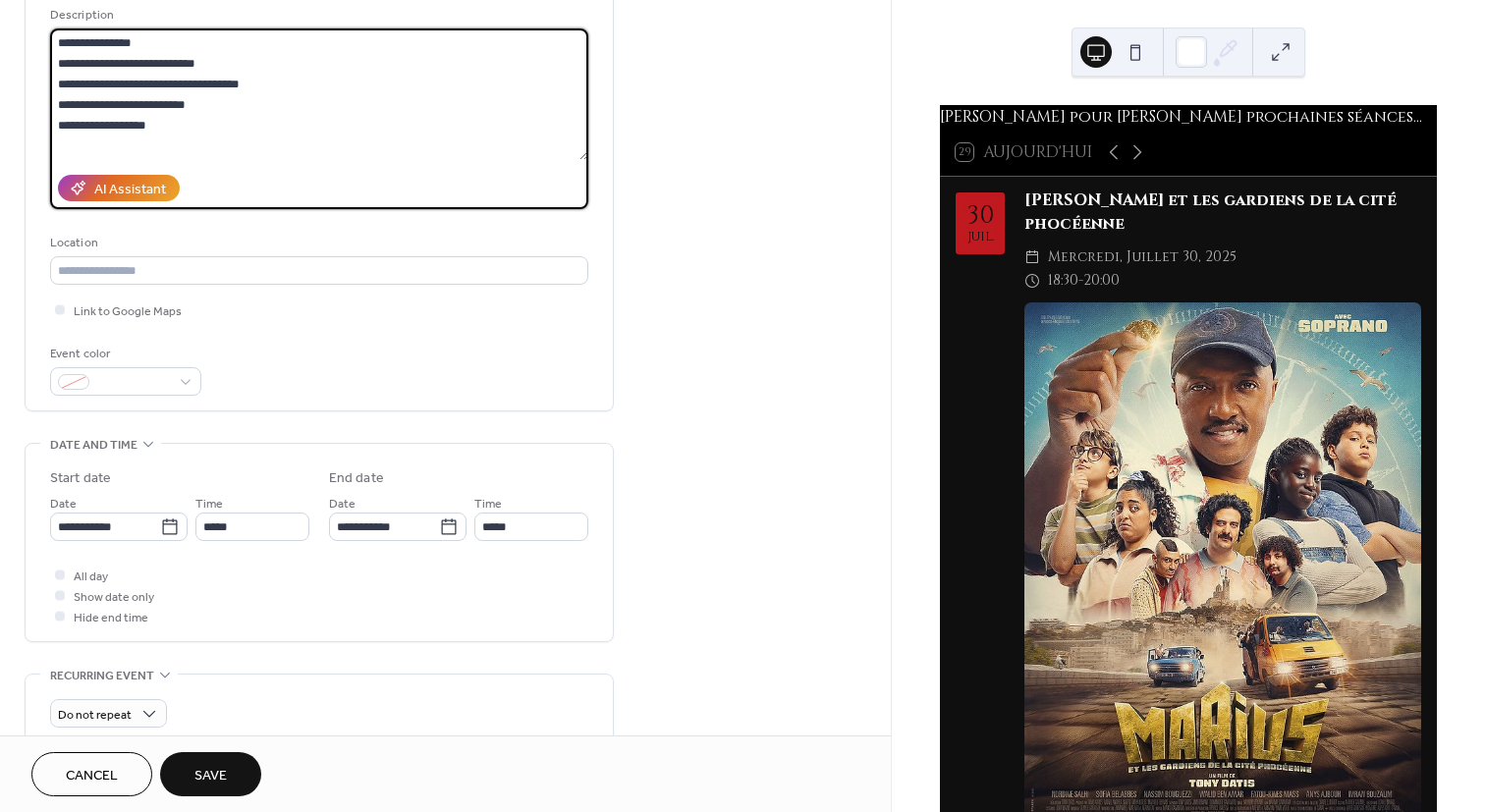 scroll, scrollTop: 393, scrollLeft: 0, axis: vertical 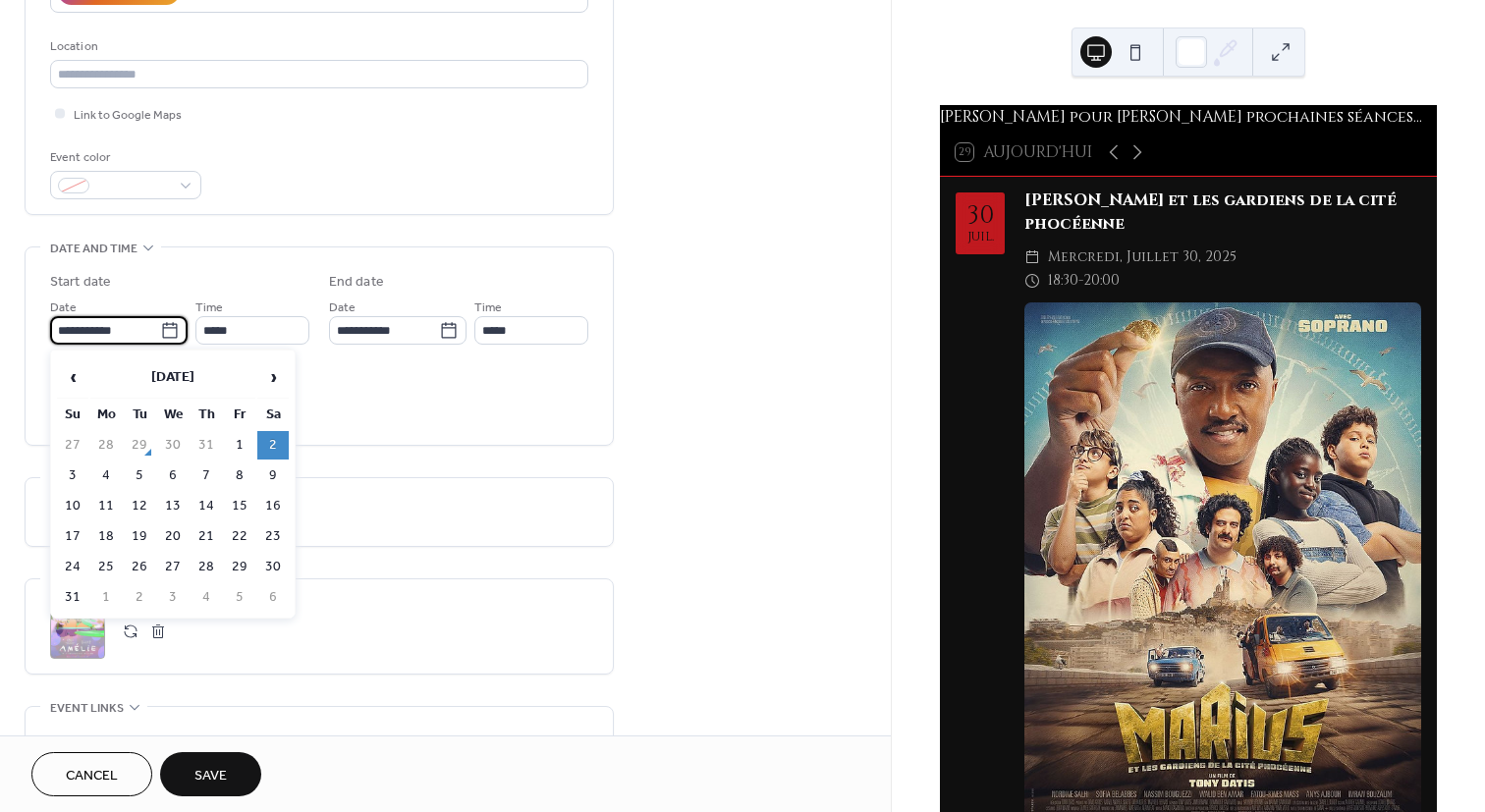 click on "**********" at bounding box center [105, 330] 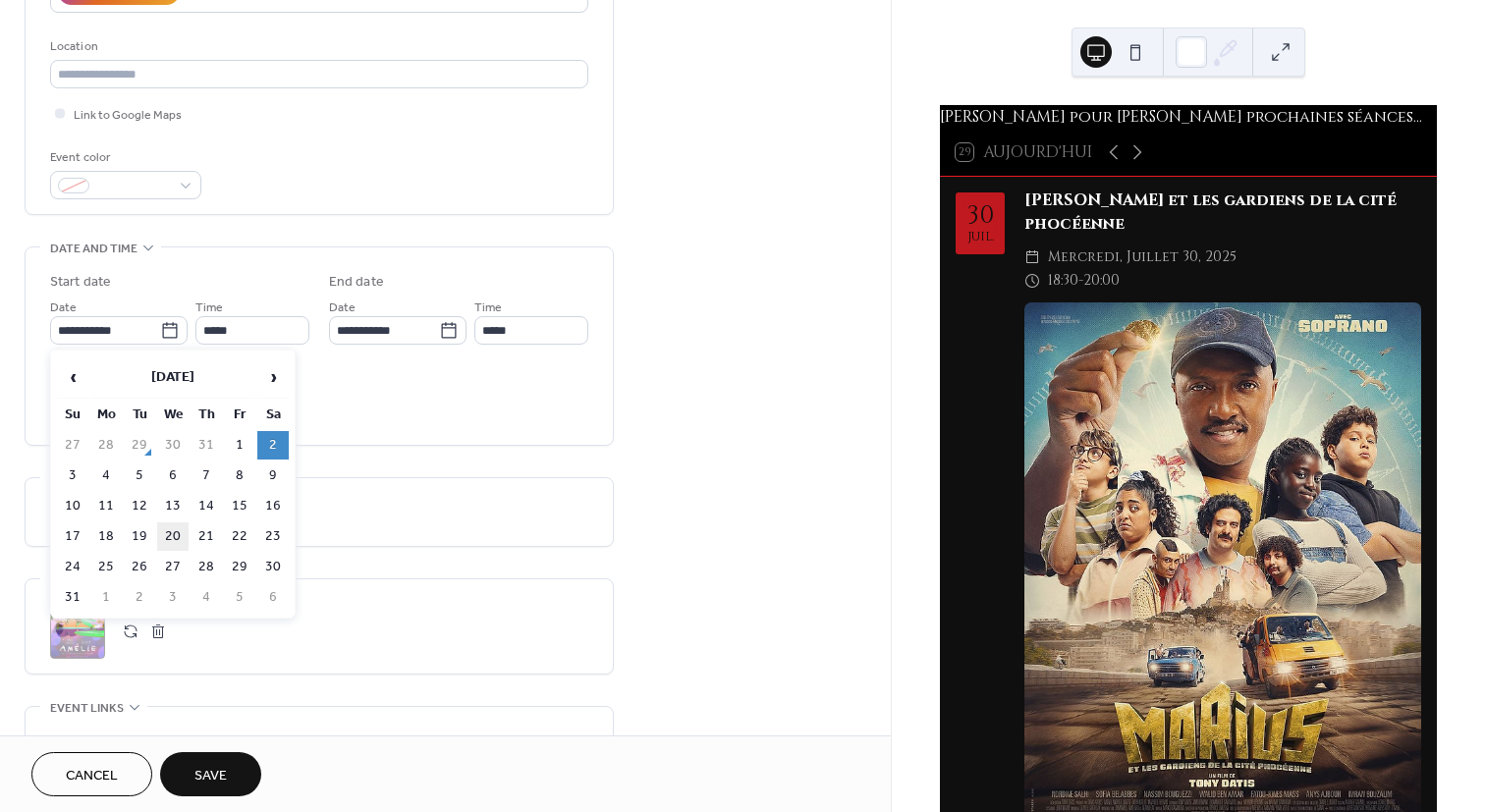 click on "20" at bounding box center [173, 536] 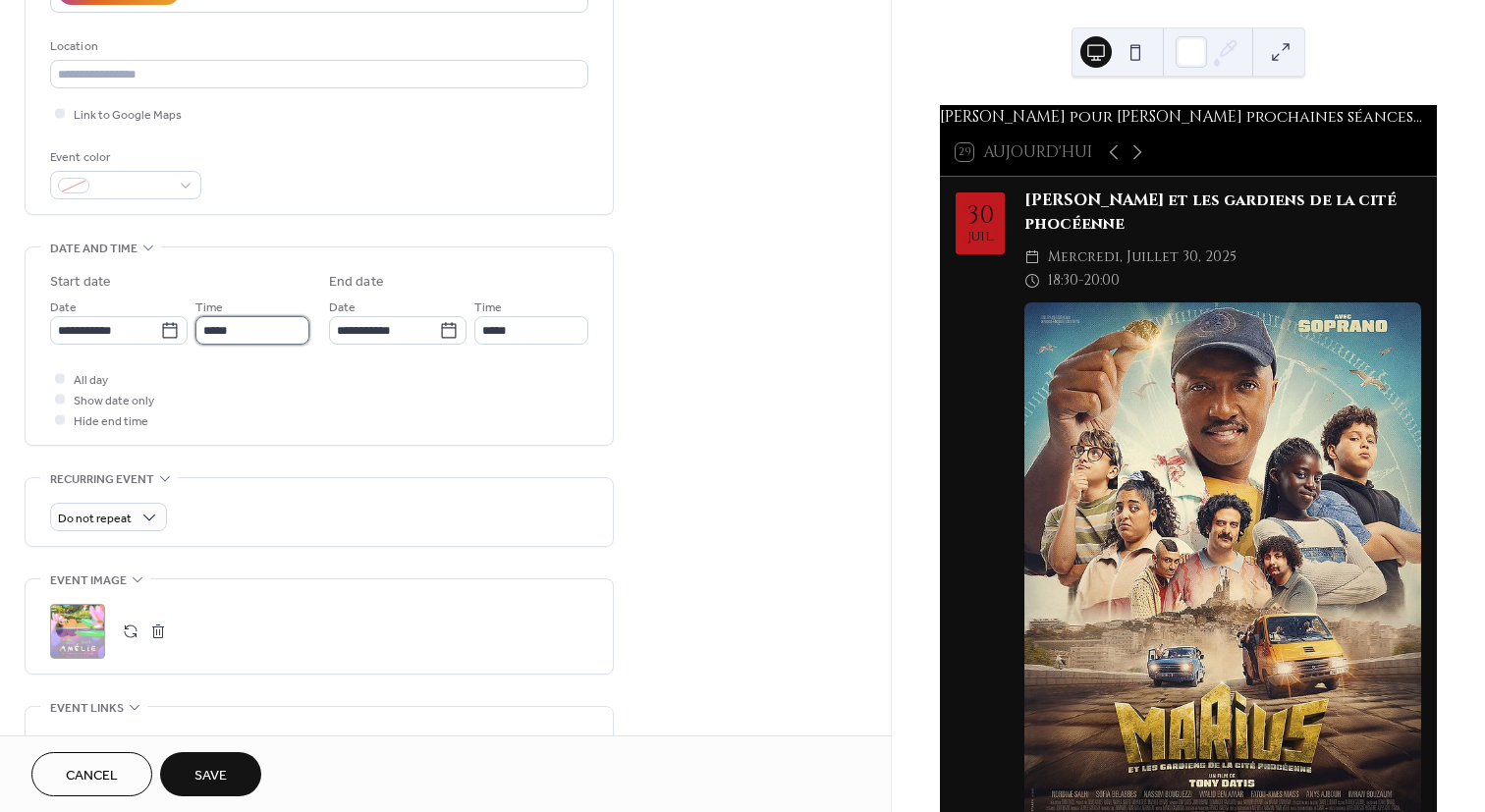 click on "*****" at bounding box center [252, 330] 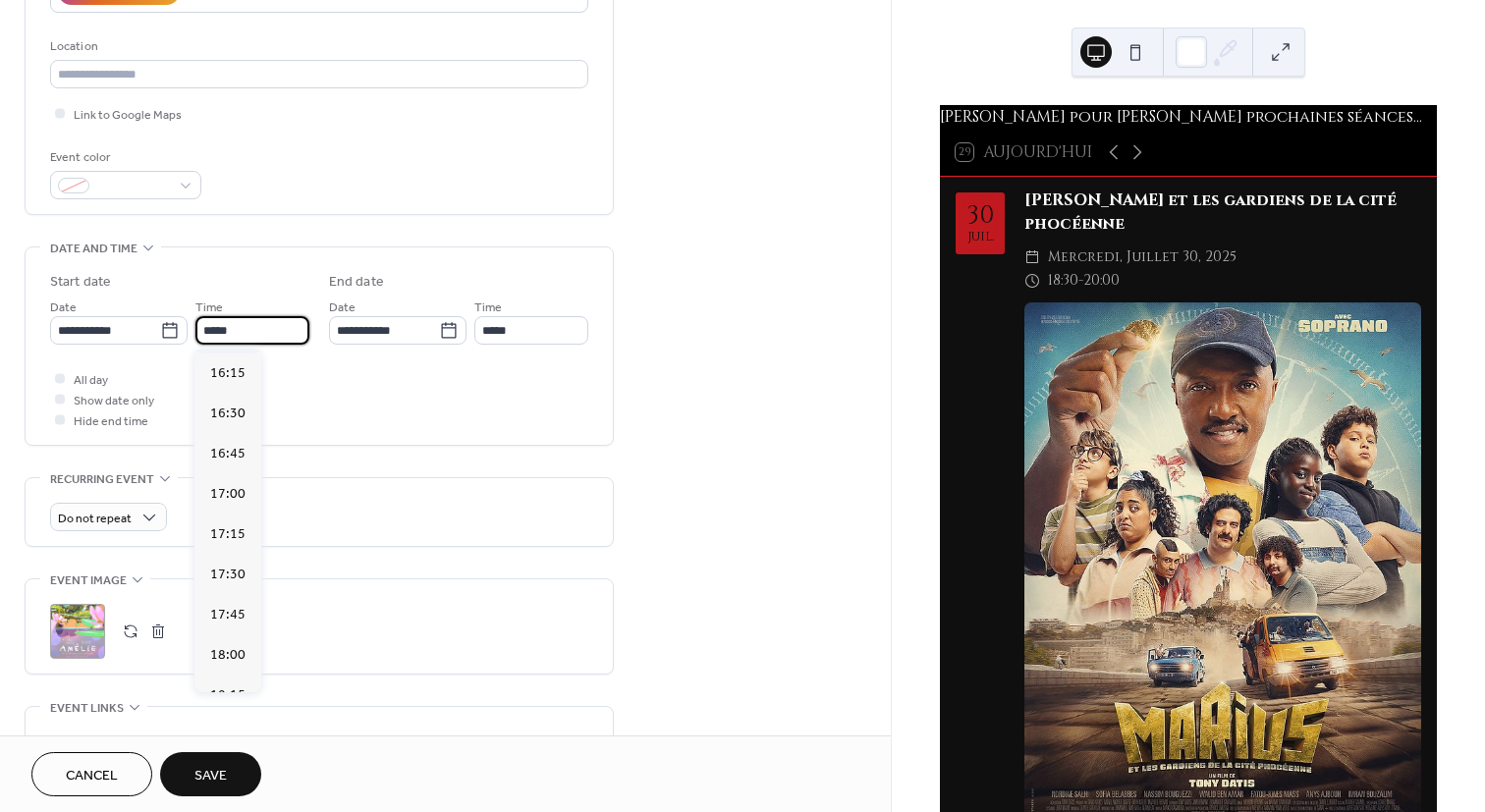 scroll, scrollTop: 2710, scrollLeft: 0, axis: vertical 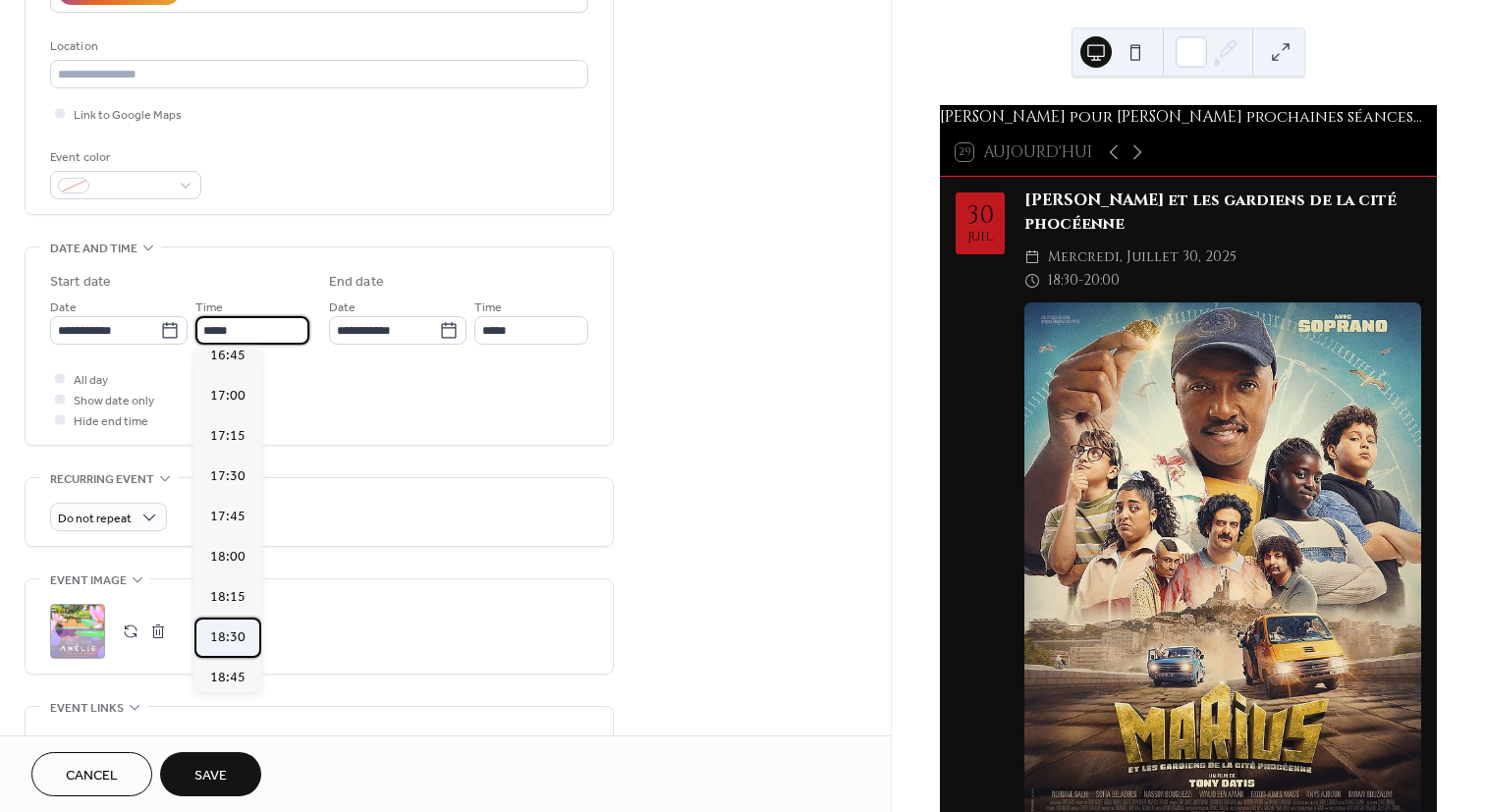 click on "18:30" at bounding box center [228, 637] 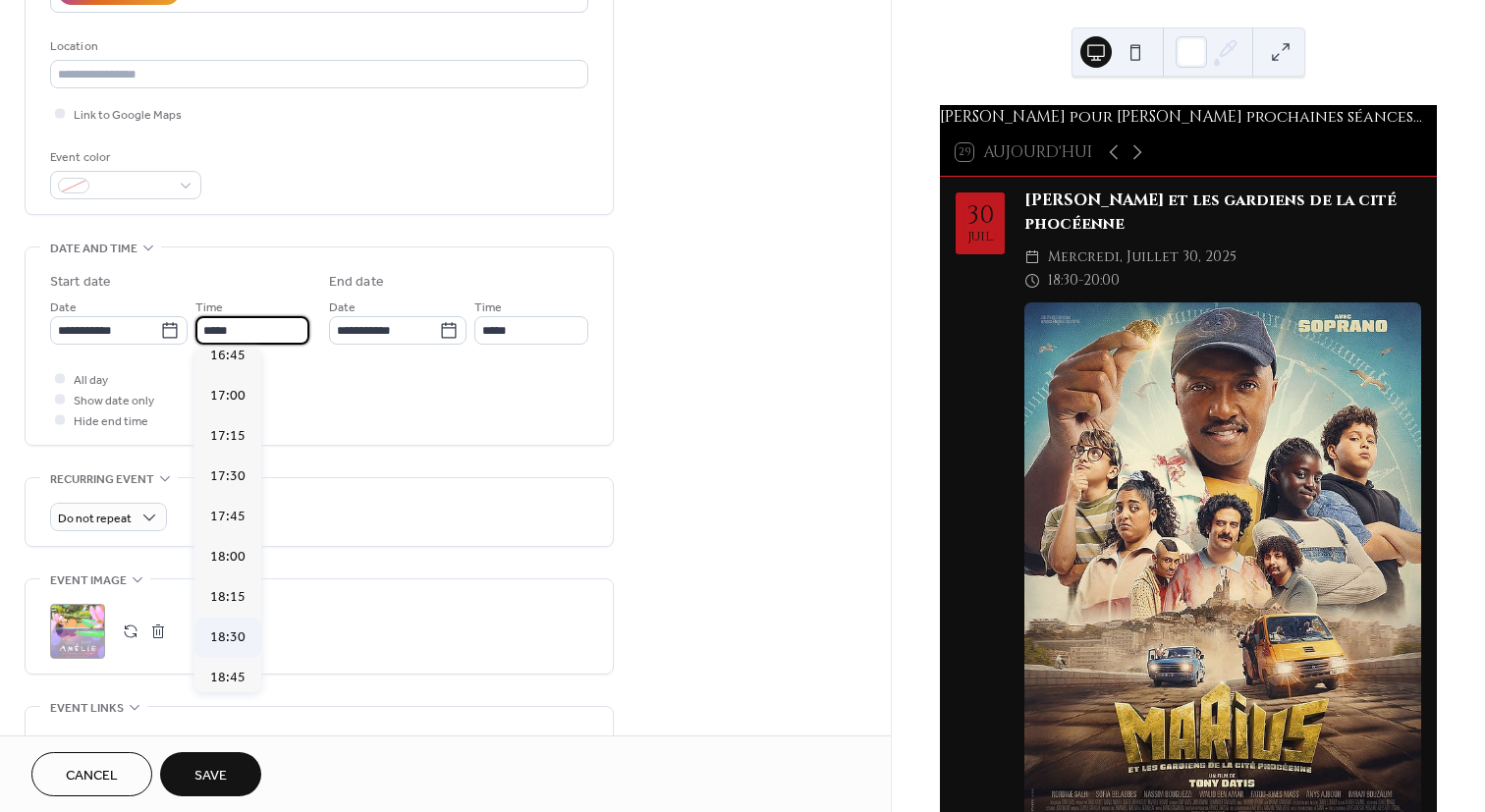 type on "*****" 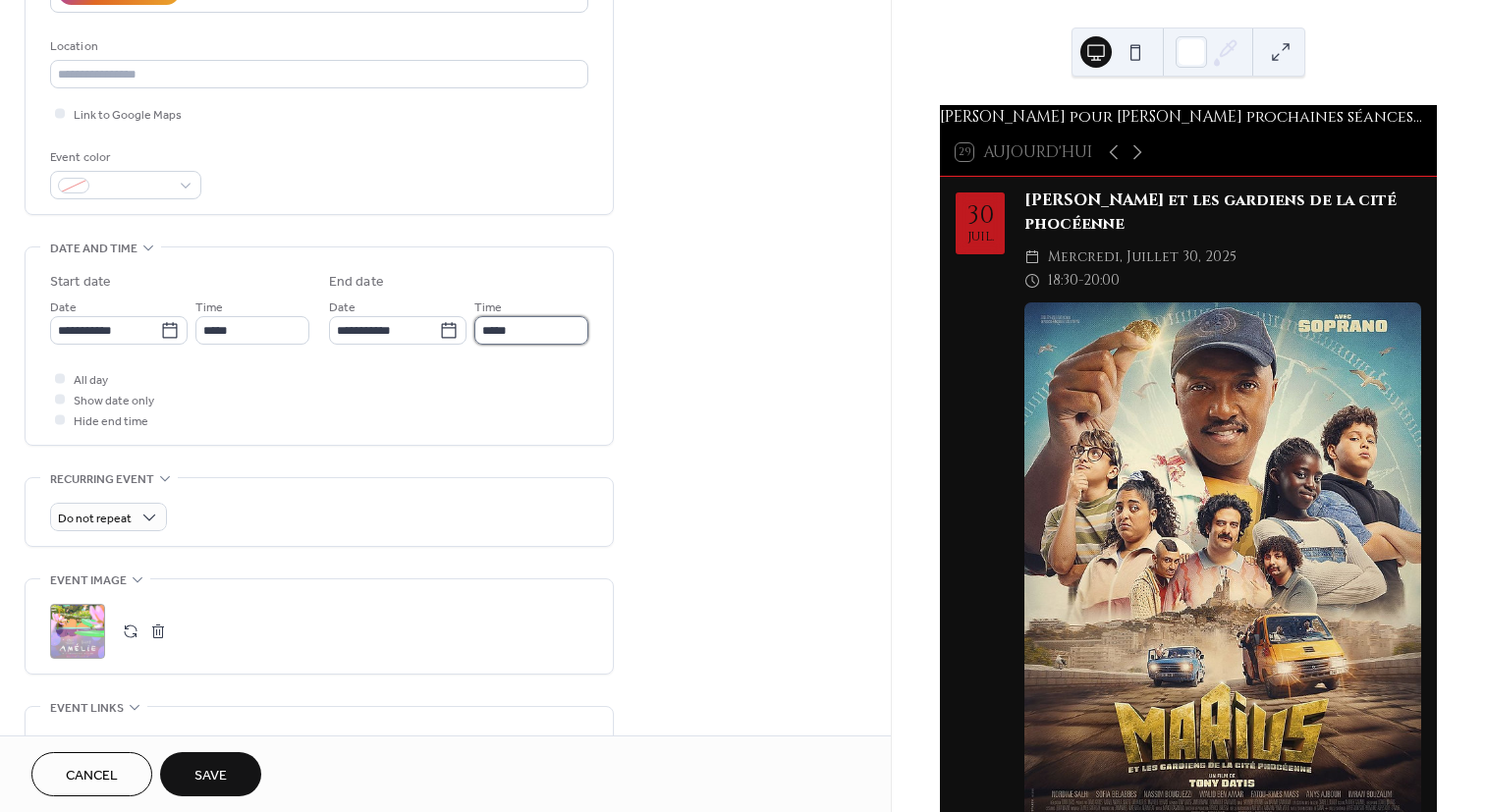 click on "*****" at bounding box center (531, 330) 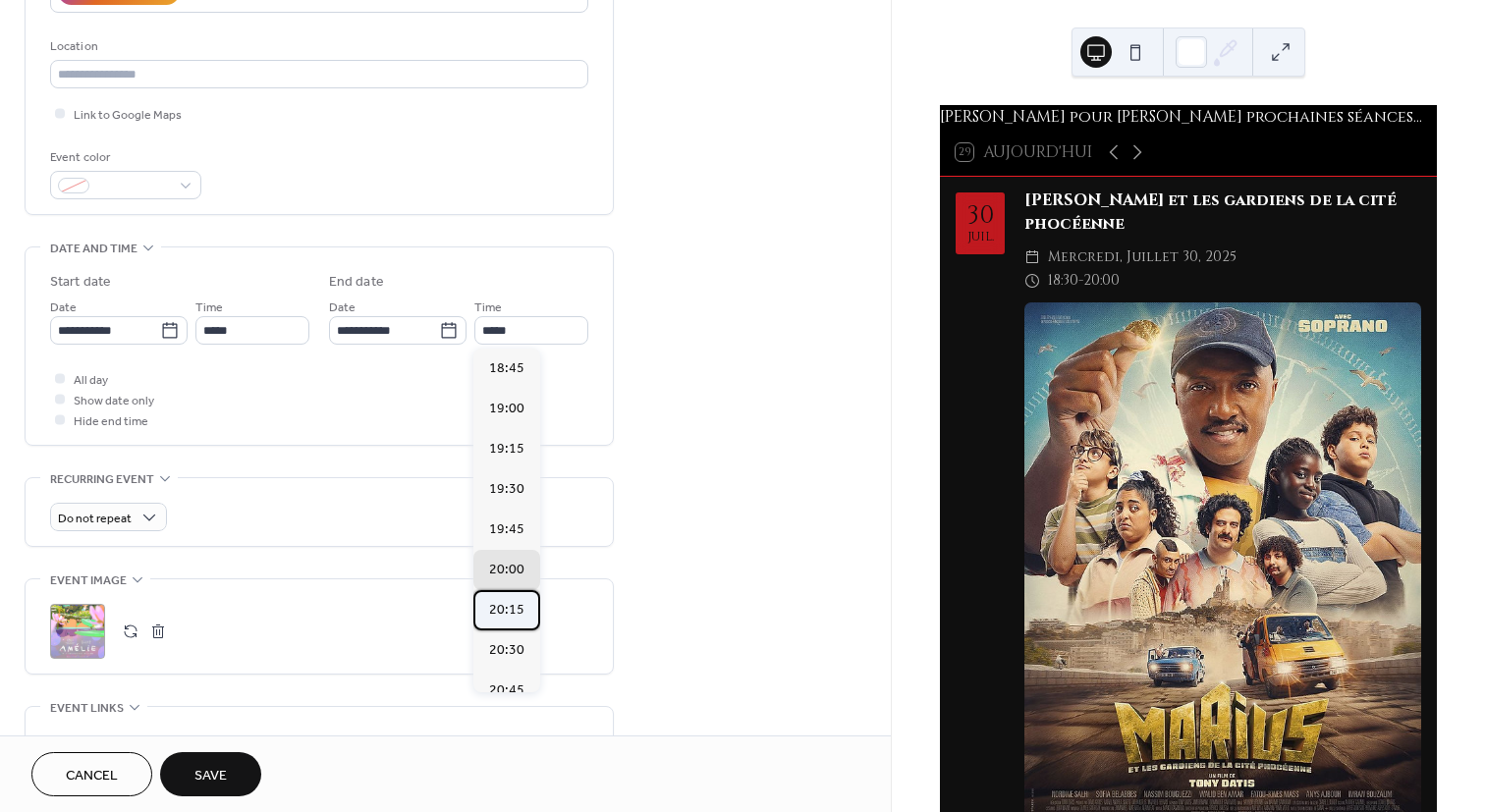 click on "20:15" at bounding box center (507, 610) 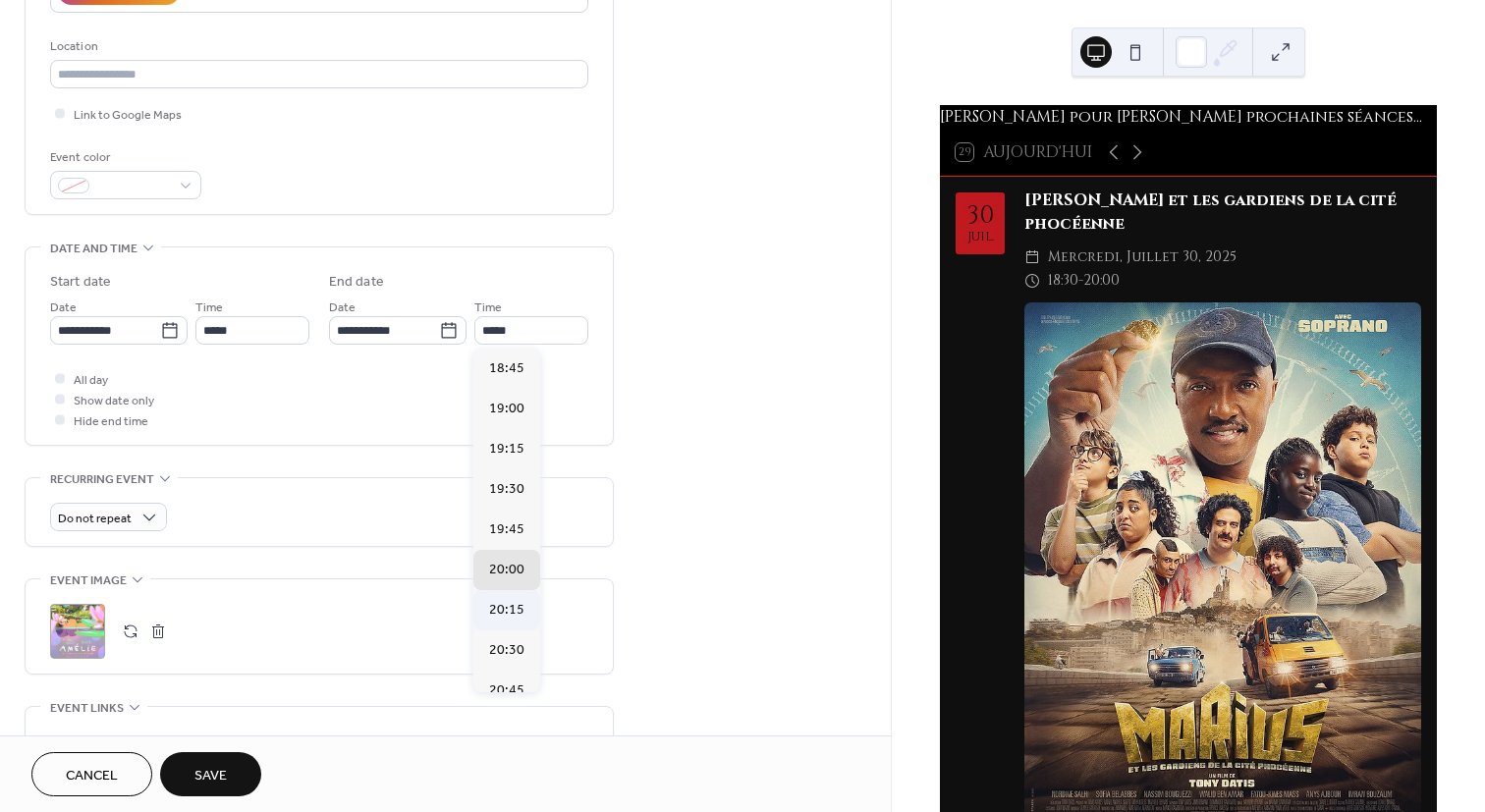 type on "*****" 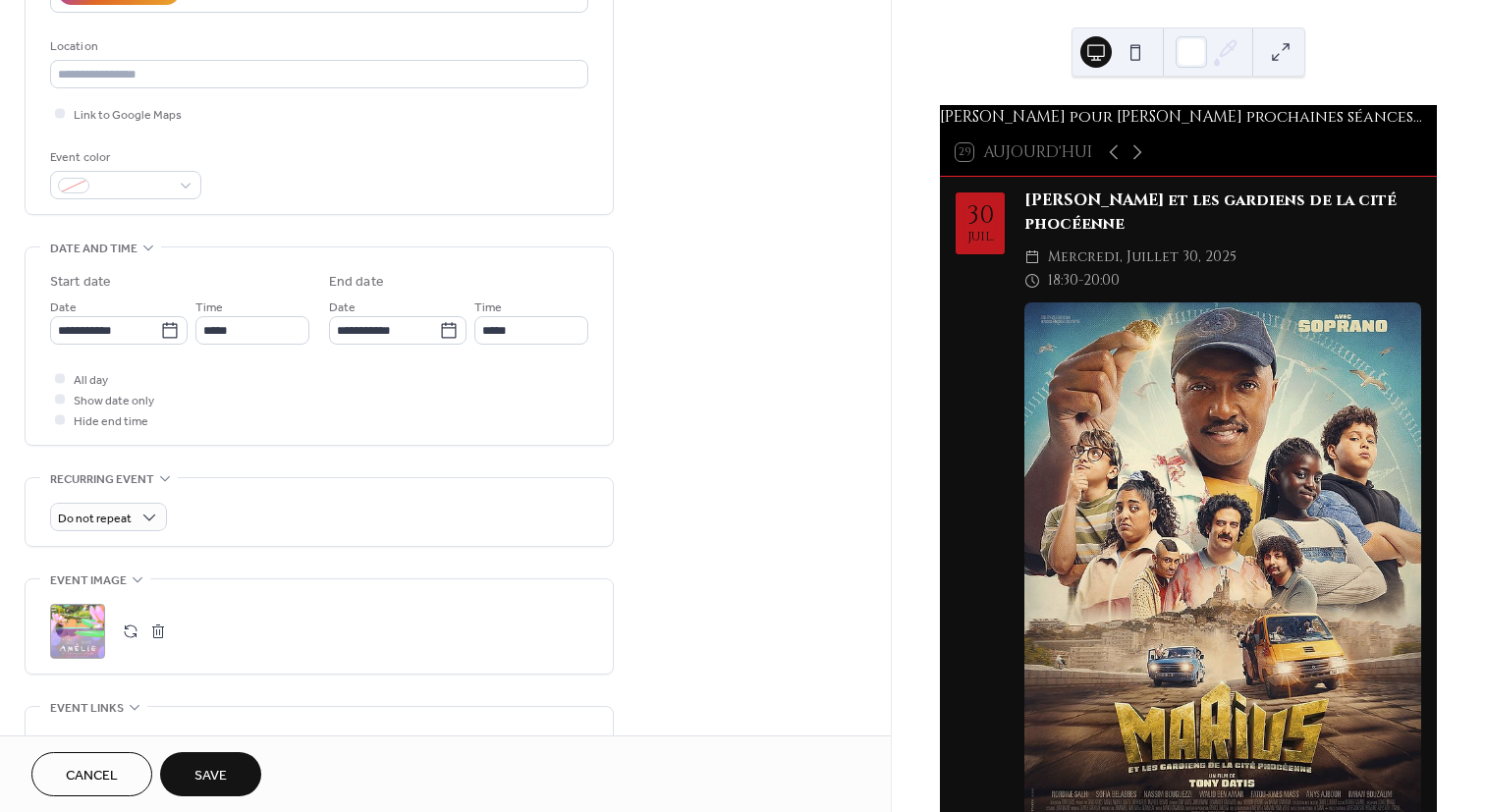 click on ";" at bounding box center [78, 631] 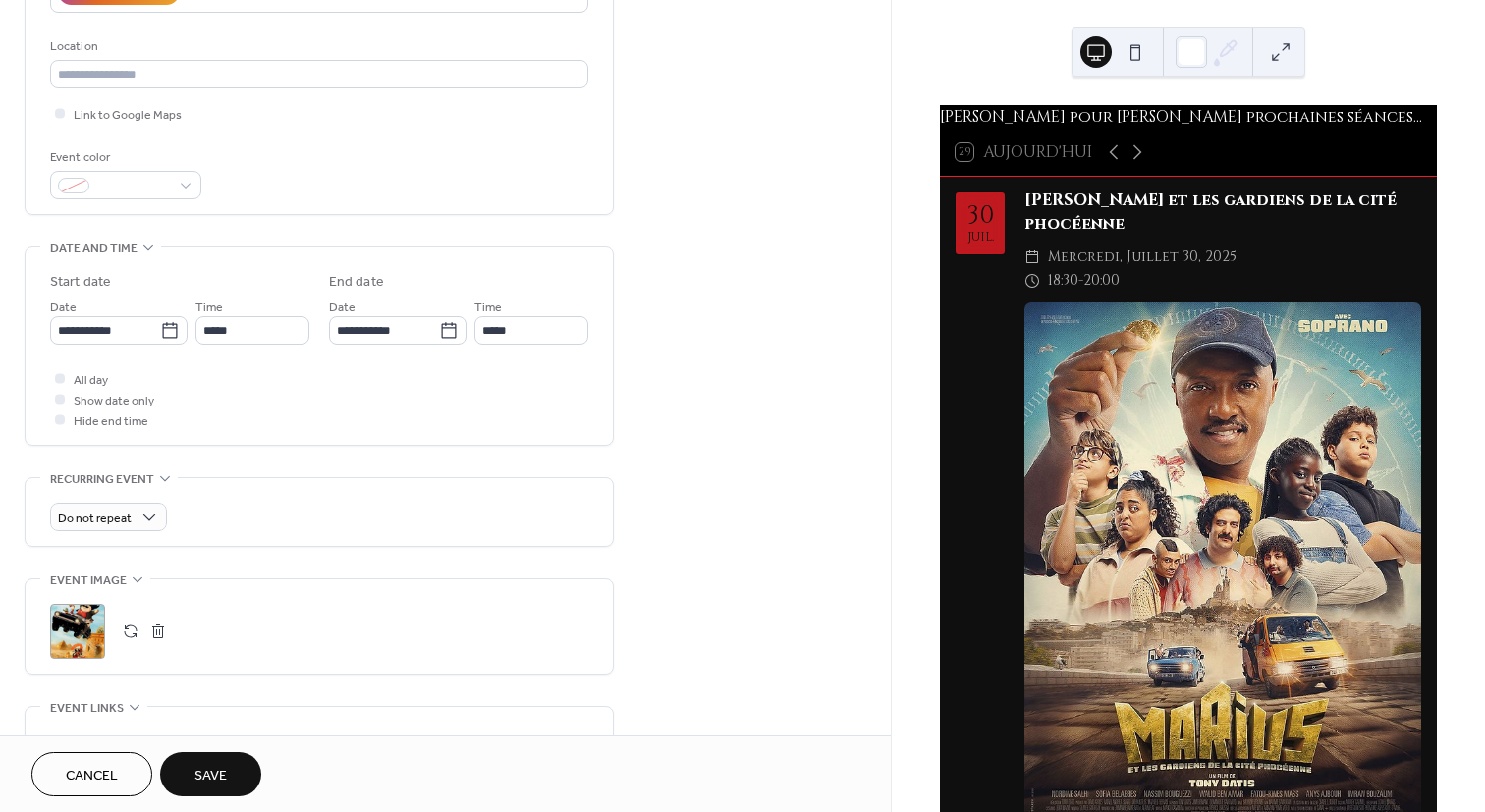 click on "Save" at bounding box center [210, 776] 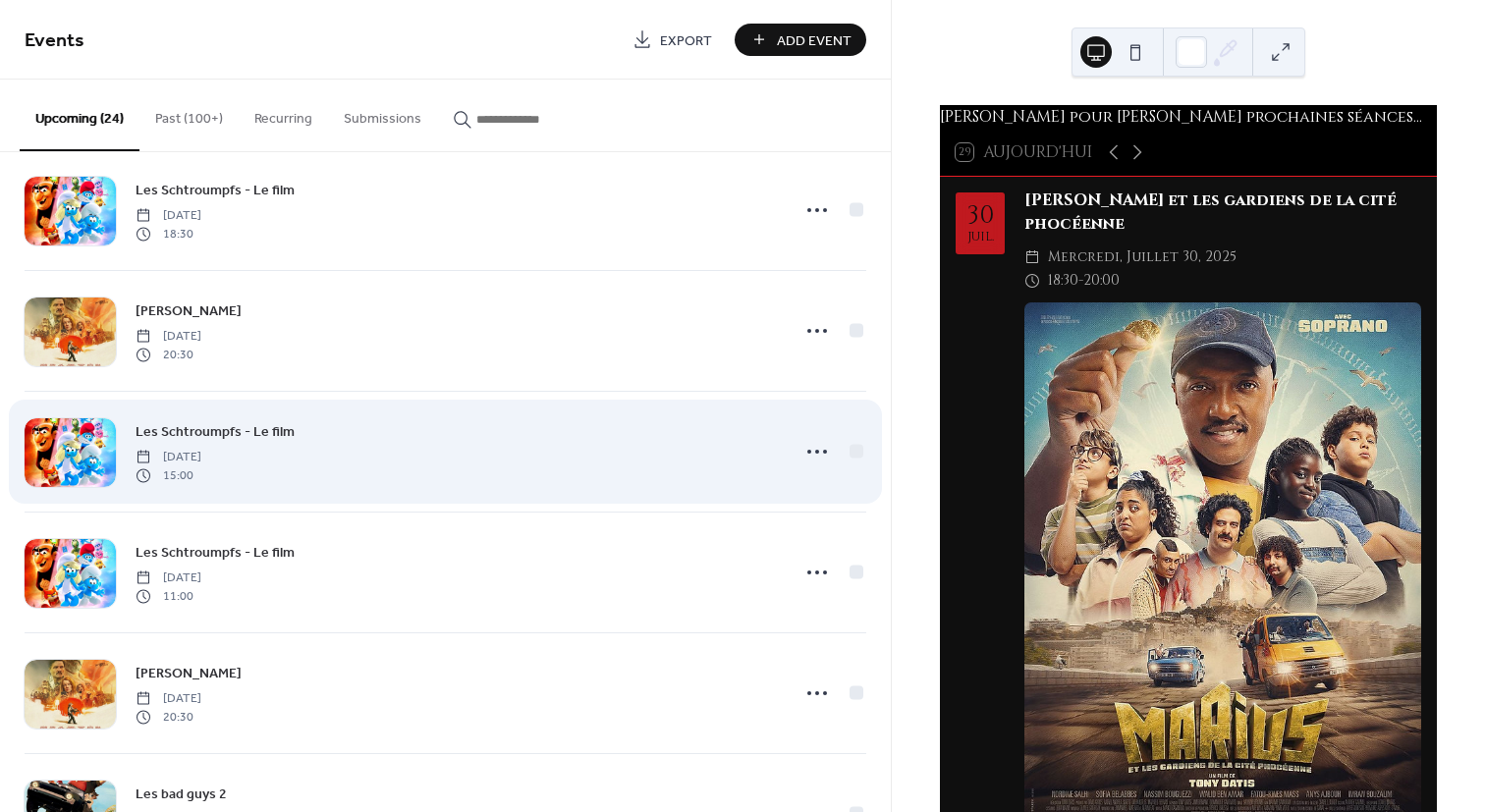 scroll, scrollTop: 2297, scrollLeft: 0, axis: vertical 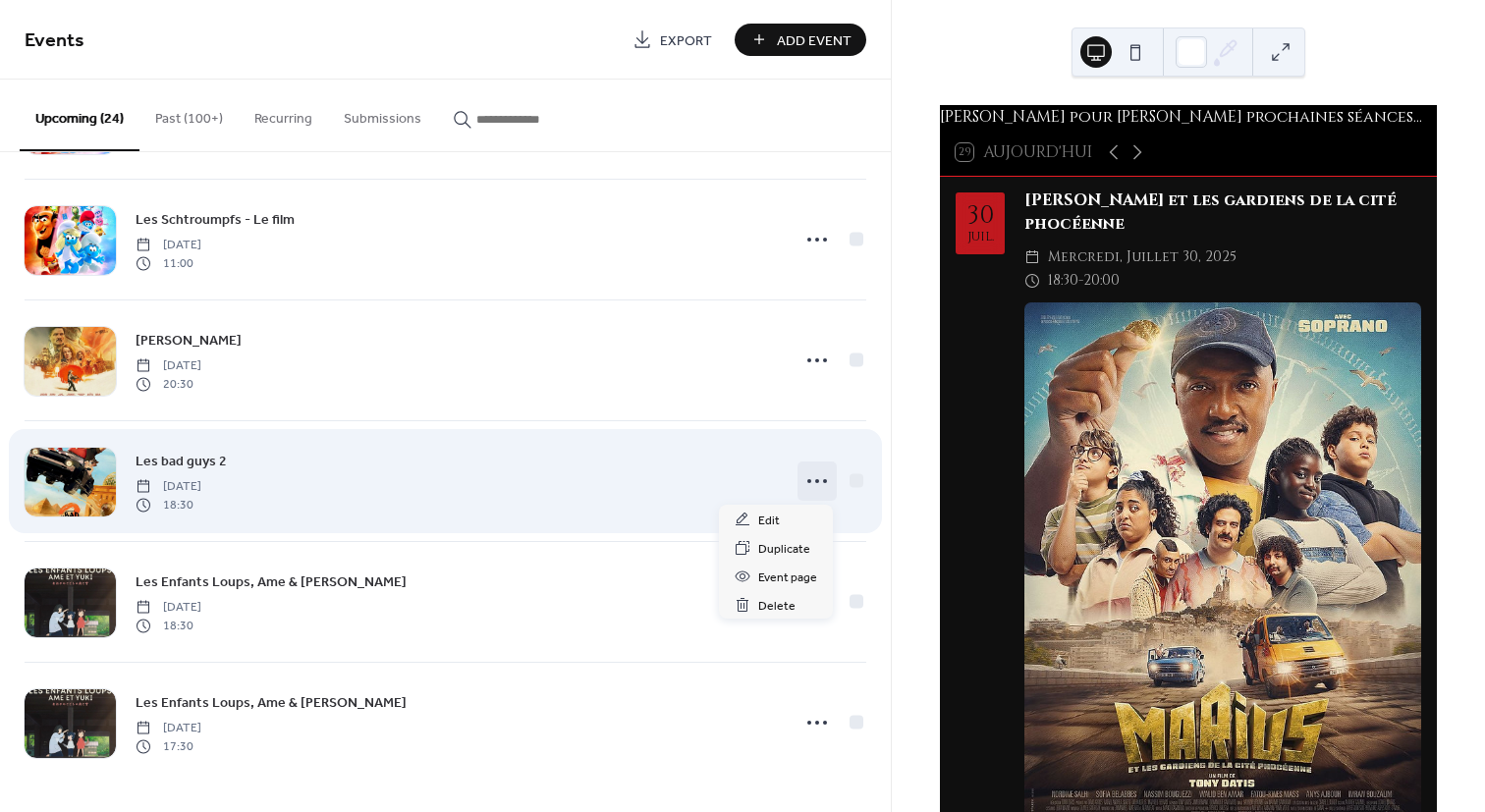 click 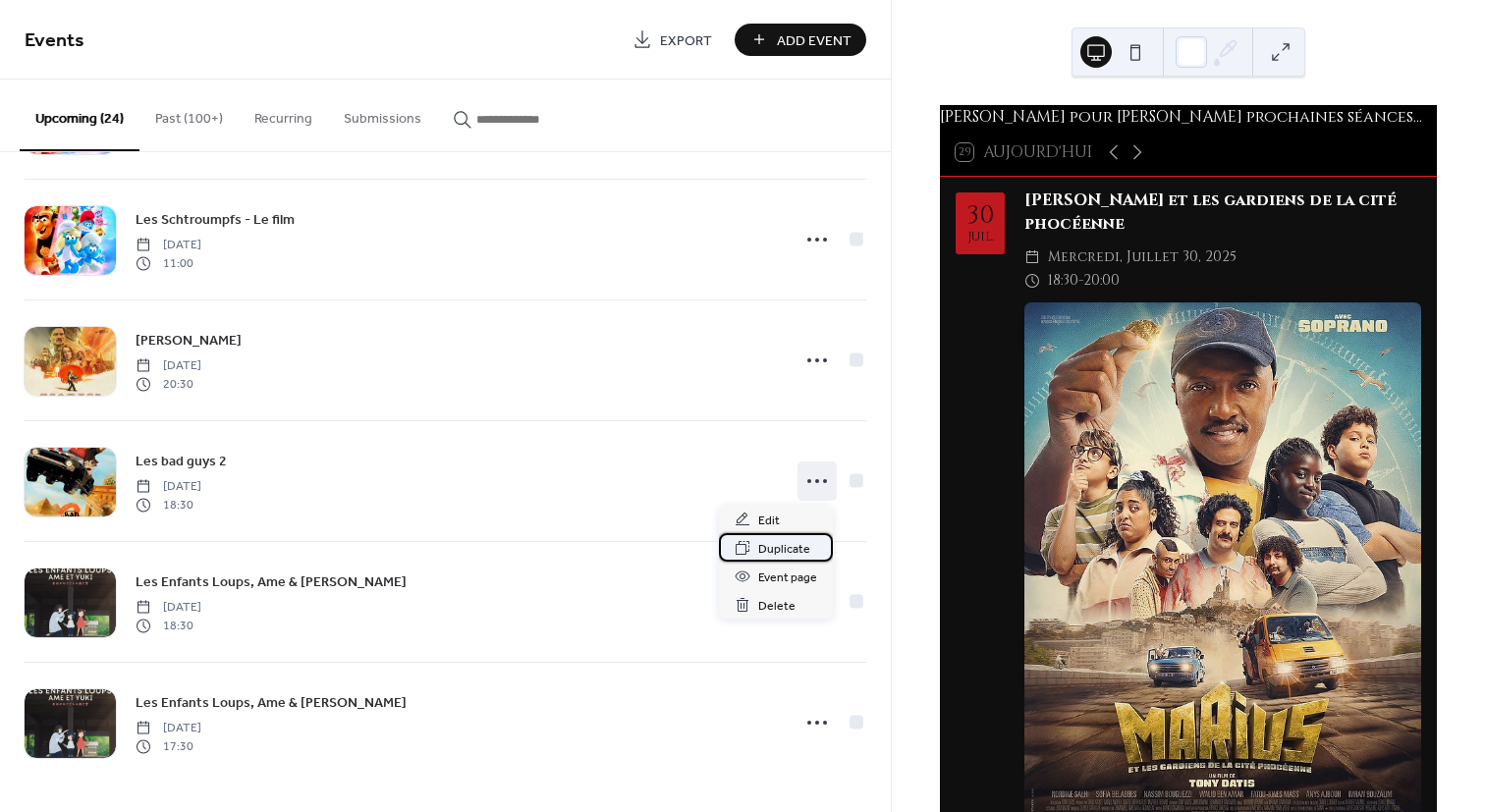 click on "Duplicate" at bounding box center [784, 549] 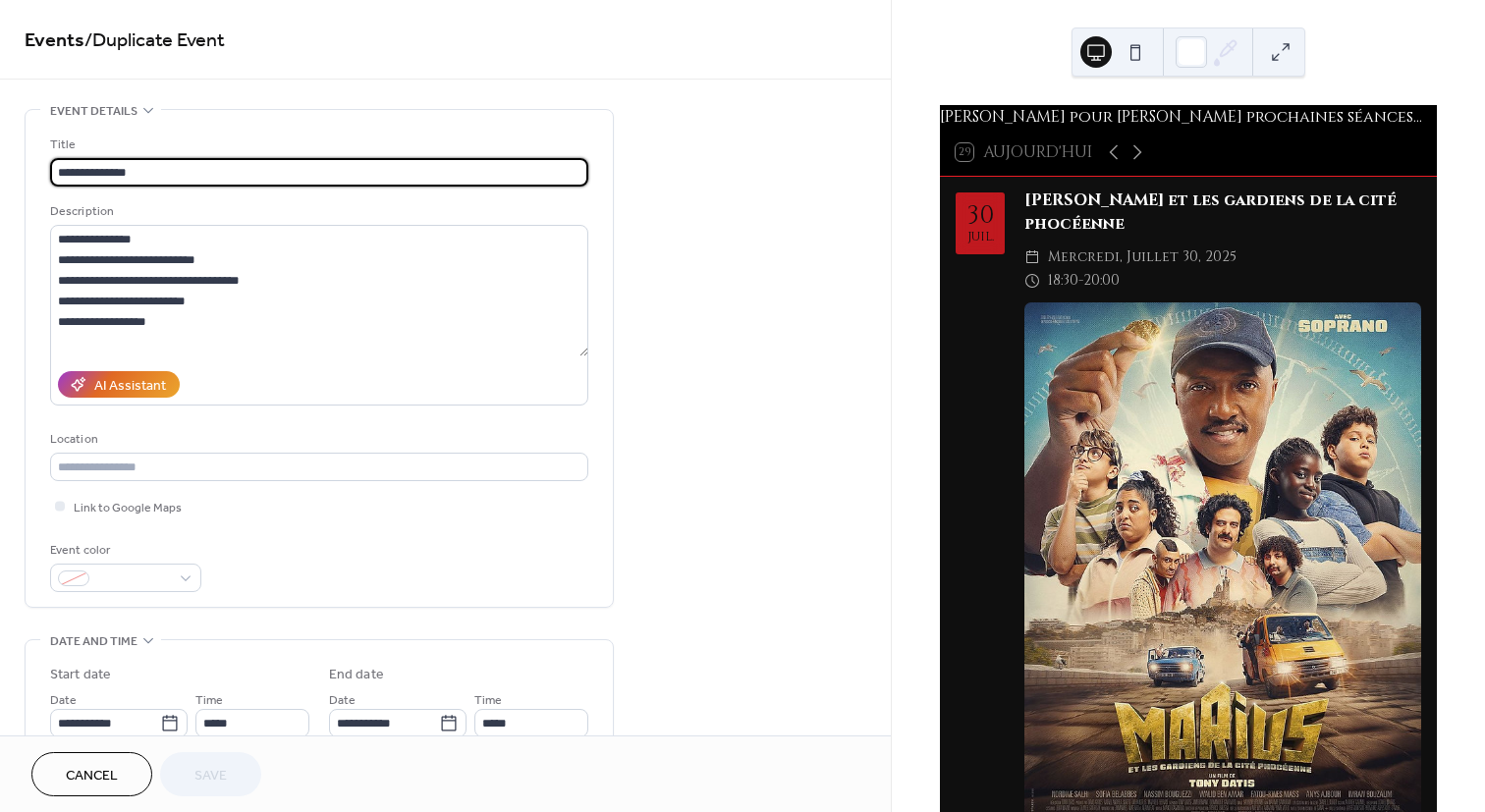 scroll, scrollTop: 295, scrollLeft: 0, axis: vertical 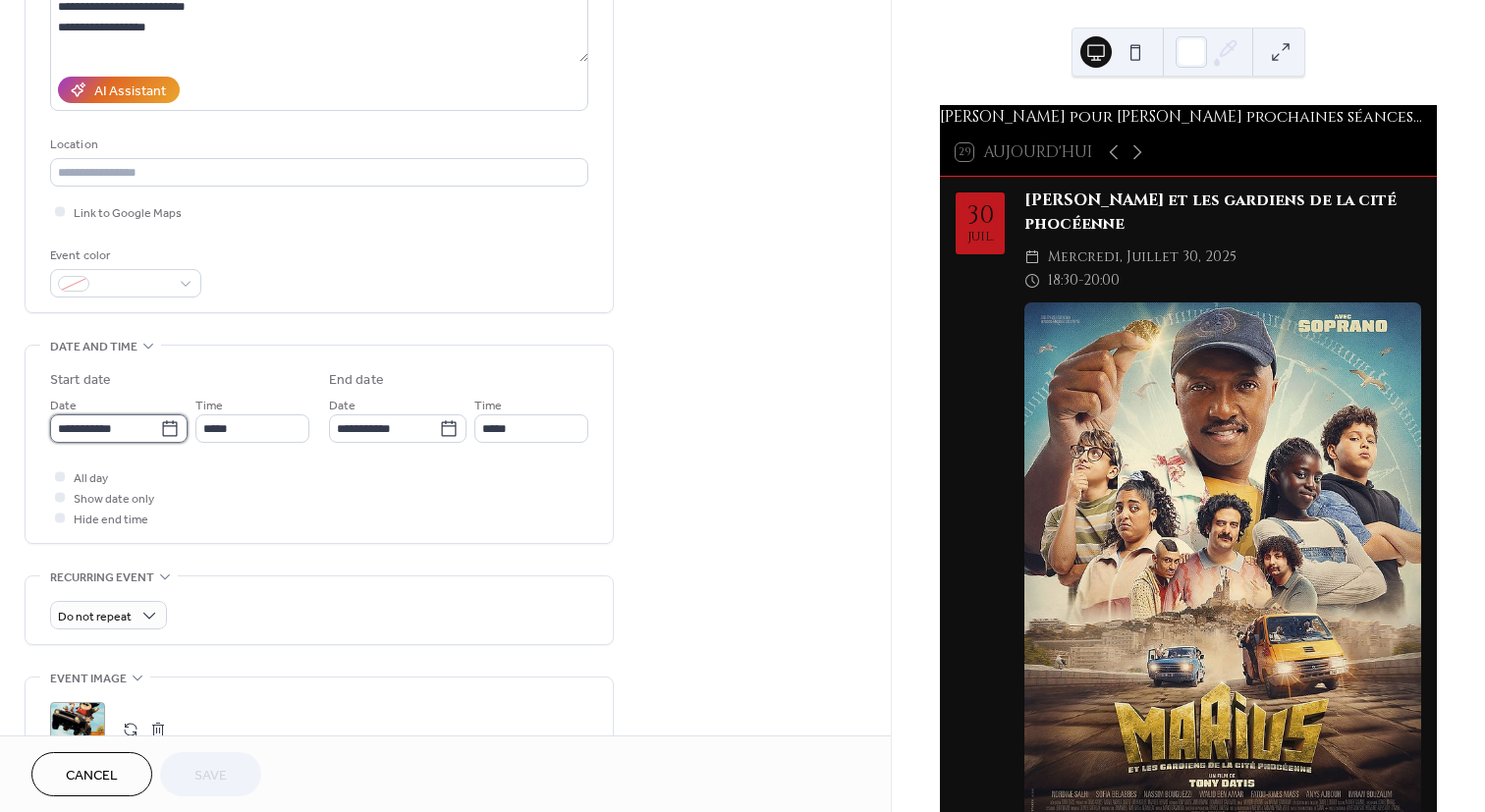 click on "**********" at bounding box center [105, 428] 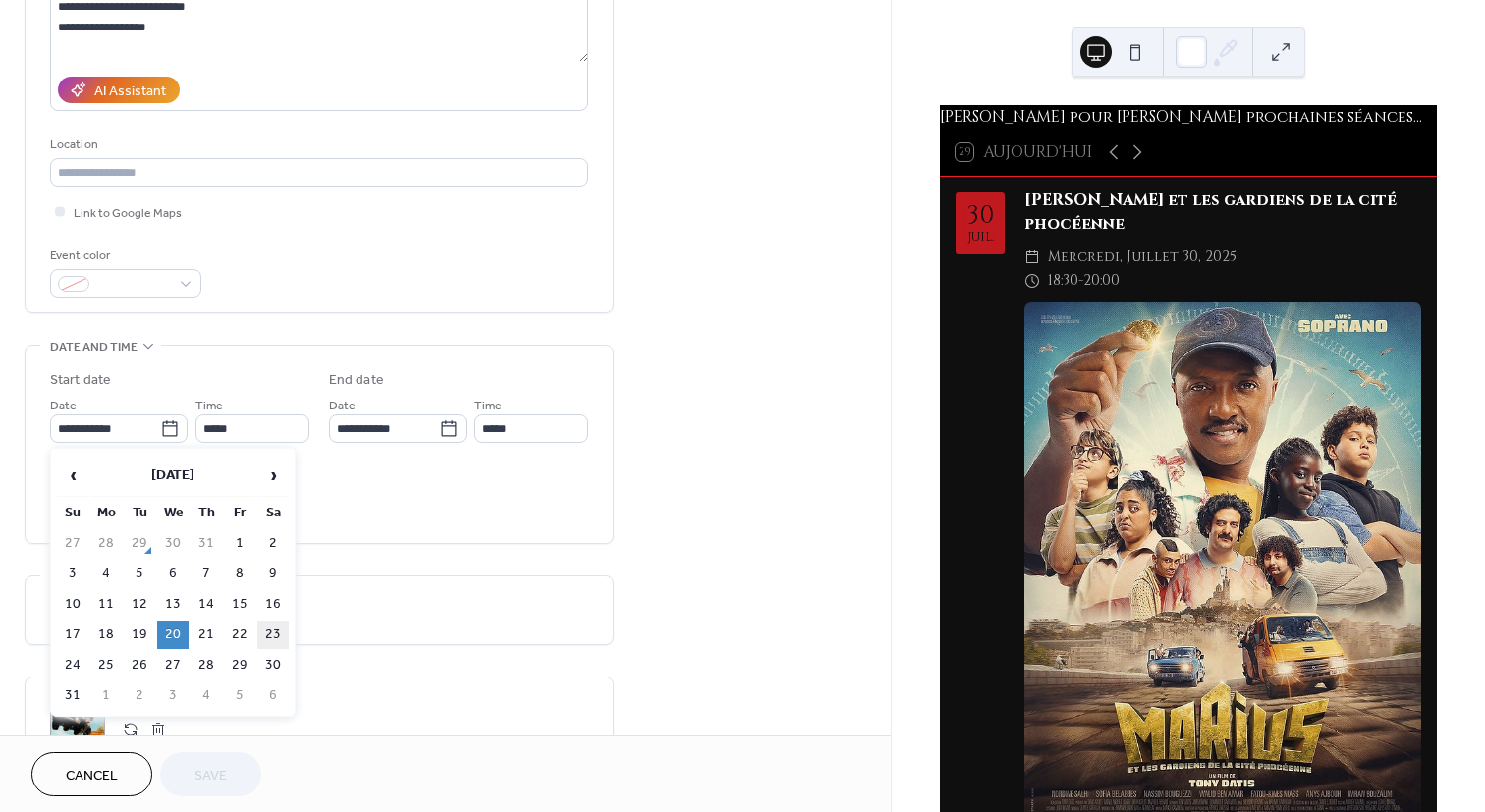 click on "23" at bounding box center (273, 634) 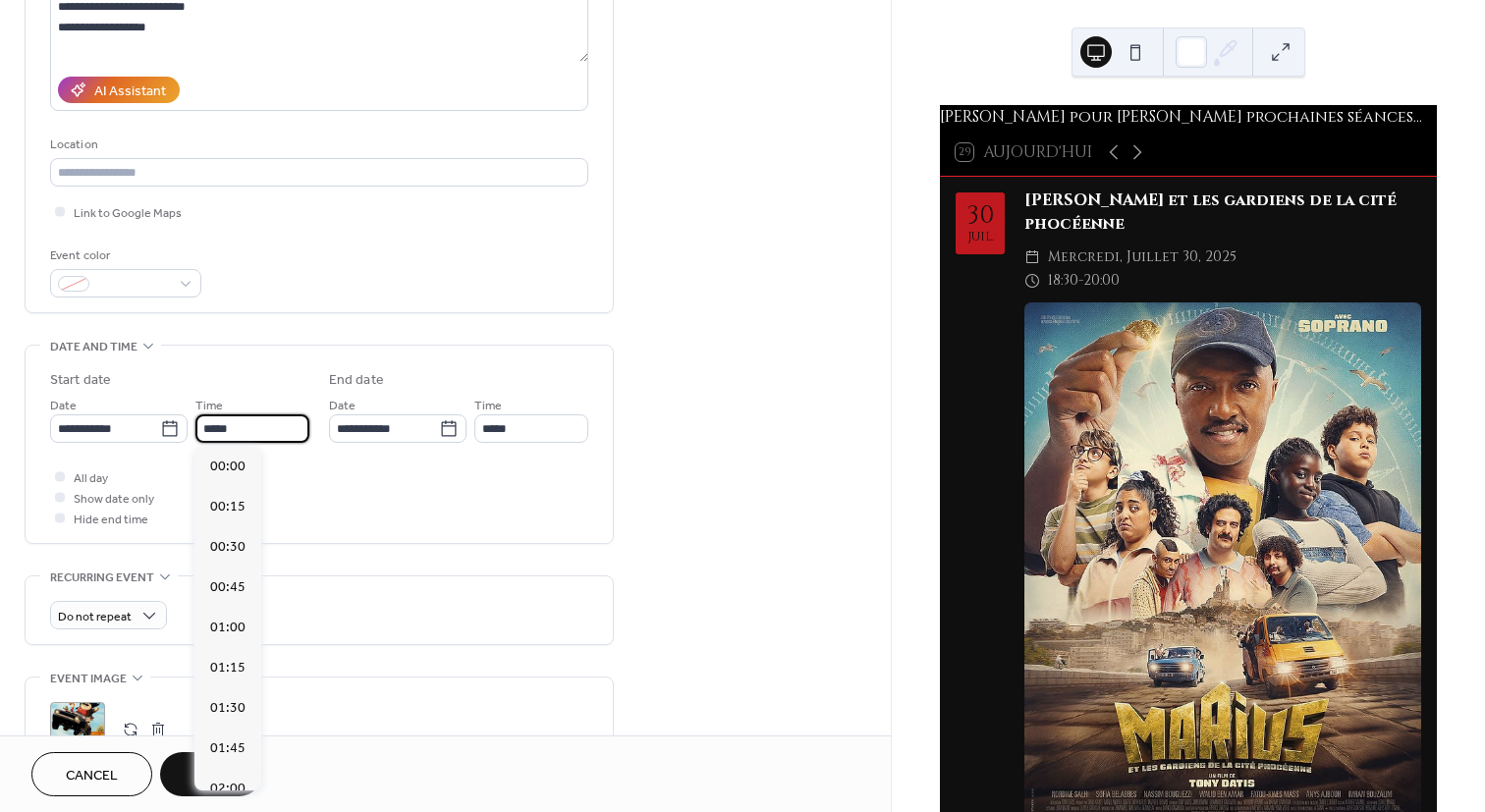 click on "*****" at bounding box center (252, 428) 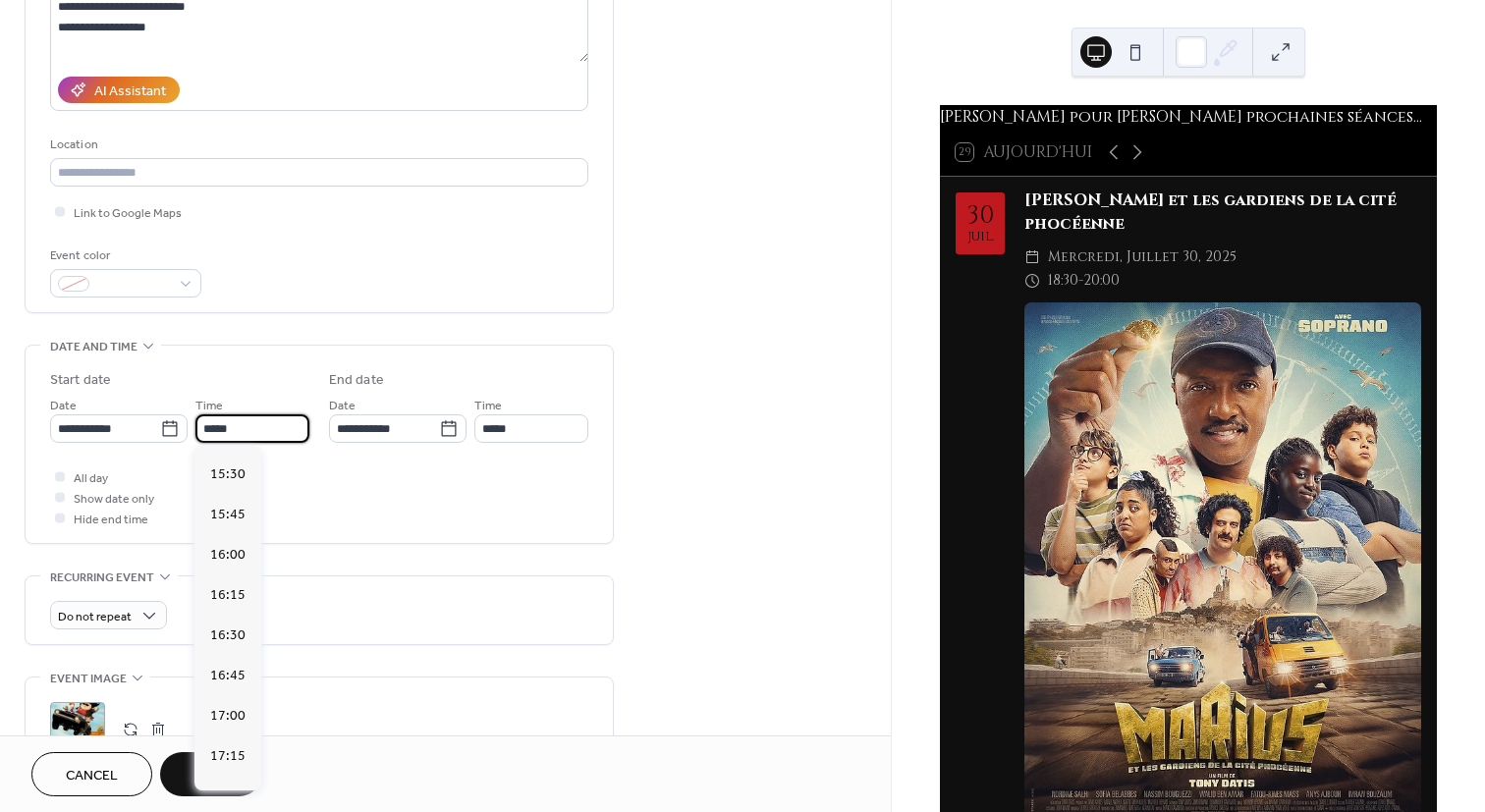 scroll, scrollTop: 2390, scrollLeft: 0, axis: vertical 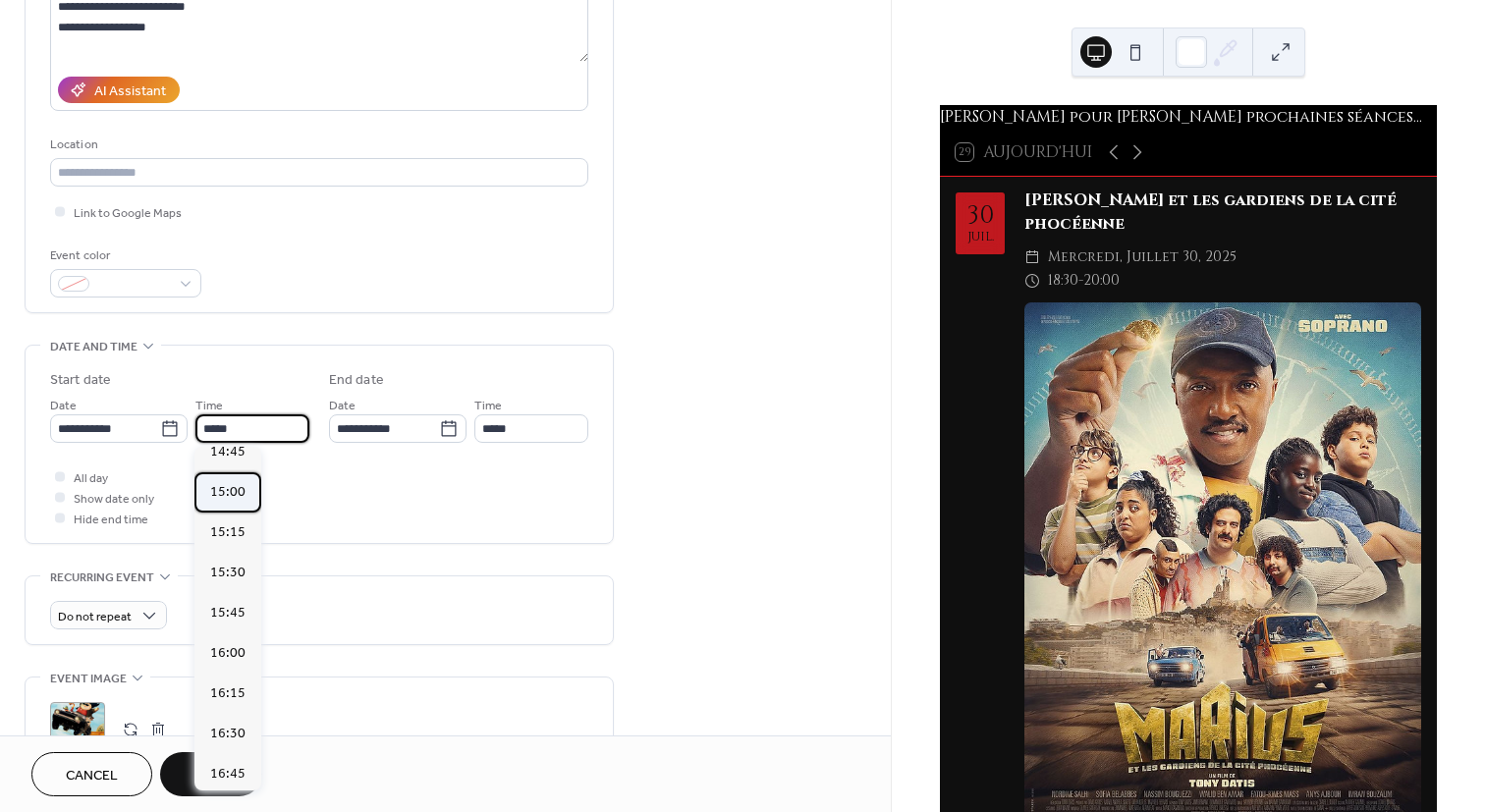 click on "15:00" at bounding box center (228, 492) 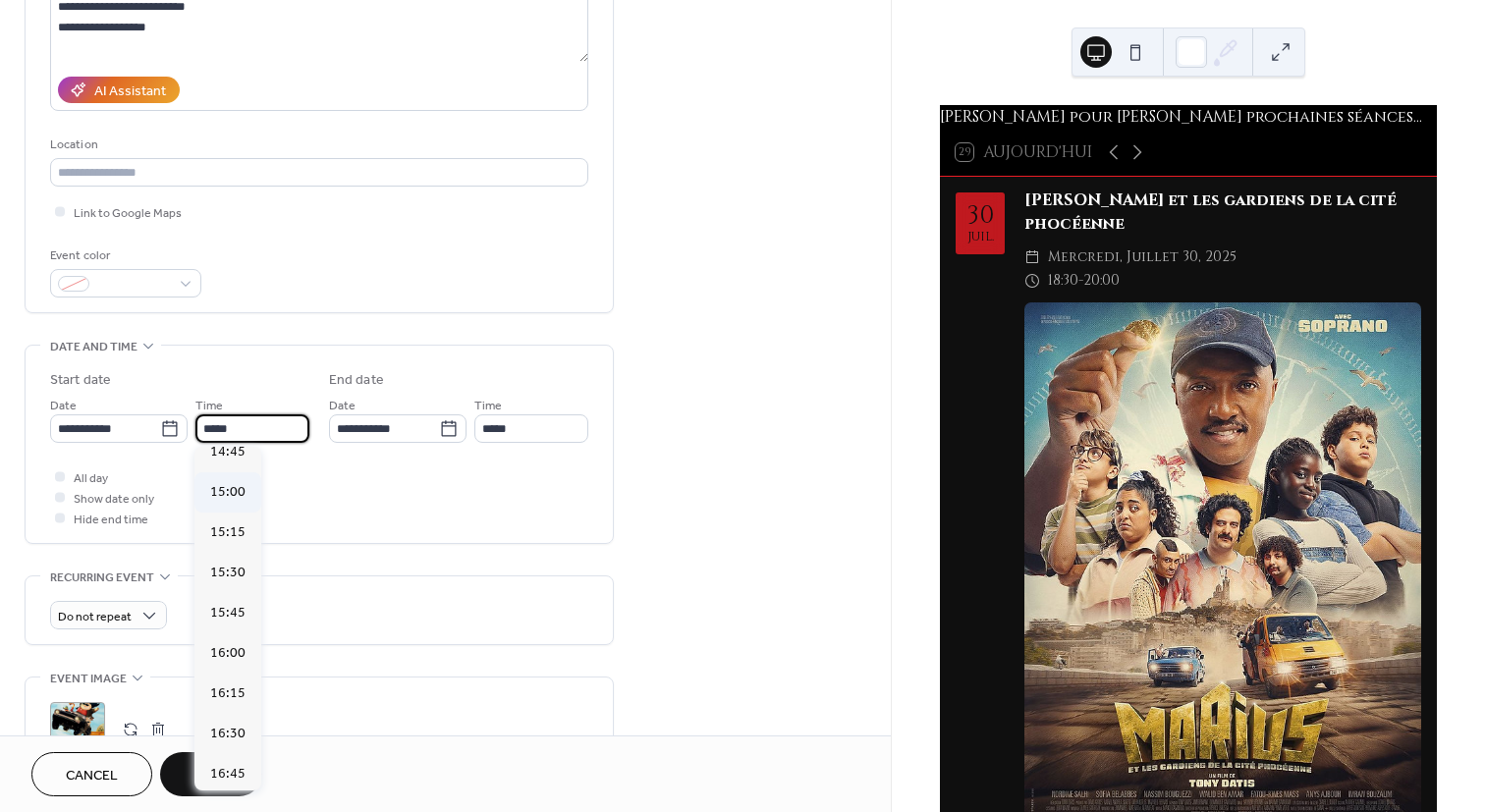 type on "*****" 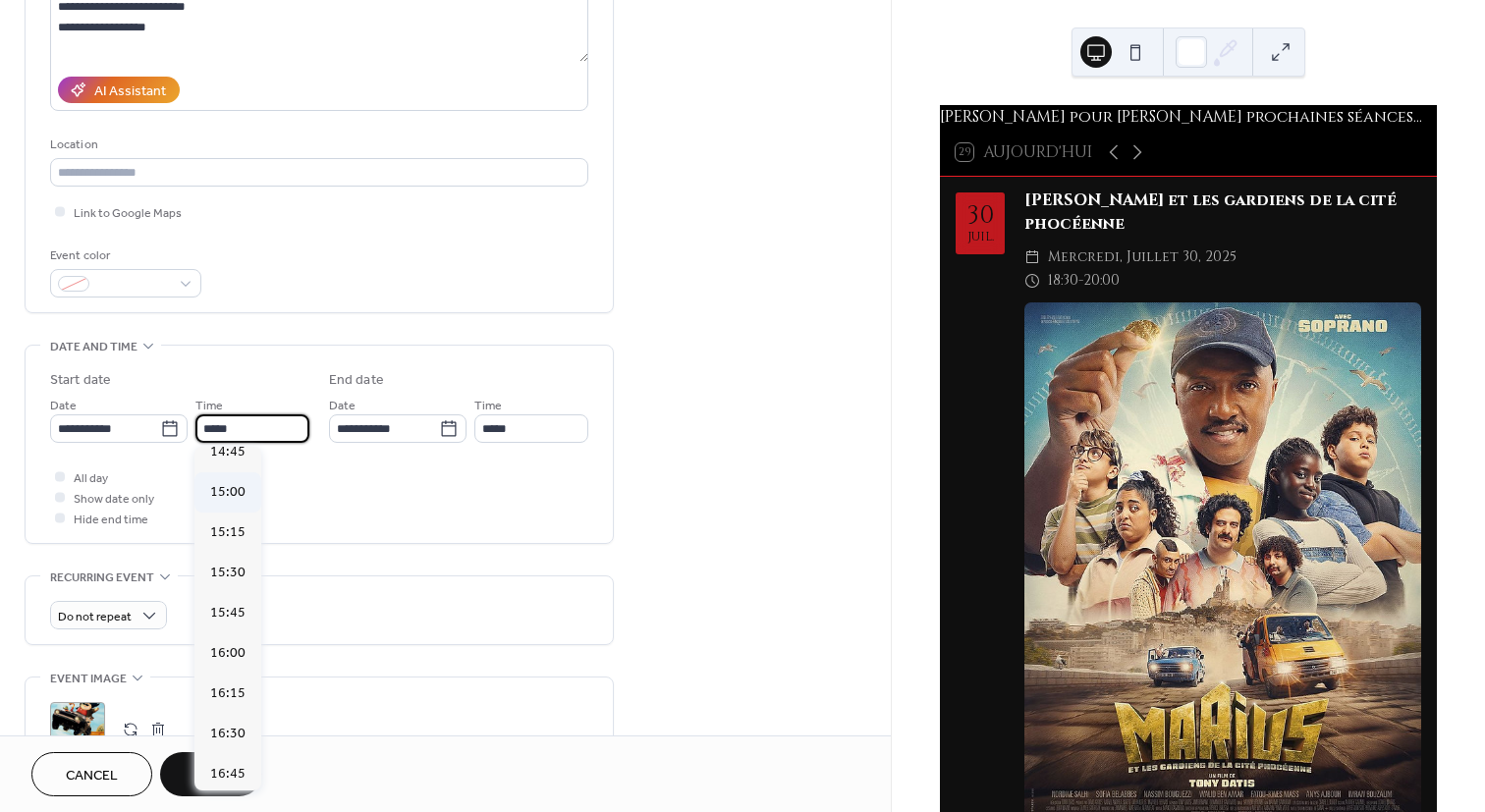 type on "*****" 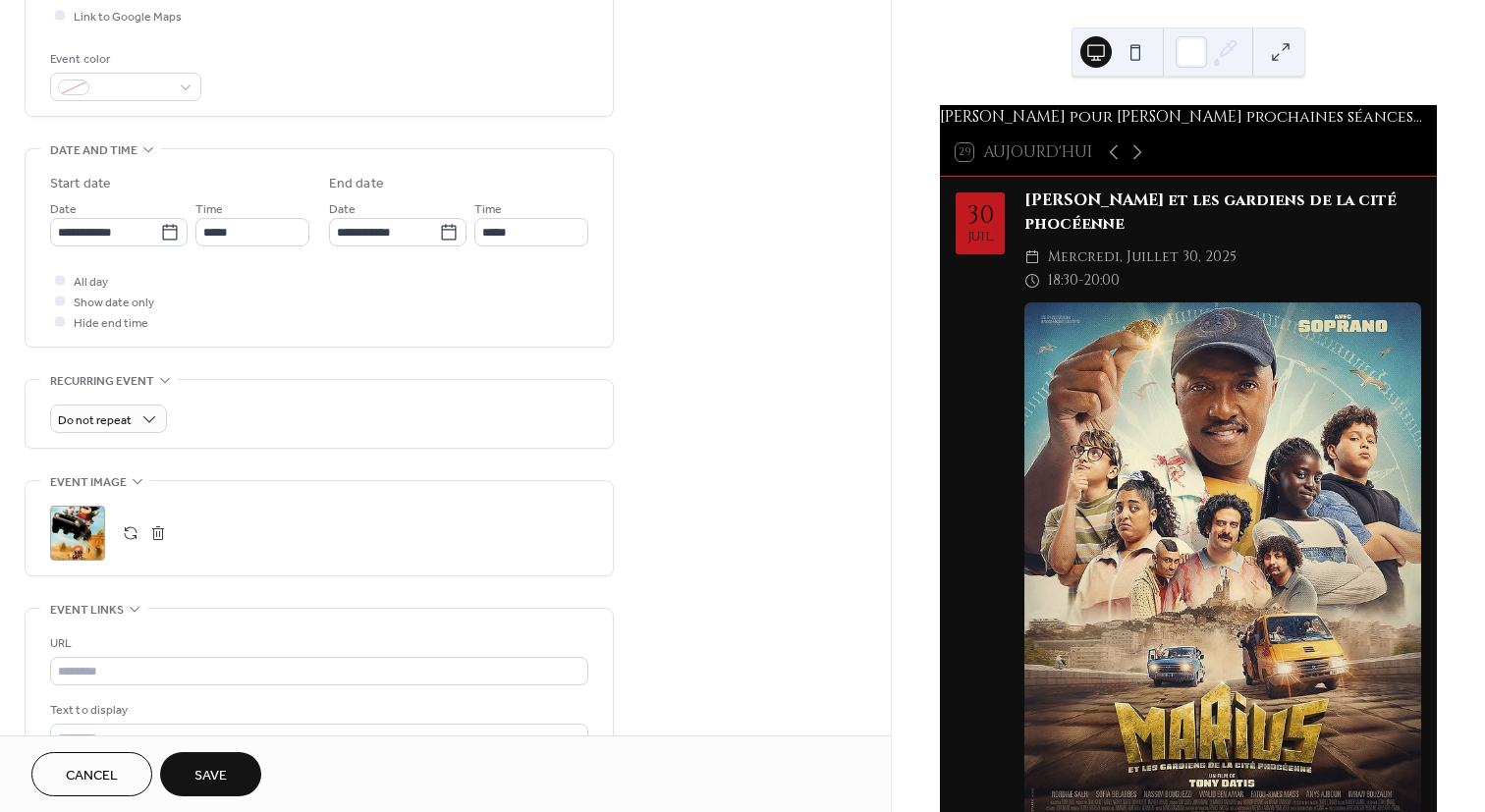 scroll, scrollTop: 589, scrollLeft: 0, axis: vertical 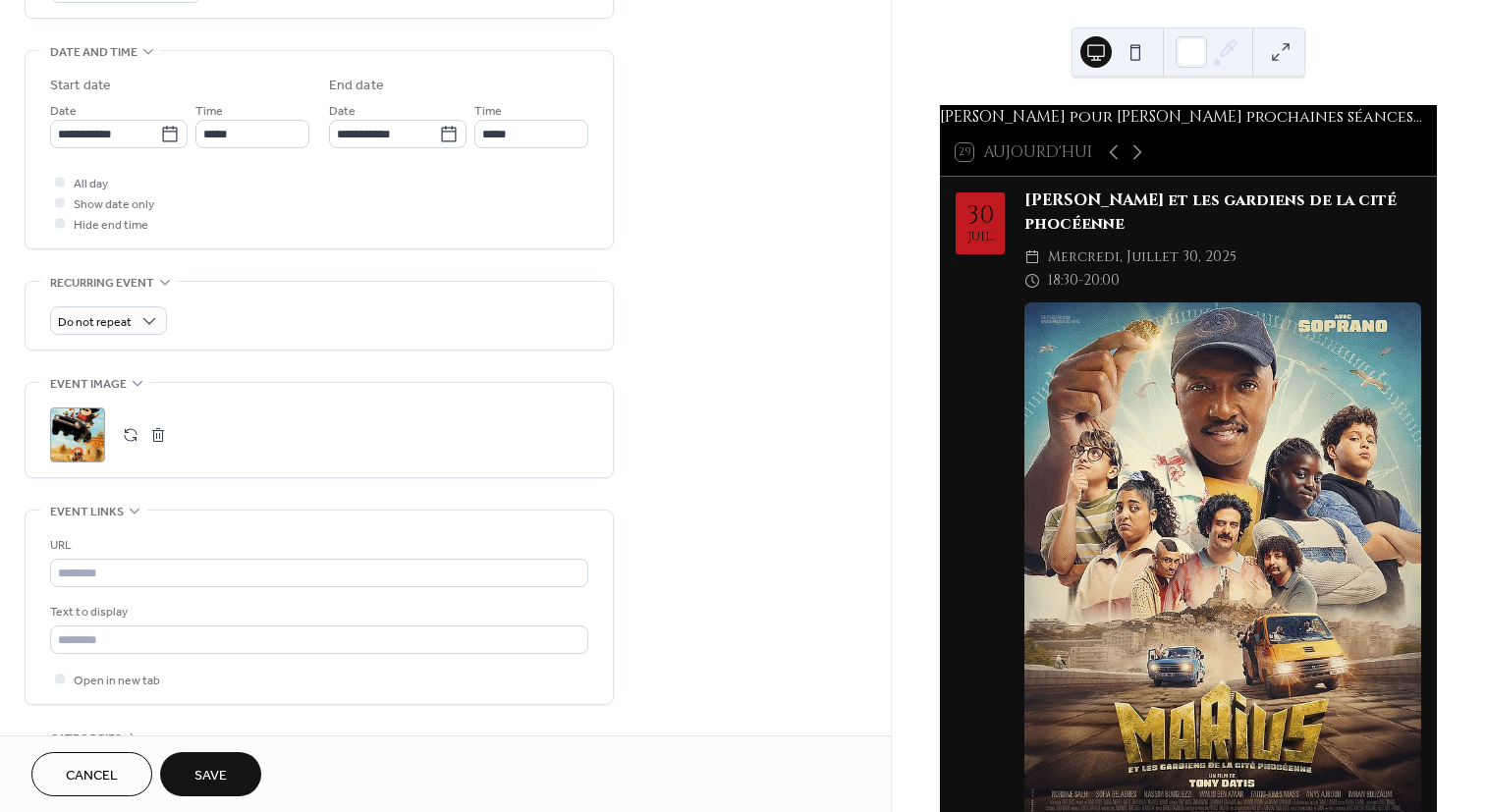 click on "Save" at bounding box center [210, 776] 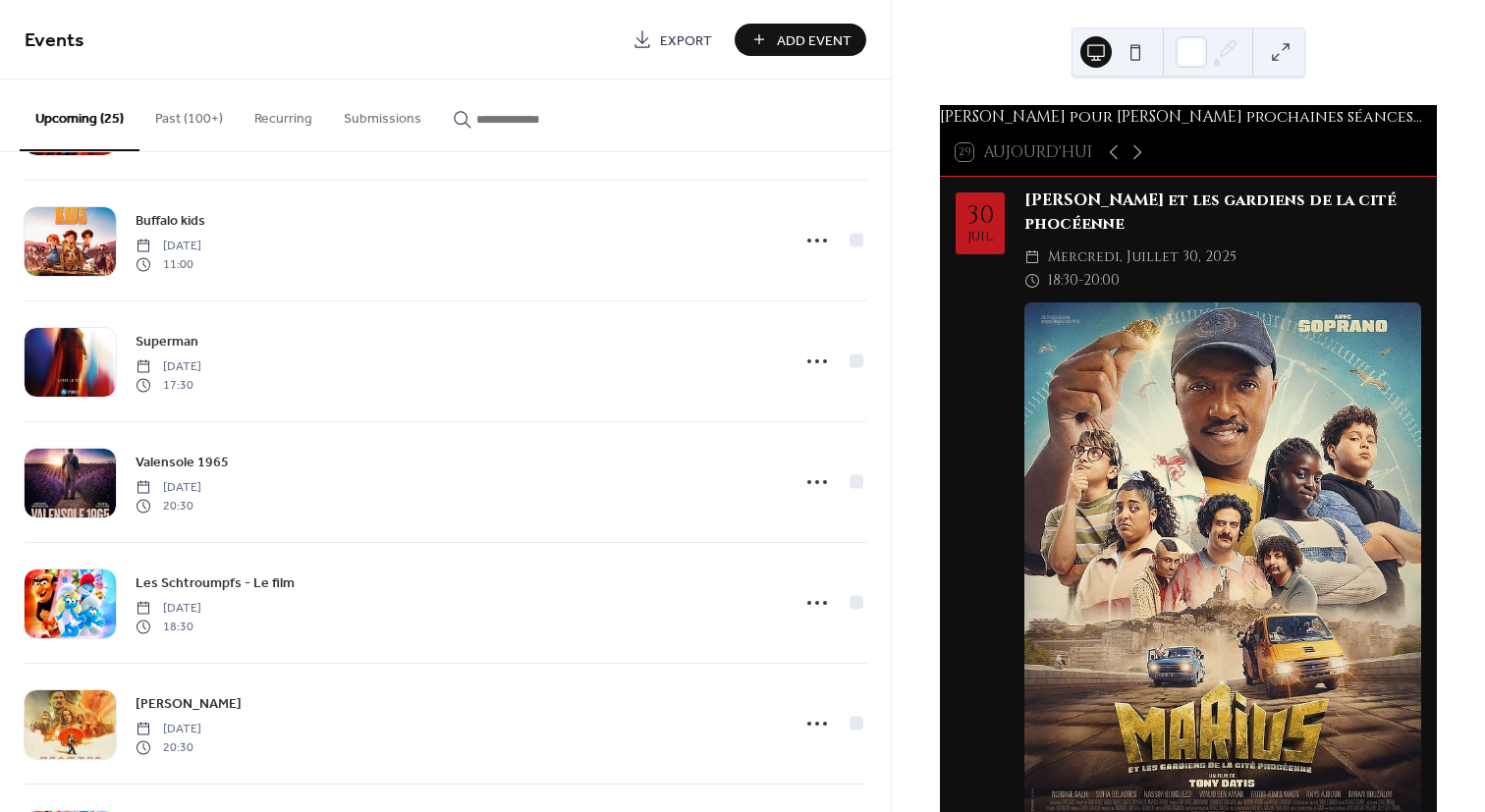 scroll, scrollTop: 2160, scrollLeft: 0, axis: vertical 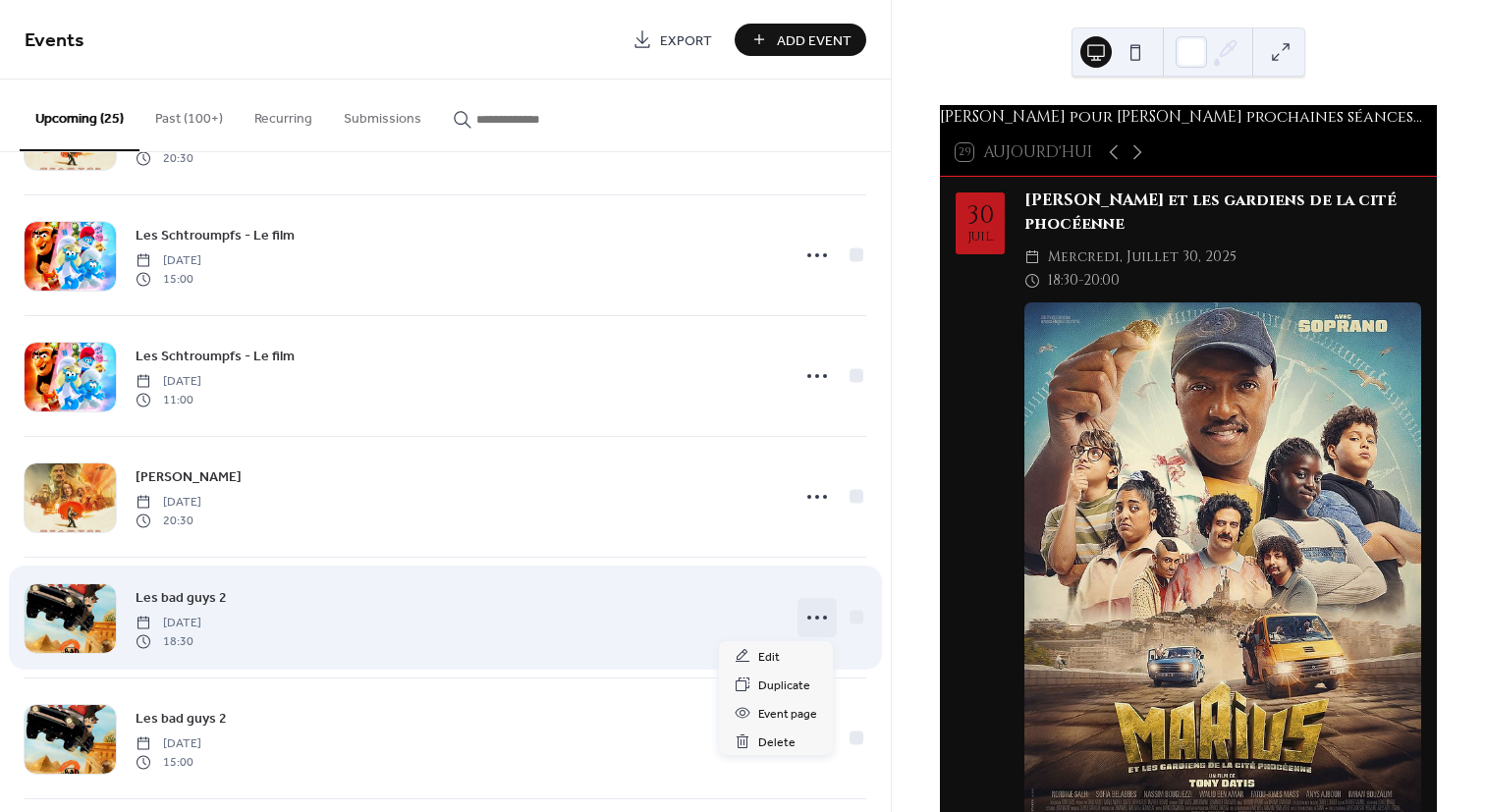 click 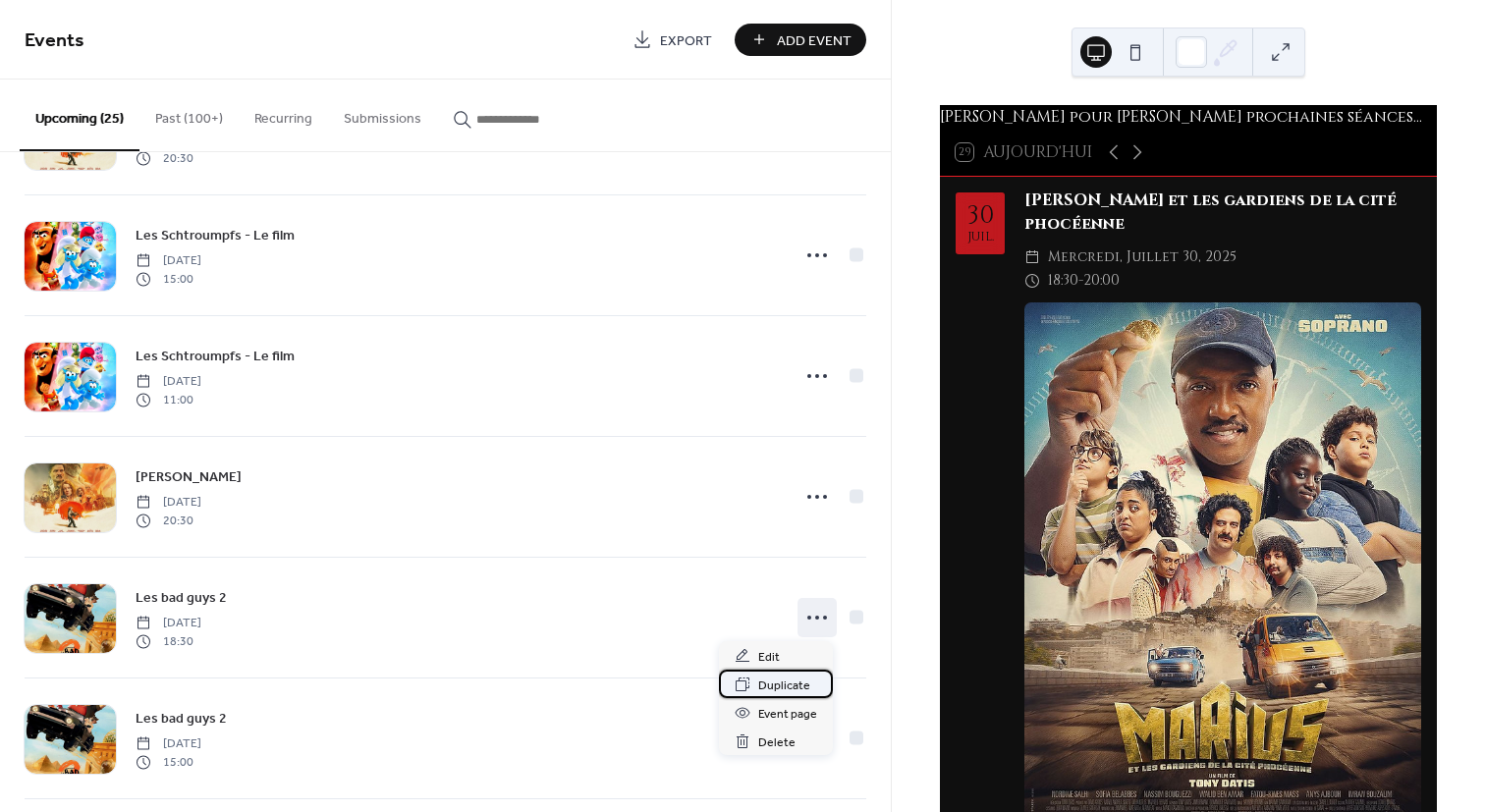 click on "Duplicate" at bounding box center [784, 685] 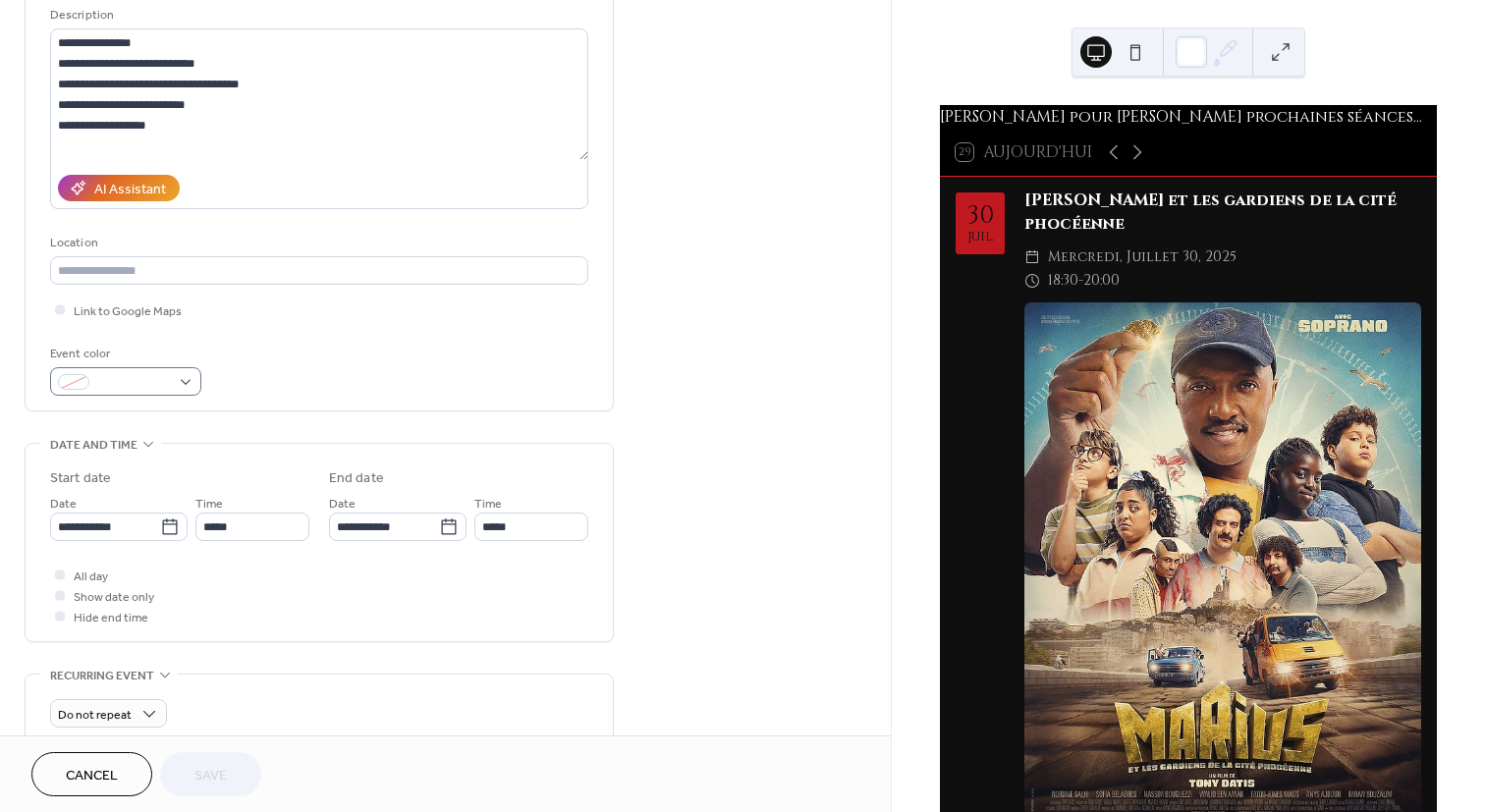scroll, scrollTop: 295, scrollLeft: 0, axis: vertical 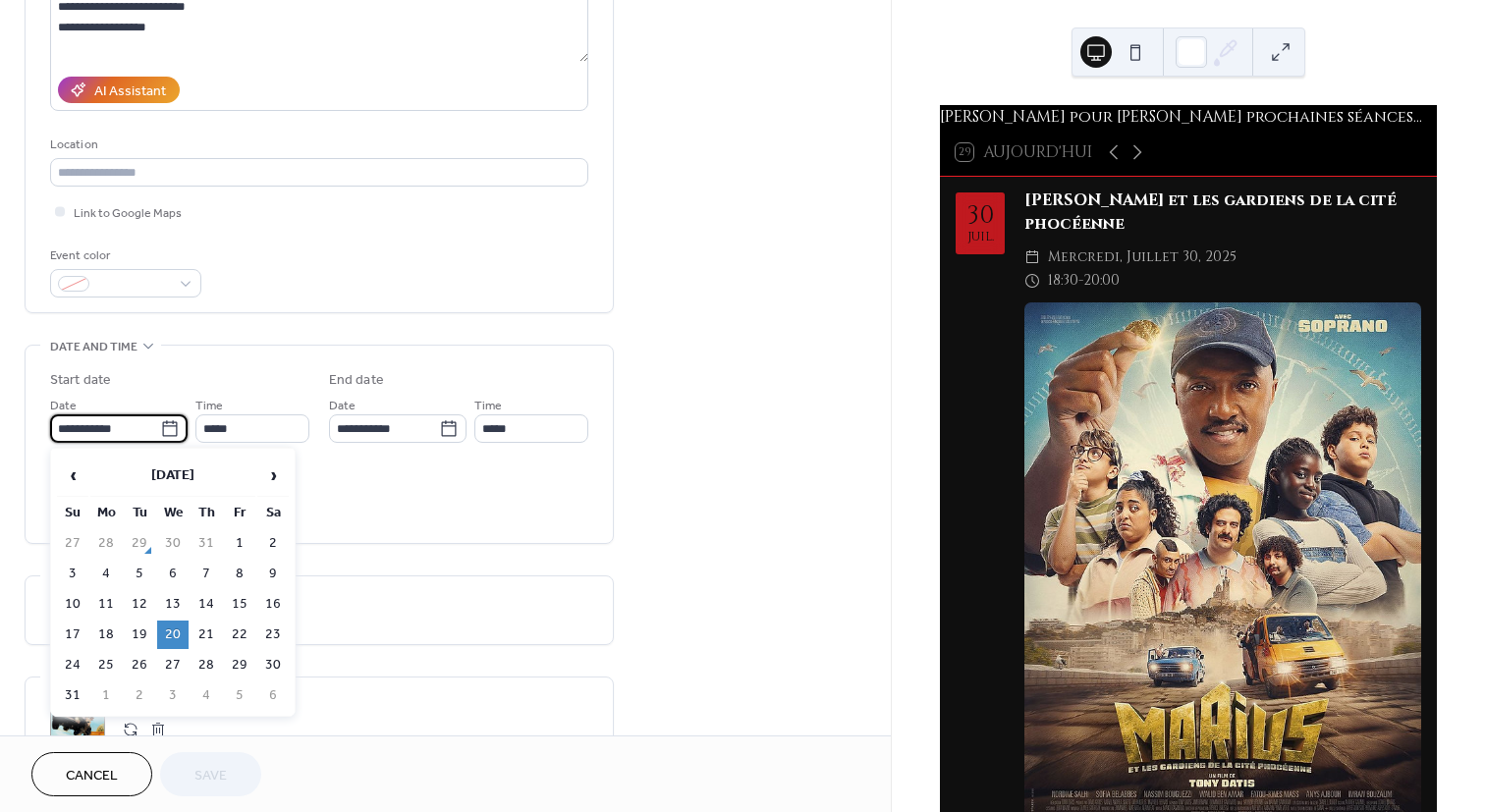 click on "**********" at bounding box center [105, 428] 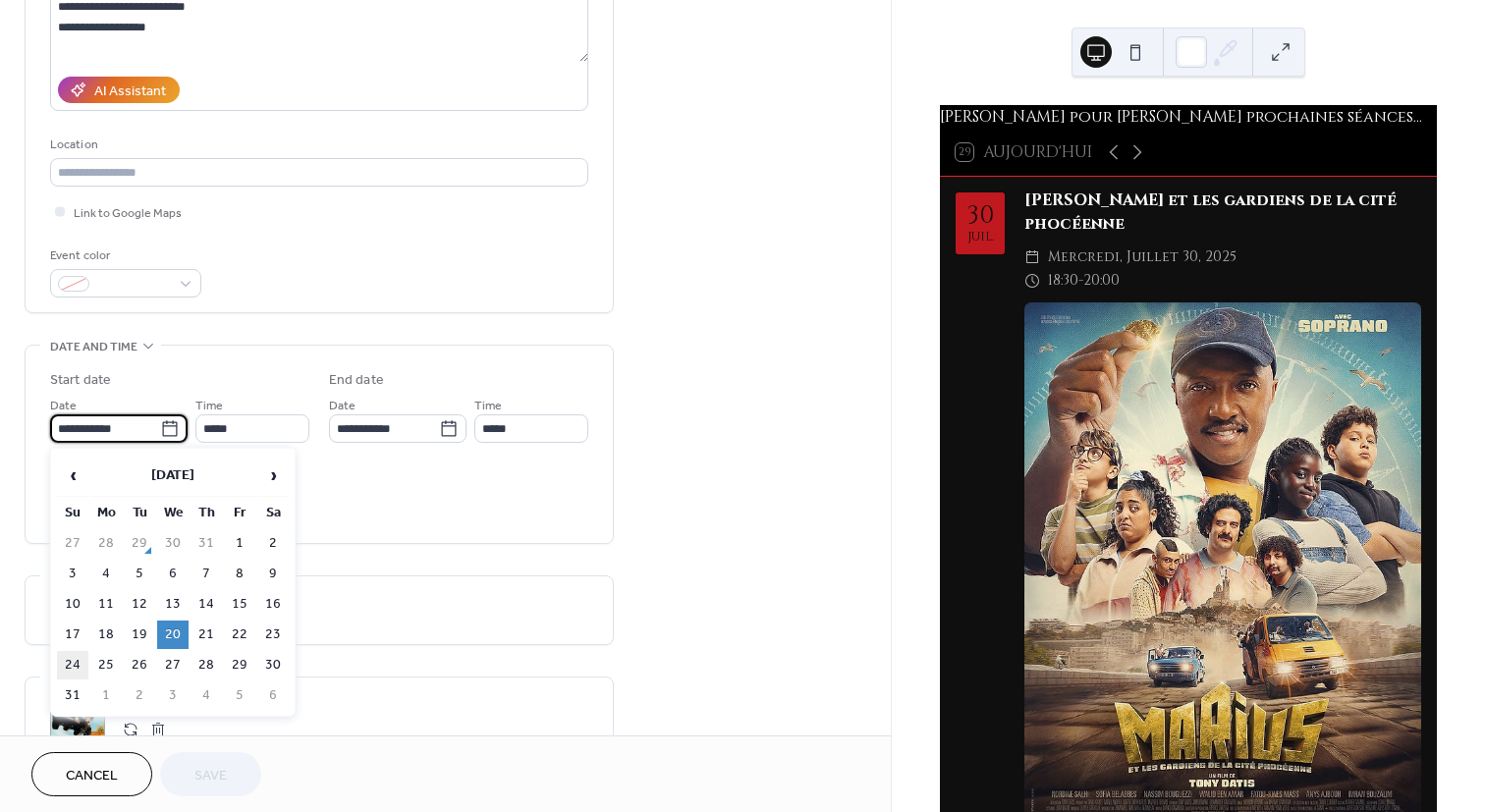 click on "24" at bounding box center (73, 665) 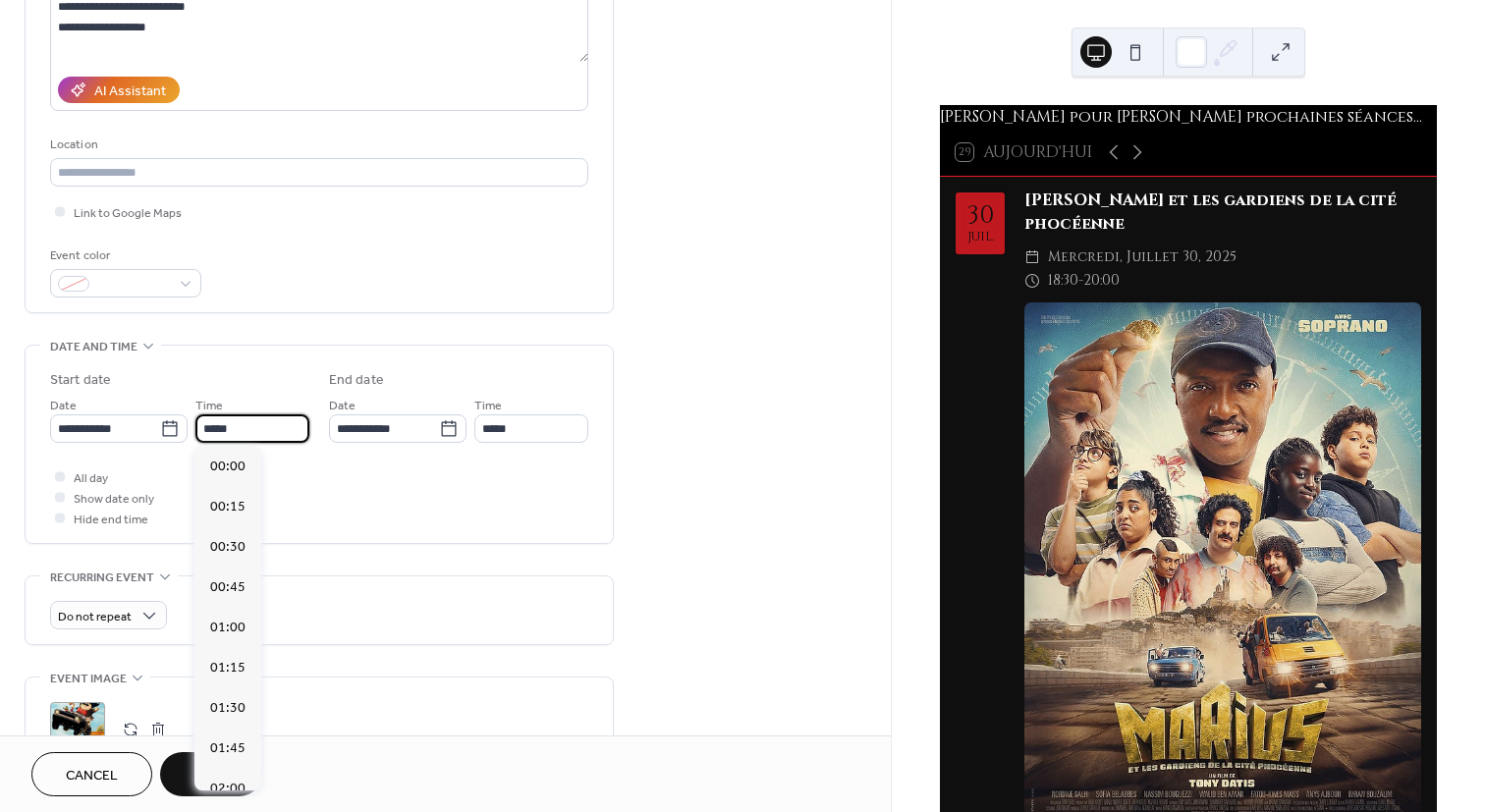 click on "*****" at bounding box center [252, 428] 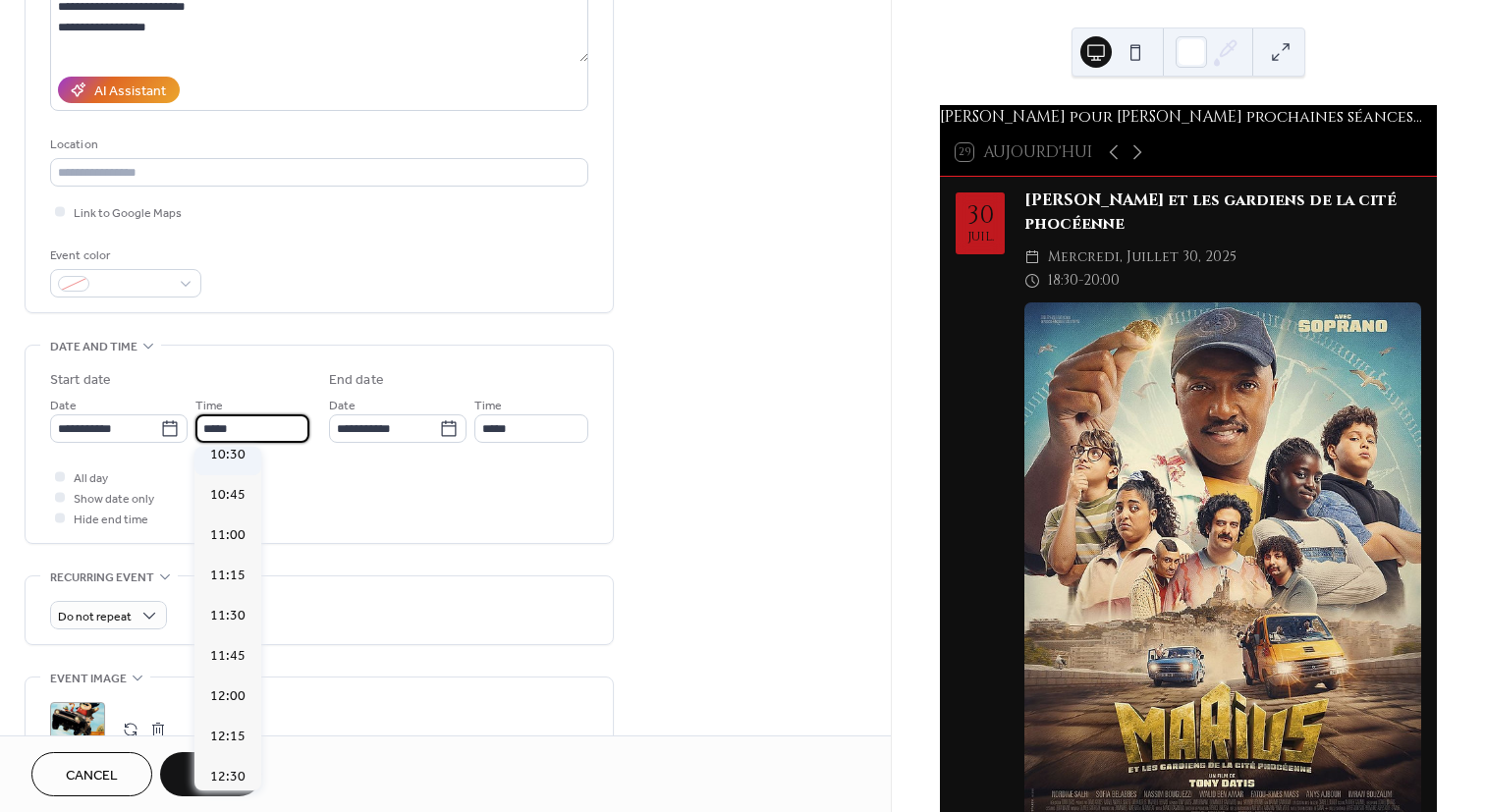 scroll, scrollTop: 1604, scrollLeft: 0, axis: vertical 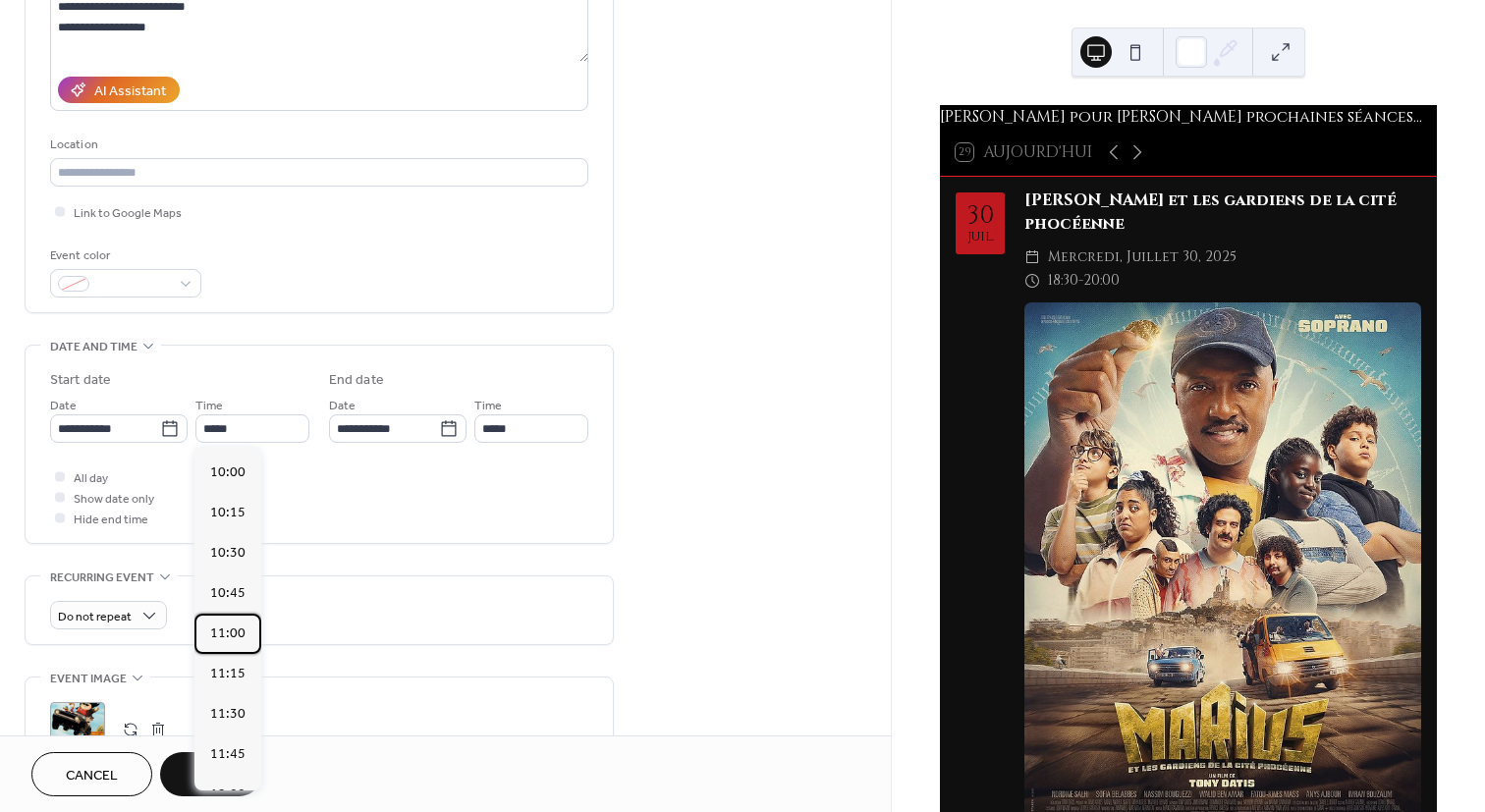 click on "11:00" at bounding box center (228, 633) 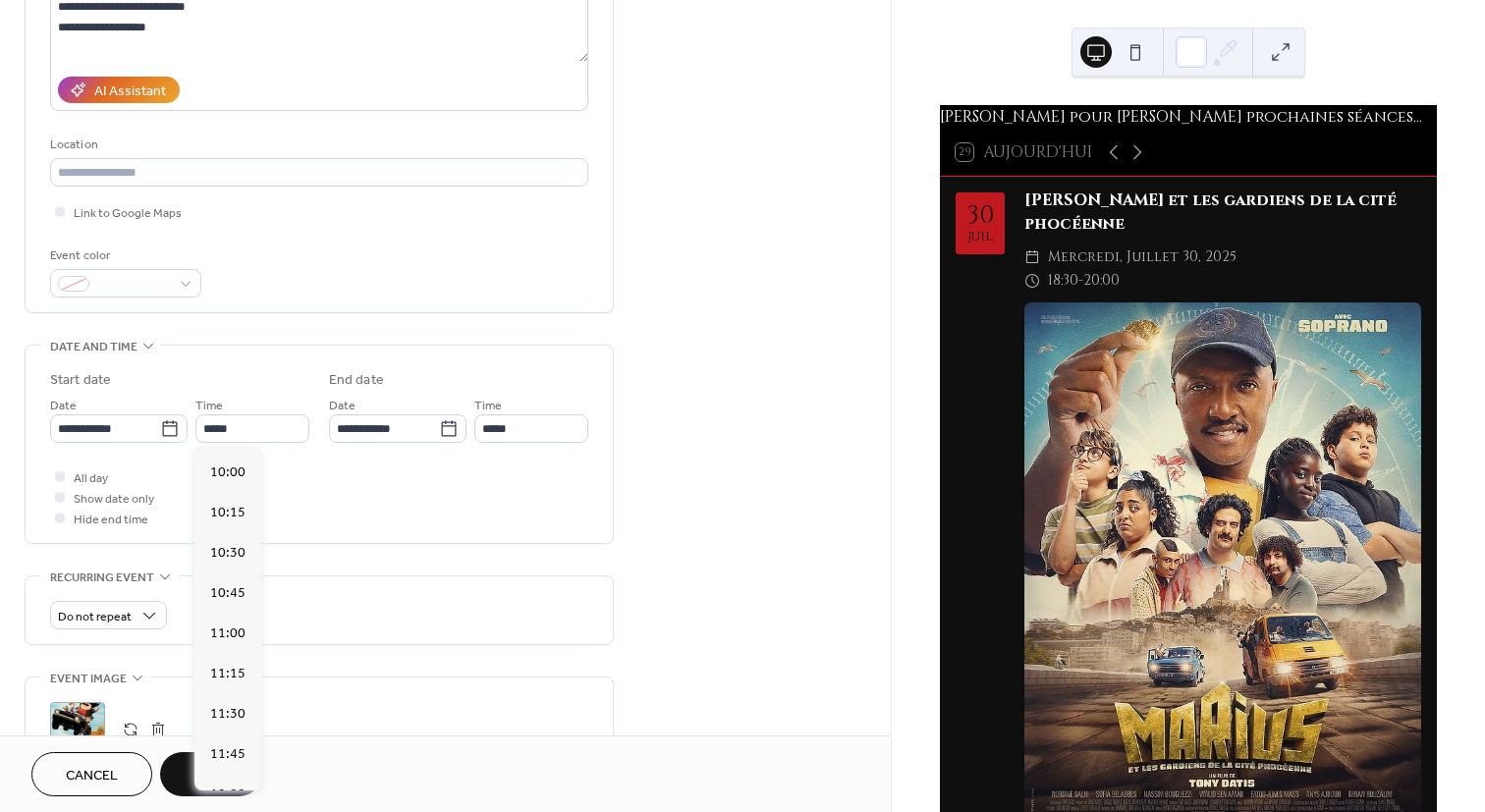 type on "*****" 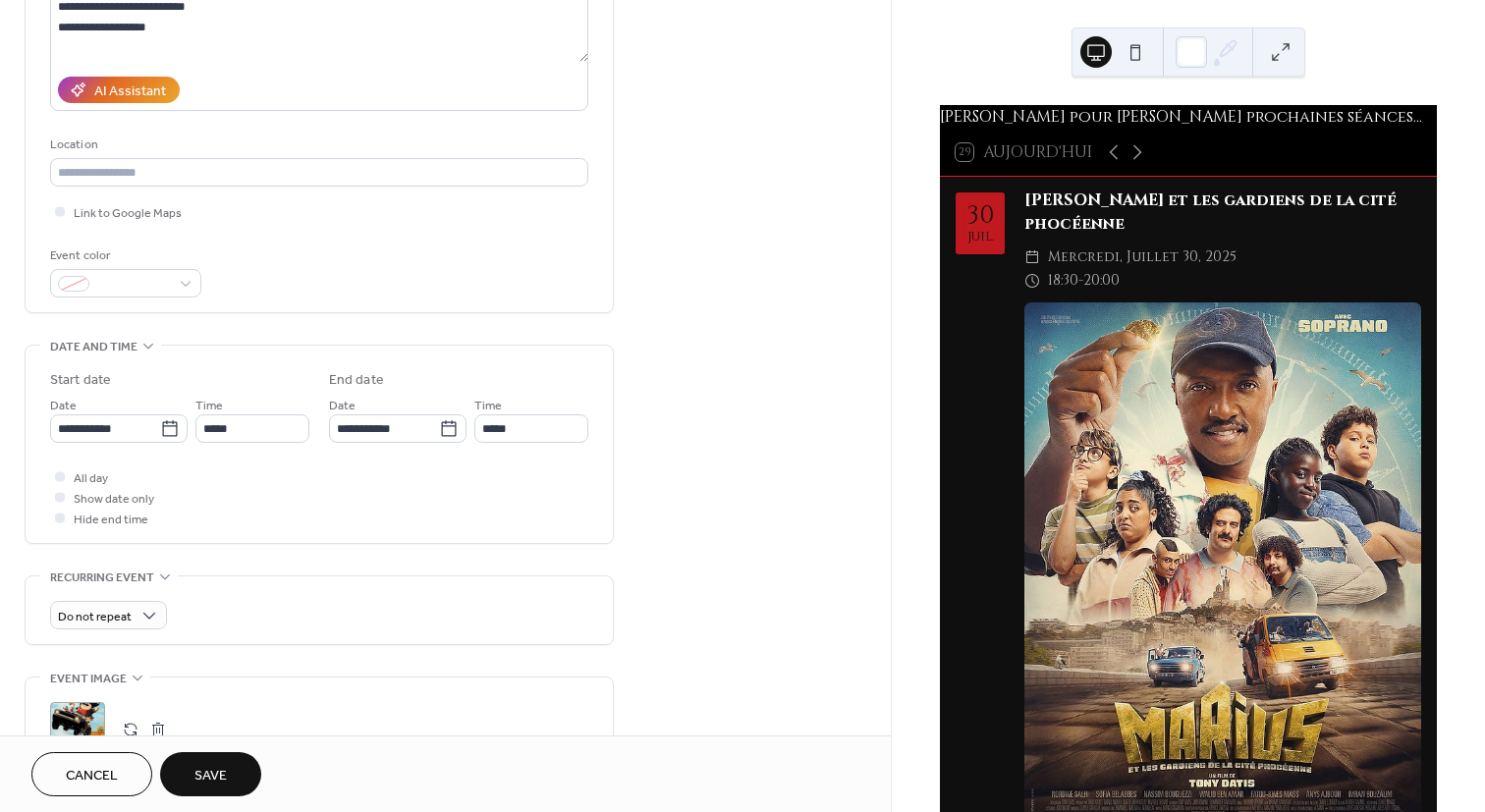 click on "Save" at bounding box center [210, 776] 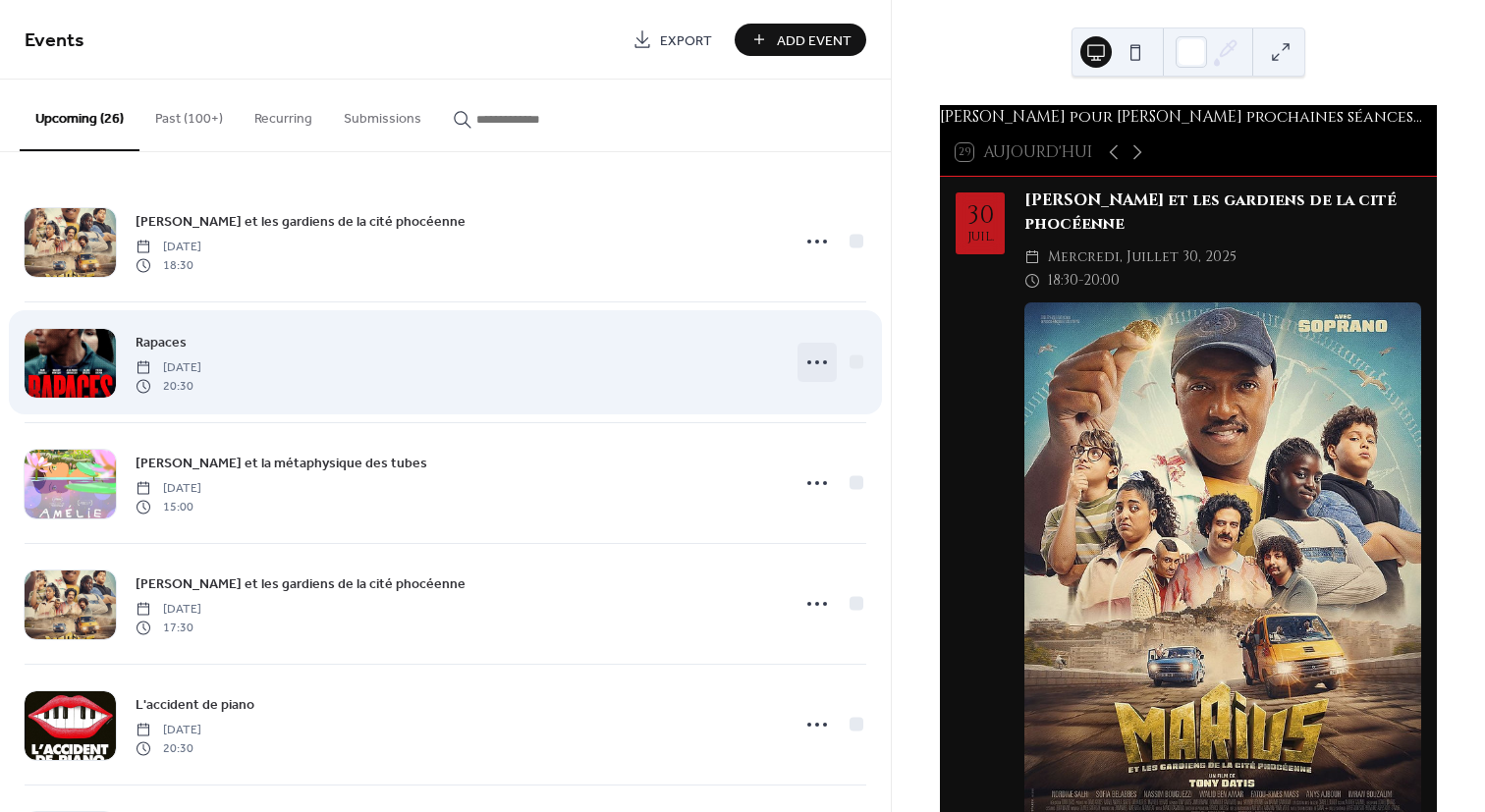 click 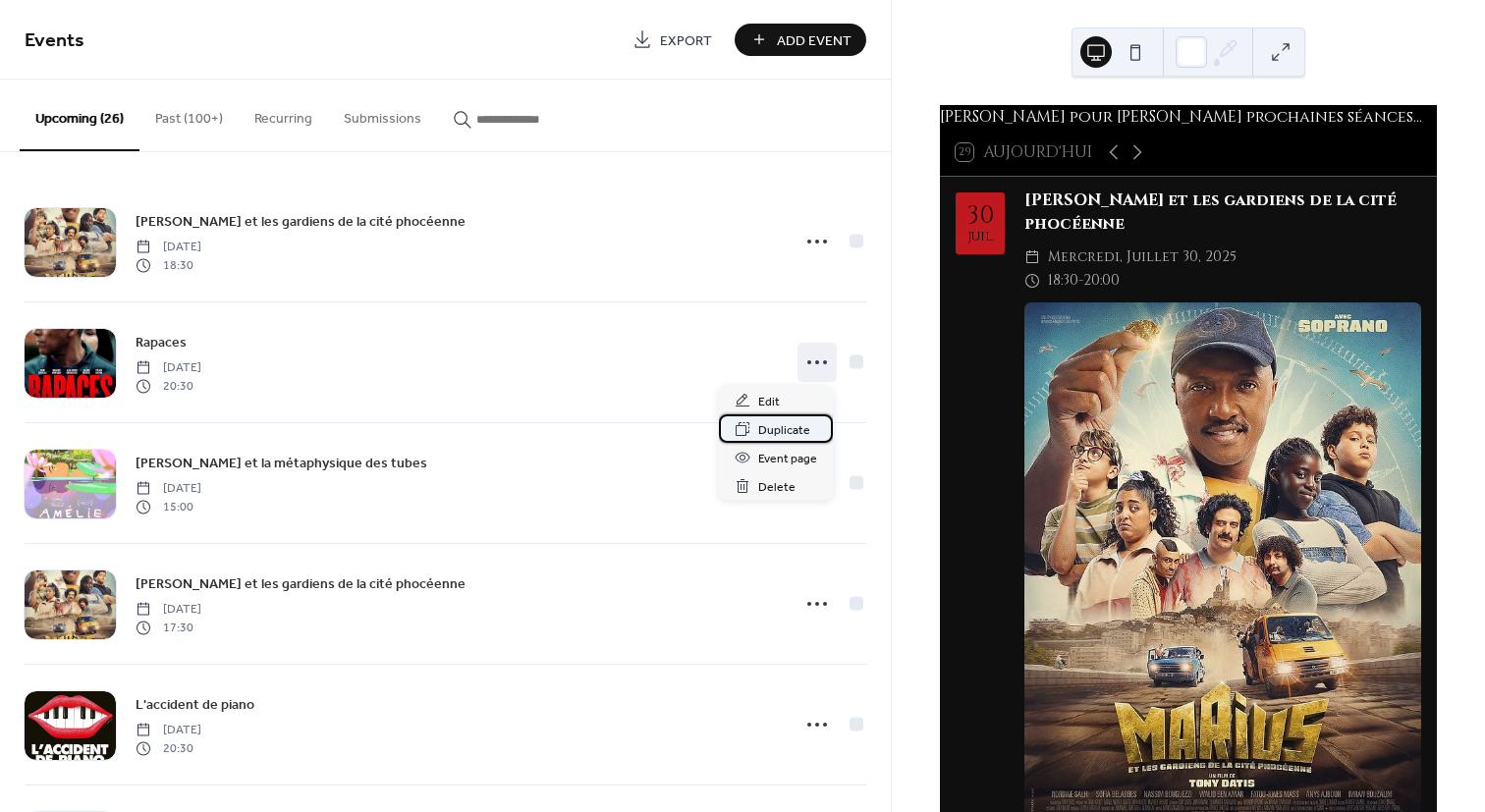 click on "Duplicate" at bounding box center [784, 430] 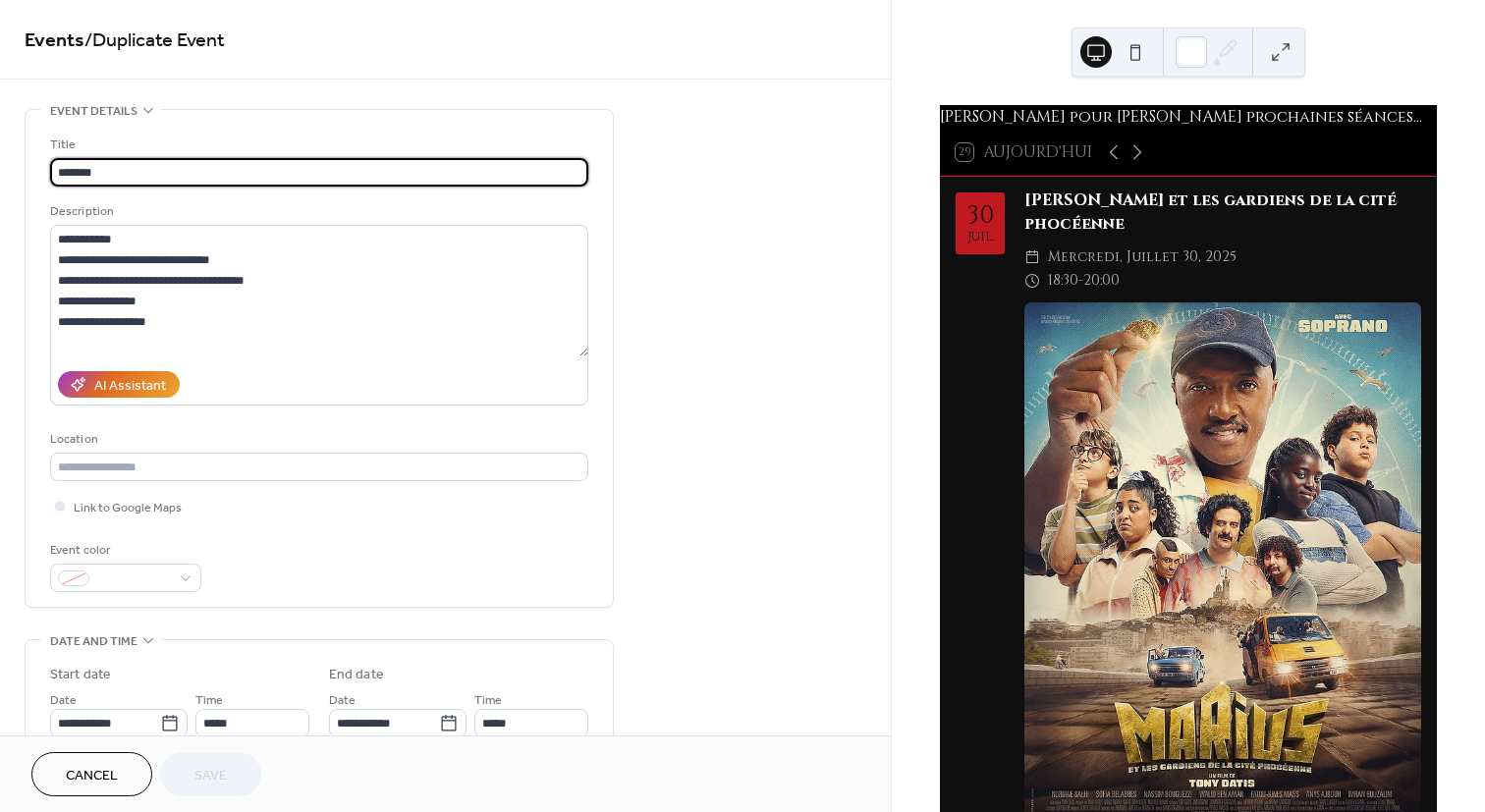 drag, startPoint x: 138, startPoint y: 162, endPoint x: -122, endPoint y: 154, distance: 260.12305 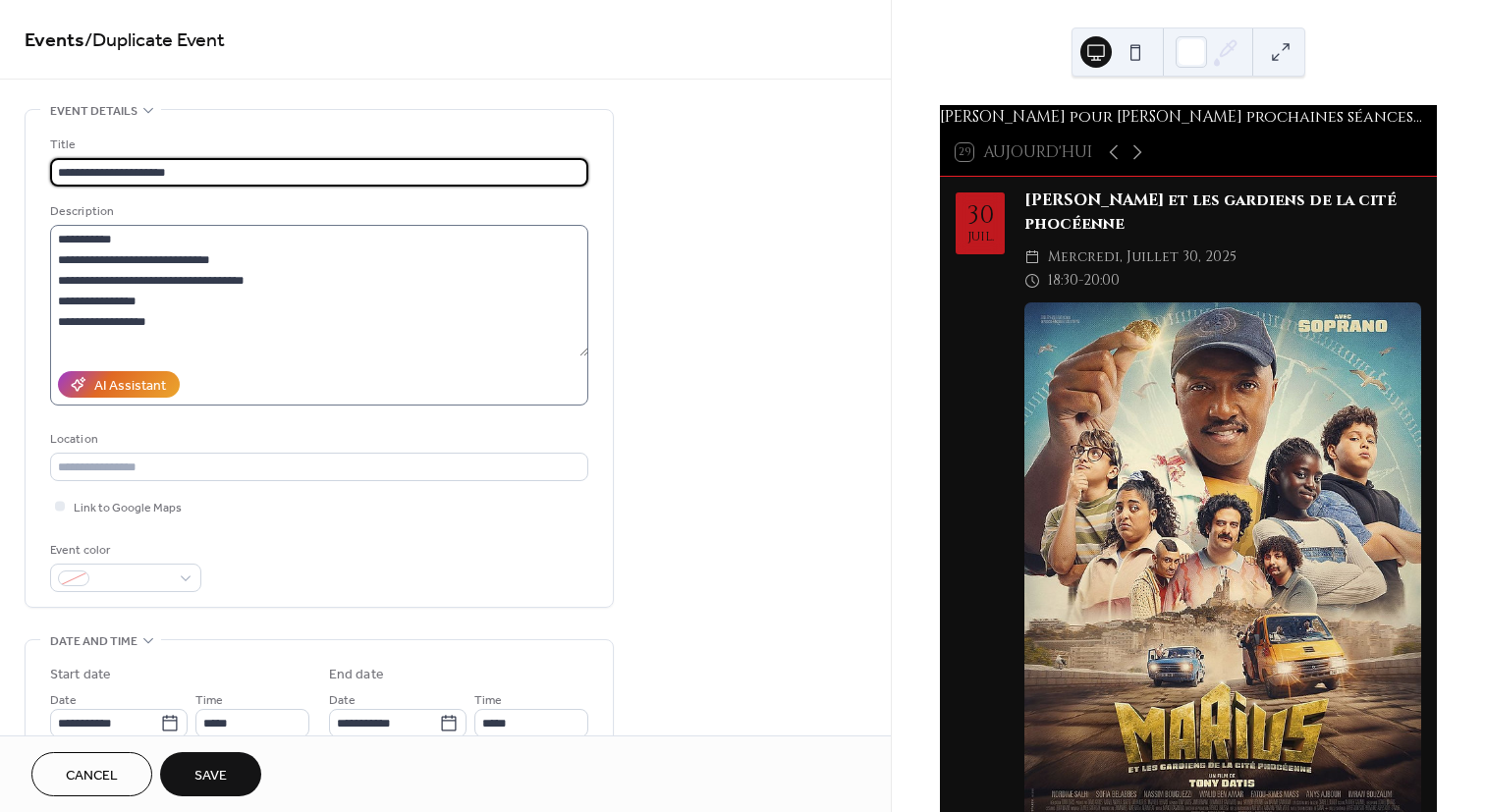 type on "**********" 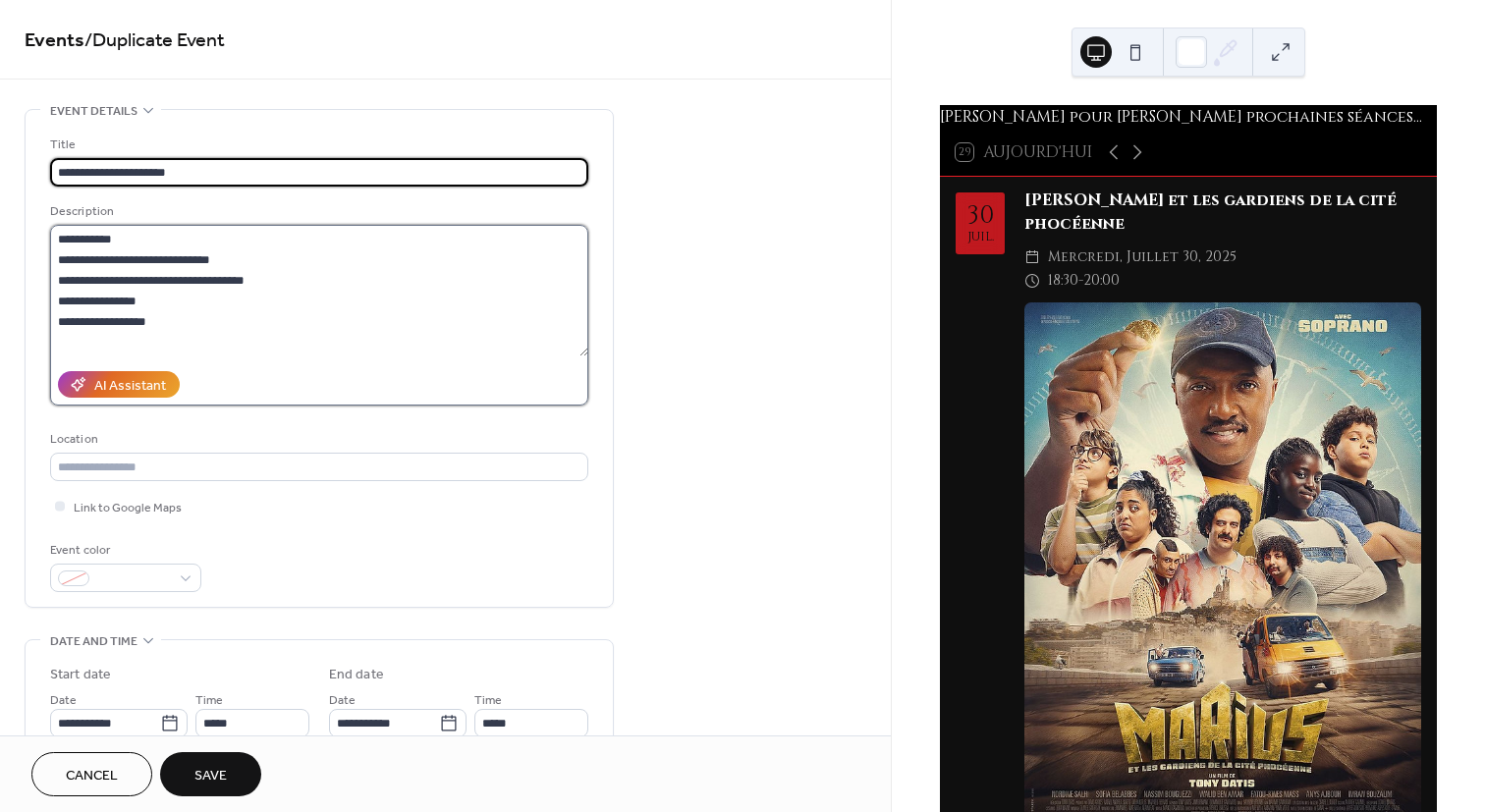 click on "**********" at bounding box center (319, 291) 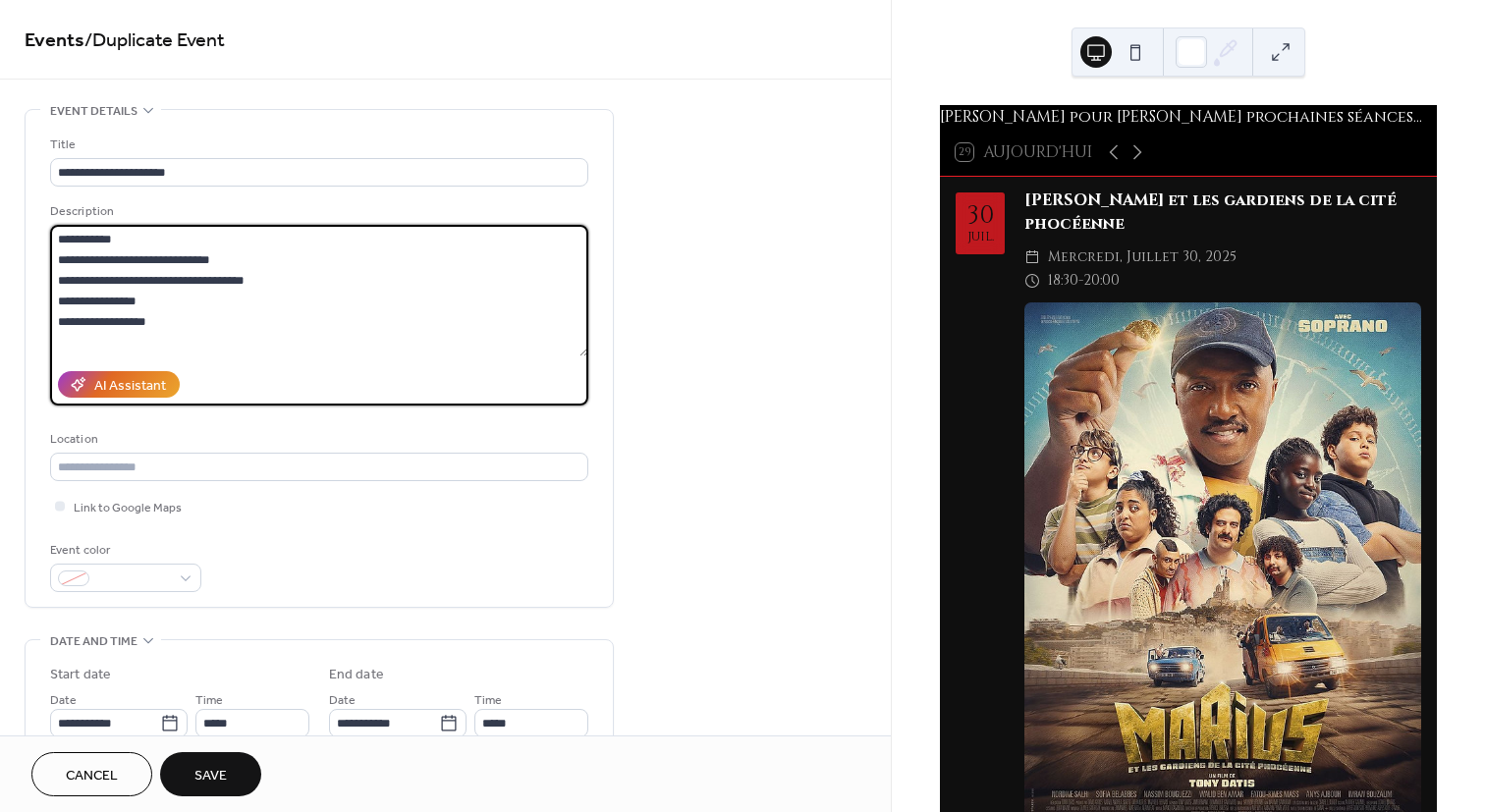 drag, startPoint x: 183, startPoint y: 326, endPoint x: -11, endPoint y: 211, distance: 225.52383 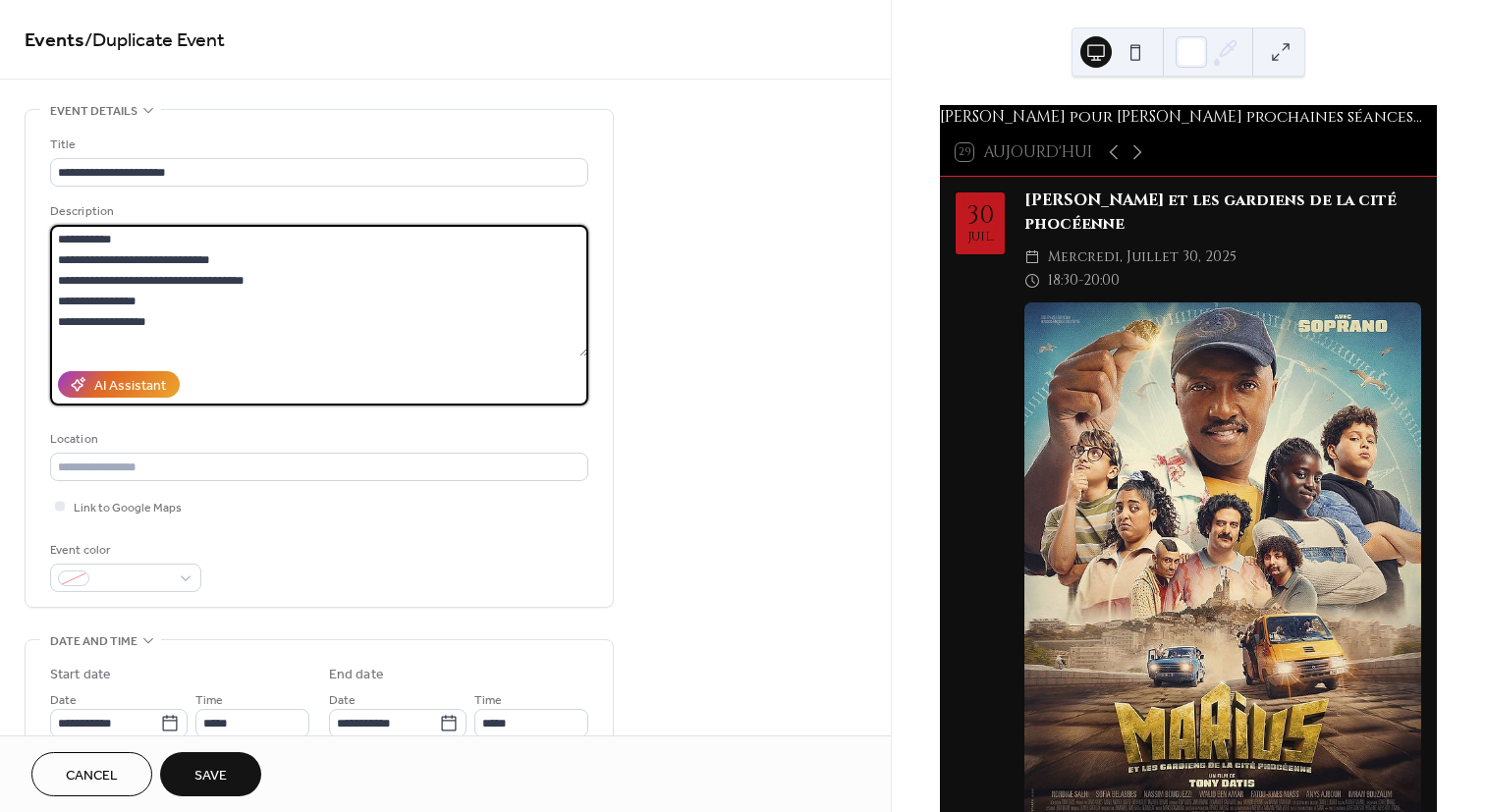 click on "**********" at bounding box center (742, 406) 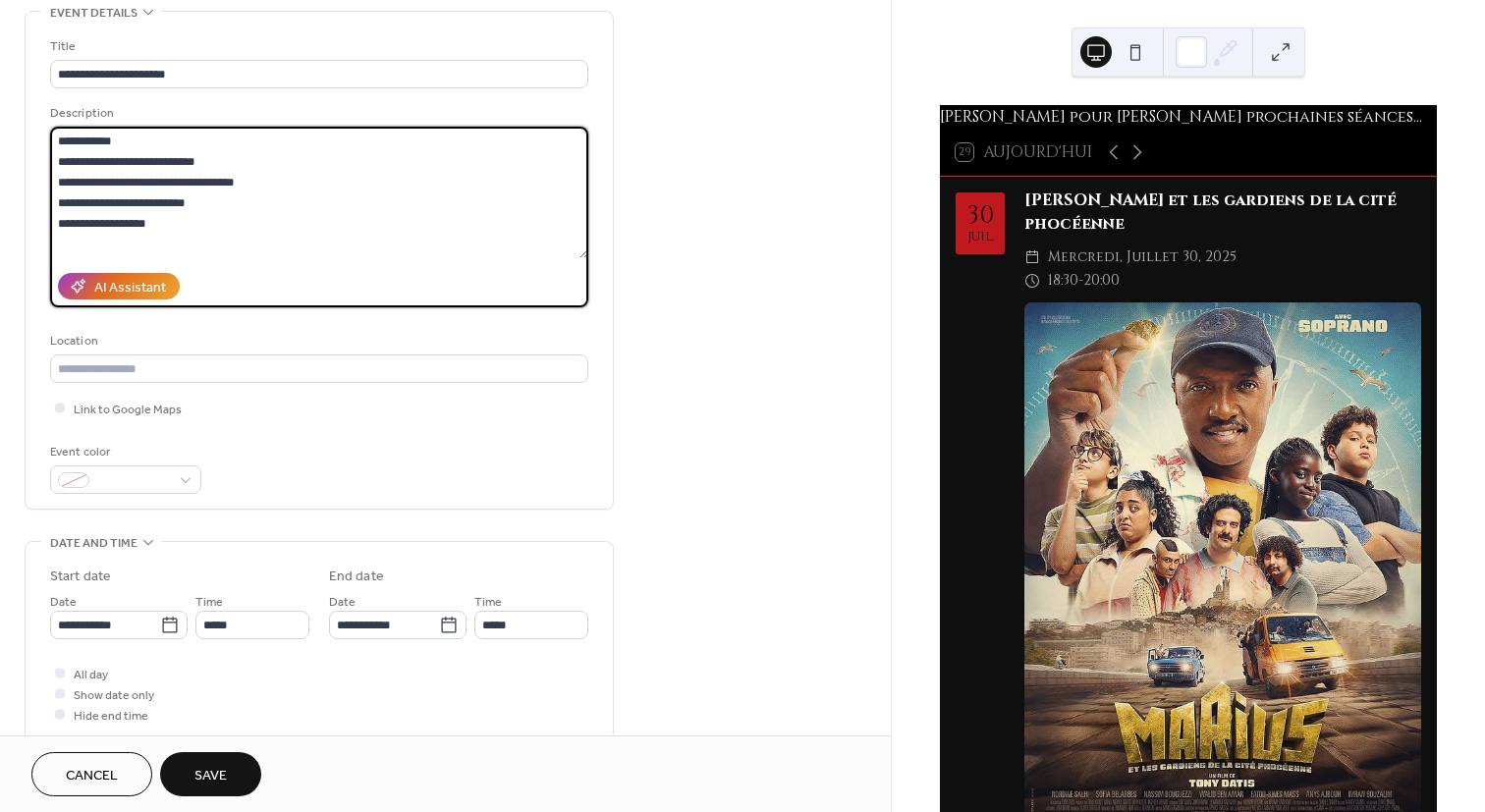 scroll, scrollTop: 196, scrollLeft: 0, axis: vertical 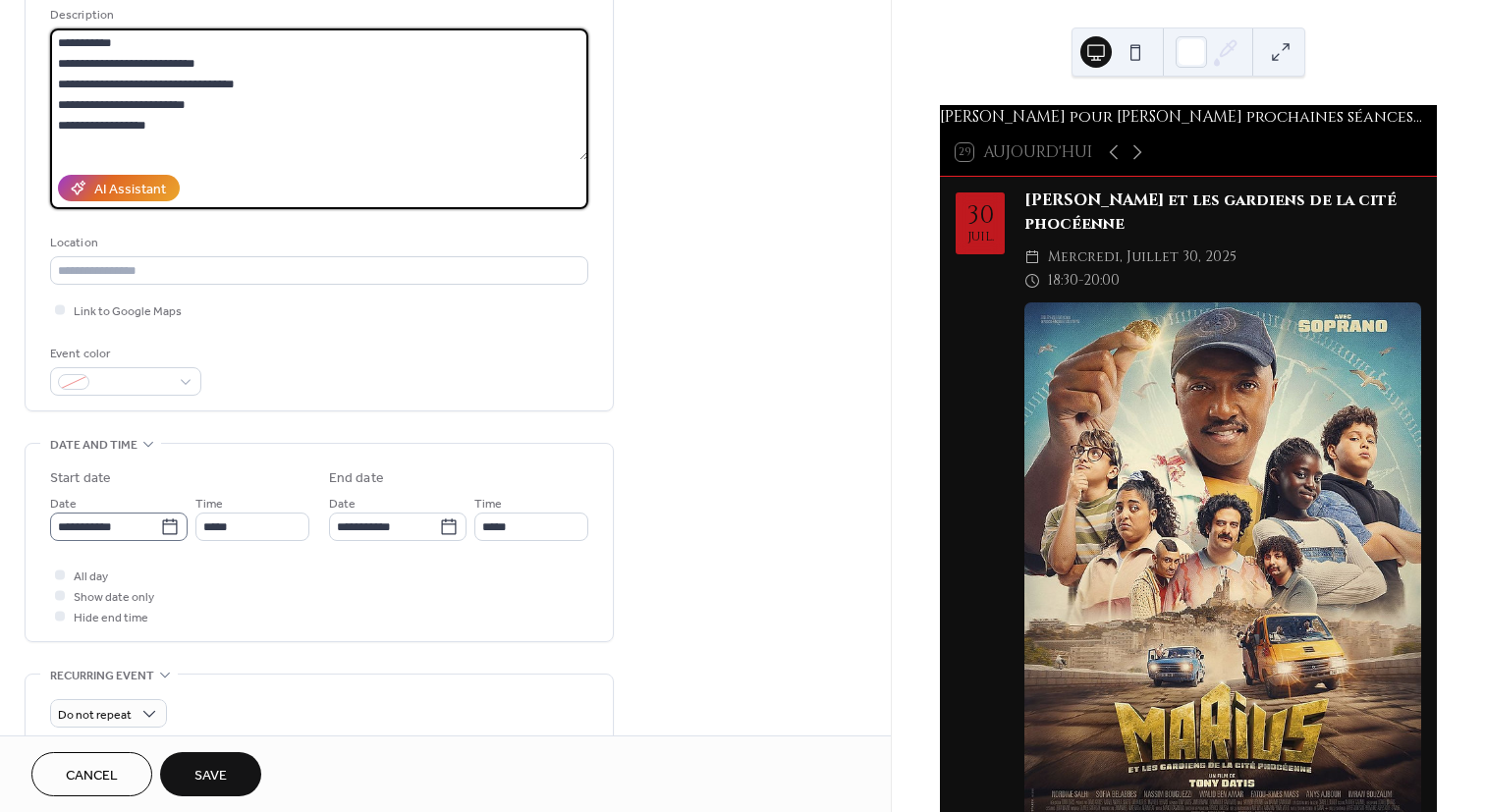 type on "**********" 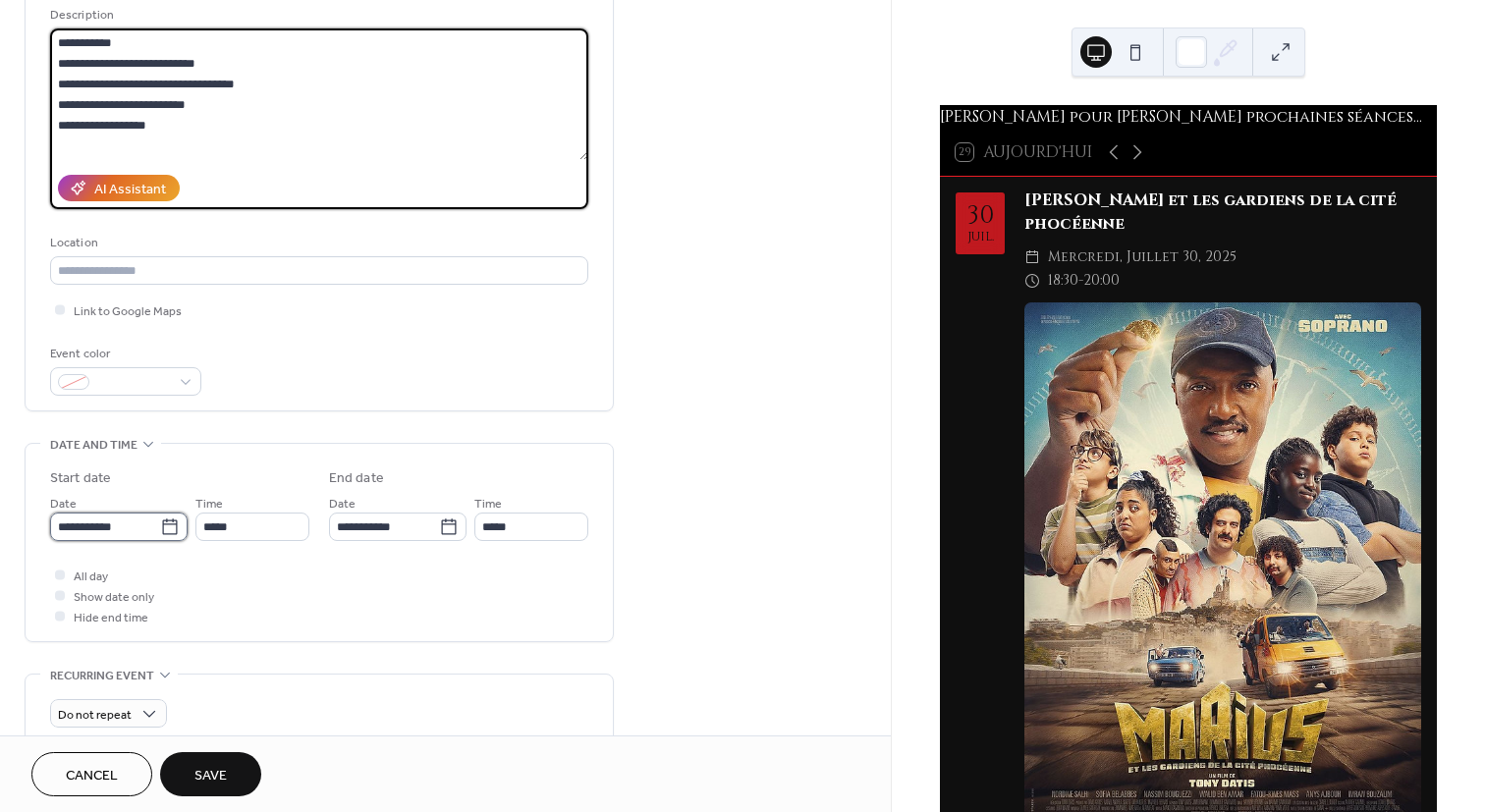 click on "**********" at bounding box center (105, 526) 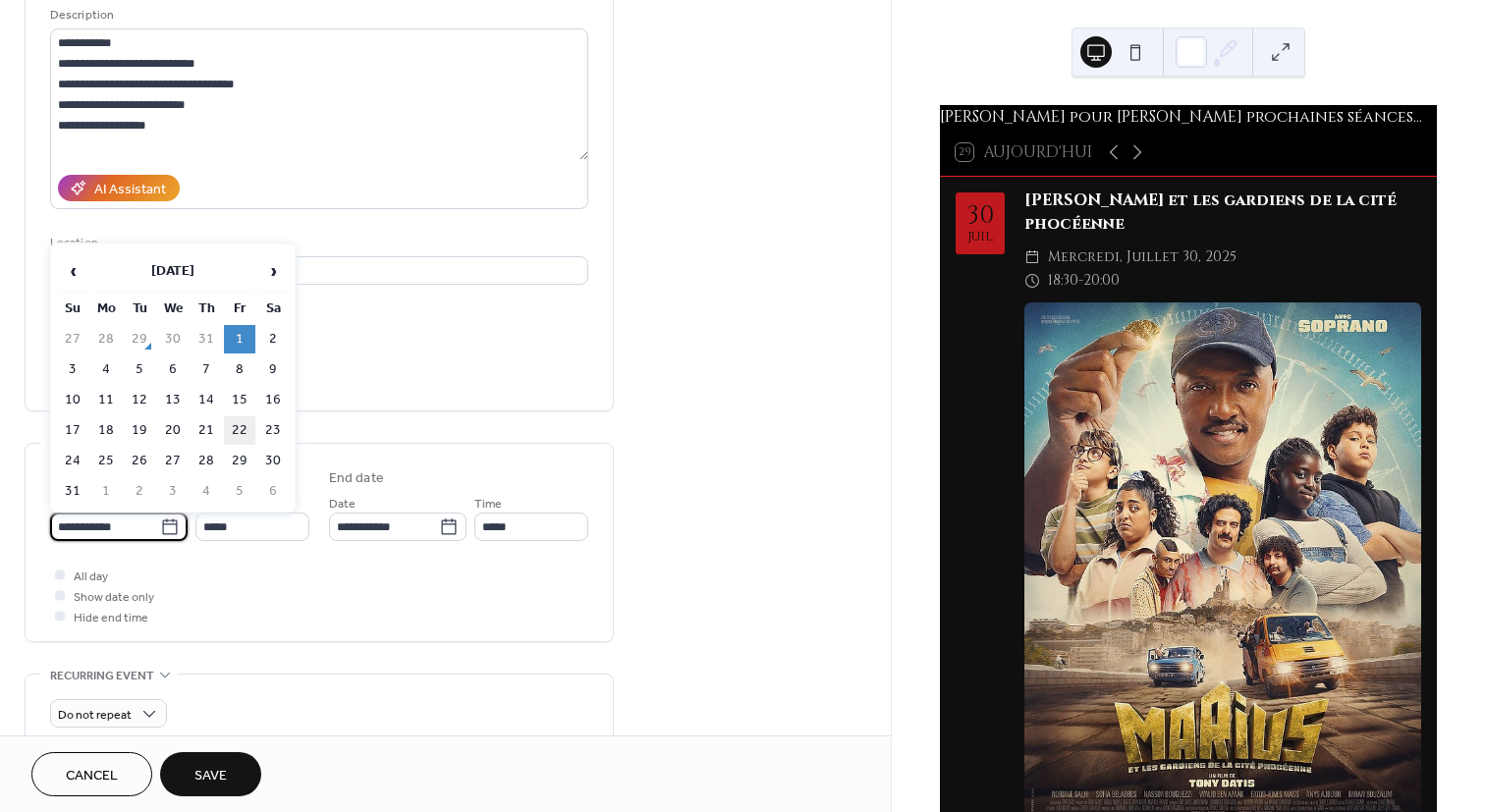 click on "22" at bounding box center (240, 430) 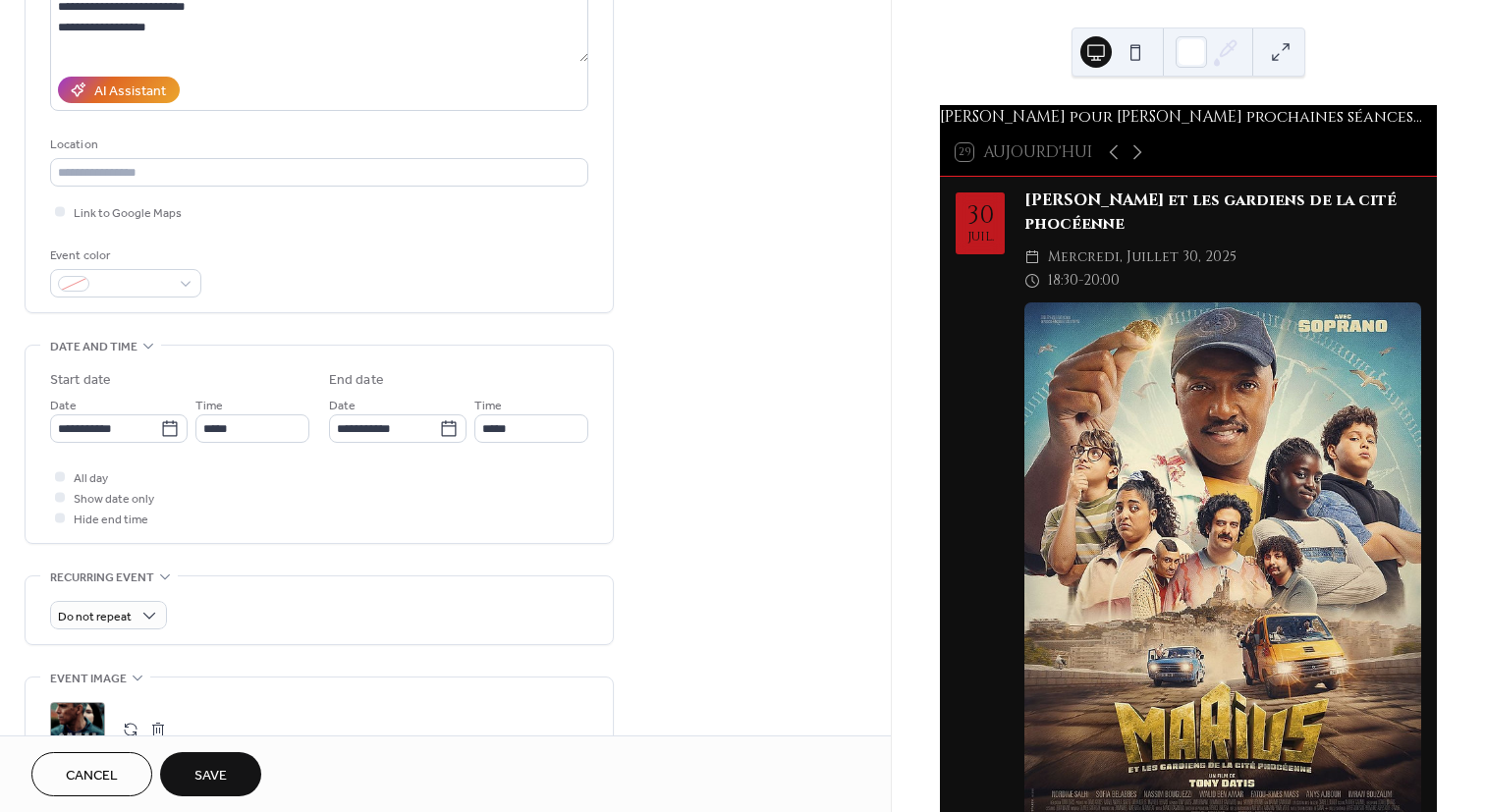 scroll, scrollTop: 589, scrollLeft: 0, axis: vertical 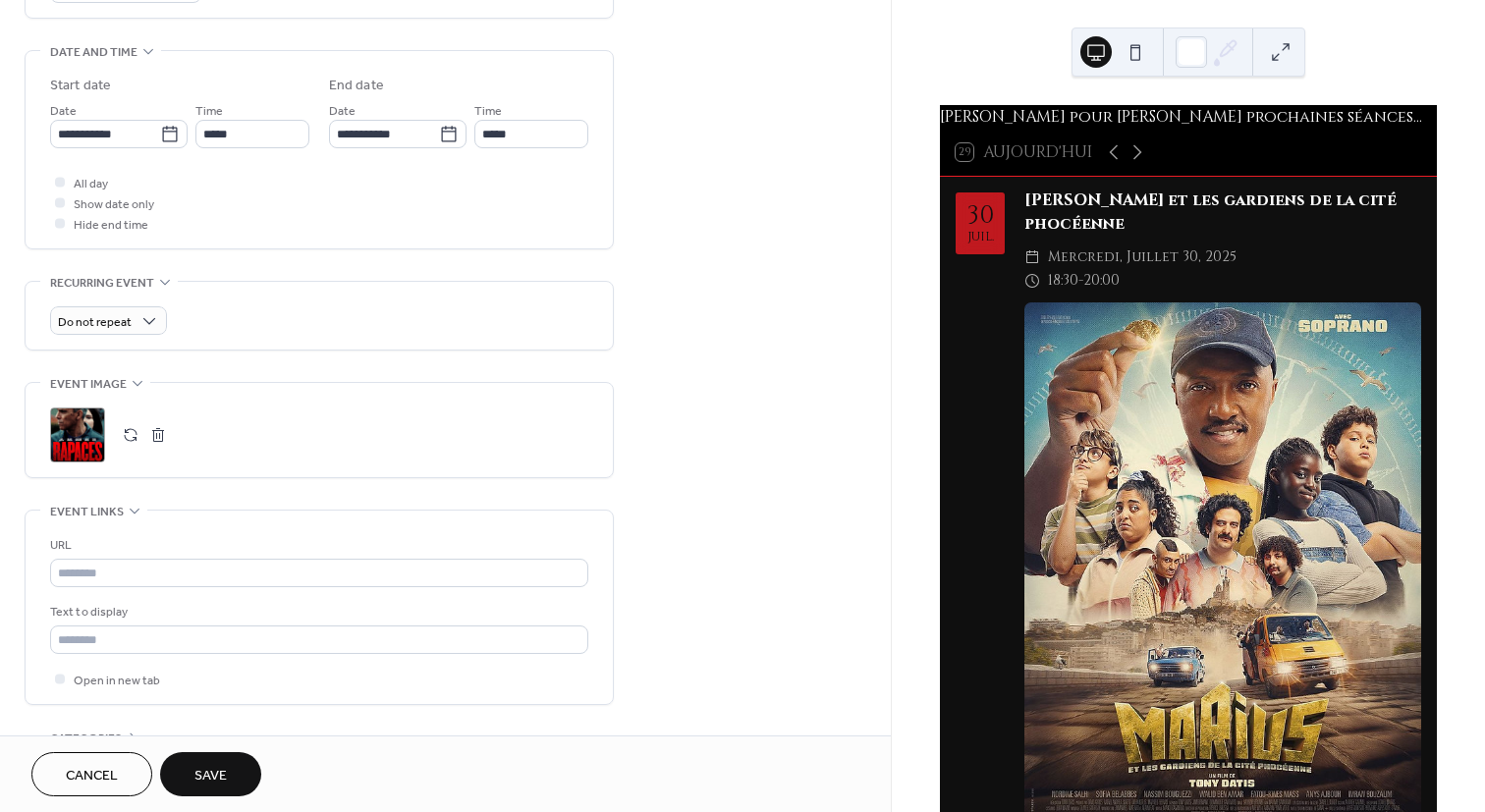 click on ";" at bounding box center [78, 435] 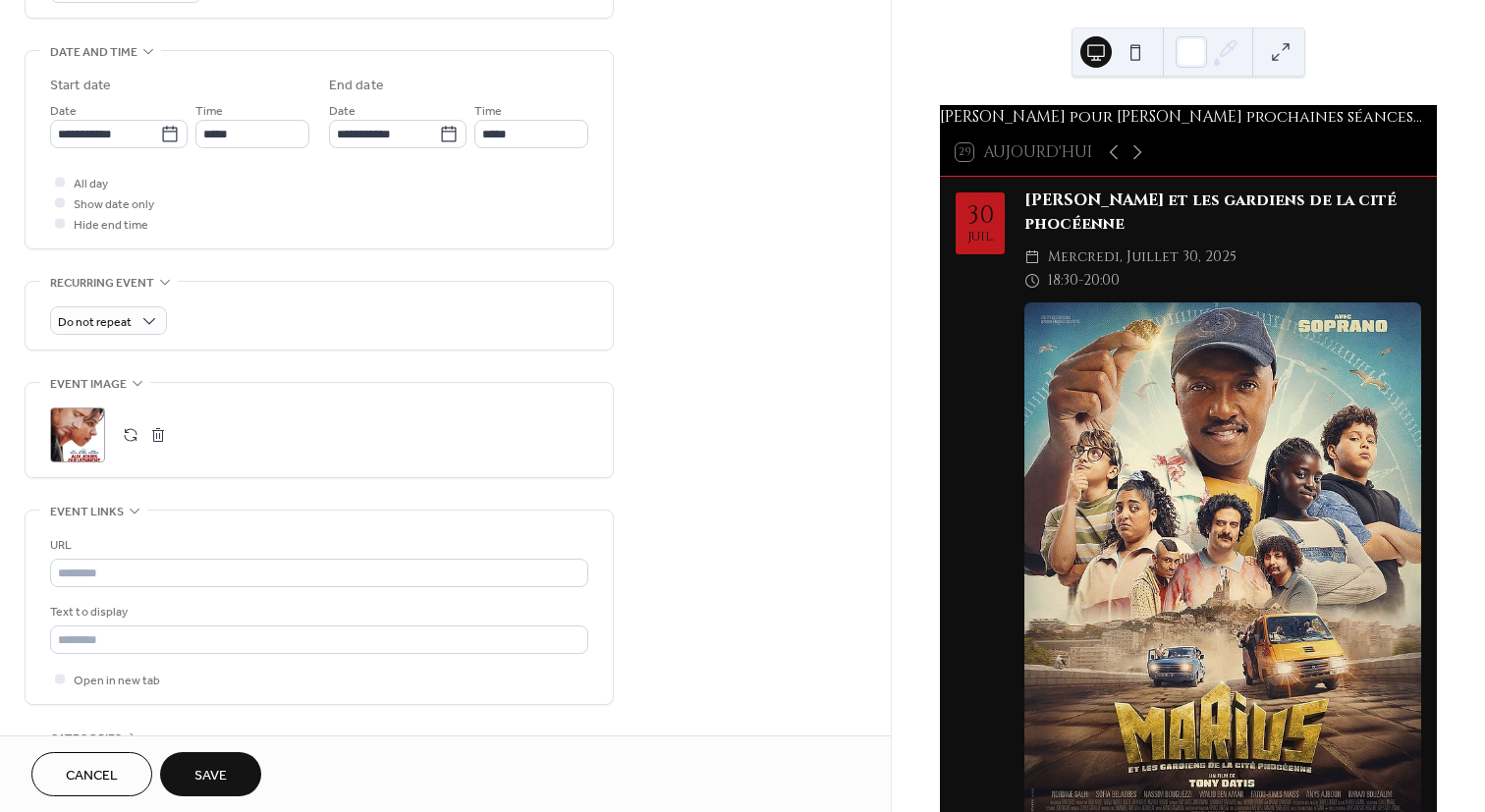 click on "Save" at bounding box center (210, 776) 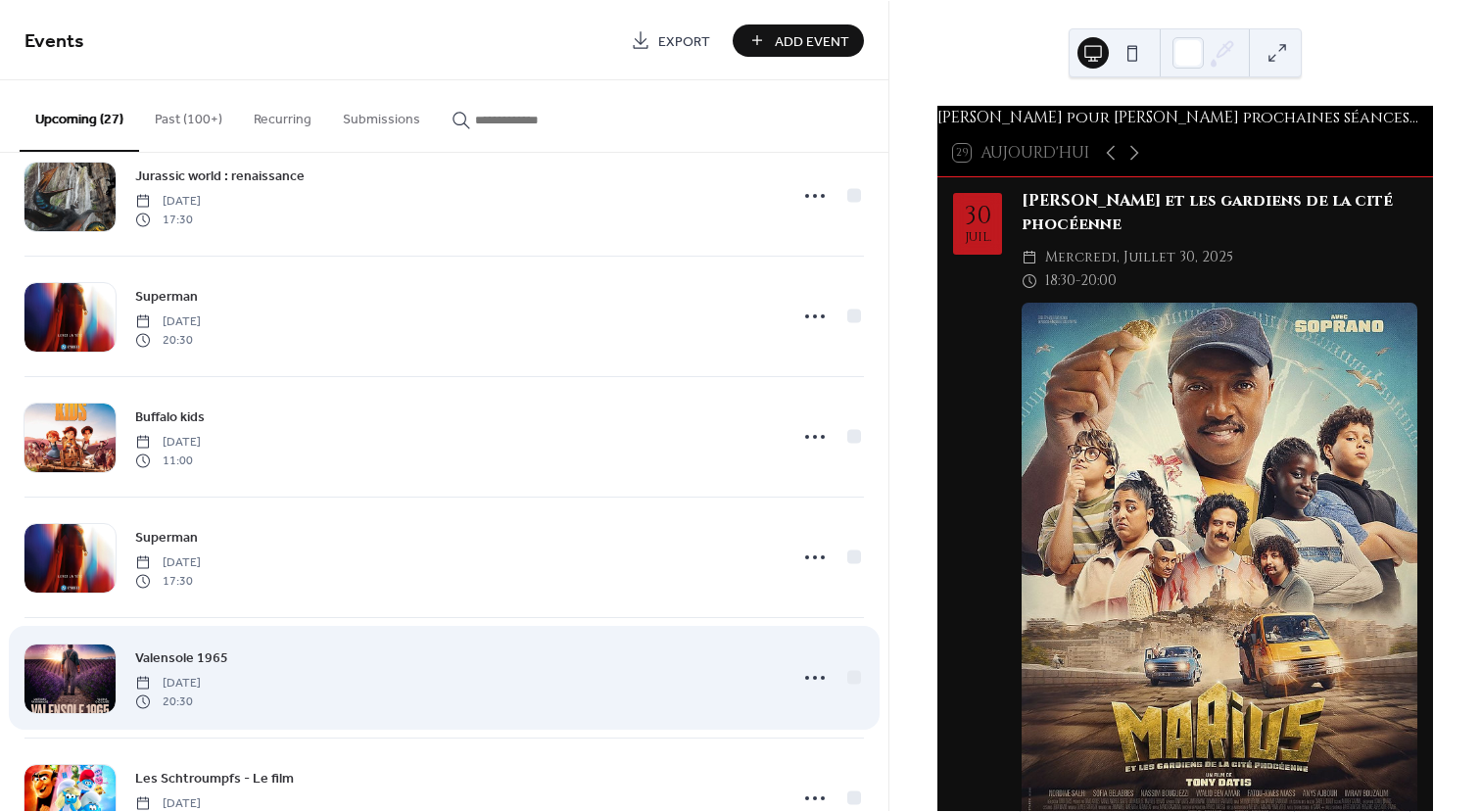 scroll, scrollTop: 2253, scrollLeft: 0, axis: vertical 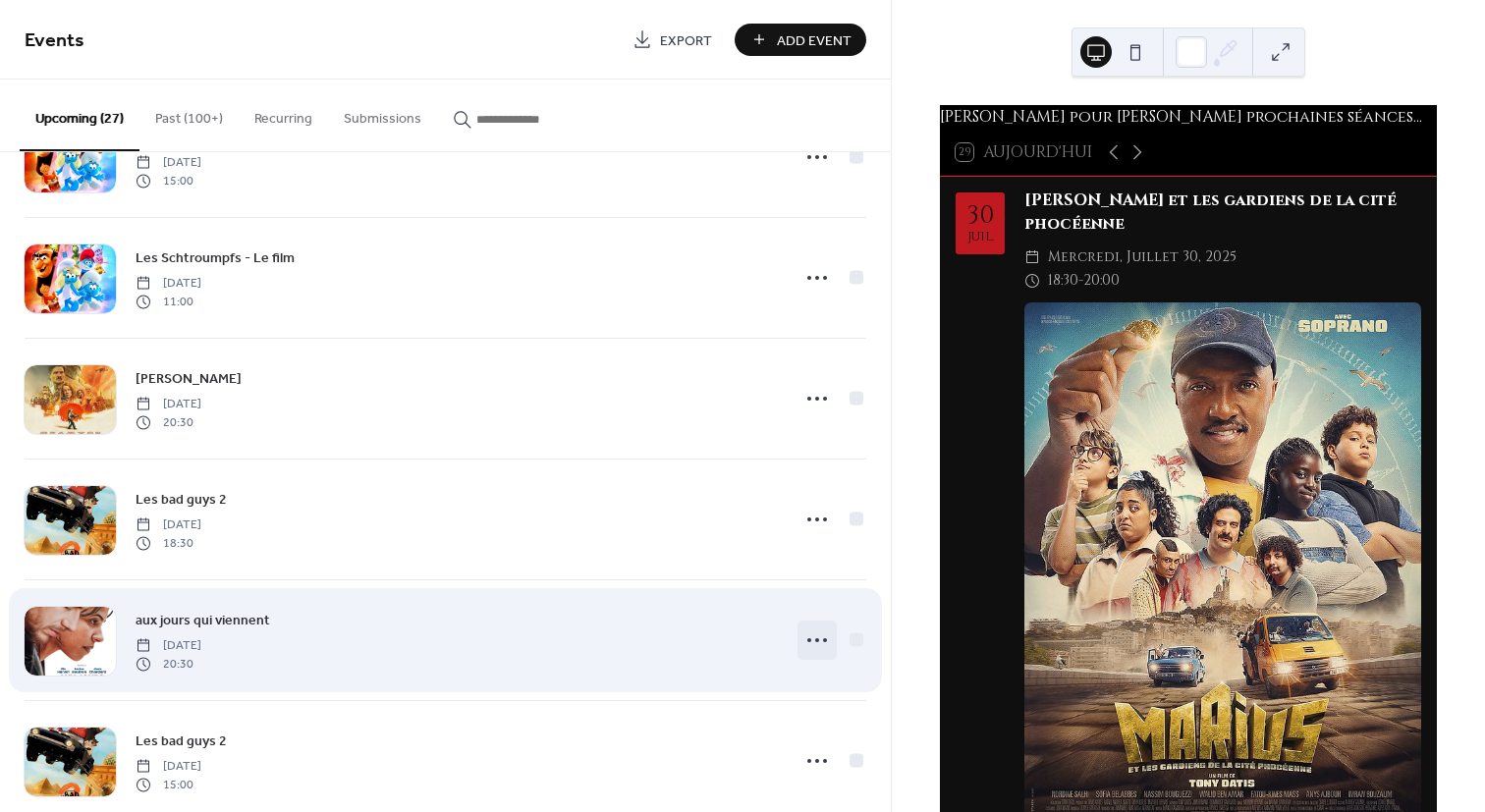 click 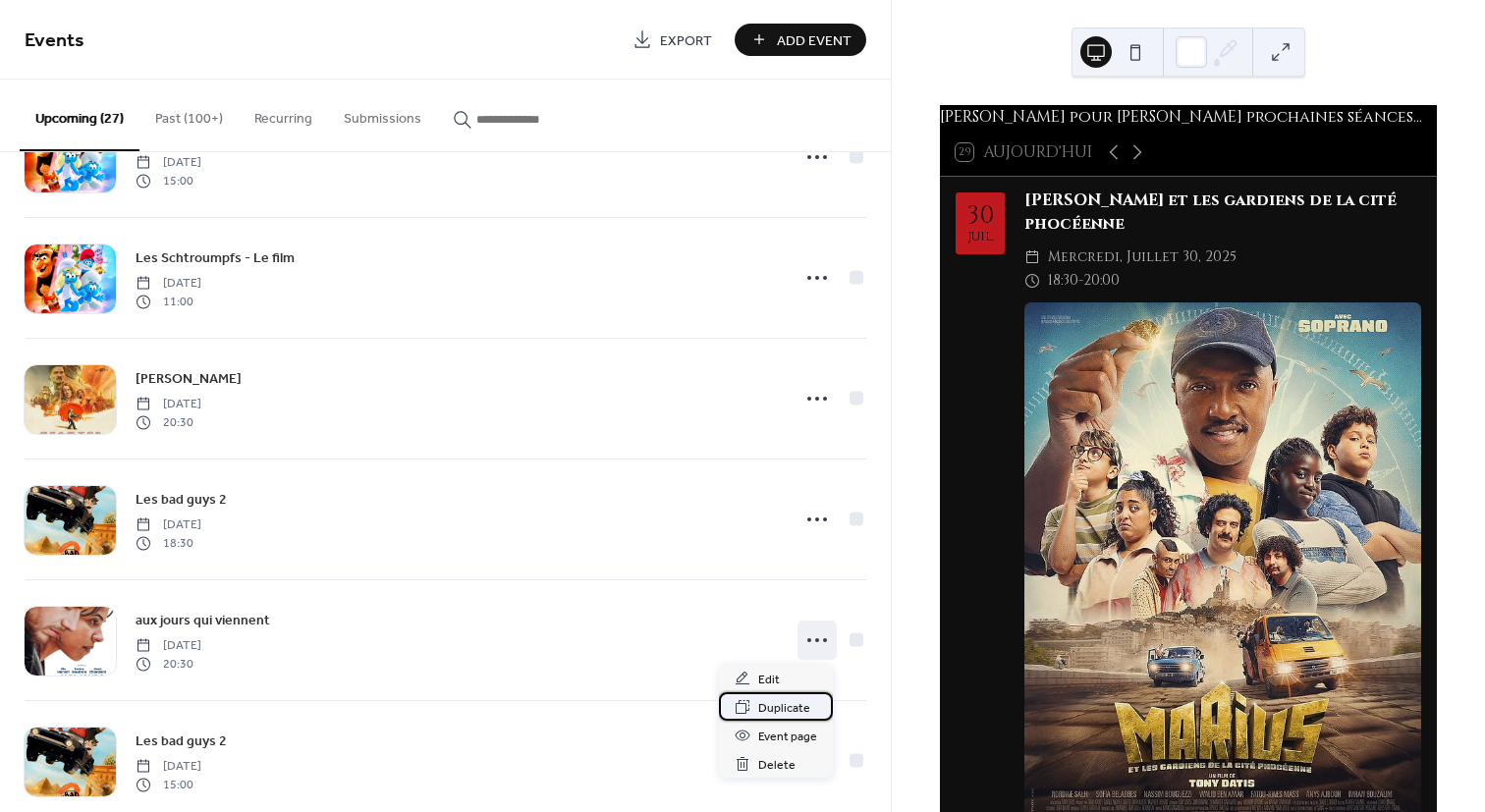 click on "Duplicate" at bounding box center (784, 708) 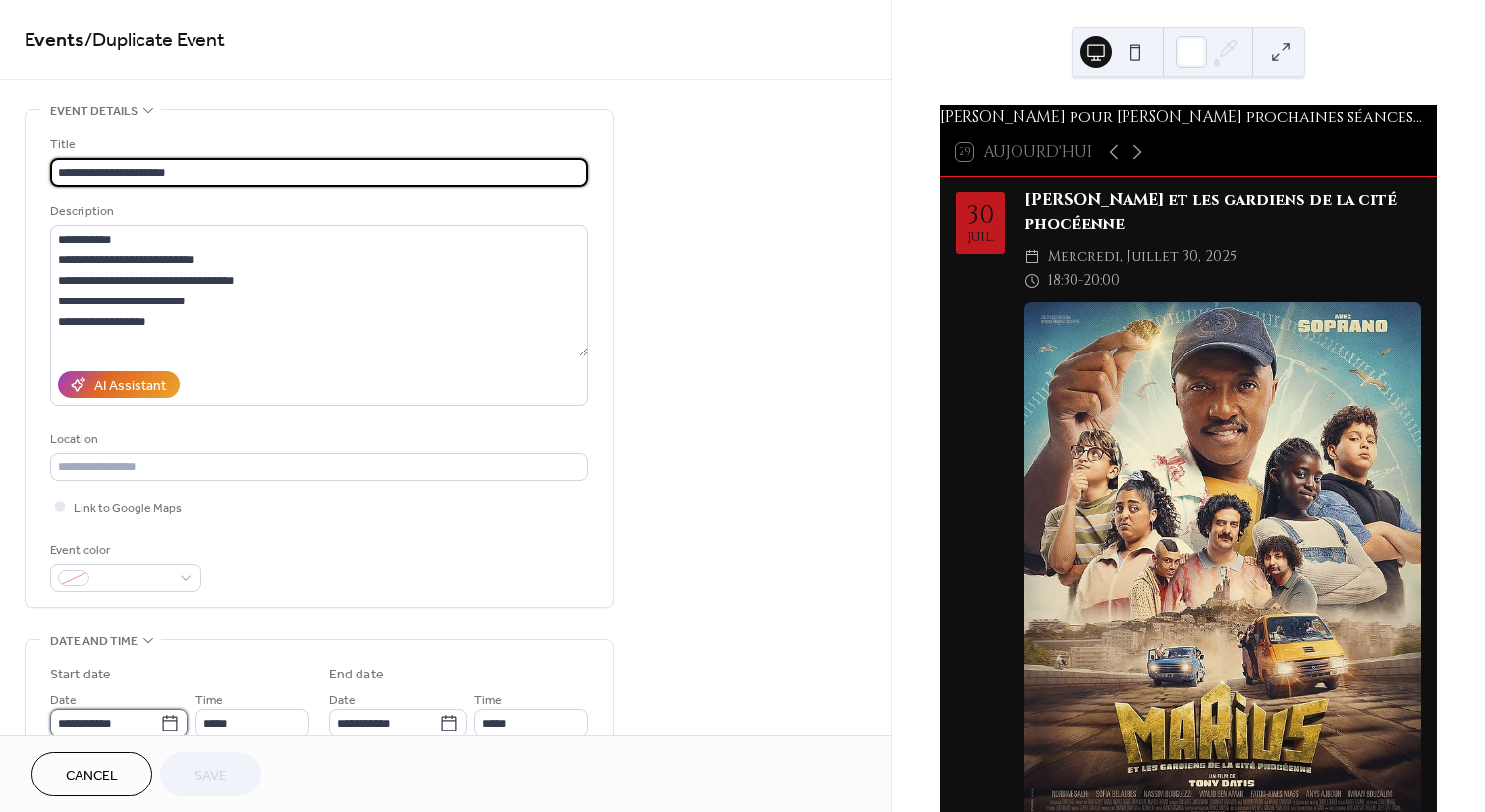 click on "**********" at bounding box center [105, 723] 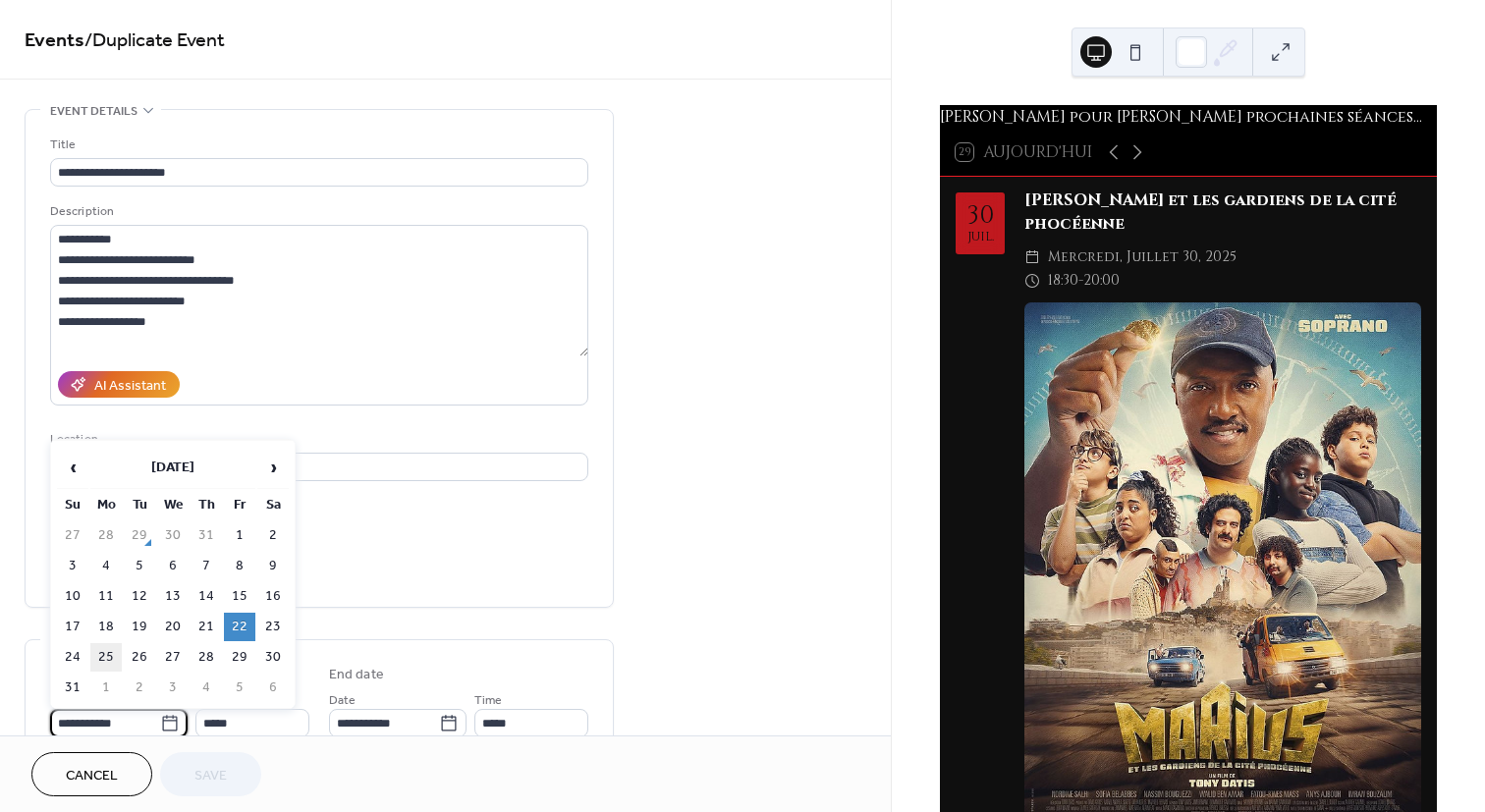 click on "25" at bounding box center [106, 657] 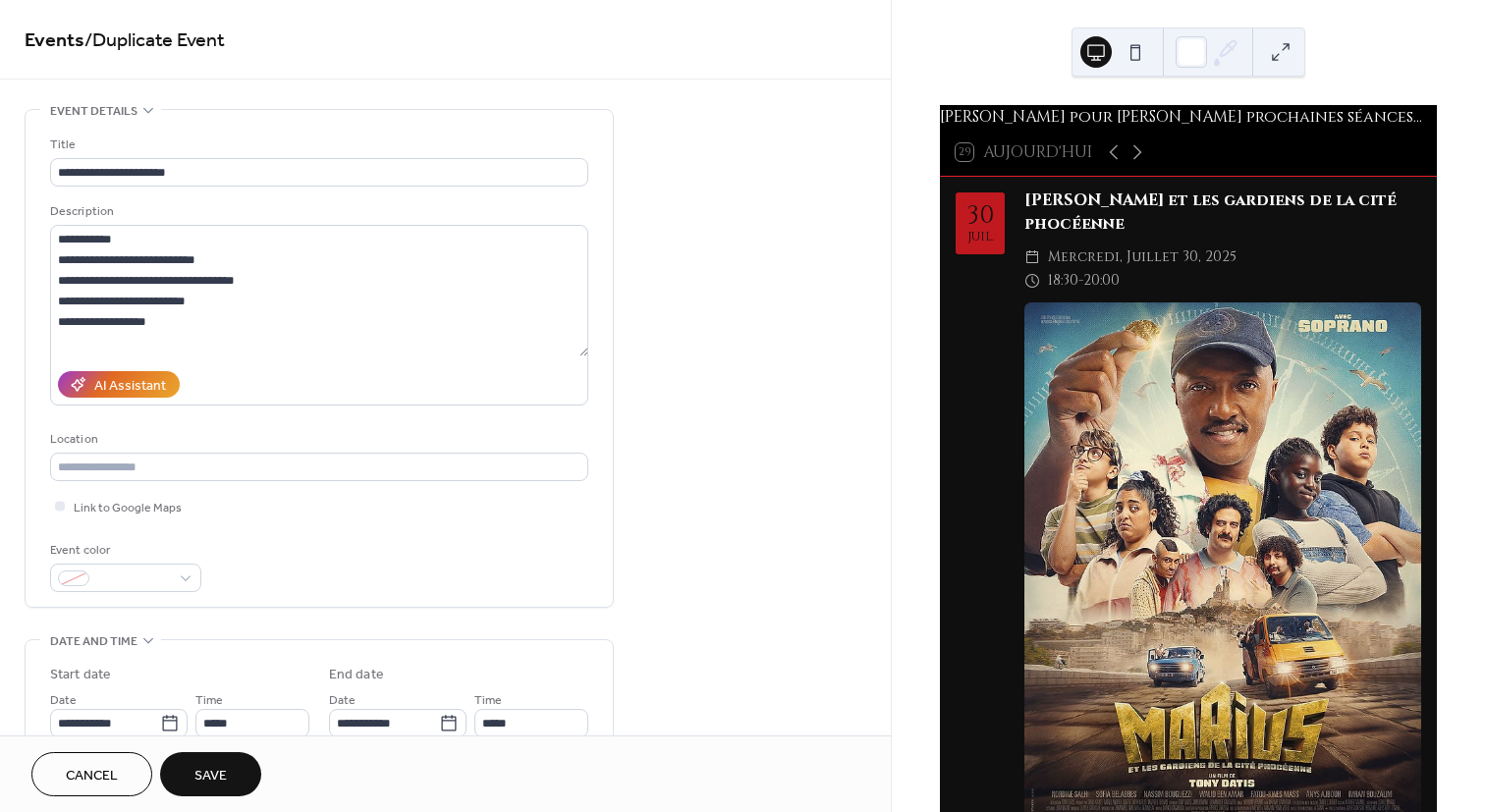 click on "Save" at bounding box center (210, 776) 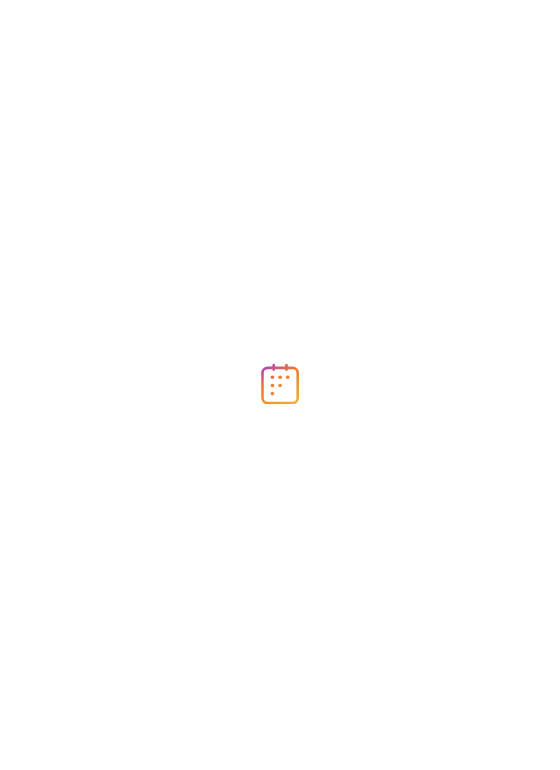 scroll, scrollTop: 0, scrollLeft: 0, axis: both 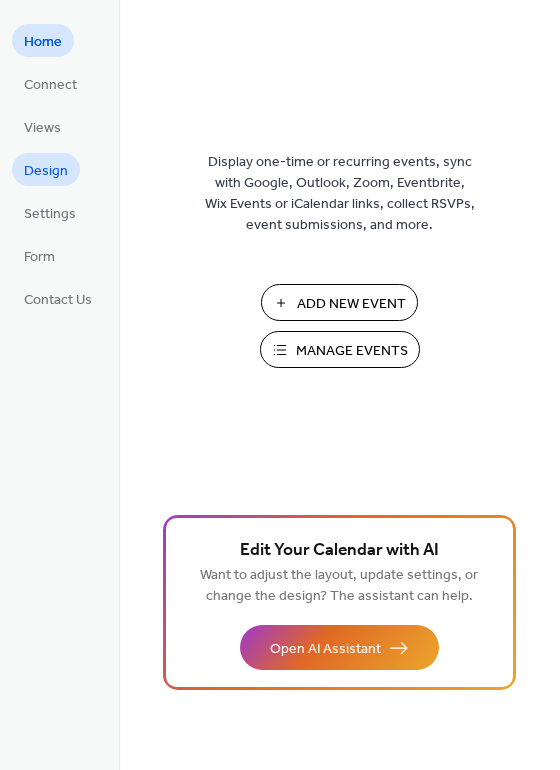 click on "Design" at bounding box center [46, 171] 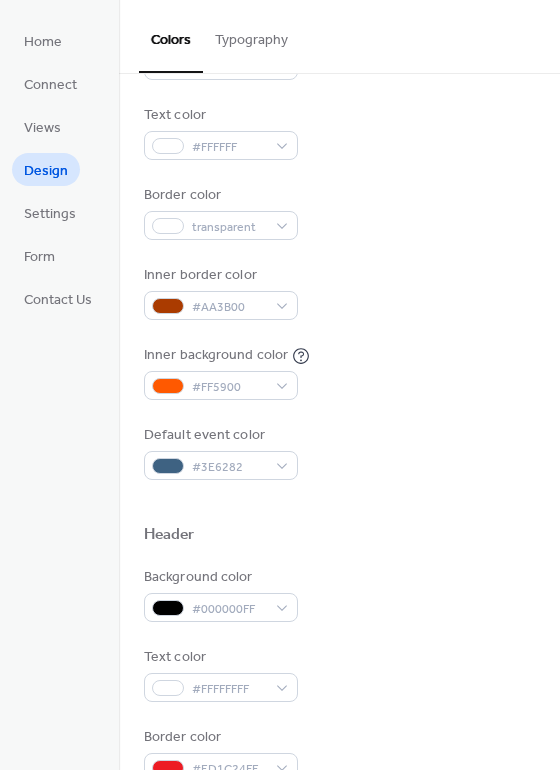 scroll, scrollTop: 0, scrollLeft: 0, axis: both 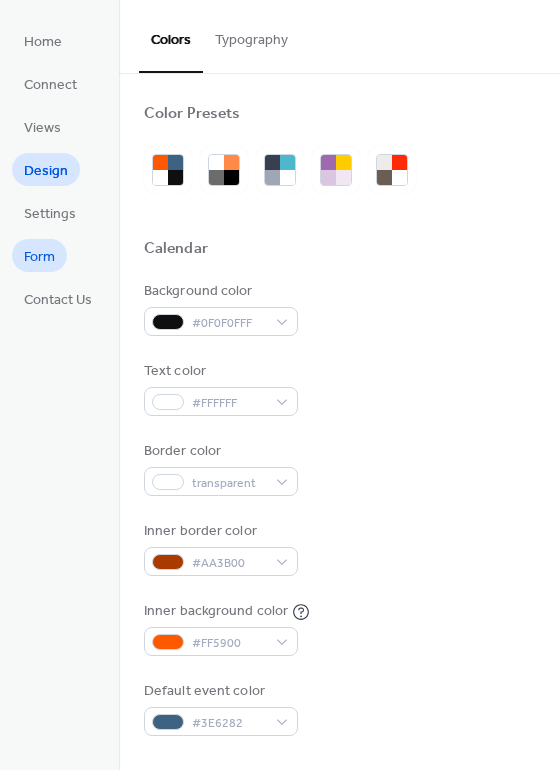 click on "Form" at bounding box center [39, 257] 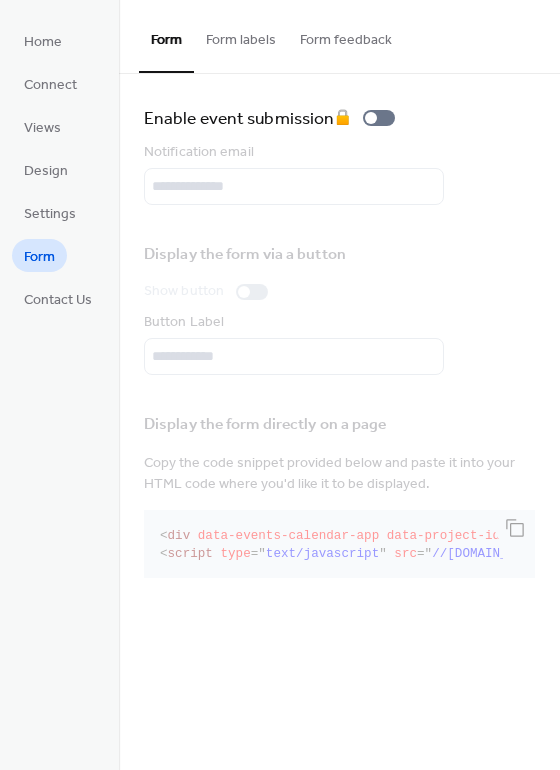 click on "Form labels" at bounding box center (241, 35) 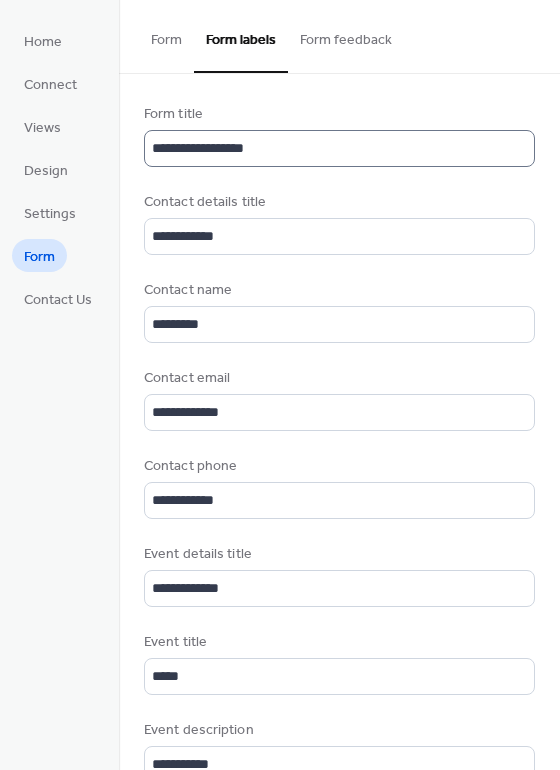 scroll, scrollTop: 0, scrollLeft: 0, axis: both 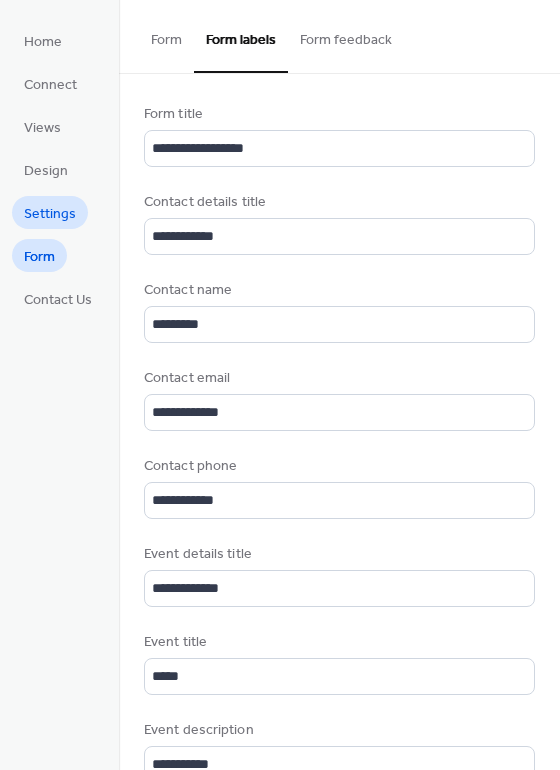 click on "Settings" at bounding box center [50, 214] 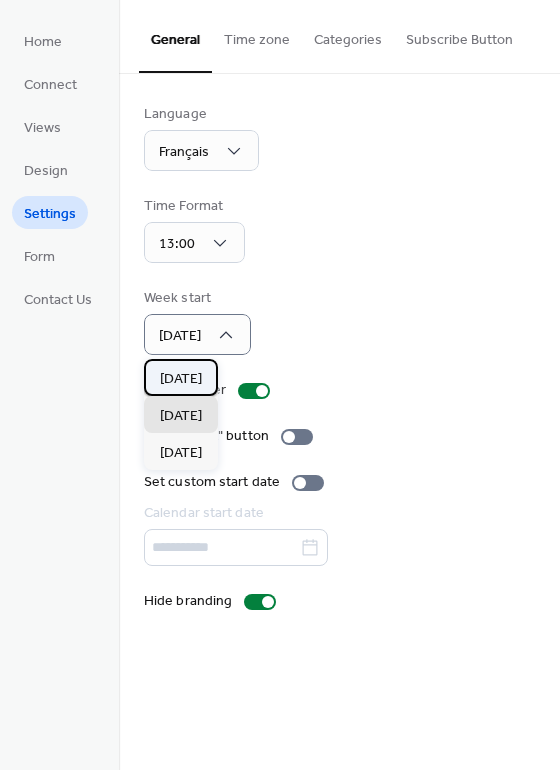 click on "Sunday" at bounding box center [181, 379] 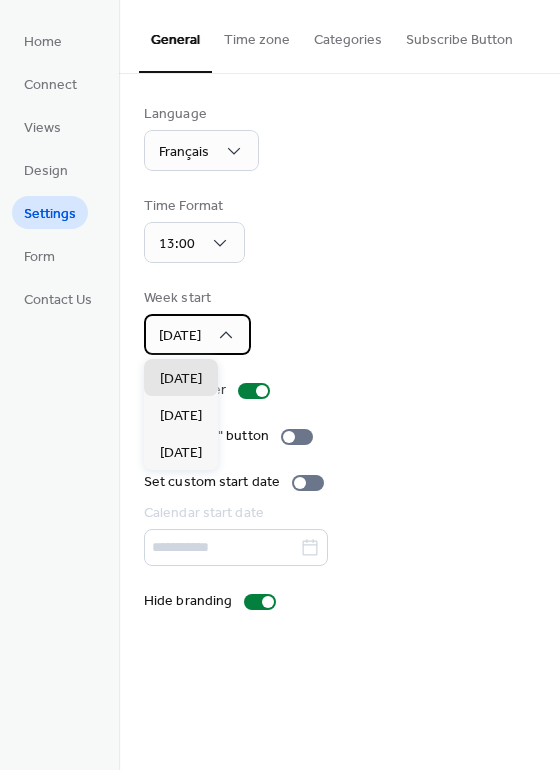 click 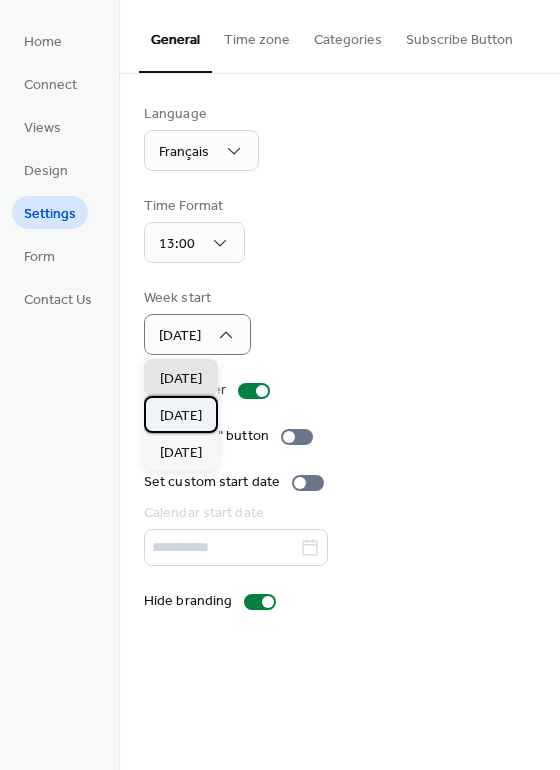 click on "Monday" at bounding box center [181, 416] 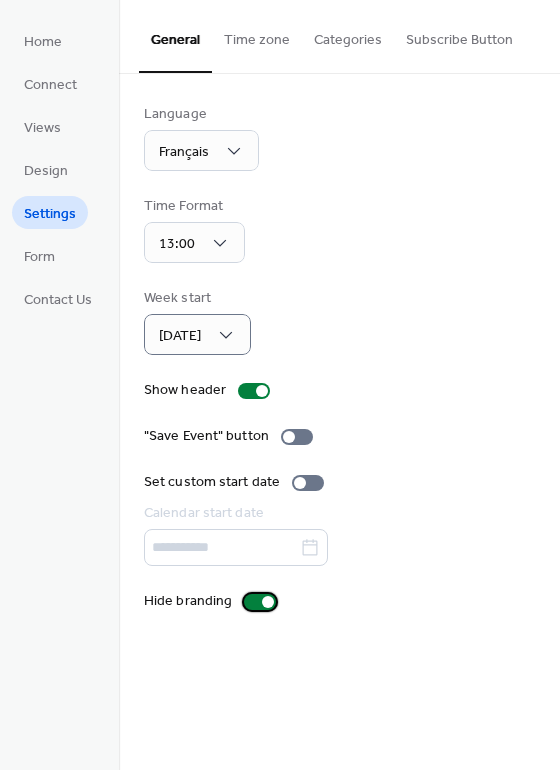 click at bounding box center (260, 602) 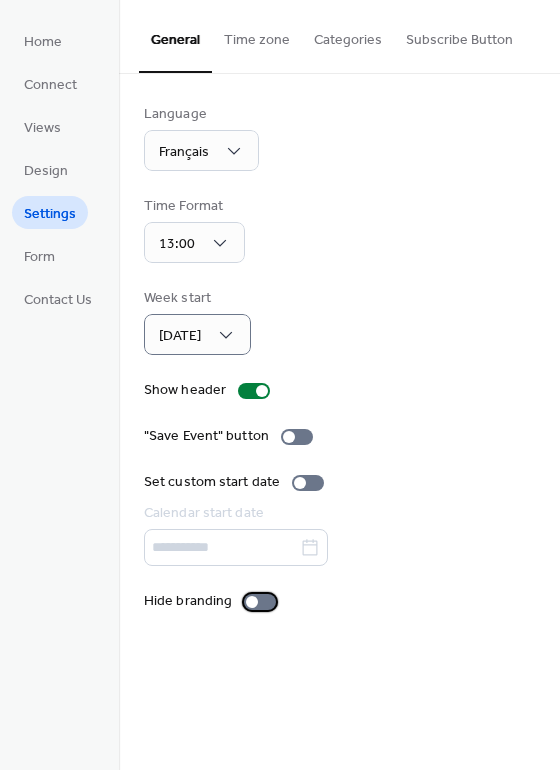 click at bounding box center (260, 602) 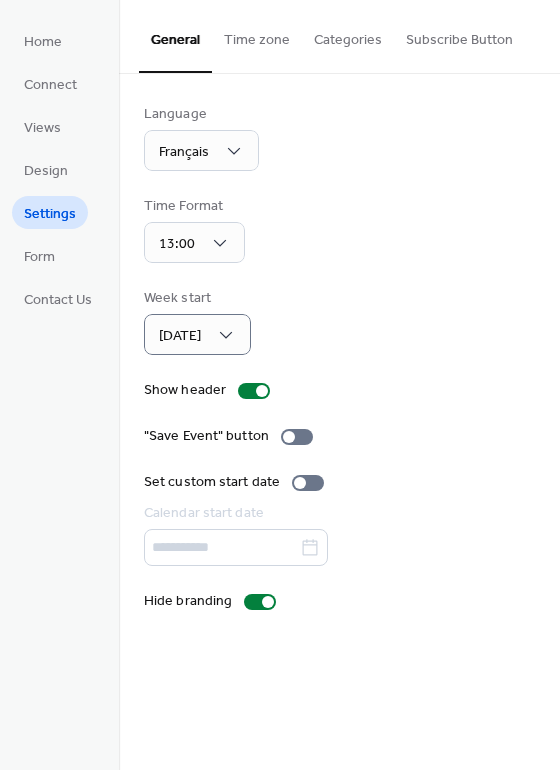 click on "Subscribe Button" at bounding box center (459, 35) 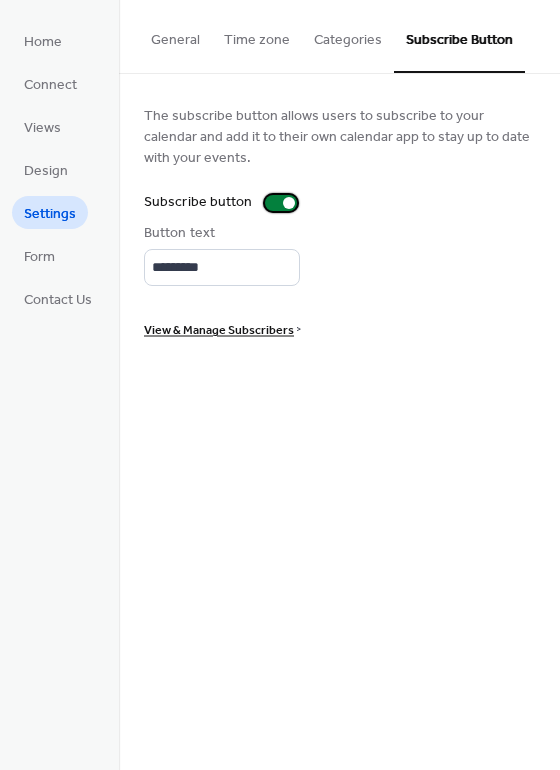 click at bounding box center (281, 203) 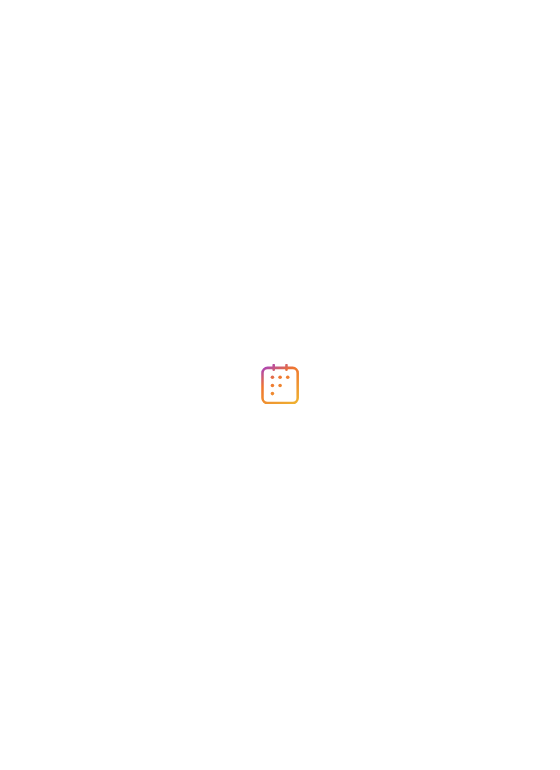 scroll, scrollTop: 0, scrollLeft: 0, axis: both 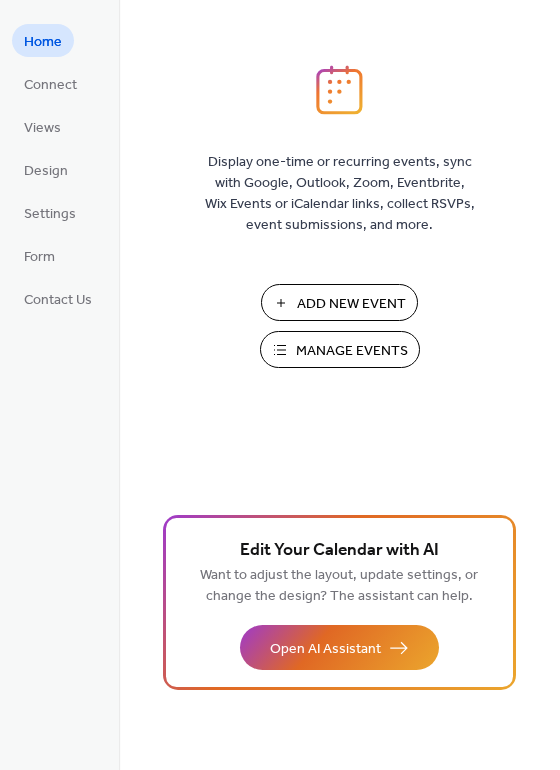 click on "Manage Events" at bounding box center [352, 351] 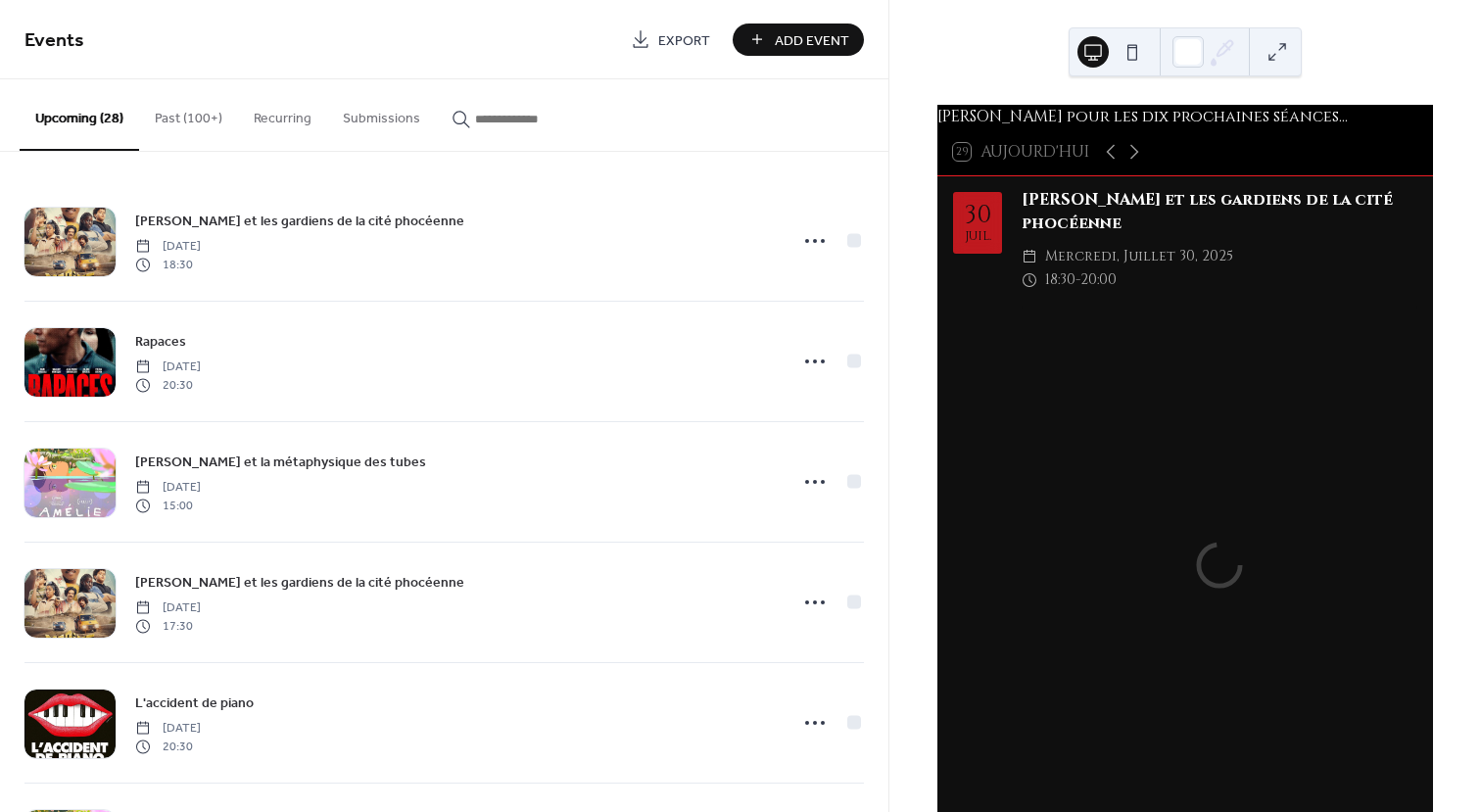scroll, scrollTop: 0, scrollLeft: 0, axis: both 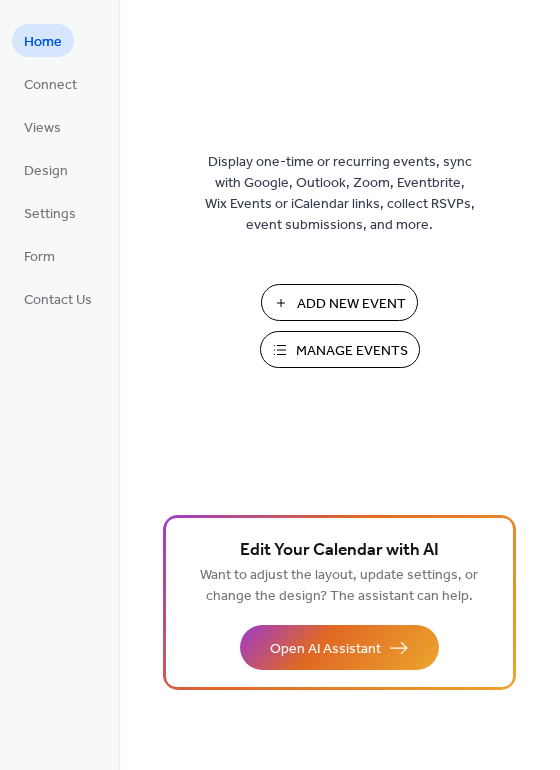 click on "Manage Events" at bounding box center (352, 351) 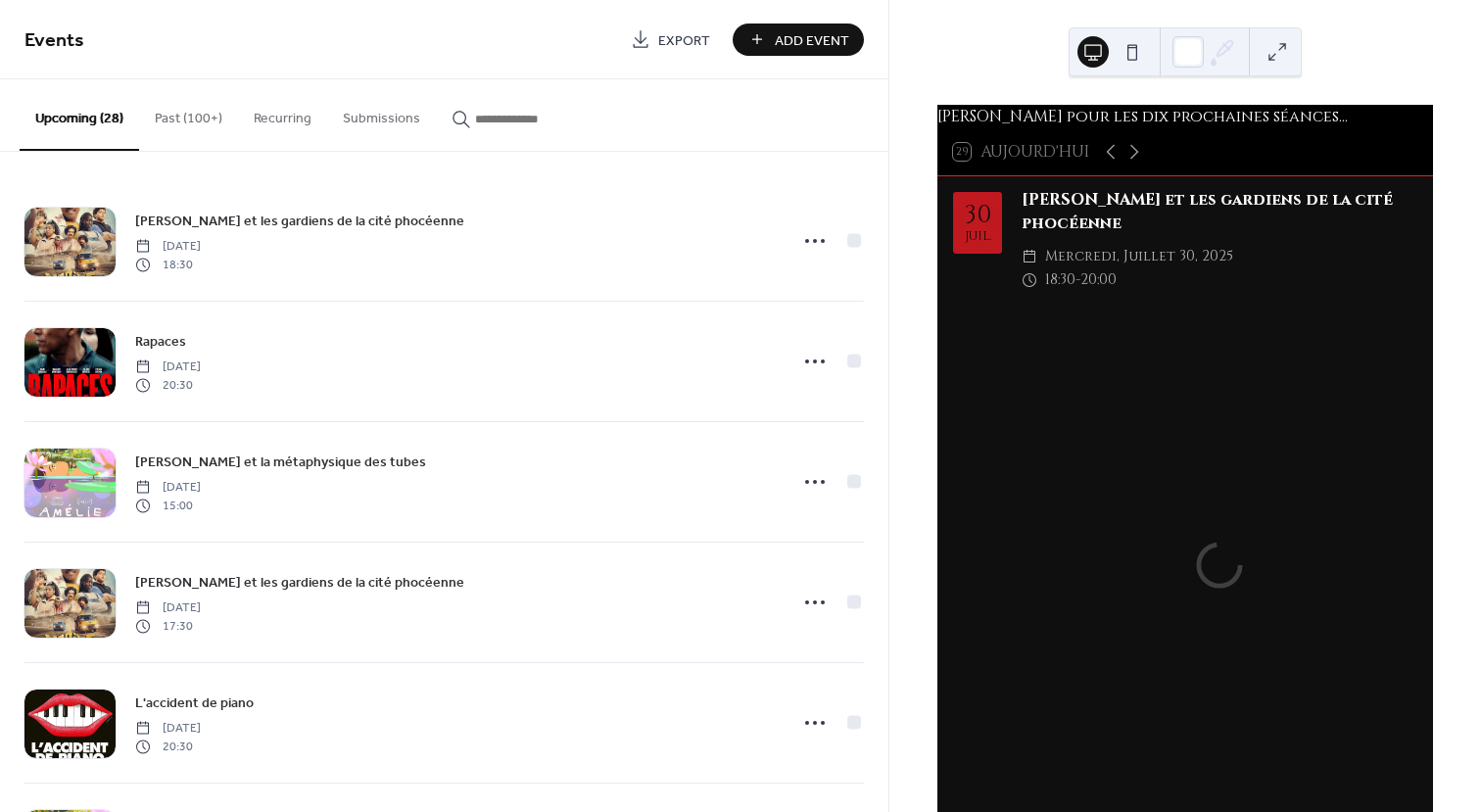 scroll, scrollTop: 0, scrollLeft: 0, axis: both 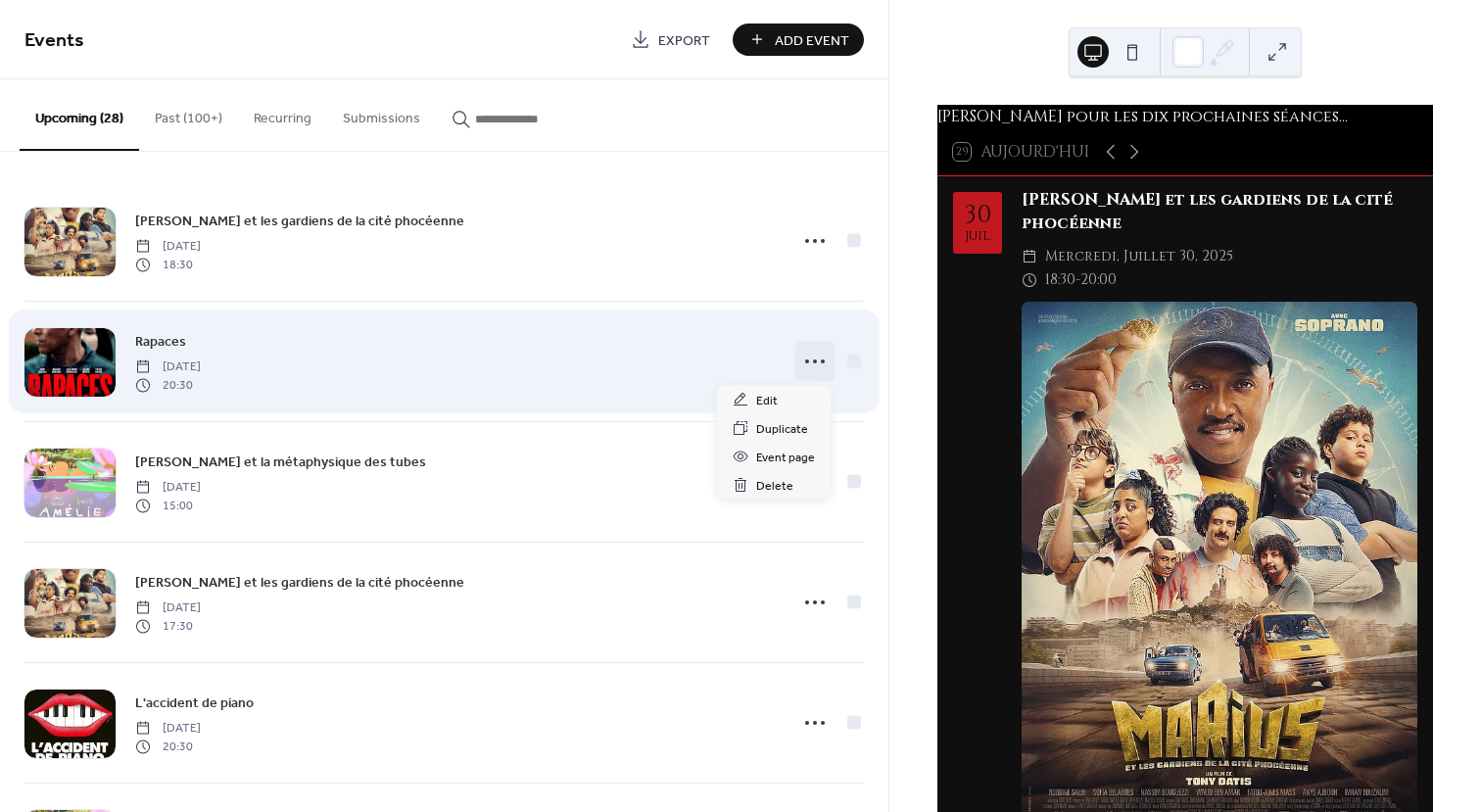 click 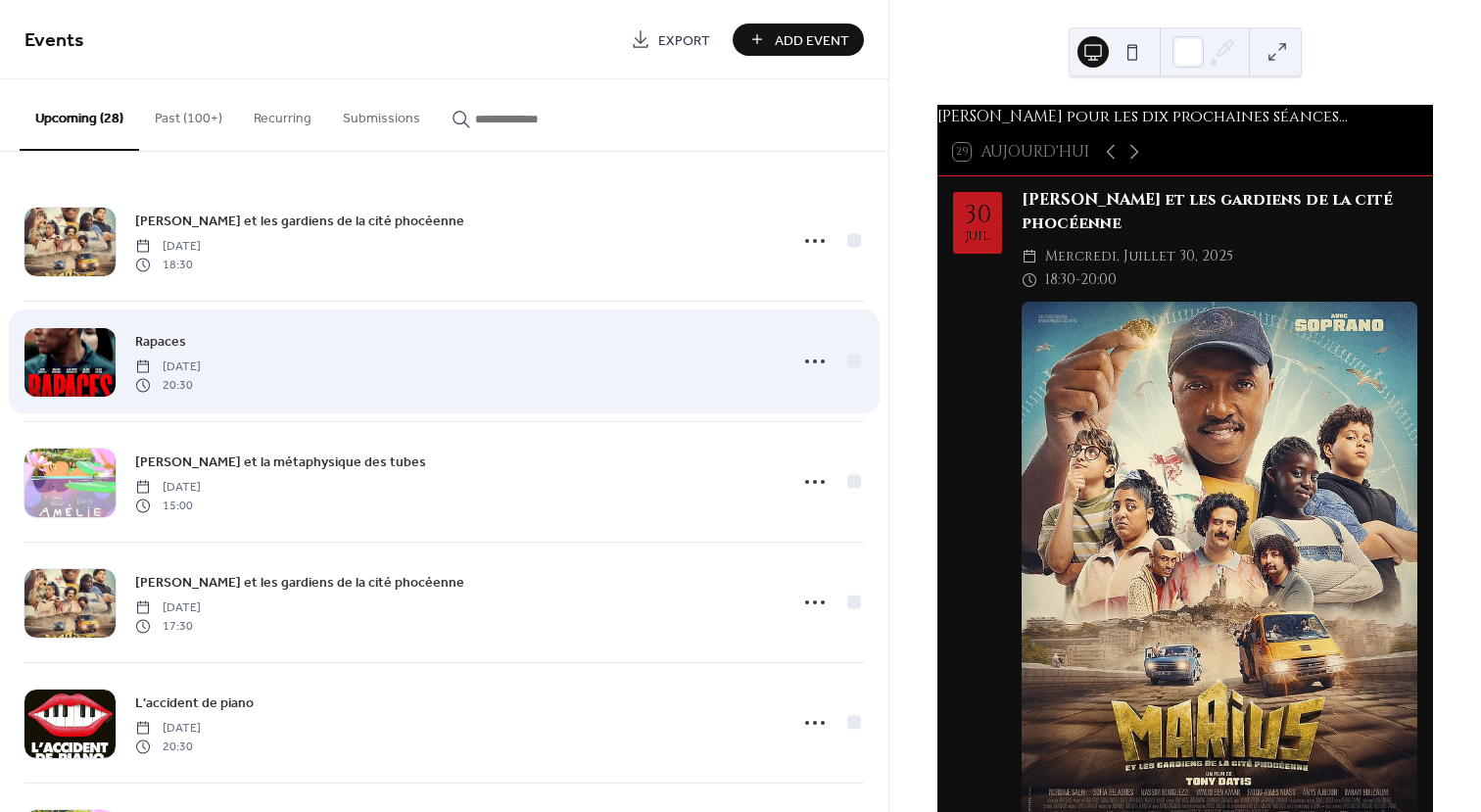 click at bounding box center (70, 362) 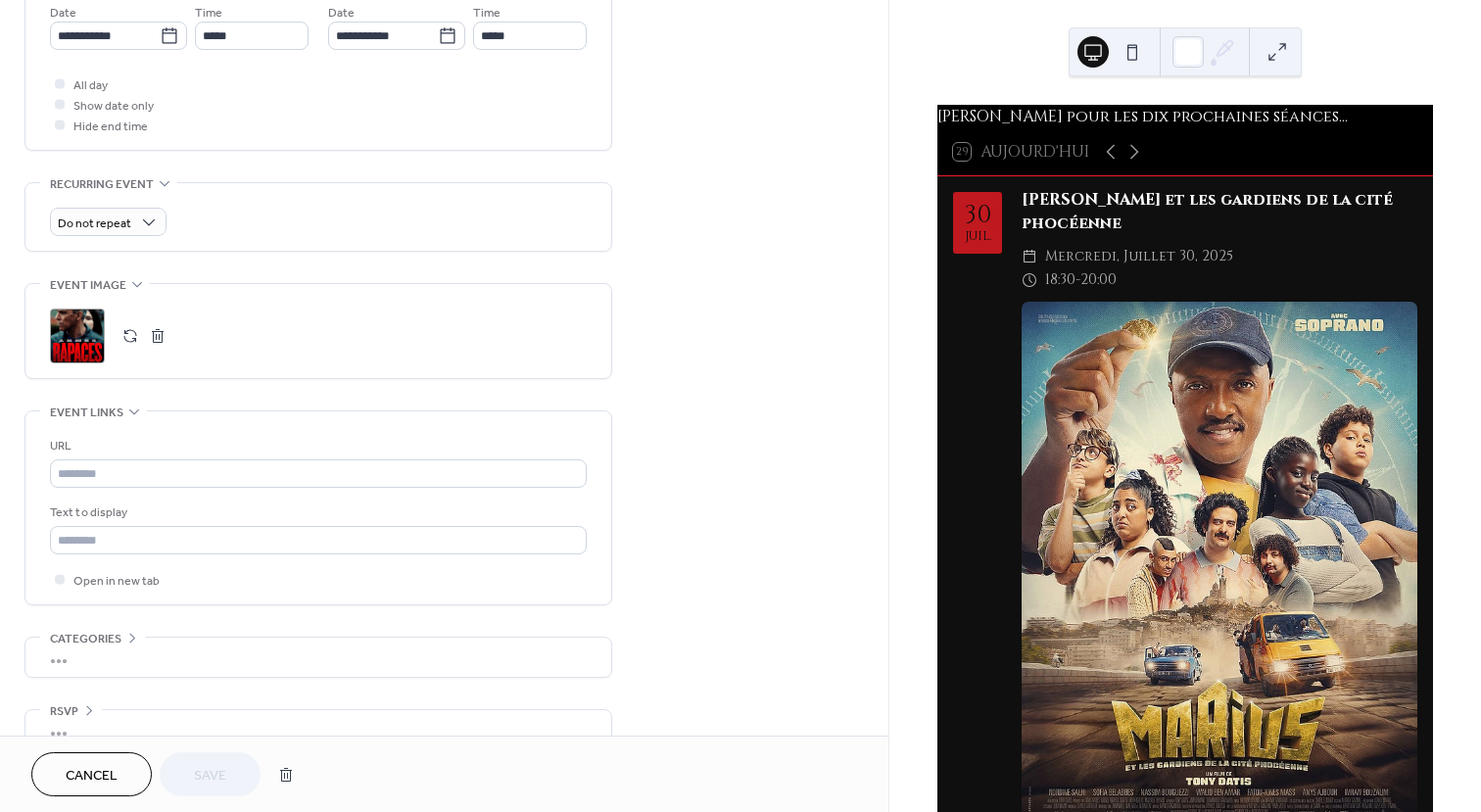 scroll, scrollTop: 720, scrollLeft: 0, axis: vertical 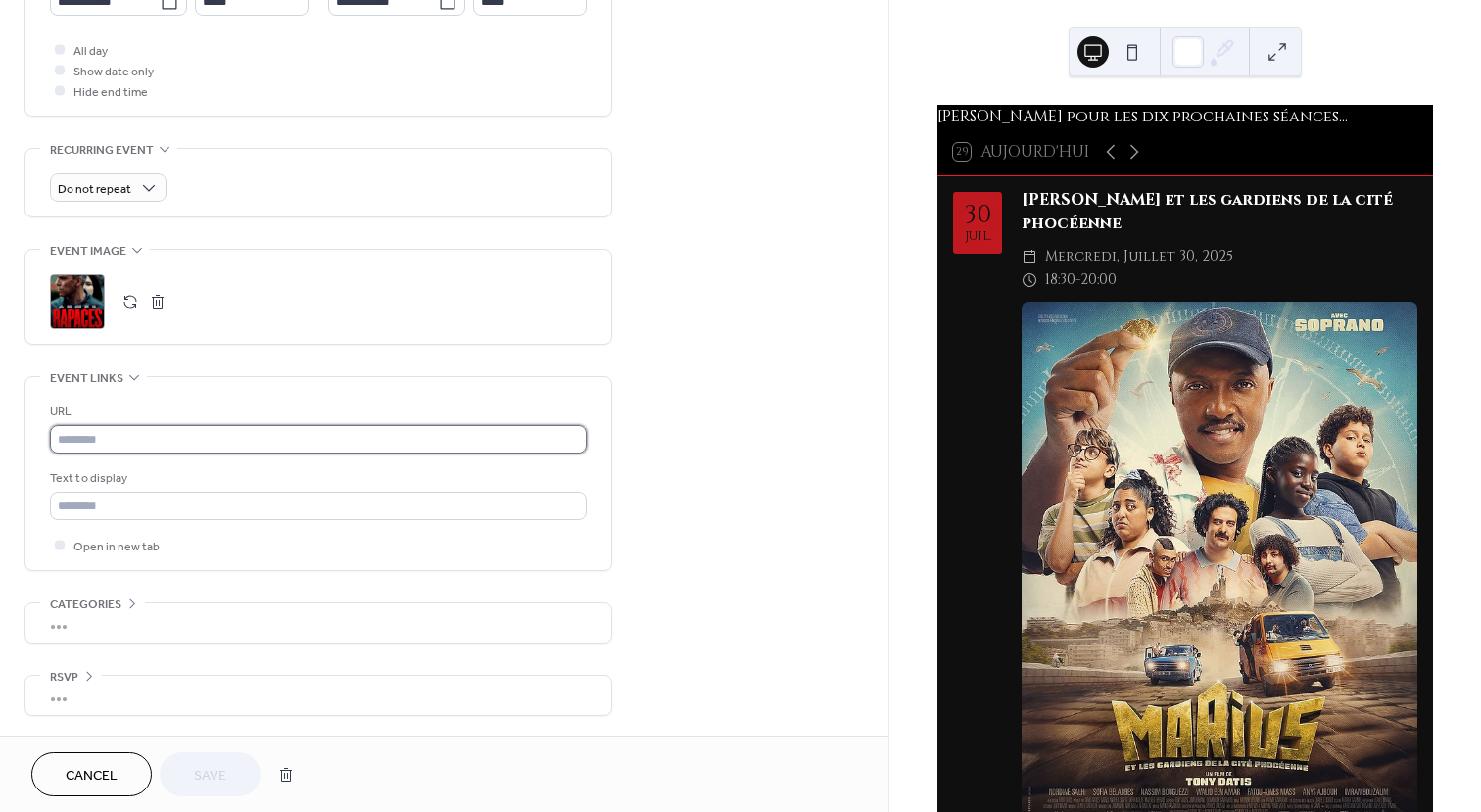 click at bounding box center [318, 439] 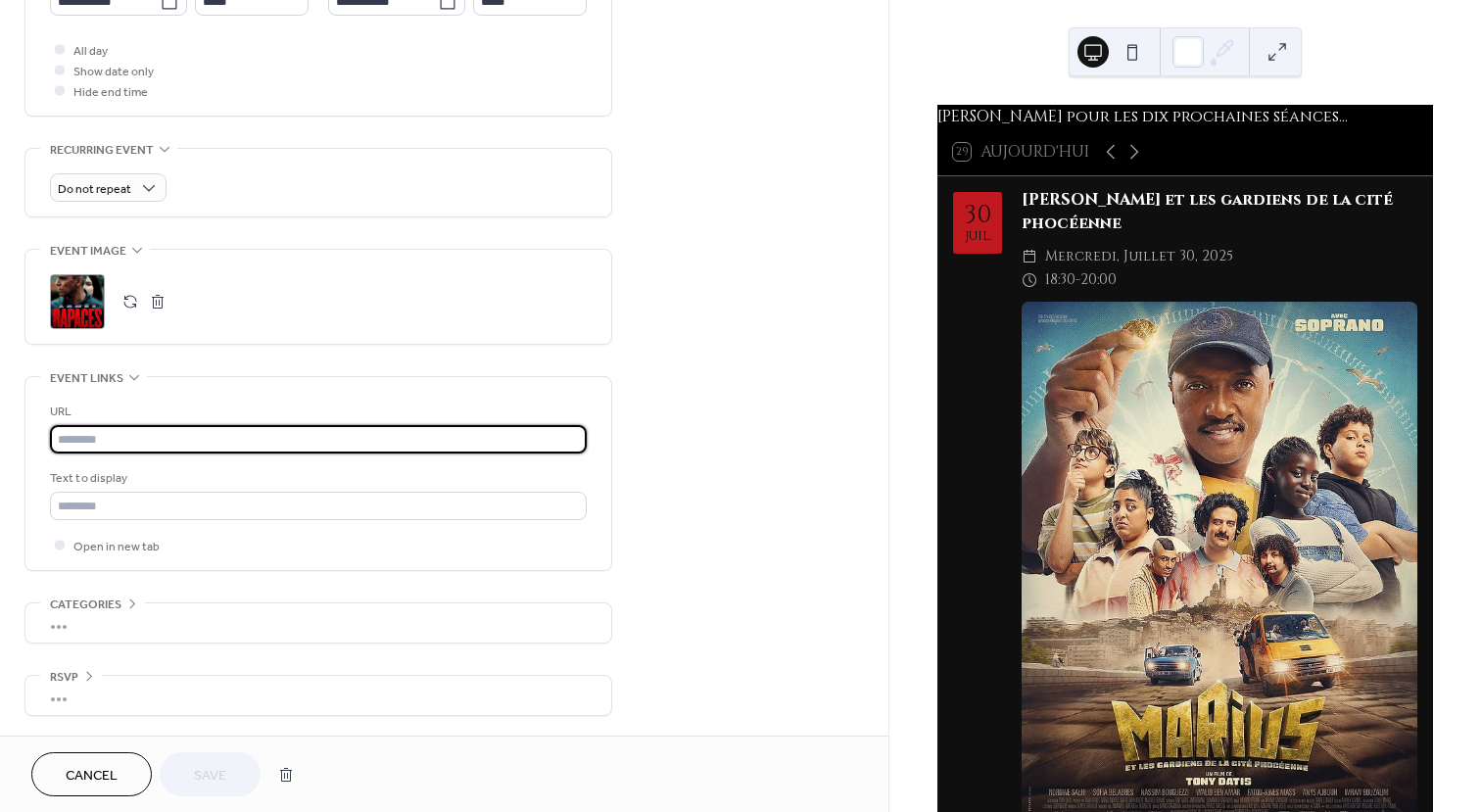 paste on "**********" 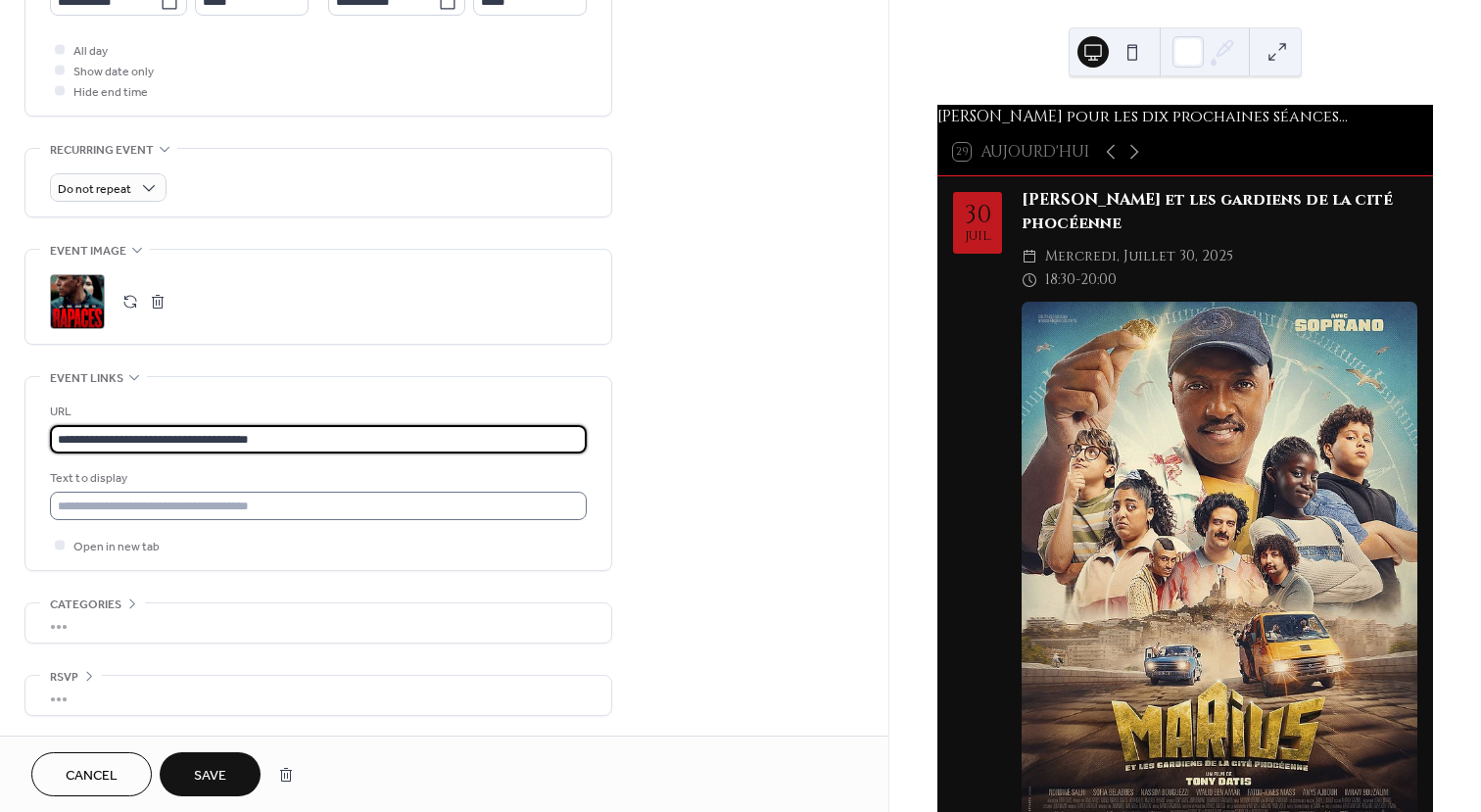 type on "**********" 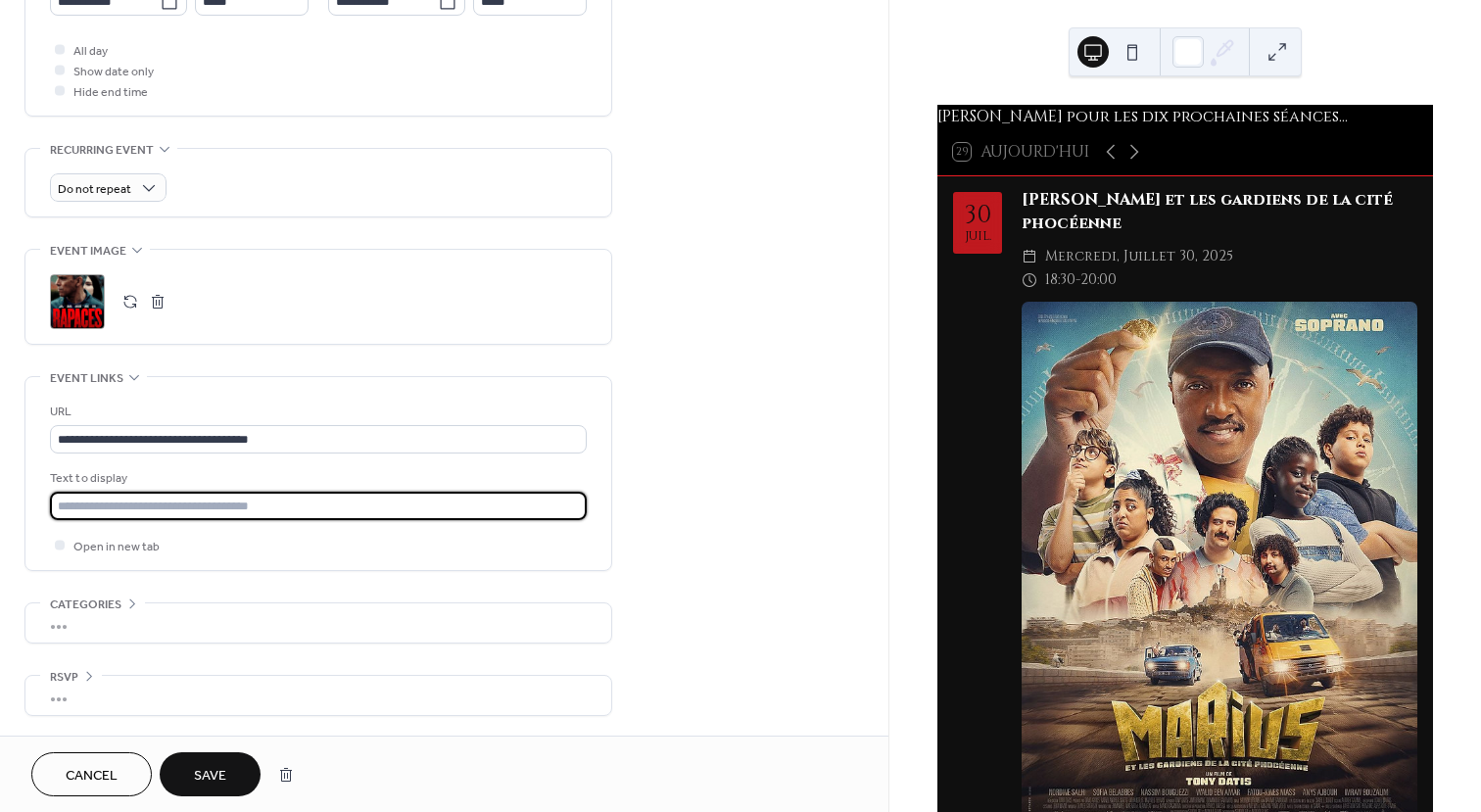 click at bounding box center (318, 505) 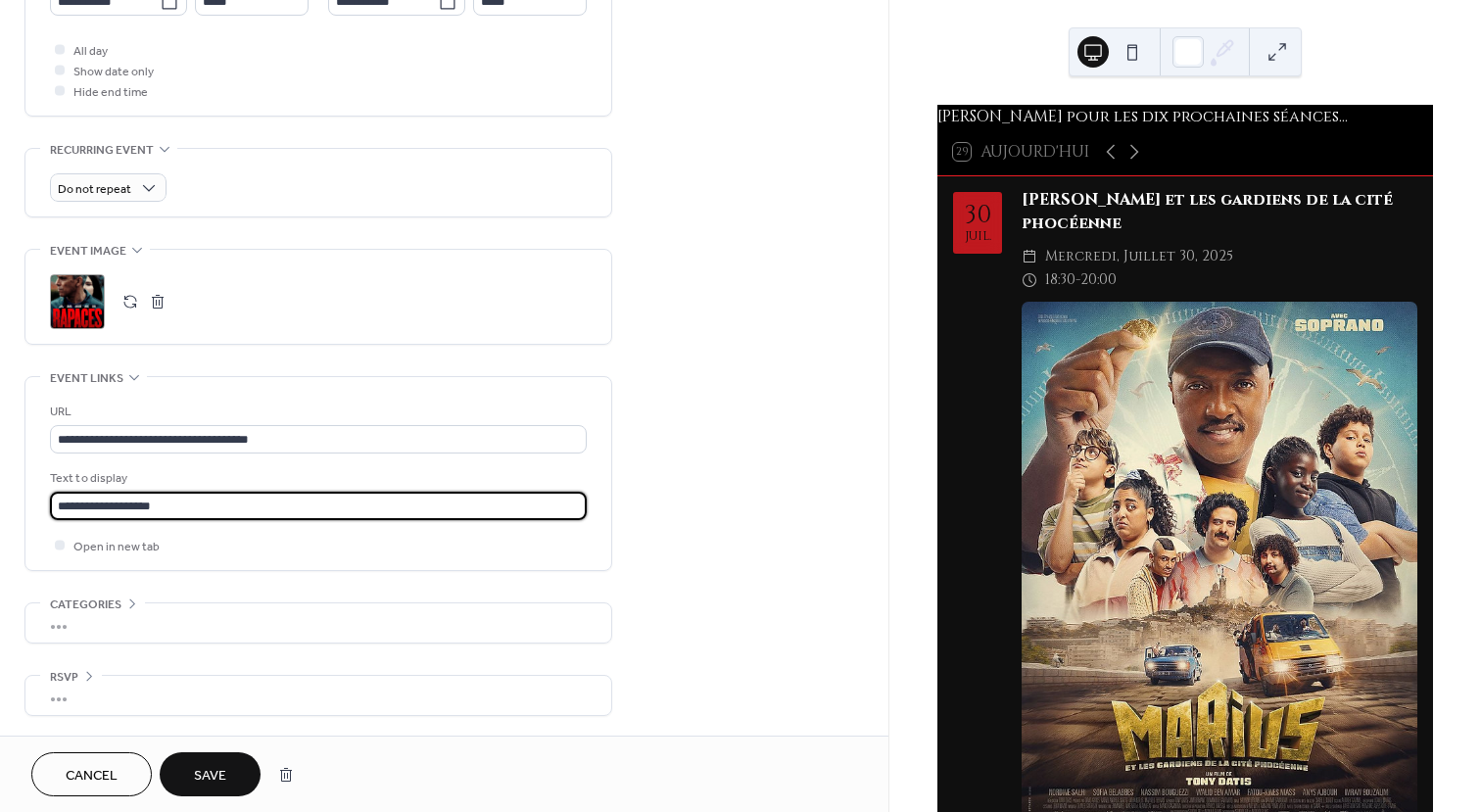 type on "**********" 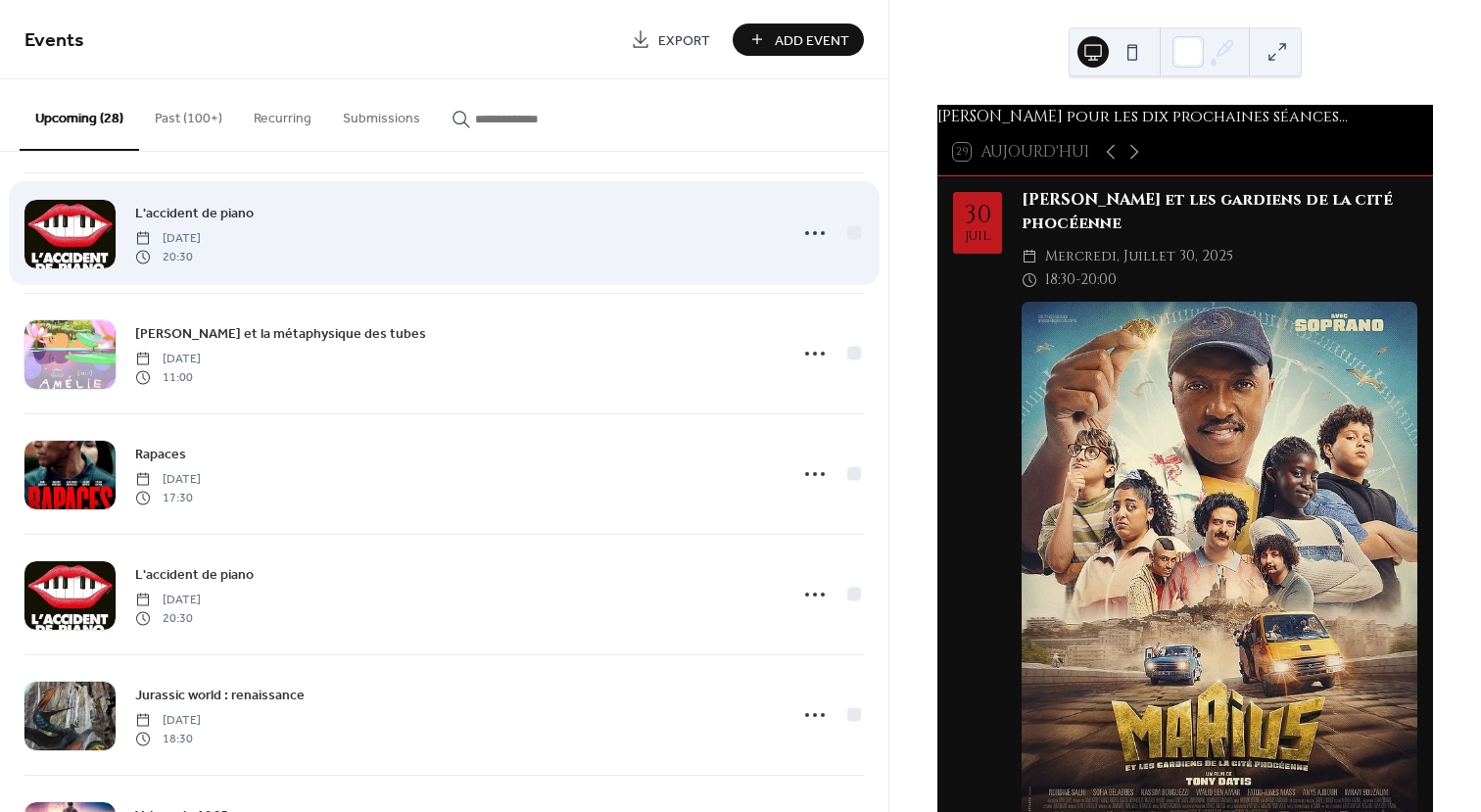 scroll, scrollTop: 588, scrollLeft: 0, axis: vertical 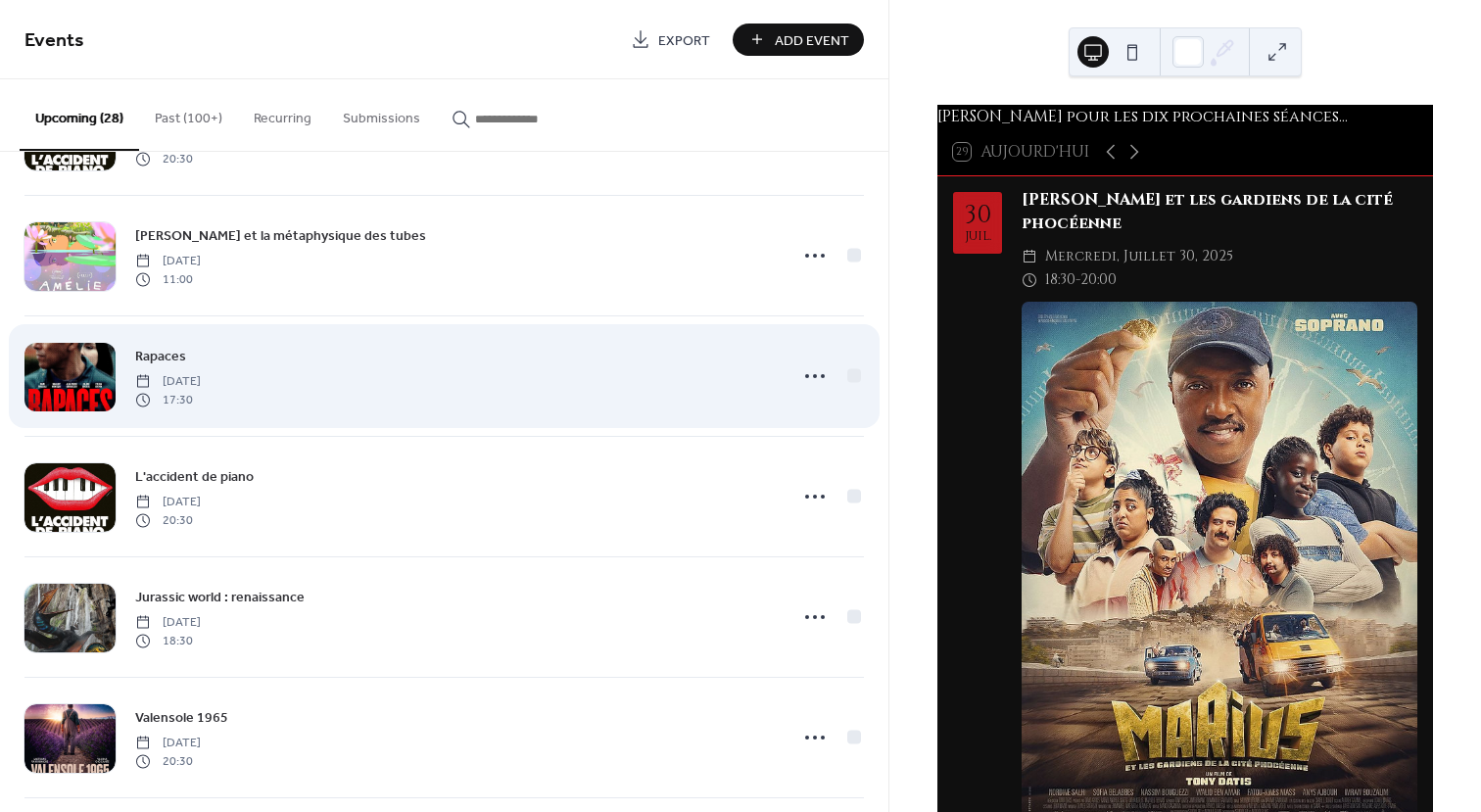 click at bounding box center [70, 377] 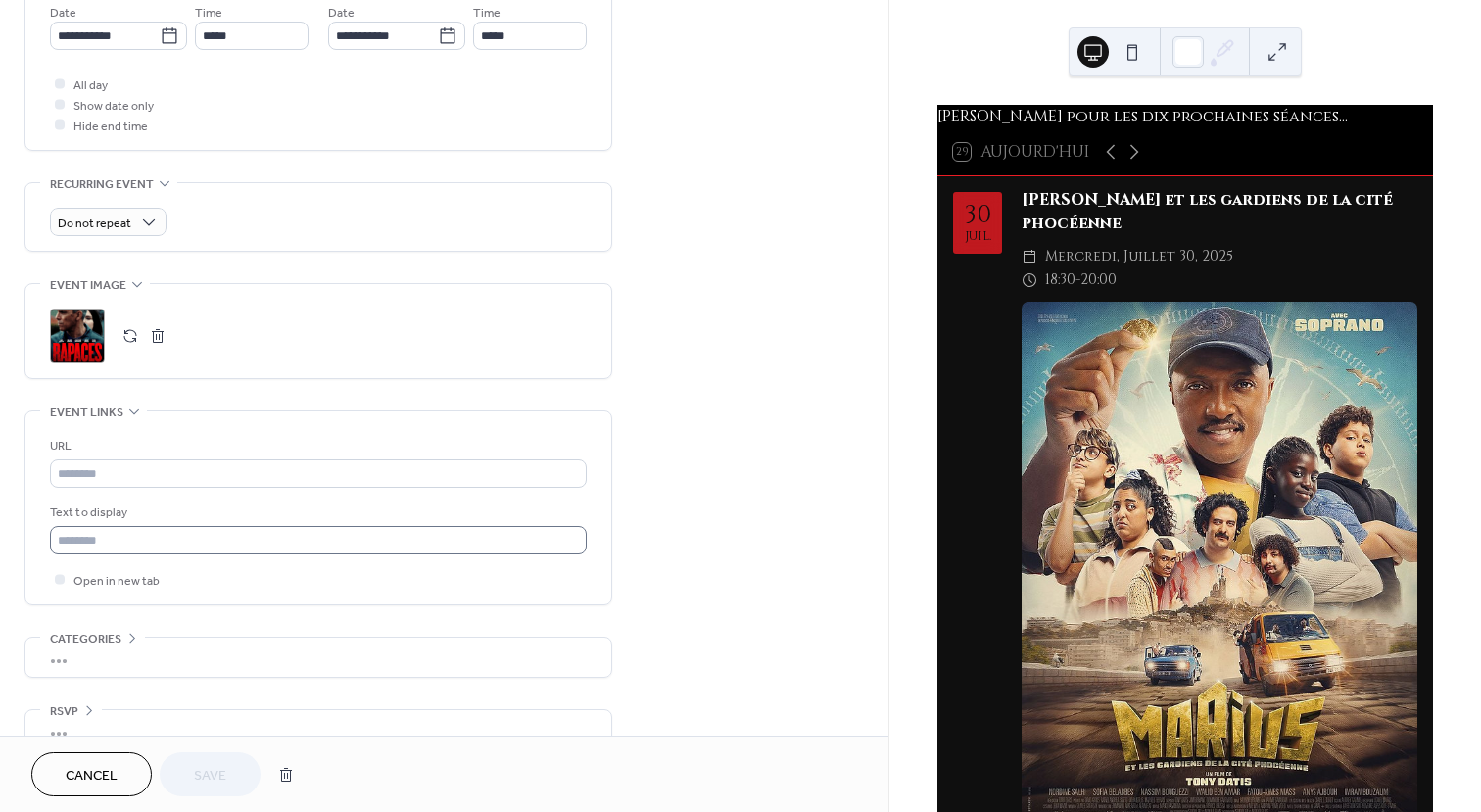 scroll, scrollTop: 720, scrollLeft: 0, axis: vertical 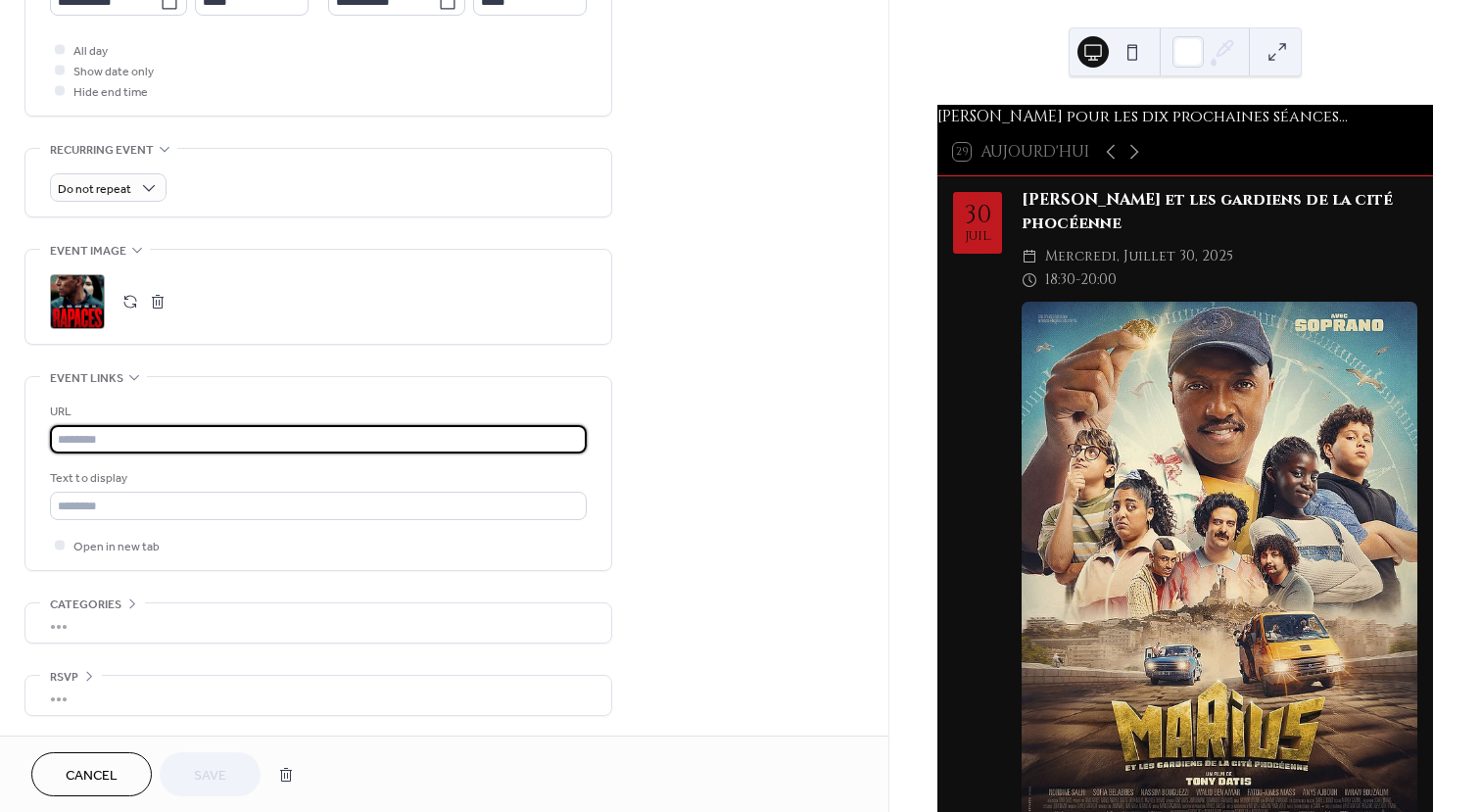 click at bounding box center [318, 439] 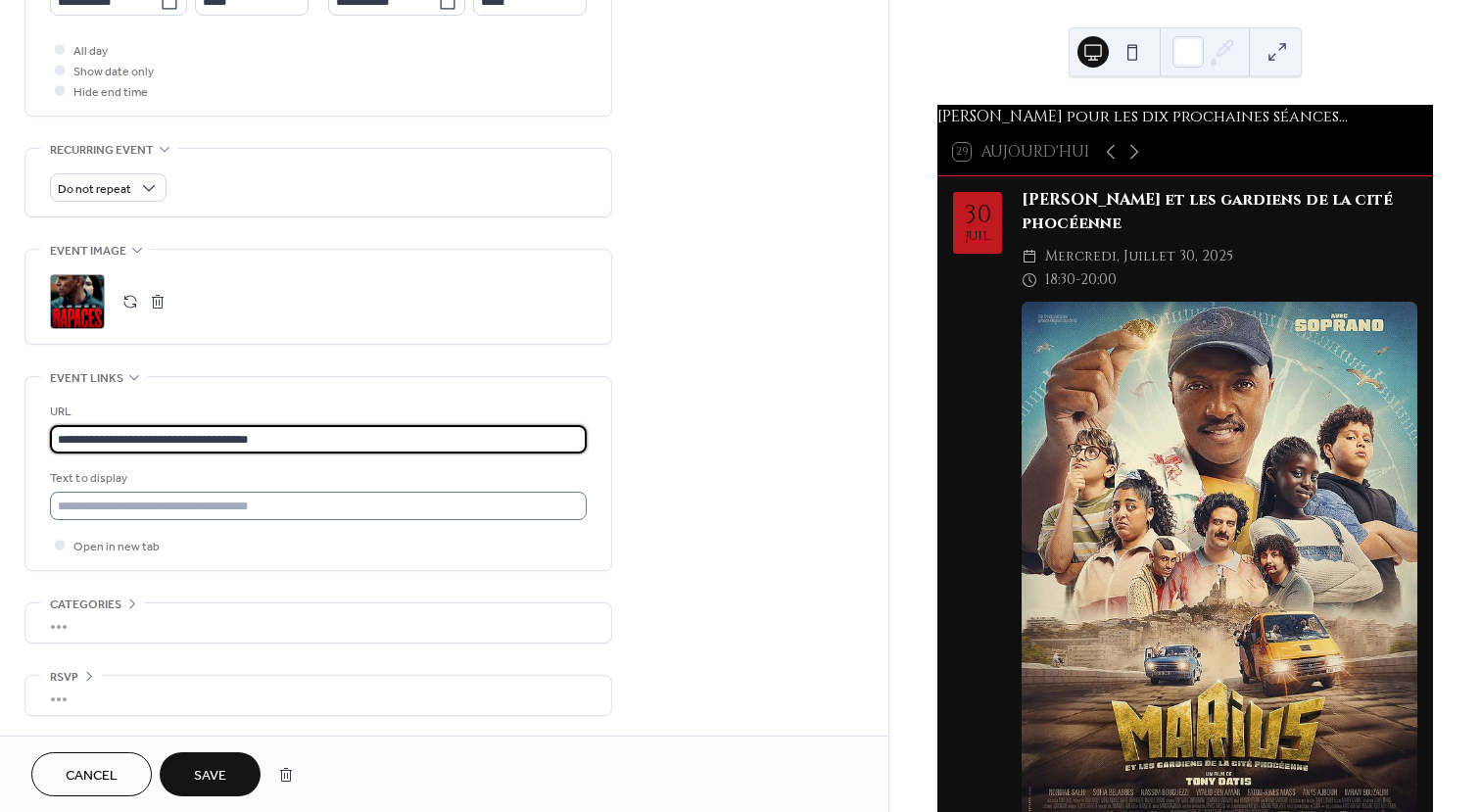 type on "**********" 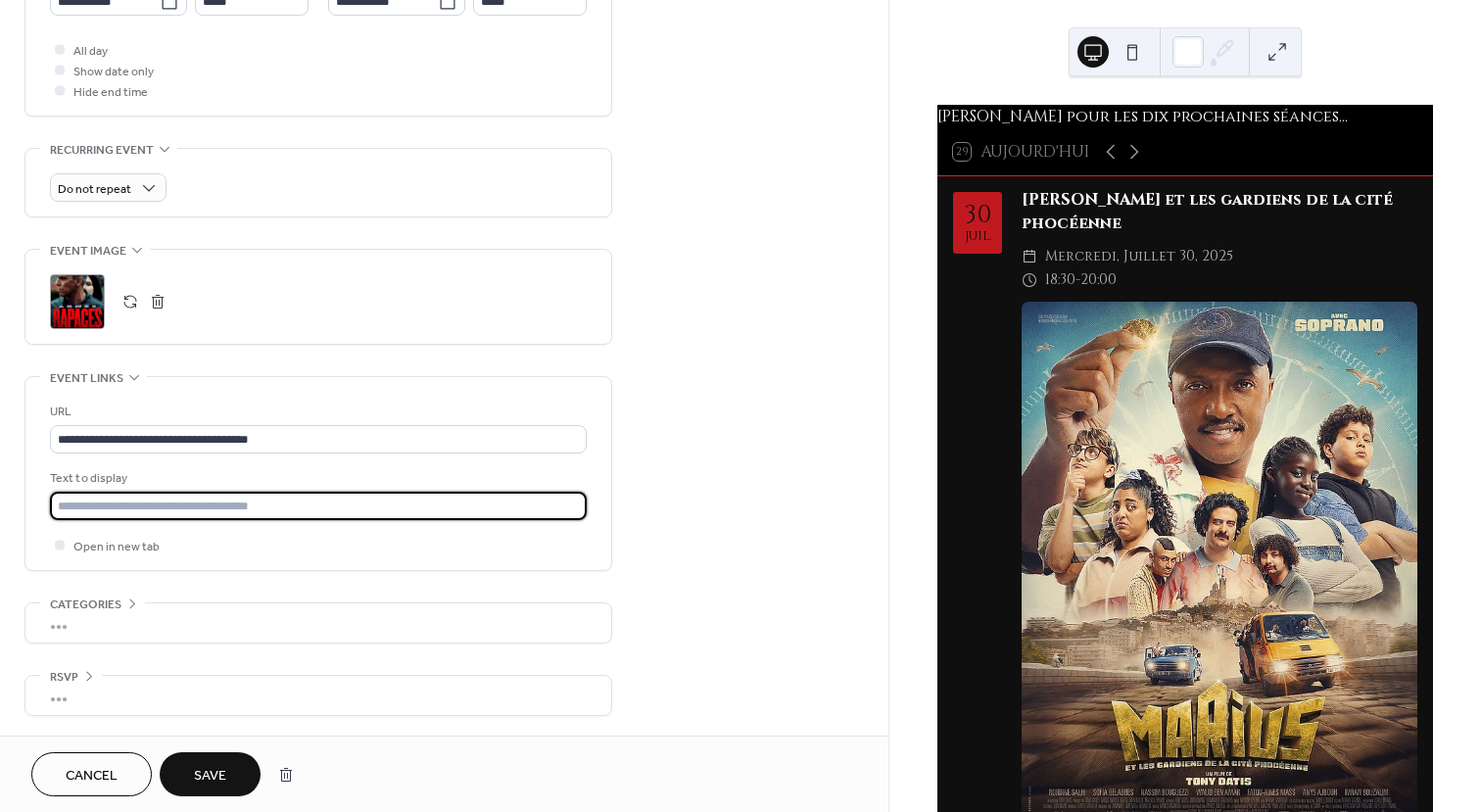 click at bounding box center (318, 505) 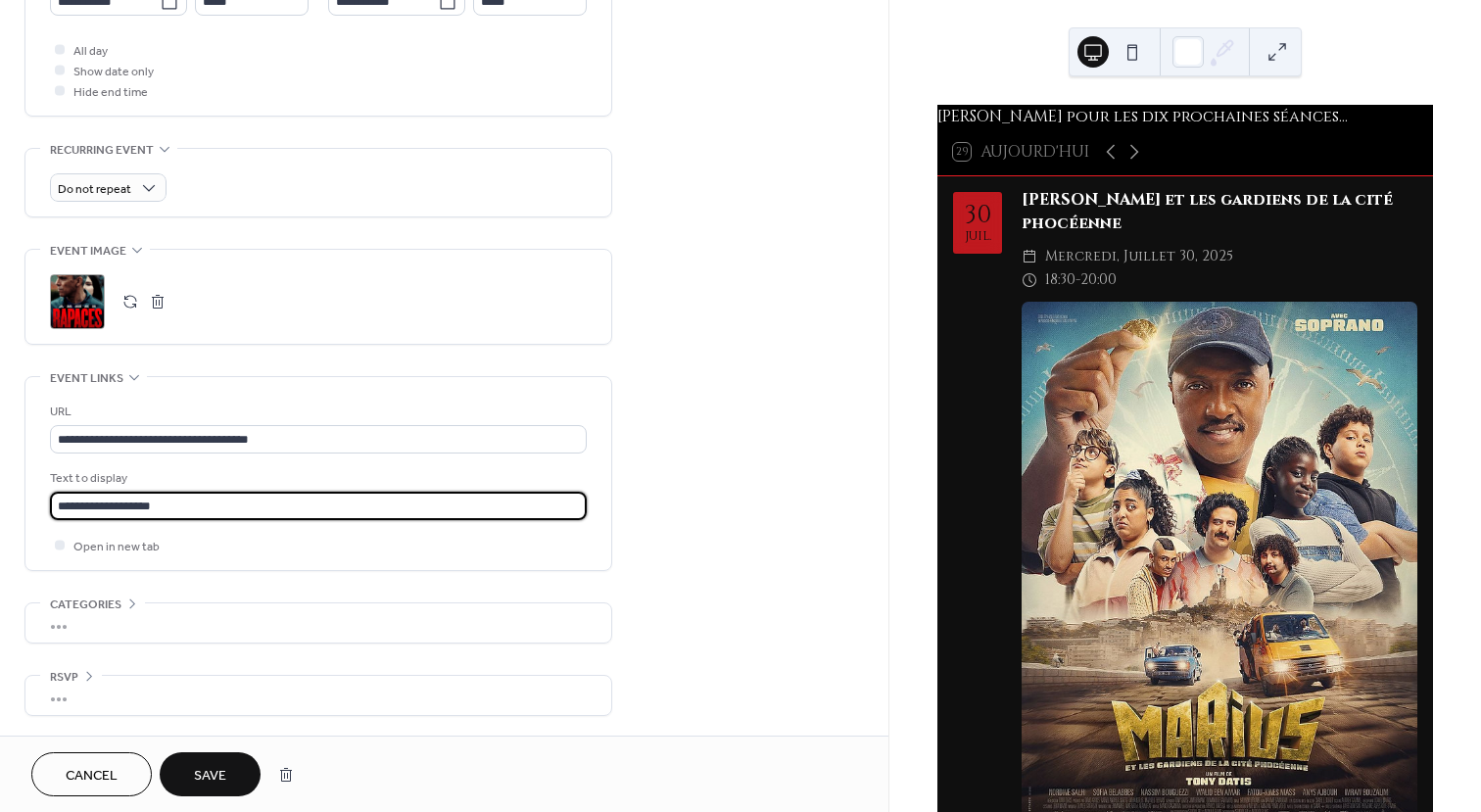 type on "**********" 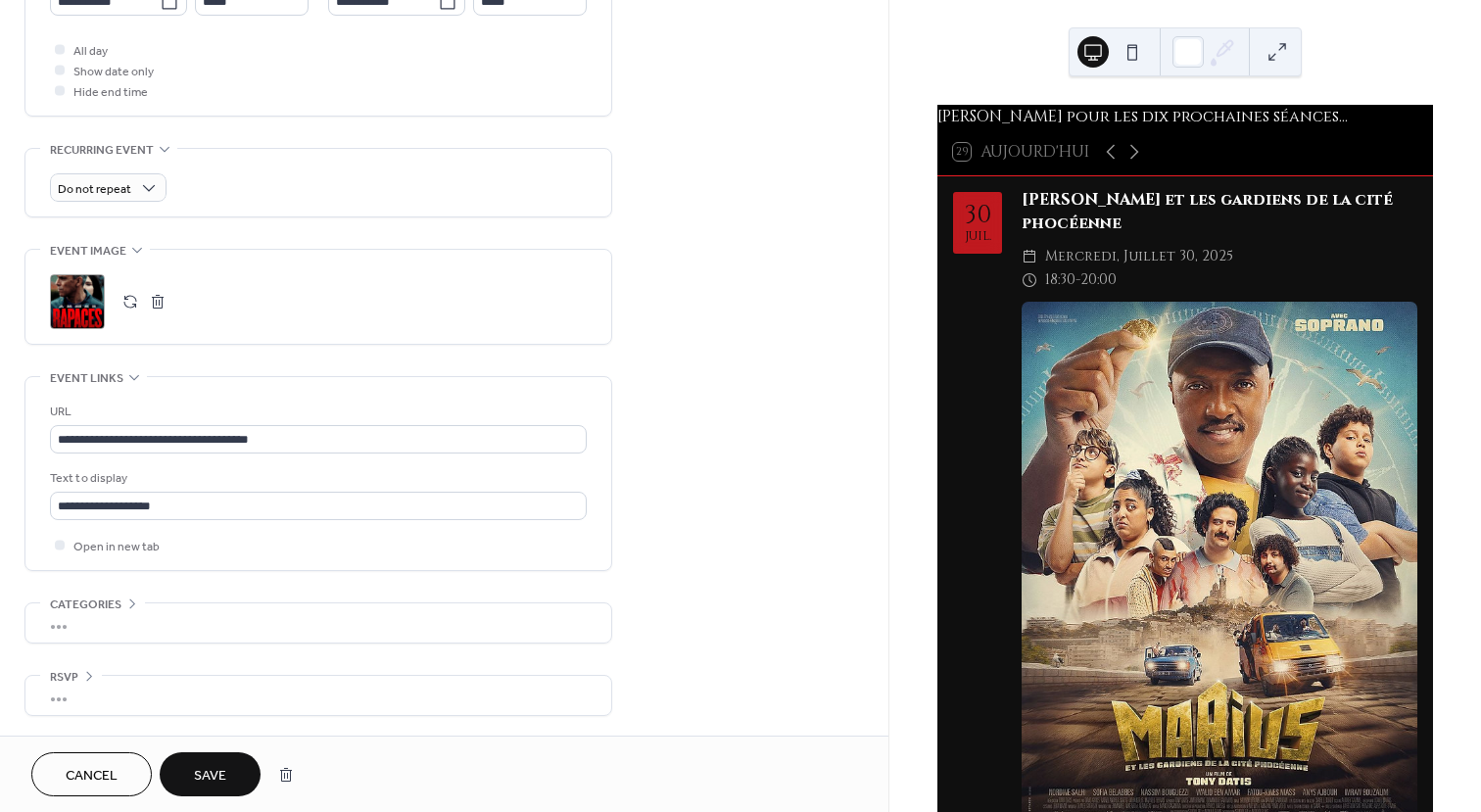 click on "Save" at bounding box center (210, 776) 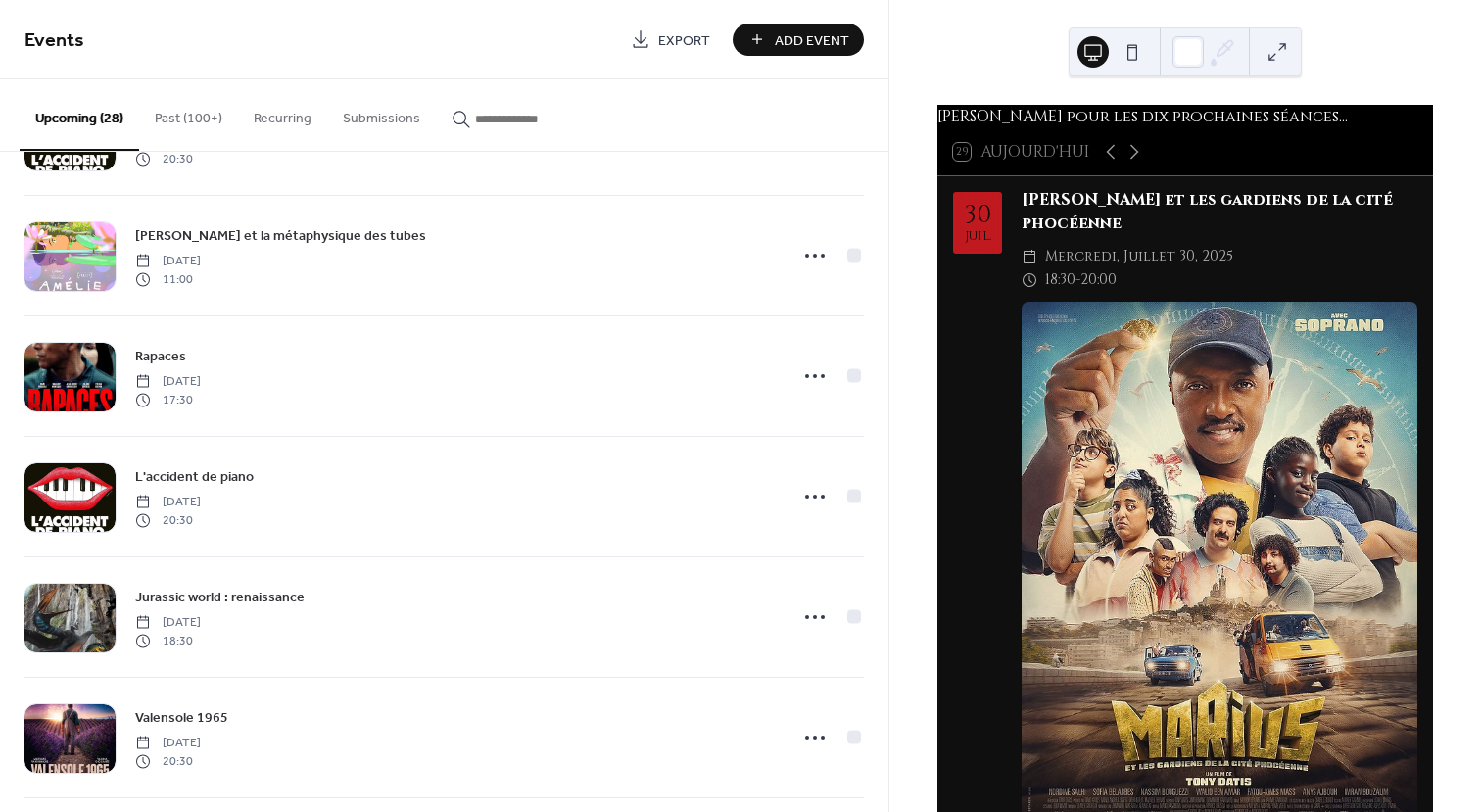 scroll, scrollTop: 686, scrollLeft: 0, axis: vertical 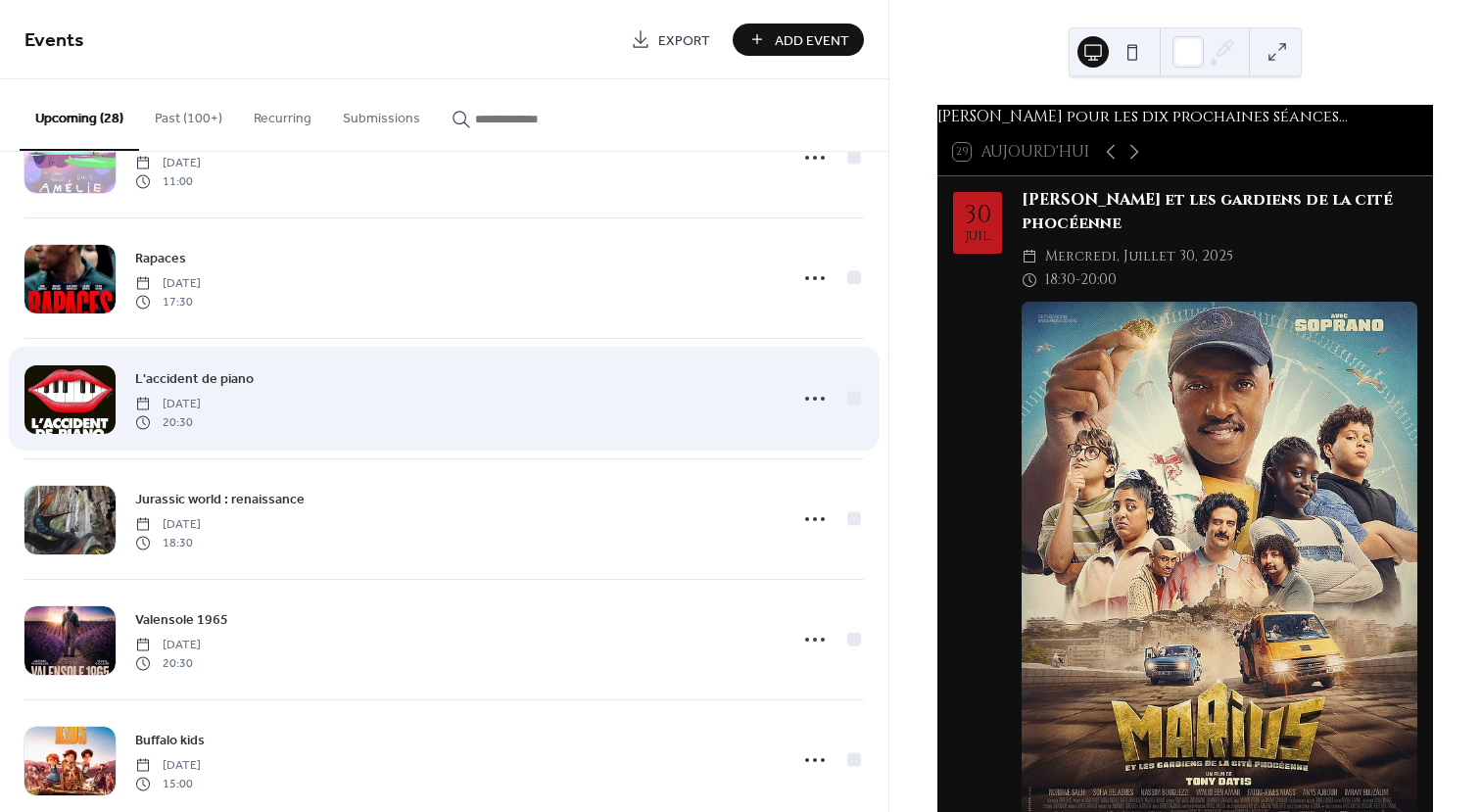 click at bounding box center (70, 400) 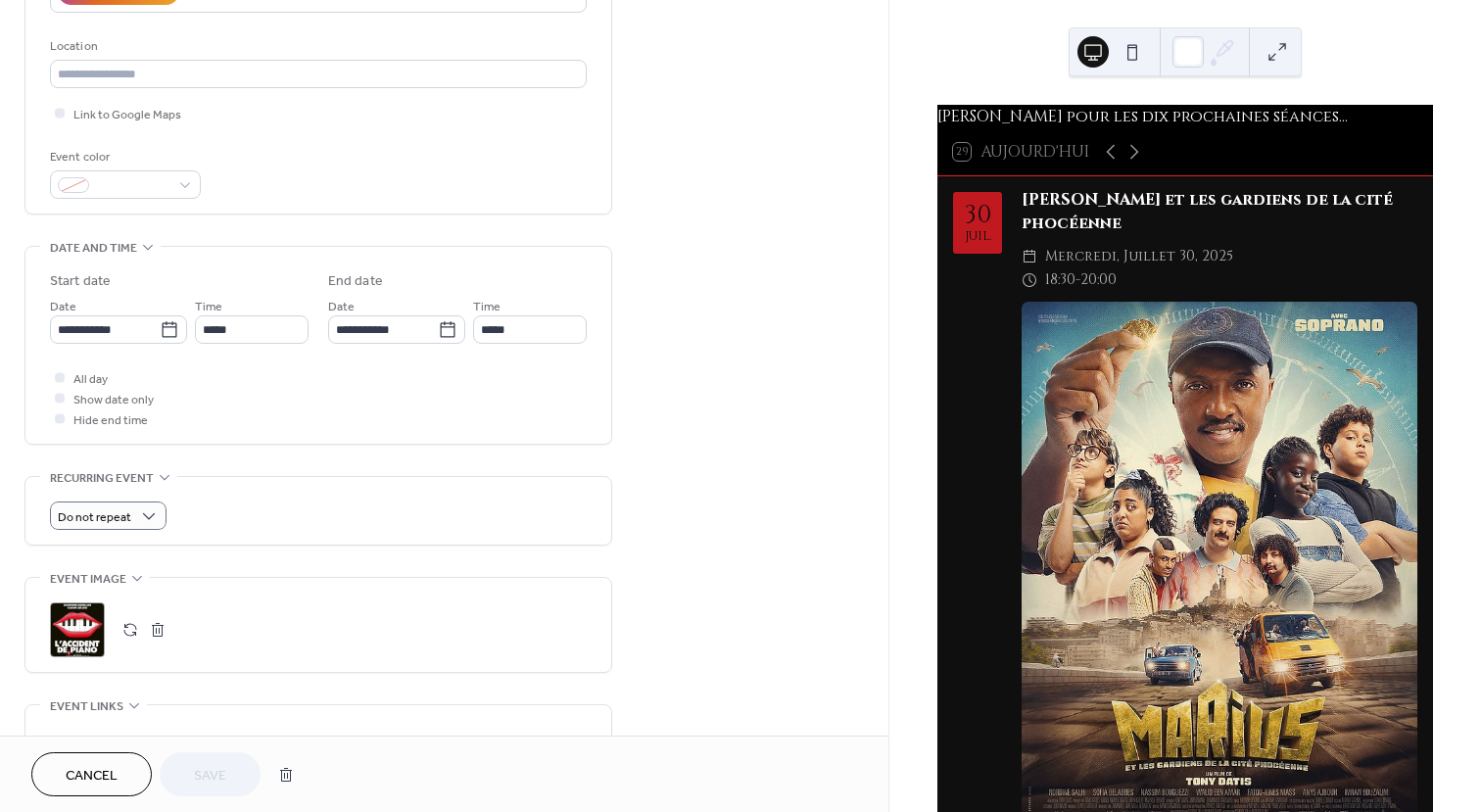 scroll, scrollTop: 686, scrollLeft: 0, axis: vertical 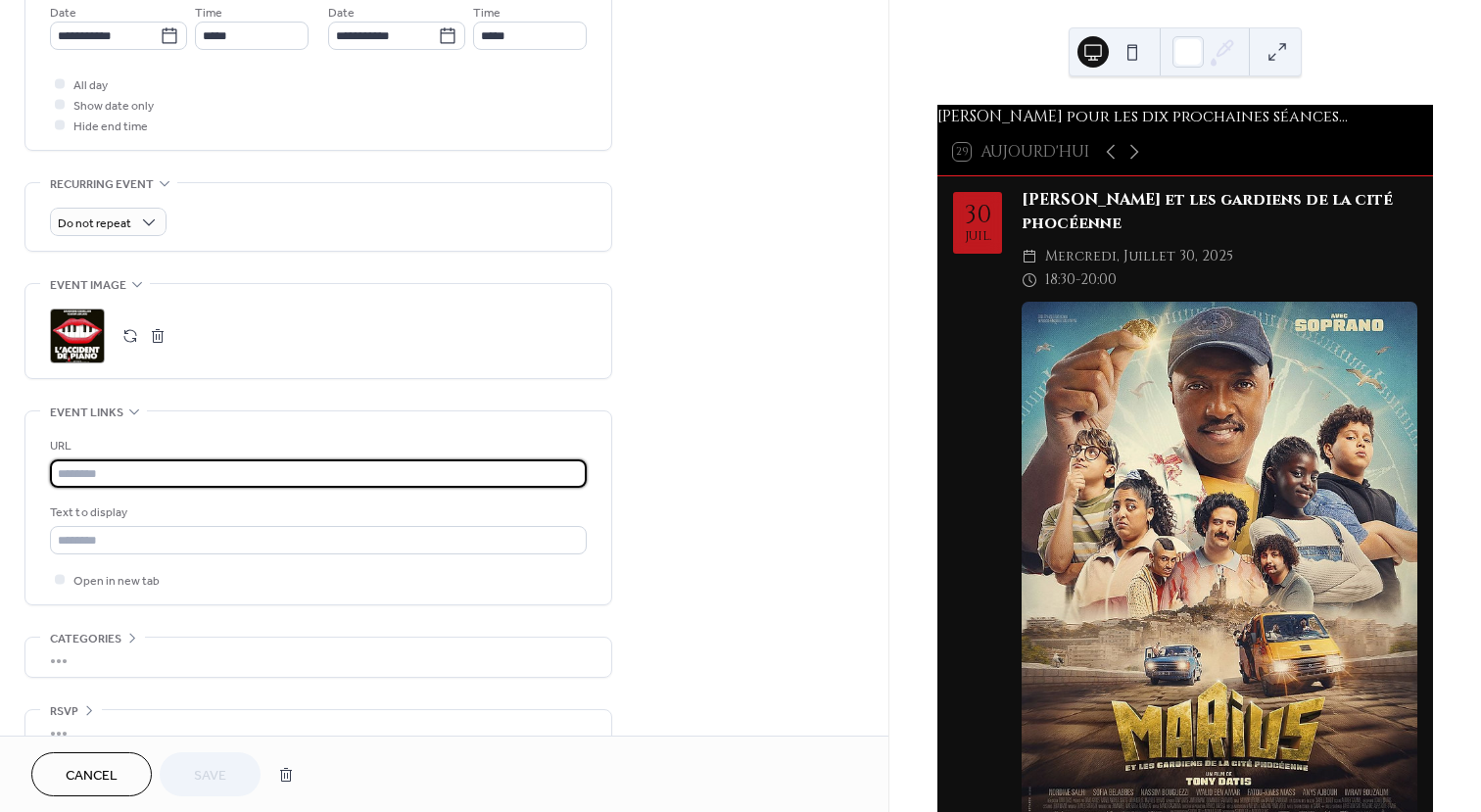 click at bounding box center [318, 473] 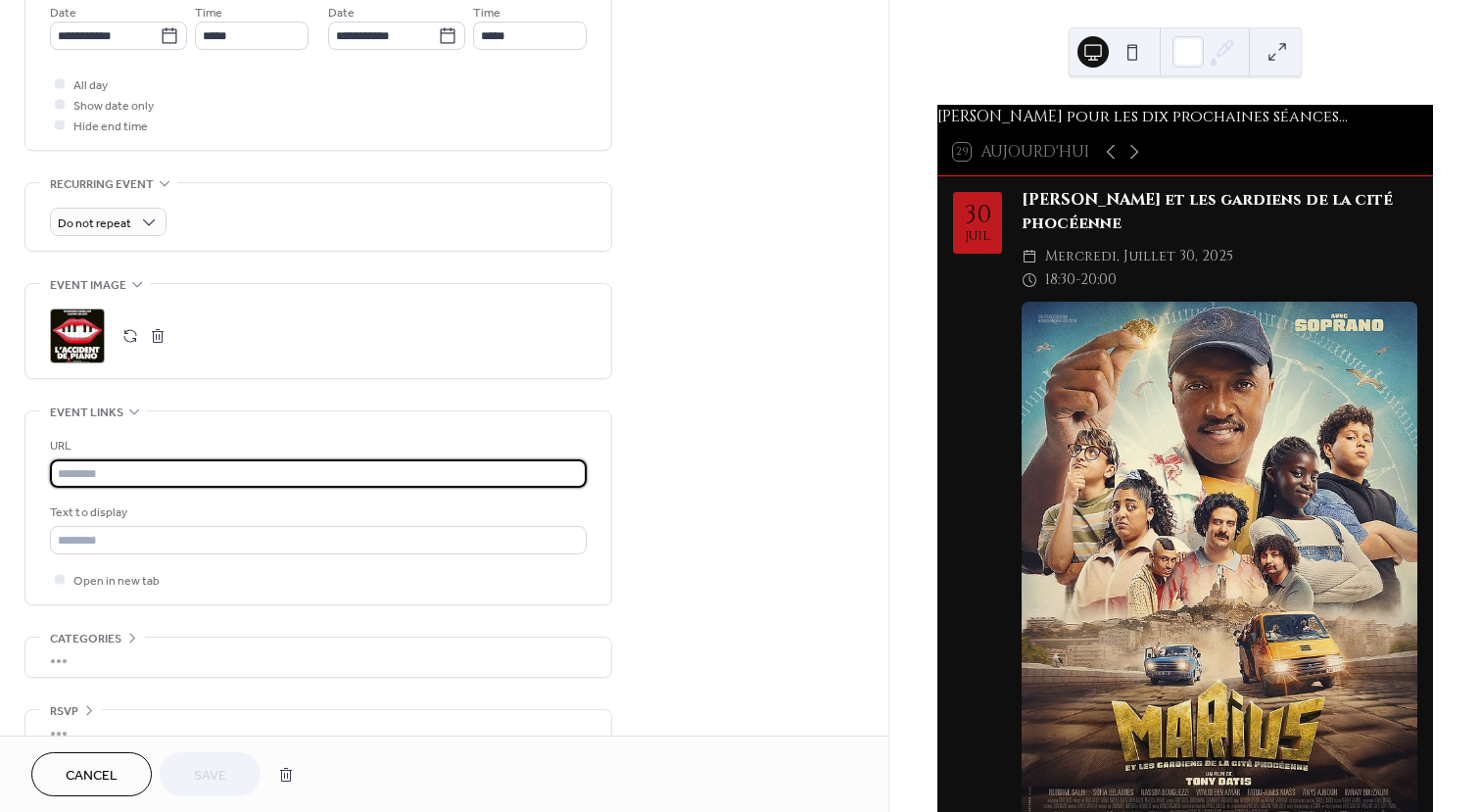 paste on "**********" 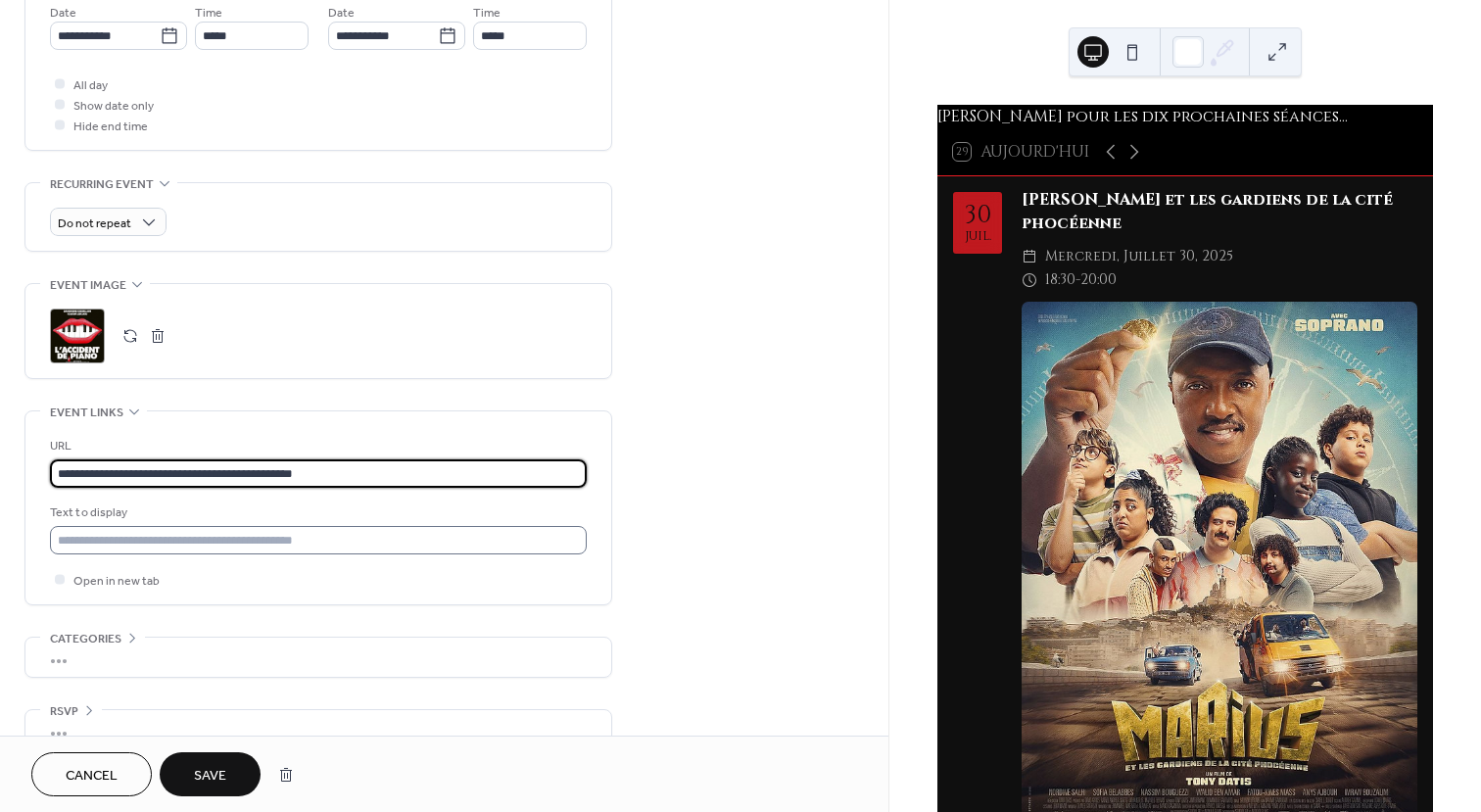 type on "**********" 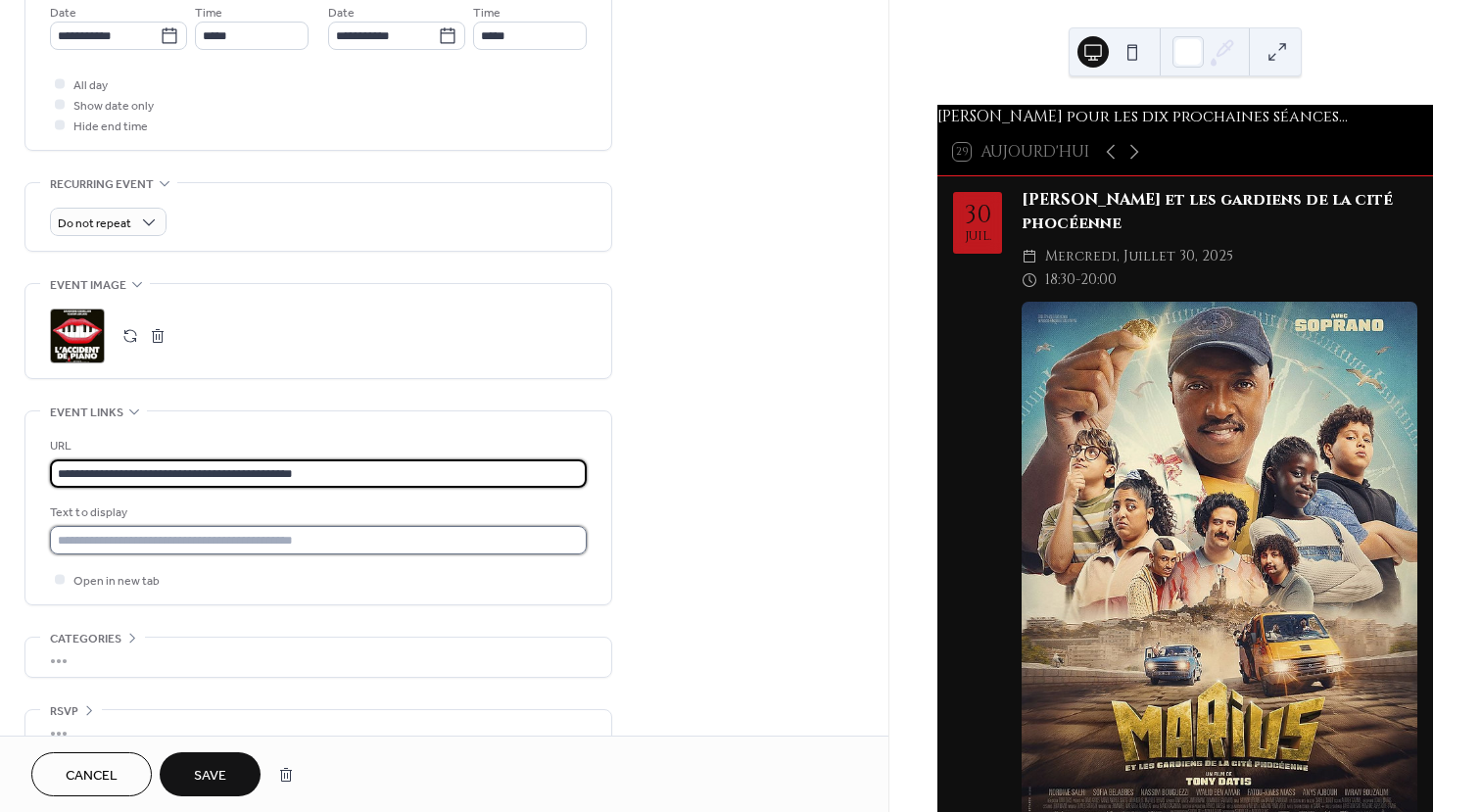 click at bounding box center [318, 540] 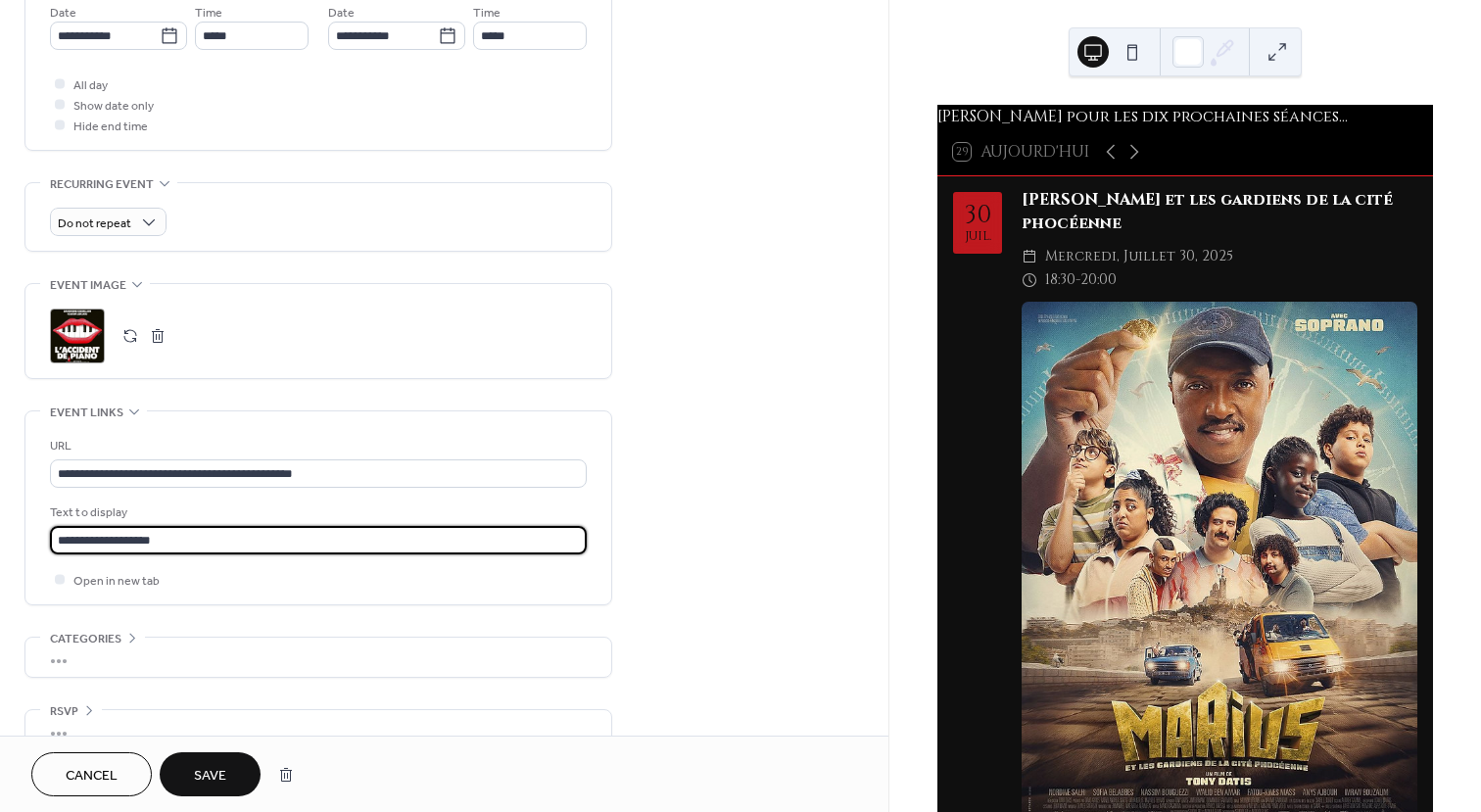 type on "**********" 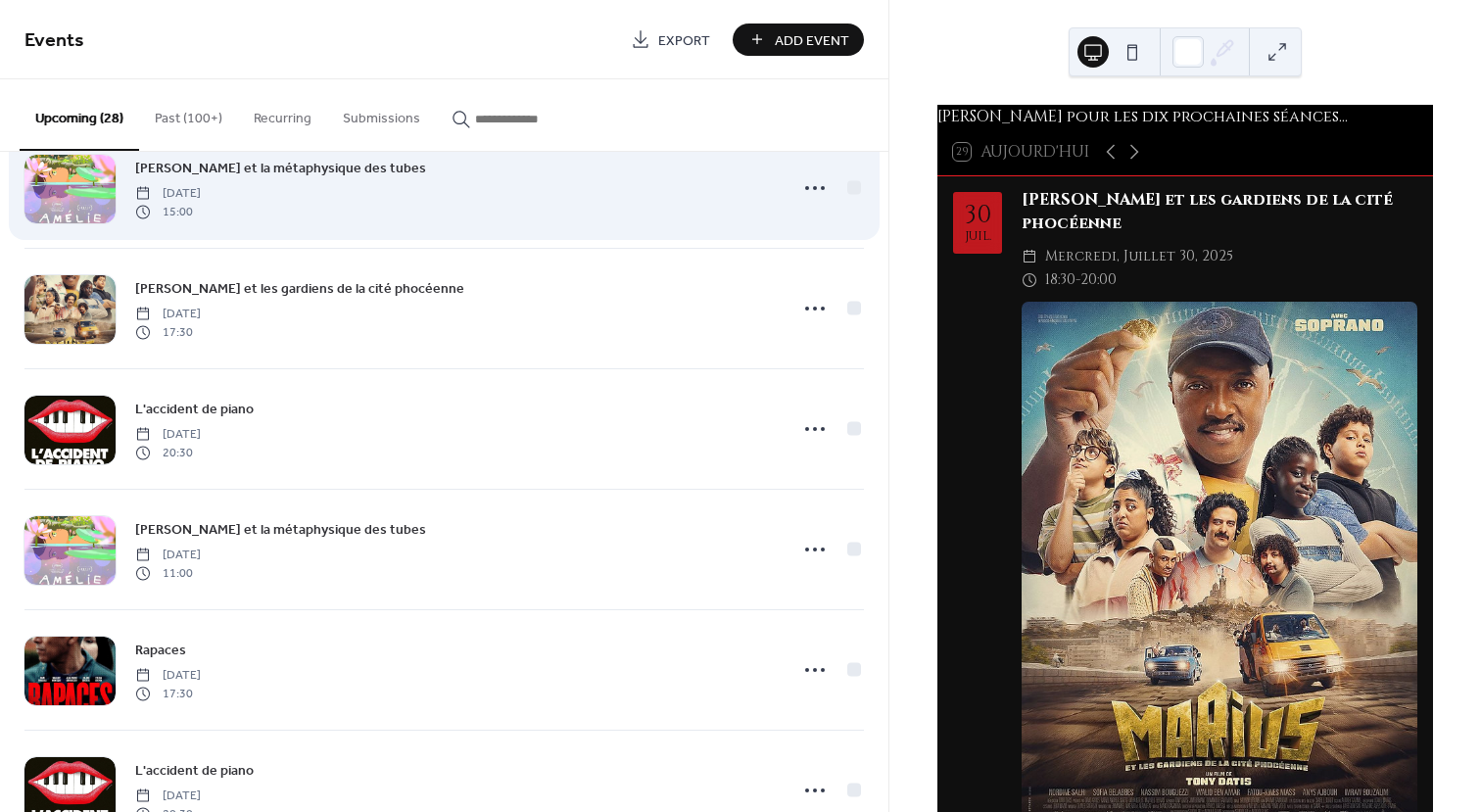 scroll, scrollTop: 490, scrollLeft: 0, axis: vertical 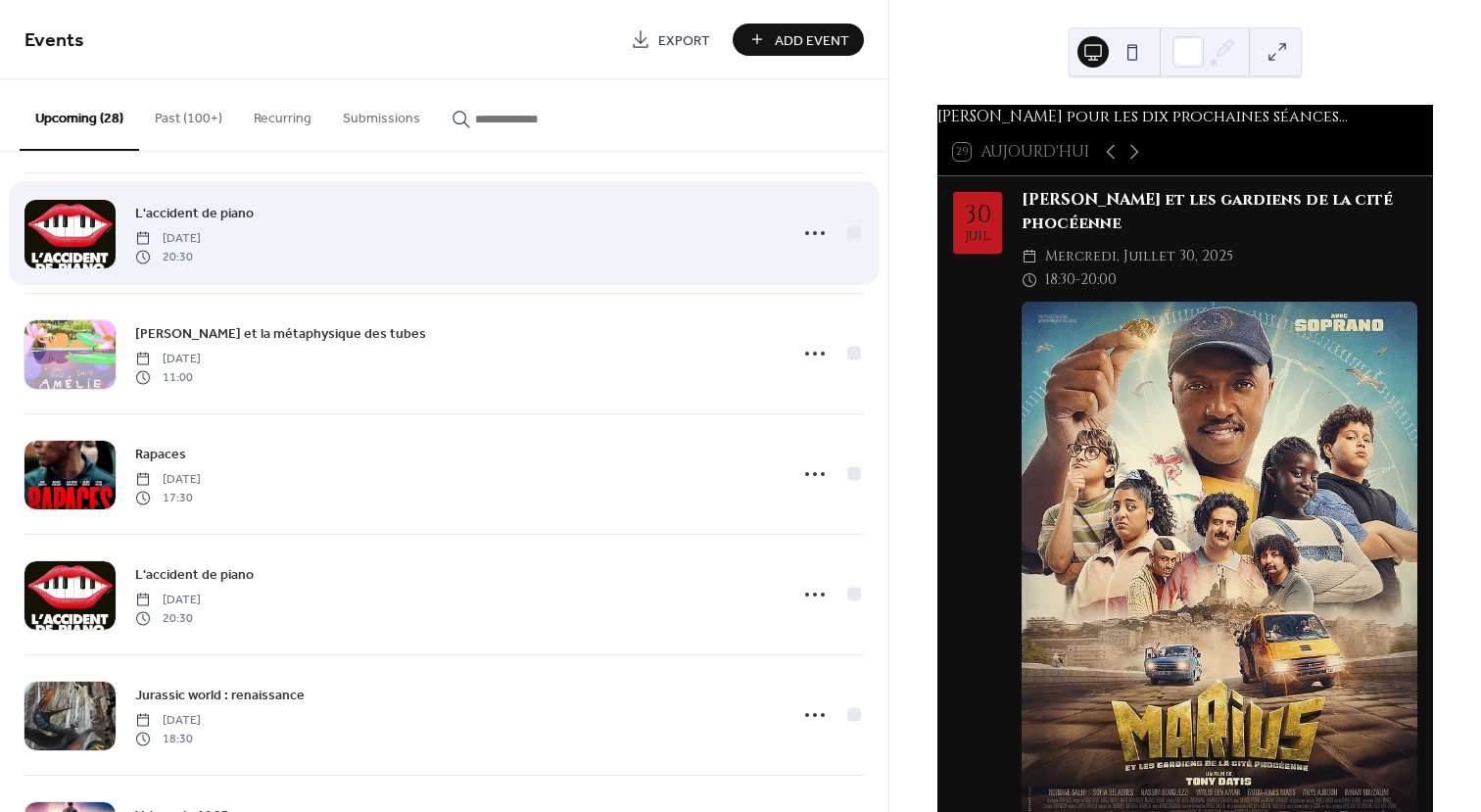click at bounding box center (70, 234) 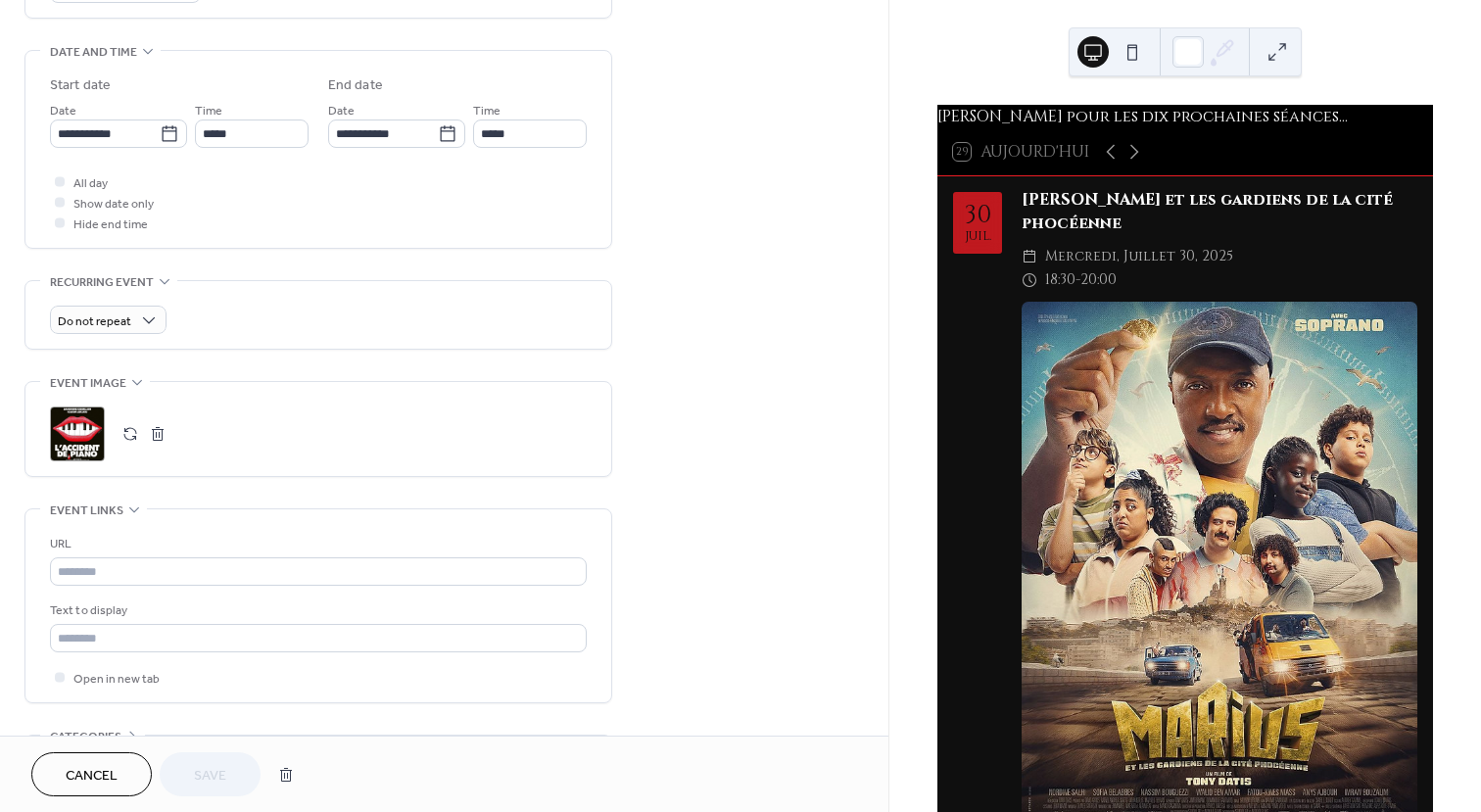 scroll, scrollTop: 686, scrollLeft: 0, axis: vertical 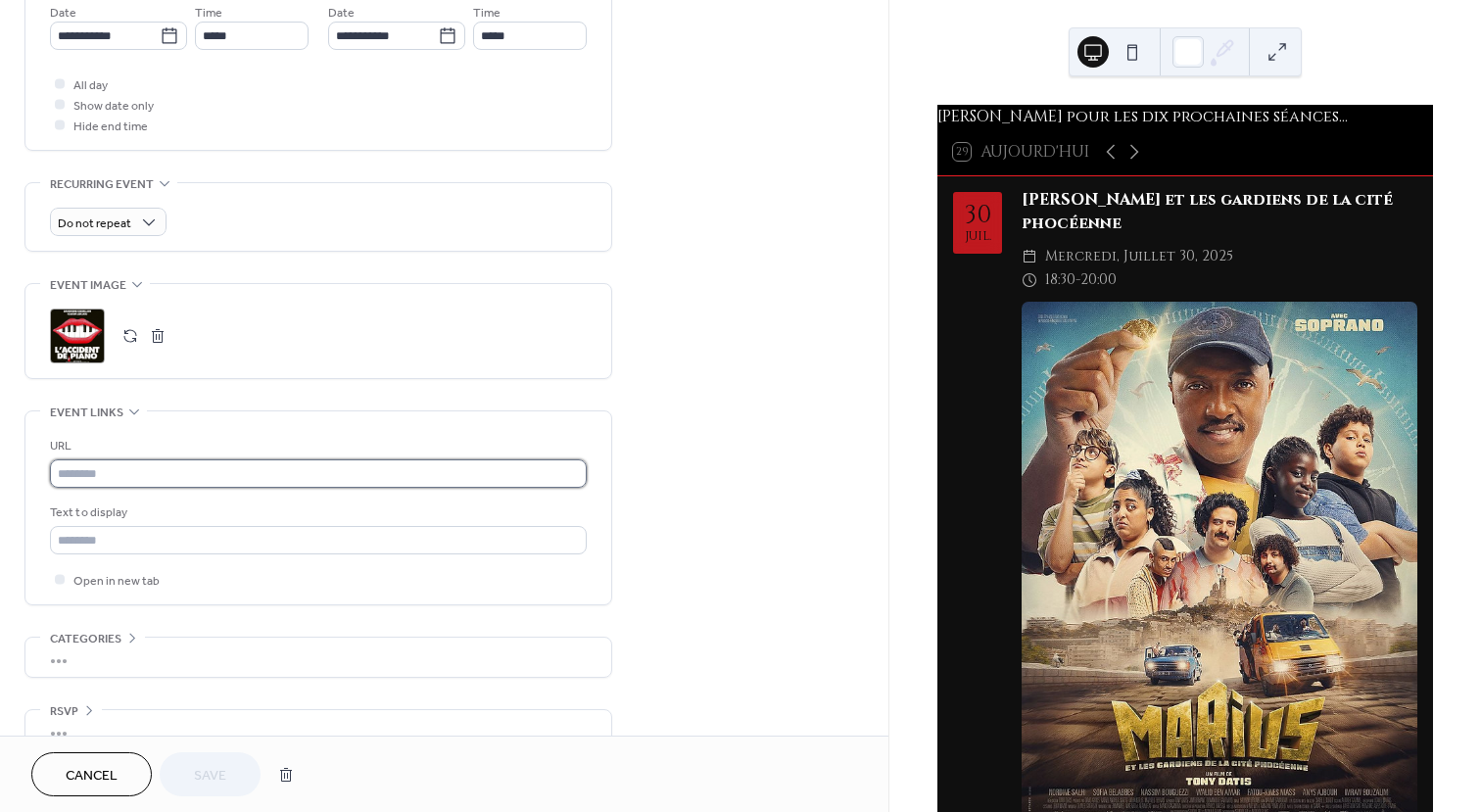 click at bounding box center [318, 473] 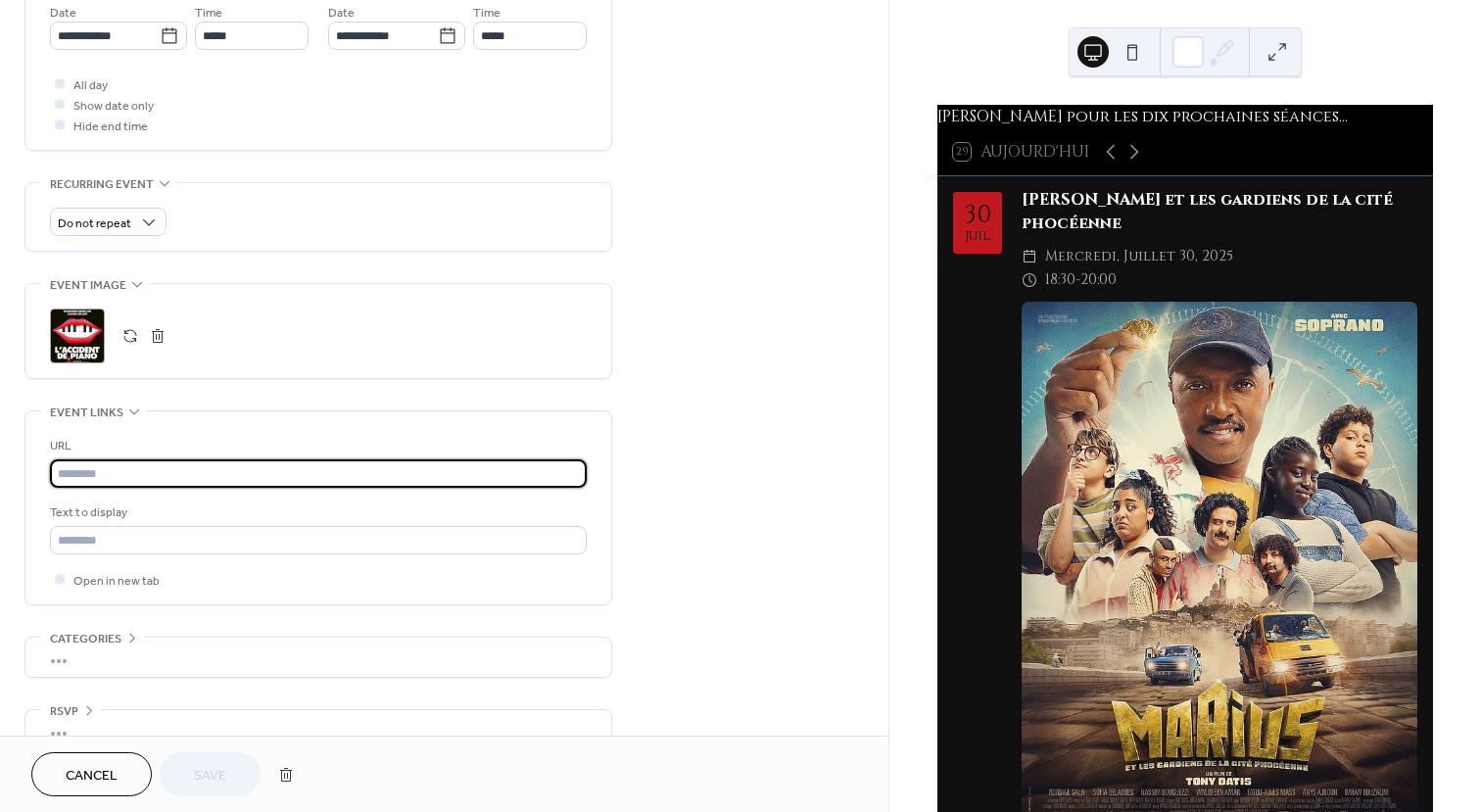 paste on "**********" 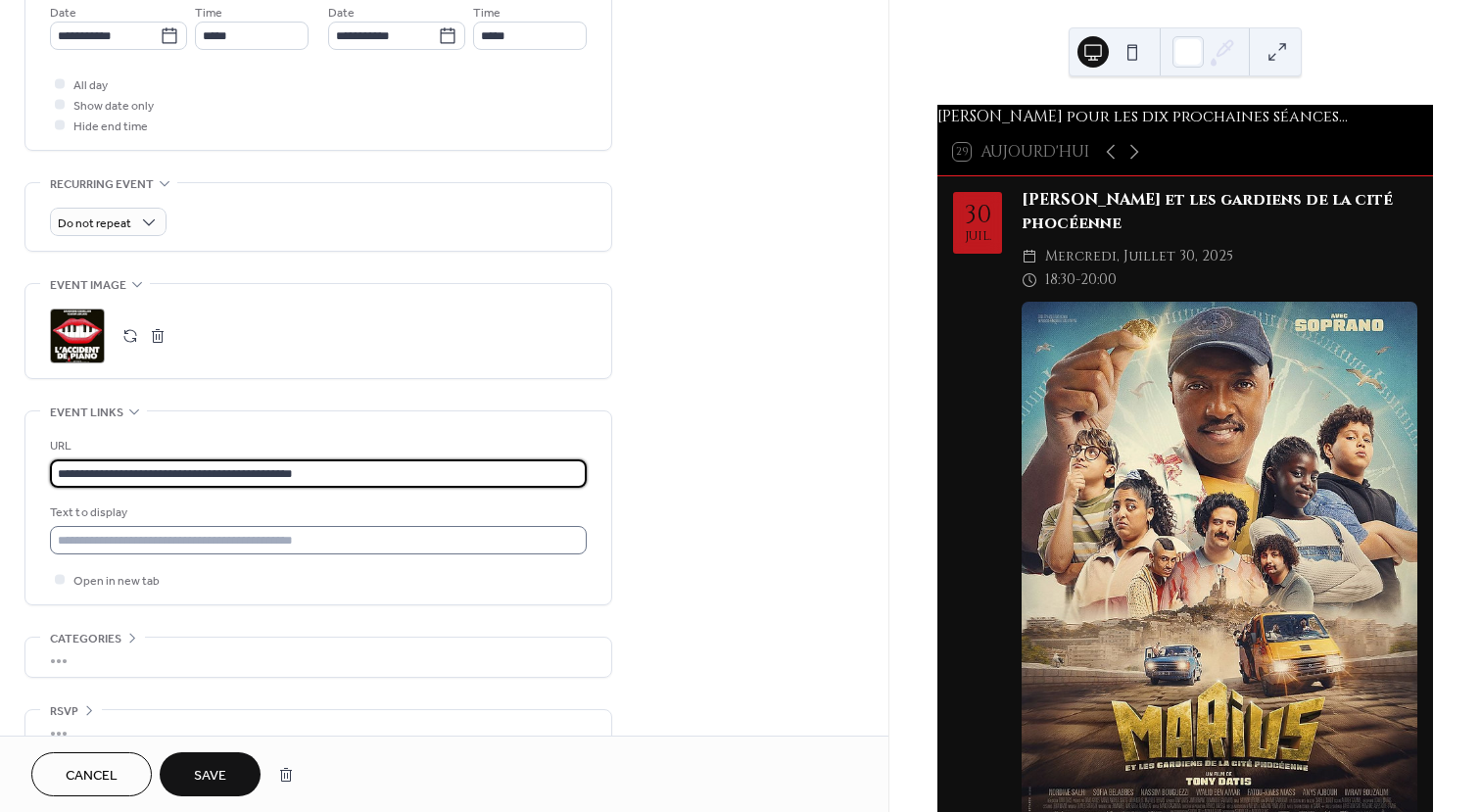 type on "**********" 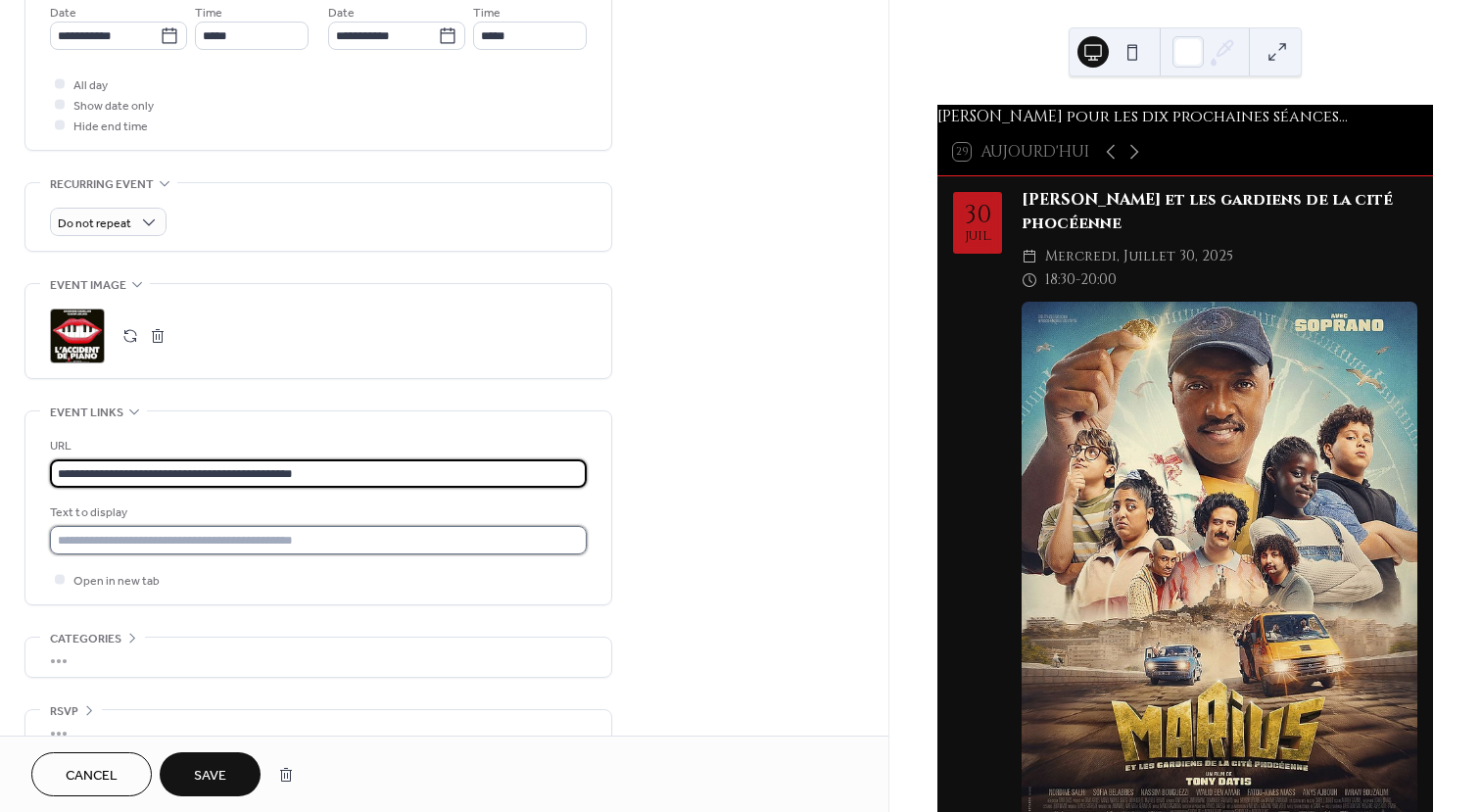 click at bounding box center (318, 540) 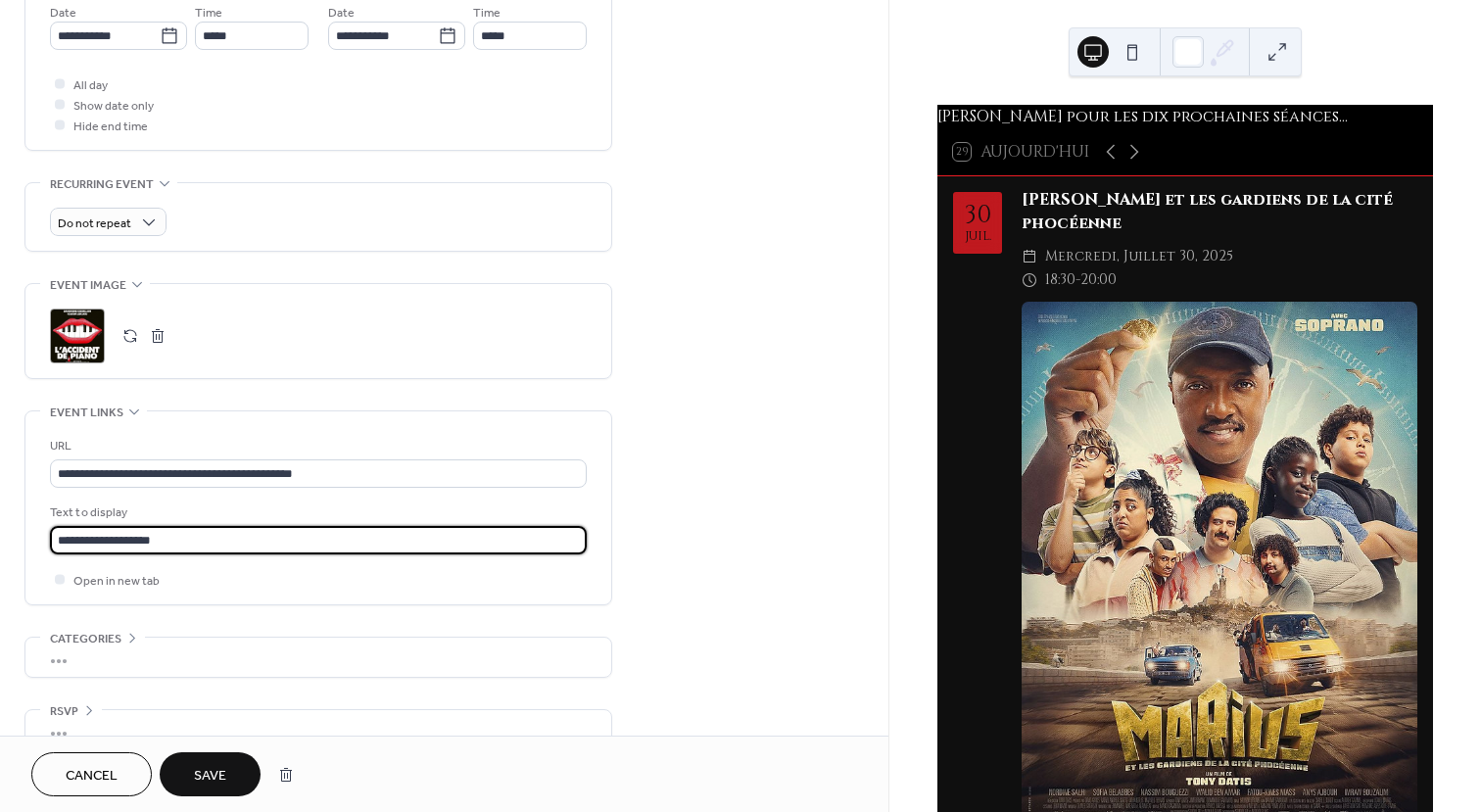 type on "**********" 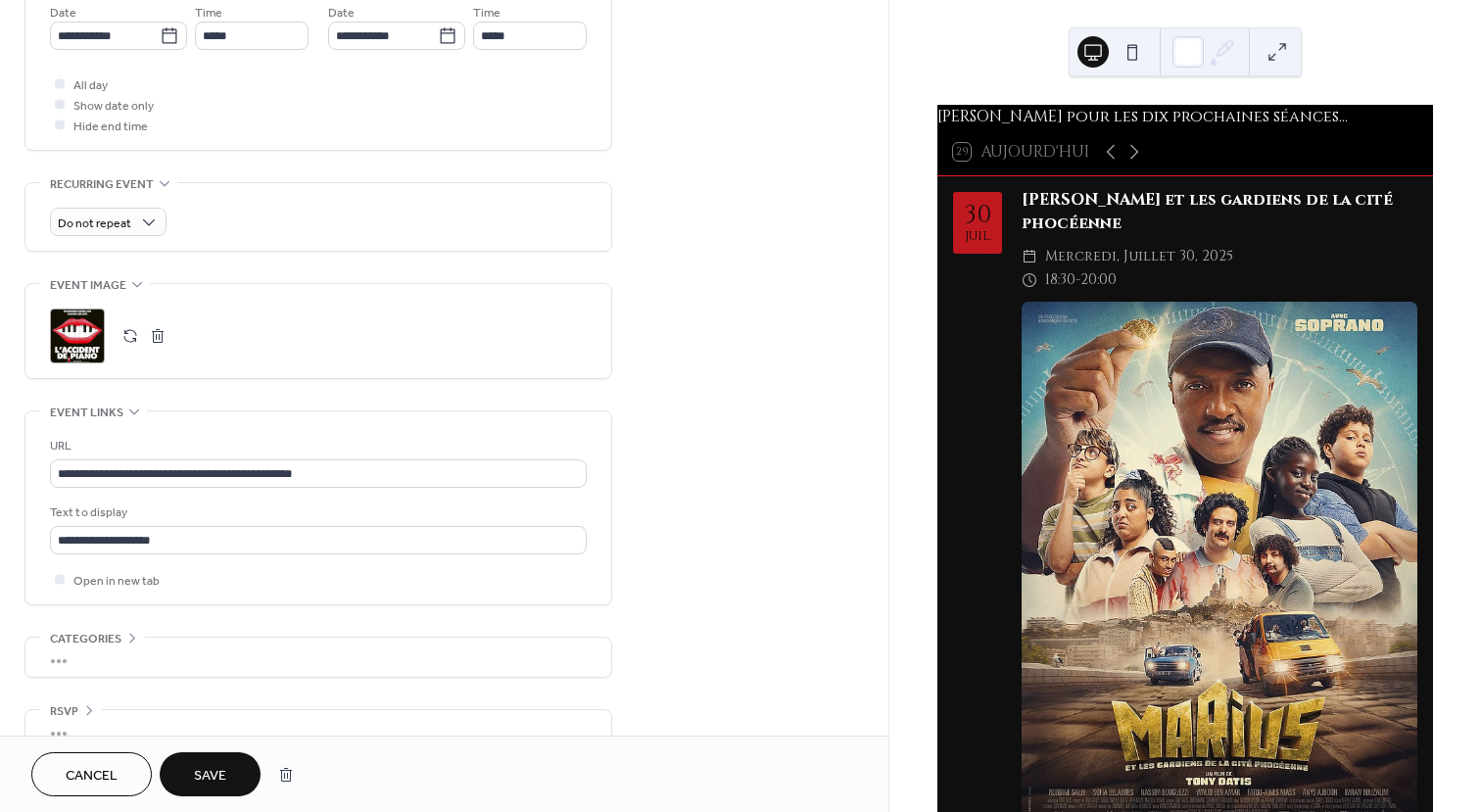 drag, startPoint x: 226, startPoint y: 769, endPoint x: 220, endPoint y: 743, distance: 26.683328 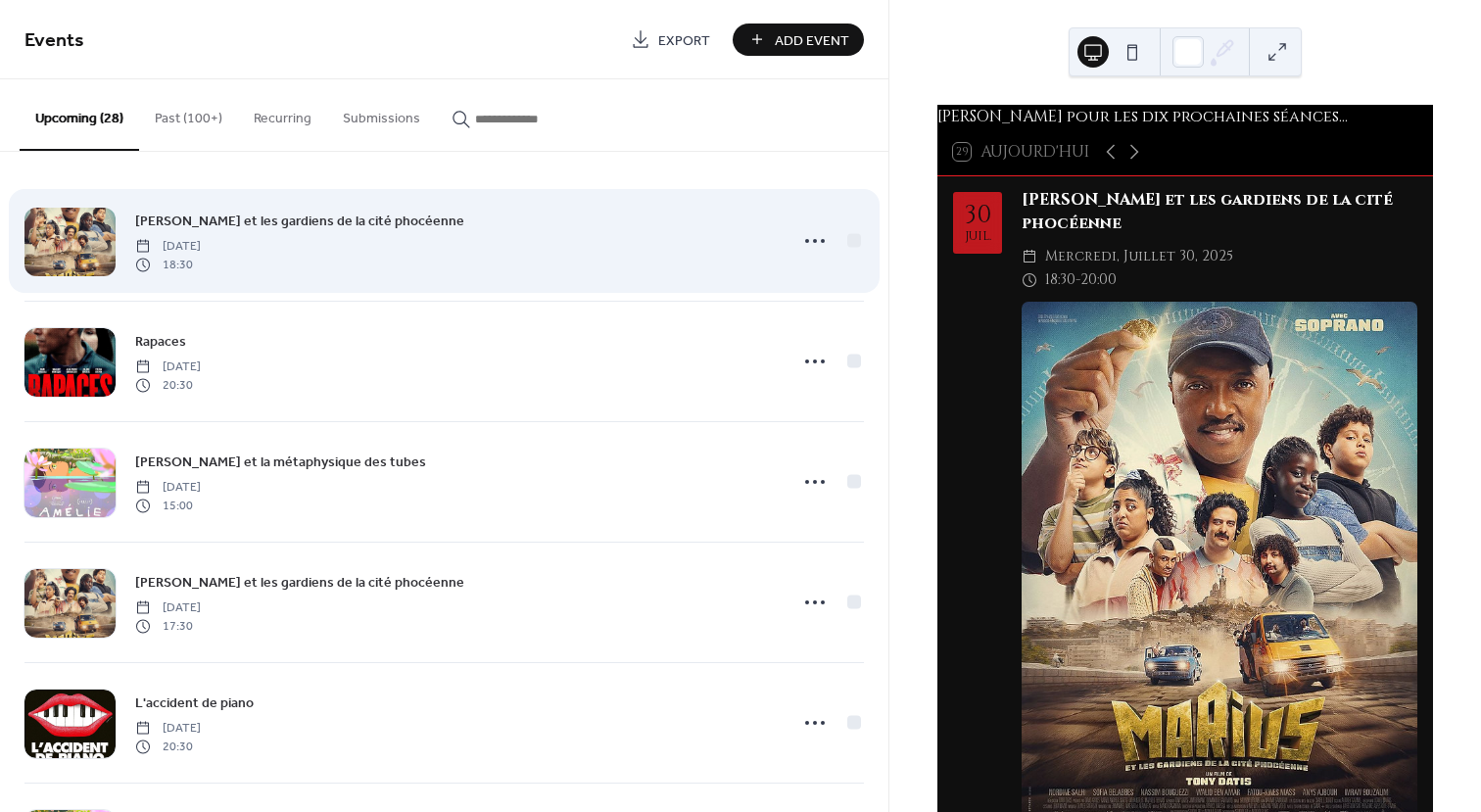 click at bounding box center (70, 242) 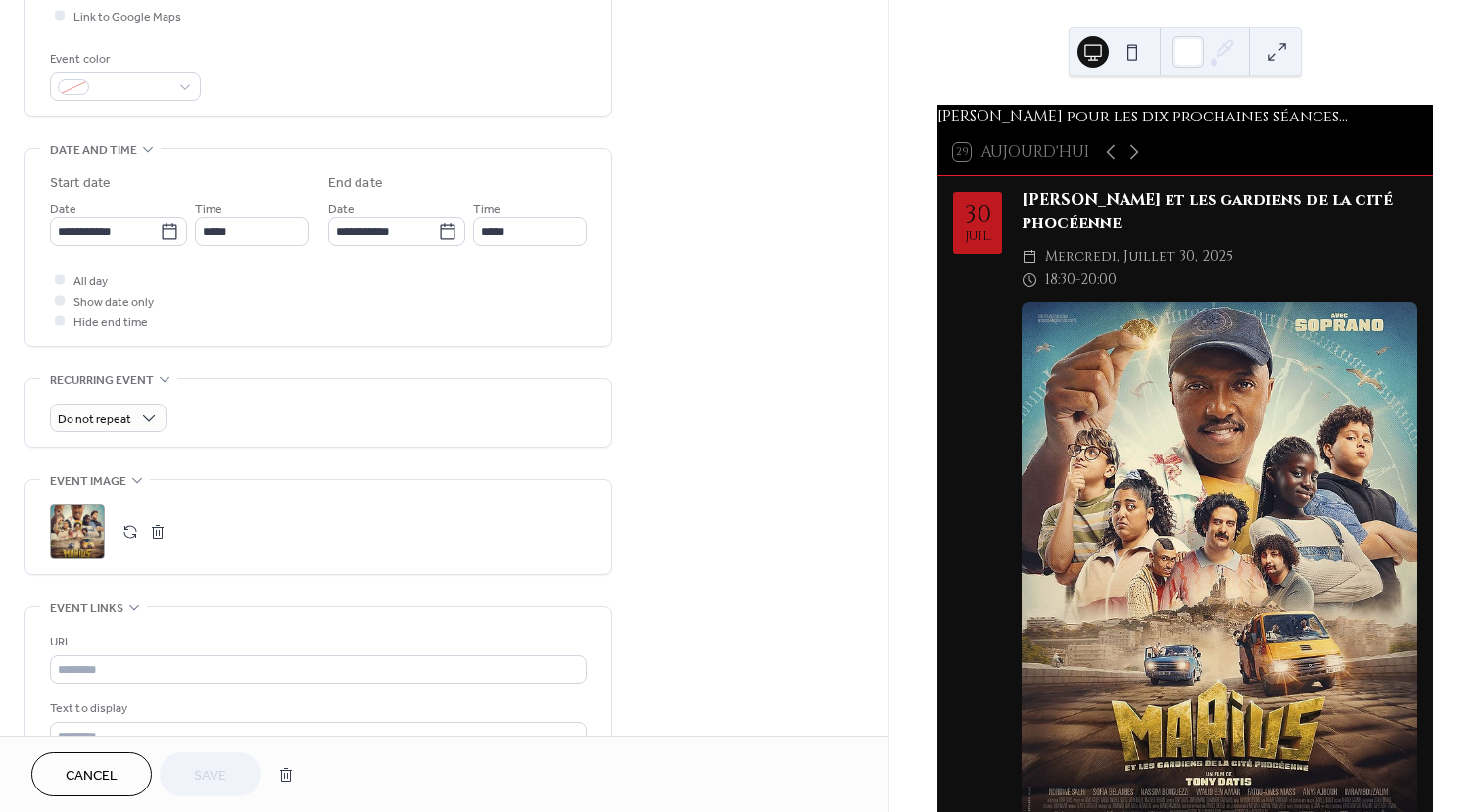 scroll, scrollTop: 588, scrollLeft: 0, axis: vertical 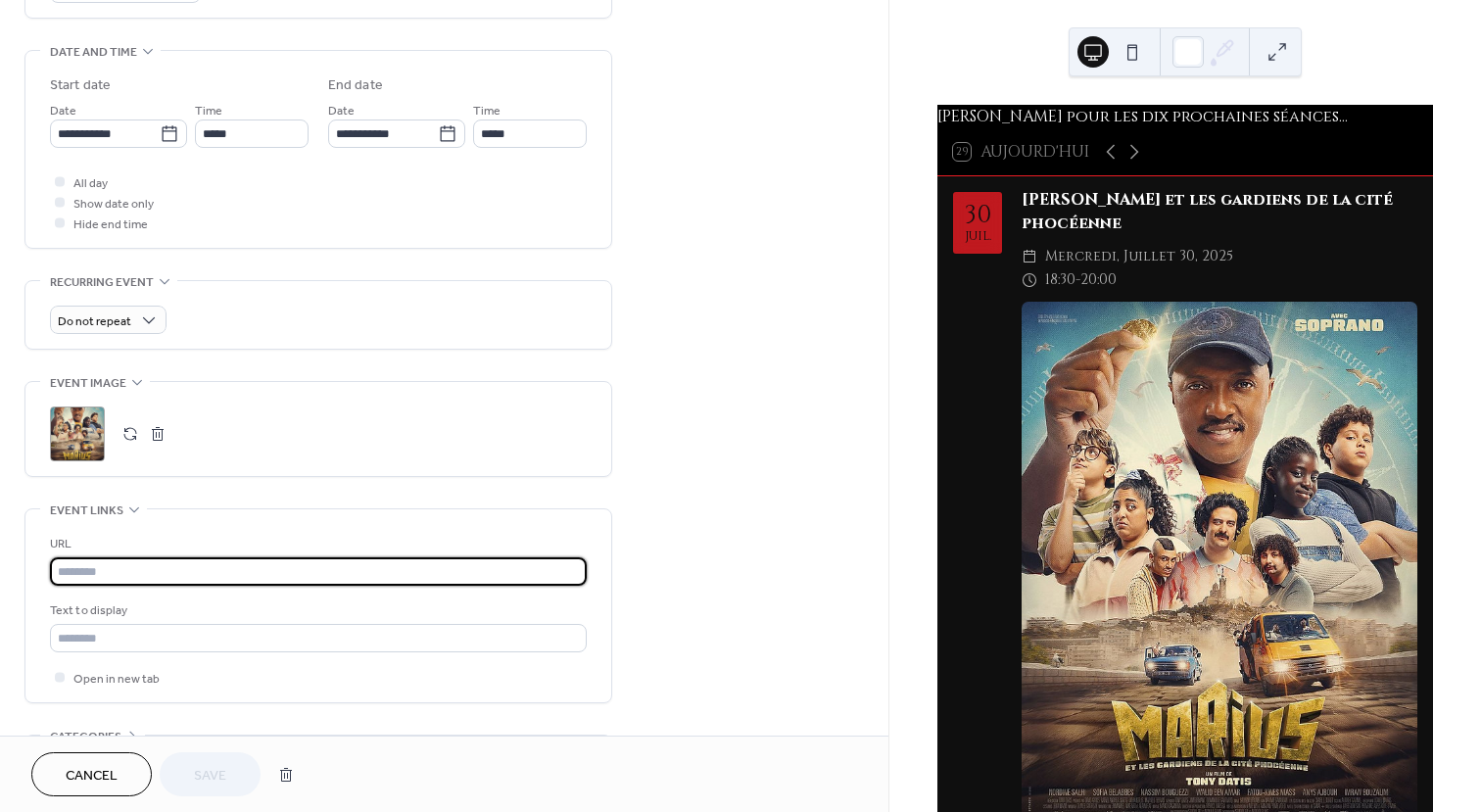 click at bounding box center (318, 571) 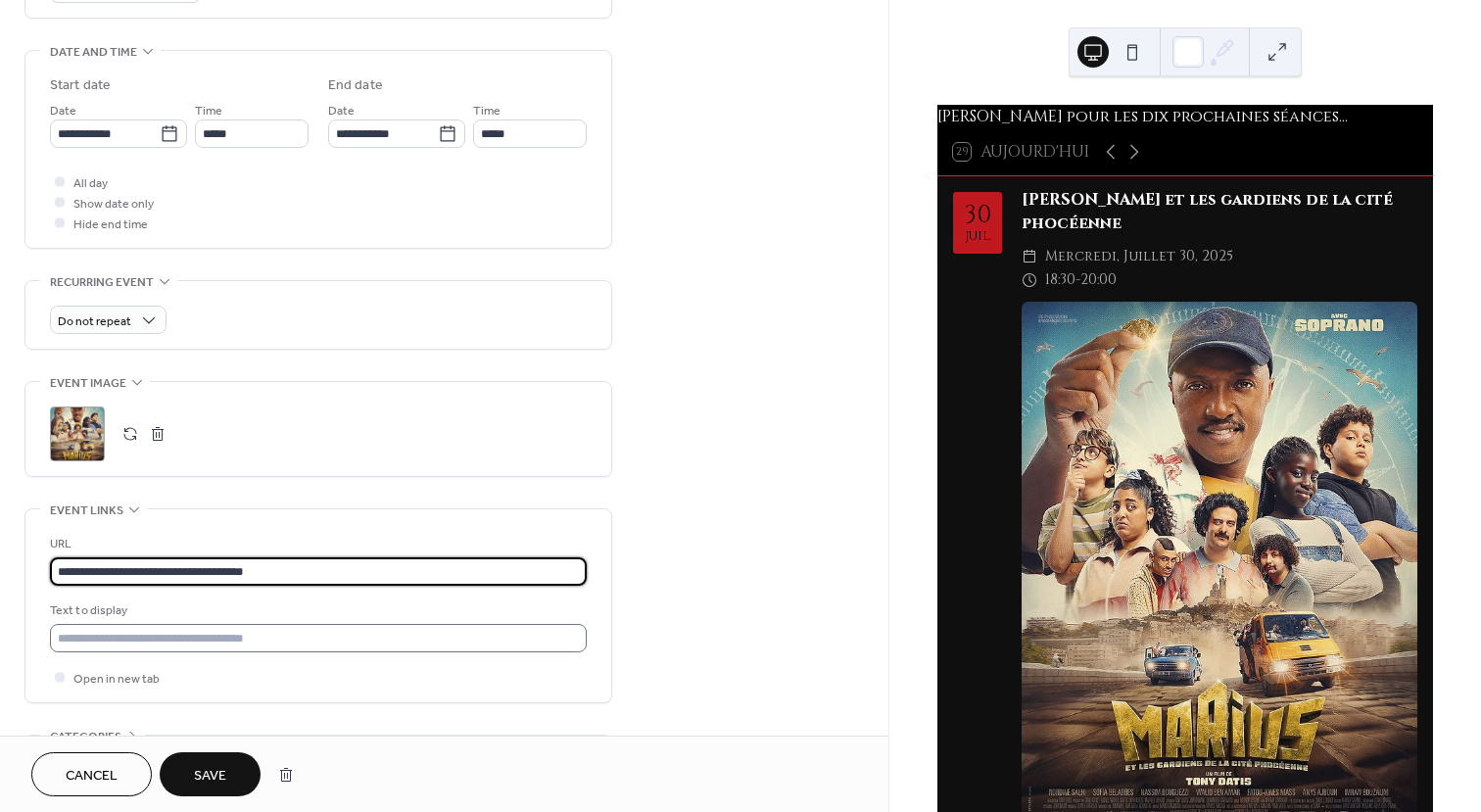 type on "**********" 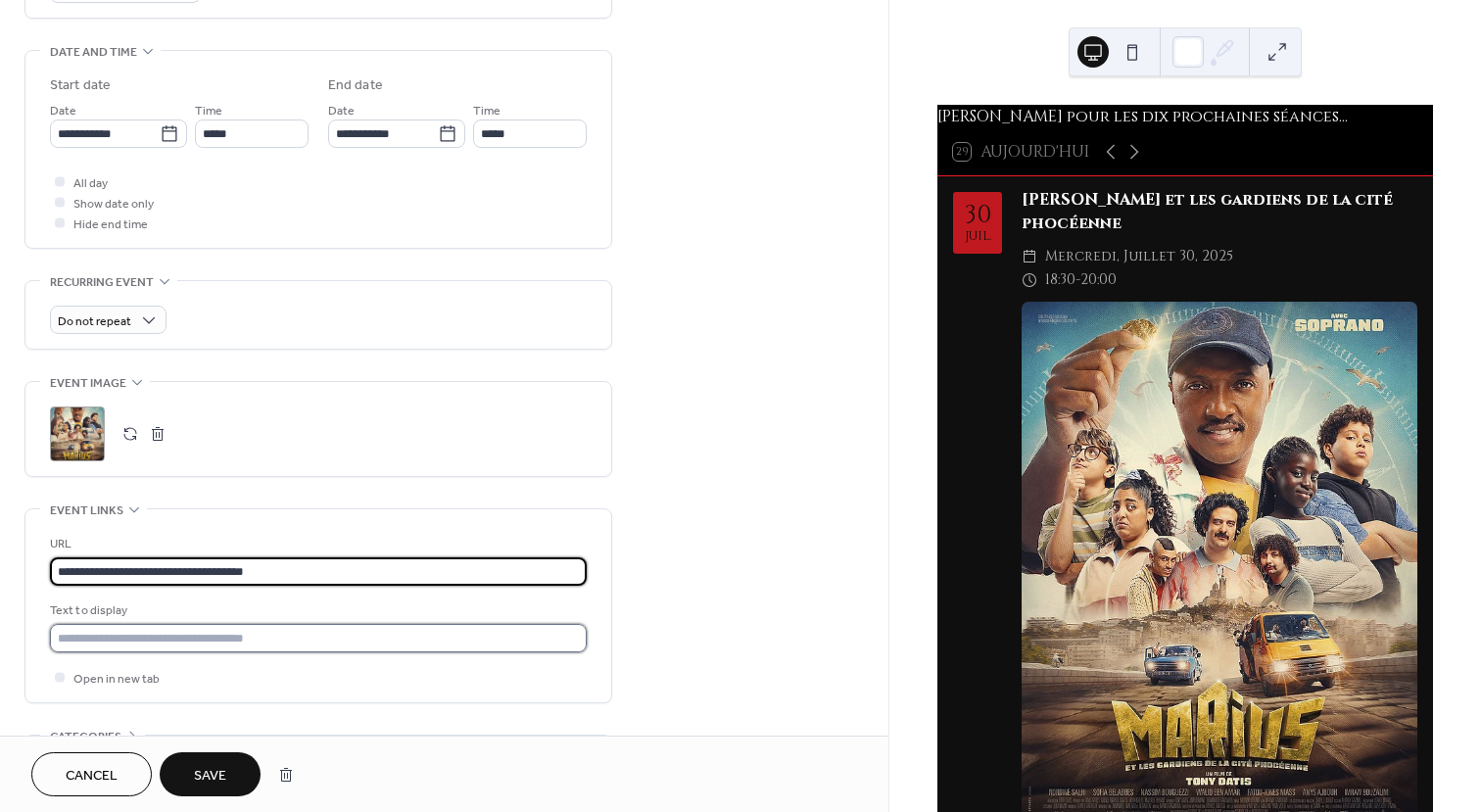 click at bounding box center (318, 638) 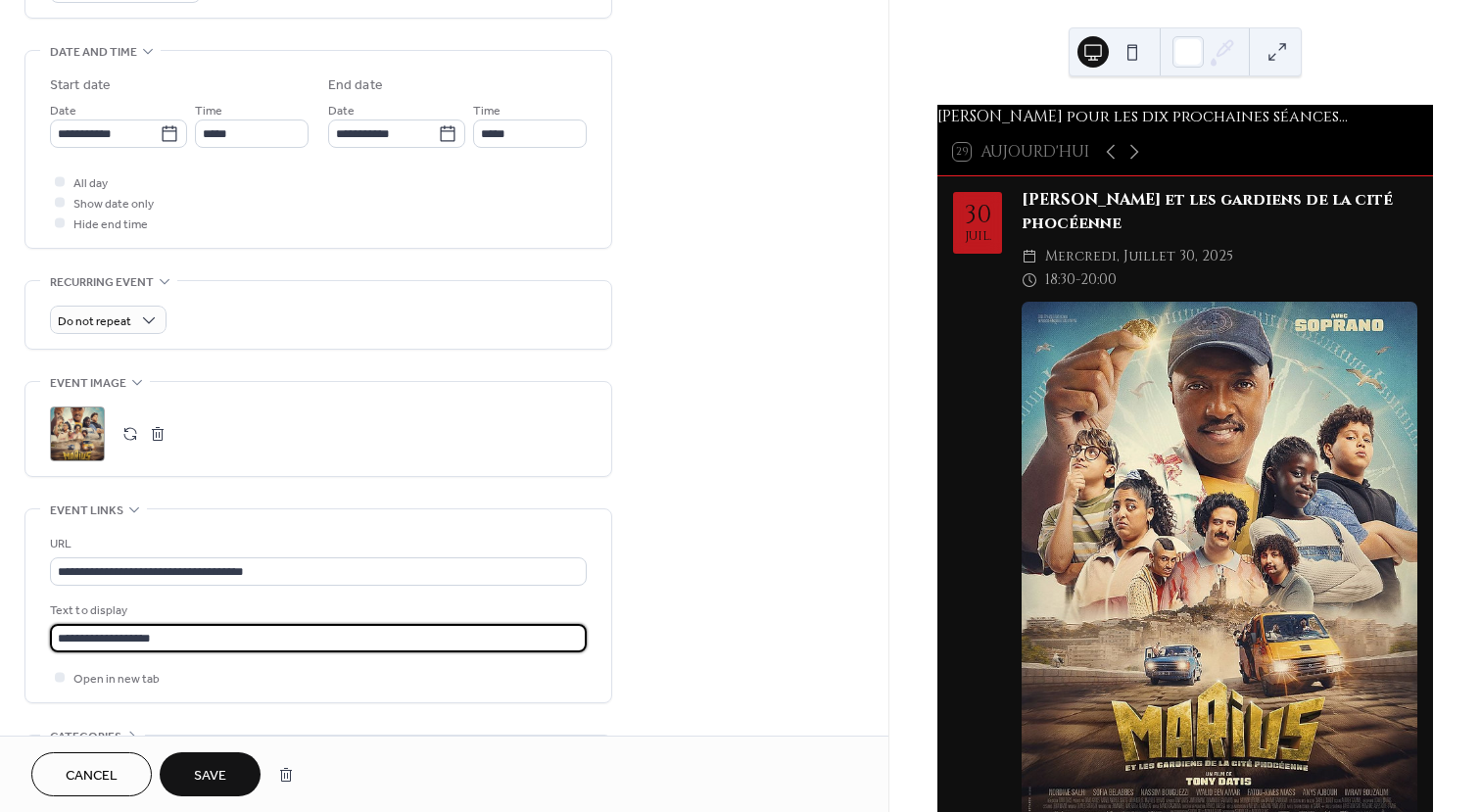 type on "**********" 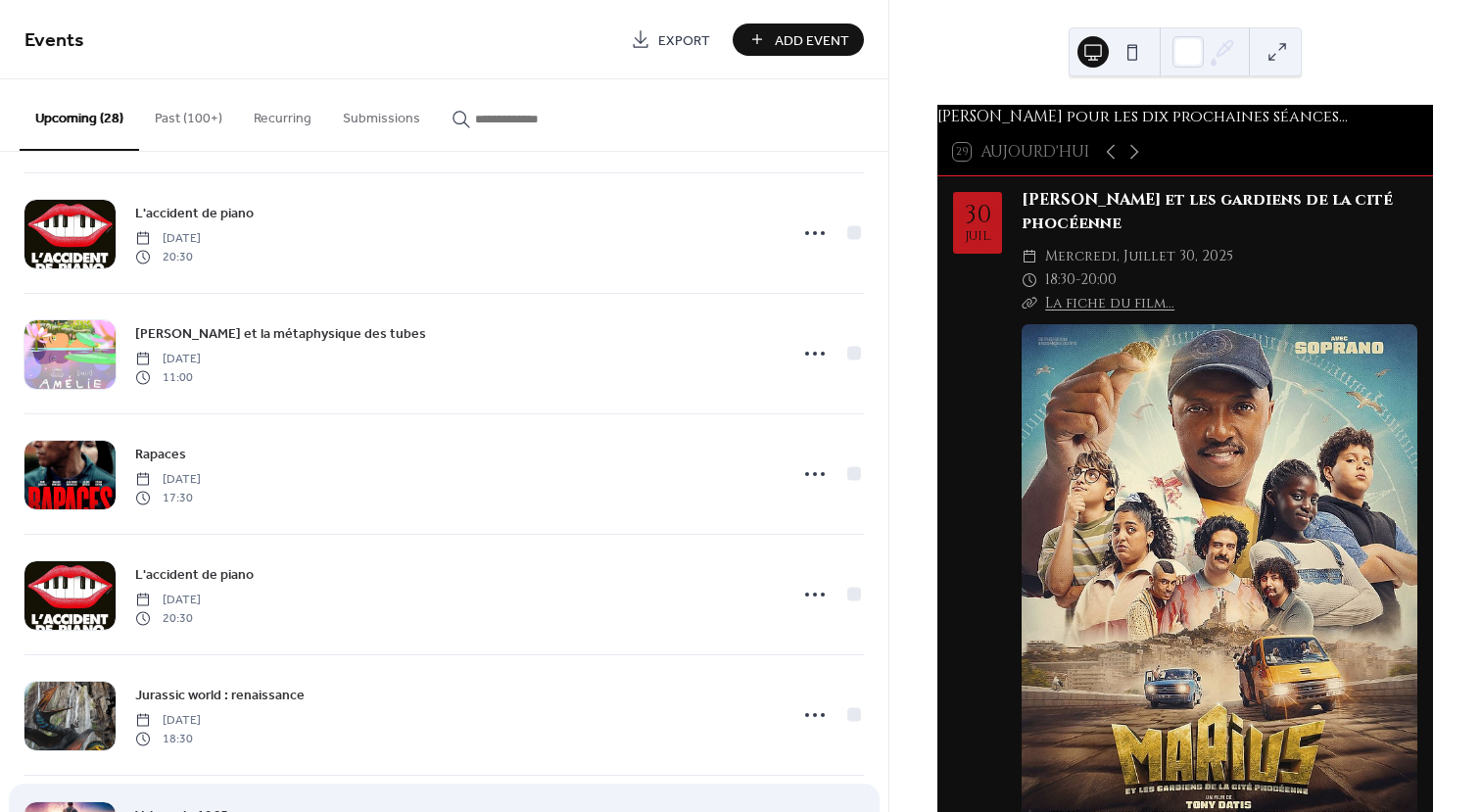 scroll, scrollTop: 98, scrollLeft: 0, axis: vertical 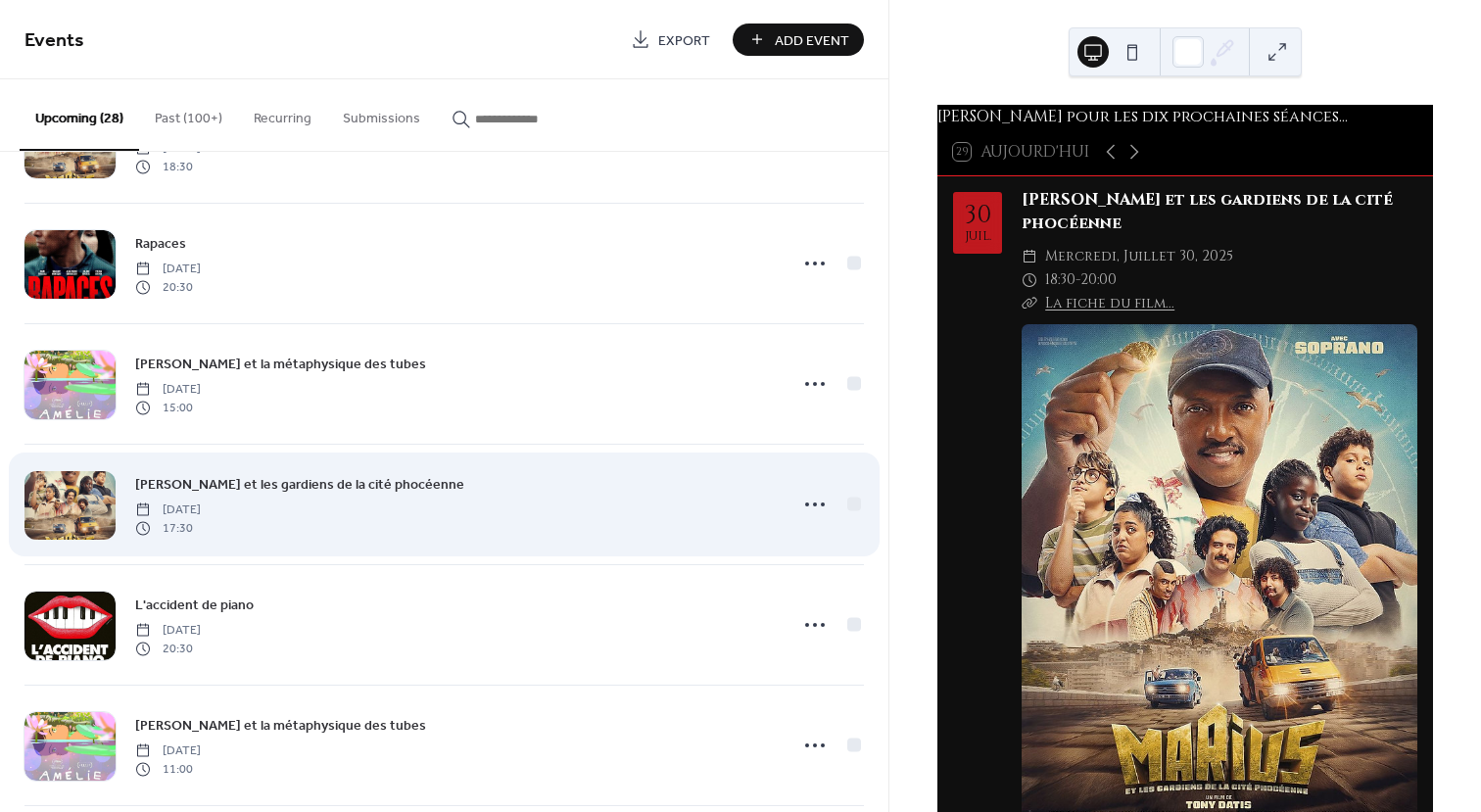 click at bounding box center (70, 505) 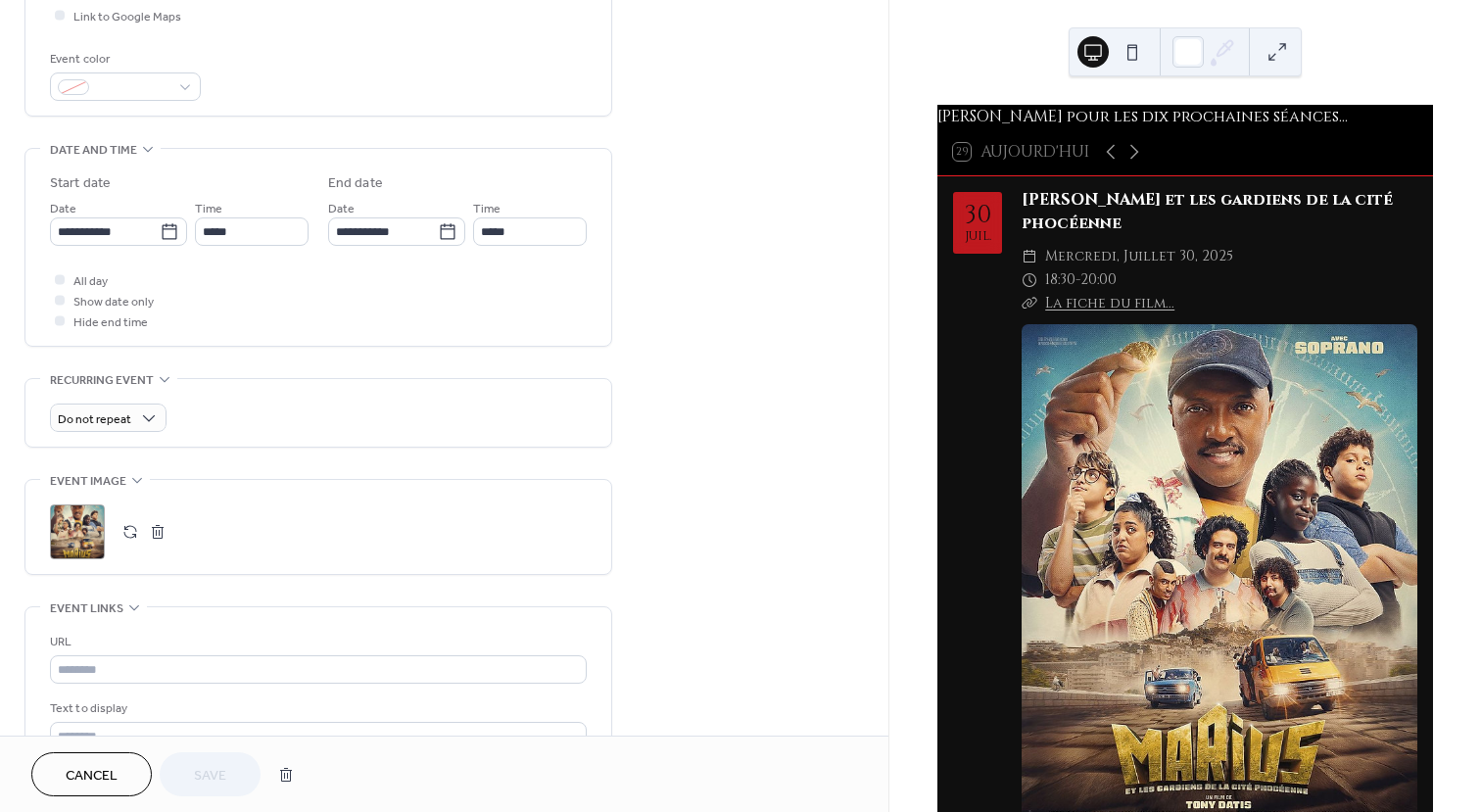 scroll, scrollTop: 588, scrollLeft: 0, axis: vertical 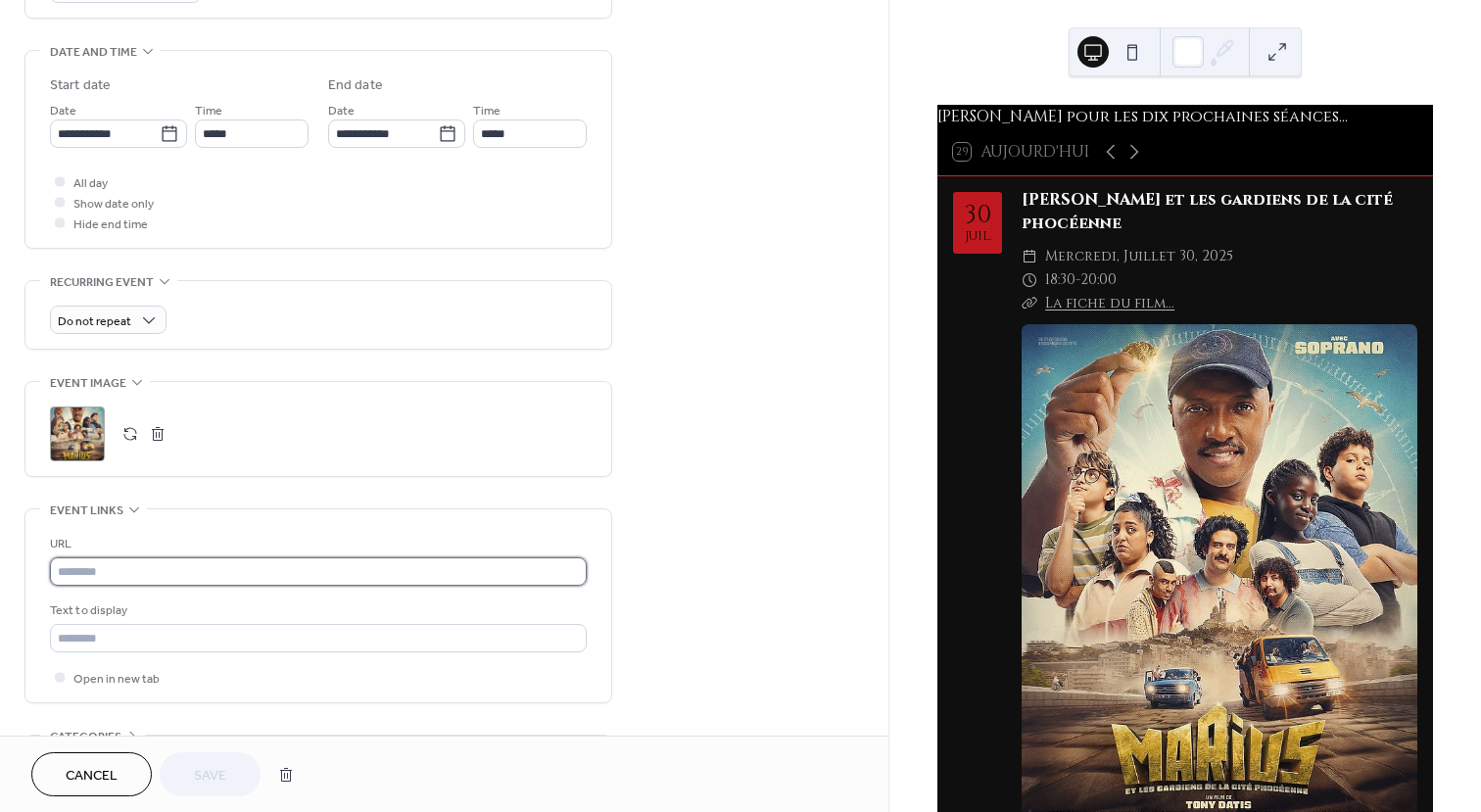 click at bounding box center (318, 571) 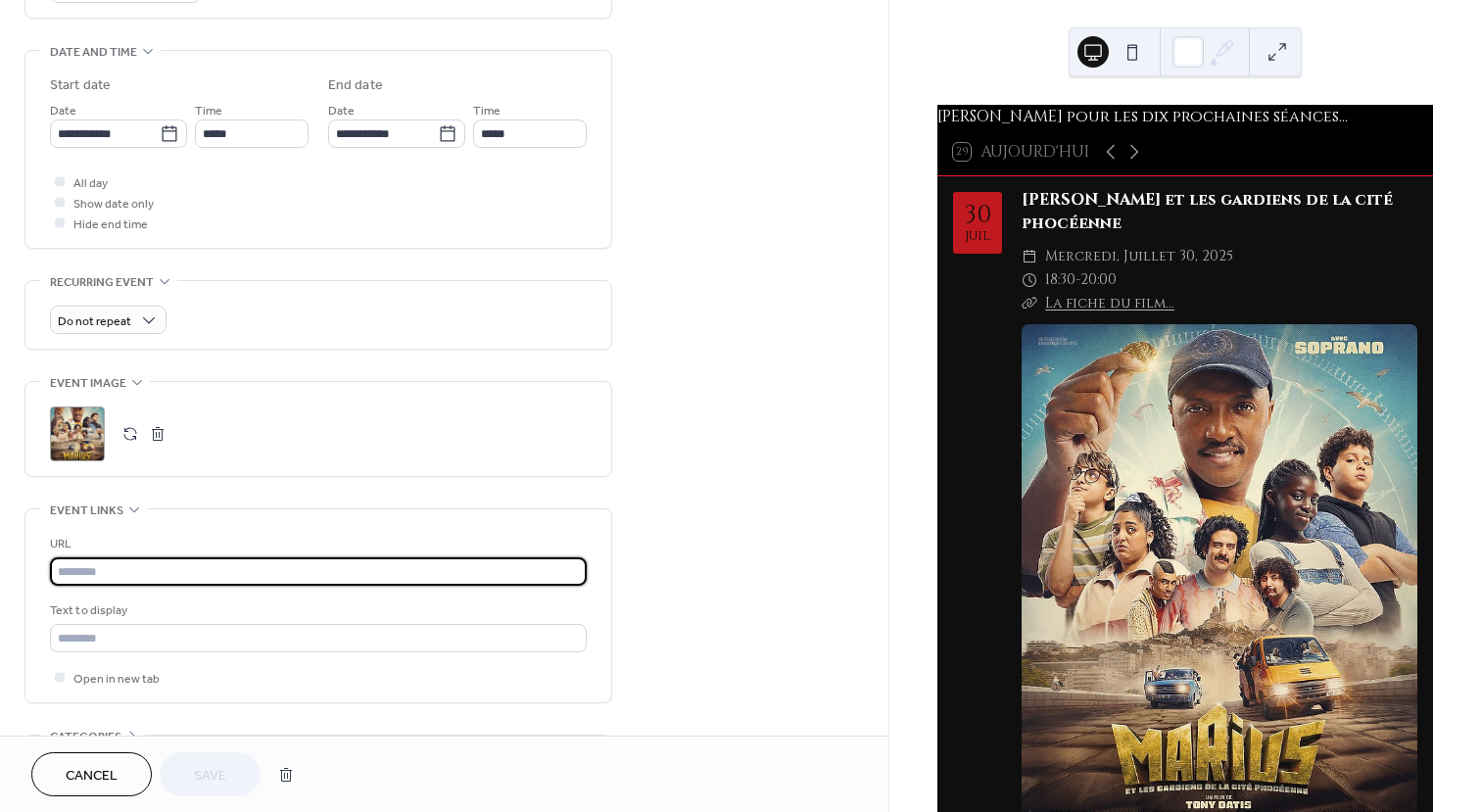 paste on "**********" 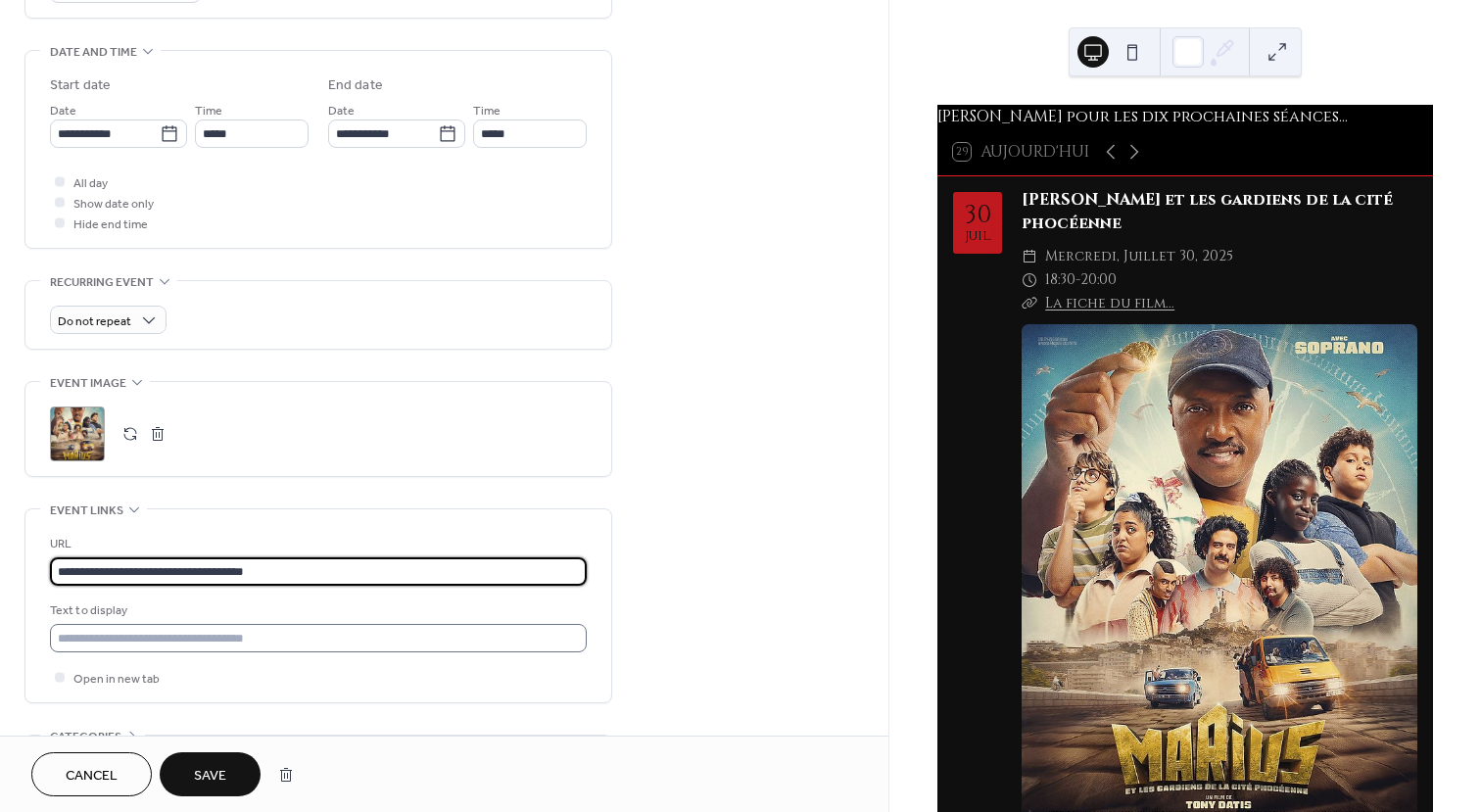 type on "**********" 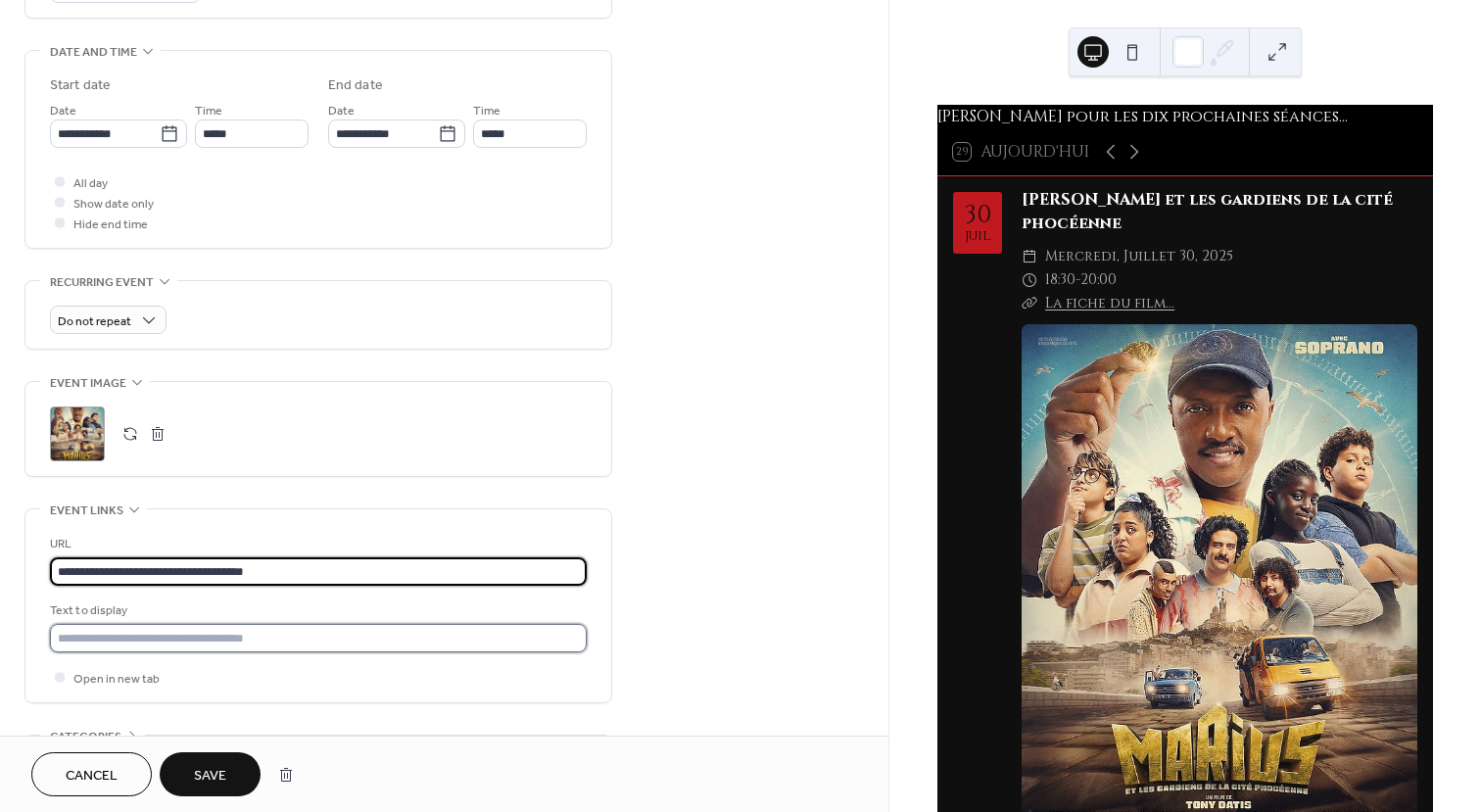 click at bounding box center (318, 638) 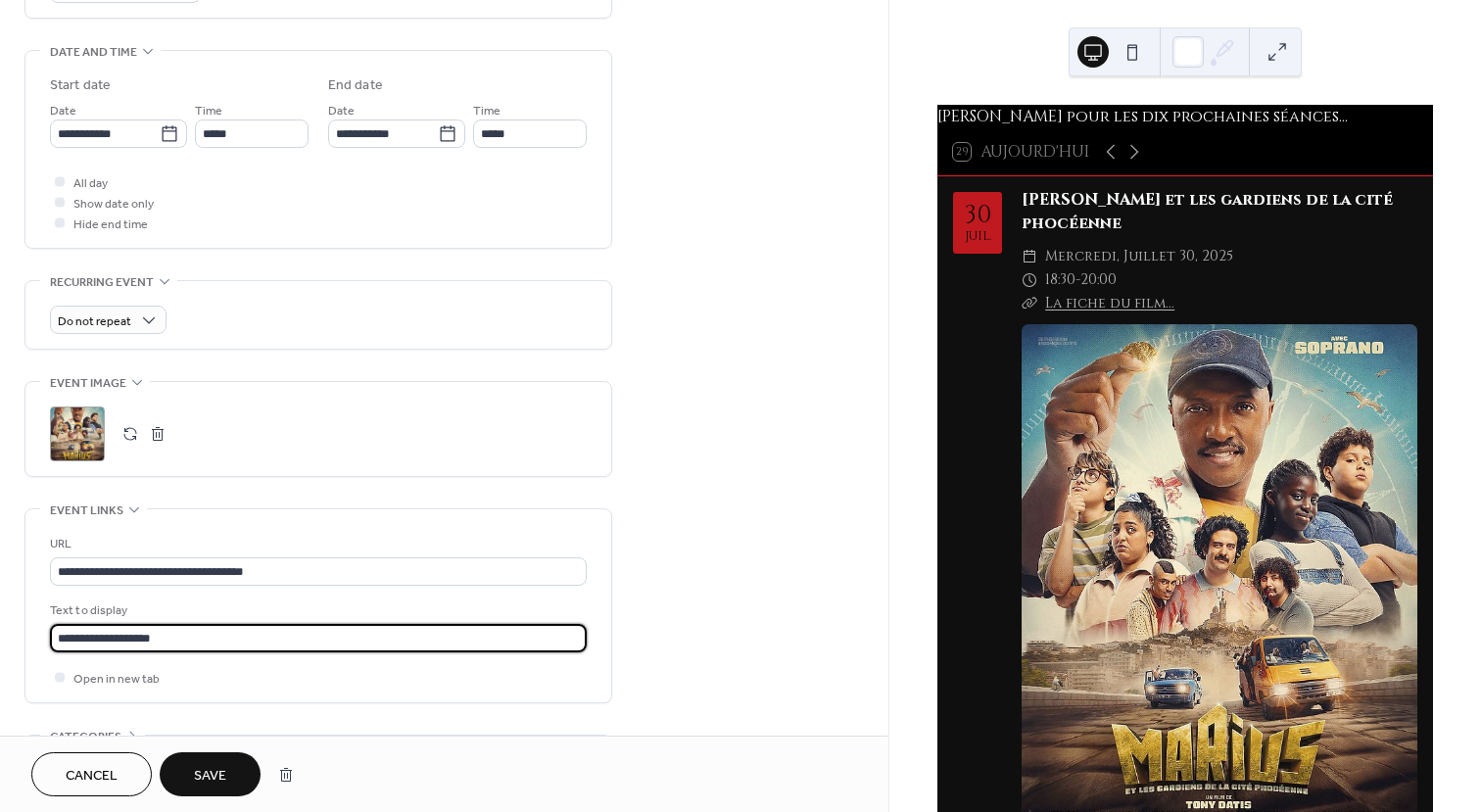 type on "**********" 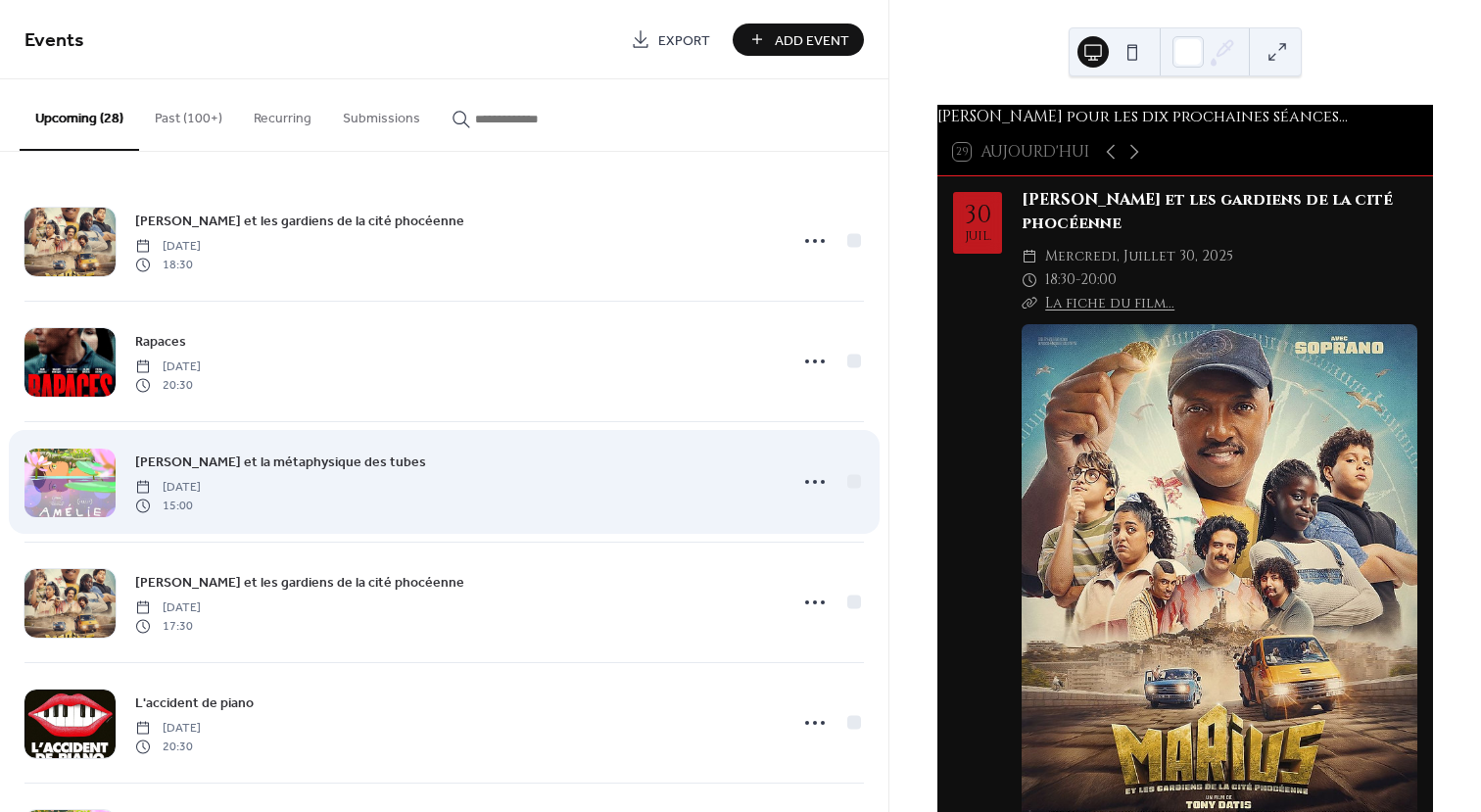 click at bounding box center [70, 483] 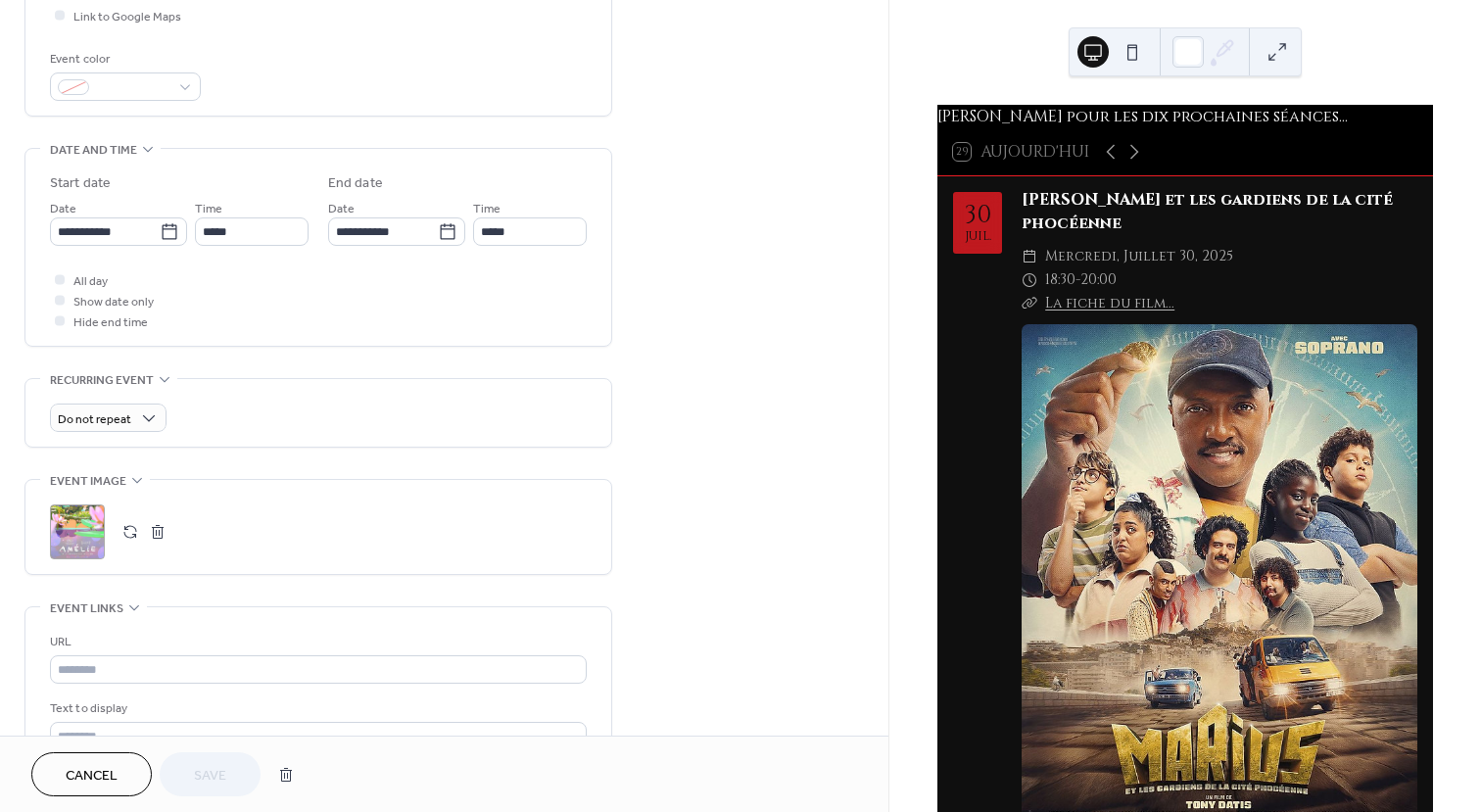 scroll, scrollTop: 720, scrollLeft: 0, axis: vertical 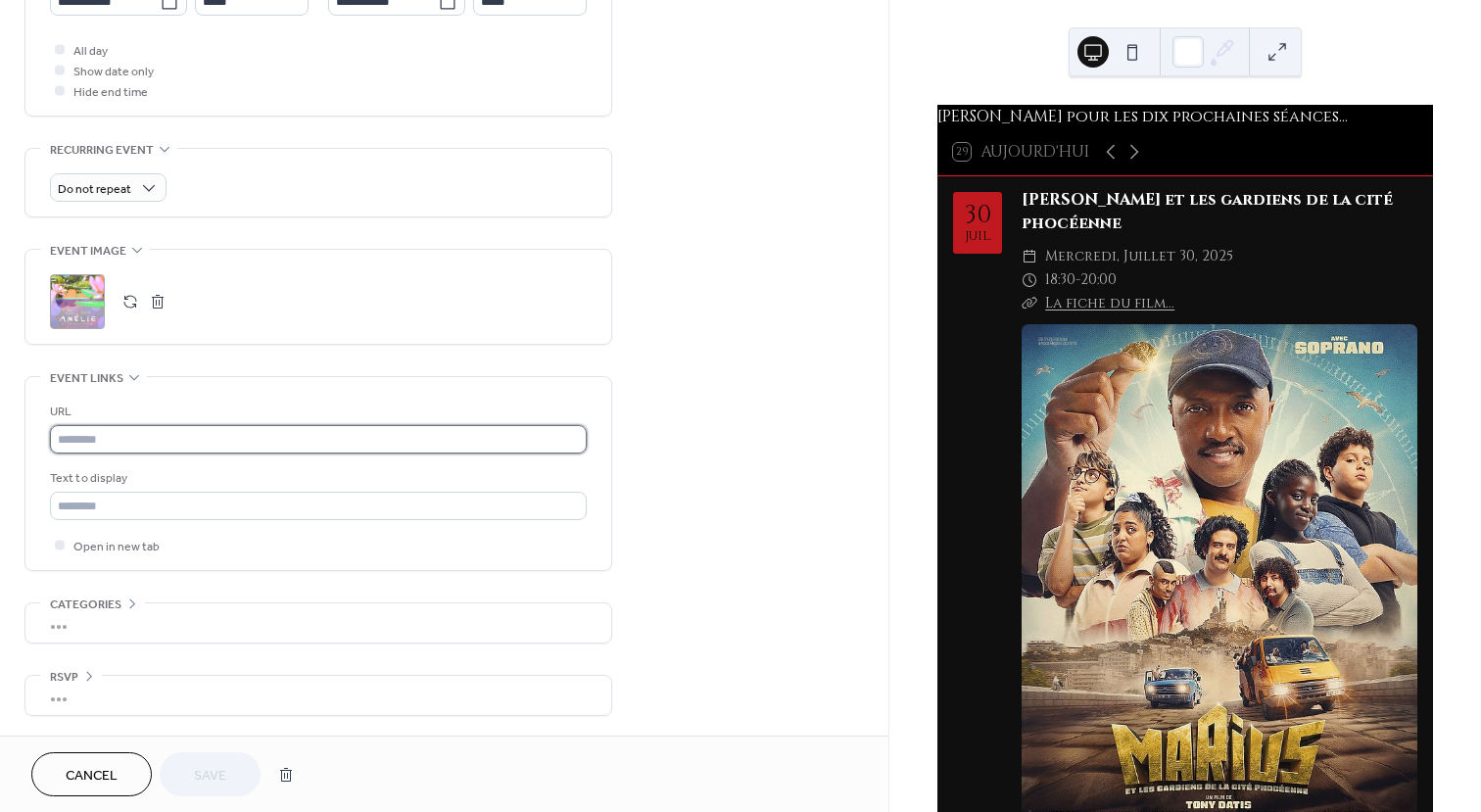 click at bounding box center [318, 439] 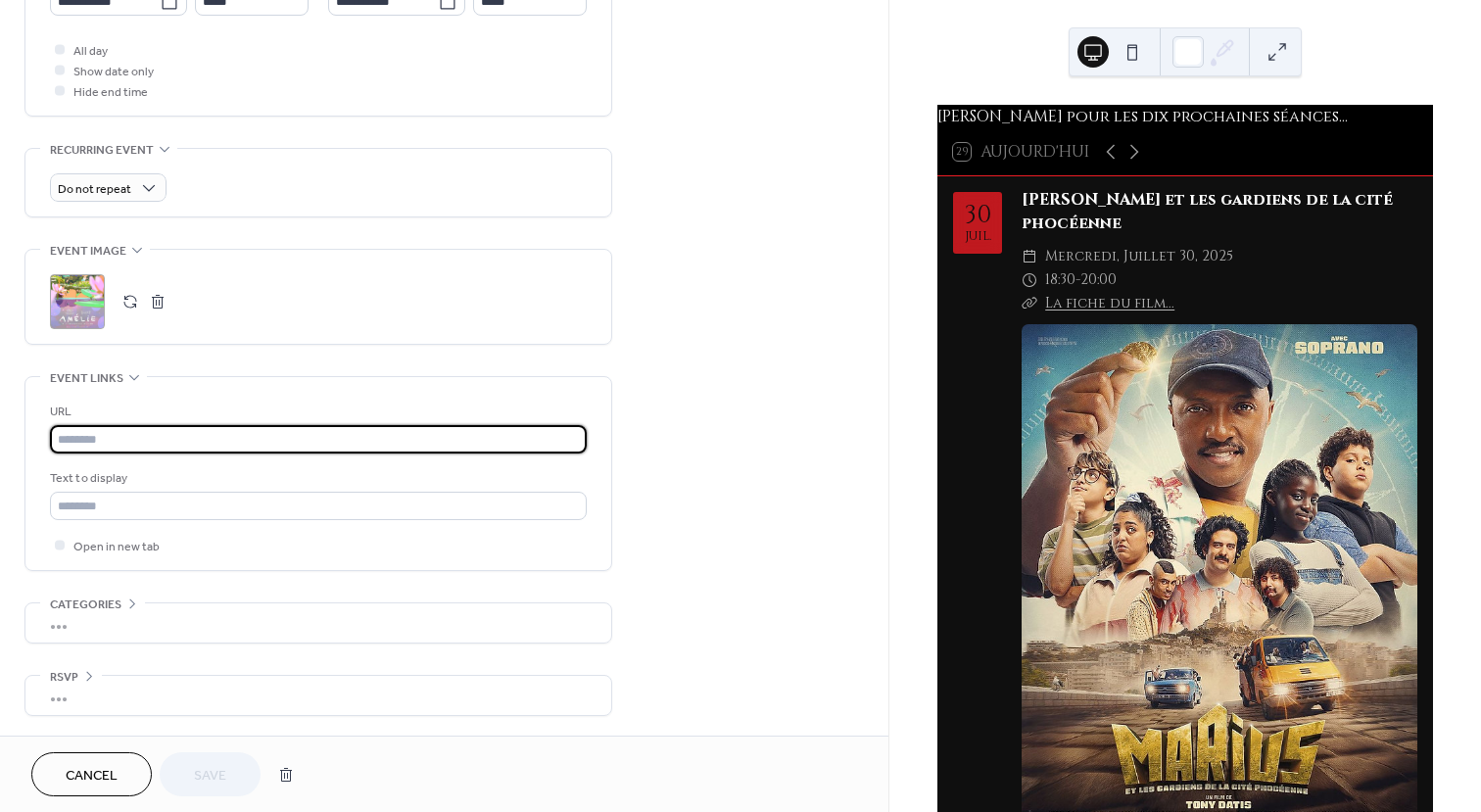 paste on "**********" 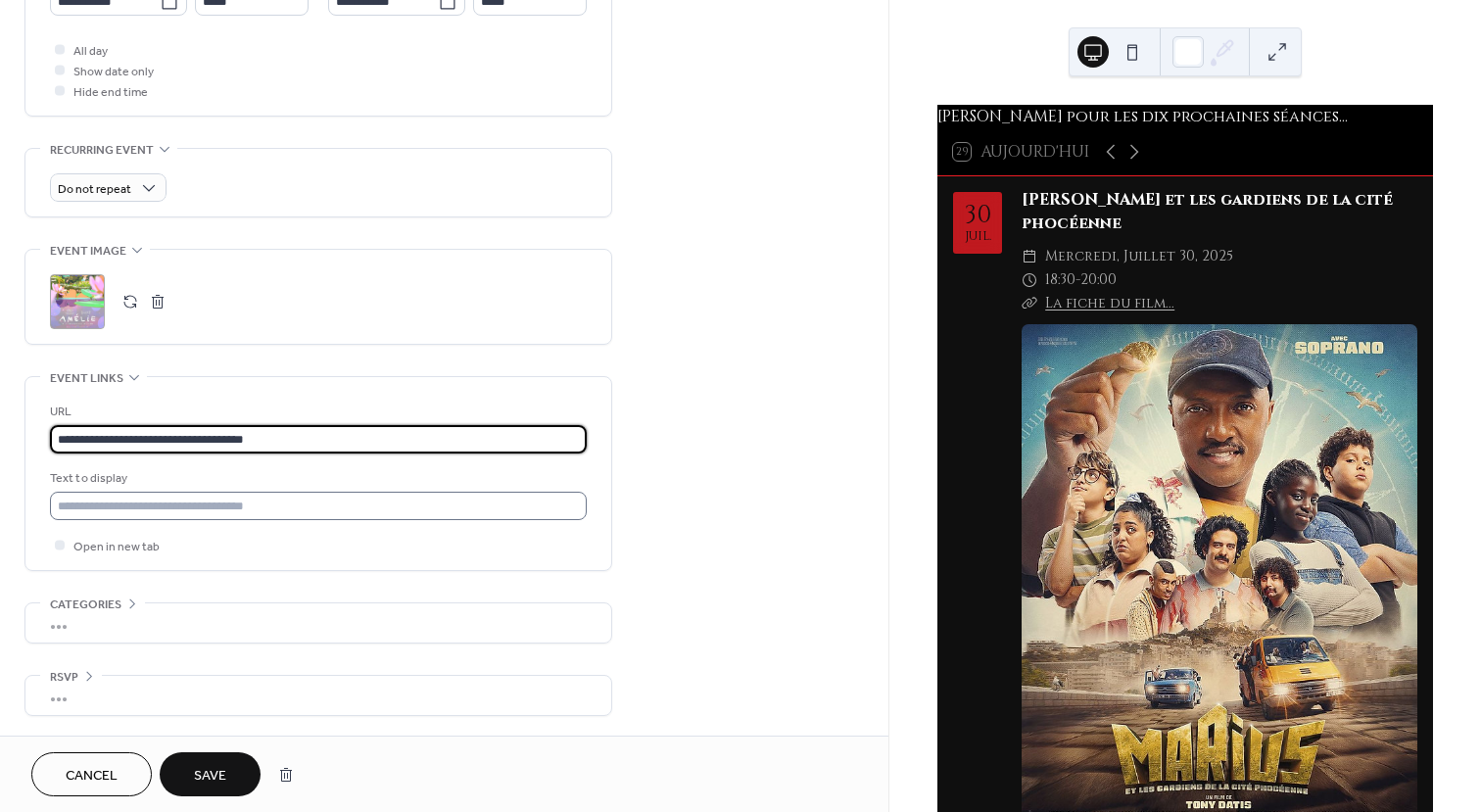 type on "**********" 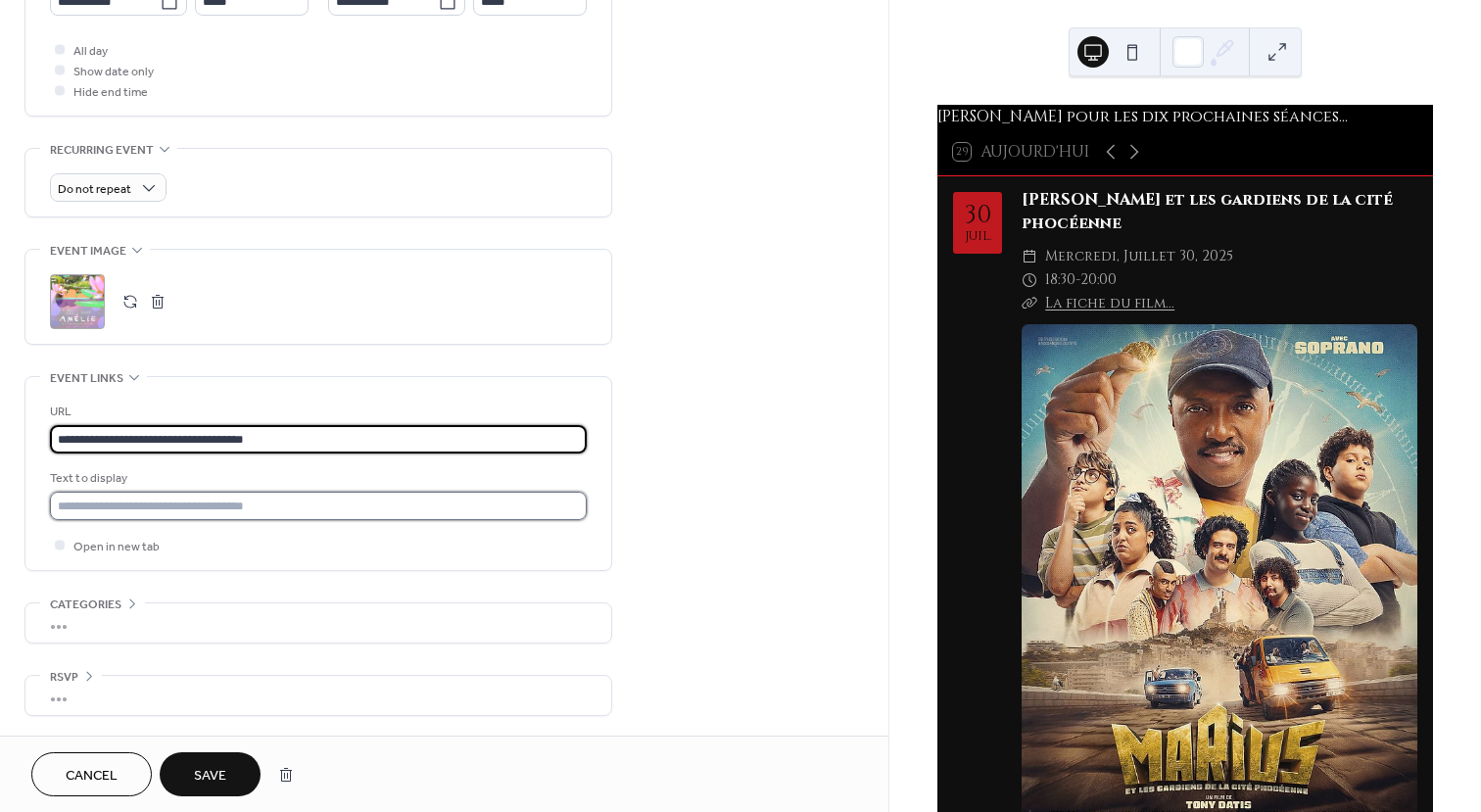 click at bounding box center [318, 505] 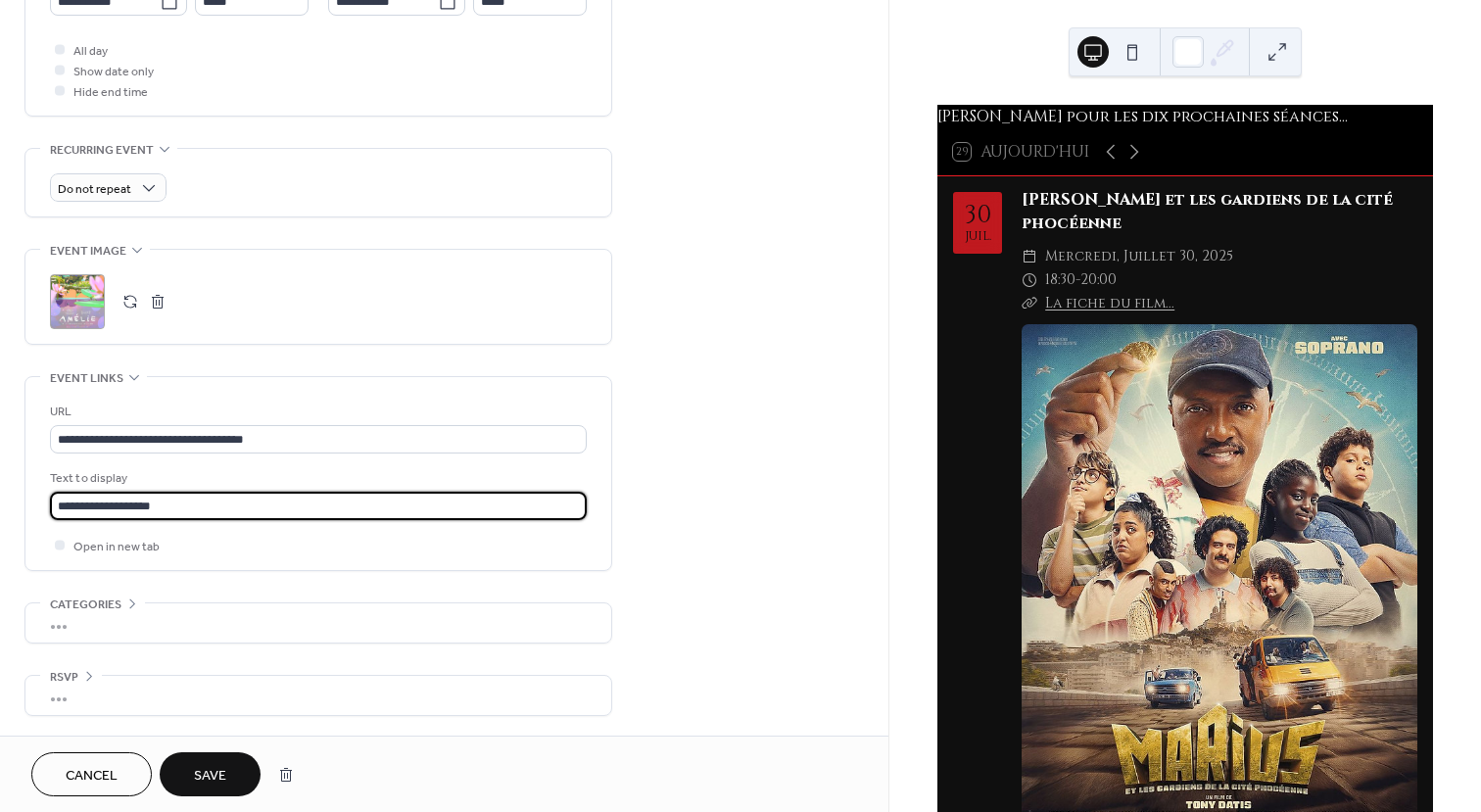 type on "**********" 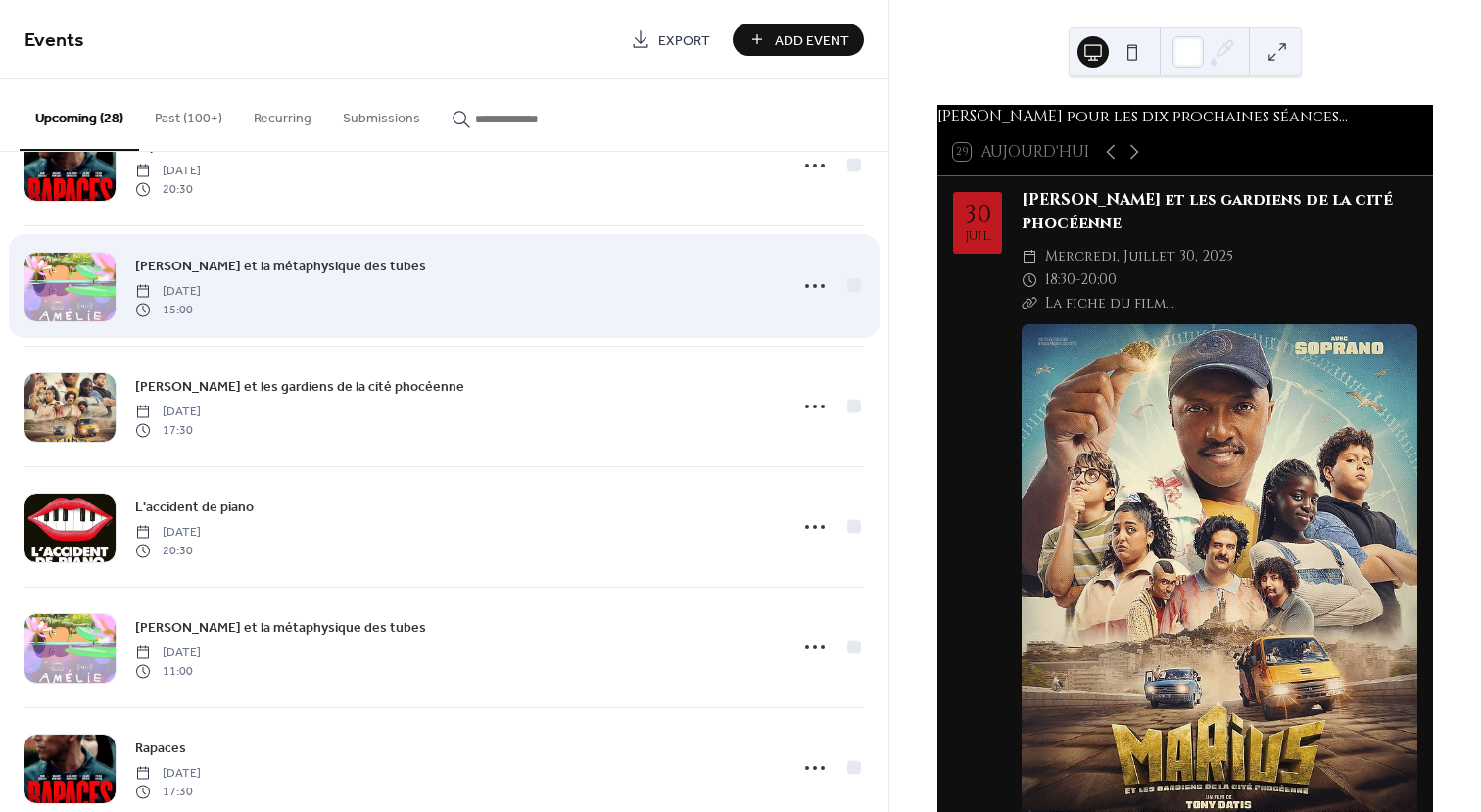 scroll, scrollTop: 294, scrollLeft: 0, axis: vertical 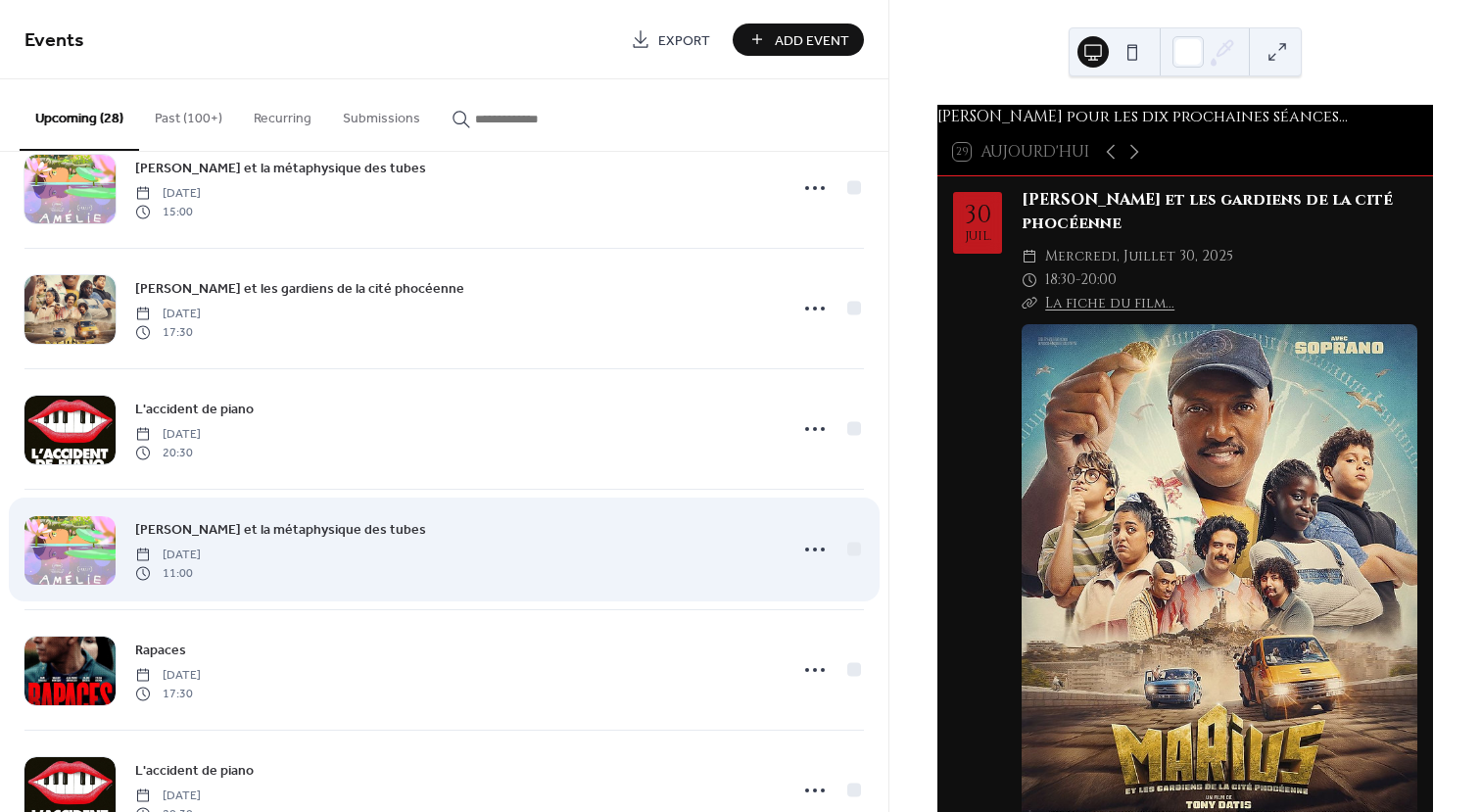 click at bounding box center [70, 550] 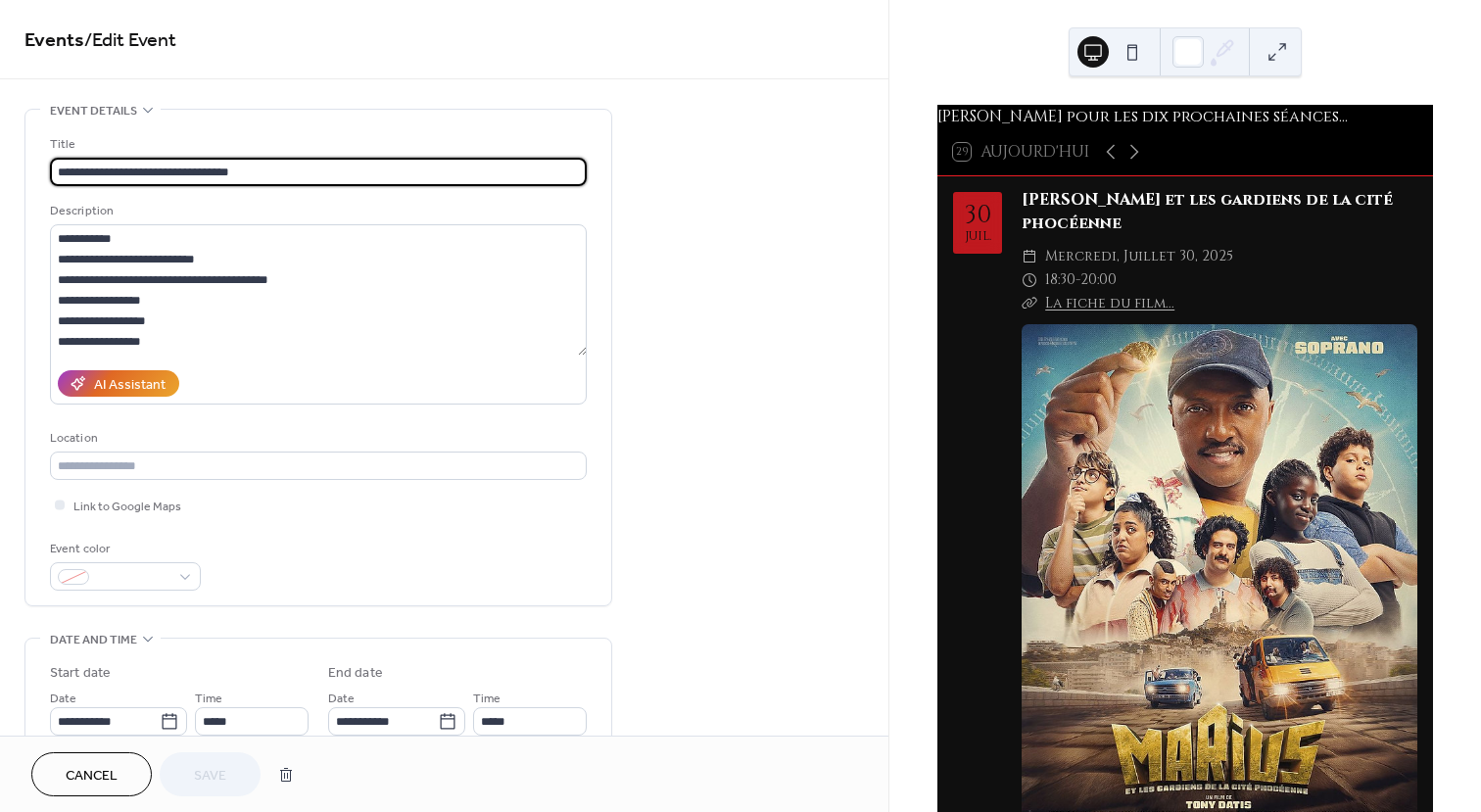 scroll, scrollTop: 686, scrollLeft: 0, axis: vertical 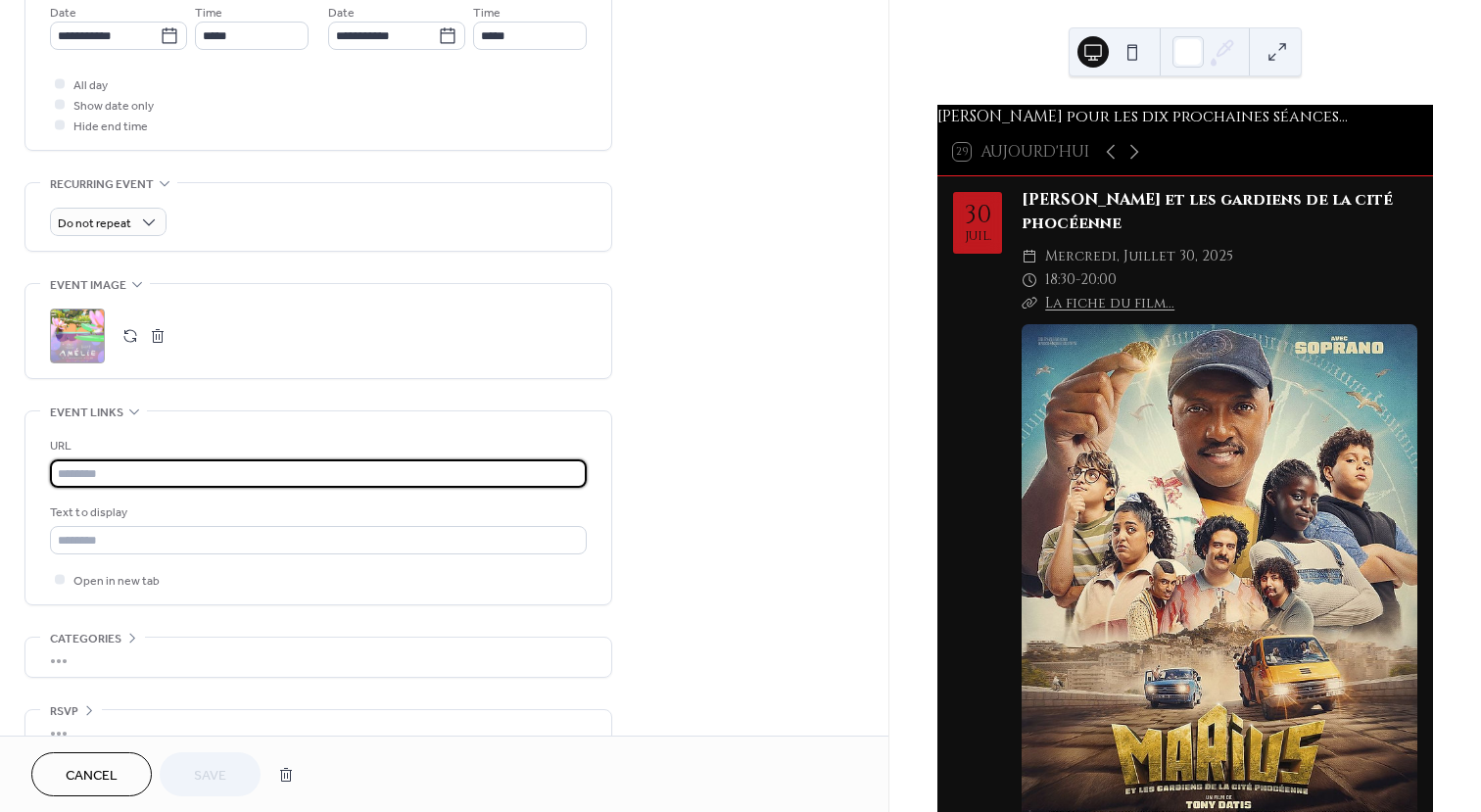 click at bounding box center (318, 473) 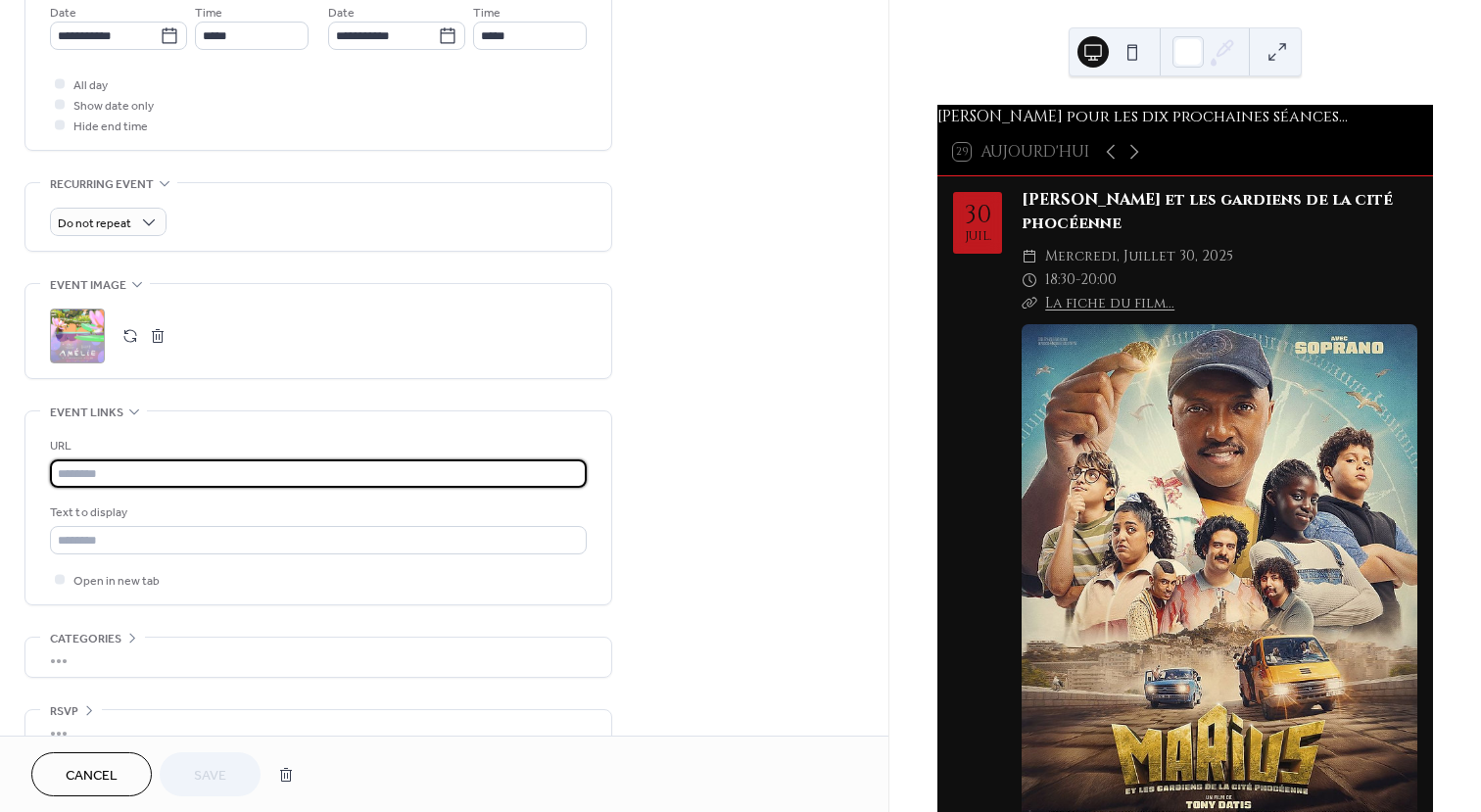 paste on "**********" 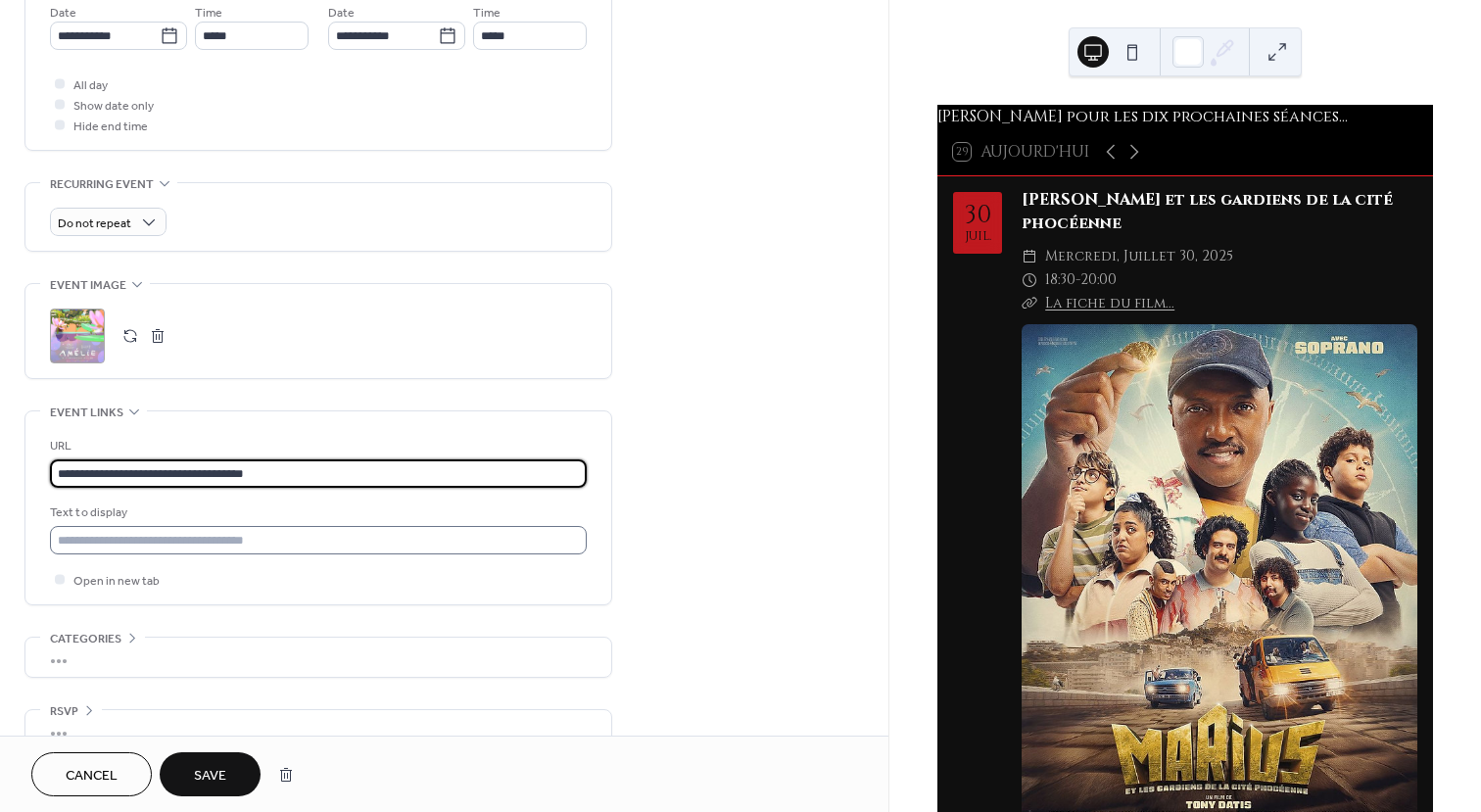 type on "**********" 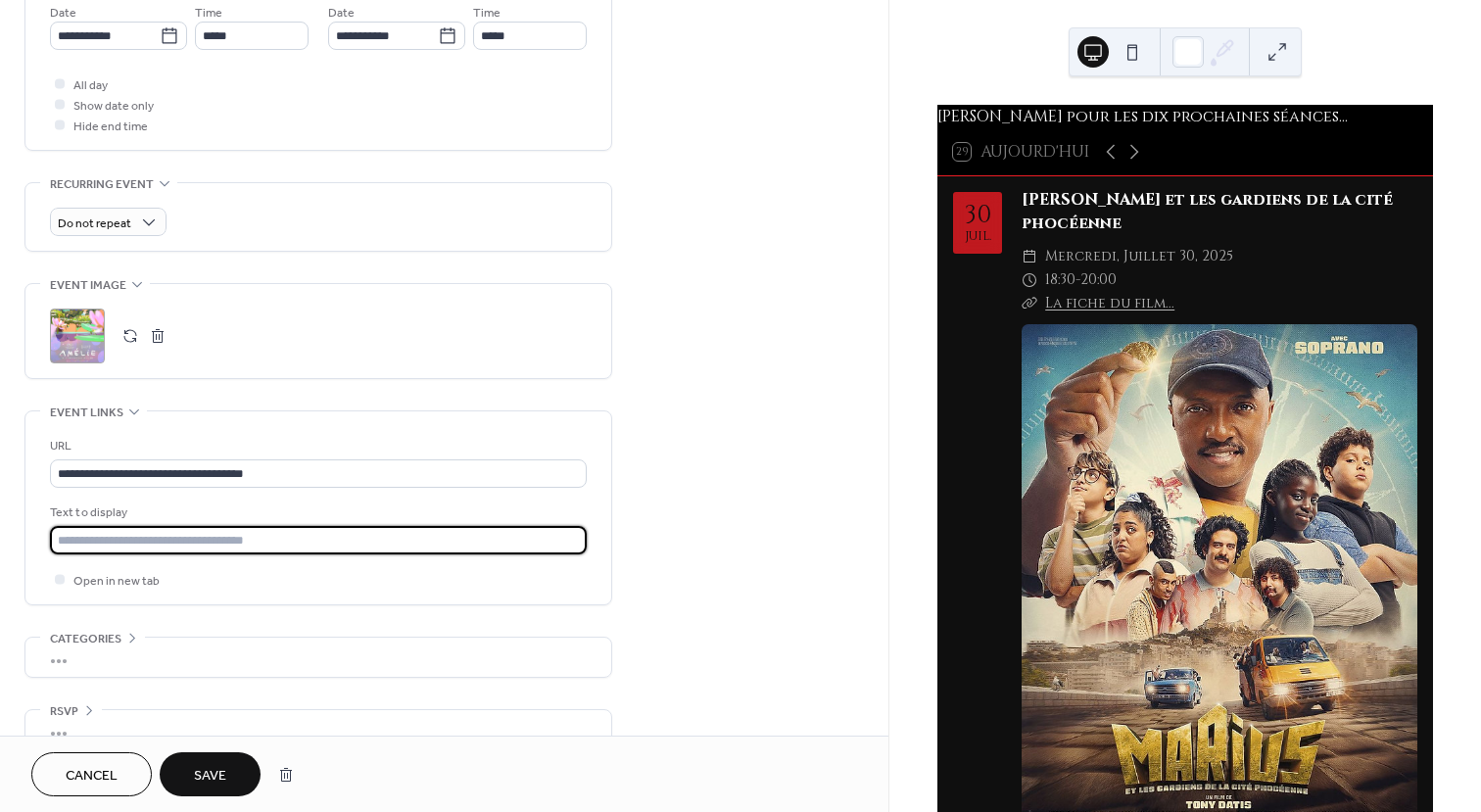 click at bounding box center [318, 540] 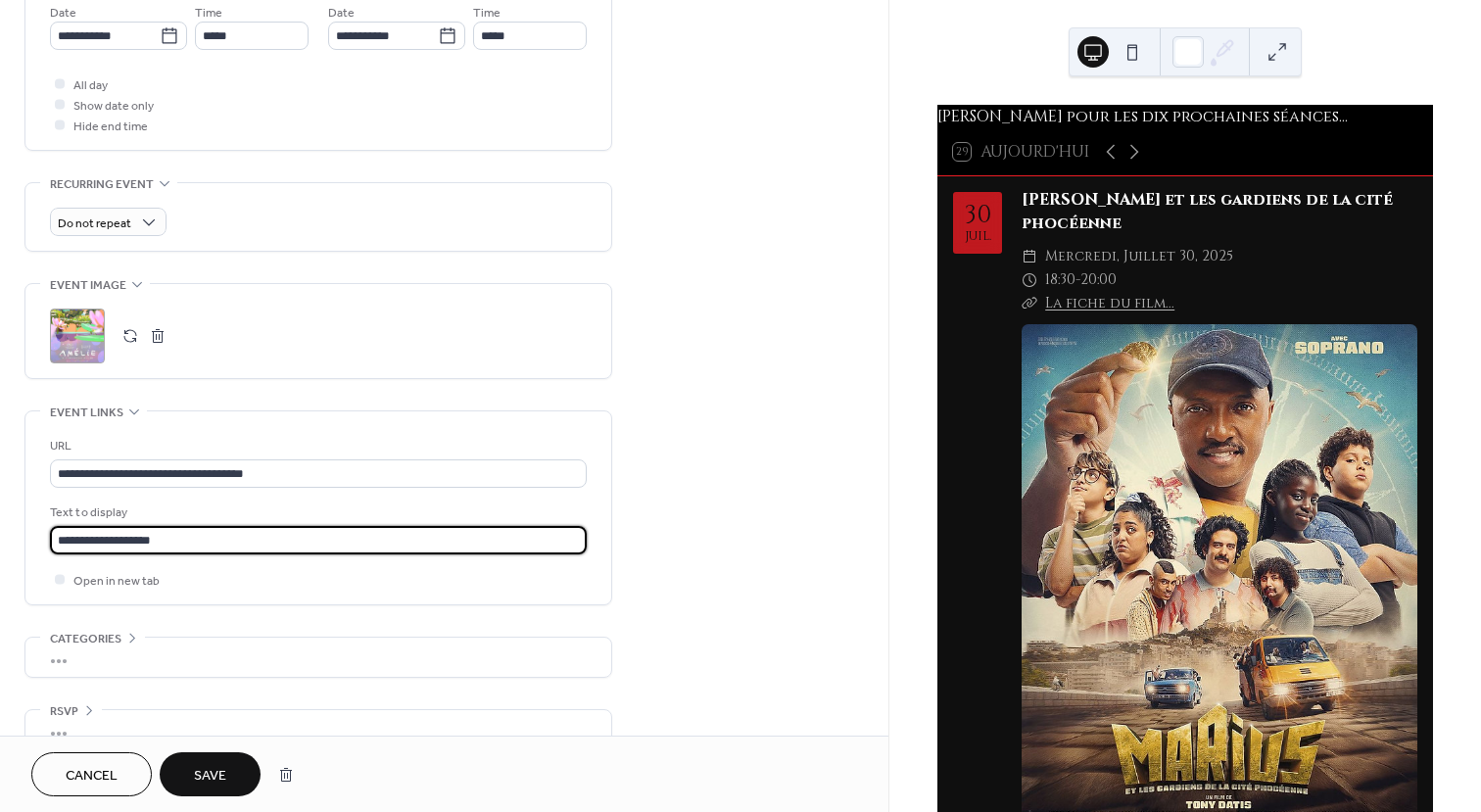 type on "**********" 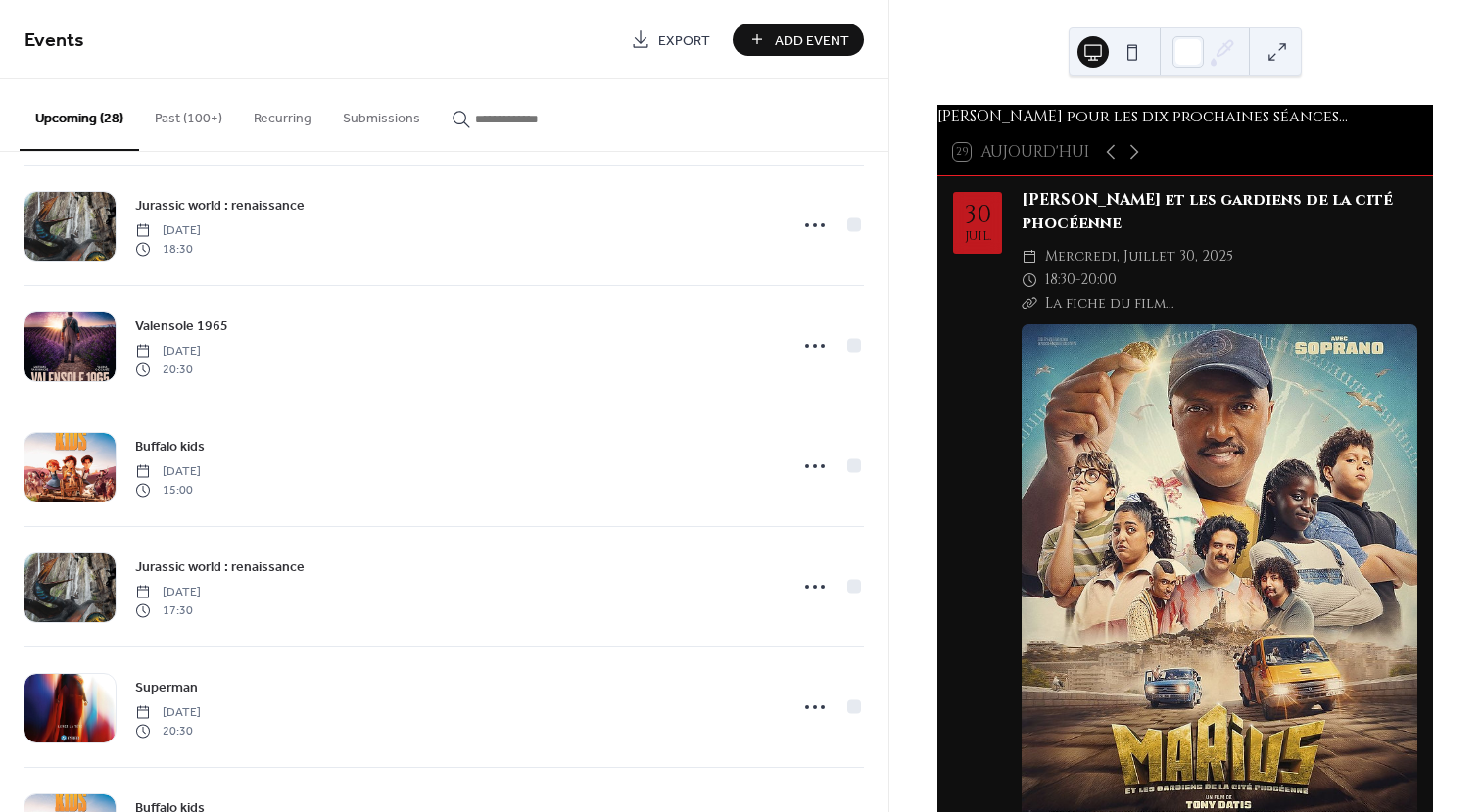 scroll, scrollTop: 1371, scrollLeft: 0, axis: vertical 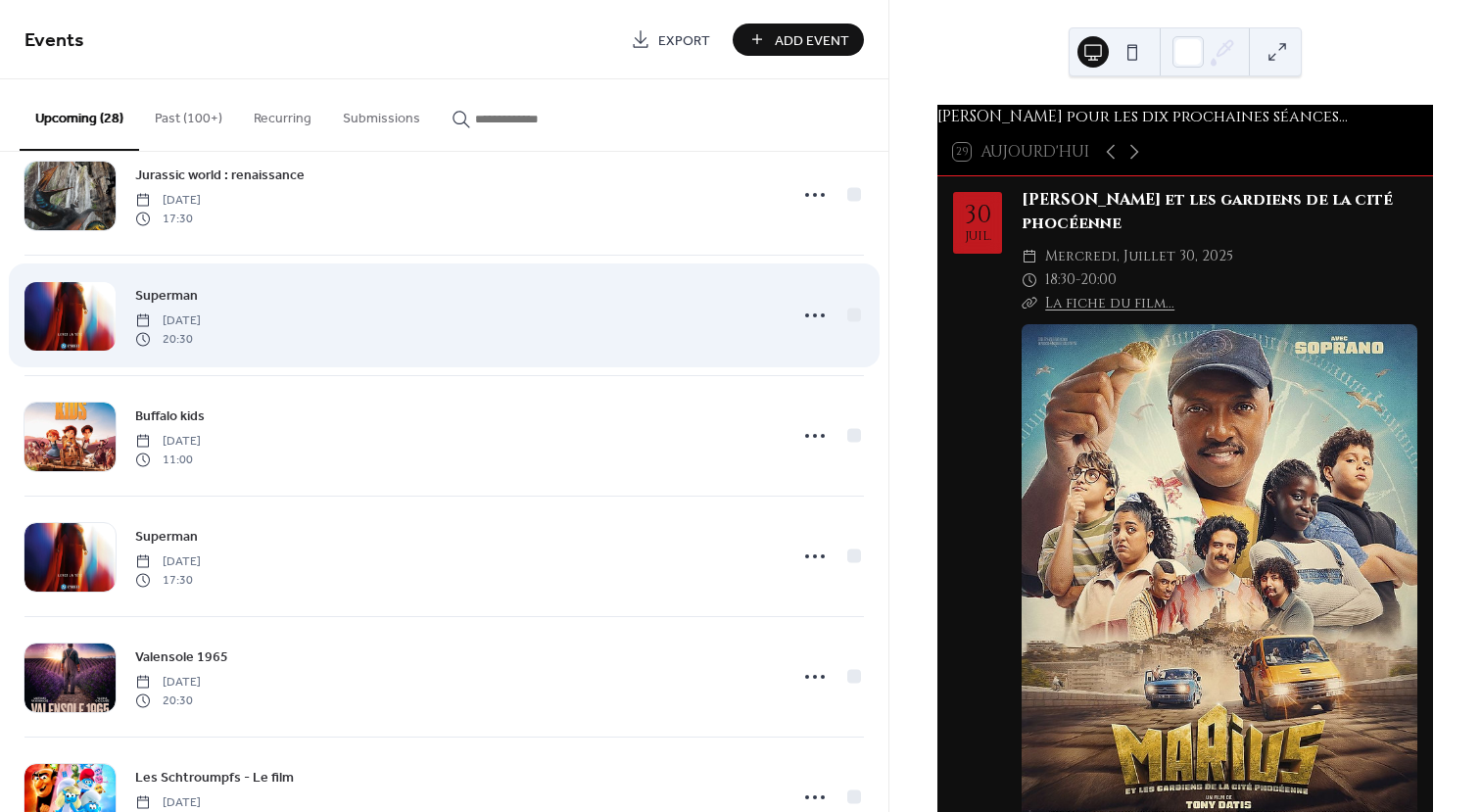 click at bounding box center [70, 316] 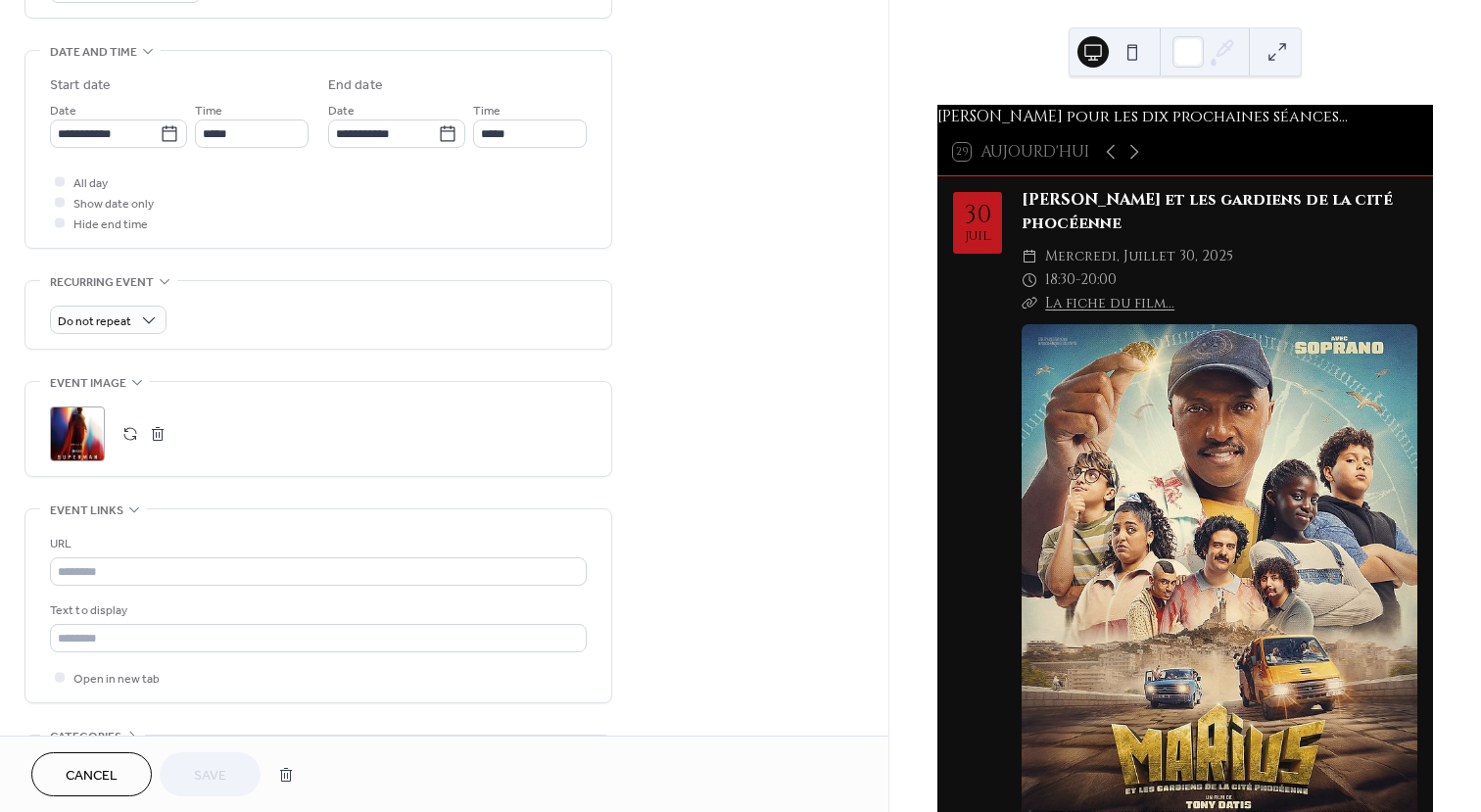 scroll, scrollTop: 720, scrollLeft: 0, axis: vertical 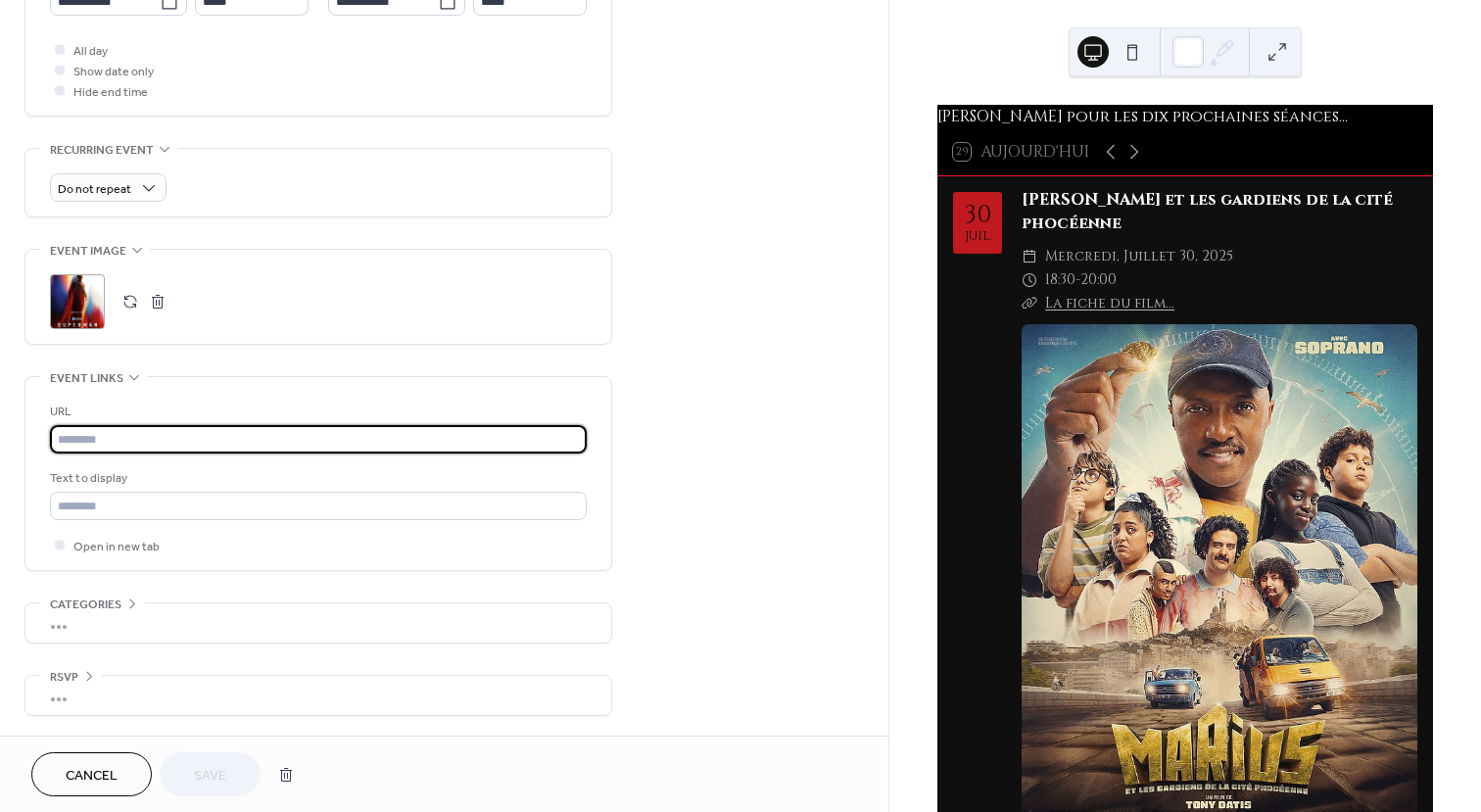 click at bounding box center (318, 439) 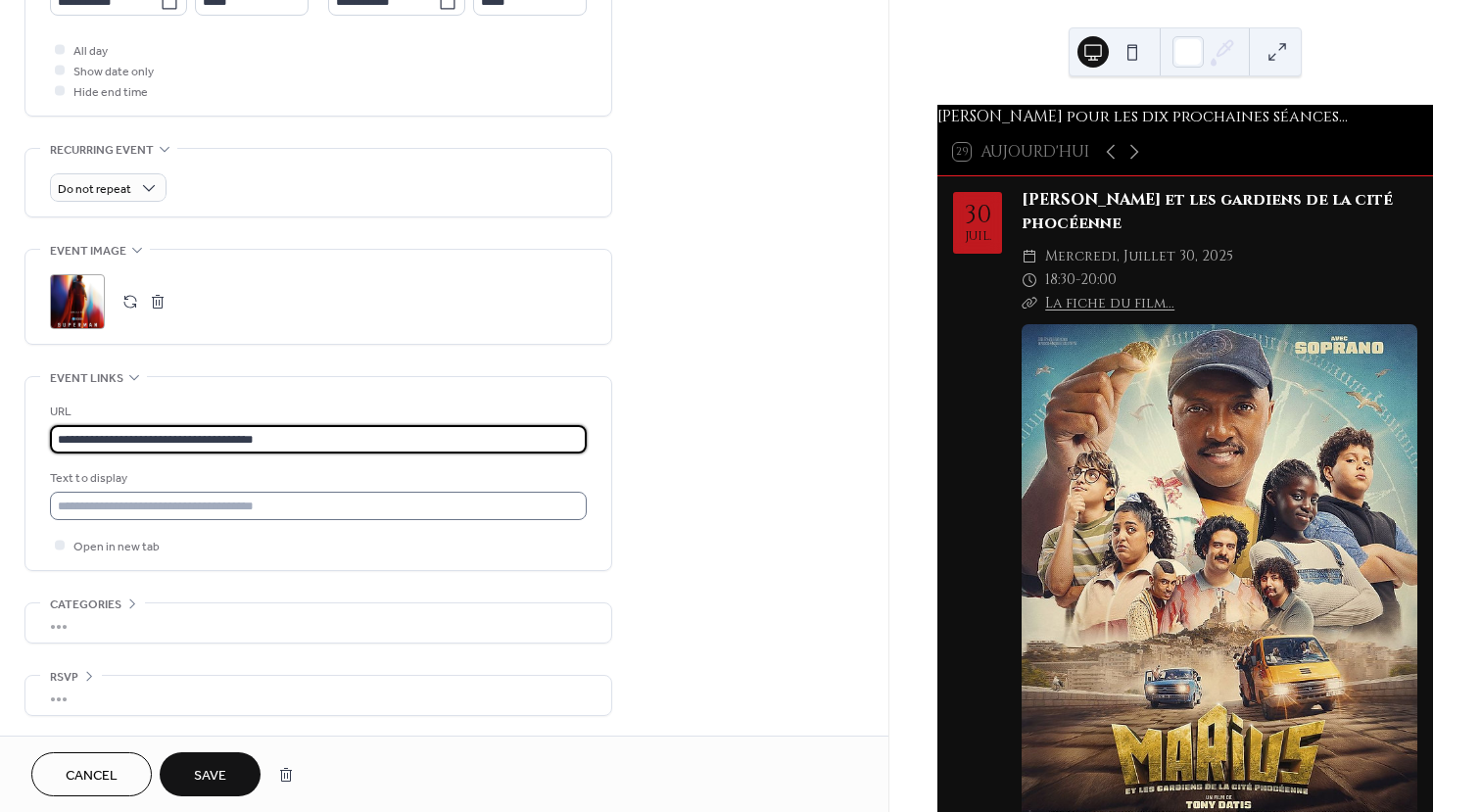 type on "**********" 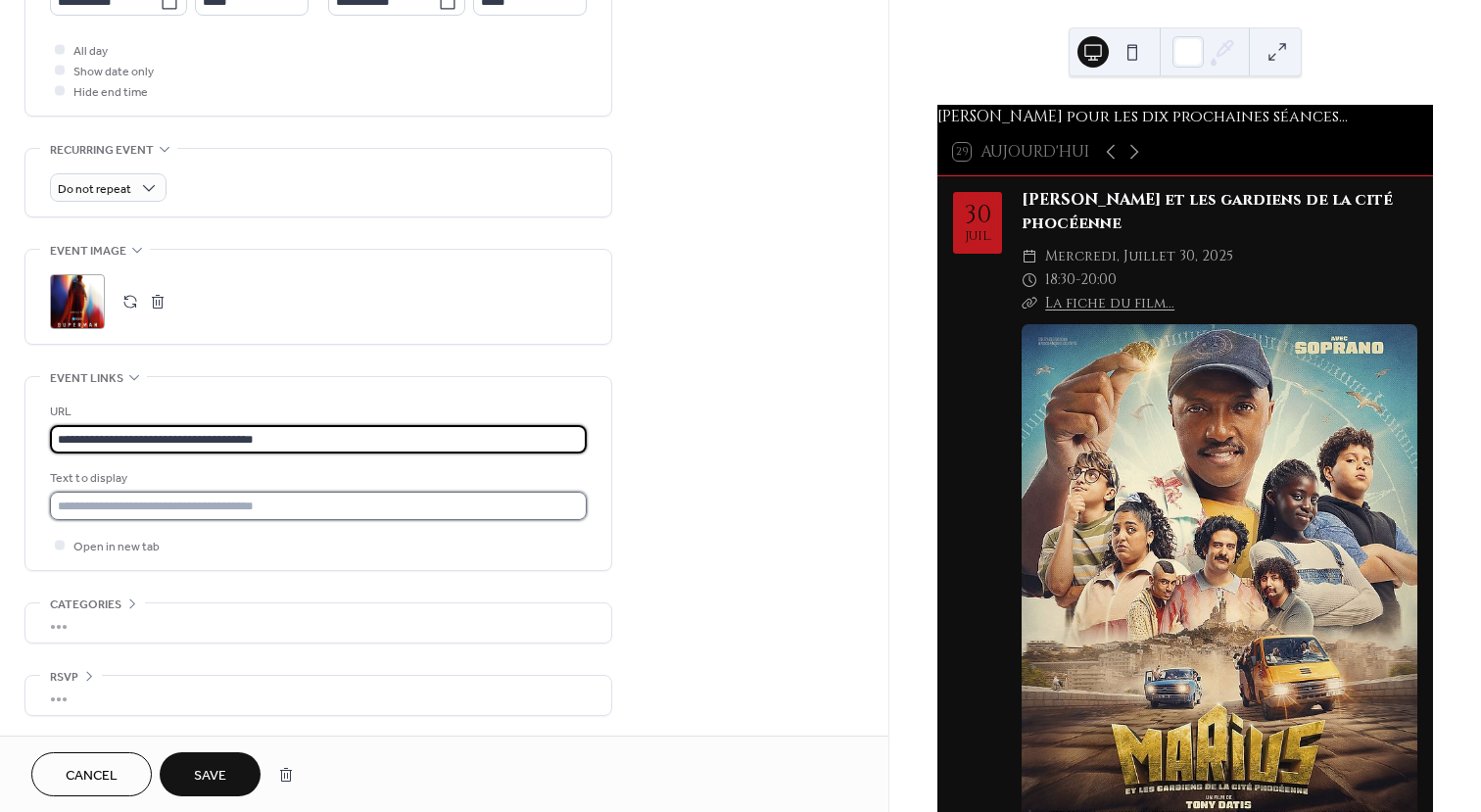 click at bounding box center (318, 505) 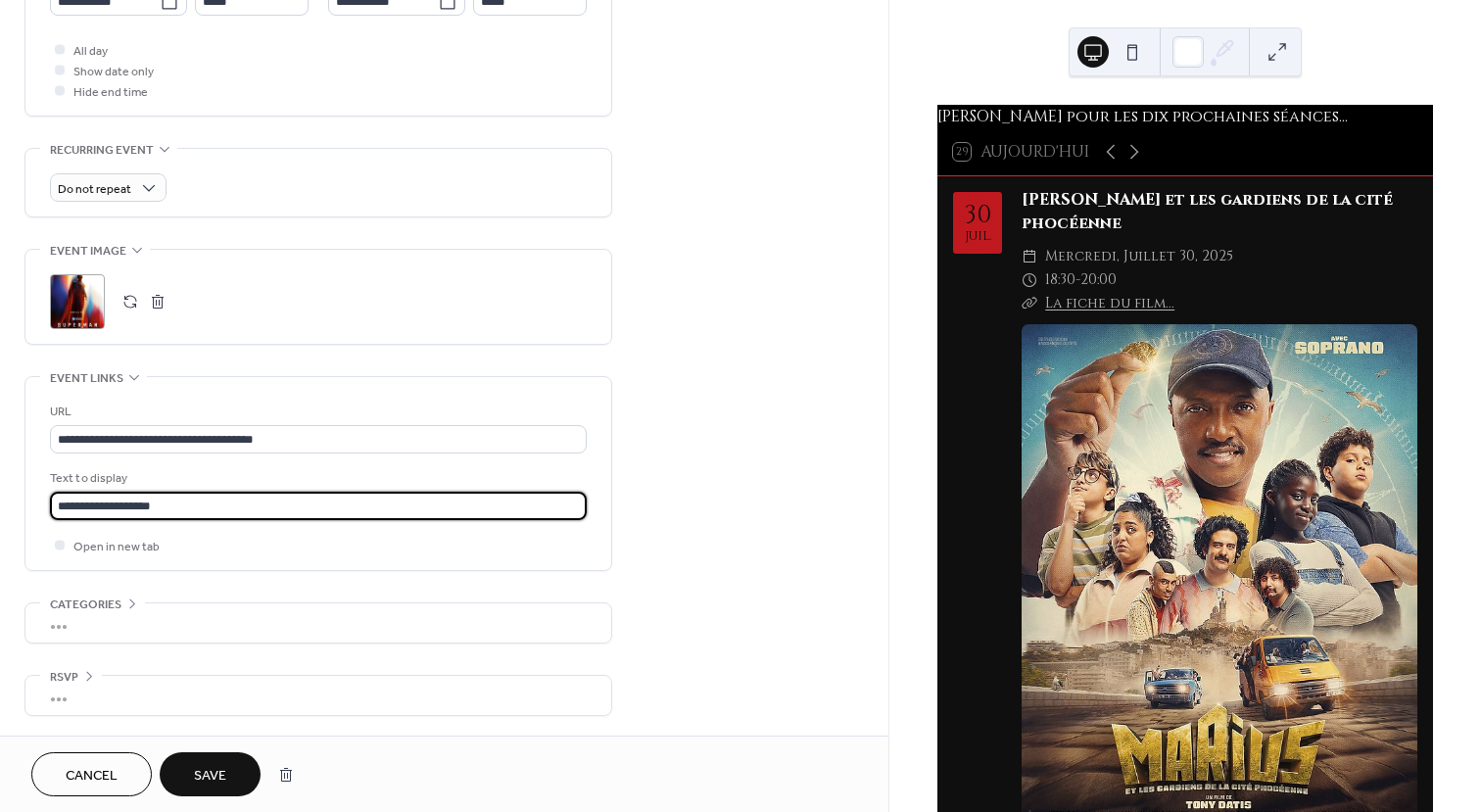 type on "**********" 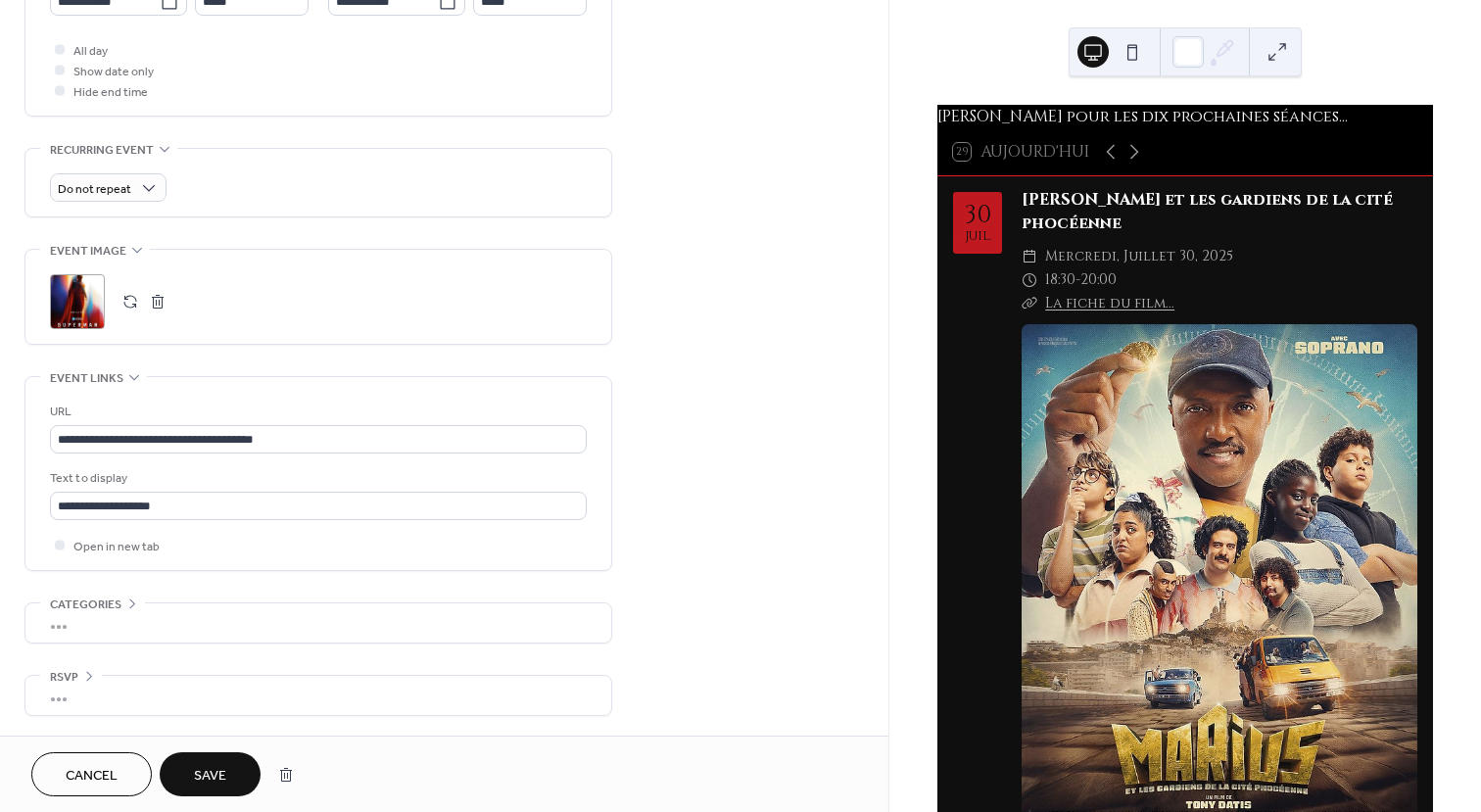 click on "Save" at bounding box center (210, 776) 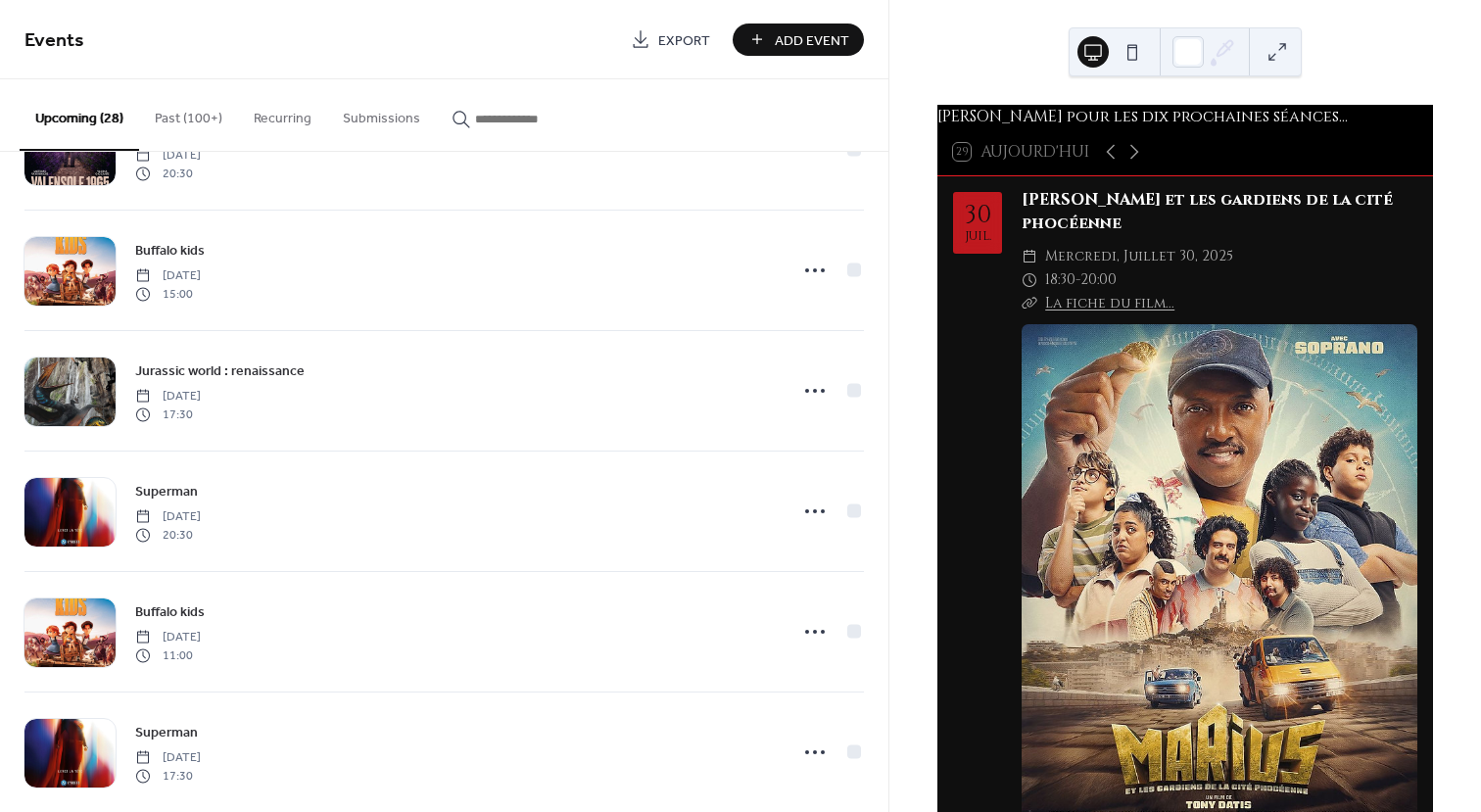 scroll, scrollTop: 1371, scrollLeft: 0, axis: vertical 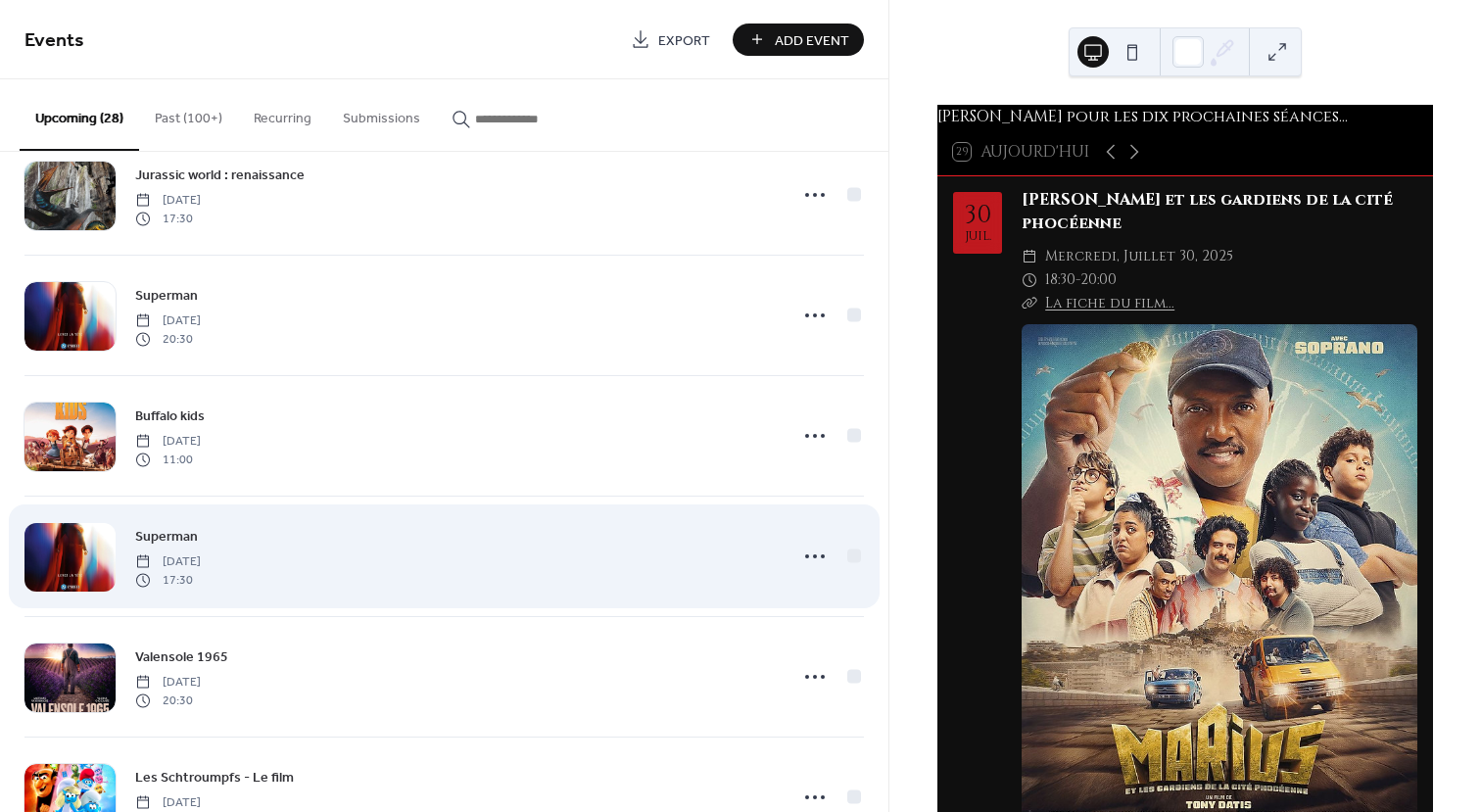 click at bounding box center (70, 557) 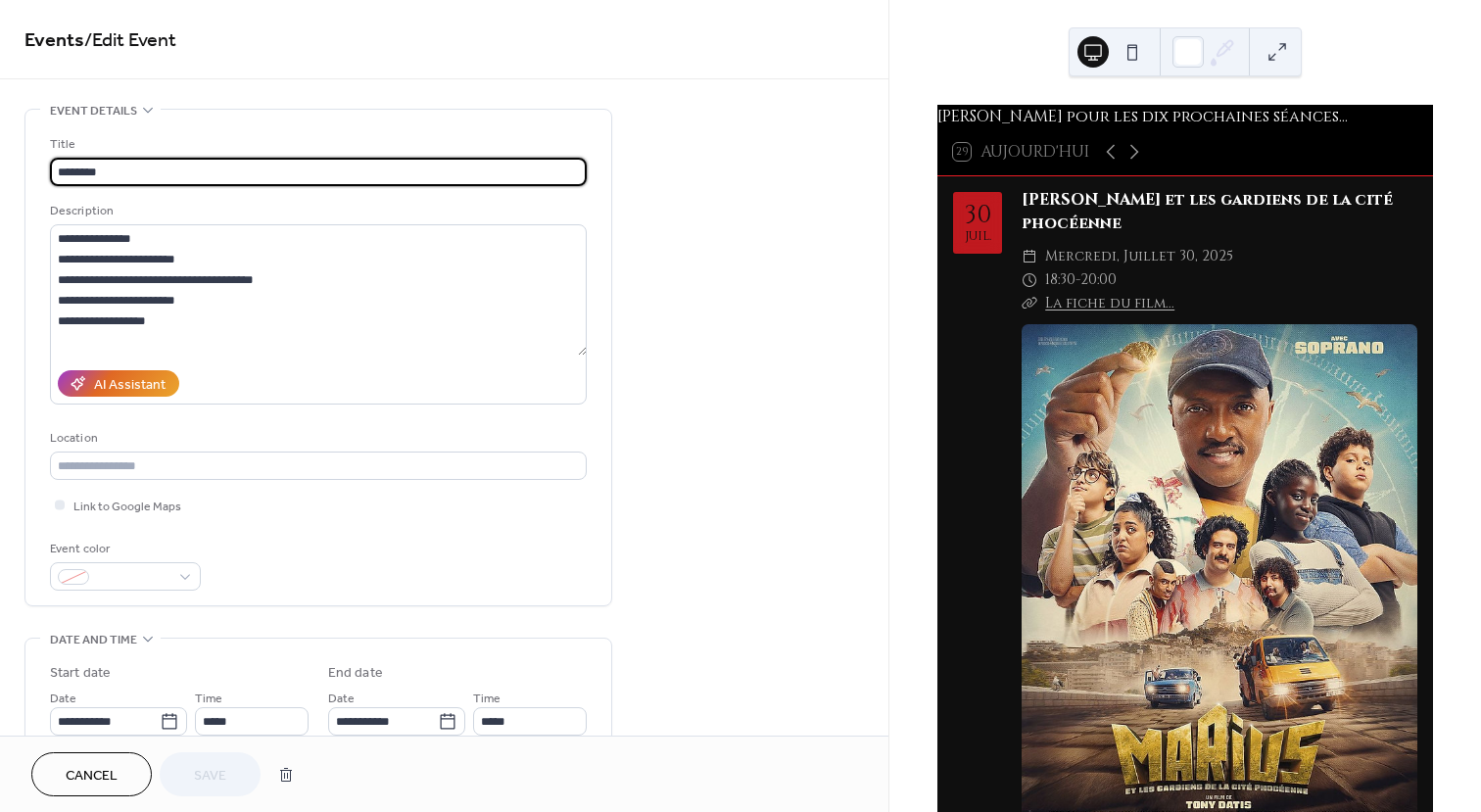 scroll, scrollTop: 720, scrollLeft: 0, axis: vertical 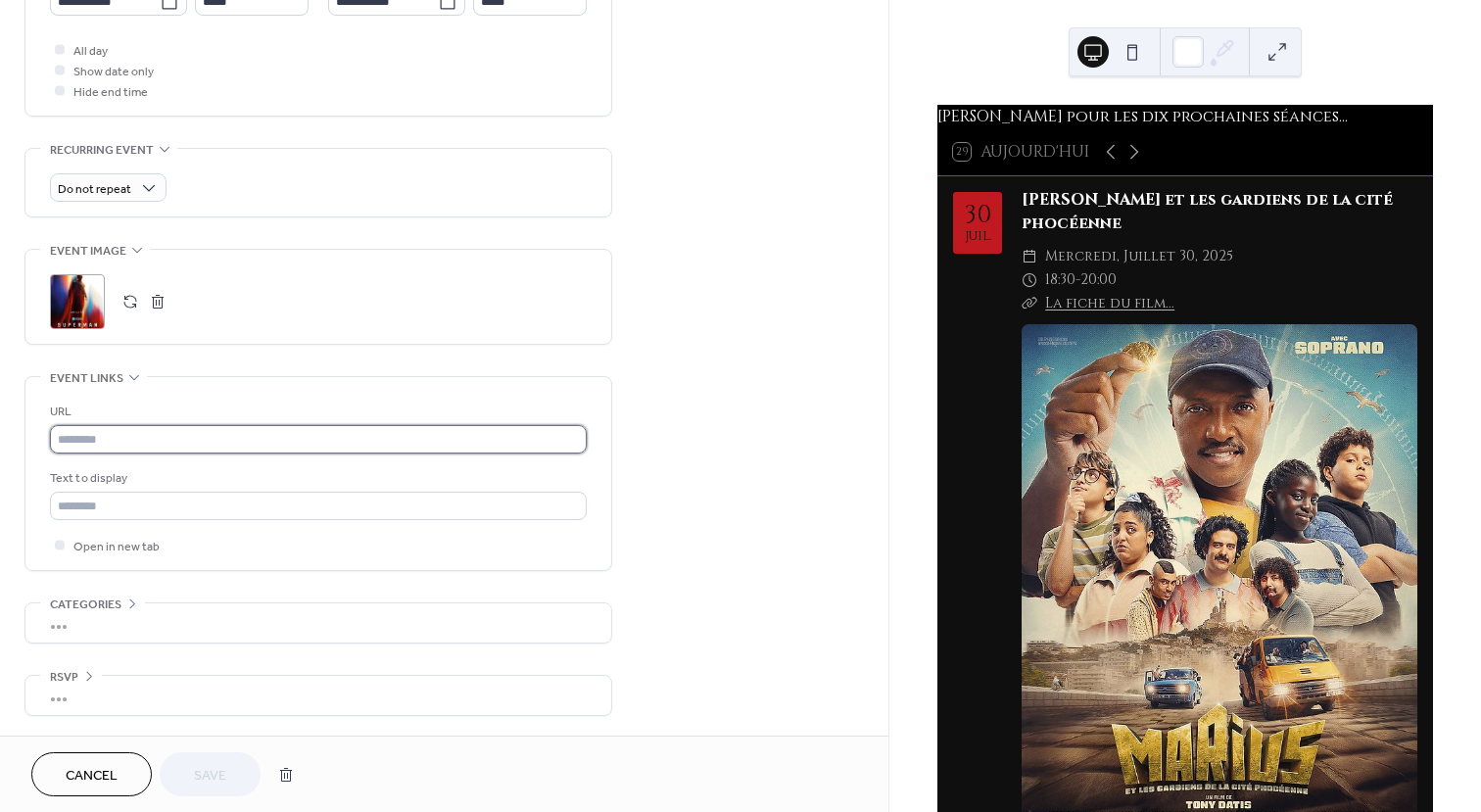 click at bounding box center (318, 439) 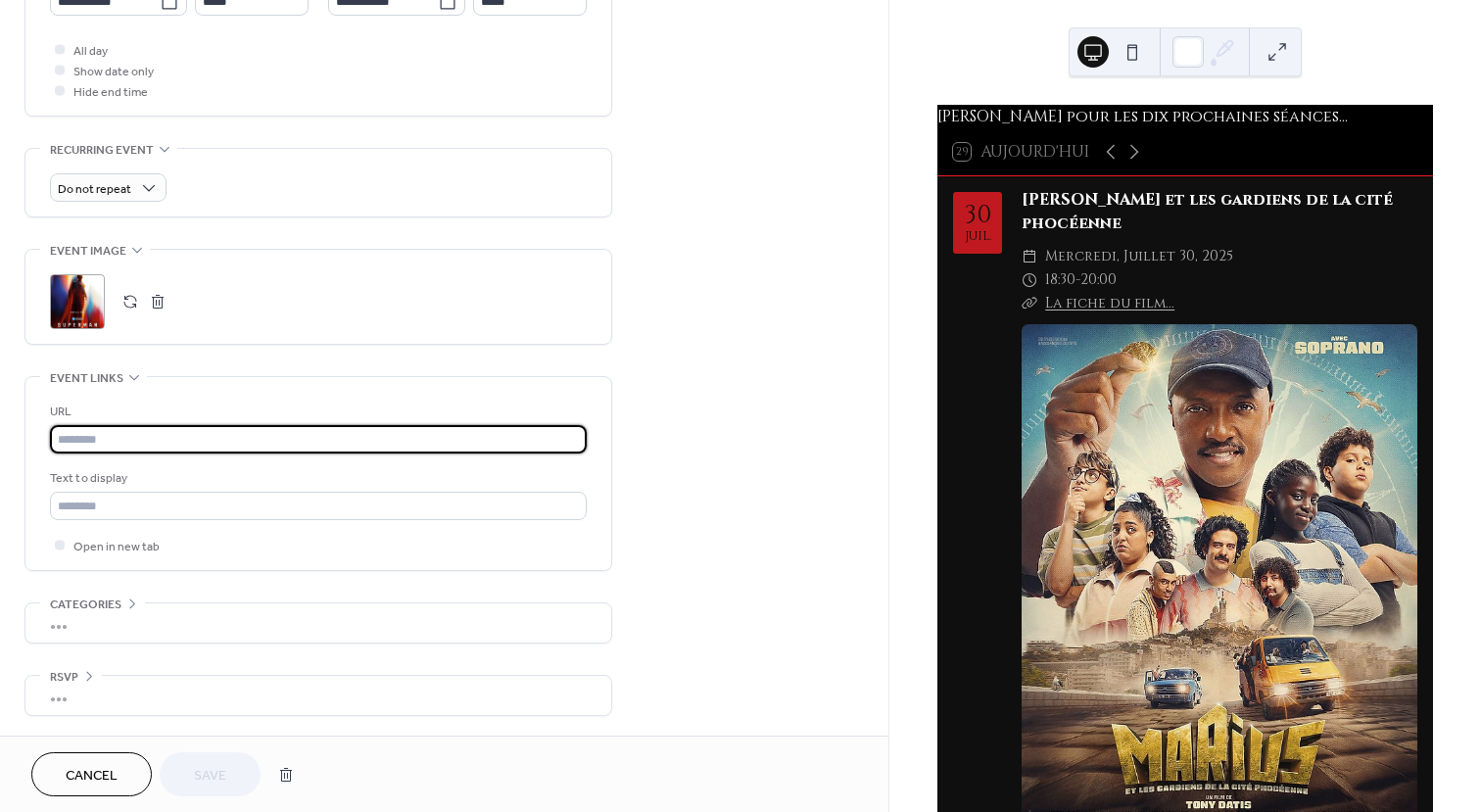 paste on "**********" 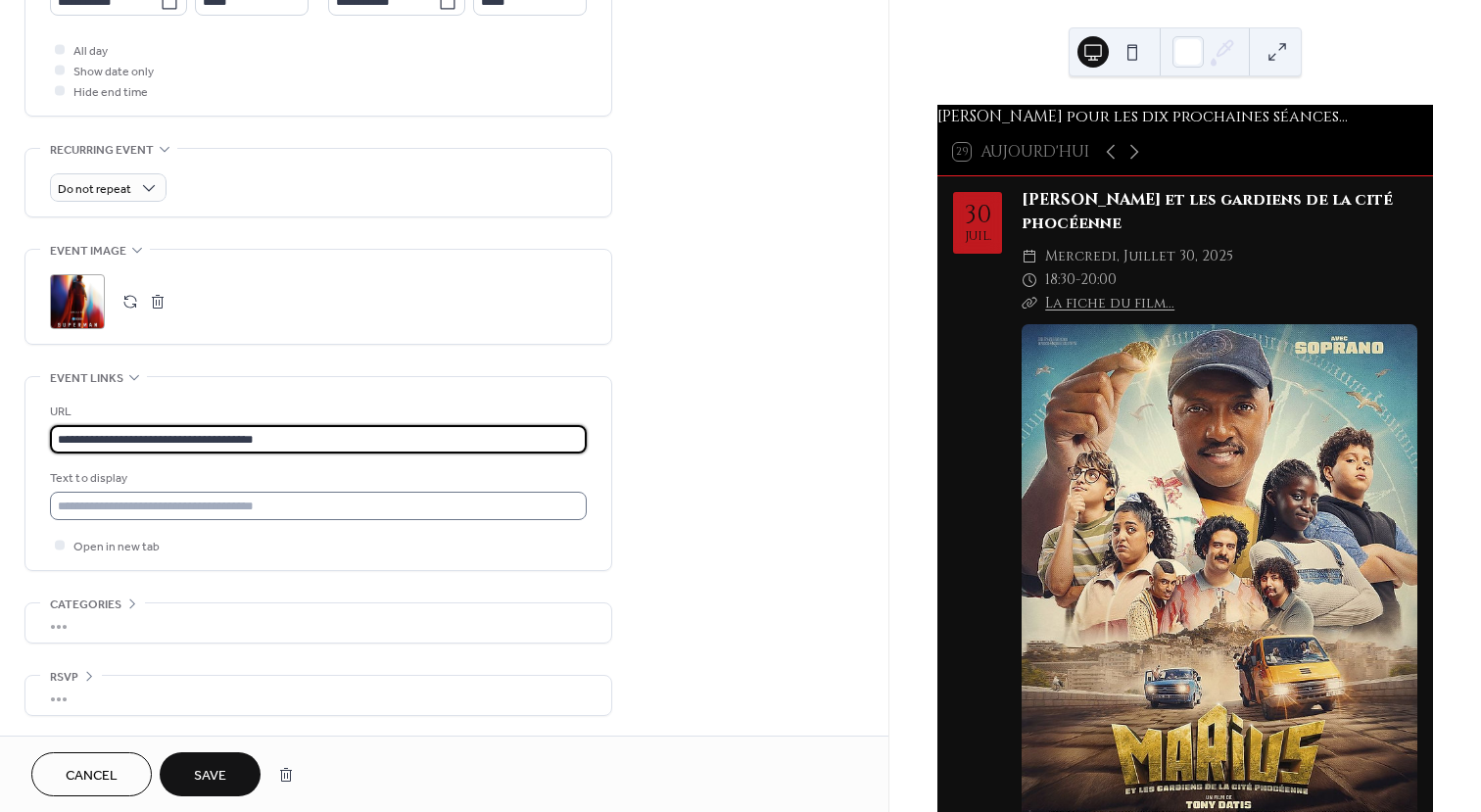 type on "**********" 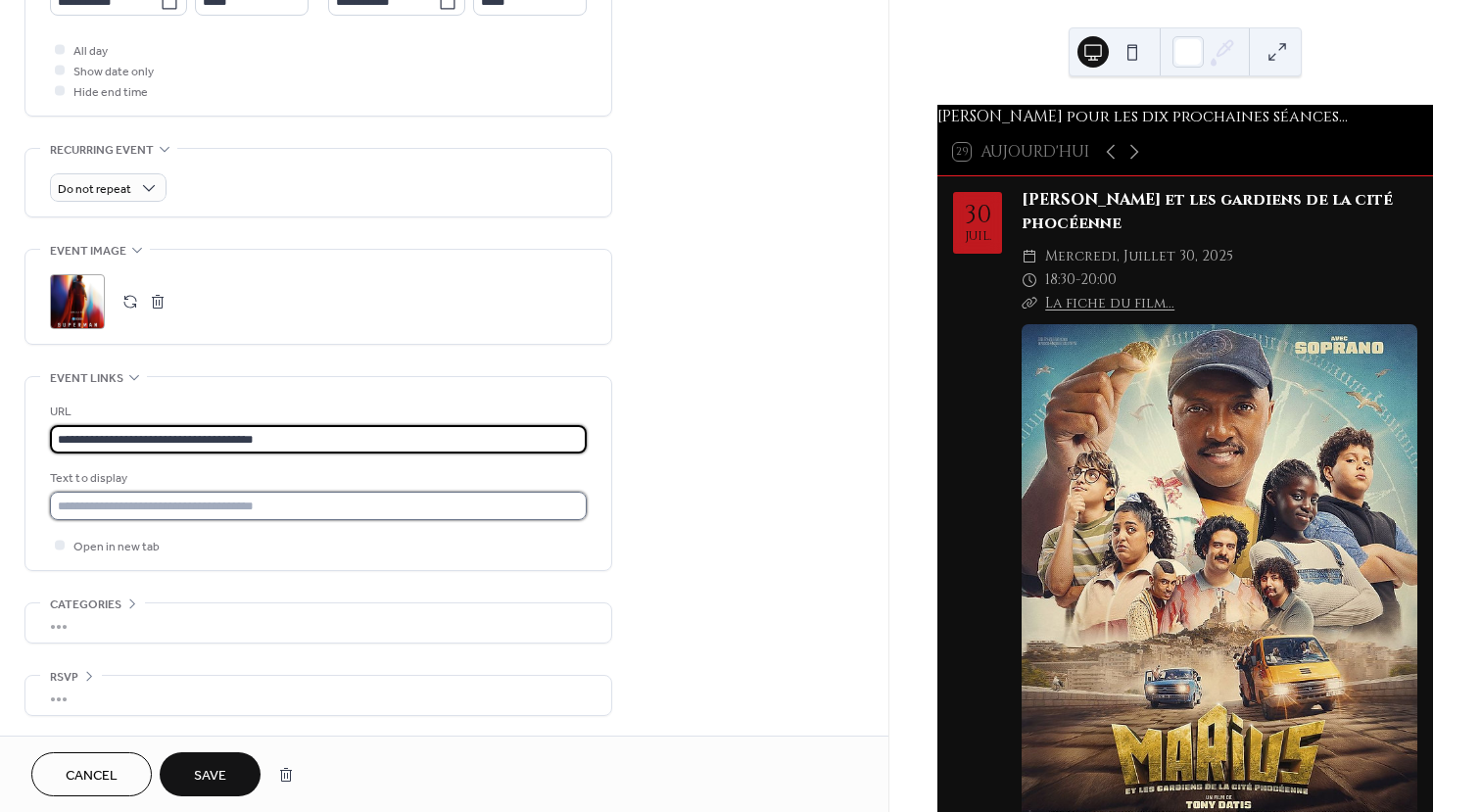 click at bounding box center [318, 505] 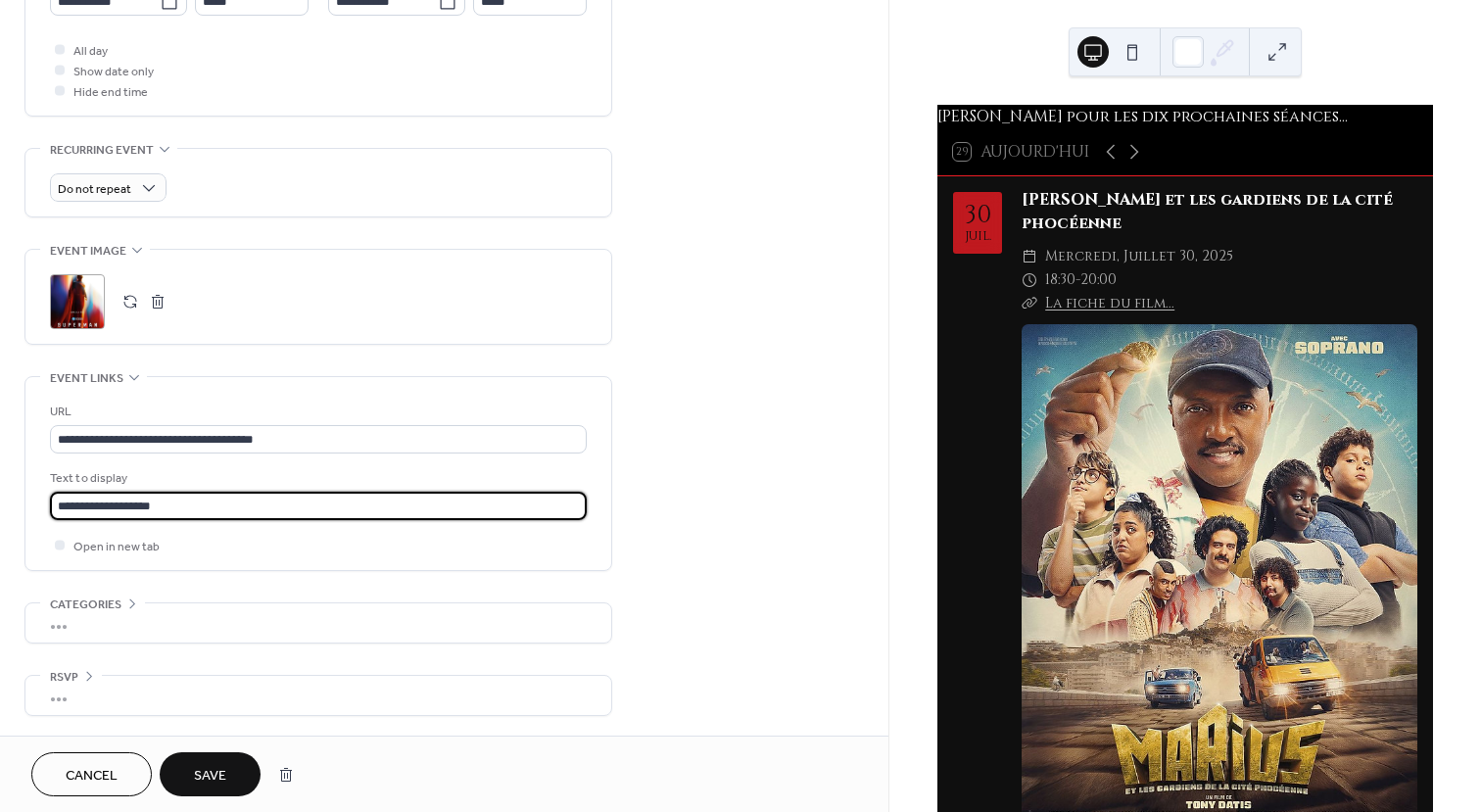 type on "**********" 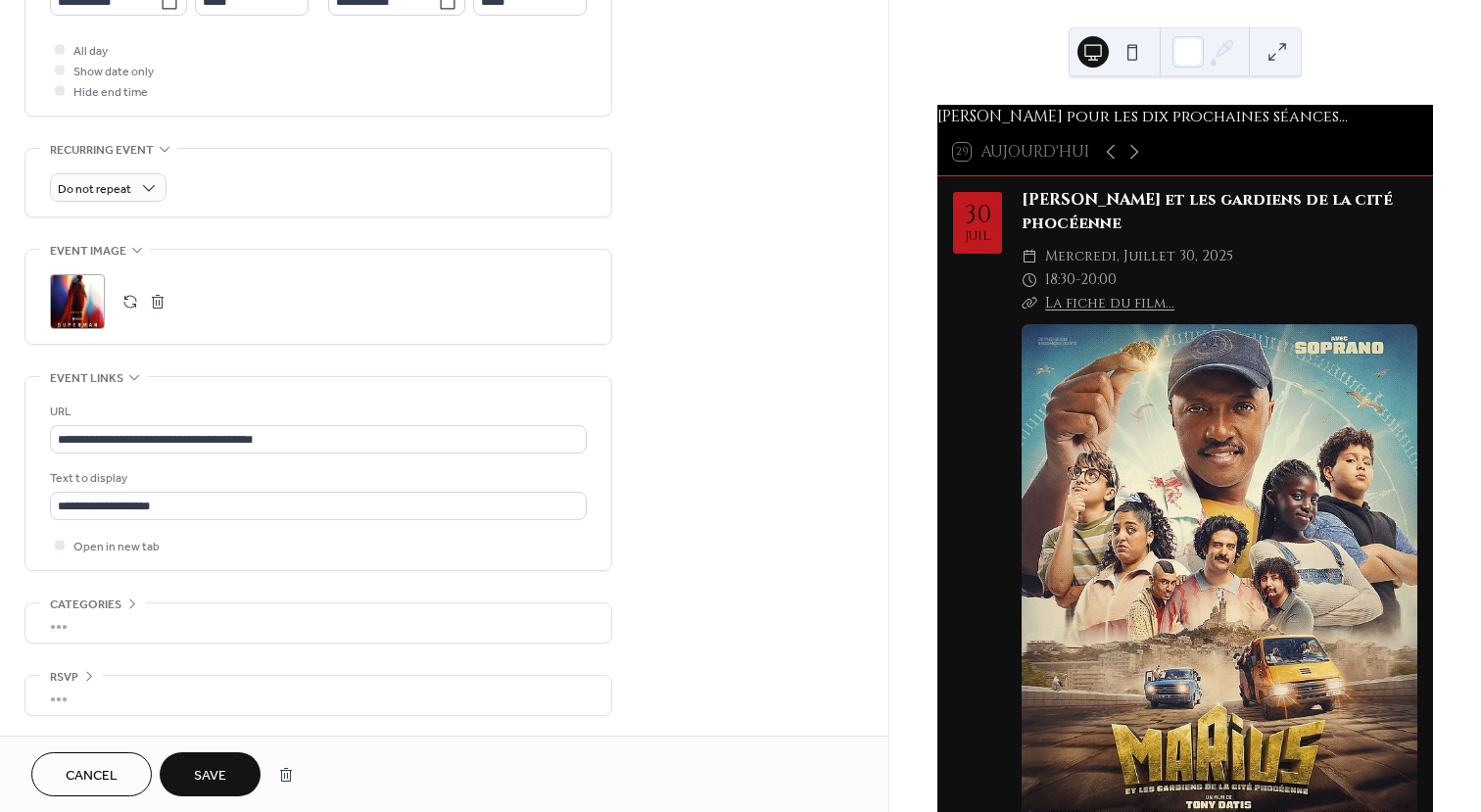 click on "Save" at bounding box center (210, 776) 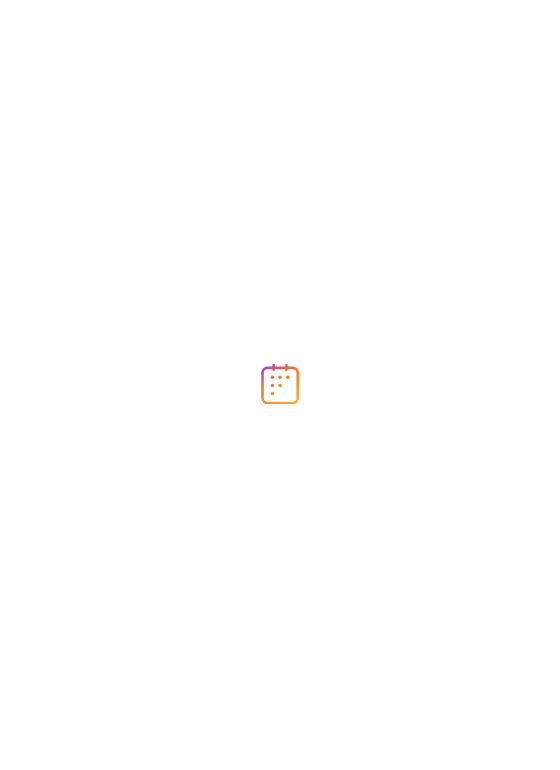 scroll, scrollTop: 0, scrollLeft: 0, axis: both 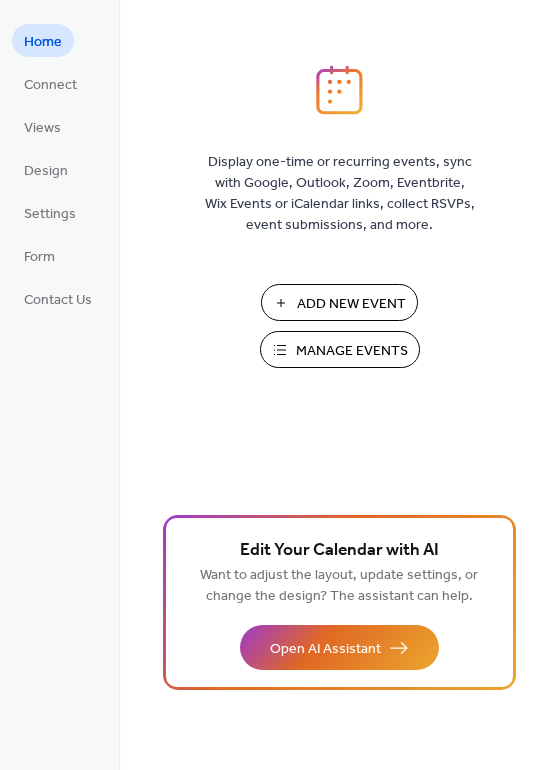 click on "Manage Events" at bounding box center (352, 351) 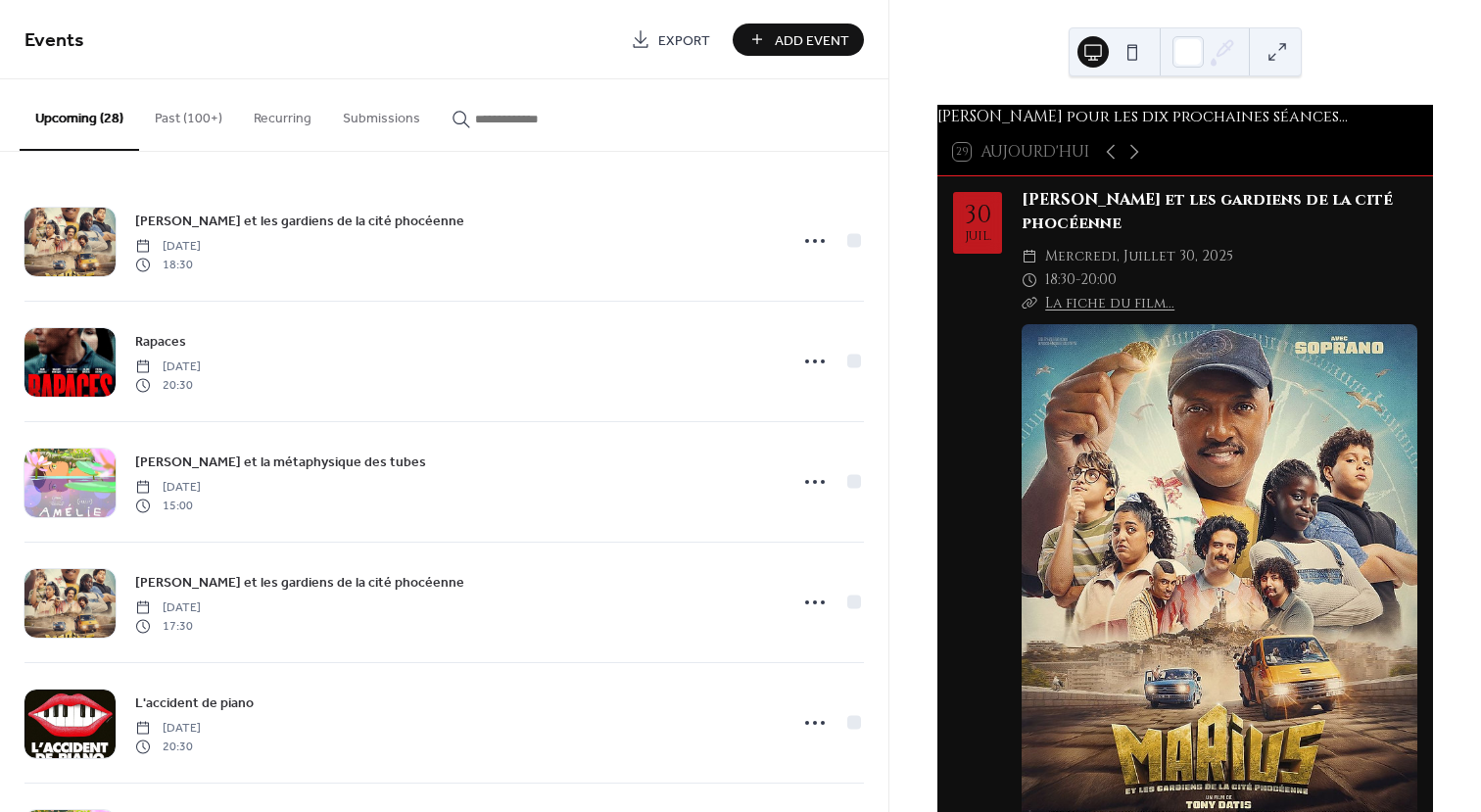 scroll, scrollTop: 0, scrollLeft: 0, axis: both 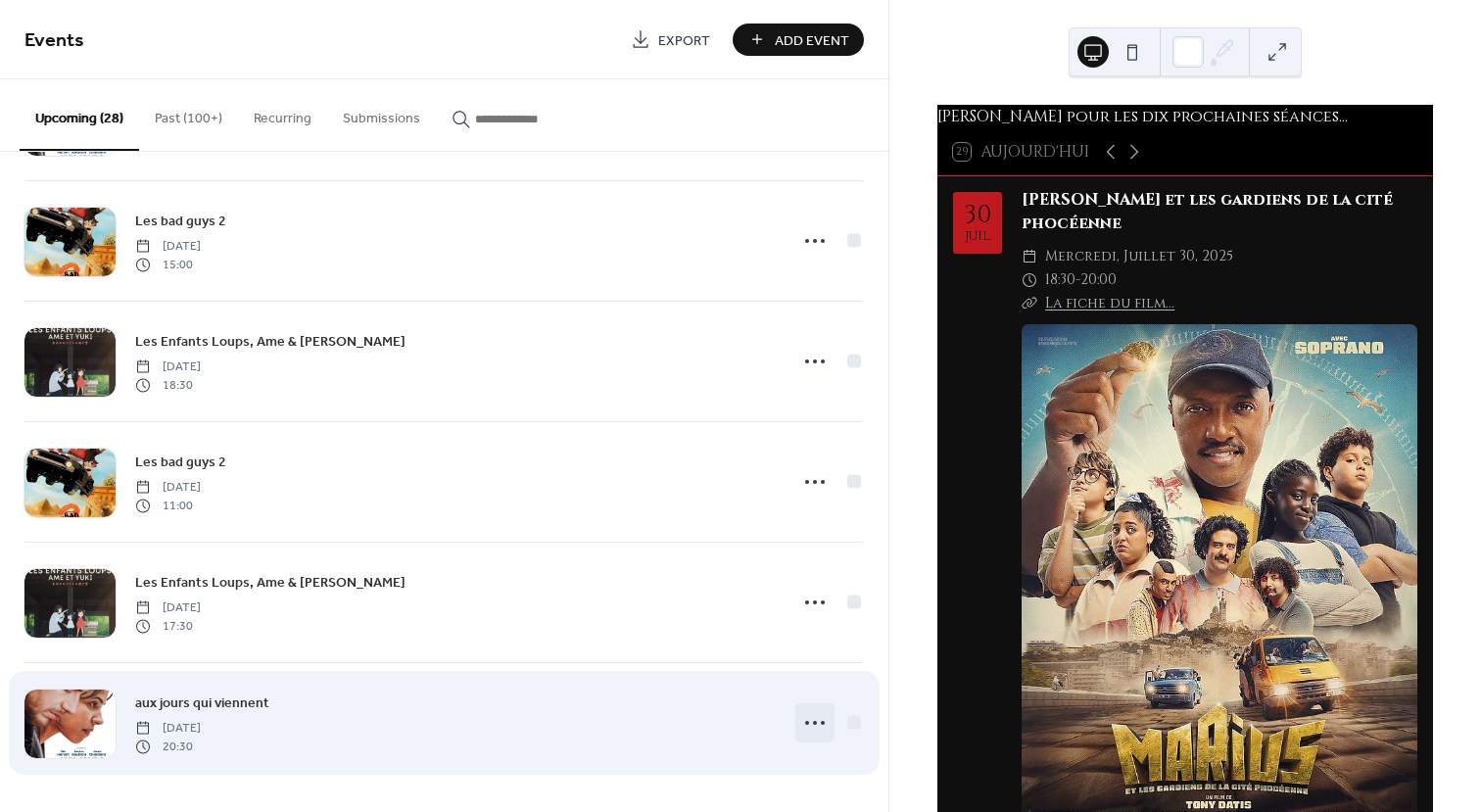 click 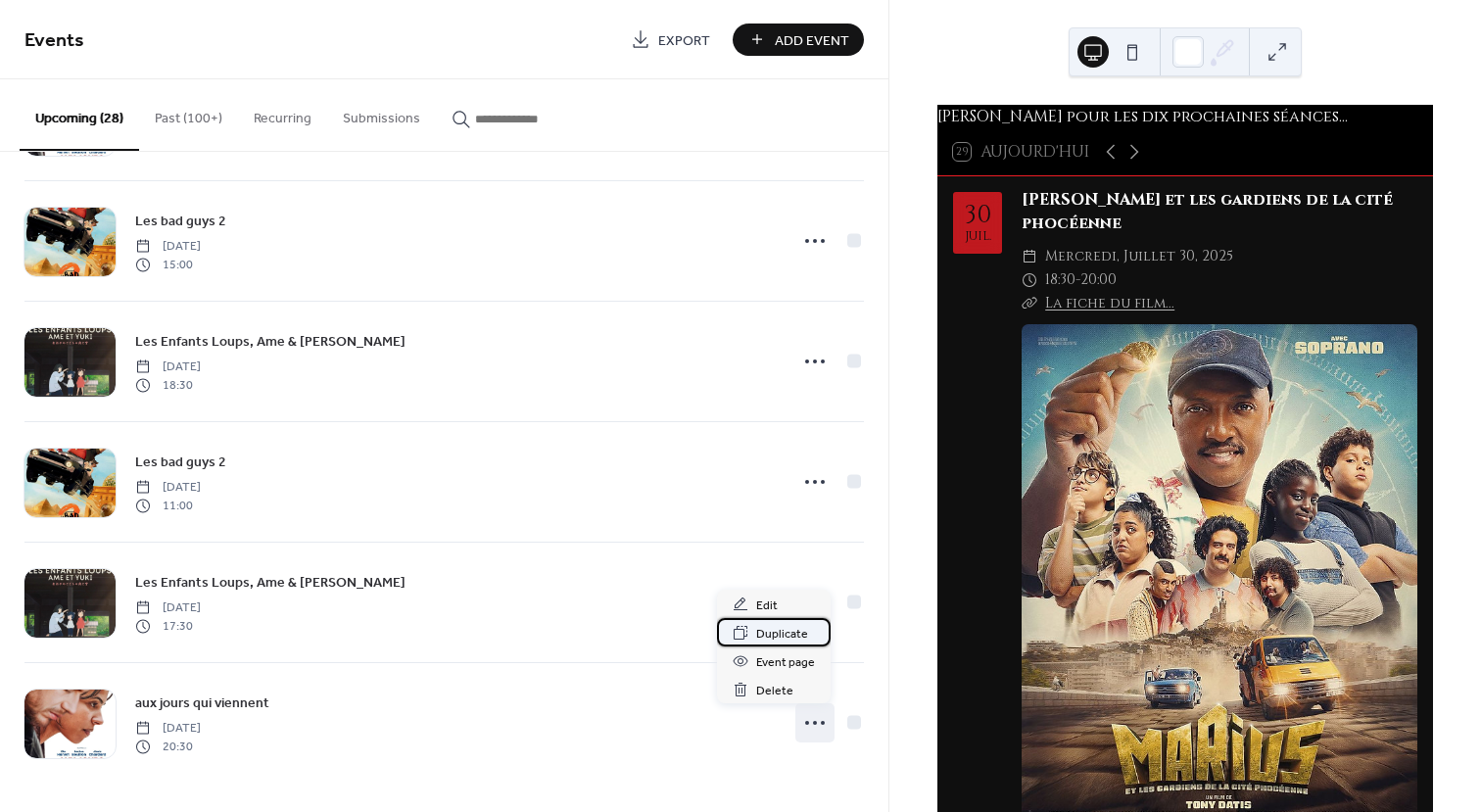 click on "Duplicate" at bounding box center [782, 634] 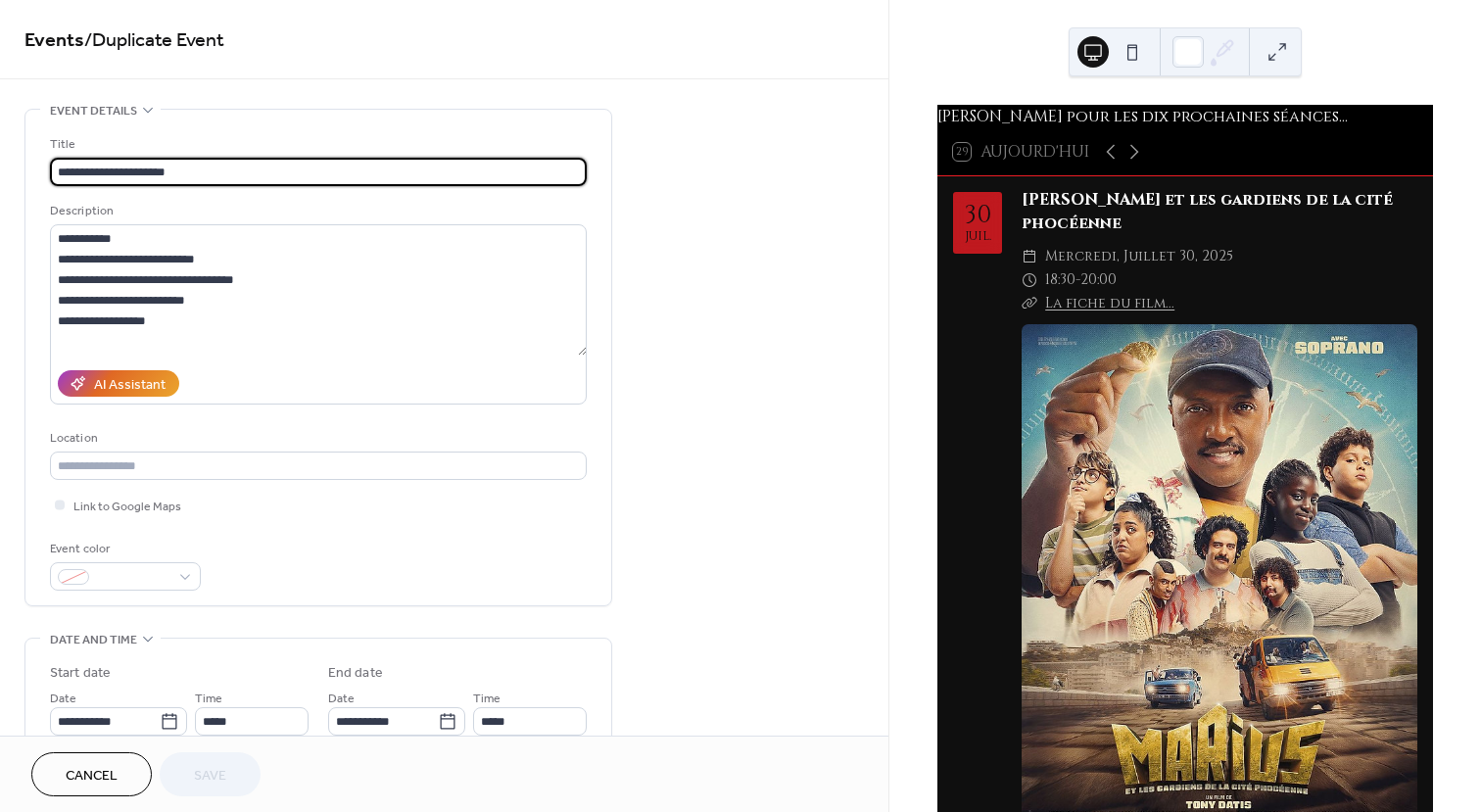 drag, startPoint x: 175, startPoint y: 171, endPoint x: 16, endPoint y: 161, distance: 159.31416 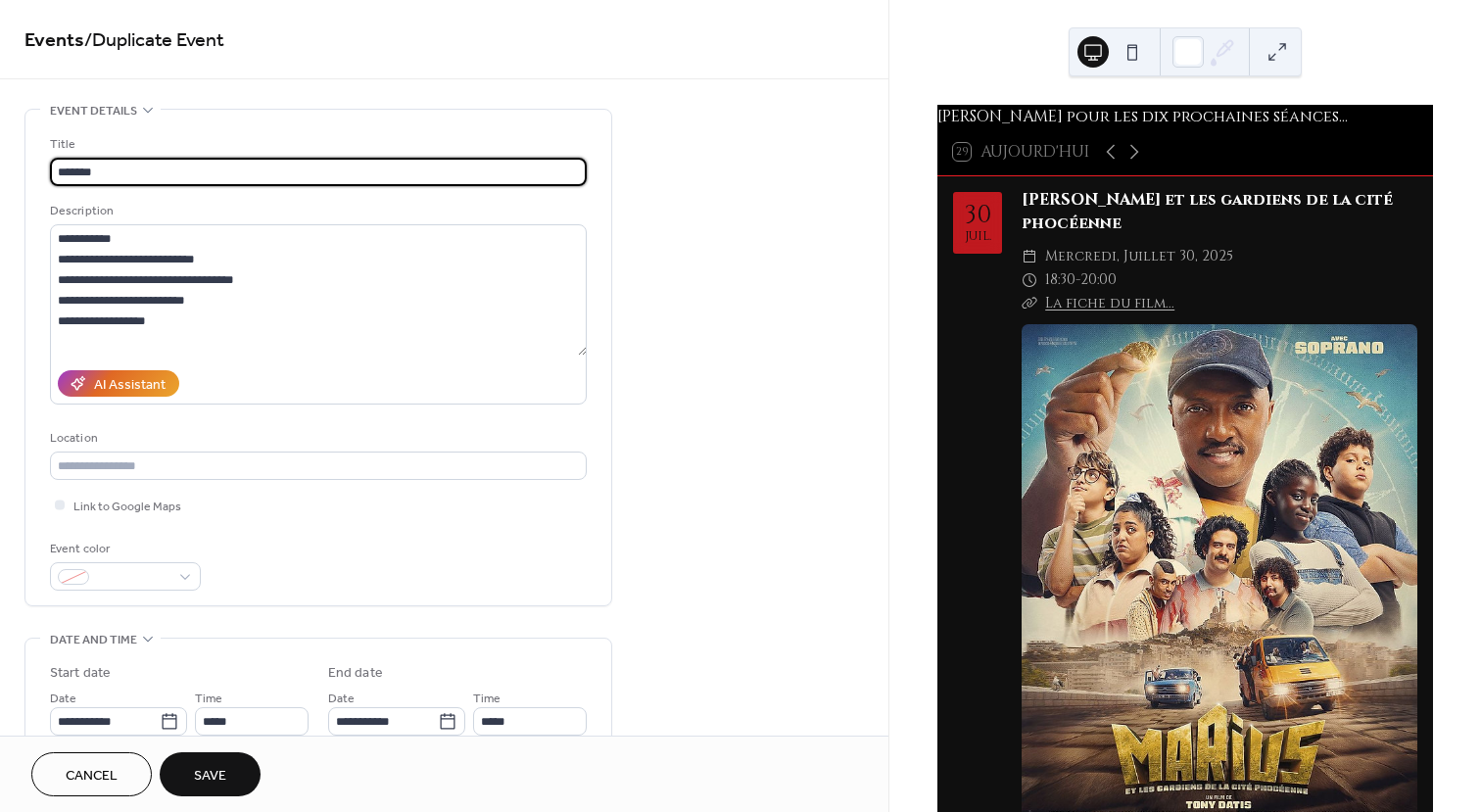 type on "*******" 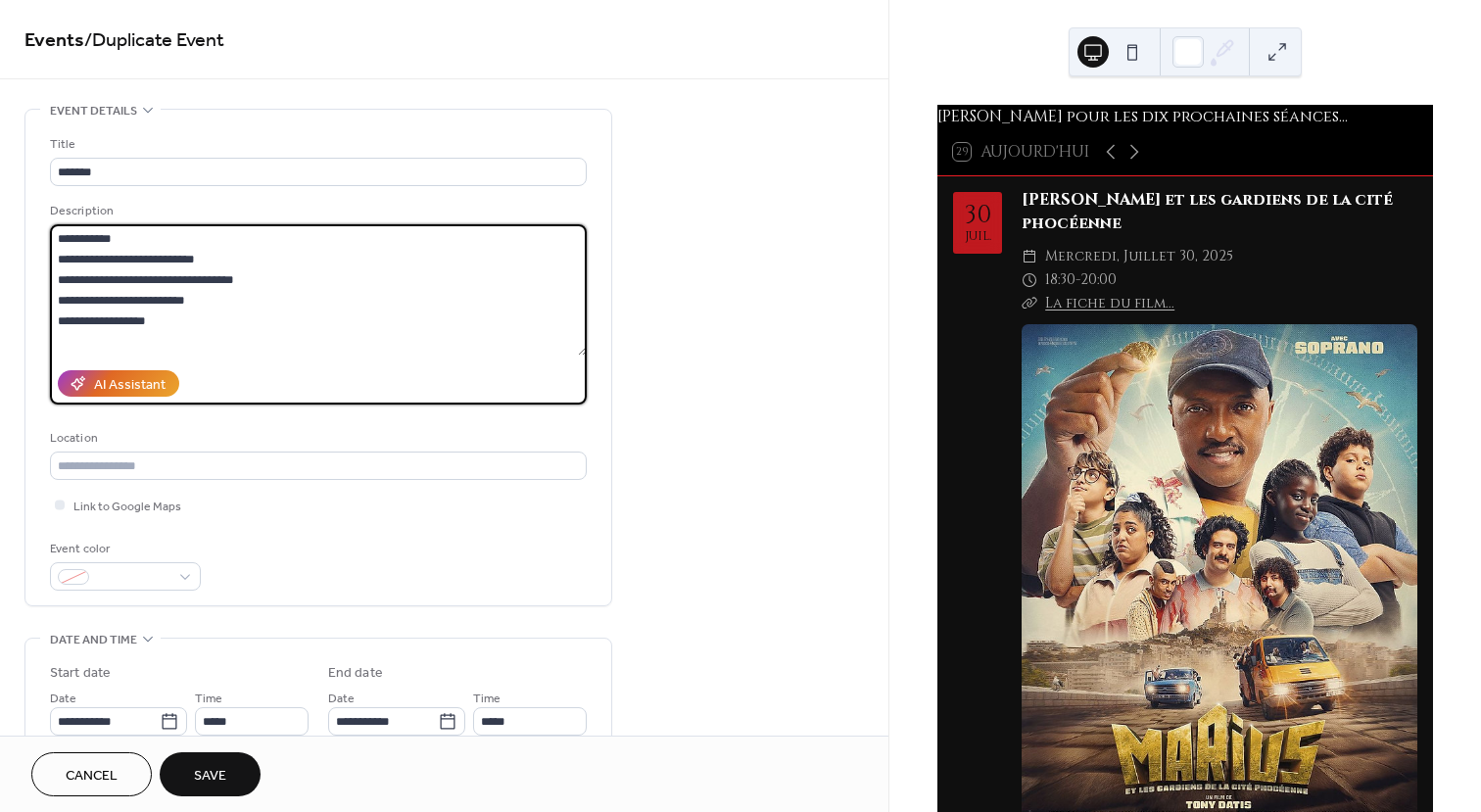 drag, startPoint x: 163, startPoint y: 324, endPoint x: 39, endPoint y: 229, distance: 156.20819 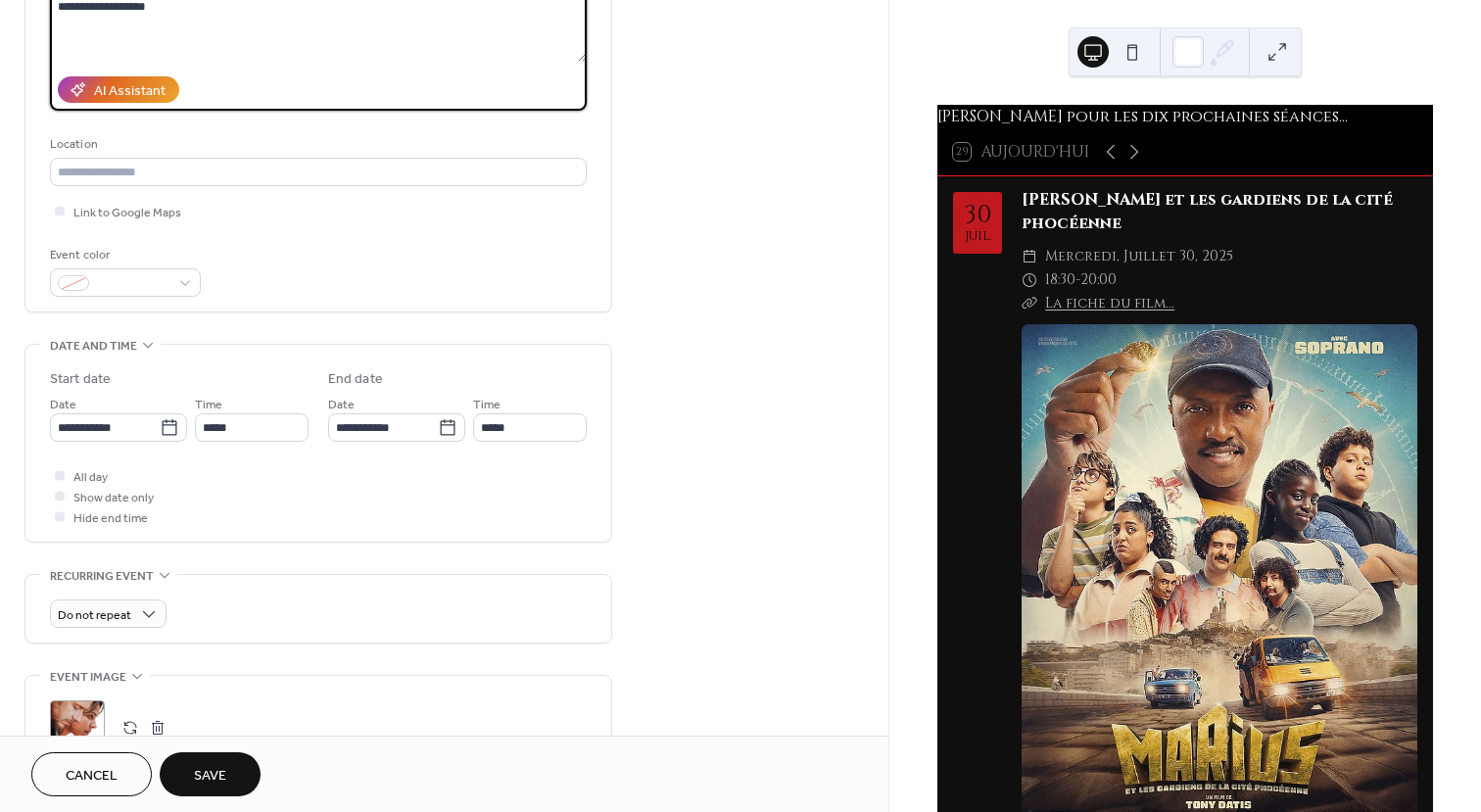 scroll, scrollTop: 392, scrollLeft: 0, axis: vertical 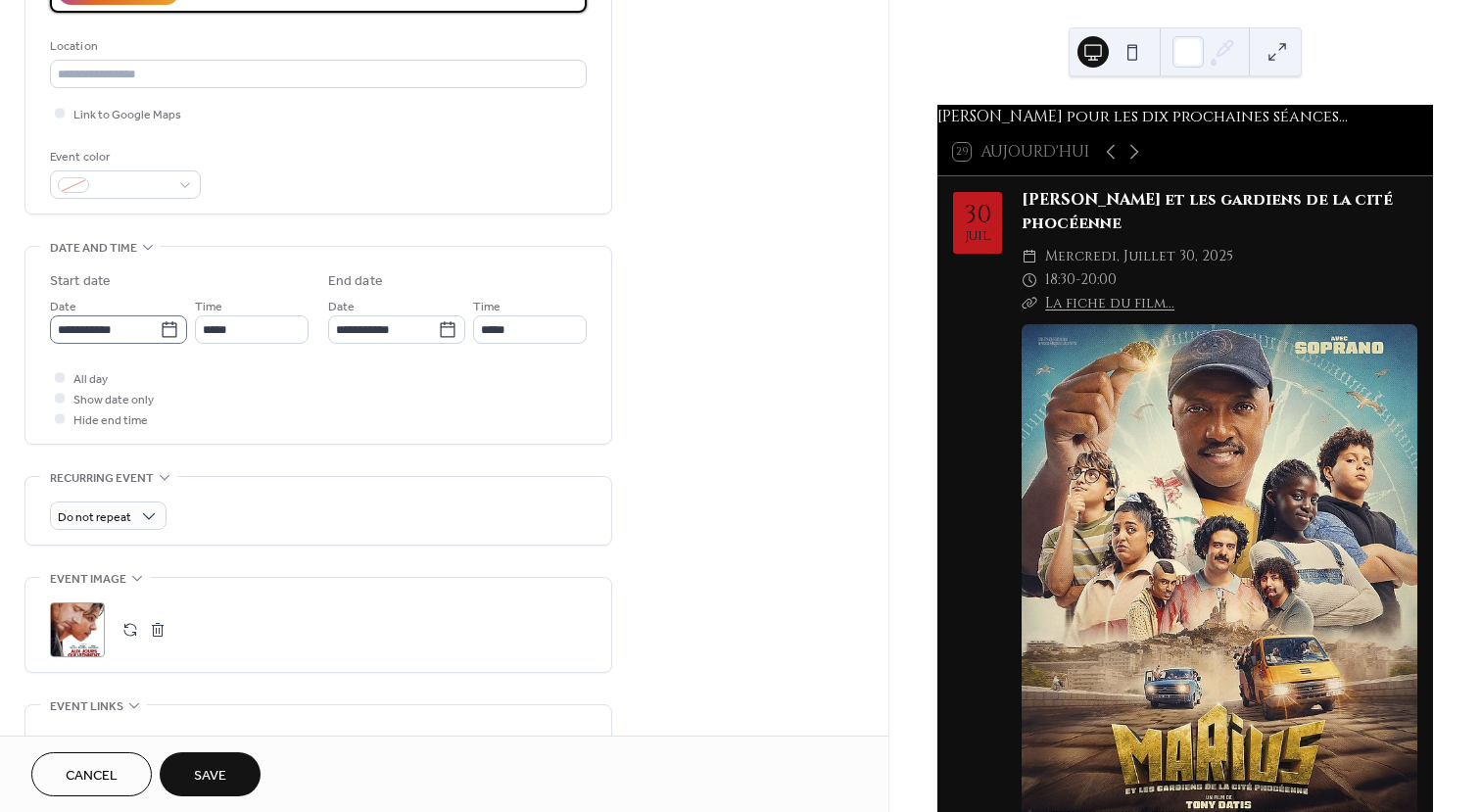 type on "**********" 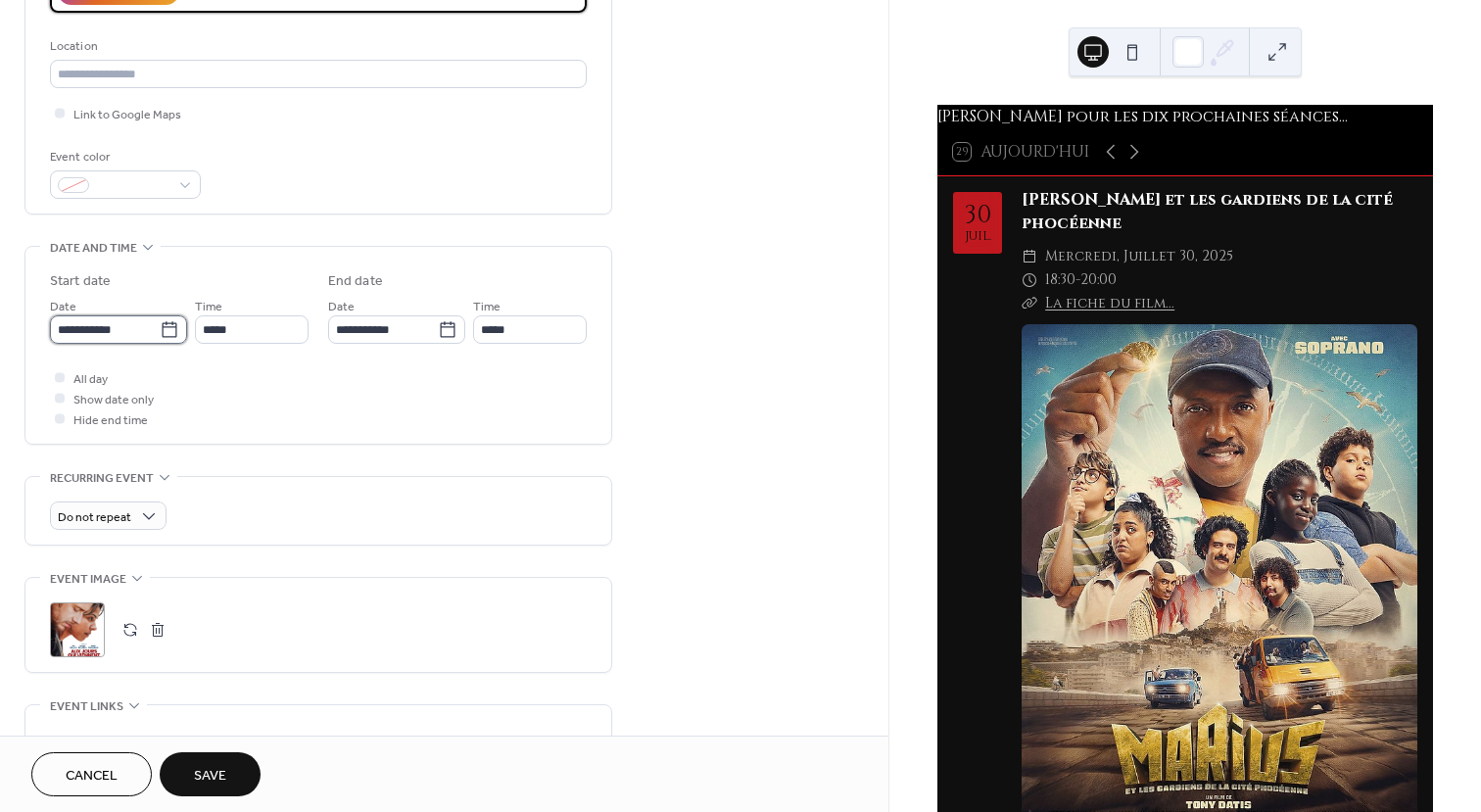 click on "**********" at bounding box center [105, 329] 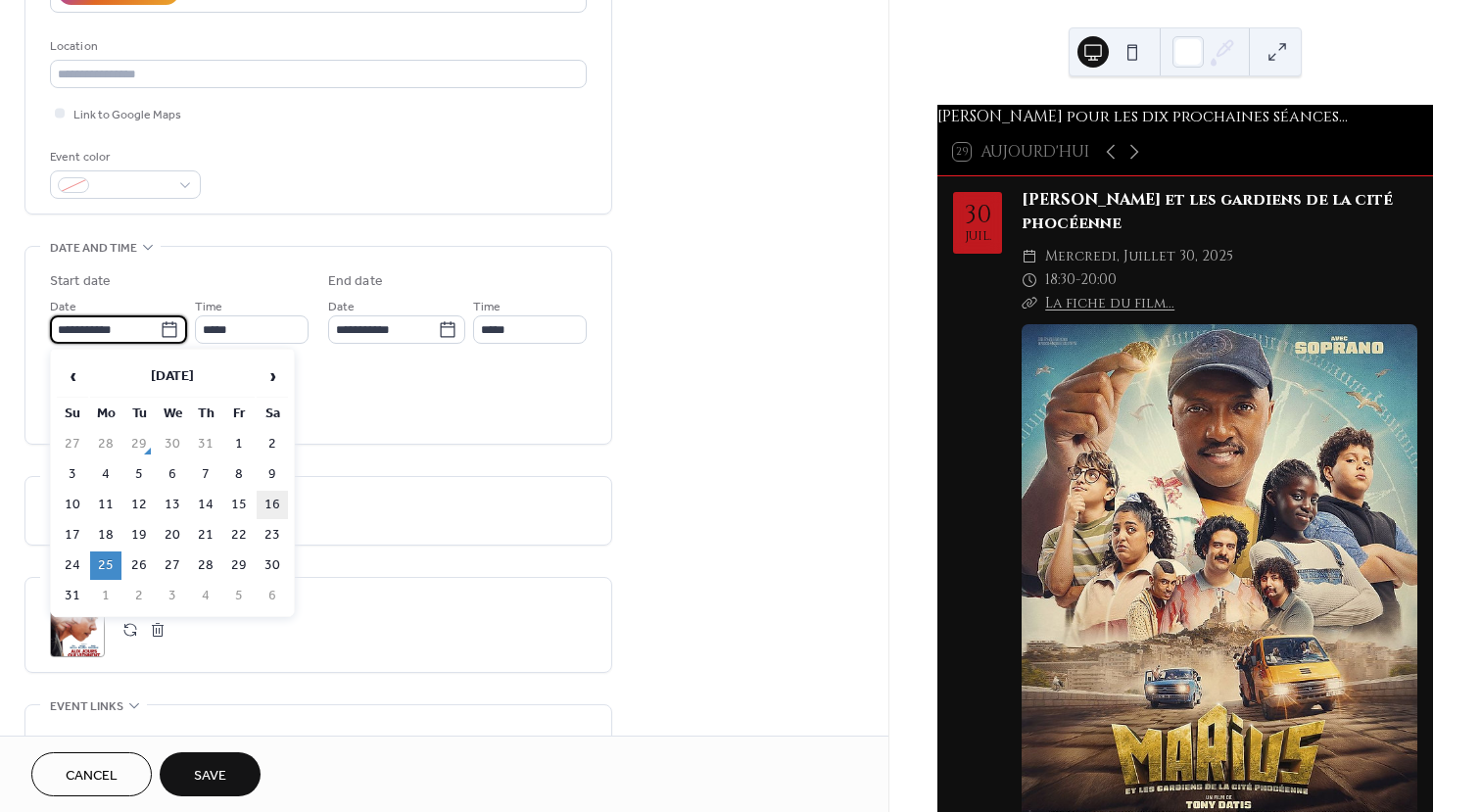 click on "16" at bounding box center (272, 504) 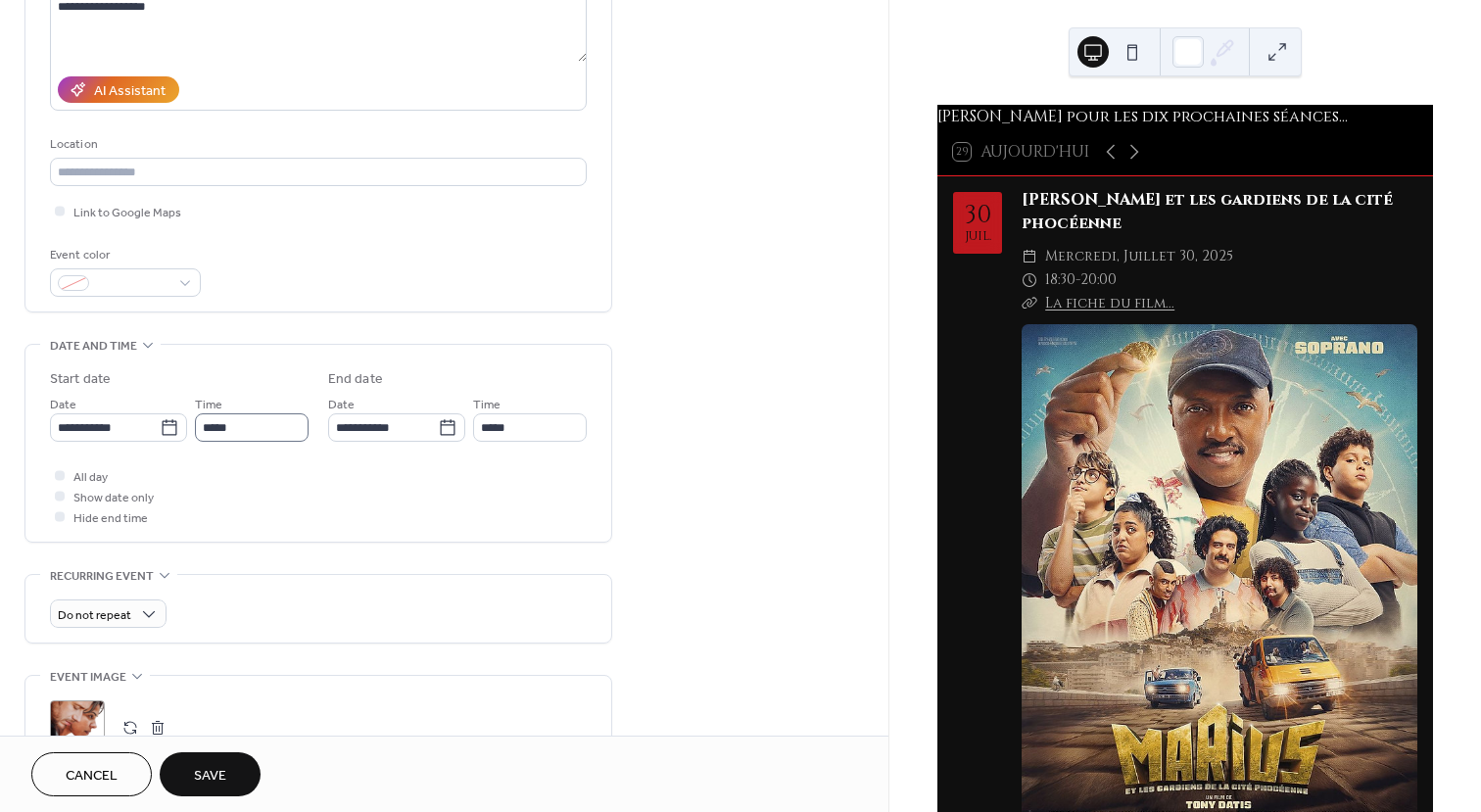 scroll, scrollTop: 392, scrollLeft: 0, axis: vertical 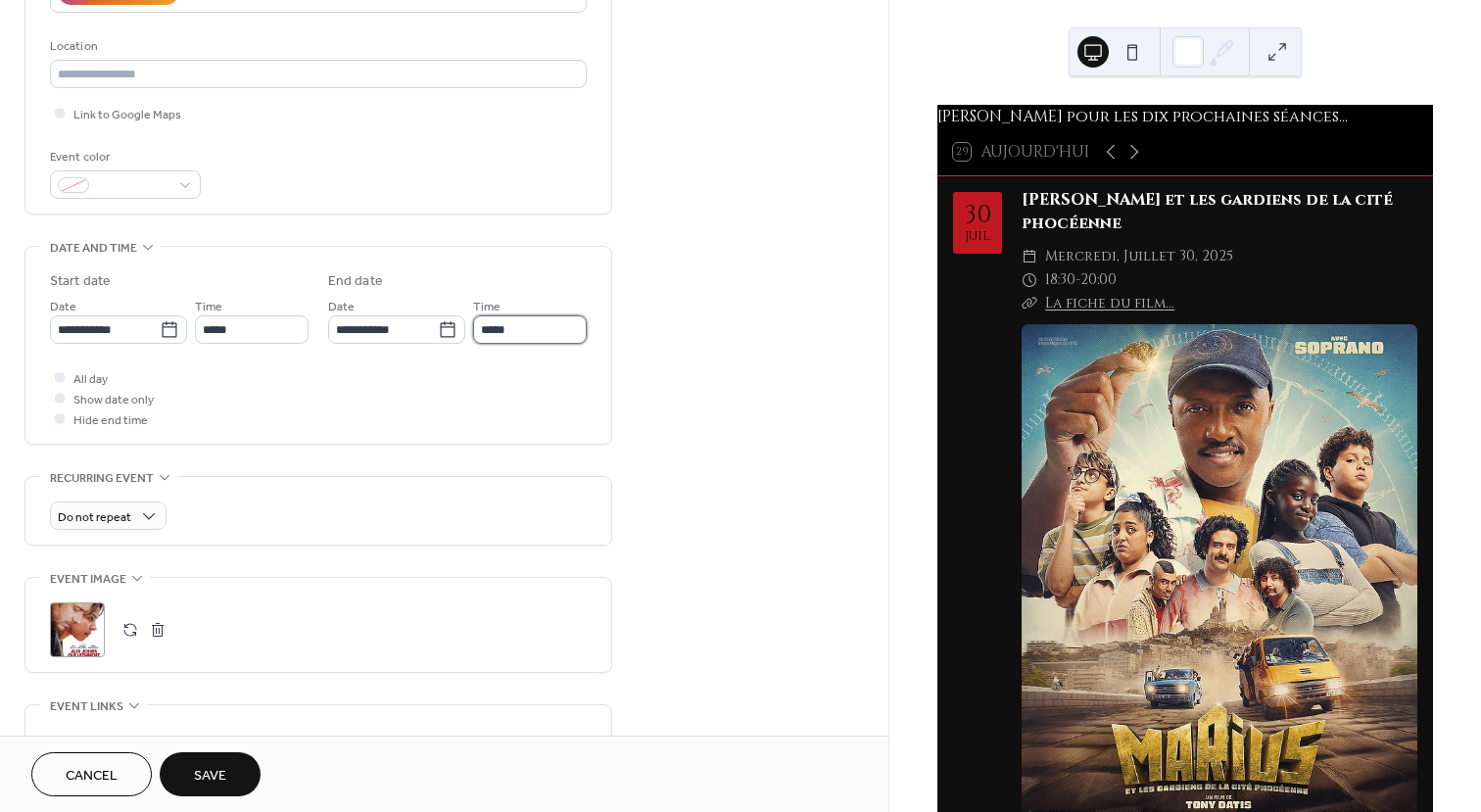 click on "*****" at bounding box center (530, 329) 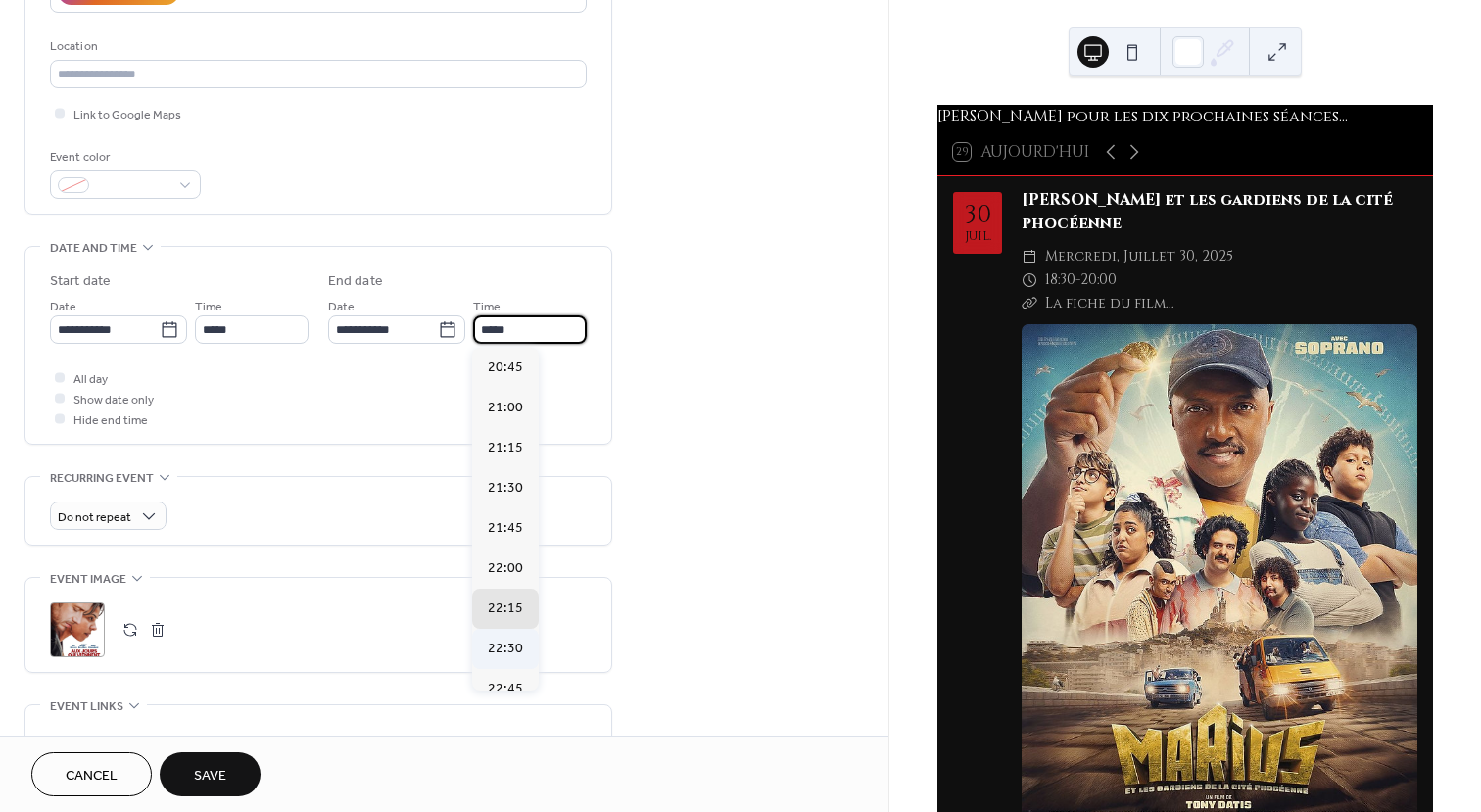 scroll, scrollTop: 98, scrollLeft: 0, axis: vertical 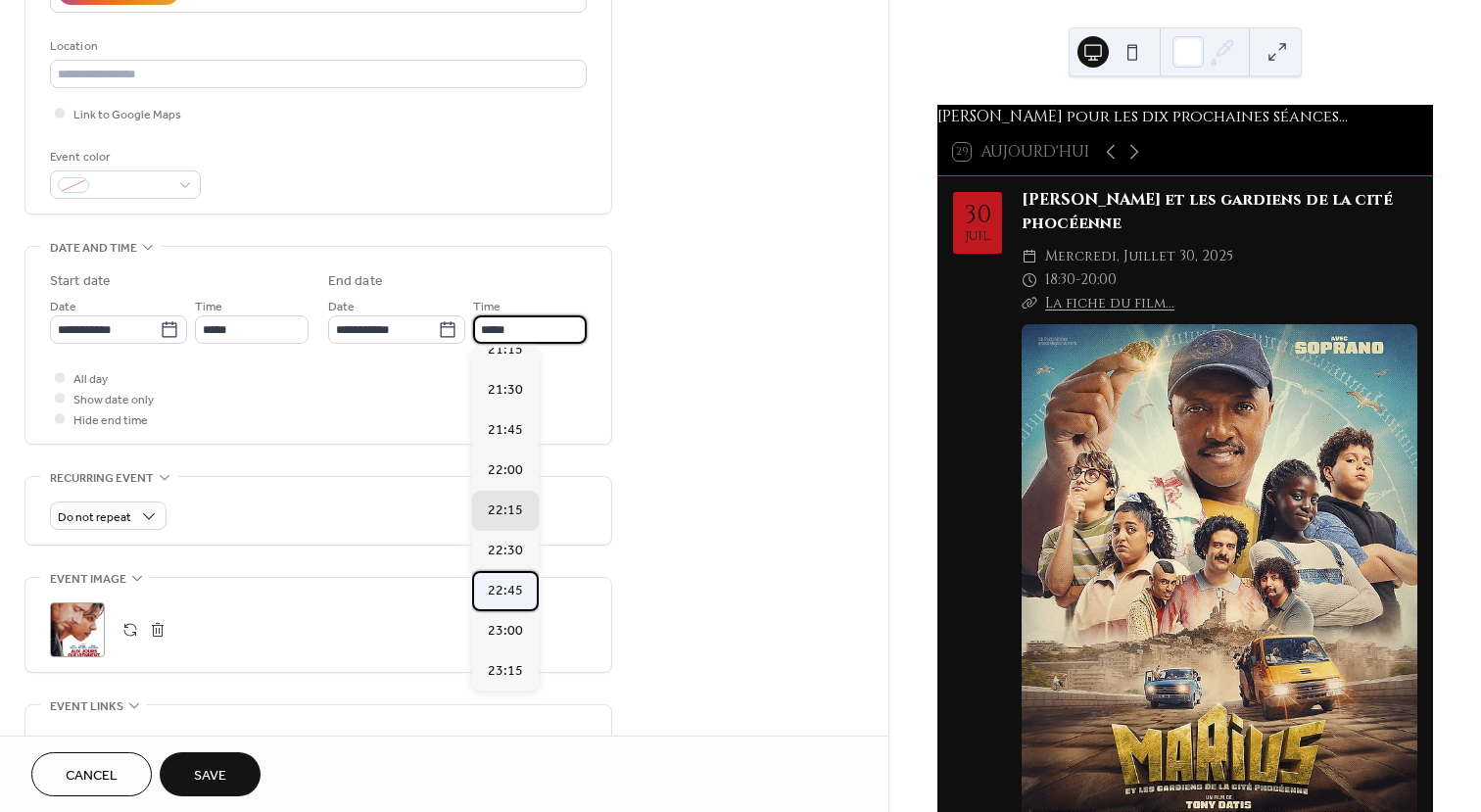 click on "22:45" at bounding box center [505, 591] 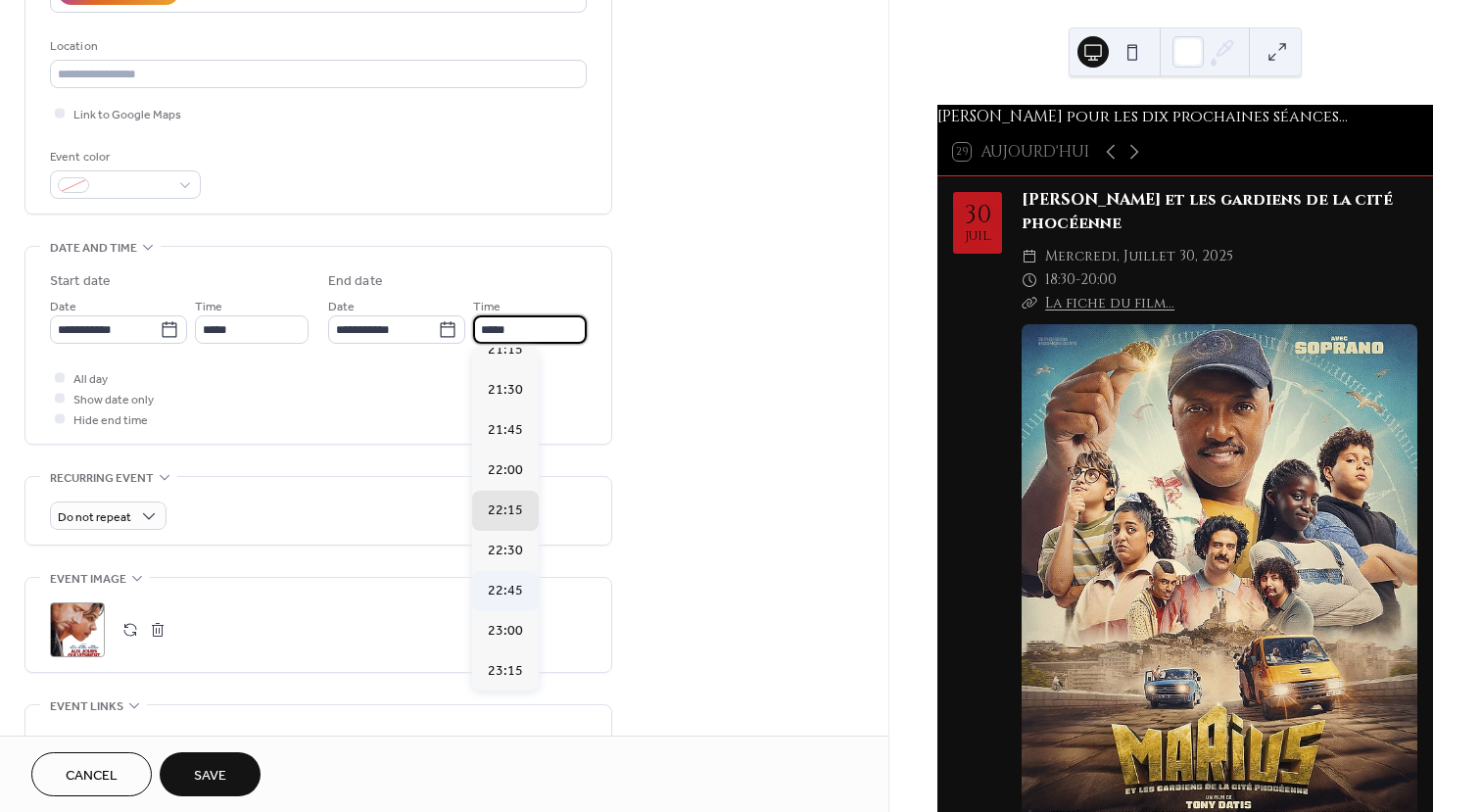 type on "*****" 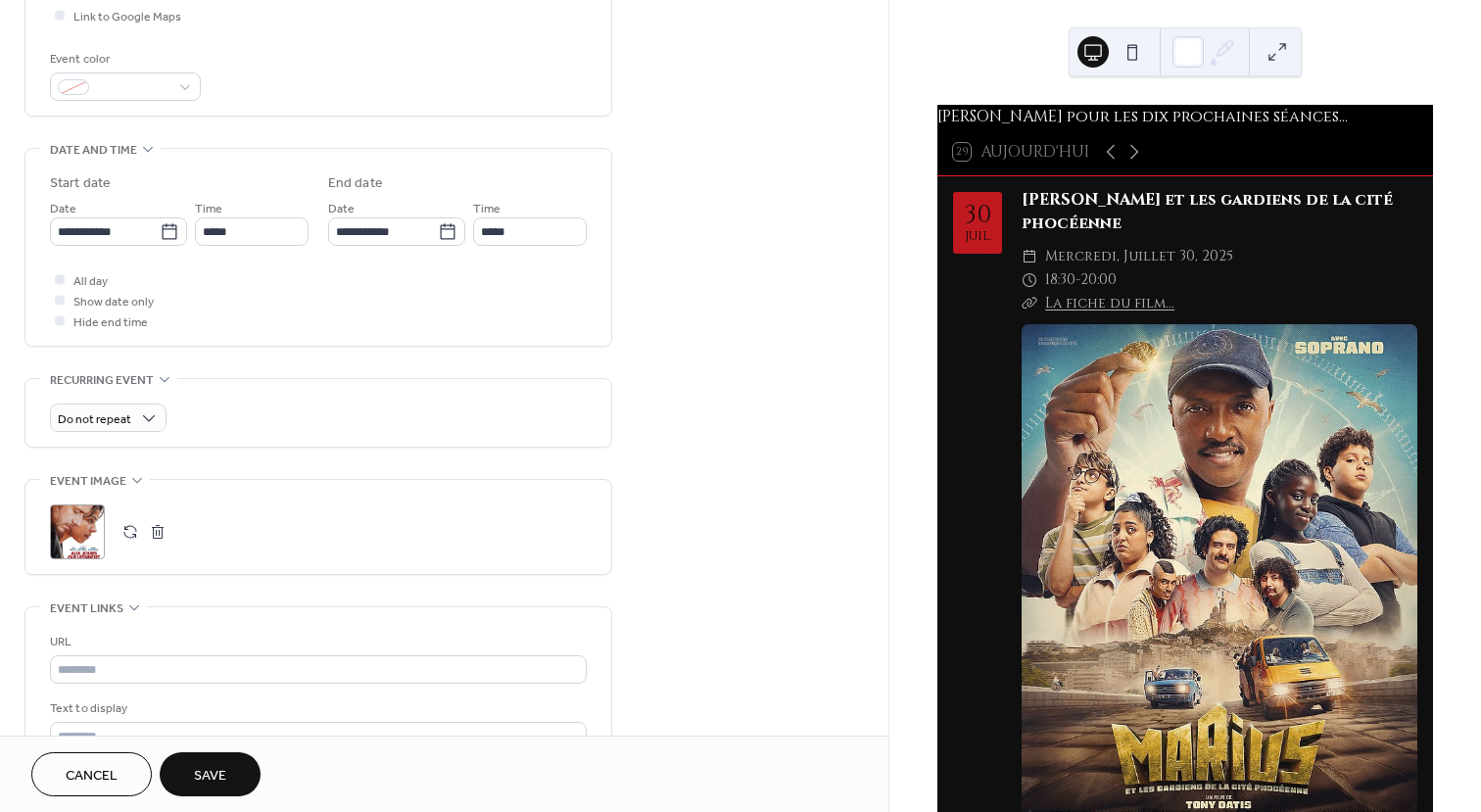 scroll, scrollTop: 588, scrollLeft: 0, axis: vertical 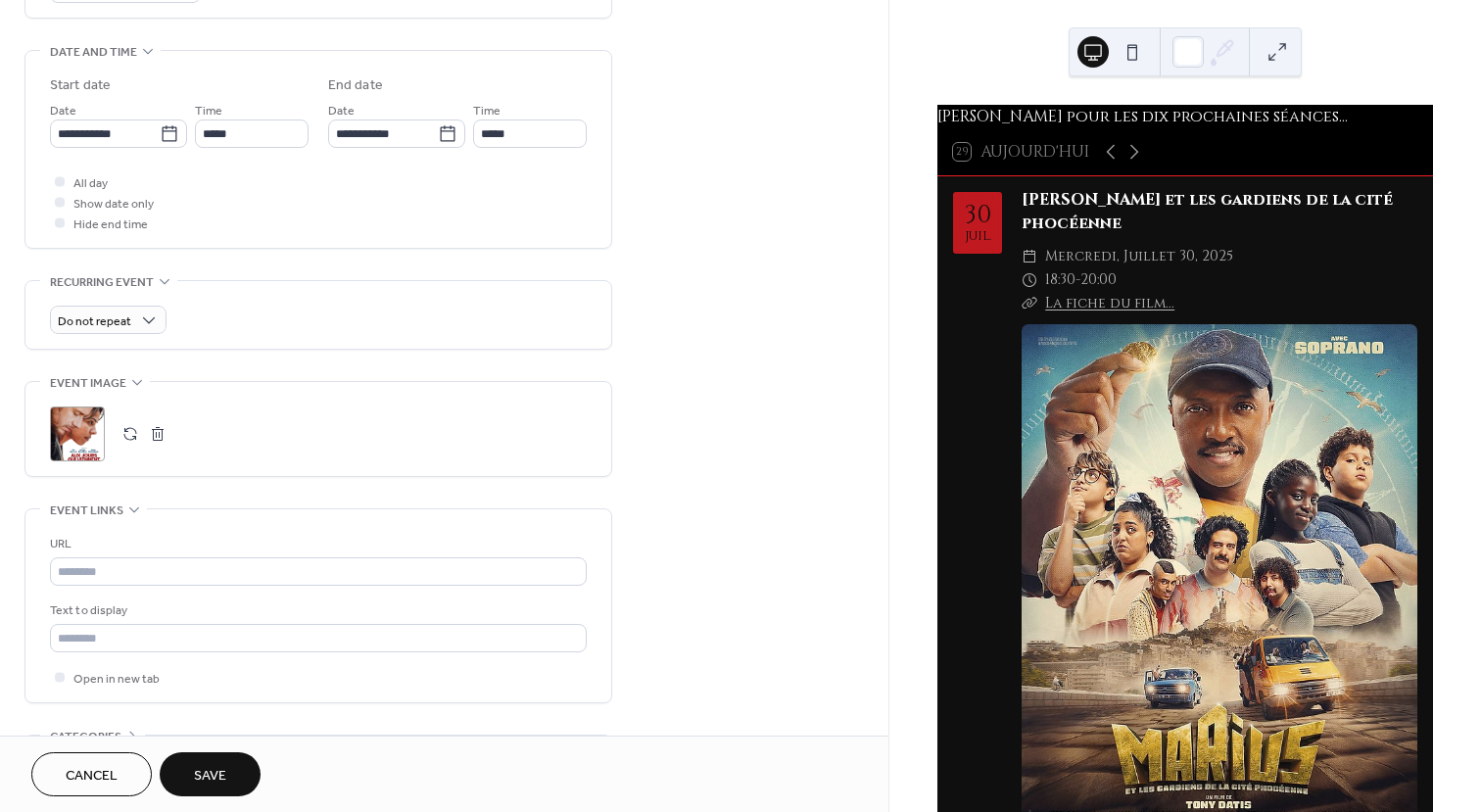 click on ";" at bounding box center [77, 434] 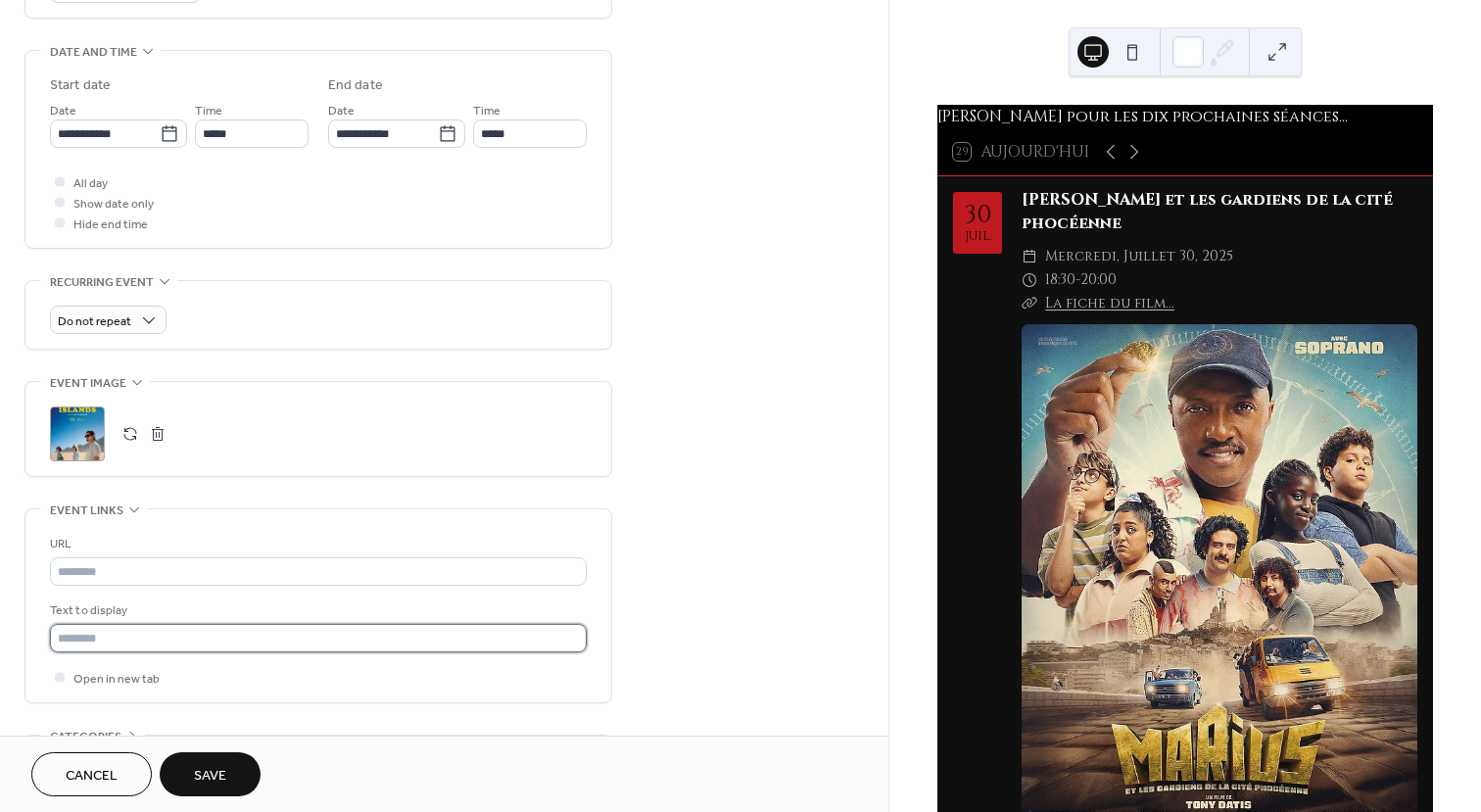 click at bounding box center (318, 638) 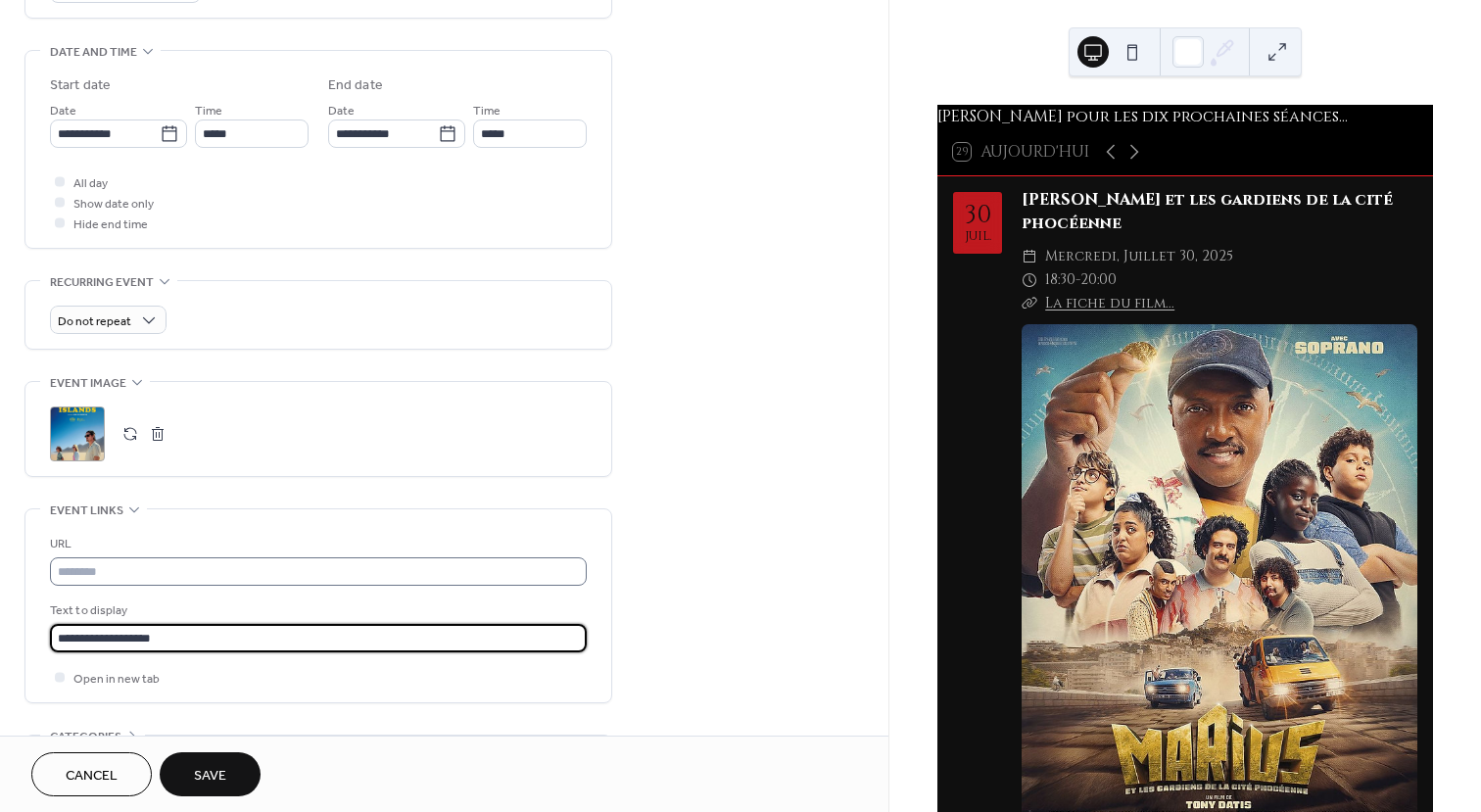 type on "**********" 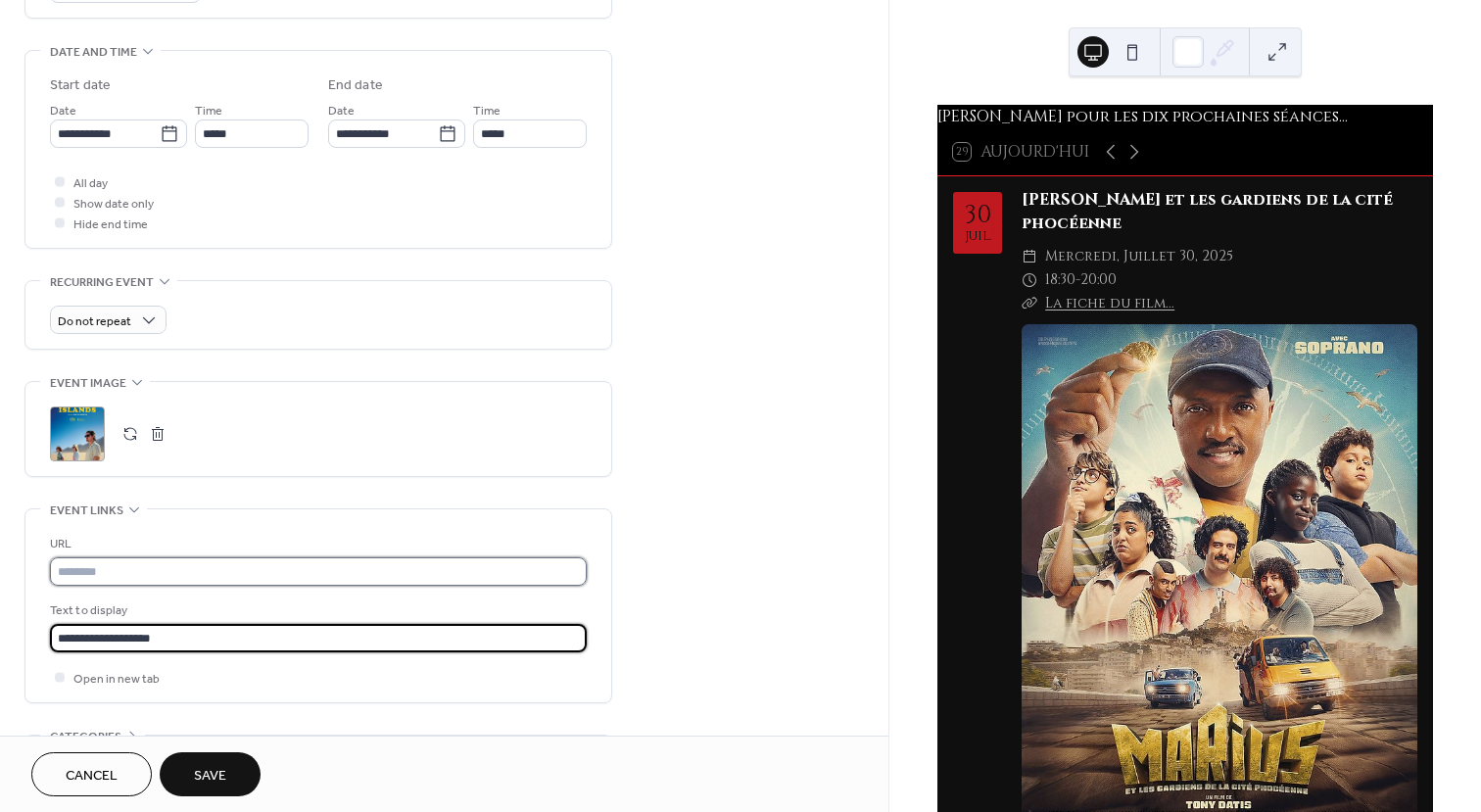 click at bounding box center [318, 571] 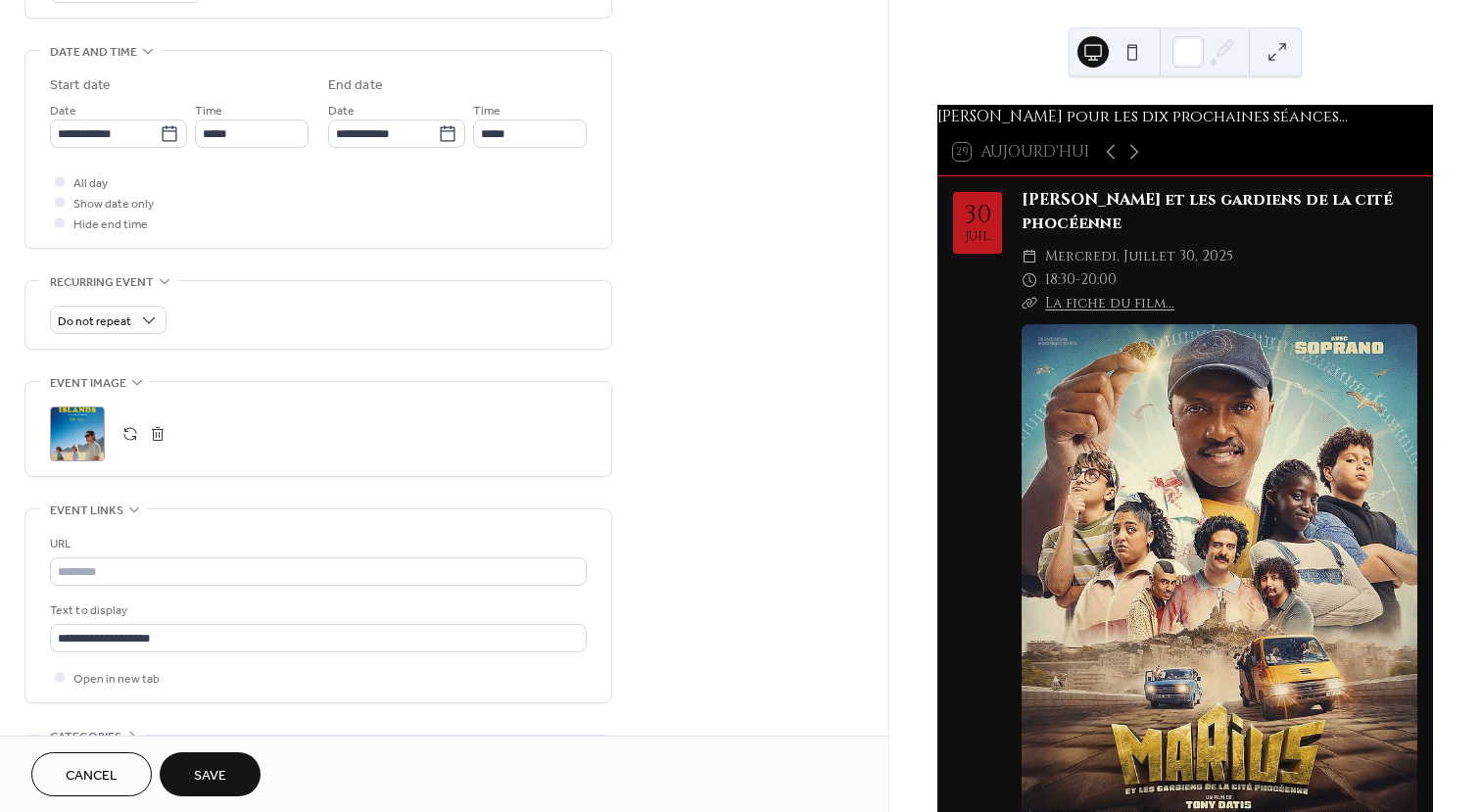 click on "Save" at bounding box center (210, 774) 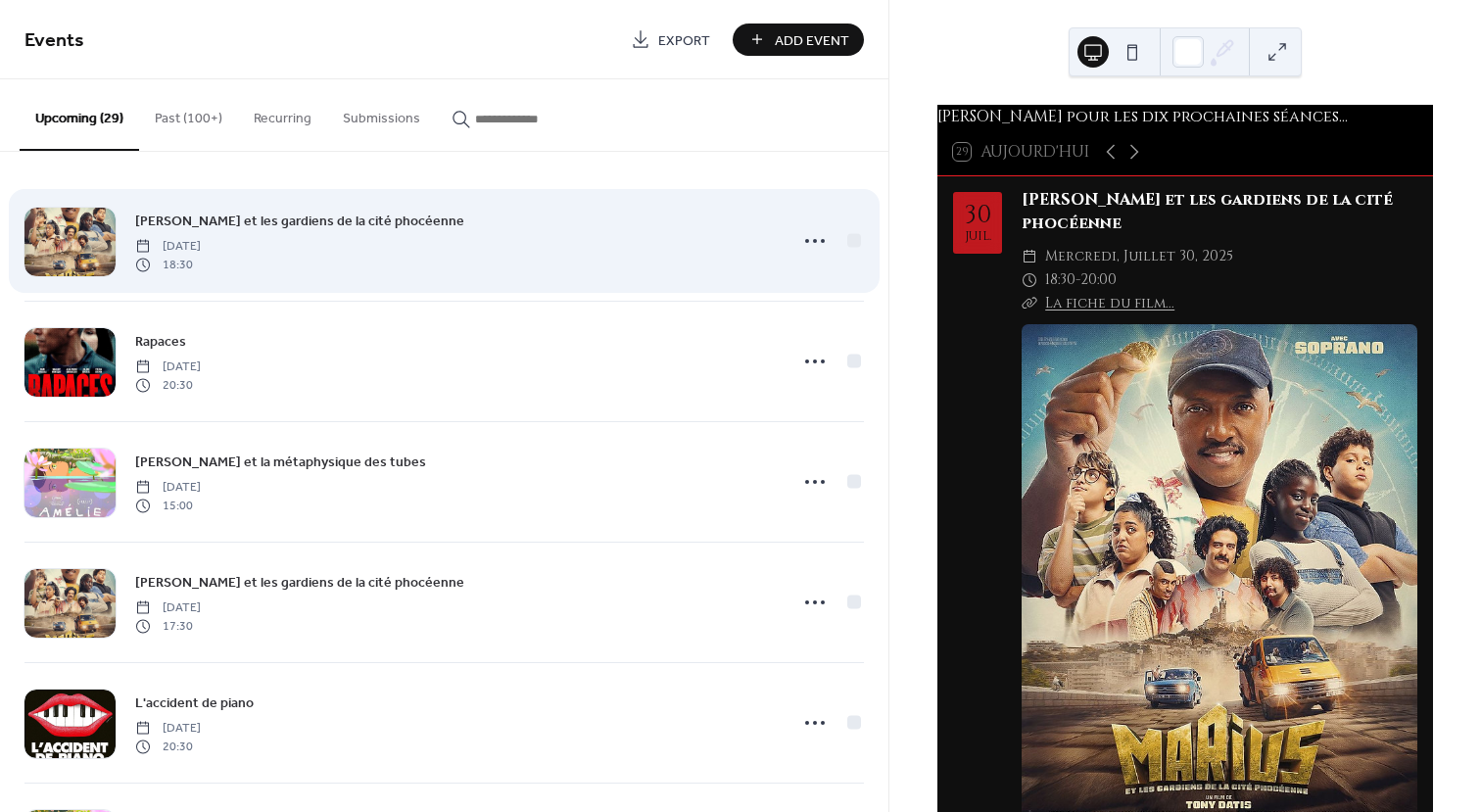 click on "[PERSON_NAME] et les gardiens de la cité phocéenne" at bounding box center [300, 221] 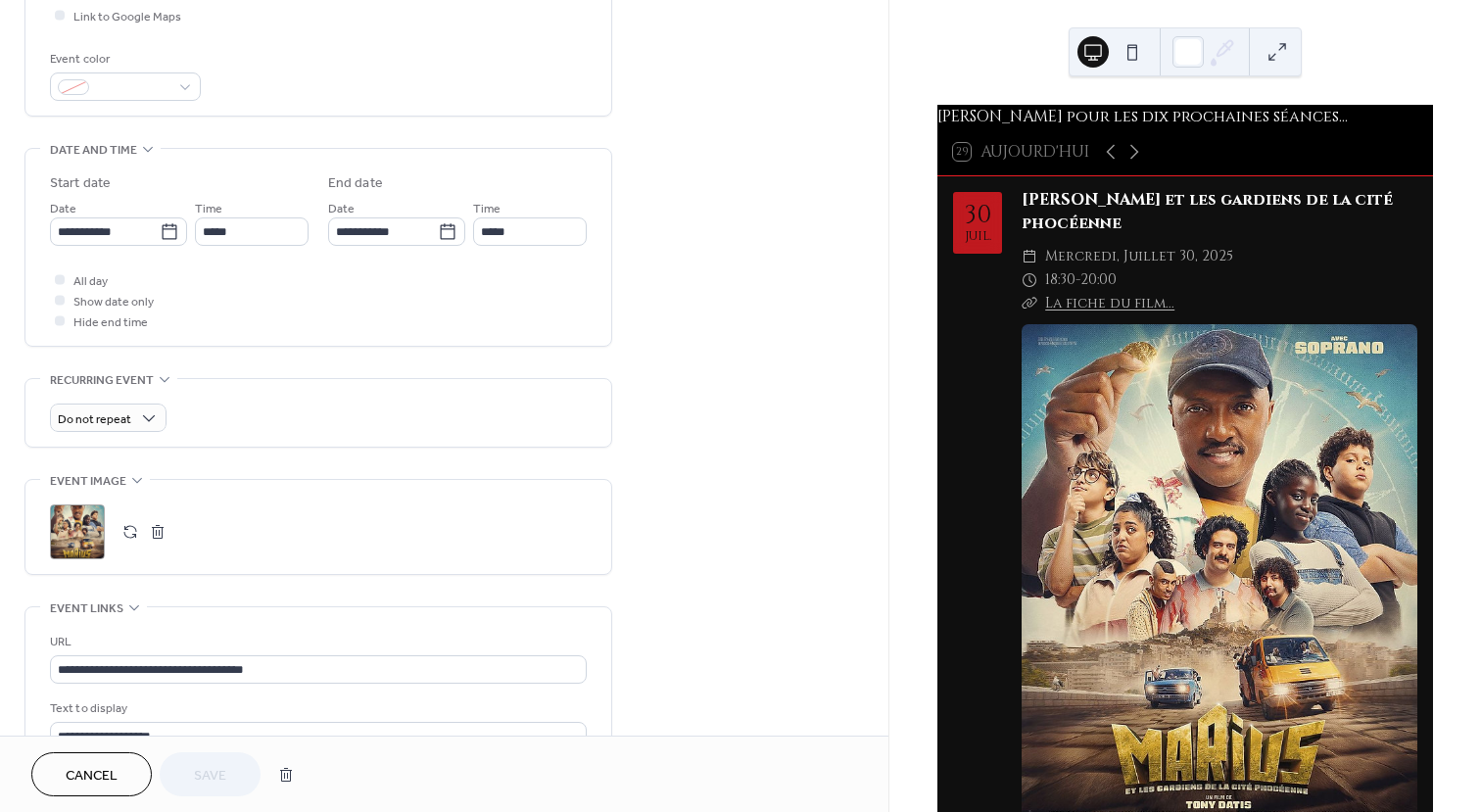 scroll, scrollTop: 720, scrollLeft: 0, axis: vertical 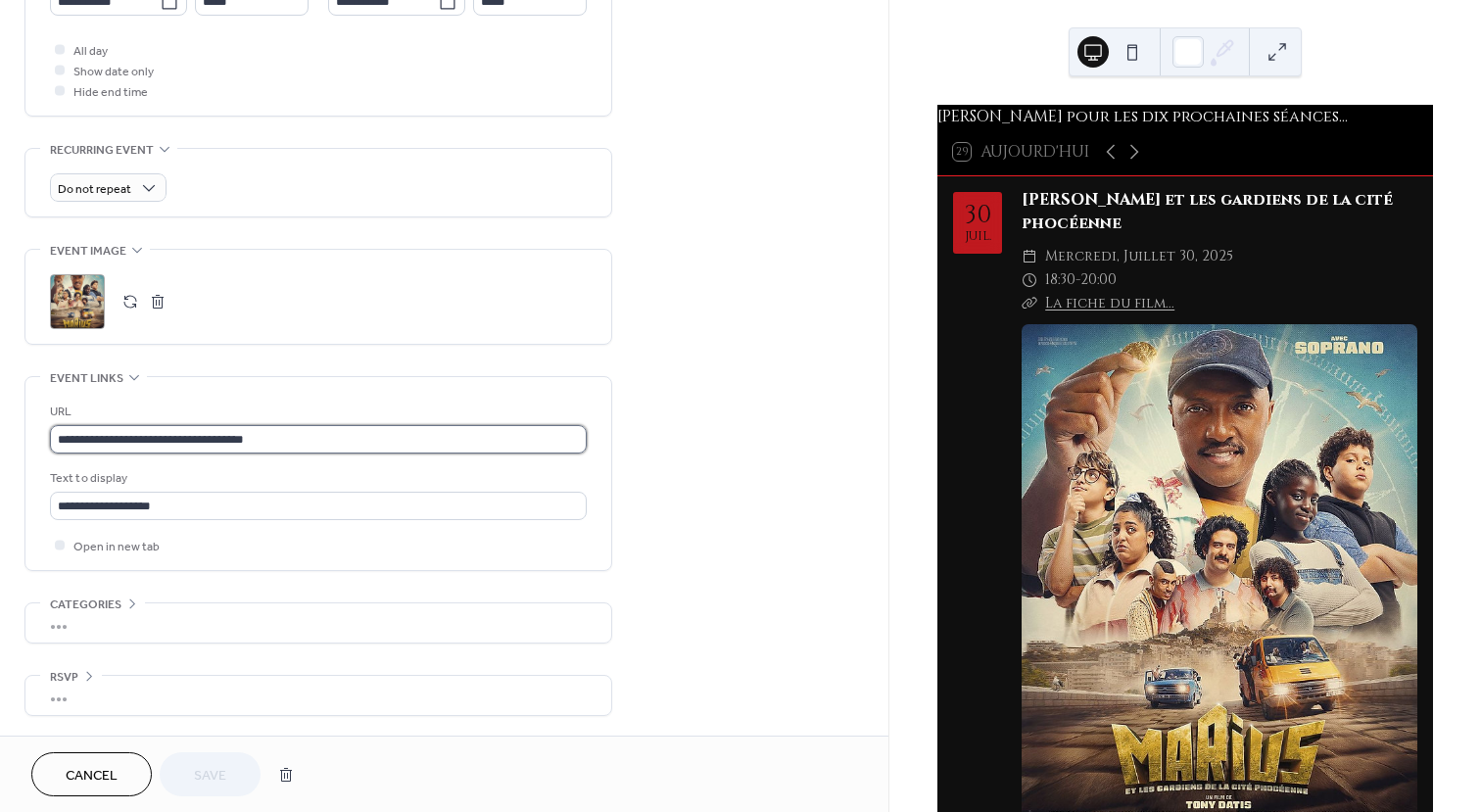 click on "**********" at bounding box center (318, 439) 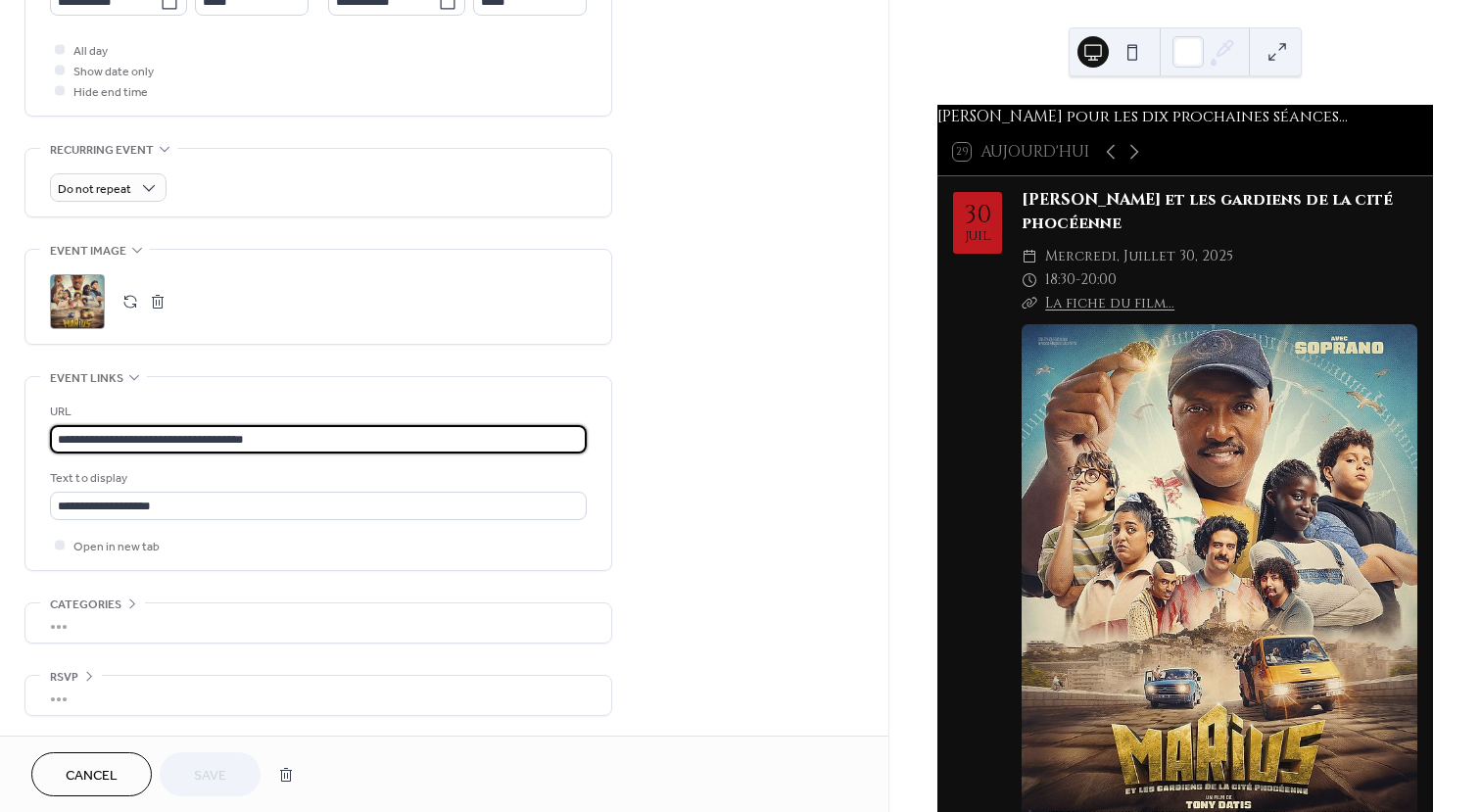 drag, startPoint x: 289, startPoint y: 438, endPoint x: -34, endPoint y: 428, distance: 323.1548 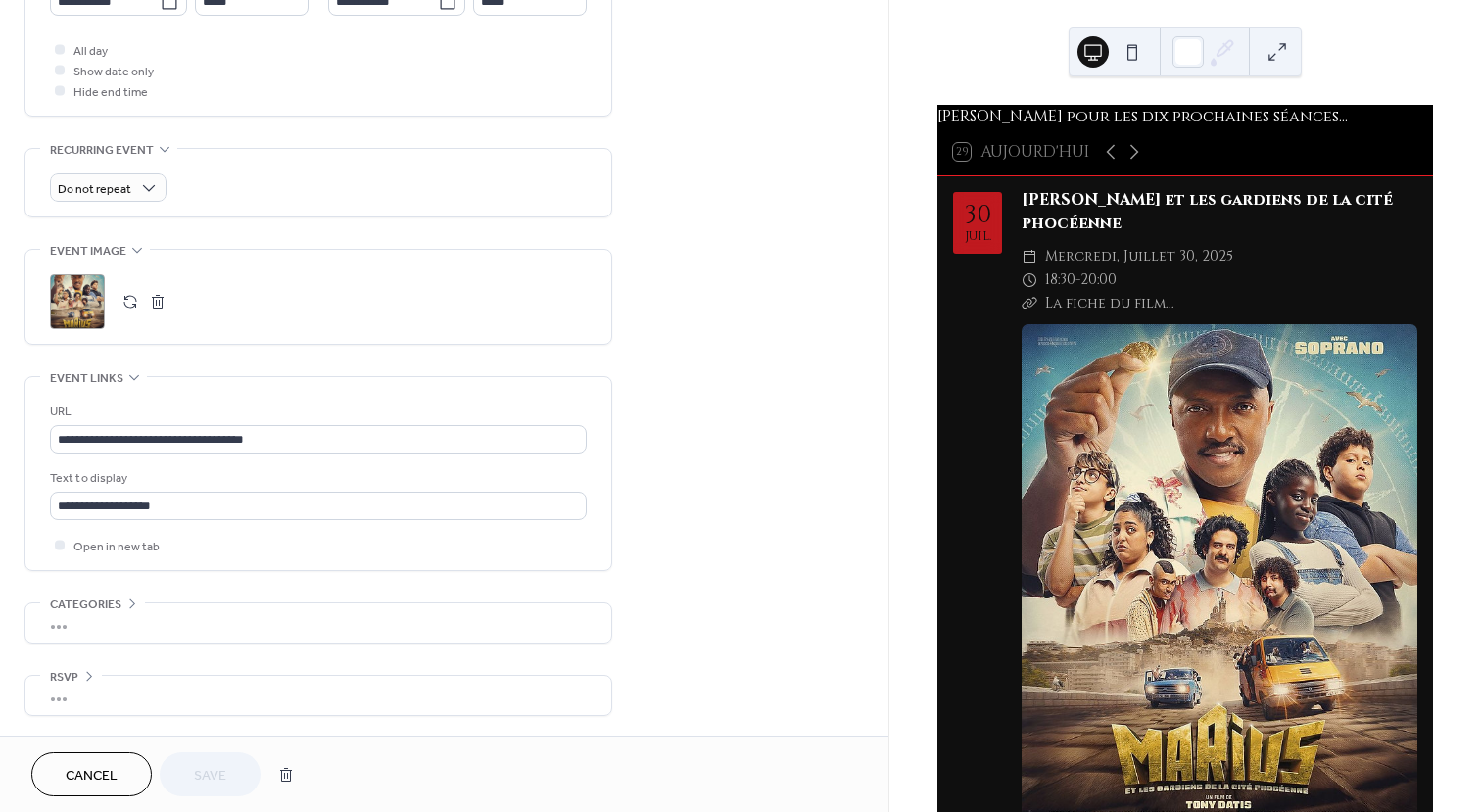 click on "Cancel" at bounding box center (91, 776) 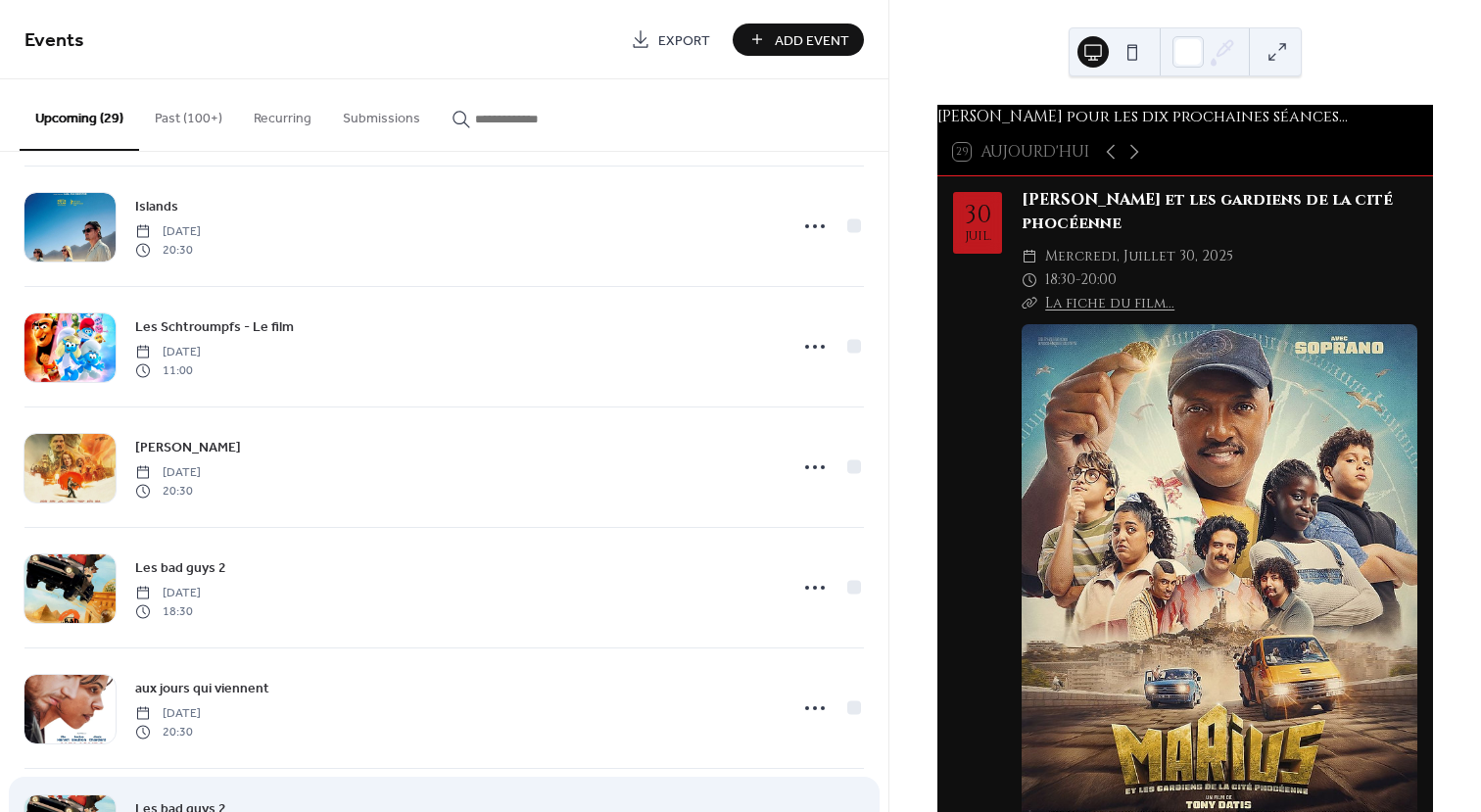 scroll, scrollTop: 2206, scrollLeft: 0, axis: vertical 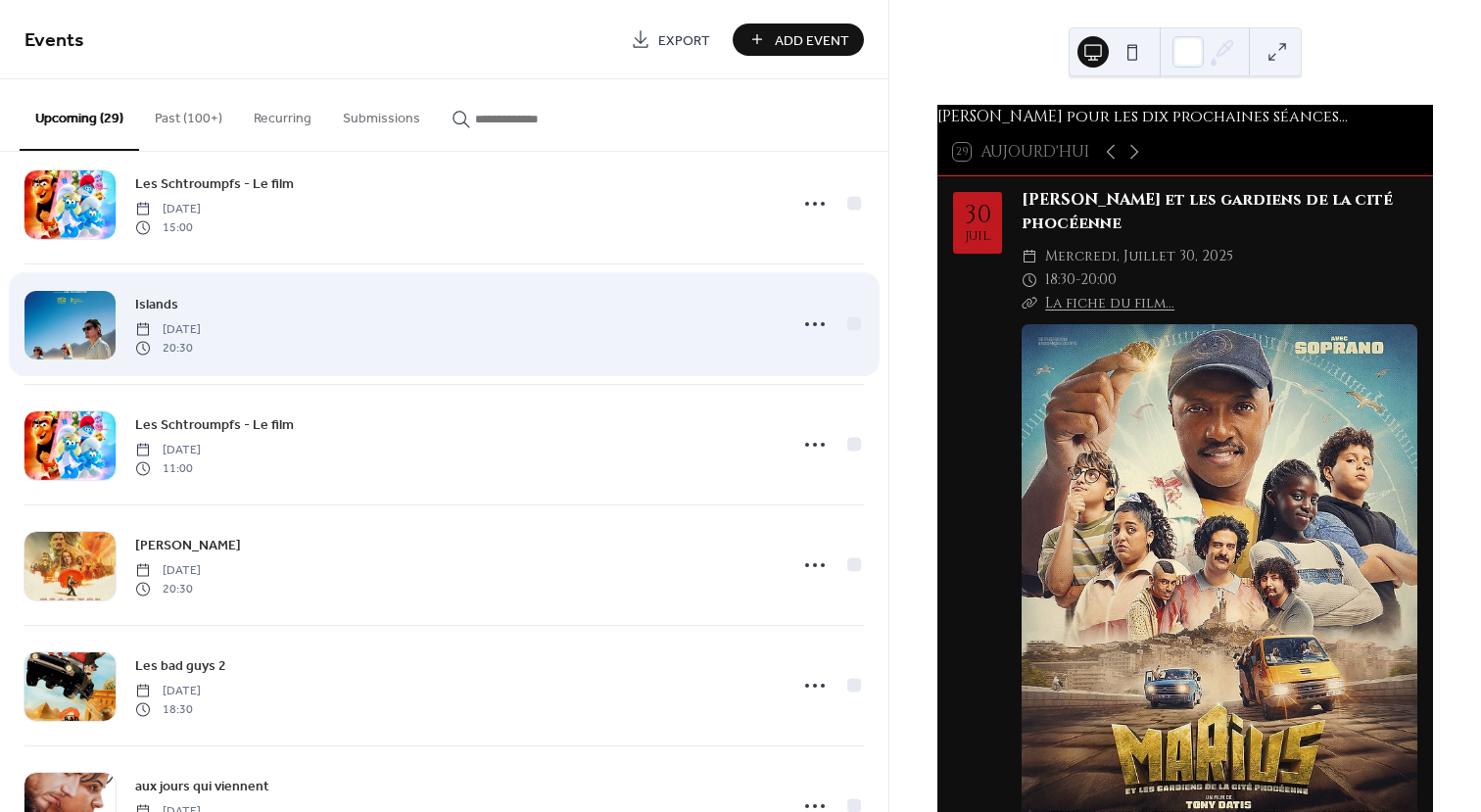 click at bounding box center (70, 325) 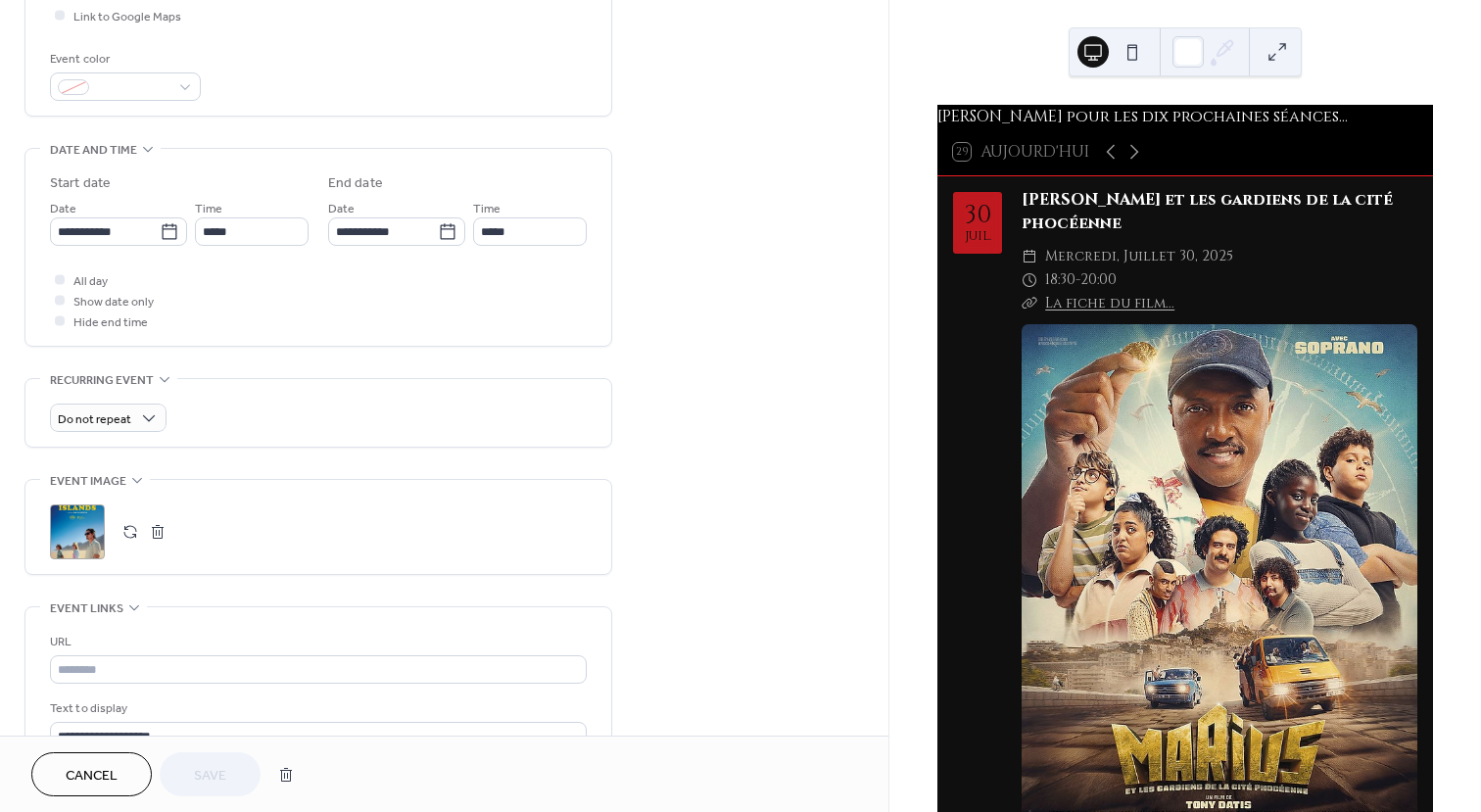 scroll, scrollTop: 720, scrollLeft: 0, axis: vertical 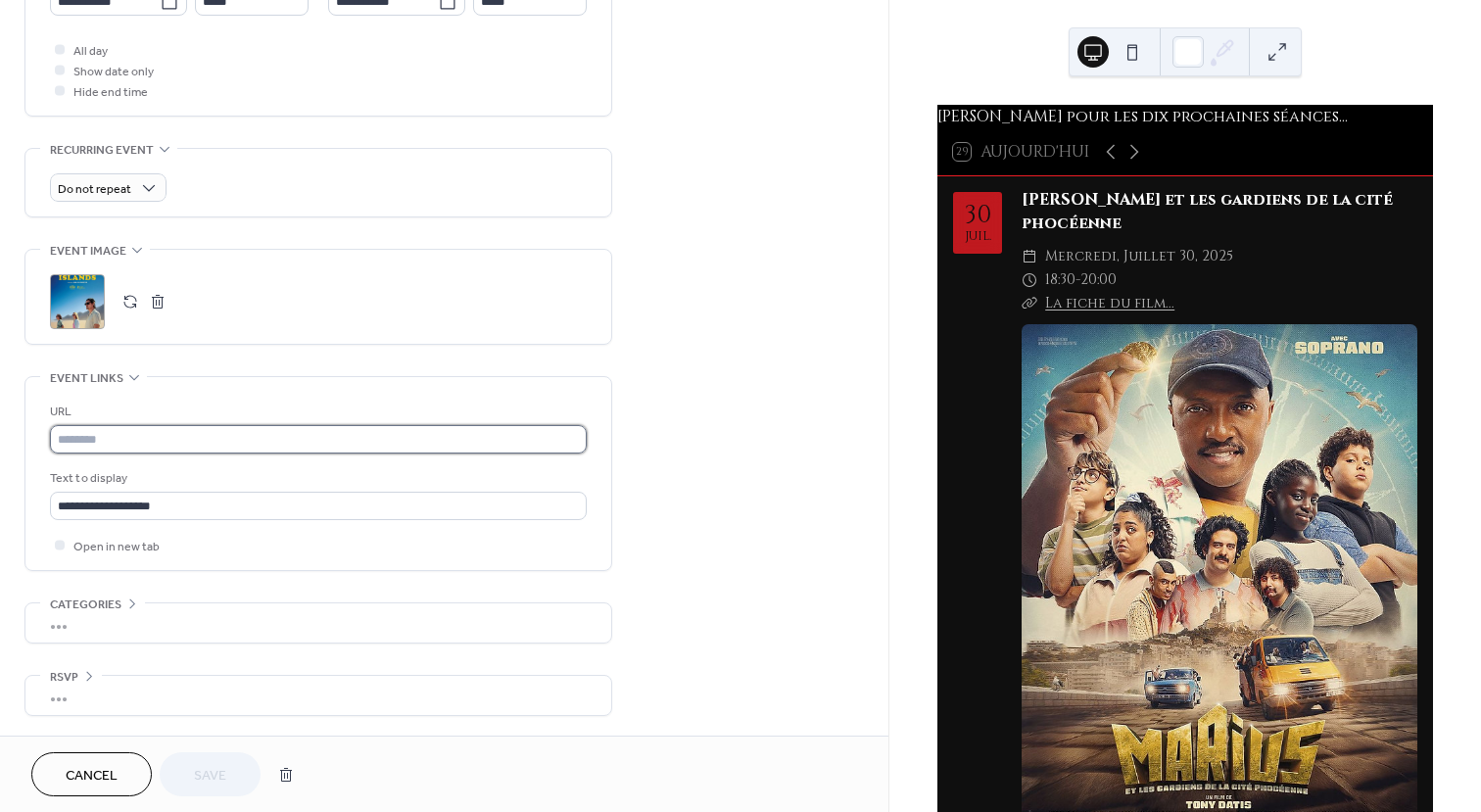 click at bounding box center [318, 439] 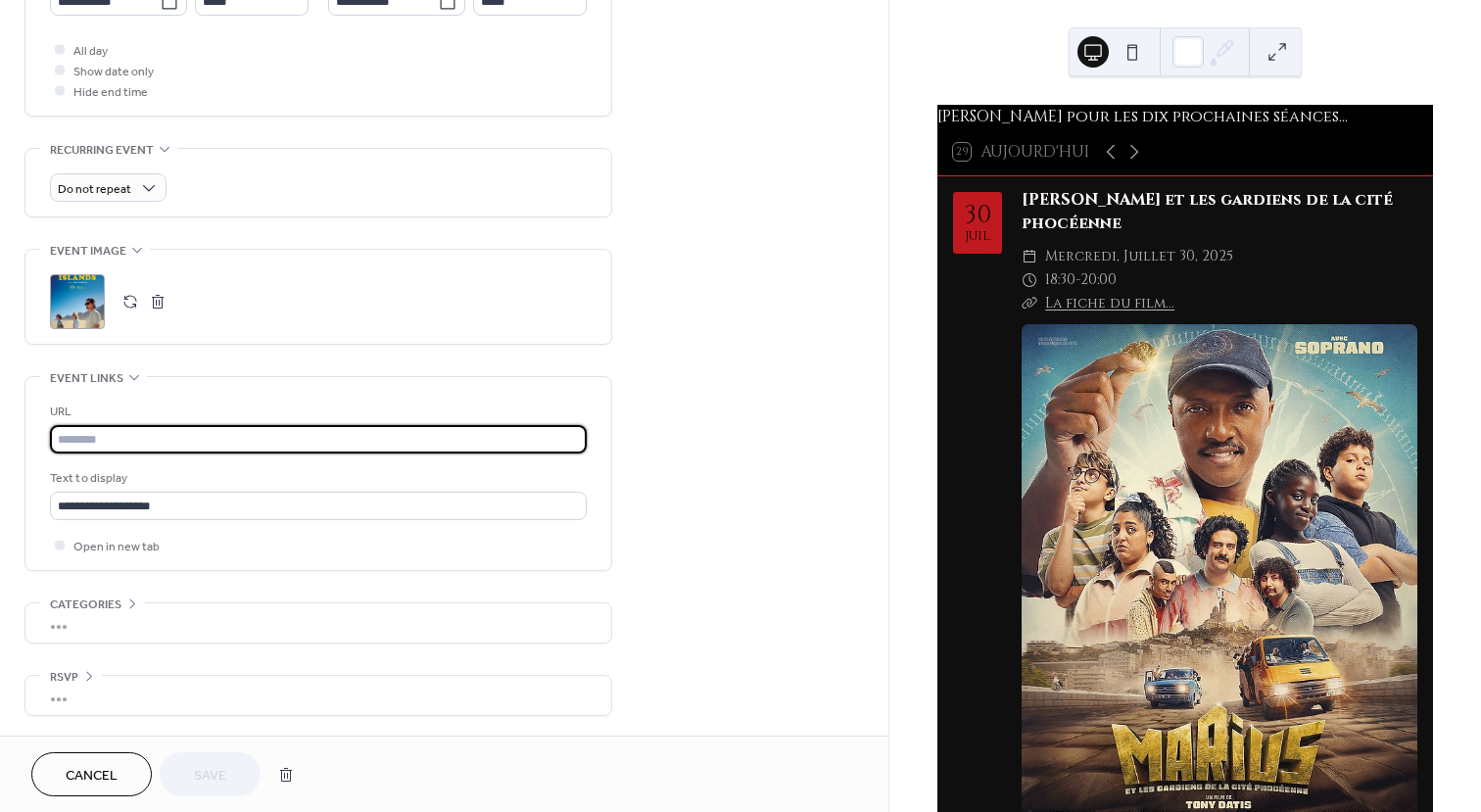 paste on "**********" 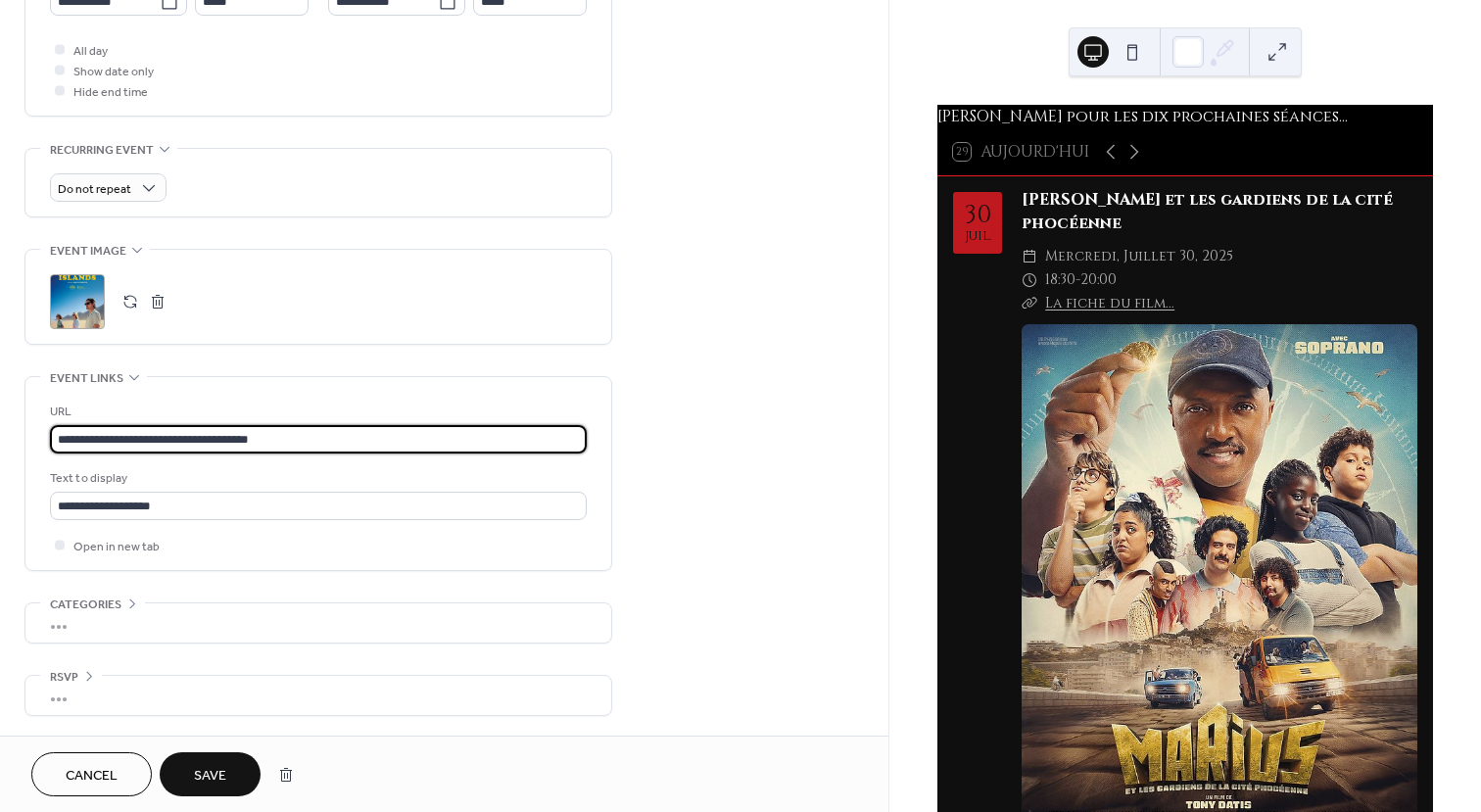 drag, startPoint x: 299, startPoint y: 441, endPoint x: -13, endPoint y: 440, distance: 312.0016 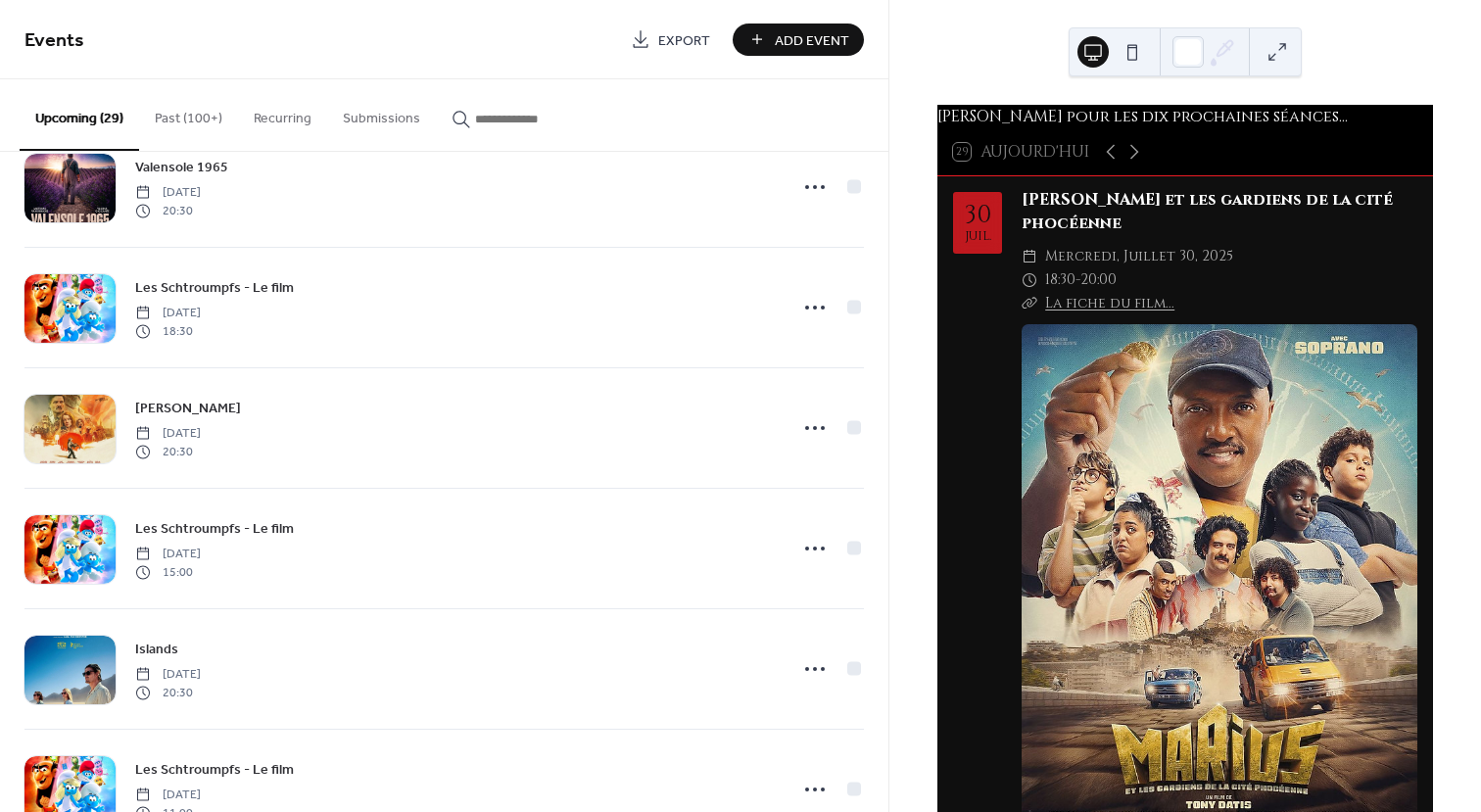 scroll, scrollTop: 1959, scrollLeft: 0, axis: vertical 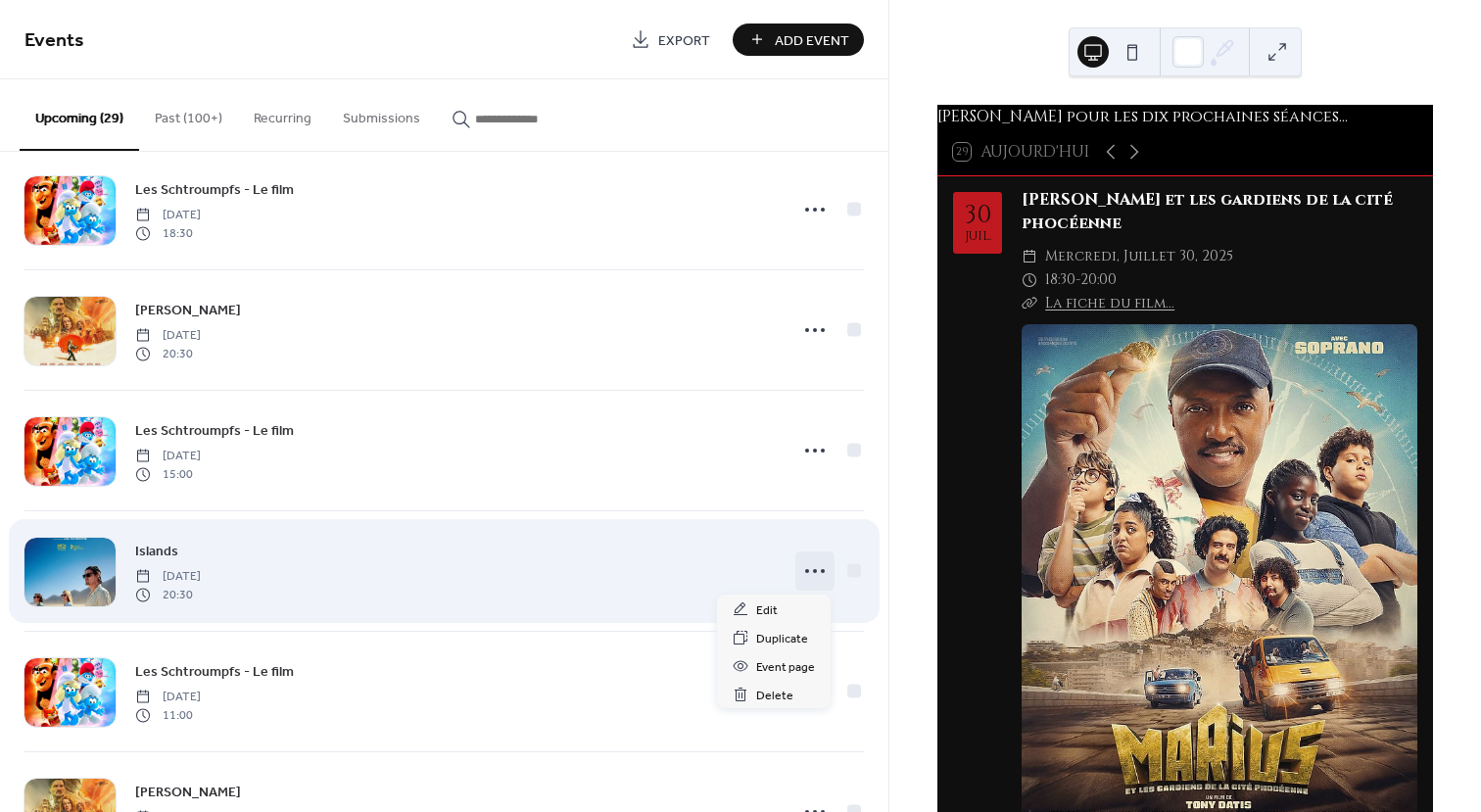 click 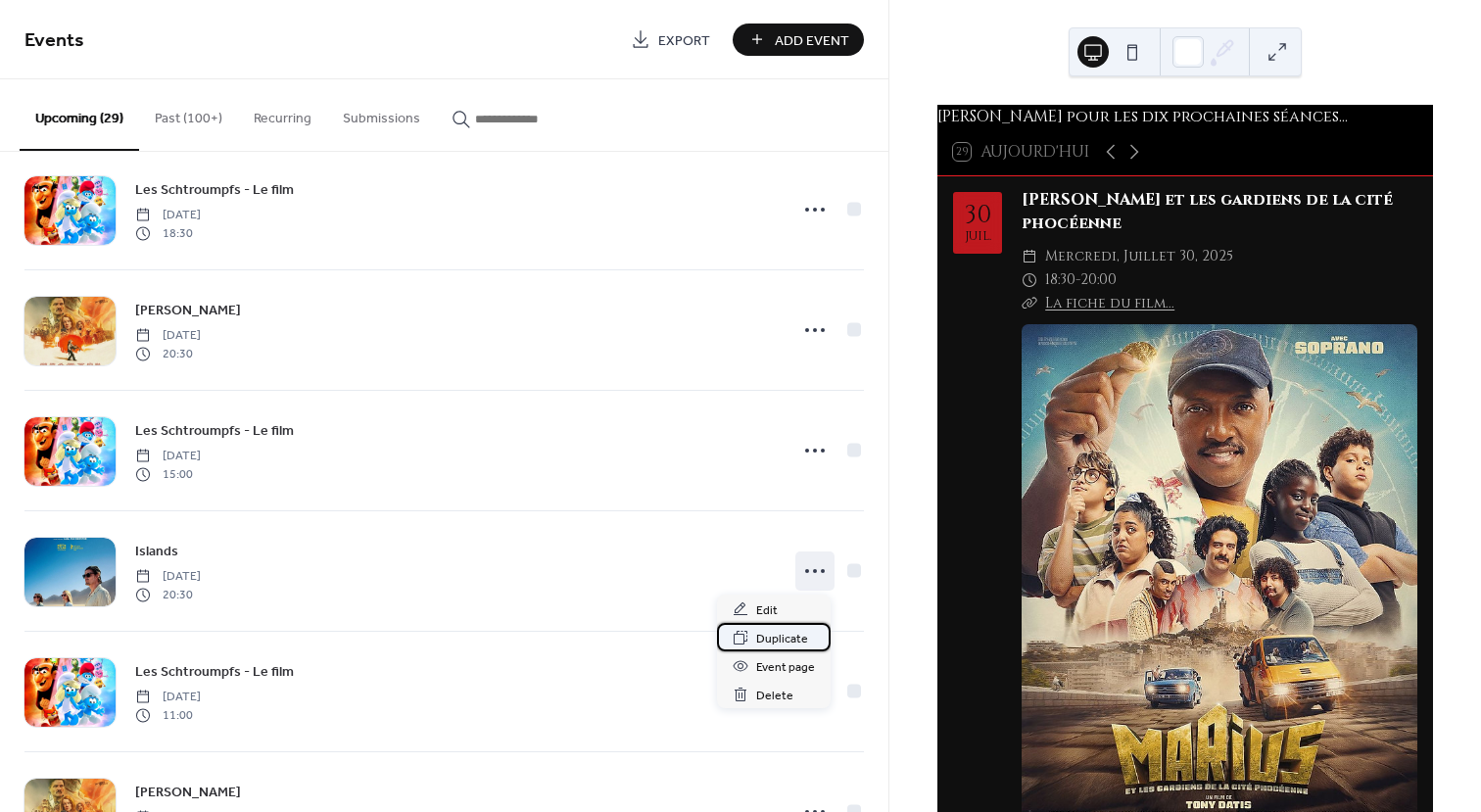 click on "Duplicate" at bounding box center (782, 639) 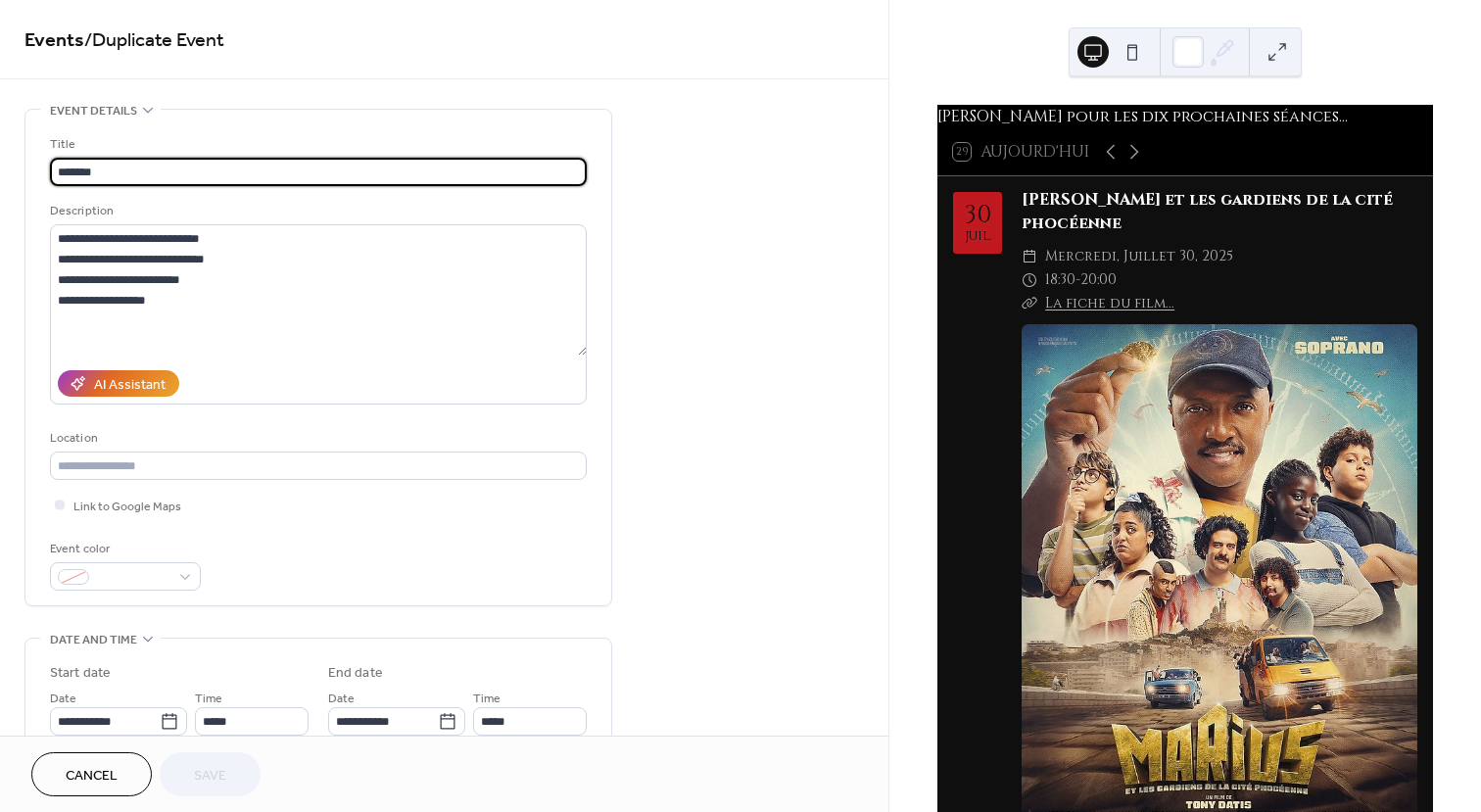 scroll, scrollTop: 588, scrollLeft: 0, axis: vertical 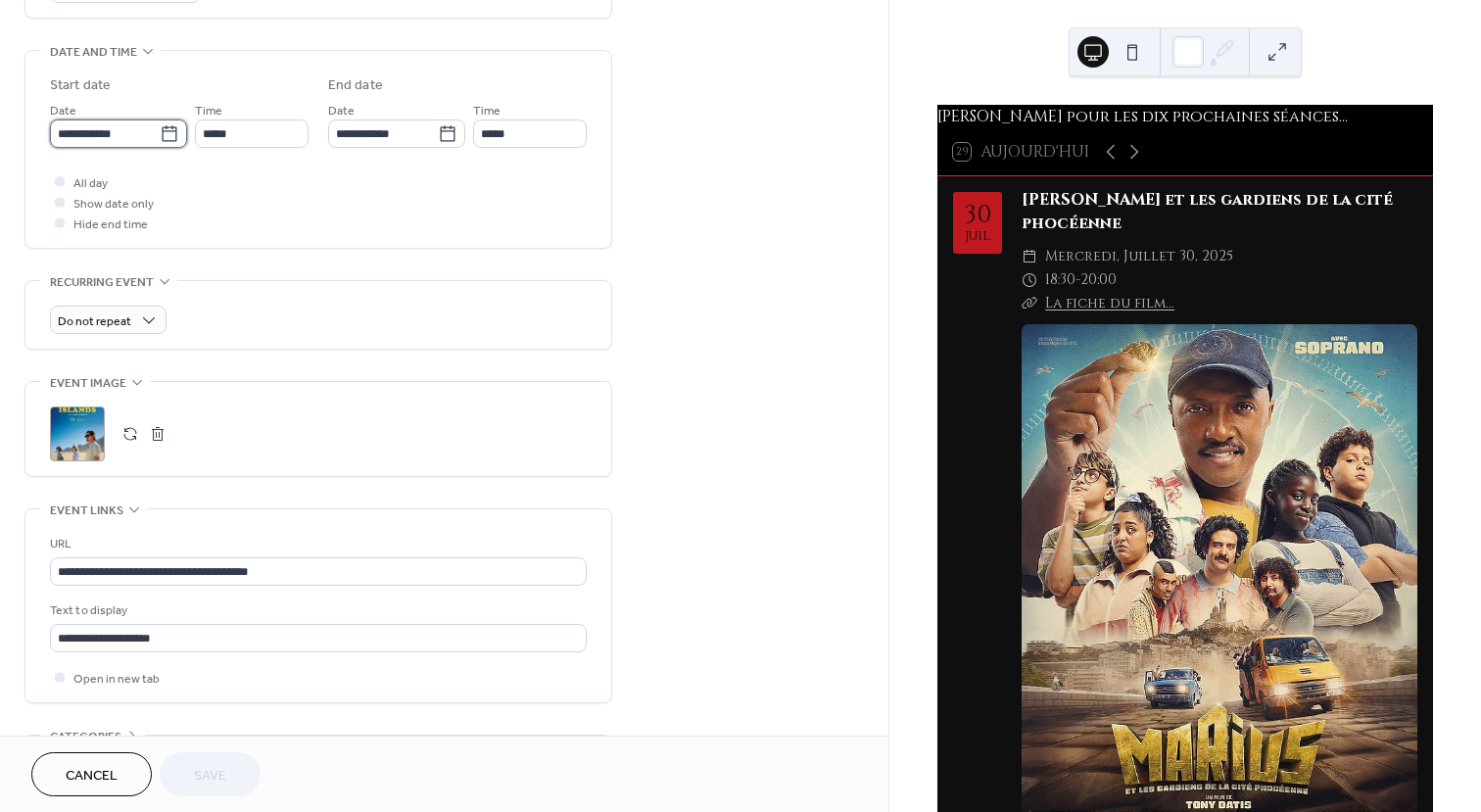 click on "**********" at bounding box center (105, 133) 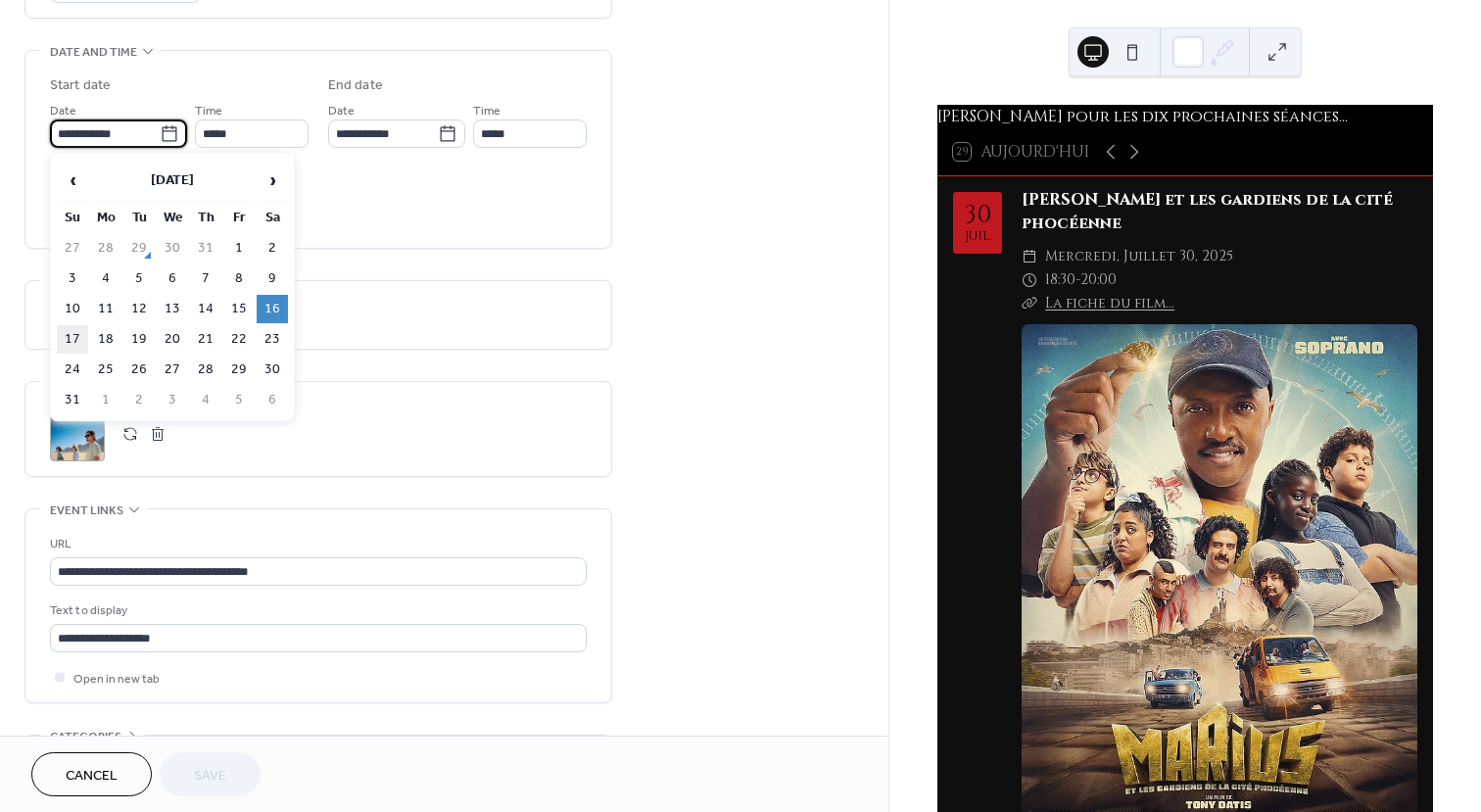 click on "17" at bounding box center (72, 339) 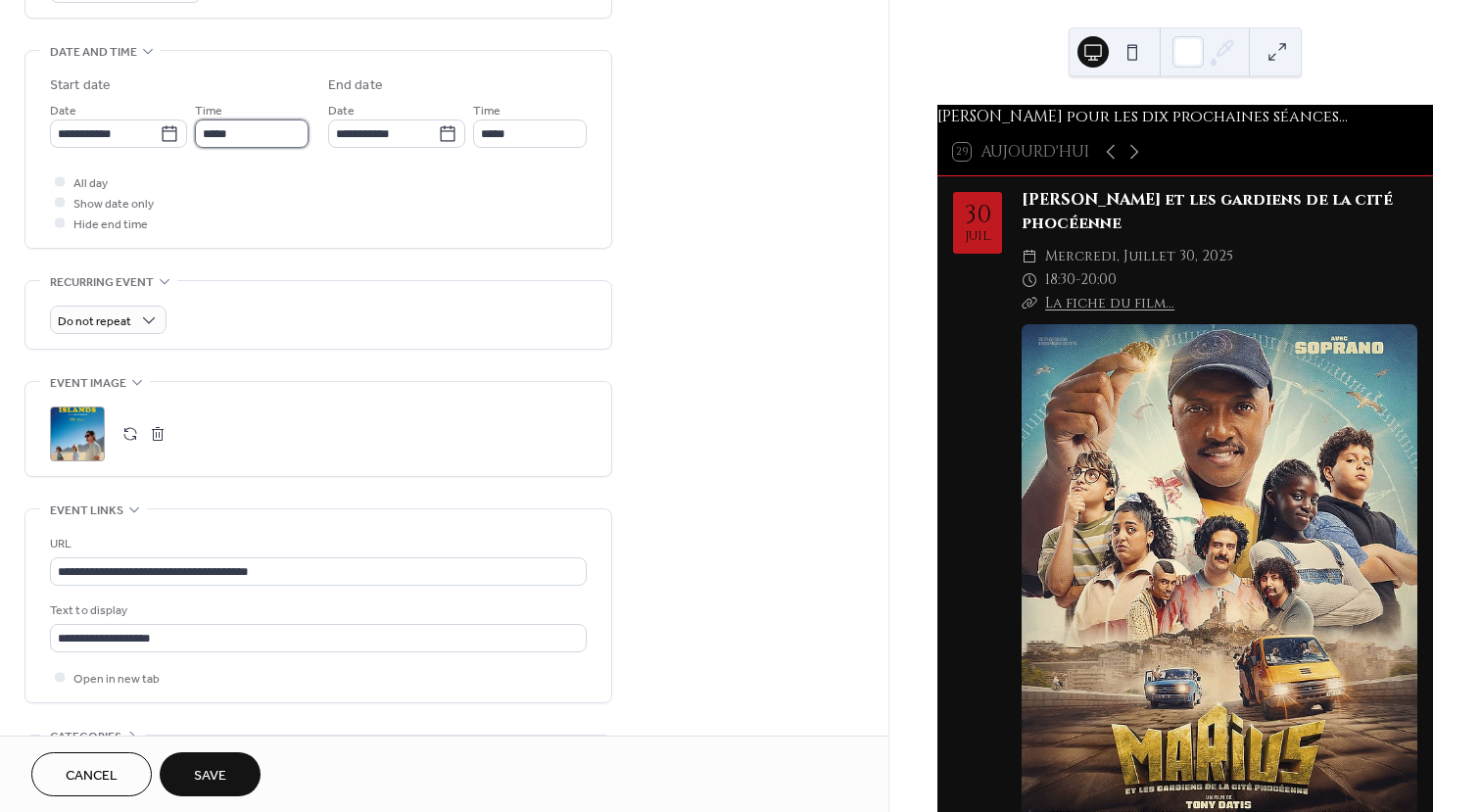 click on "*****" at bounding box center [252, 133] 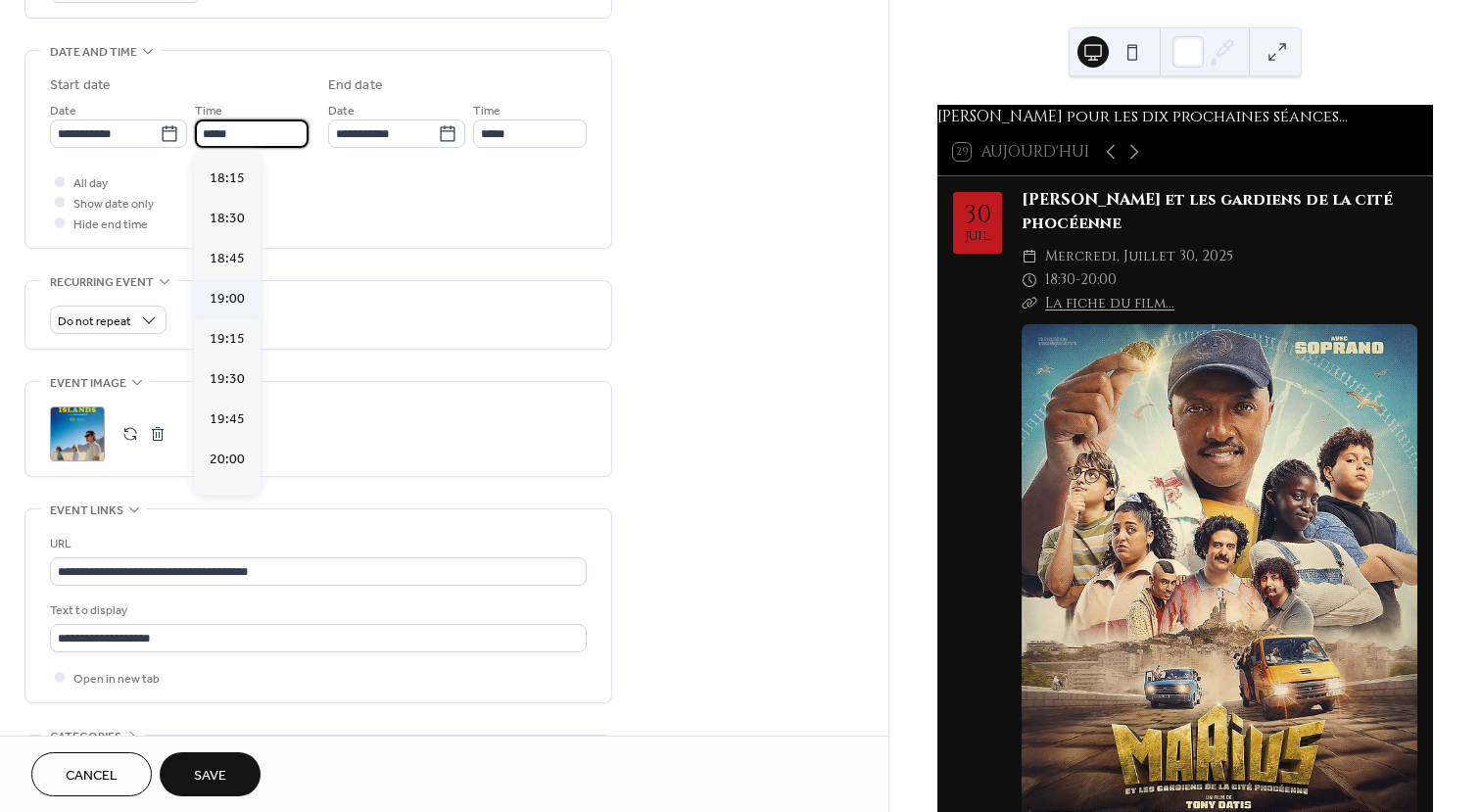 scroll, scrollTop: 2729, scrollLeft: 0, axis: vertical 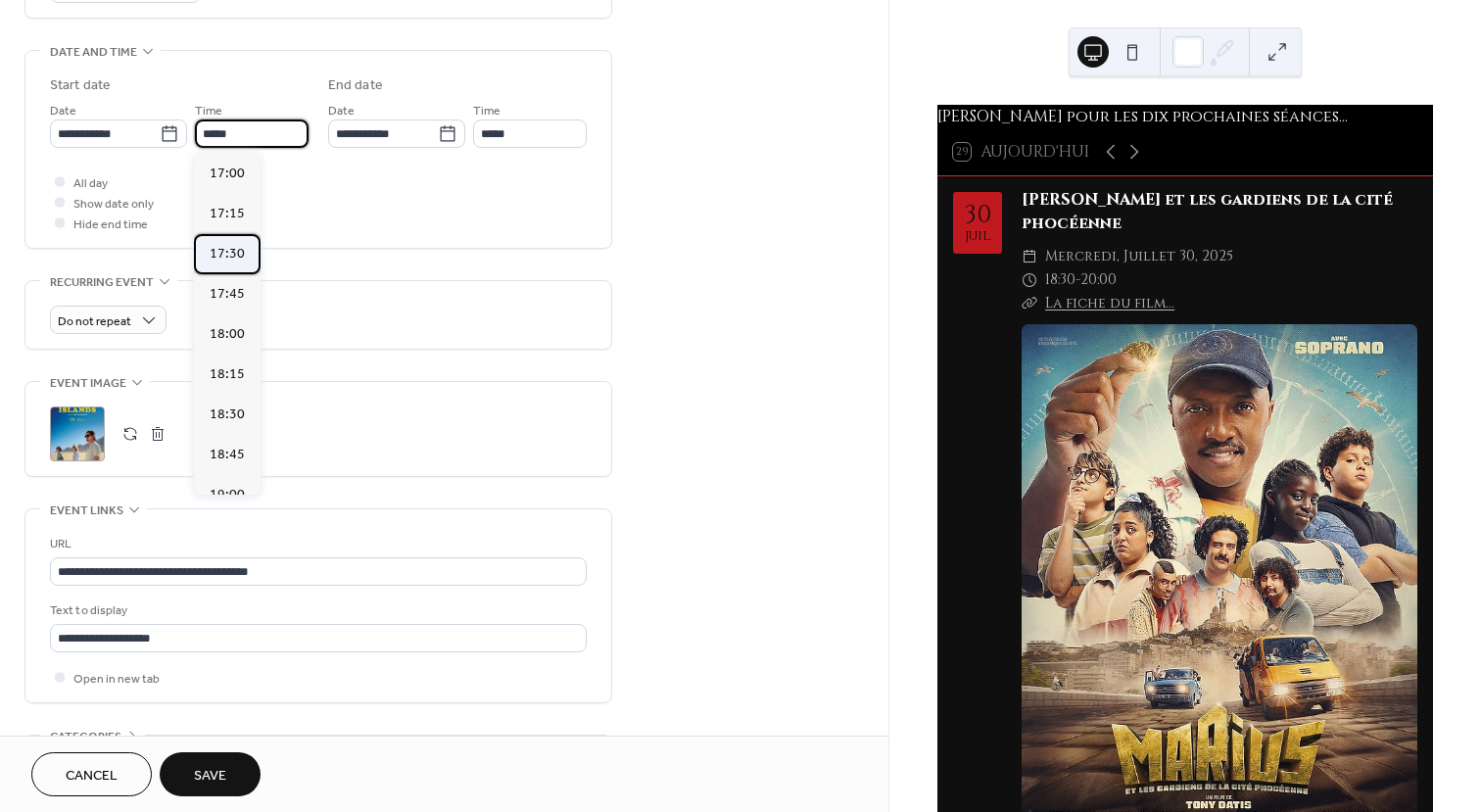 click on "17:30" at bounding box center [227, 254] 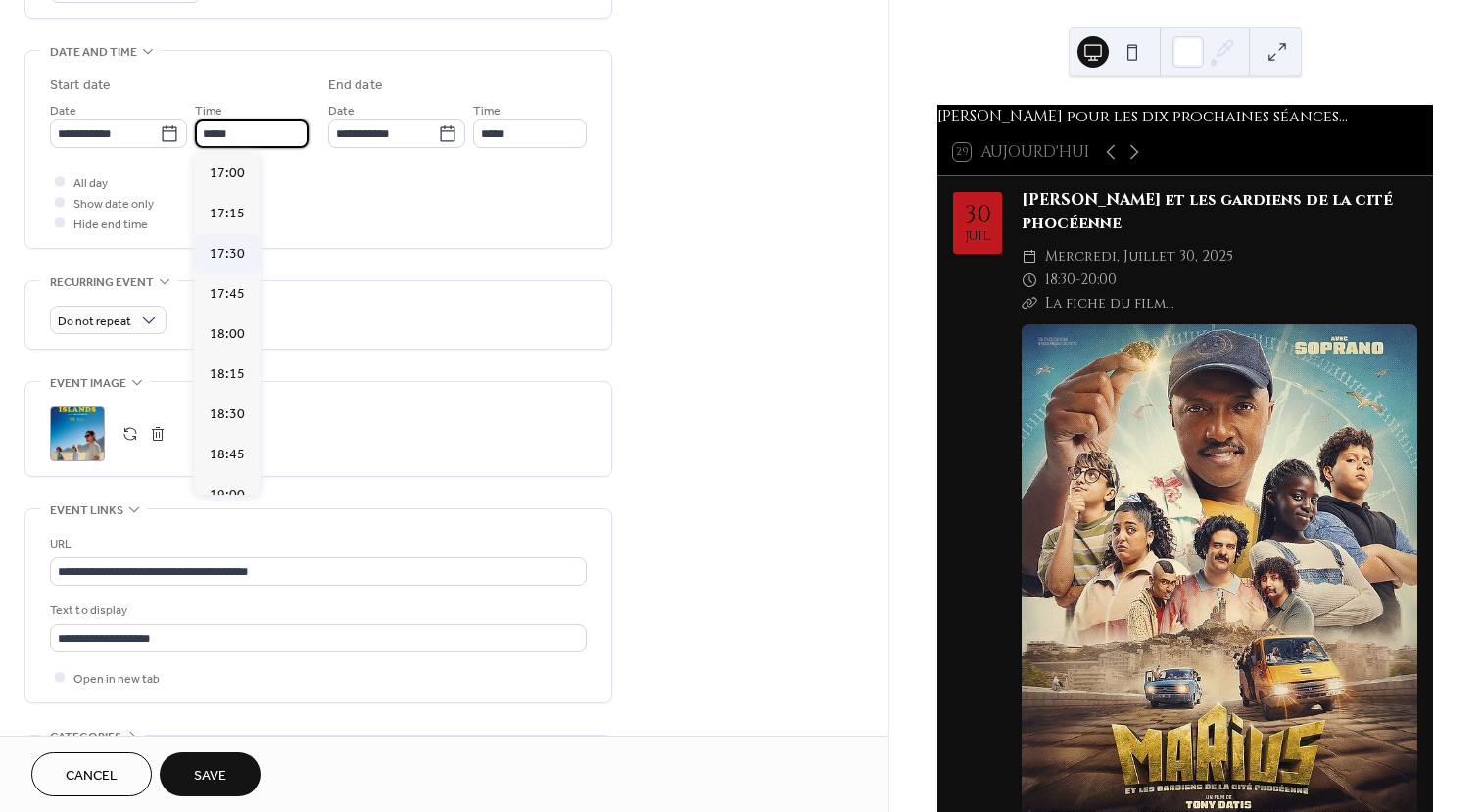 type on "*****" 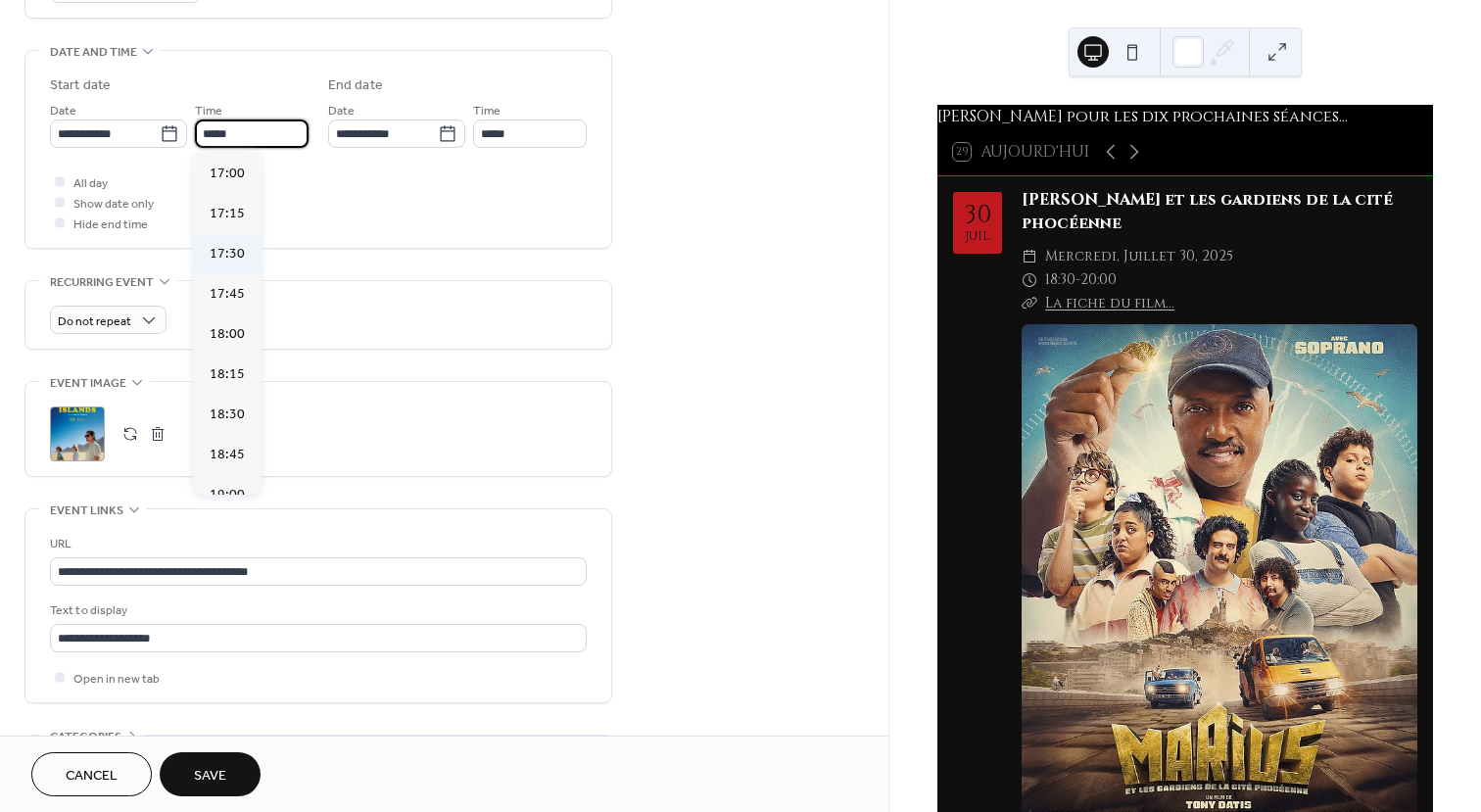 type on "*****" 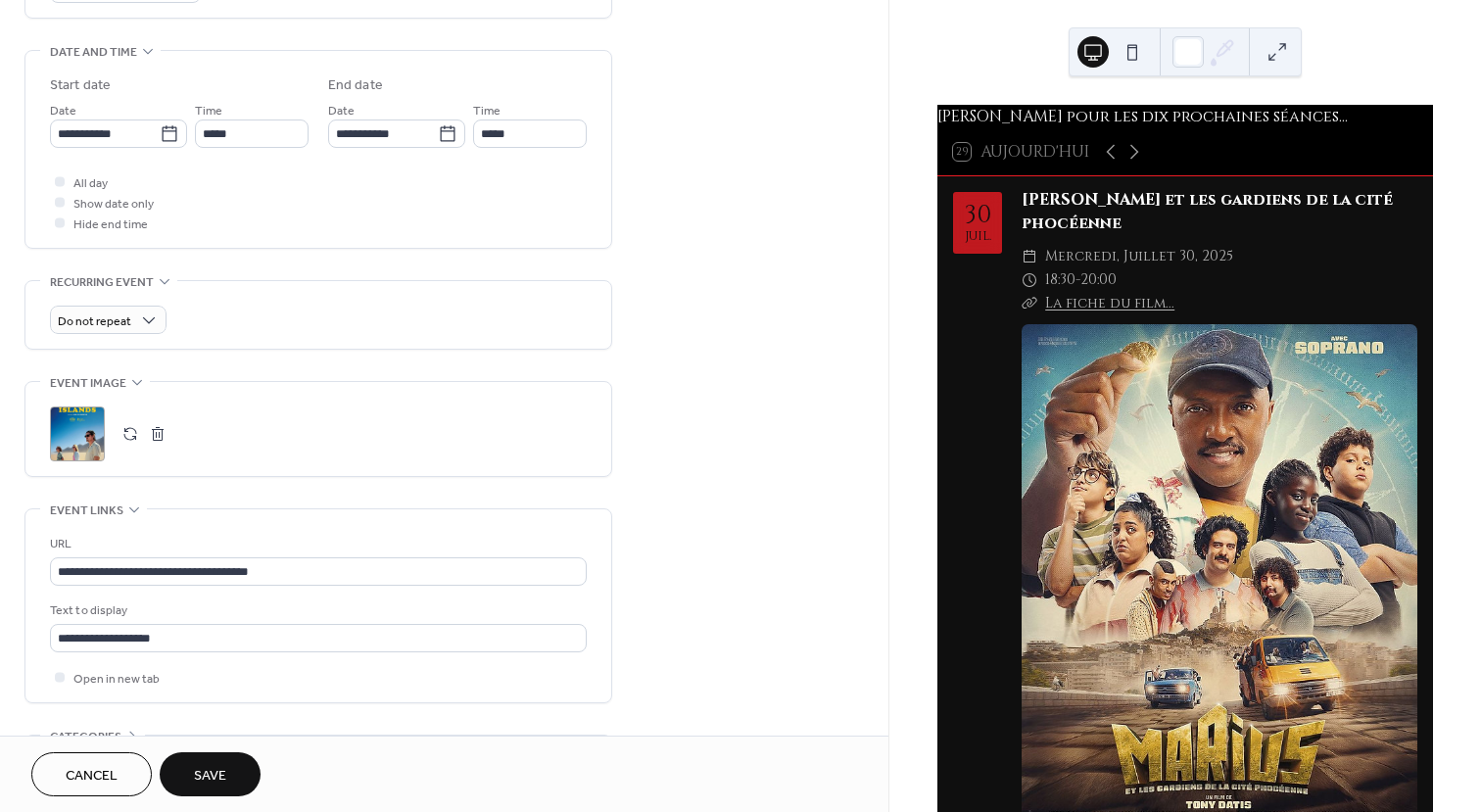 click on "Save" at bounding box center (210, 776) 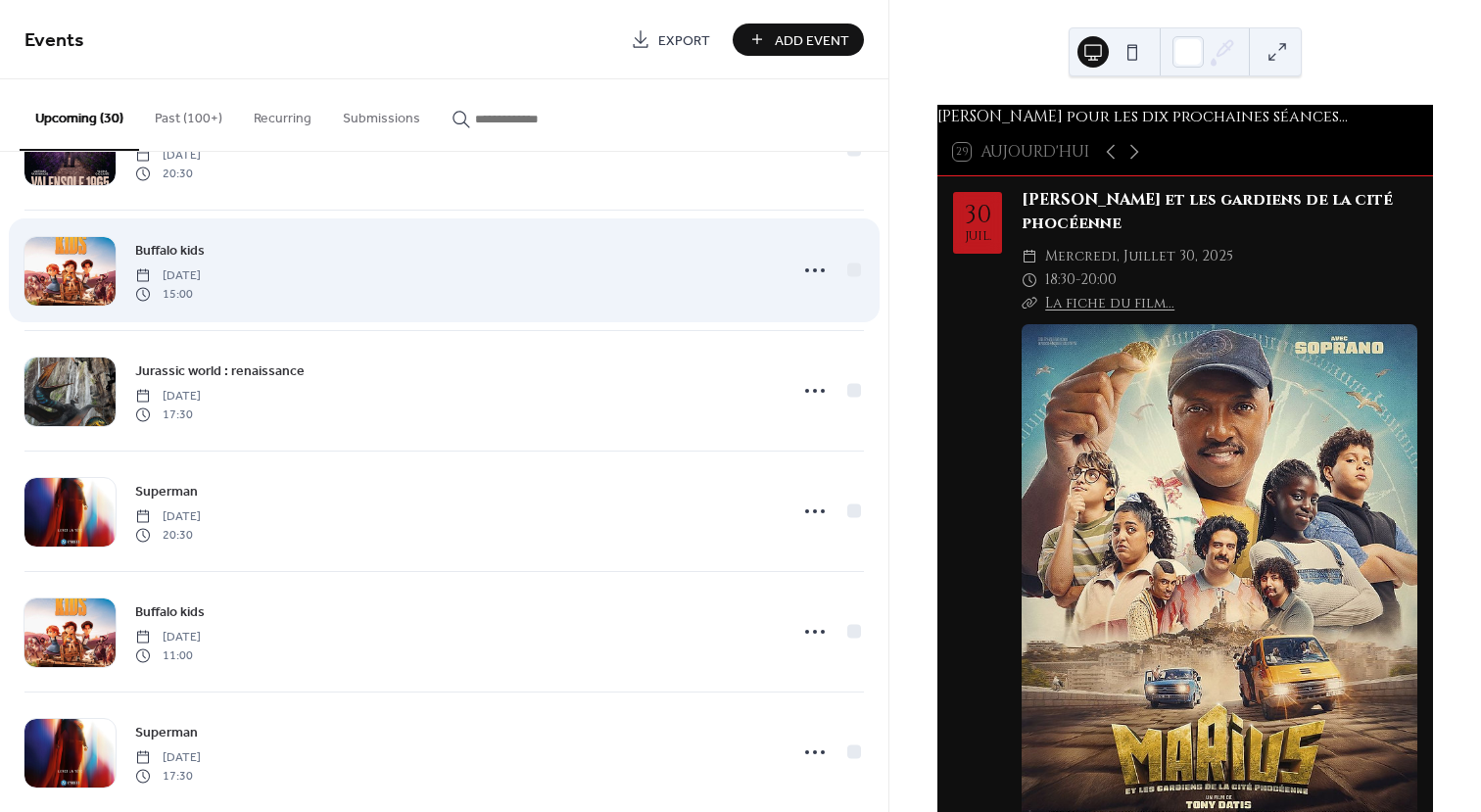 scroll, scrollTop: 979, scrollLeft: 0, axis: vertical 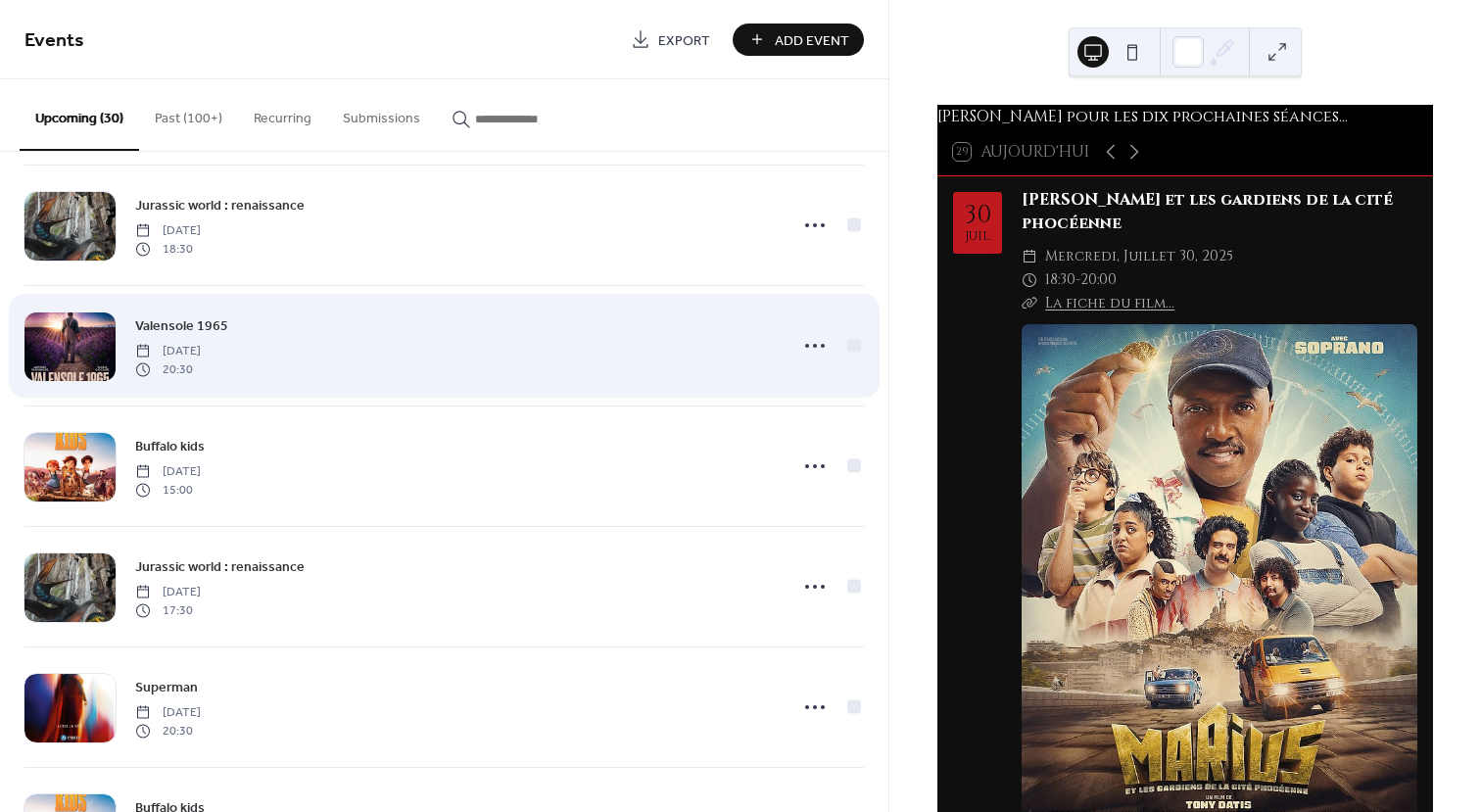 click at bounding box center (70, 347) 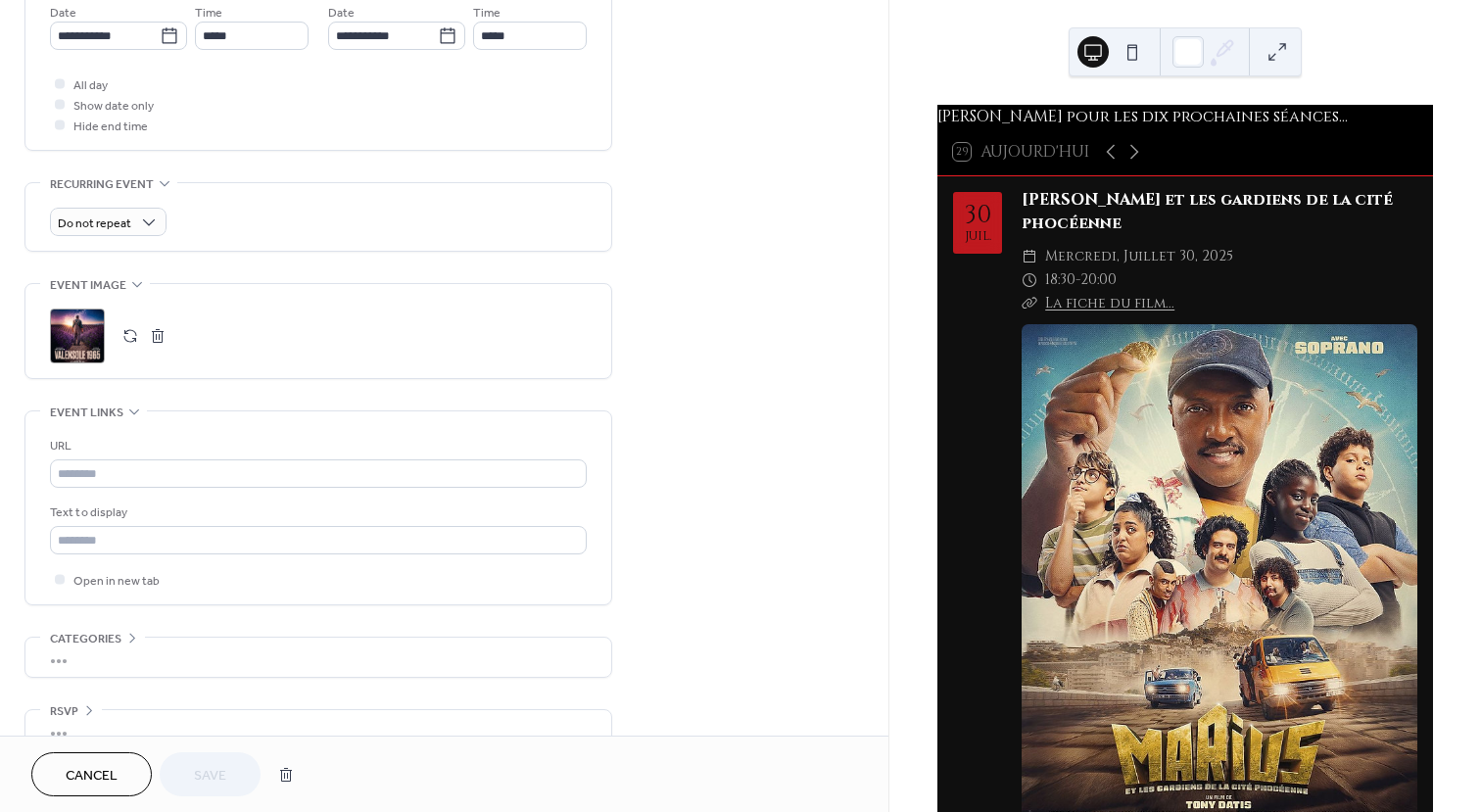 scroll, scrollTop: 720, scrollLeft: 0, axis: vertical 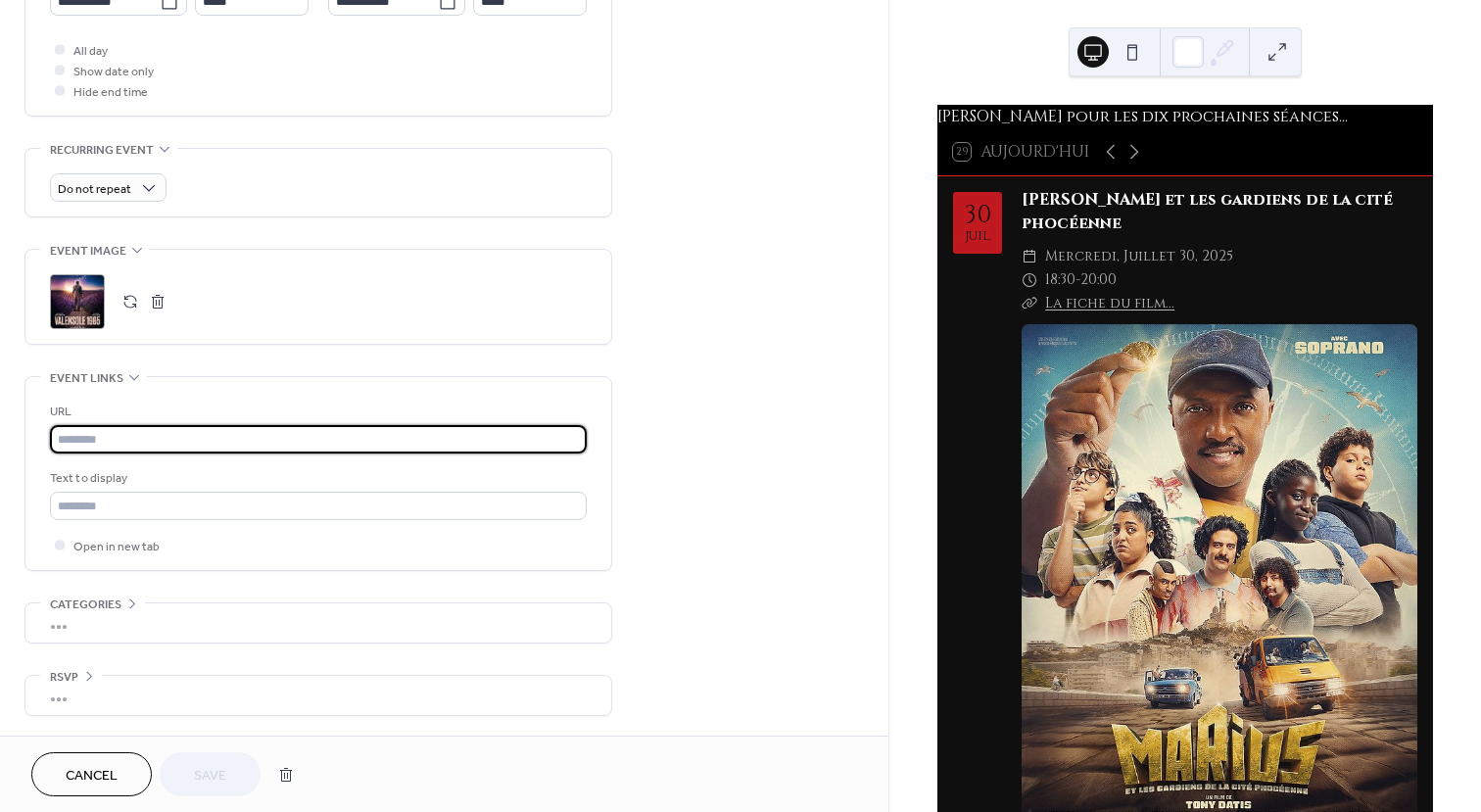click at bounding box center [318, 439] 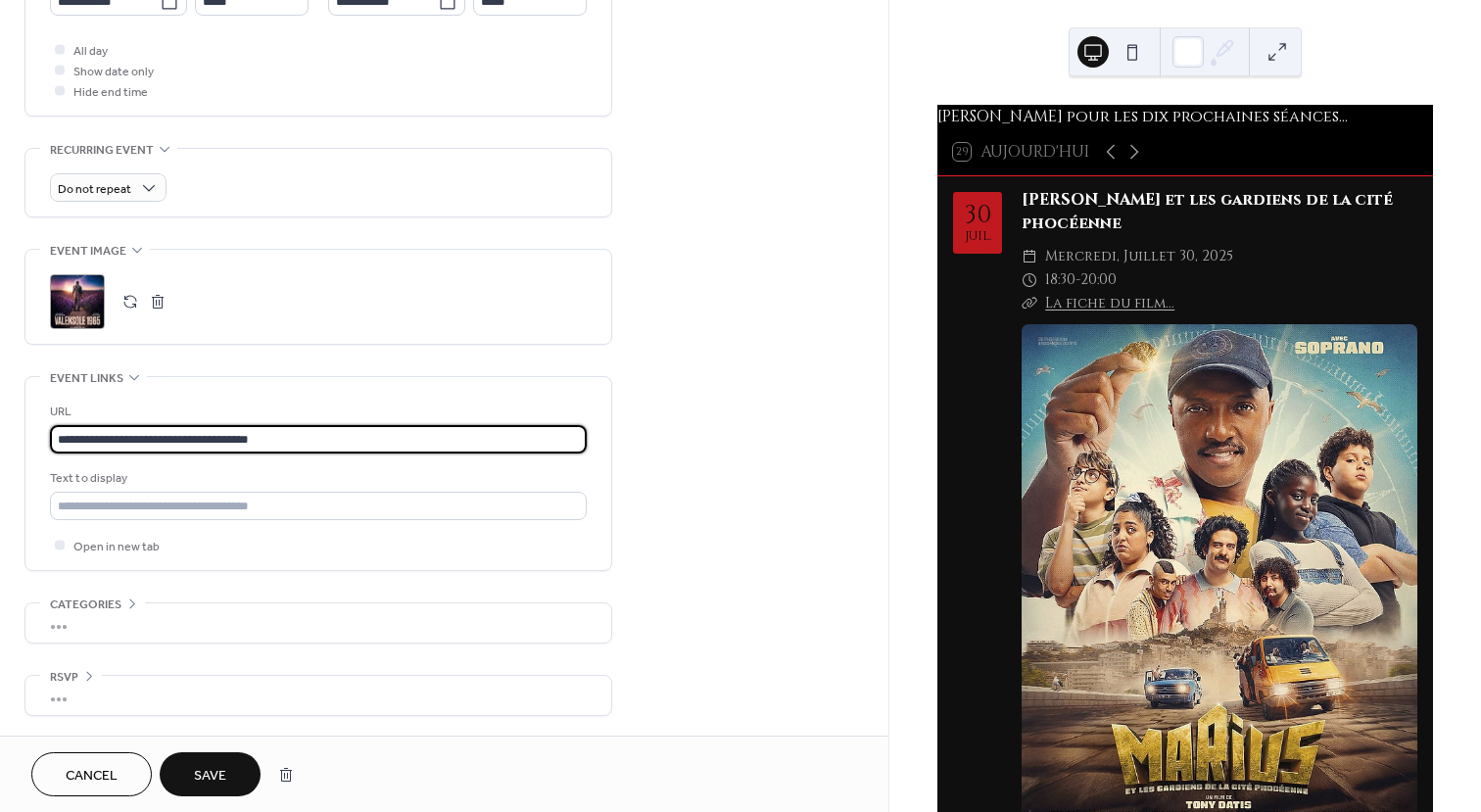 click on "**********" at bounding box center [318, 439] 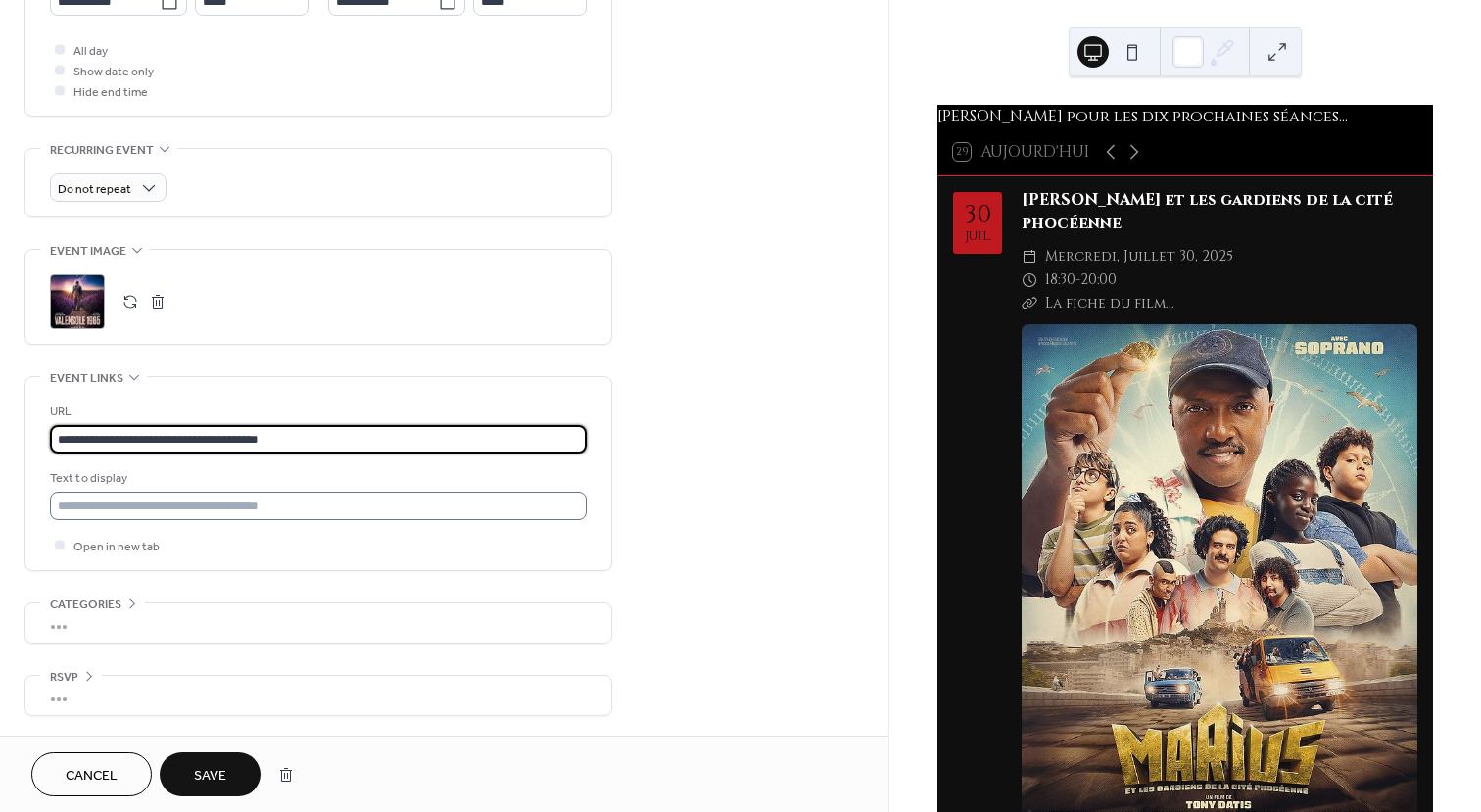 type on "**********" 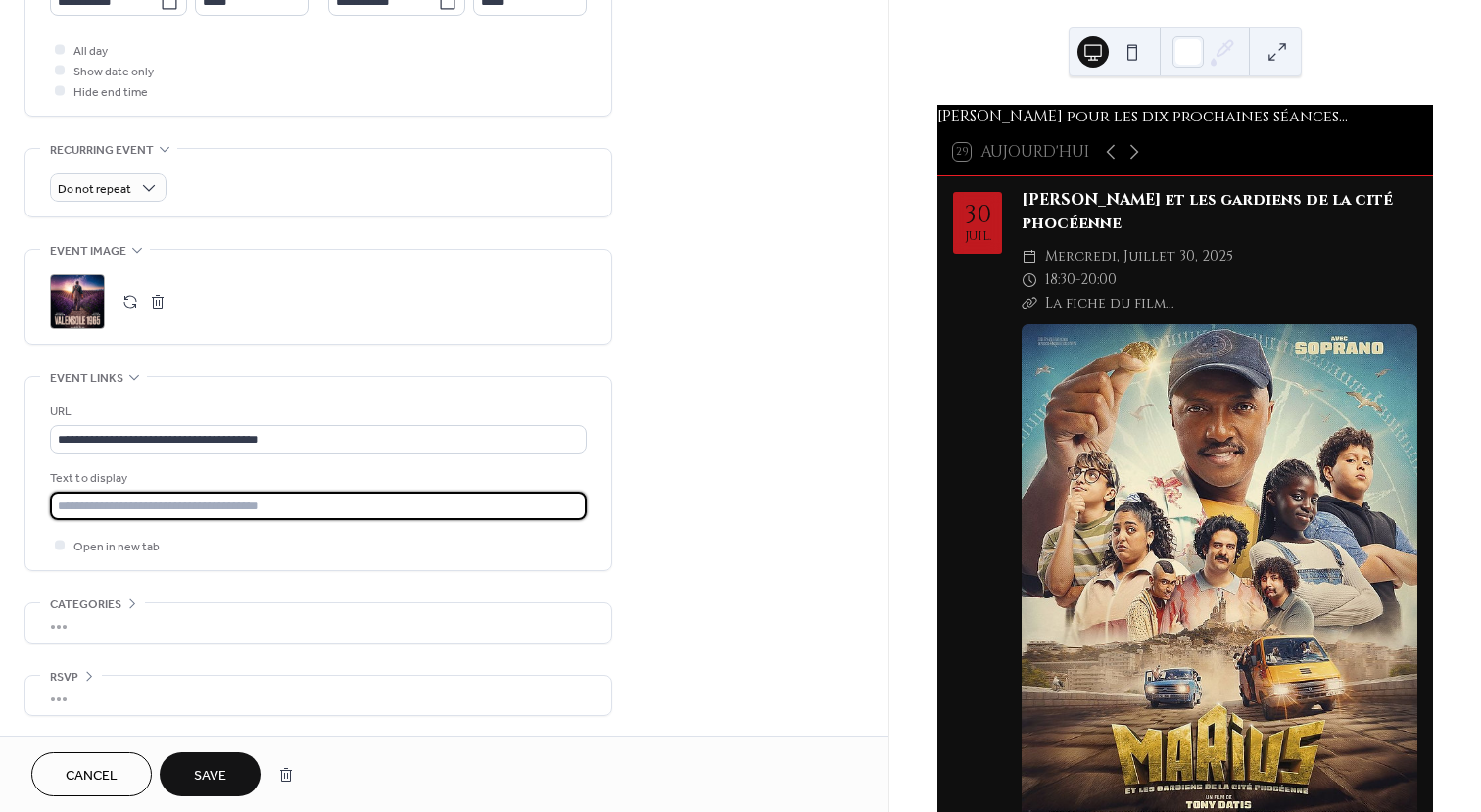 click at bounding box center [318, 505] 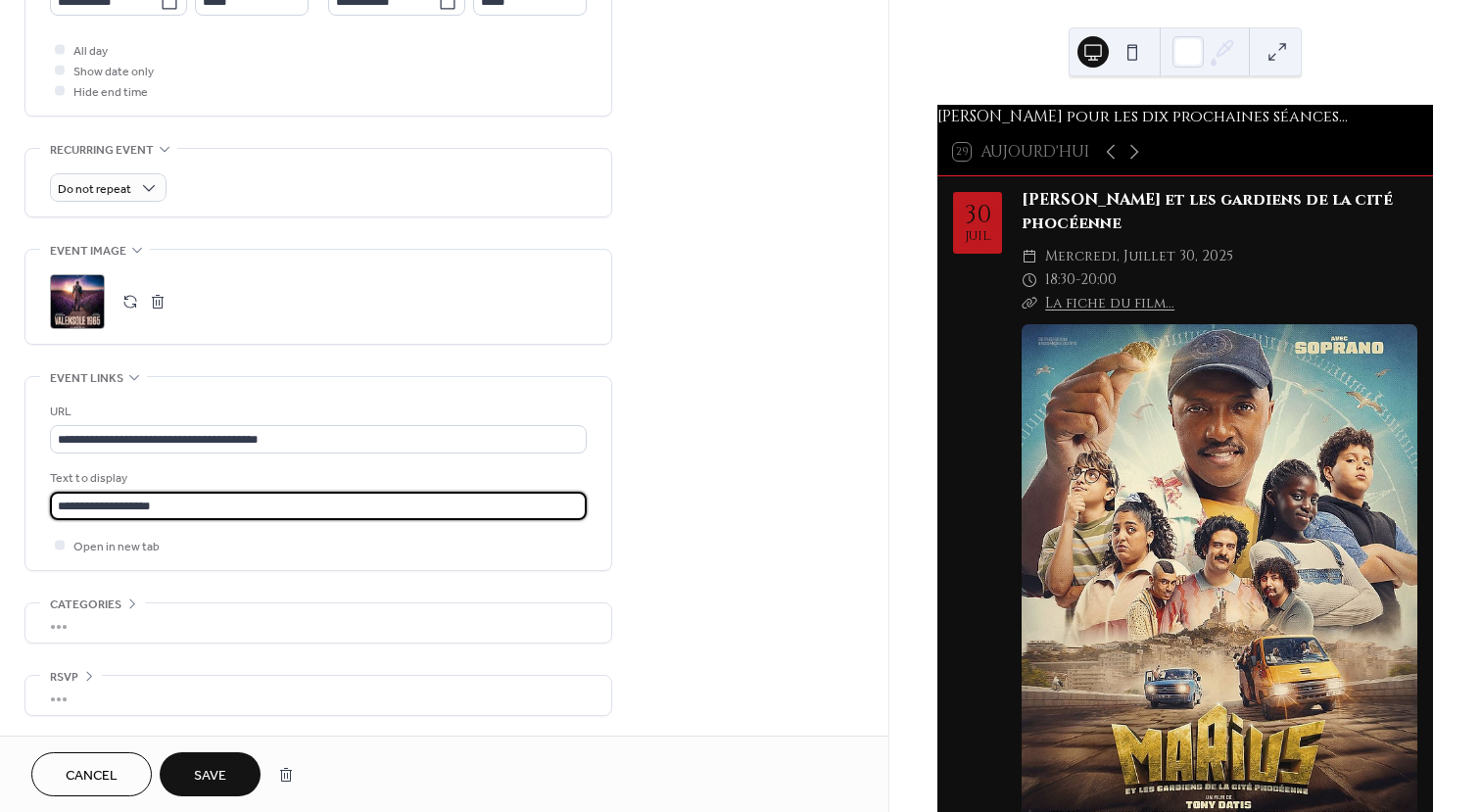 type on "**********" 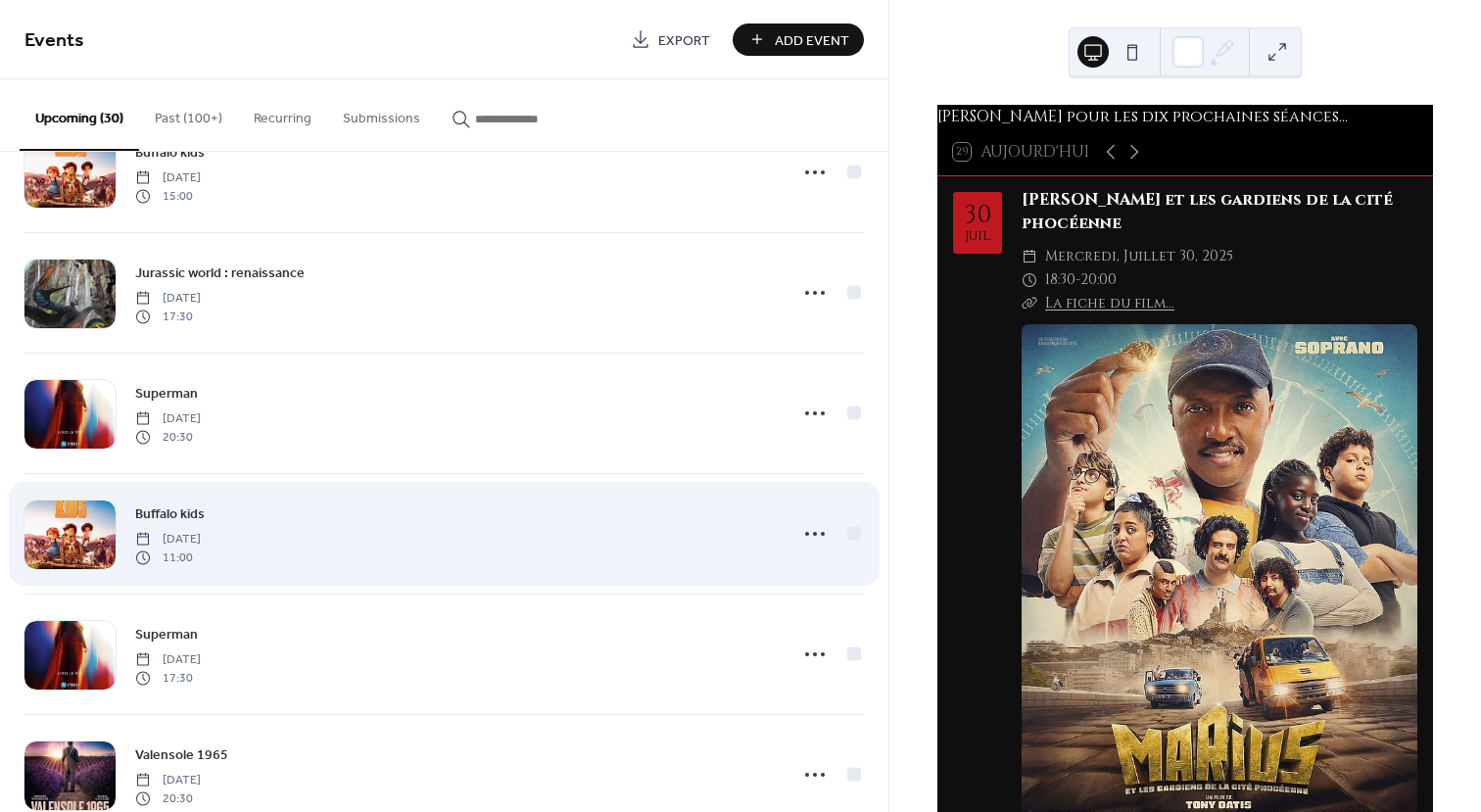 scroll, scrollTop: 1371, scrollLeft: 0, axis: vertical 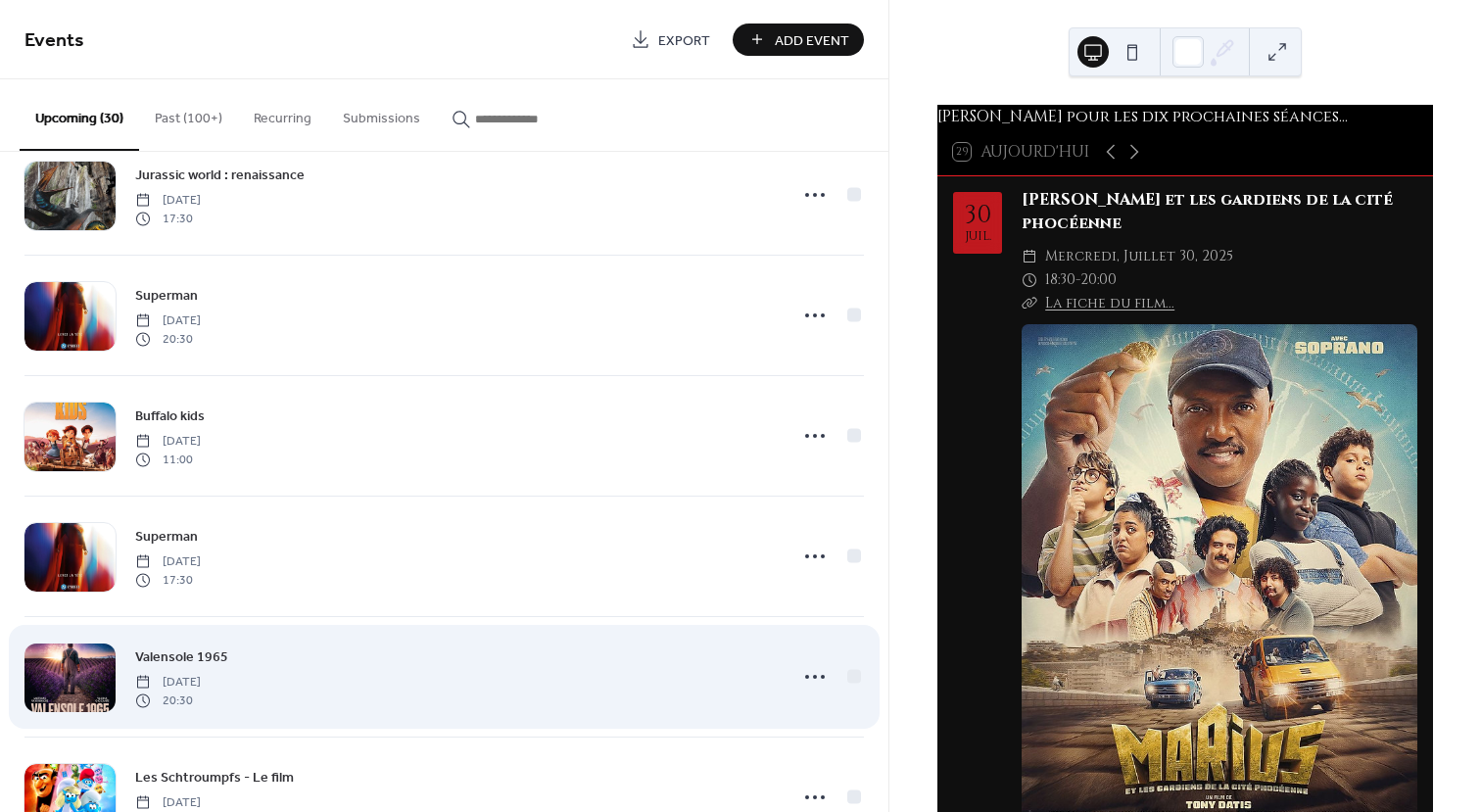click at bounding box center (70, 678) 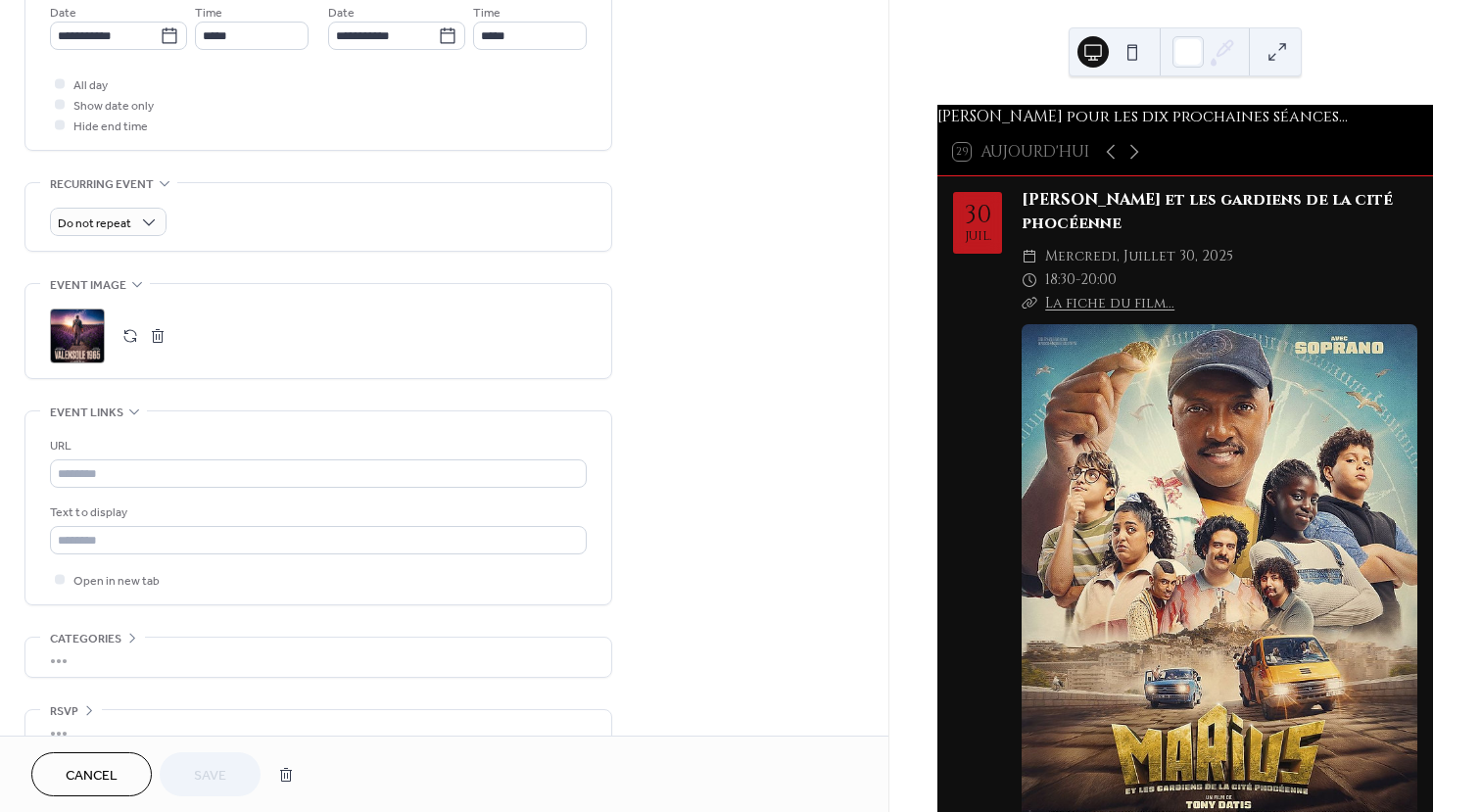 scroll, scrollTop: 720, scrollLeft: 0, axis: vertical 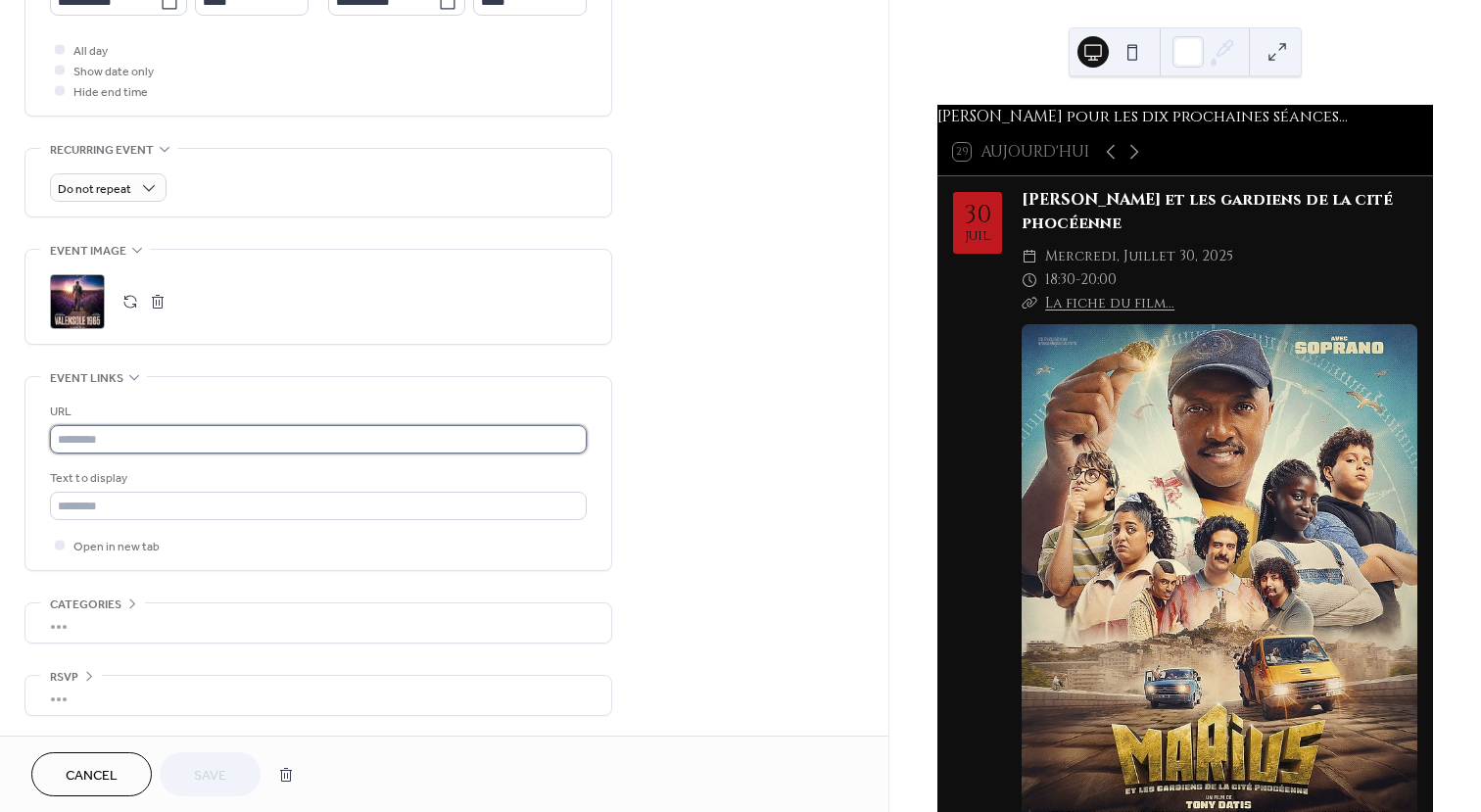 click at bounding box center [318, 439] 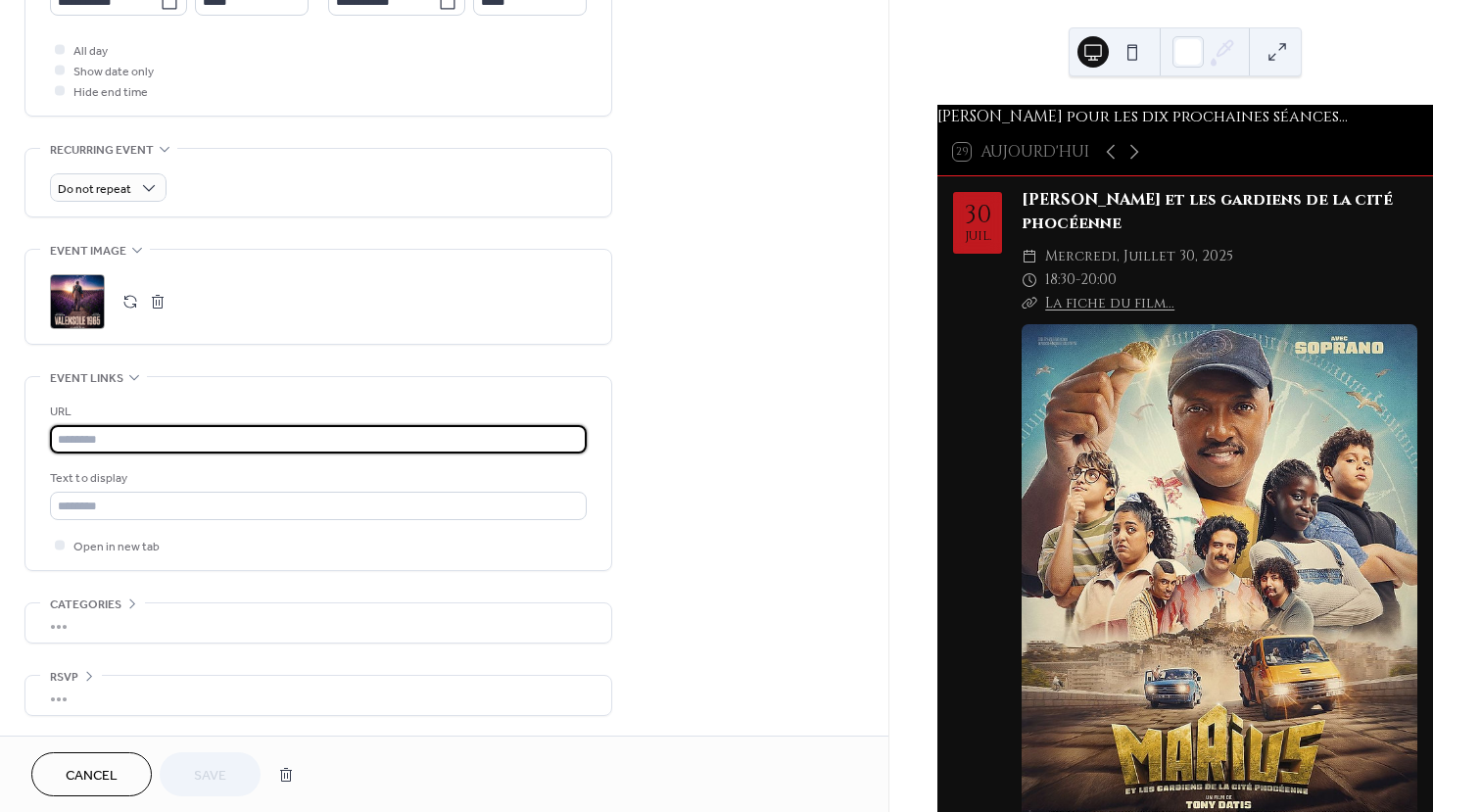 paste on "**********" 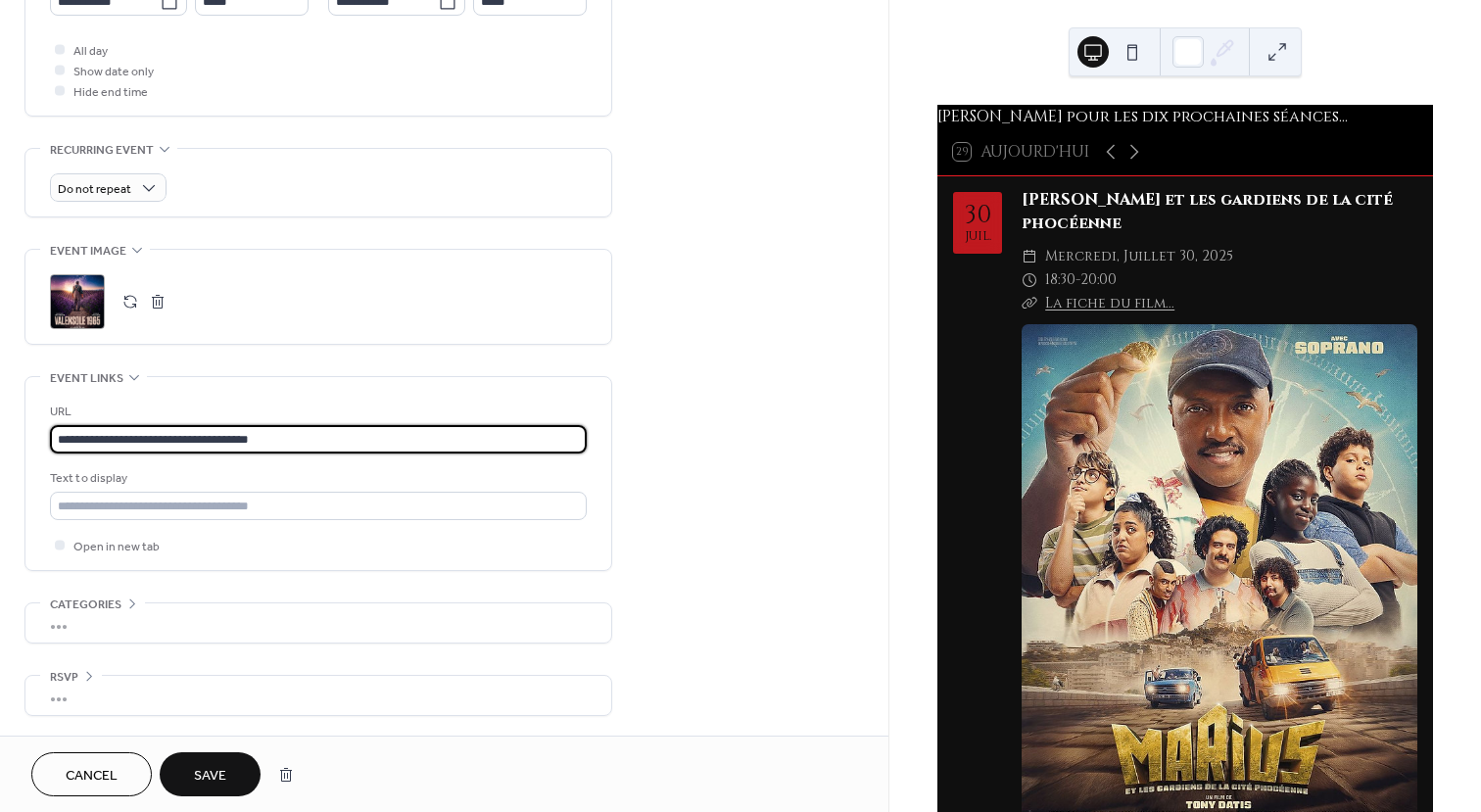 click on "**********" at bounding box center (318, 439) 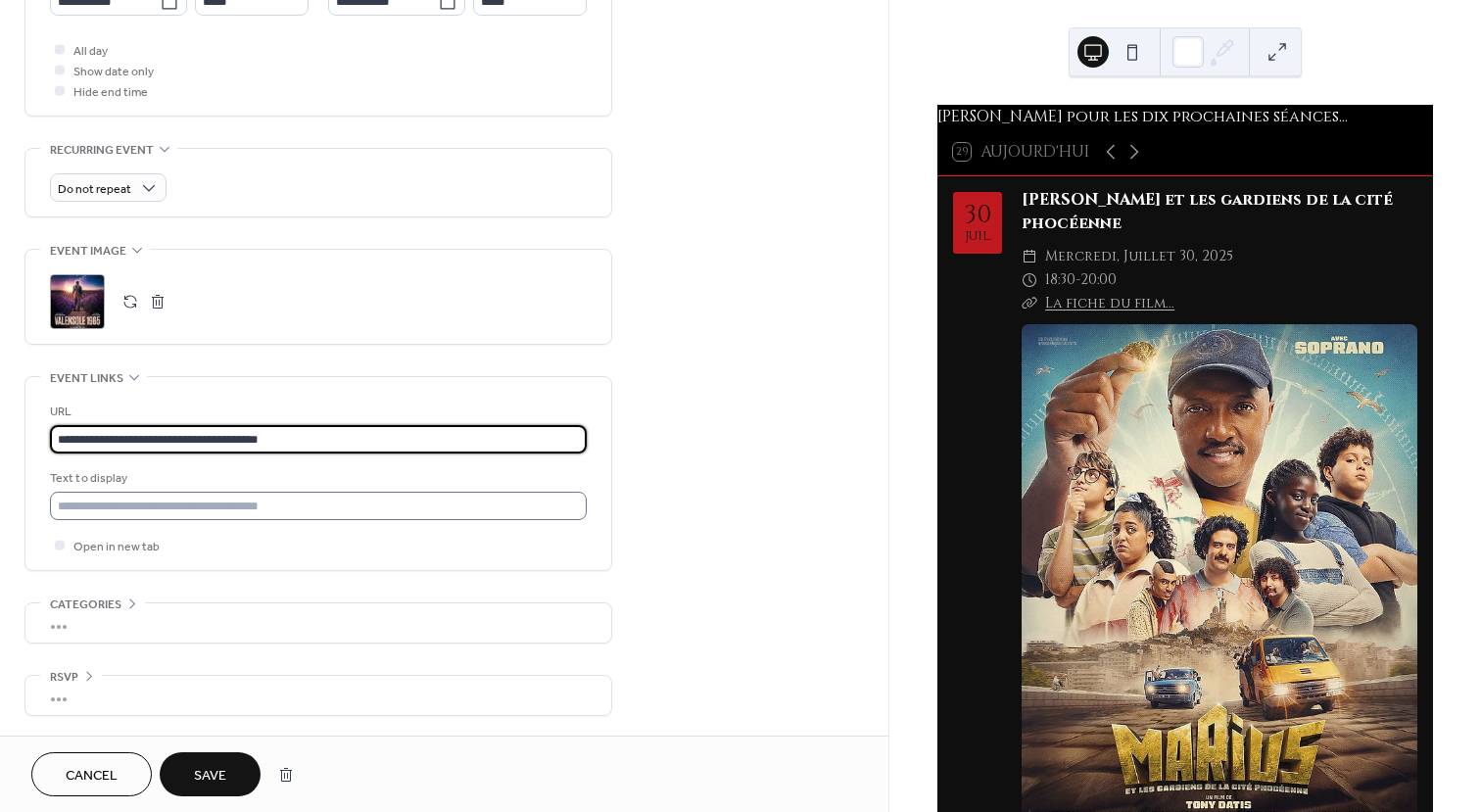 type on "**********" 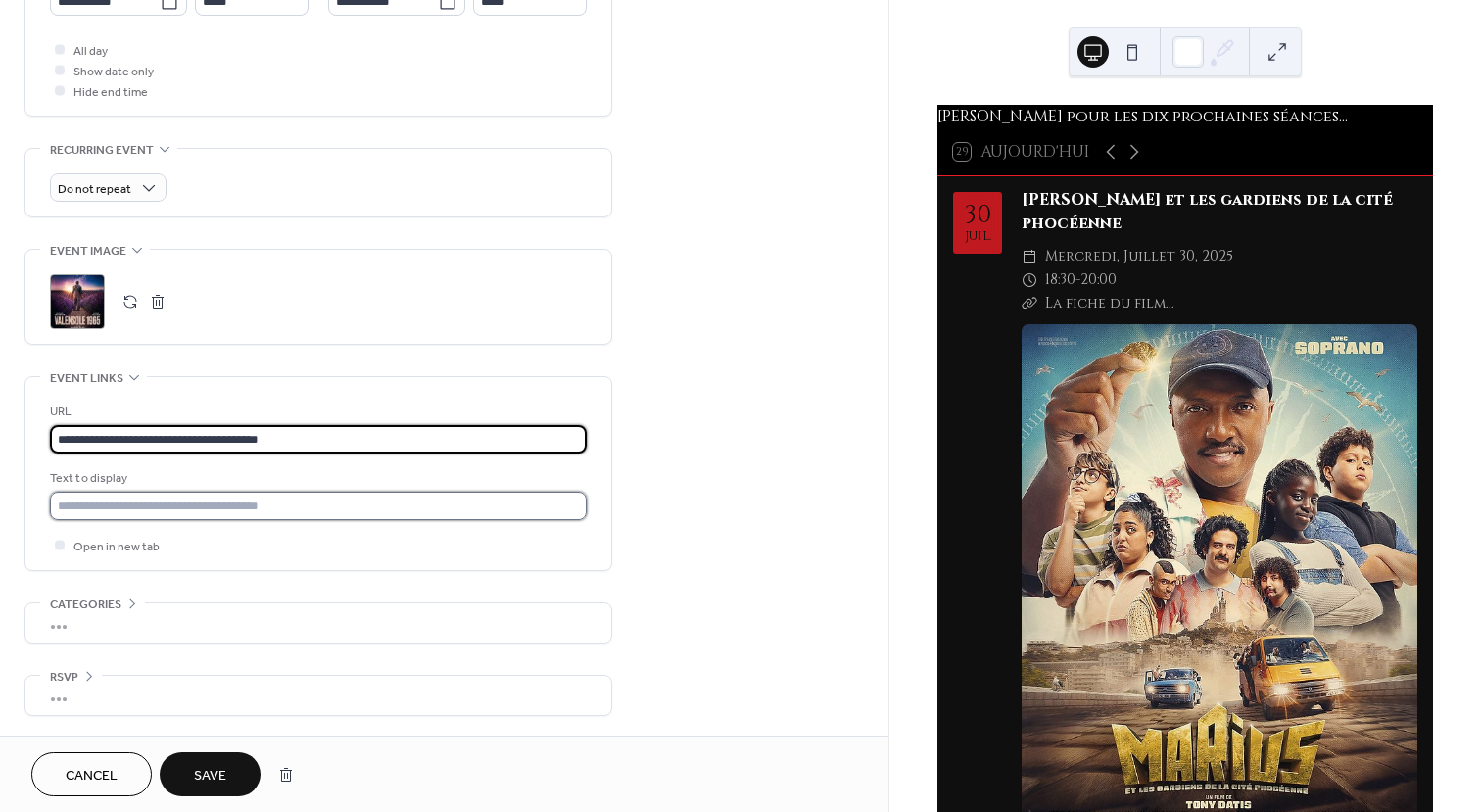 click at bounding box center [318, 505] 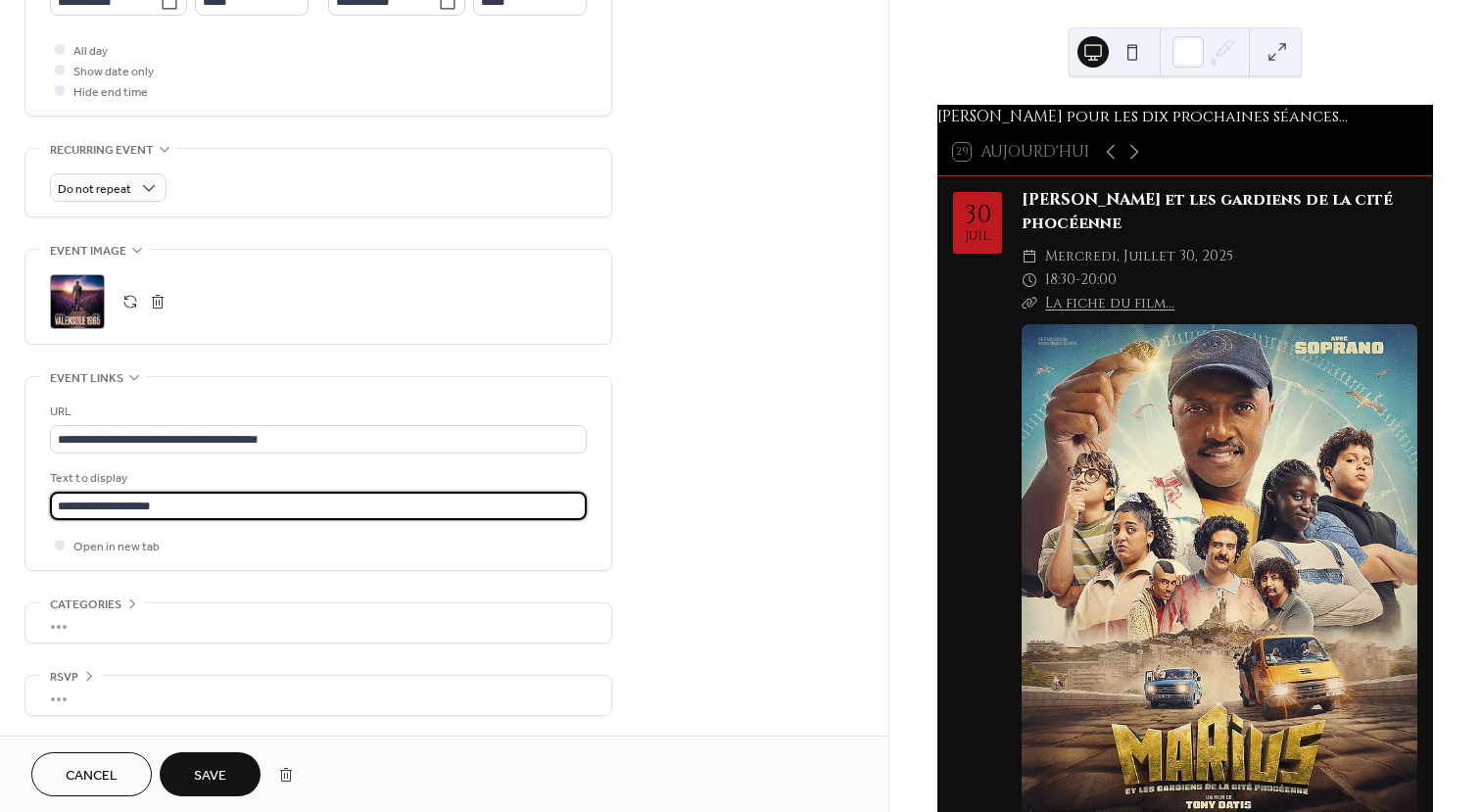 type on "**********" 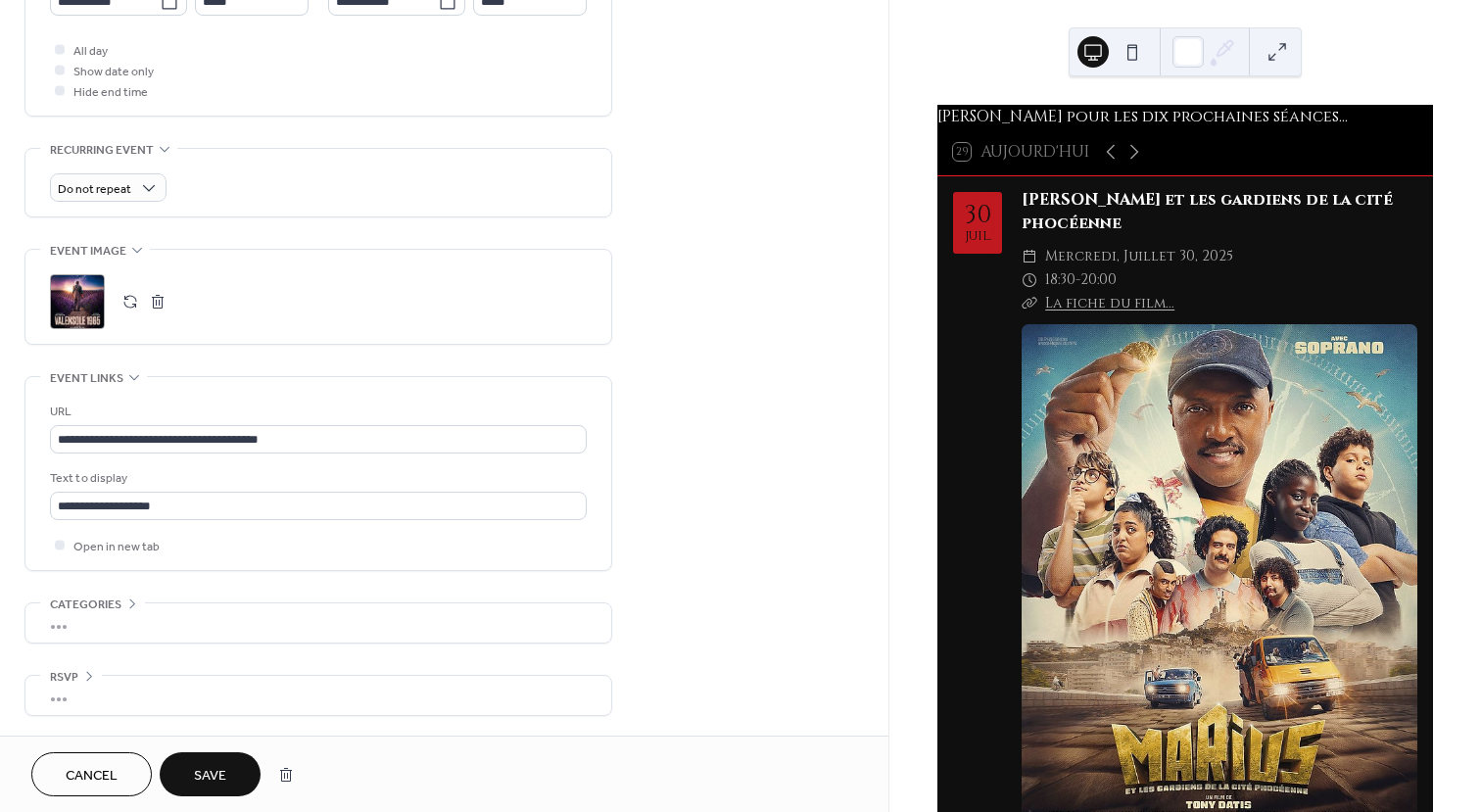 click on "Save" at bounding box center (210, 774) 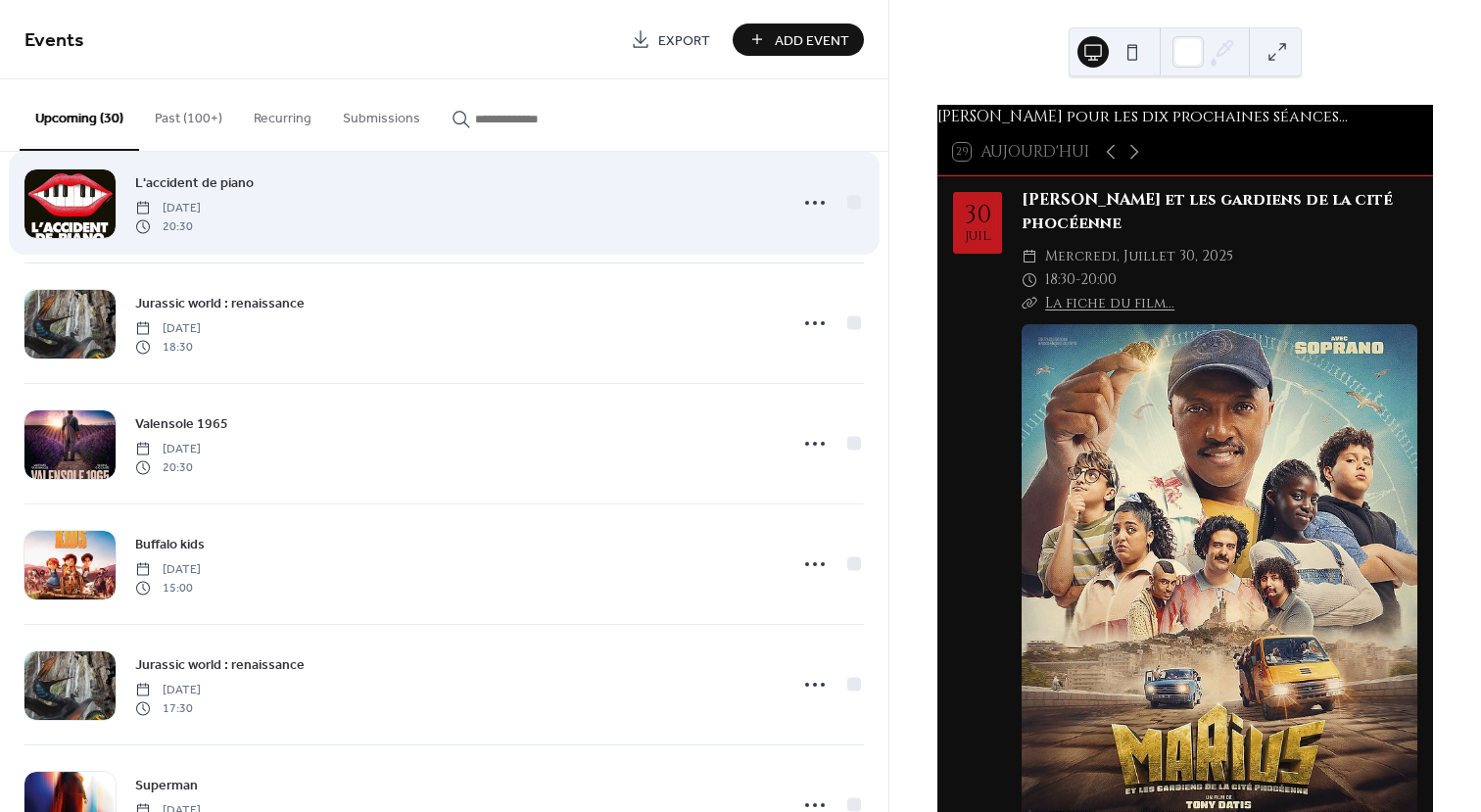 scroll, scrollTop: 979, scrollLeft: 0, axis: vertical 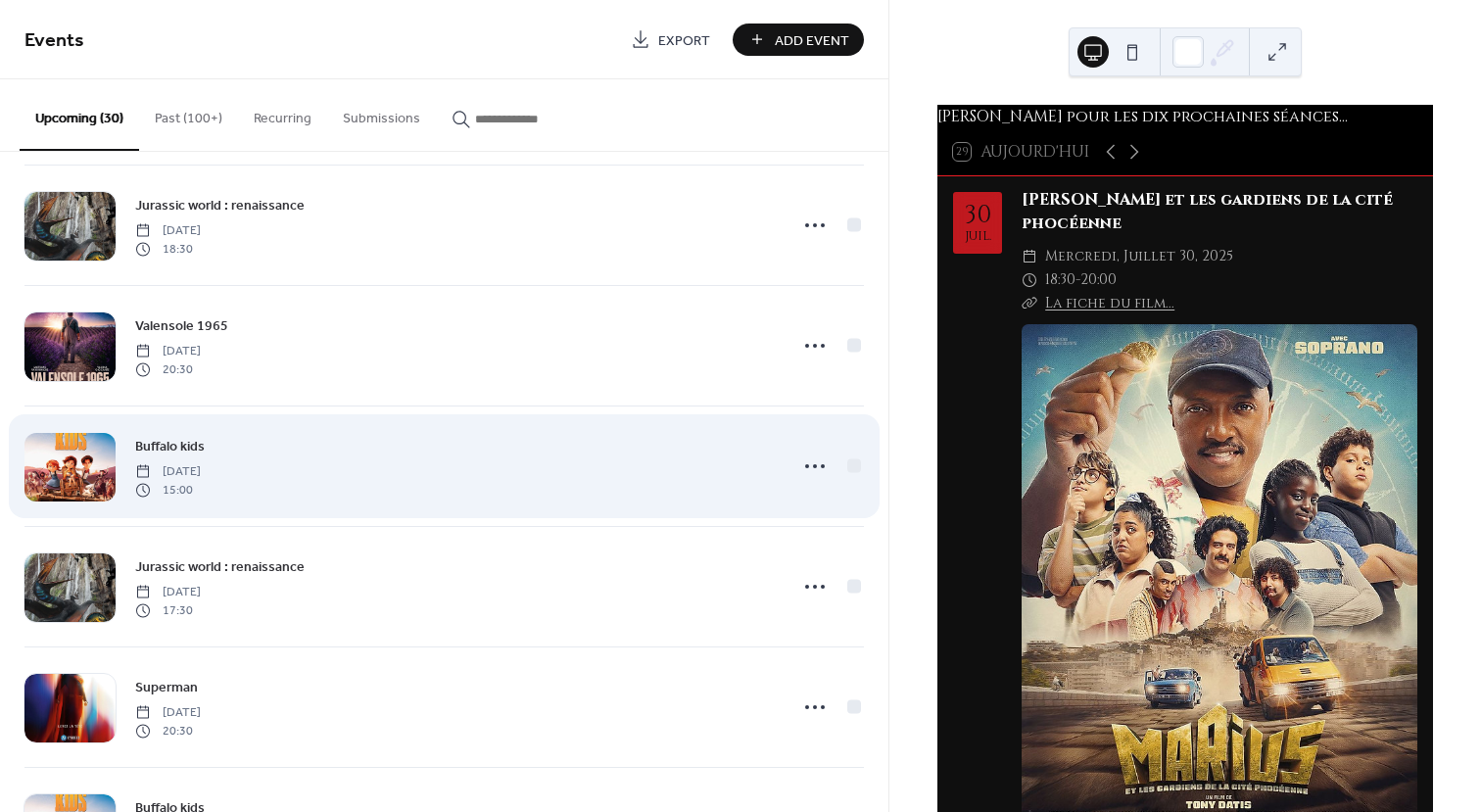 click at bounding box center (70, 467) 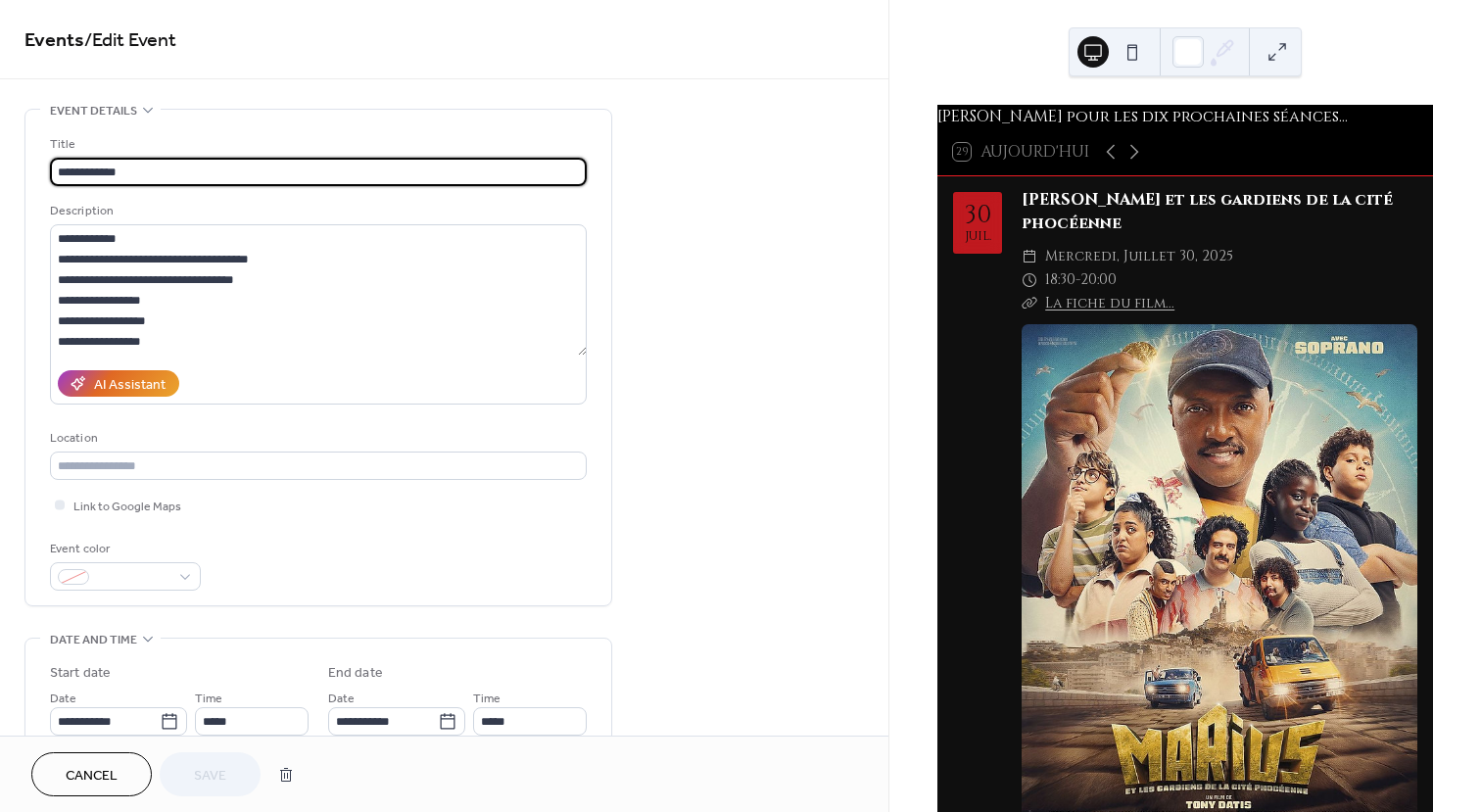 scroll, scrollTop: 588, scrollLeft: 0, axis: vertical 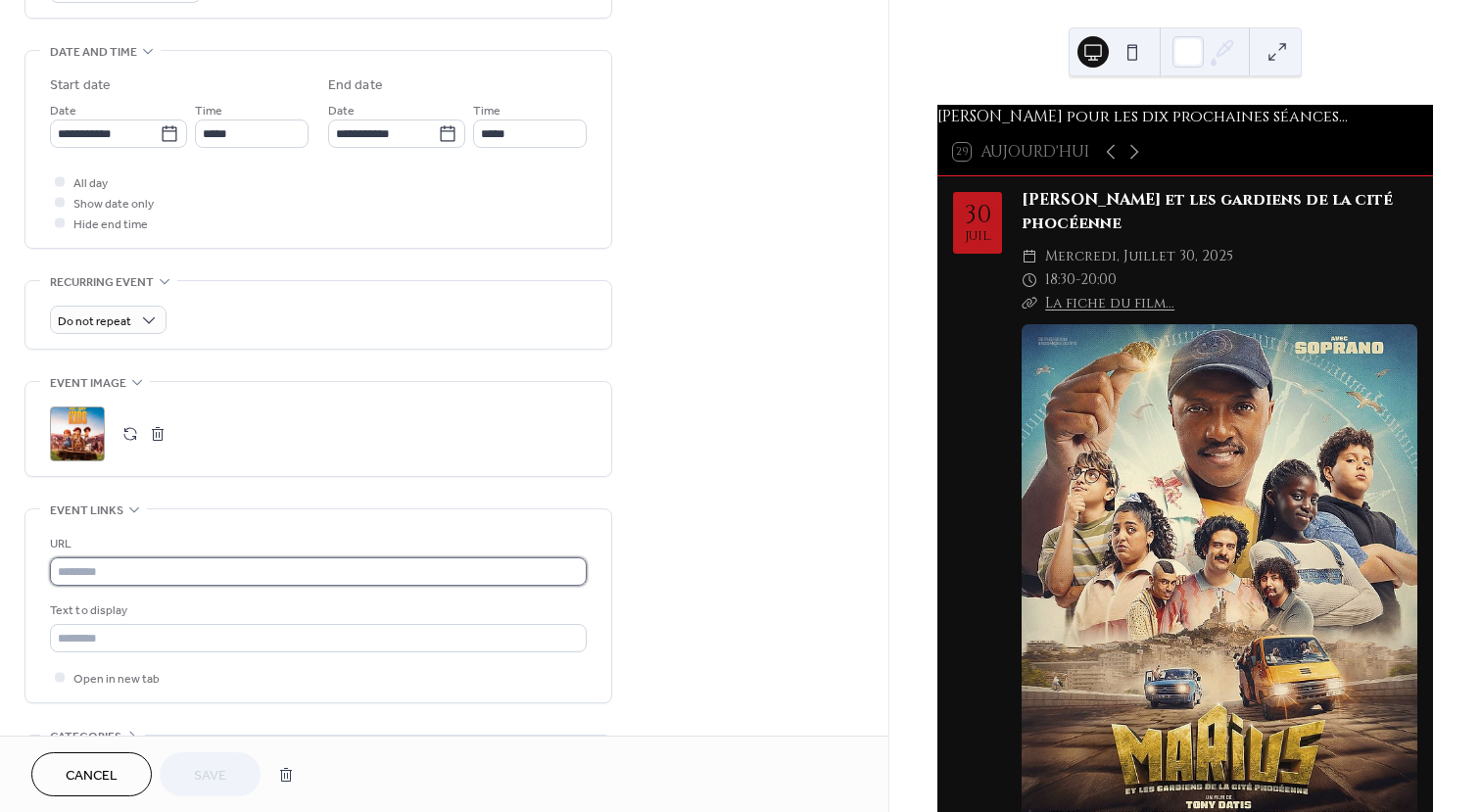 click at bounding box center (318, 571) 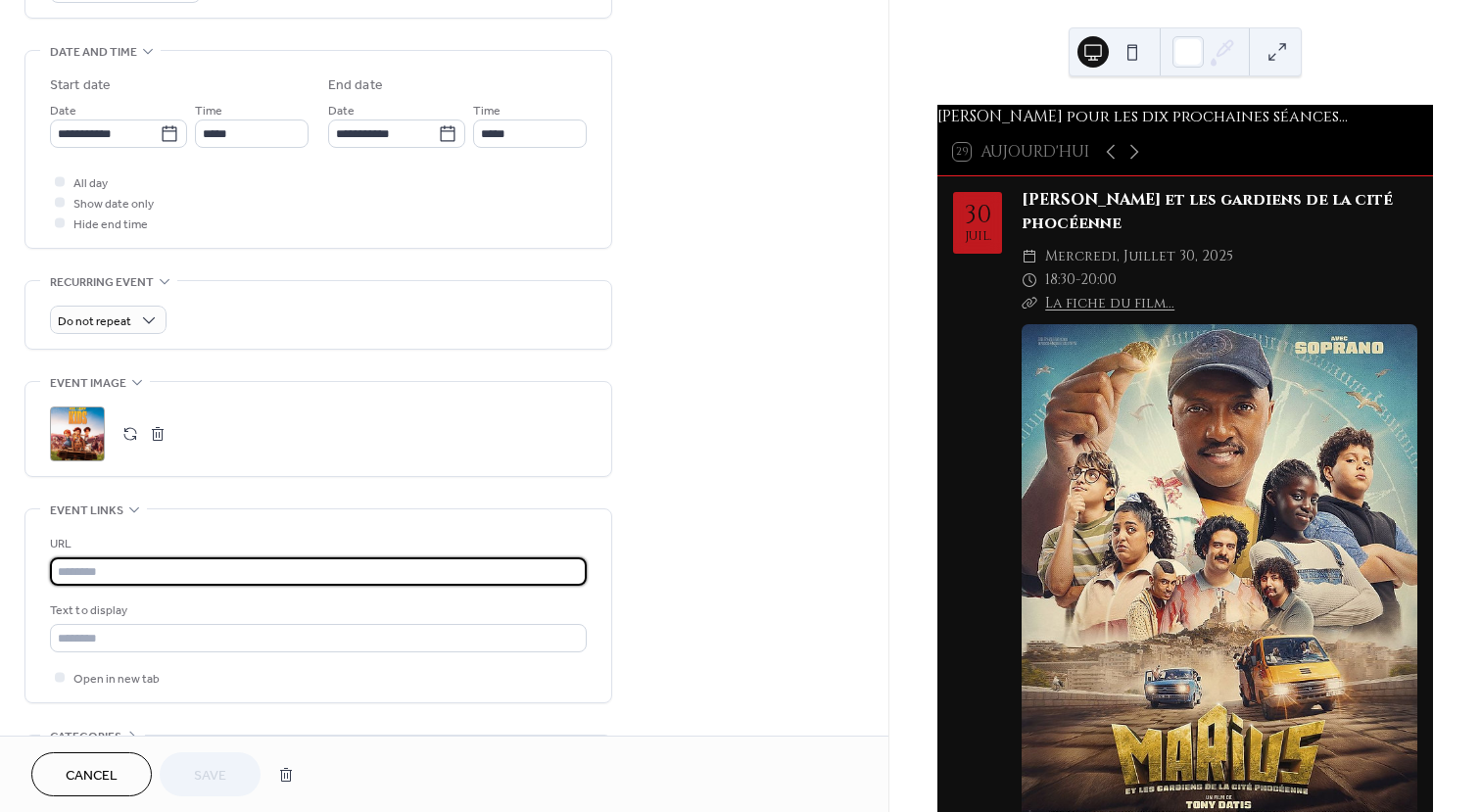 paste on "**********" 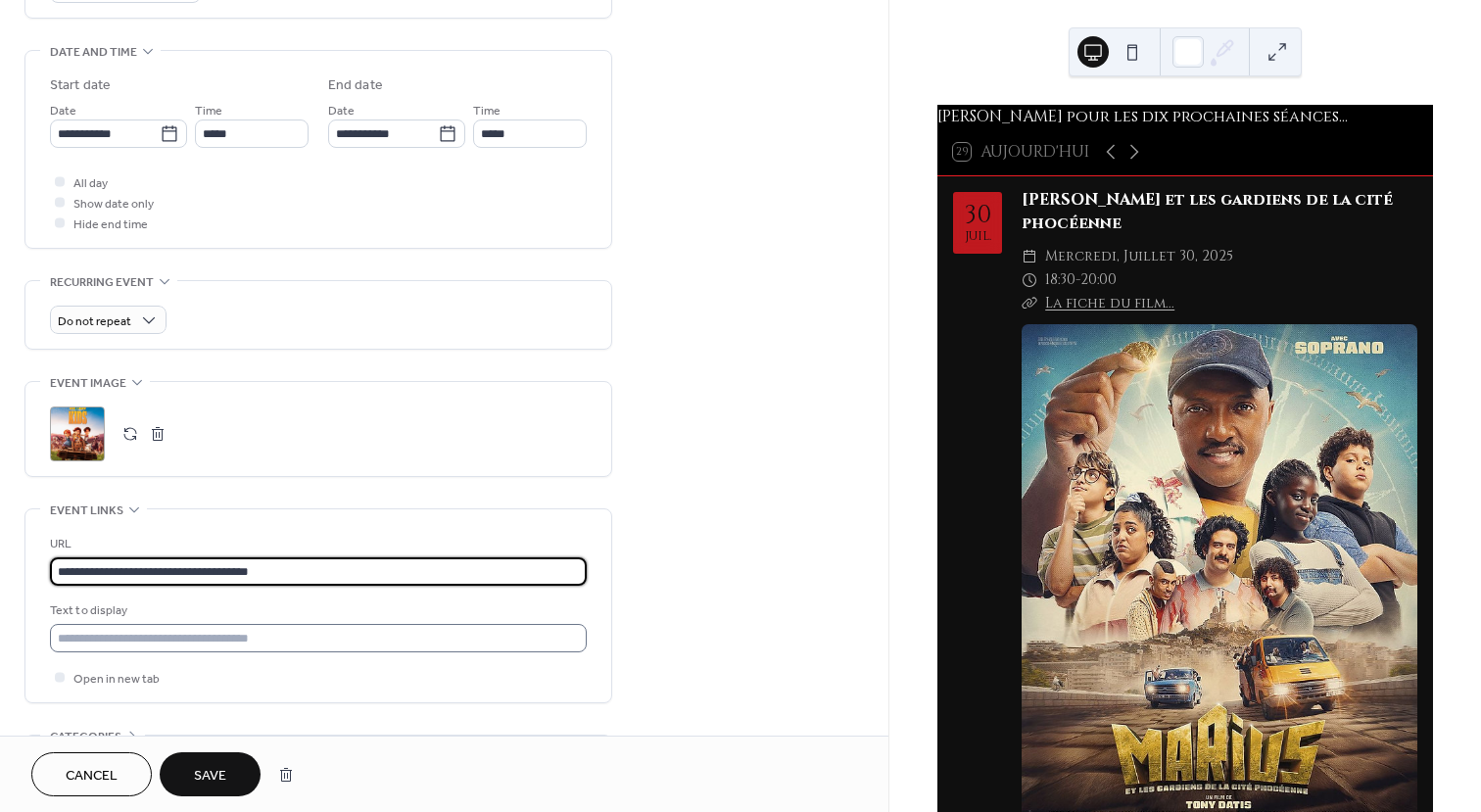 type on "**********" 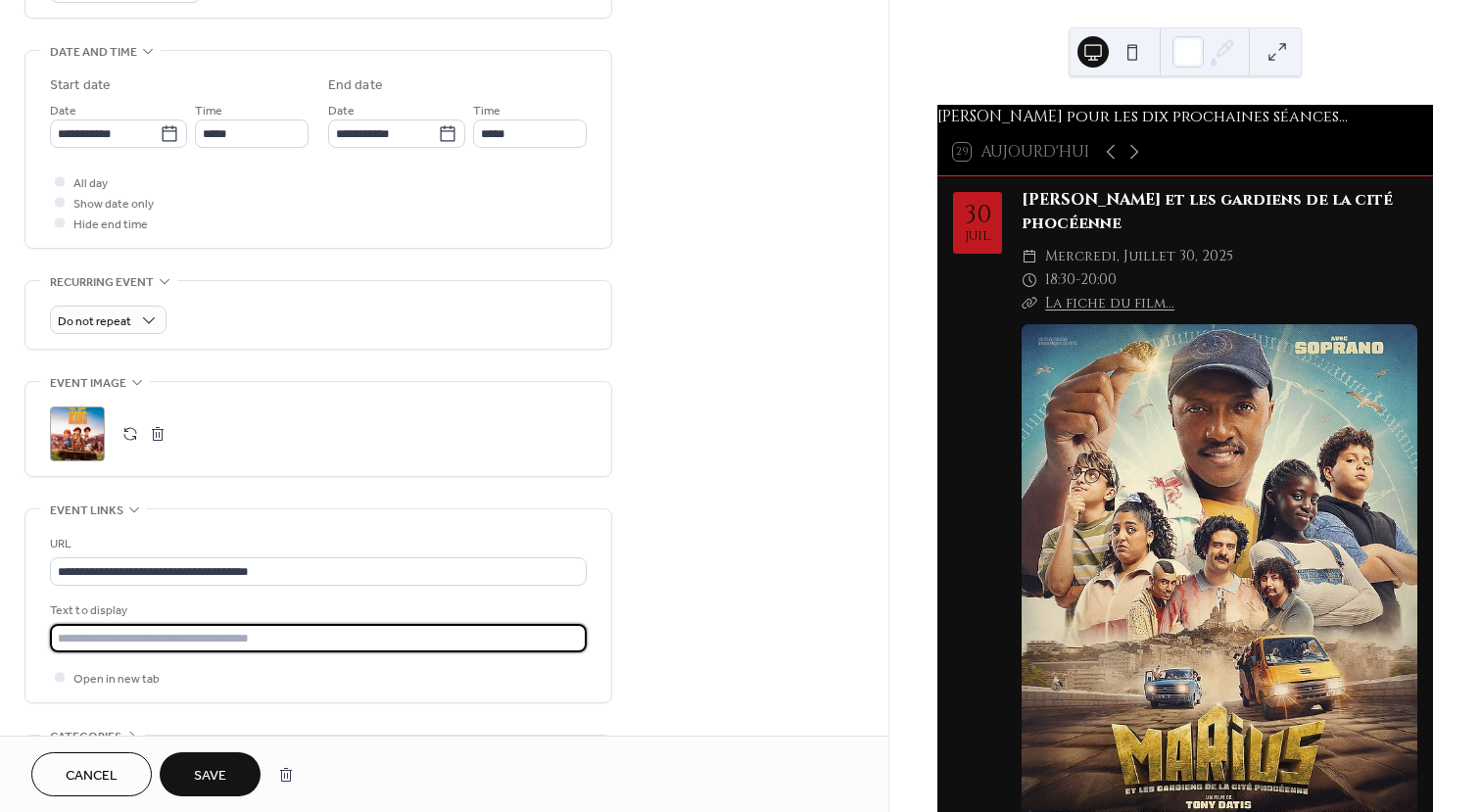 click at bounding box center [318, 638] 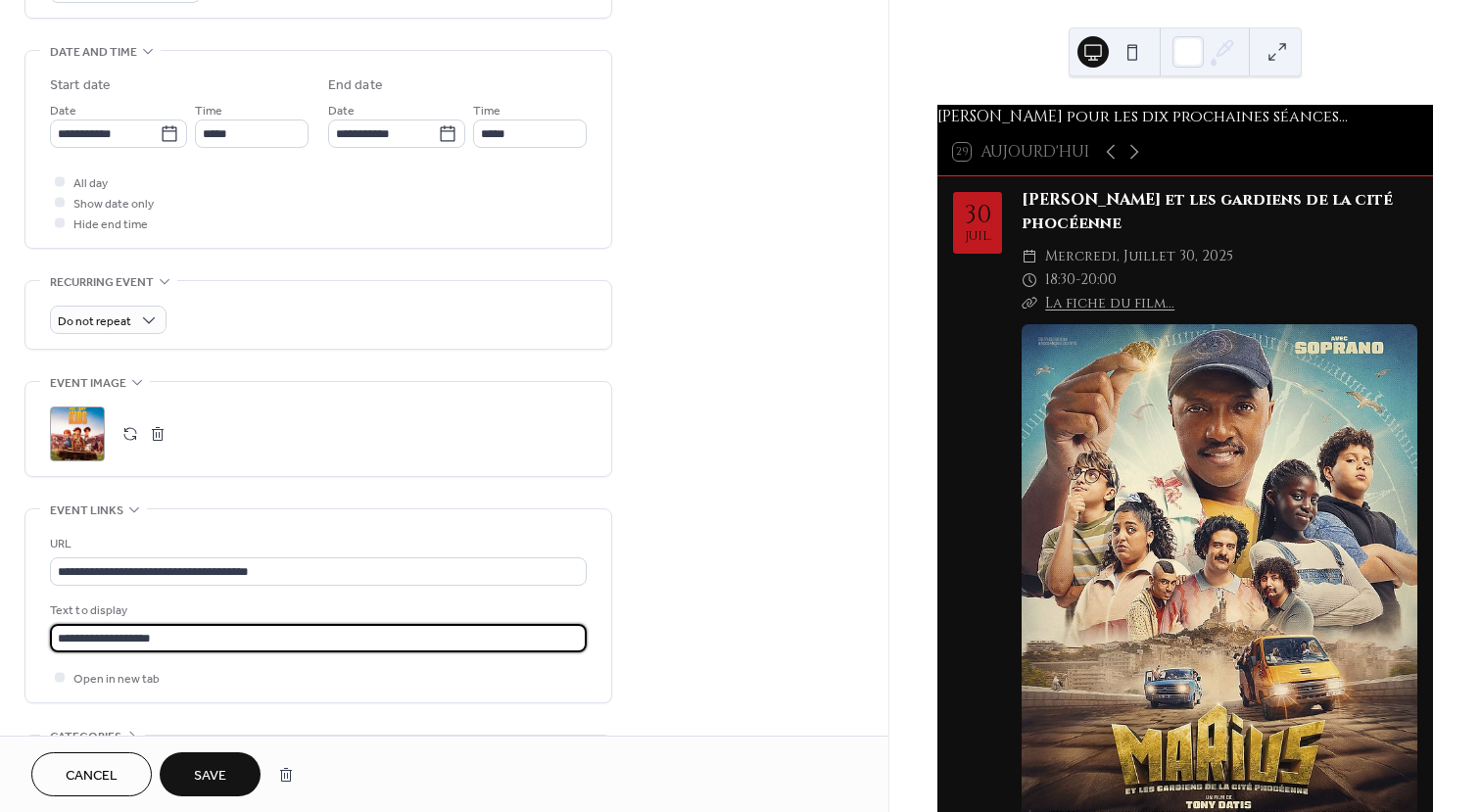 scroll, scrollTop: 720, scrollLeft: 0, axis: vertical 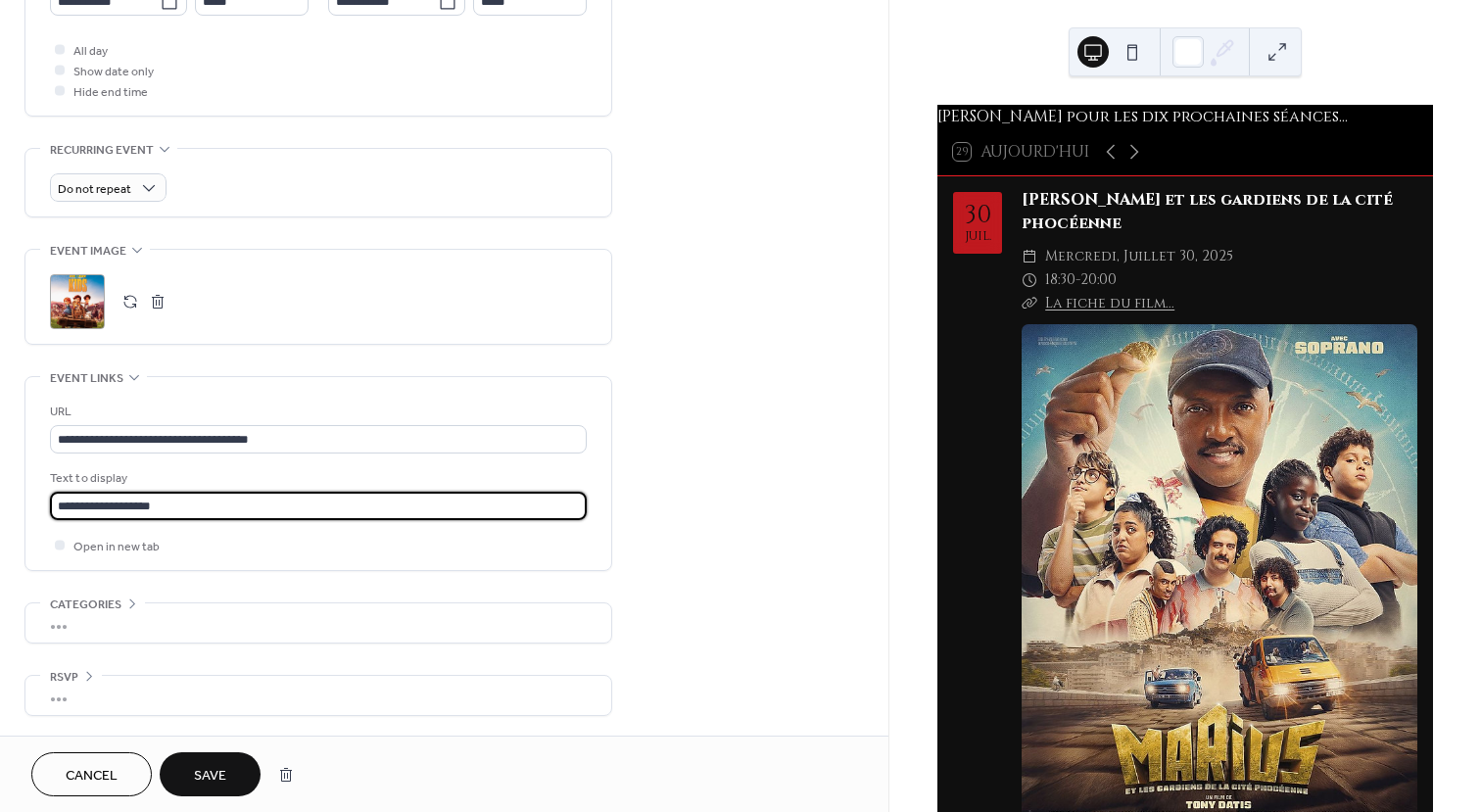 type on "**********" 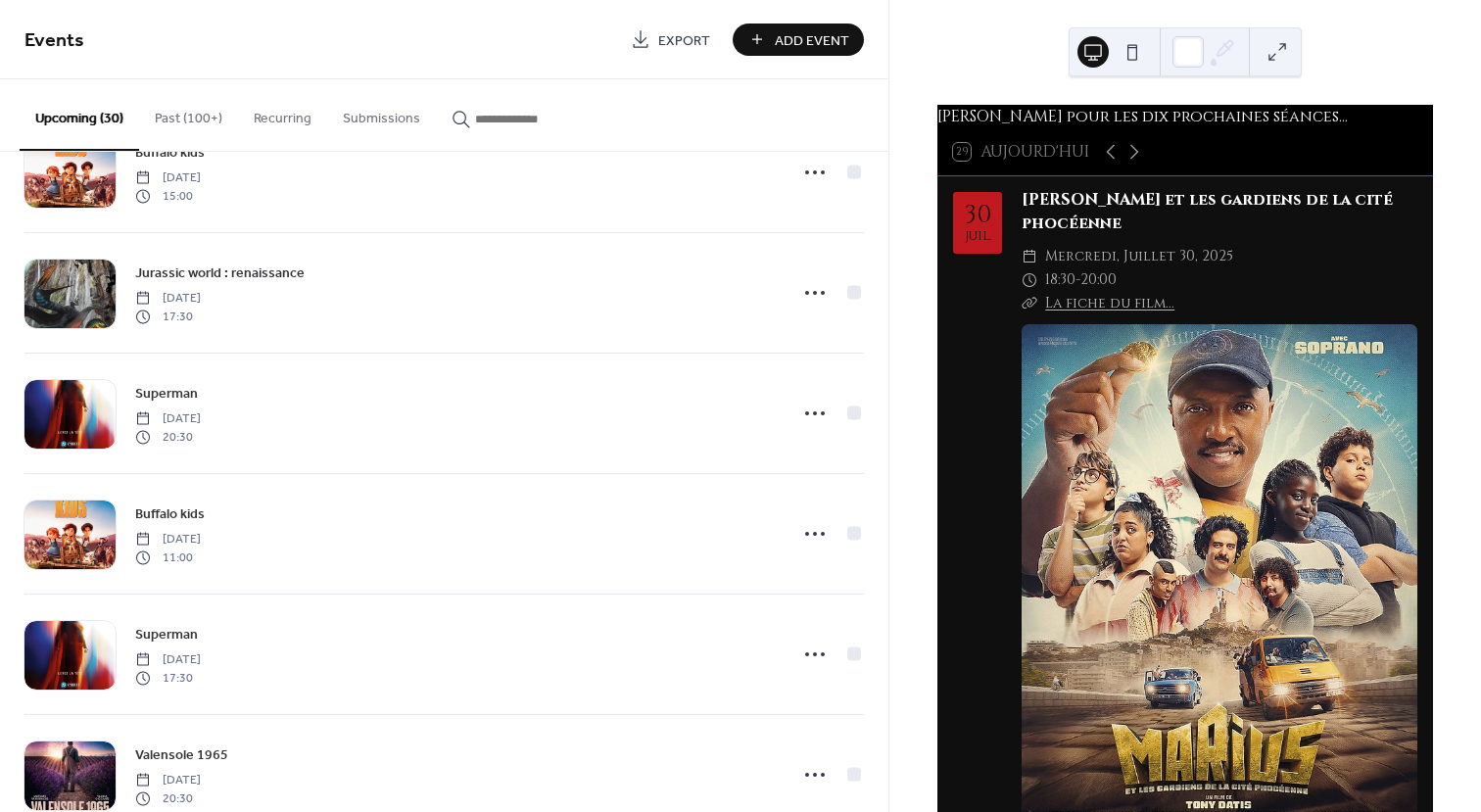 scroll, scrollTop: 1371, scrollLeft: 0, axis: vertical 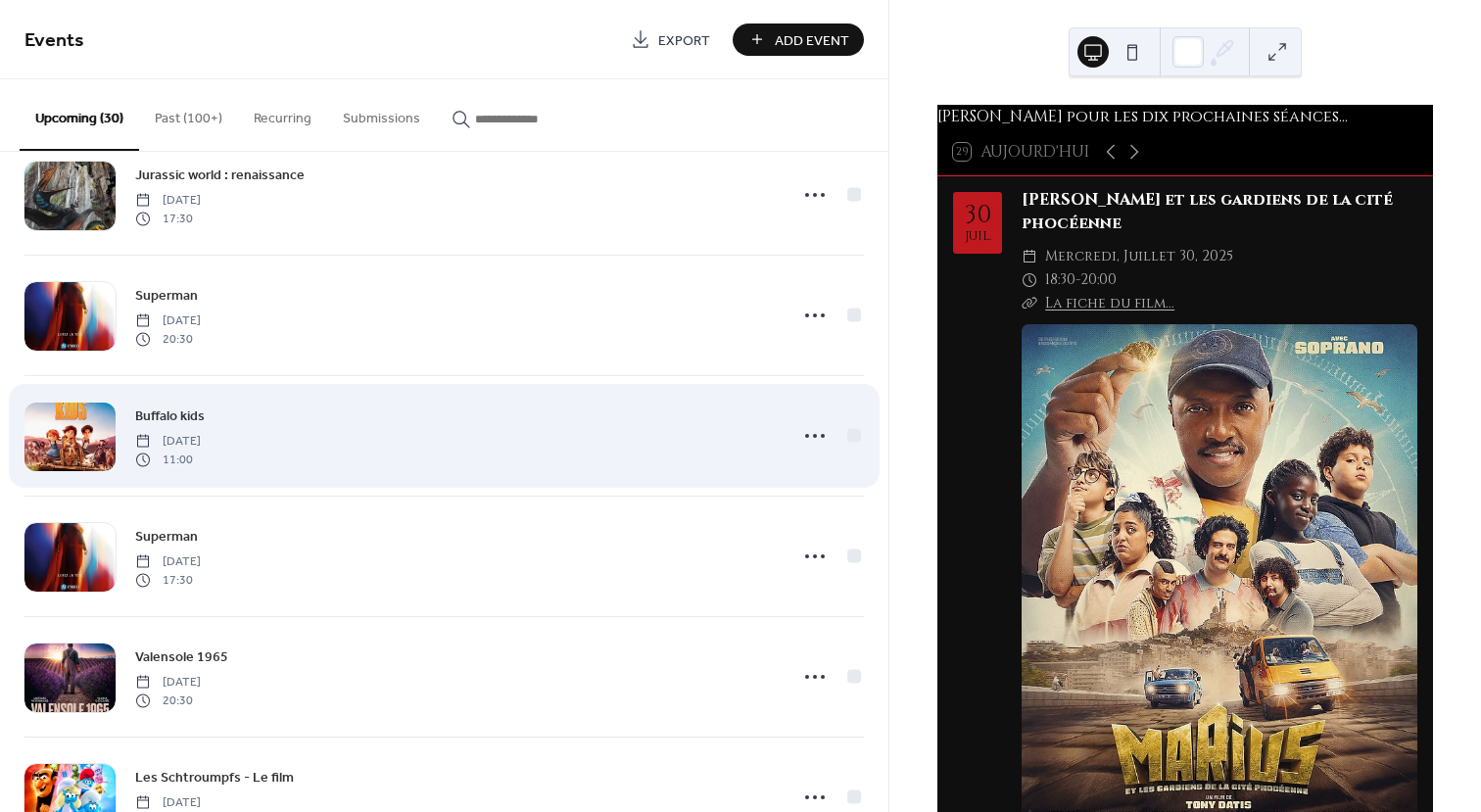 click at bounding box center (70, 437) 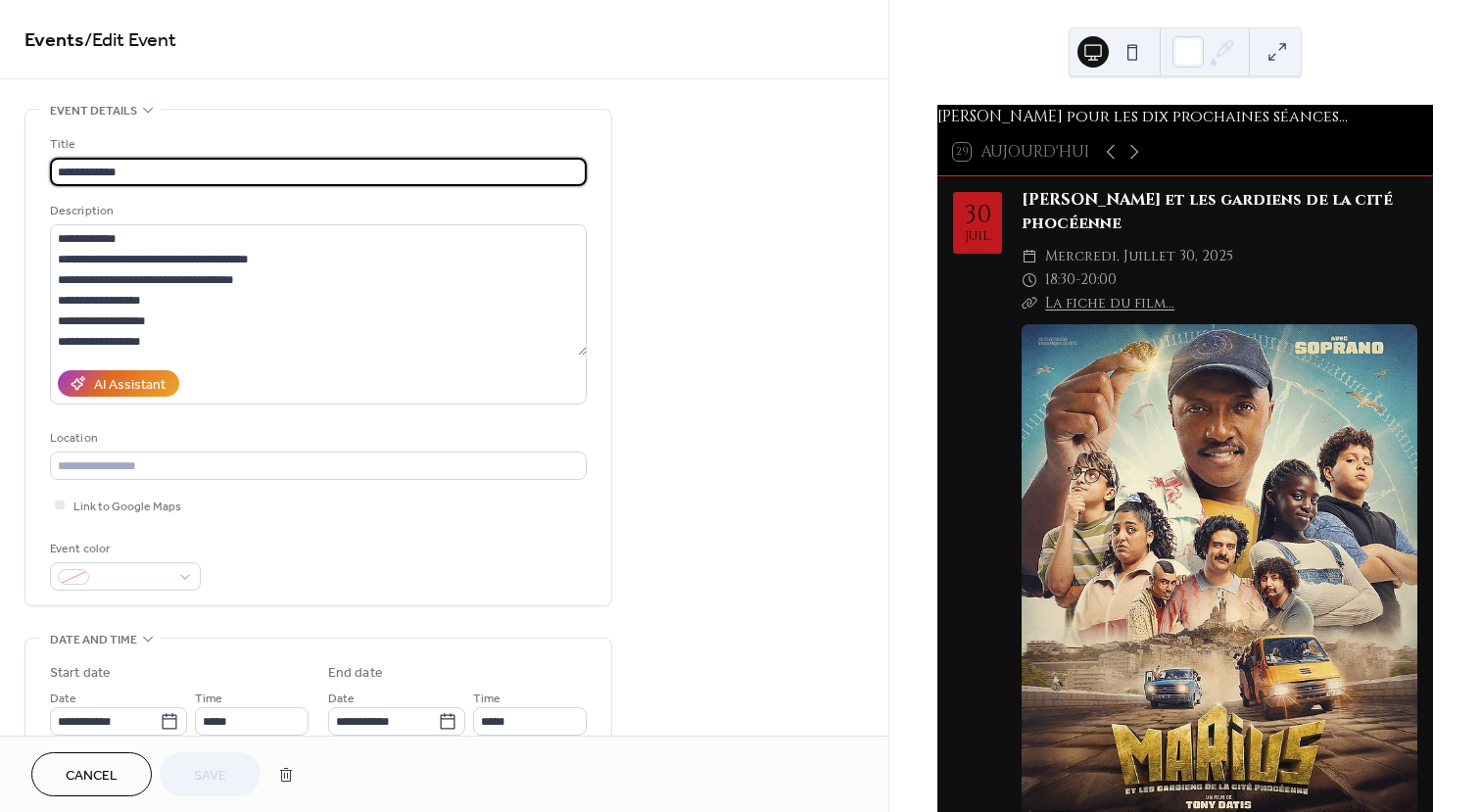scroll, scrollTop: 720, scrollLeft: 0, axis: vertical 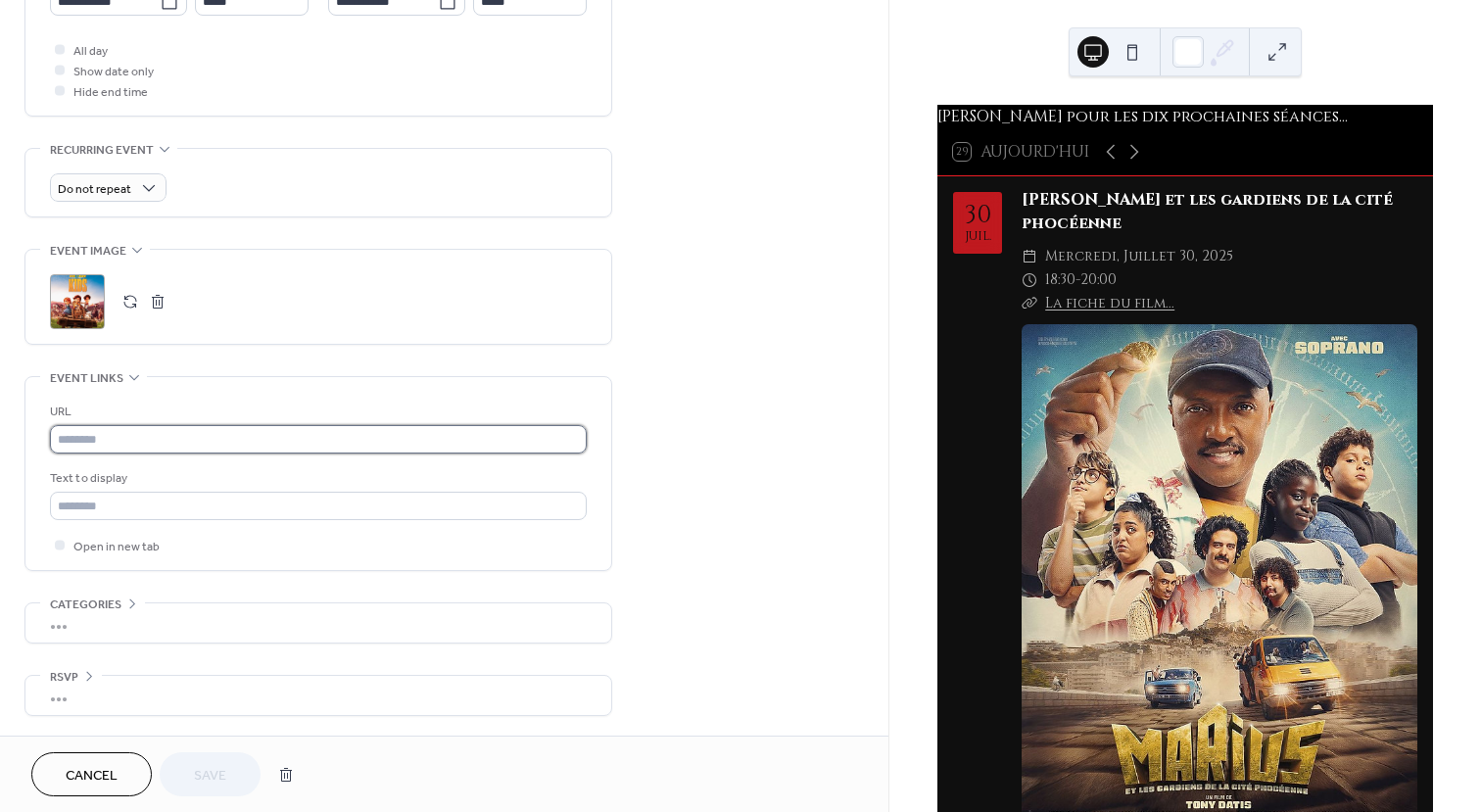 click at bounding box center [318, 439] 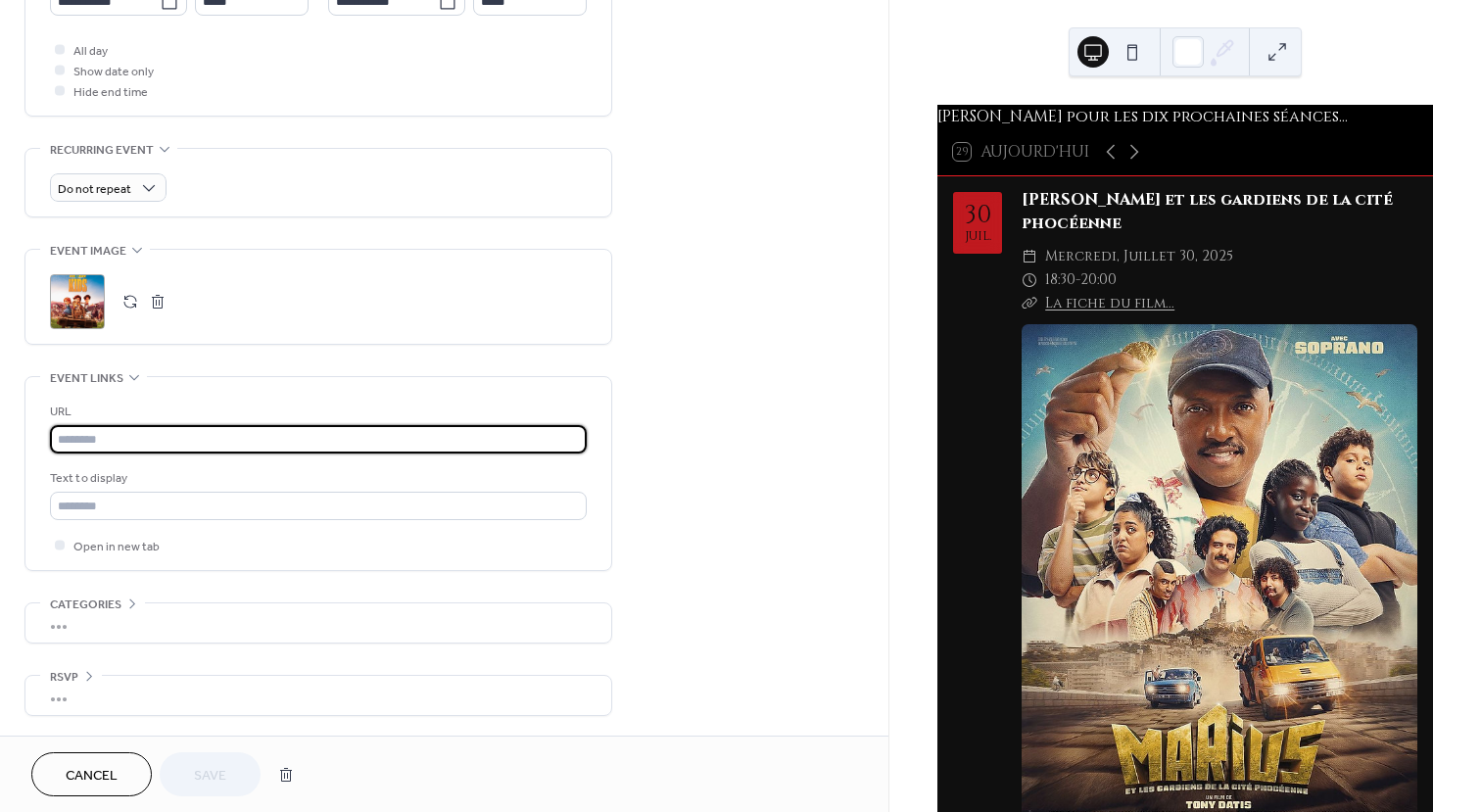 paste on "**********" 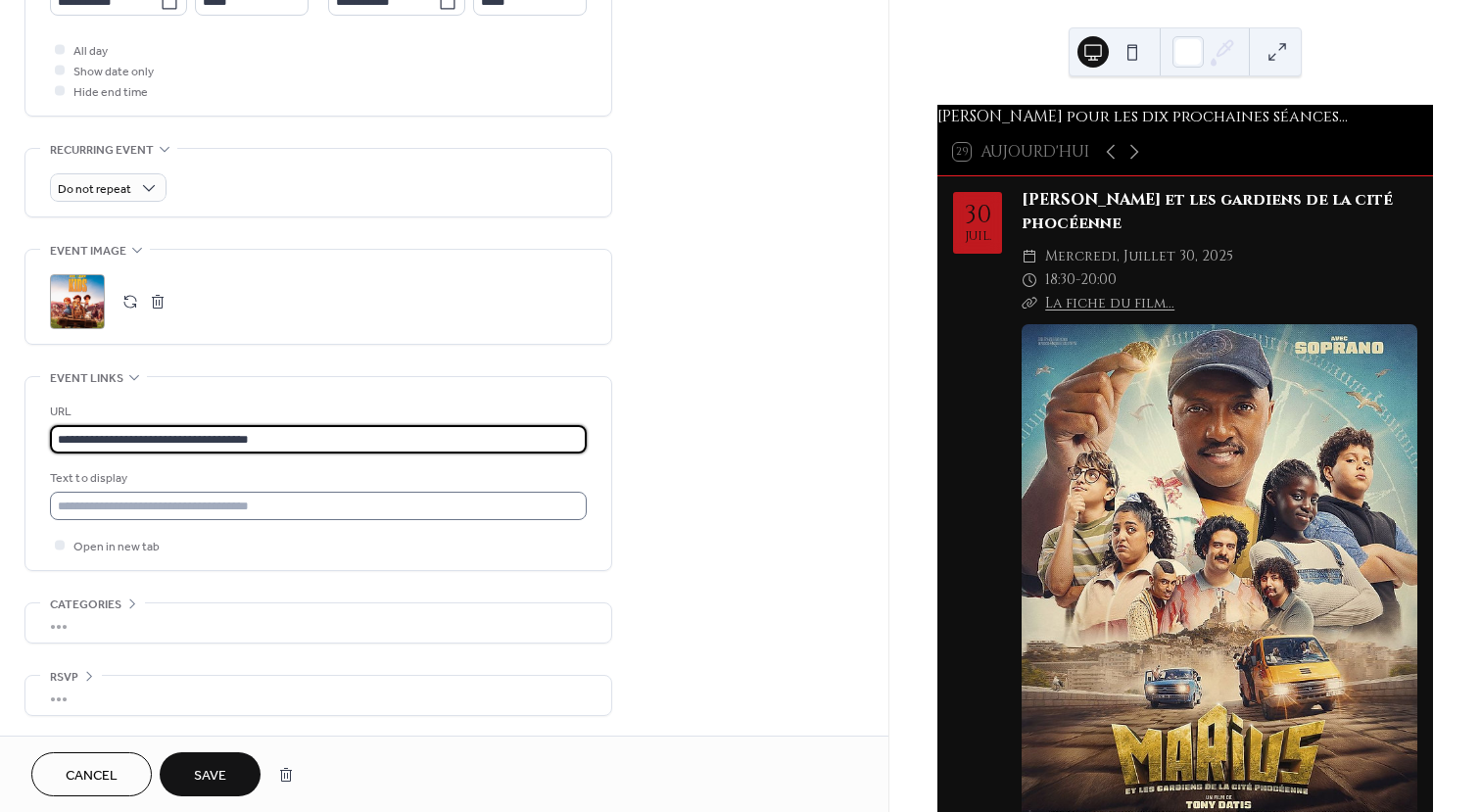 type on "**********" 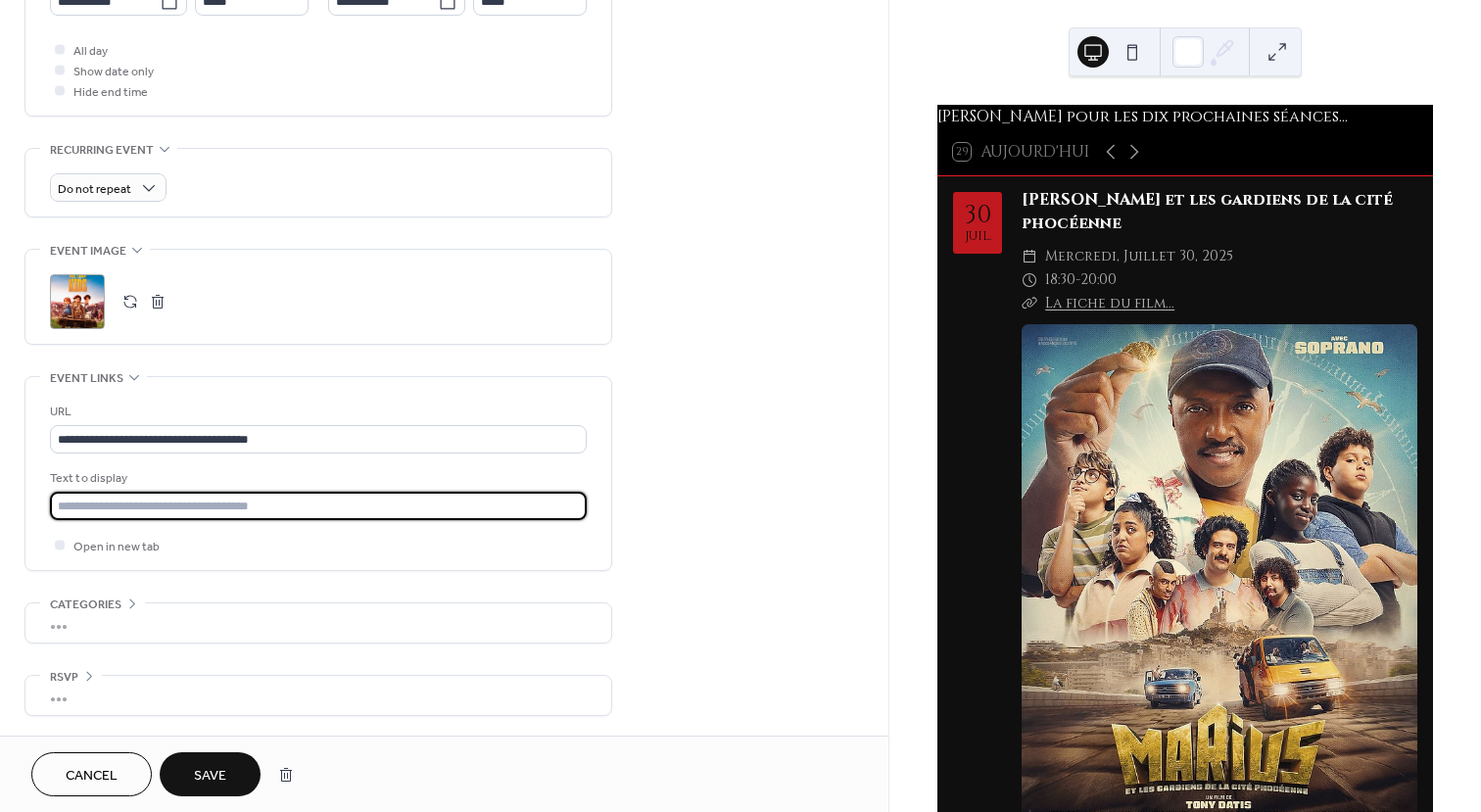 click at bounding box center [318, 505] 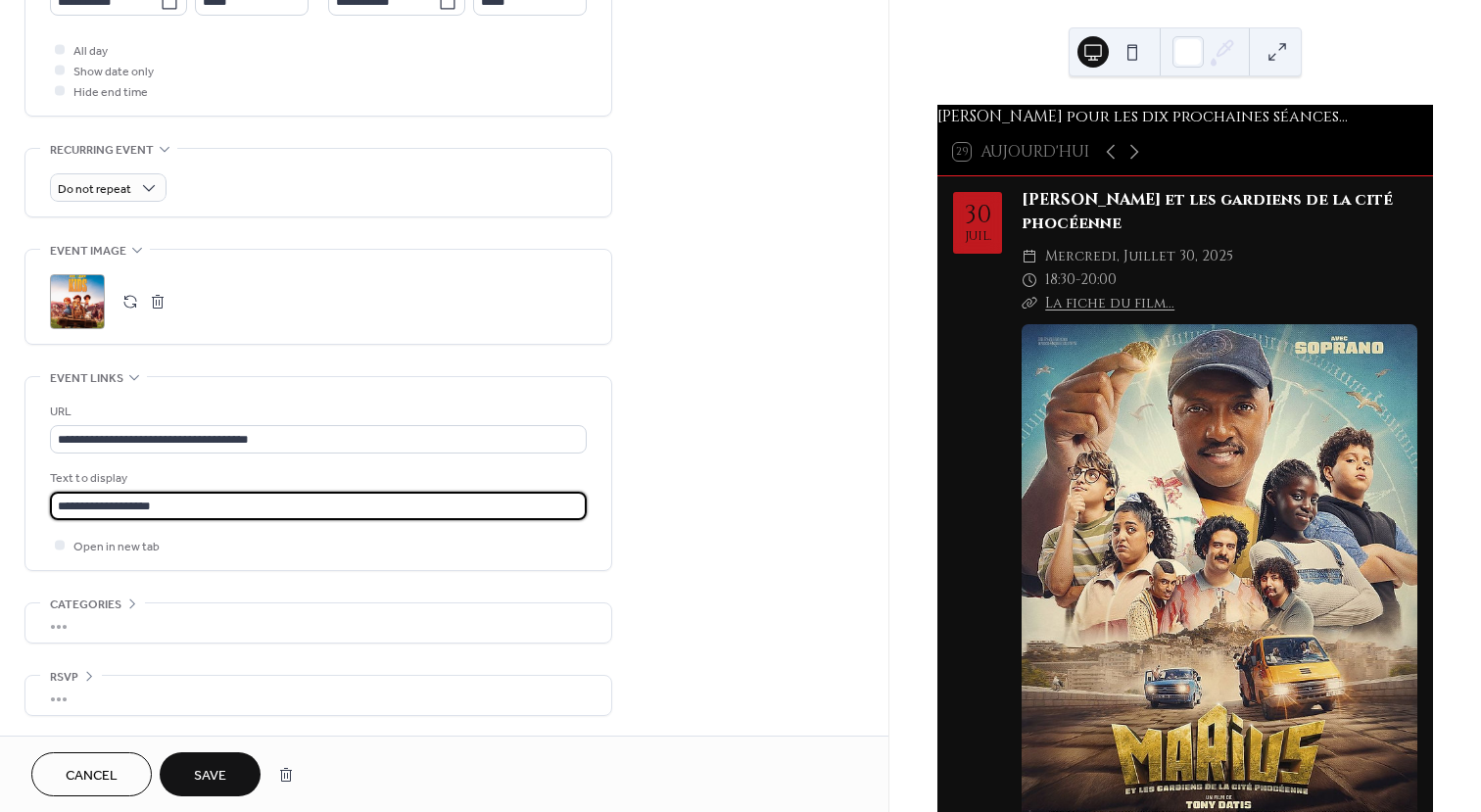type on "**********" 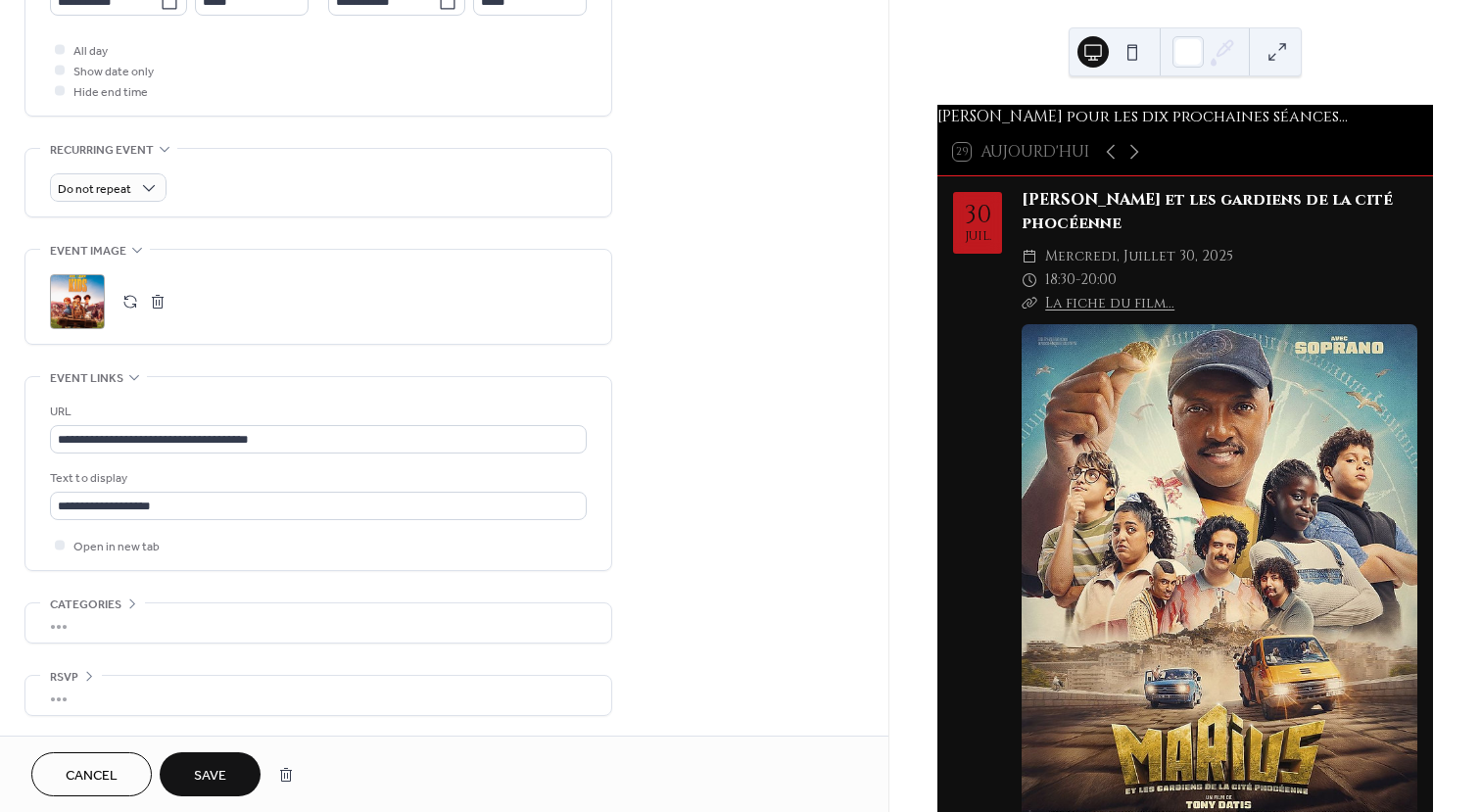 click on "Save" at bounding box center (210, 776) 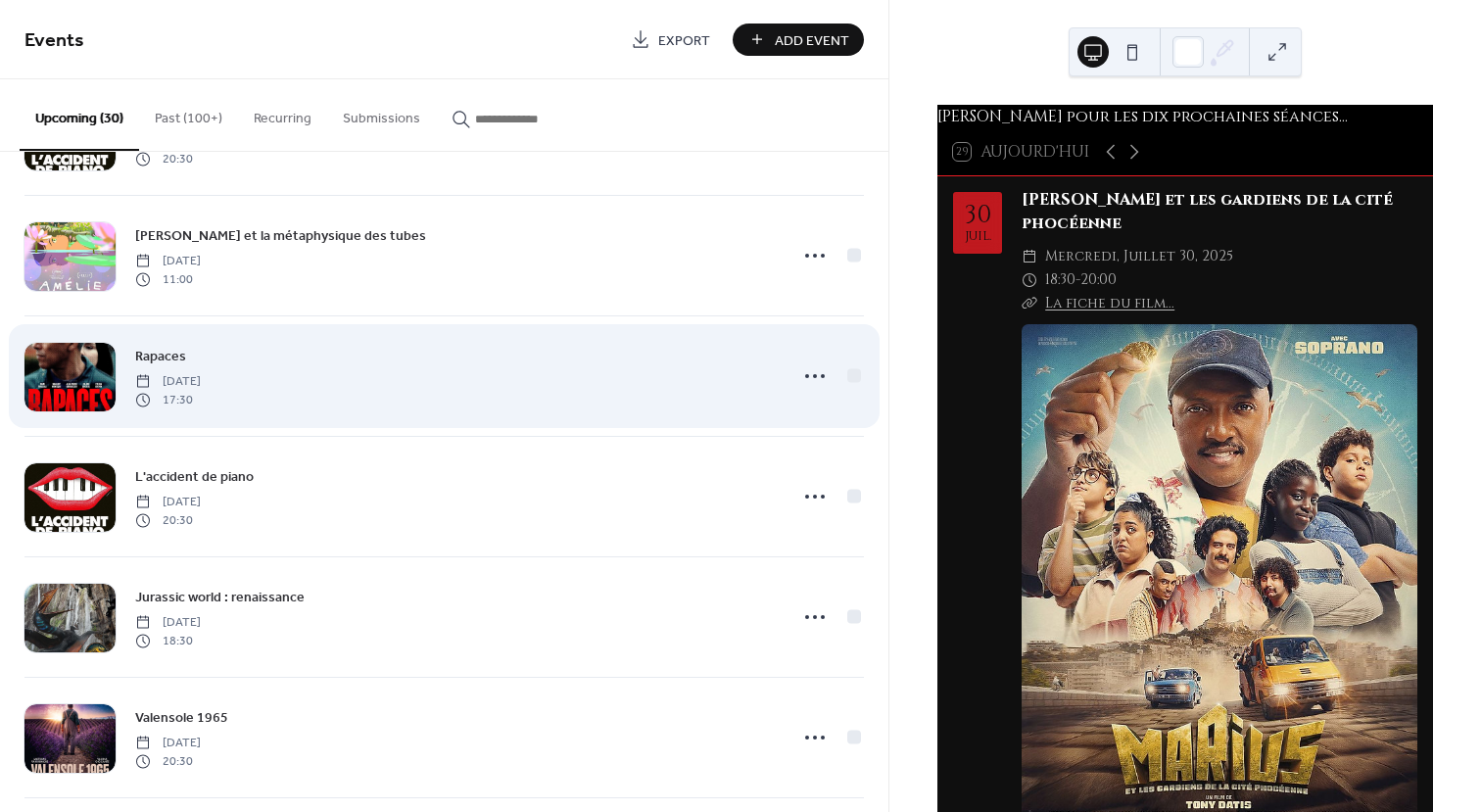 scroll, scrollTop: 686, scrollLeft: 0, axis: vertical 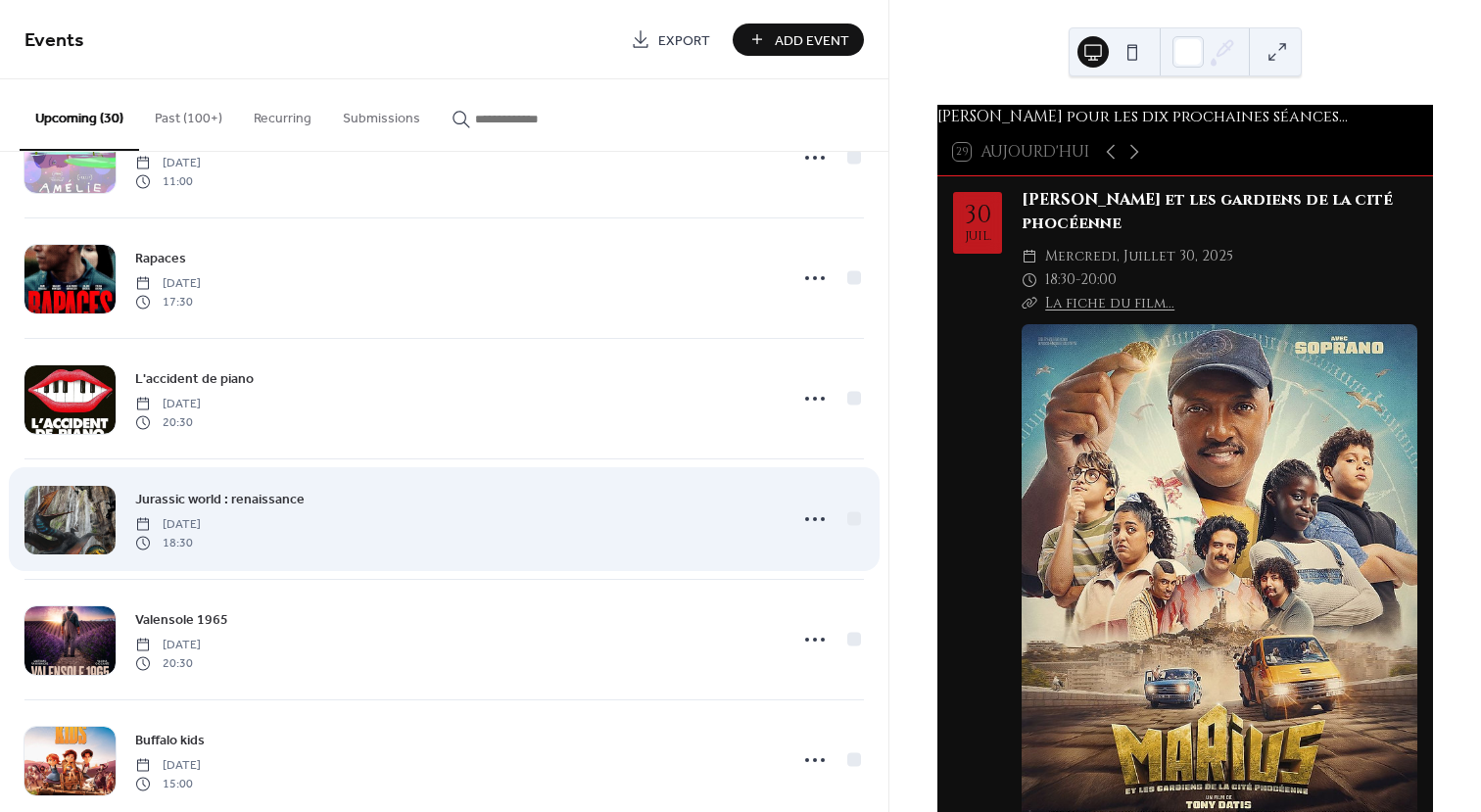 click at bounding box center [70, 520] 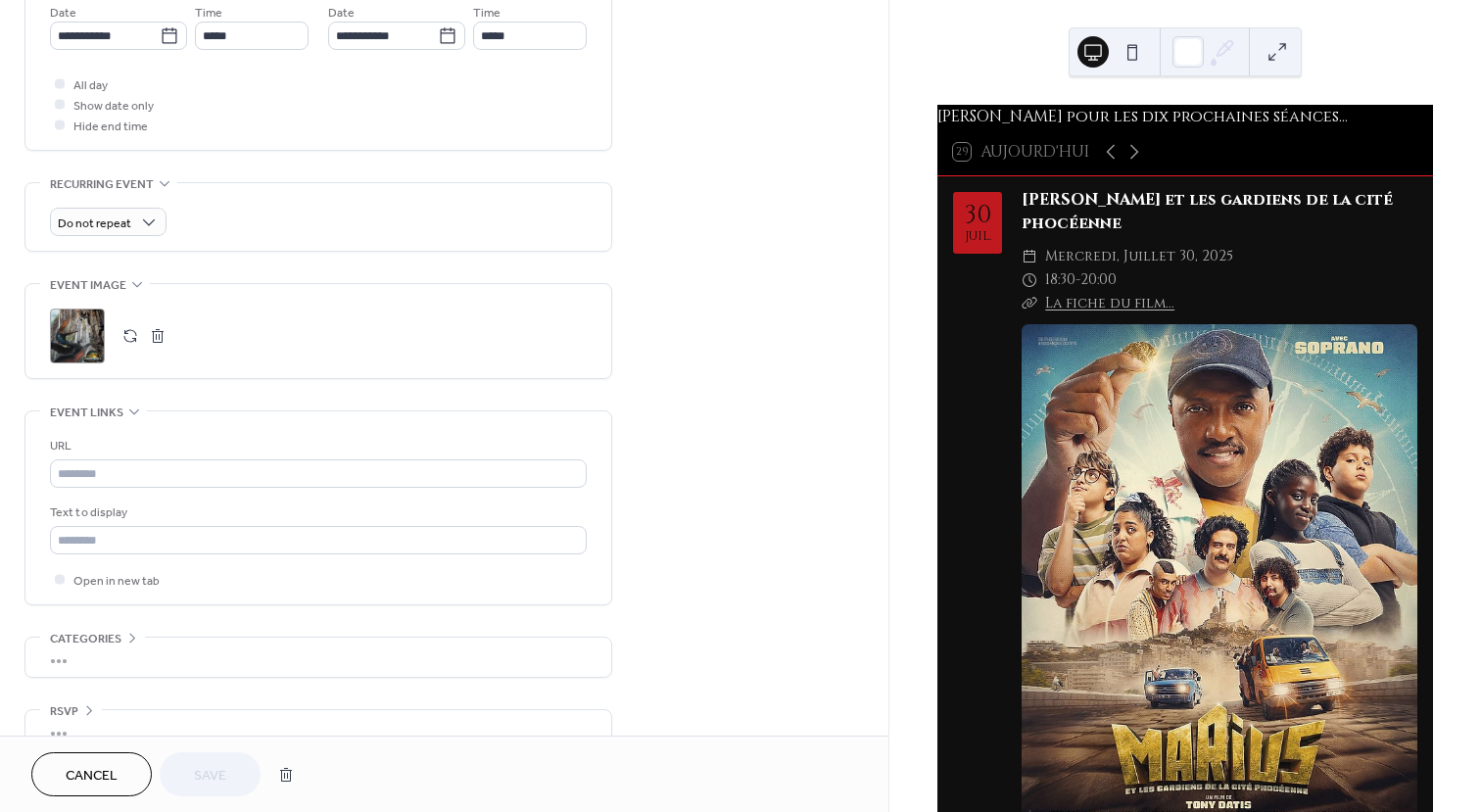 scroll, scrollTop: 720, scrollLeft: 0, axis: vertical 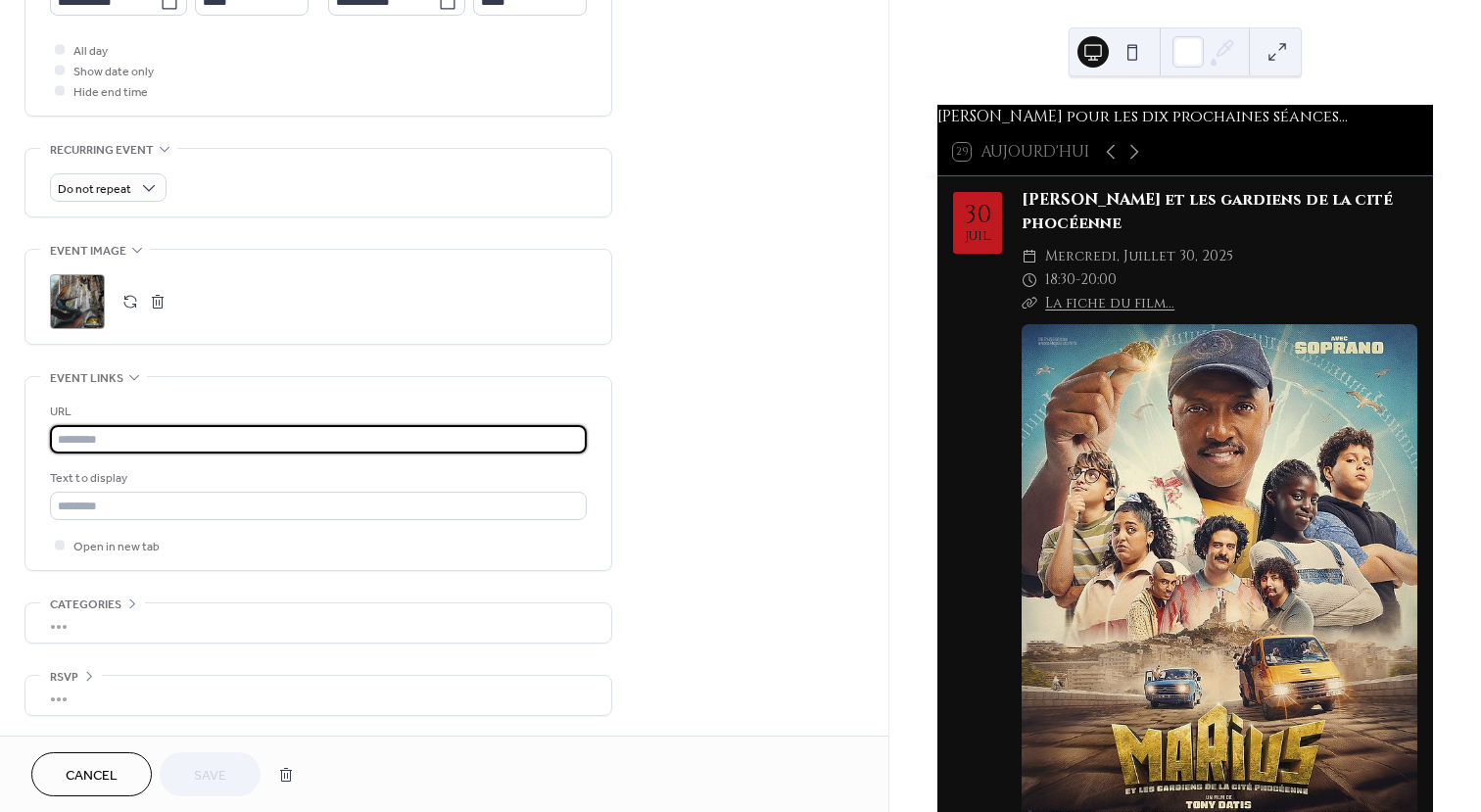 click at bounding box center [318, 439] 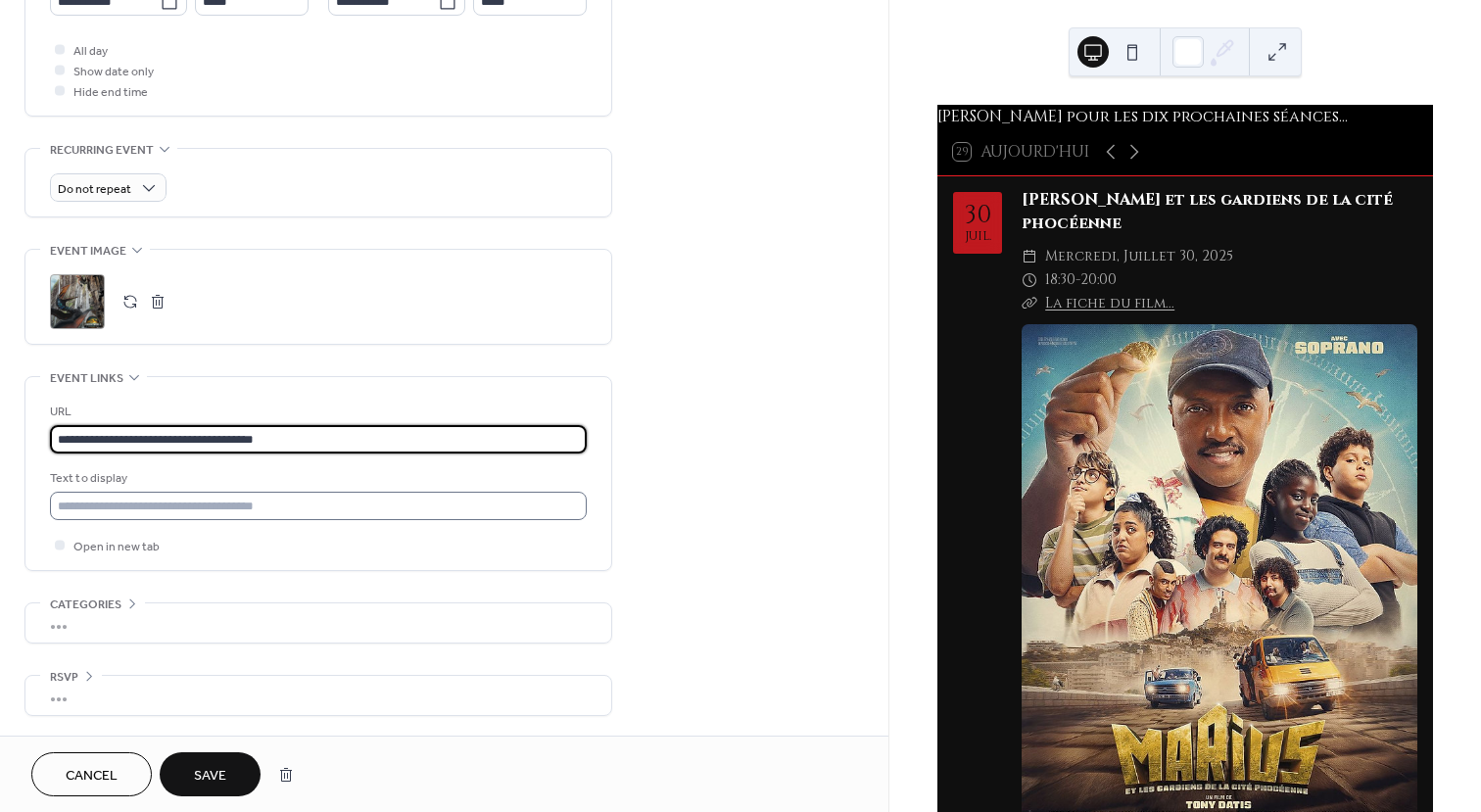 type on "**********" 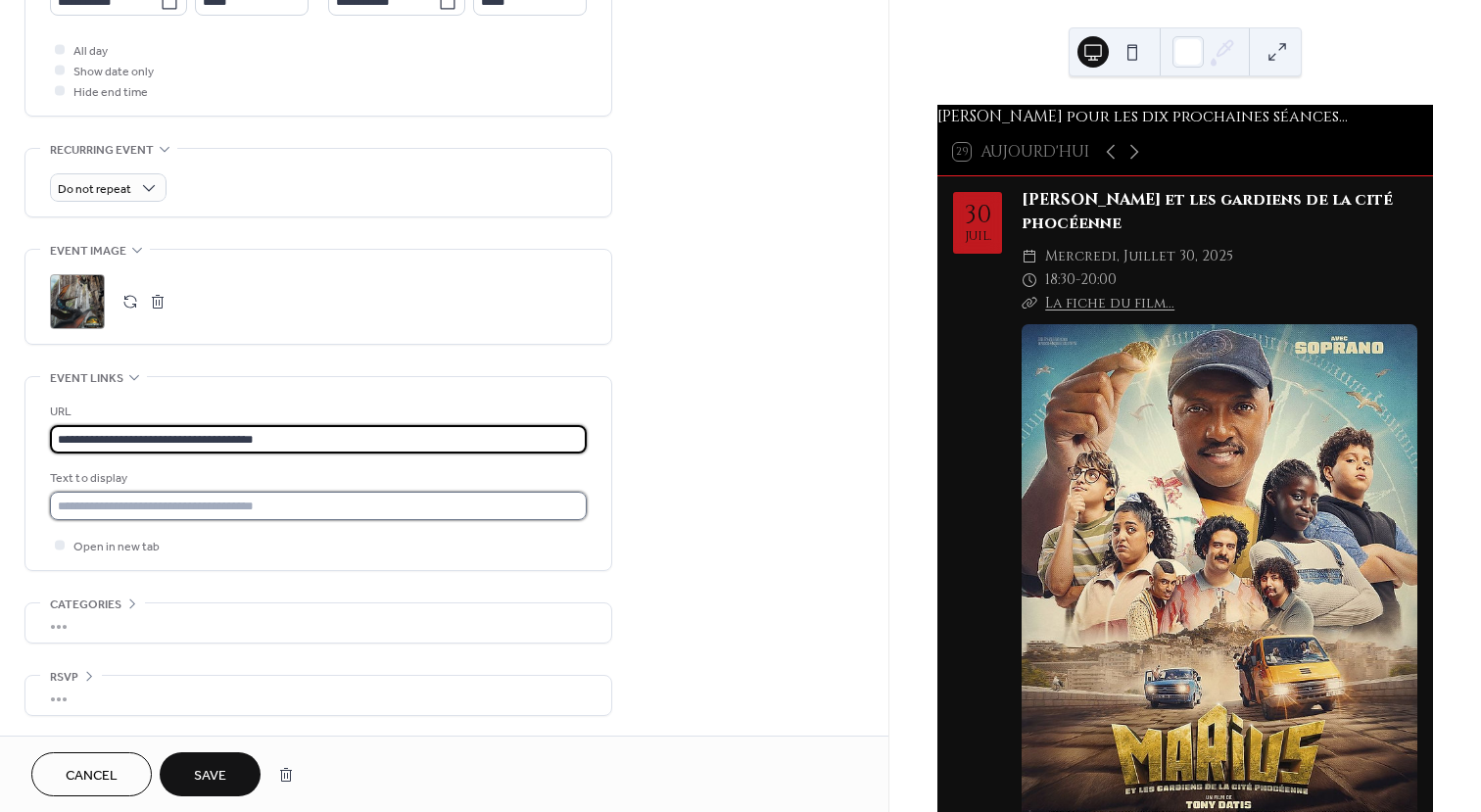 click at bounding box center (318, 505) 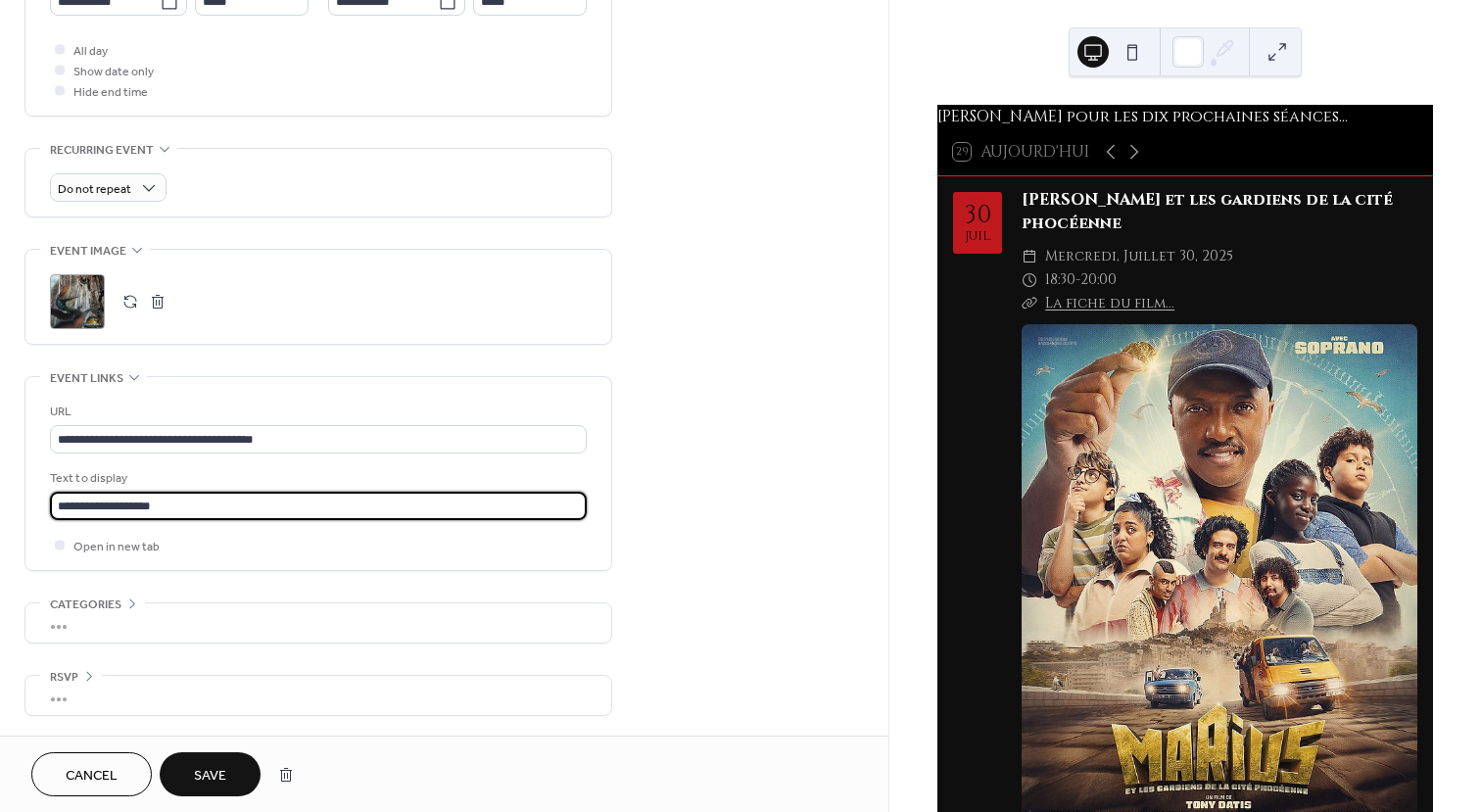 type on "**********" 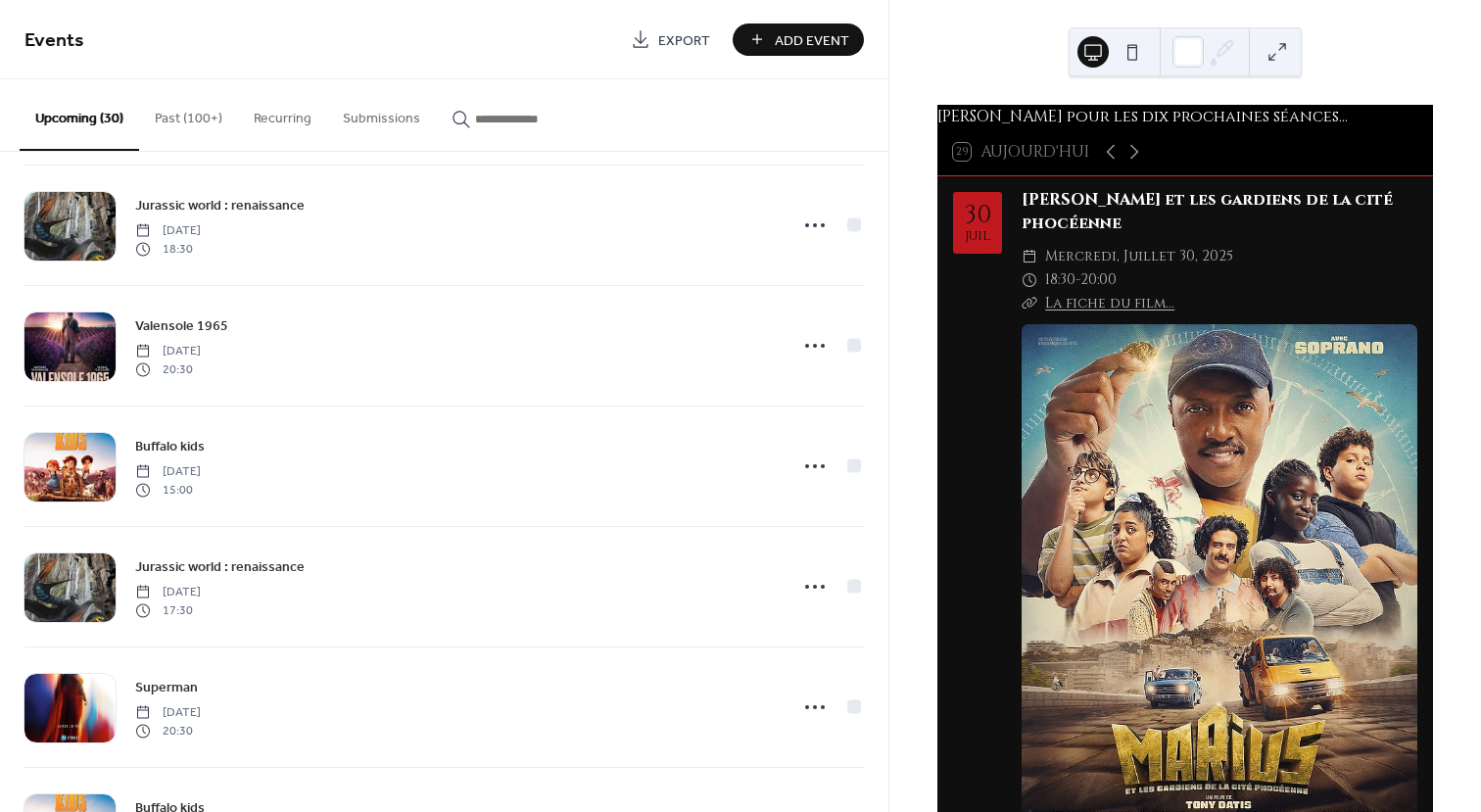 scroll, scrollTop: 1077, scrollLeft: 0, axis: vertical 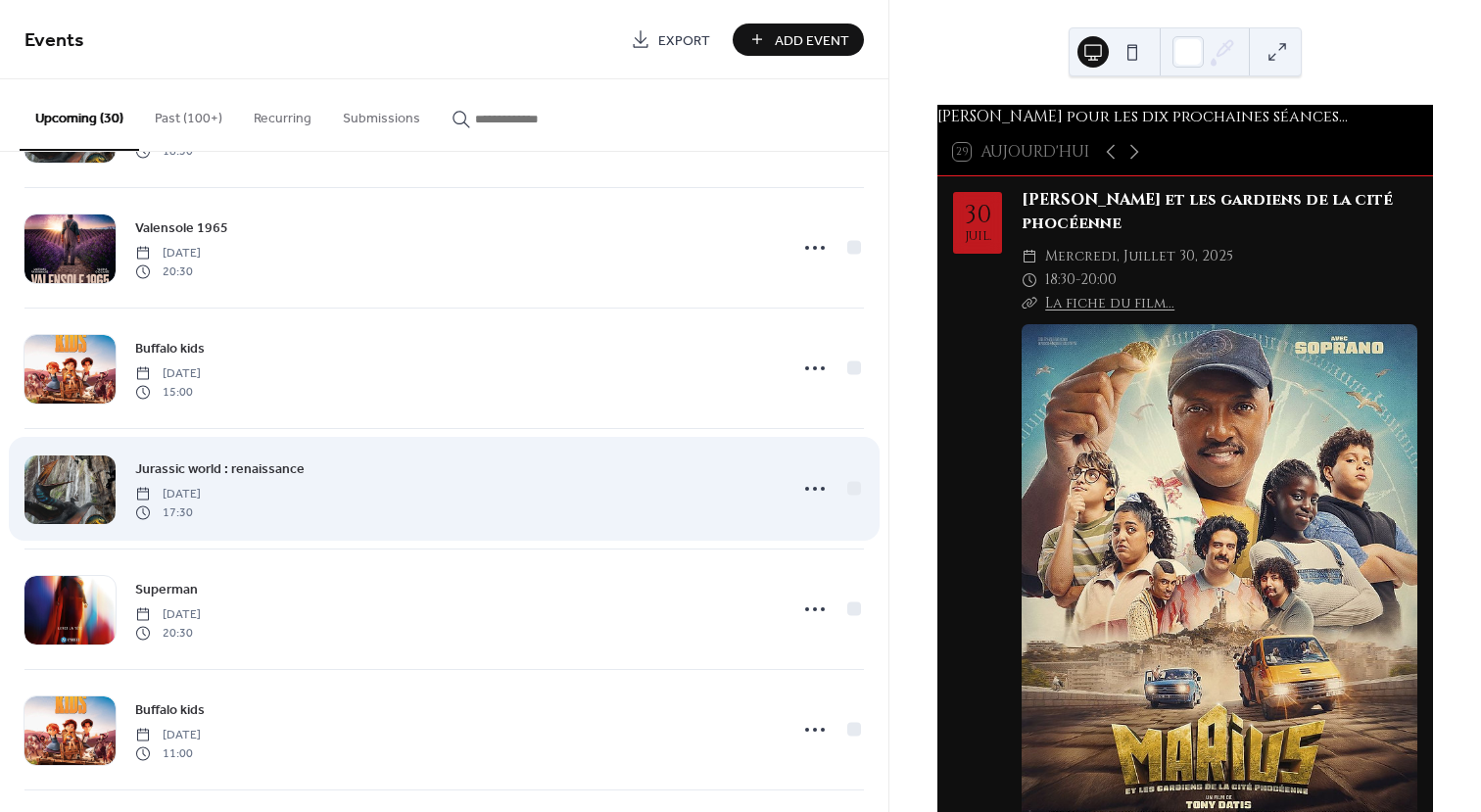 click at bounding box center [70, 490] 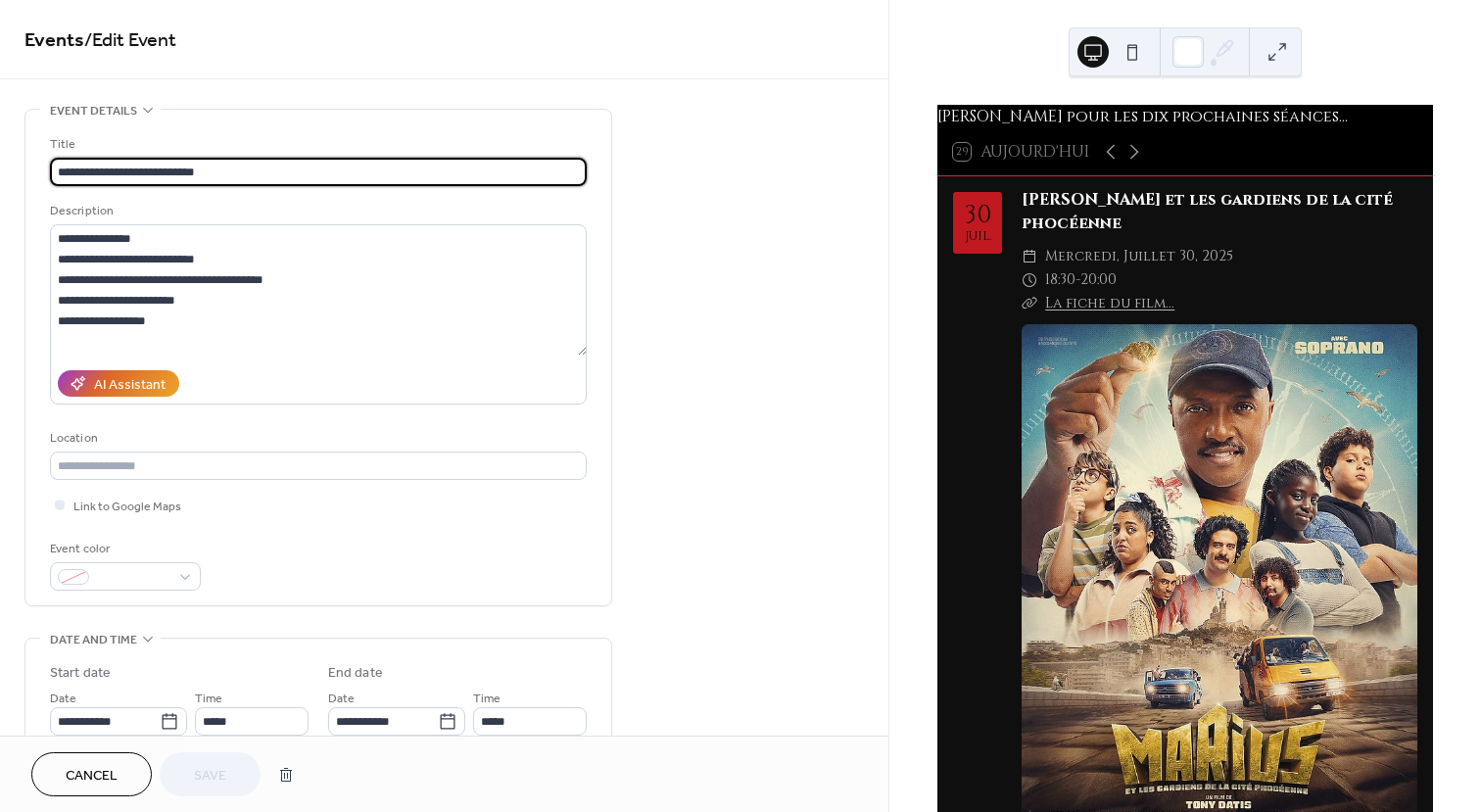 scroll, scrollTop: 720, scrollLeft: 0, axis: vertical 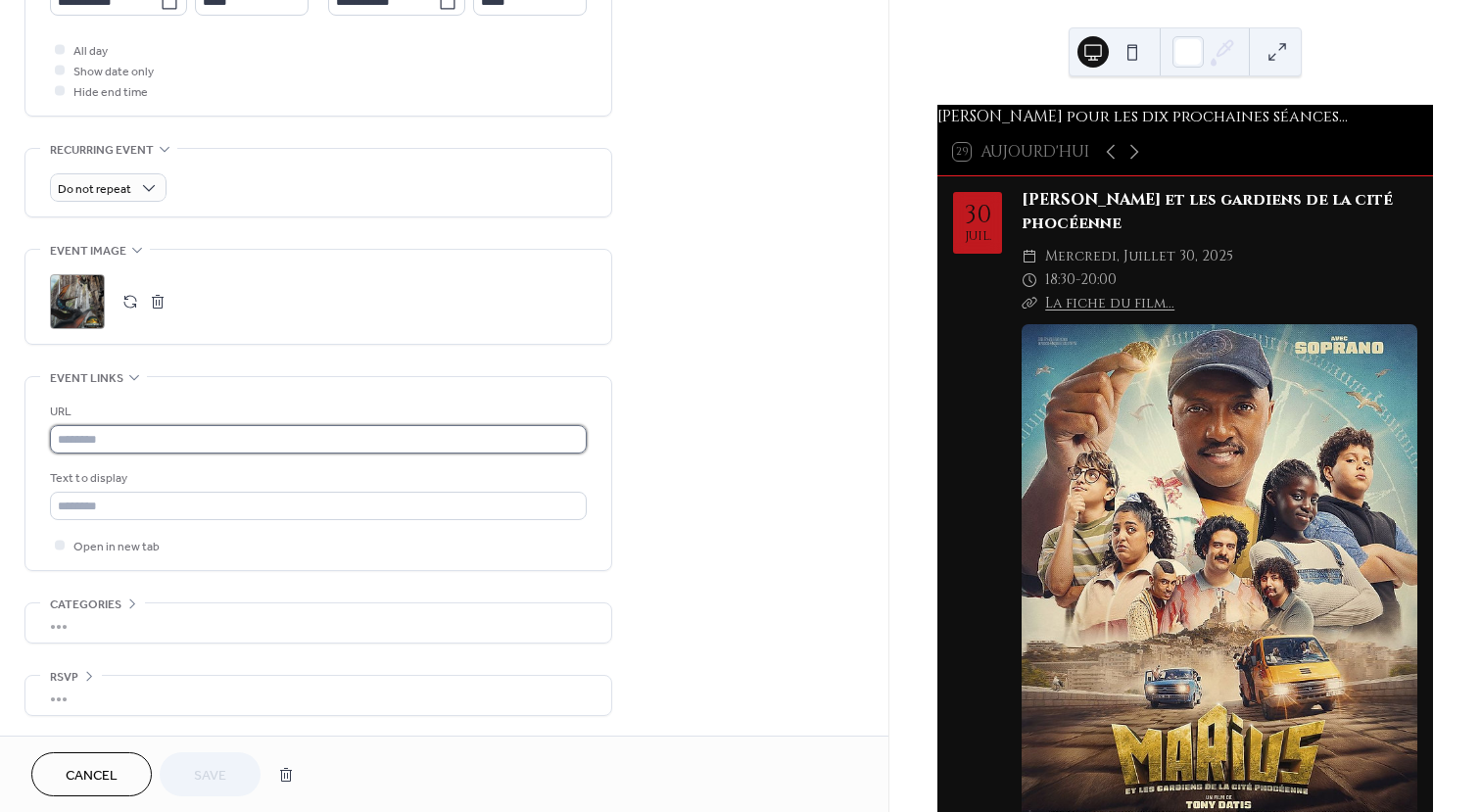 click at bounding box center [318, 439] 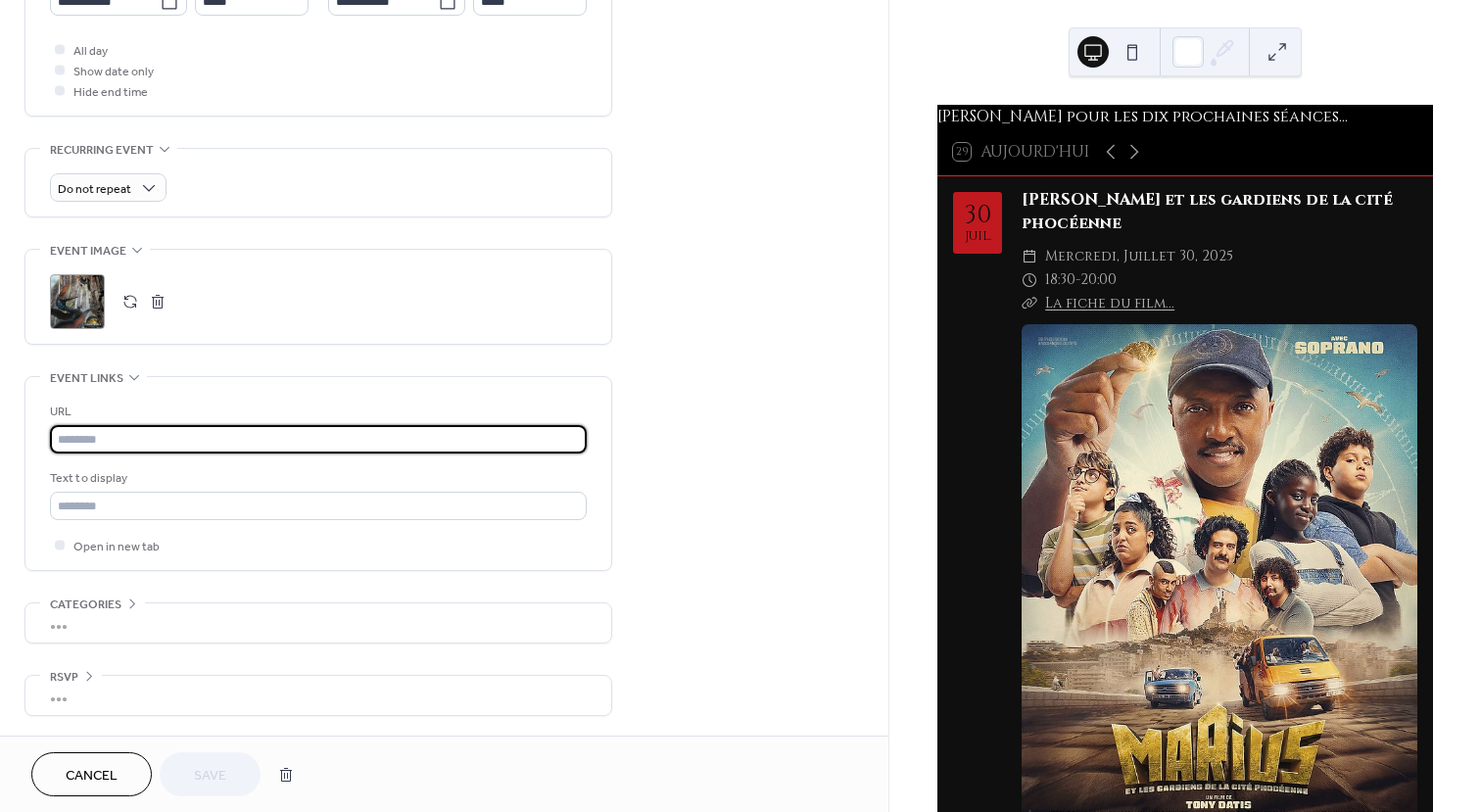 paste on "**********" 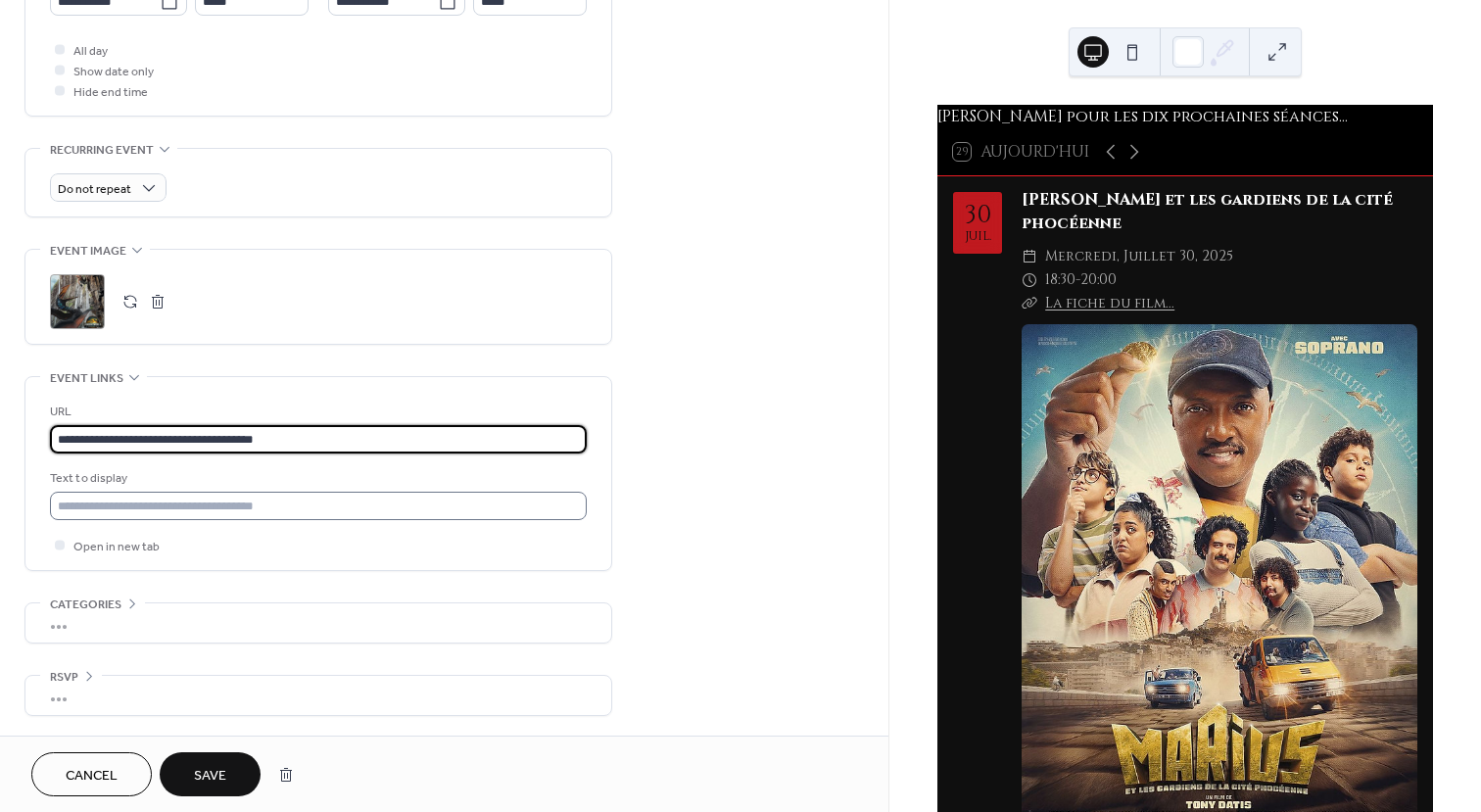 type on "**********" 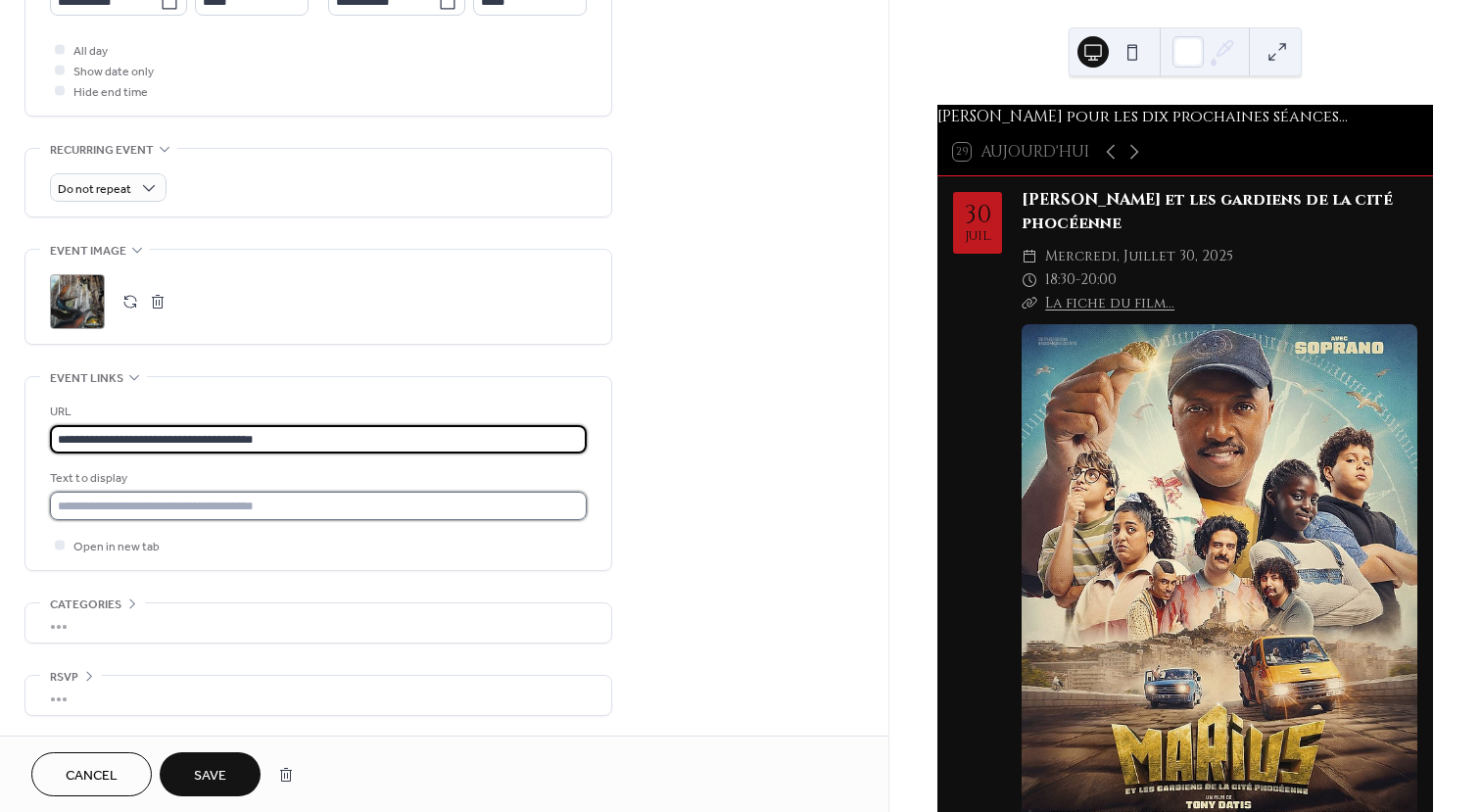 click at bounding box center (318, 505) 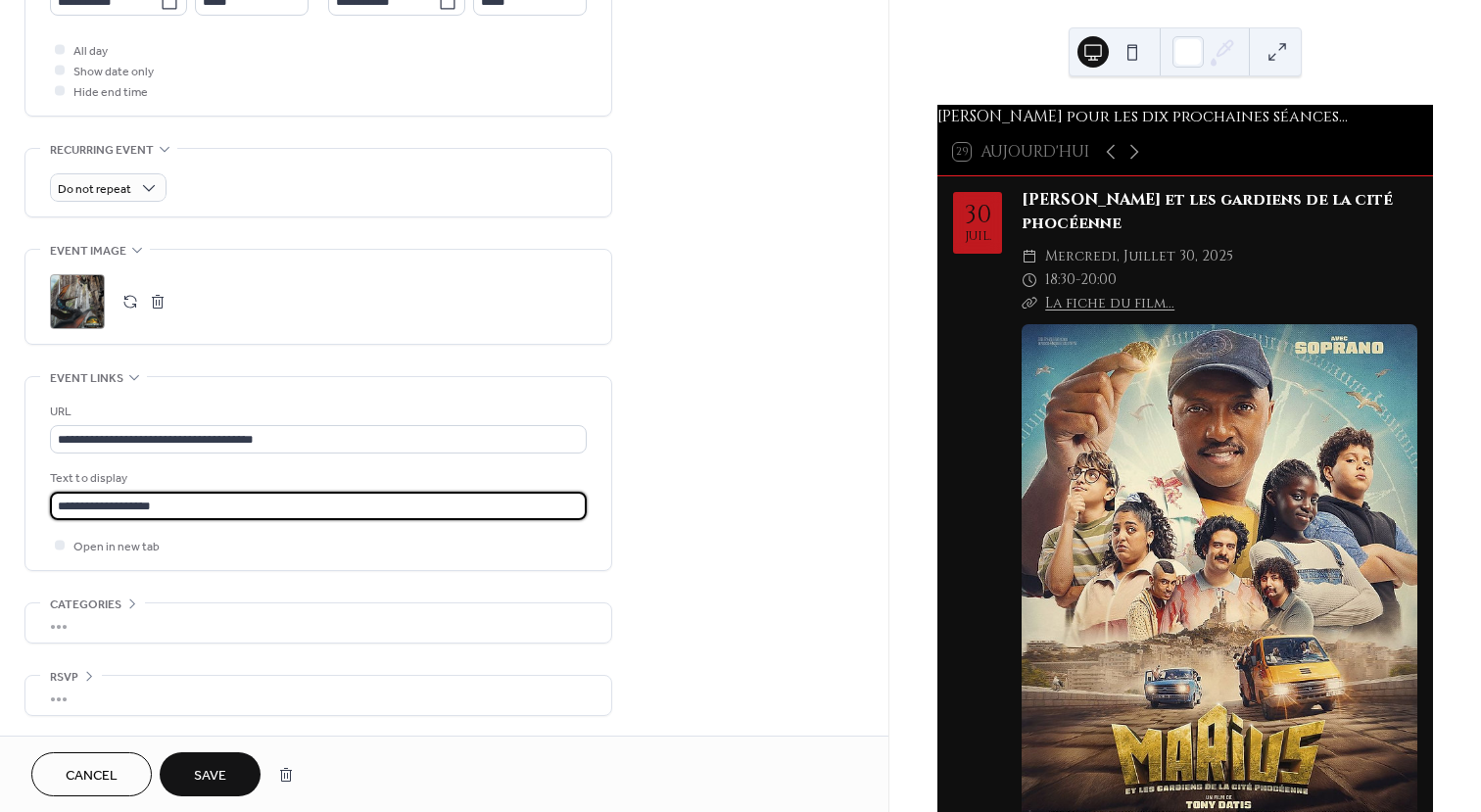 type on "**********" 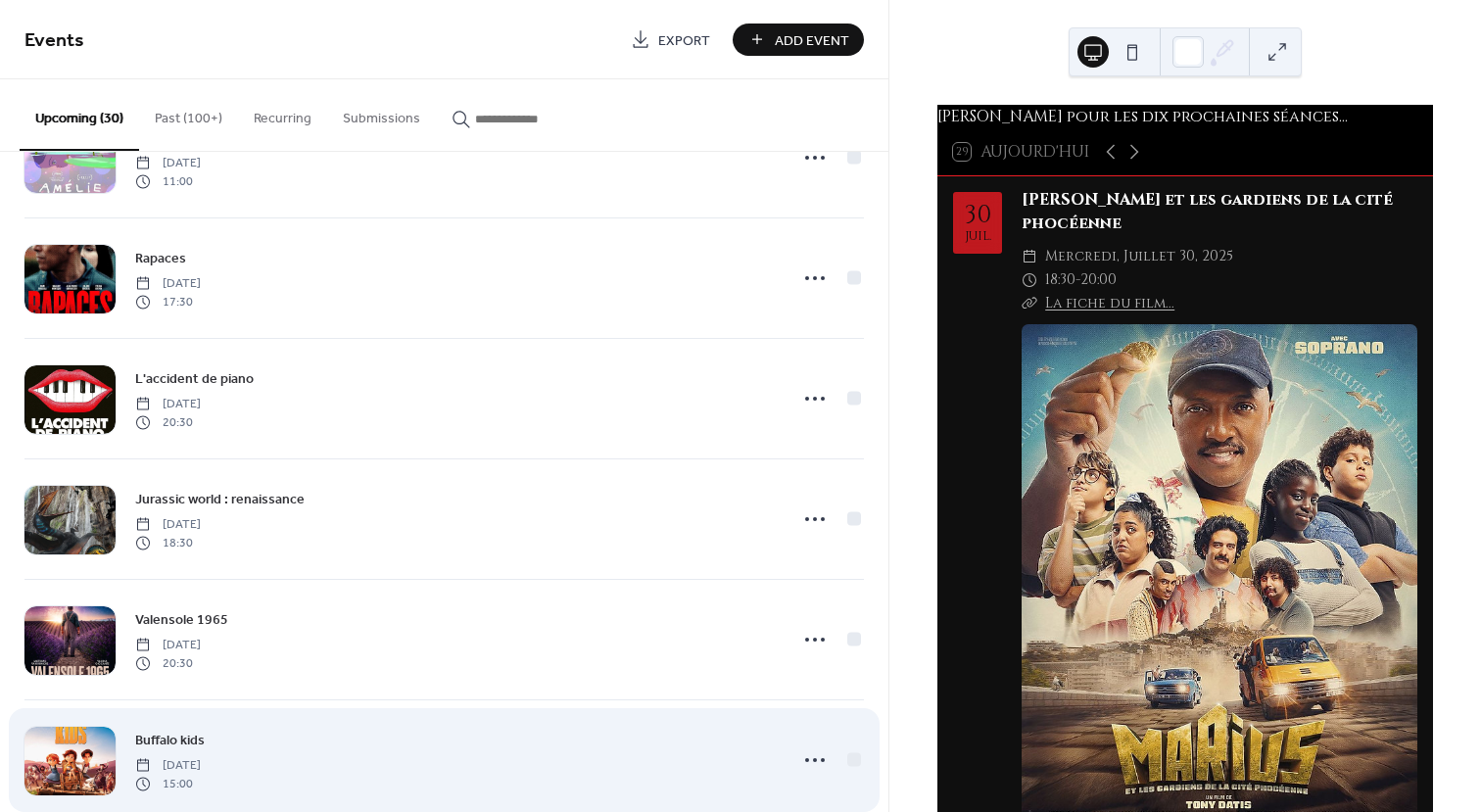 scroll, scrollTop: 784, scrollLeft: 0, axis: vertical 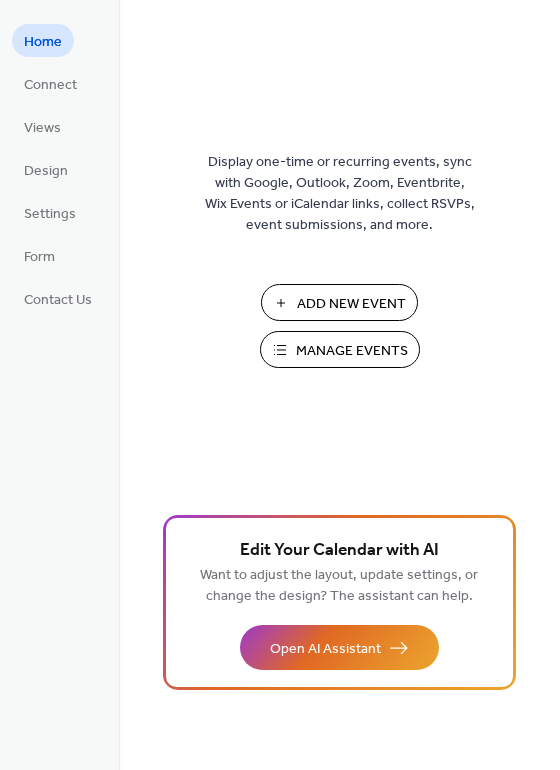 click on "Manage Events" at bounding box center (352, 351) 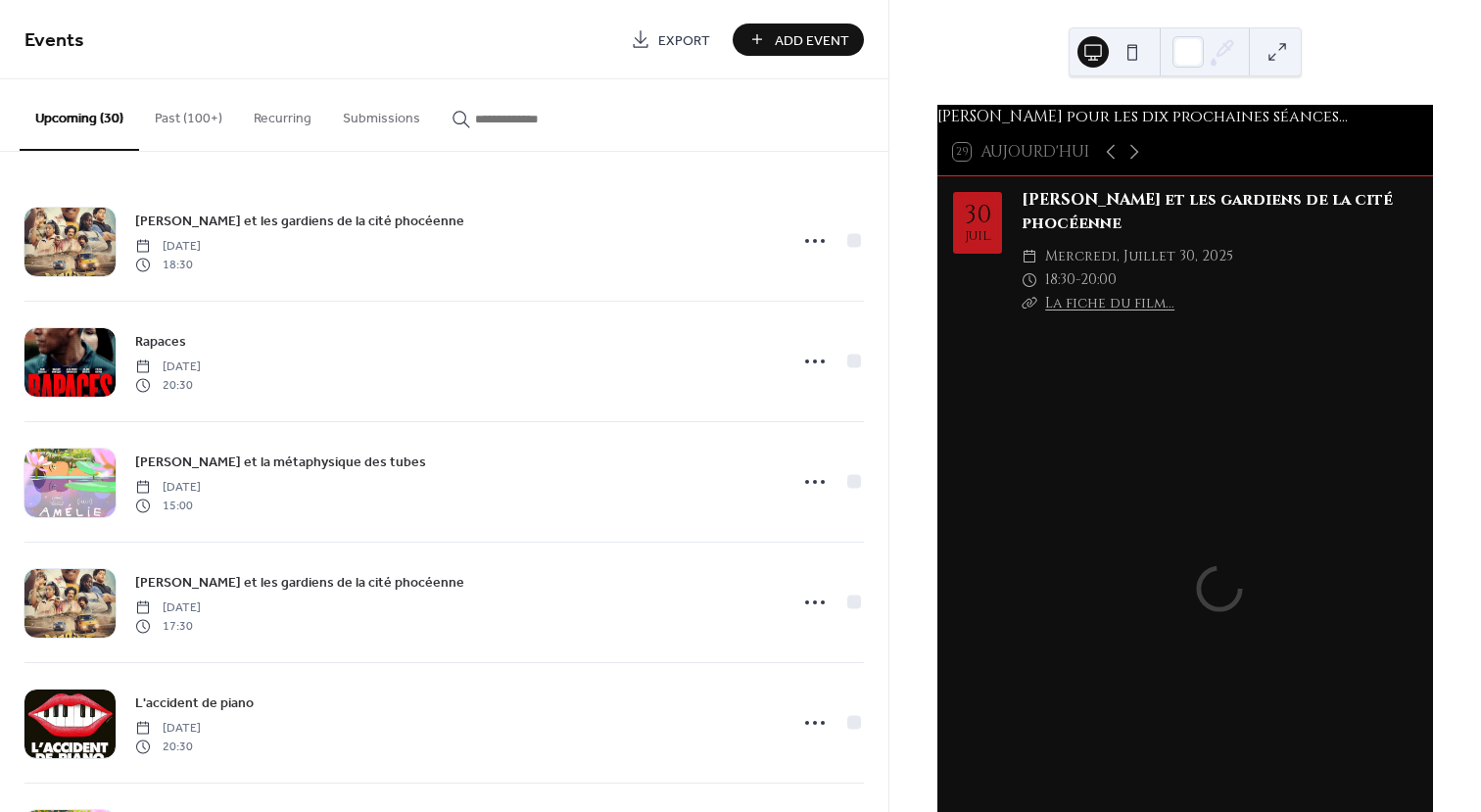 scroll, scrollTop: 0, scrollLeft: 0, axis: both 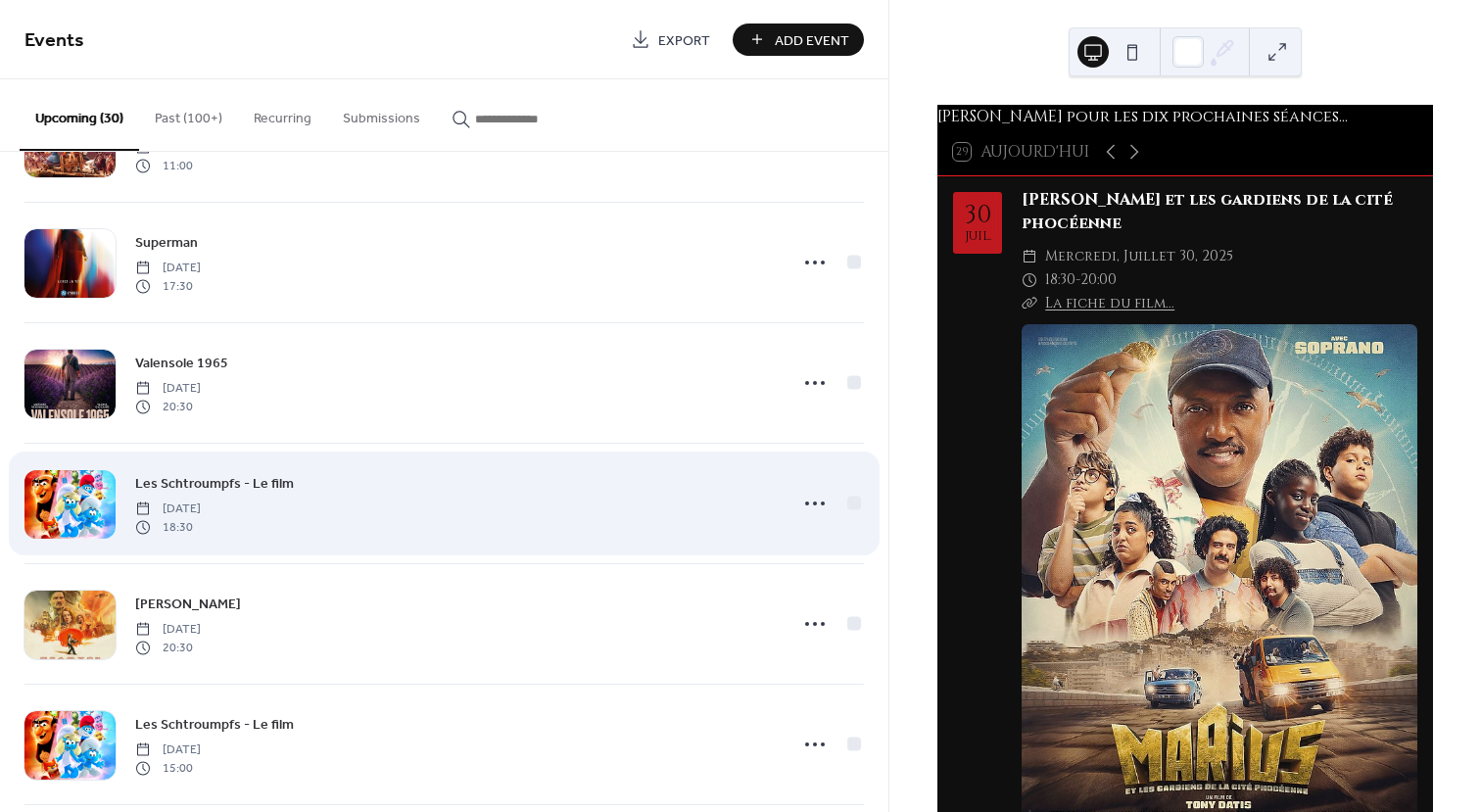 click at bounding box center [70, 504] 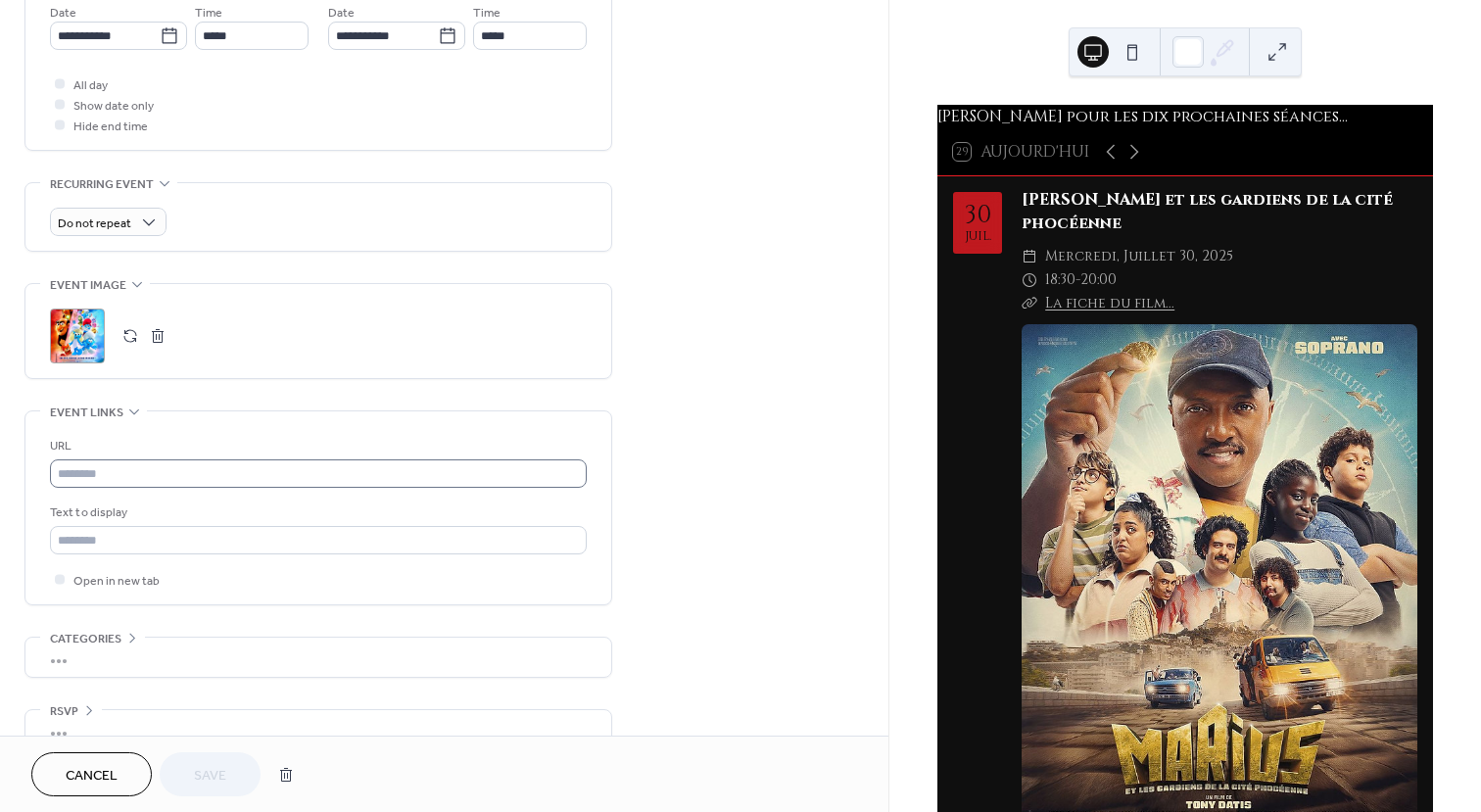 scroll, scrollTop: 720, scrollLeft: 0, axis: vertical 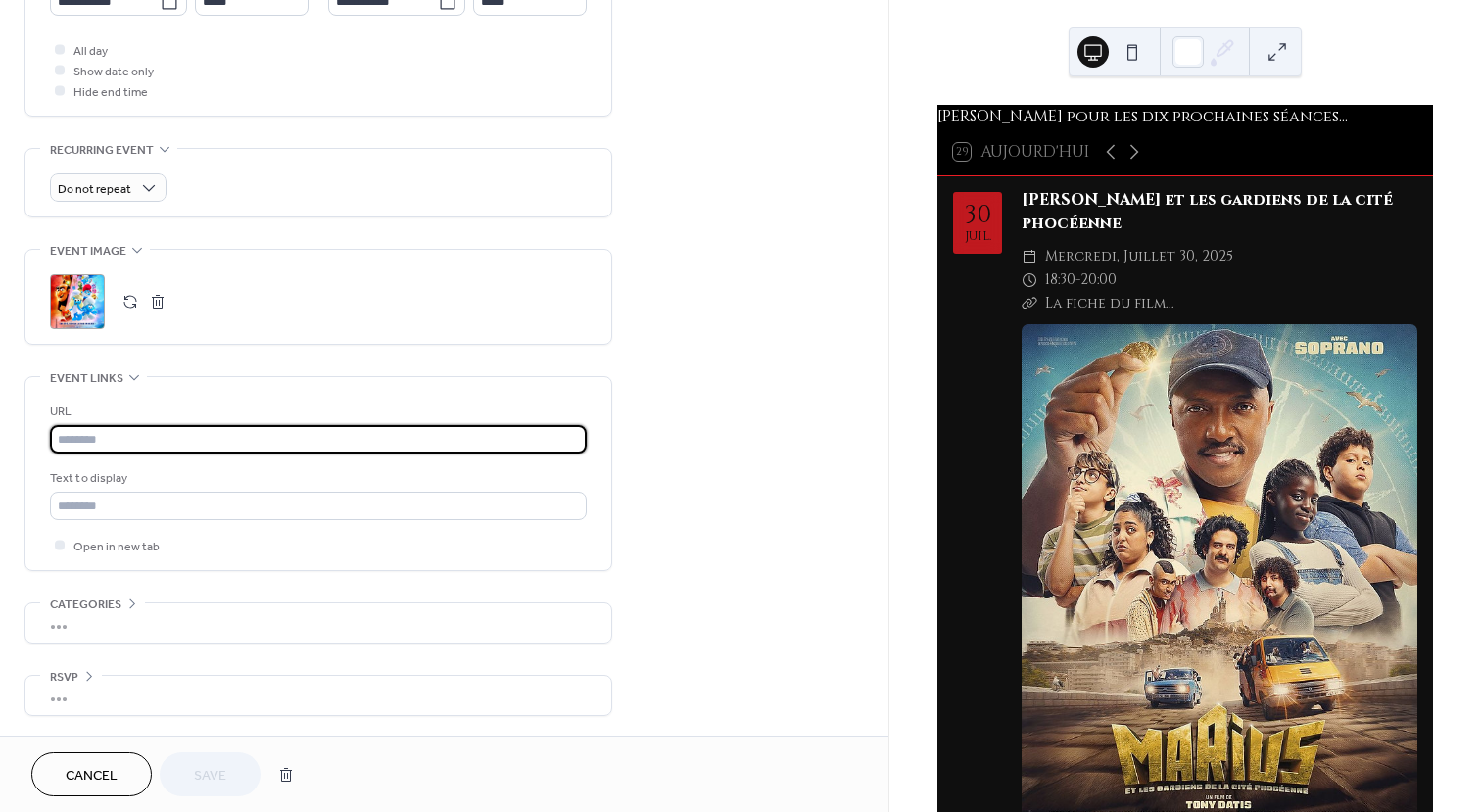 click at bounding box center (318, 439) 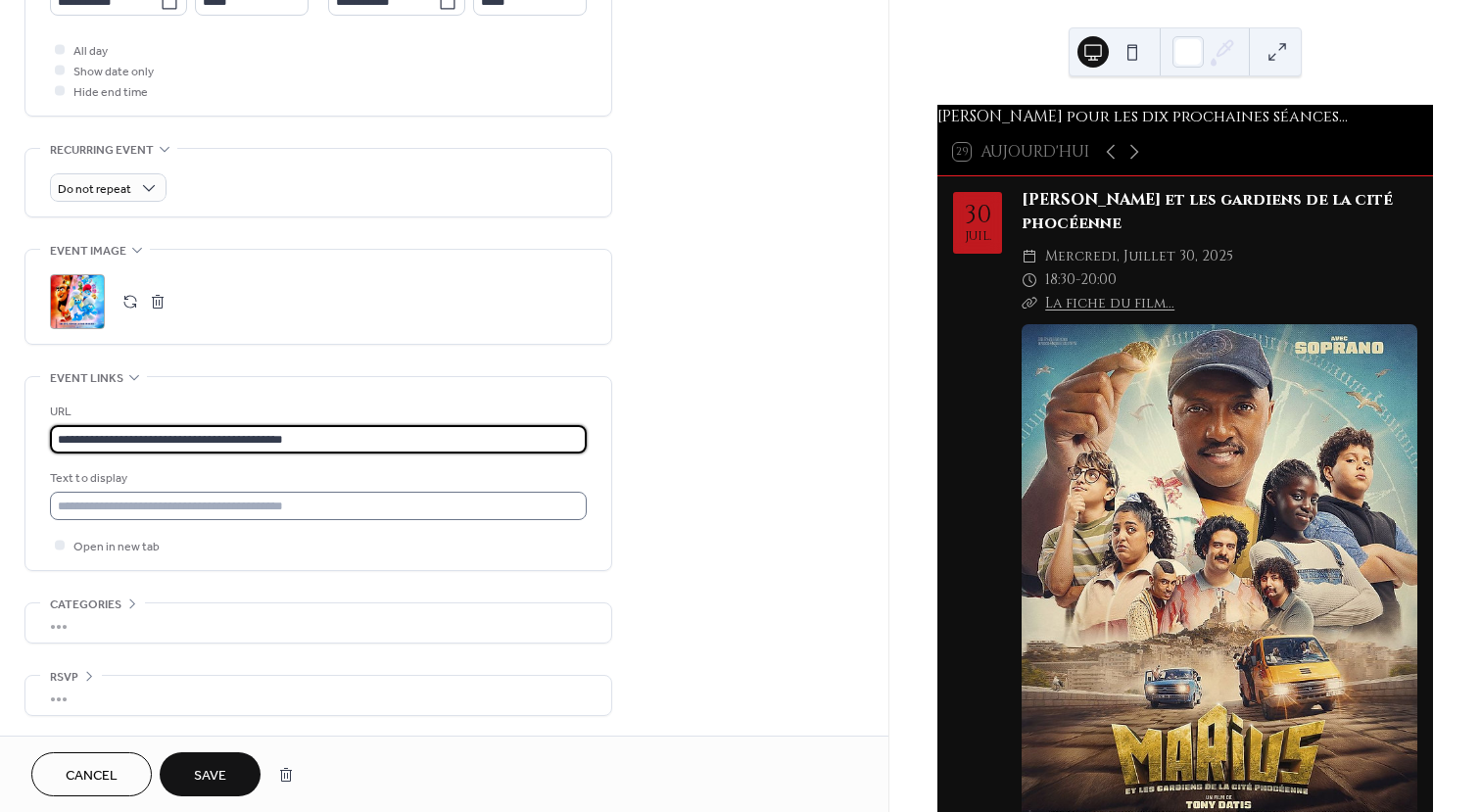 type on "**********" 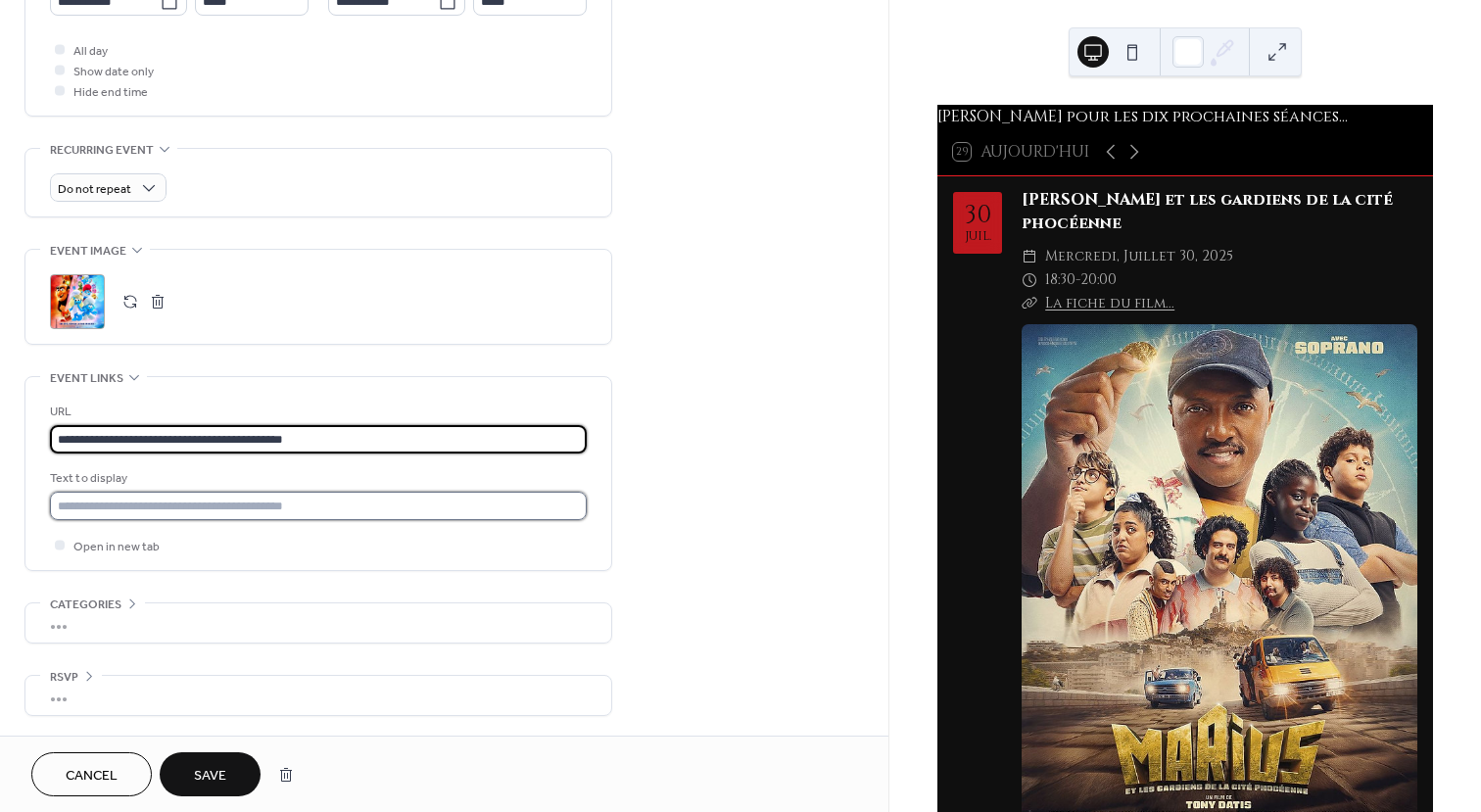 click at bounding box center (318, 505) 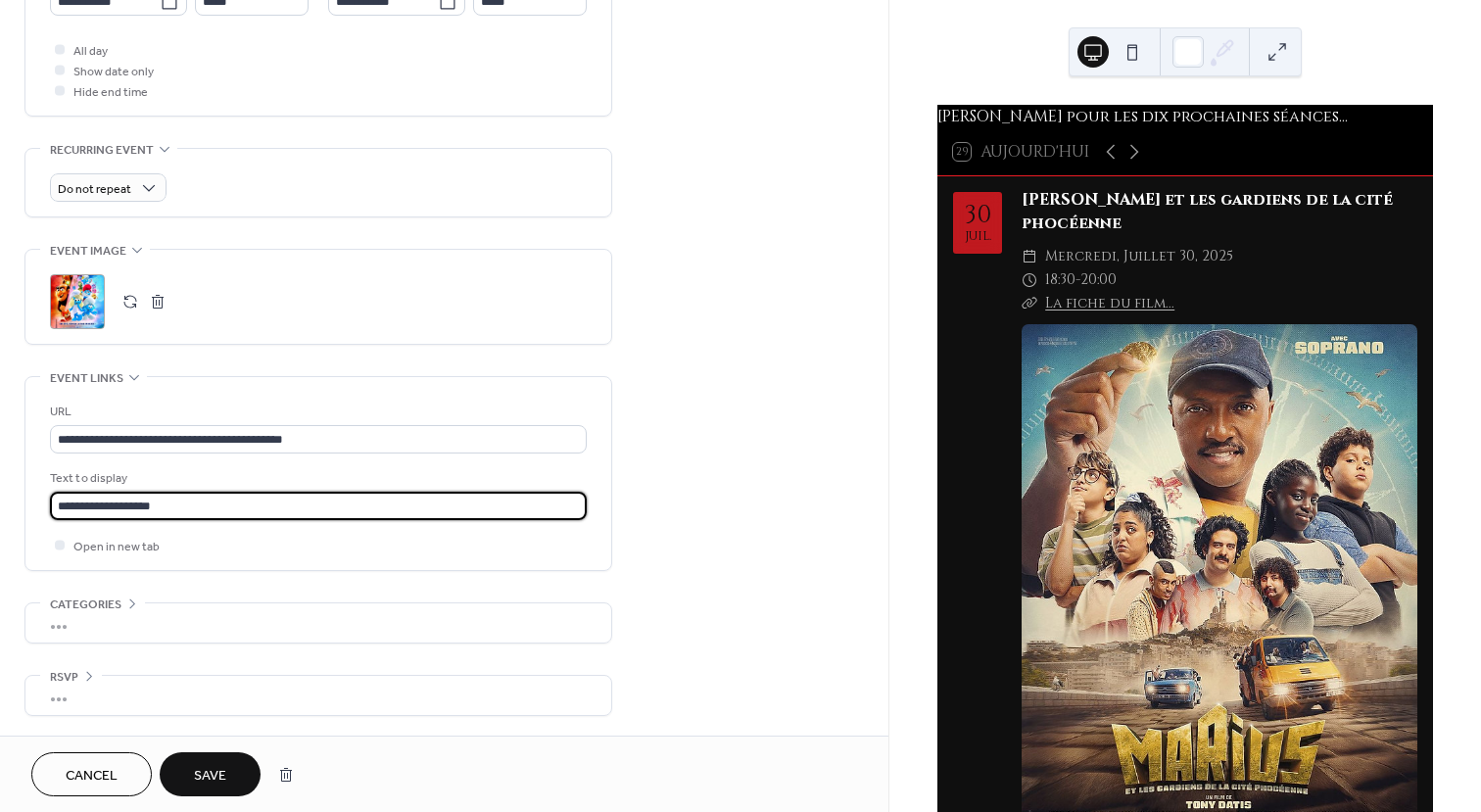 type on "**********" 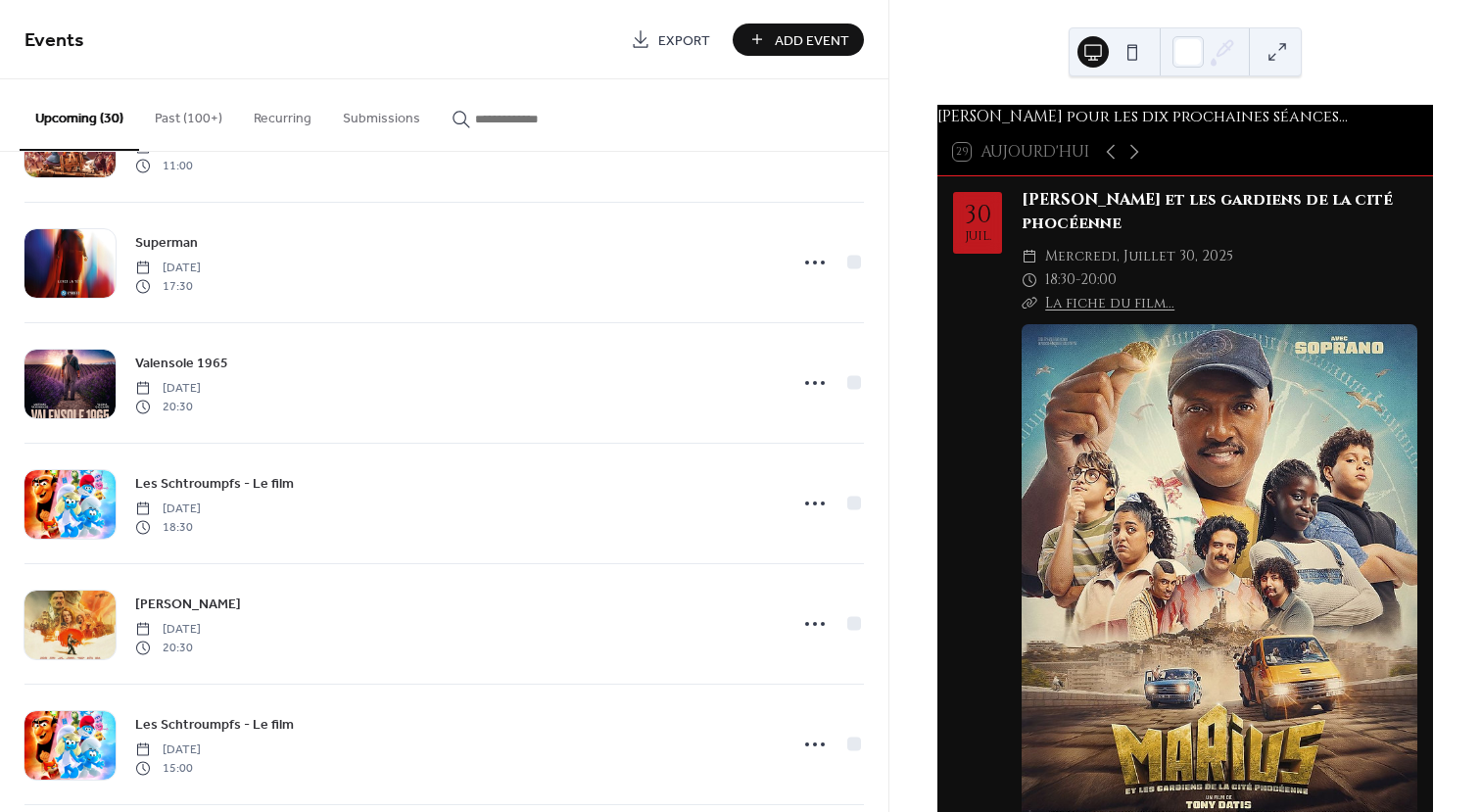 scroll, scrollTop: 1763, scrollLeft: 0, axis: vertical 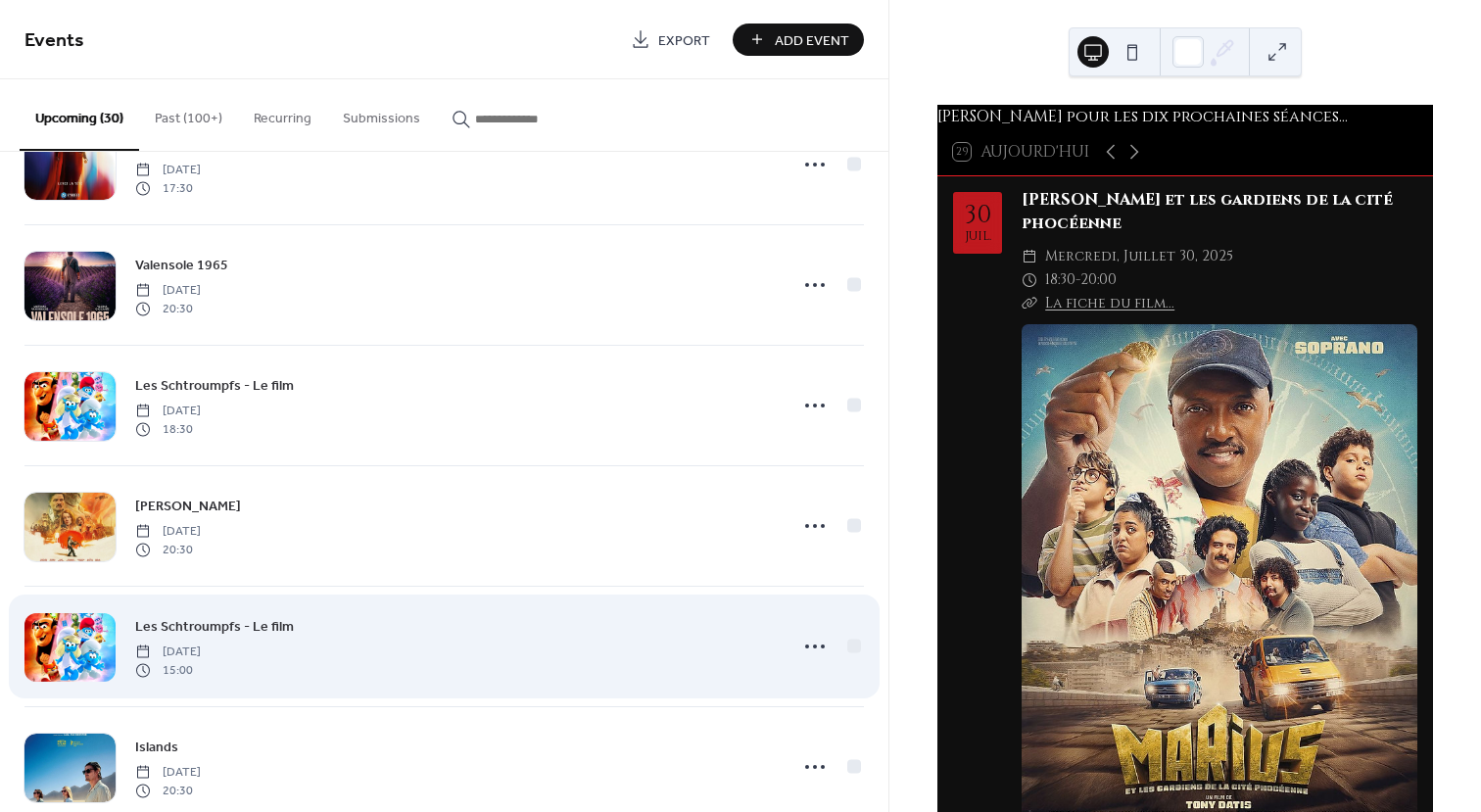 click at bounding box center [70, 647] 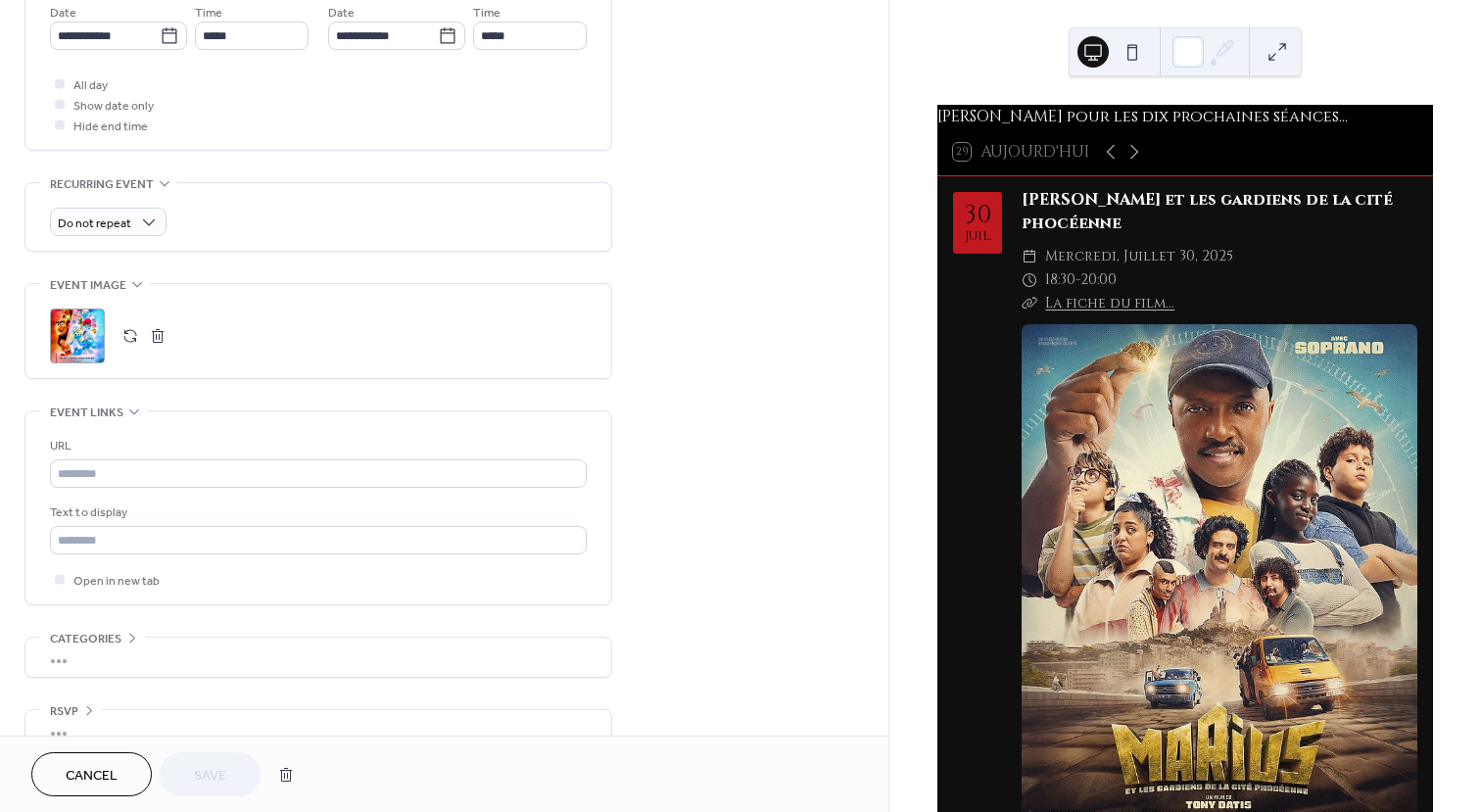 scroll, scrollTop: 720, scrollLeft: 0, axis: vertical 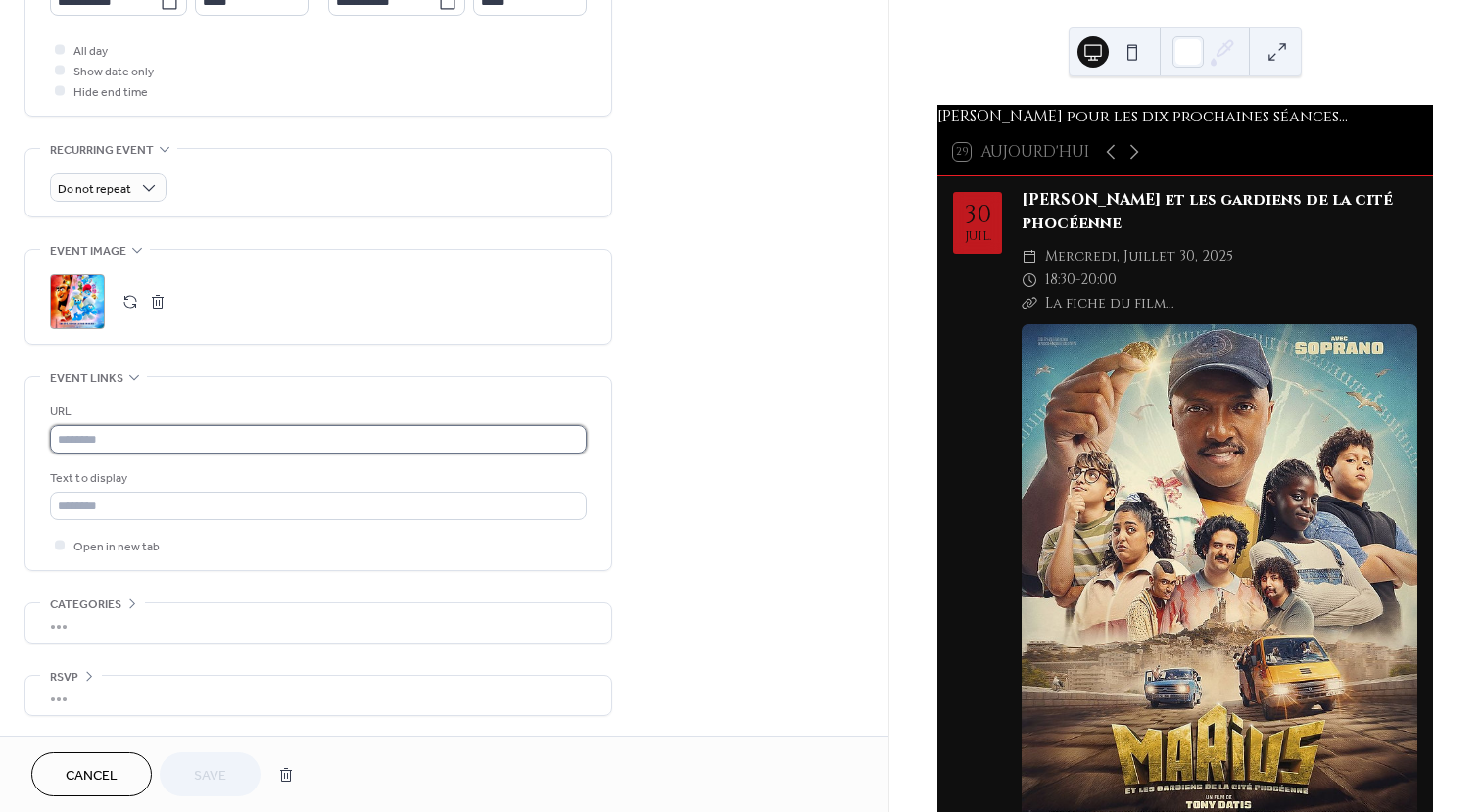 click at bounding box center (318, 439) 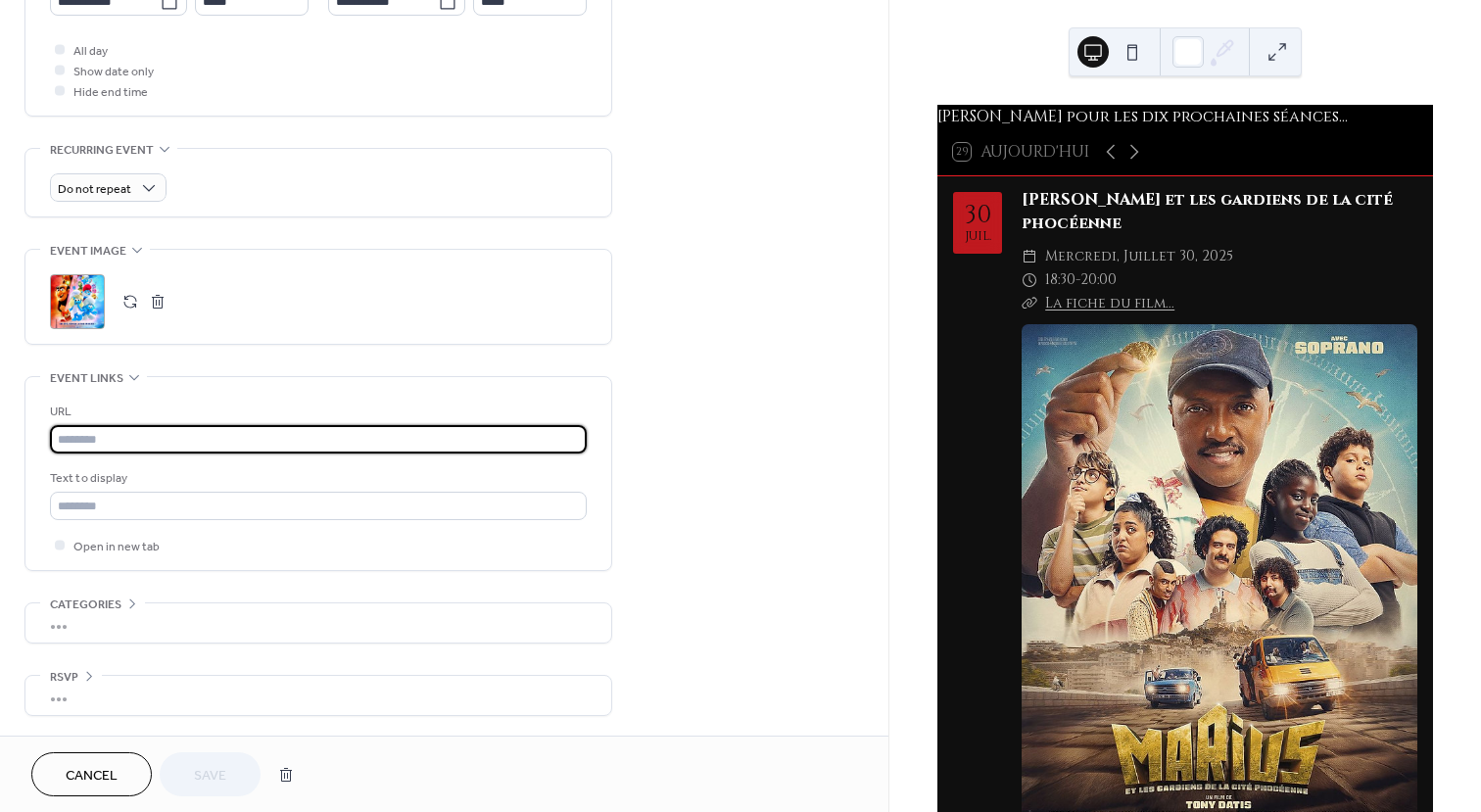 paste on "**********" 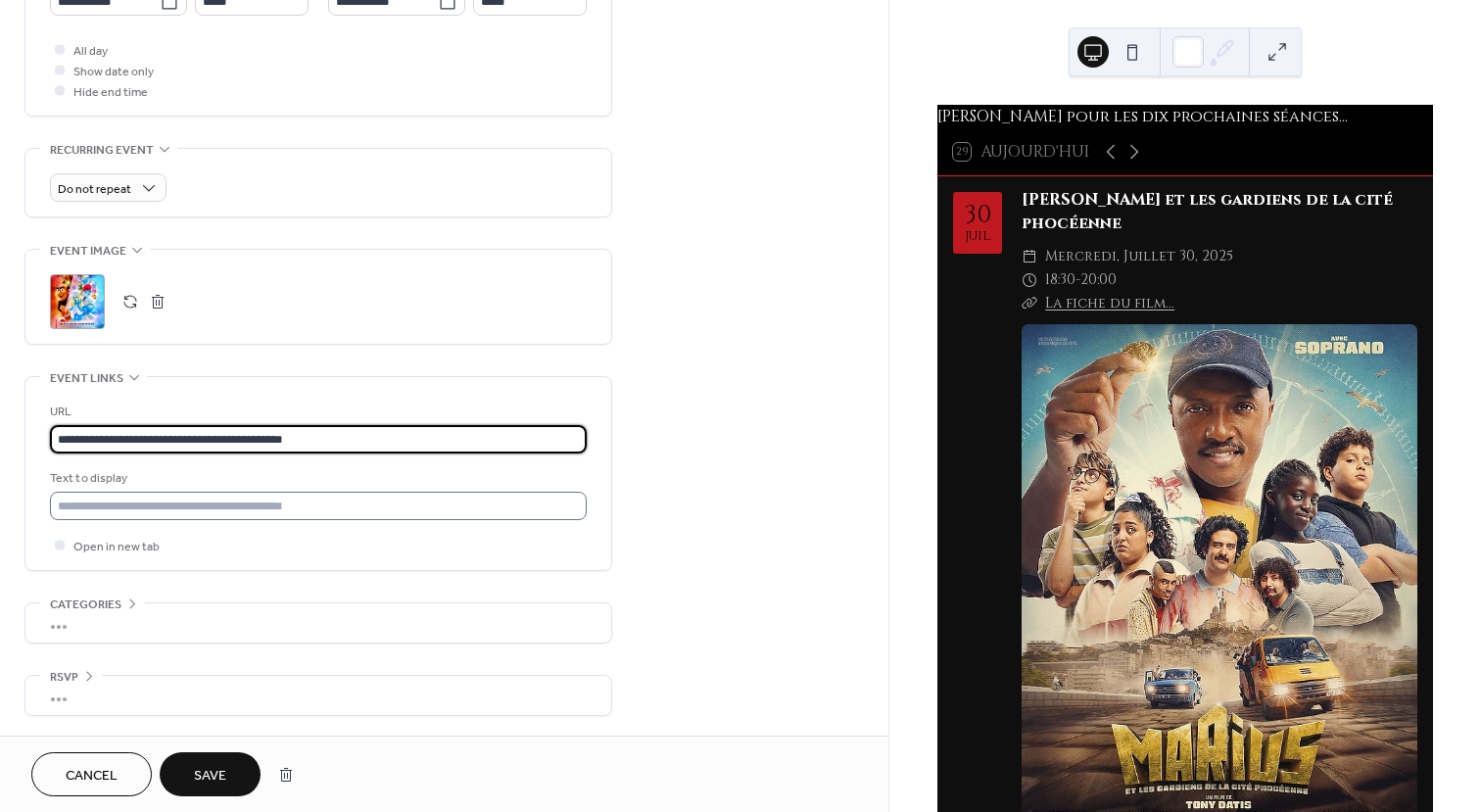 type on "**********" 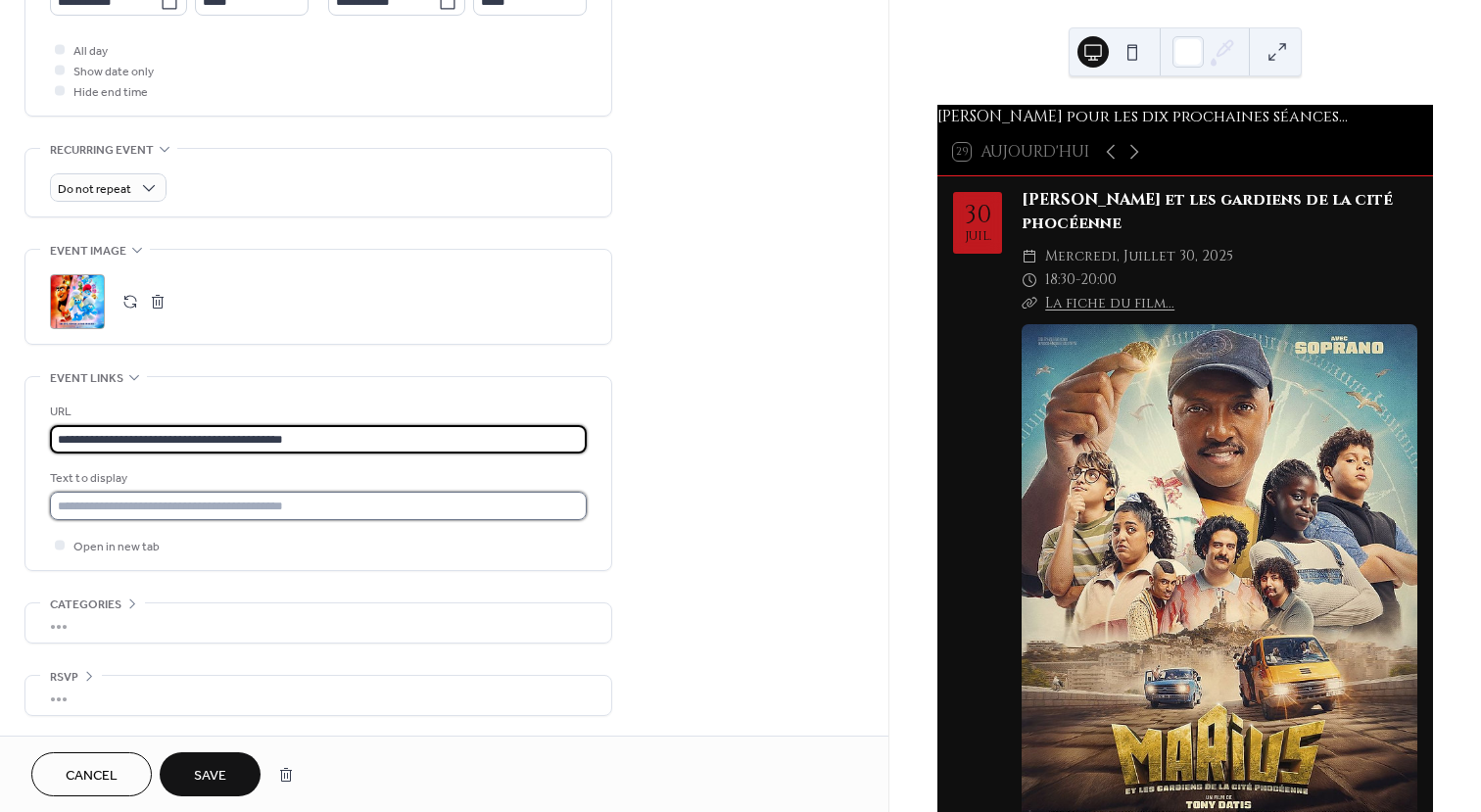 click at bounding box center (318, 505) 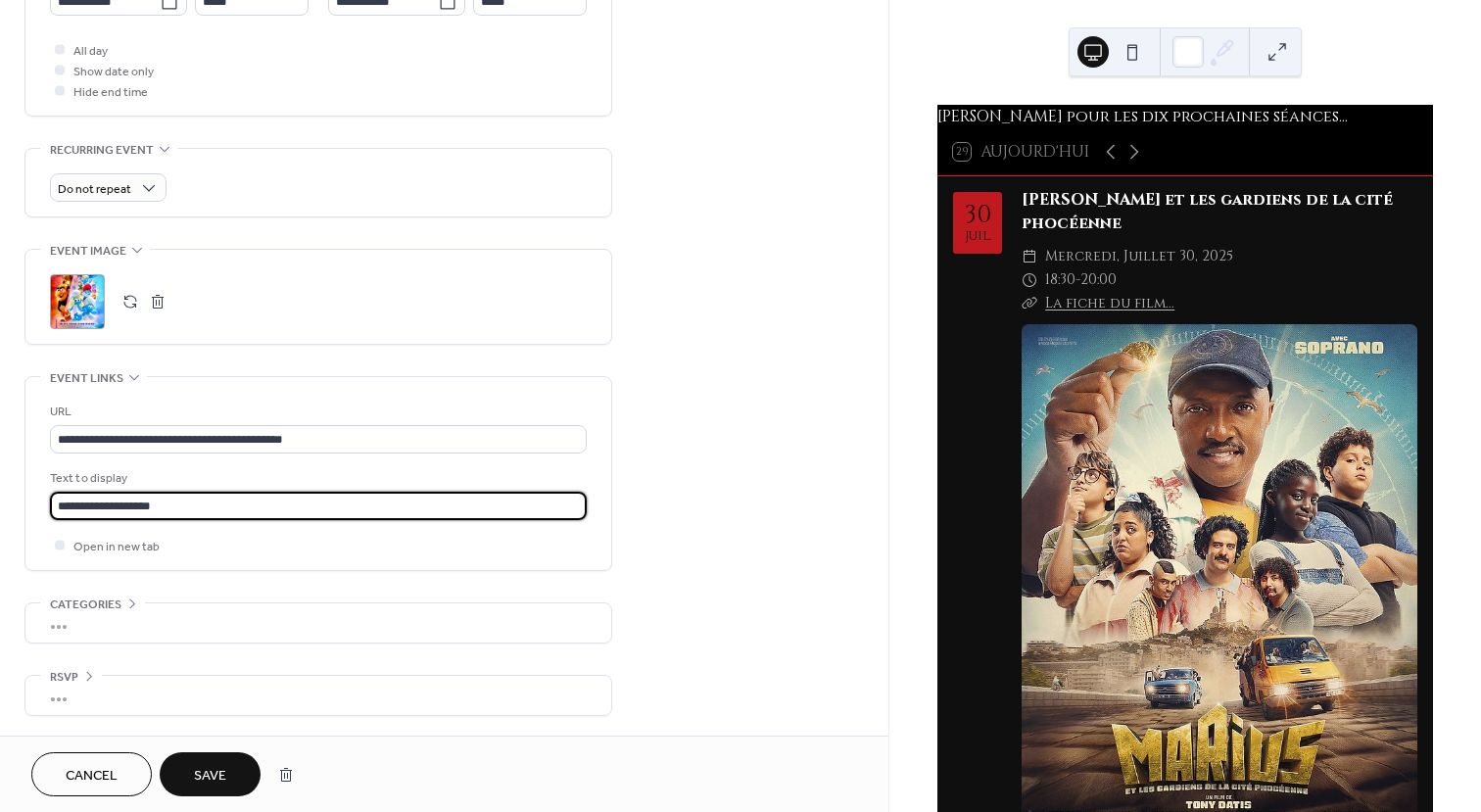 type on "**********" 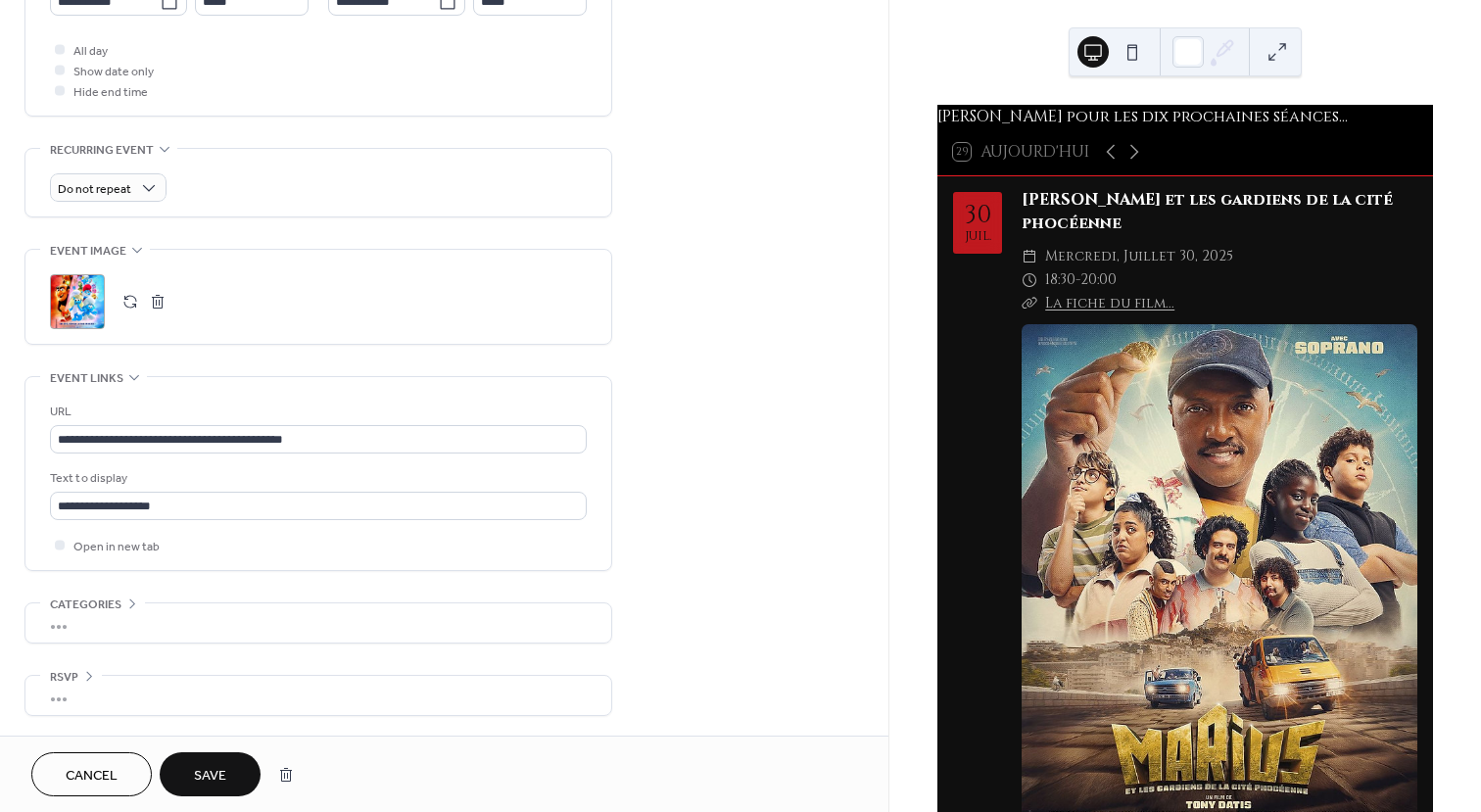 click on "Save" at bounding box center (210, 776) 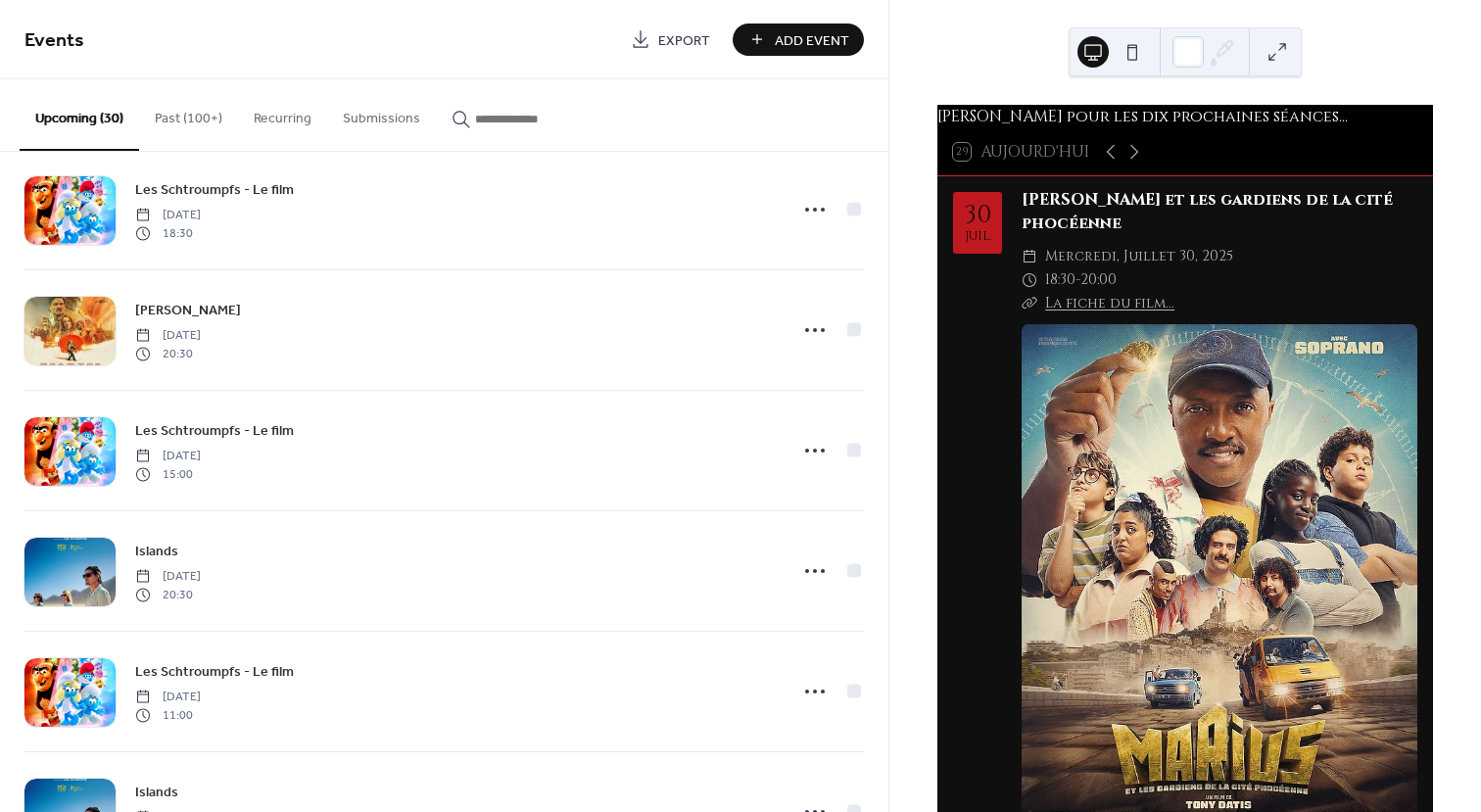 scroll, scrollTop: 2057, scrollLeft: 0, axis: vertical 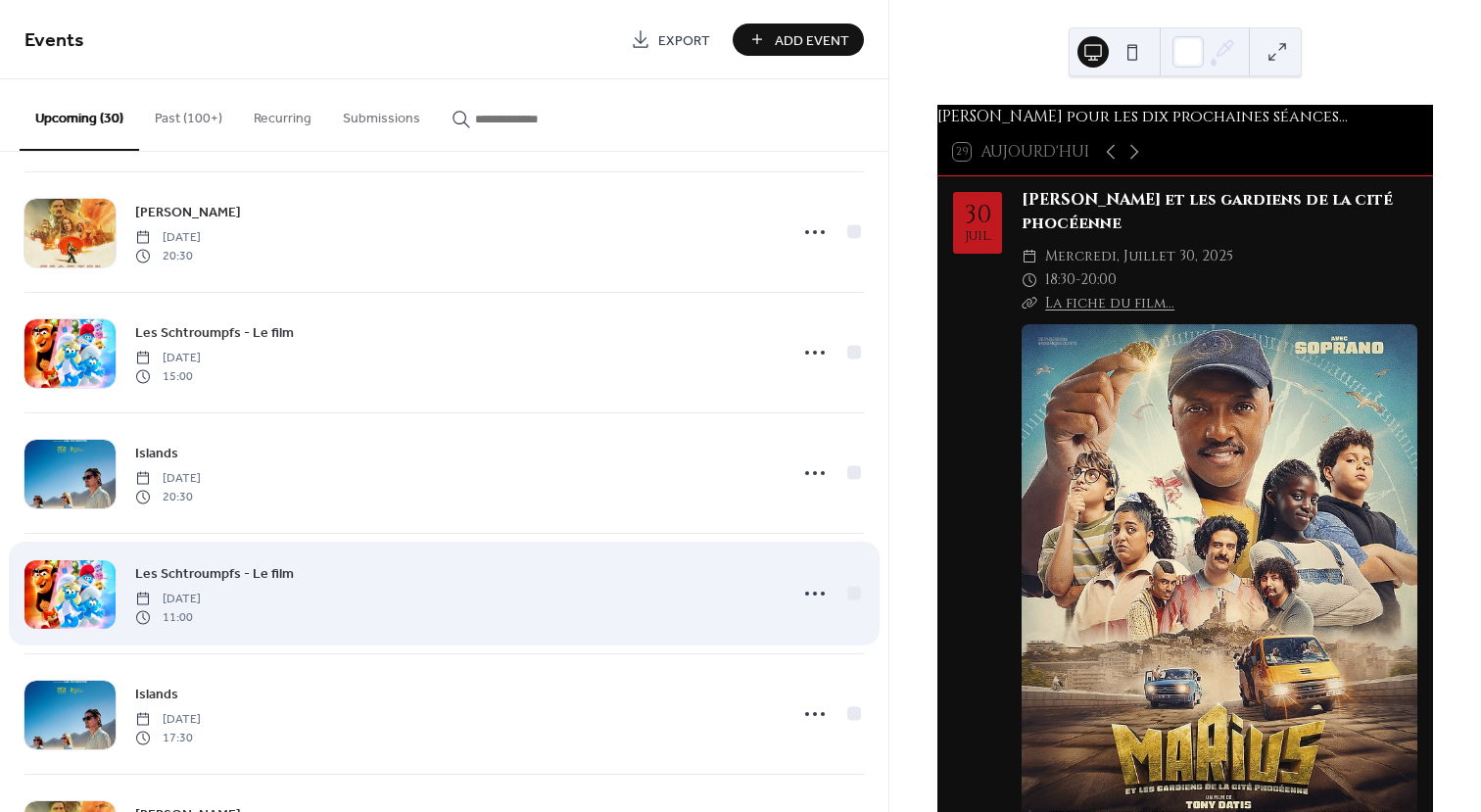 click at bounding box center [70, 595] 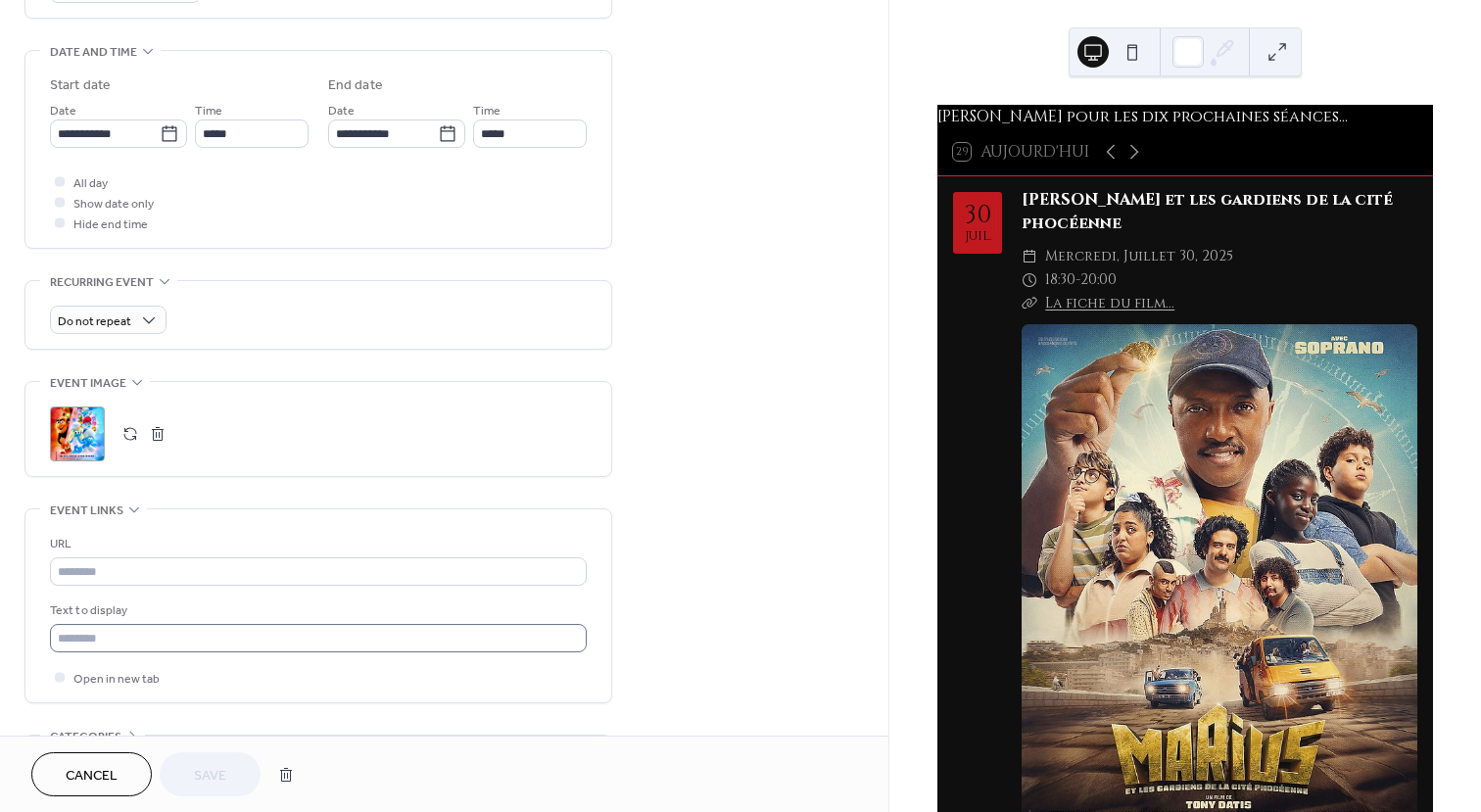 scroll, scrollTop: 720, scrollLeft: 0, axis: vertical 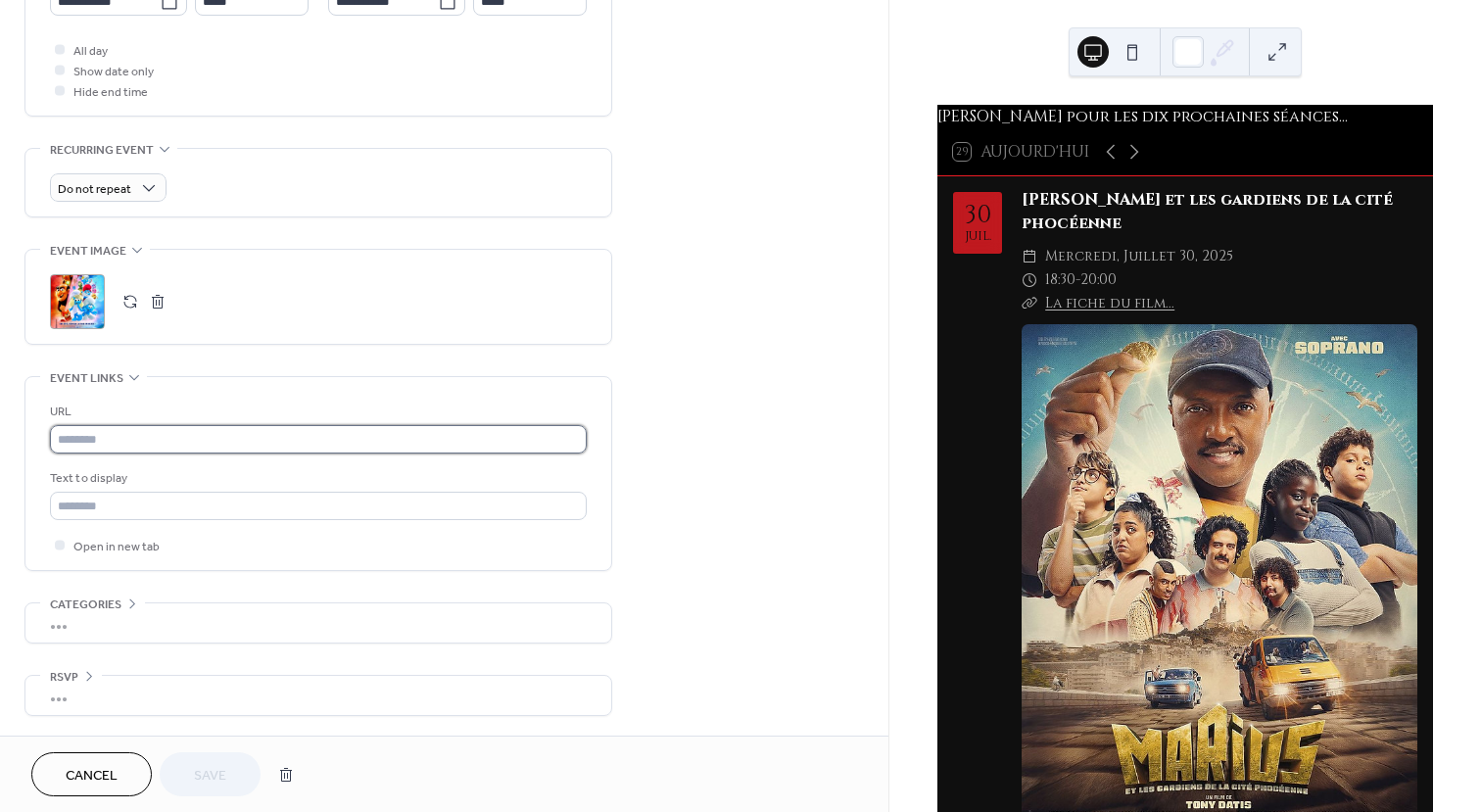 click at bounding box center (318, 439) 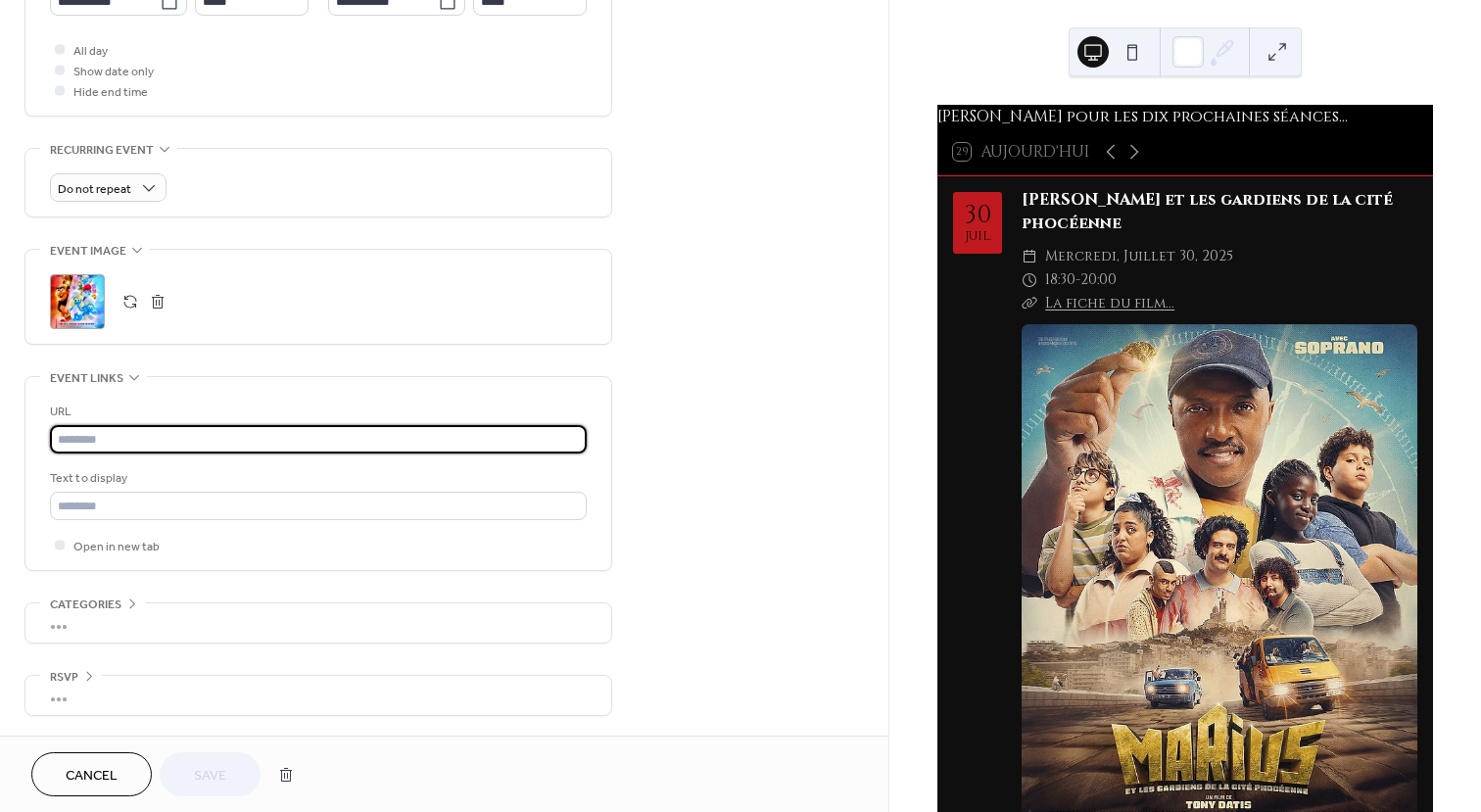 paste on "**********" 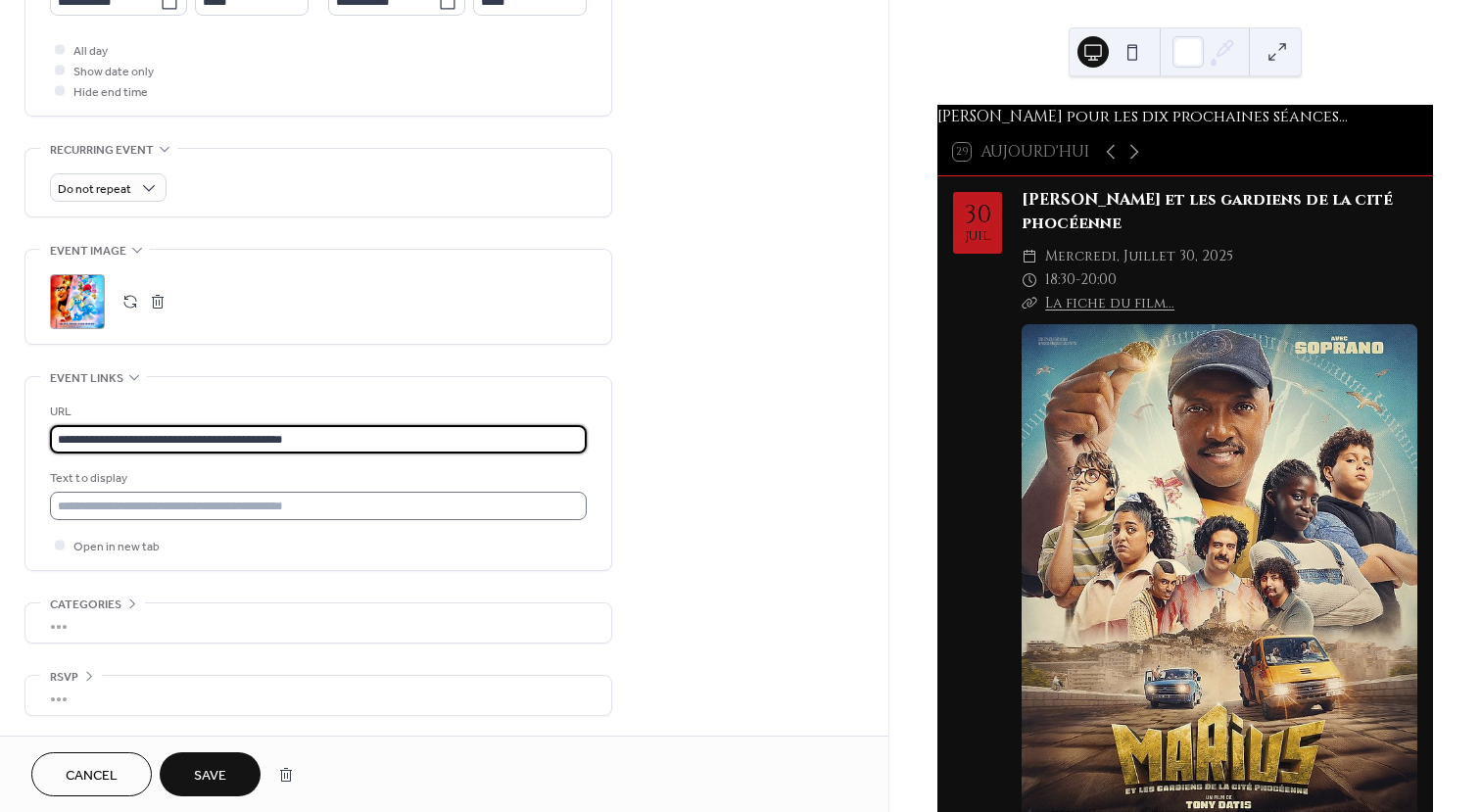 type on "**********" 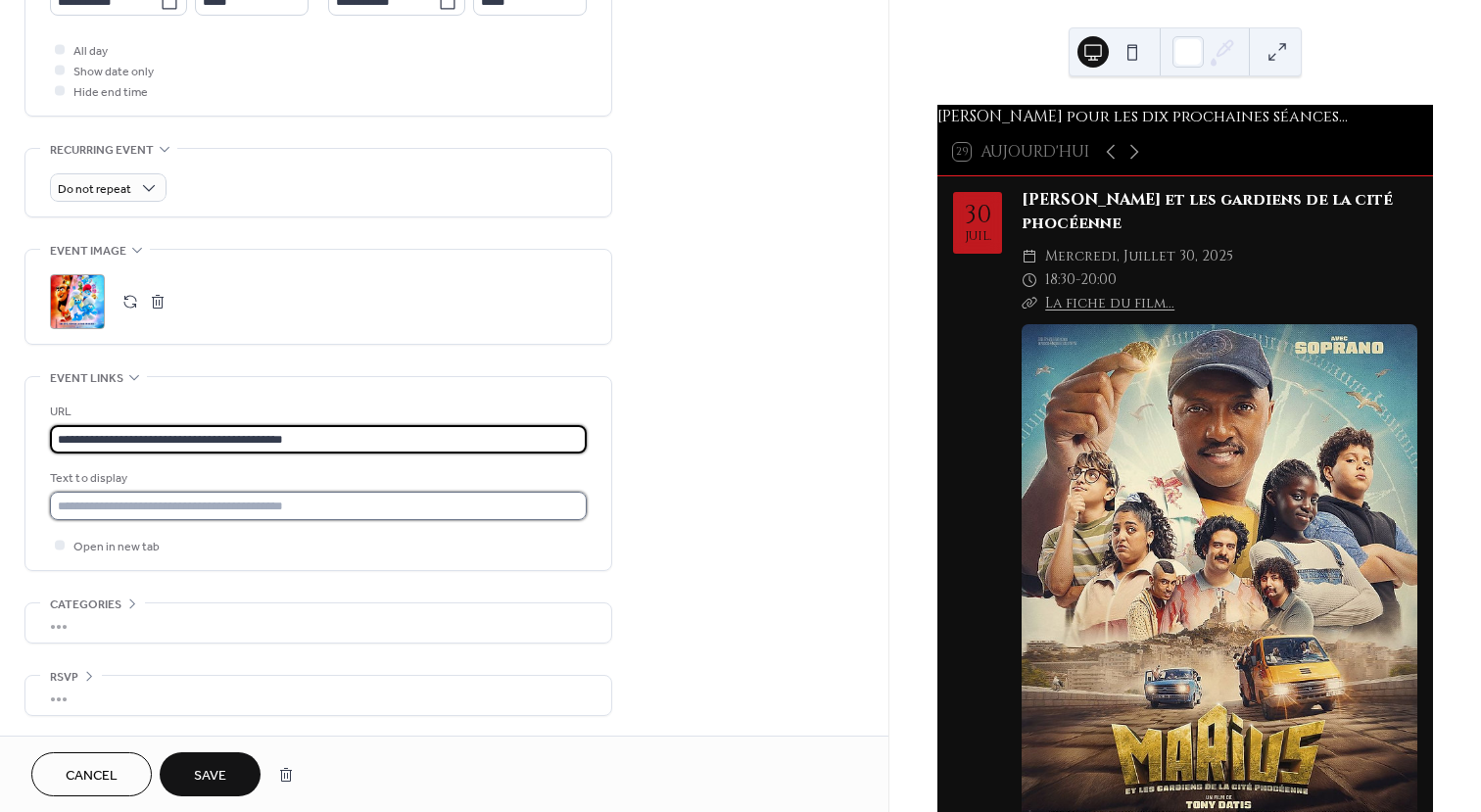 click at bounding box center [318, 505] 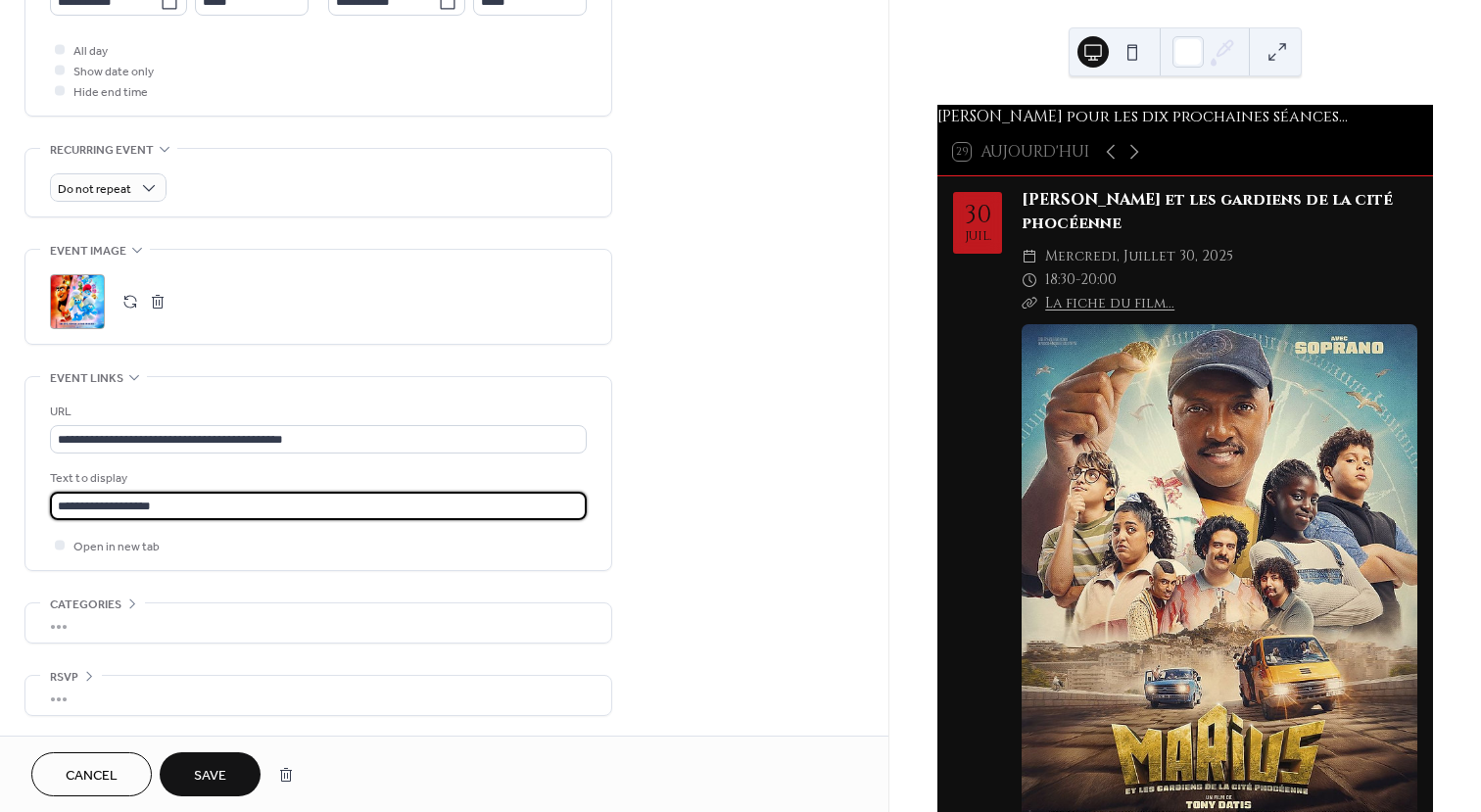 type on "**********" 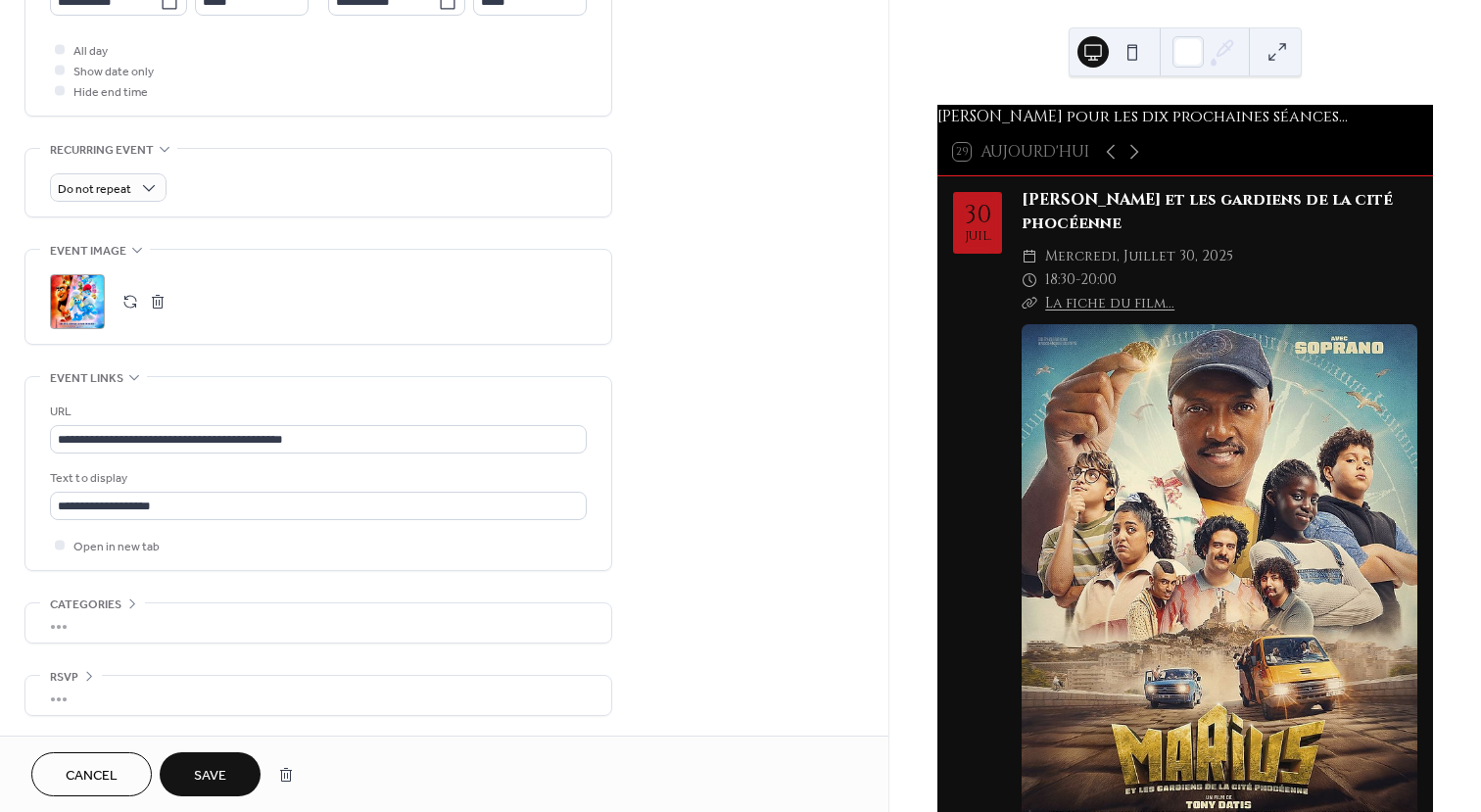 click on "Save" at bounding box center [210, 776] 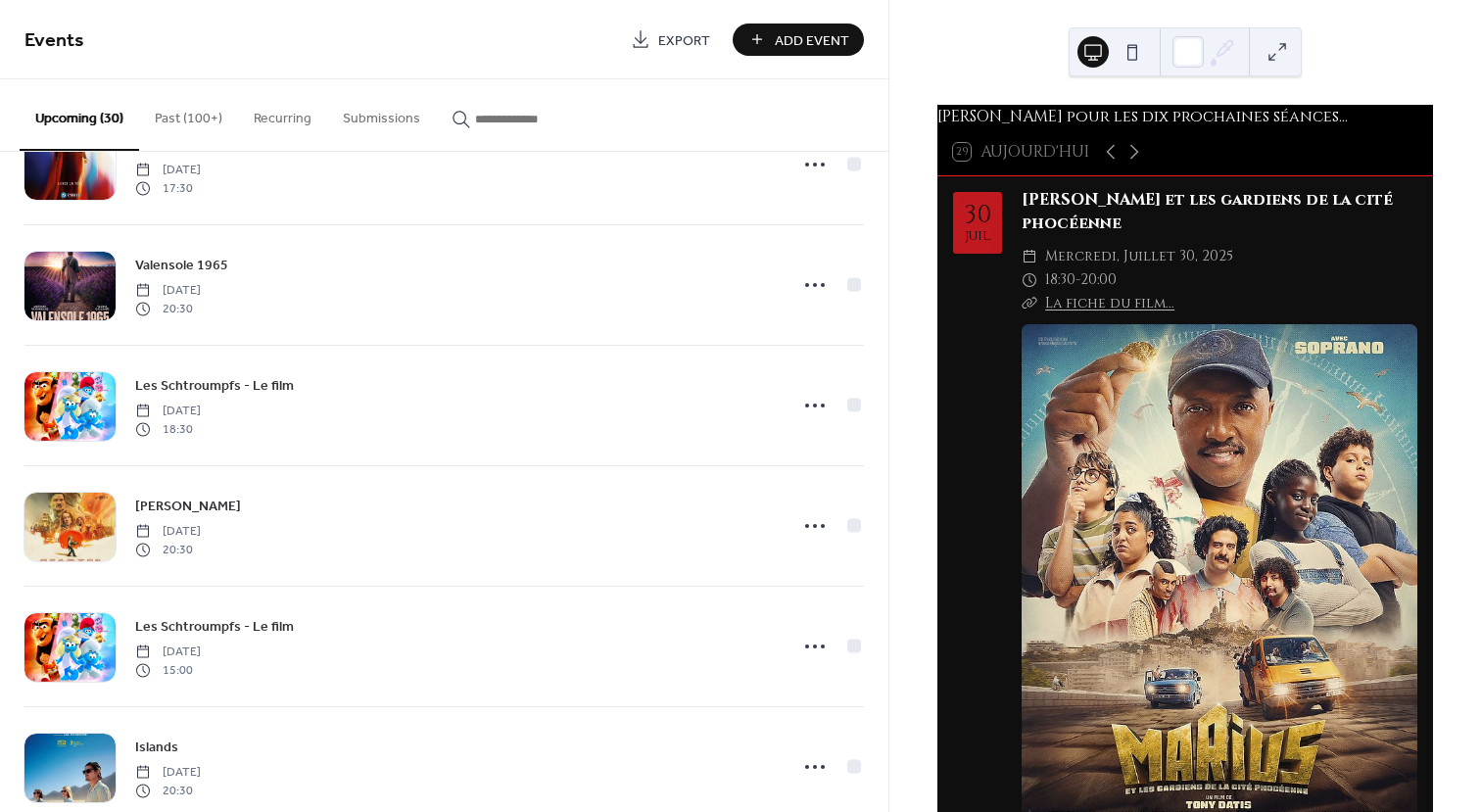 scroll, scrollTop: 1861, scrollLeft: 0, axis: vertical 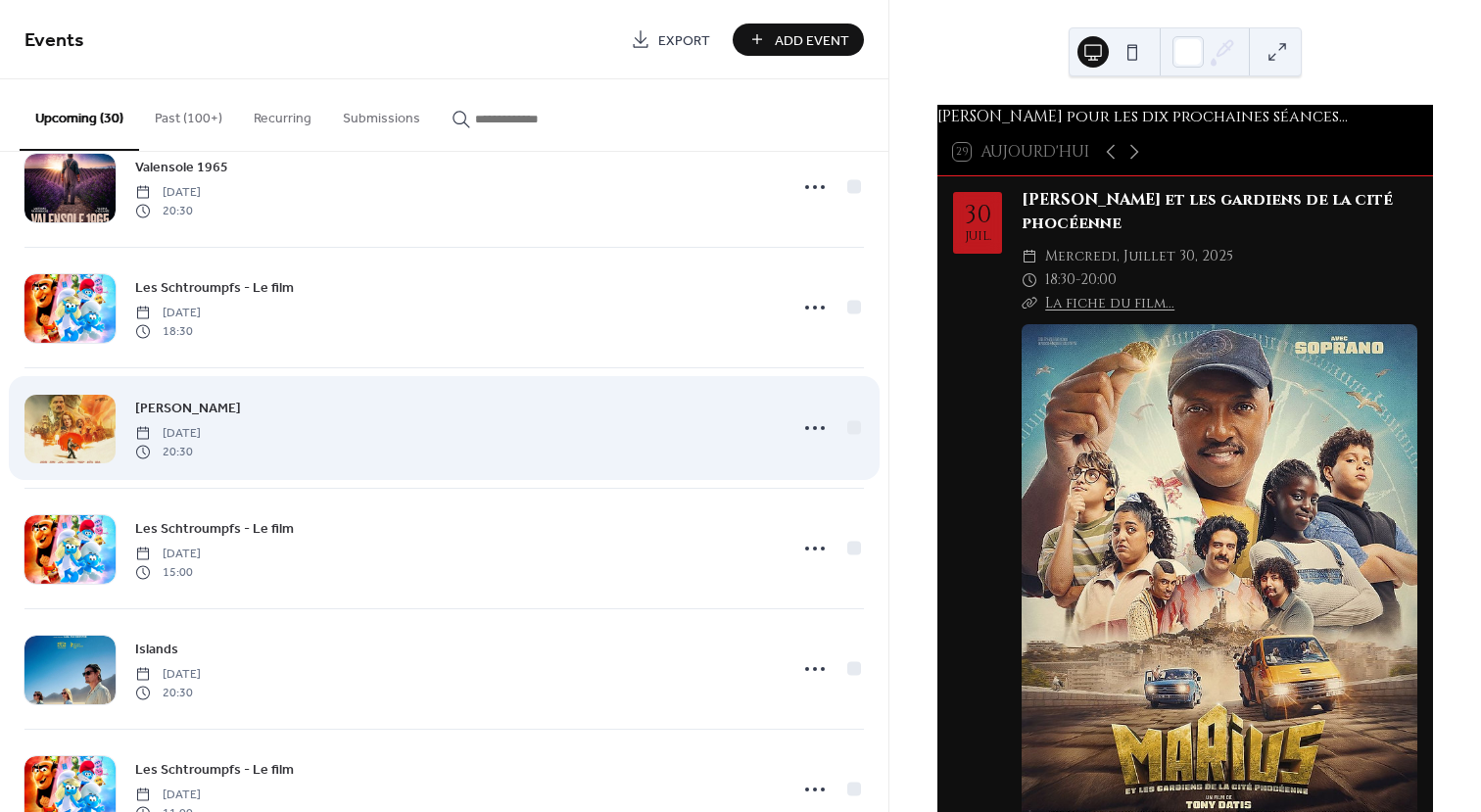 click at bounding box center [70, 429] 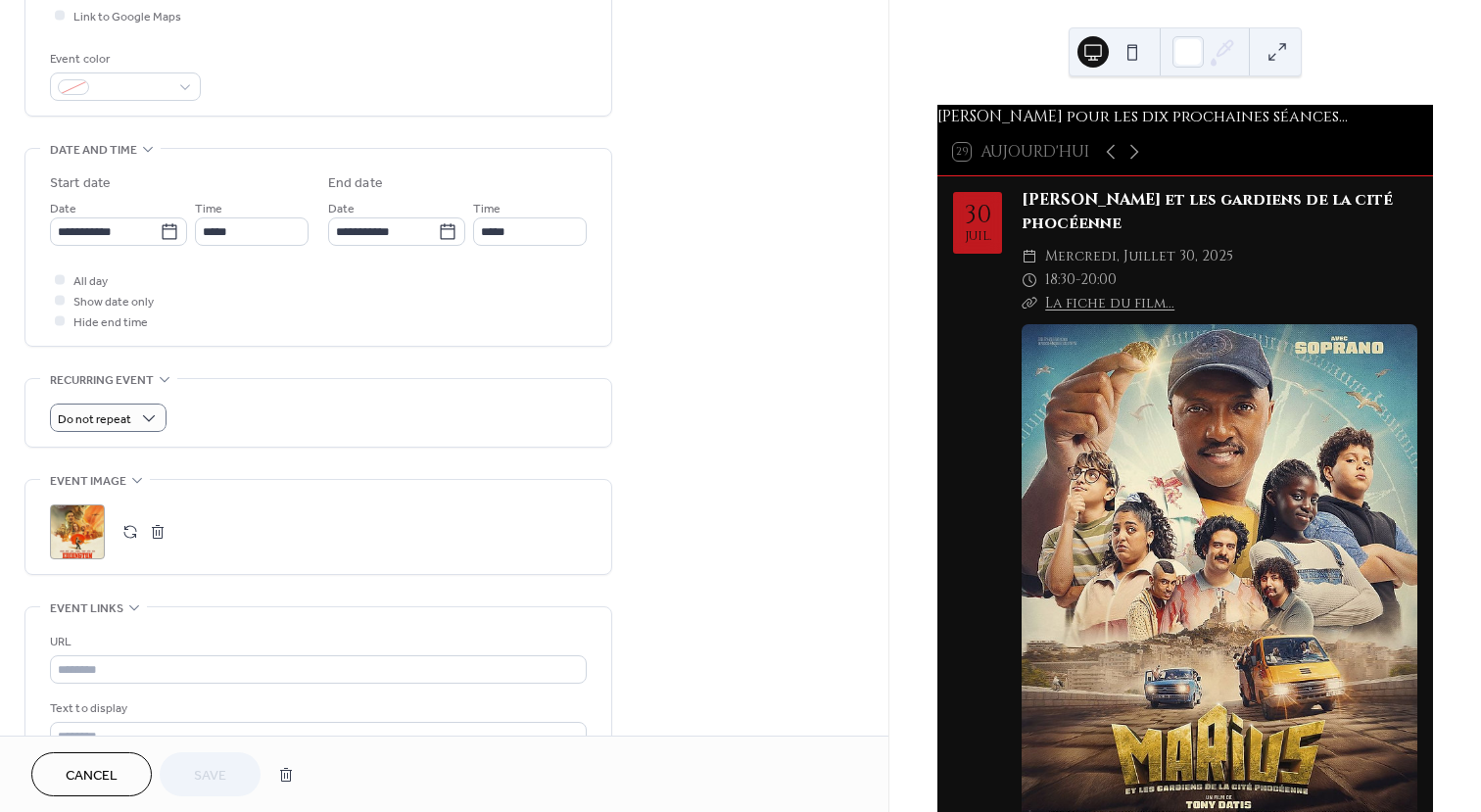 scroll, scrollTop: 686, scrollLeft: 0, axis: vertical 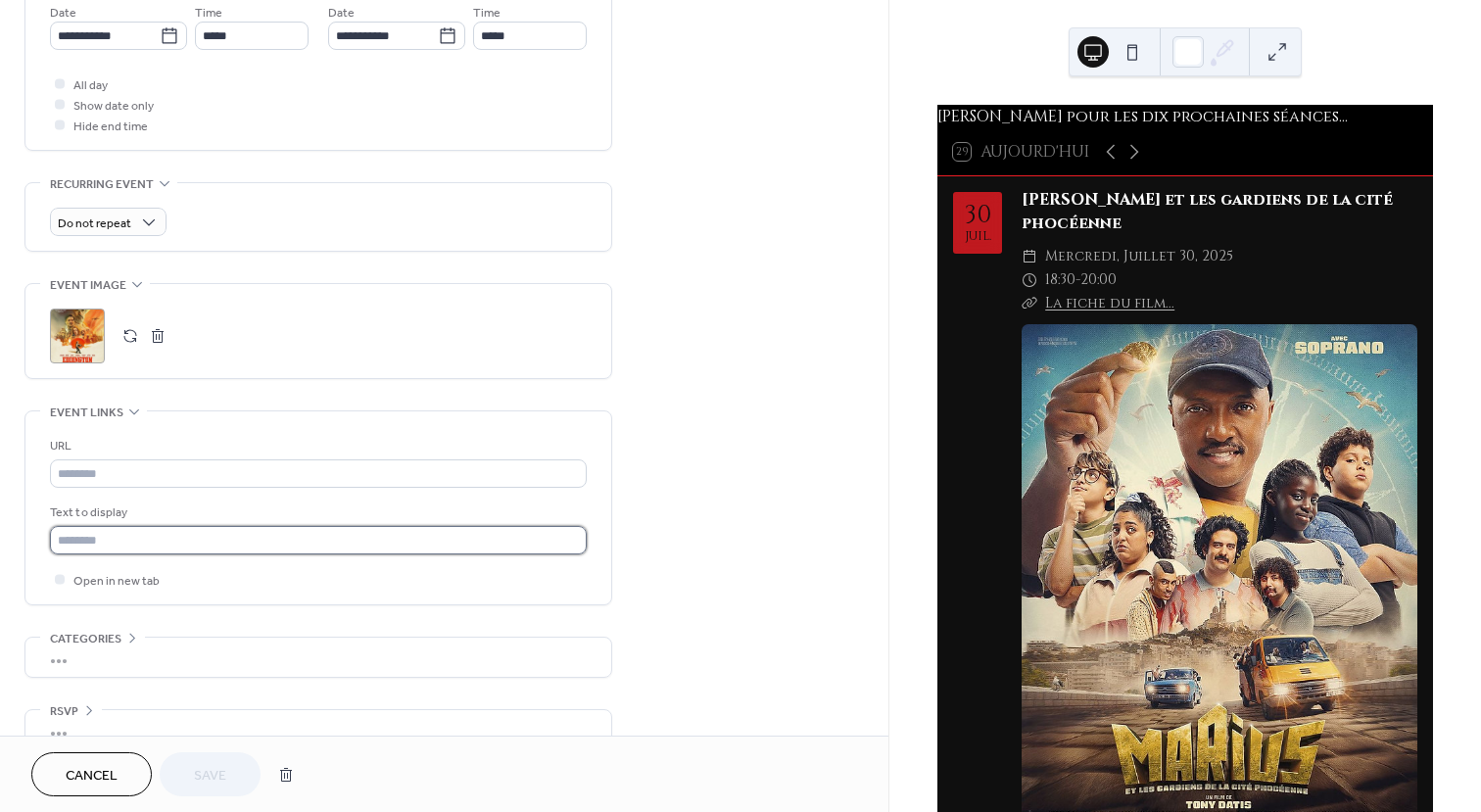 click at bounding box center [318, 540] 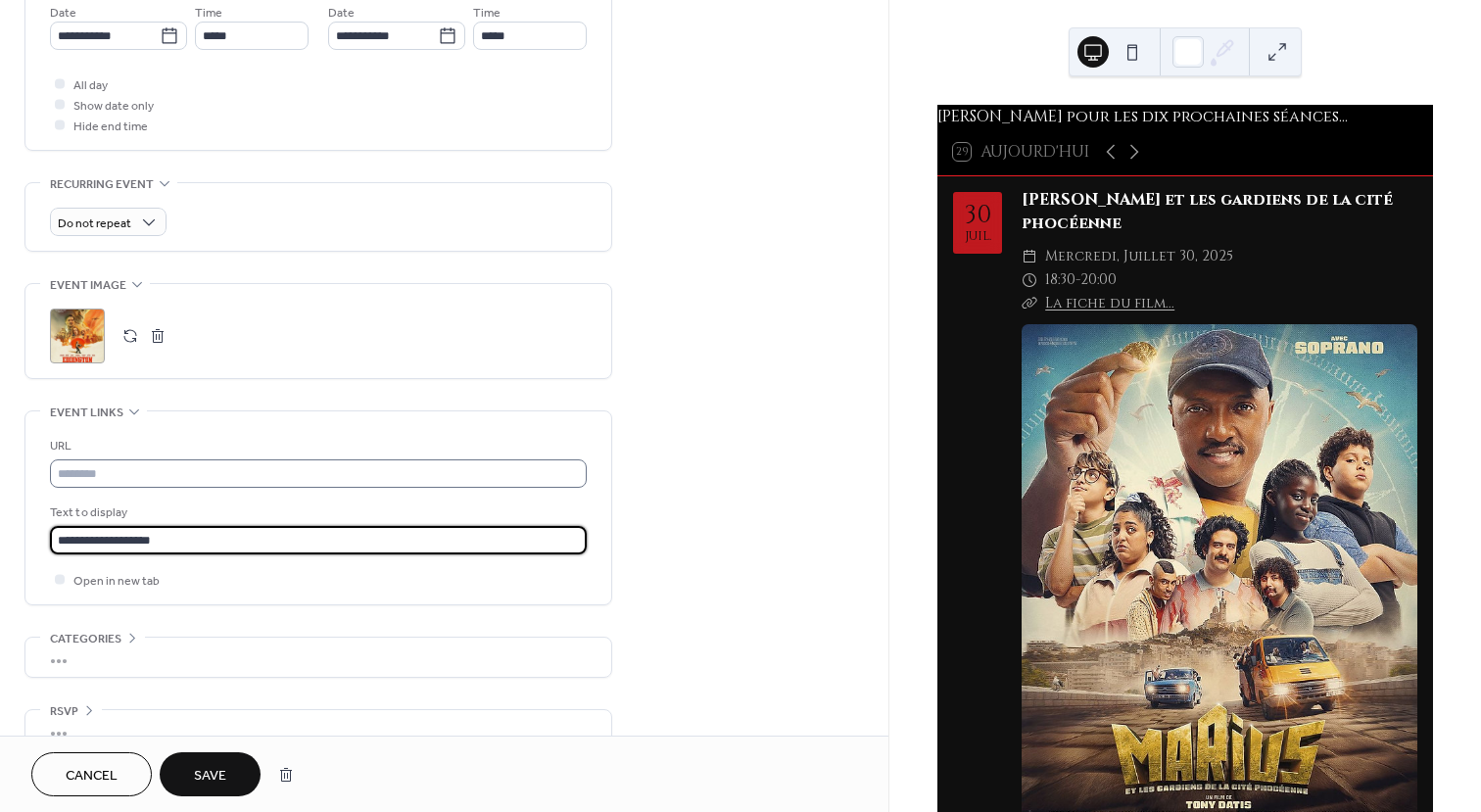 type on "**********" 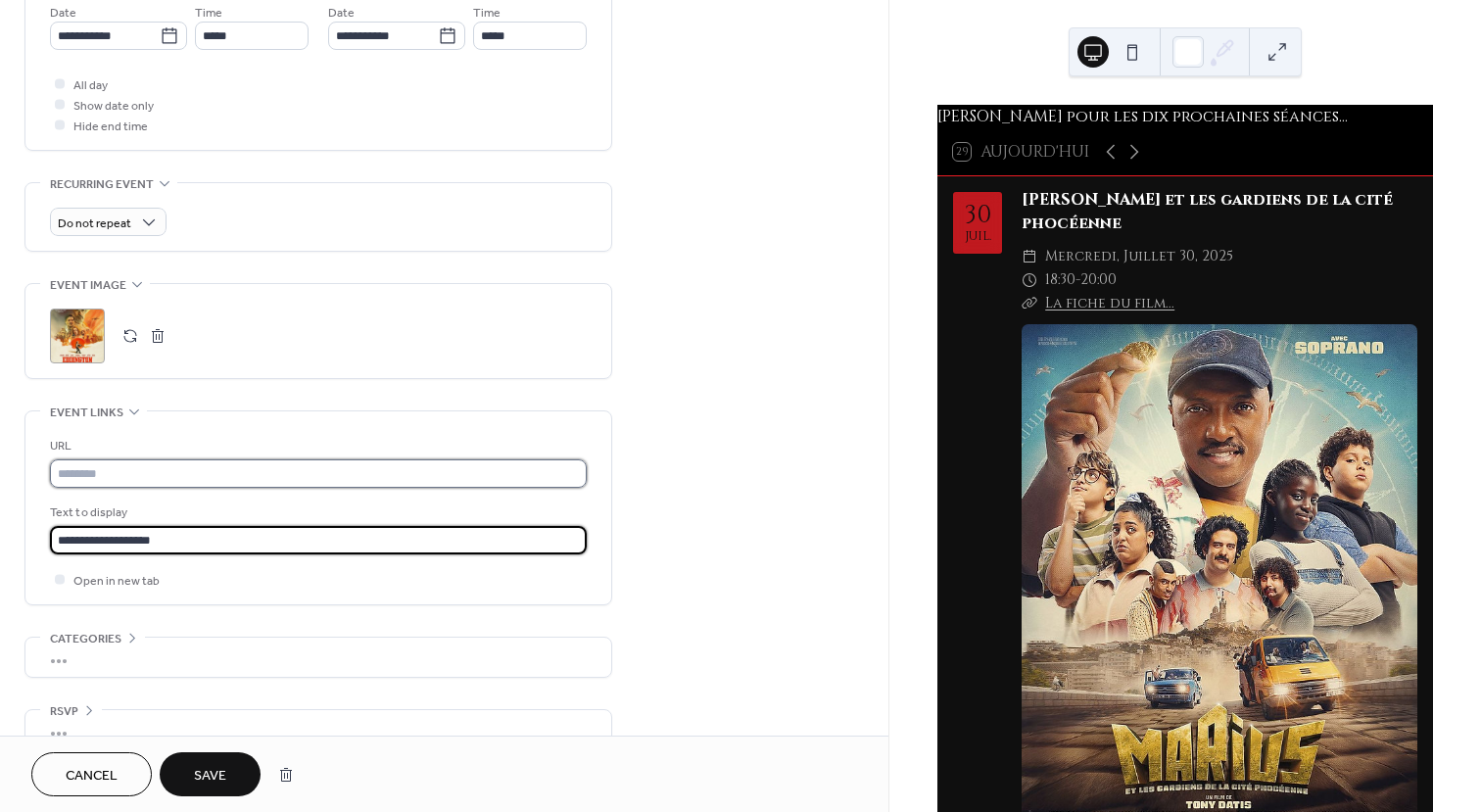 click at bounding box center [318, 473] 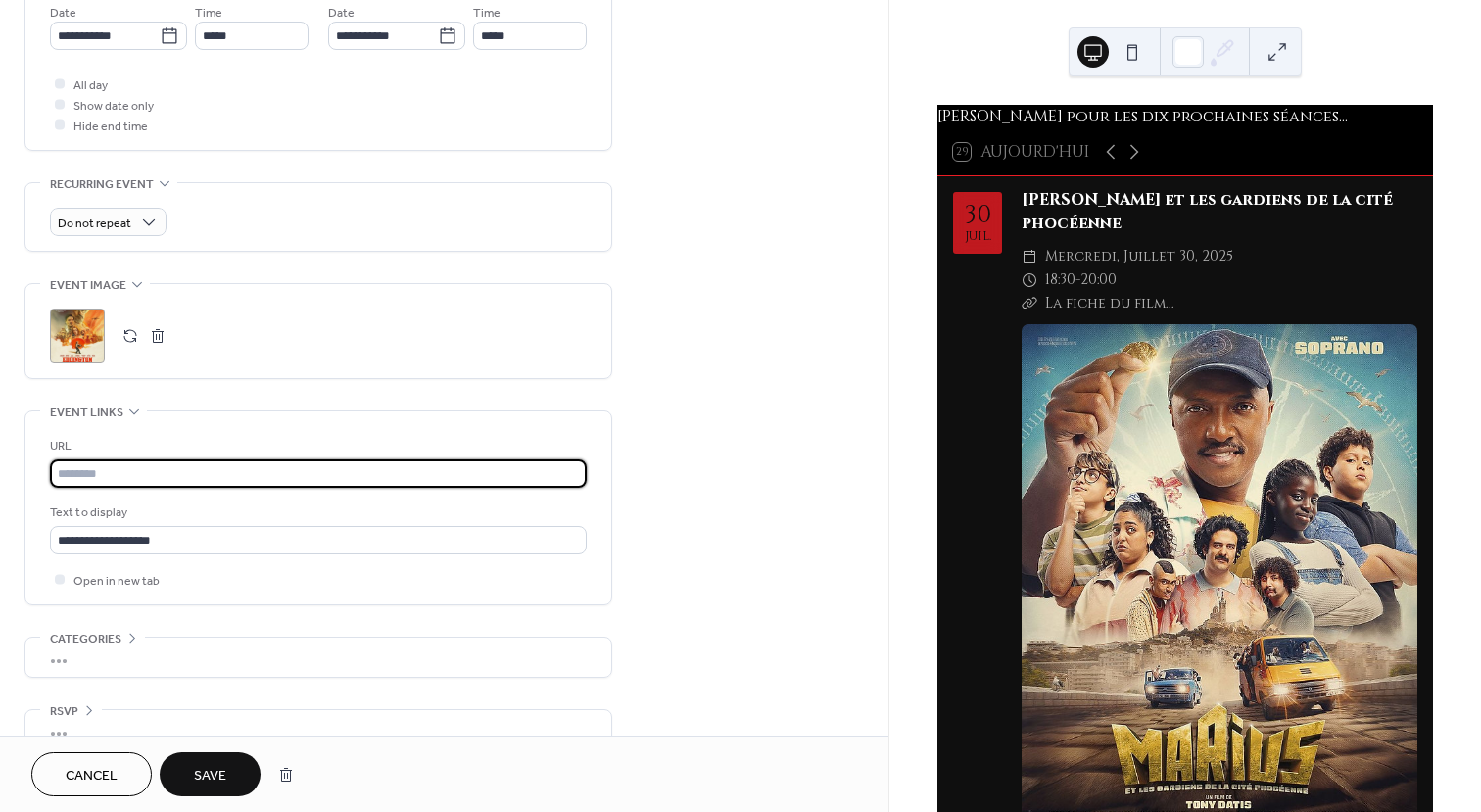 paste on "**********" 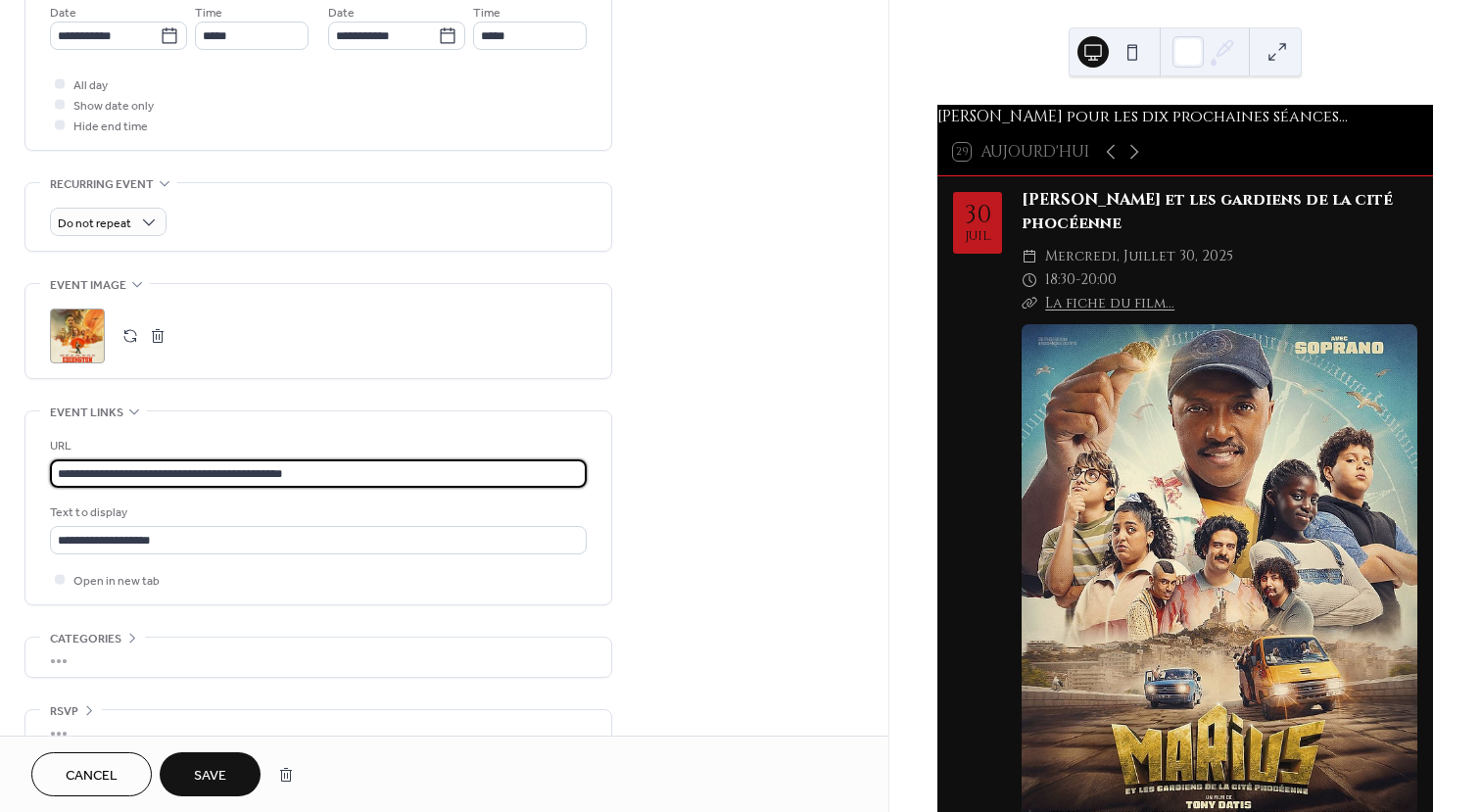 click on "**********" at bounding box center [318, 473] 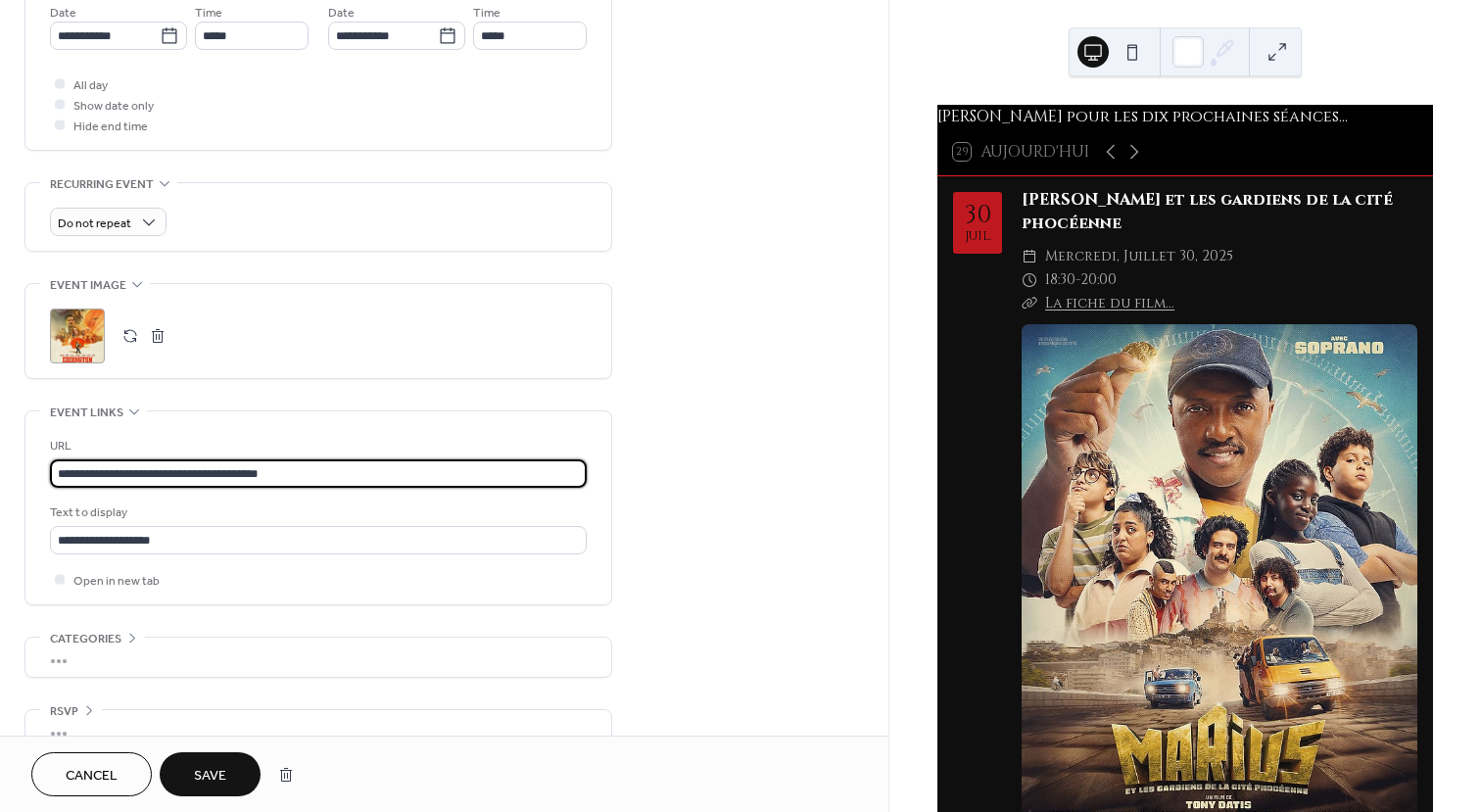 click on "**********" at bounding box center [318, 473] 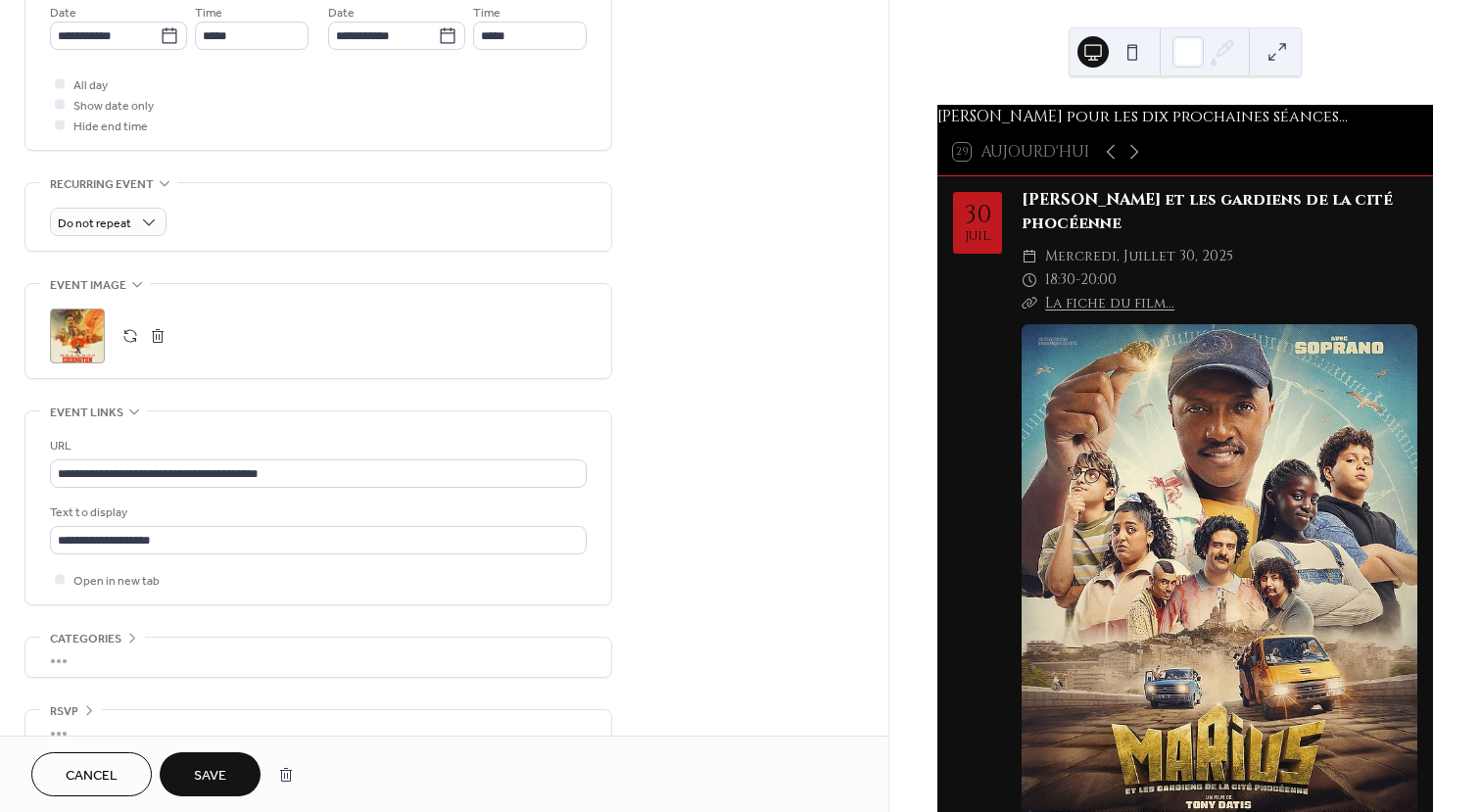 click on "Save" at bounding box center [210, 776] 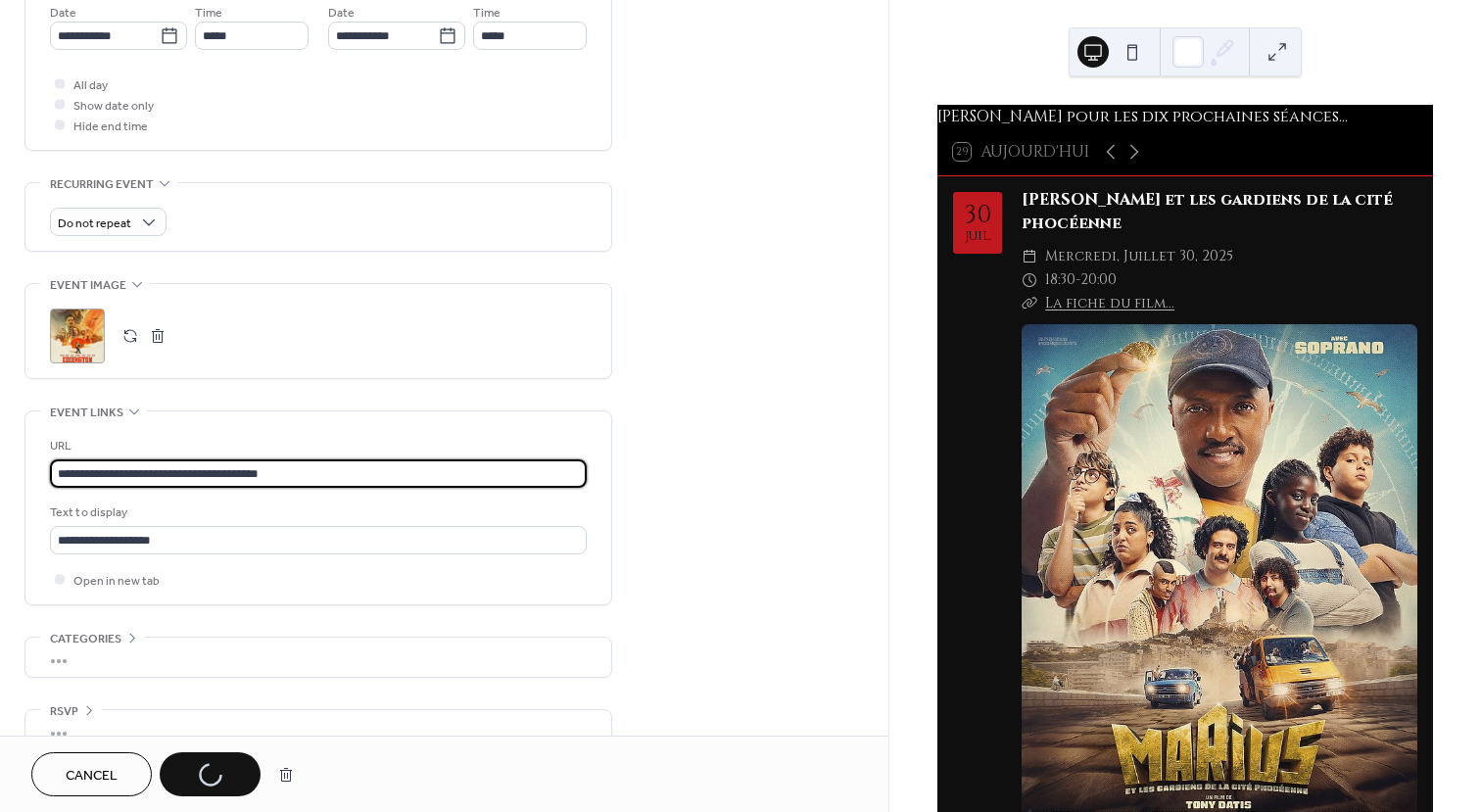drag, startPoint x: 298, startPoint y: 475, endPoint x: 9, endPoint y: 468, distance: 289.08476 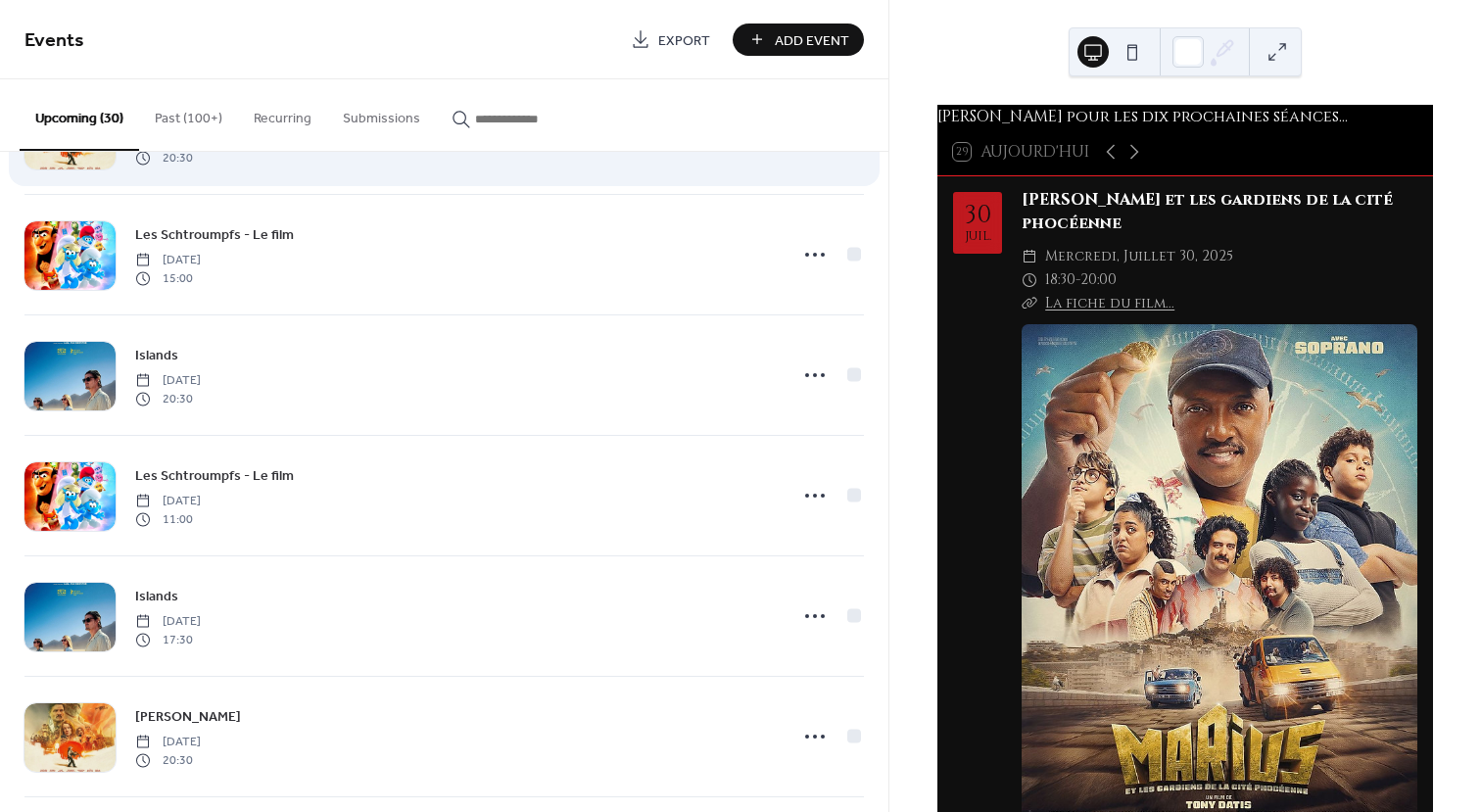 scroll, scrollTop: 2253, scrollLeft: 0, axis: vertical 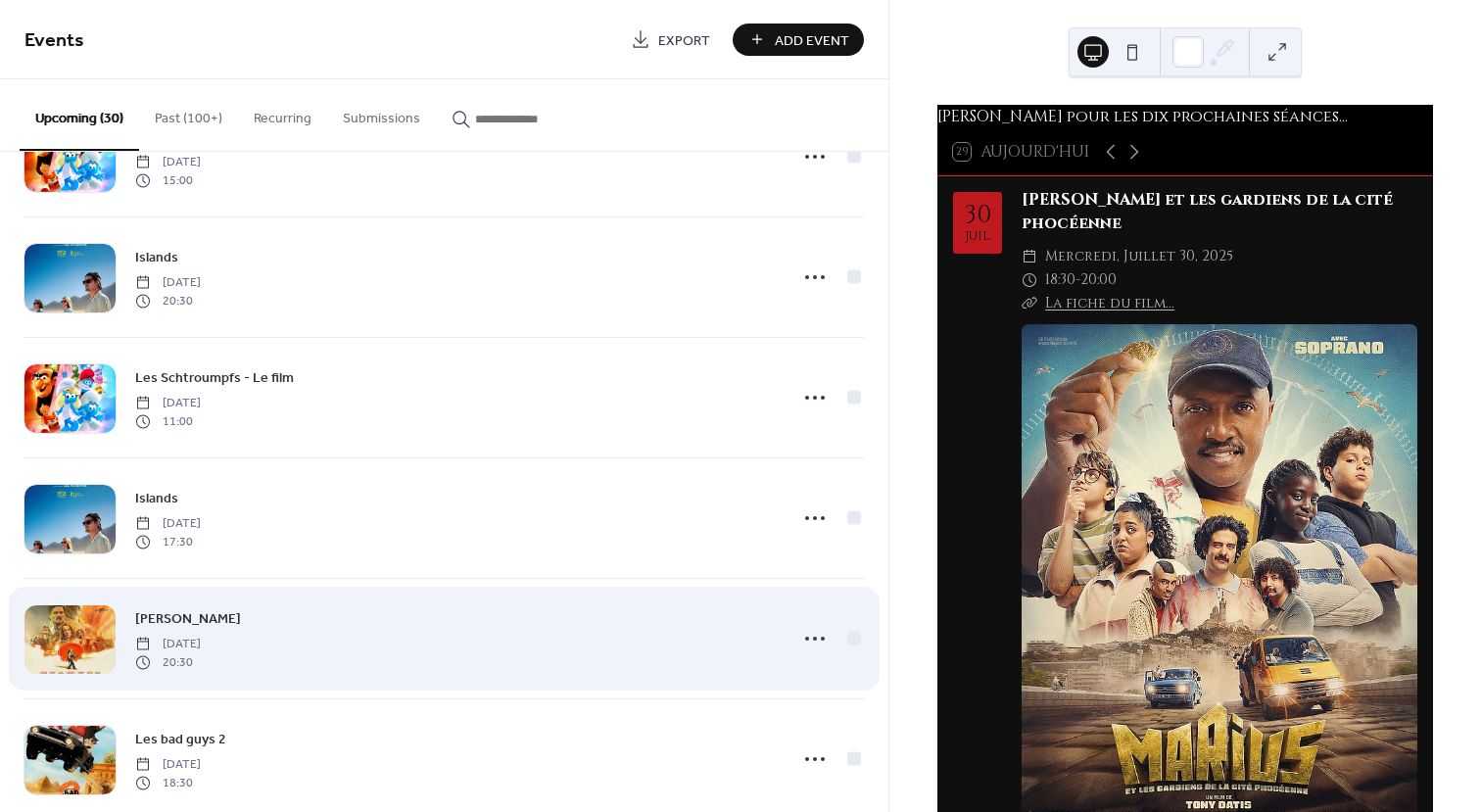 click at bounding box center [70, 640] 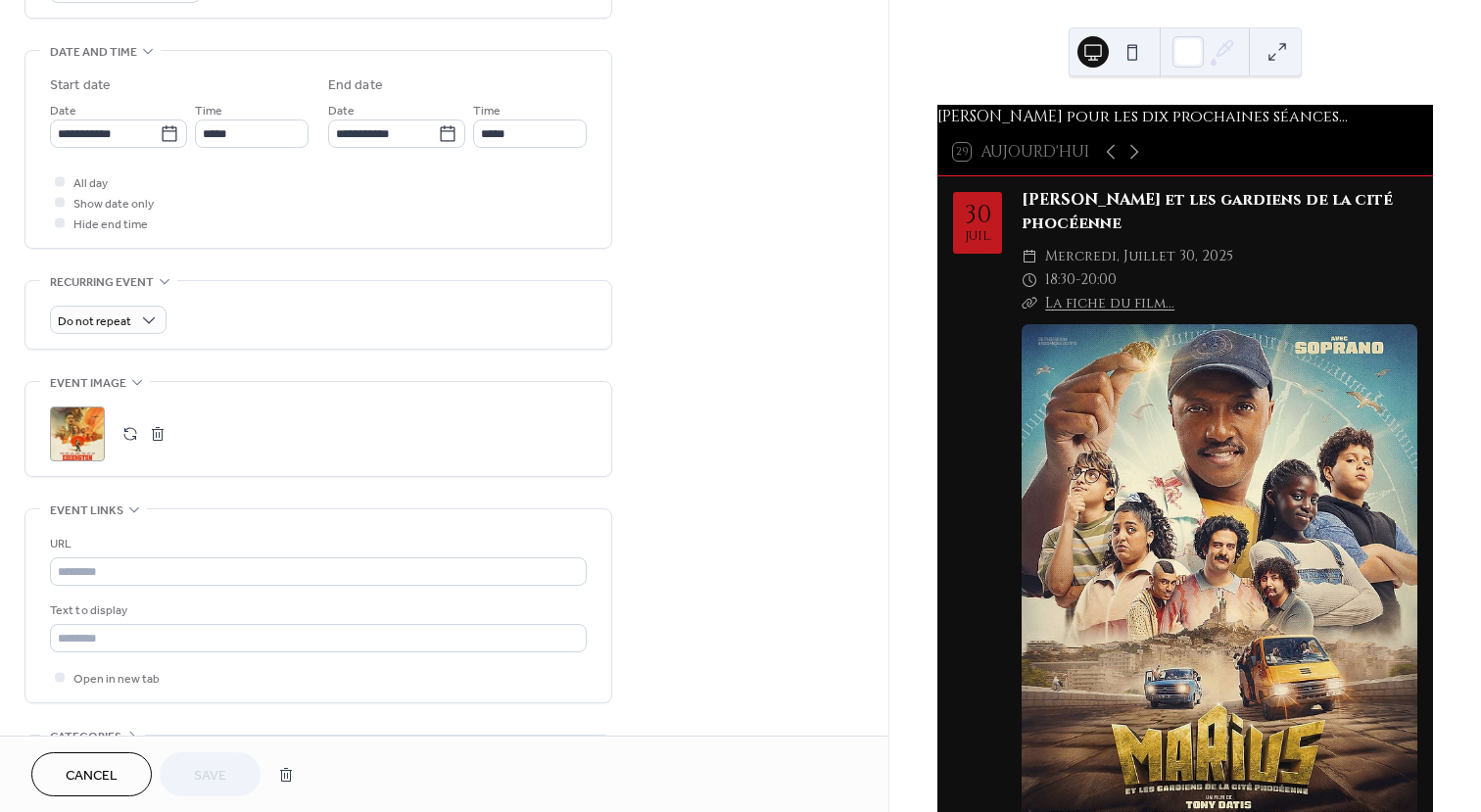 scroll, scrollTop: 686, scrollLeft: 0, axis: vertical 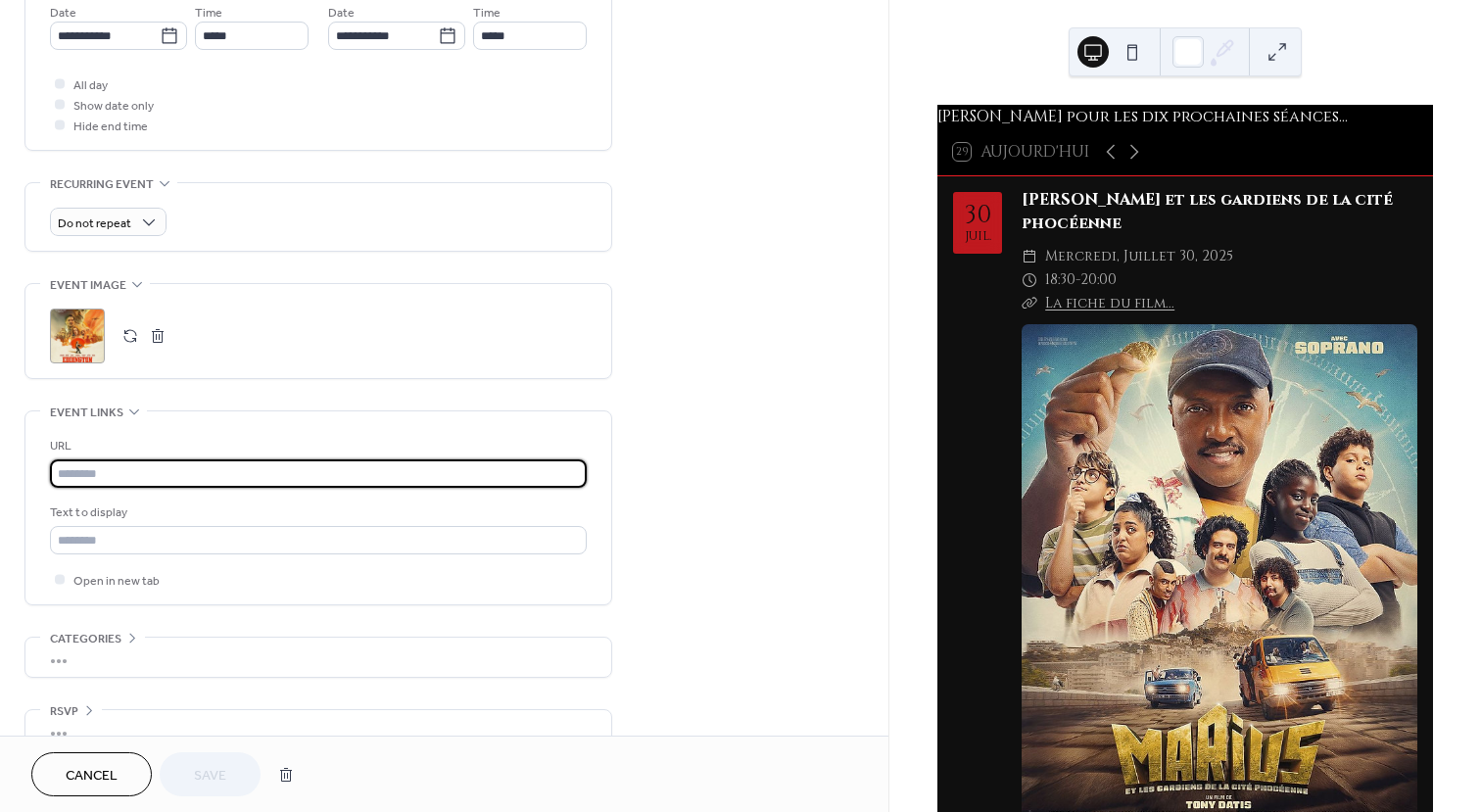 click at bounding box center (318, 473) 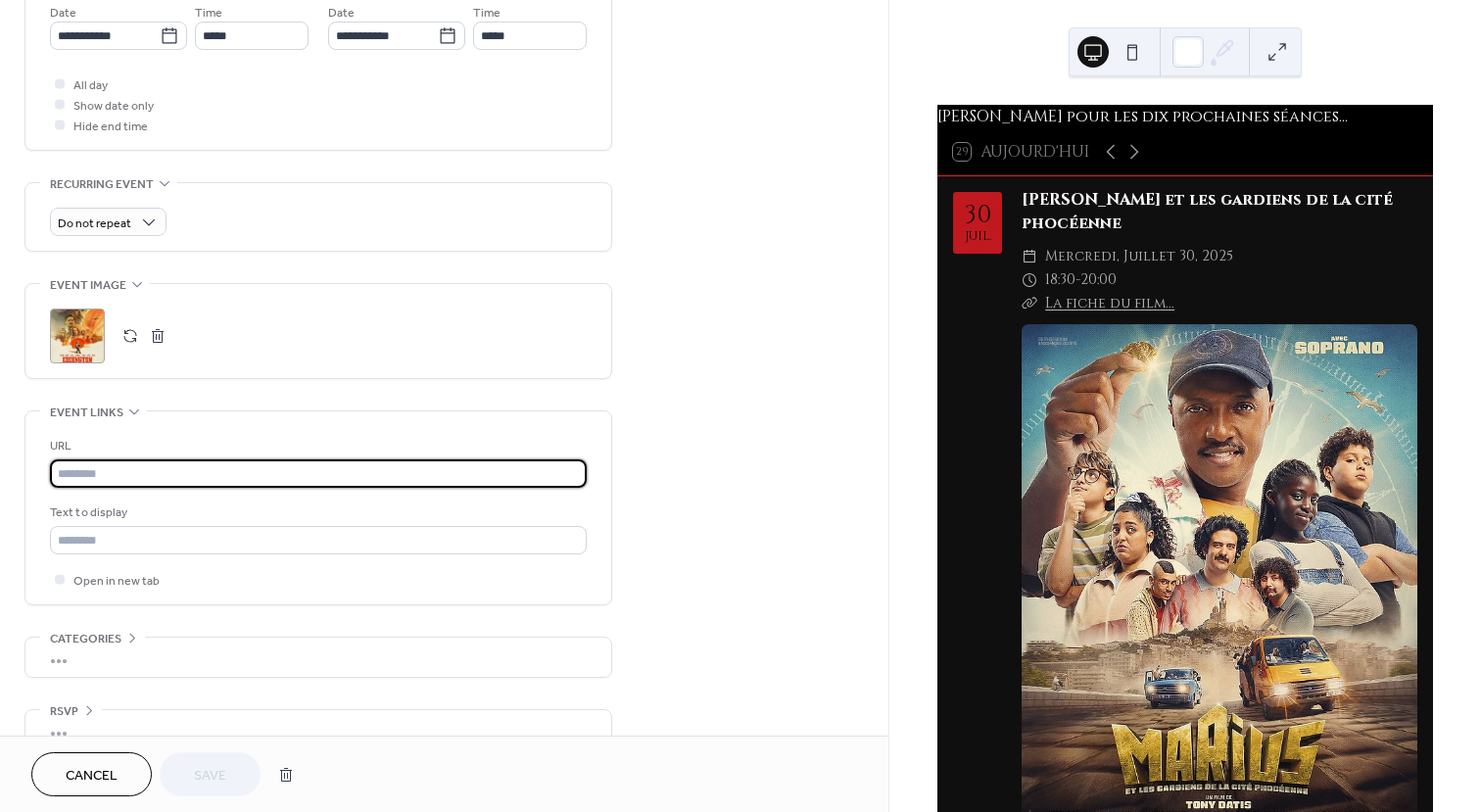 paste on "**********" 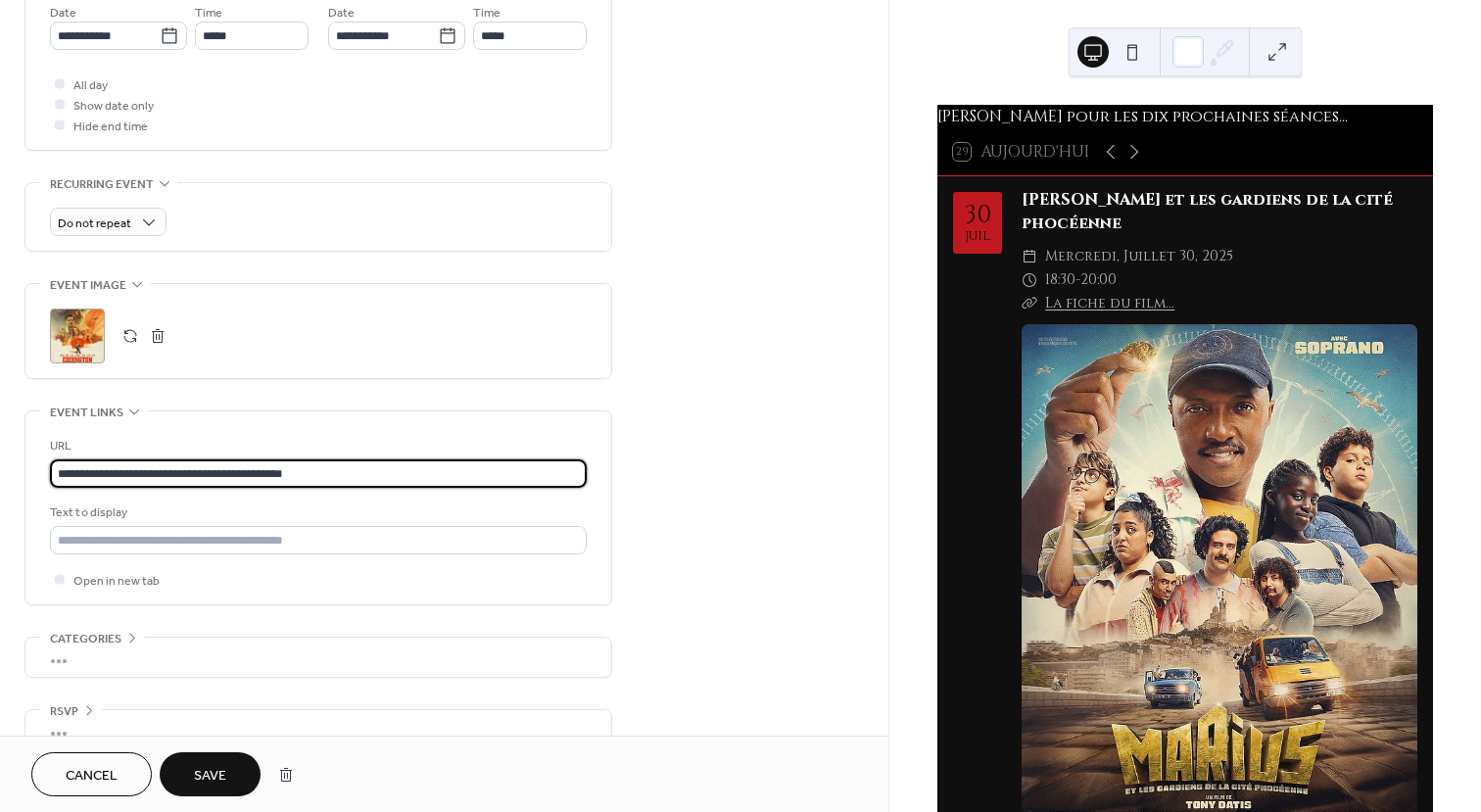 click on "**********" at bounding box center [318, 473] 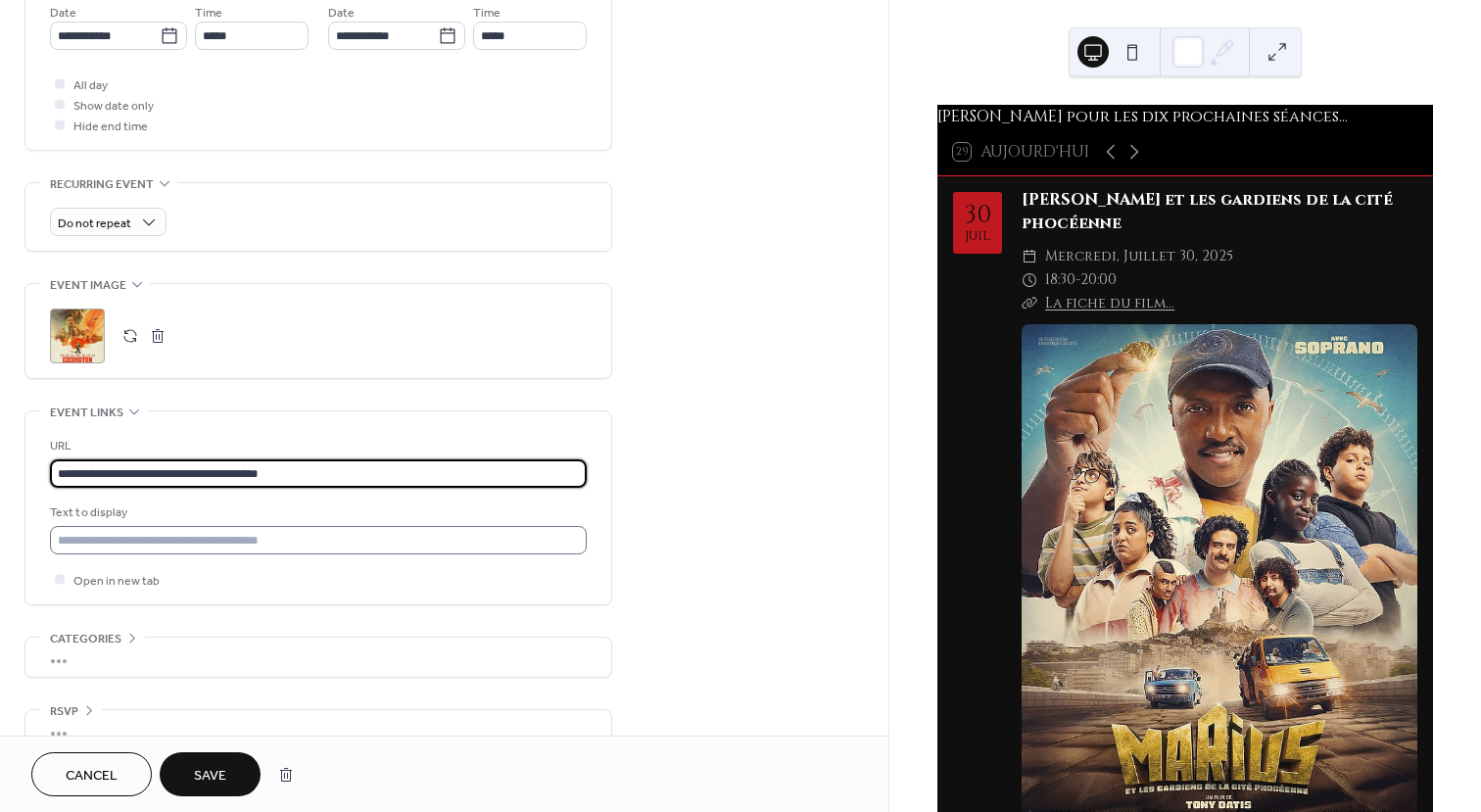 type on "**********" 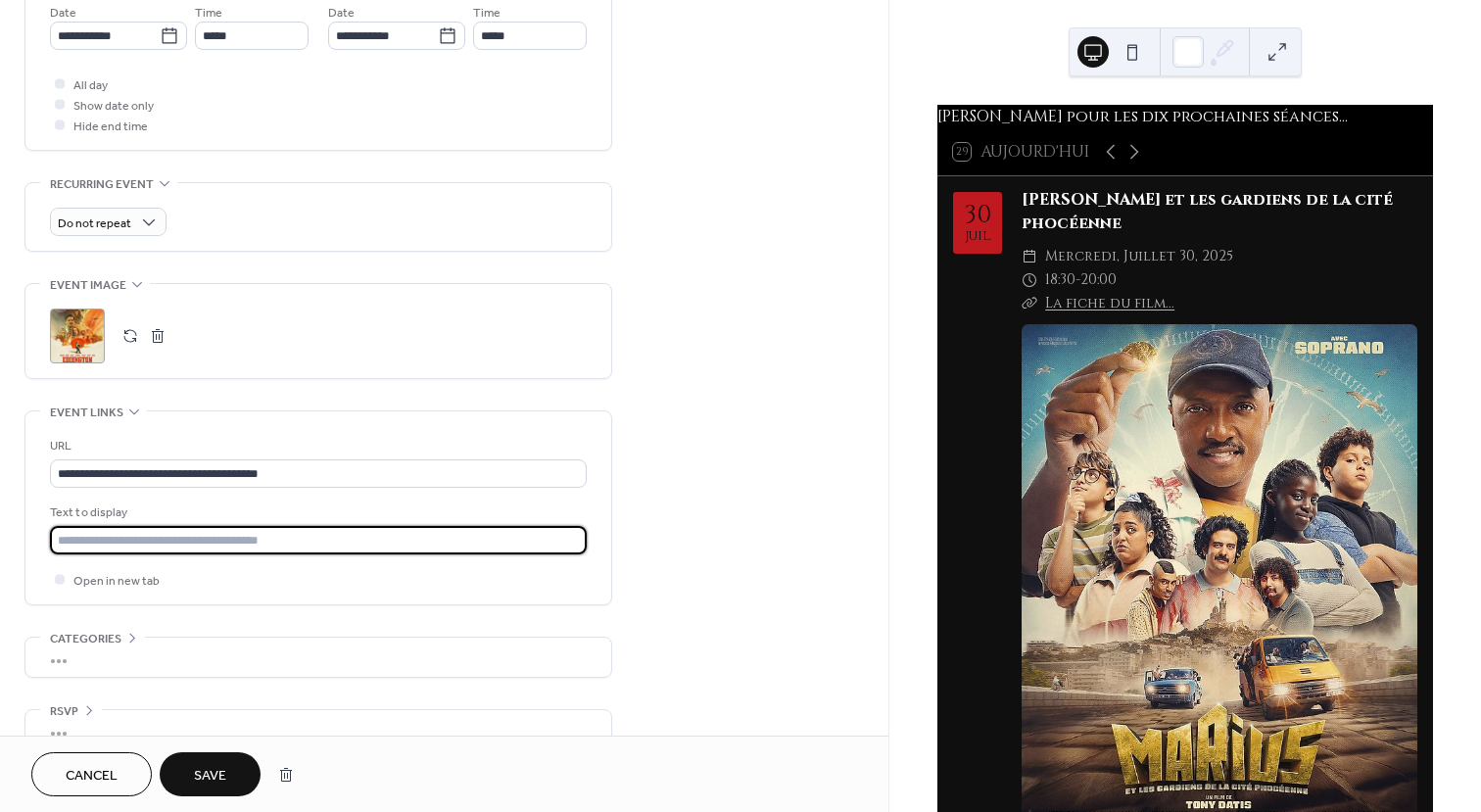 click at bounding box center [318, 540] 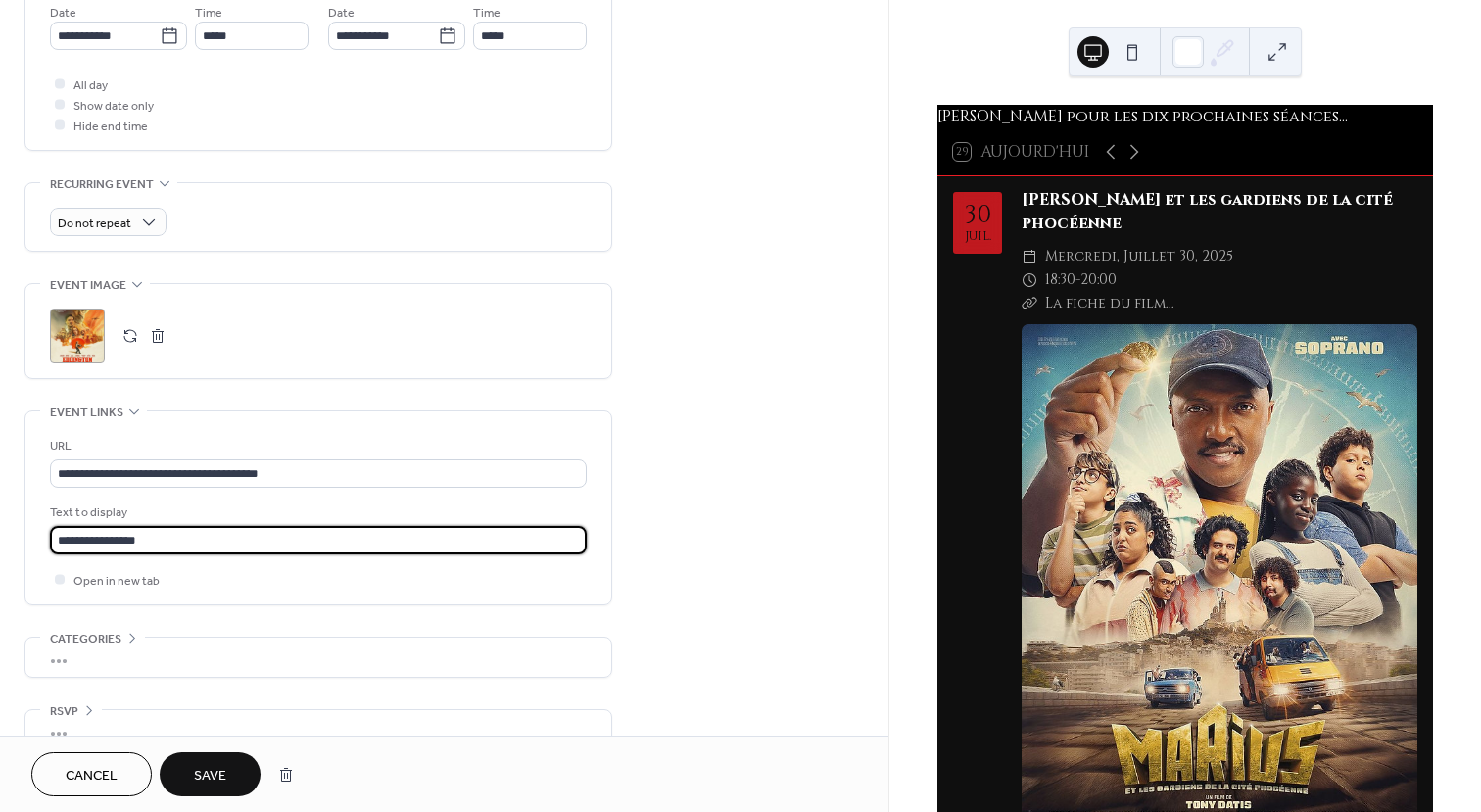 type on "**********" 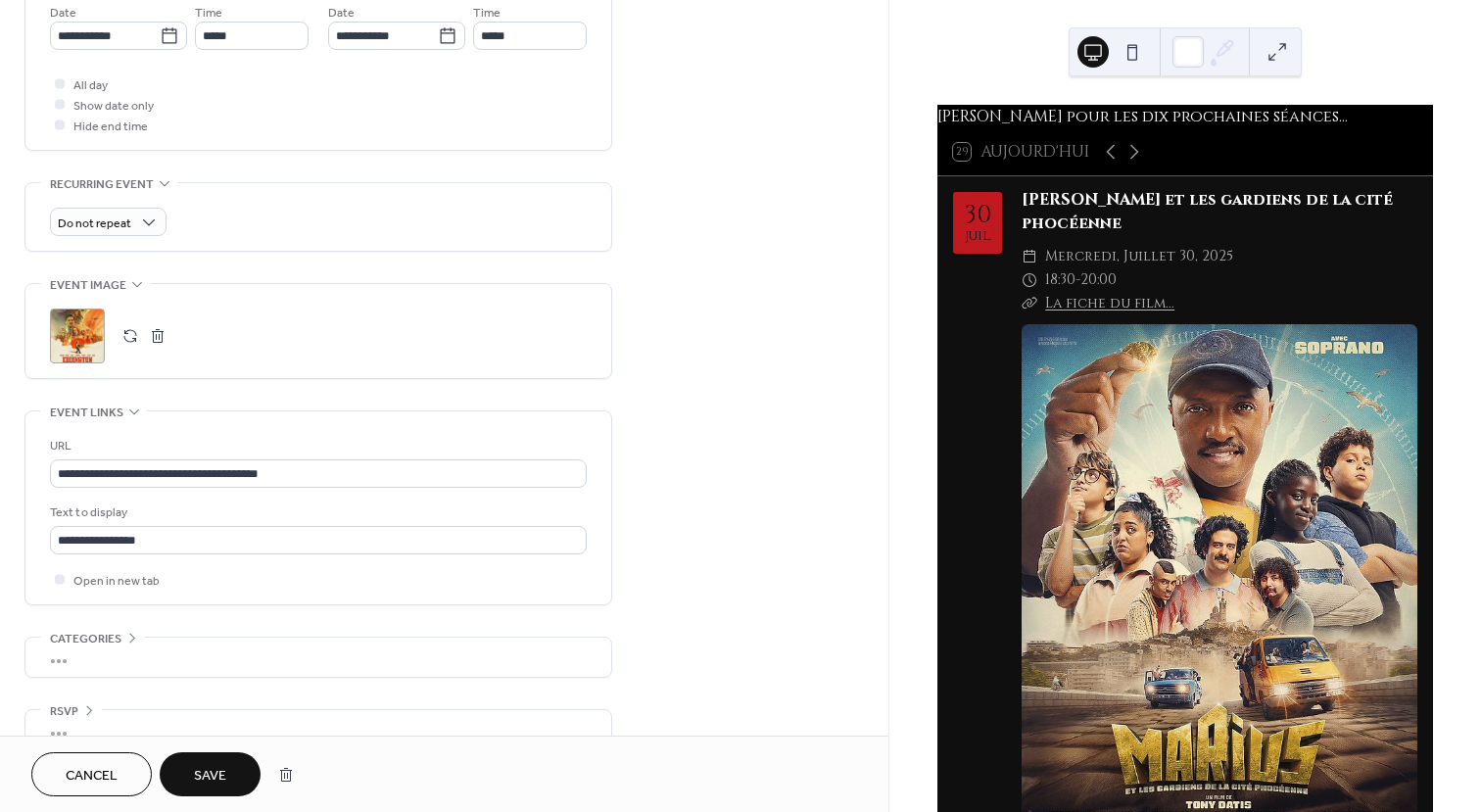 click on "Save" at bounding box center (210, 776) 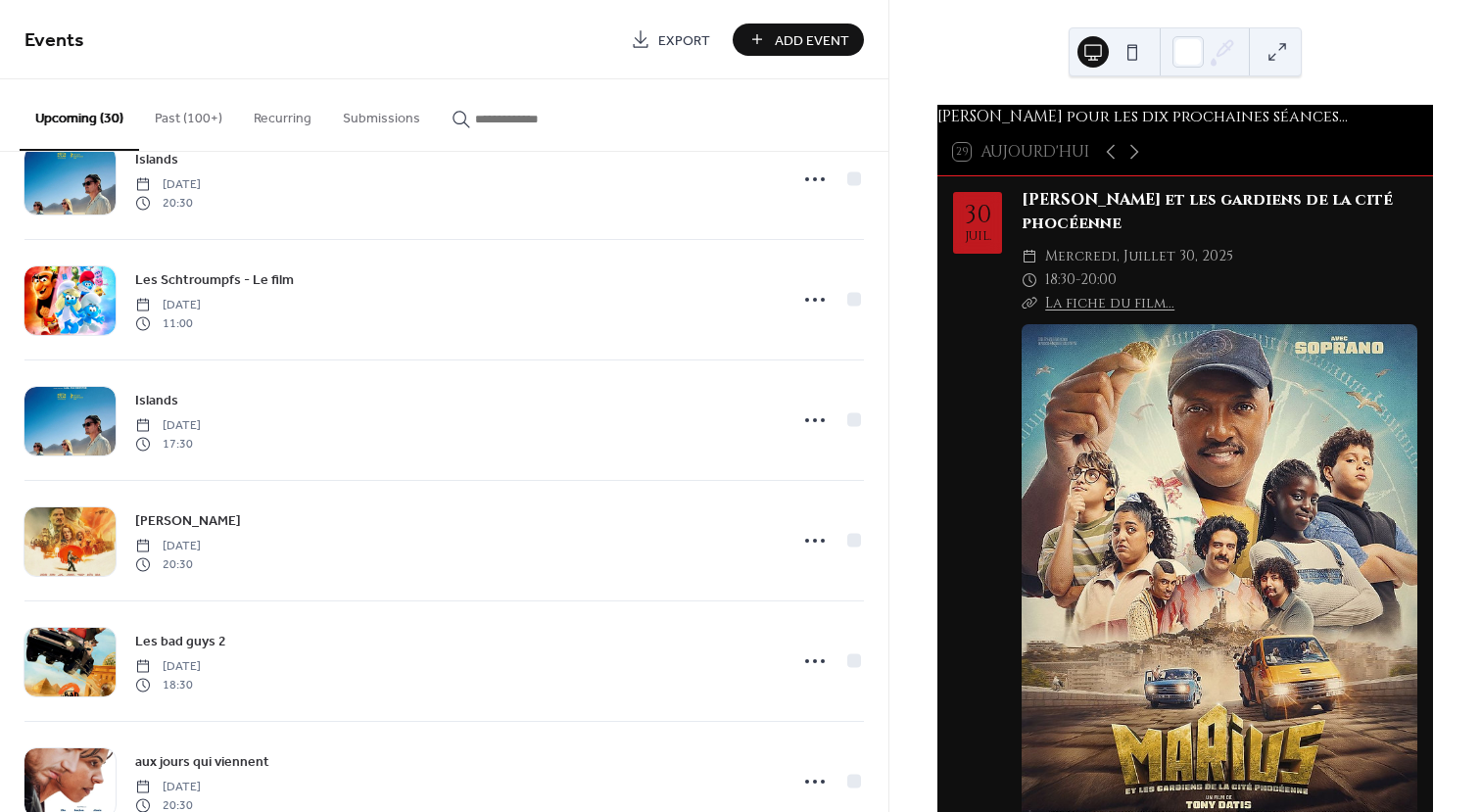 scroll, scrollTop: 2449, scrollLeft: 0, axis: vertical 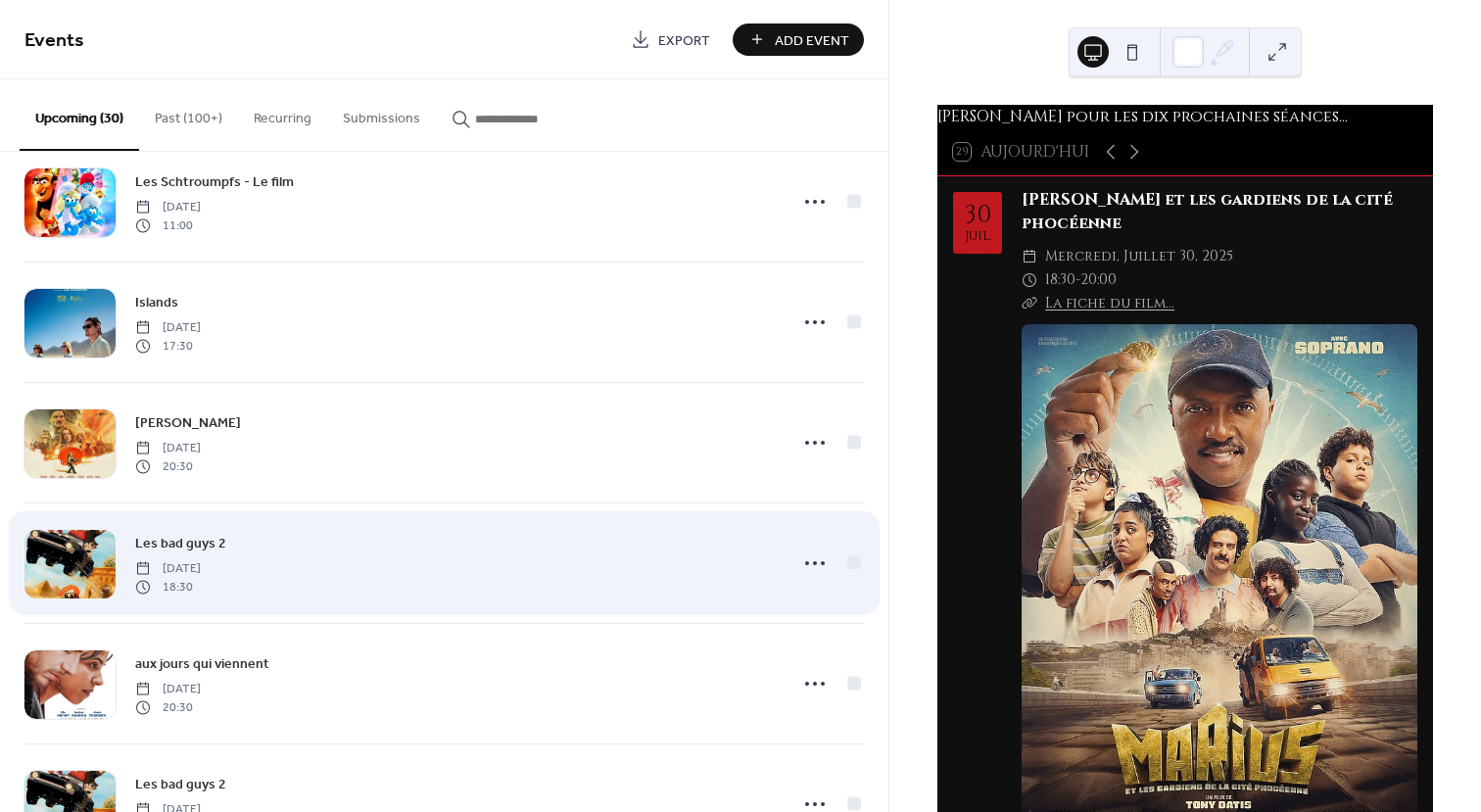 click at bounding box center [70, 564] 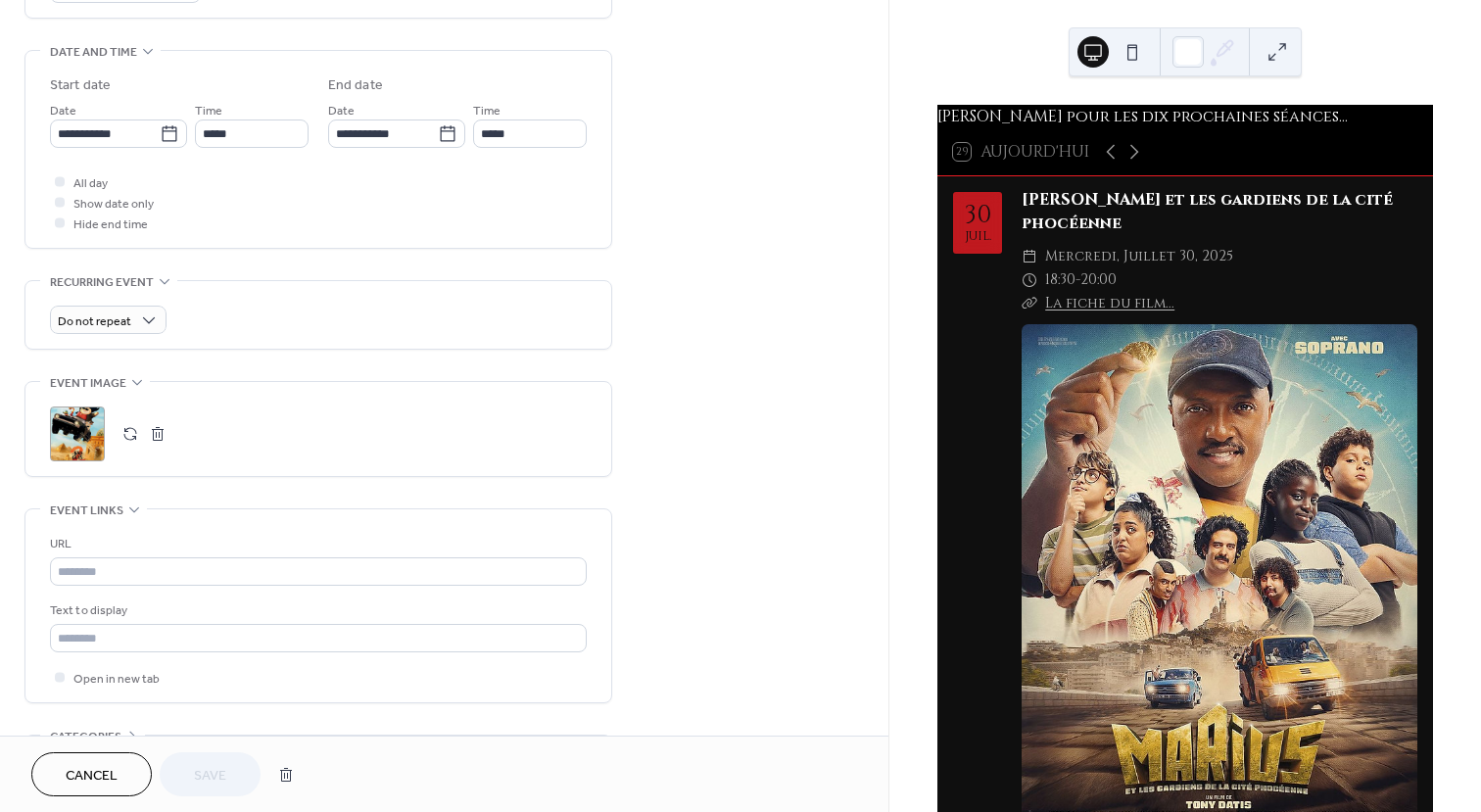 scroll, scrollTop: 720, scrollLeft: 0, axis: vertical 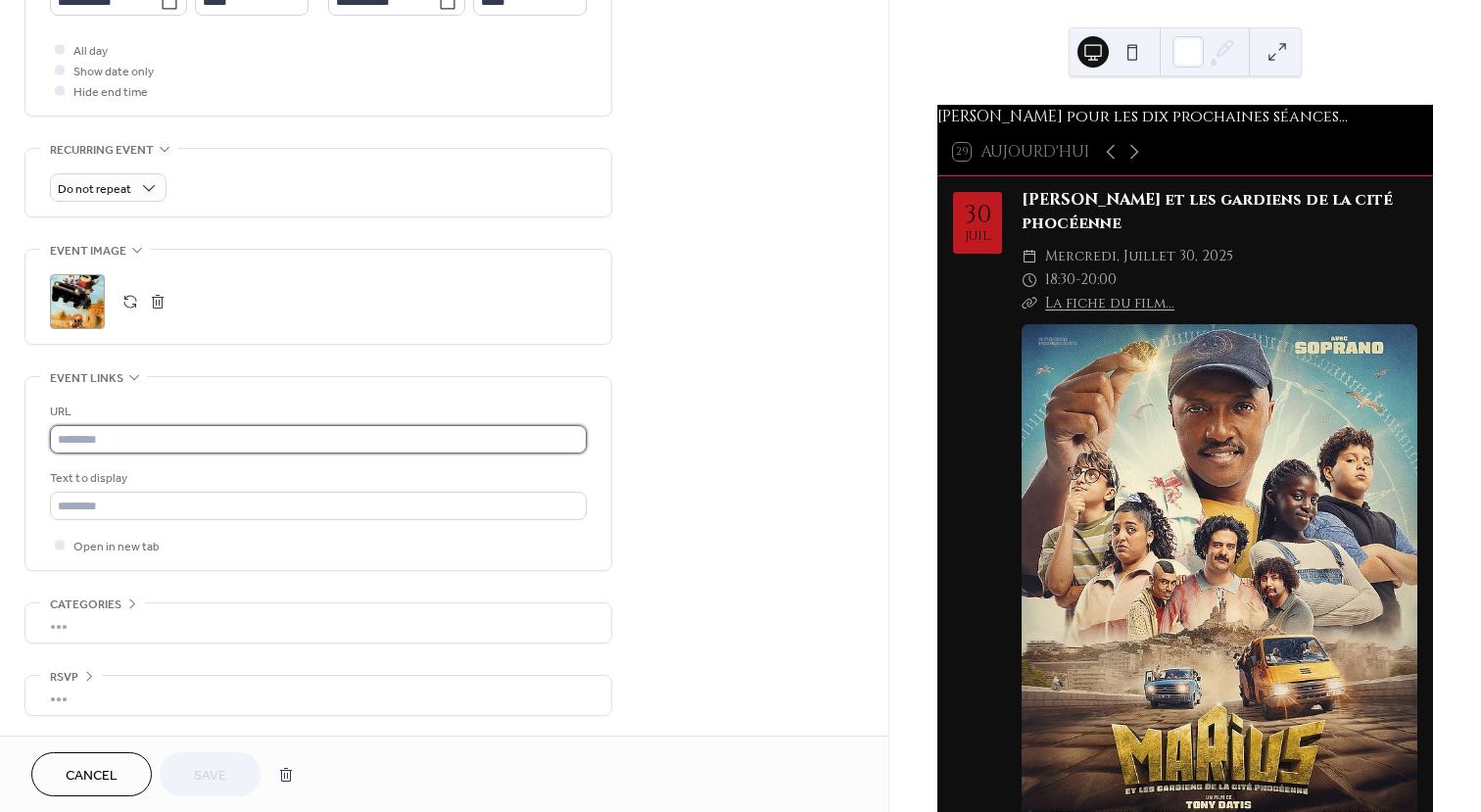 click at bounding box center (318, 439) 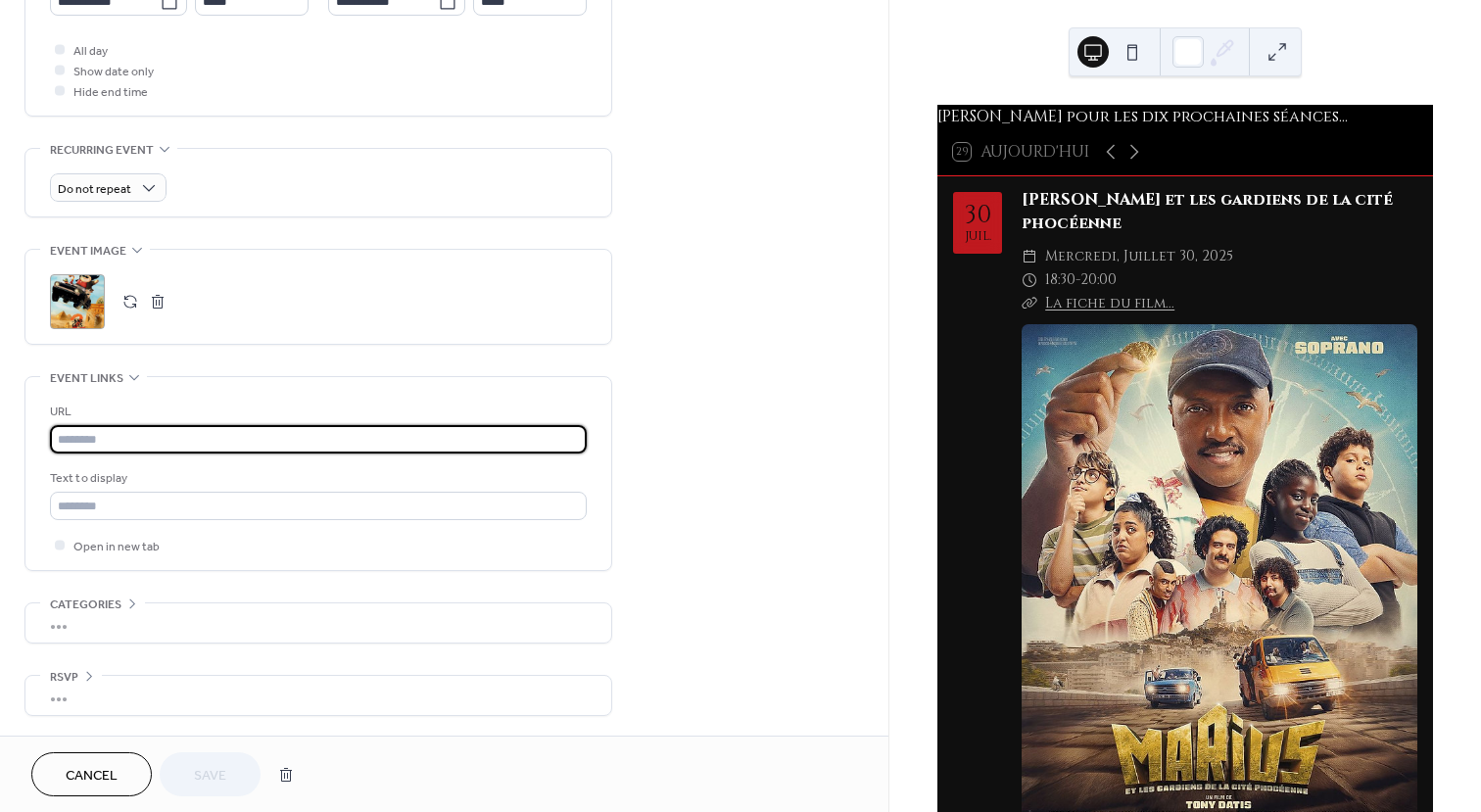 paste on "**********" 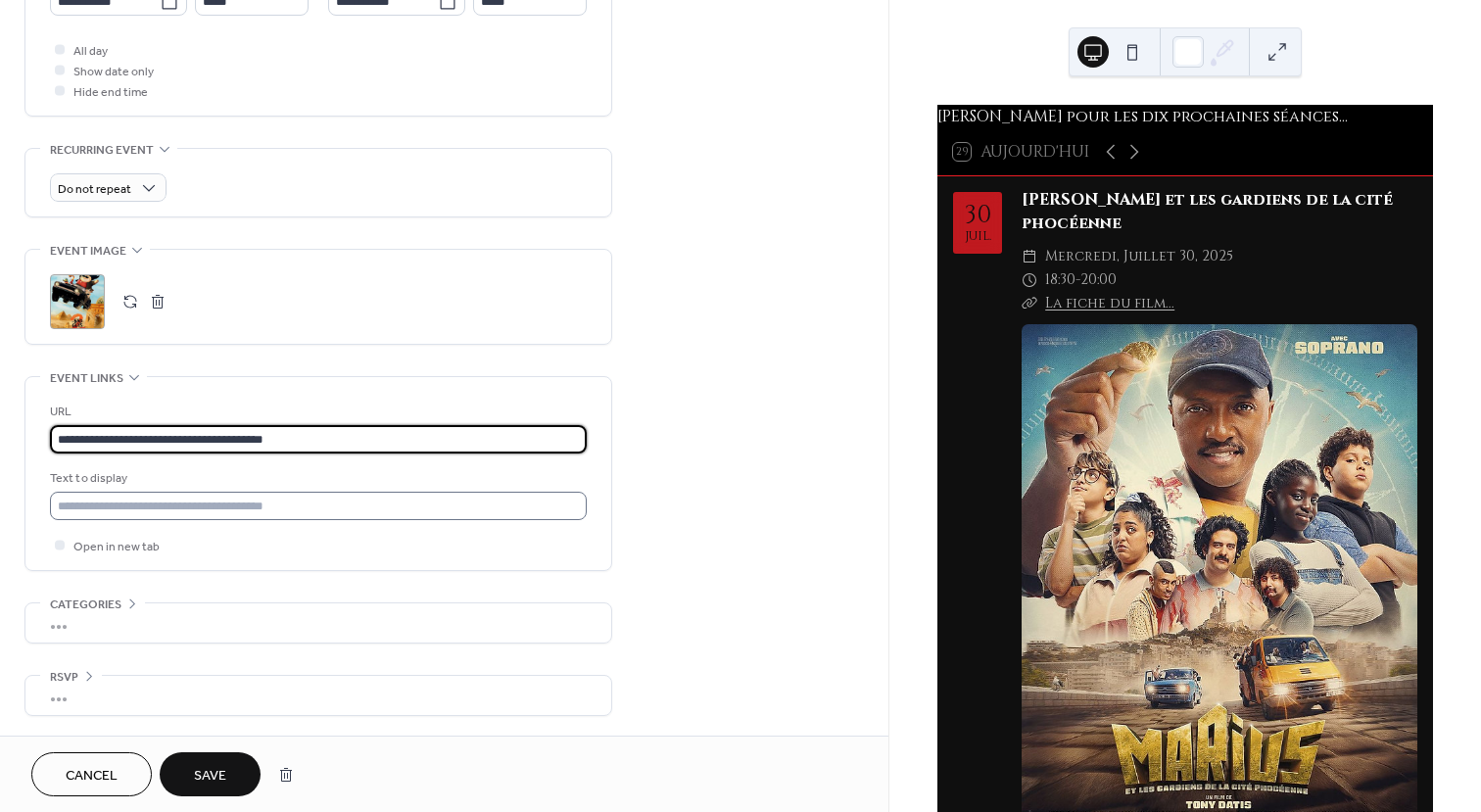type on "**********" 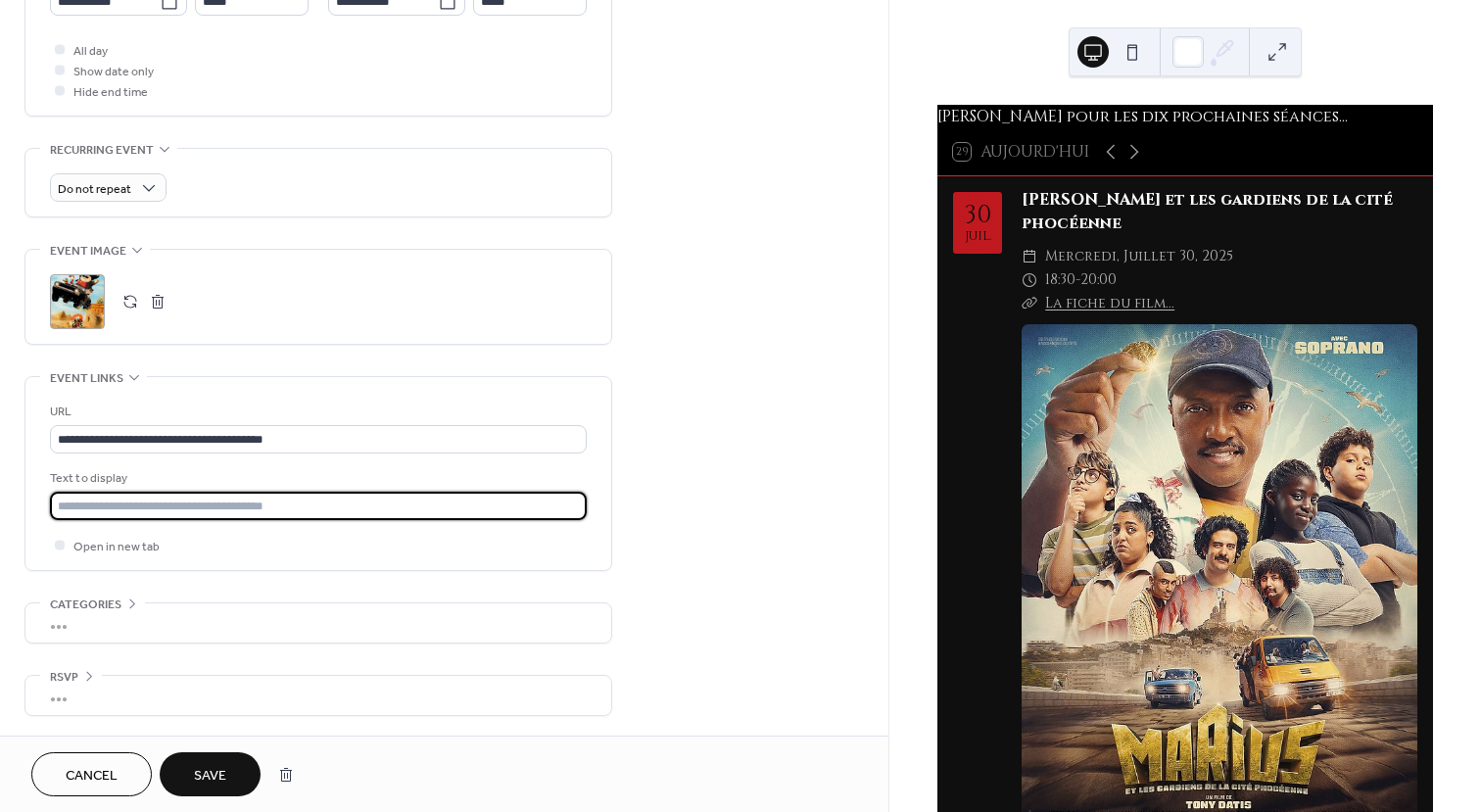 click at bounding box center (318, 505) 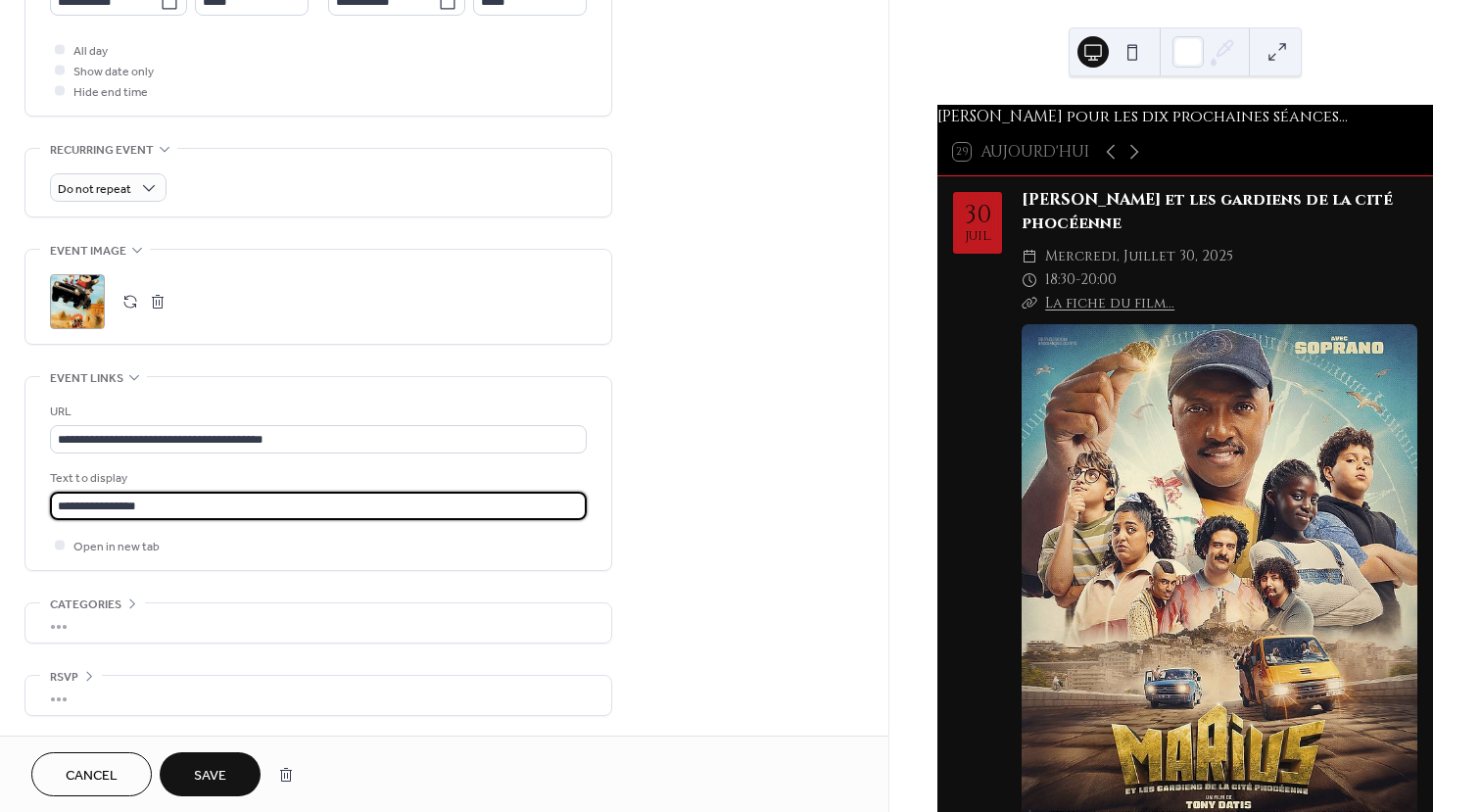 type on "**********" 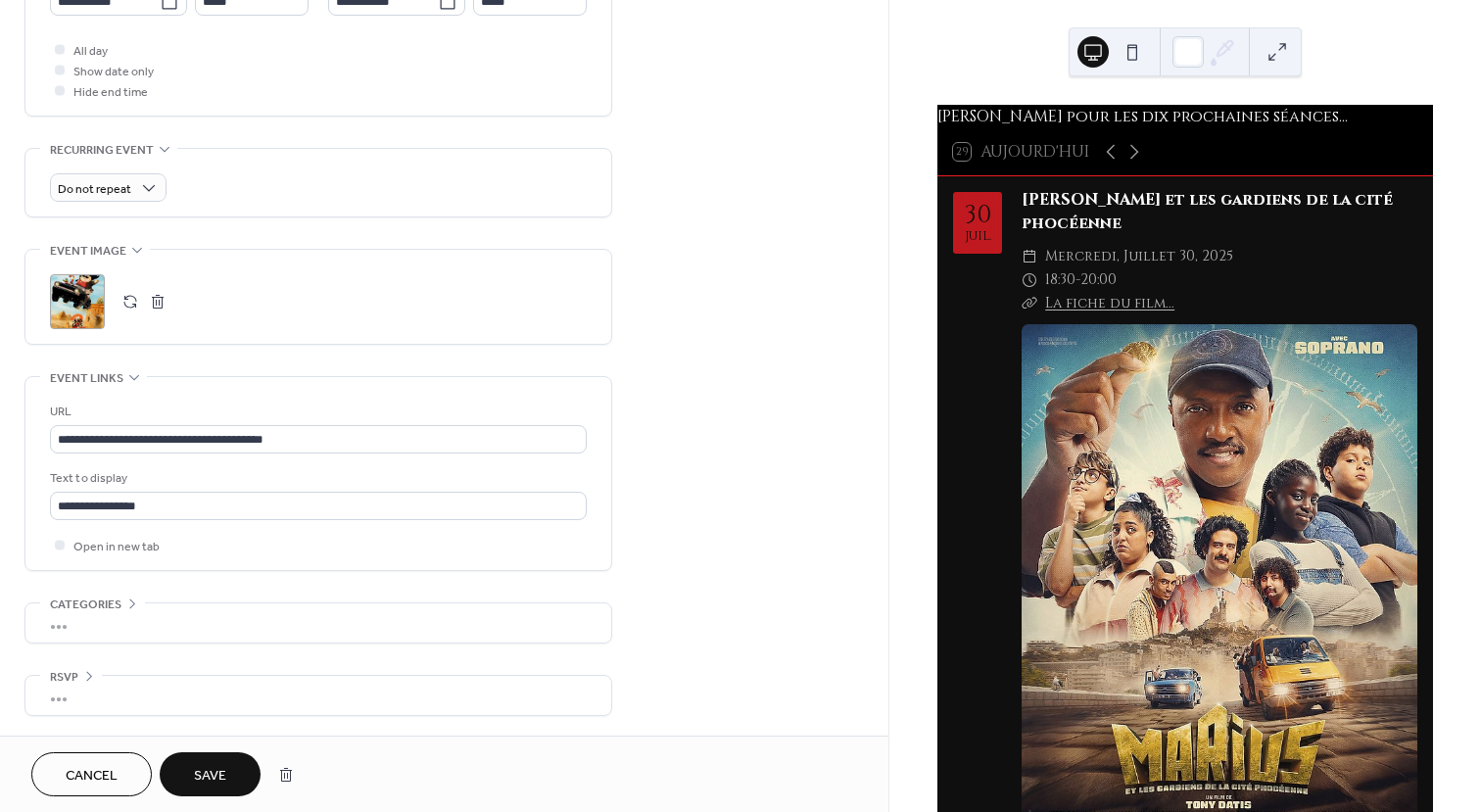 click on "Save" at bounding box center [210, 776] 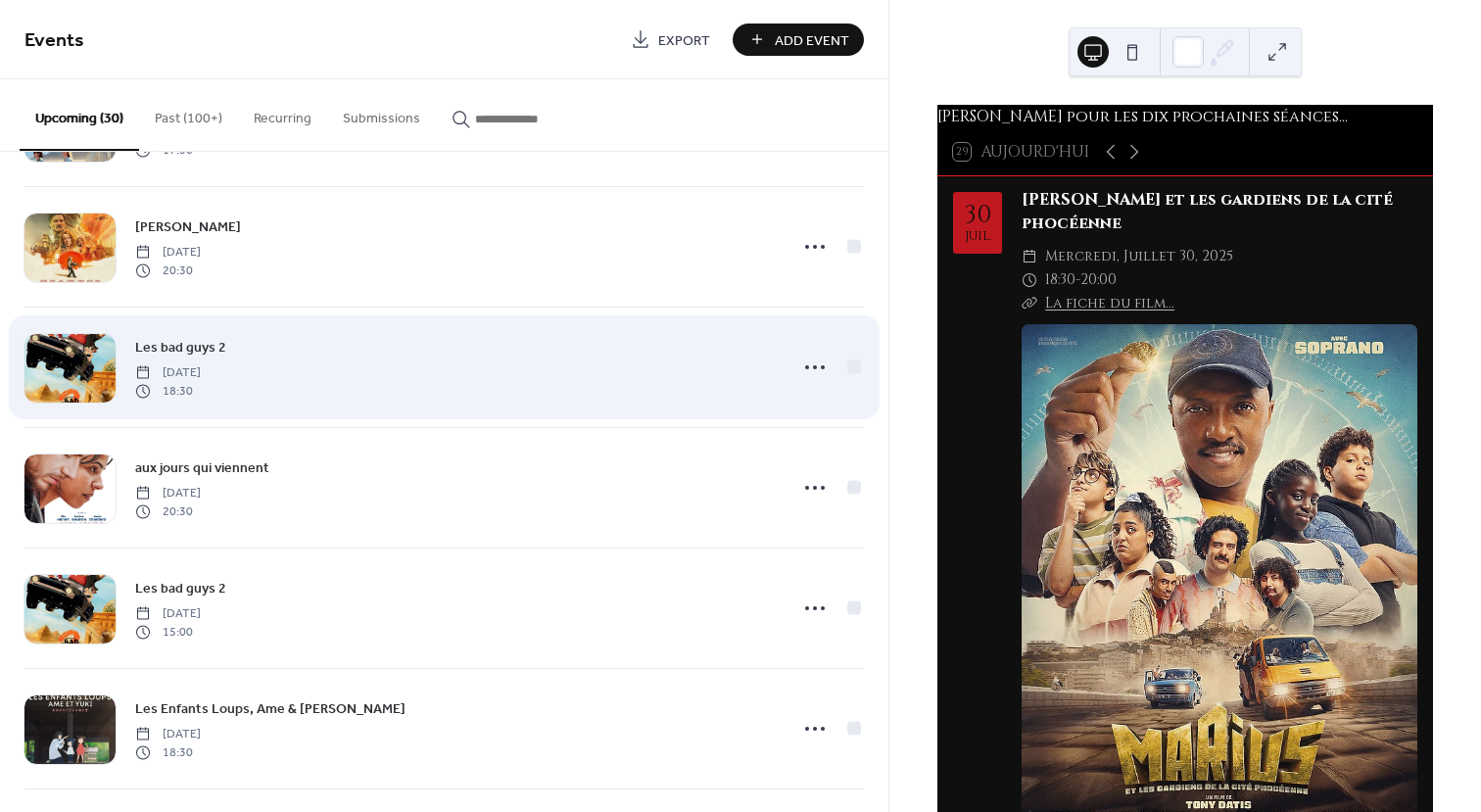 scroll, scrollTop: 2743, scrollLeft: 0, axis: vertical 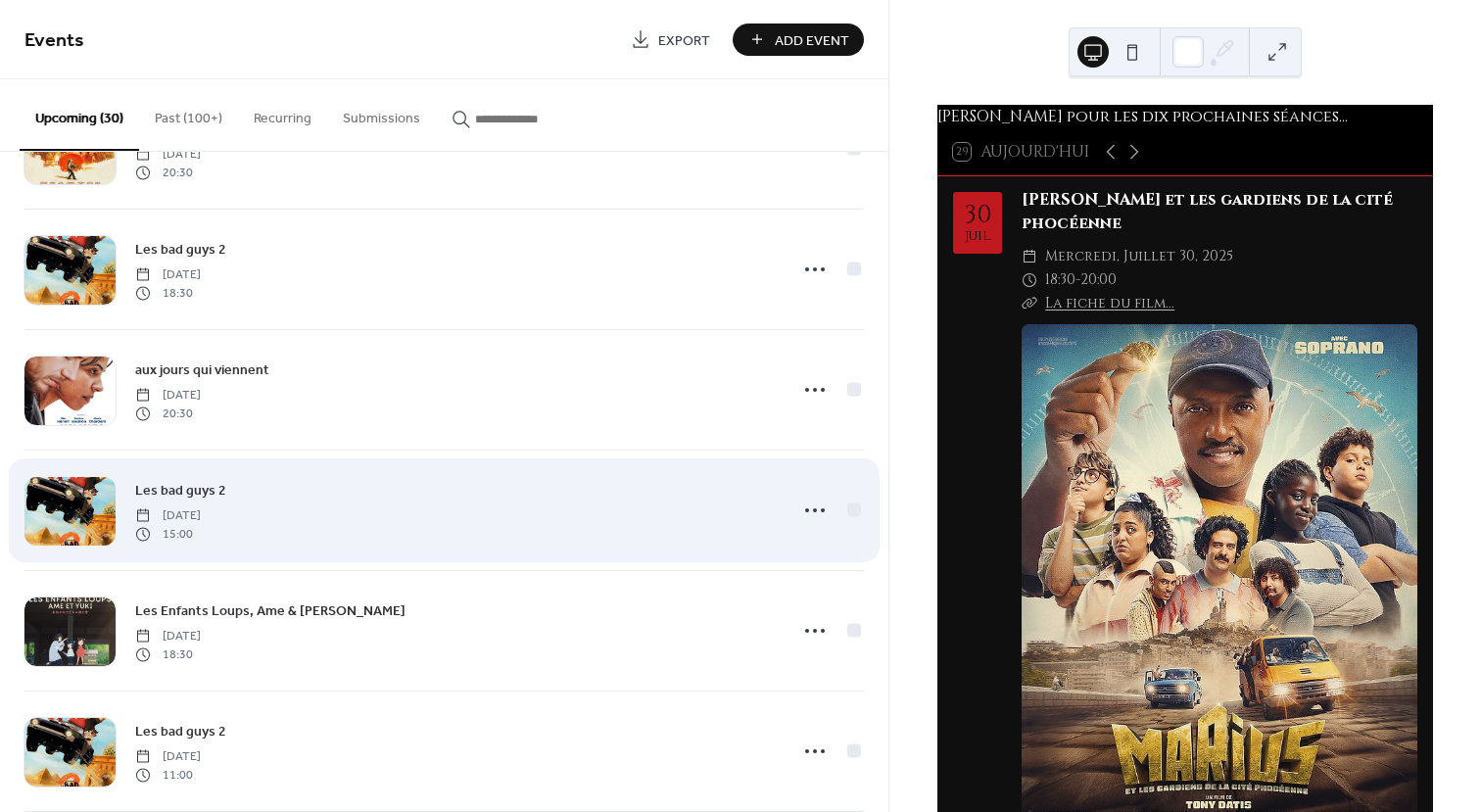 click at bounding box center (70, 511) 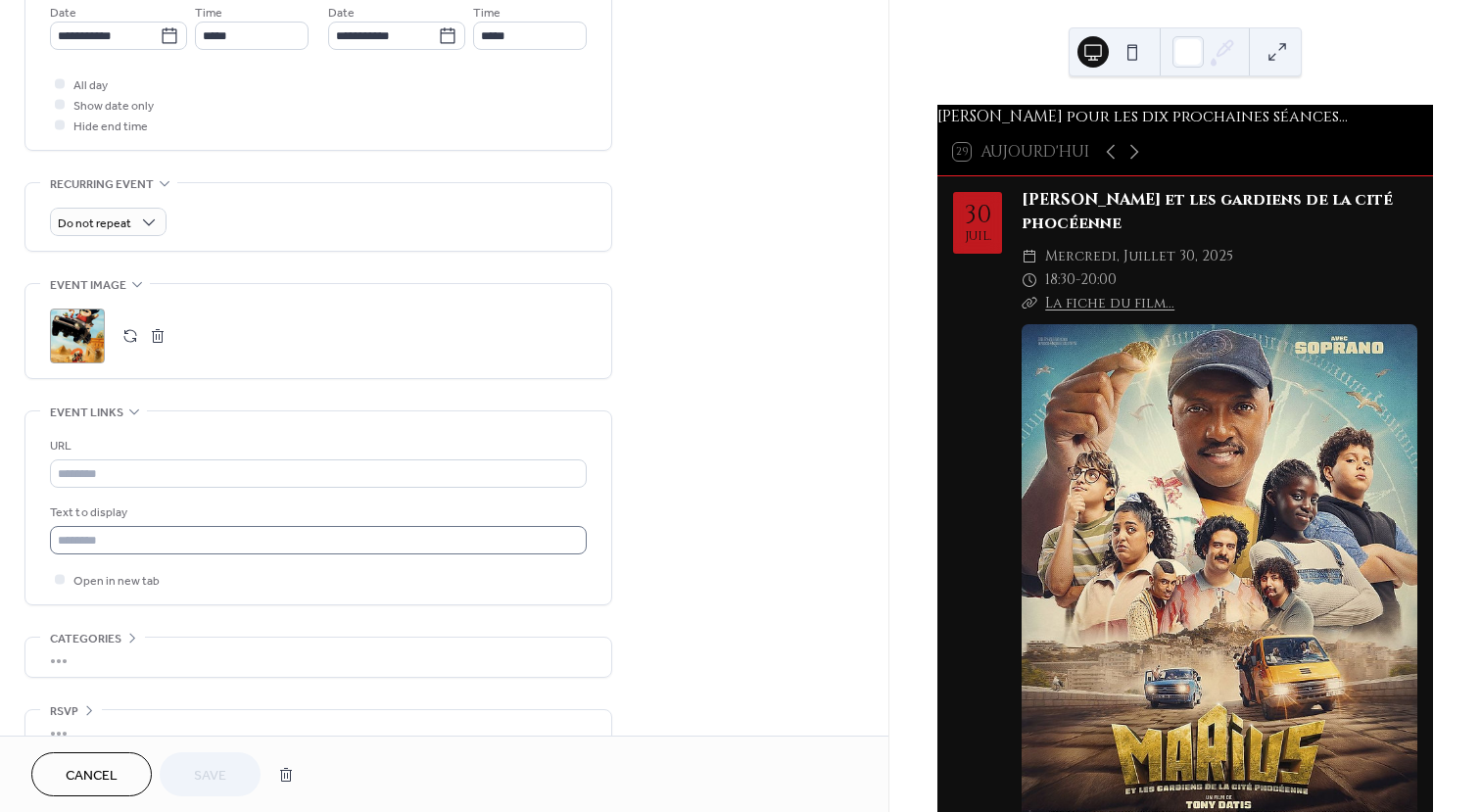 scroll, scrollTop: 720, scrollLeft: 0, axis: vertical 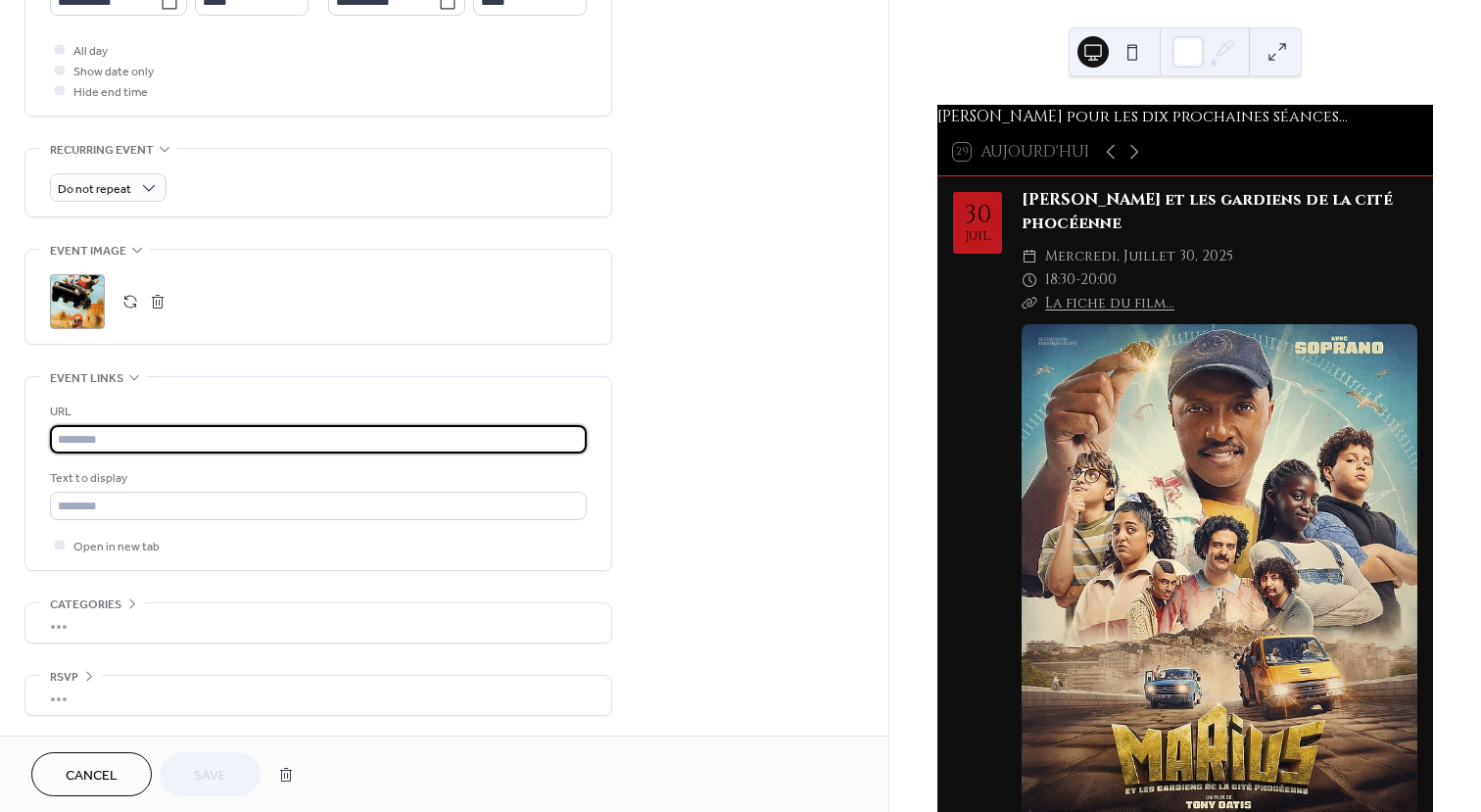 click at bounding box center [318, 439] 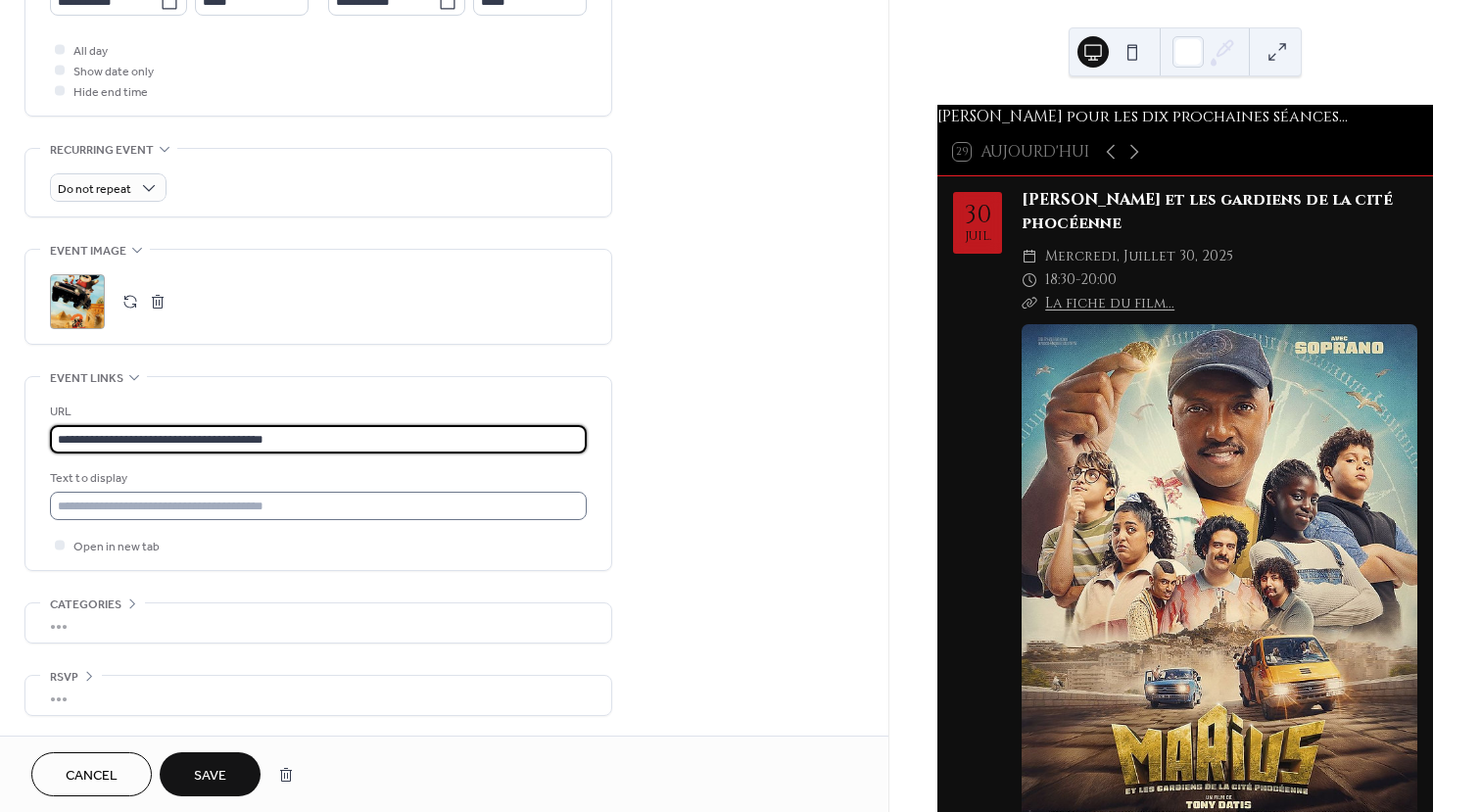 type on "**********" 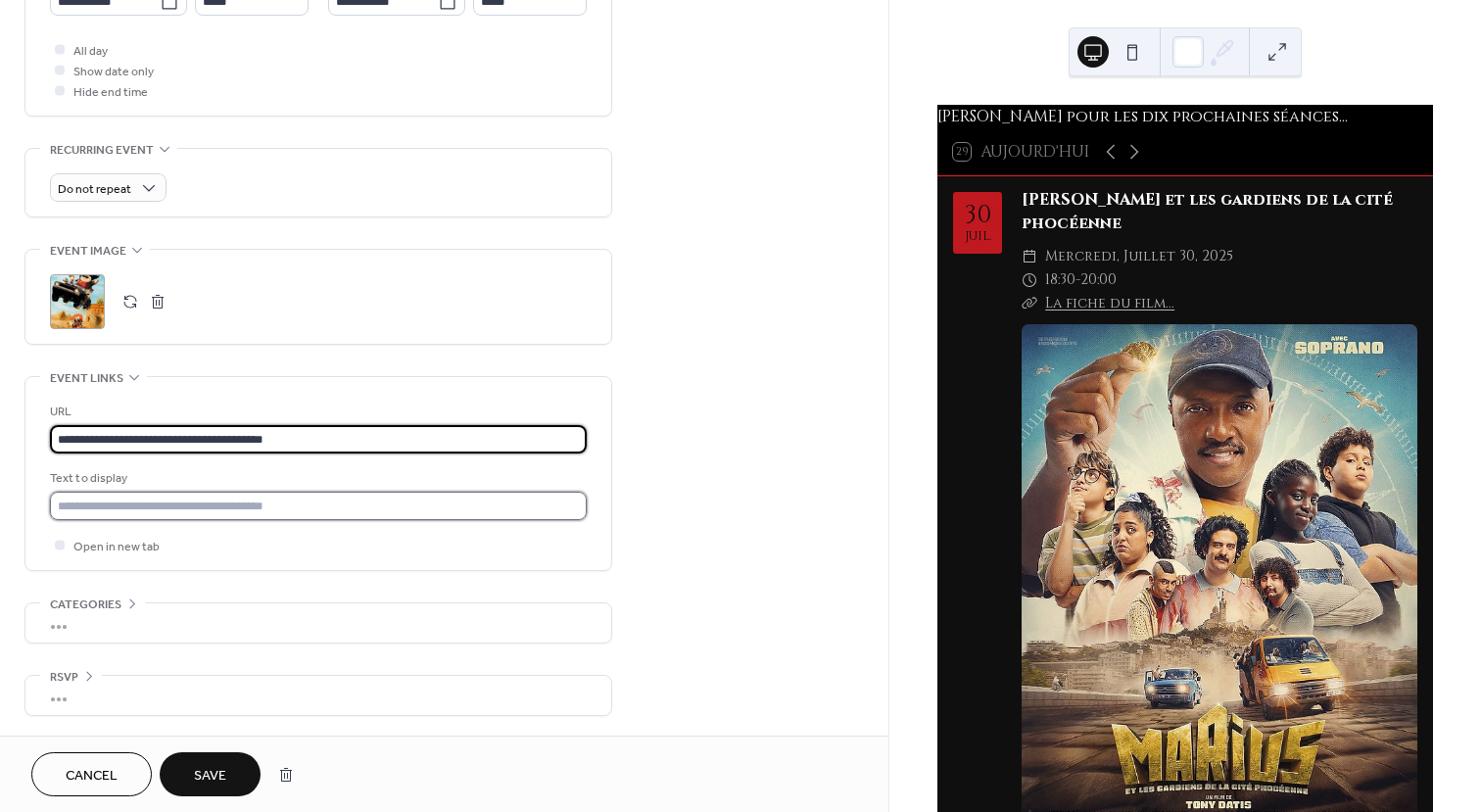 click at bounding box center [318, 505] 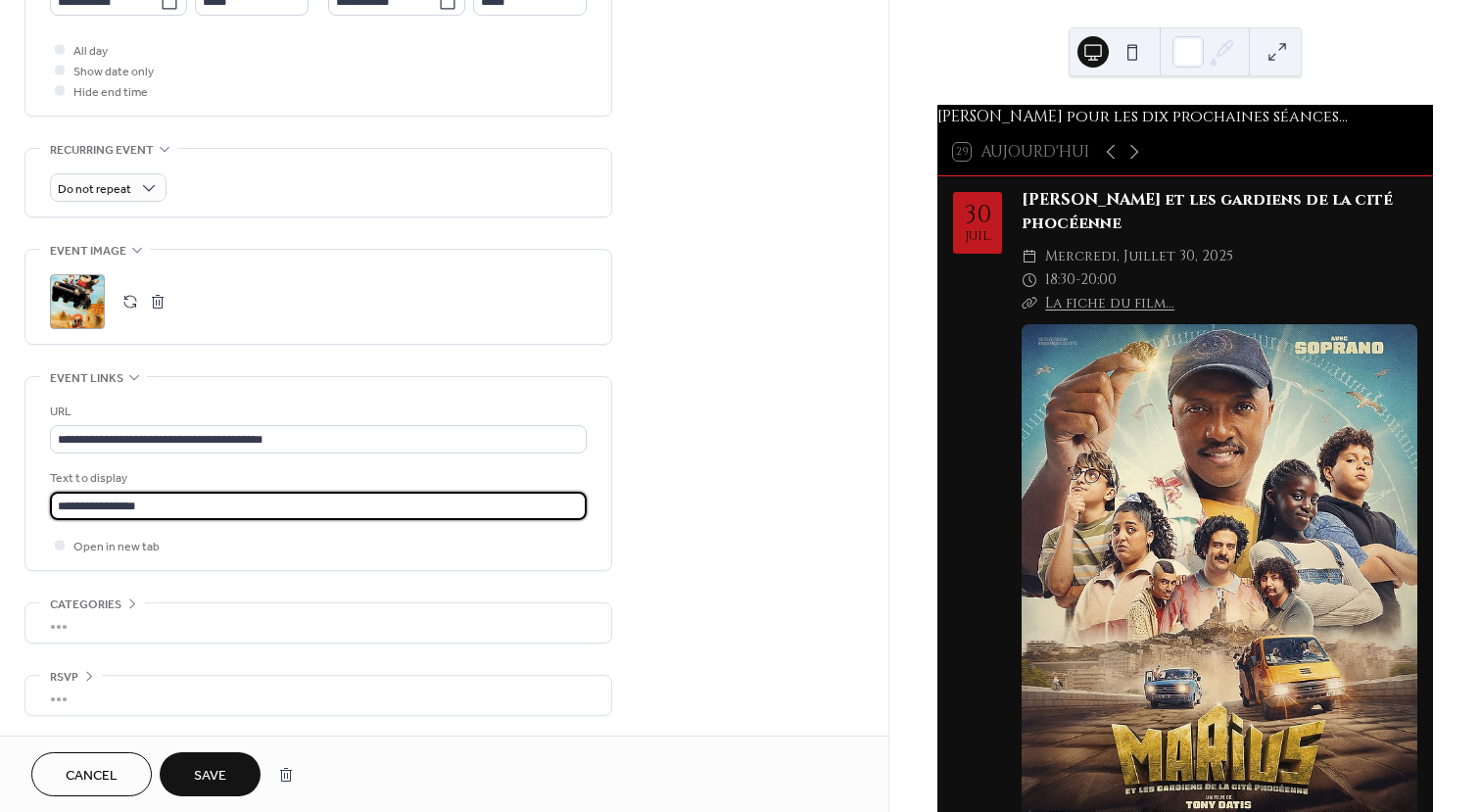 type on "**********" 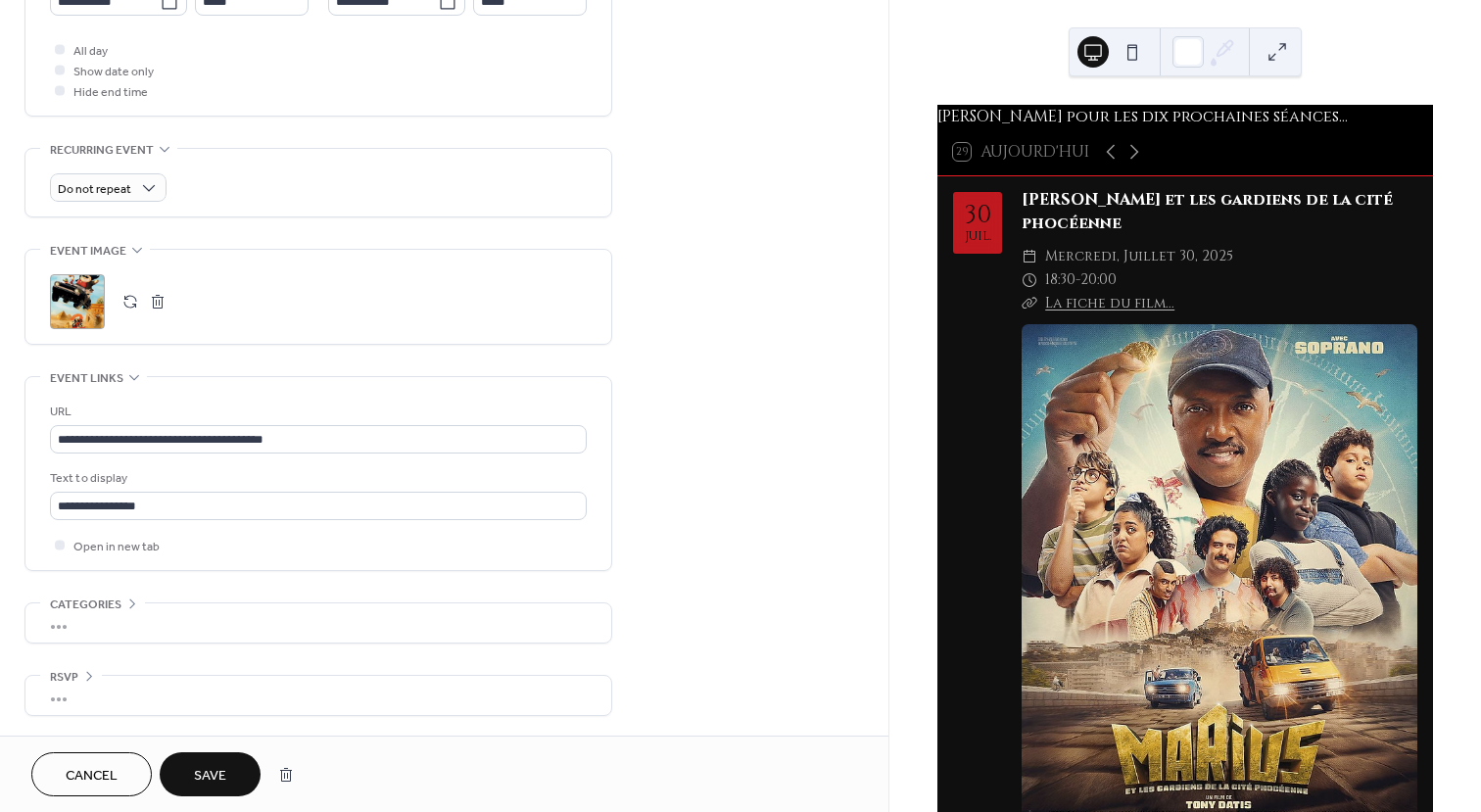 click on "Save" at bounding box center (210, 776) 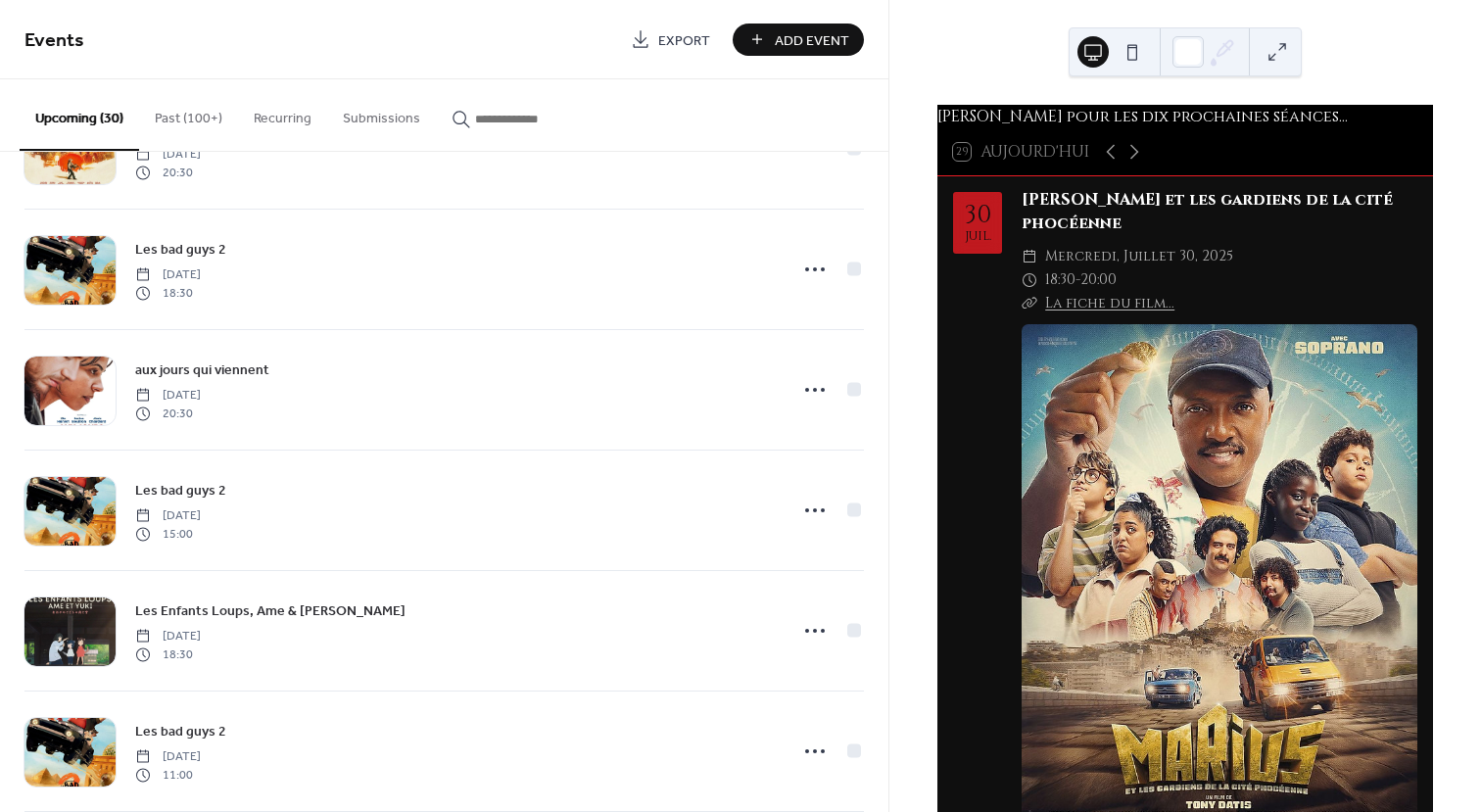 scroll, scrollTop: 2841, scrollLeft: 0, axis: vertical 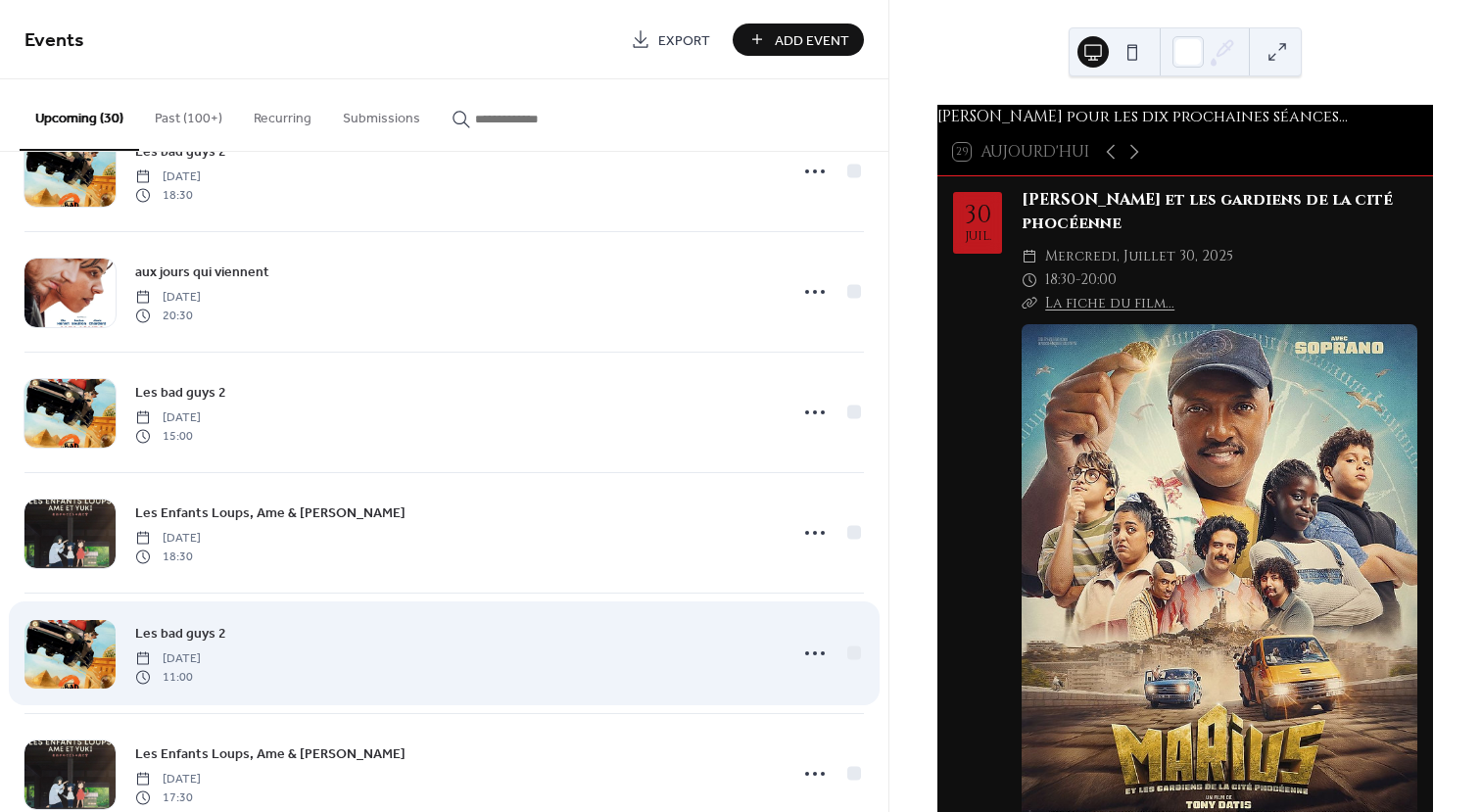 click at bounding box center [70, 654] 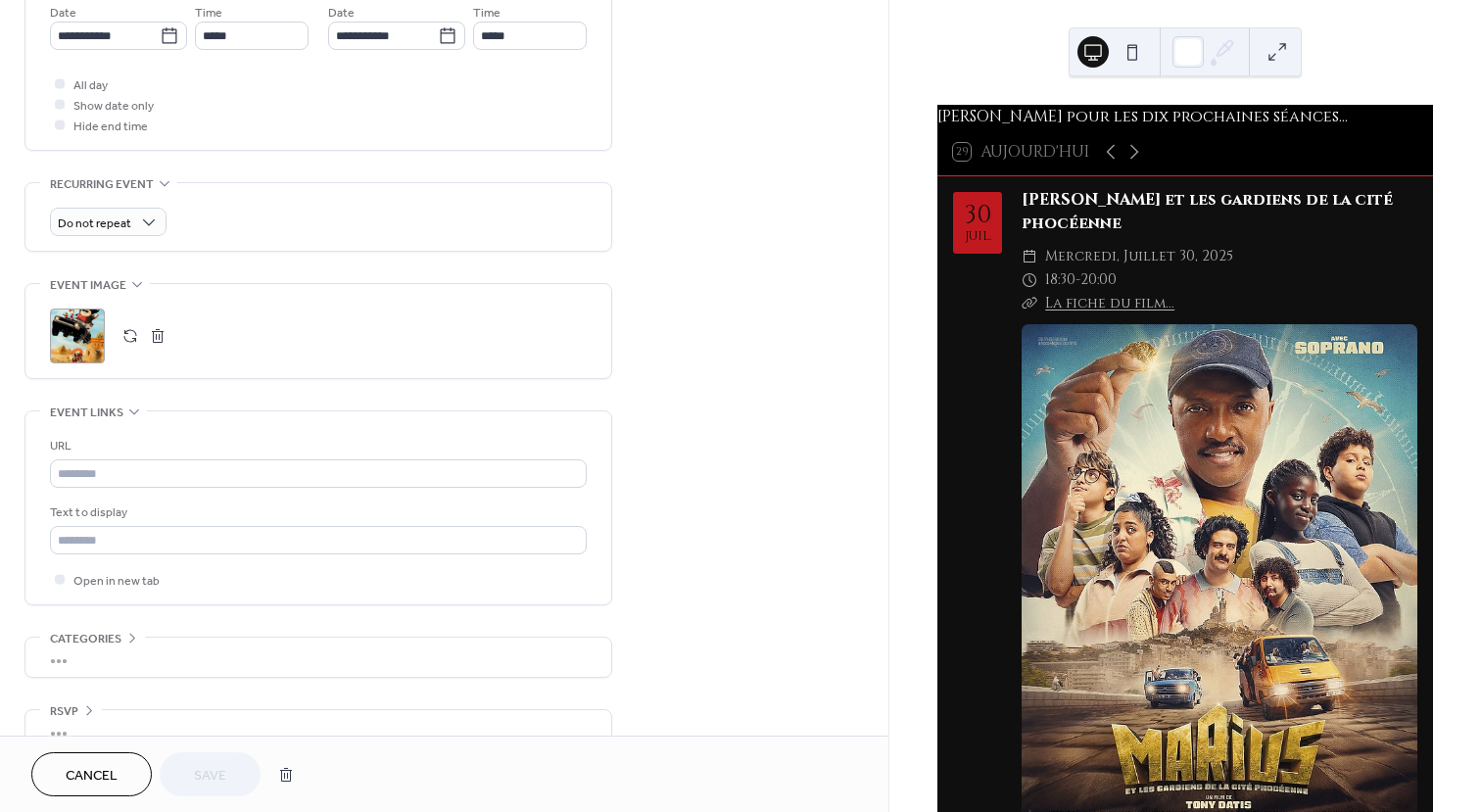 scroll, scrollTop: 720, scrollLeft: 0, axis: vertical 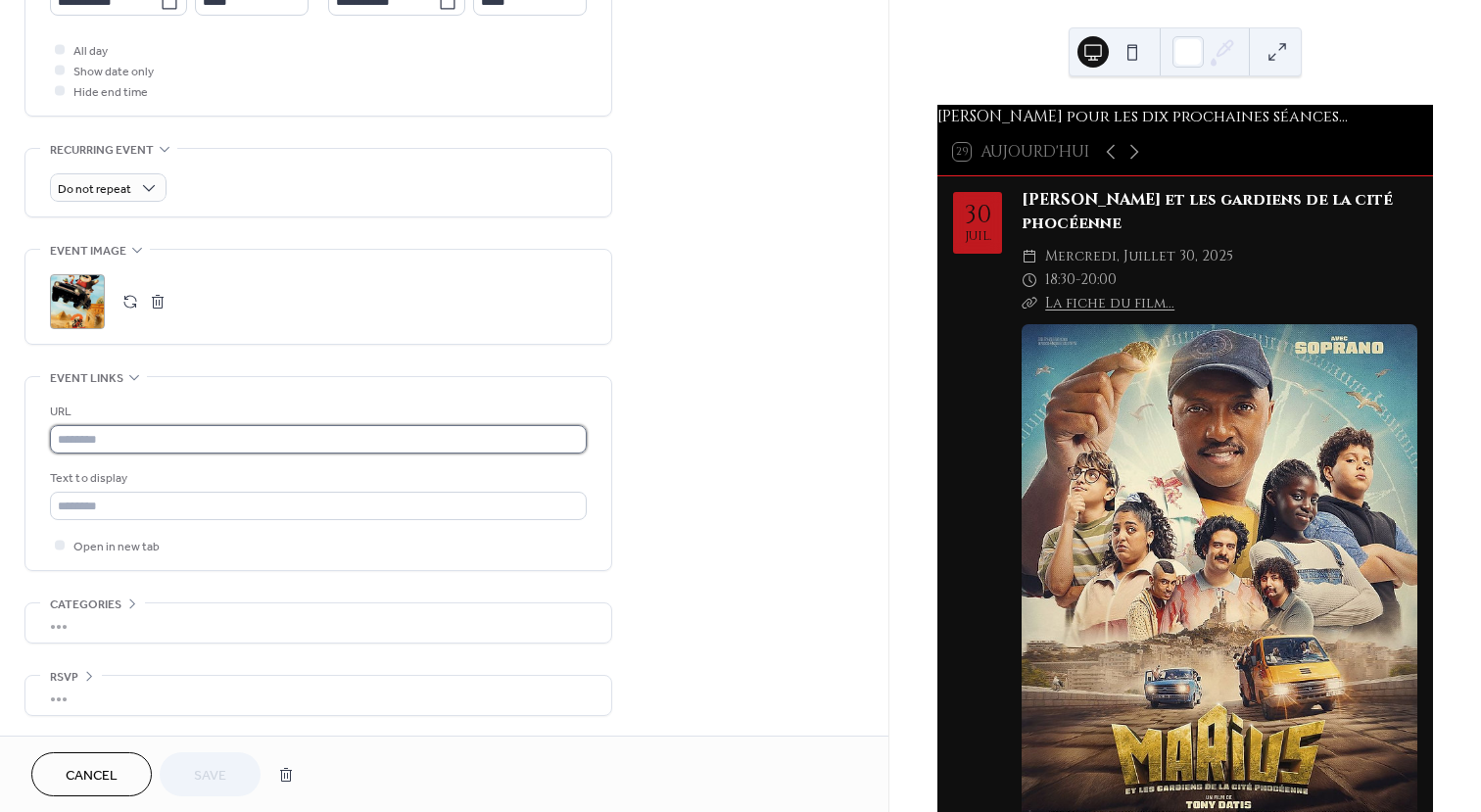 click at bounding box center [318, 439] 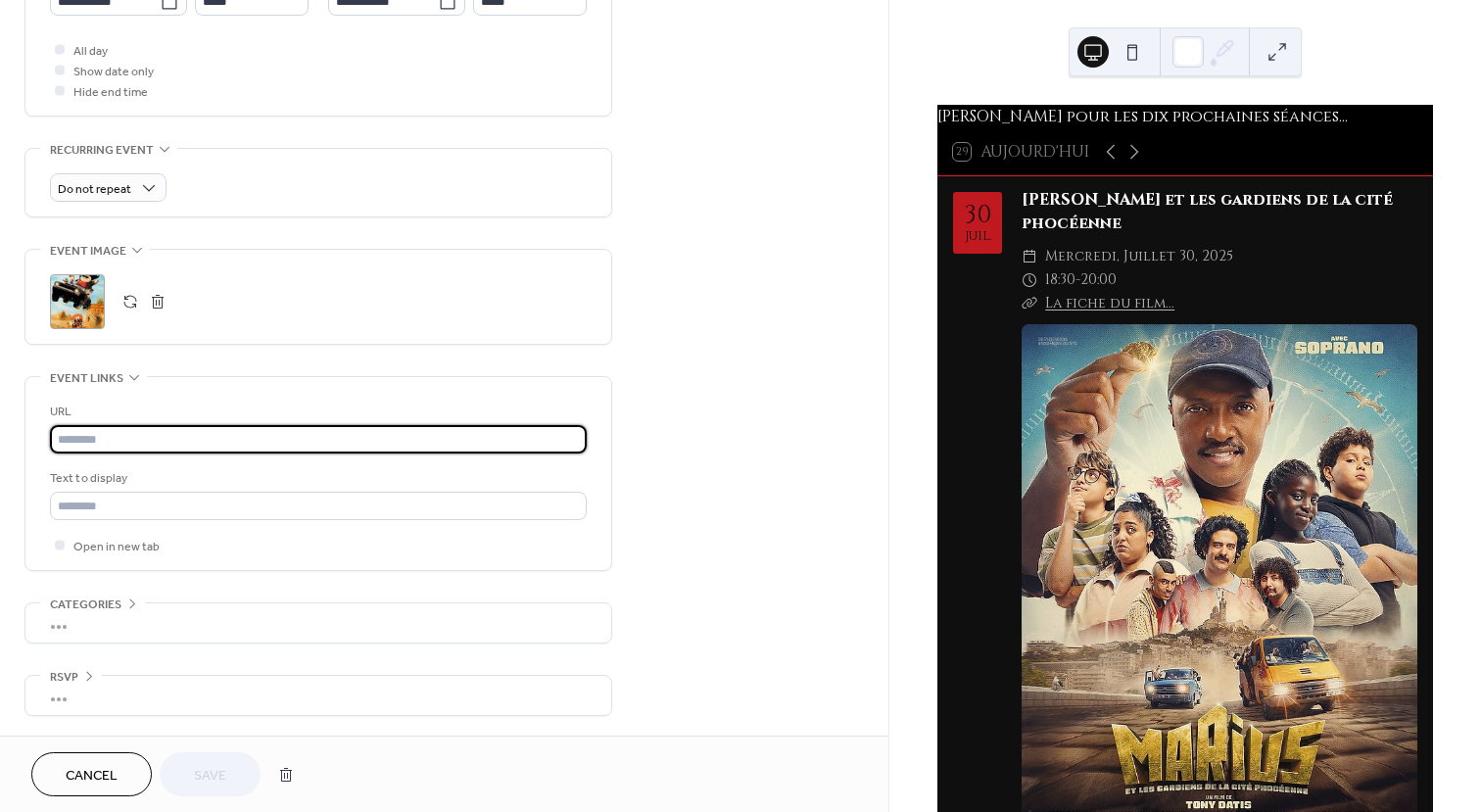 paste on "**********" 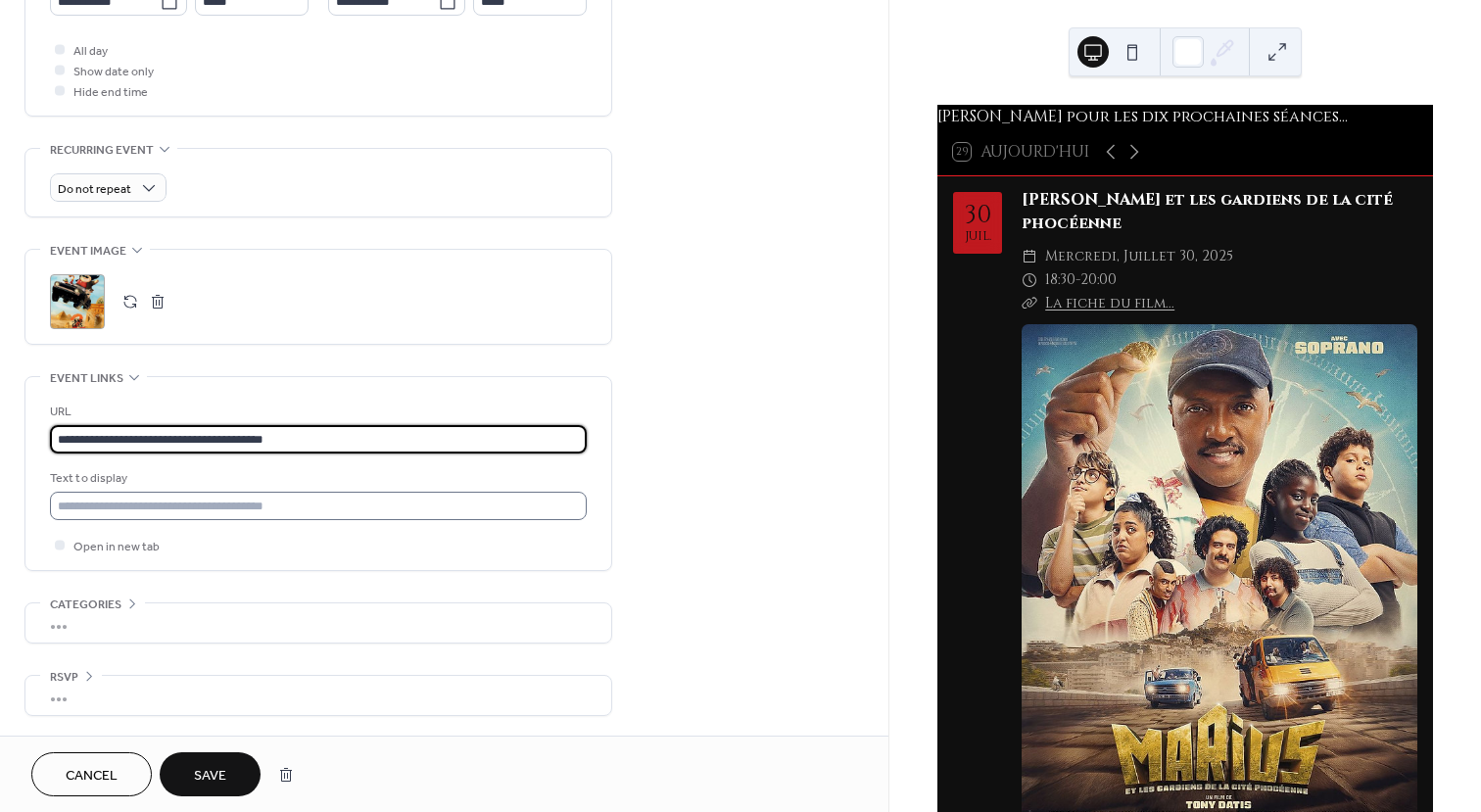 type on "**********" 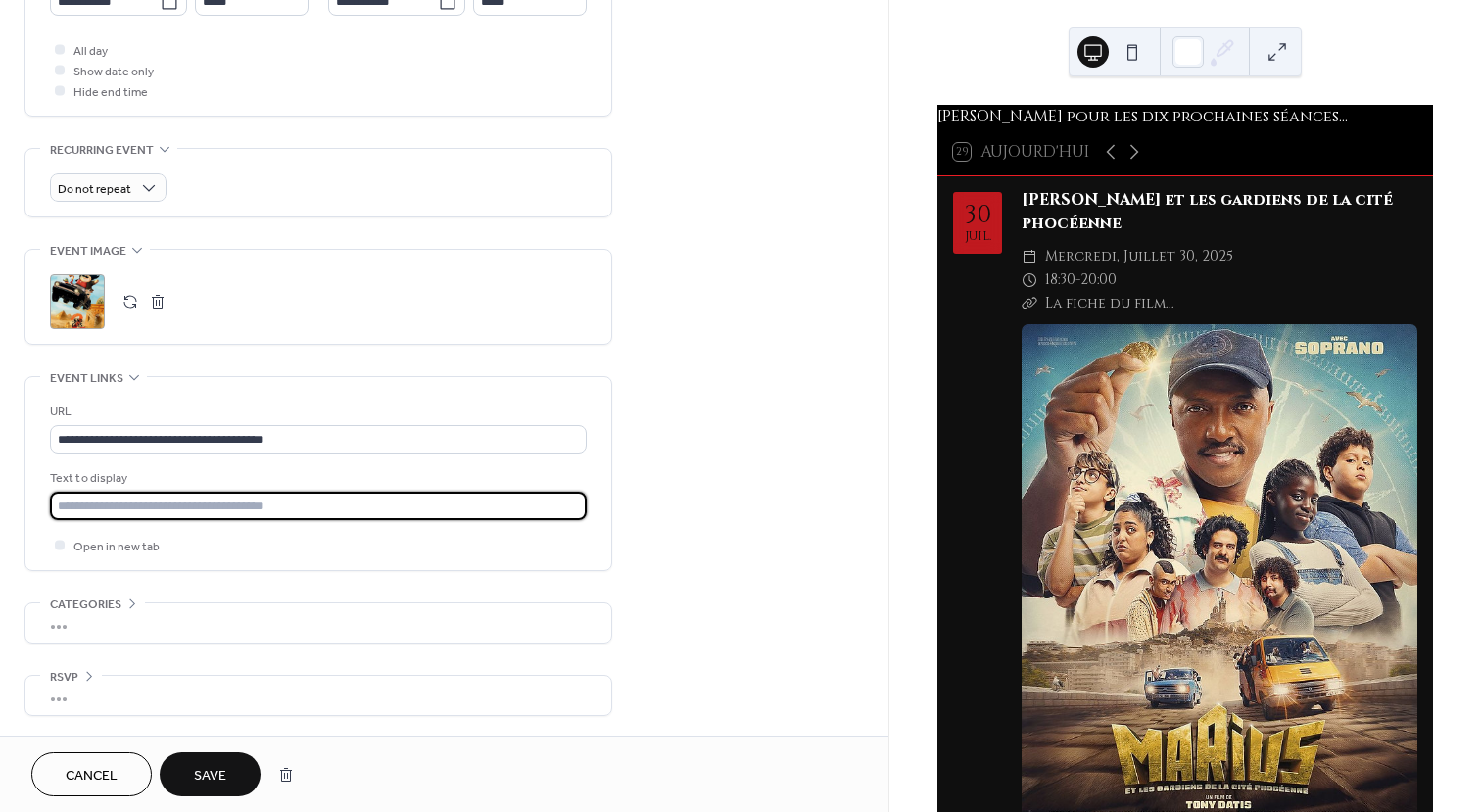 click at bounding box center [318, 505] 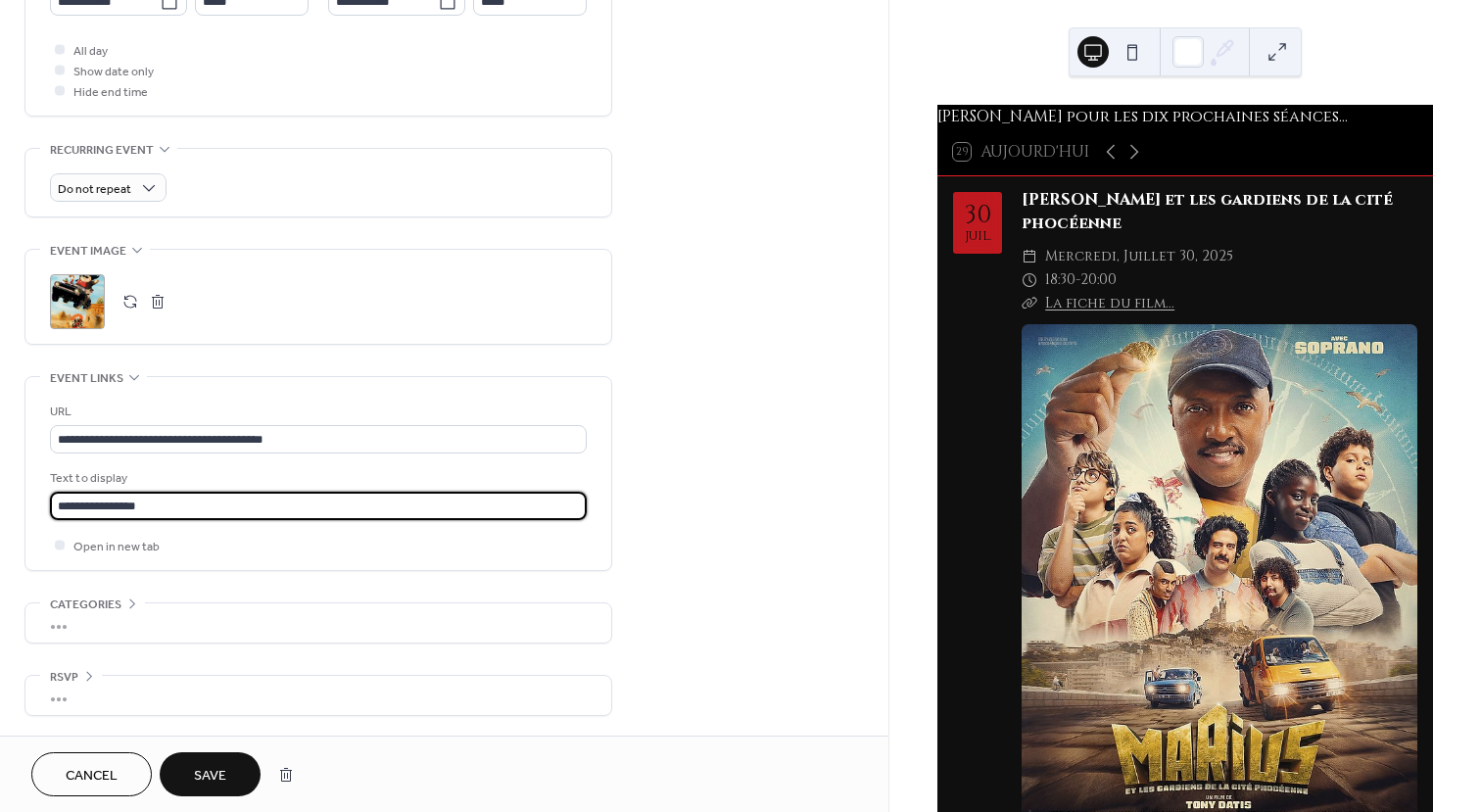 type on "**********" 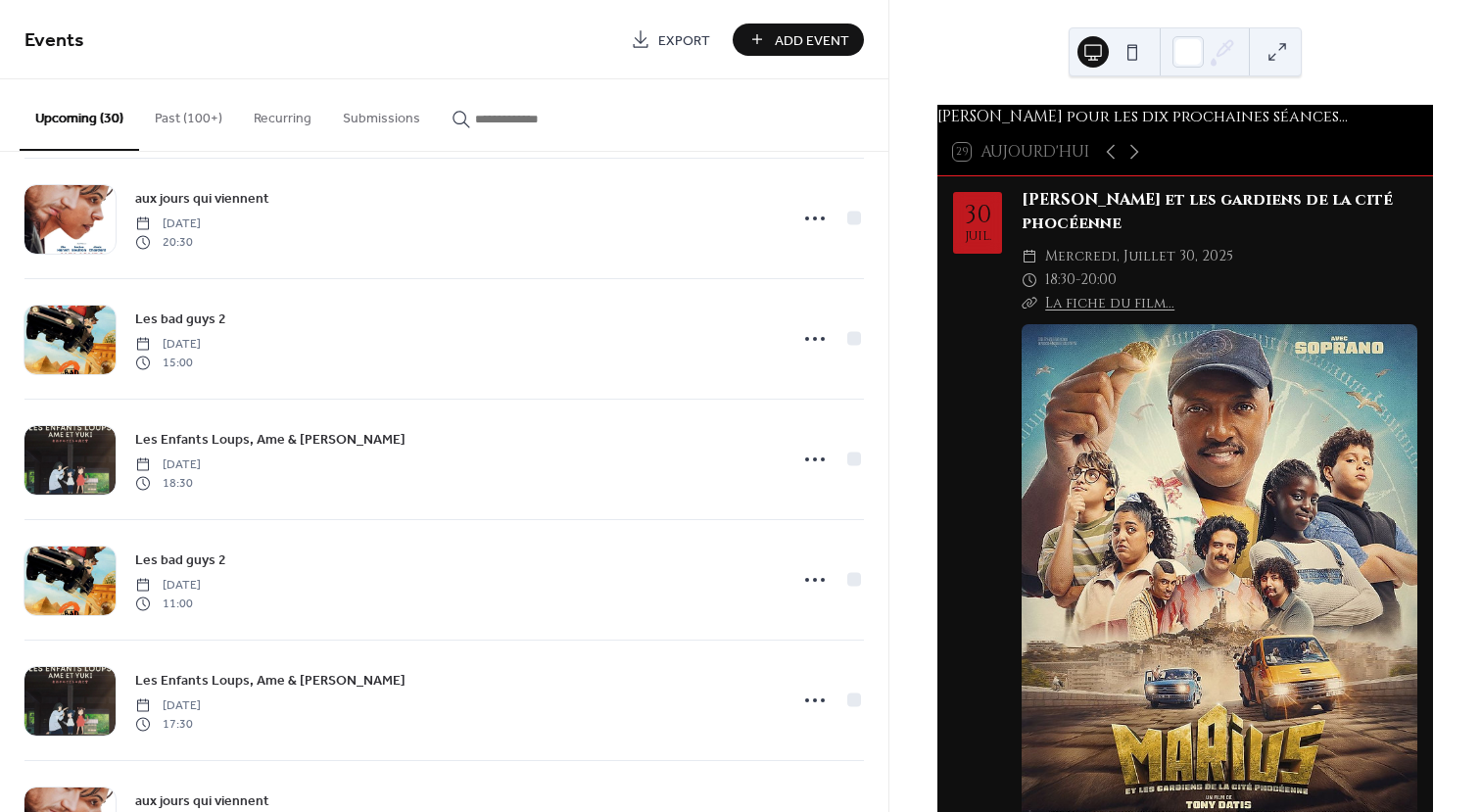 scroll, scrollTop: 2816, scrollLeft: 0, axis: vertical 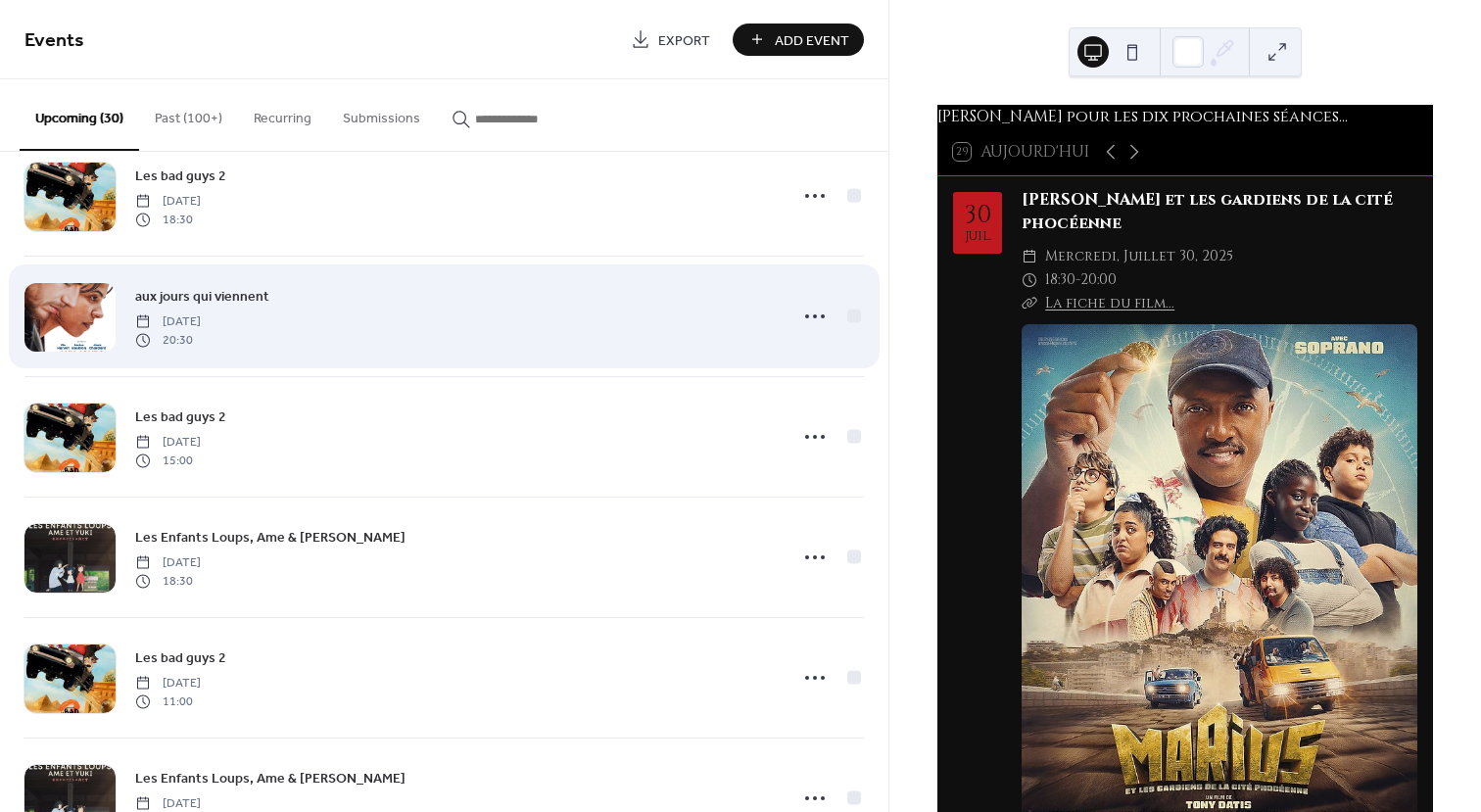 click at bounding box center [70, 317] 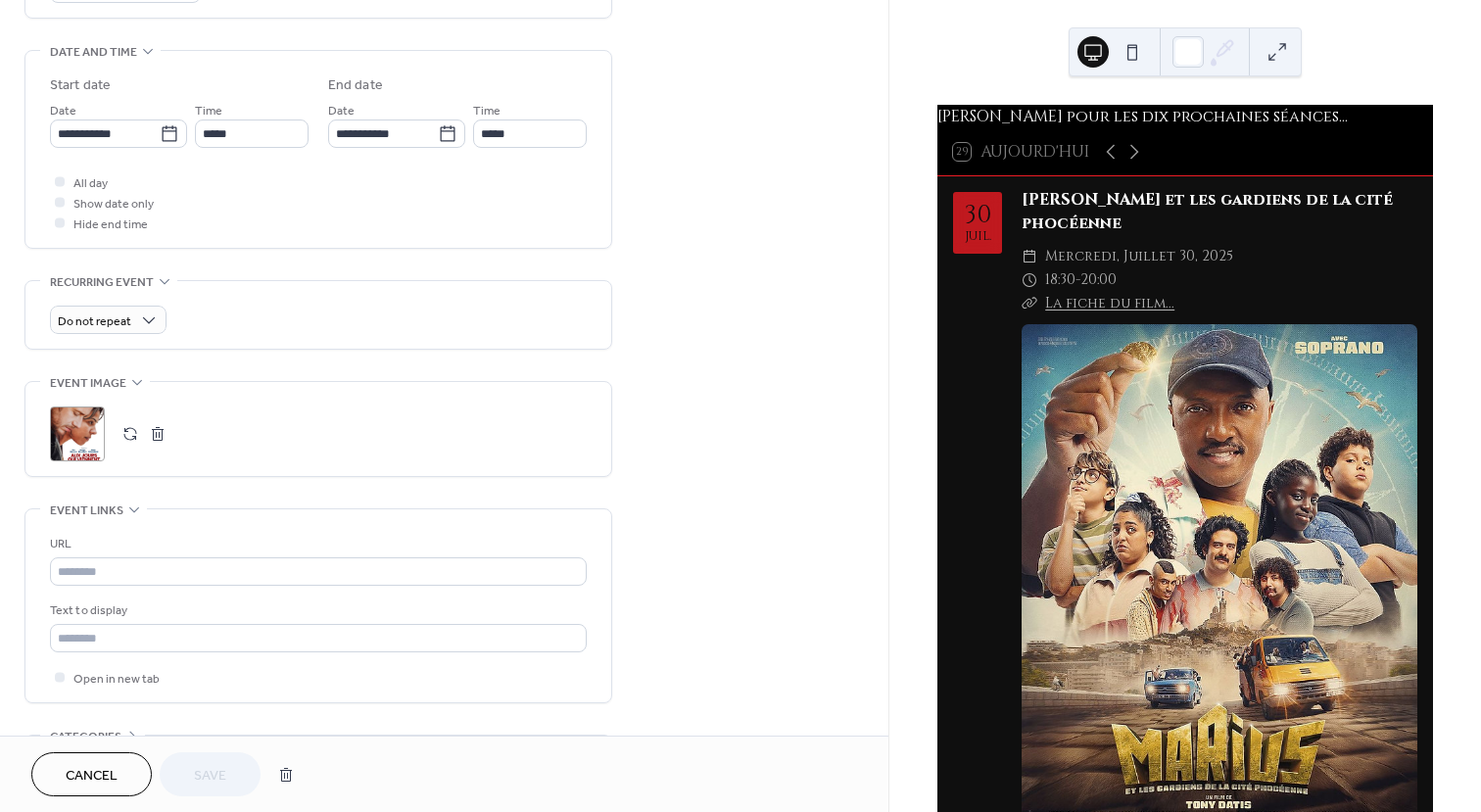 scroll, scrollTop: 720, scrollLeft: 0, axis: vertical 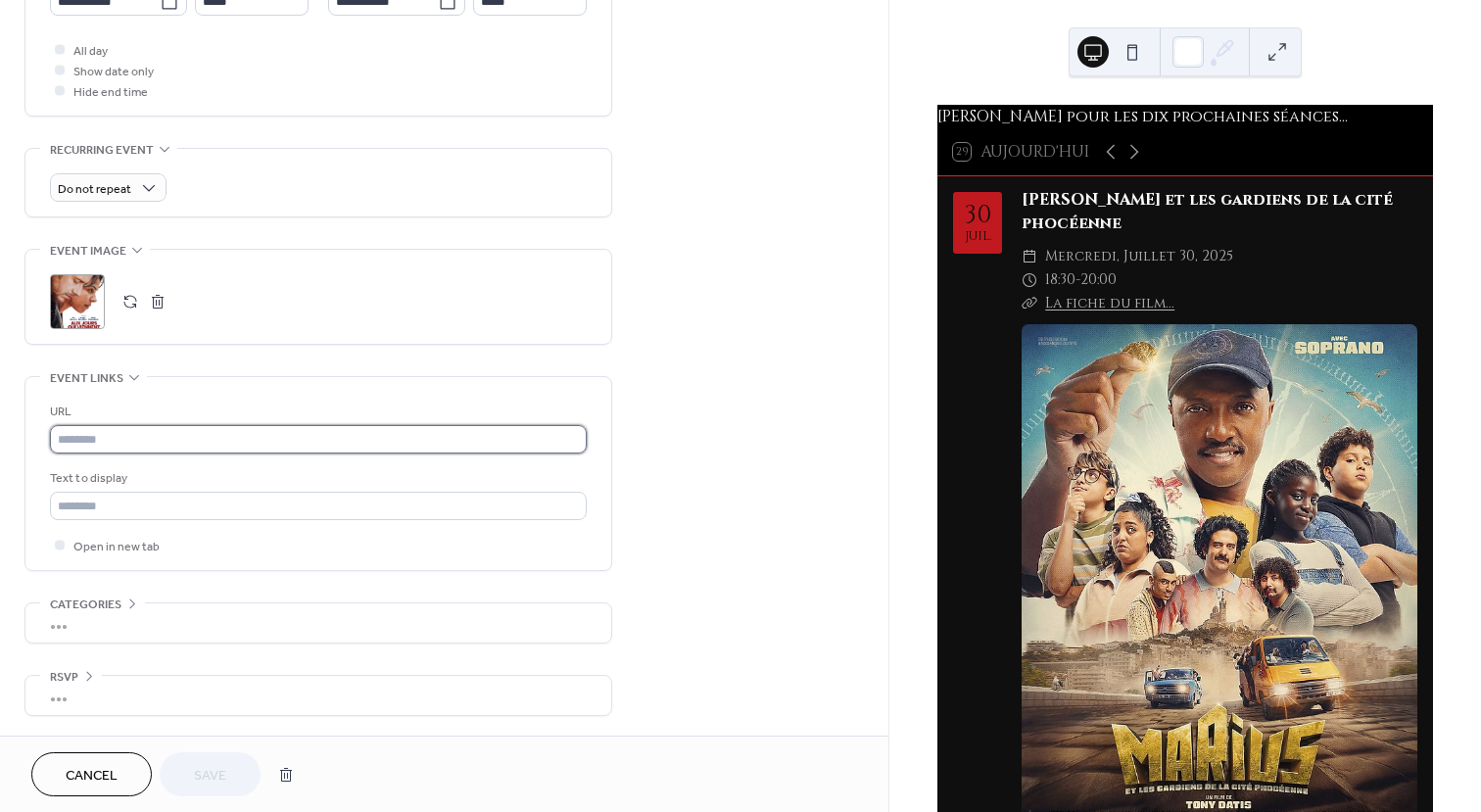 click at bounding box center (318, 439) 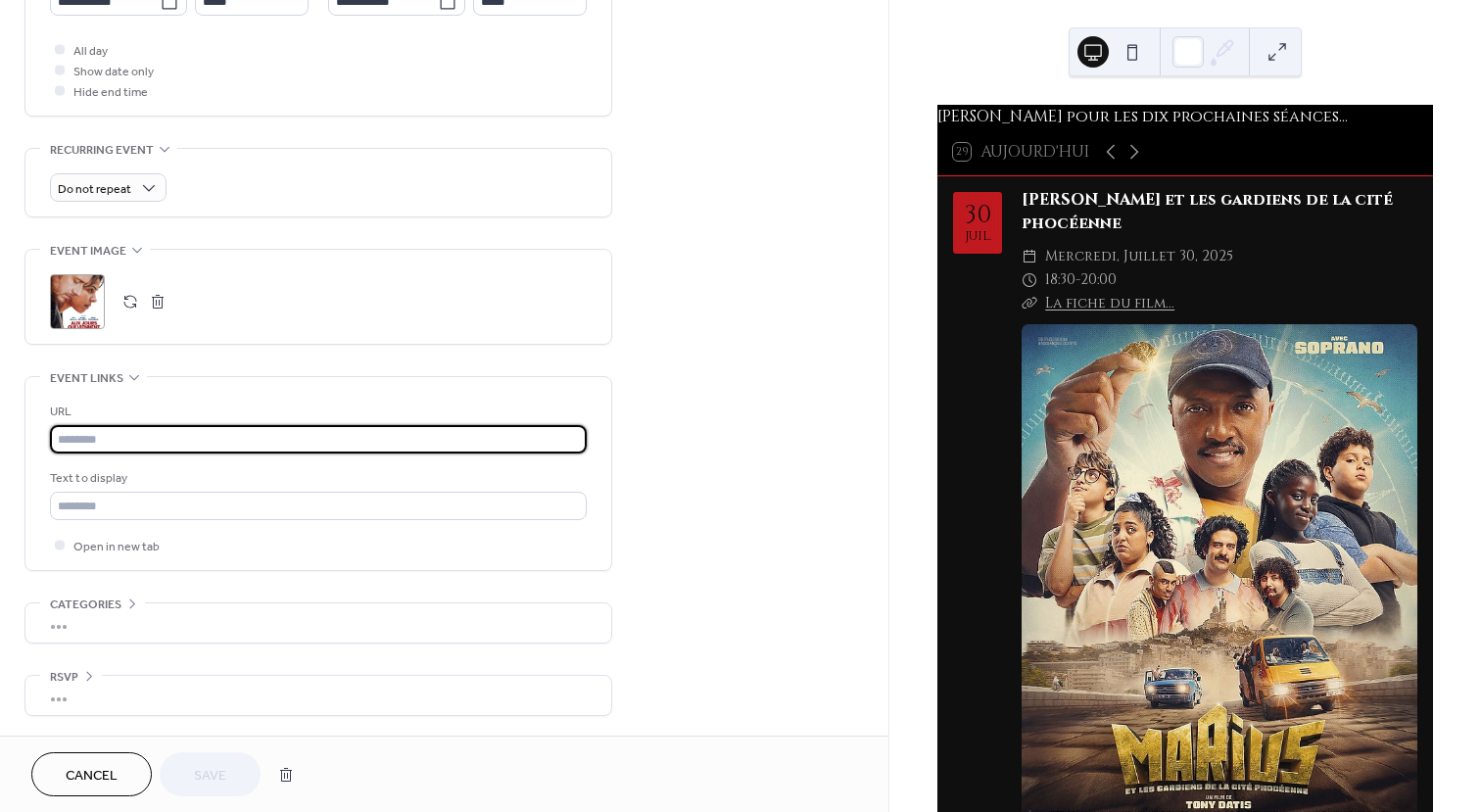 paste on "**********" 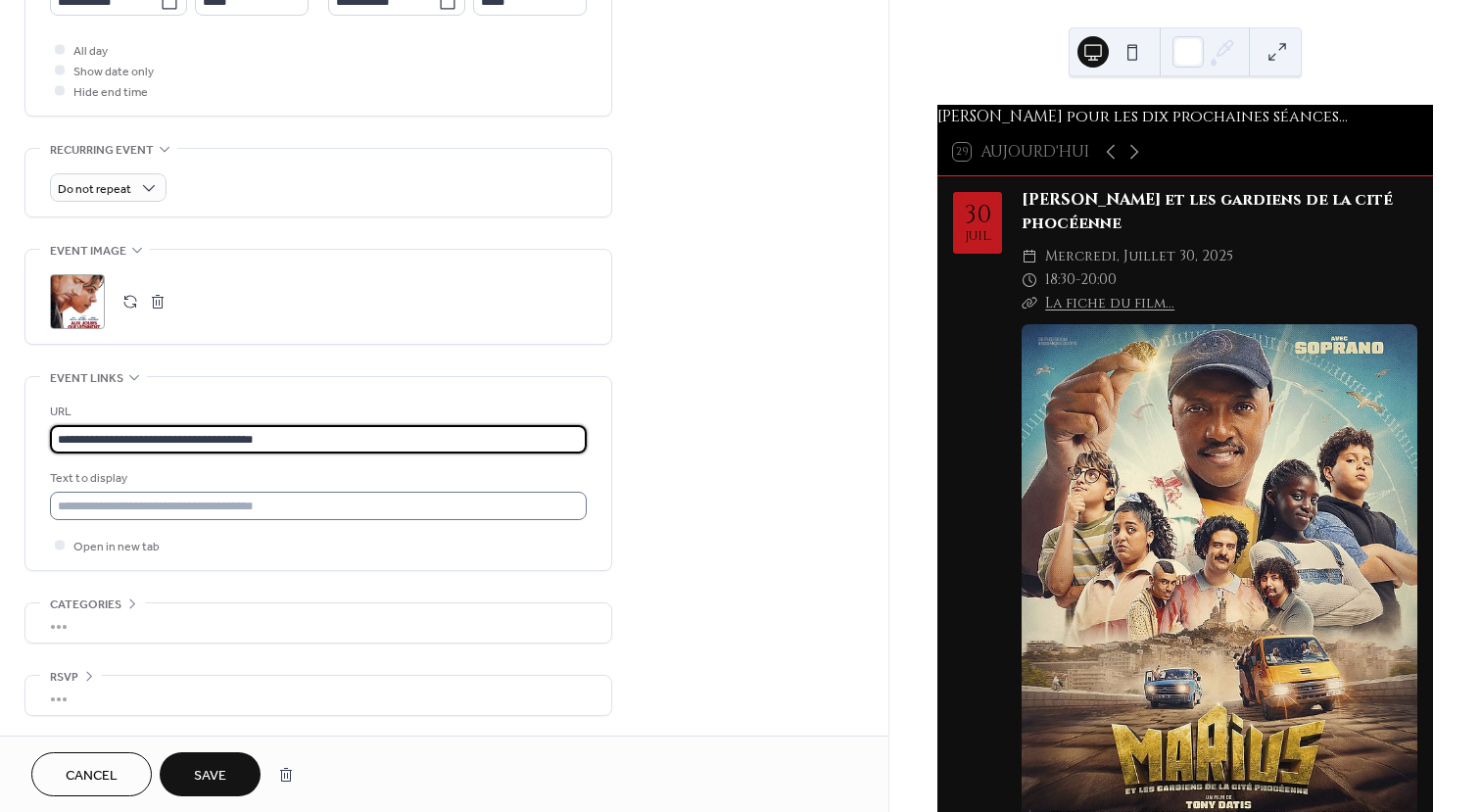 type on "**********" 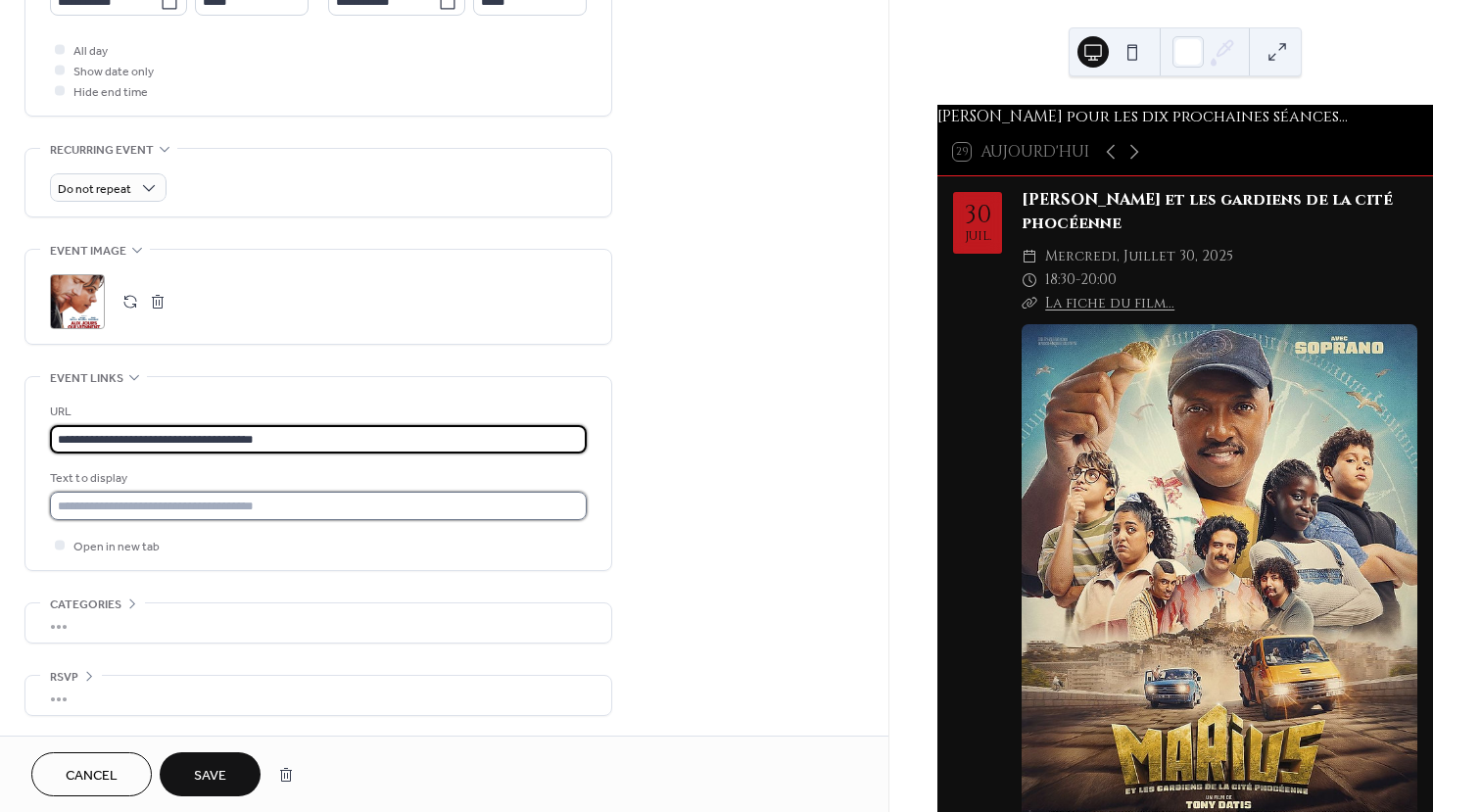 click at bounding box center [318, 505] 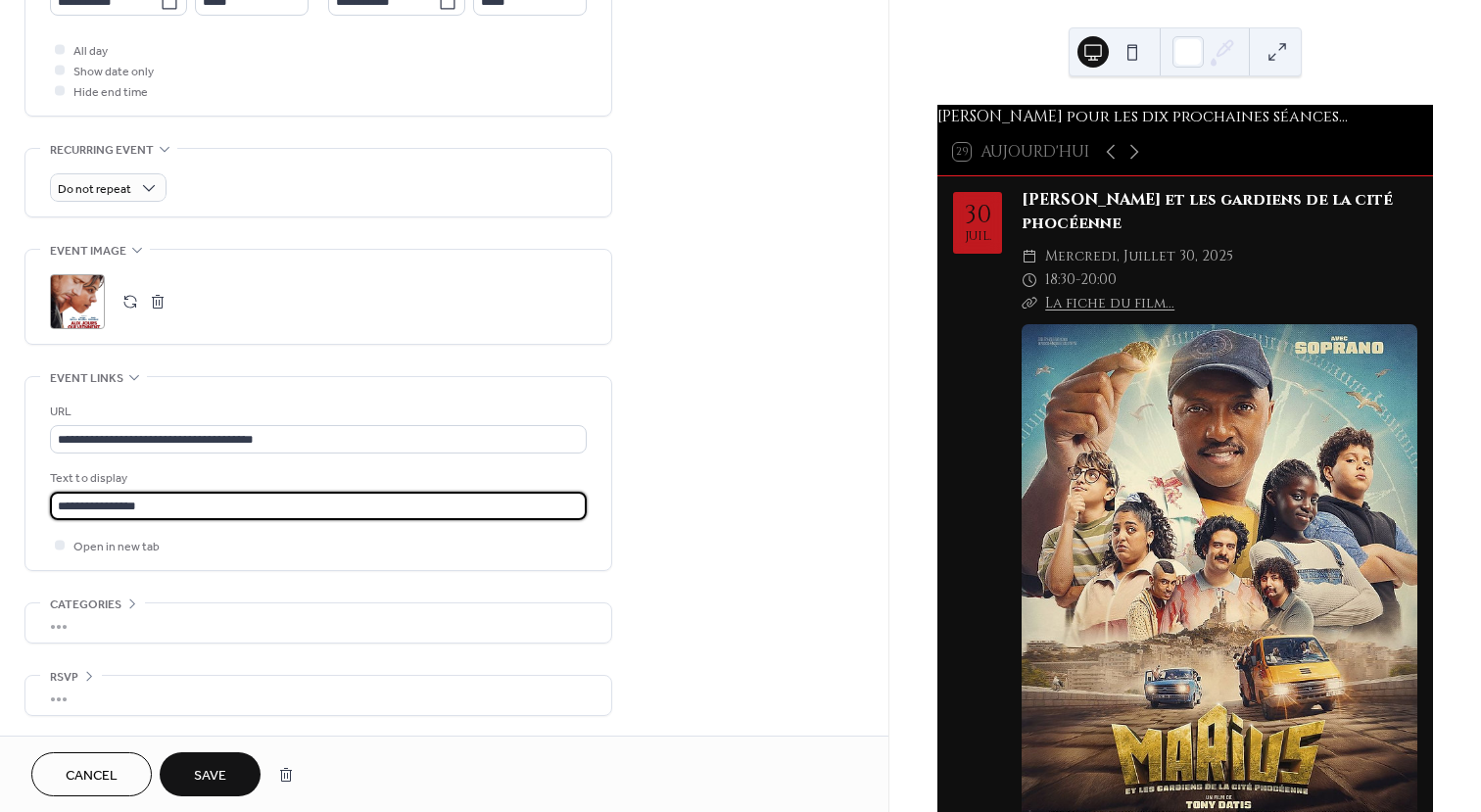 type on "**********" 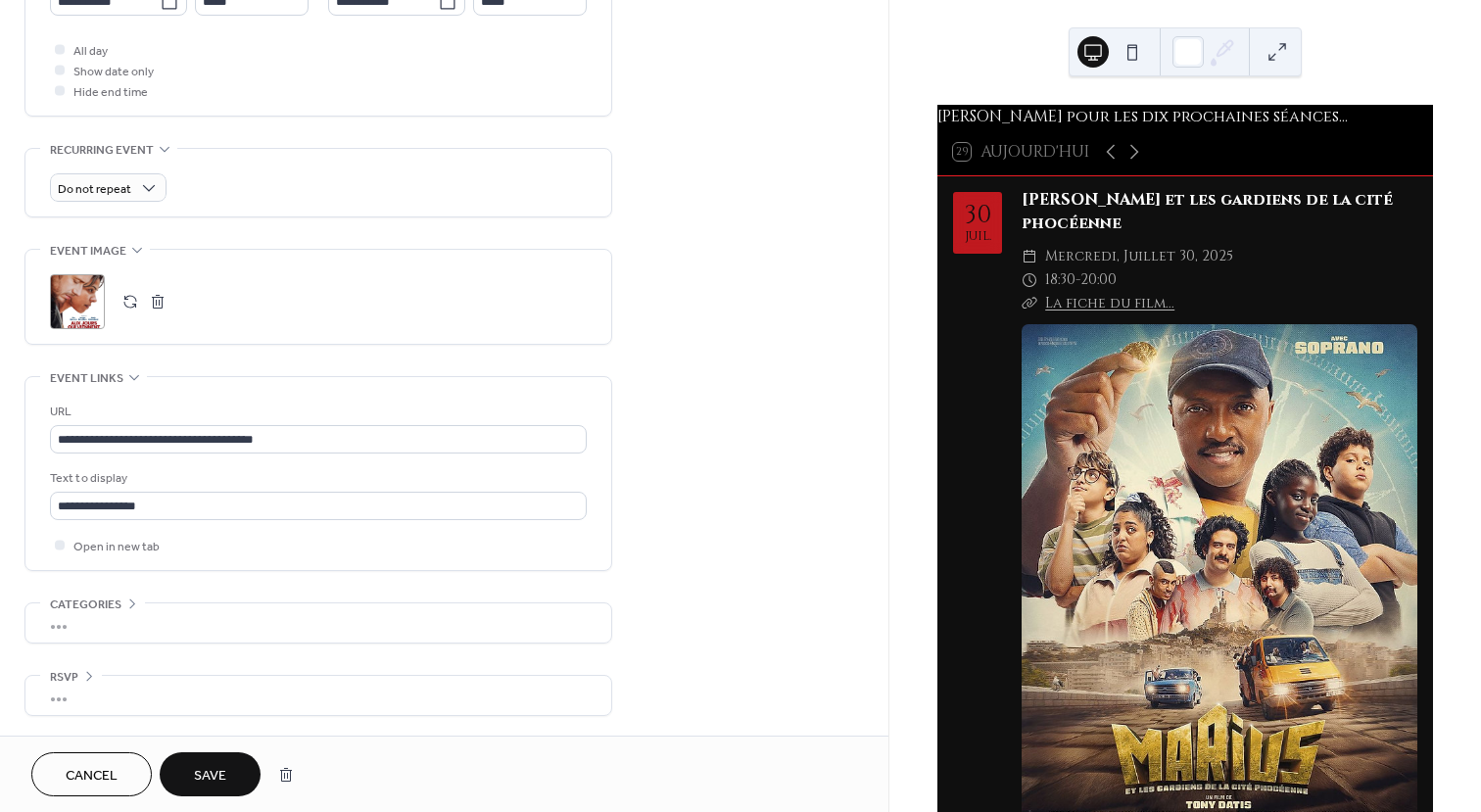 click on "Save" at bounding box center (210, 776) 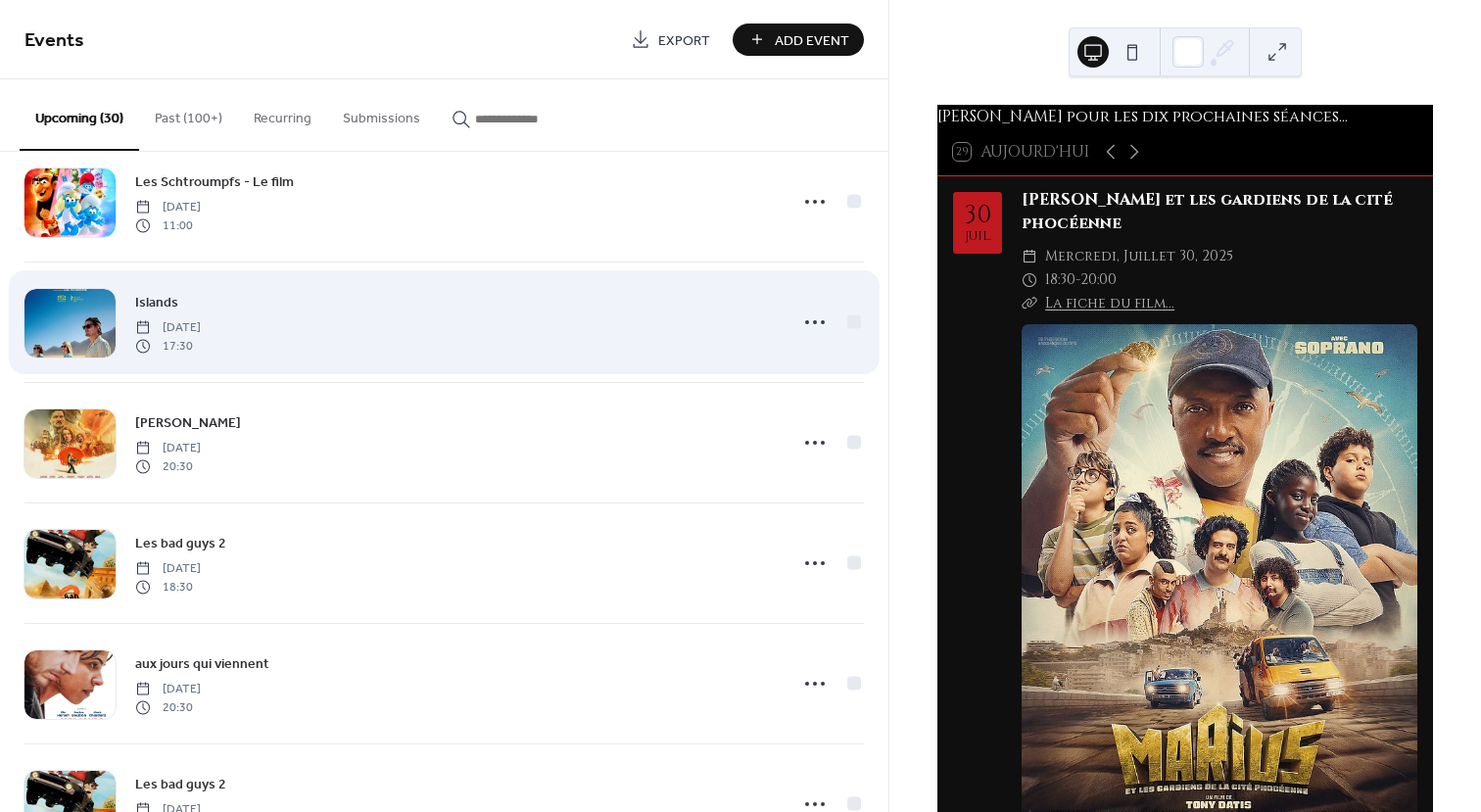 scroll, scrollTop: 3012, scrollLeft: 0, axis: vertical 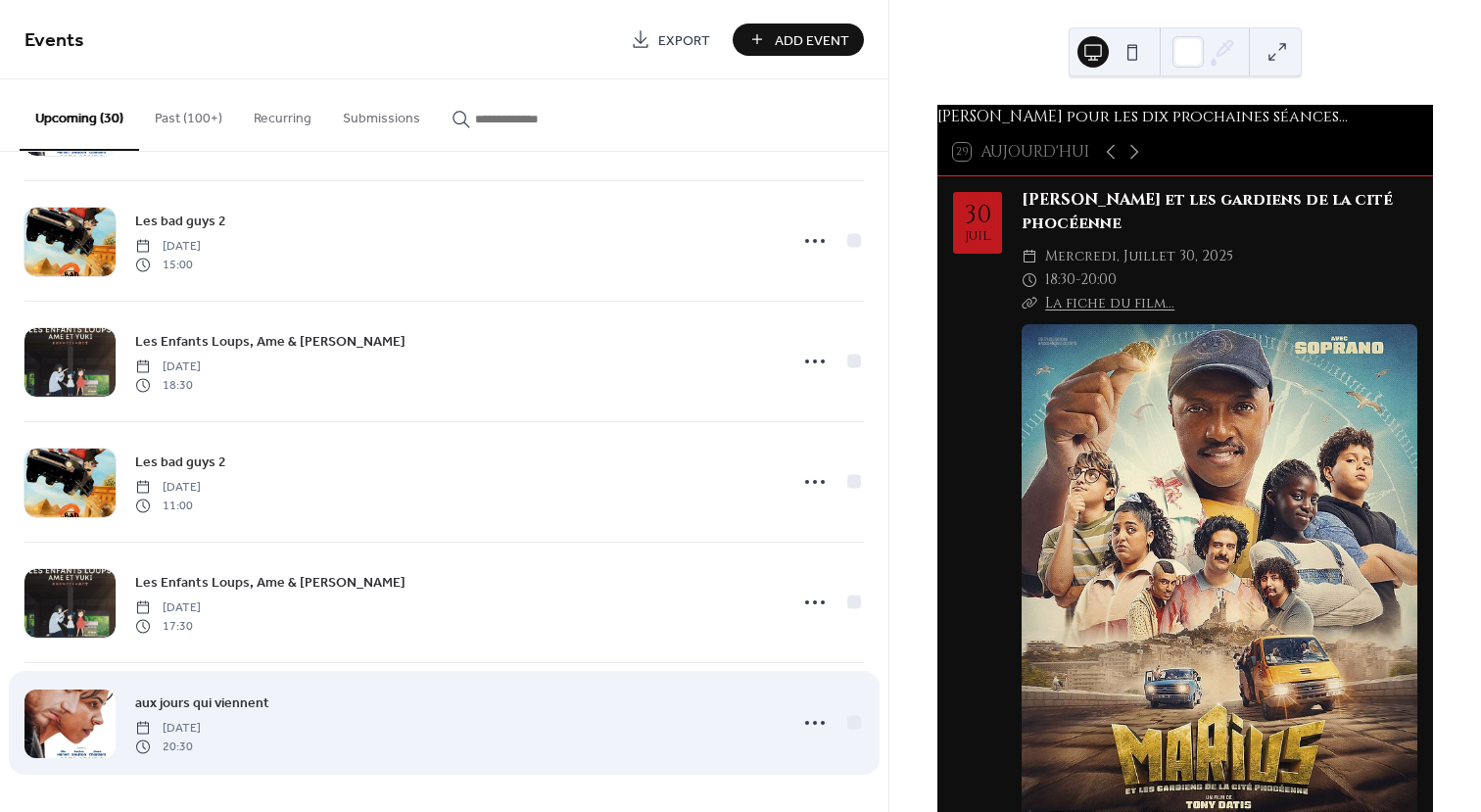 click at bounding box center [70, 724] 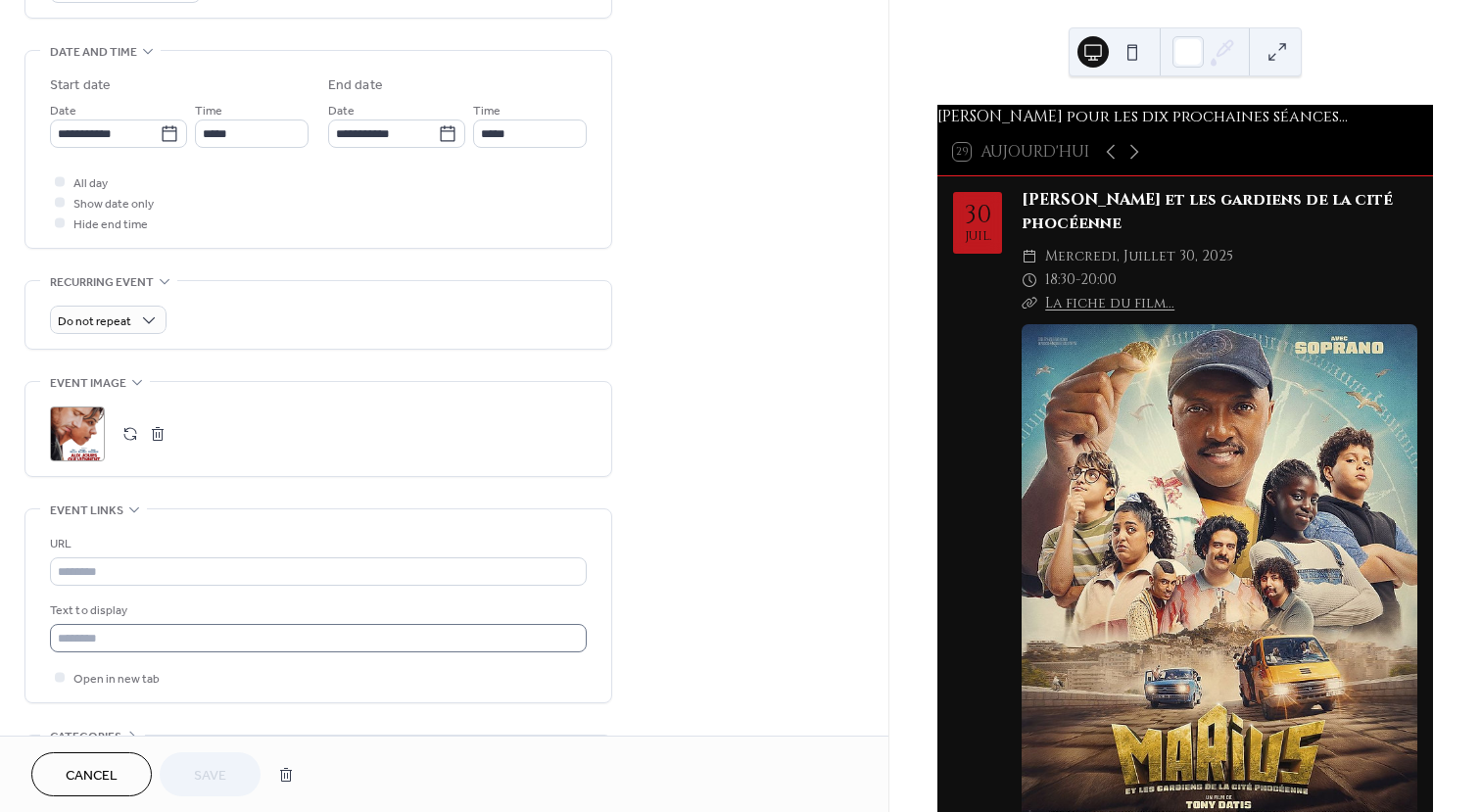 scroll, scrollTop: 720, scrollLeft: 0, axis: vertical 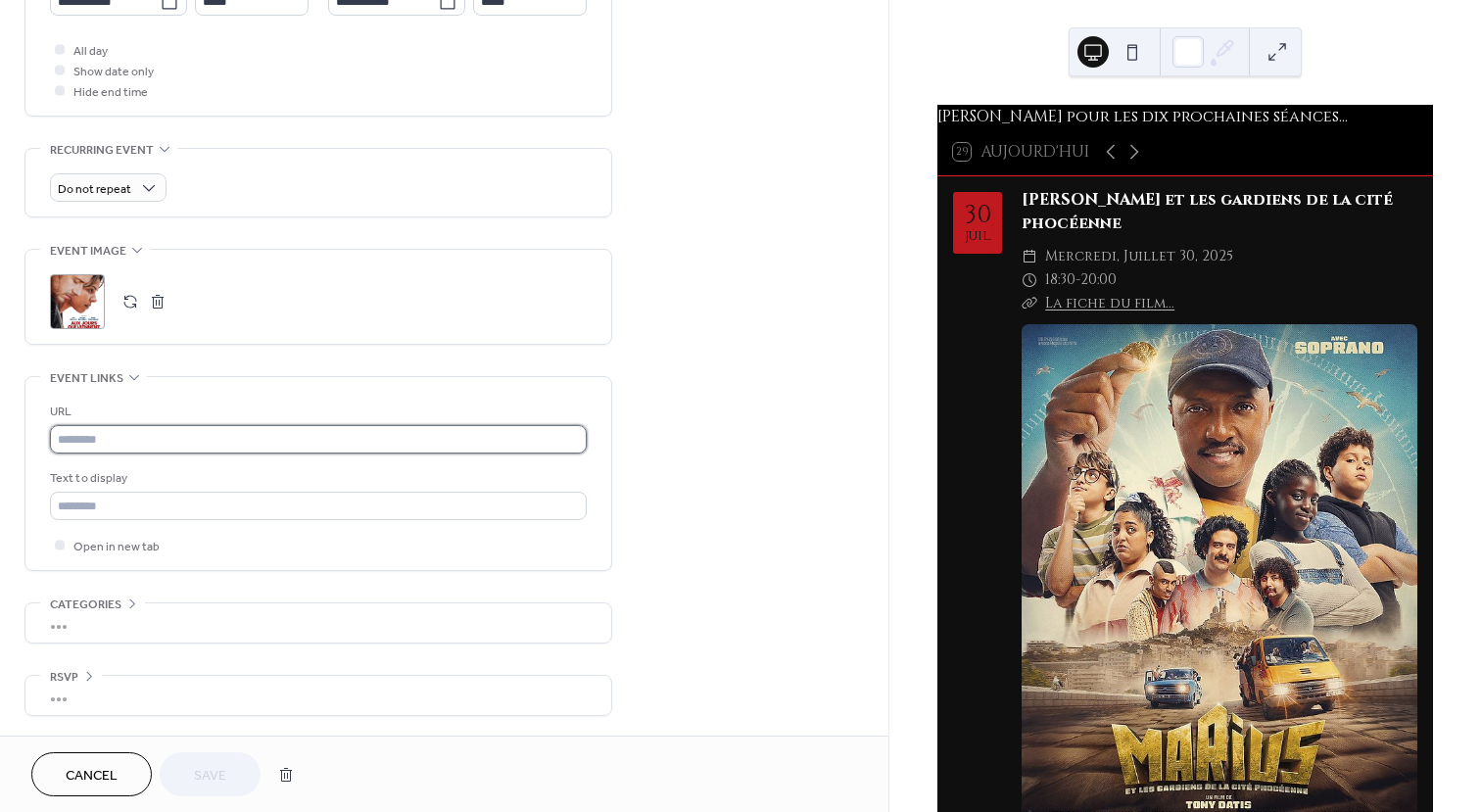 click at bounding box center (318, 439) 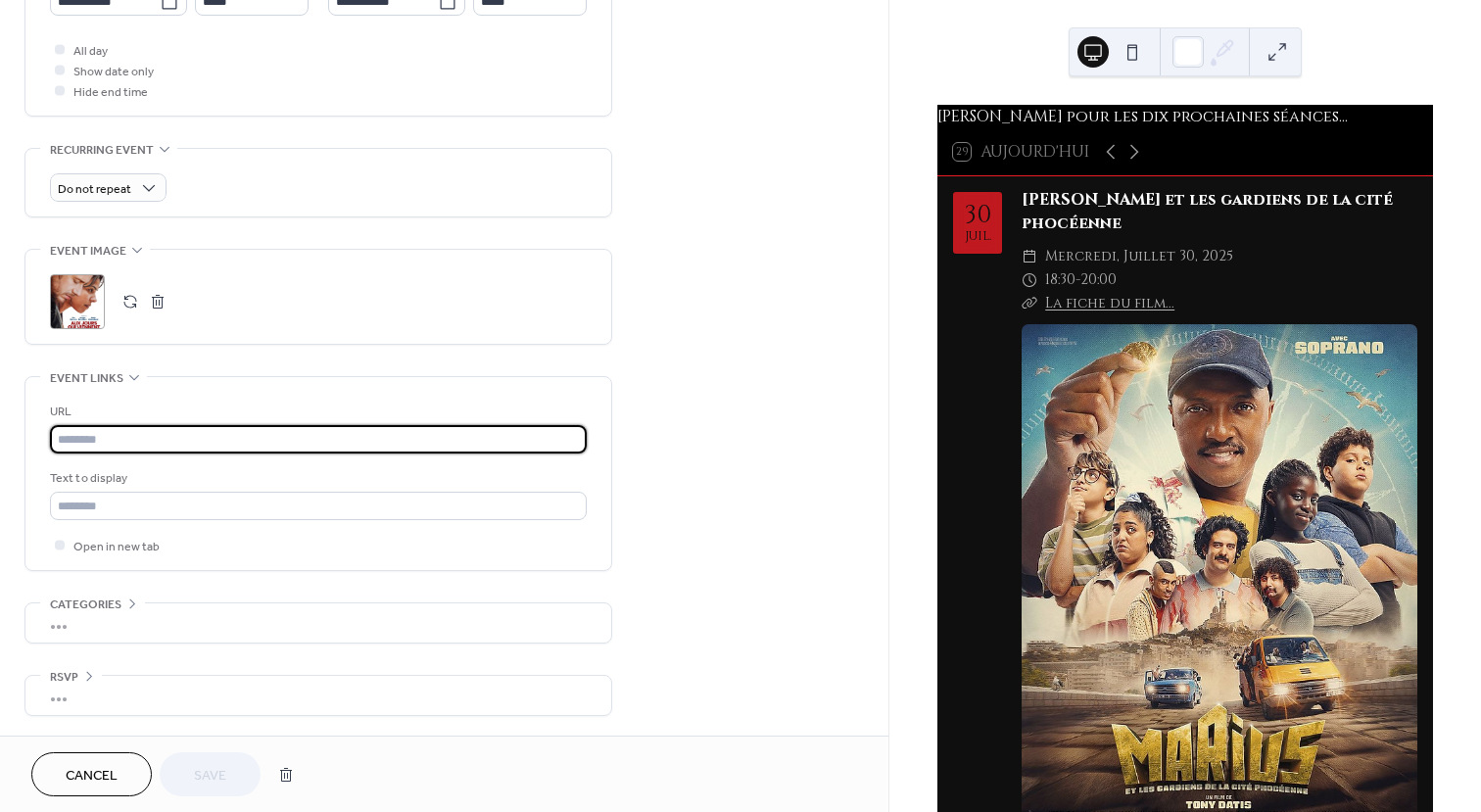 paste on "**********" 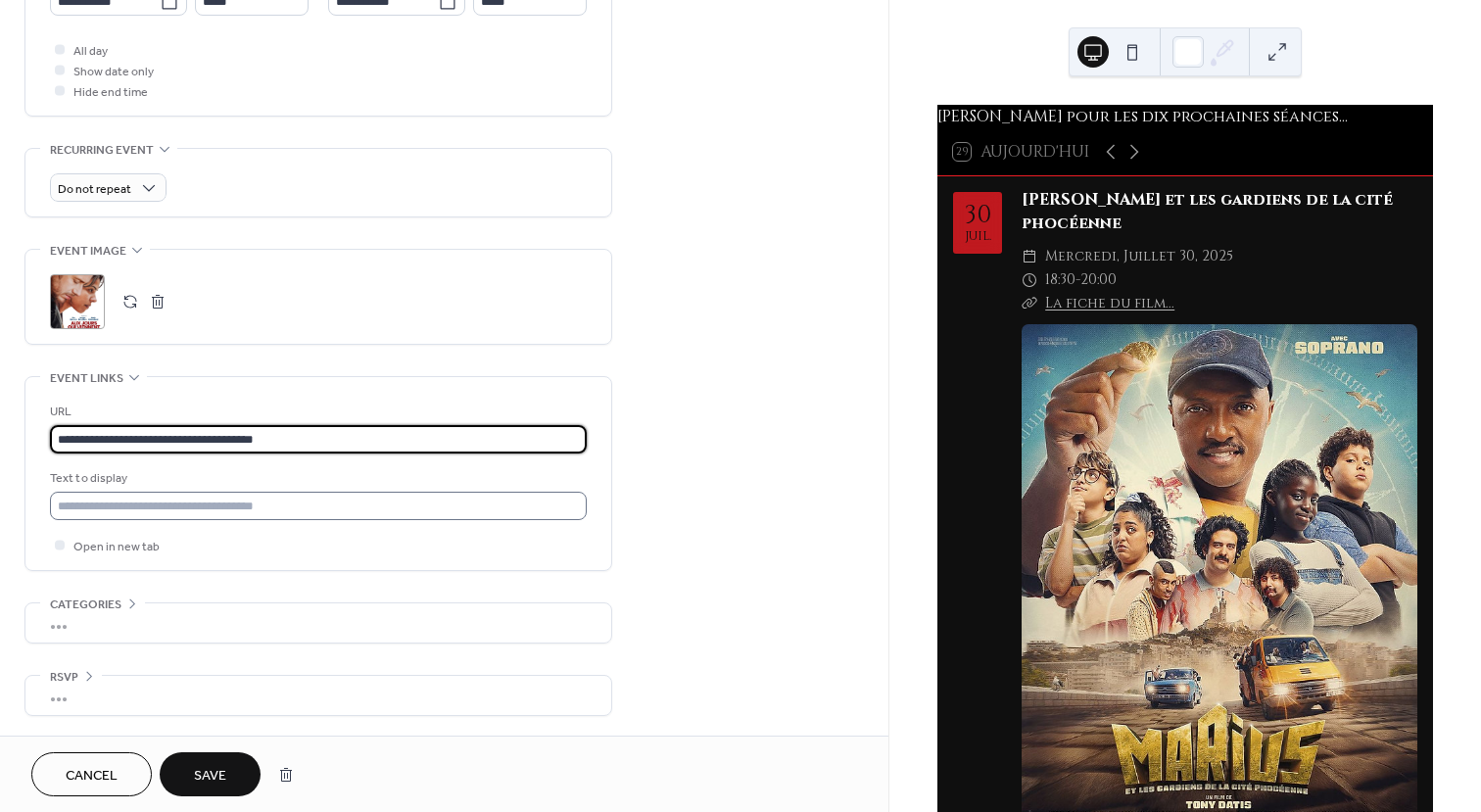 type on "**********" 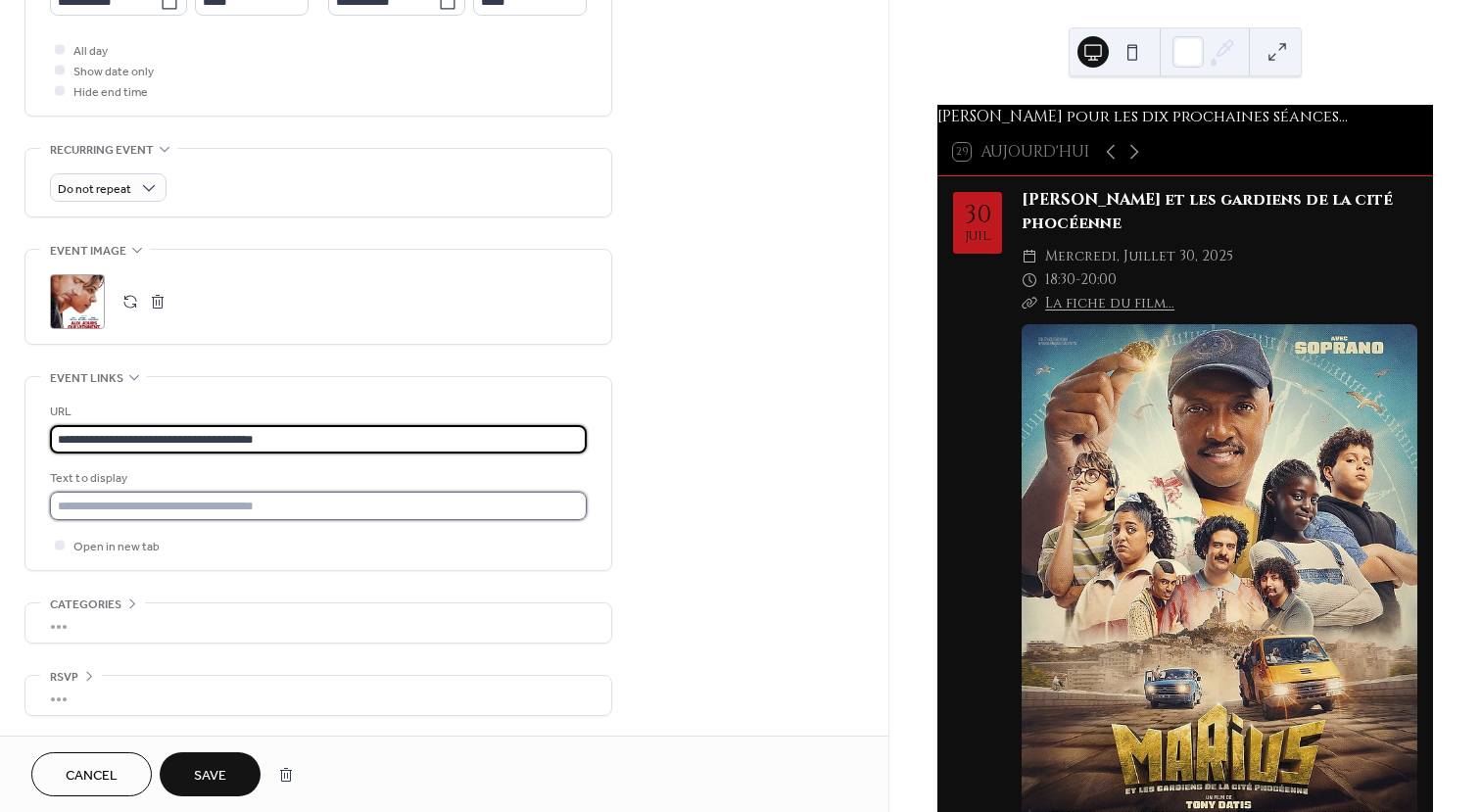 click at bounding box center (318, 505) 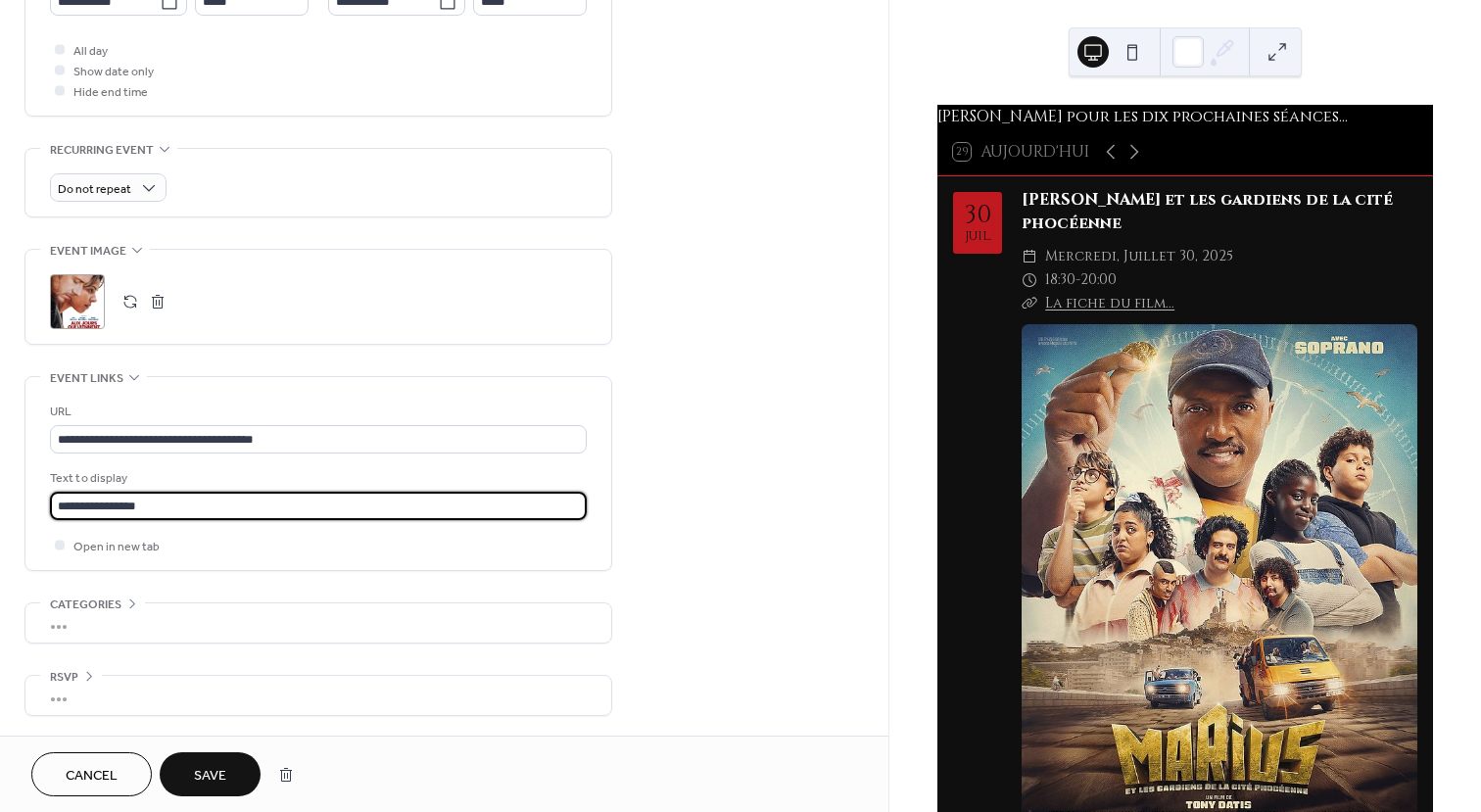 type on "**********" 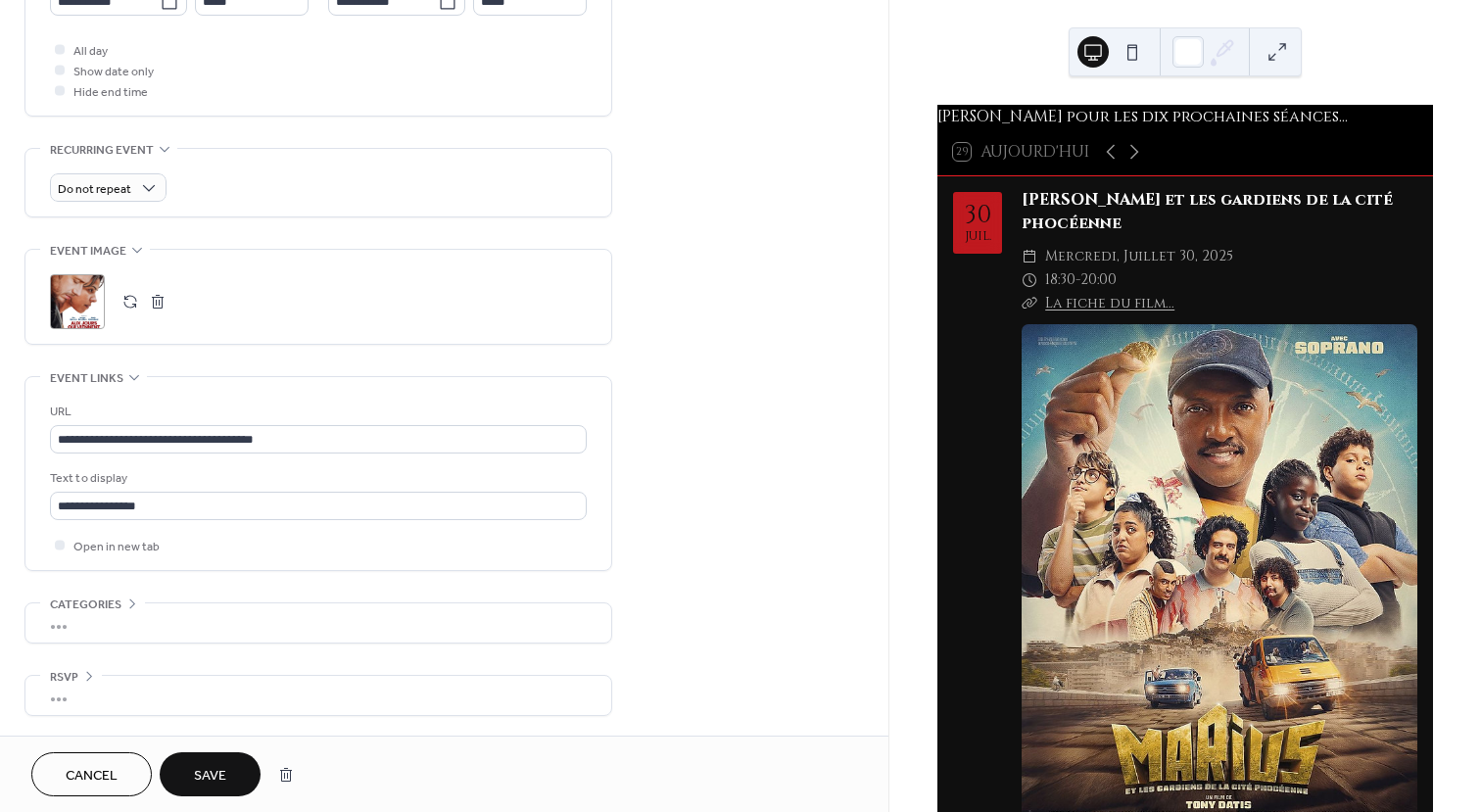 click on "Save" at bounding box center (210, 774) 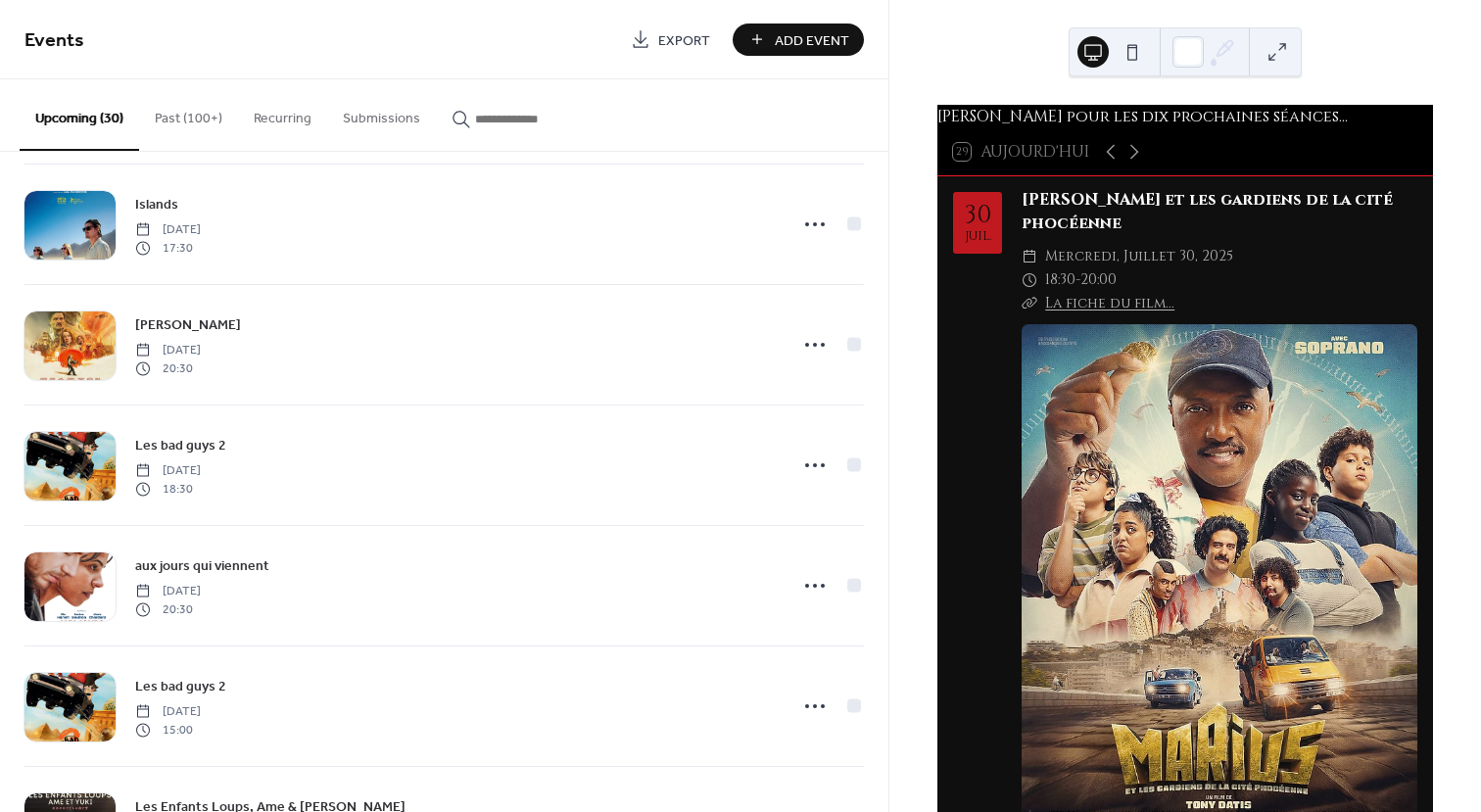scroll, scrollTop: 3012, scrollLeft: 0, axis: vertical 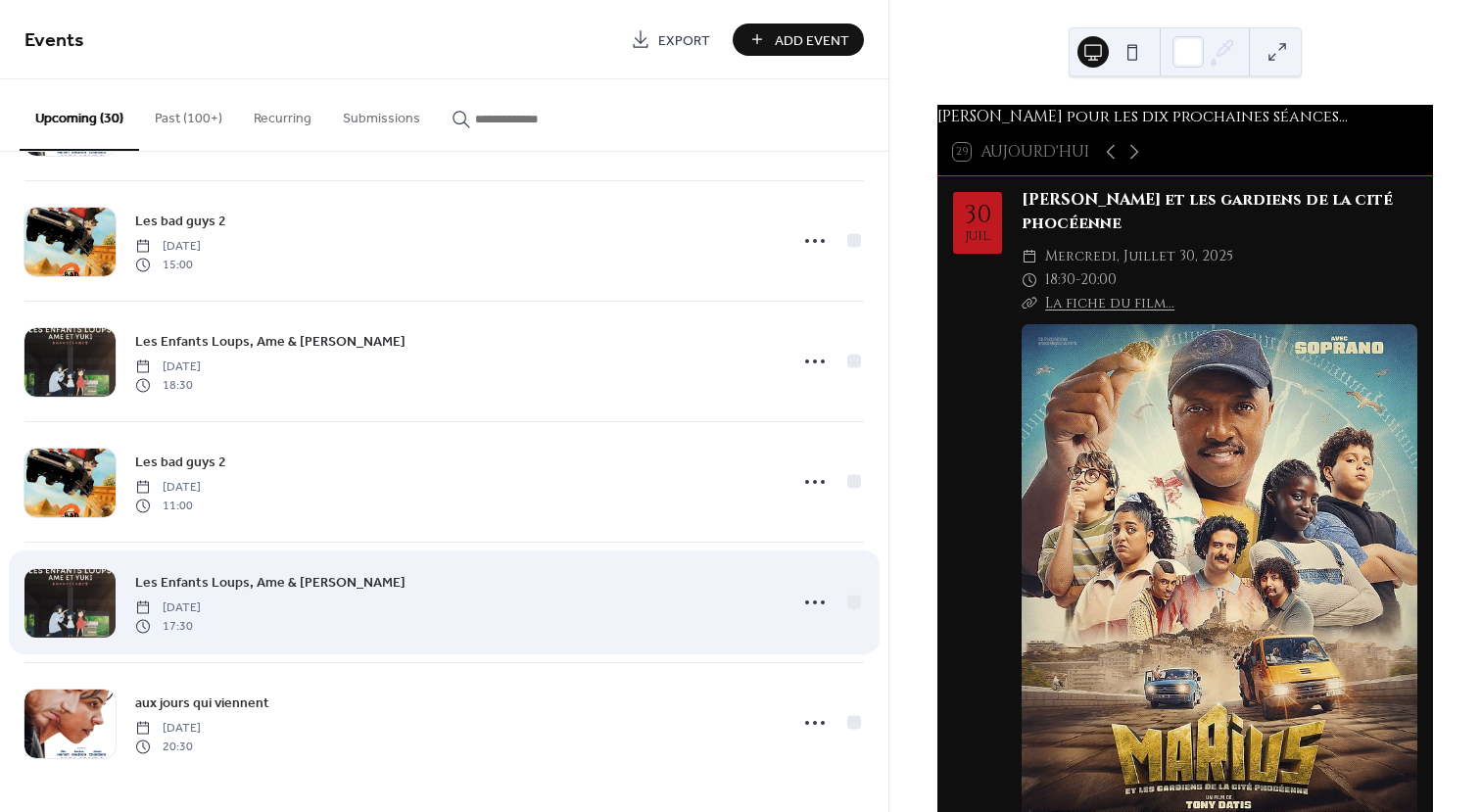click at bounding box center (70, 603) 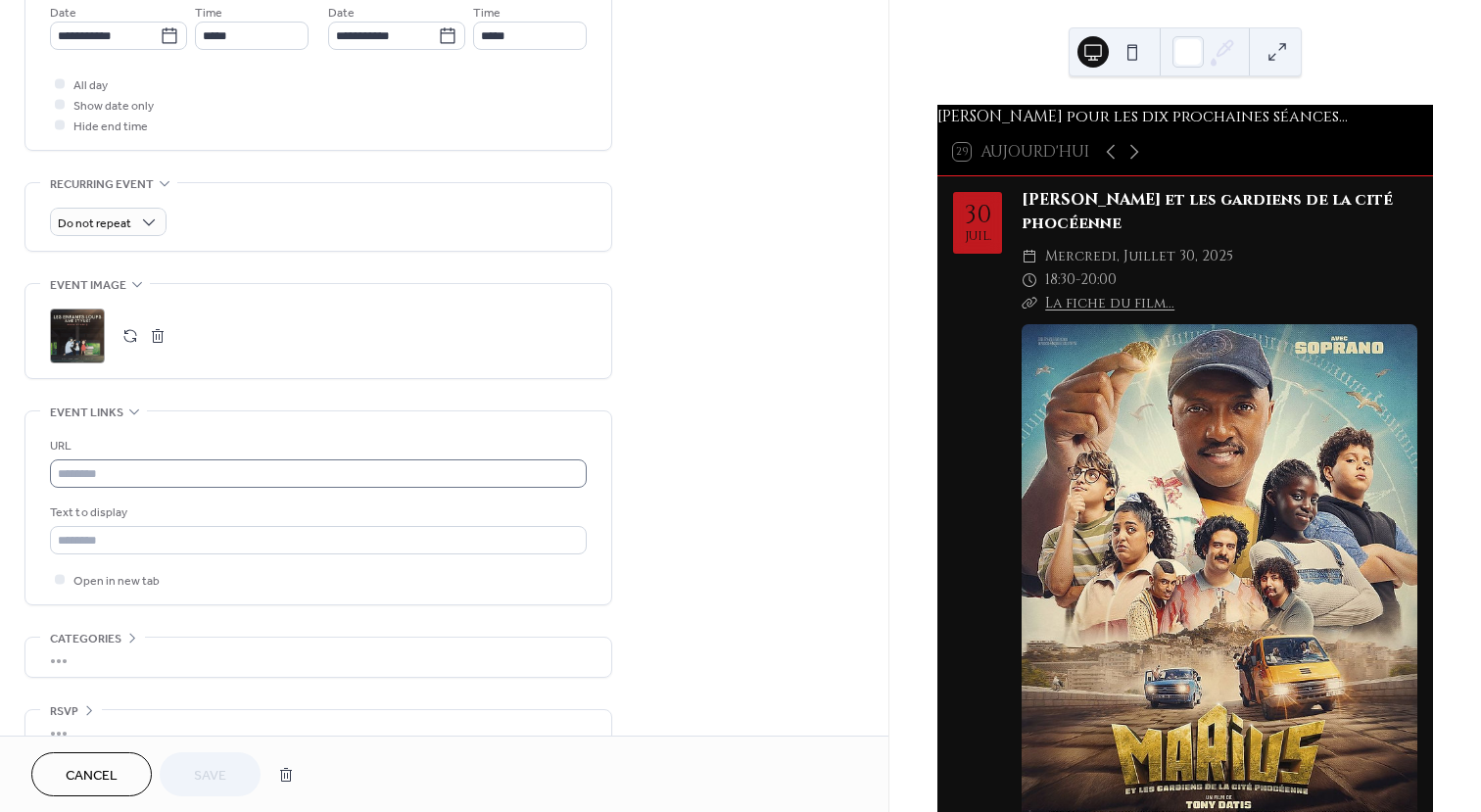 scroll, scrollTop: 720, scrollLeft: 0, axis: vertical 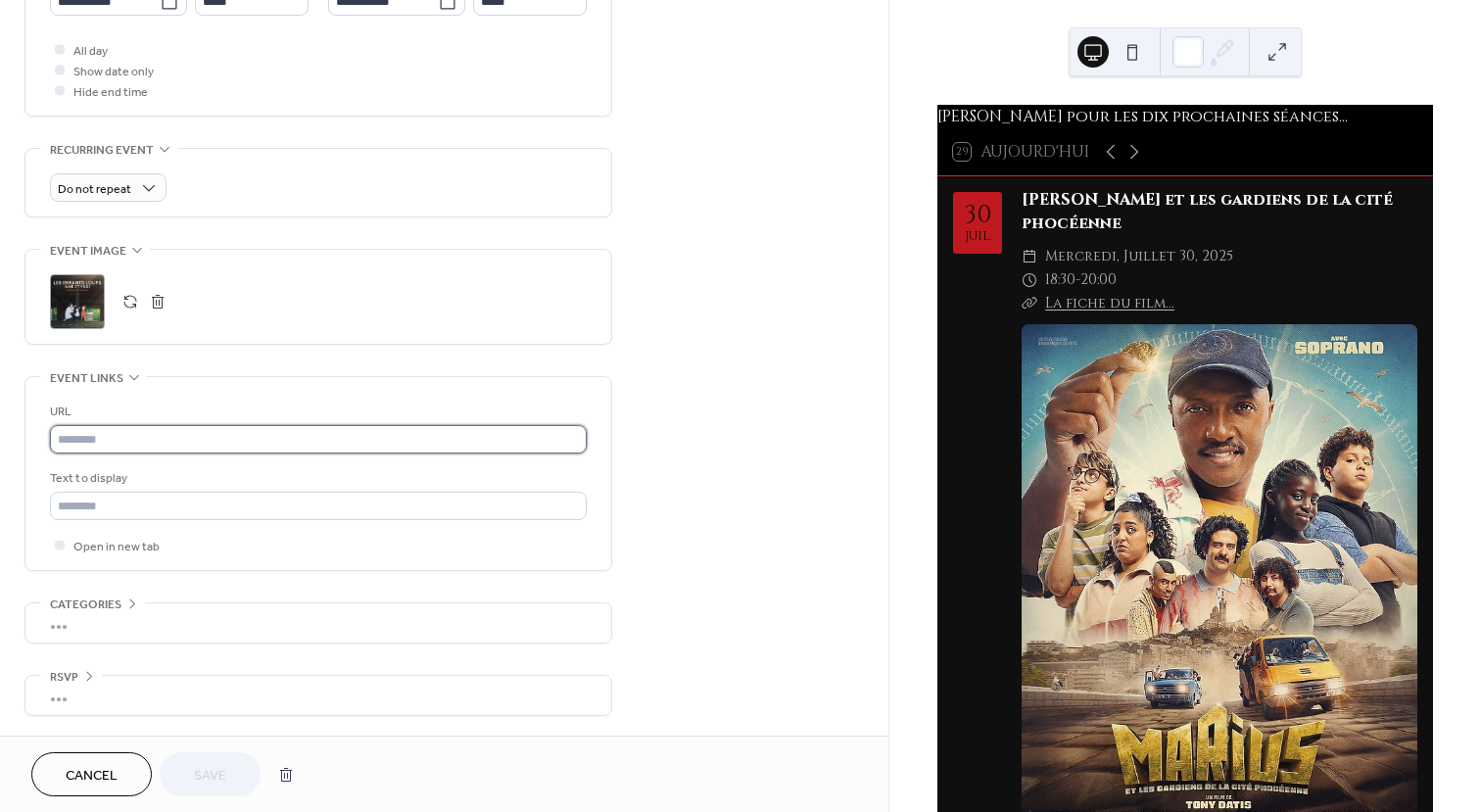 click at bounding box center [318, 439] 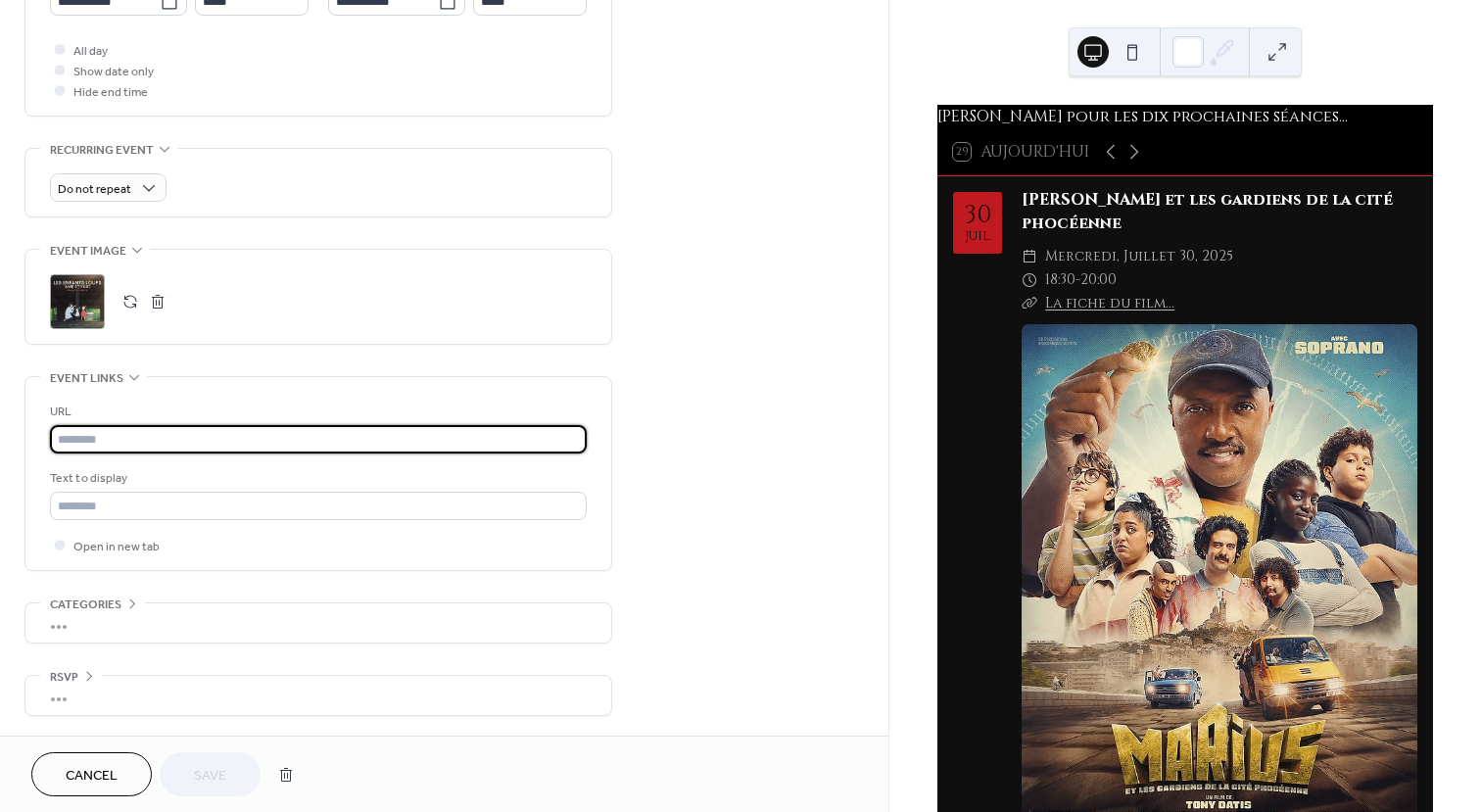 paste on "**********" 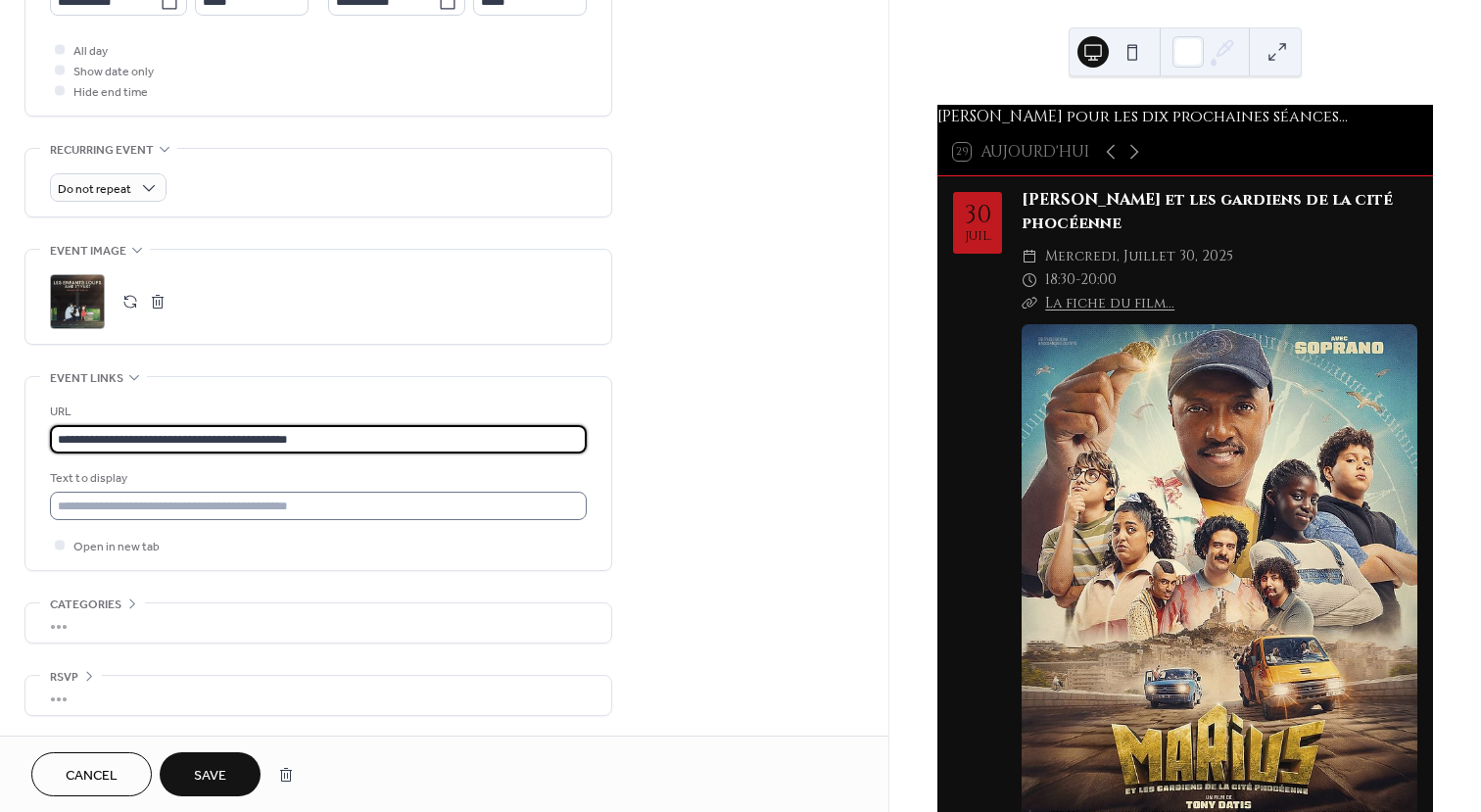 type on "**********" 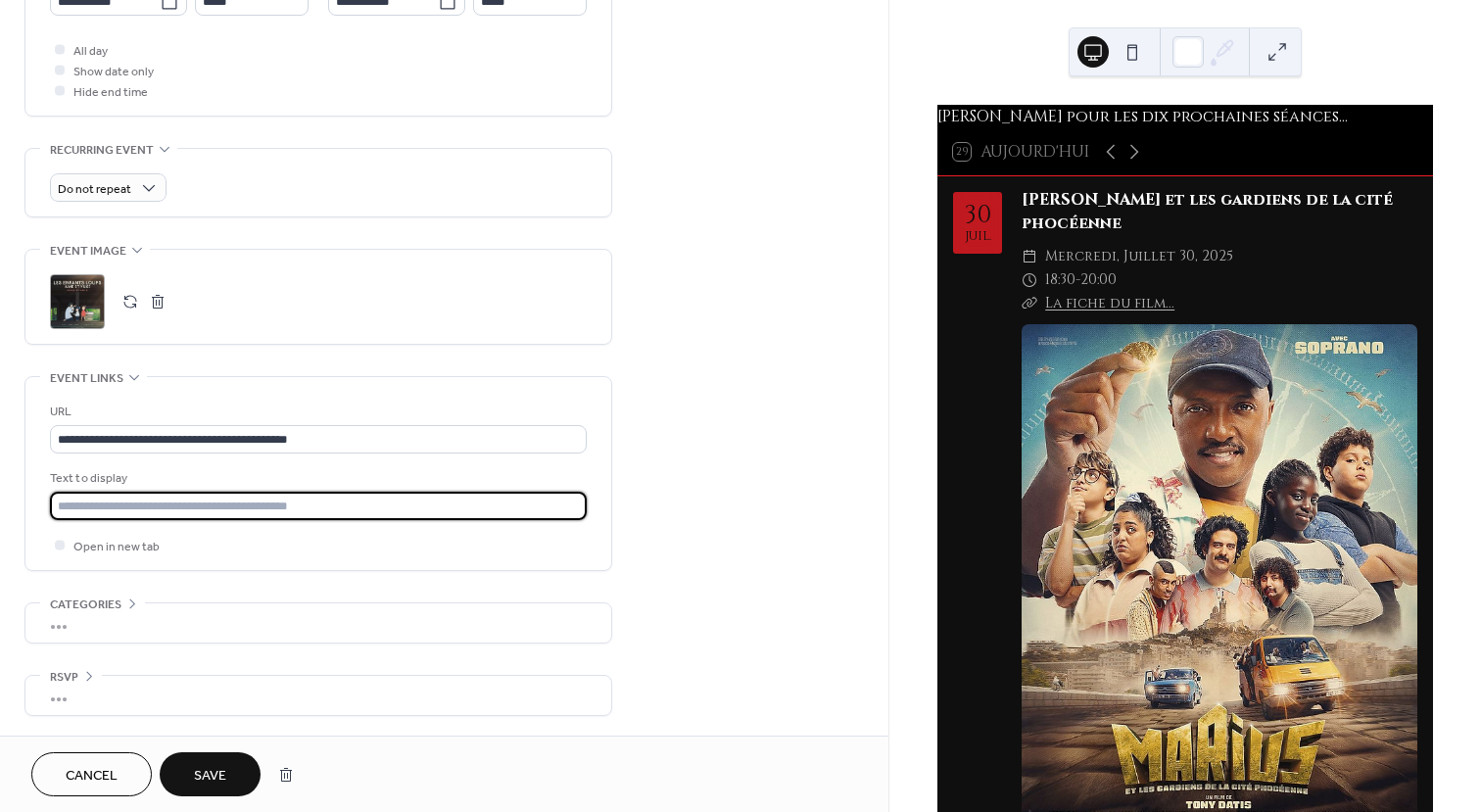 click at bounding box center (318, 505) 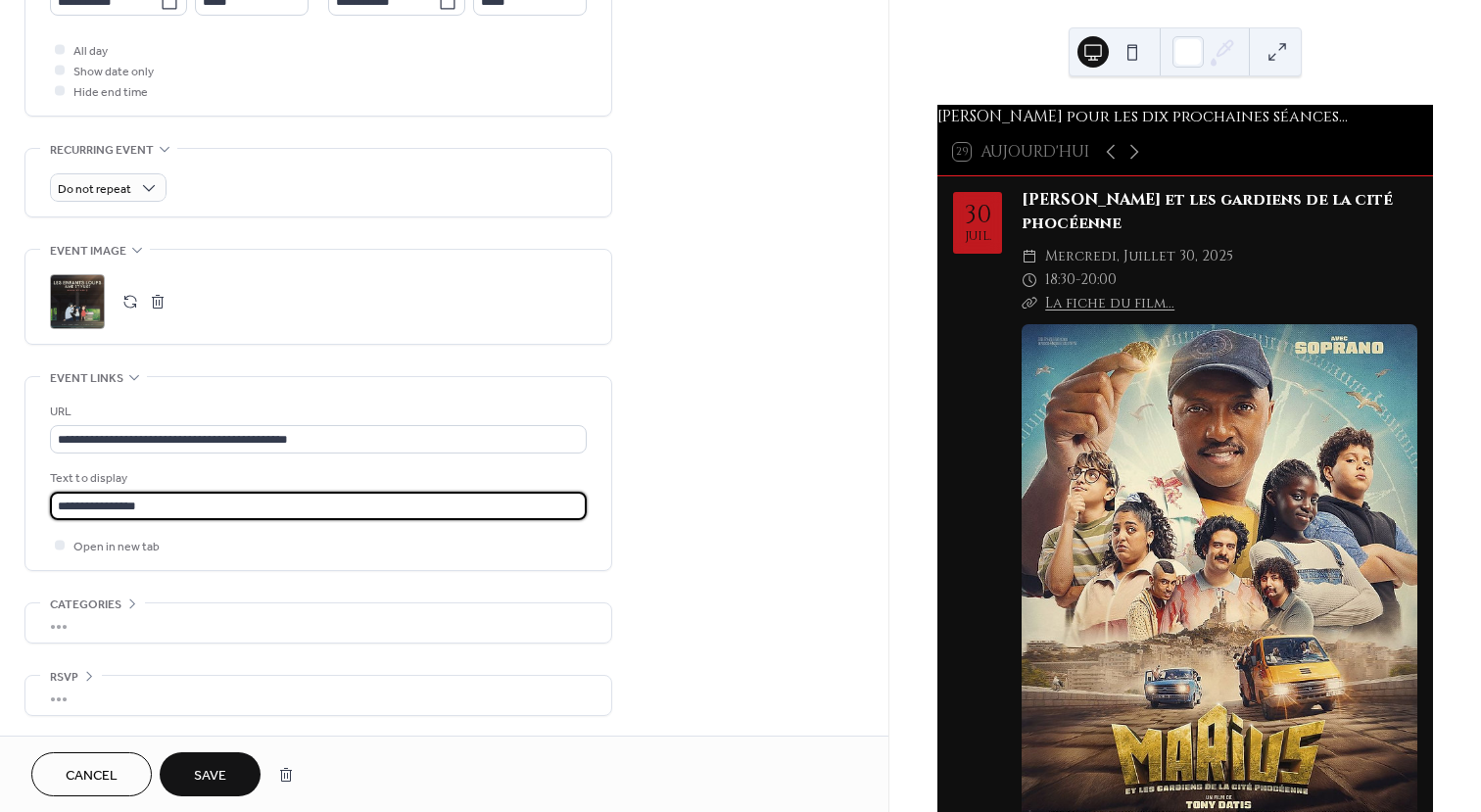 type on "**********" 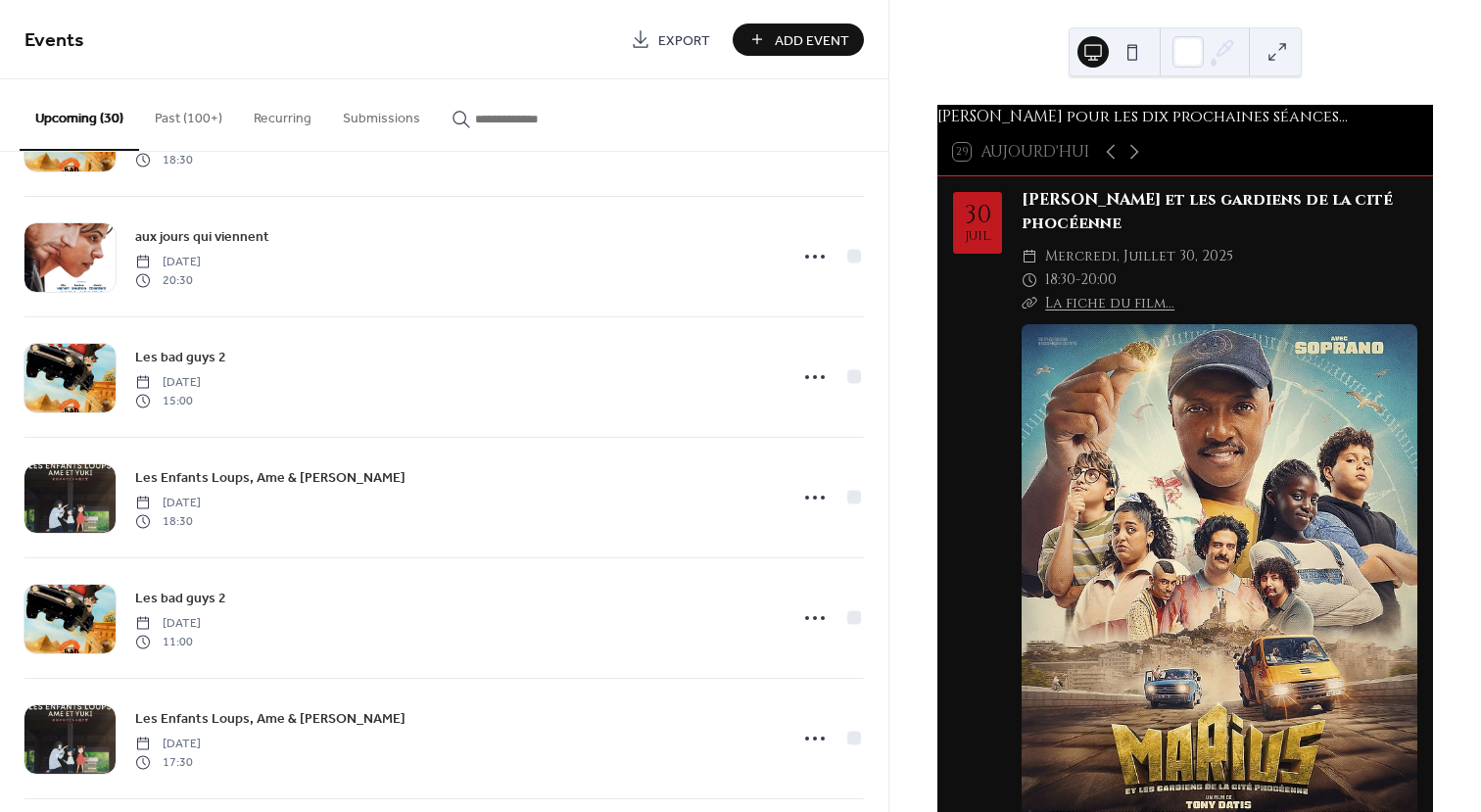 scroll, scrollTop: 3012, scrollLeft: 0, axis: vertical 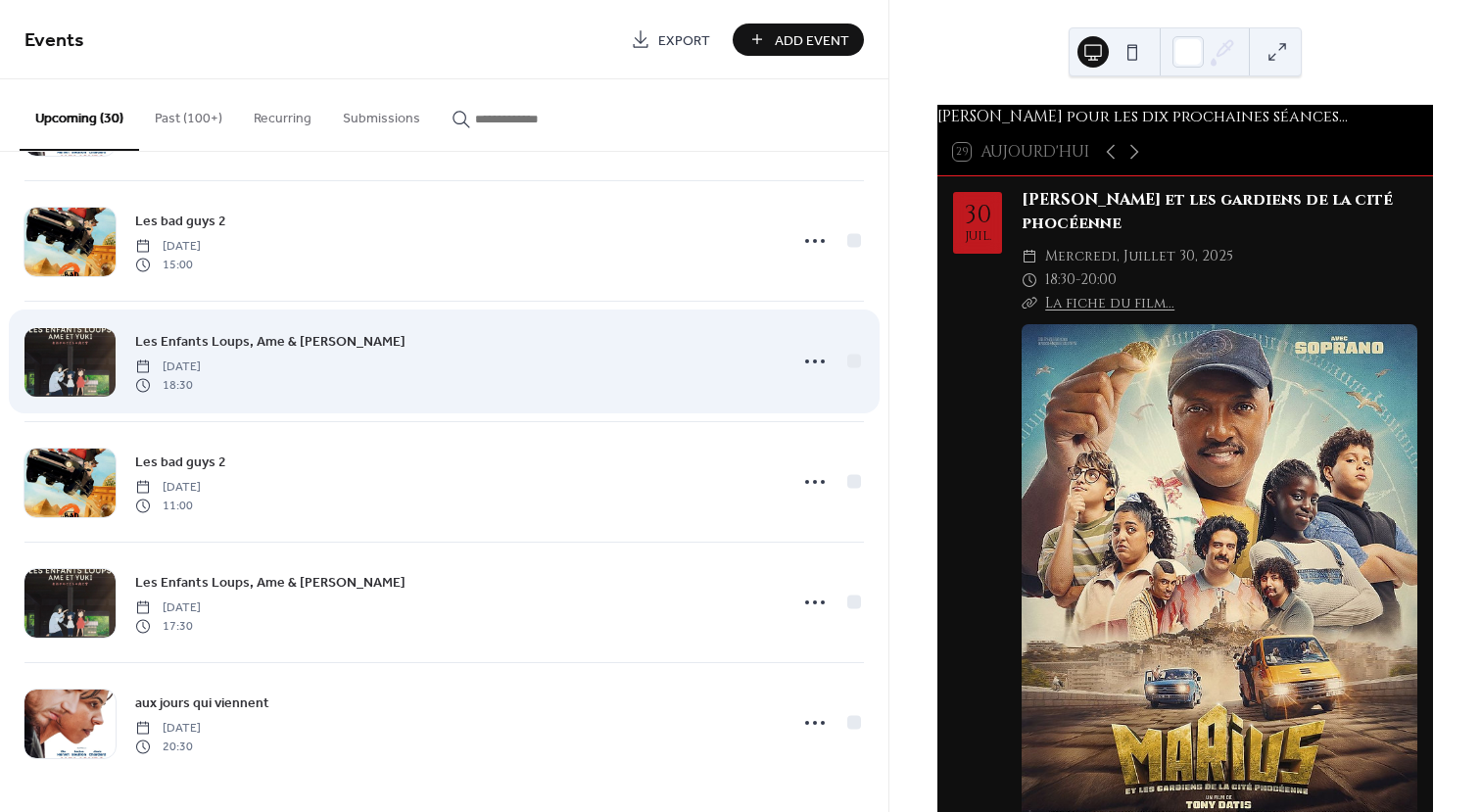 click at bounding box center [70, 362] 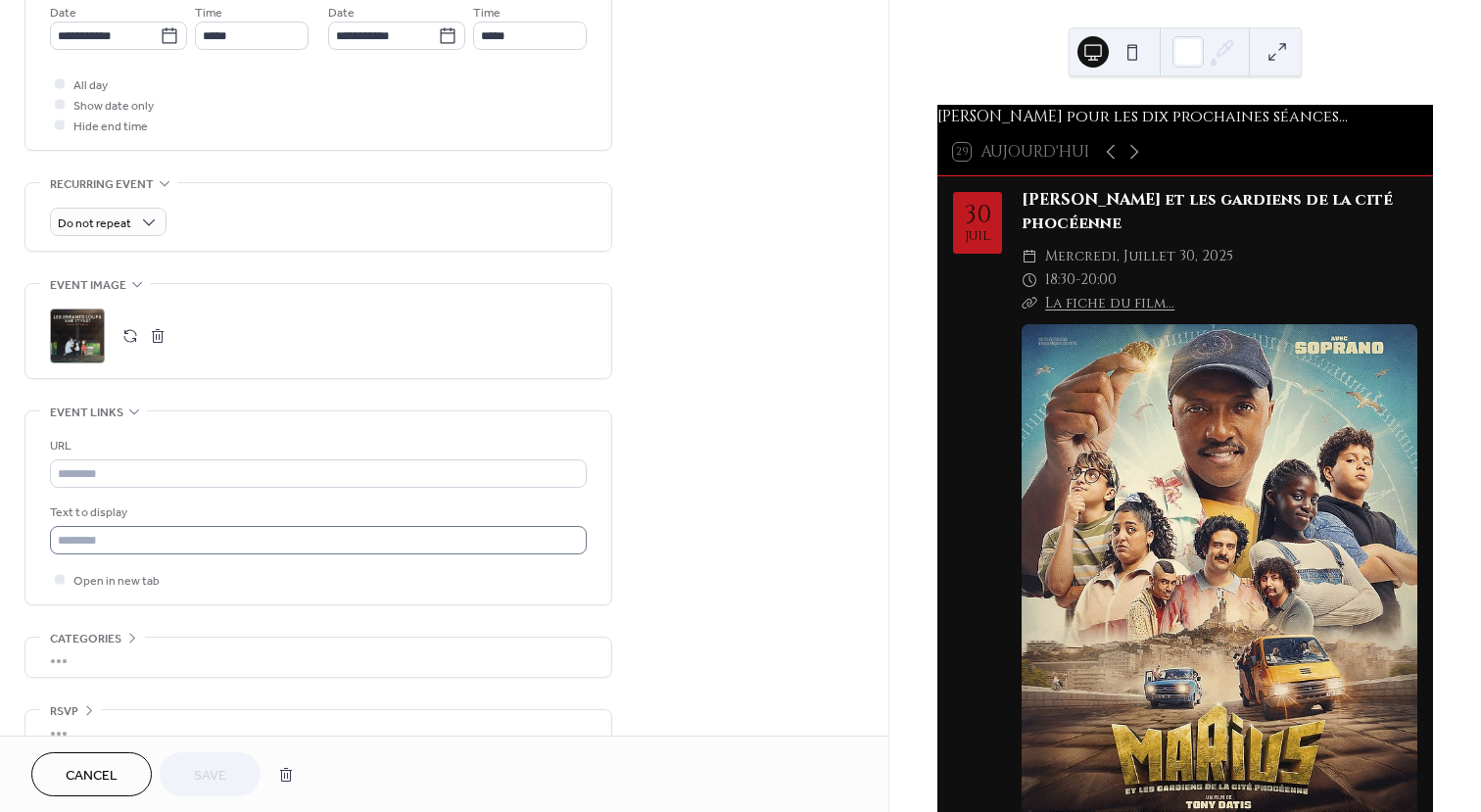 scroll, scrollTop: 720, scrollLeft: 0, axis: vertical 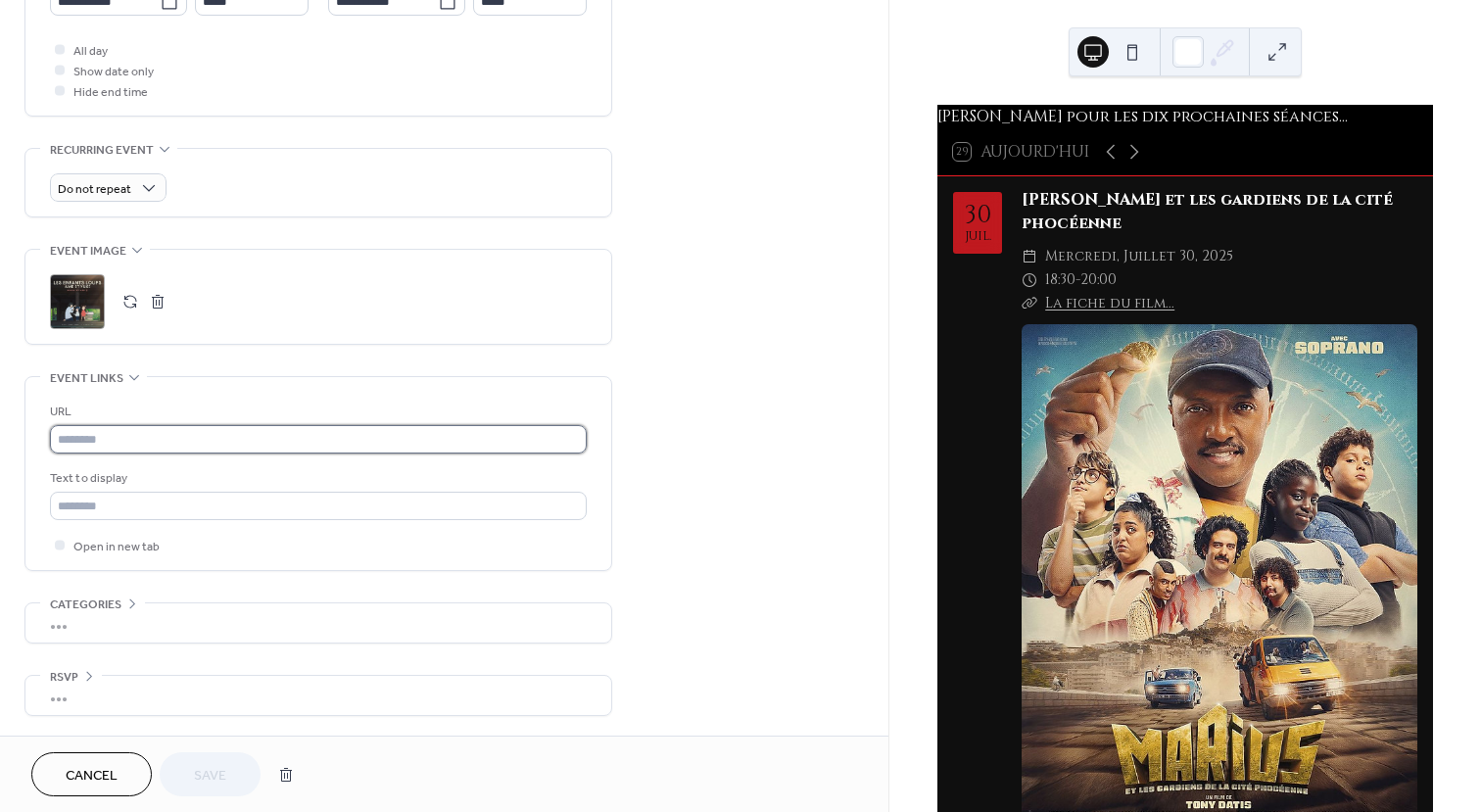 click at bounding box center (318, 439) 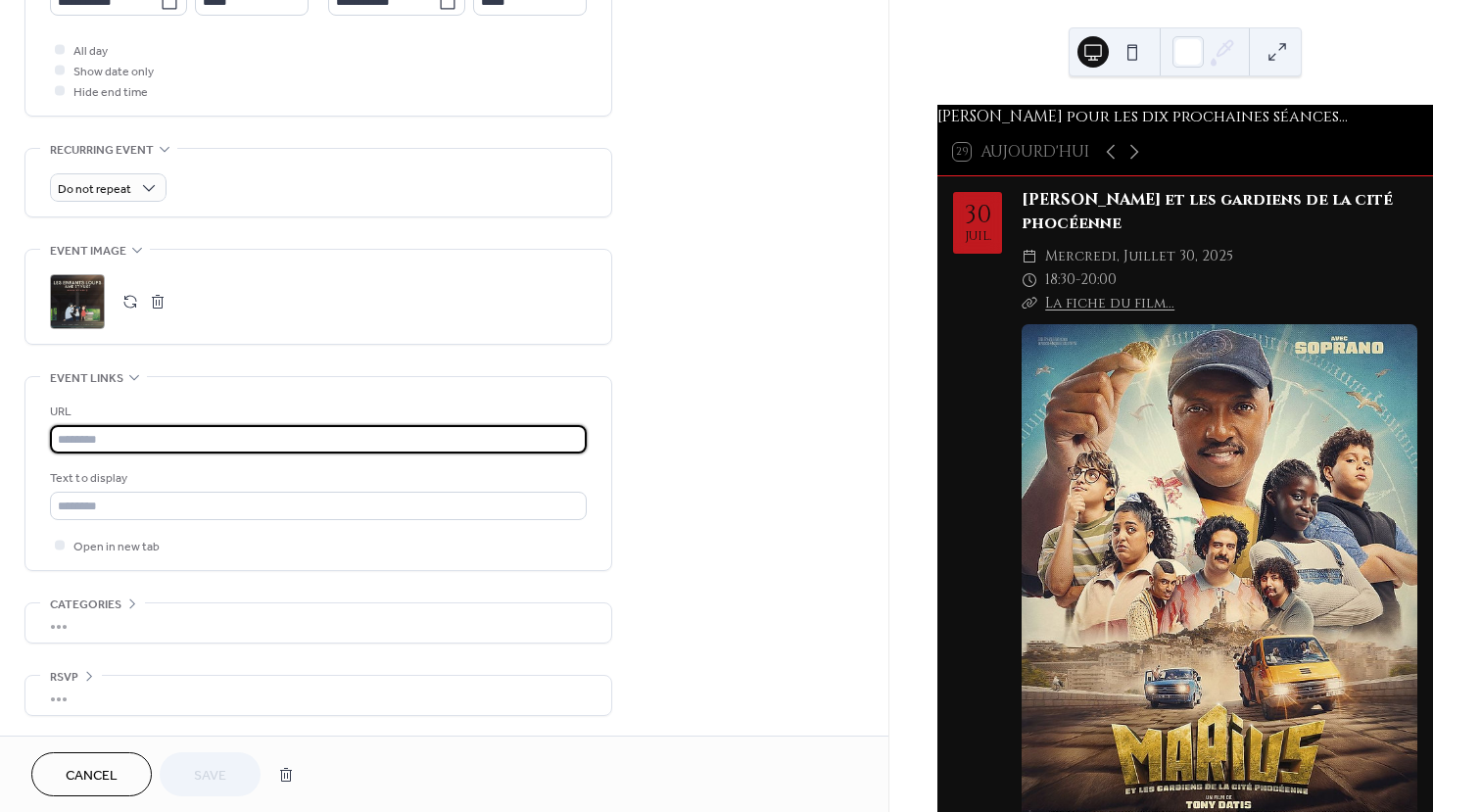 paste on "**********" 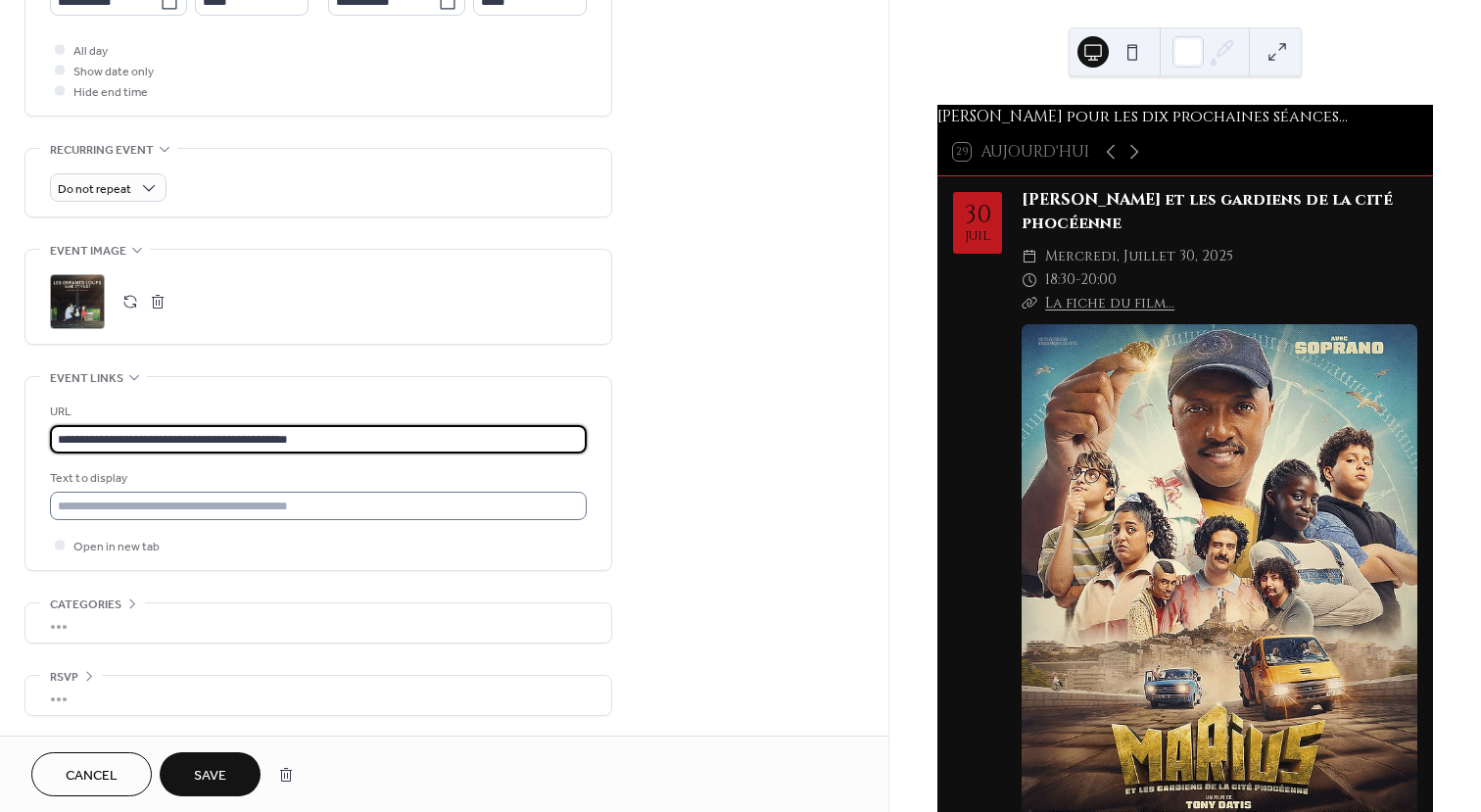 type on "**********" 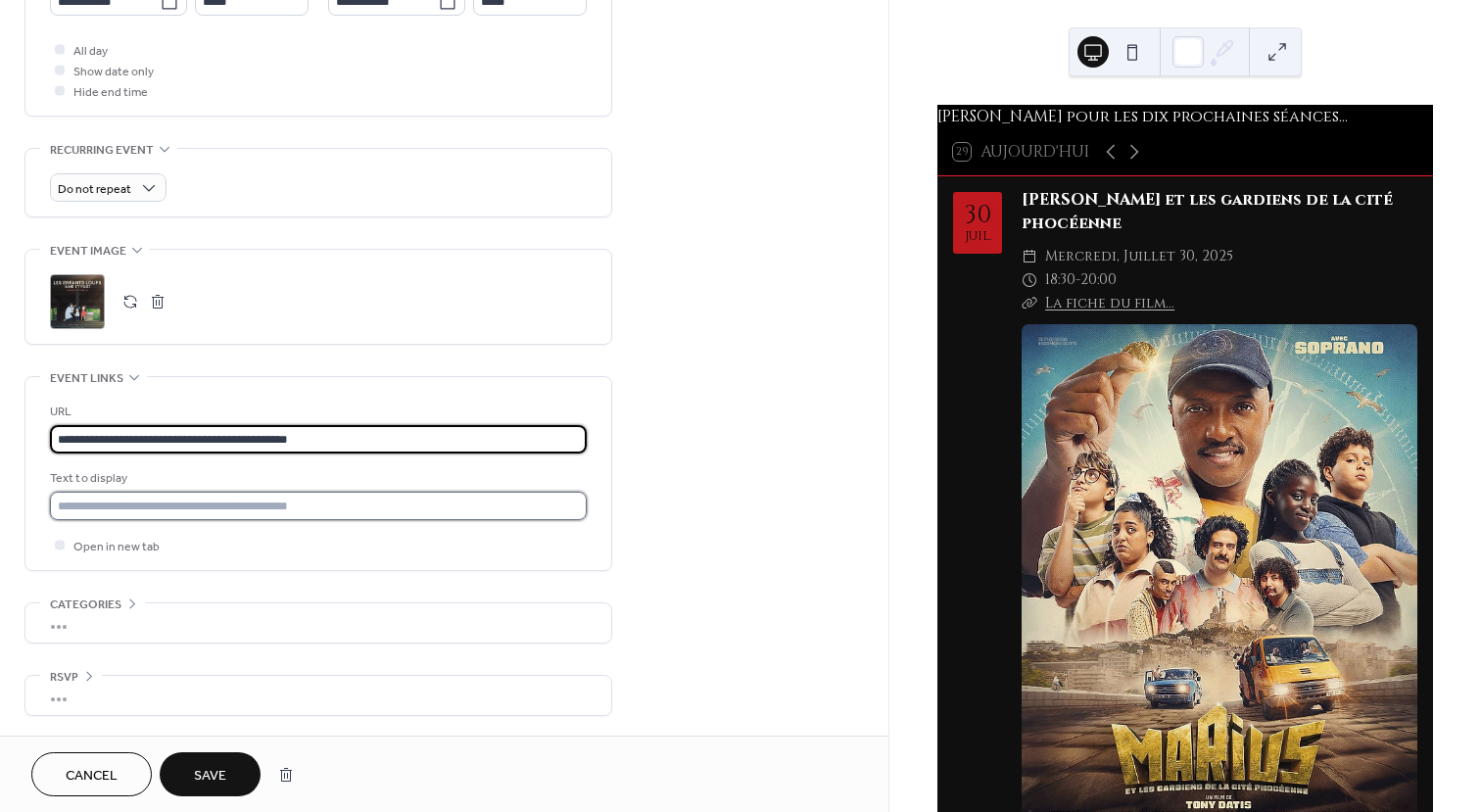 click at bounding box center [318, 505] 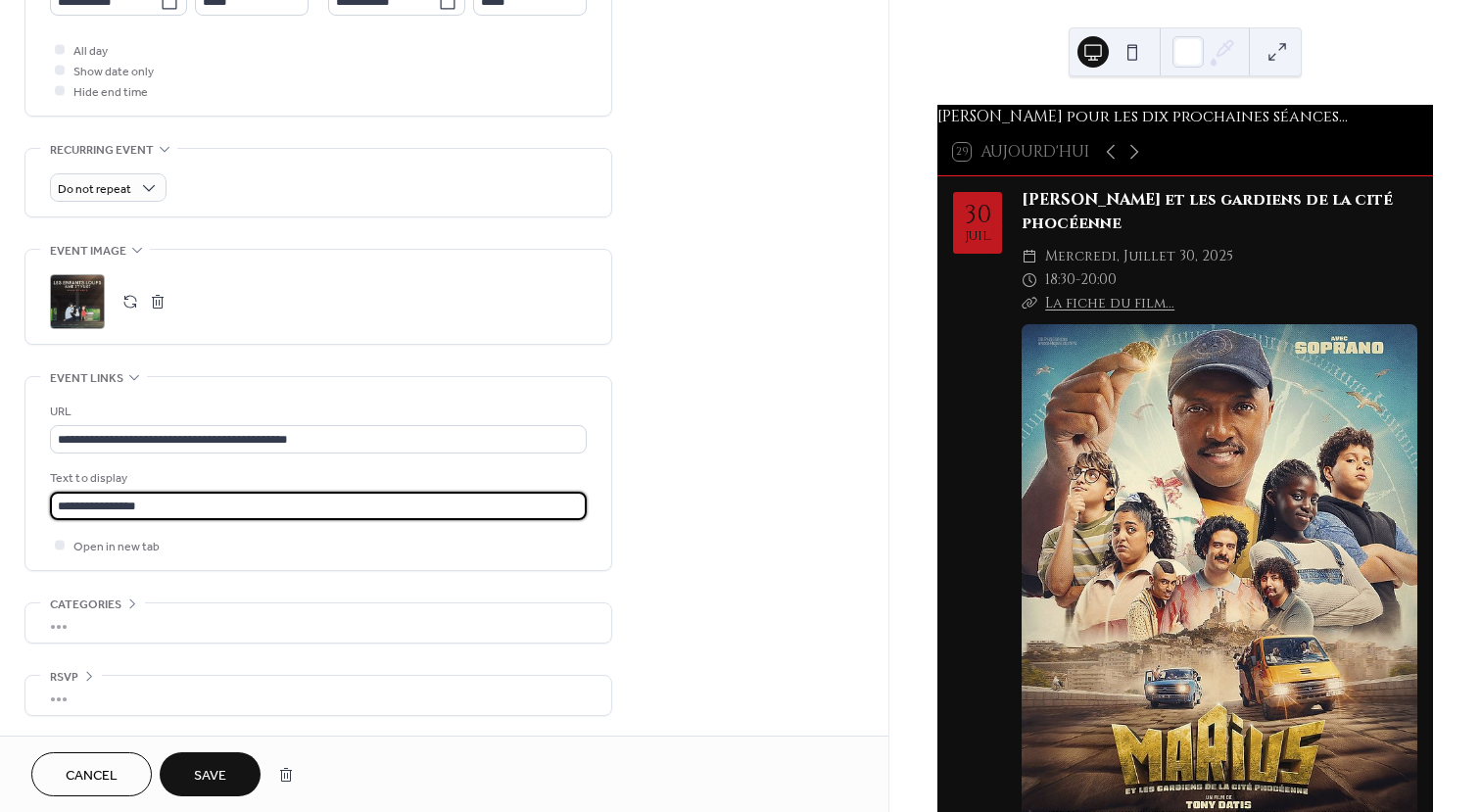 type on "**********" 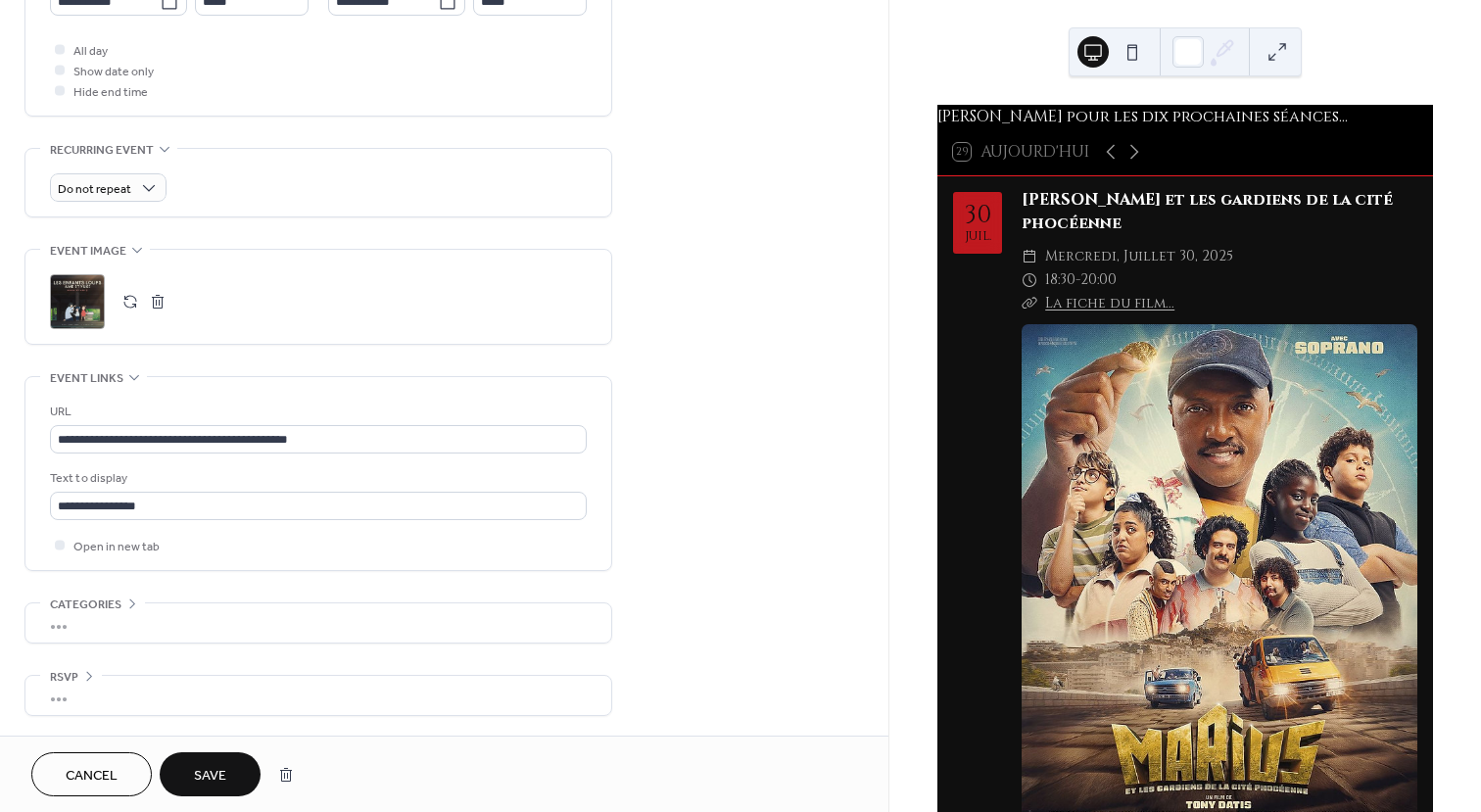 drag, startPoint x: 227, startPoint y: 777, endPoint x: 736, endPoint y: 562, distance: 552.545 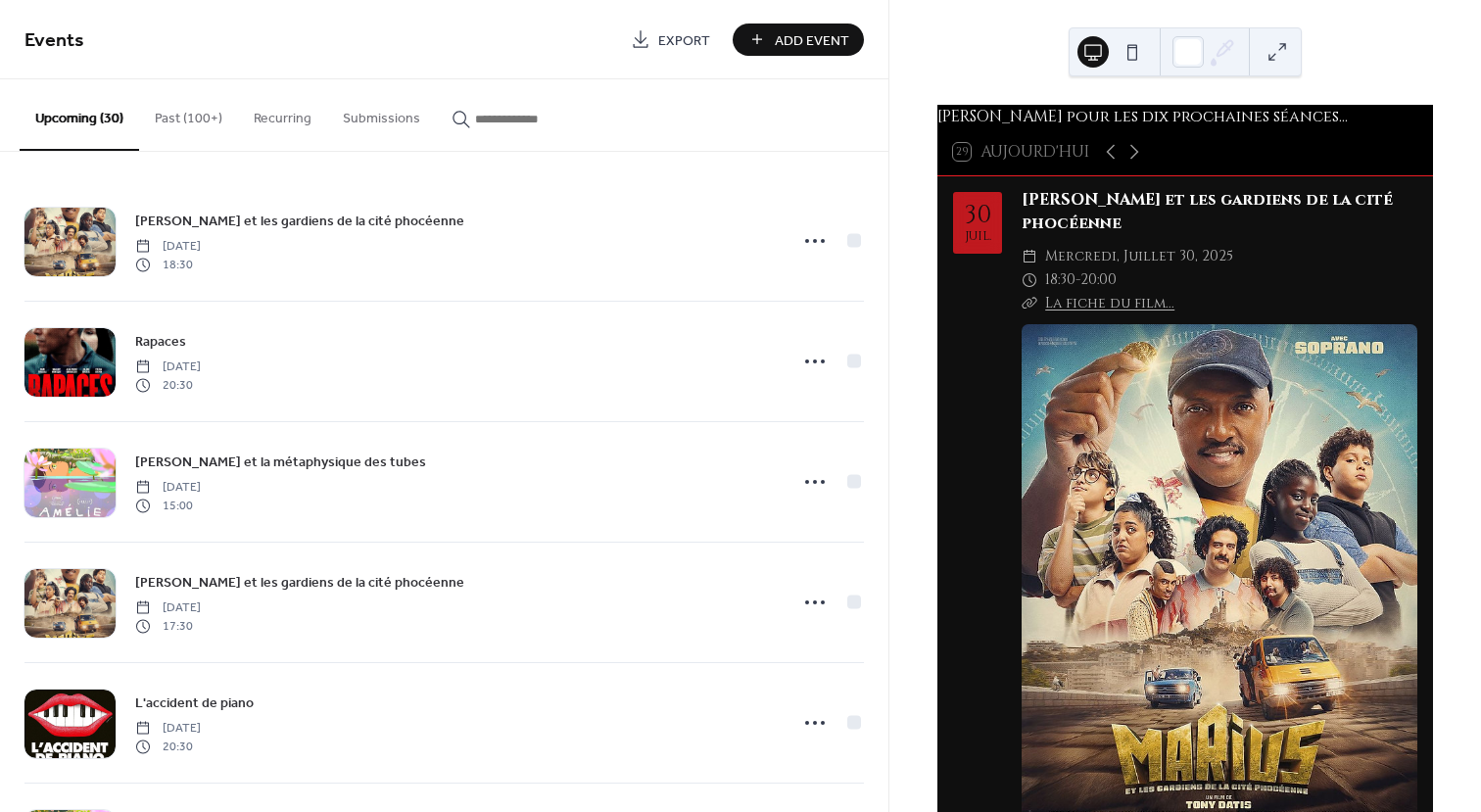 click at bounding box center [1277, 52] 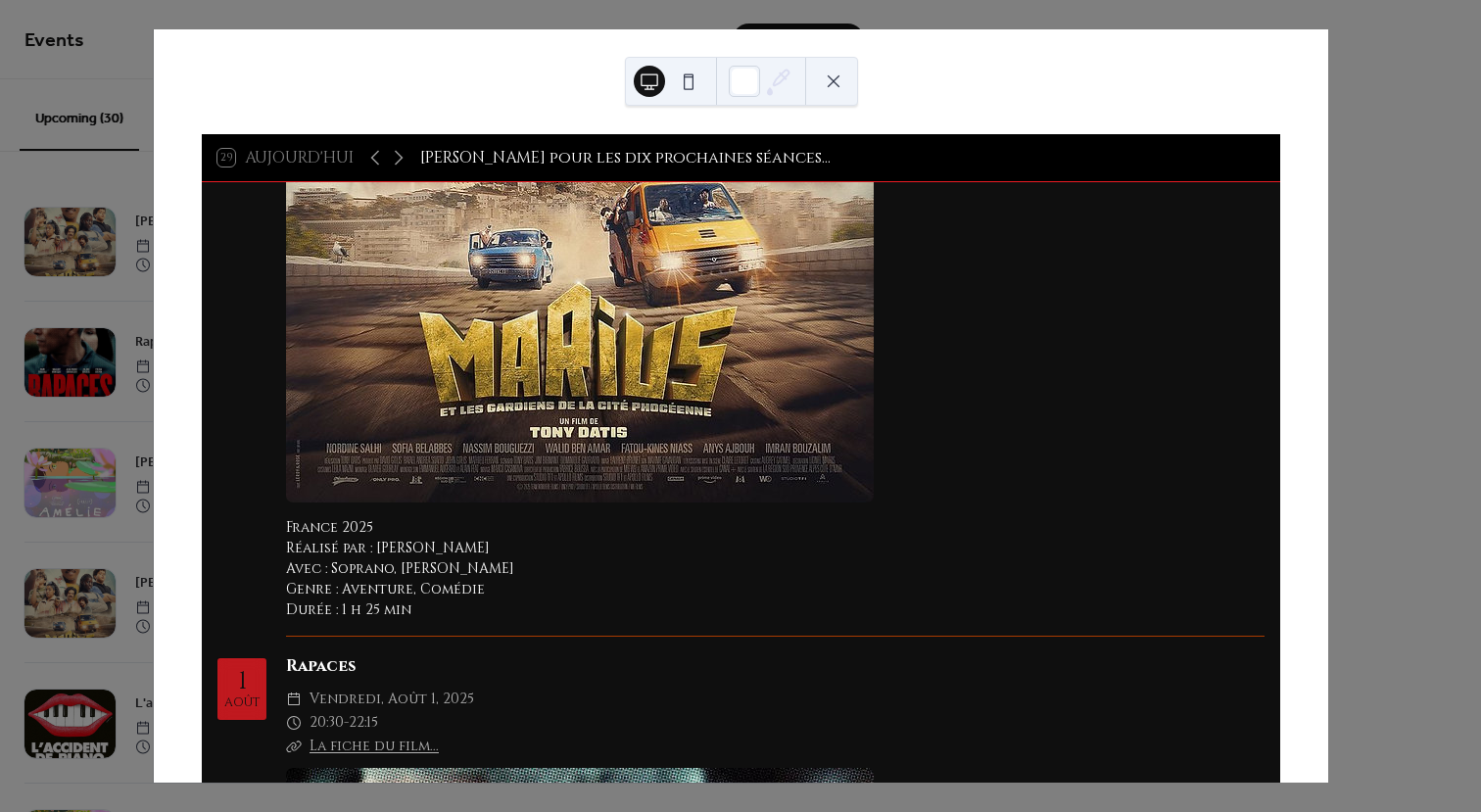 scroll, scrollTop: 0, scrollLeft: 0, axis: both 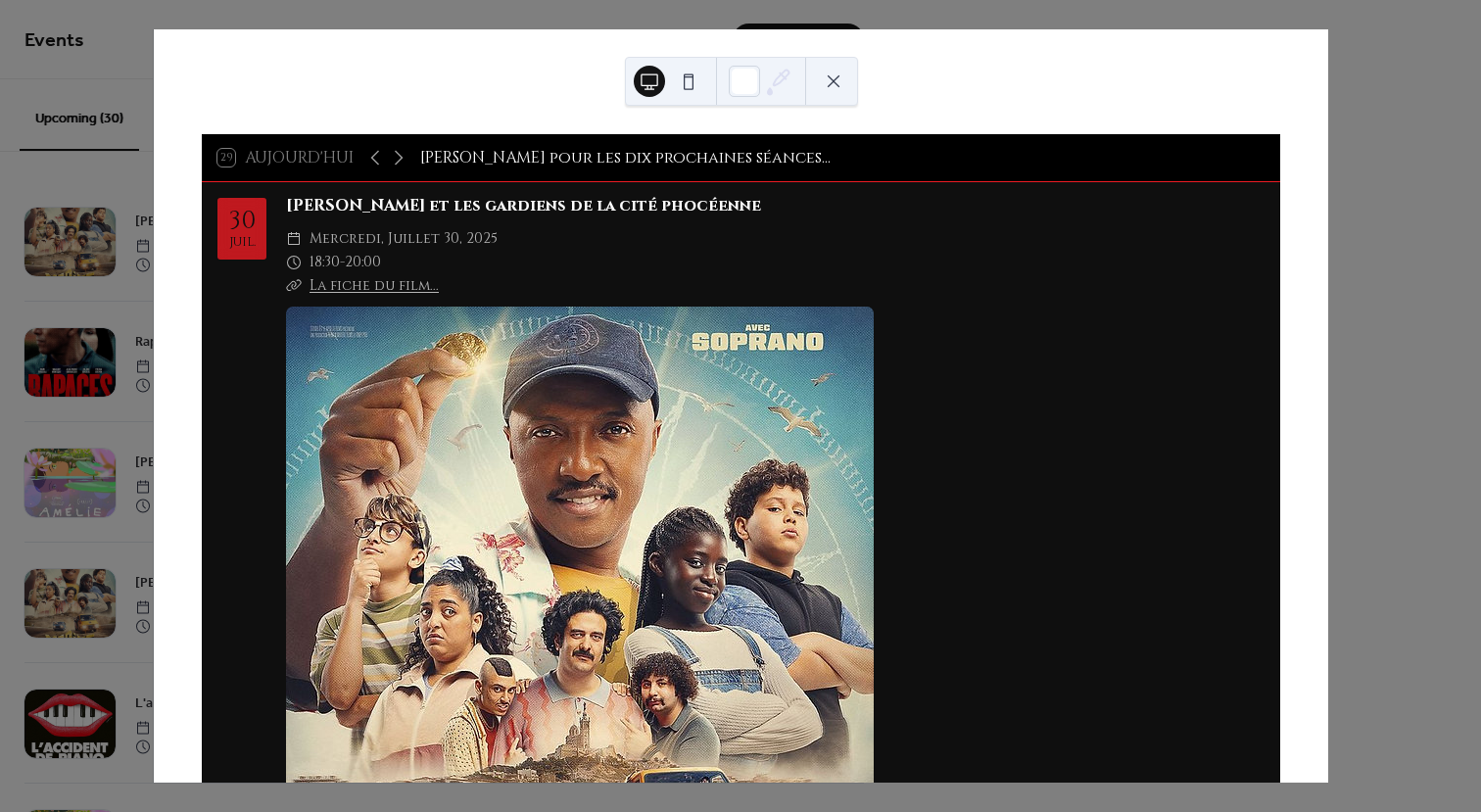click at bounding box center (834, 81) 